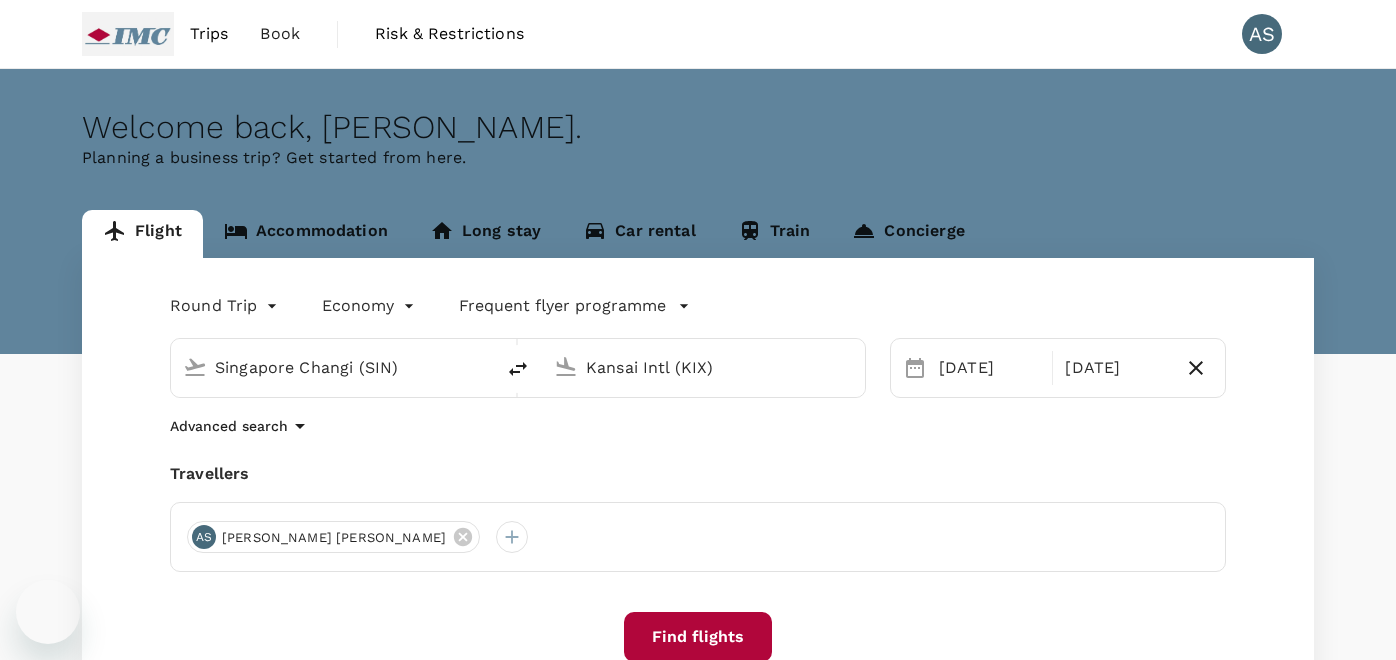 scroll, scrollTop: 0, scrollLeft: 0, axis: both 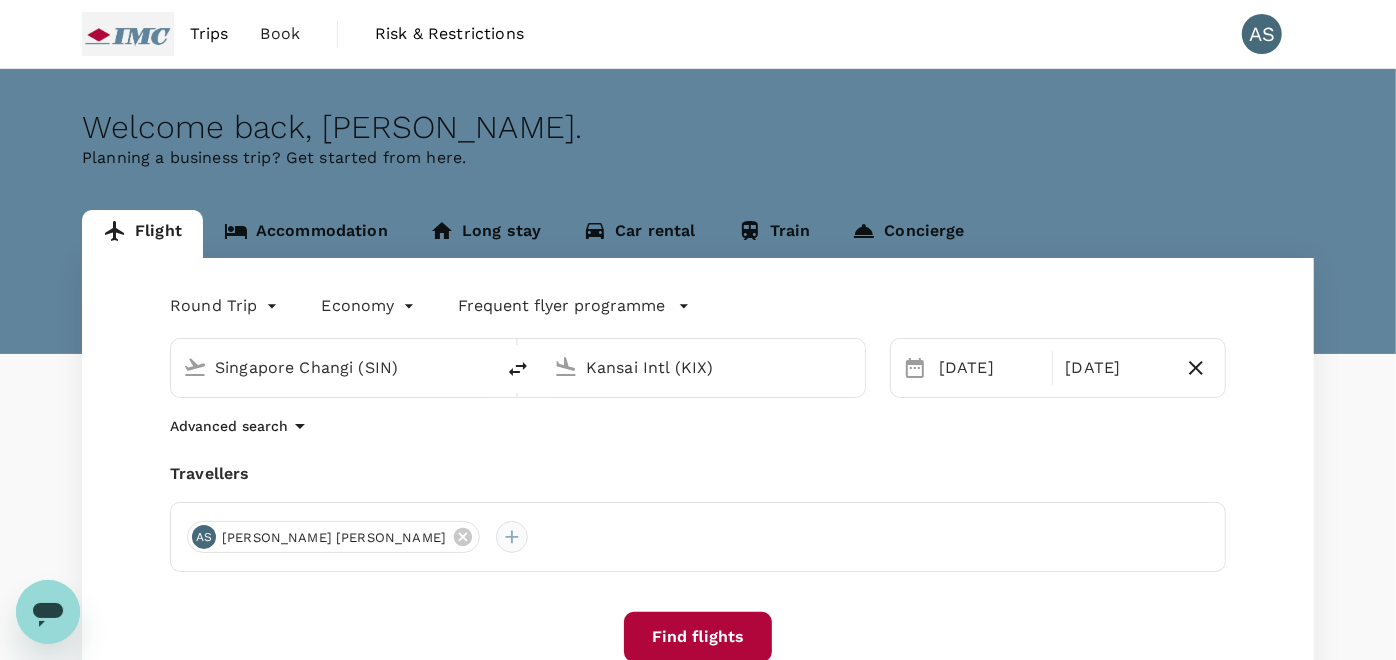 click at bounding box center (512, 537) 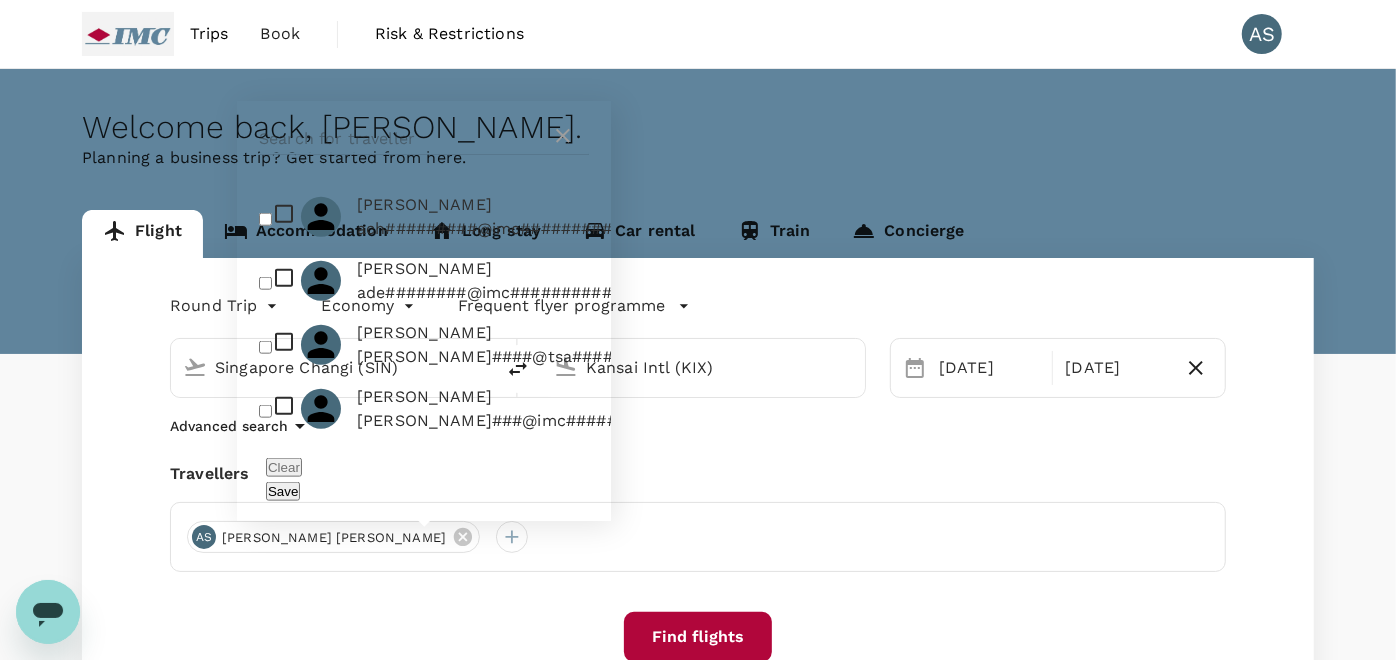 click at bounding box center [405, 139] 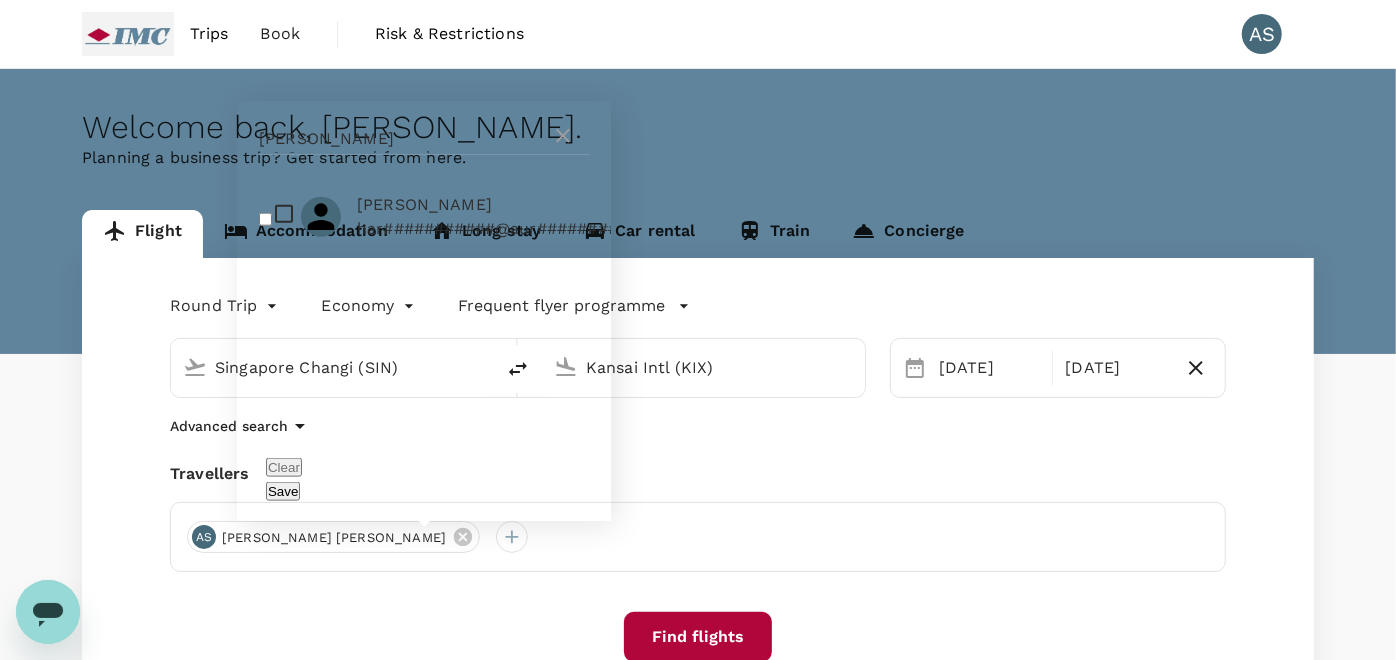 type on "[PERSON_NAME]" 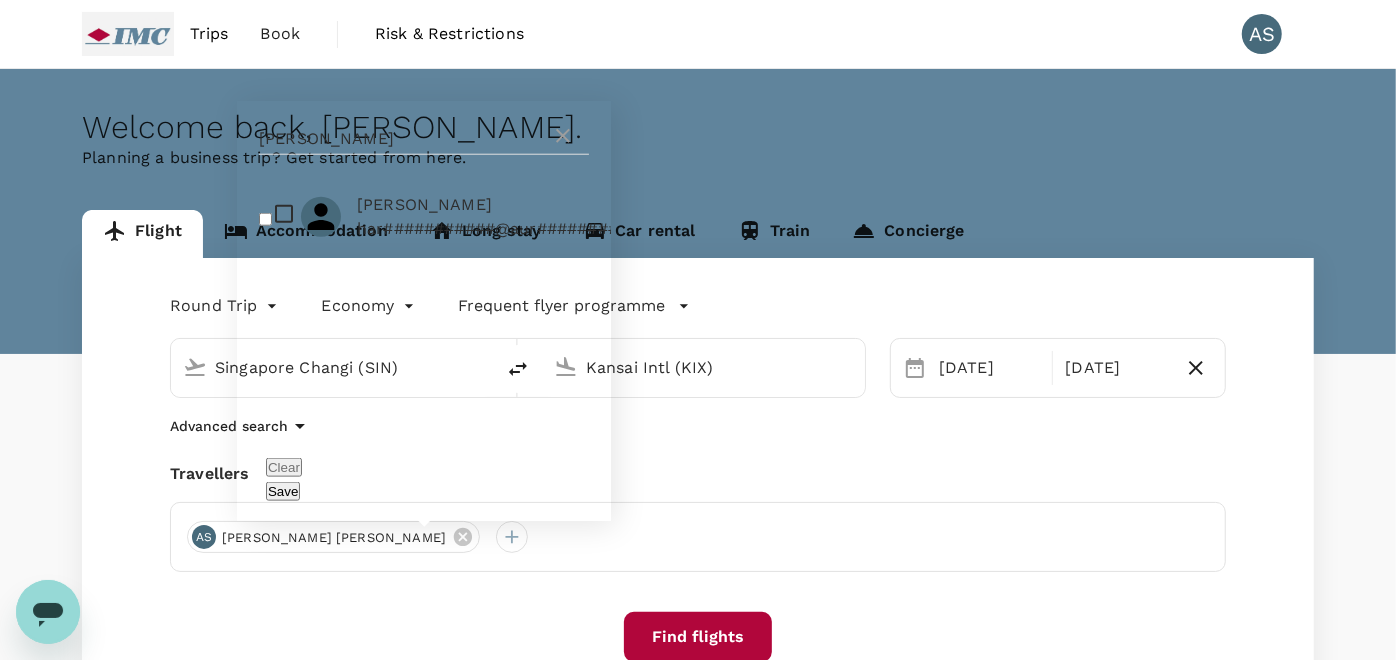 click on "[PERSON_NAME]" at bounding box center [518, 205] 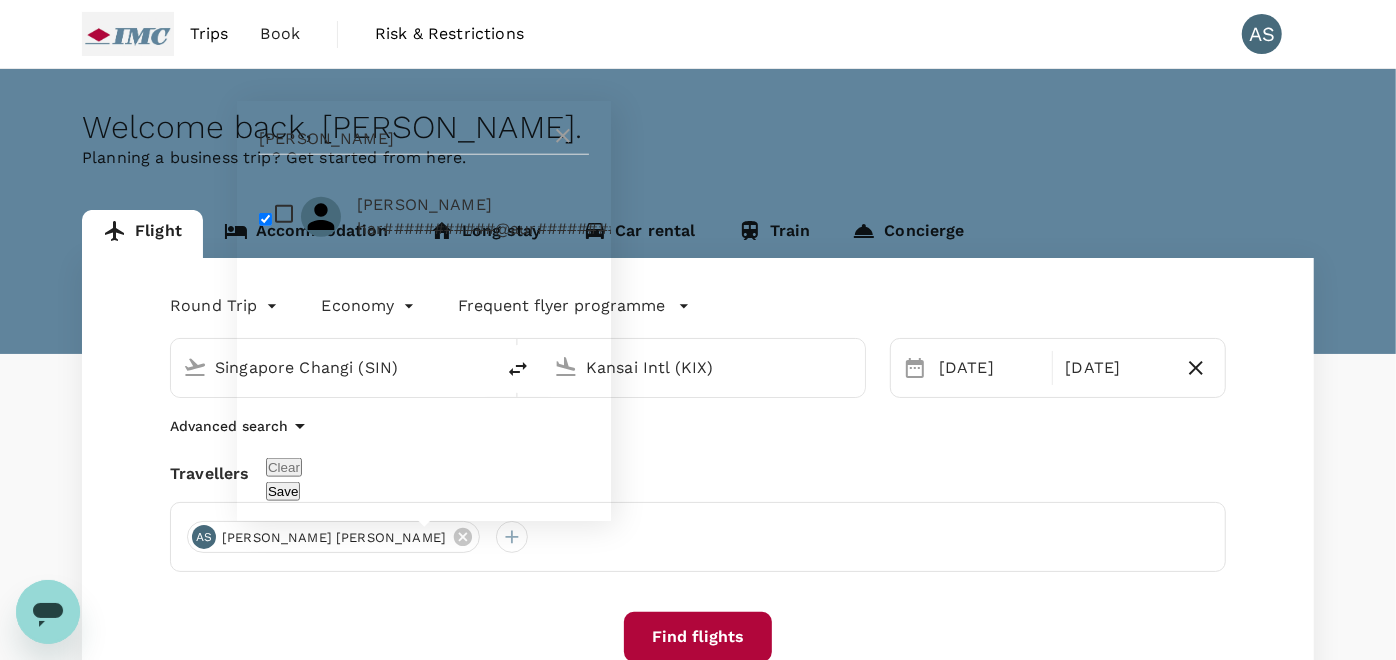checkbox on "true" 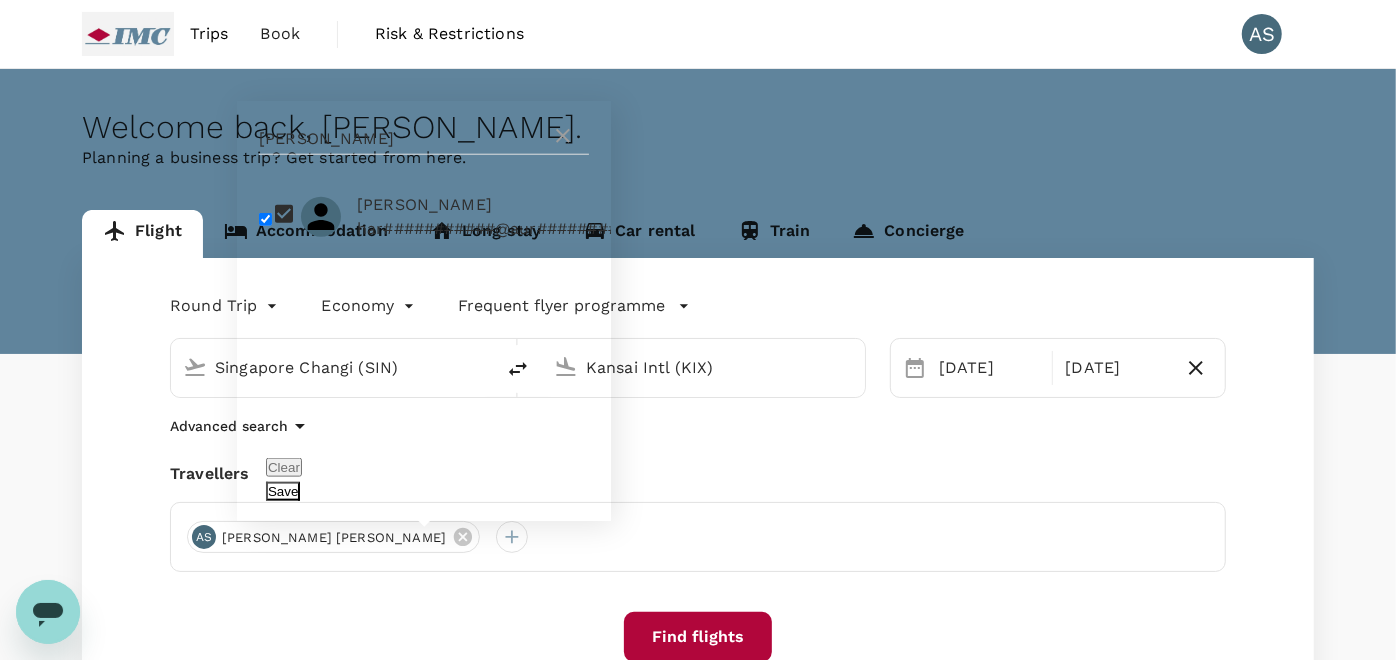 click on "Save" at bounding box center (283, 491) 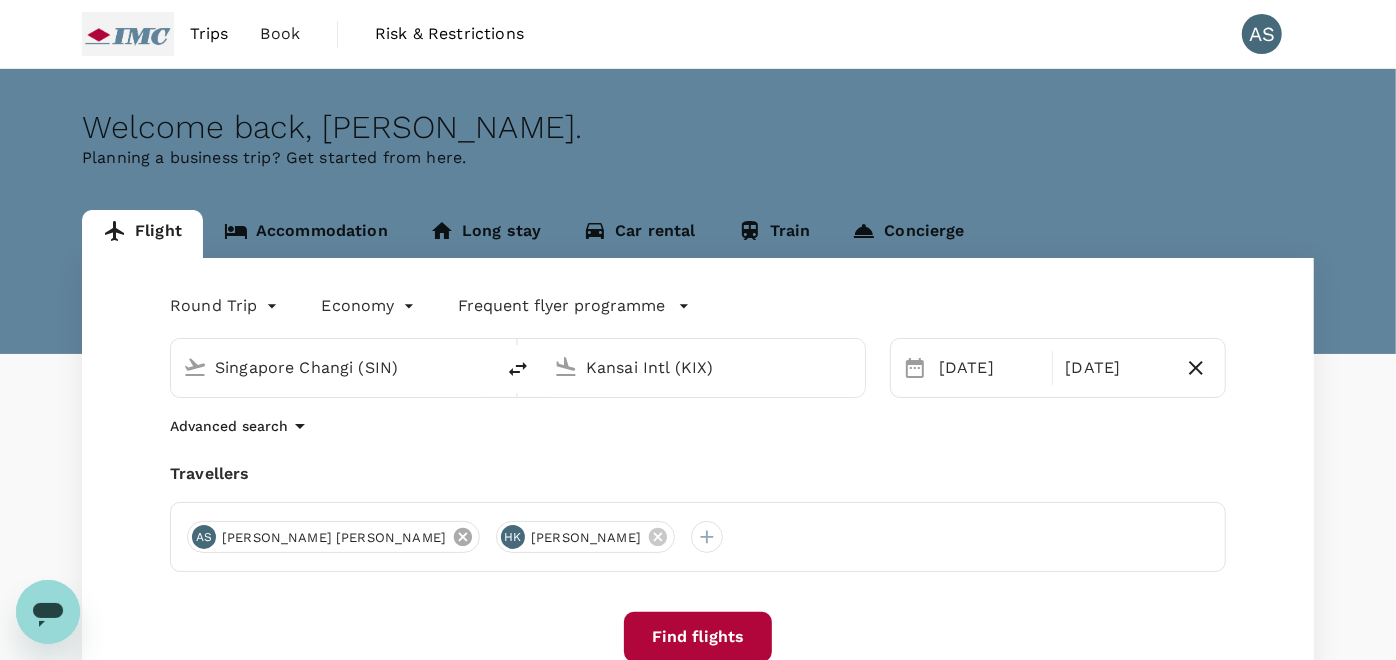click 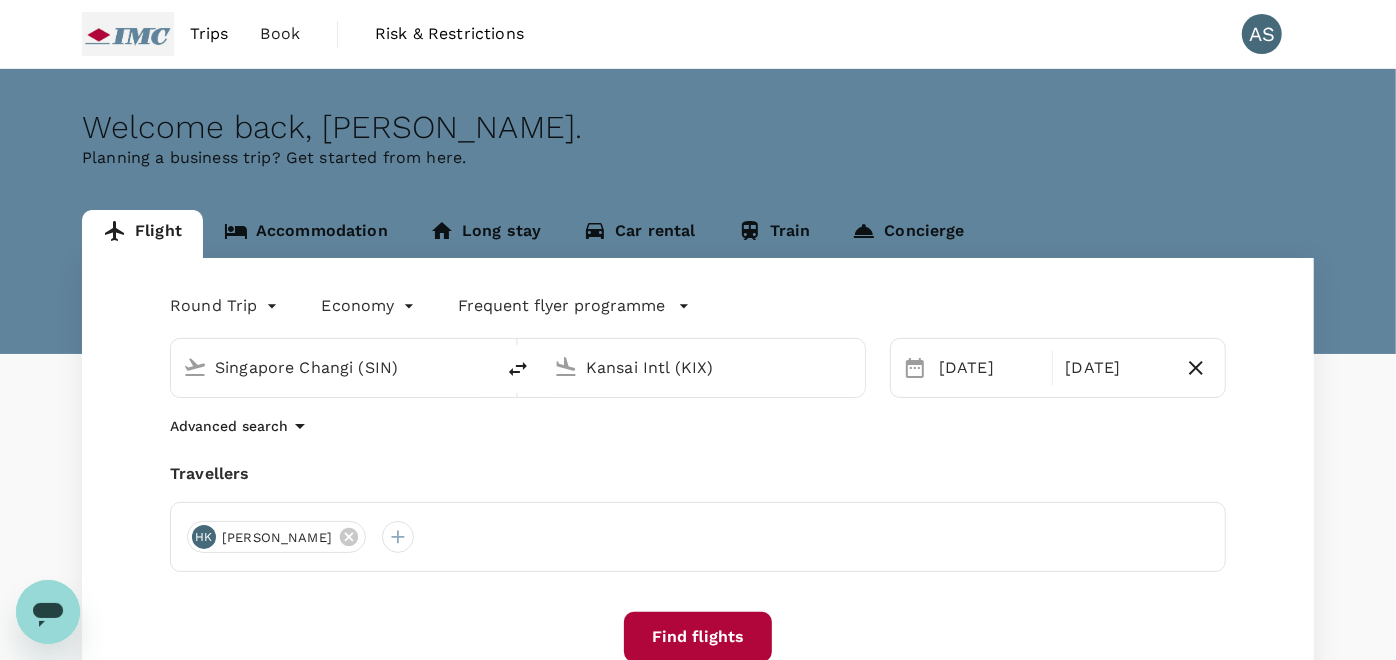 click on "Find flights" at bounding box center [698, 637] 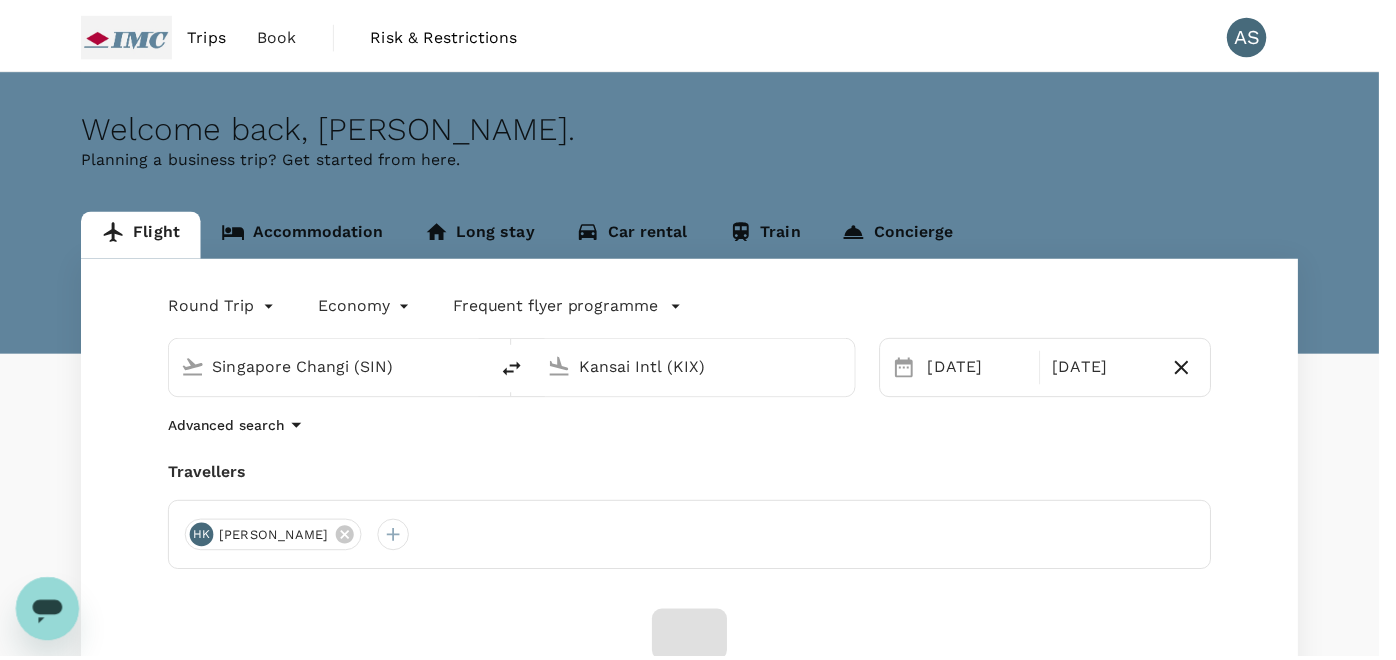 scroll, scrollTop: 205, scrollLeft: 0, axis: vertical 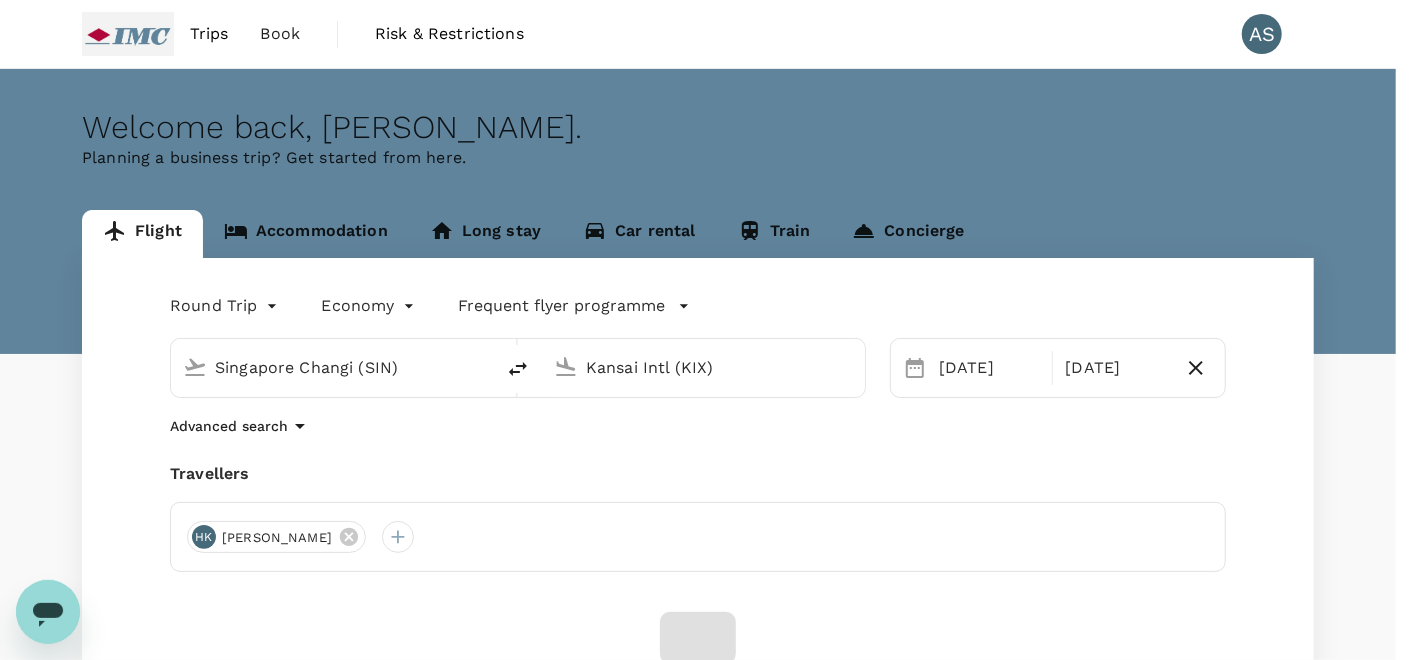 click on "Confirm" at bounding box center (73, 17785) 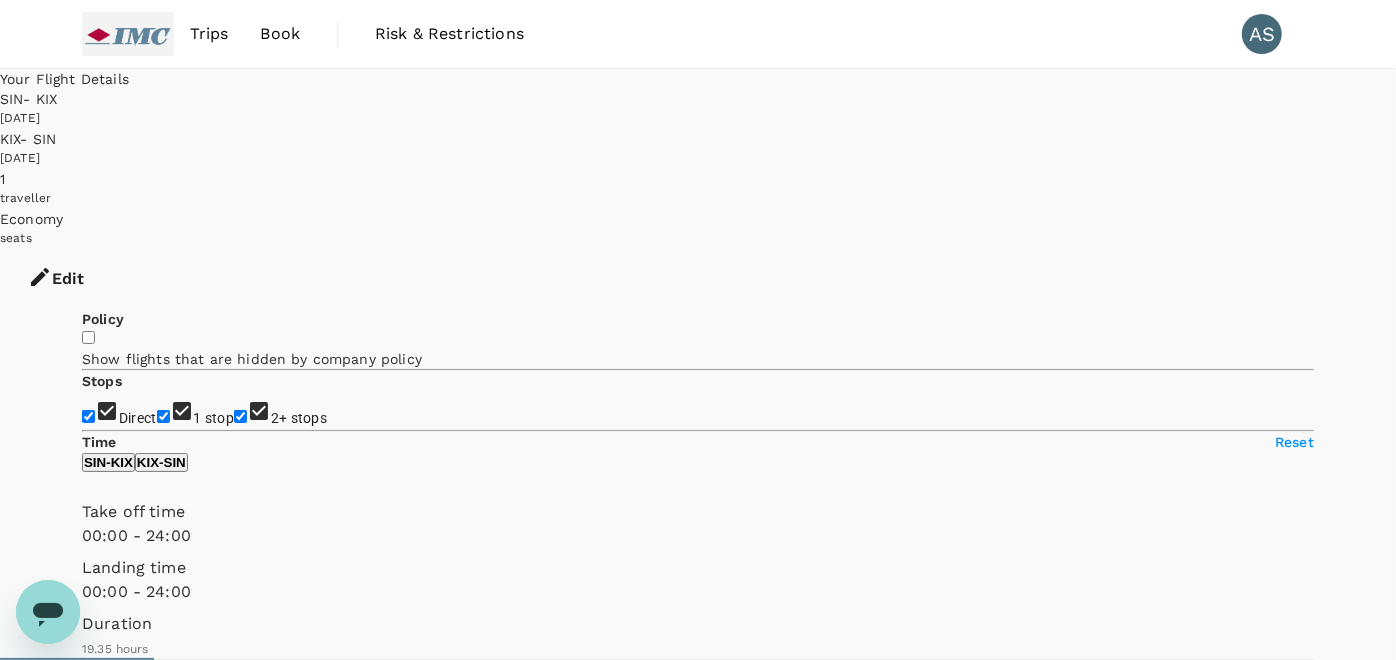 type on "1270" 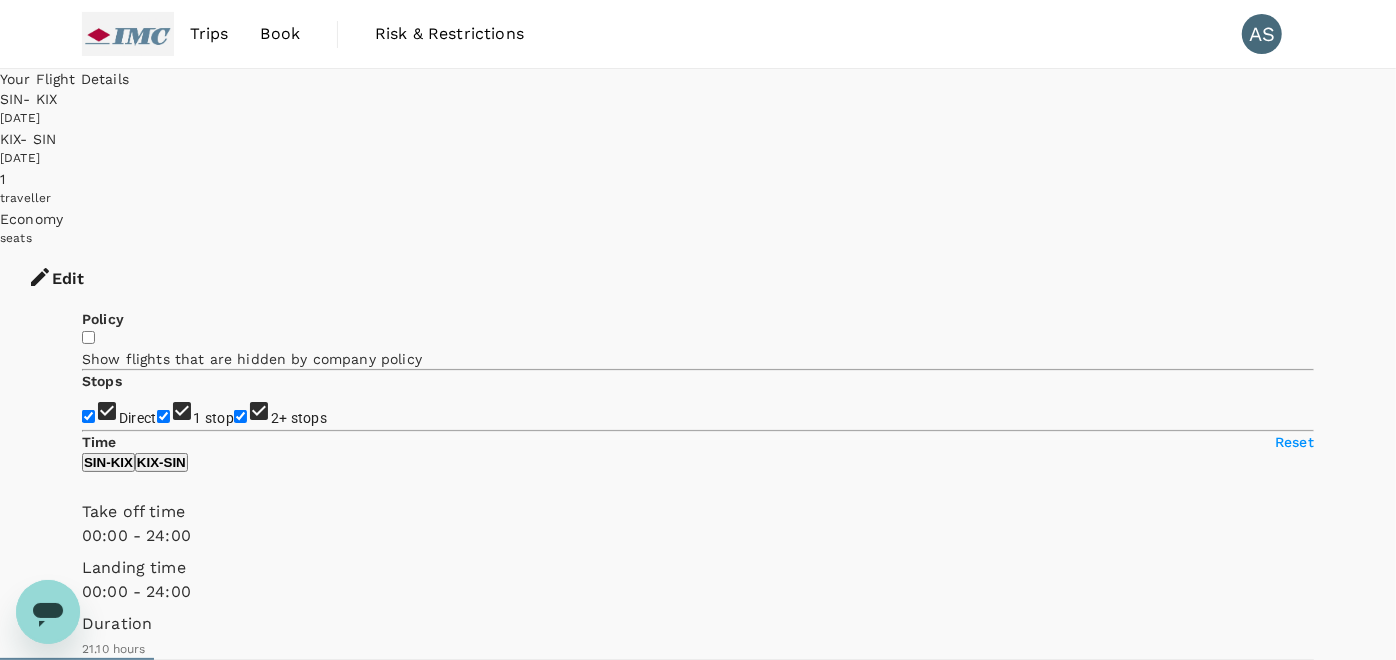 click on "1 stop" at bounding box center [163, 416] 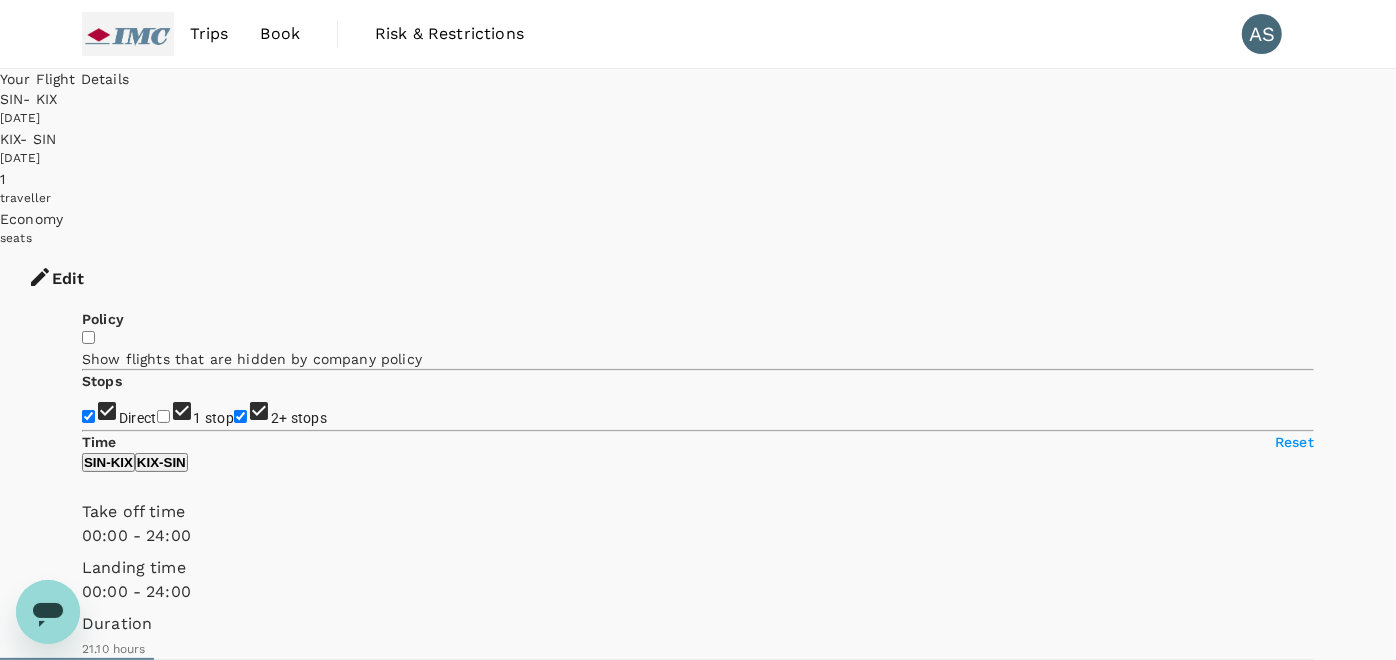 checkbox on "false" 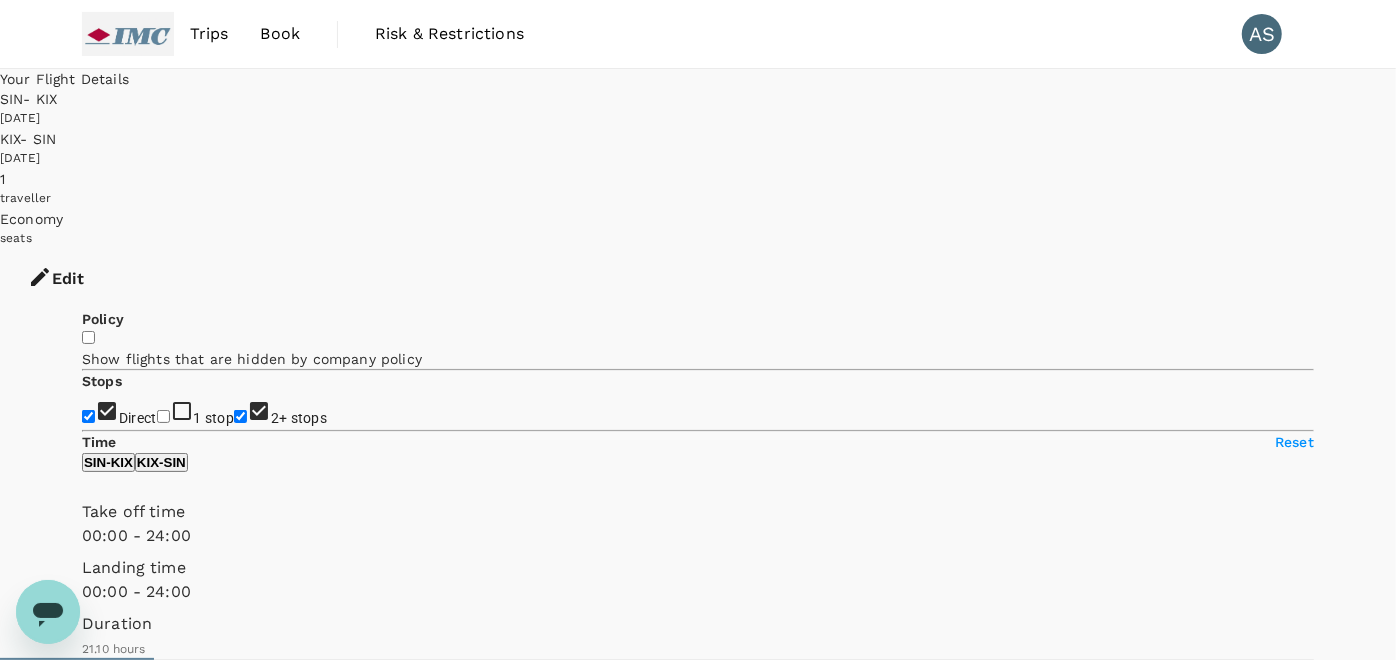click on "2+ stops" at bounding box center [240, 416] 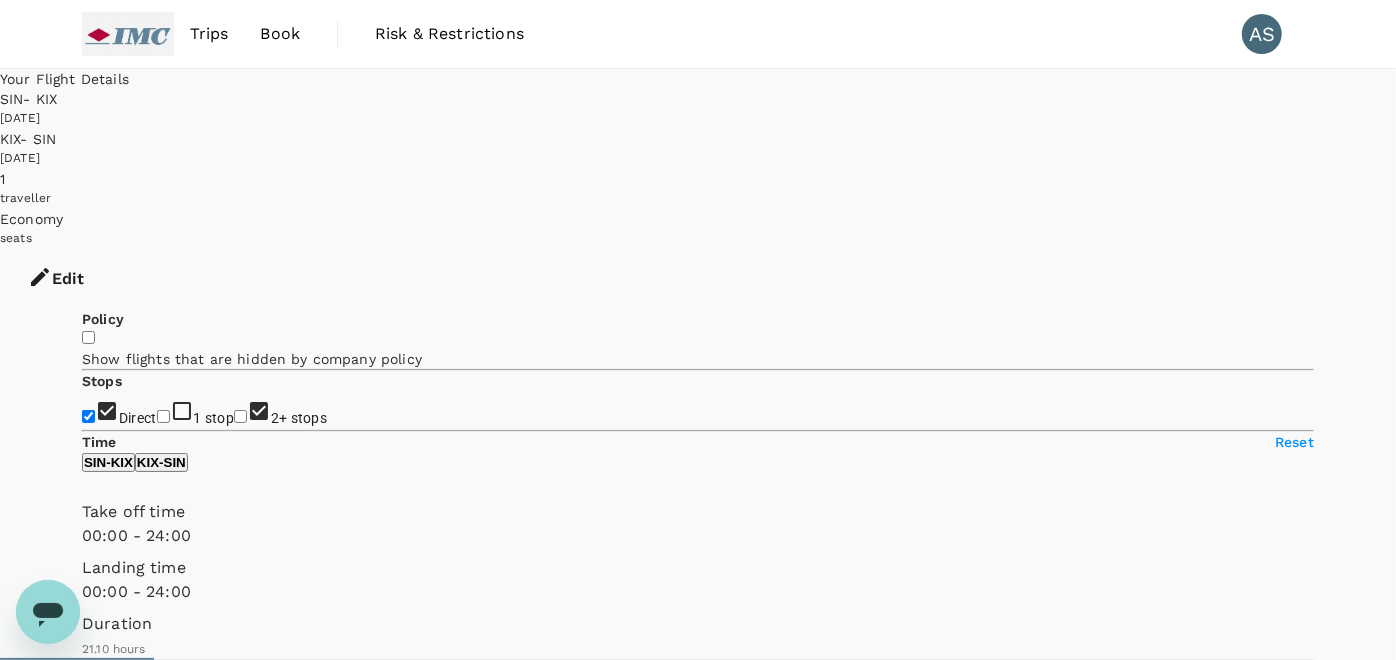 checkbox on "false" 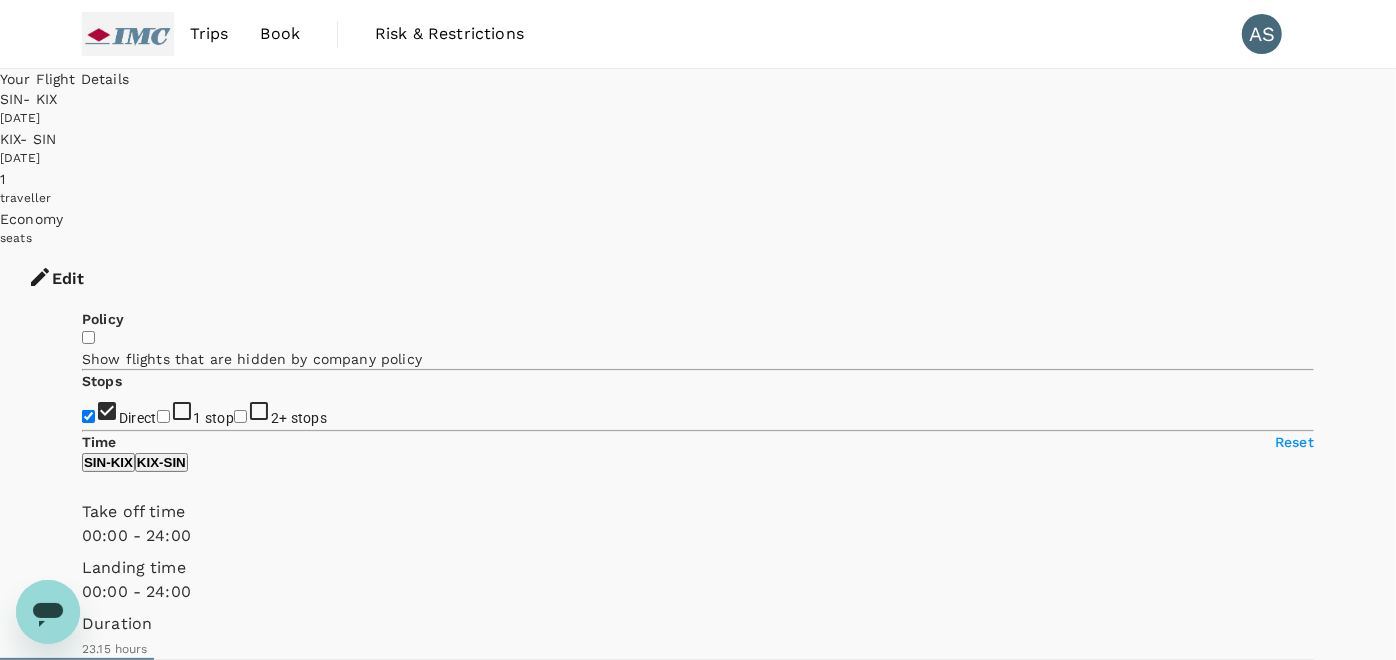 type on "1395" 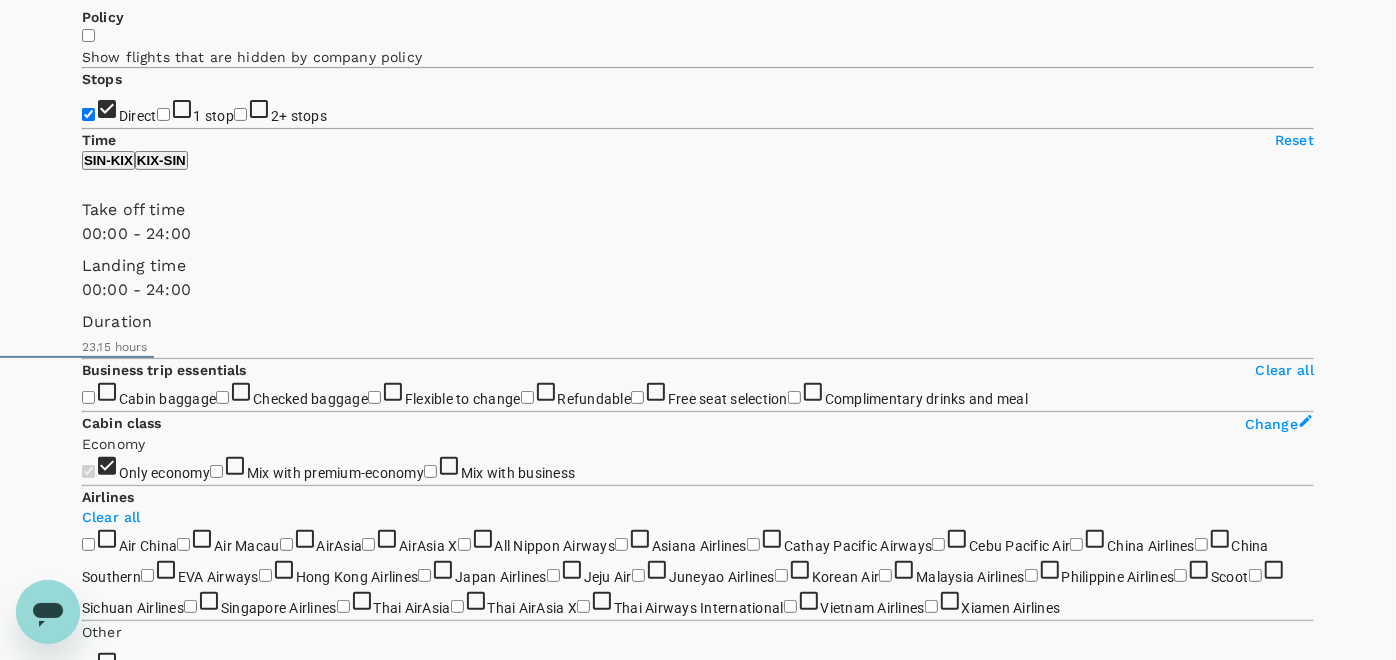 scroll, scrollTop: 333, scrollLeft: 0, axis: vertical 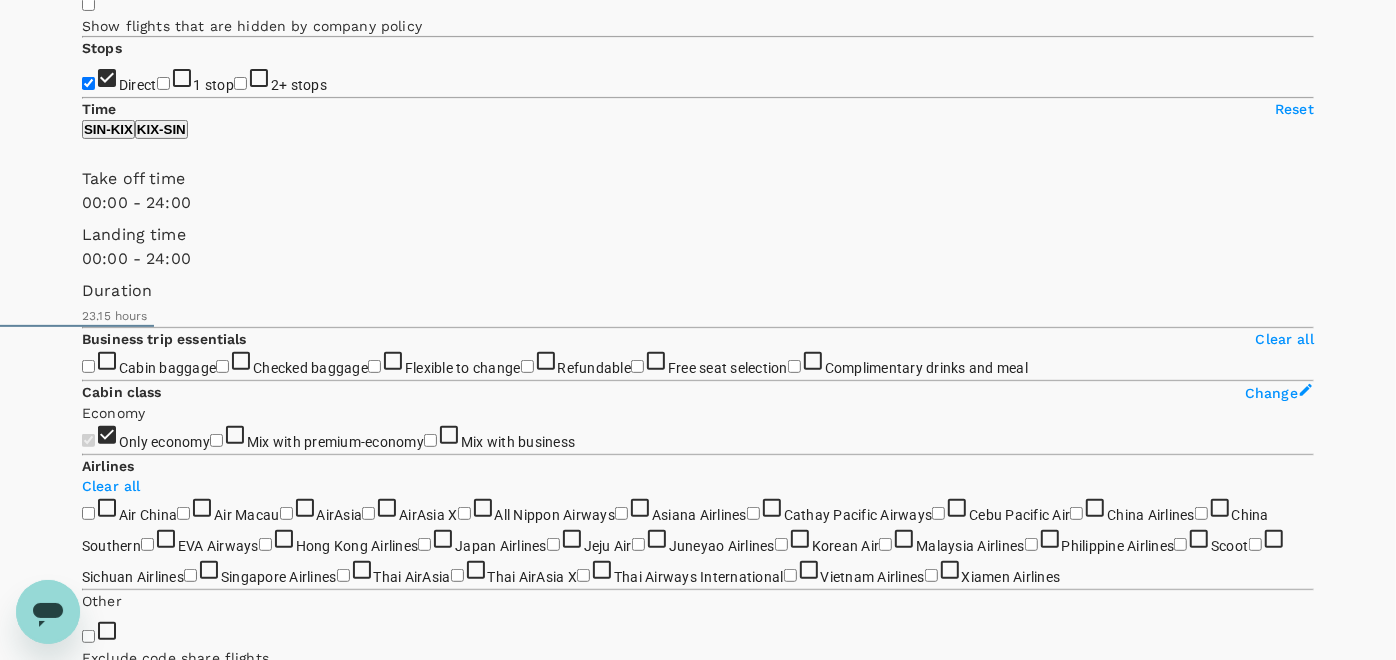 click on "View options" at bounding box center [121, 9796] 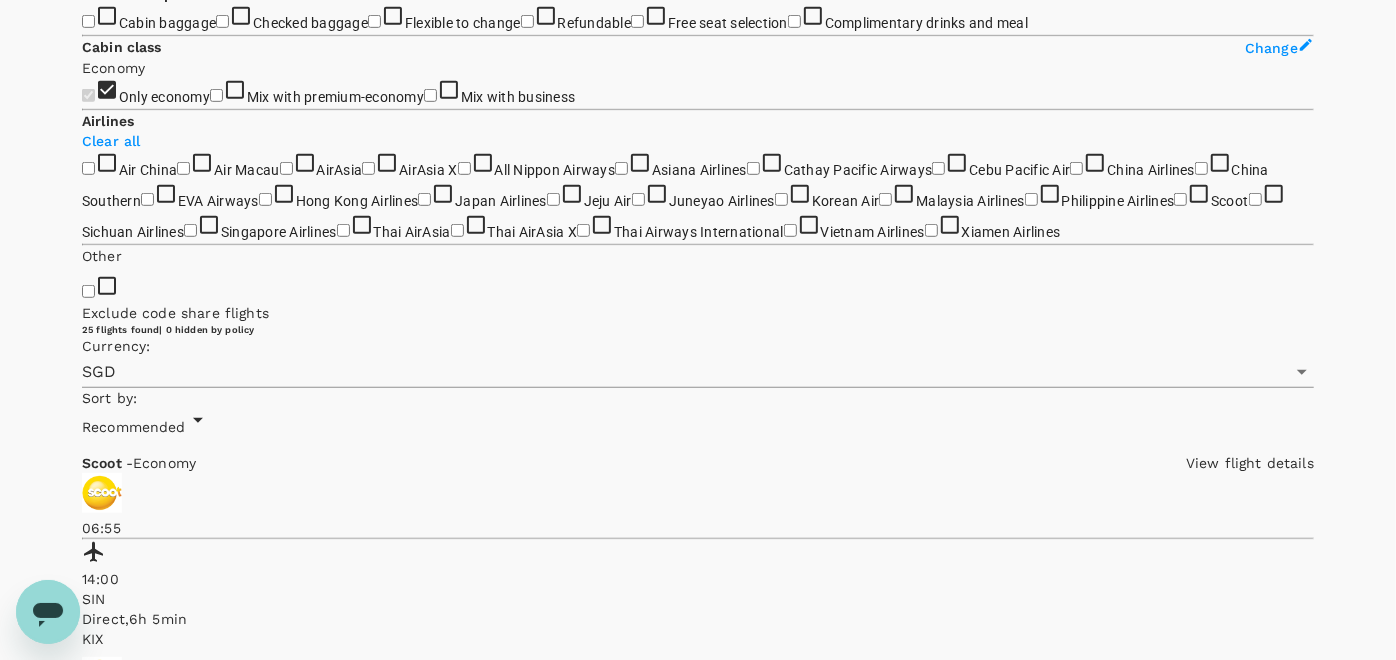 scroll, scrollTop: 691, scrollLeft: 0, axis: vertical 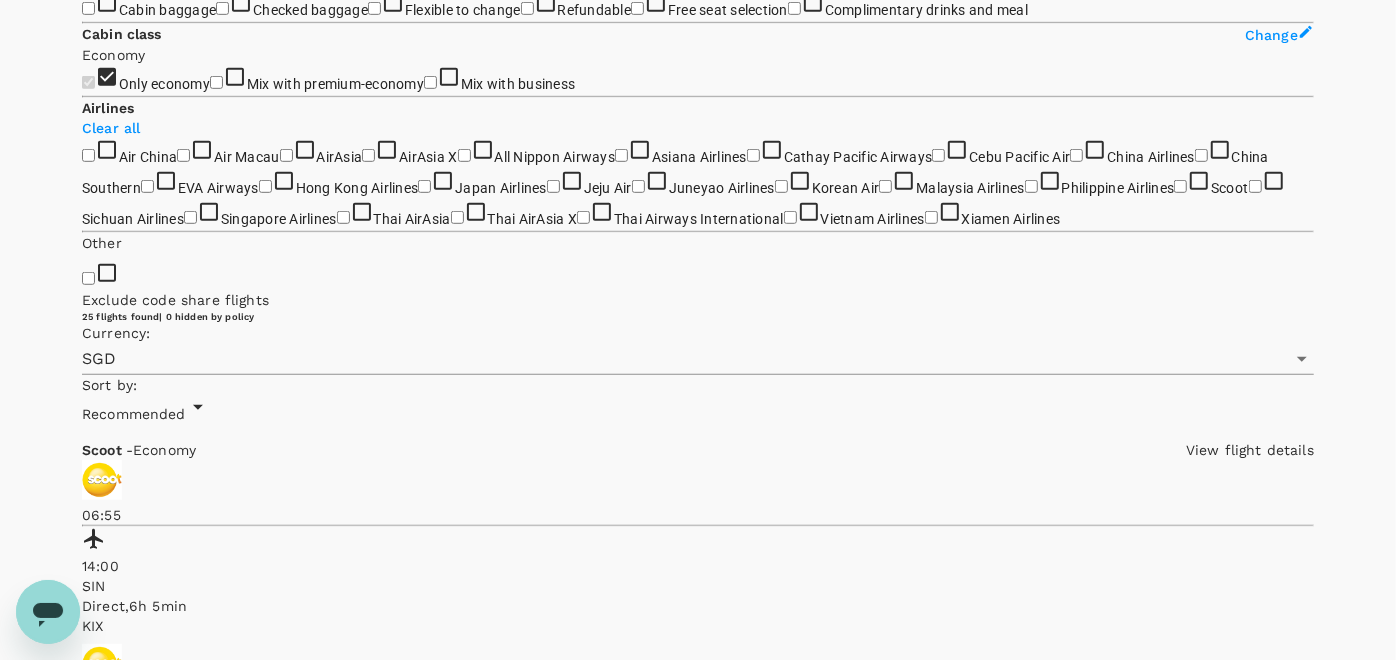 click 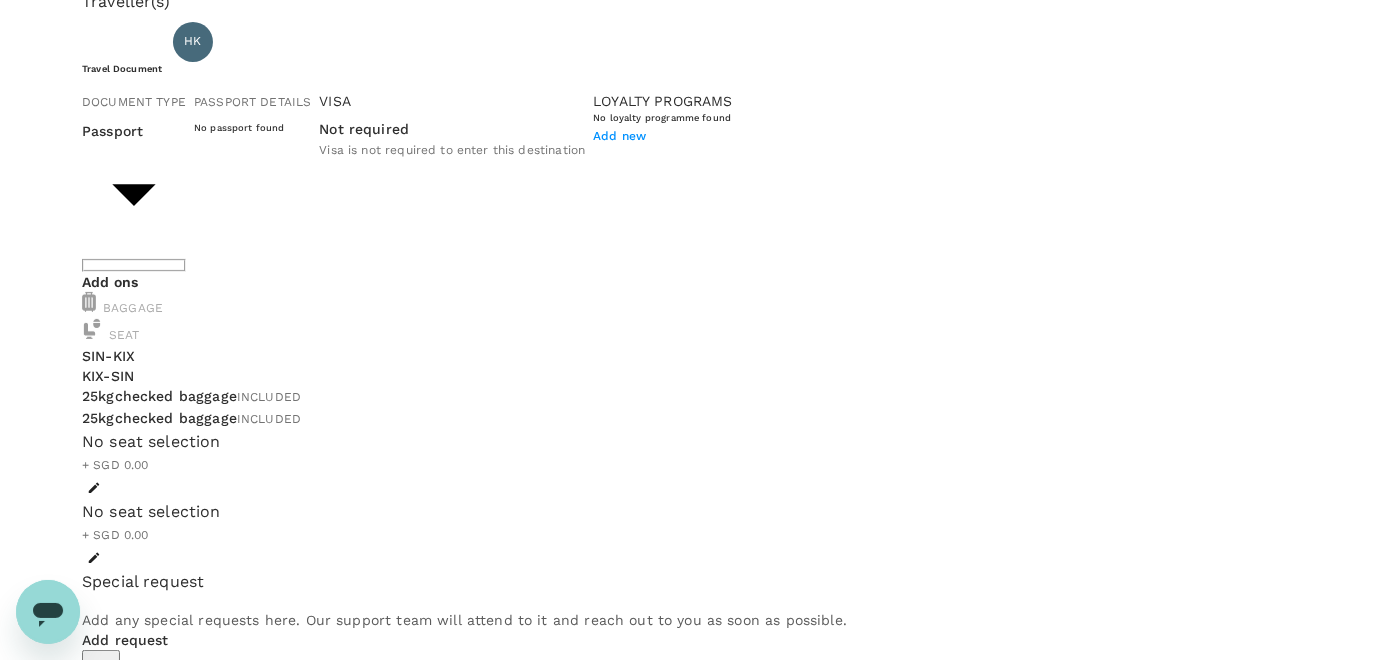 scroll, scrollTop: 222, scrollLeft: 0, axis: vertical 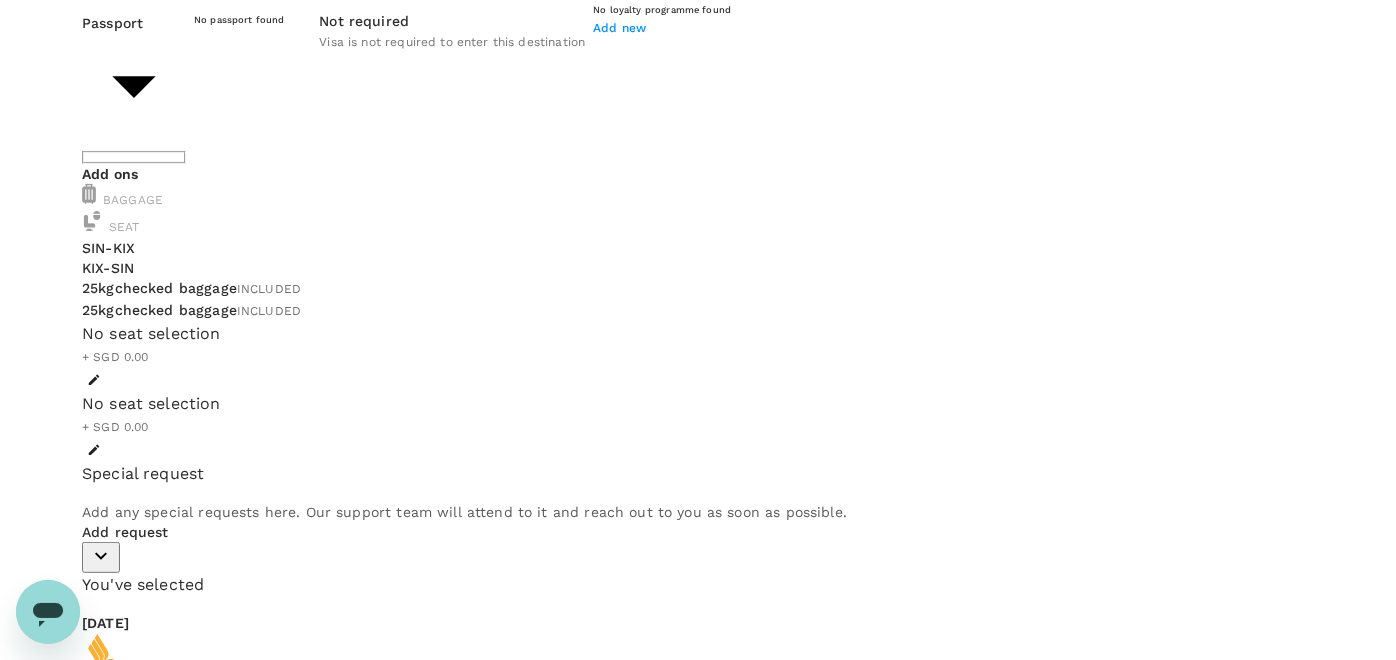 click on "Continue to payment details Some travellers require a valid travel document to proceed with this booking" at bounding box center (698, 1444) 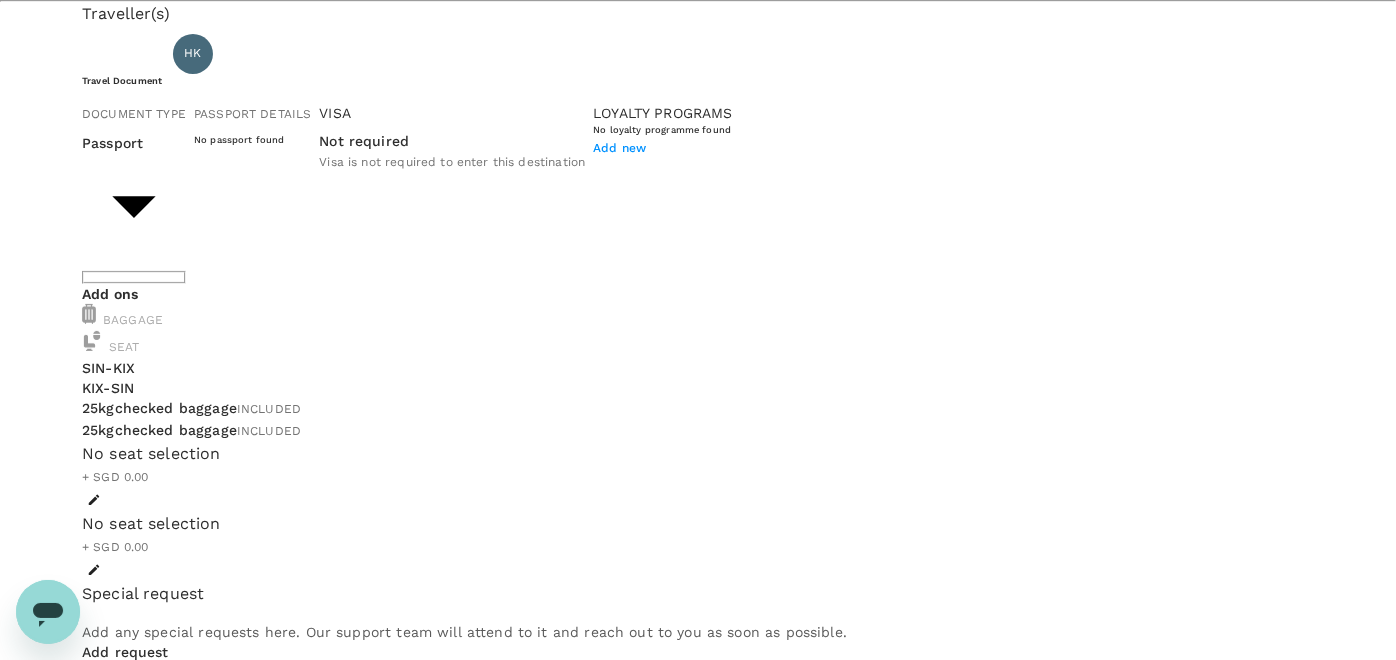 scroll, scrollTop: 0, scrollLeft: 0, axis: both 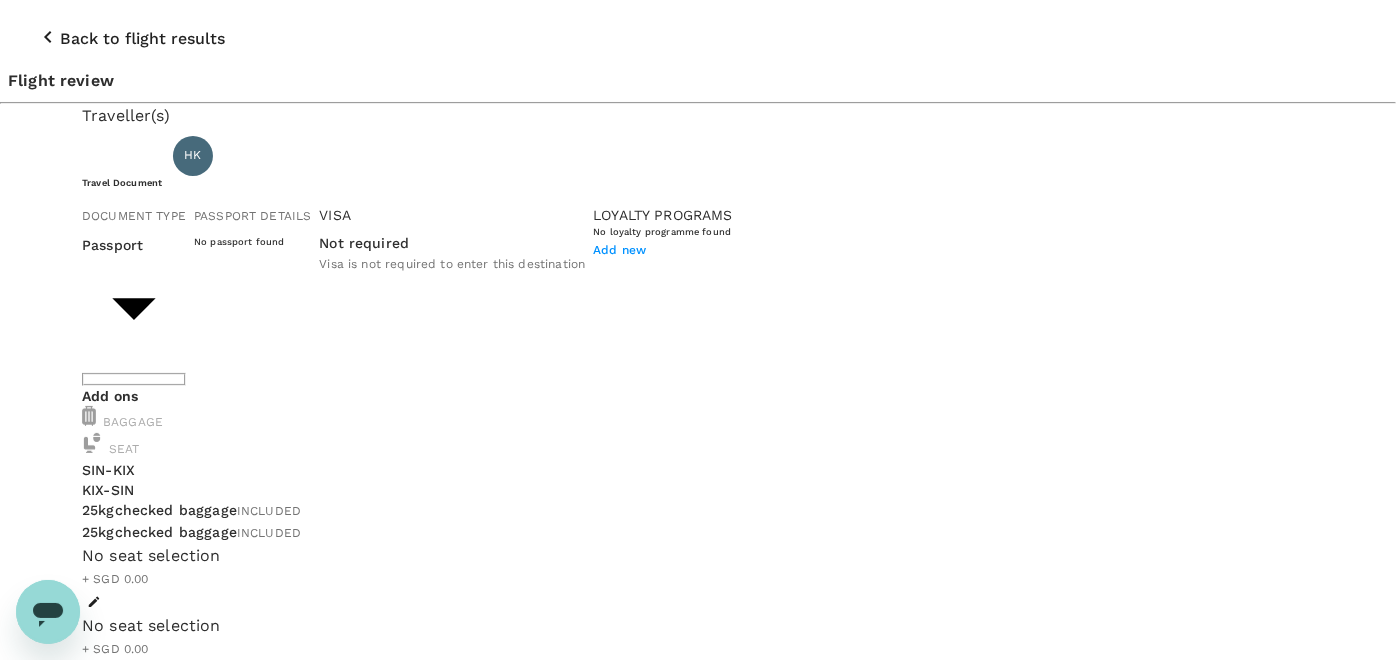 click on "No passport found" at bounding box center [252, 241] 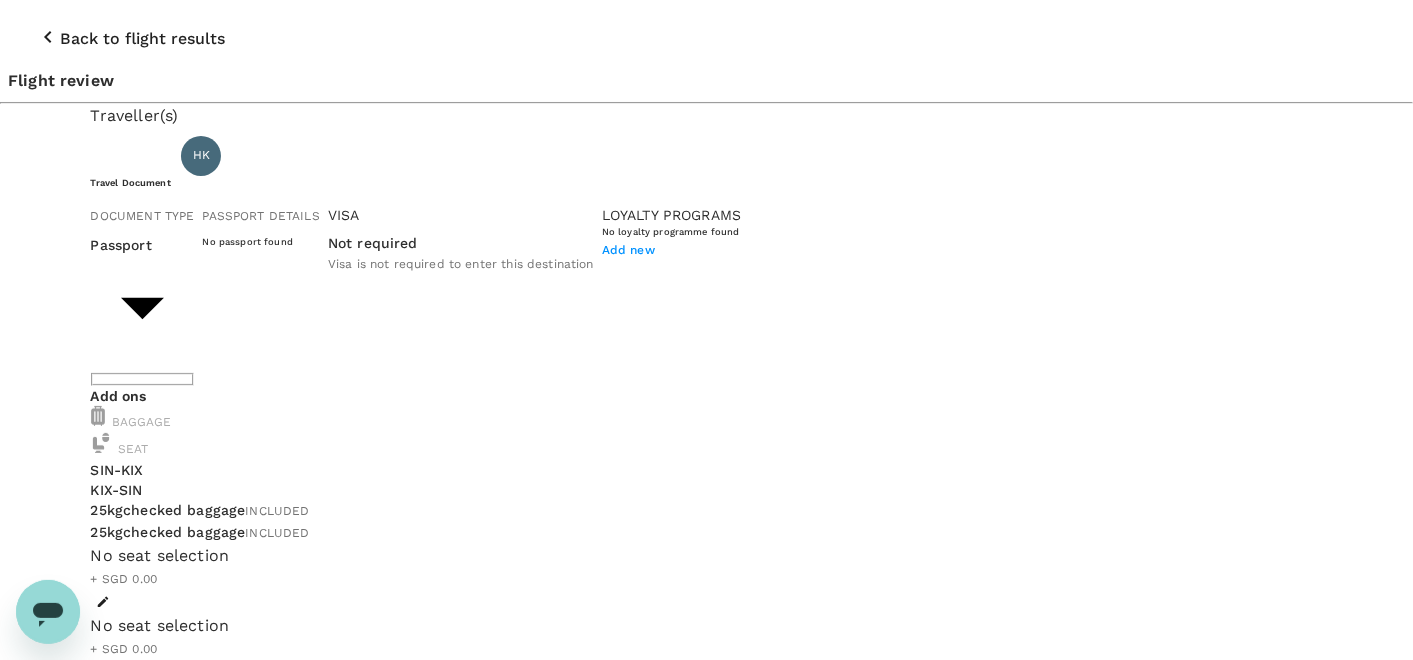 click on "Back to flight results Flight review Traveller(s) Traveller   1 : HK [PERSON_NAME] Travel Document Document type Passport Passport ​ Passport details No passport found Visa Not required Visa is not required to enter this destination Loyalty programs No loyalty programme found Add new Add ons Baggage Seat SIN  -  KIX KIX  -  SIN 25kg  checked baggage INCLUDED 25kg  checked baggage INCLUDED No seat selection + SGD 0.00 No seat selection + SGD 0.00 Special request Add any special requests here. Our support team will attend to it and reach out to you as soon as possible. Add request You've selected [DATE] 14:20 21:20 SIN Direct ,  6h 0min KIX [DATE] 10:10 16:05 KIX Direct ,  6h 55min SIN View flight details Price summary Total fare (1 traveller(s)) SGD 1,189.80 Air fare SGD 1,189.80 Baggage fee SGD 0.00 Seat fee SGD 0.00 Service fee SGD 2.25 Total SGD 1,192.05 Continue to payment details Some travellers require a valid travel document to proceed with this booking Version 3.46.3" at bounding box center [706, 877] 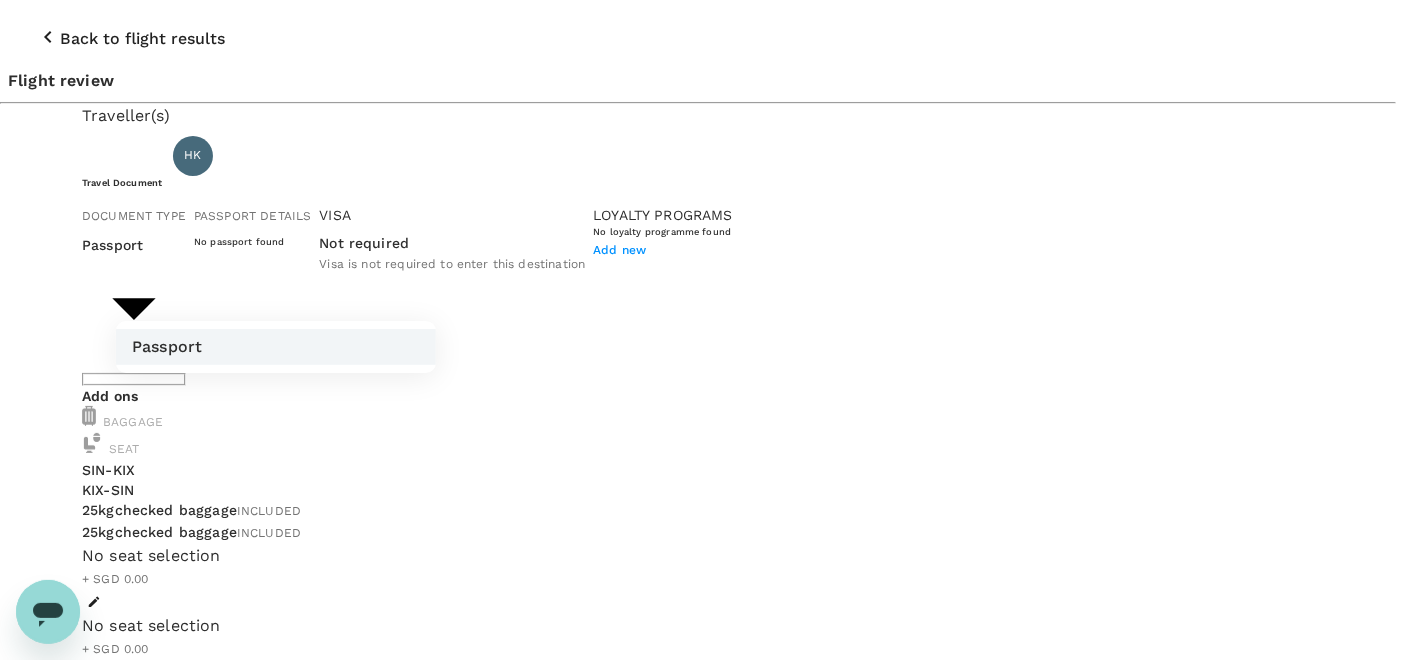 click at bounding box center [706, 330] 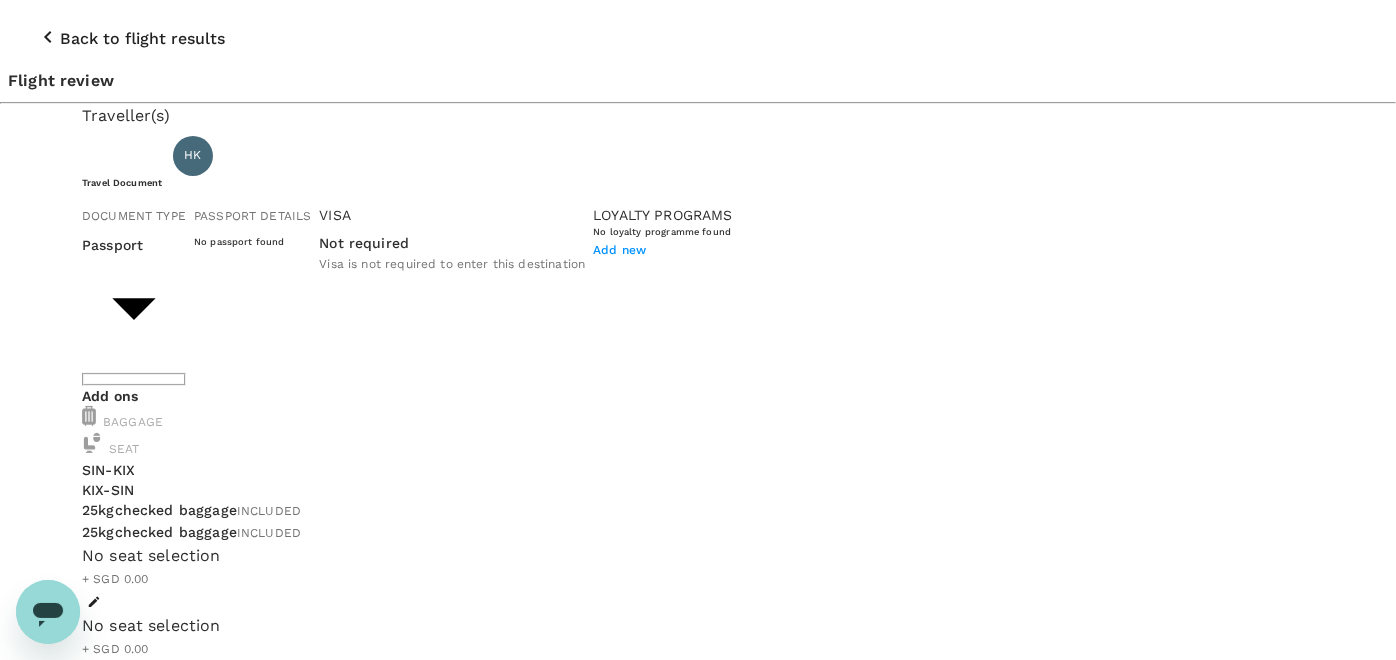 click on "No passport found" at bounding box center [252, 241] 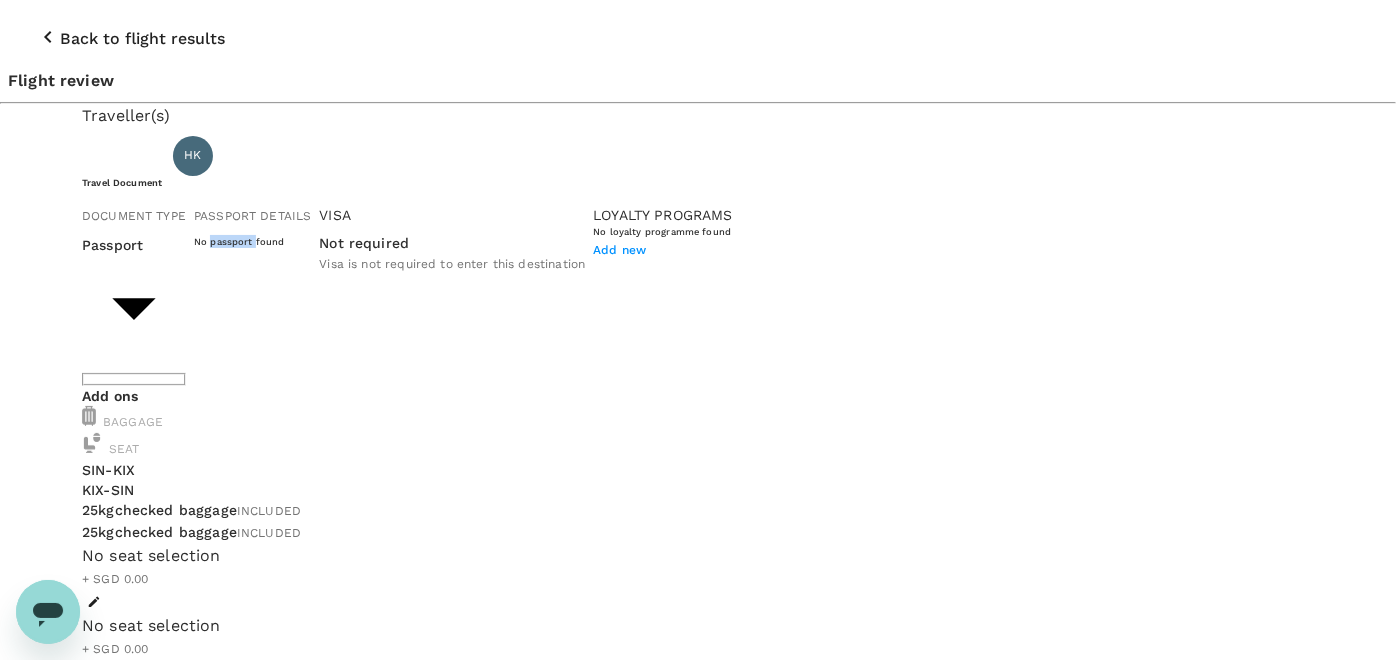click on "No passport found" at bounding box center (252, 241) 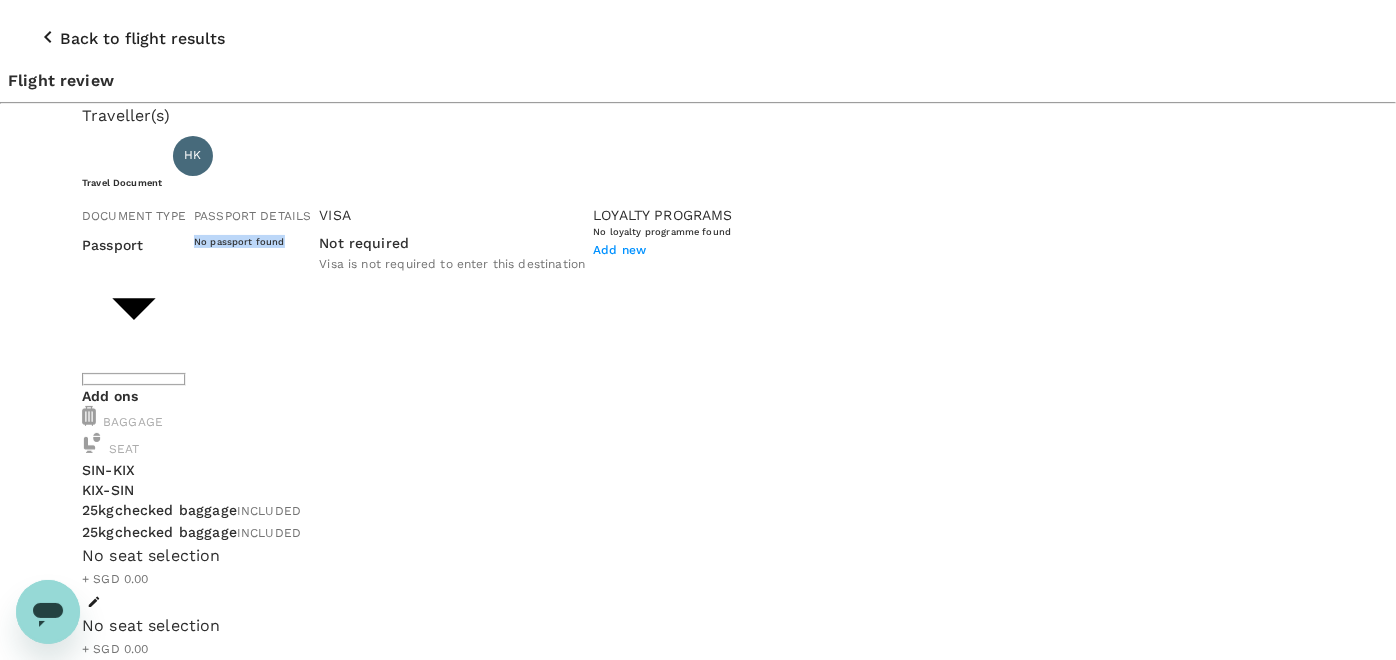 click on "No passport found" at bounding box center [252, 241] 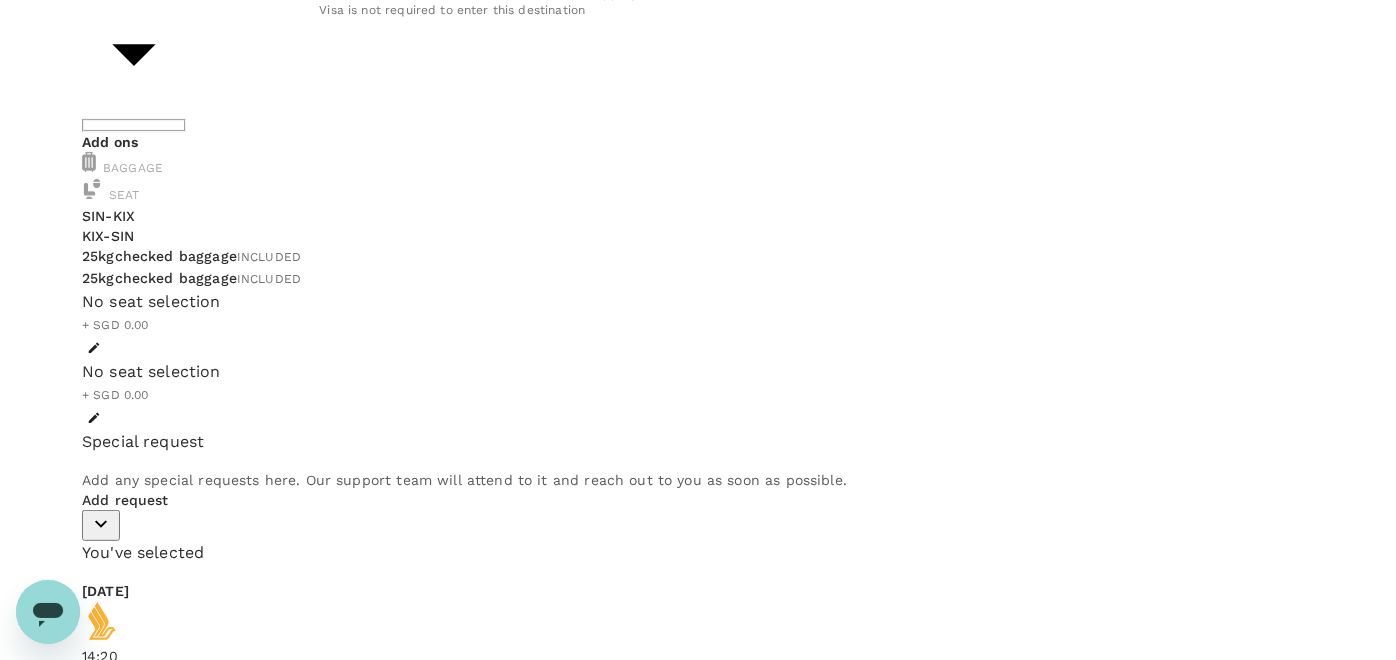scroll, scrollTop: 257, scrollLeft: 0, axis: vertical 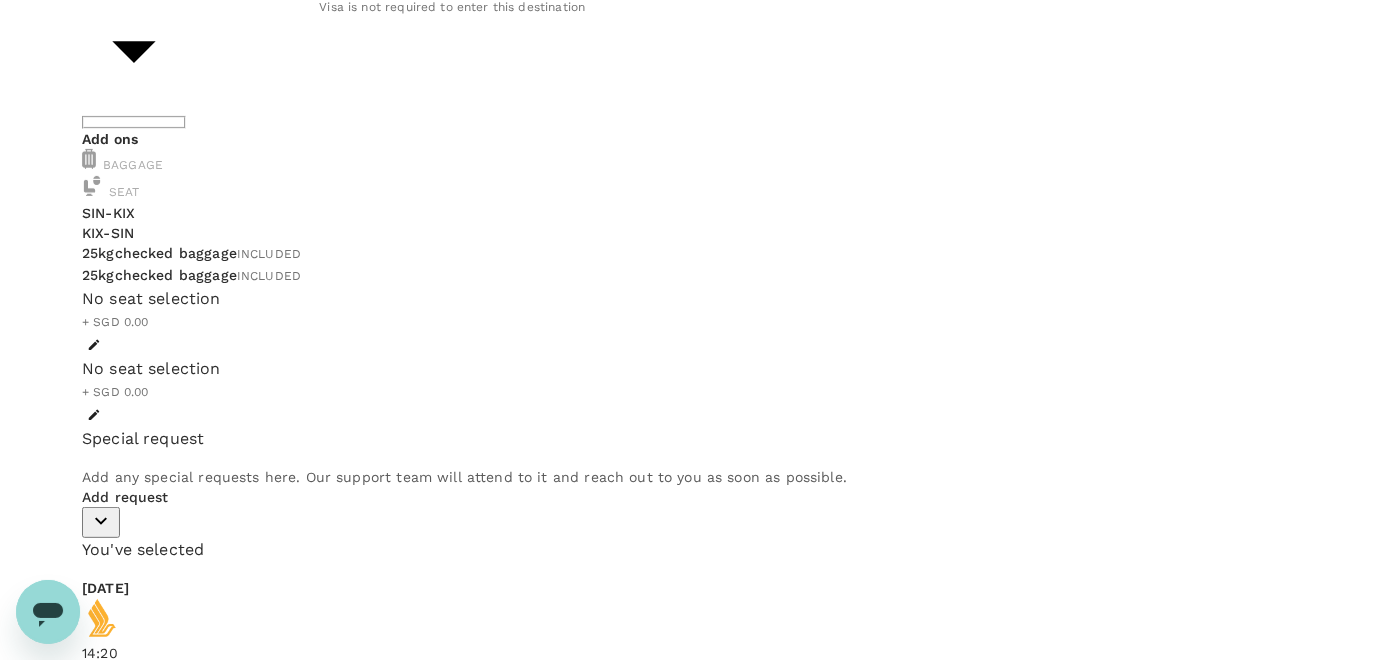 click on "Continue to payment details Some travellers require a valid travel document to proceed with this booking" at bounding box center [698, 1409] 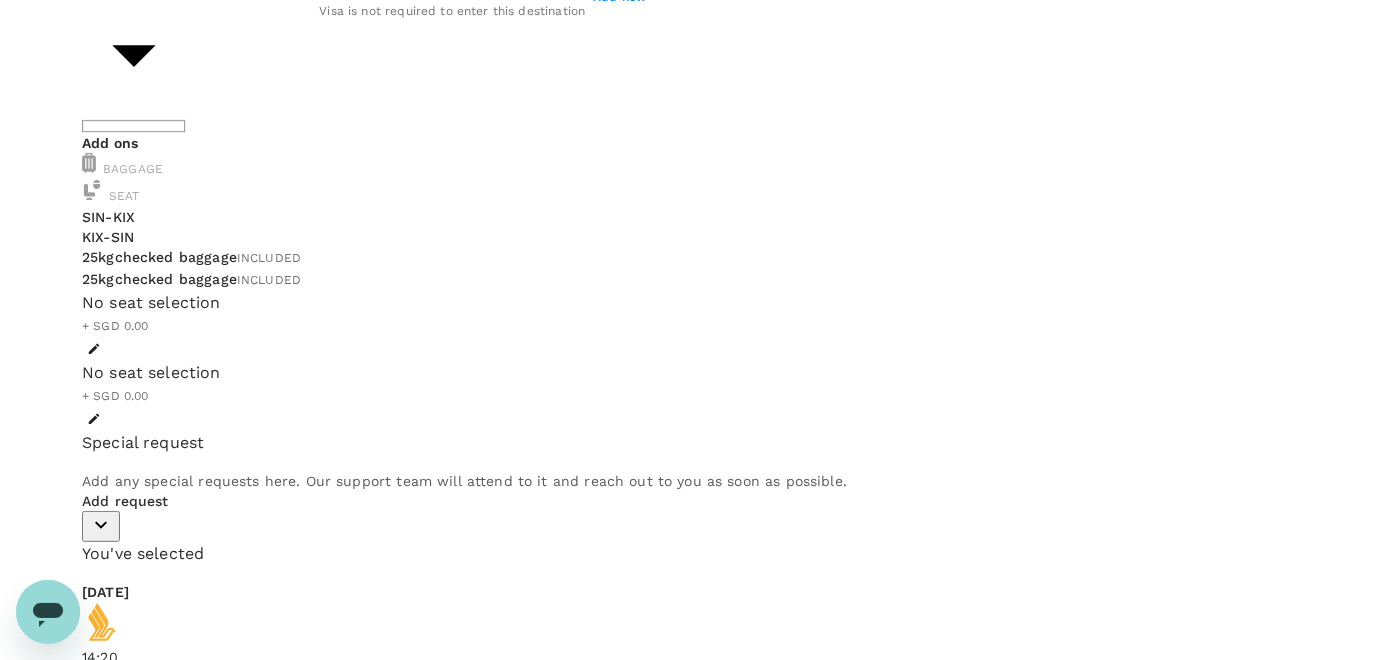 scroll, scrollTop: 257, scrollLeft: 0, axis: vertical 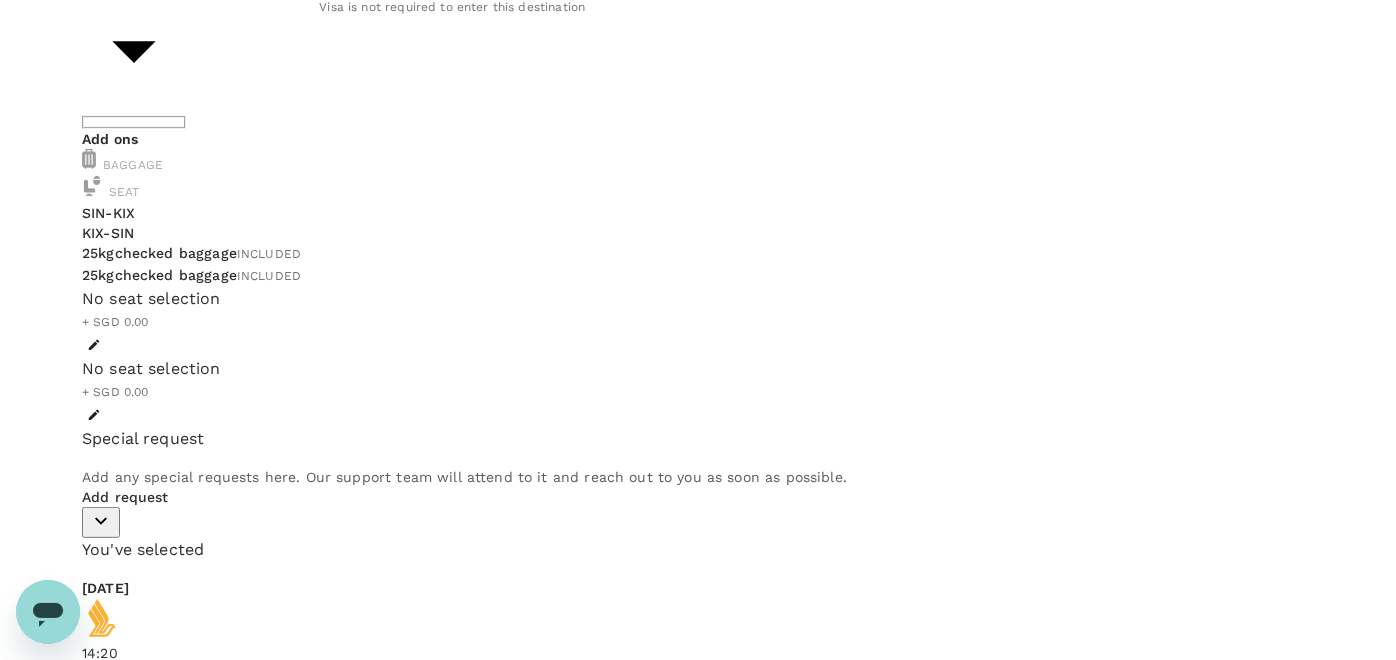 click on "Continue to payment details Some travellers require a valid travel document to proceed with this booking" at bounding box center (698, 1409) 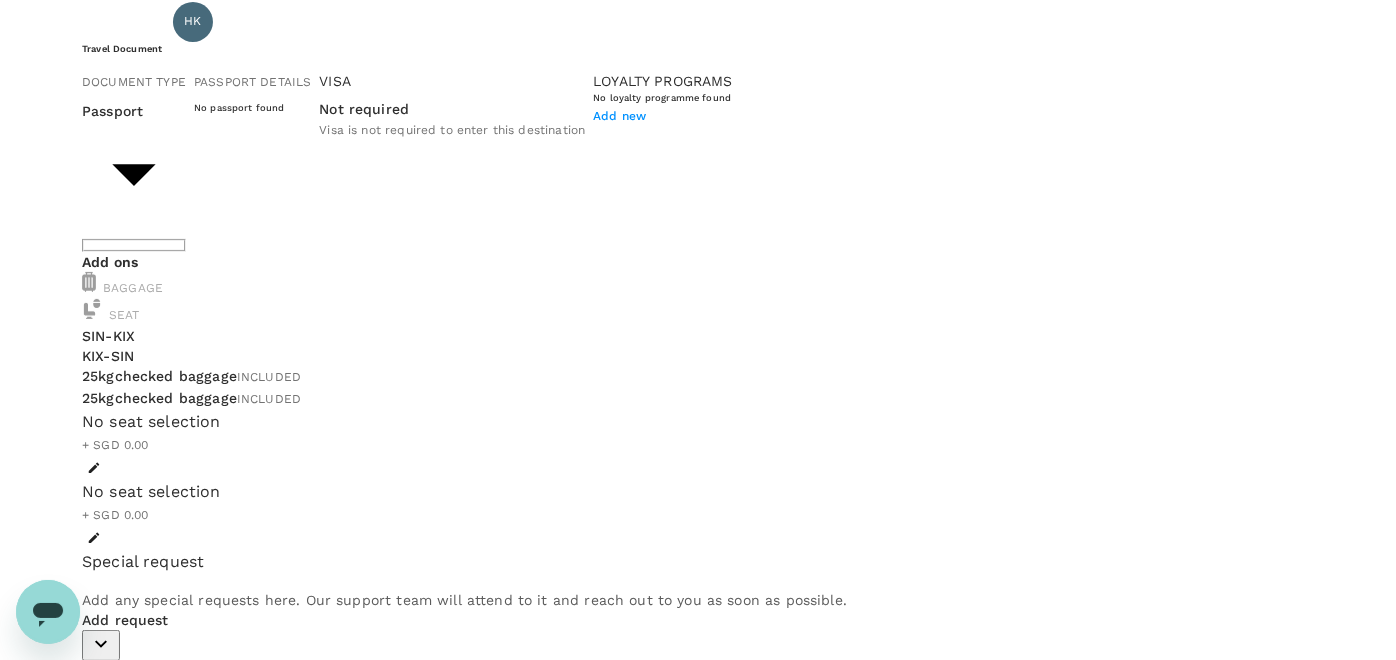 scroll, scrollTop: 0, scrollLeft: 0, axis: both 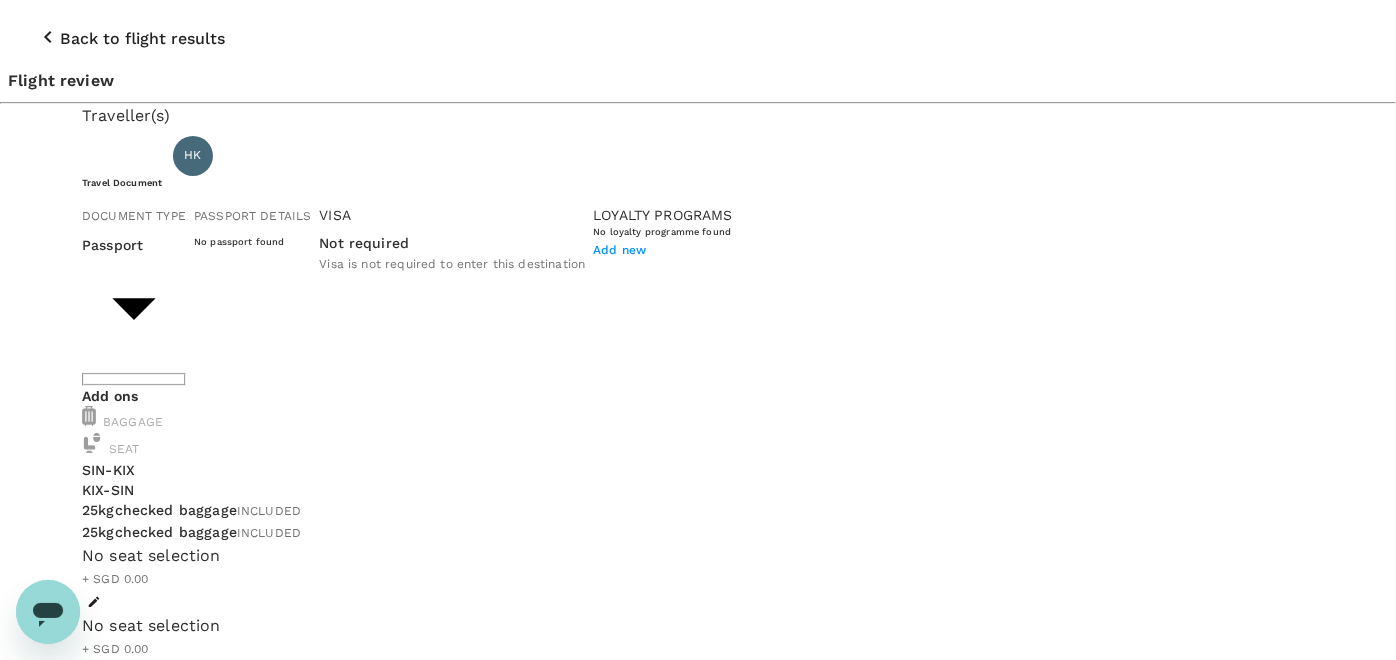 click on "No passport found" at bounding box center [252, 241] 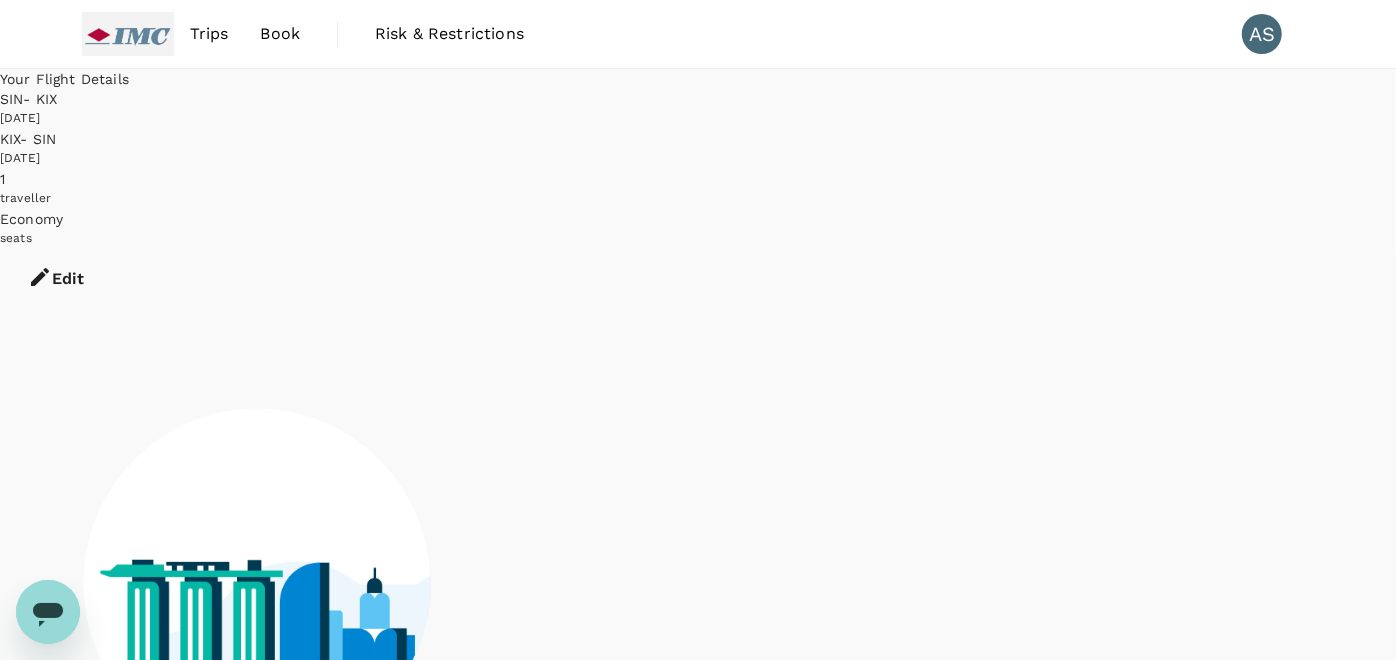 scroll, scrollTop: 84, scrollLeft: 0, axis: vertical 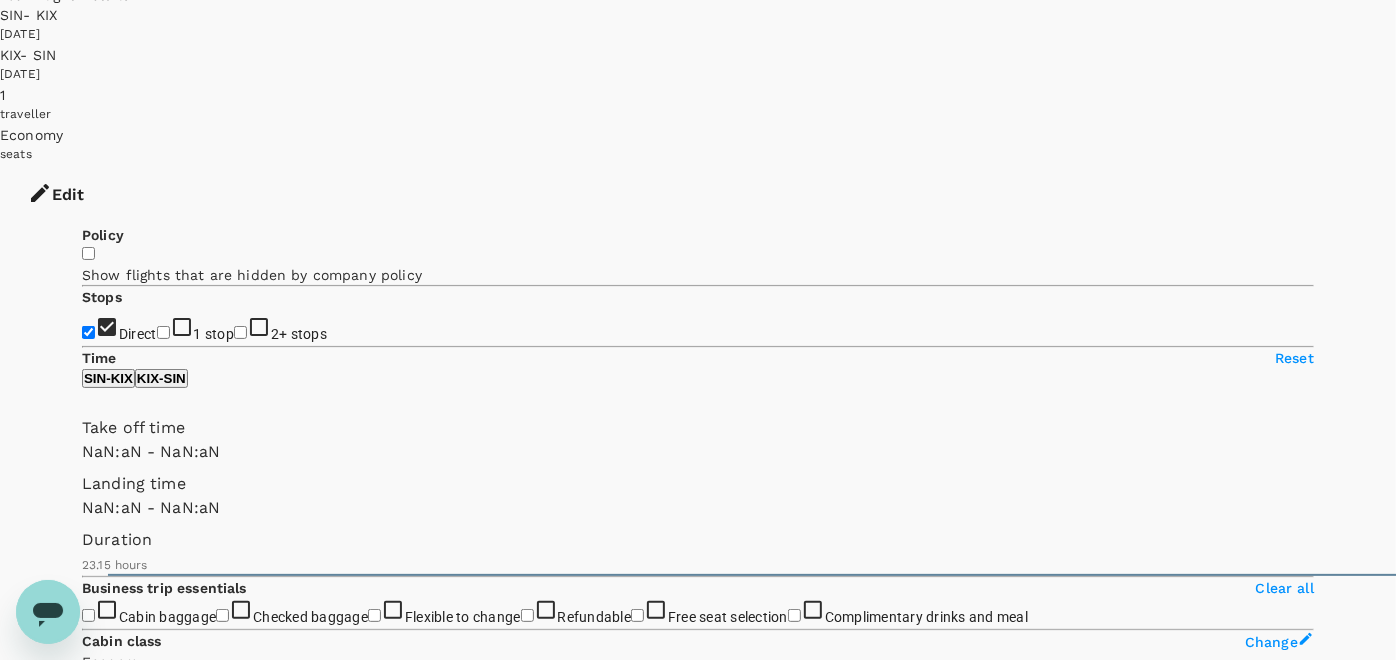 type on "SGD" 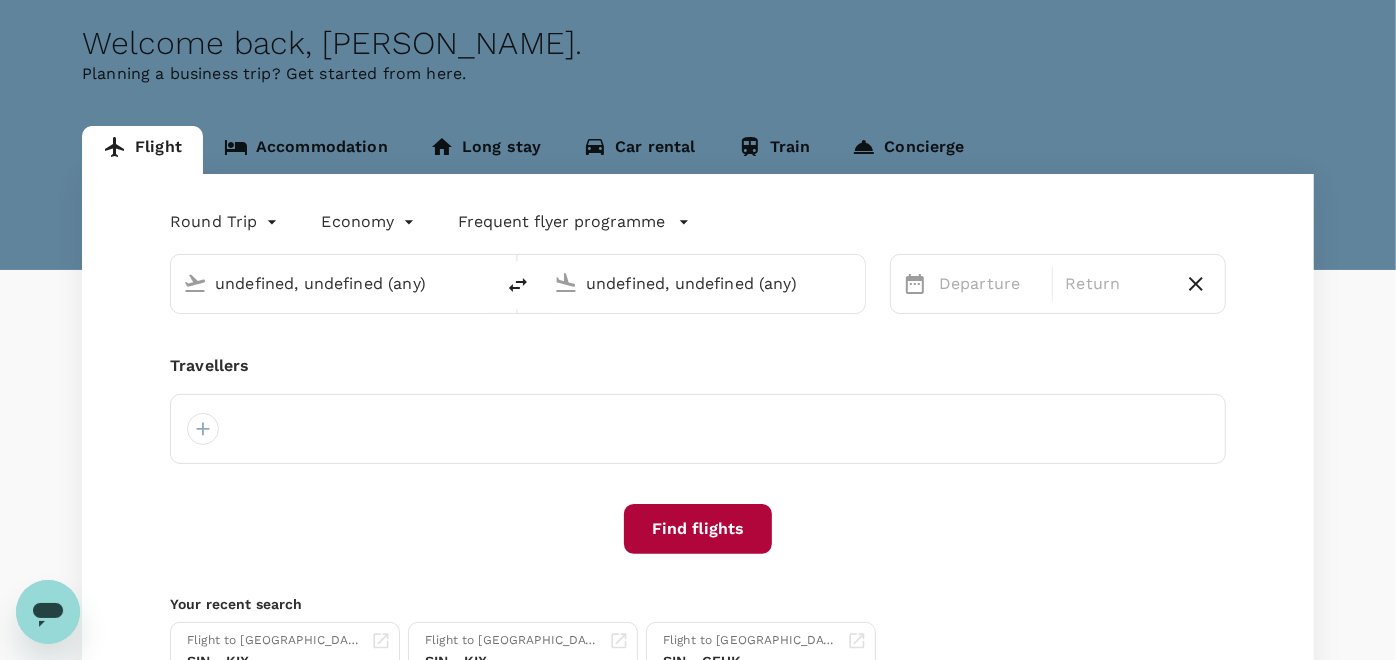 type 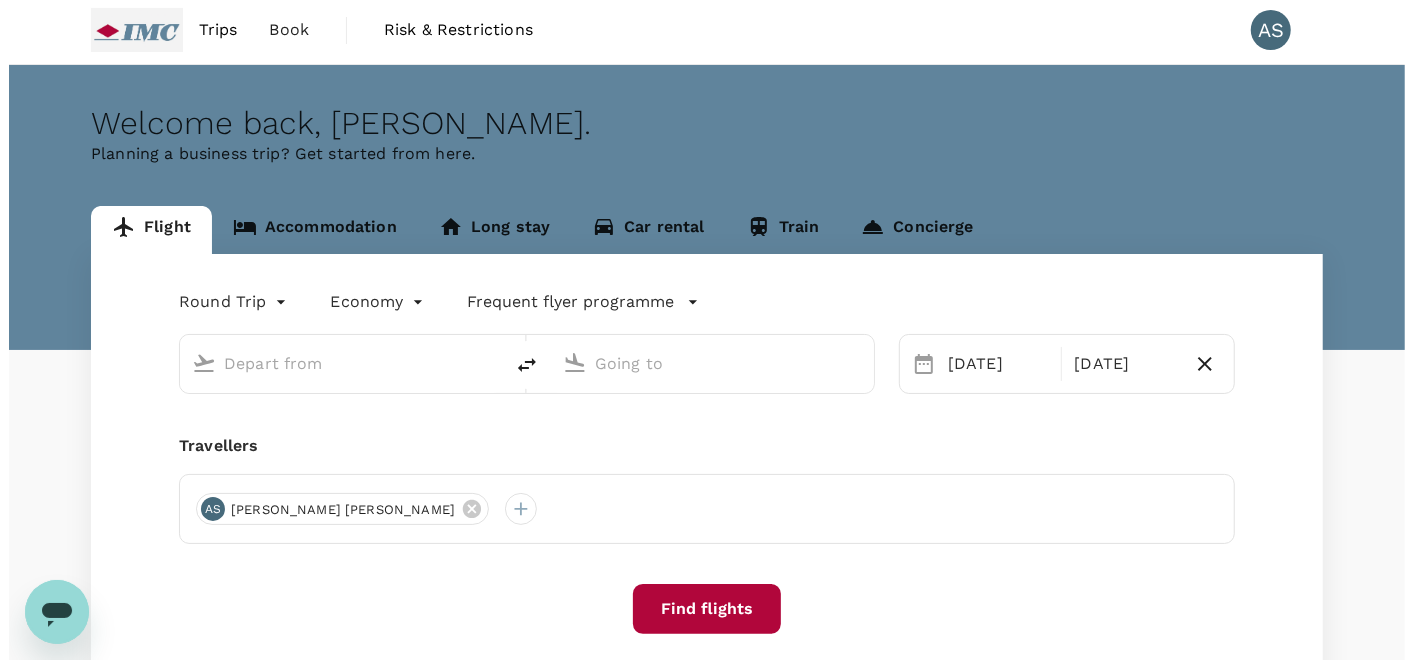 scroll, scrollTop: 0, scrollLeft: 0, axis: both 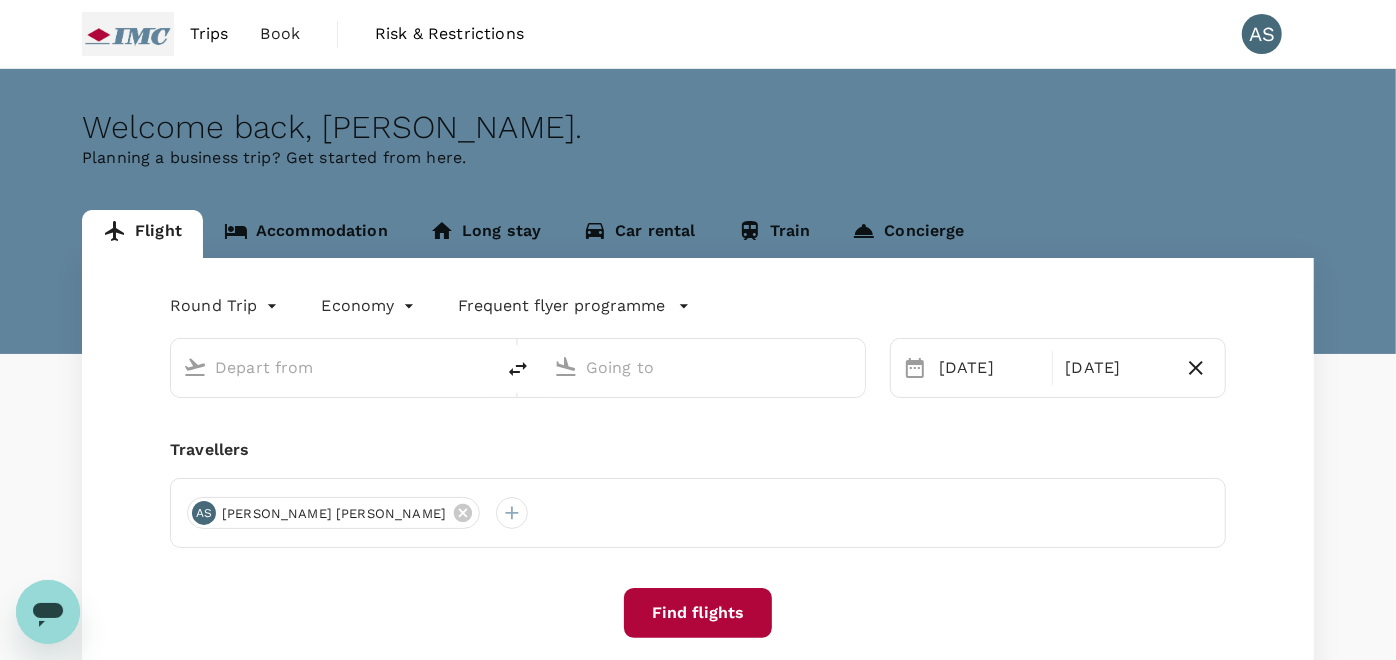 type on "Singapore Changi (SIN)" 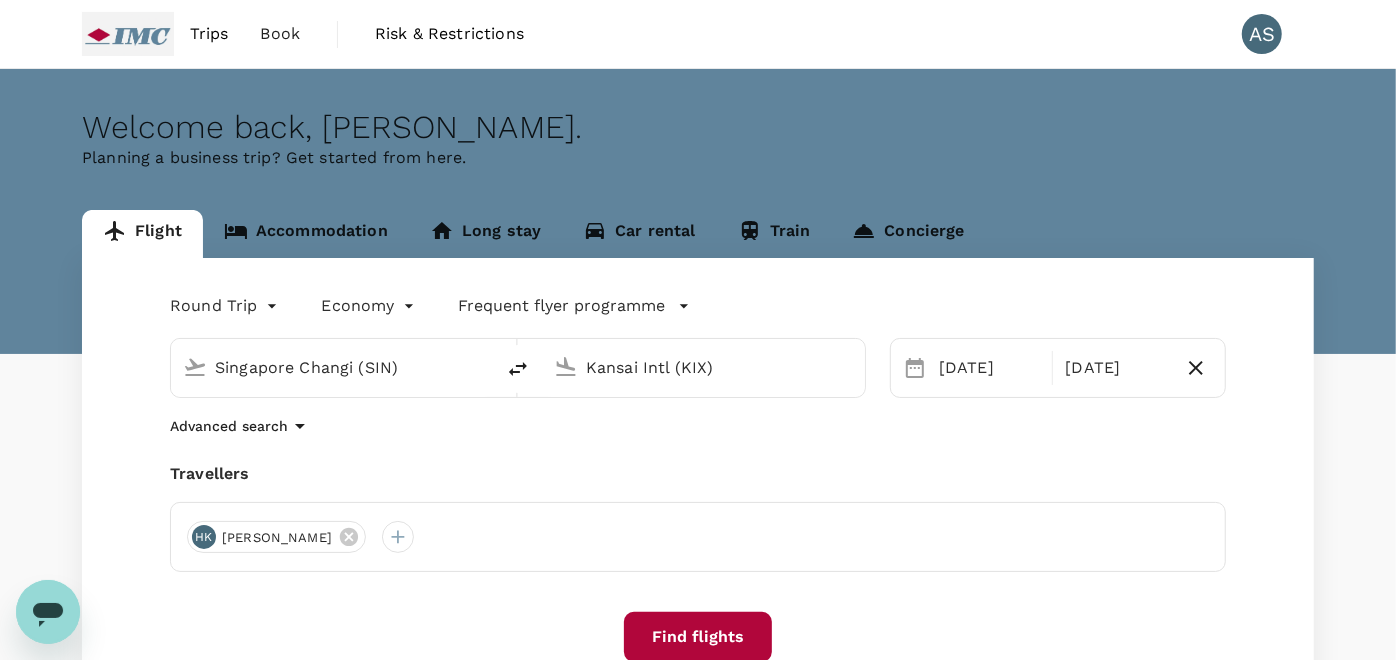 type 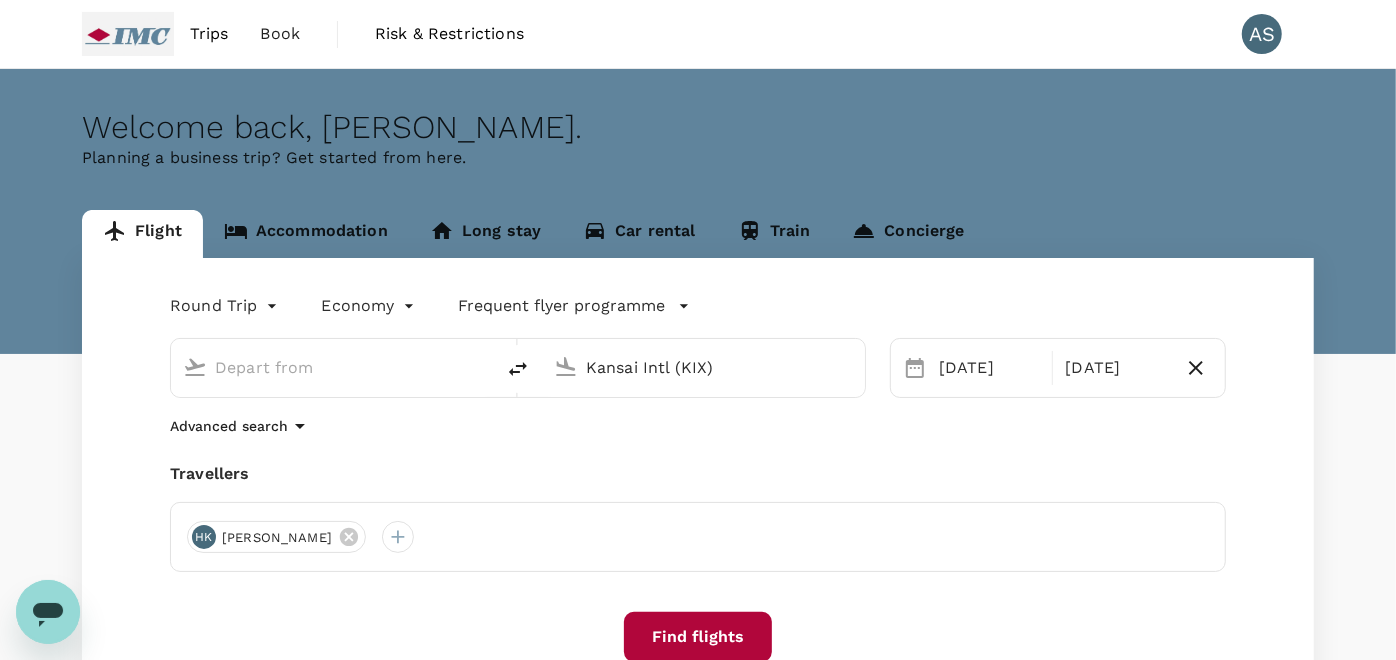 type 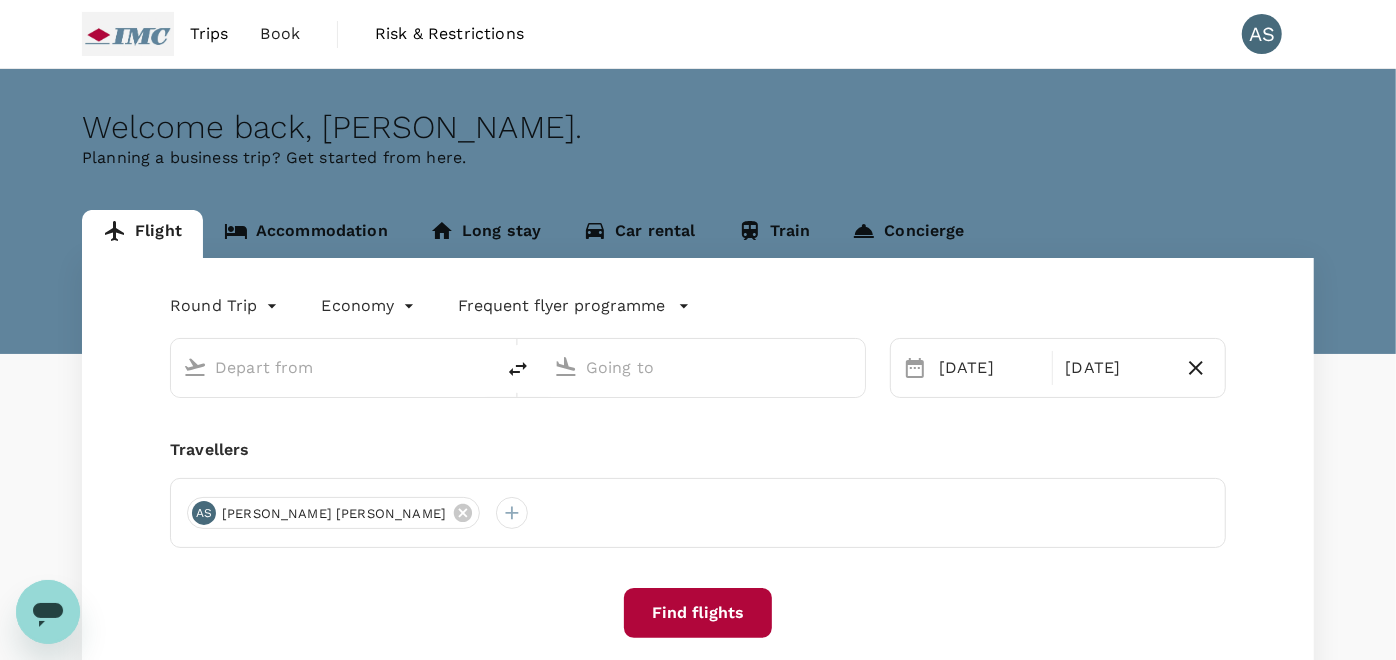 type on "Singapore Changi (SIN)" 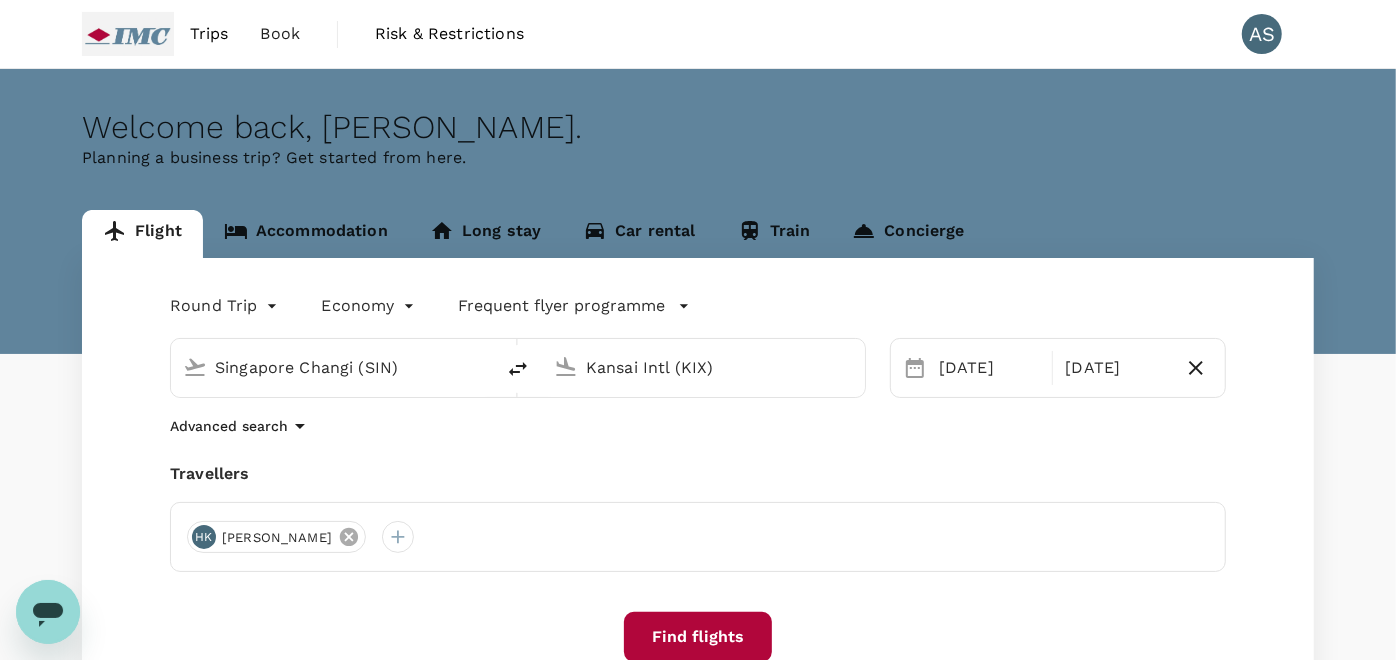 click 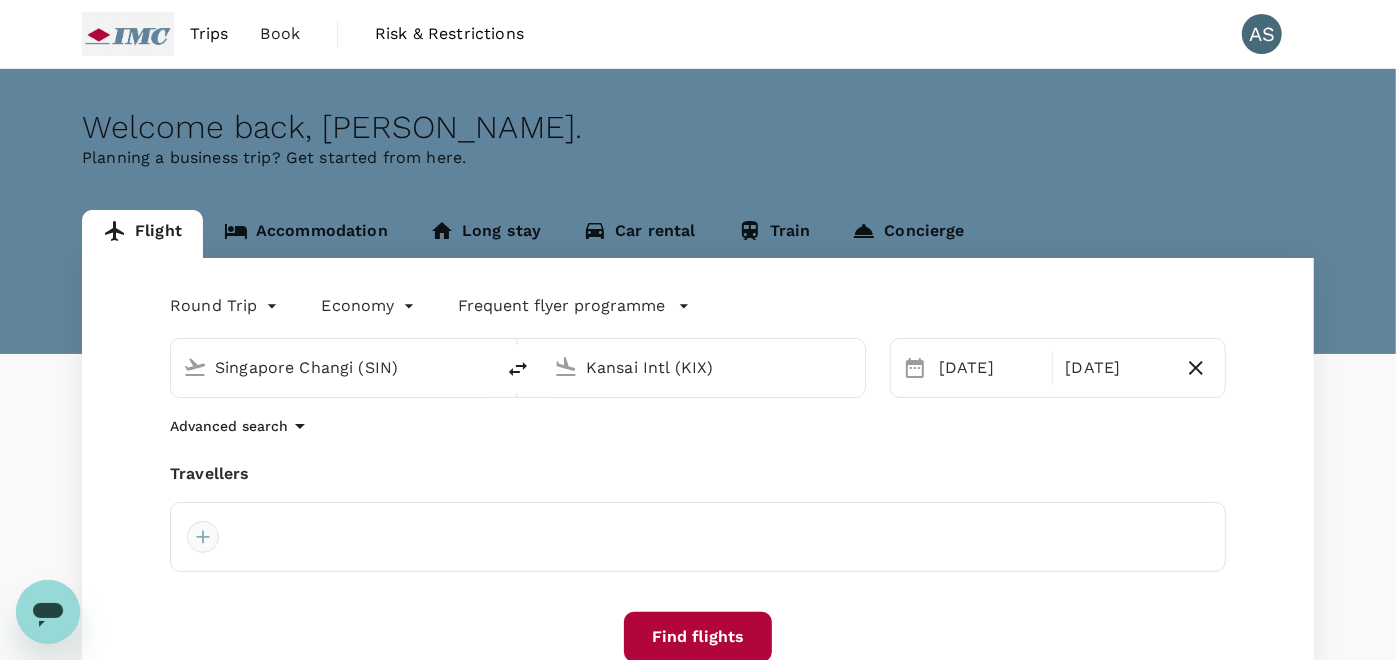 click at bounding box center (203, 537) 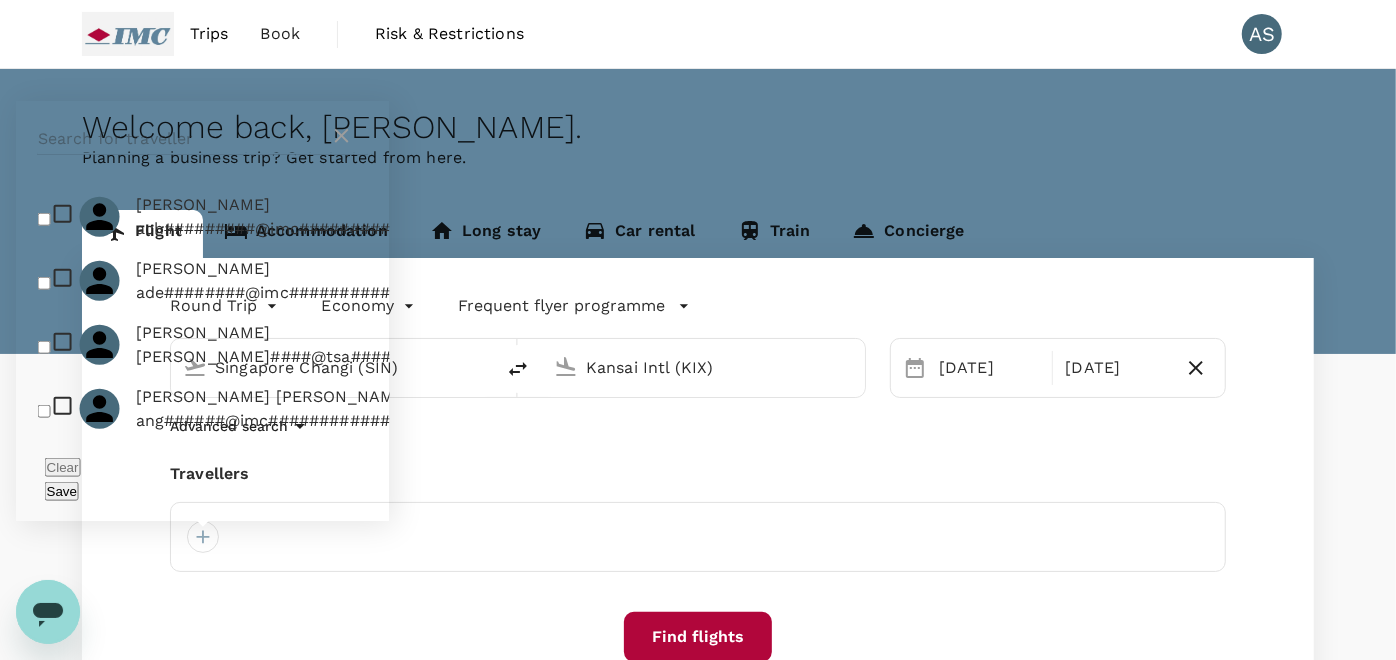 click at bounding box center [184, 139] 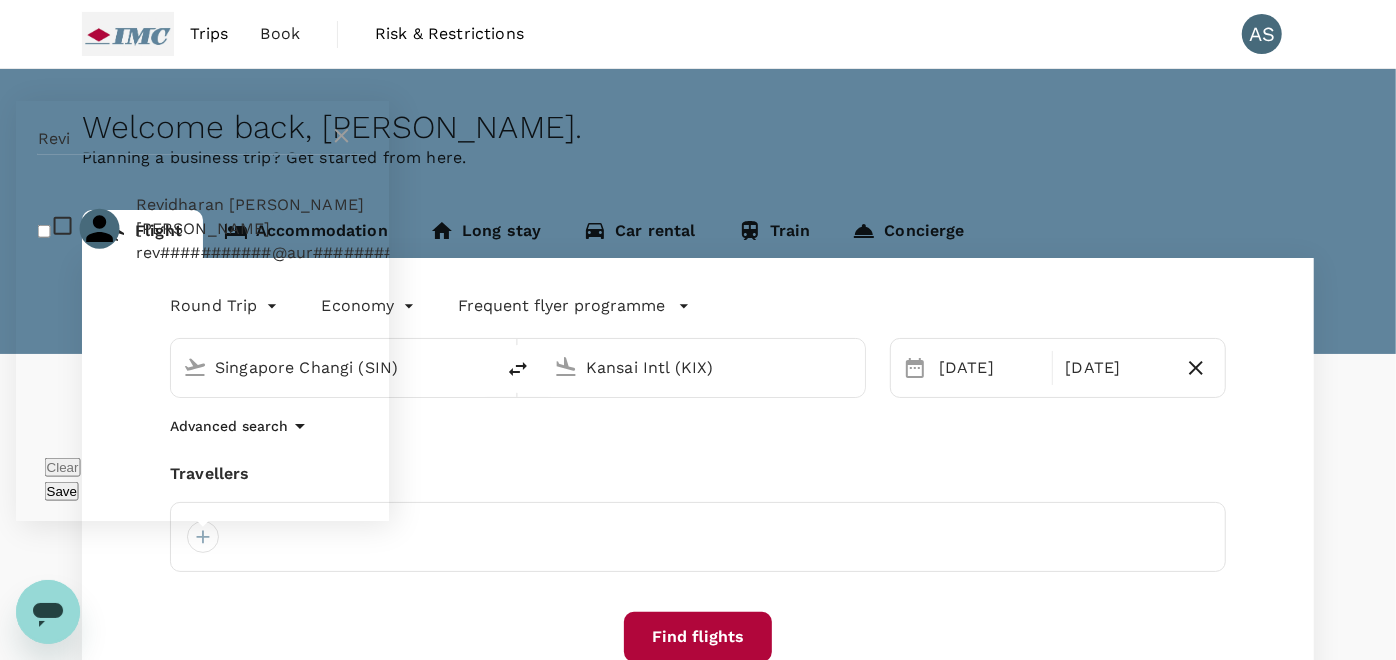 type on "Revi" 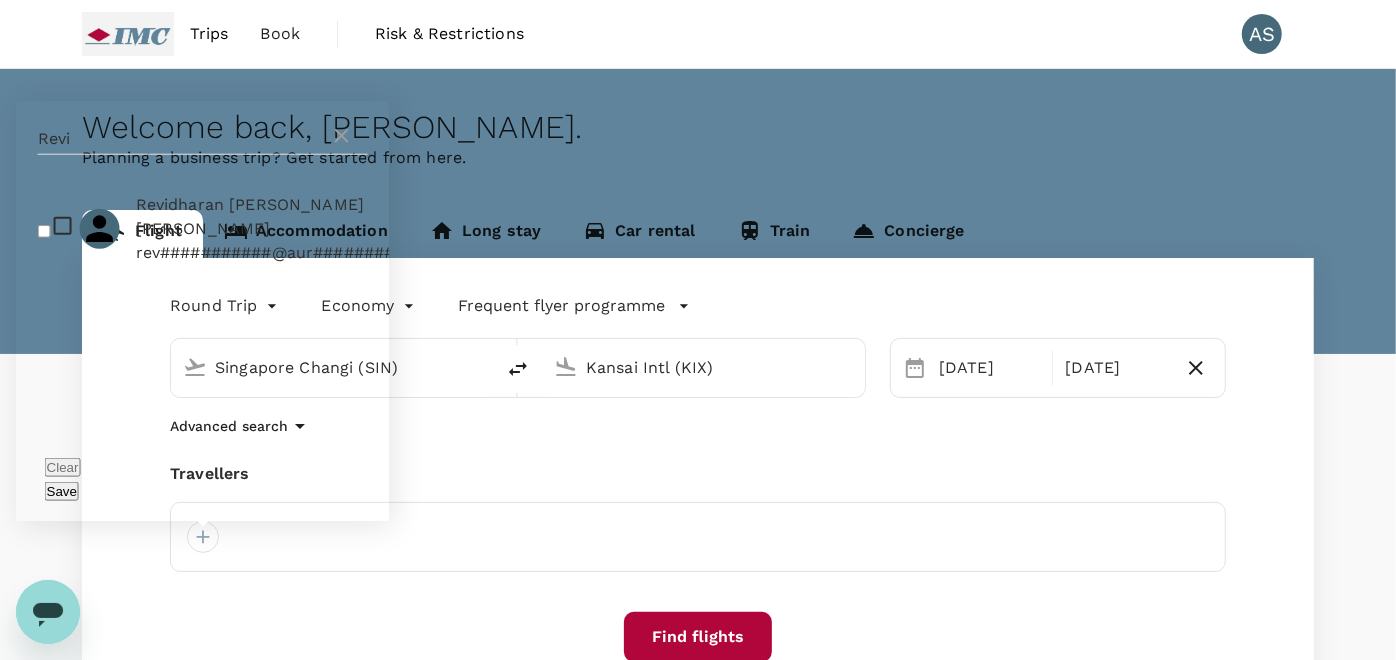 click on "Revidharan [PERSON_NAME] [PERSON_NAME]" at bounding box center [296, 217] 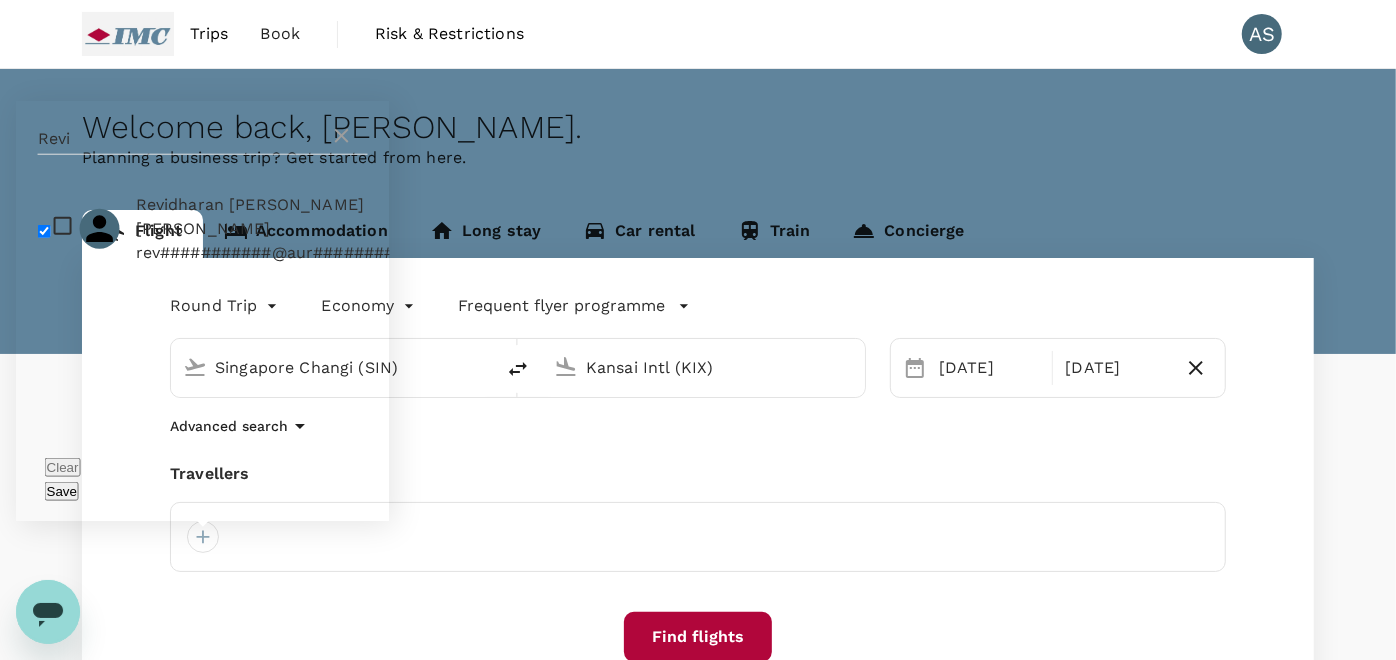 checkbox on "true" 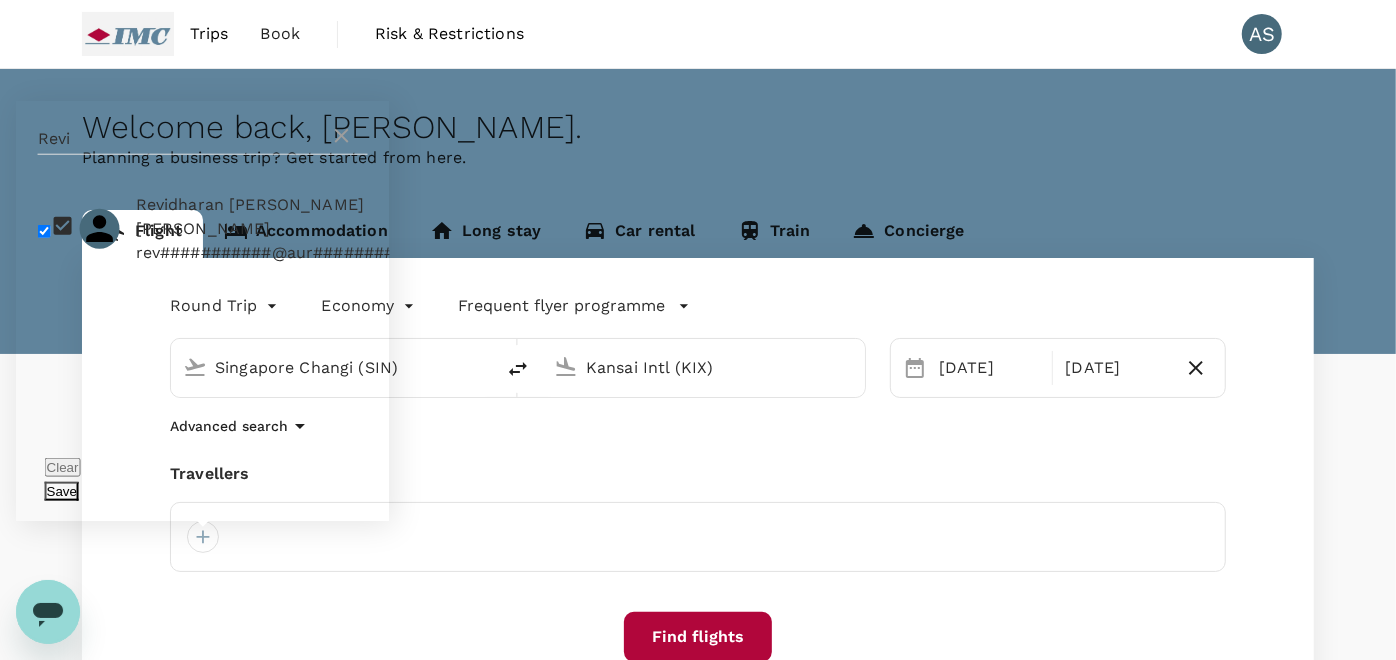 click on "Save" at bounding box center [62, 491] 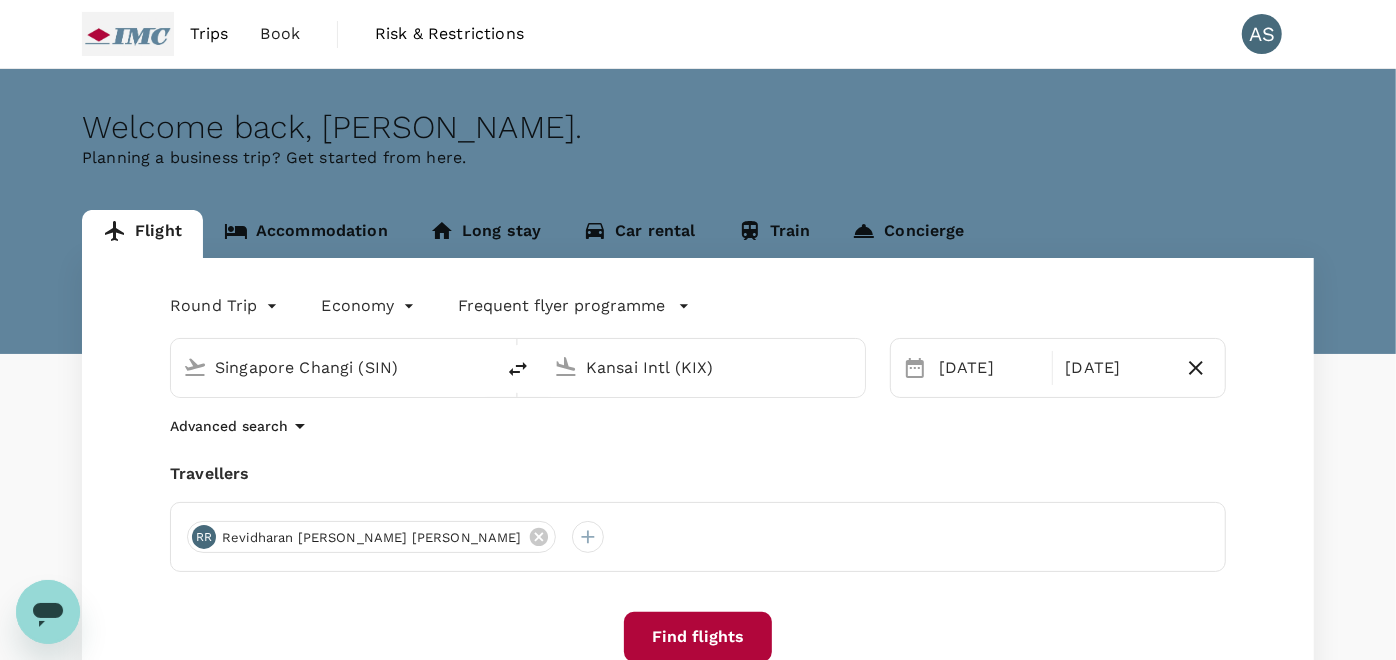 click on "Find flights" at bounding box center (698, 637) 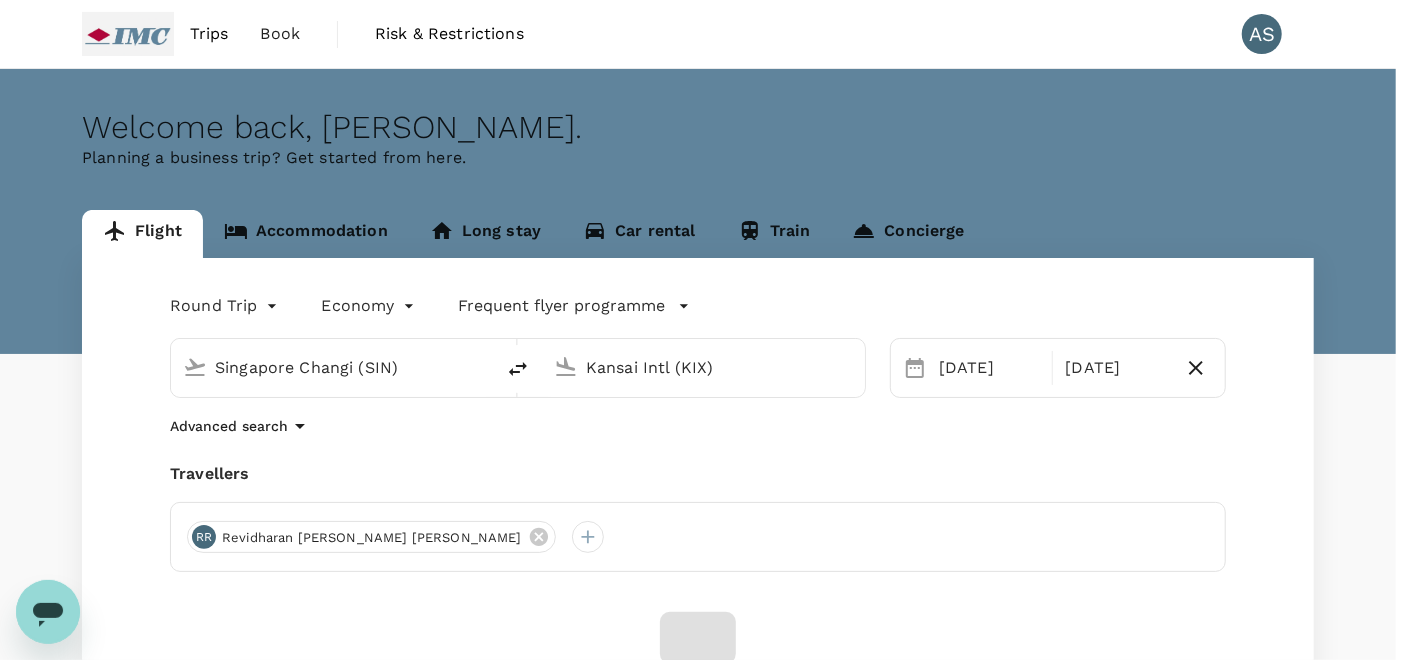 scroll, scrollTop: 0, scrollLeft: 0, axis: both 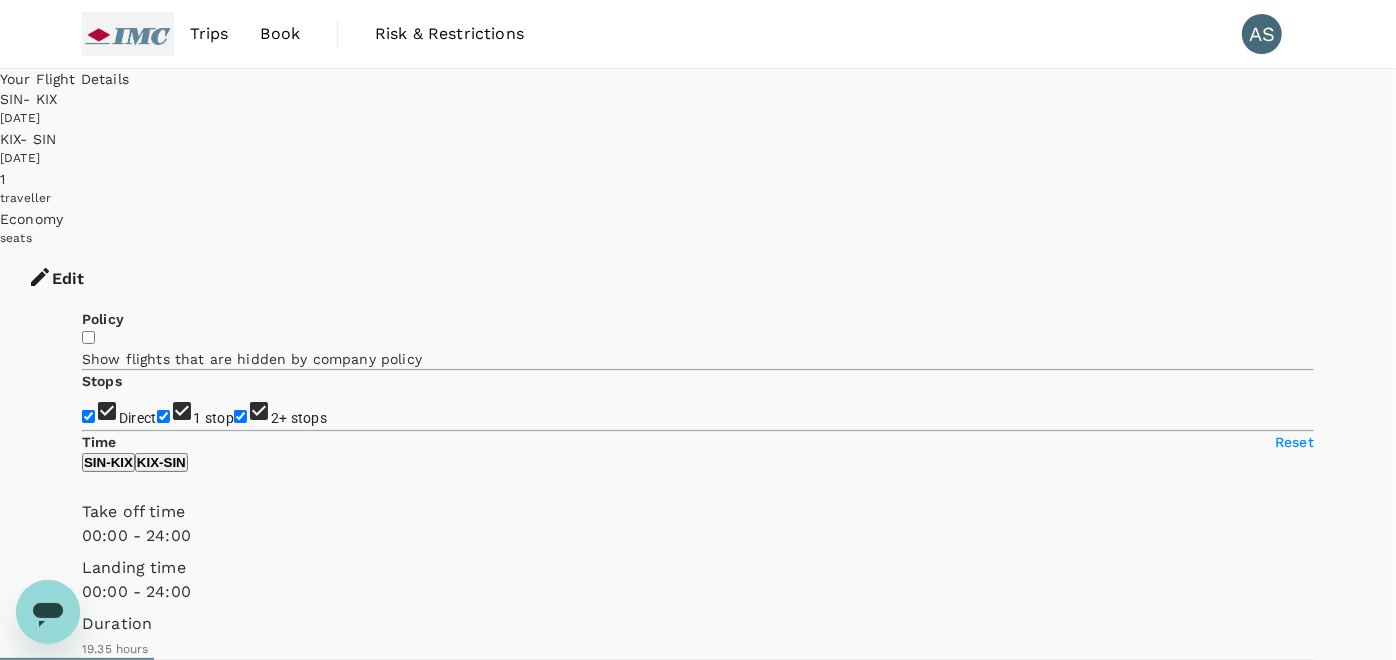 type on "1340" 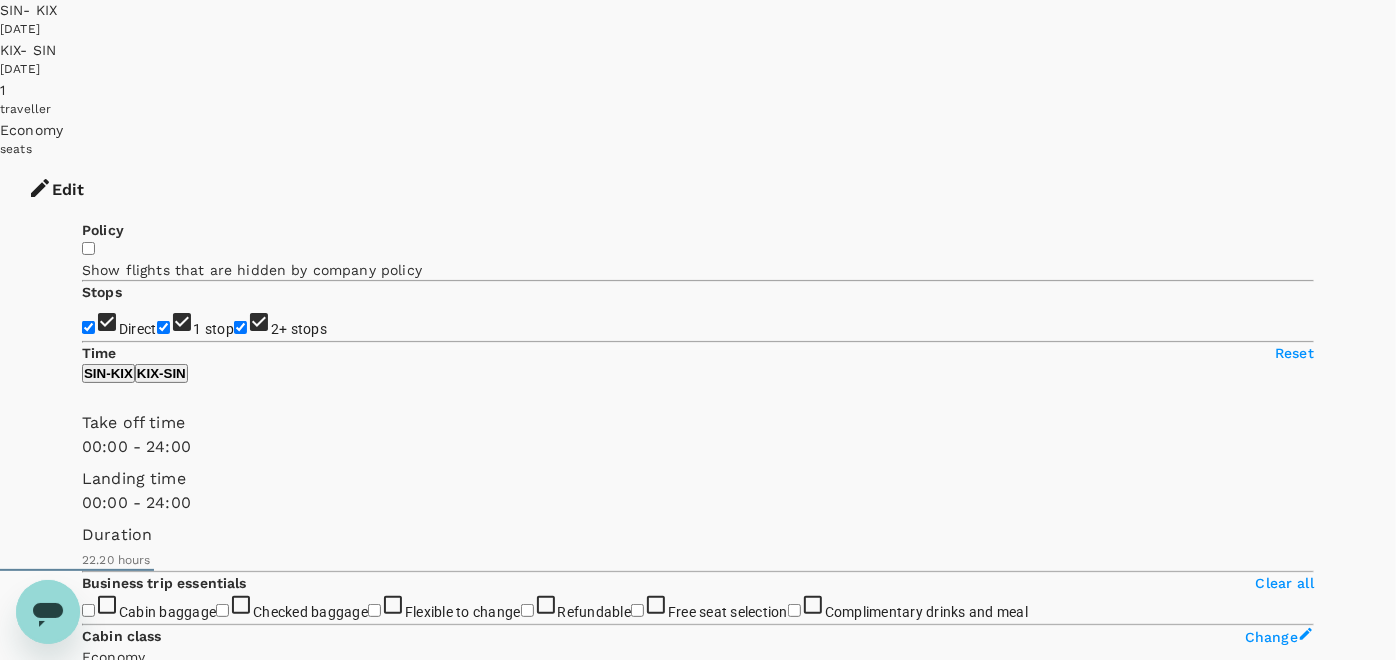 scroll, scrollTop: 0, scrollLeft: 0, axis: both 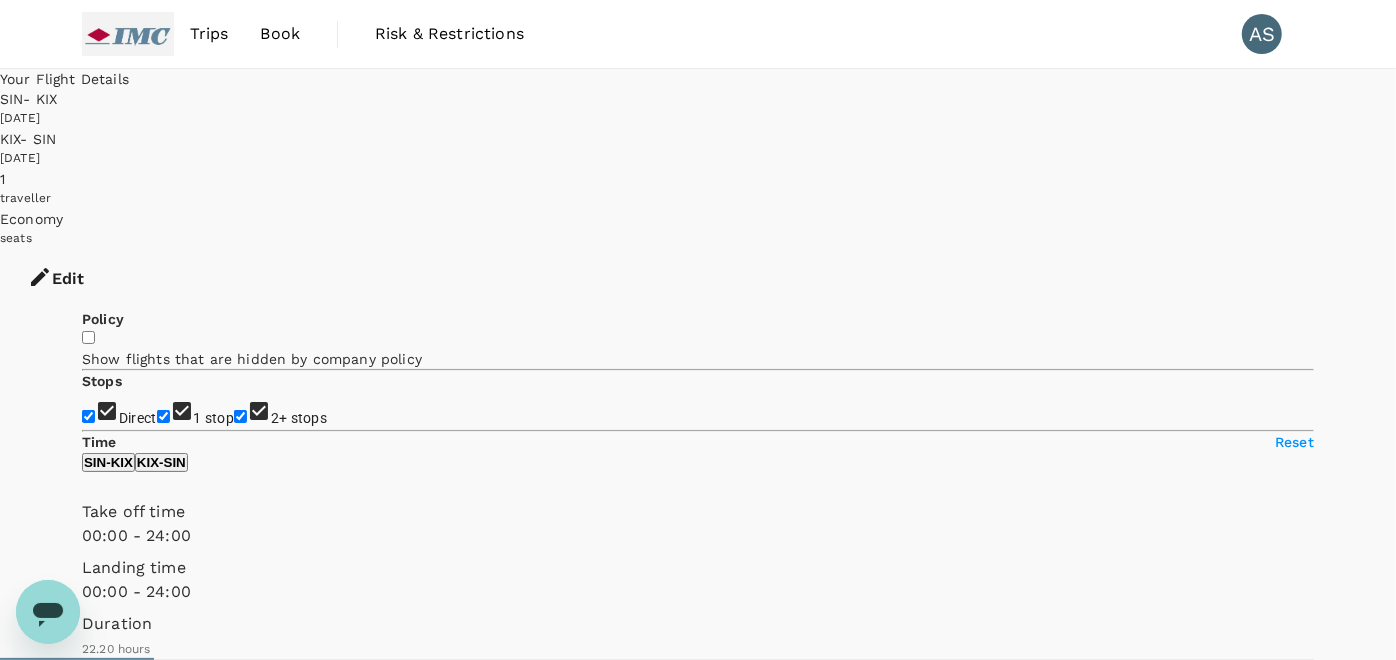 click on "1 stop" at bounding box center (163, 416) 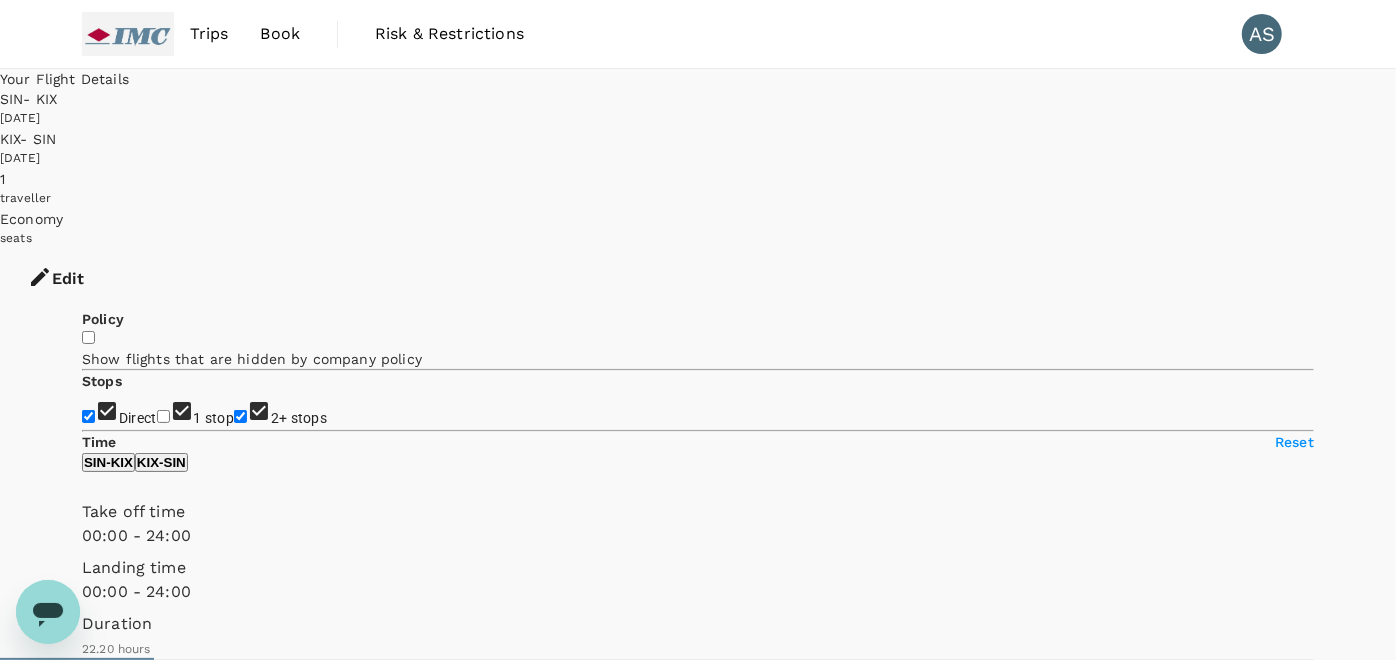 checkbox on "false" 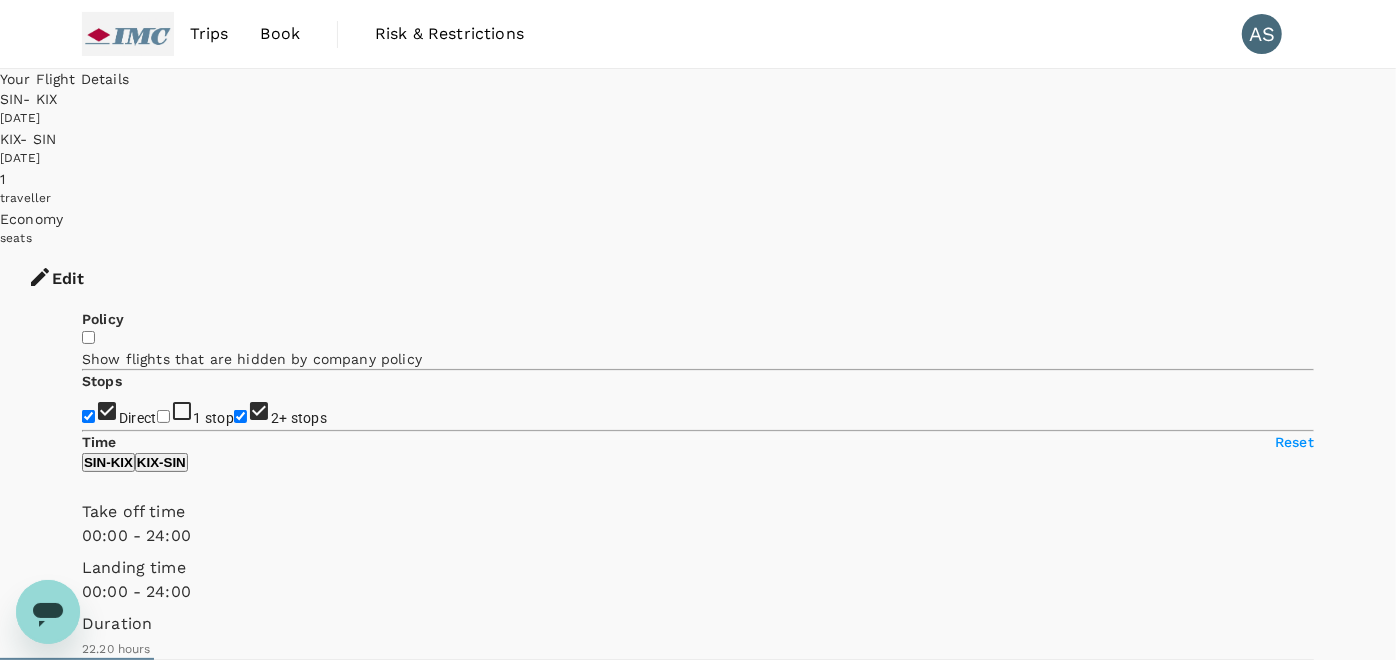 click on "2+ stops" at bounding box center (240, 416) 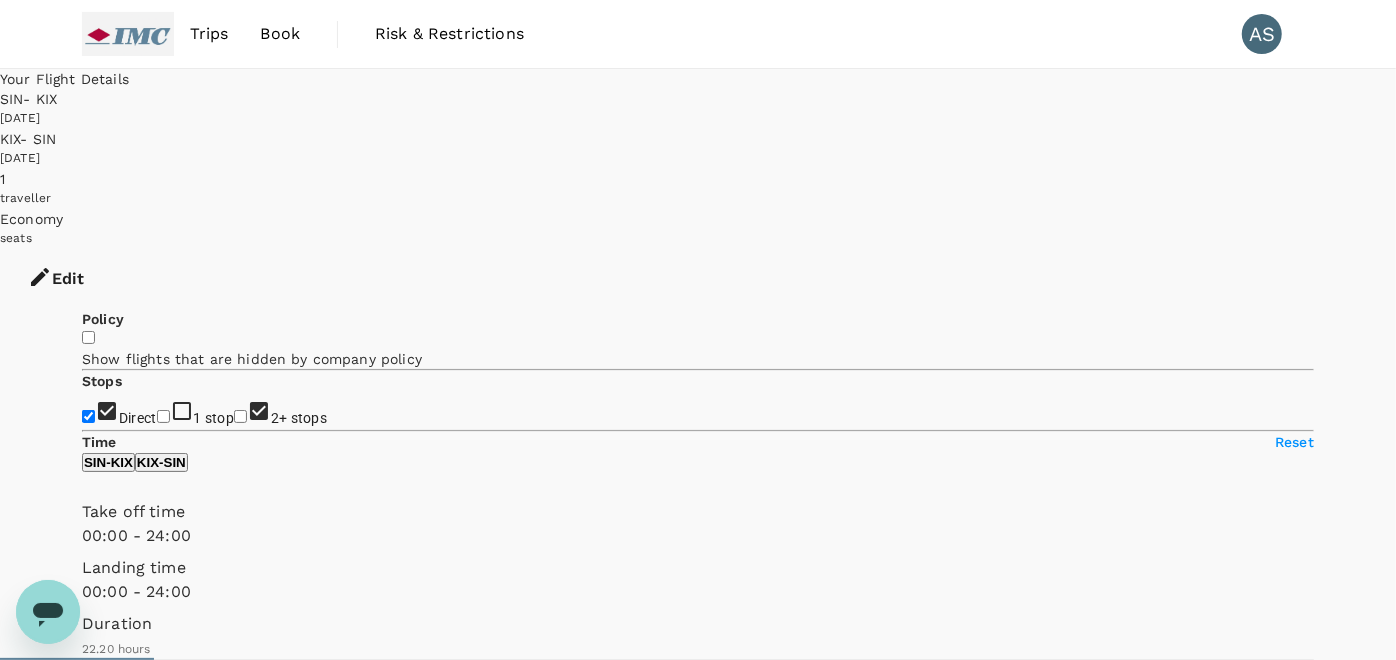 checkbox on "false" 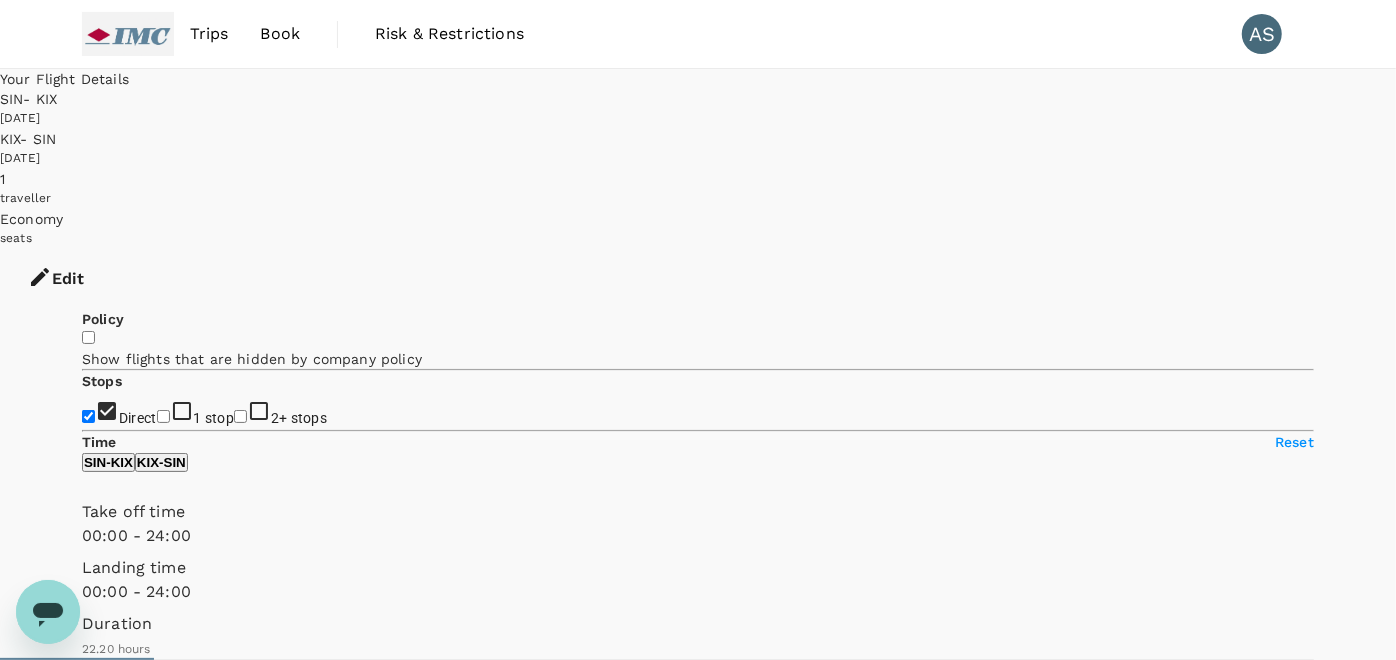 type on "1360" 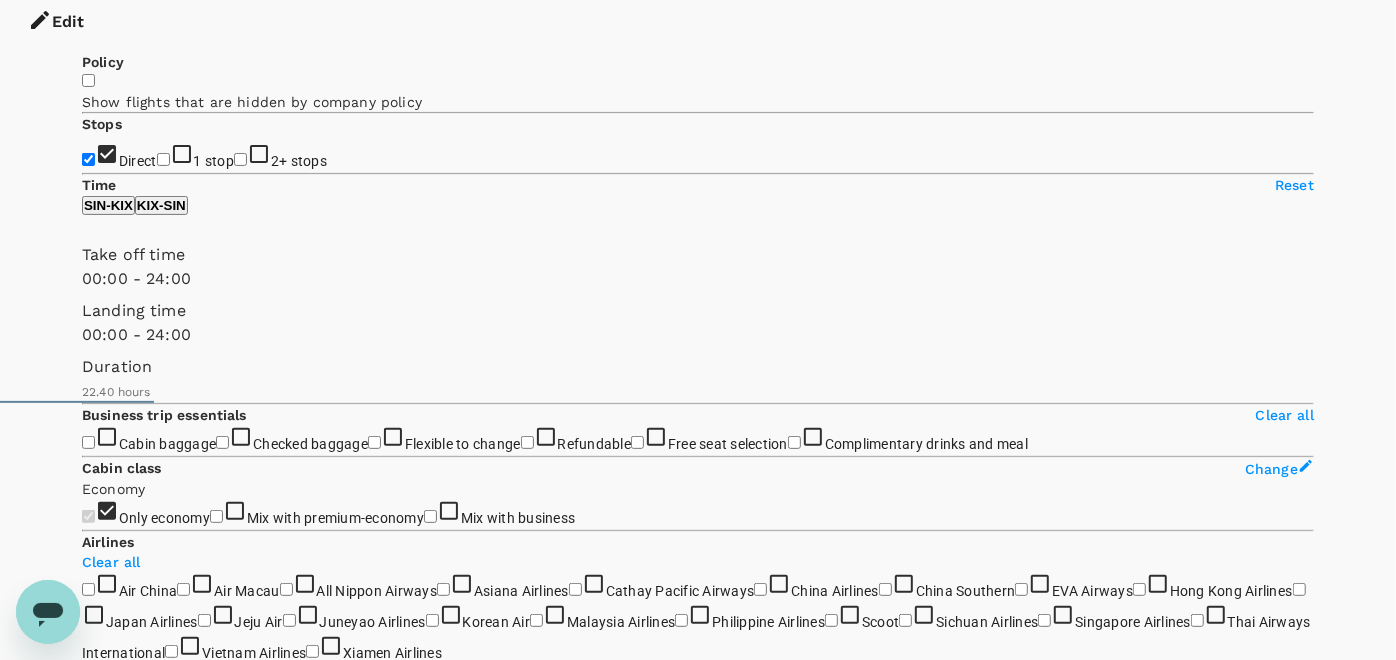 scroll, scrollTop: 333, scrollLeft: 0, axis: vertical 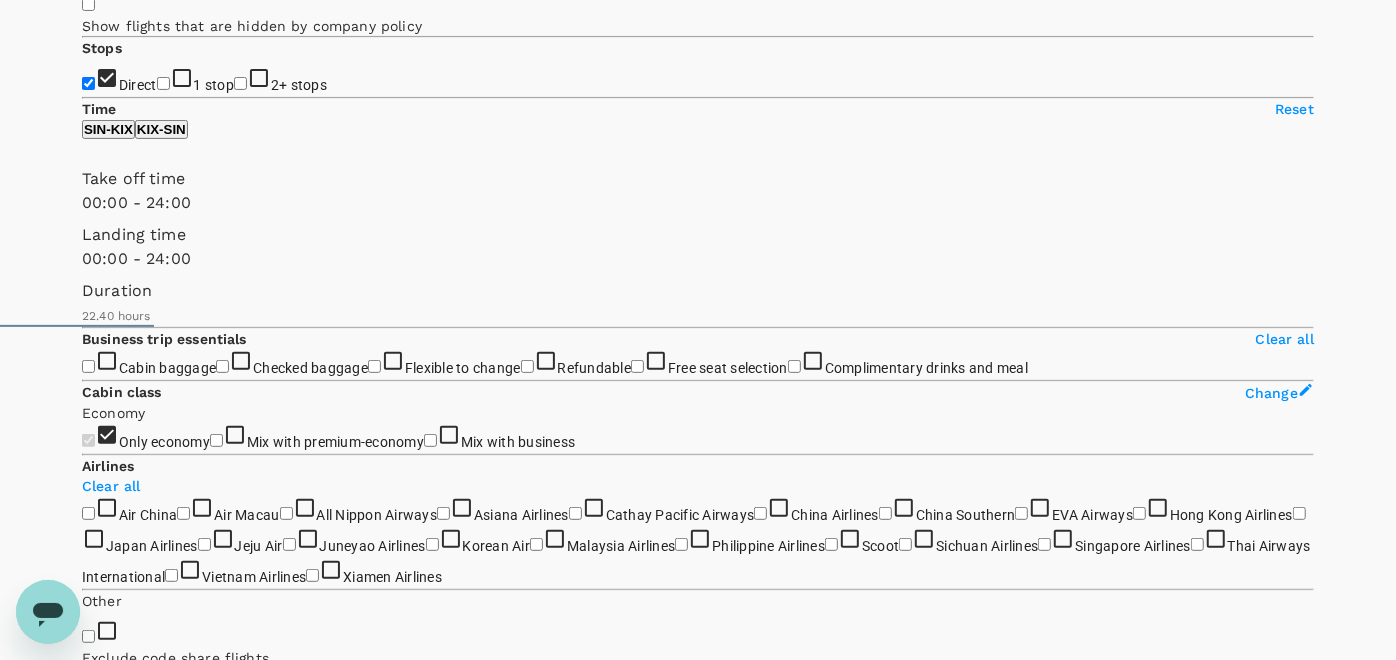 drag, startPoint x: 1204, startPoint y: 449, endPoint x: 1188, endPoint y: 450, distance: 16.03122 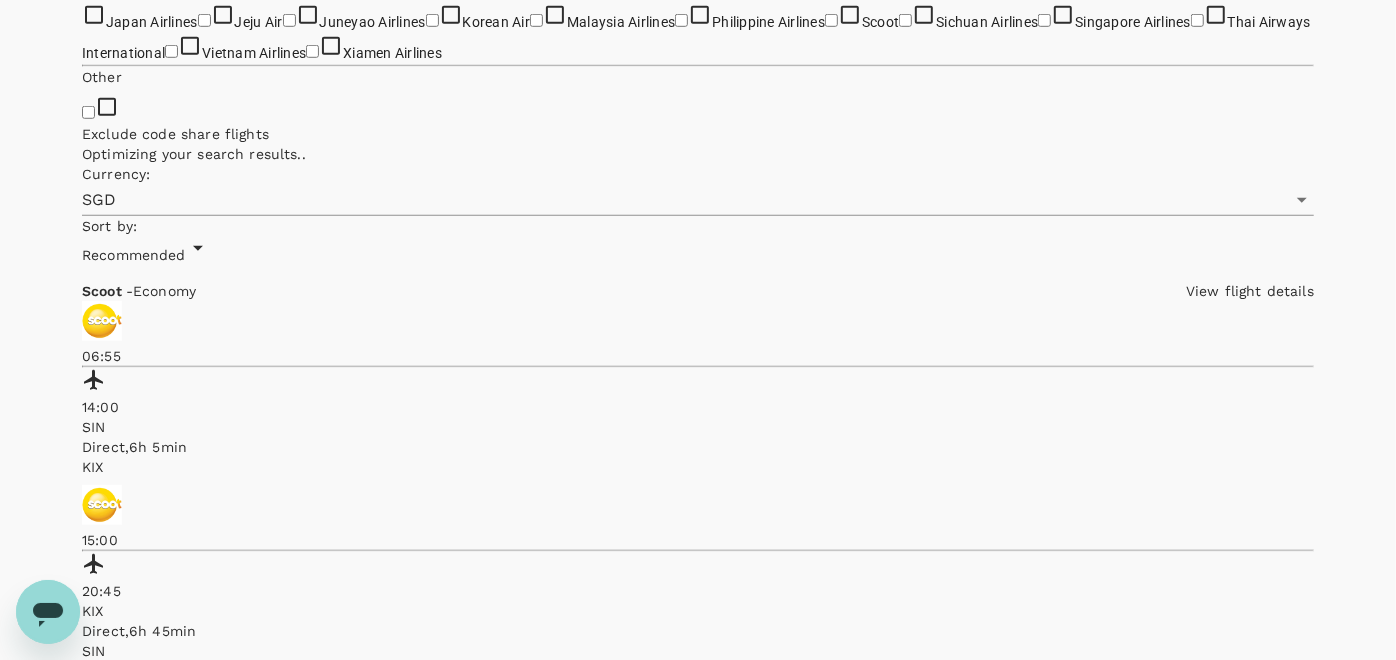 scroll, scrollTop: 870, scrollLeft: 0, axis: vertical 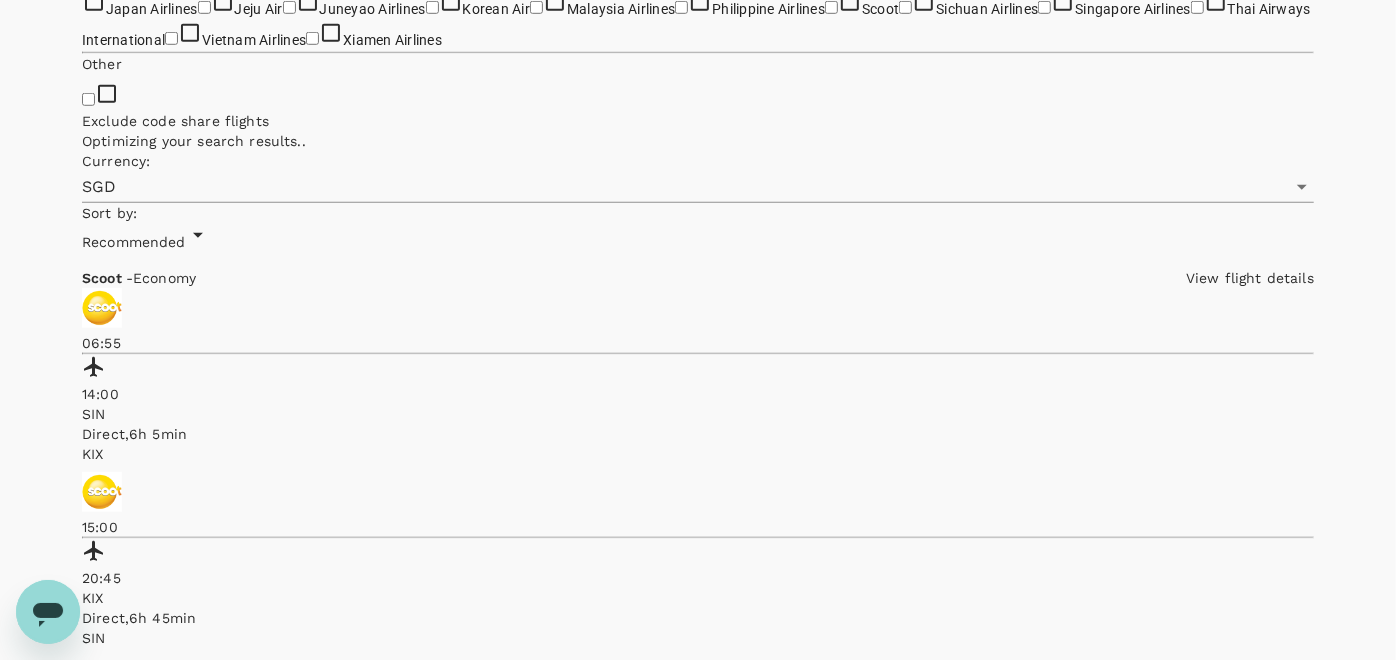 click on "SGD 1,189.05" at bounding box center [126, 6686] 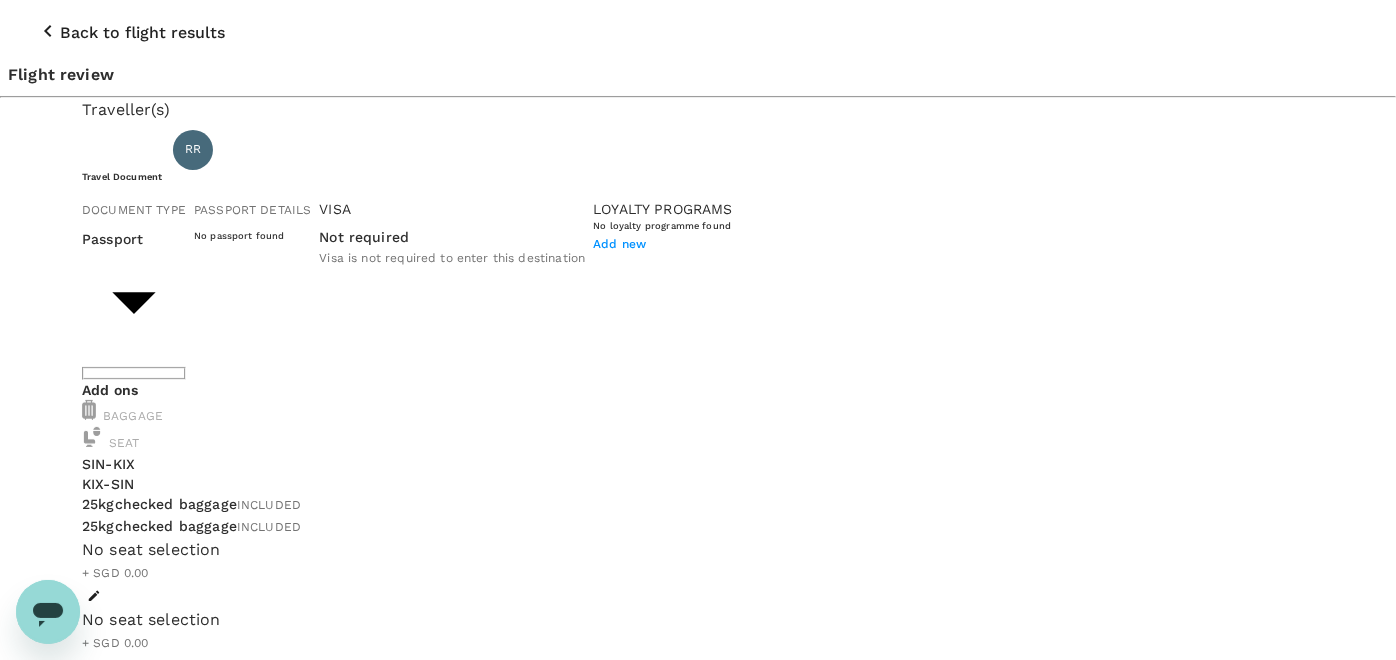 scroll, scrollTop: 0, scrollLeft: 0, axis: both 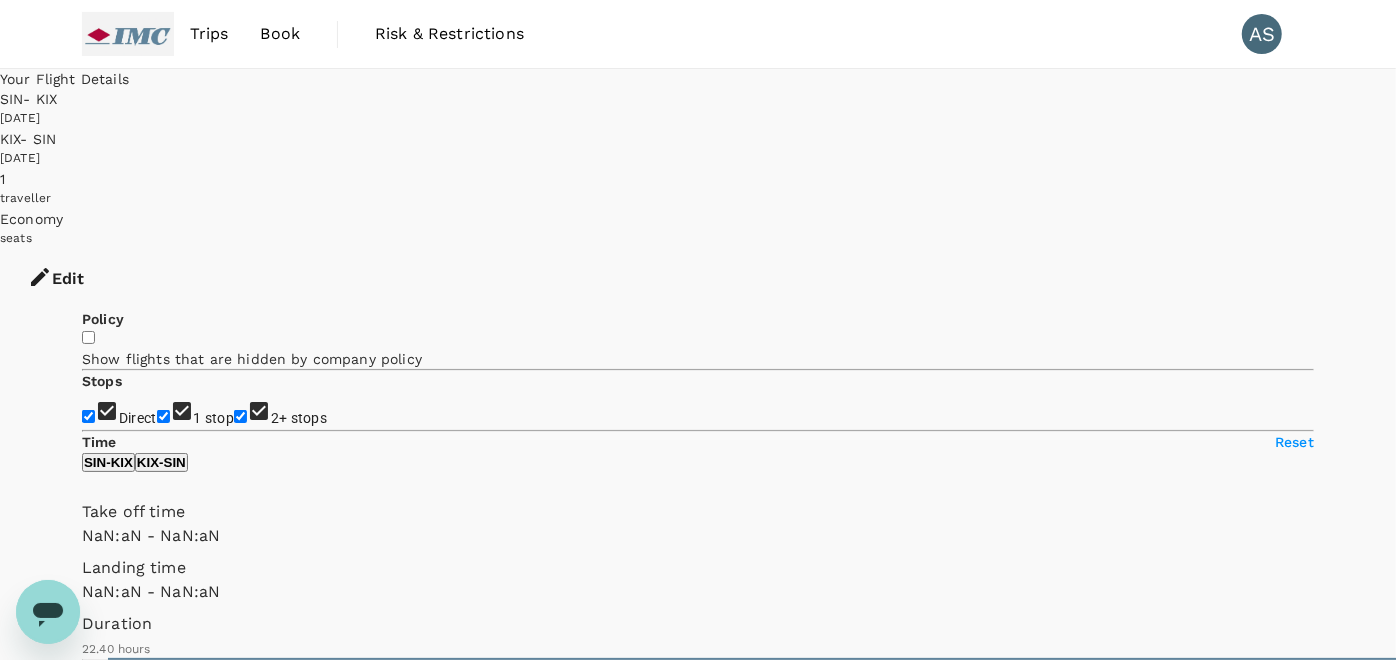 type on "1440" 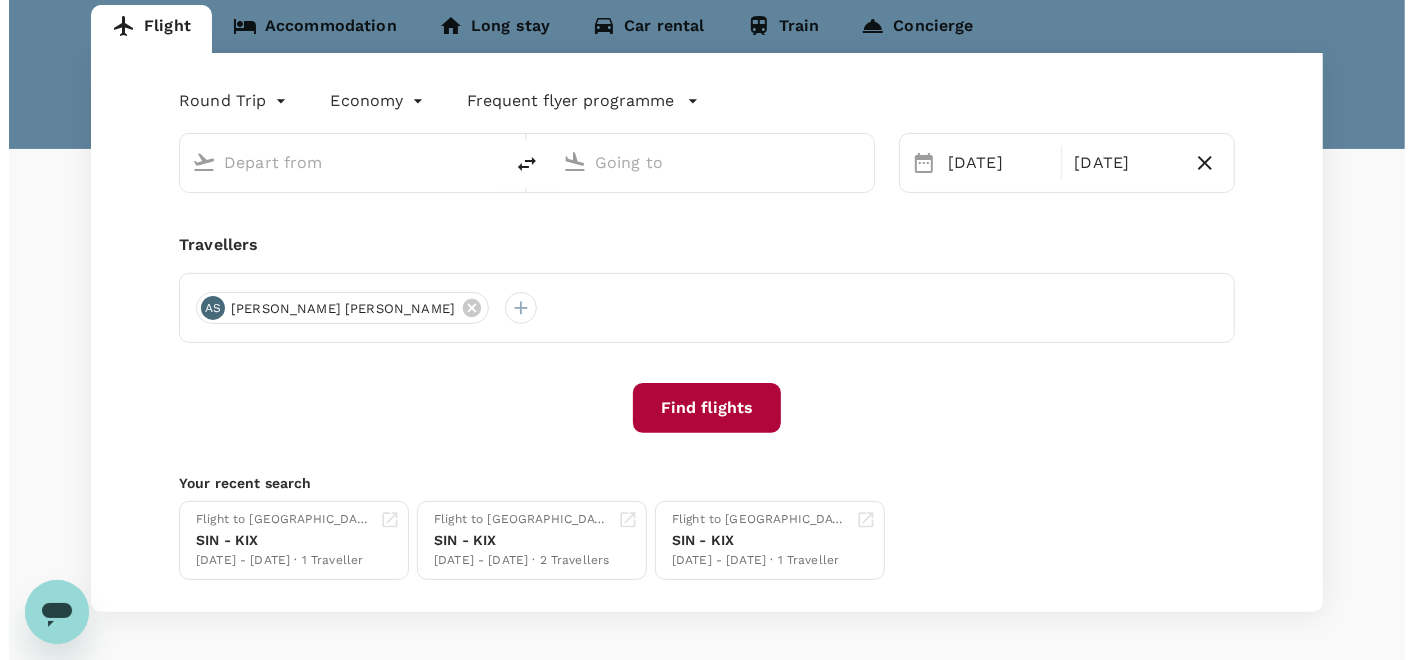 scroll, scrollTop: 0, scrollLeft: 0, axis: both 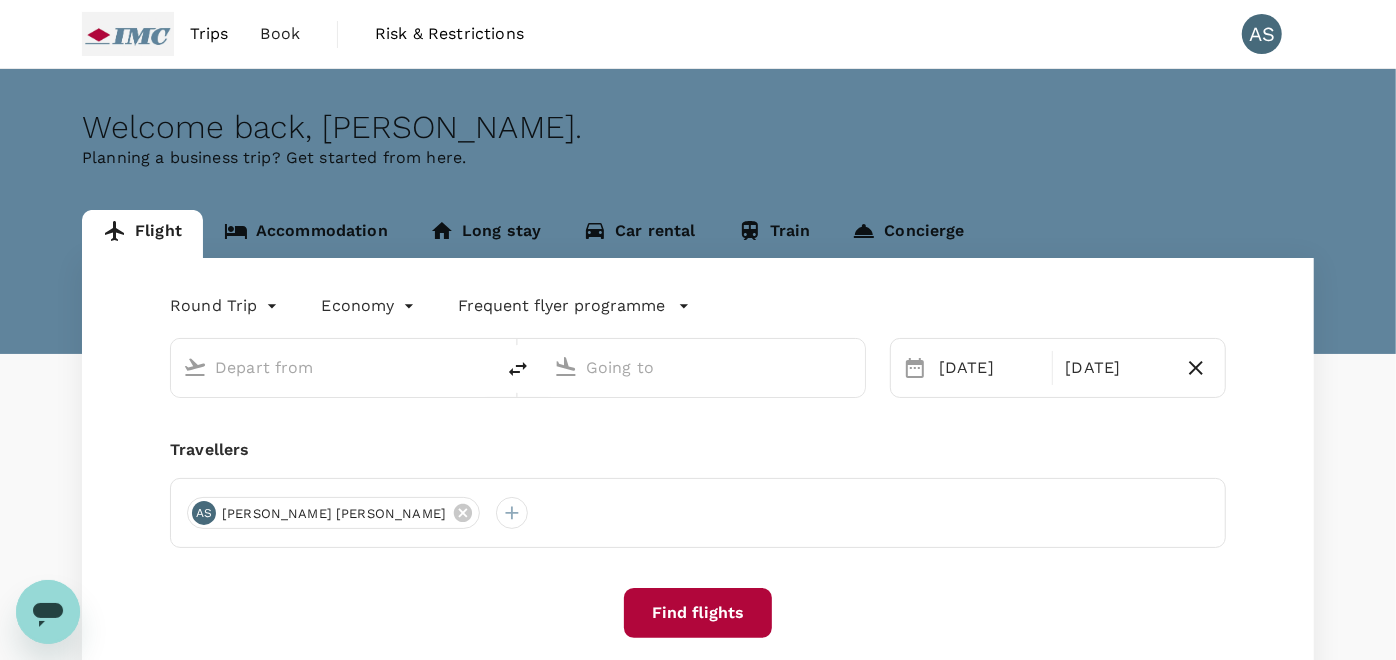 type on "Singapore Changi (SIN)" 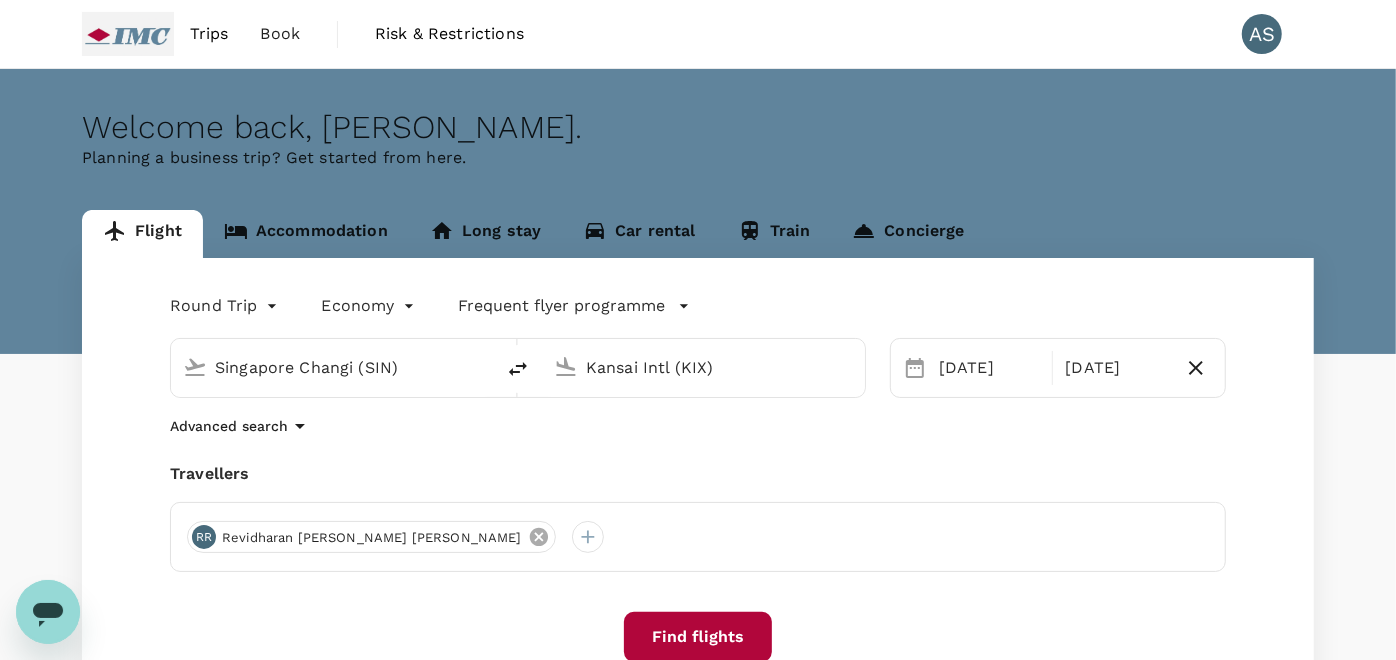 click 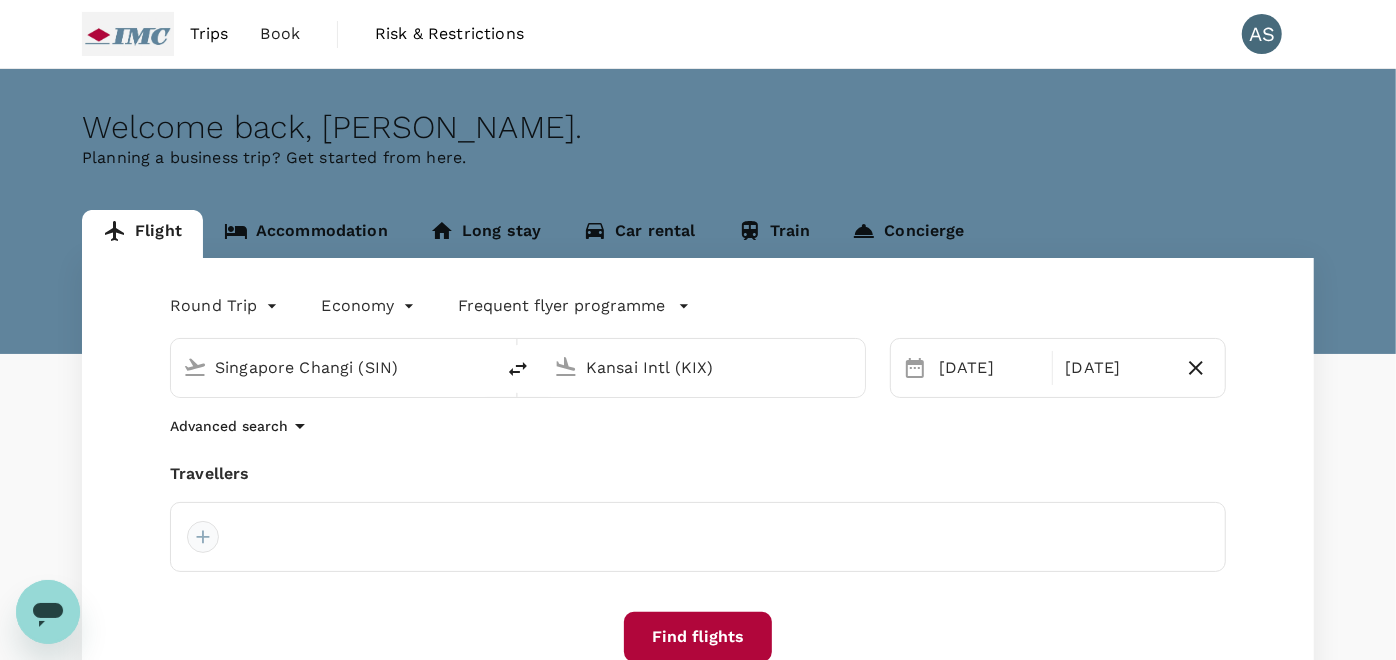 click at bounding box center (203, 537) 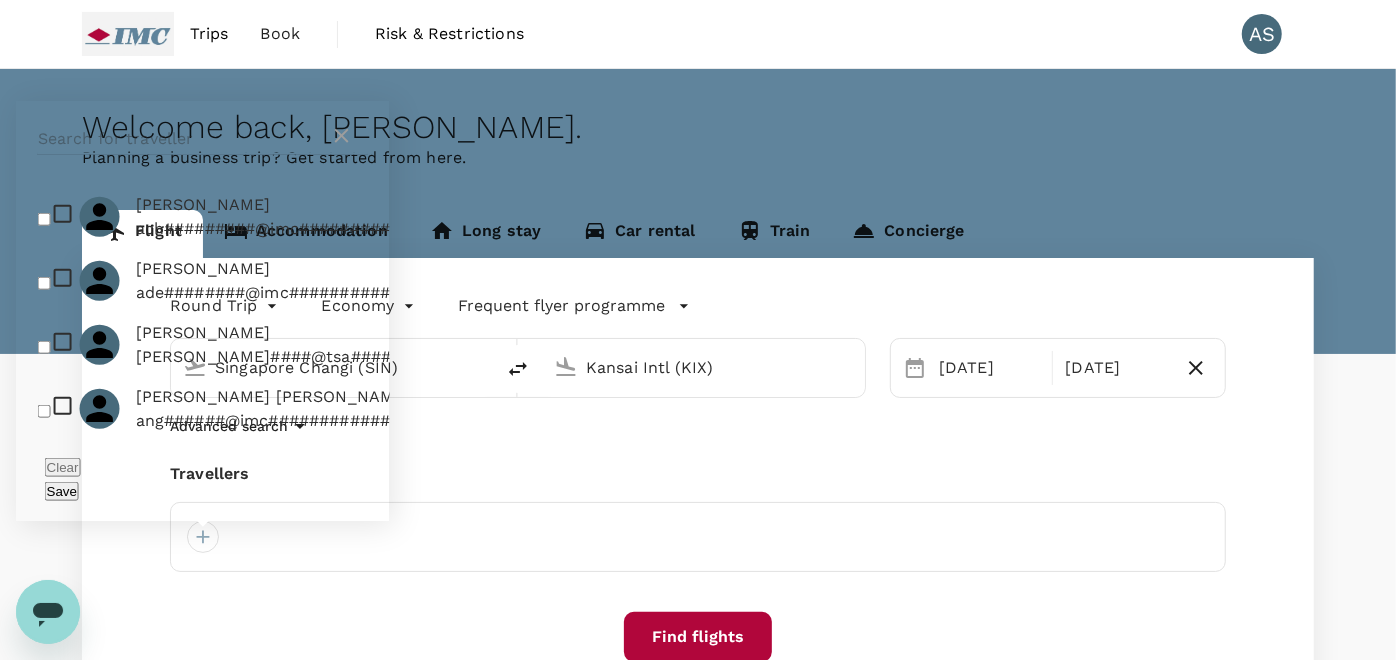 click at bounding box center [184, 139] 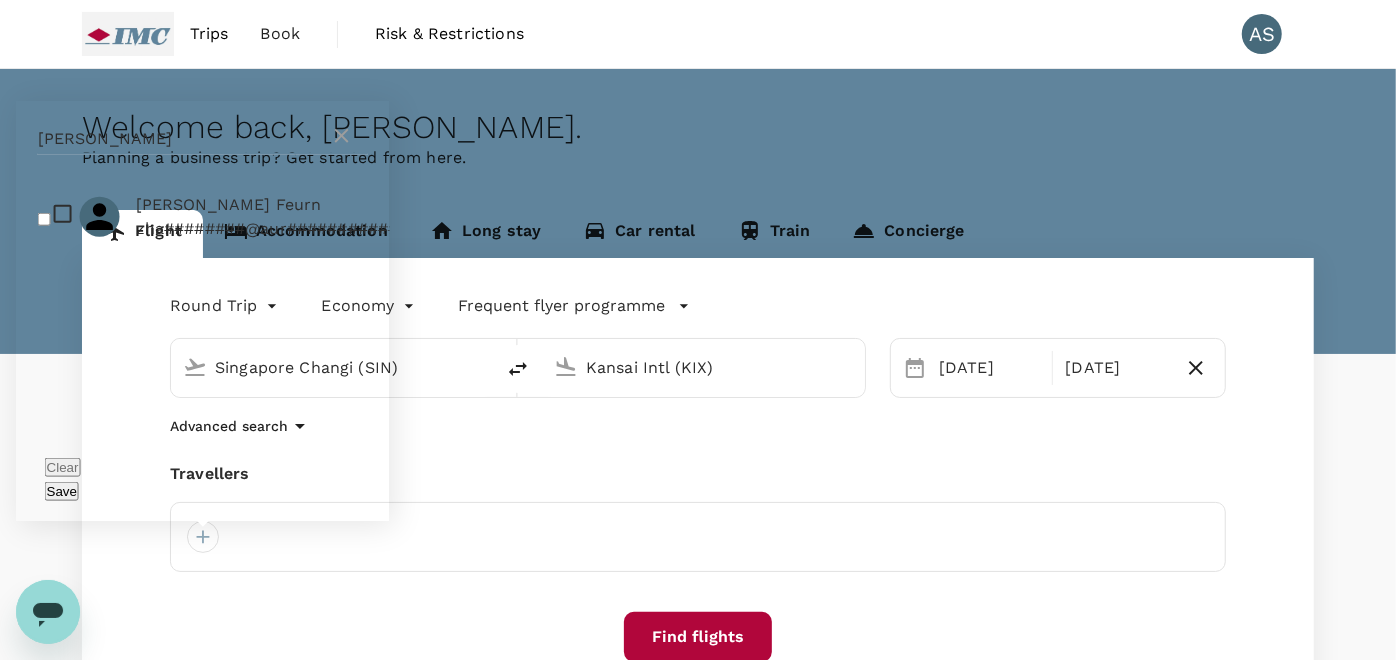type on "[PERSON_NAME]" 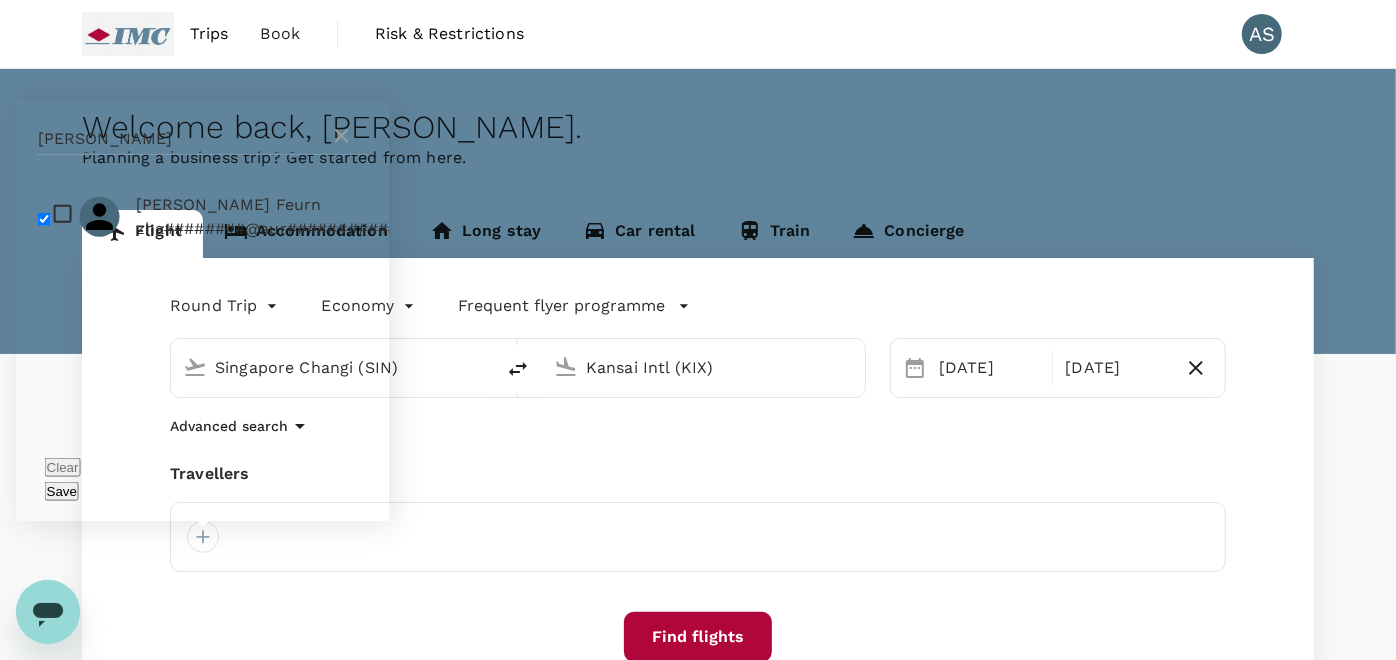 checkbox on "true" 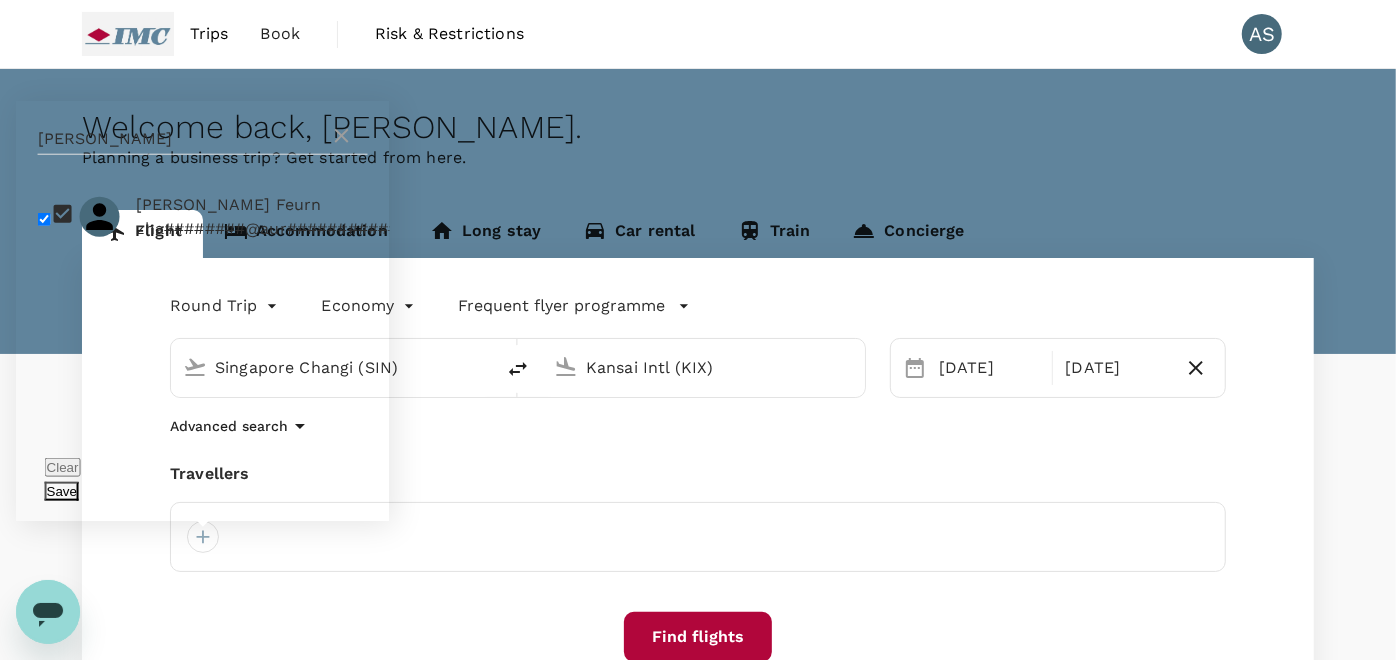 click on "Save" at bounding box center [62, 491] 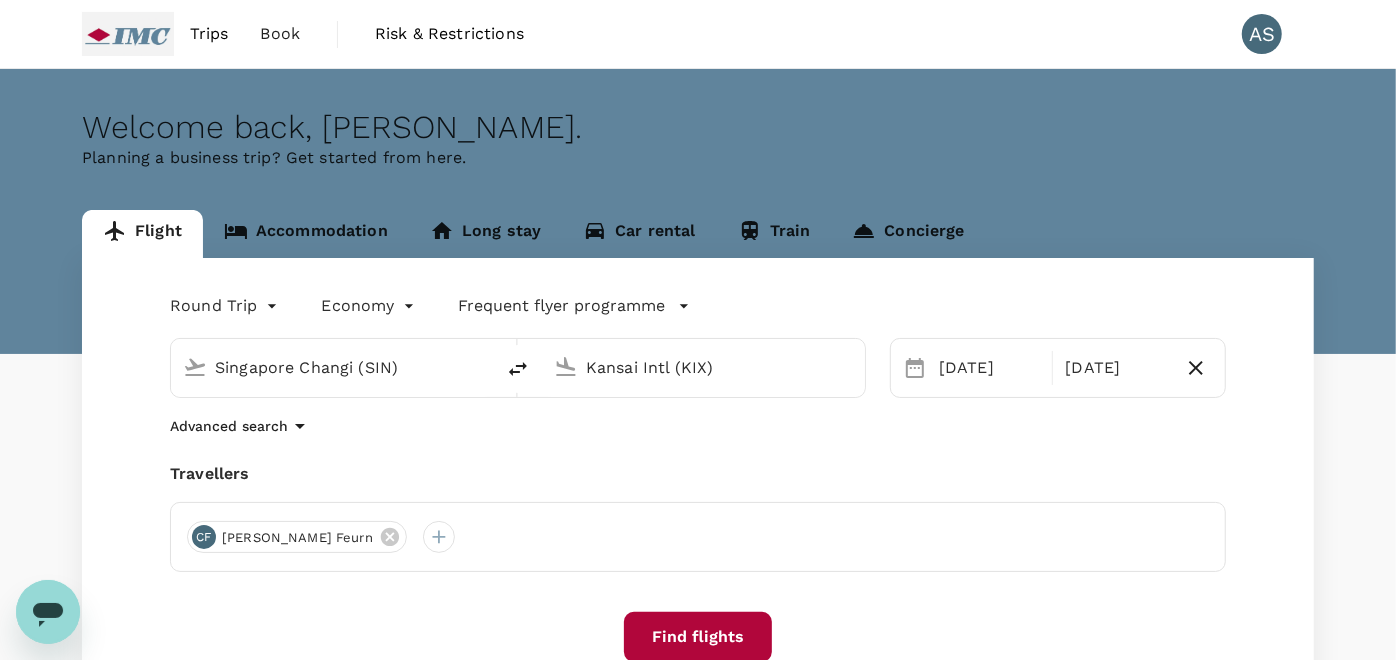 click on "Find flights" at bounding box center (698, 637) 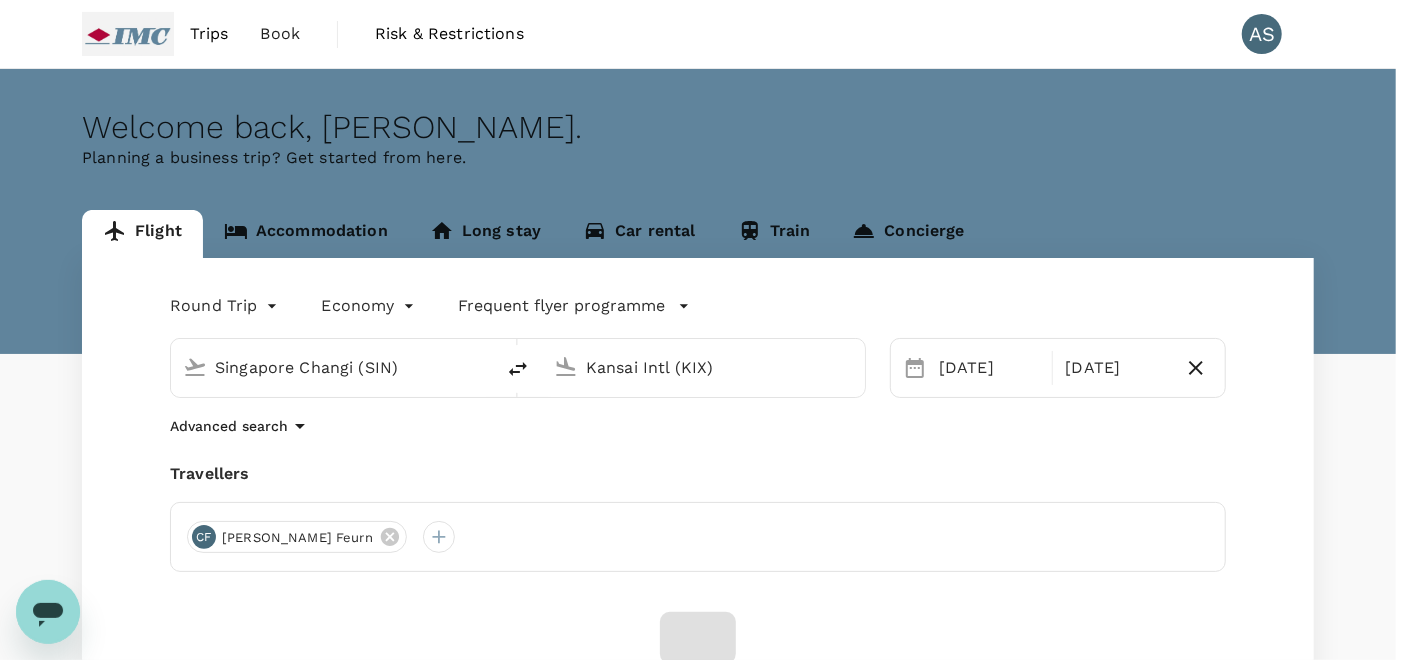 scroll, scrollTop: 156, scrollLeft: 0, axis: vertical 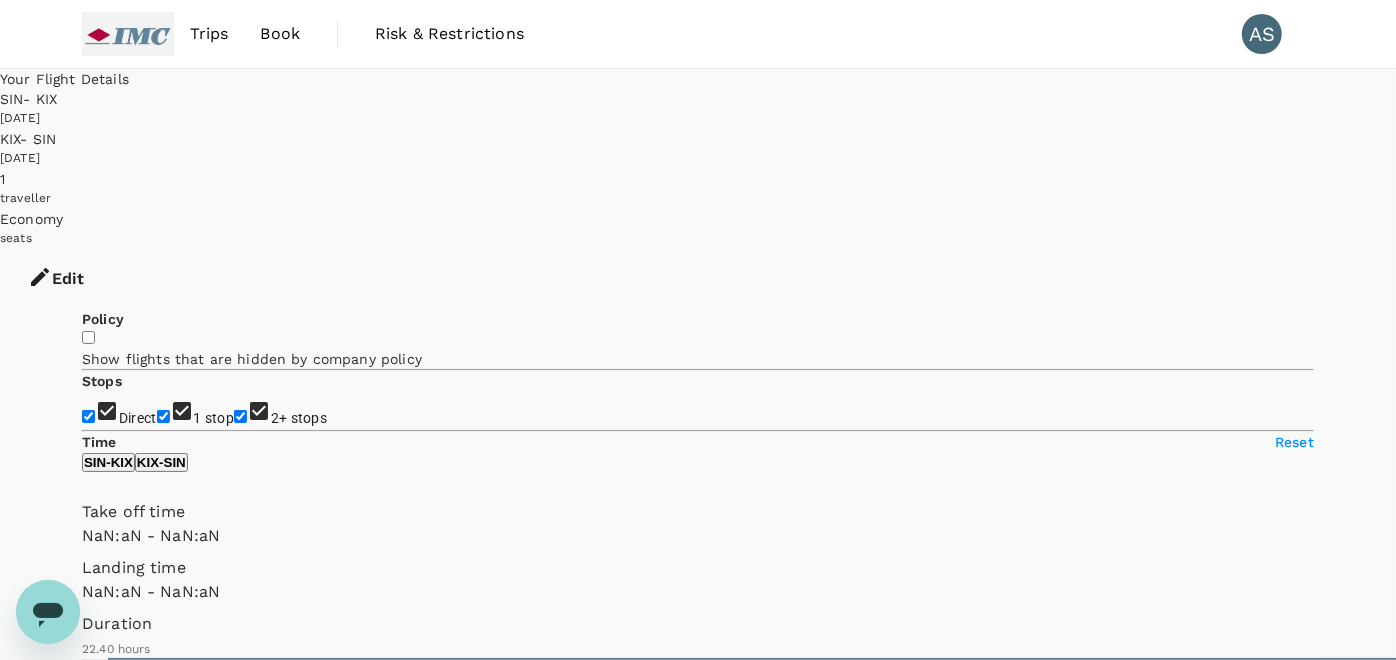 type on "1440" 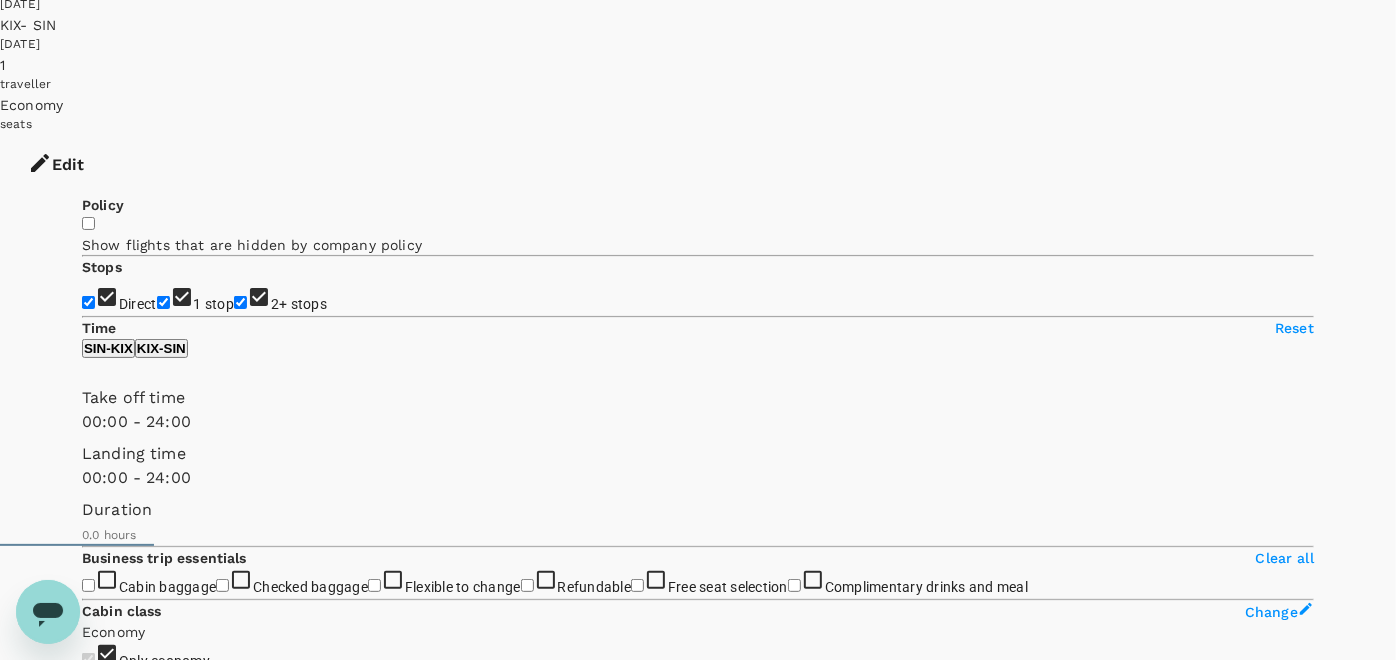 scroll, scrollTop: 333, scrollLeft: 0, axis: vertical 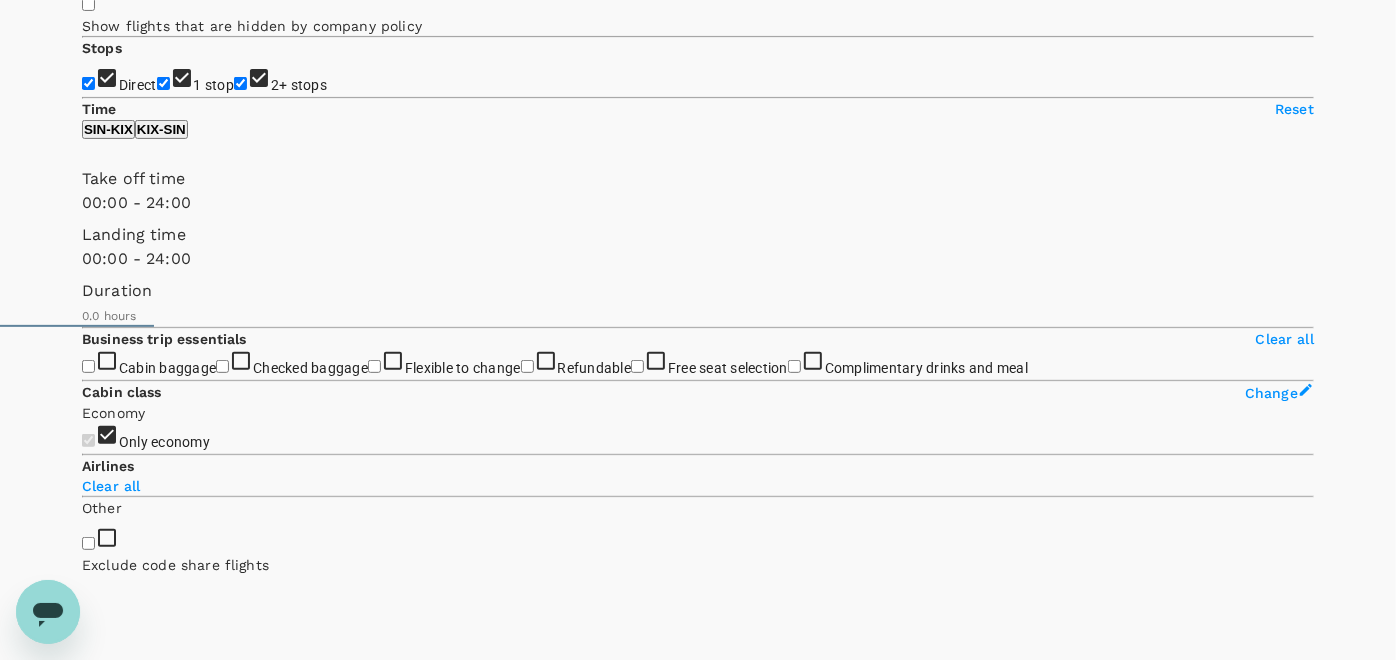 type on "1175" 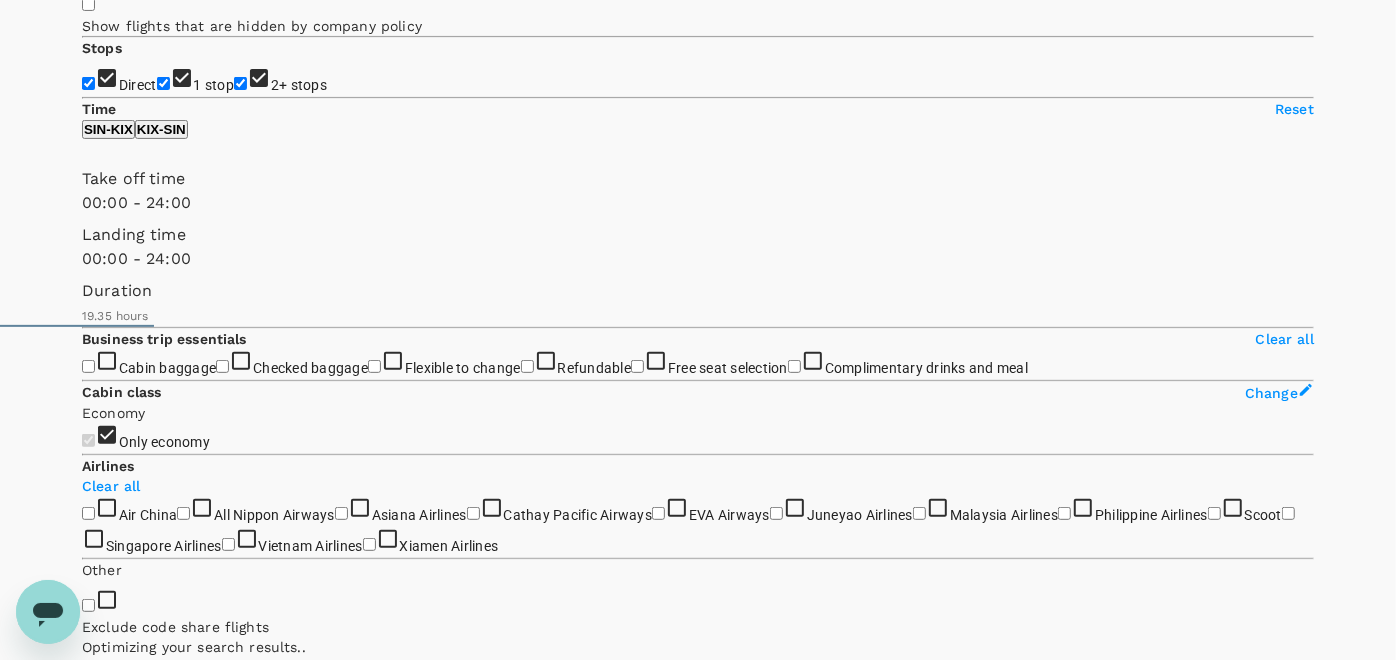 scroll, scrollTop: 0, scrollLeft: 0, axis: both 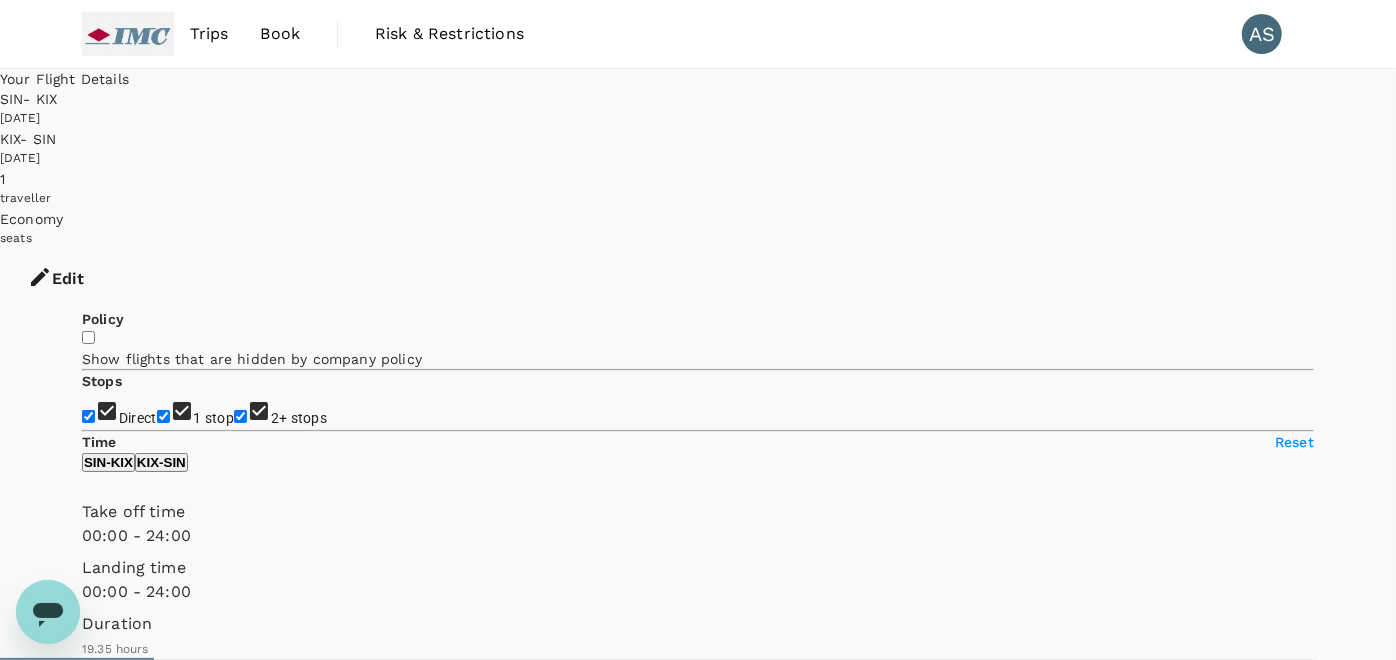 click on "1 stop" at bounding box center (163, 416) 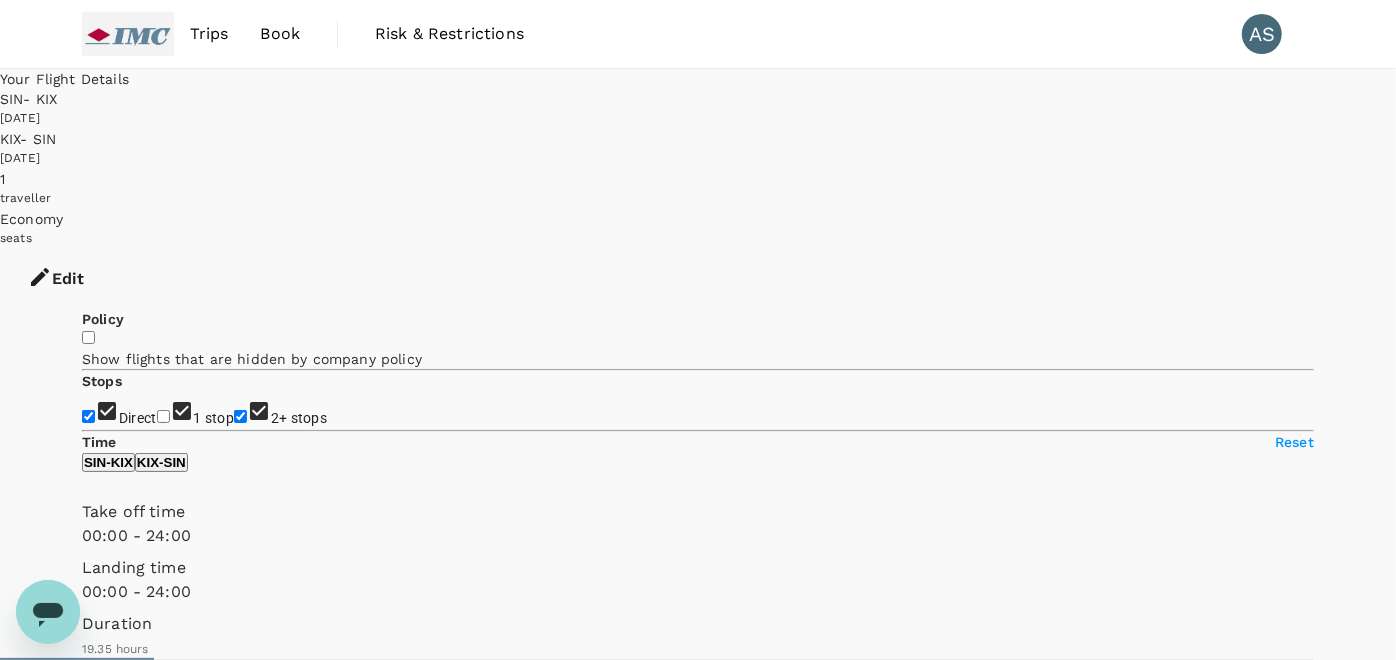 checkbox on "false" 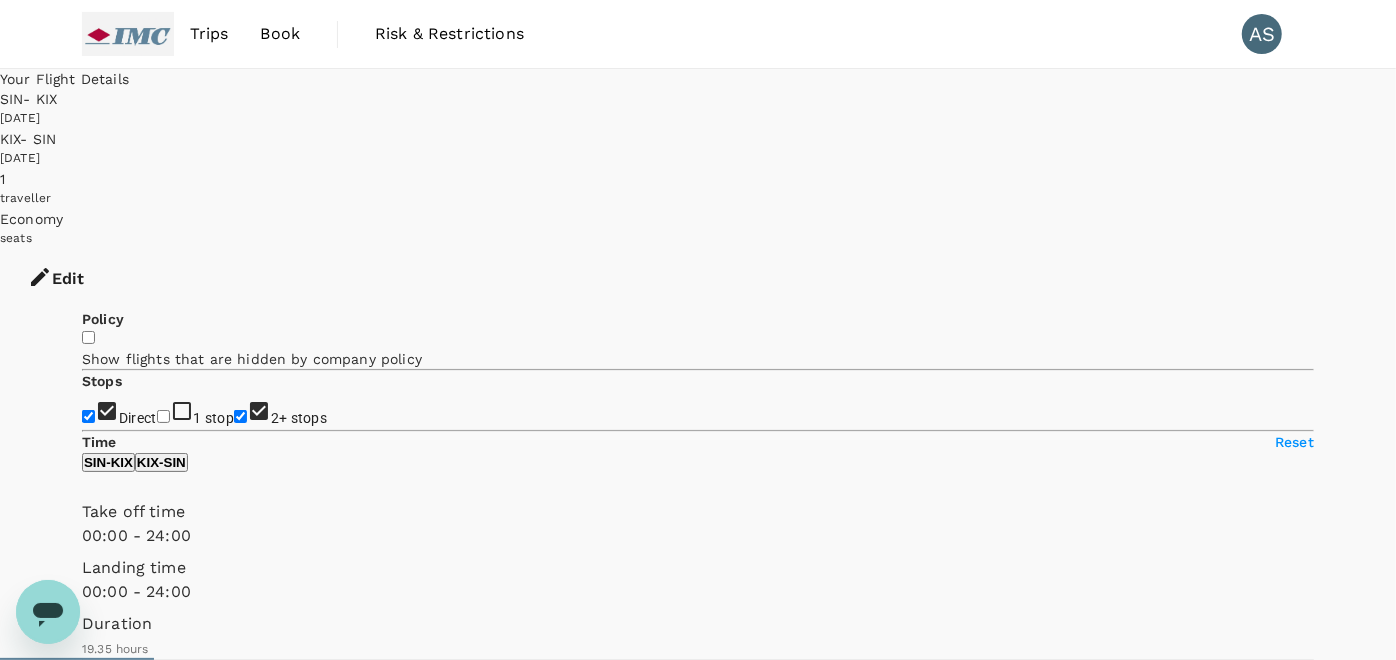 click on "2+ stops" at bounding box center (240, 416) 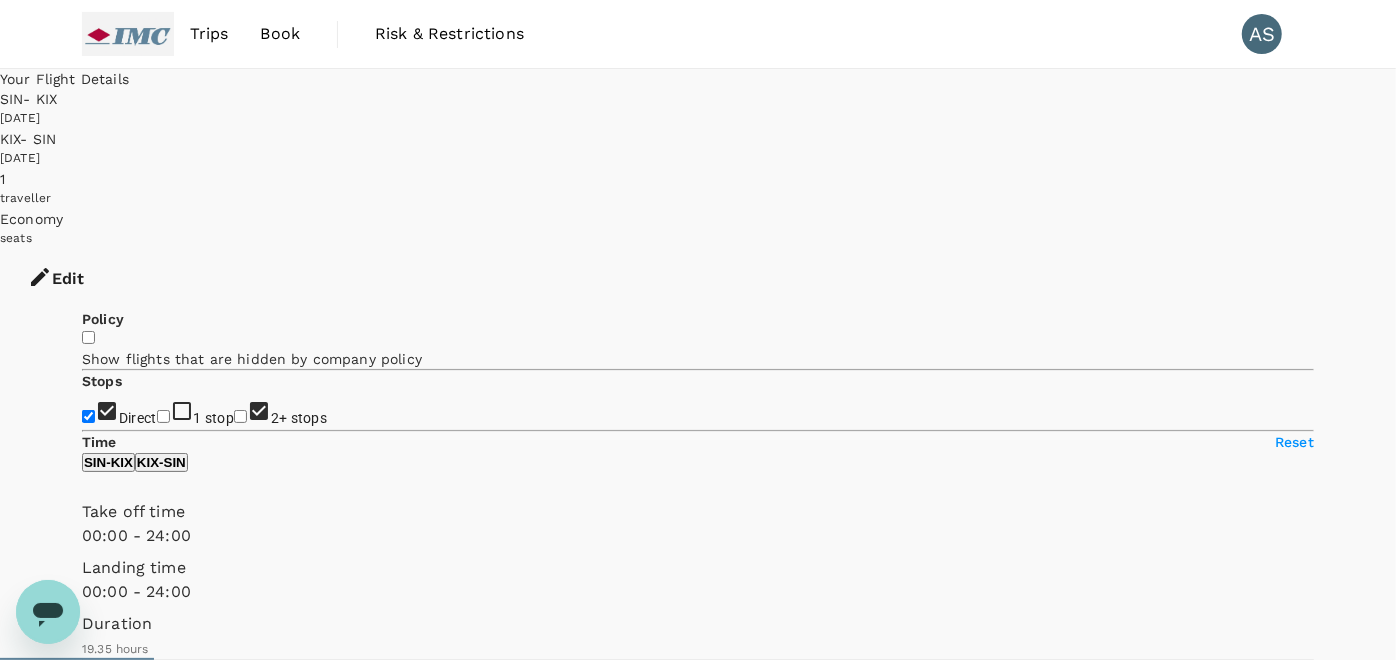 checkbox on "false" 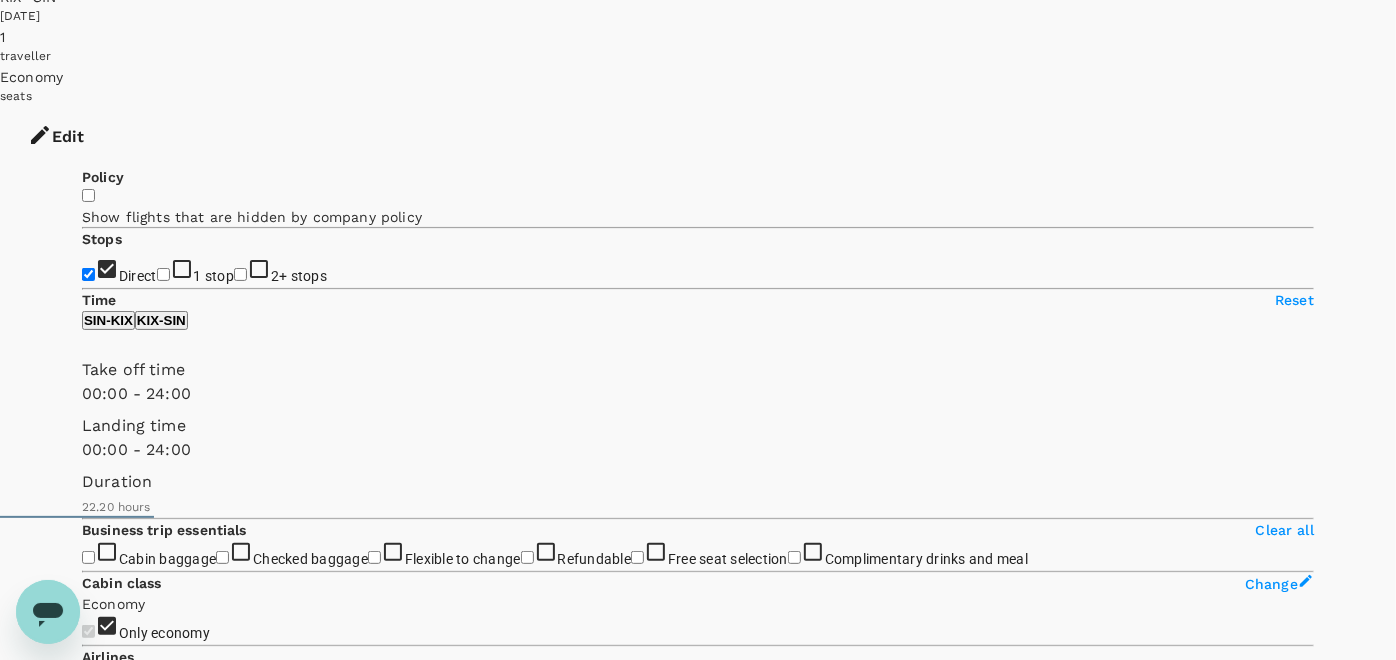 scroll, scrollTop: 222, scrollLeft: 0, axis: vertical 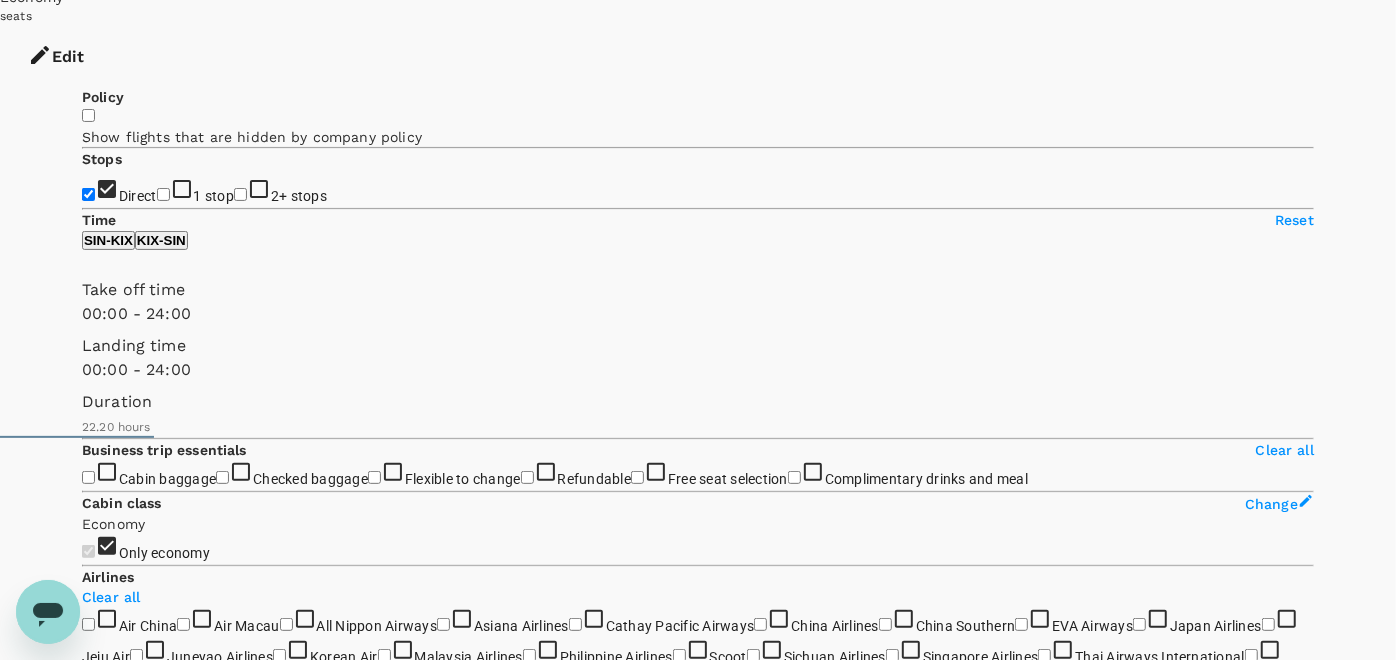 type on "1395" 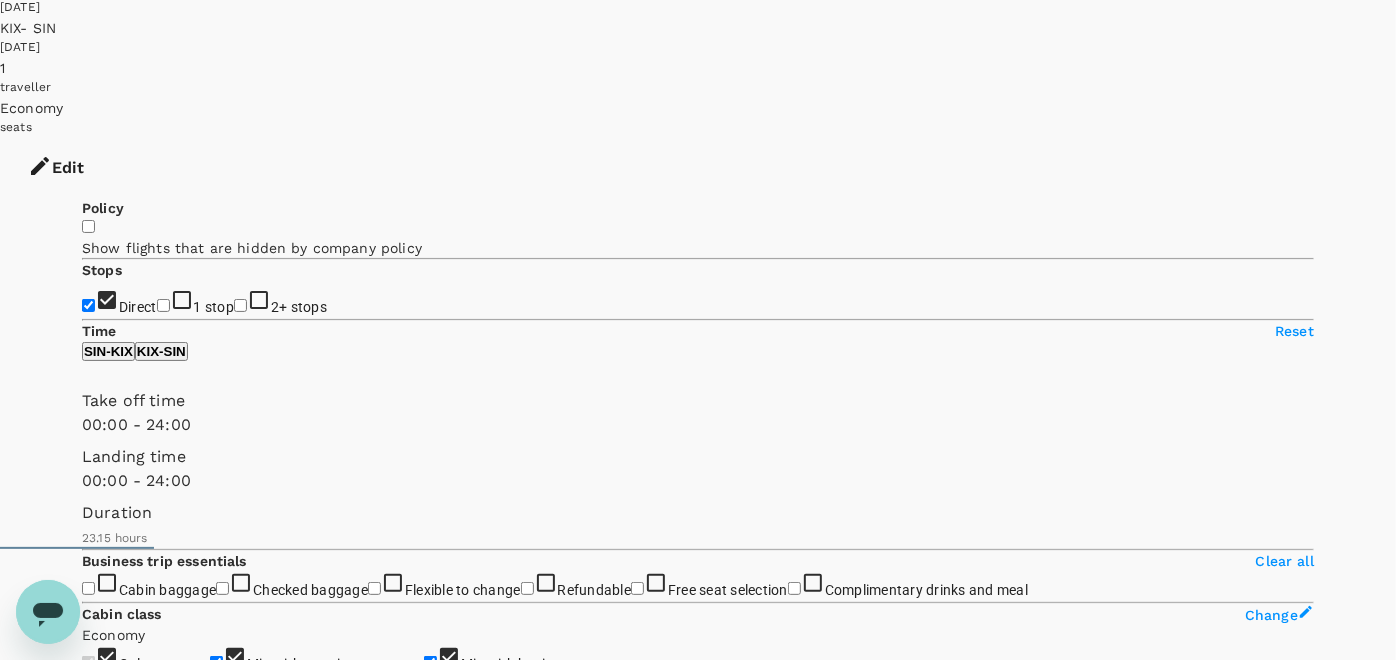 scroll, scrollTop: 222, scrollLeft: 0, axis: vertical 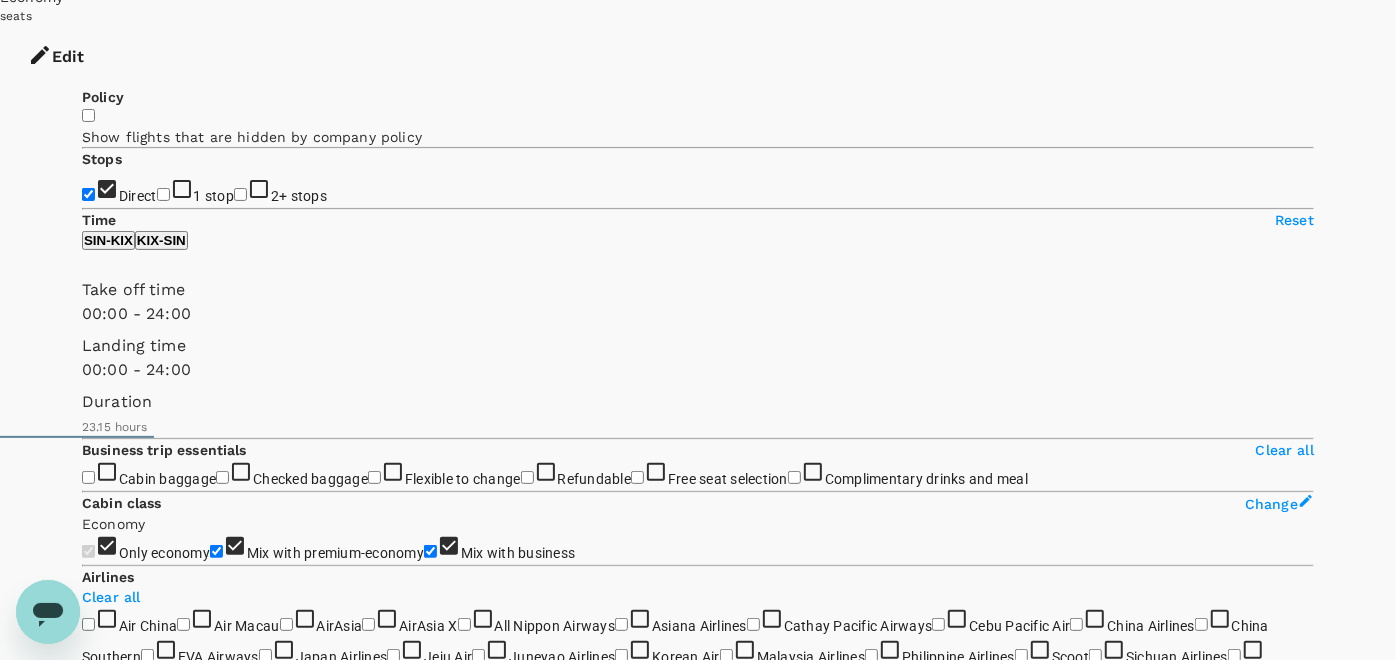 click on "View options" at bounding box center (121, 6918) 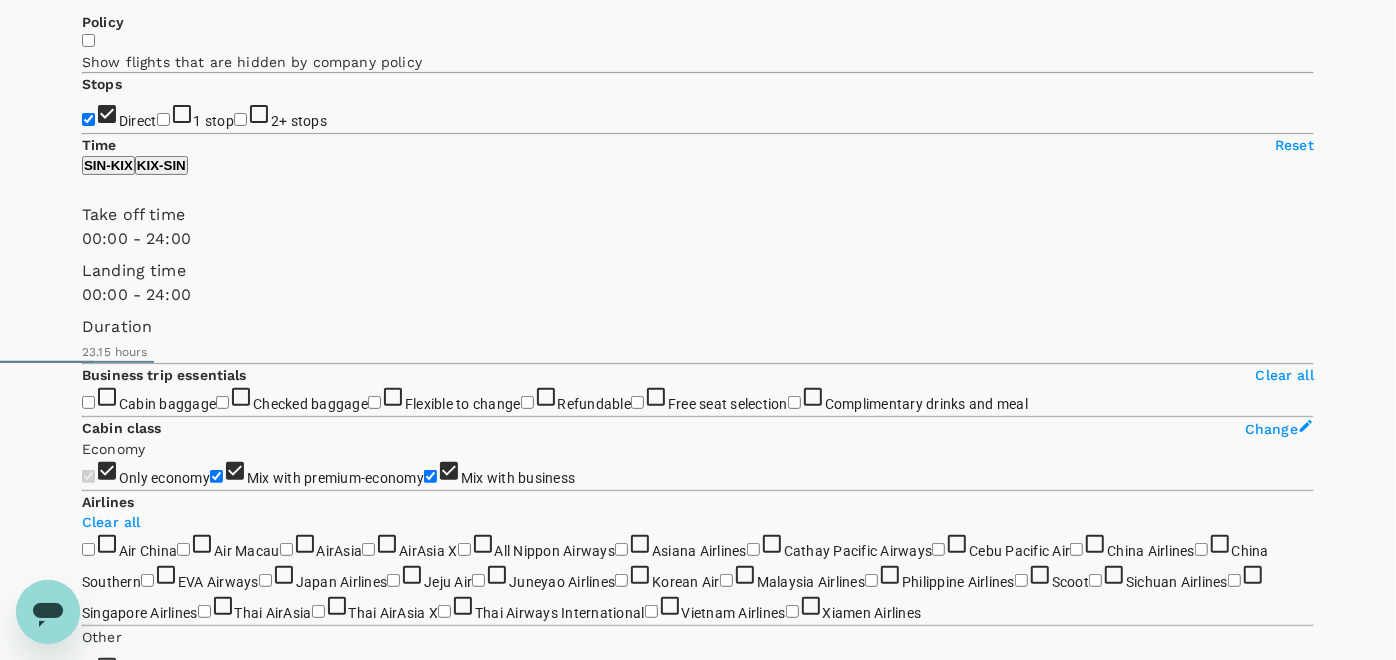 scroll, scrollTop: 471, scrollLeft: 0, axis: vertical 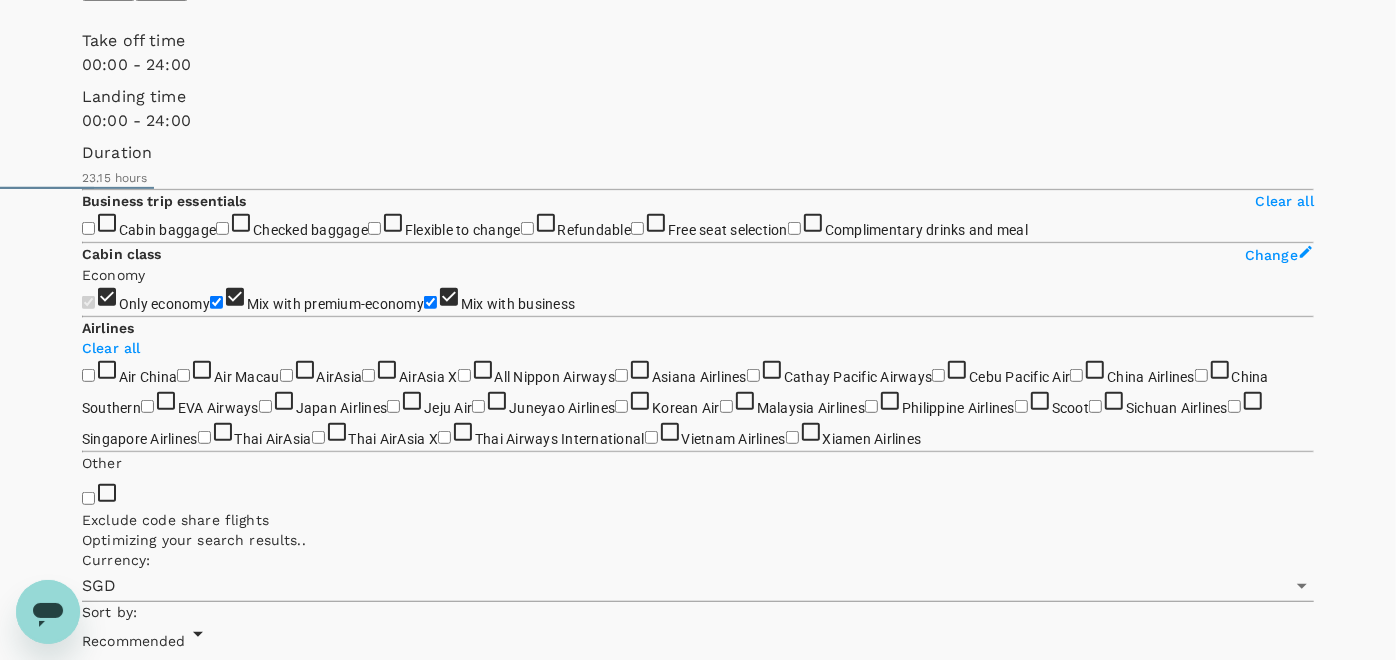 click on "SGD 1,203.45" at bounding box center [126, 7063] 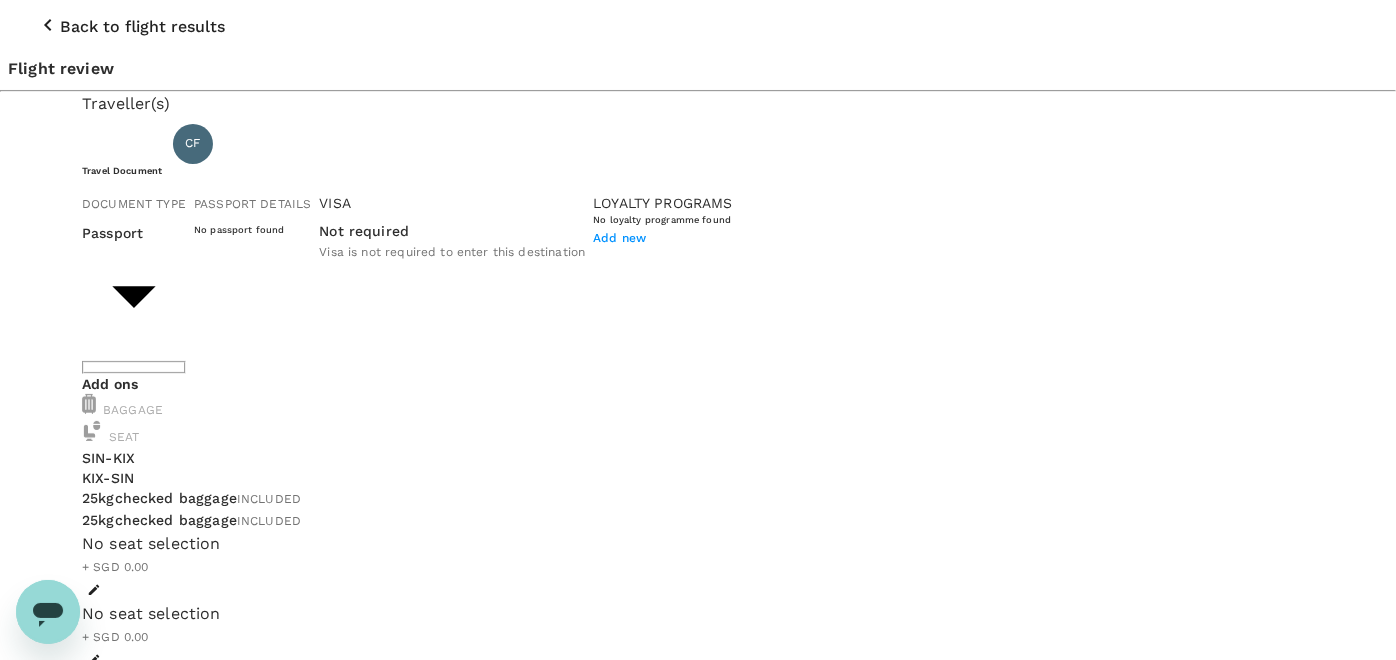 scroll, scrollTop: 0, scrollLeft: 0, axis: both 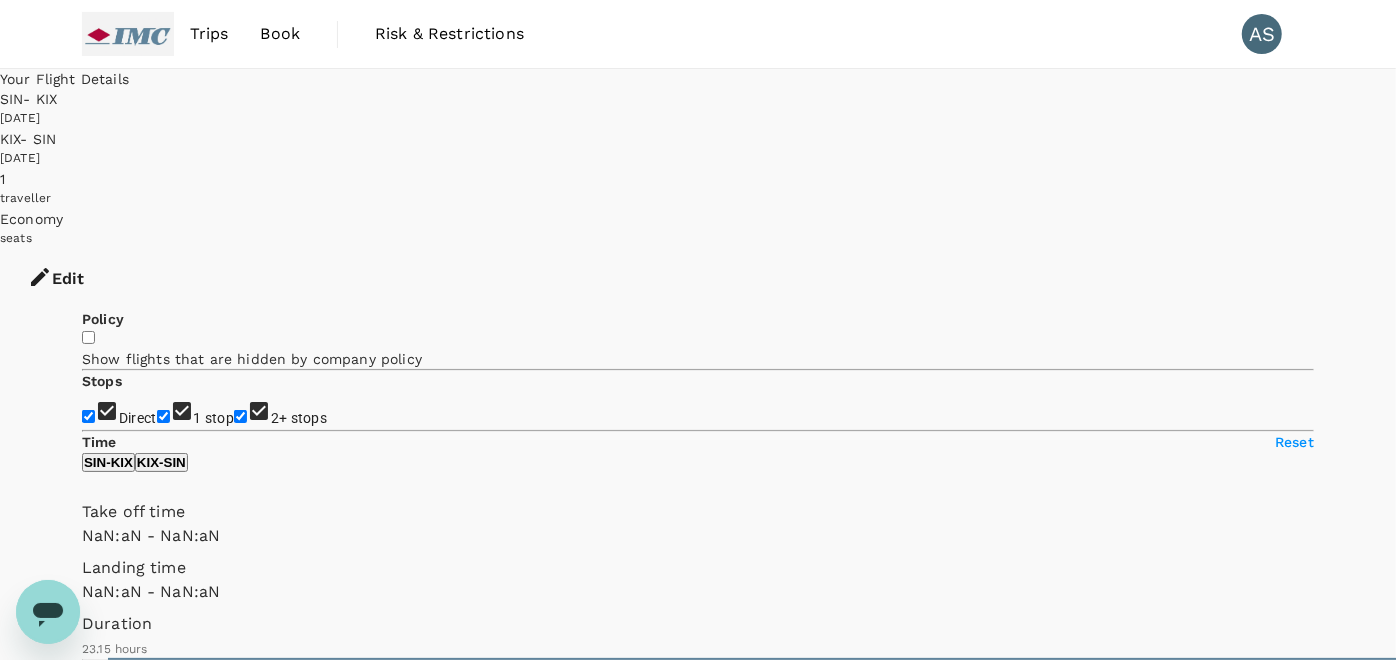 type on "1440" 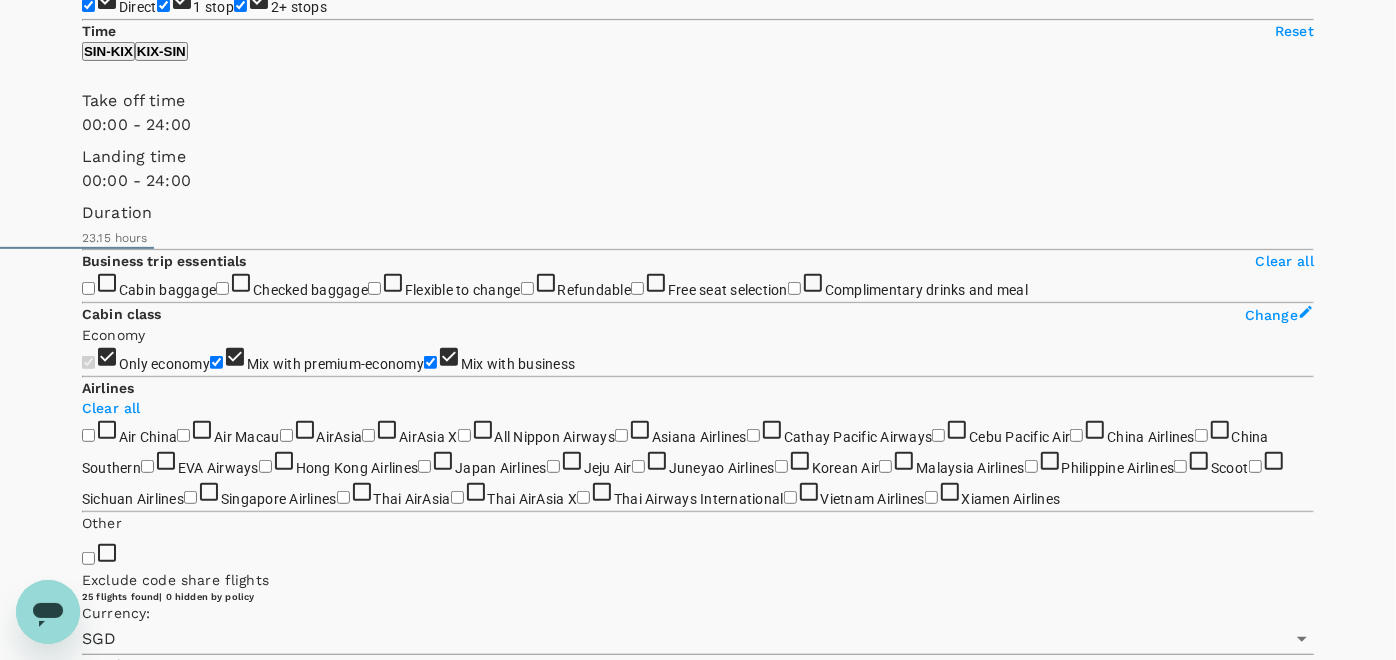 scroll, scrollTop: 471, scrollLeft: 0, axis: vertical 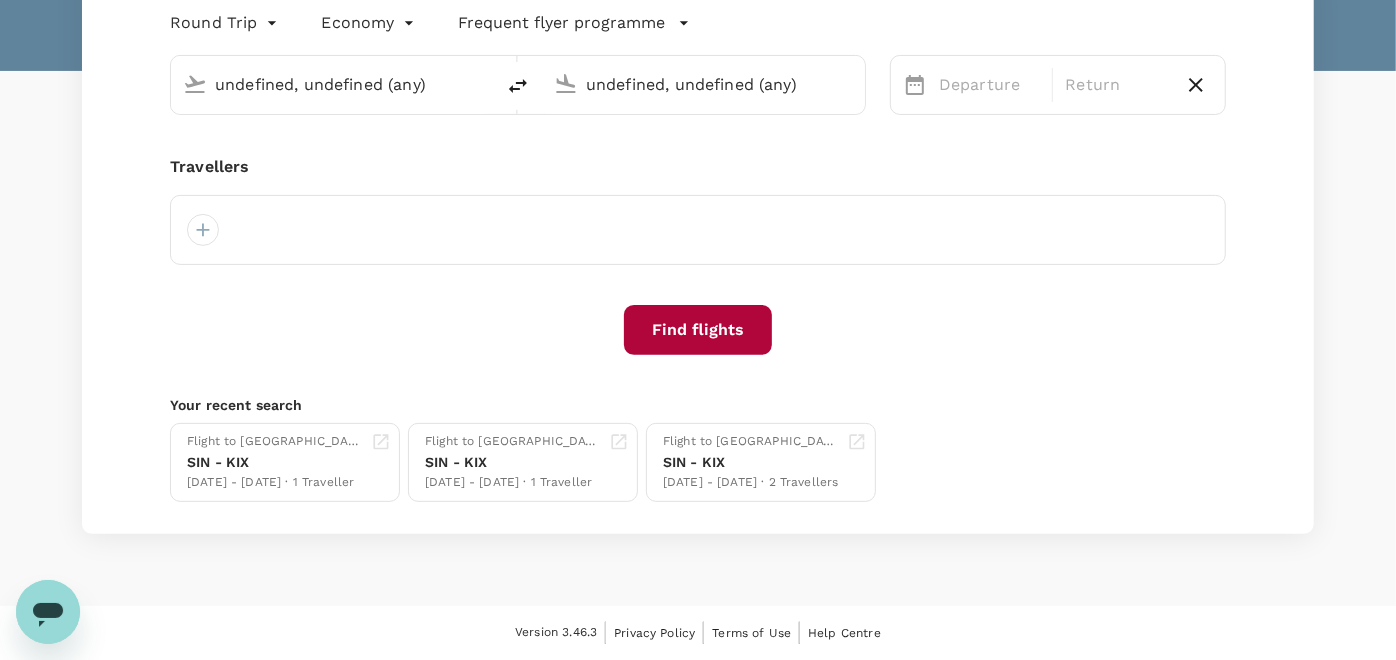 type 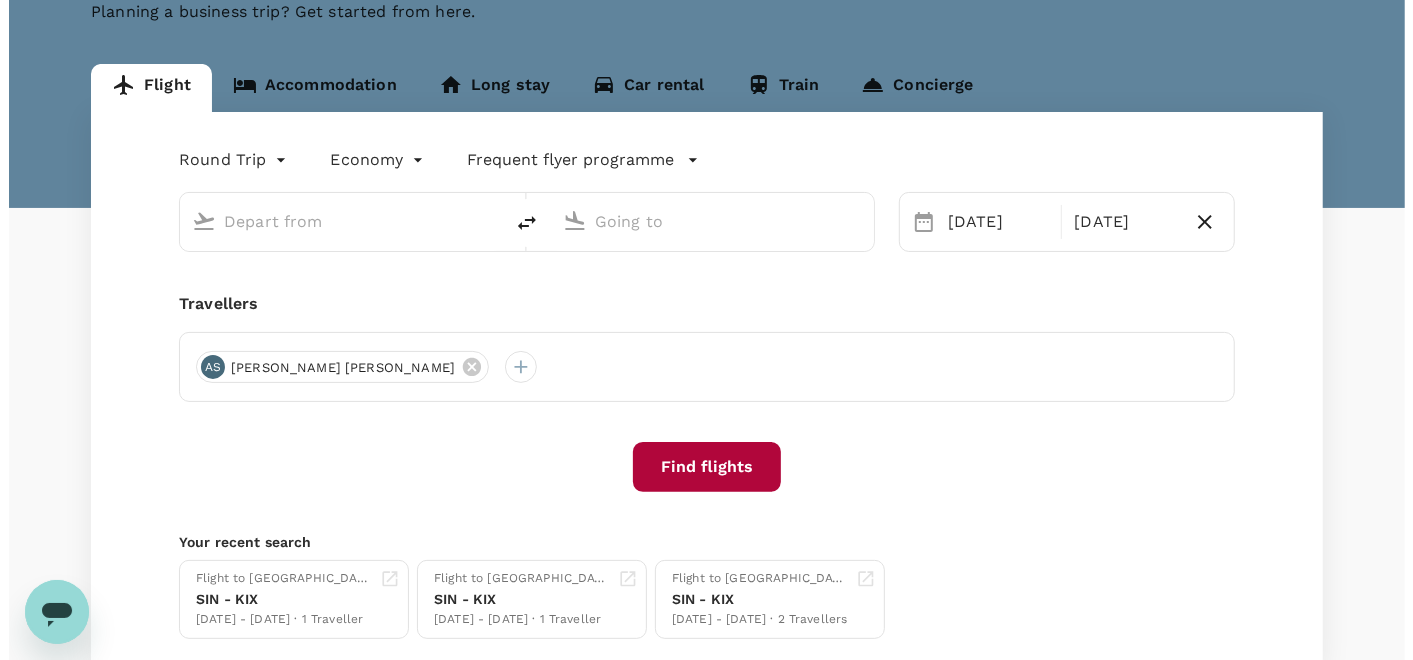 scroll, scrollTop: 0, scrollLeft: 0, axis: both 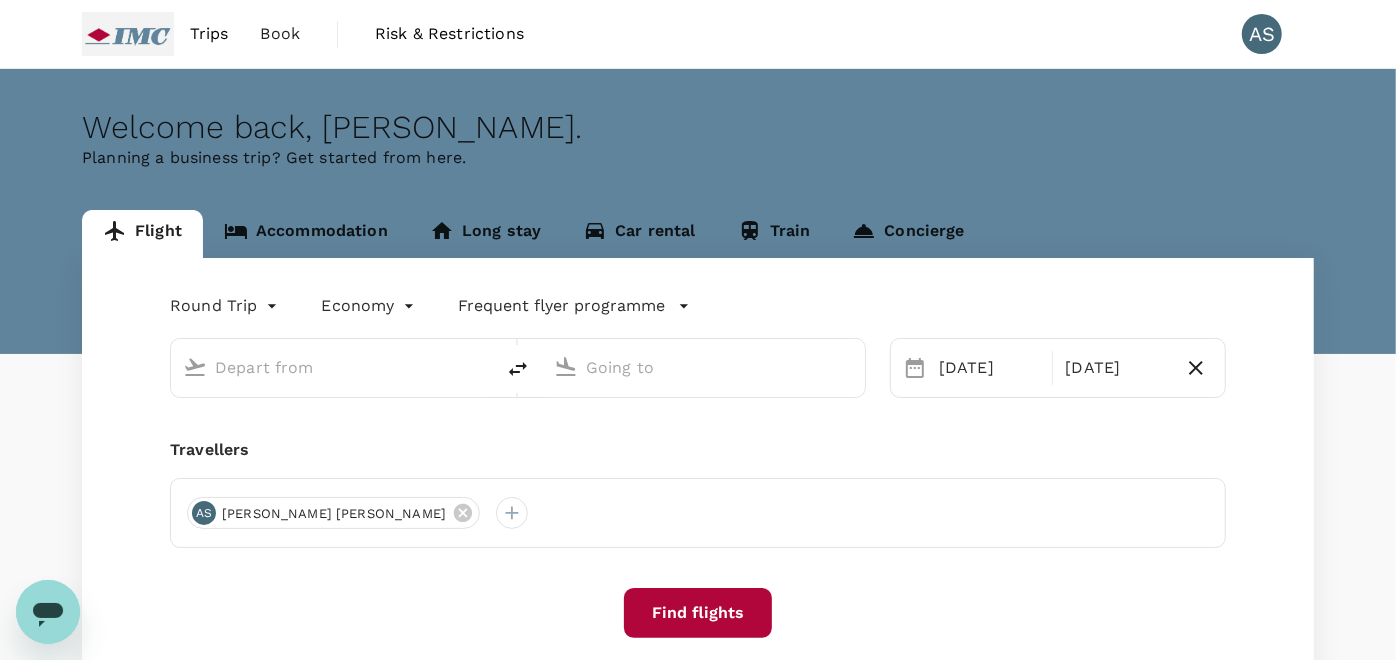 type on "Singapore Changi (SIN)" 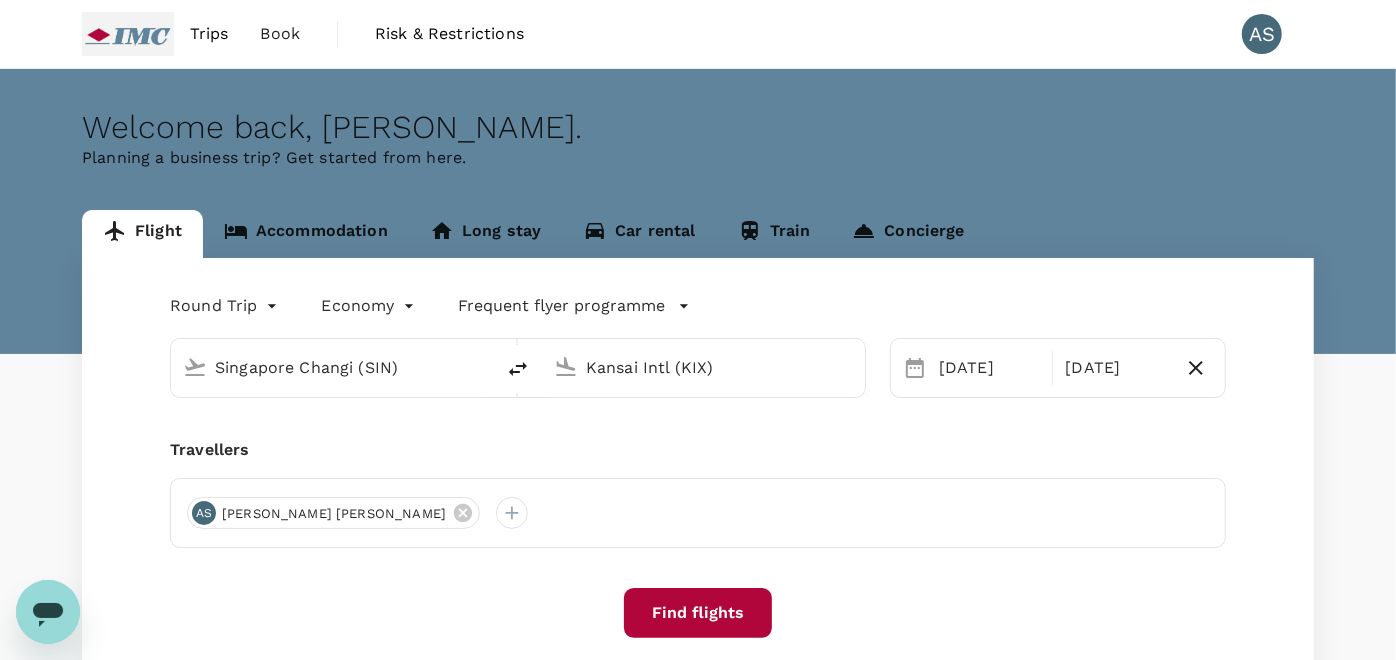 type 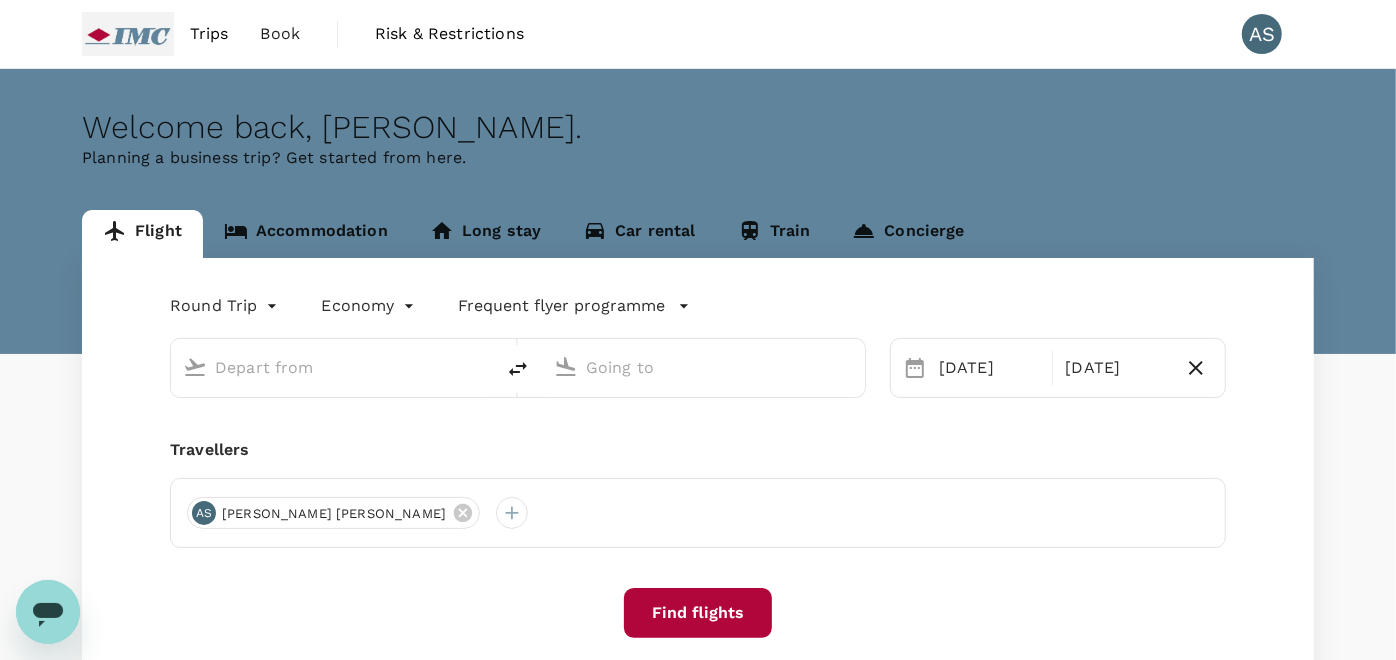 type on "Singapore Changi (SIN)" 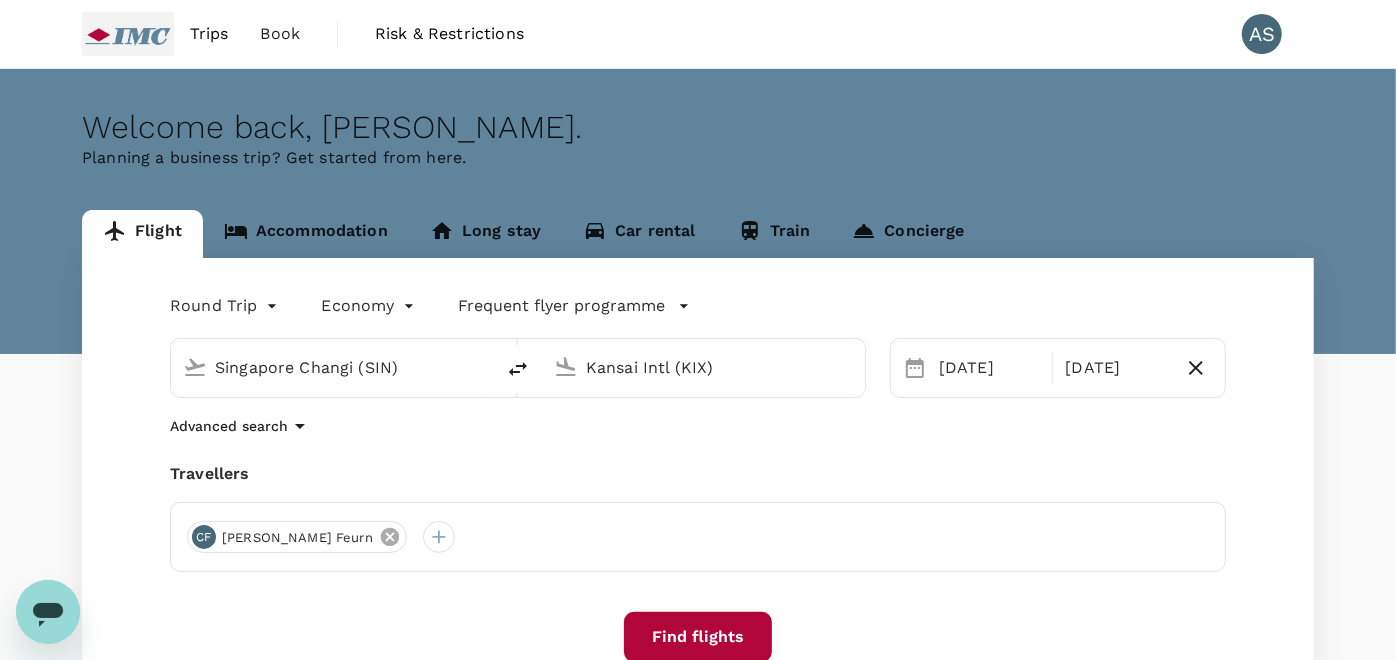click 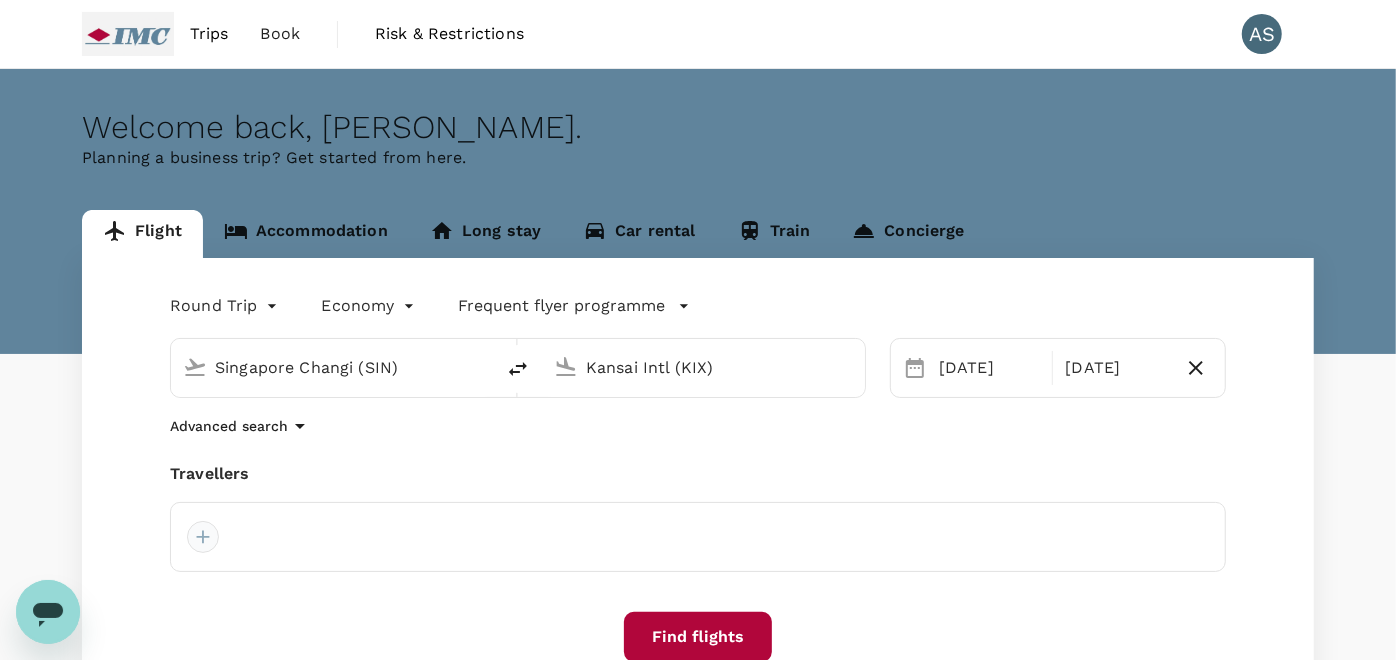 click at bounding box center [203, 537] 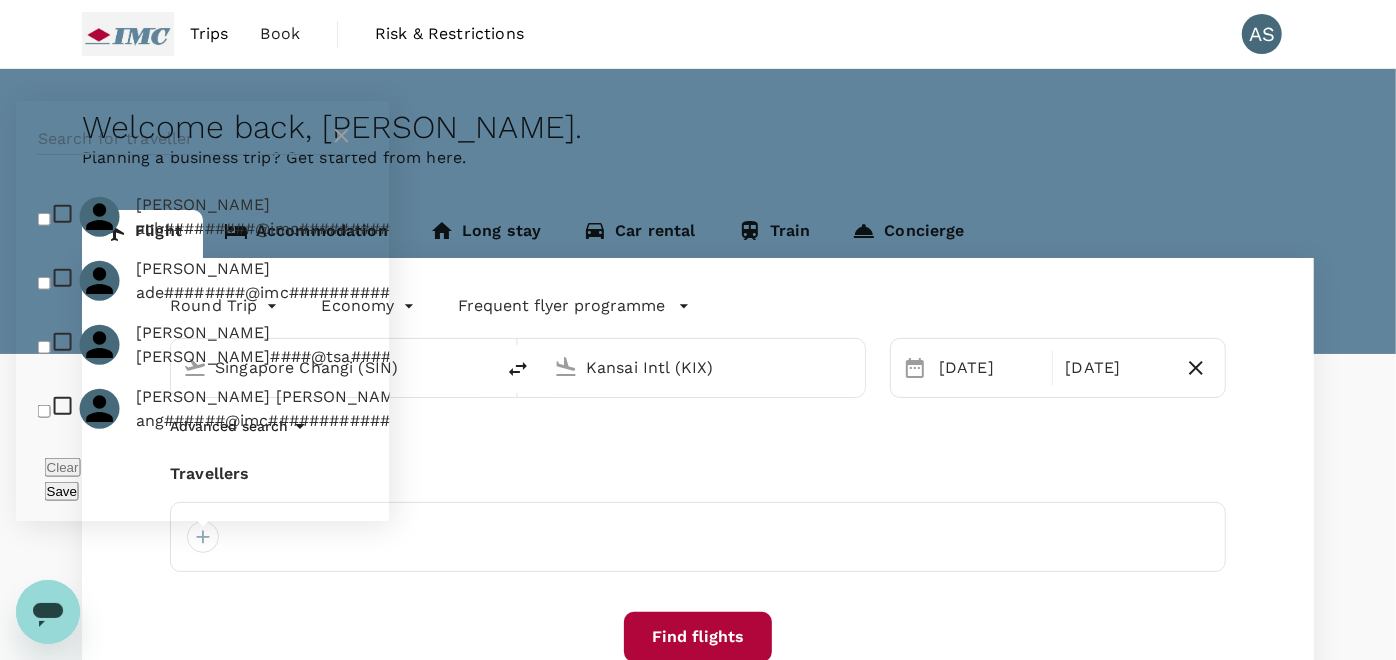 click at bounding box center [184, 139] 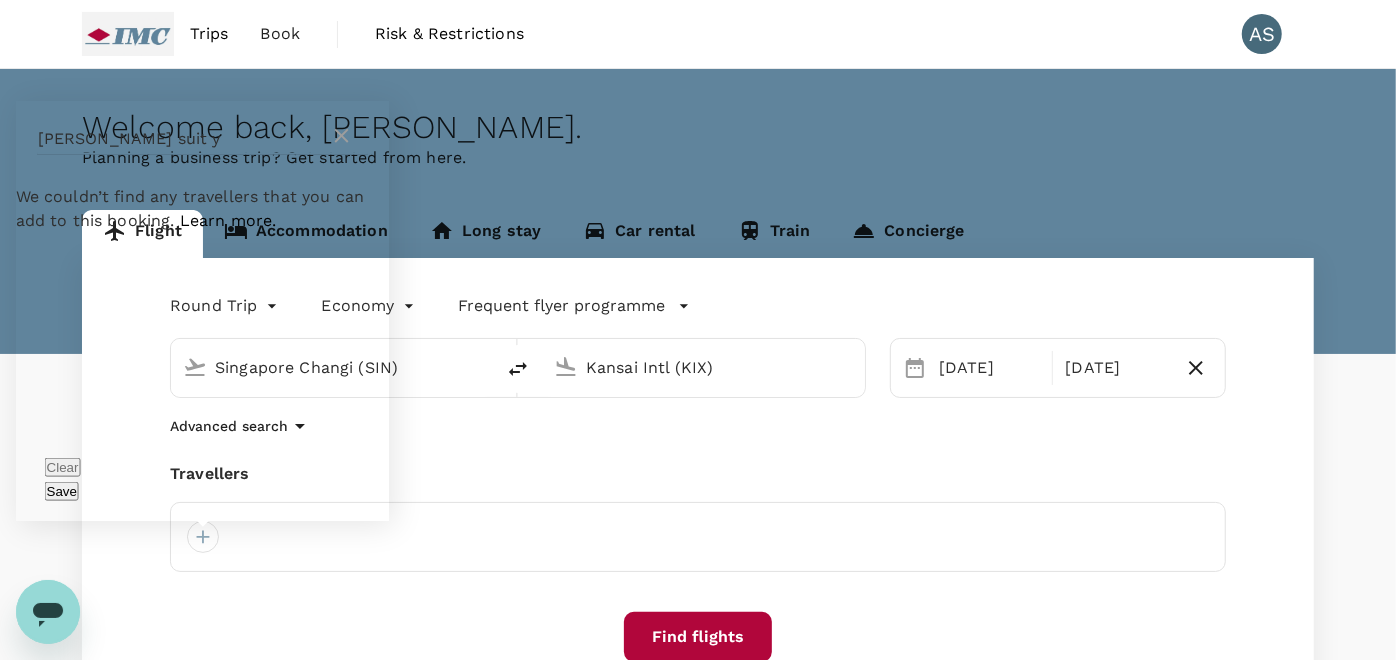 type on "[PERSON_NAME] suit" 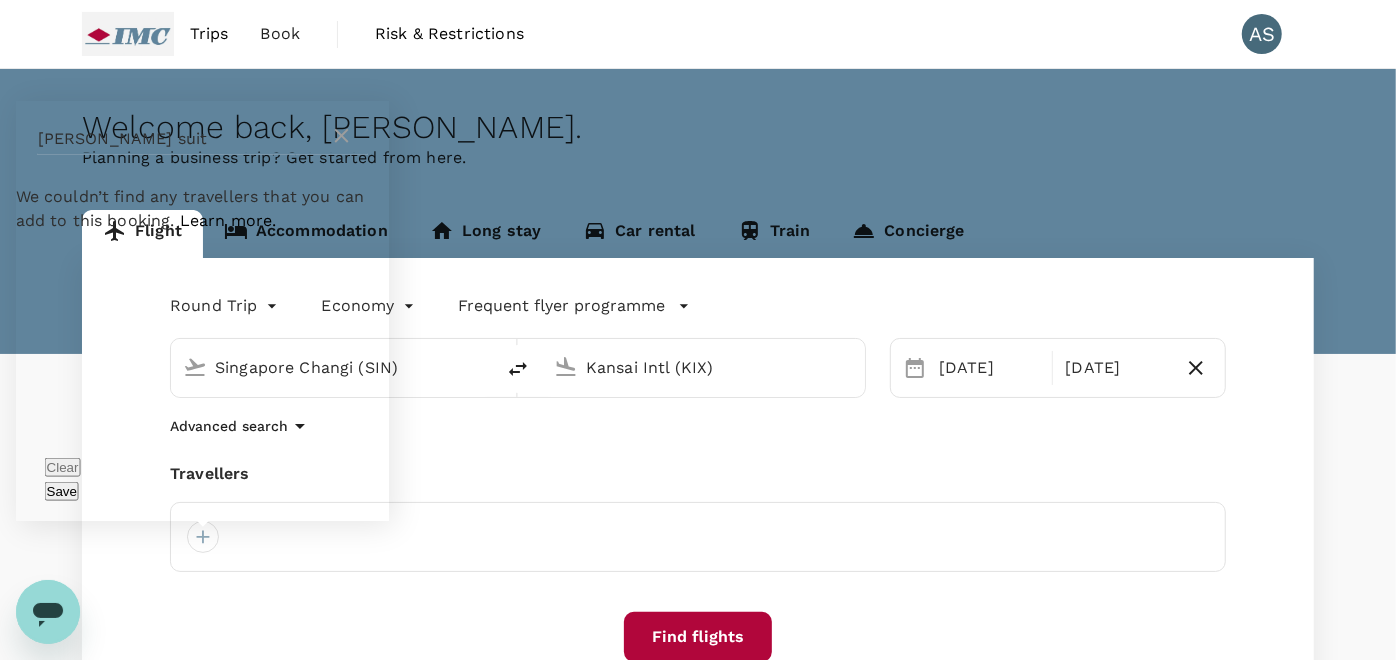 drag, startPoint x: 117, startPoint y: 162, endPoint x: -5, endPoint y: 159, distance: 122.03688 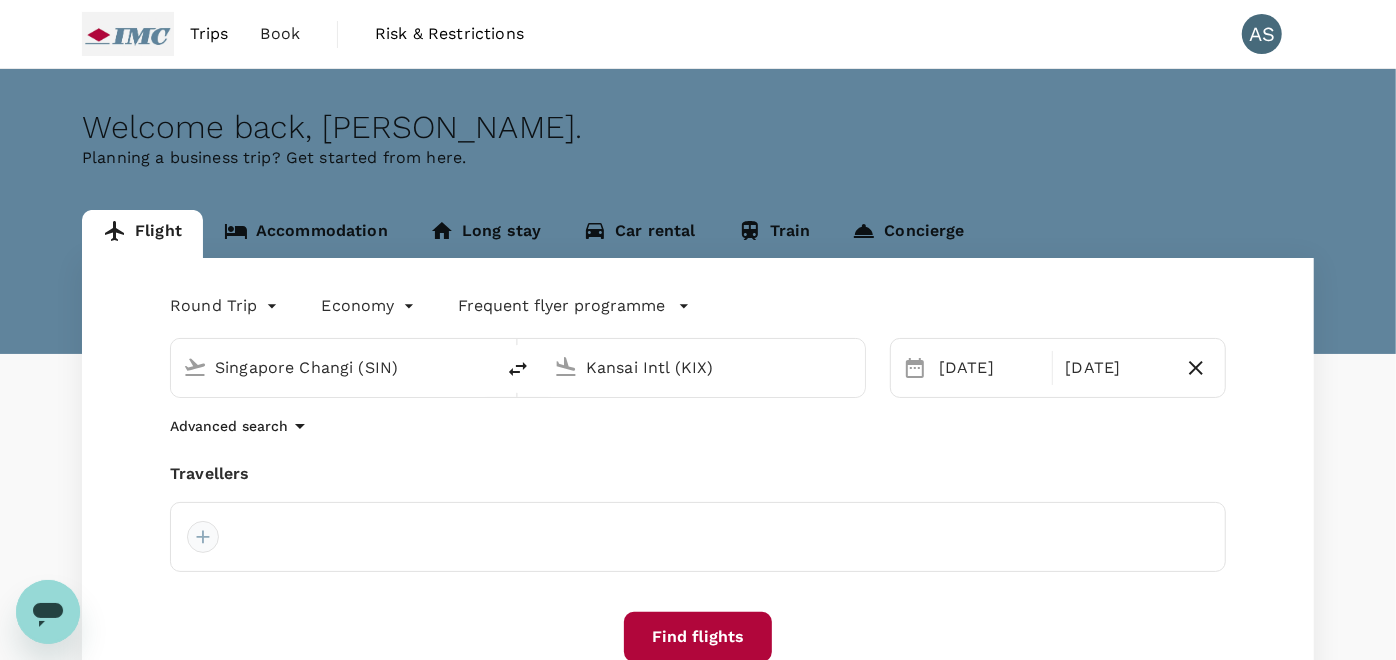click at bounding box center (203, 537) 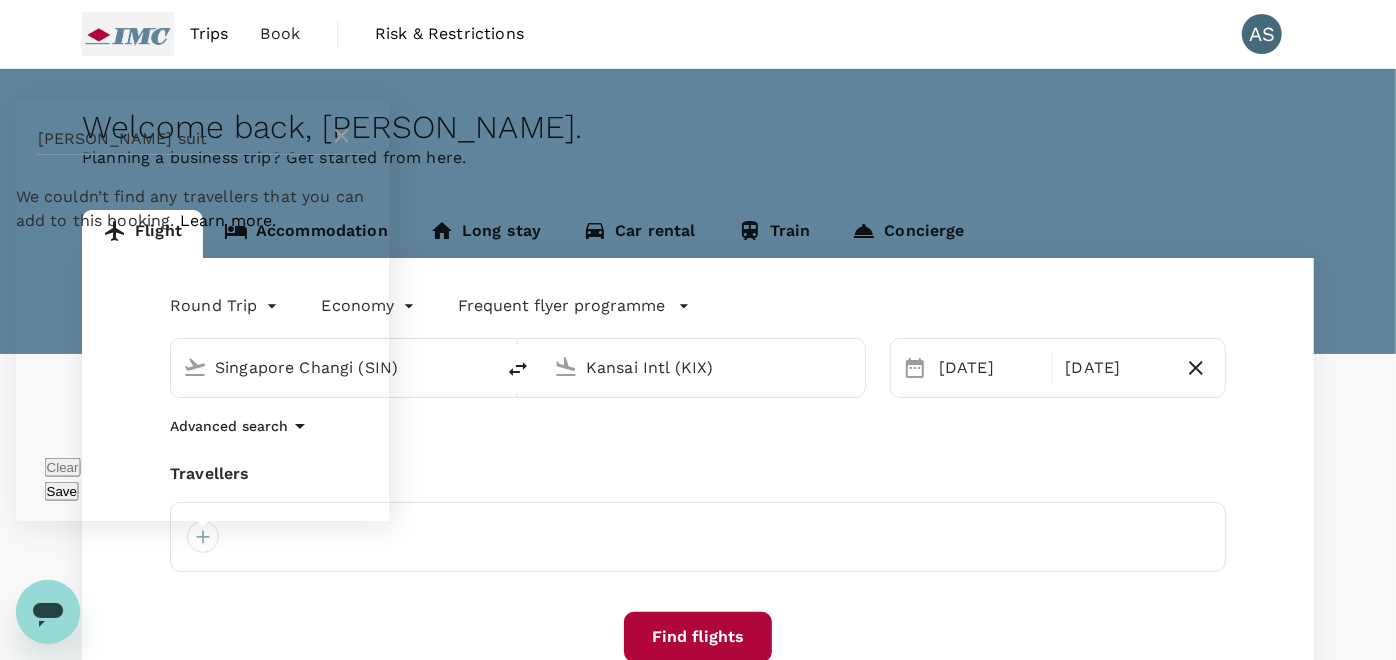 drag, startPoint x: 145, startPoint y: 158, endPoint x: -5, endPoint y: 164, distance: 150.11995 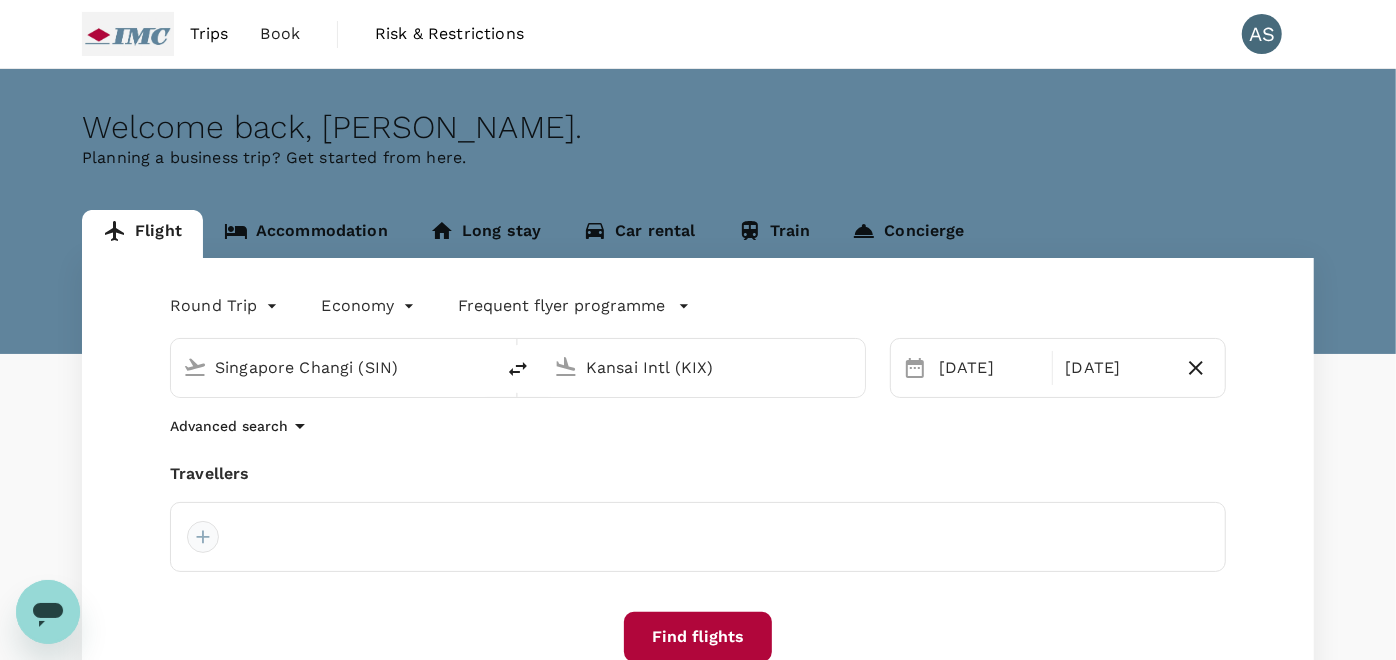 click at bounding box center (203, 537) 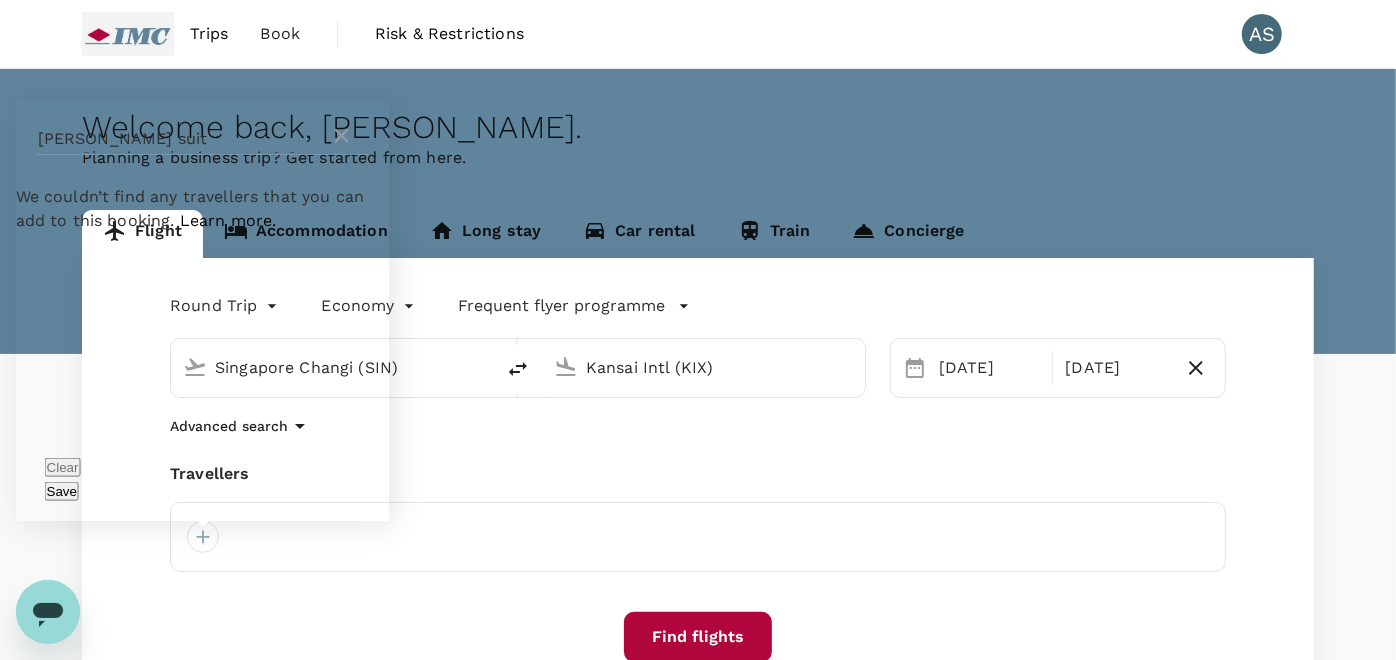 drag, startPoint x: 140, startPoint y: 162, endPoint x: -5, endPoint y: 155, distance: 145.16887 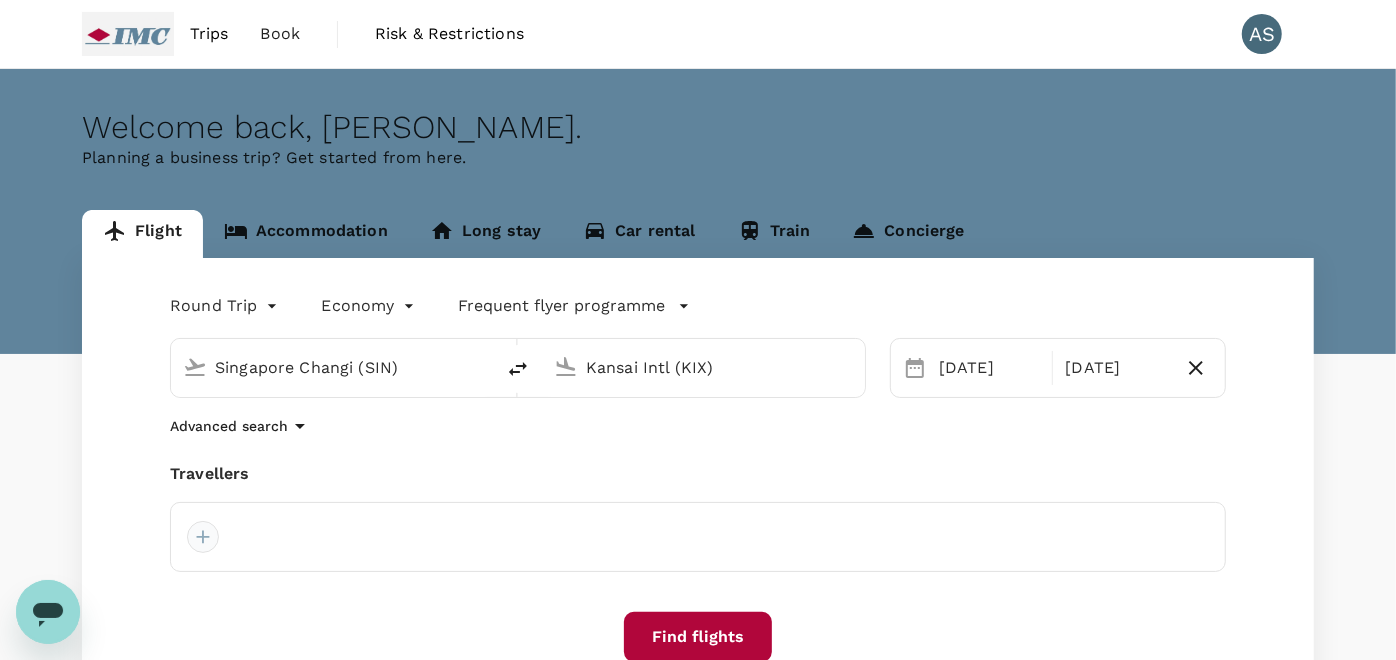 click at bounding box center [203, 537] 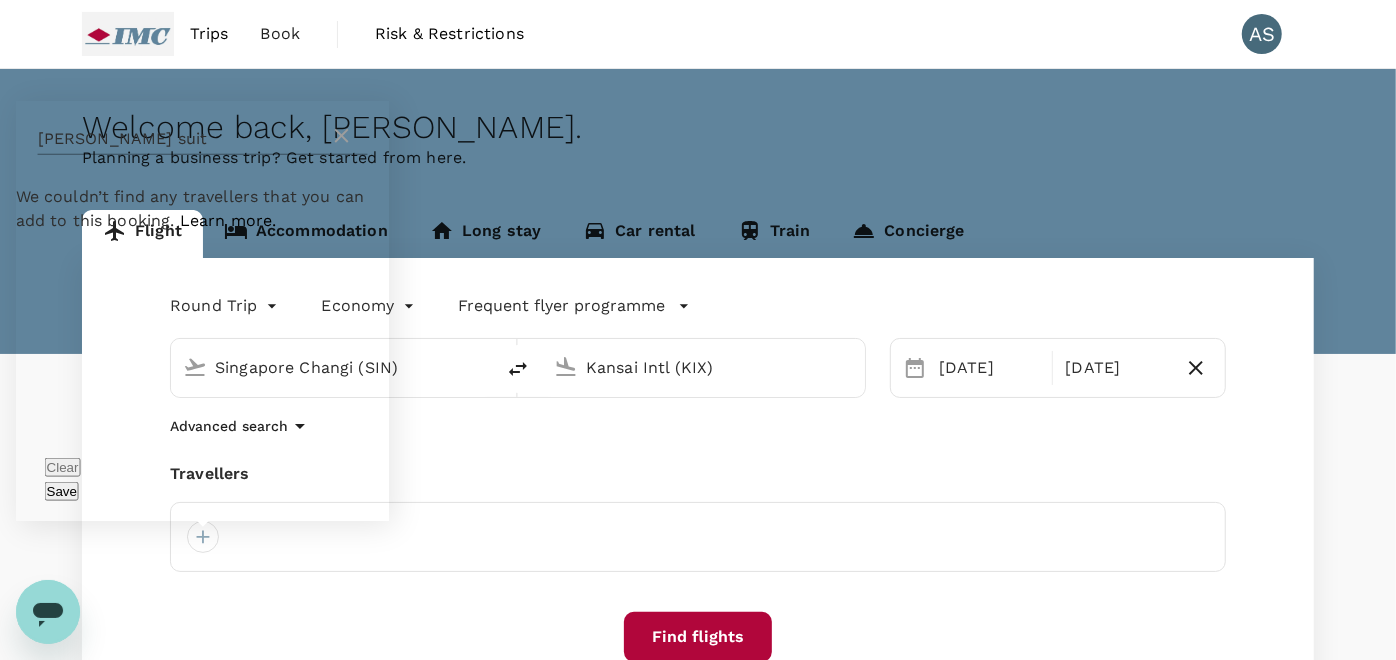 click 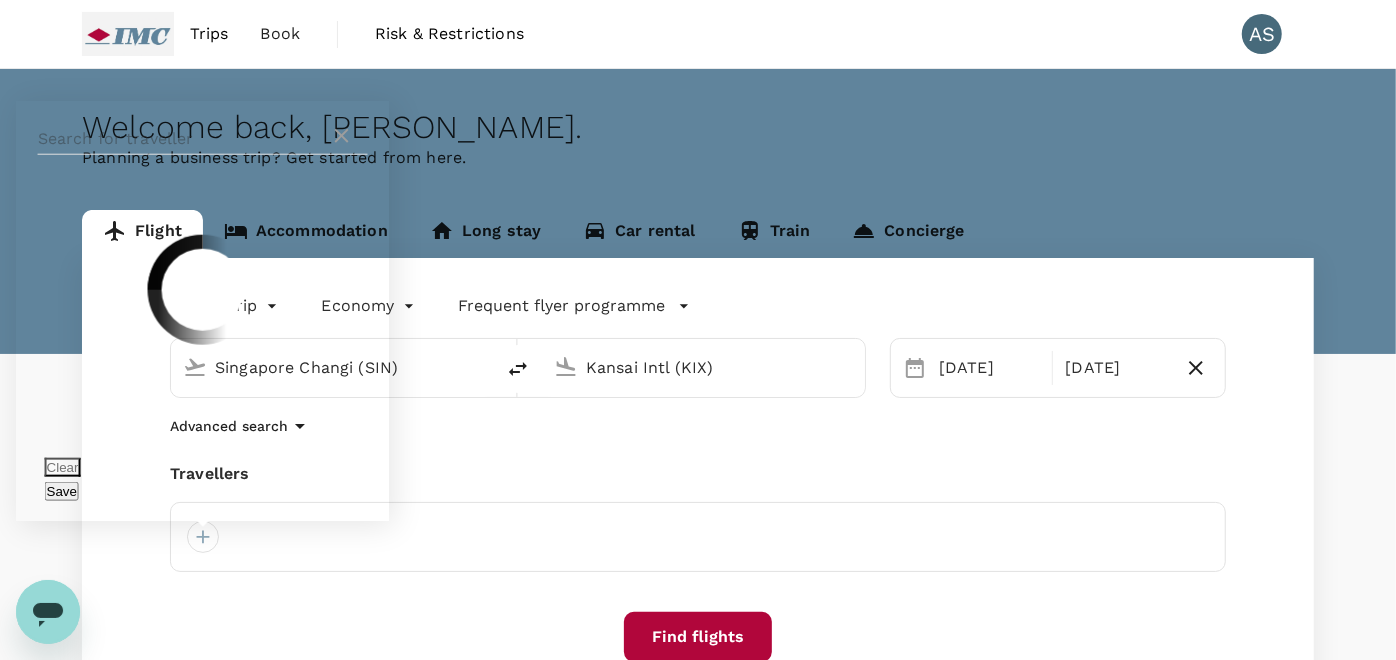 click on "Clear" at bounding box center [63, 467] 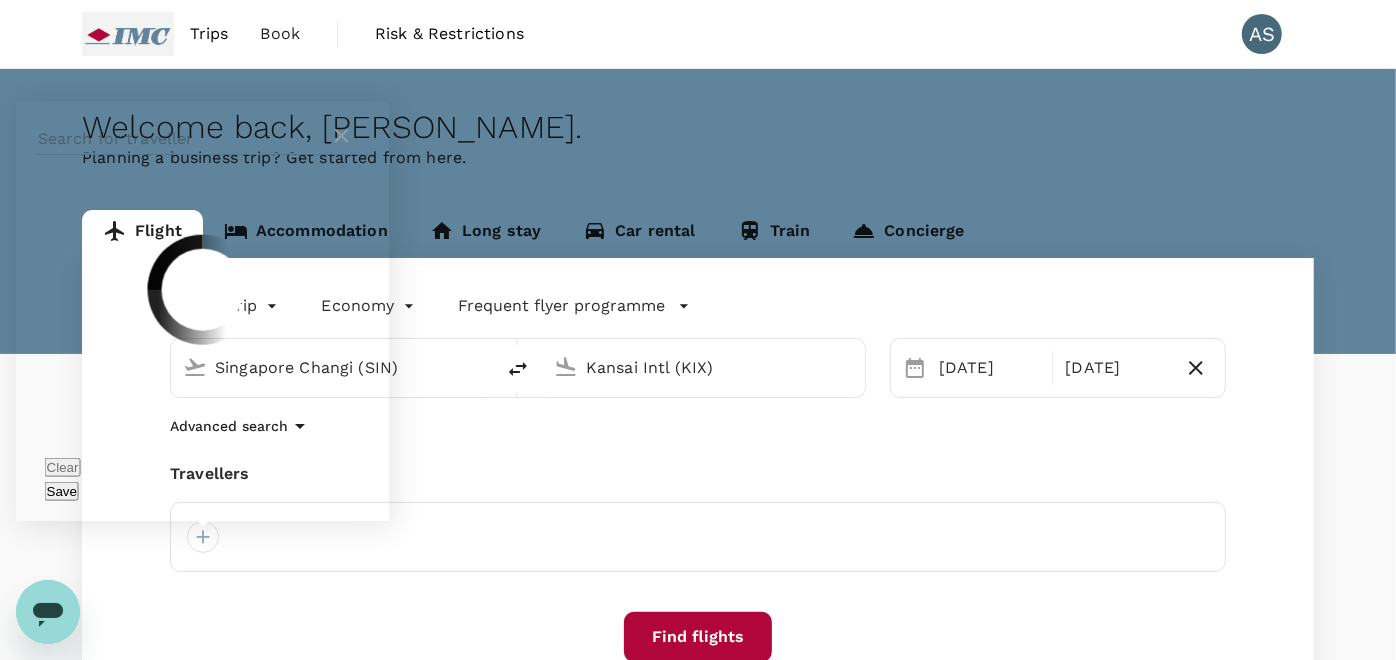 click at bounding box center (184, 139) 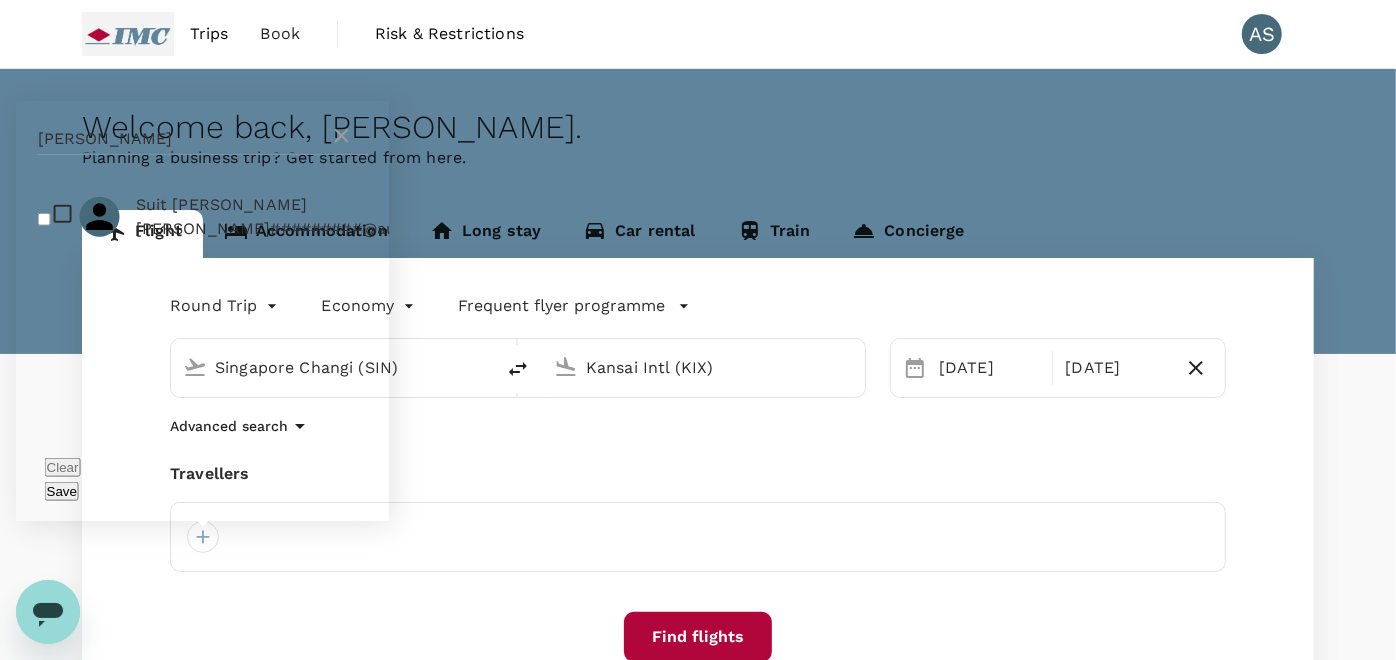 type on "[PERSON_NAME]" 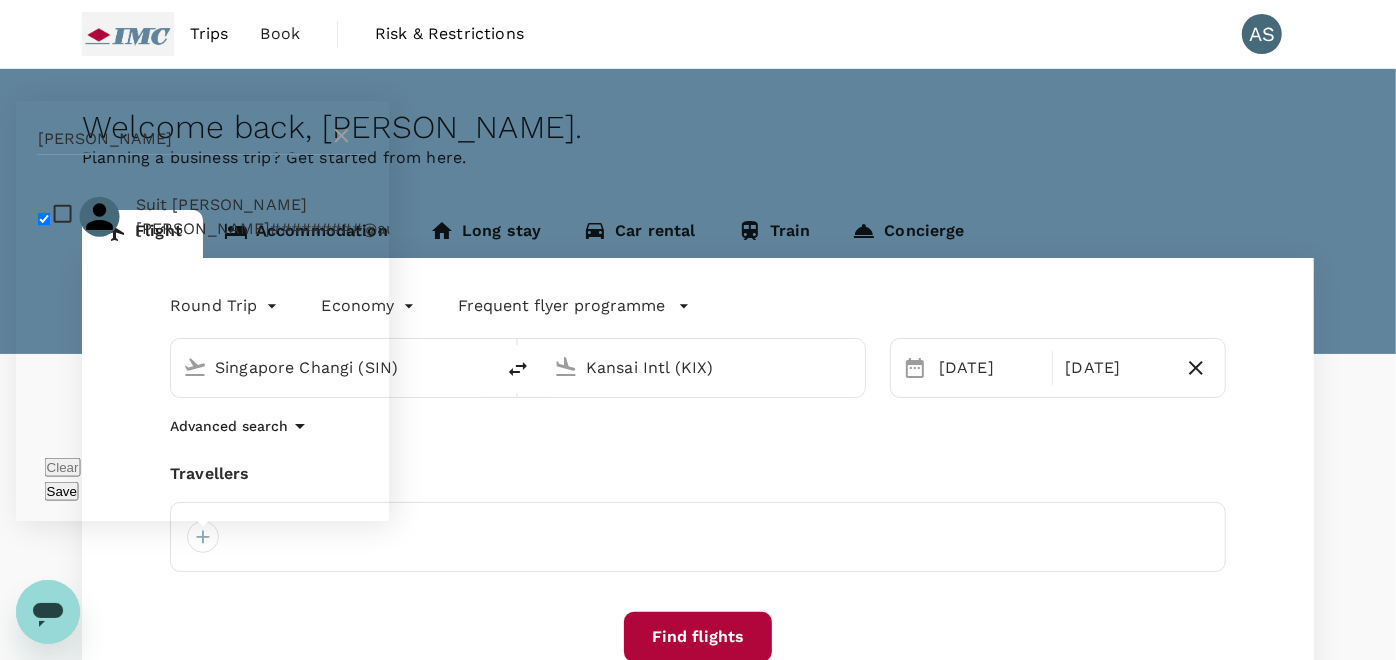 checkbox on "true" 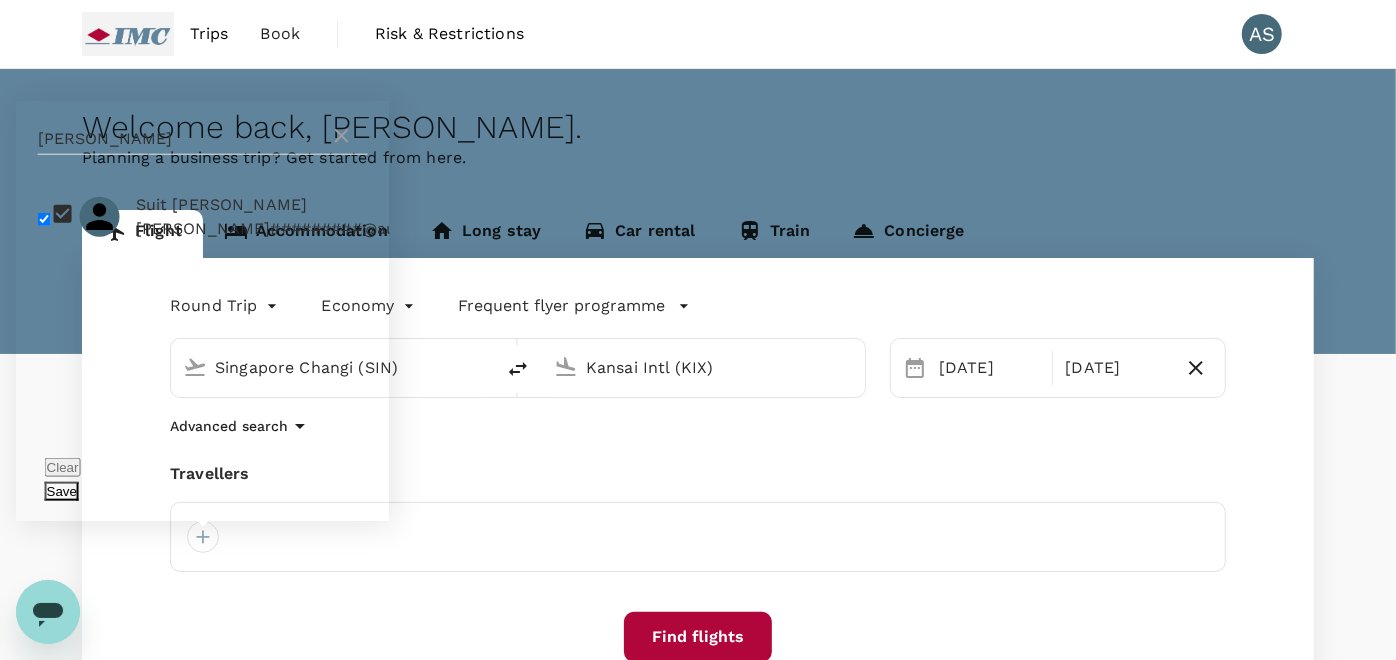 click on "Save" at bounding box center [62, 491] 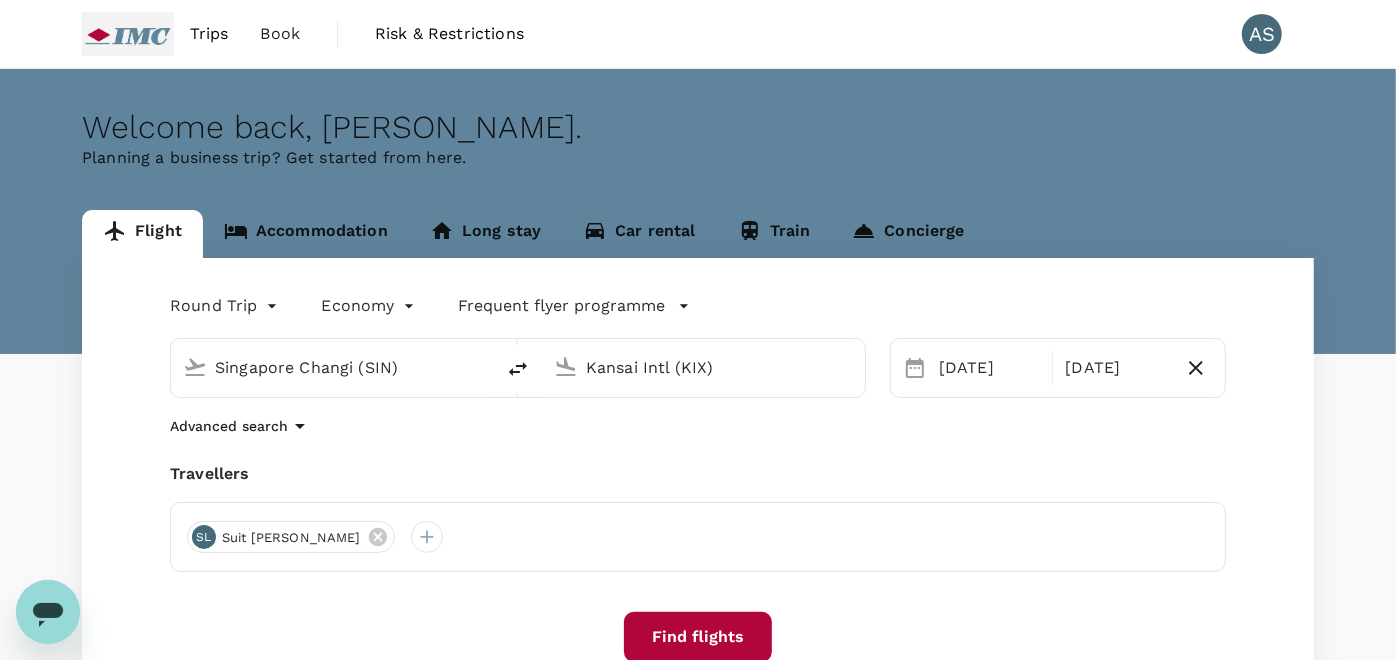 click on "Find flights" at bounding box center [698, 637] 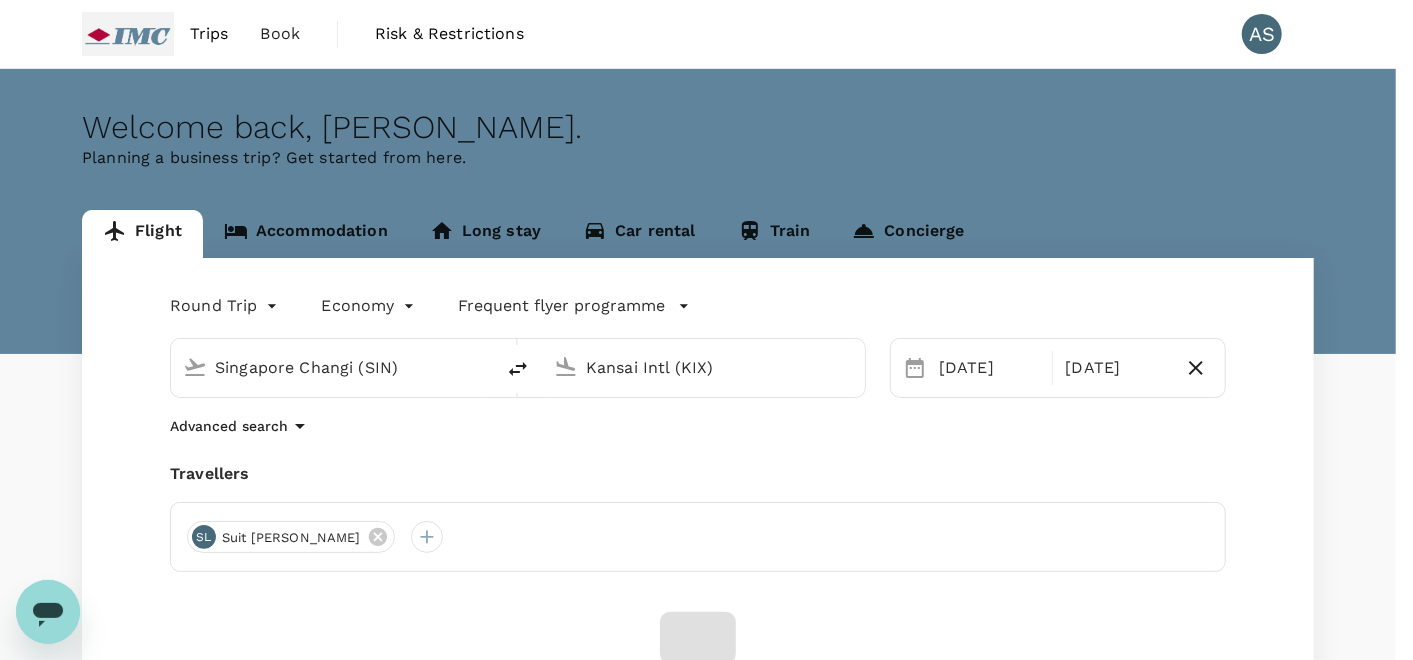 scroll, scrollTop: 222, scrollLeft: 0, axis: vertical 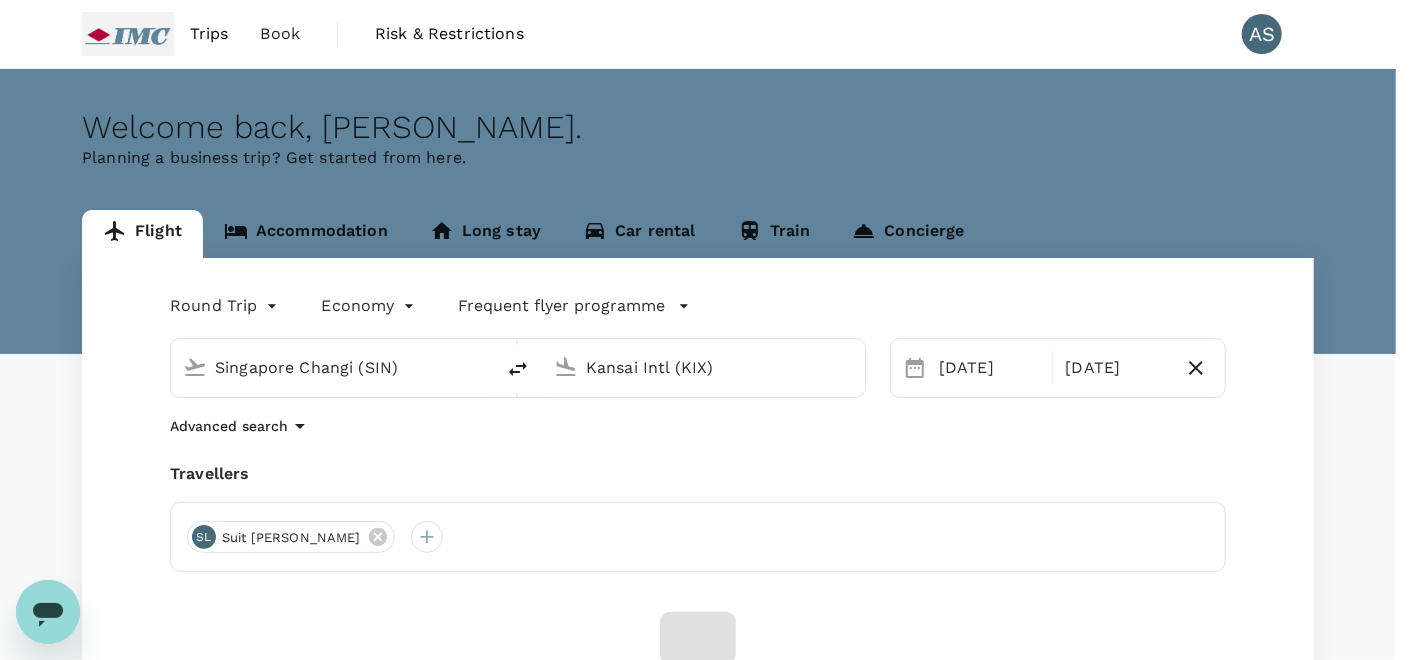 drag, startPoint x: 855, startPoint y: 580, endPoint x: 1058, endPoint y: 487, distance: 223.28905 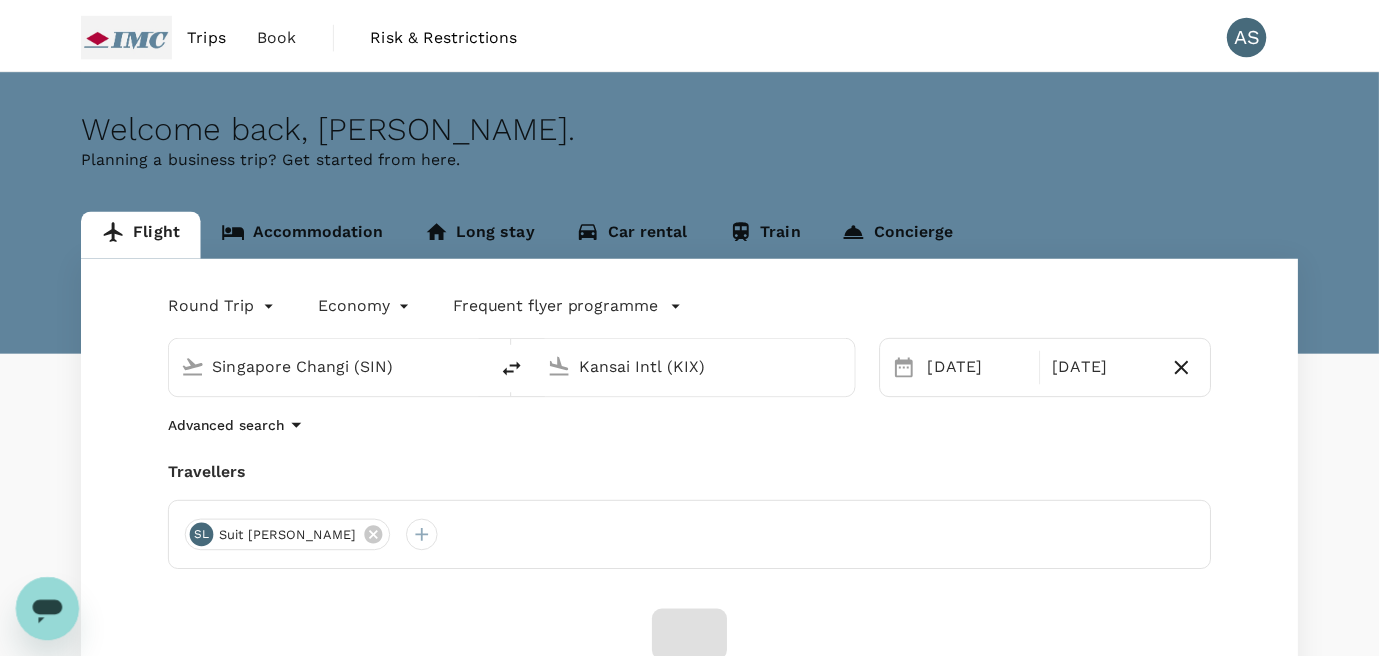 scroll, scrollTop: 222, scrollLeft: 0, axis: vertical 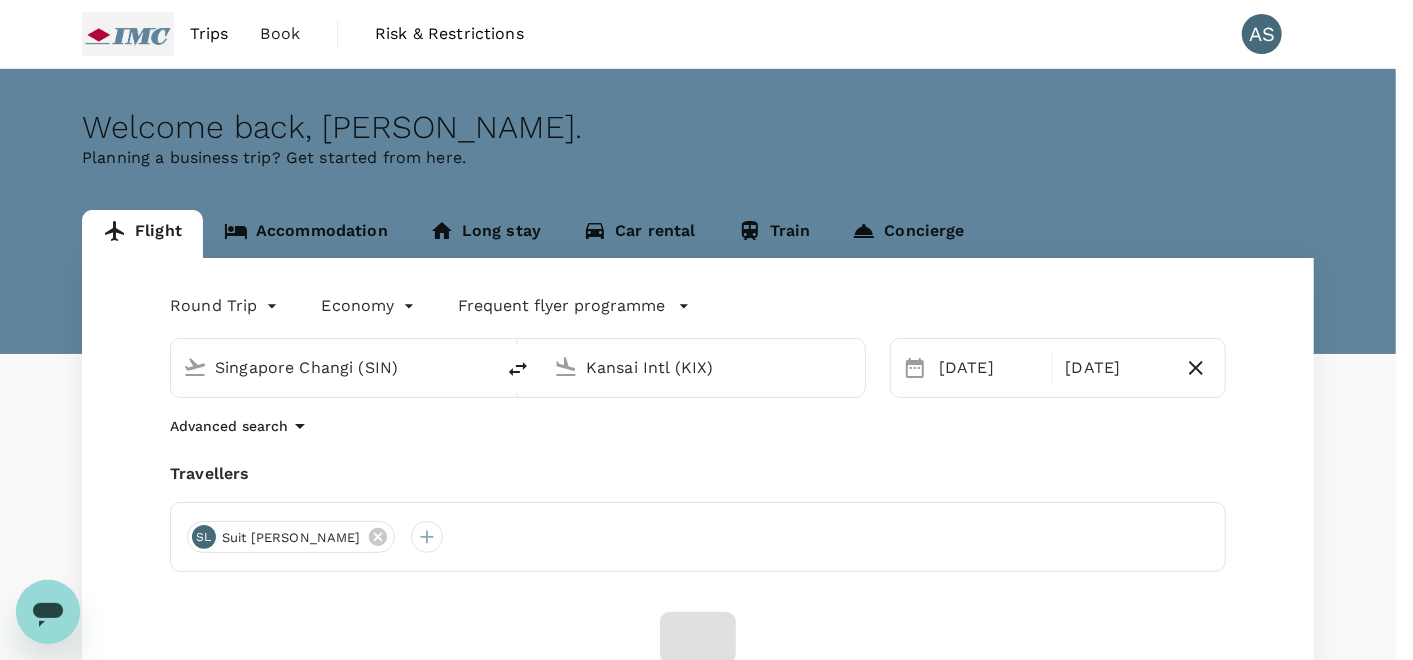 click on "Confirm" at bounding box center (73, 17785) 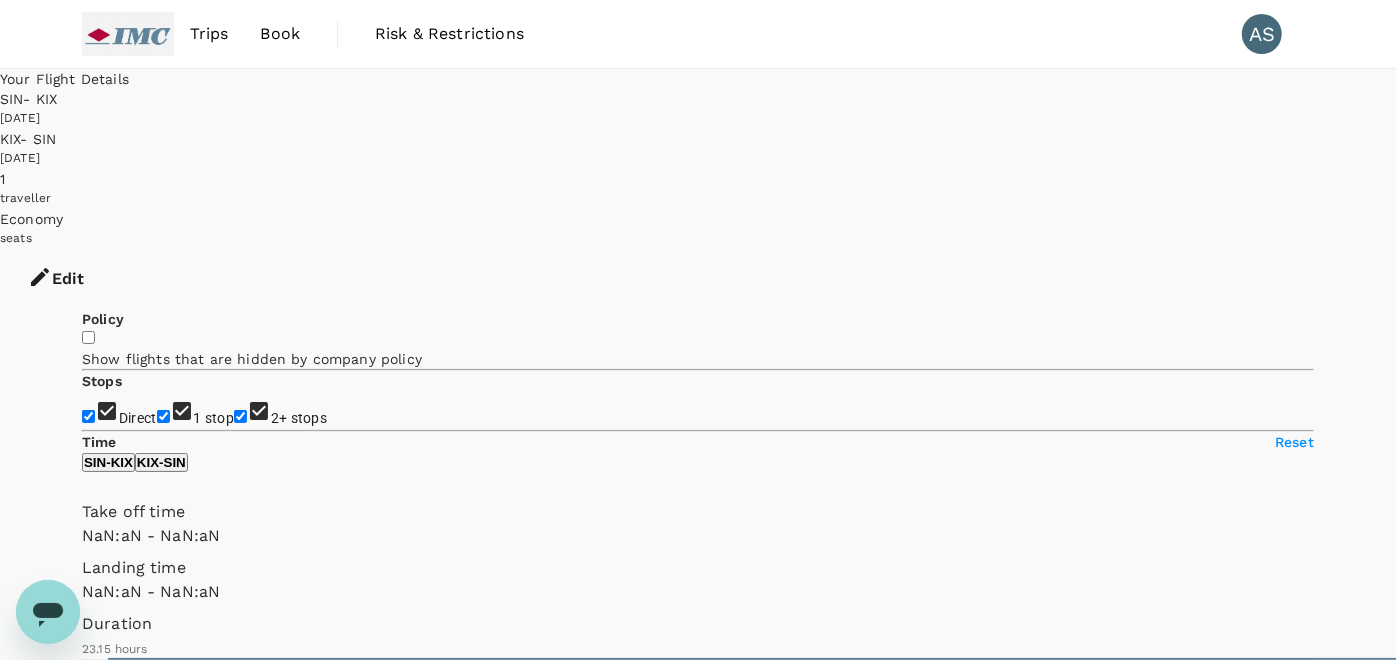 type on "1440" 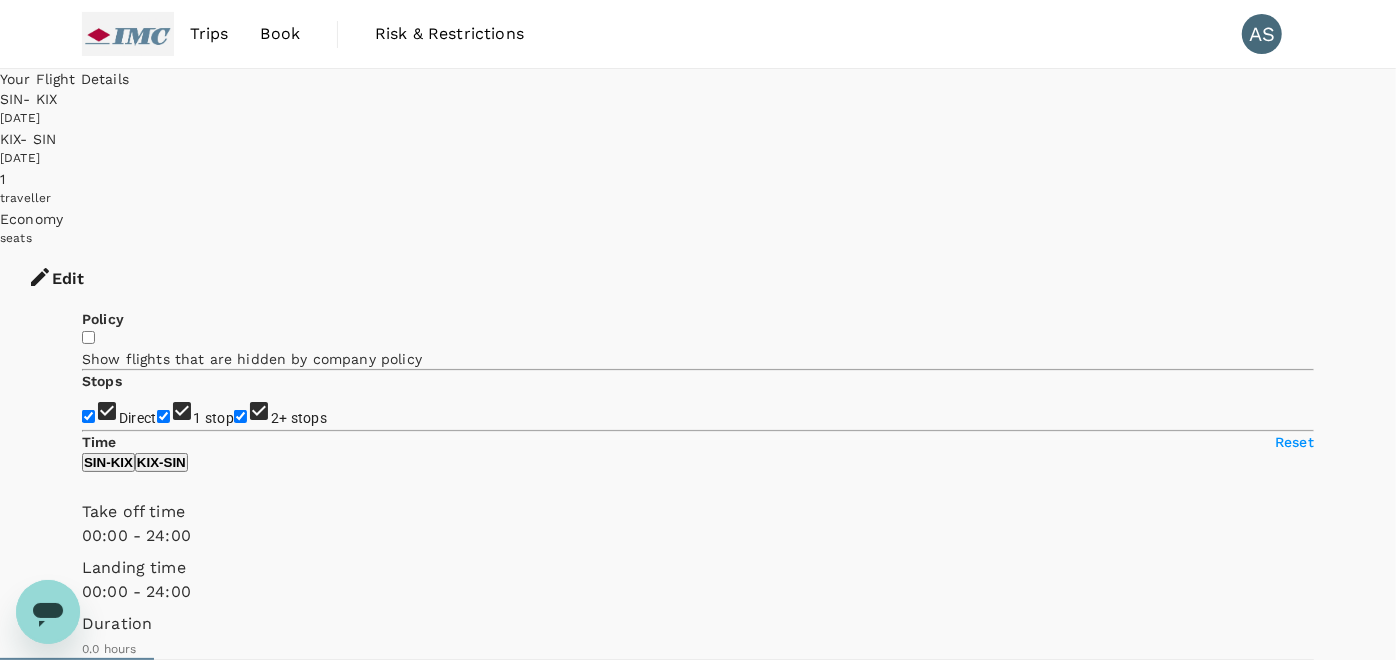 type on "1175" 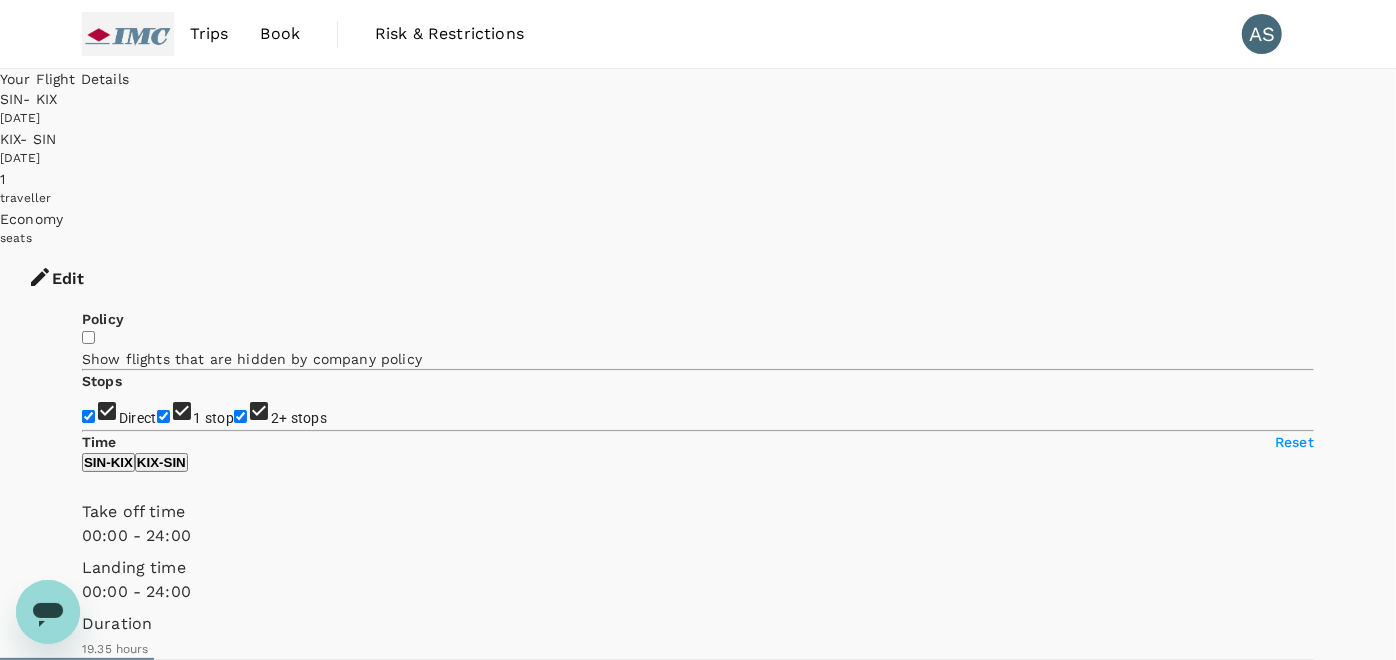 click on "1 stop" at bounding box center (163, 416) 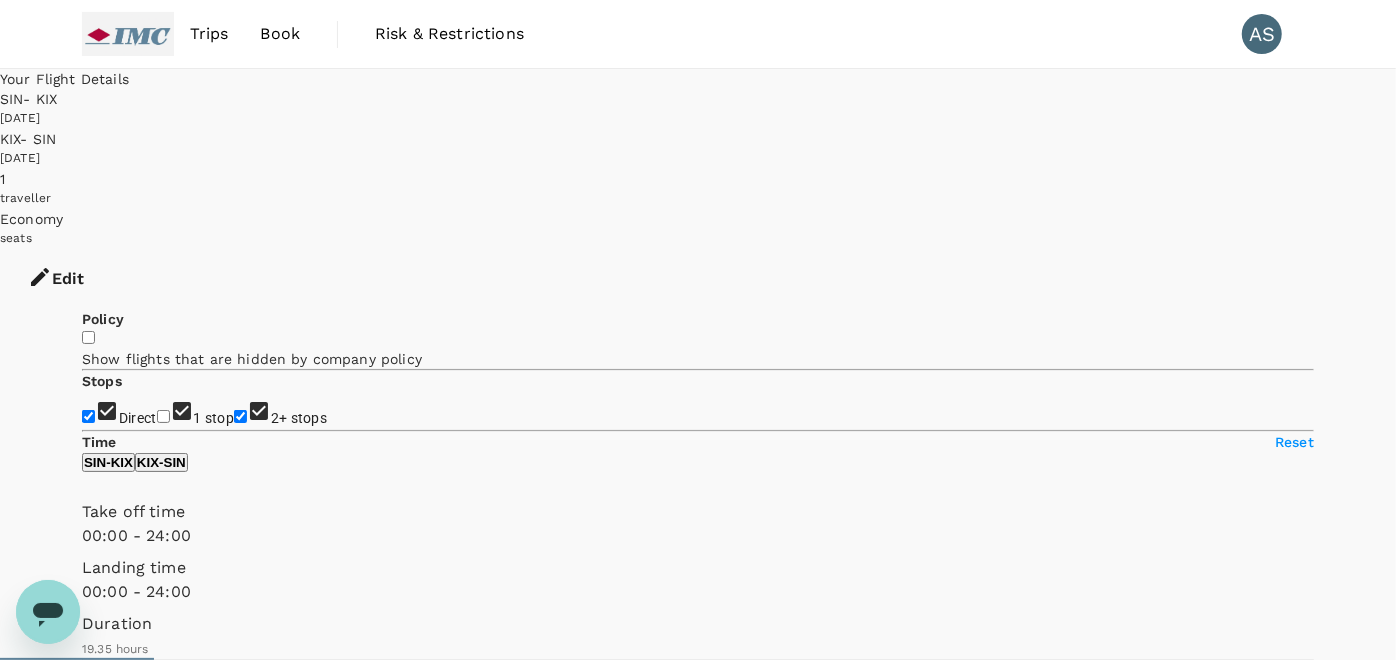 checkbox on "false" 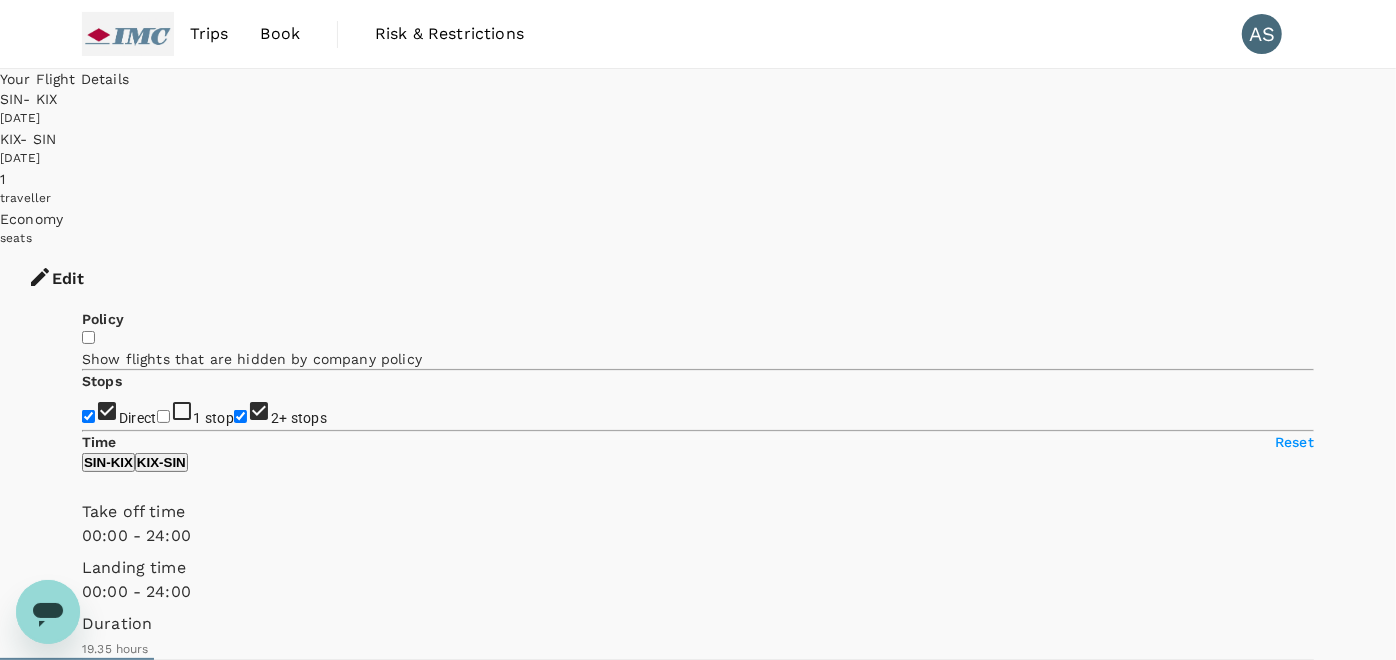 click on "2+ stops" at bounding box center [240, 416] 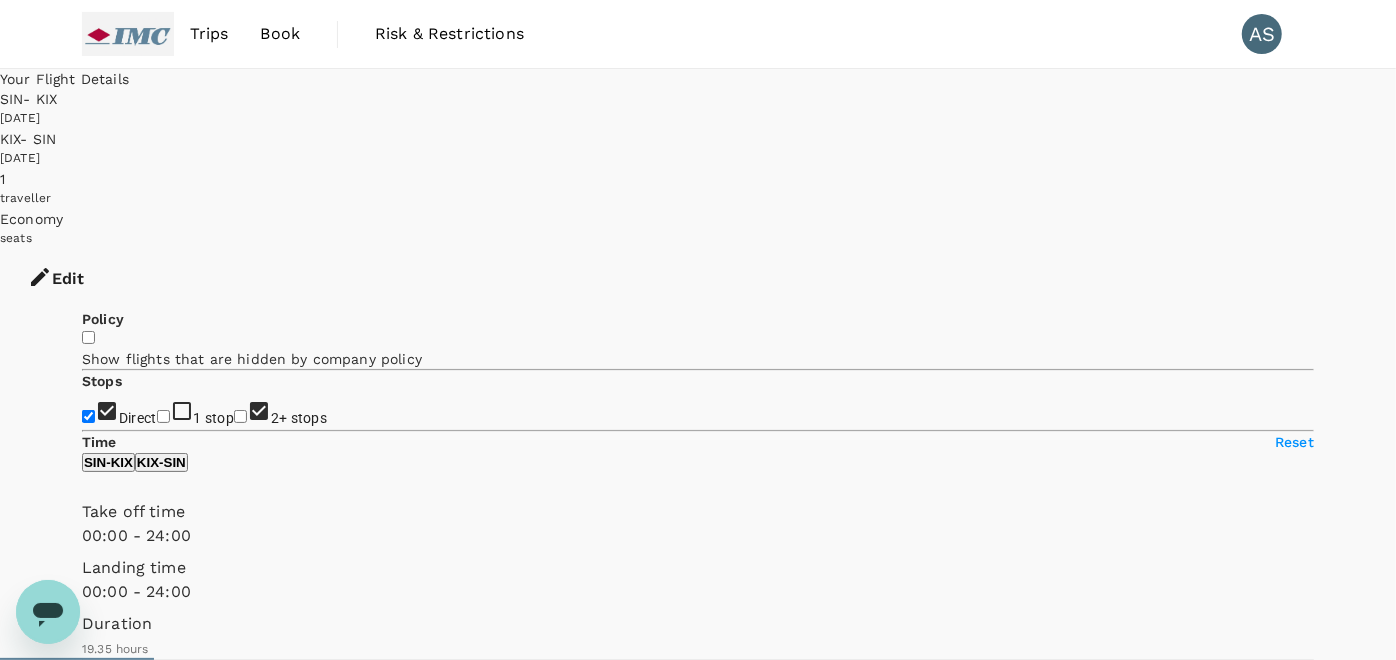 checkbox on "false" 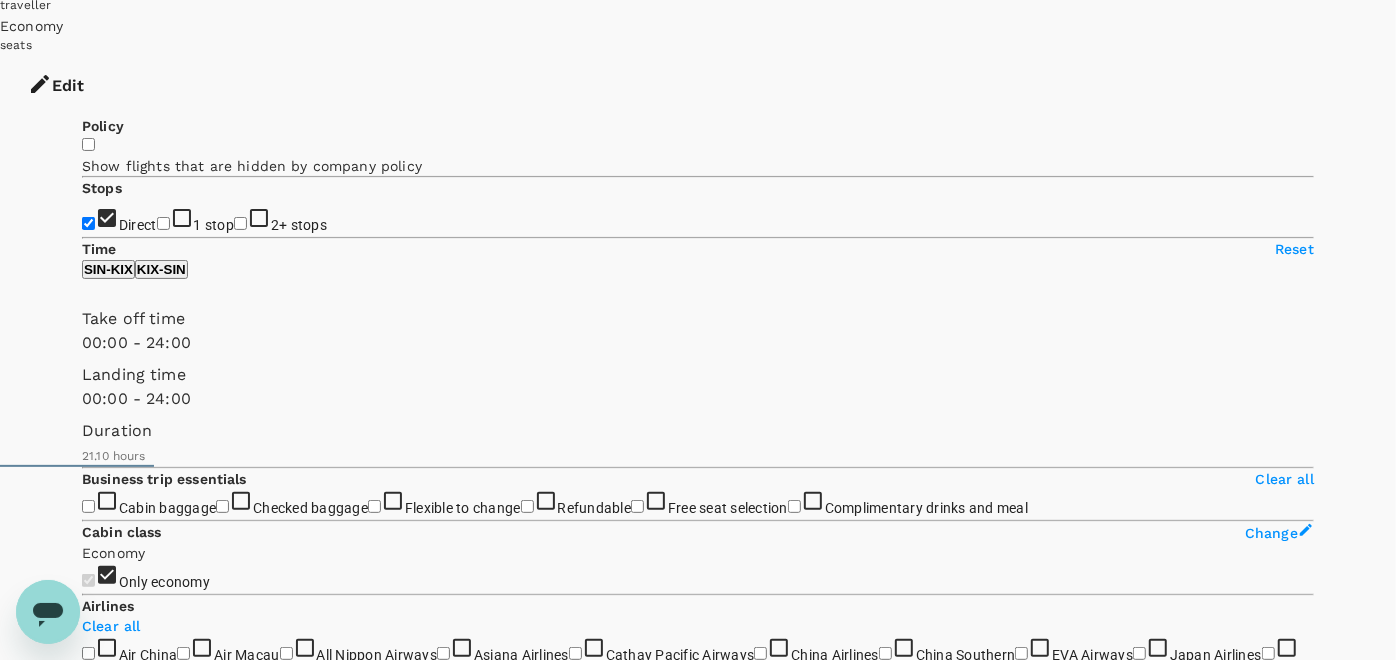 scroll, scrollTop: 222, scrollLeft: 0, axis: vertical 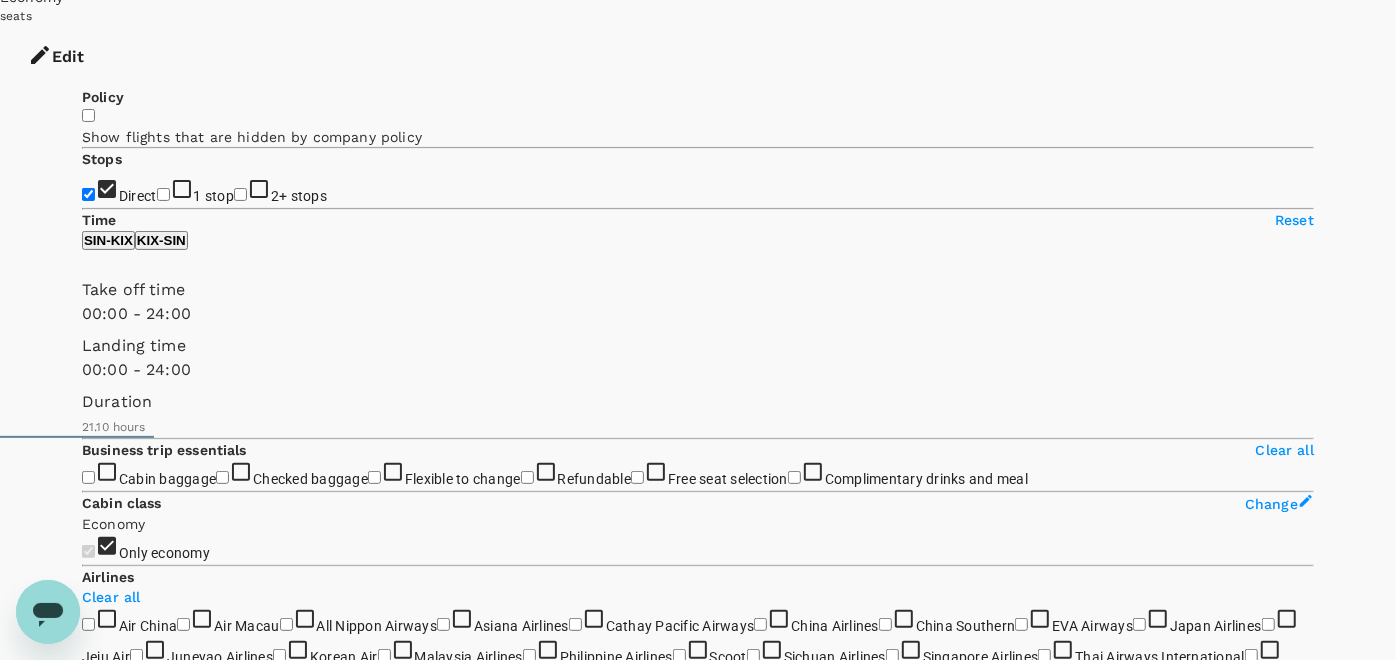 type on "1395" 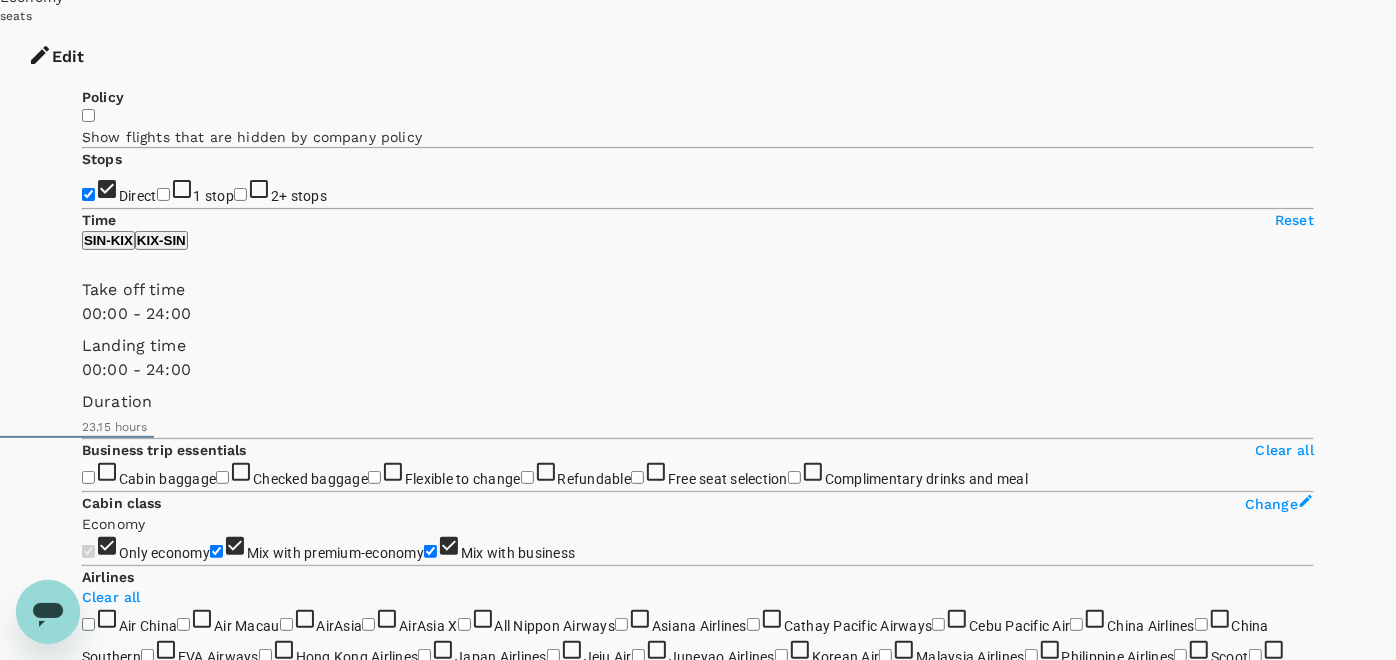 click on "View options" at bounding box center (121, 6918) 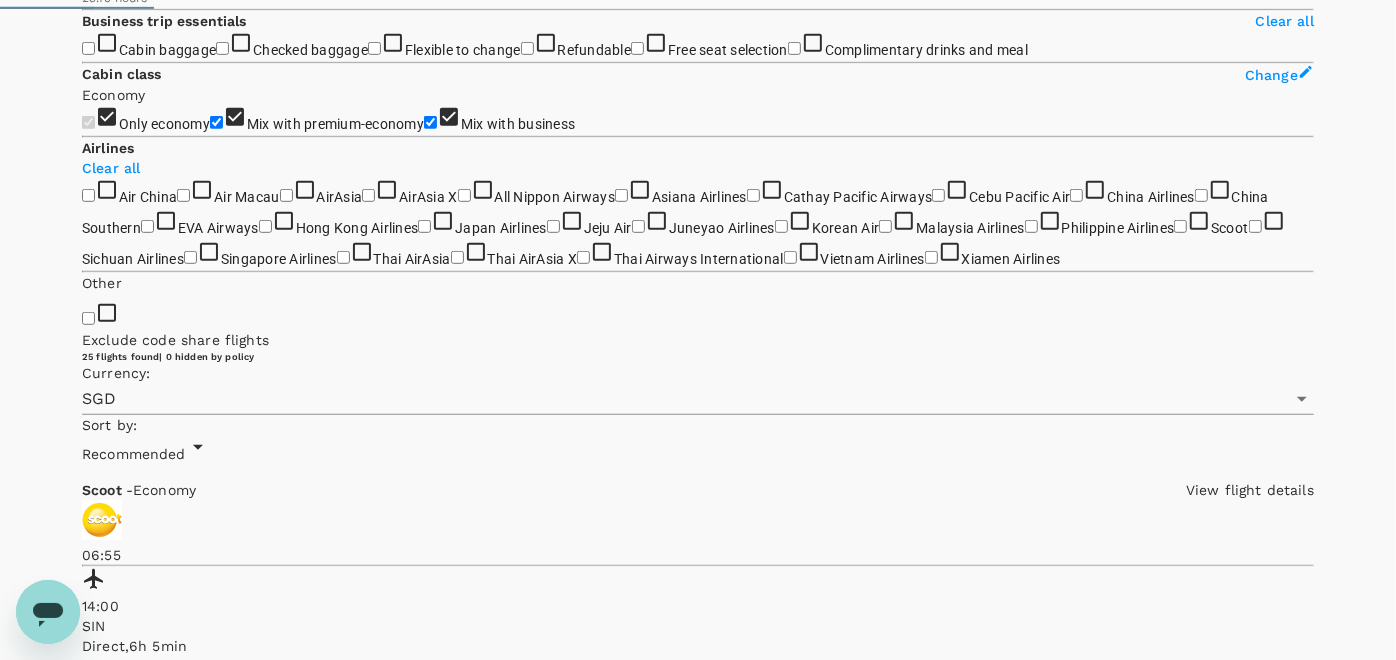 scroll, scrollTop: 693, scrollLeft: 0, axis: vertical 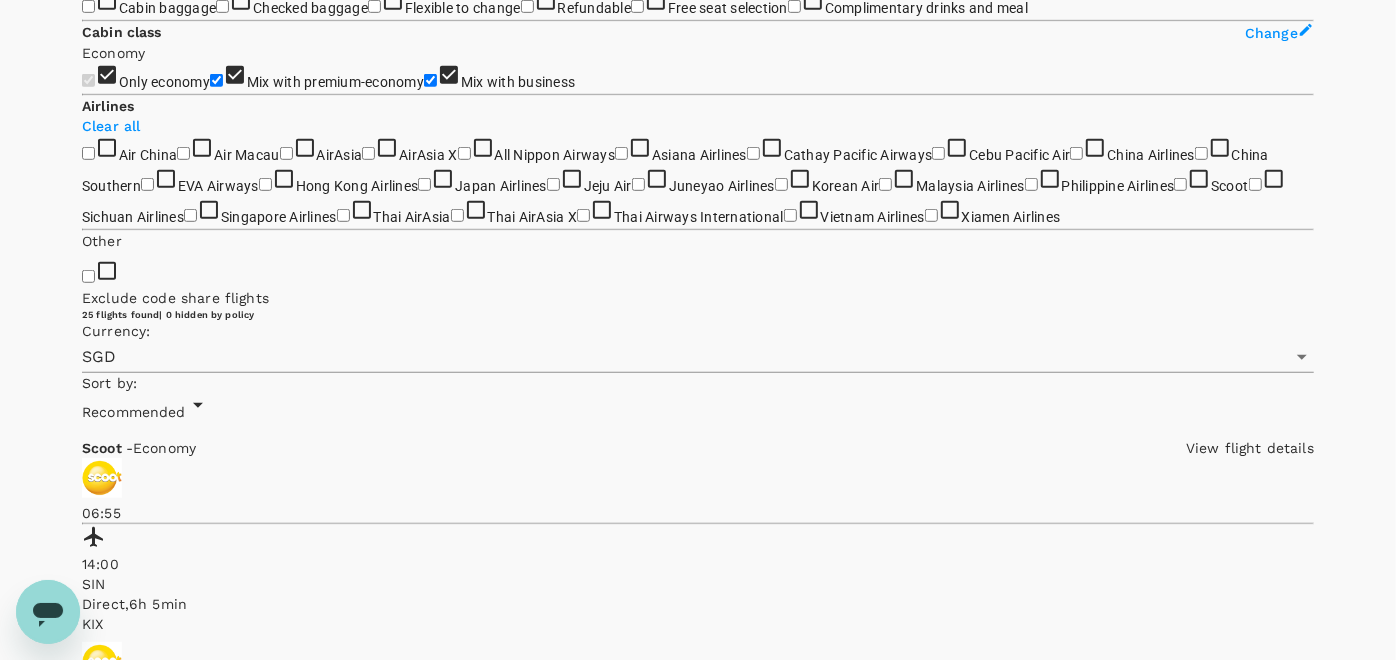click on "SGD 1,189.05" at bounding box center [126, 6834] 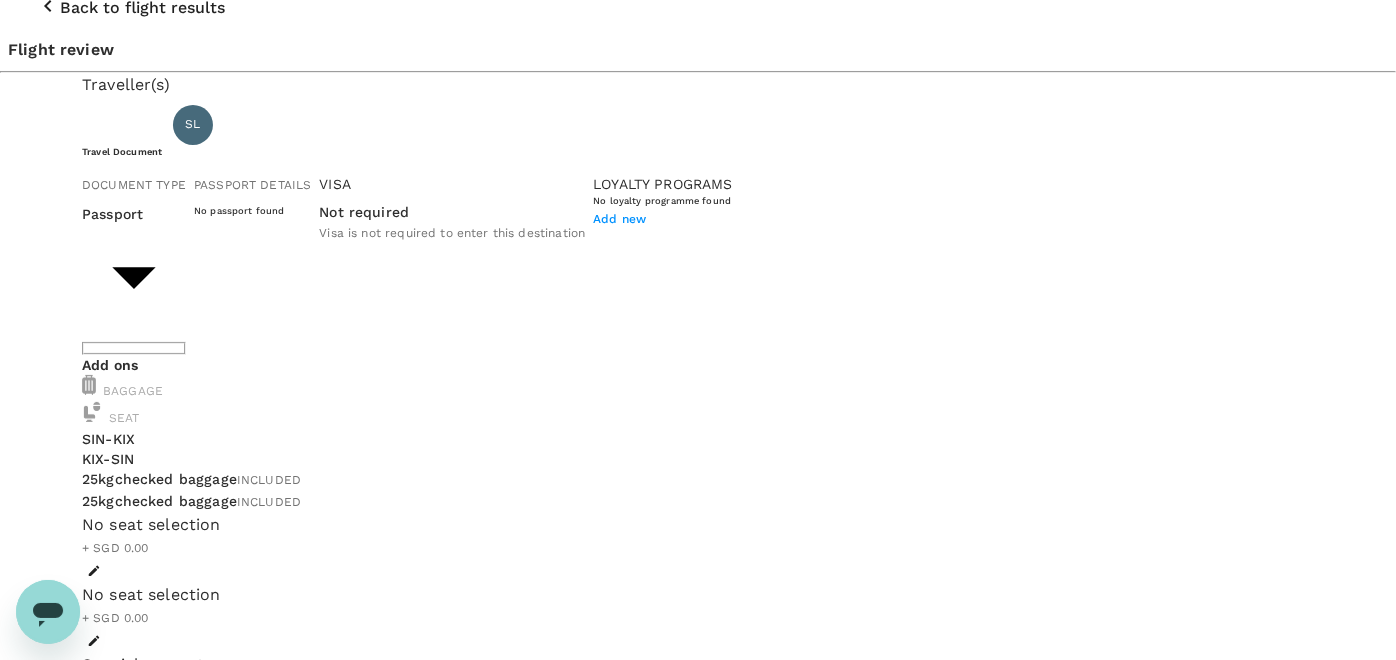 scroll, scrollTop: 0, scrollLeft: 0, axis: both 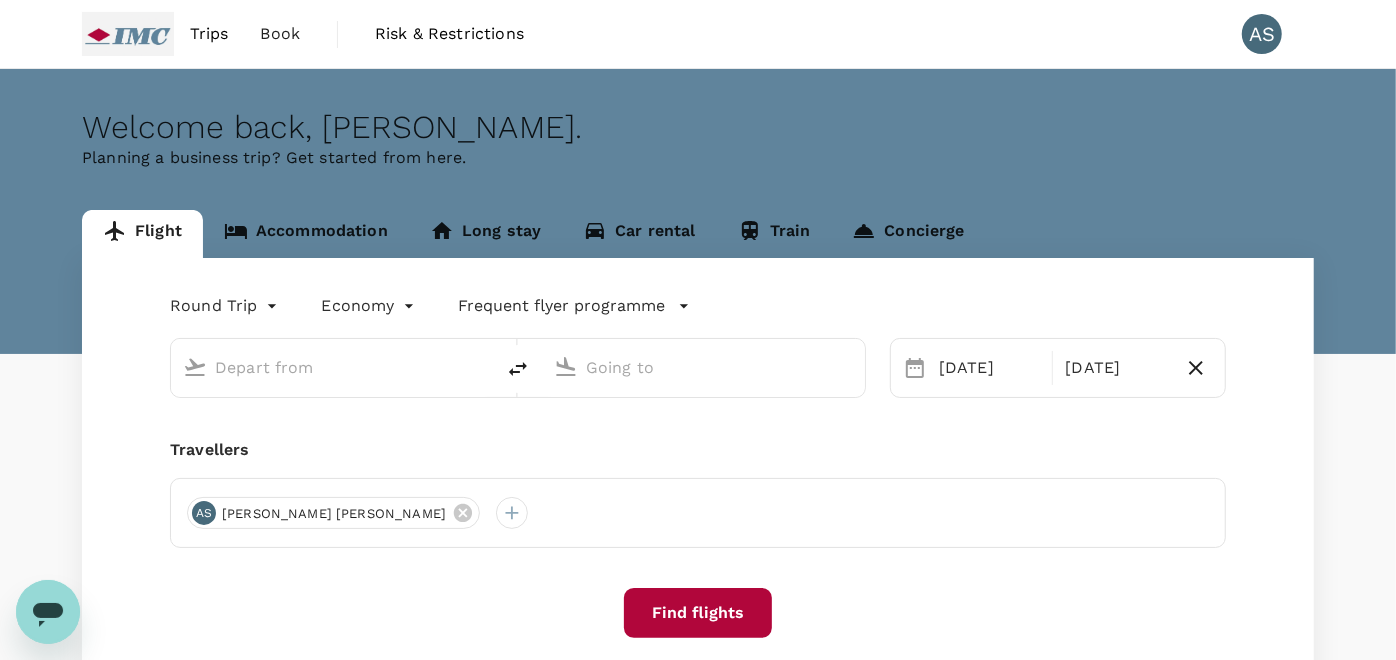 type on "Singapore Changi (SIN)" 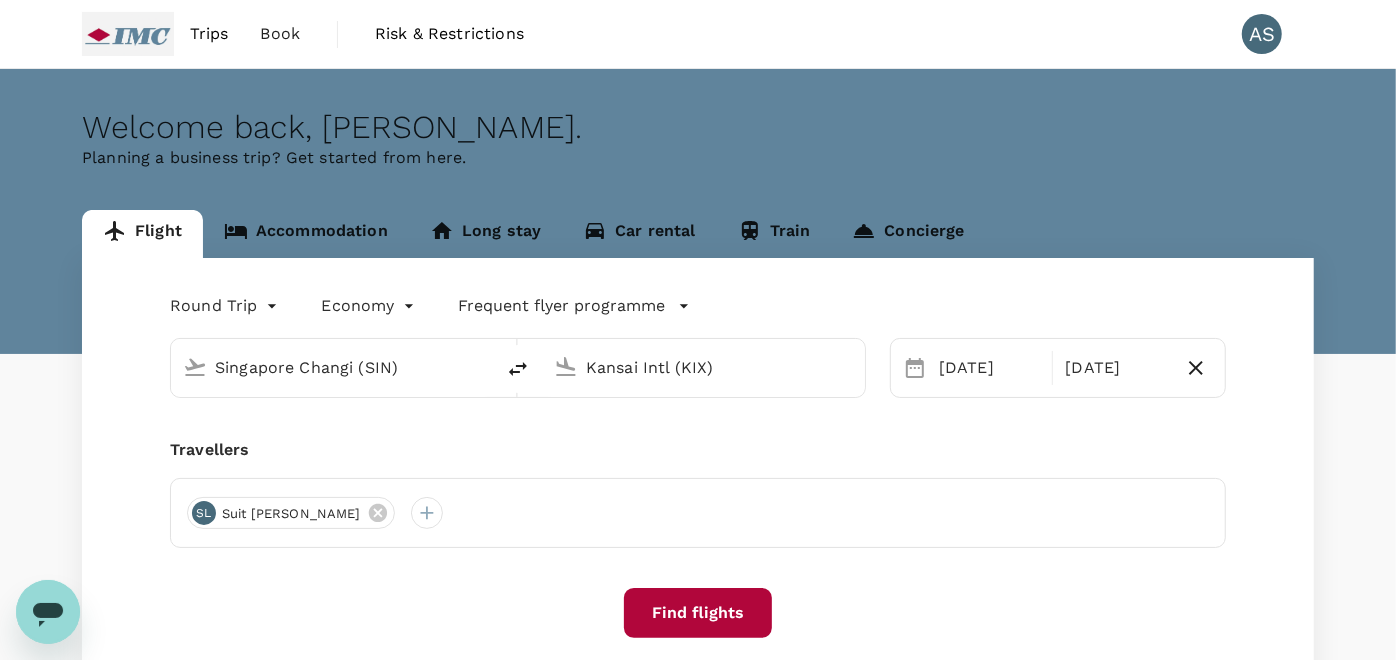 type 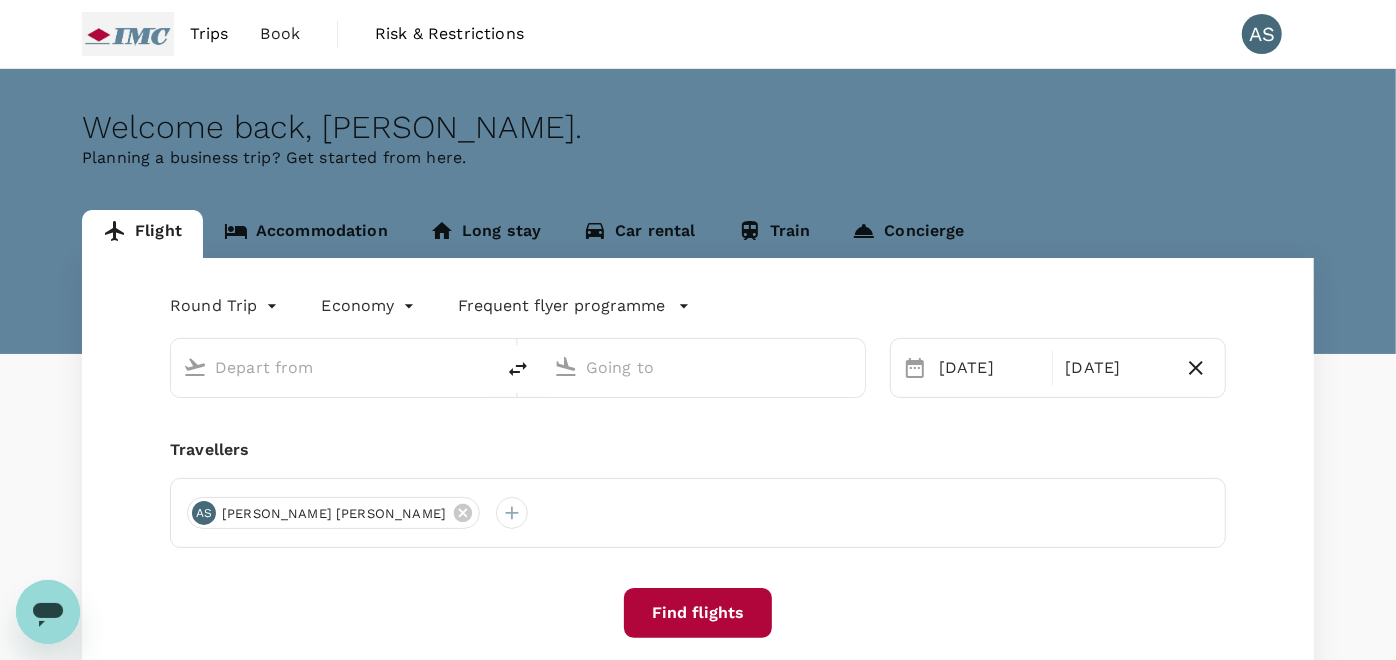 type on "Singapore Changi (SIN)" 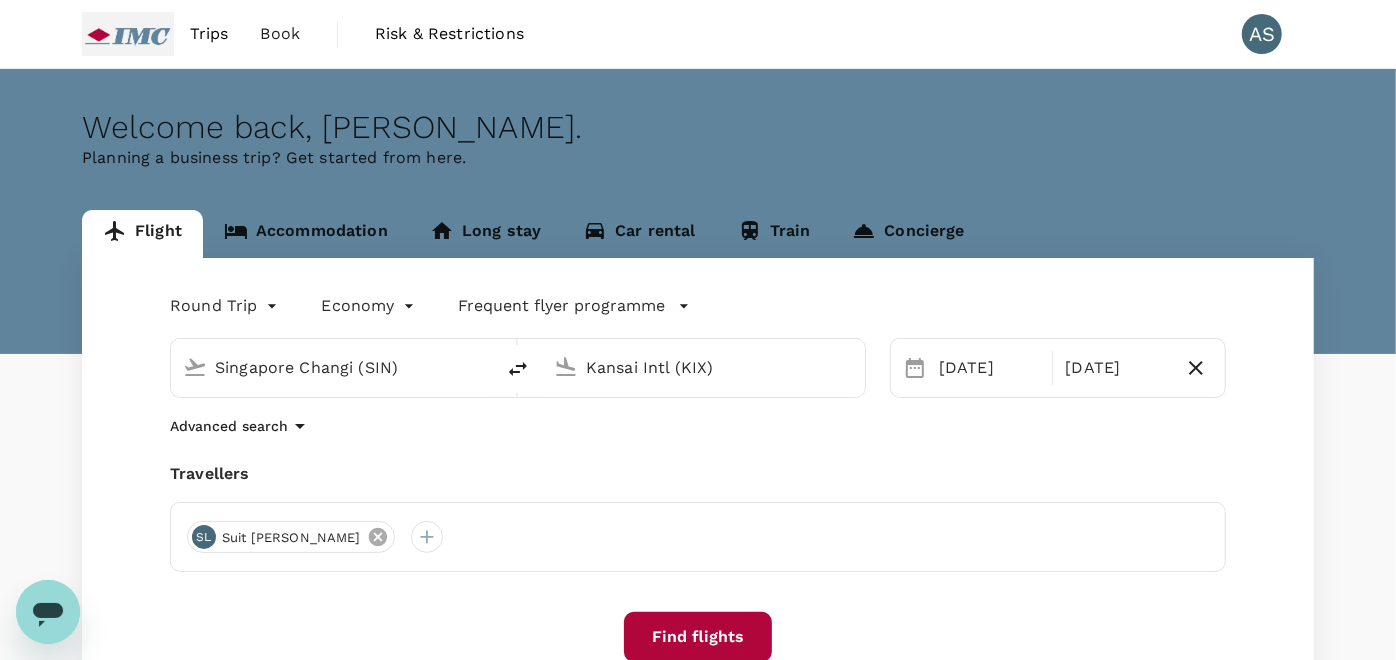 click 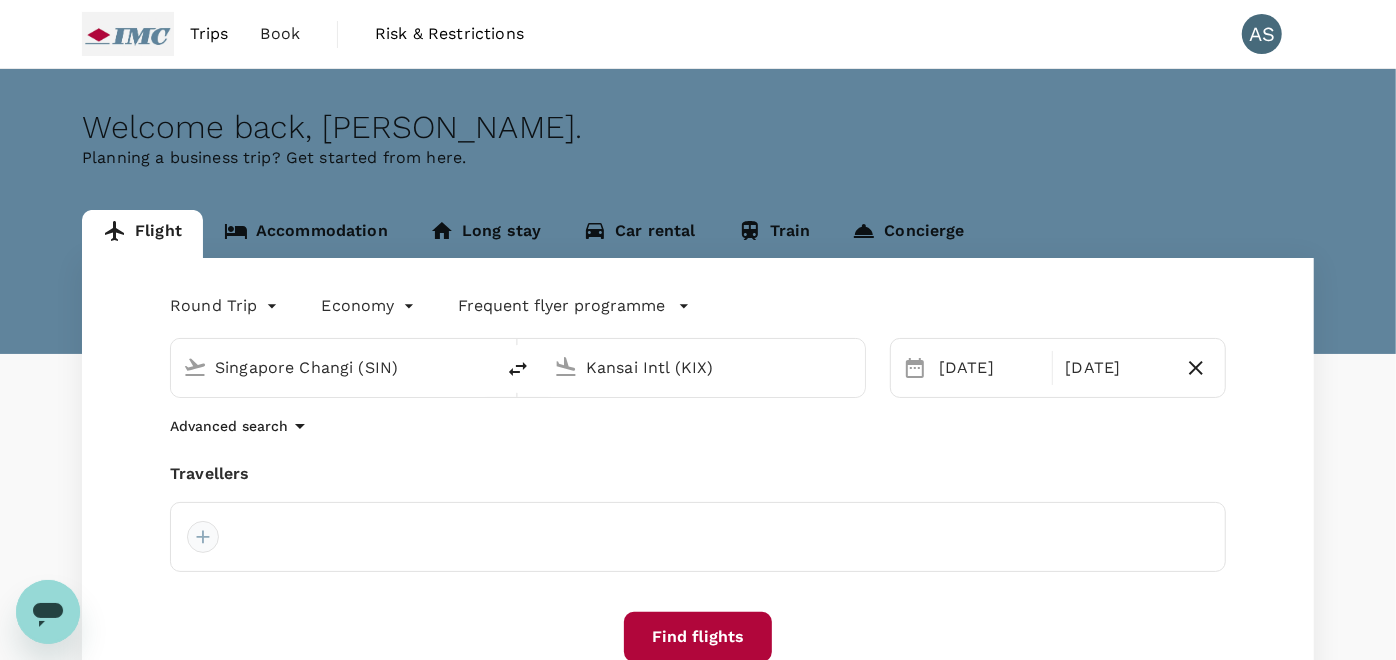 click at bounding box center [203, 537] 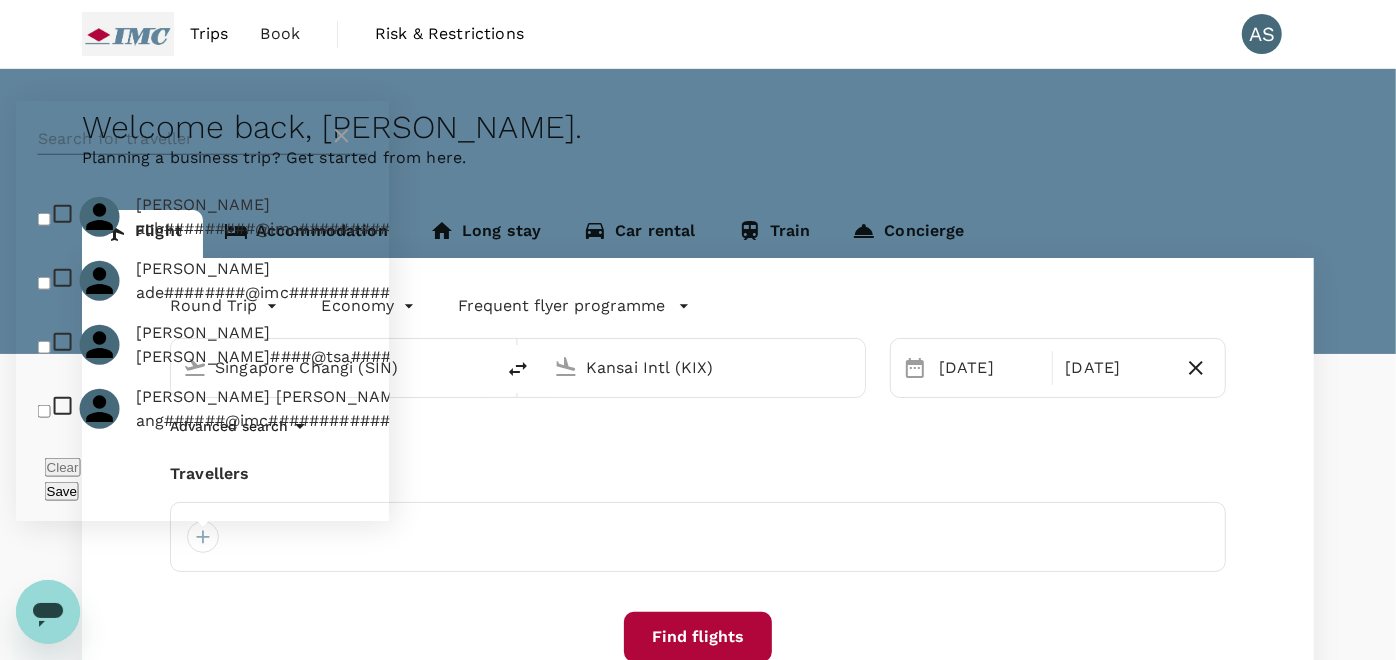 click at bounding box center [184, 139] 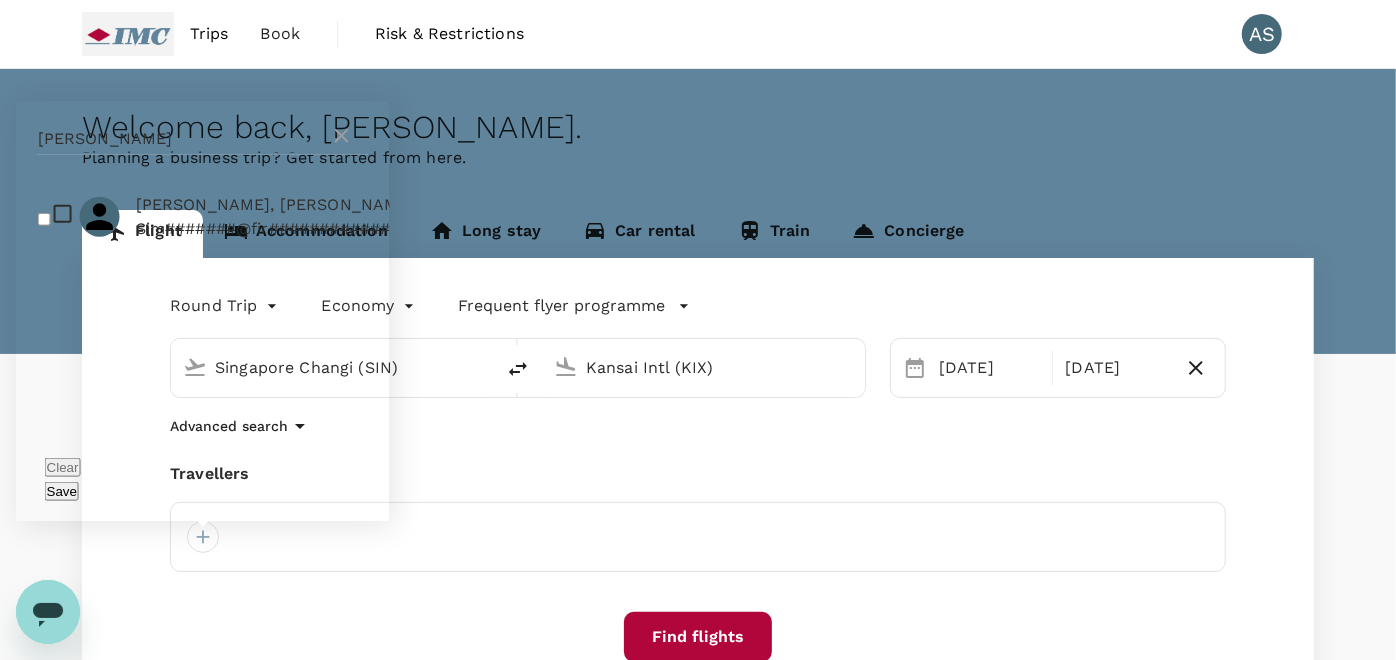type on "[PERSON_NAME]" 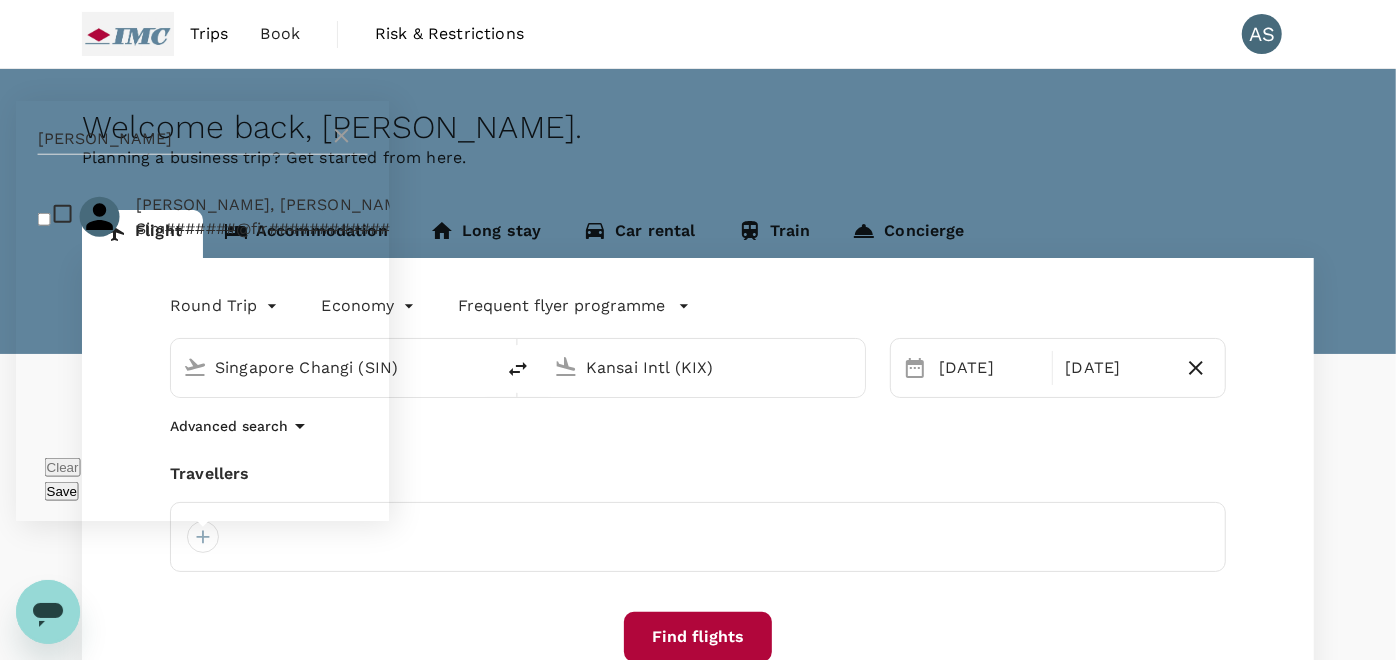 click on "[PERSON_NAME], [PERSON_NAME]" at bounding box center (284, 205) 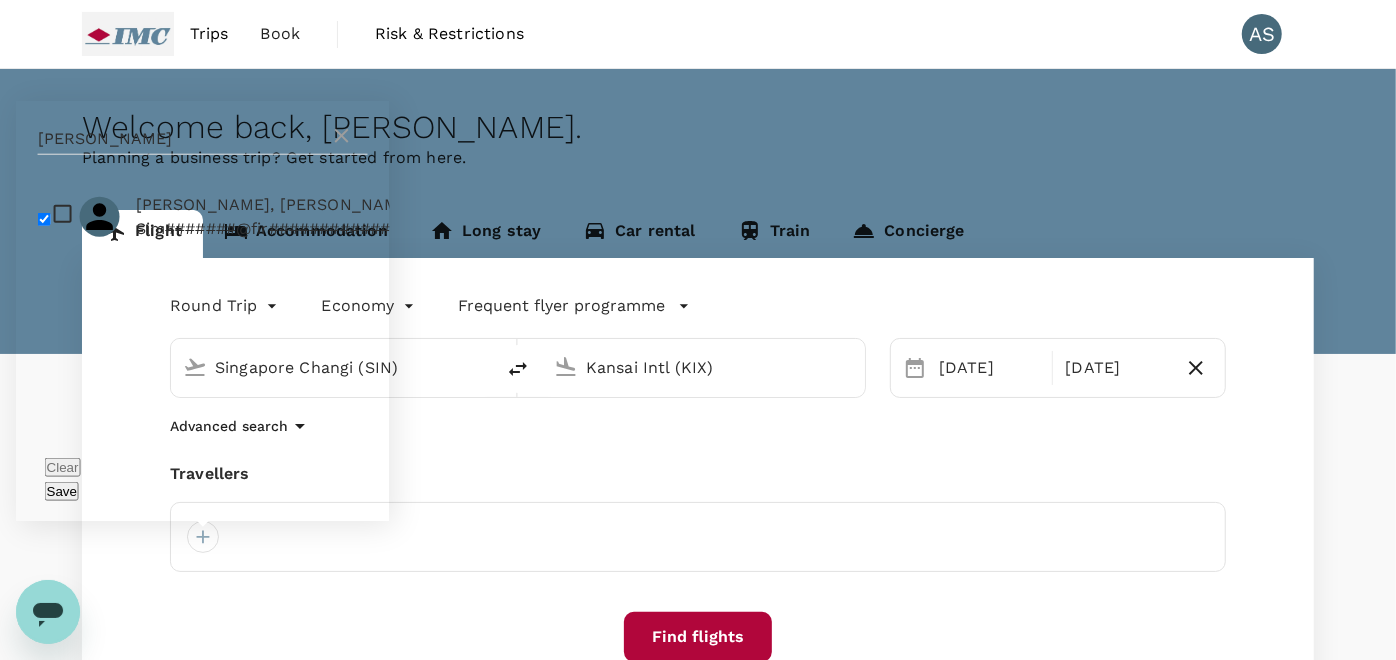 checkbox on "true" 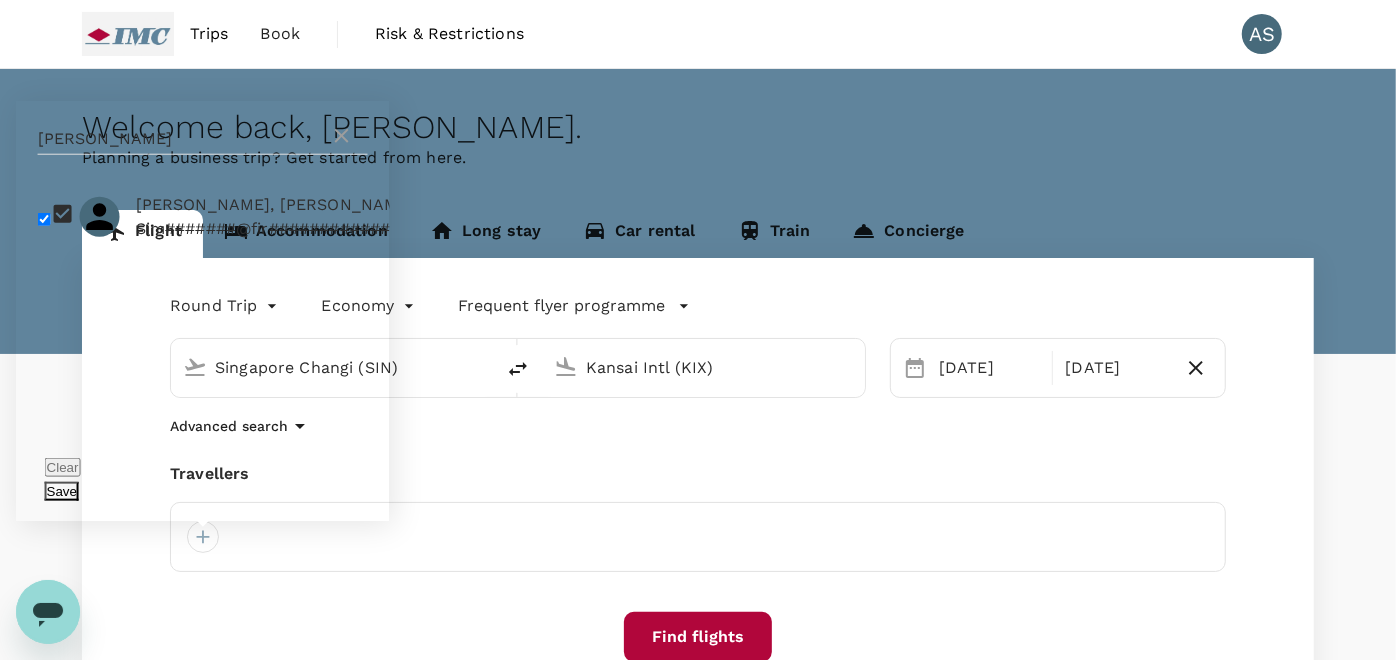 click on "Save" at bounding box center (62, 491) 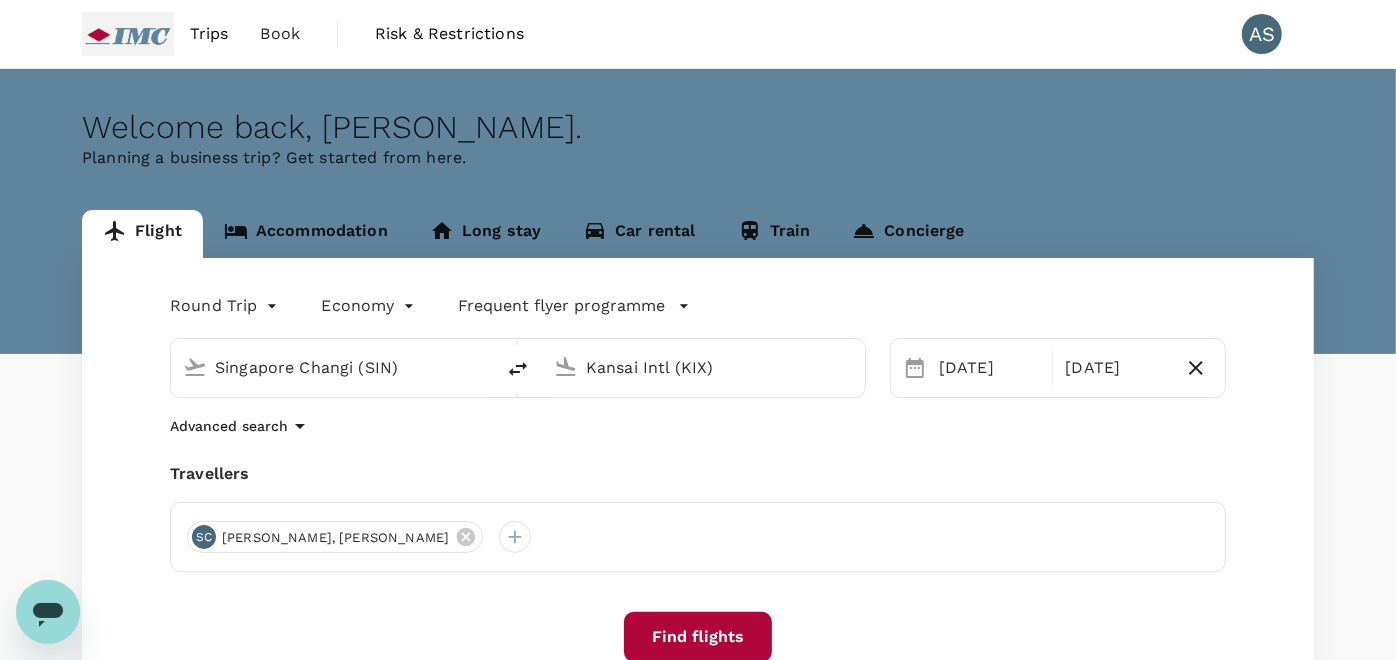click on "Find flights" at bounding box center (698, 637) 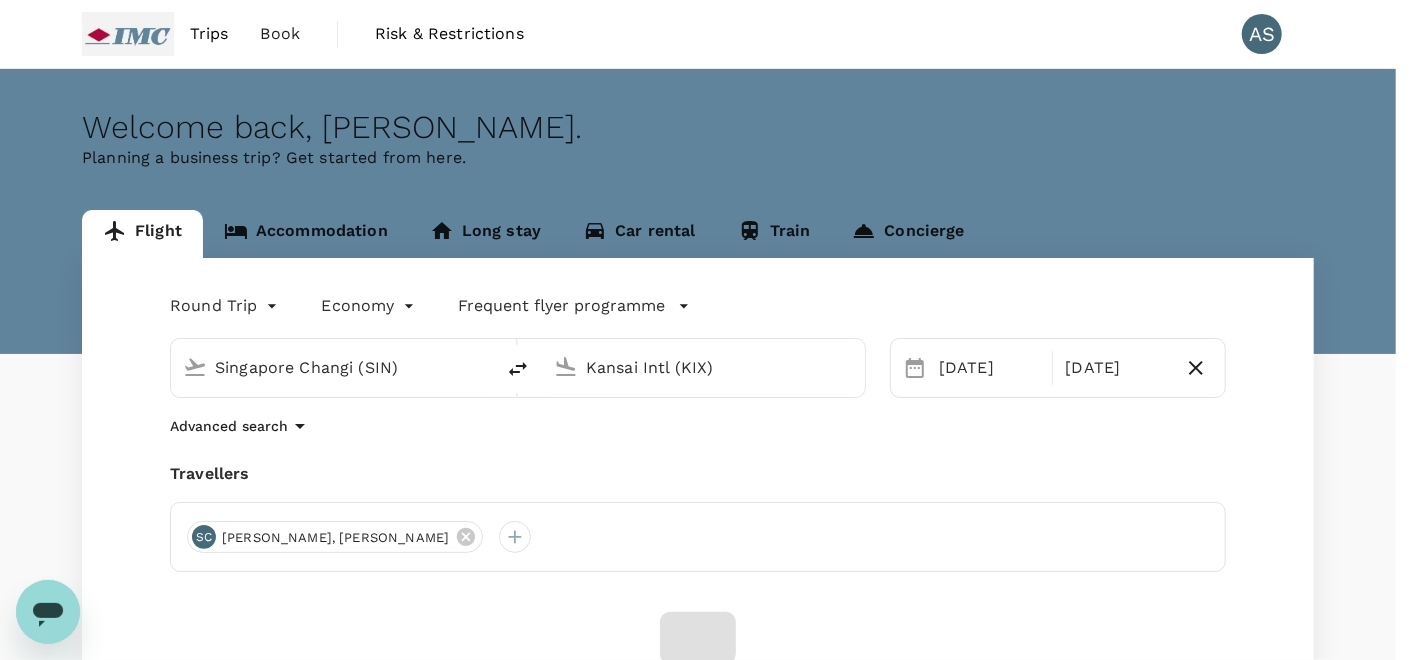 scroll, scrollTop: 94, scrollLeft: 0, axis: vertical 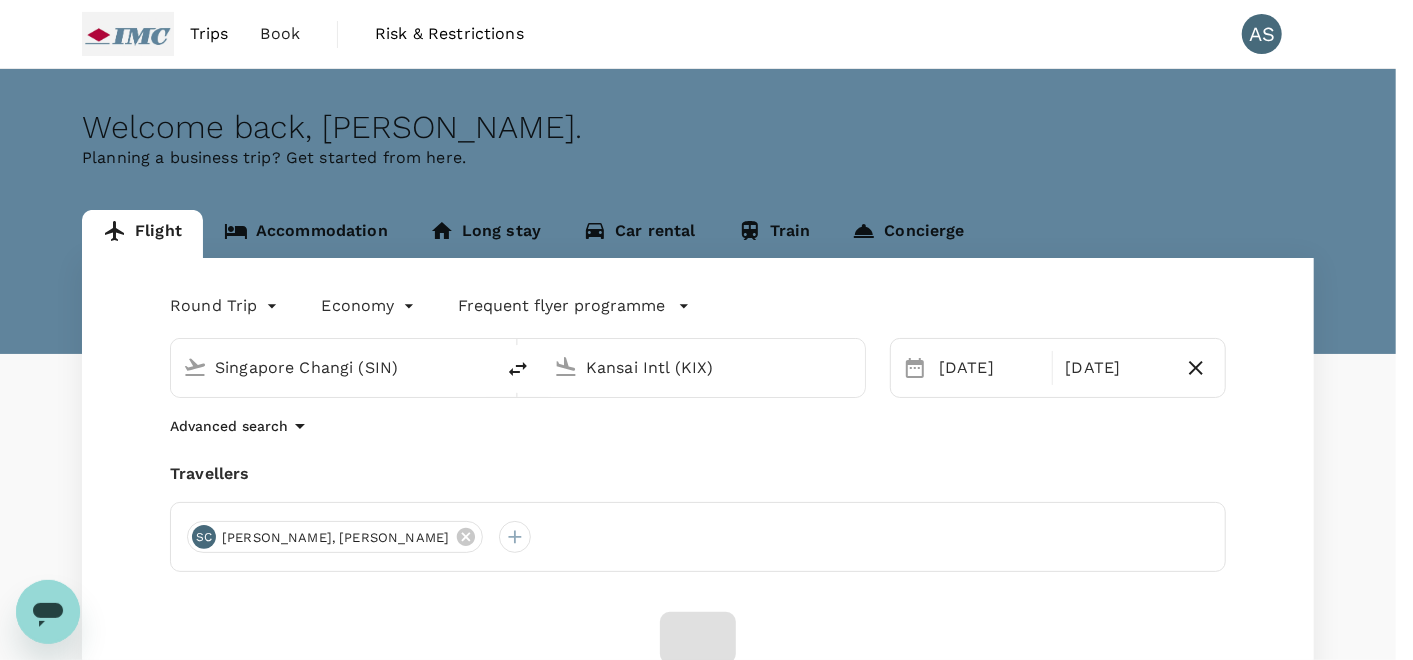 click on "Booking for other travellers Select the policy, approval group and invoice profile that should apply. Policy   Grade 1-7 ( [PERSON_NAME], [PERSON_NAME], You ) Group approval rules   Marine Services grade 4 ( [PERSON_NAME], [PERSON_NAME] ) CCC grade 7 ( You ) Invoice profile   IMC Industrial Pte Ltd (SGD) Back Confirm" at bounding box center (698, 6632) 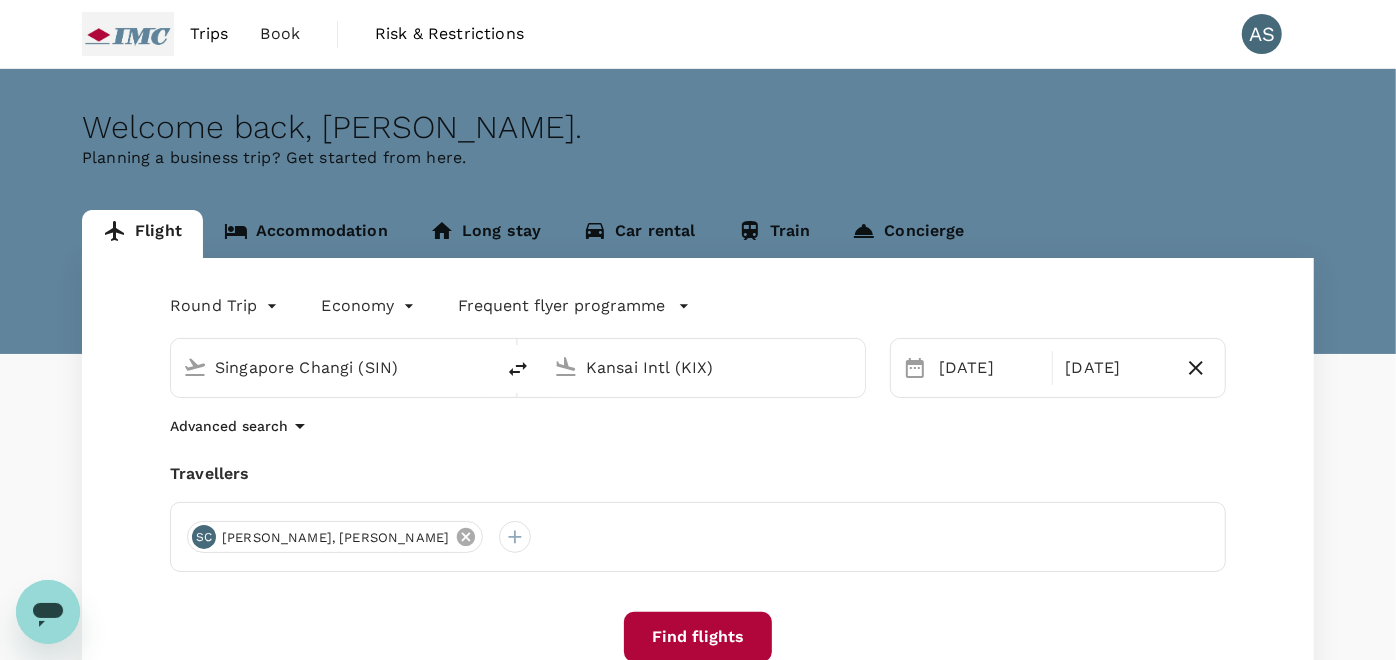 click 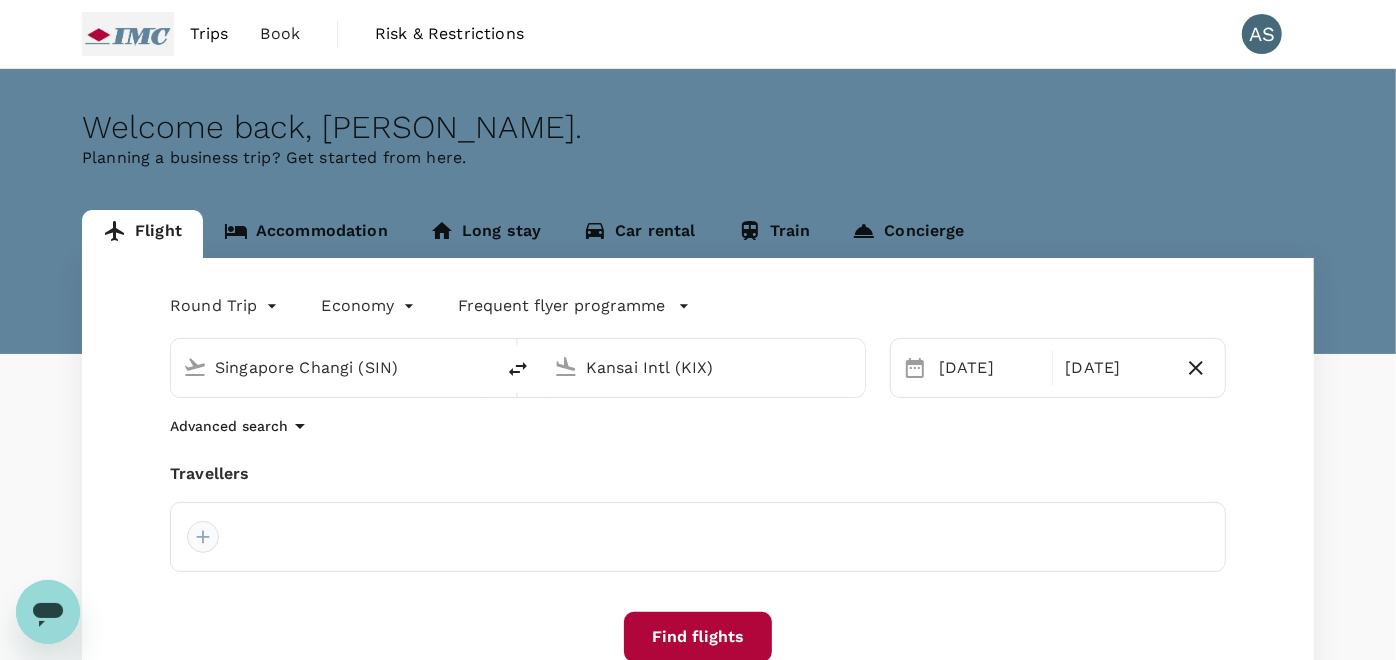 click at bounding box center [203, 537] 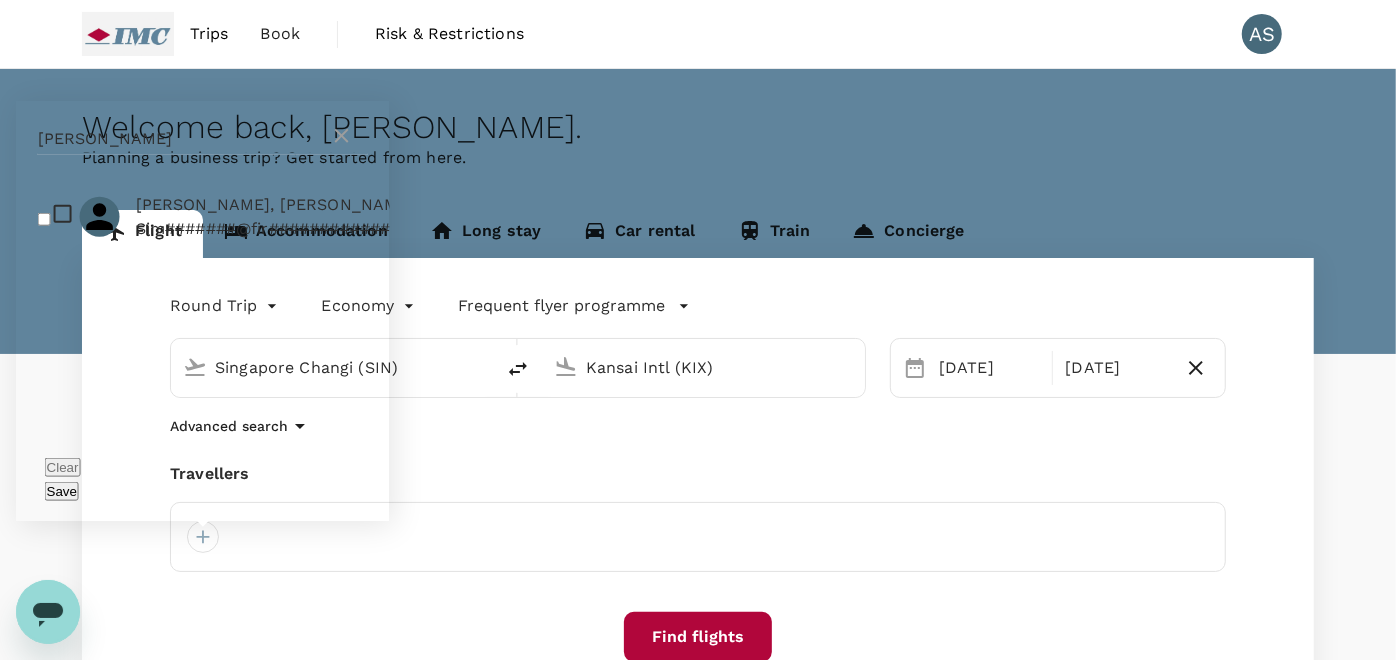drag, startPoint x: 137, startPoint y: 162, endPoint x: -5, endPoint y: 175, distance: 142.59383 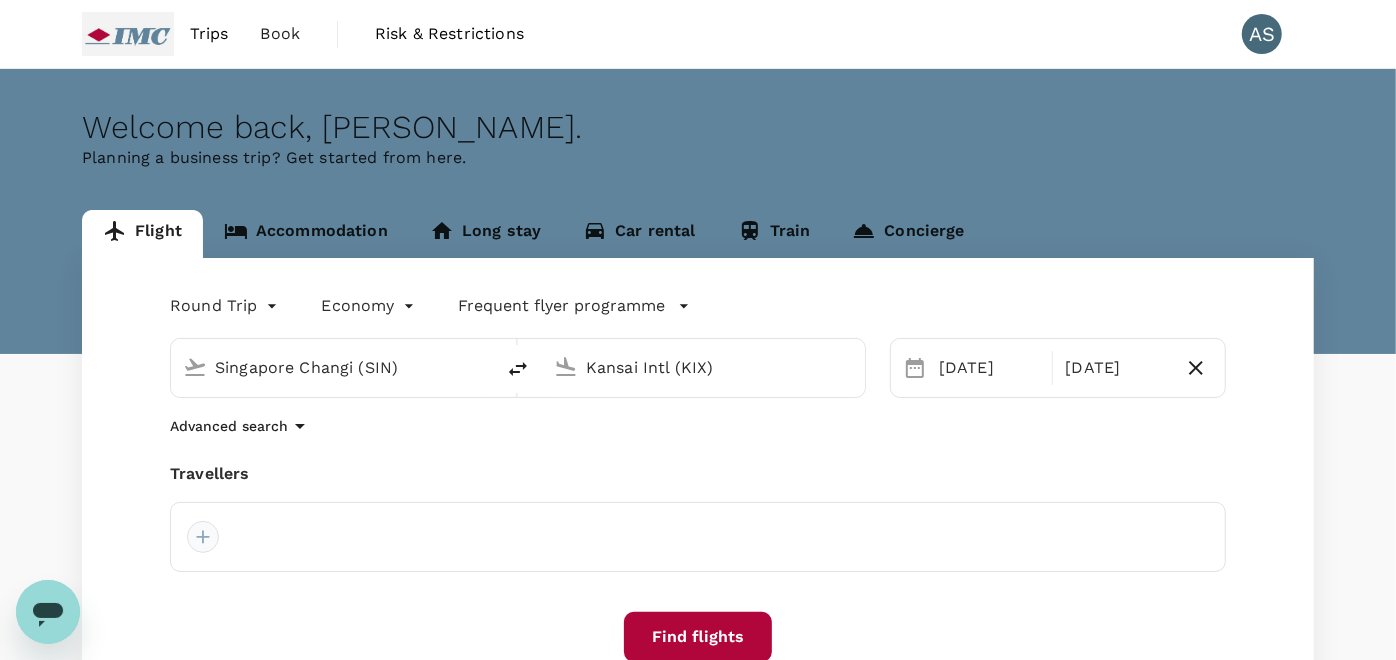 click at bounding box center [203, 537] 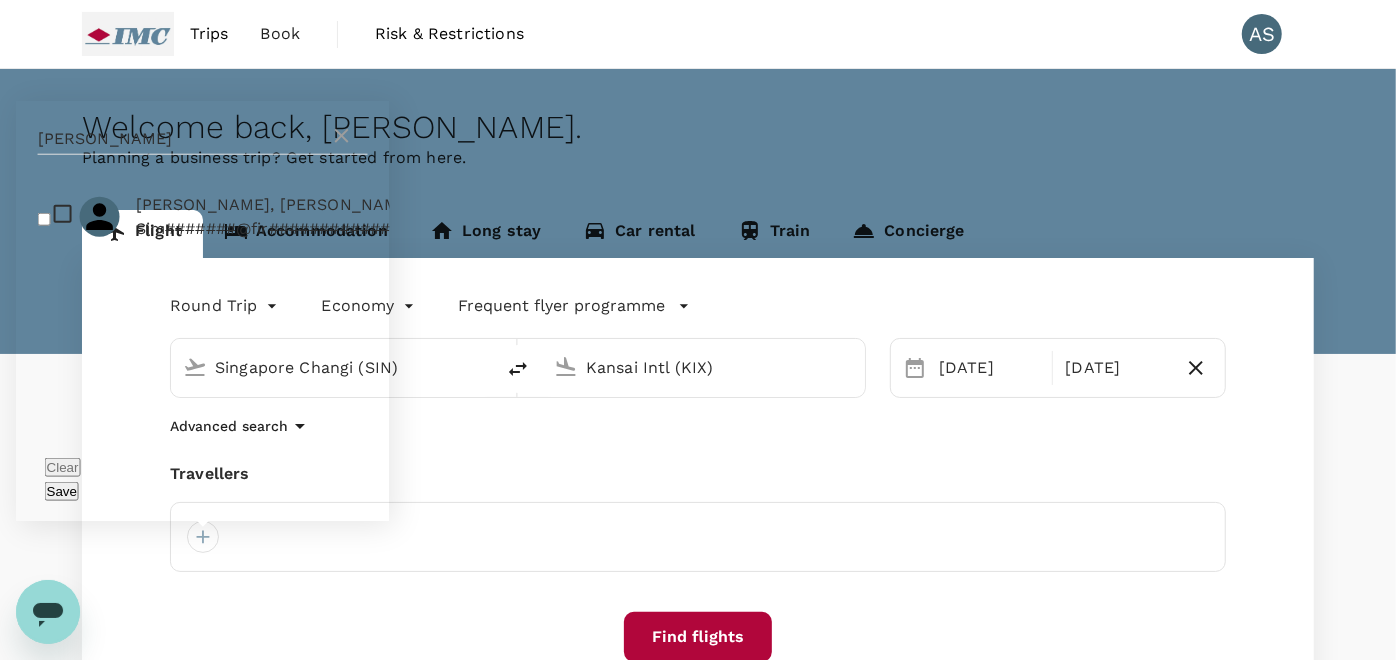drag, startPoint x: 305, startPoint y: 490, endPoint x: 303, endPoint y: 477, distance: 13.152946 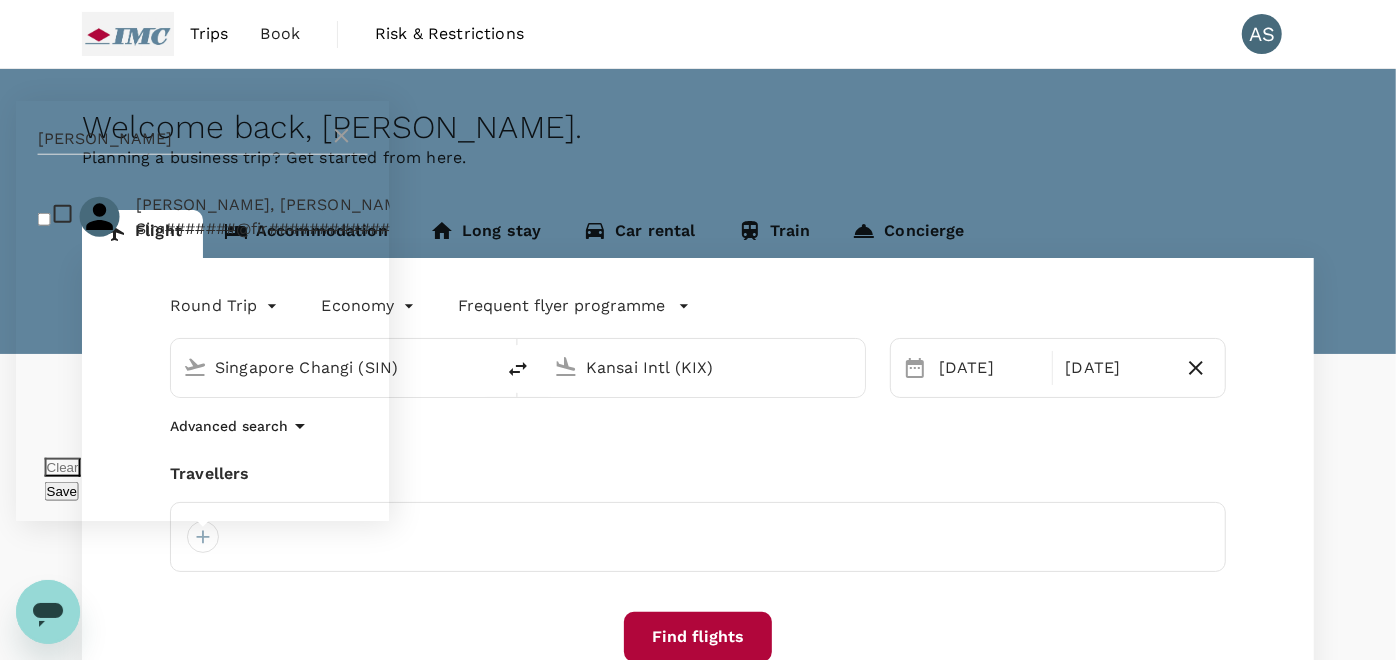 click on "Clear" at bounding box center (63, 467) 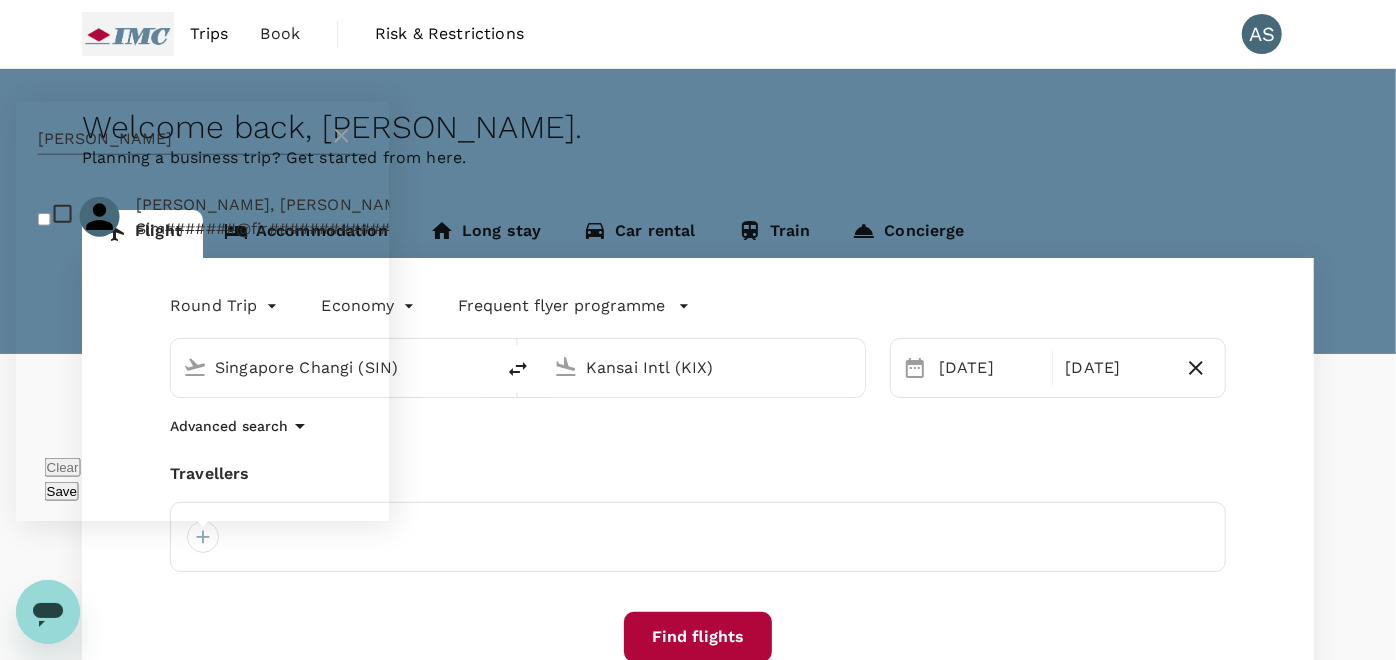 click 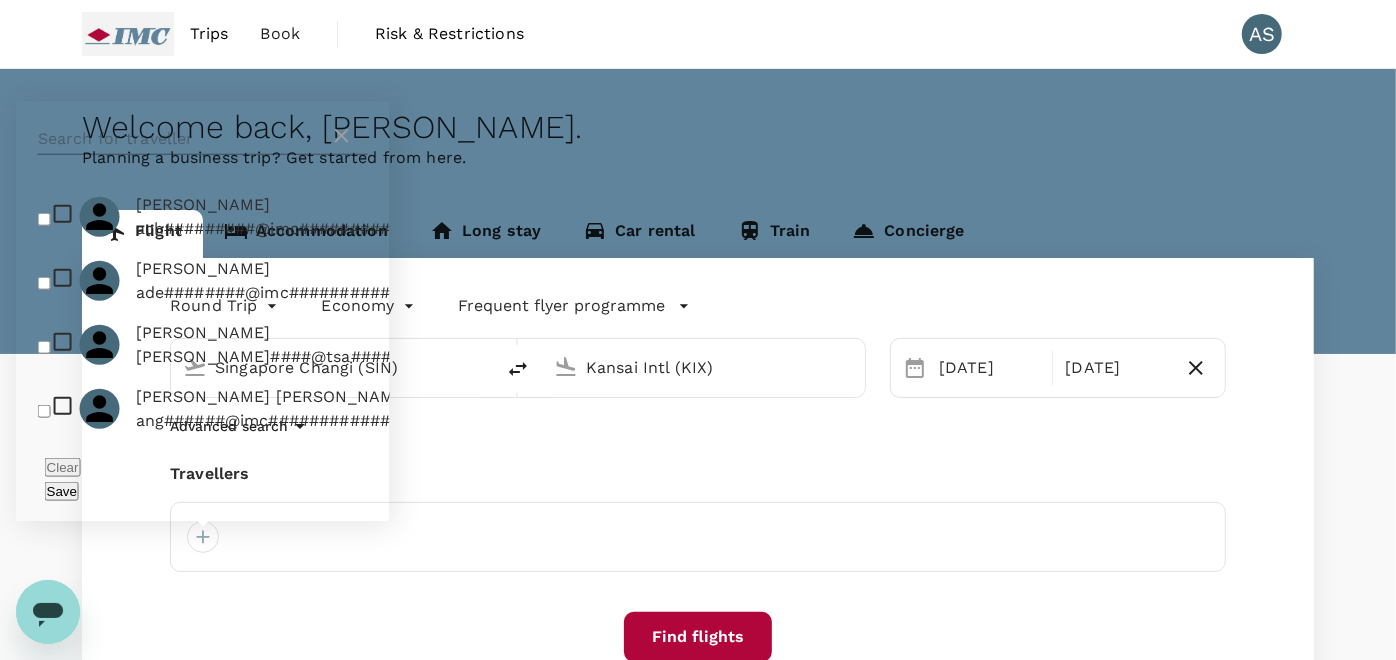 click at bounding box center (184, 139) 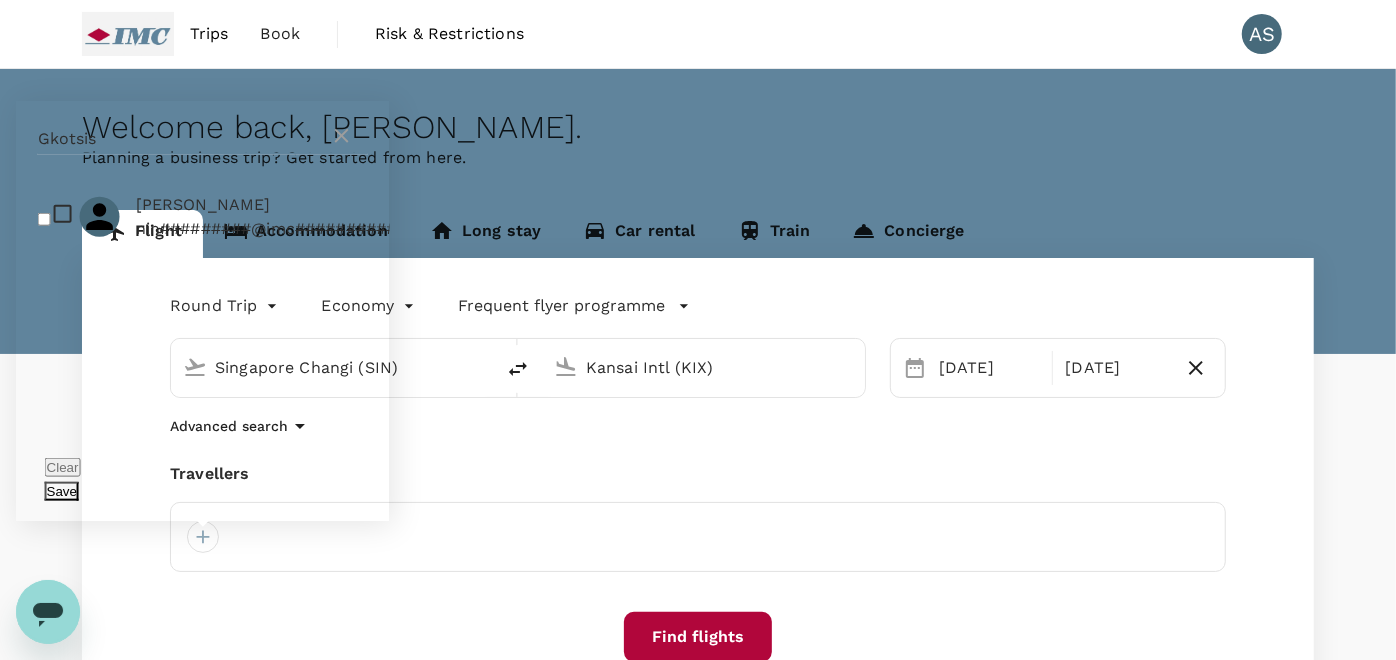 type on "Gkotsis" 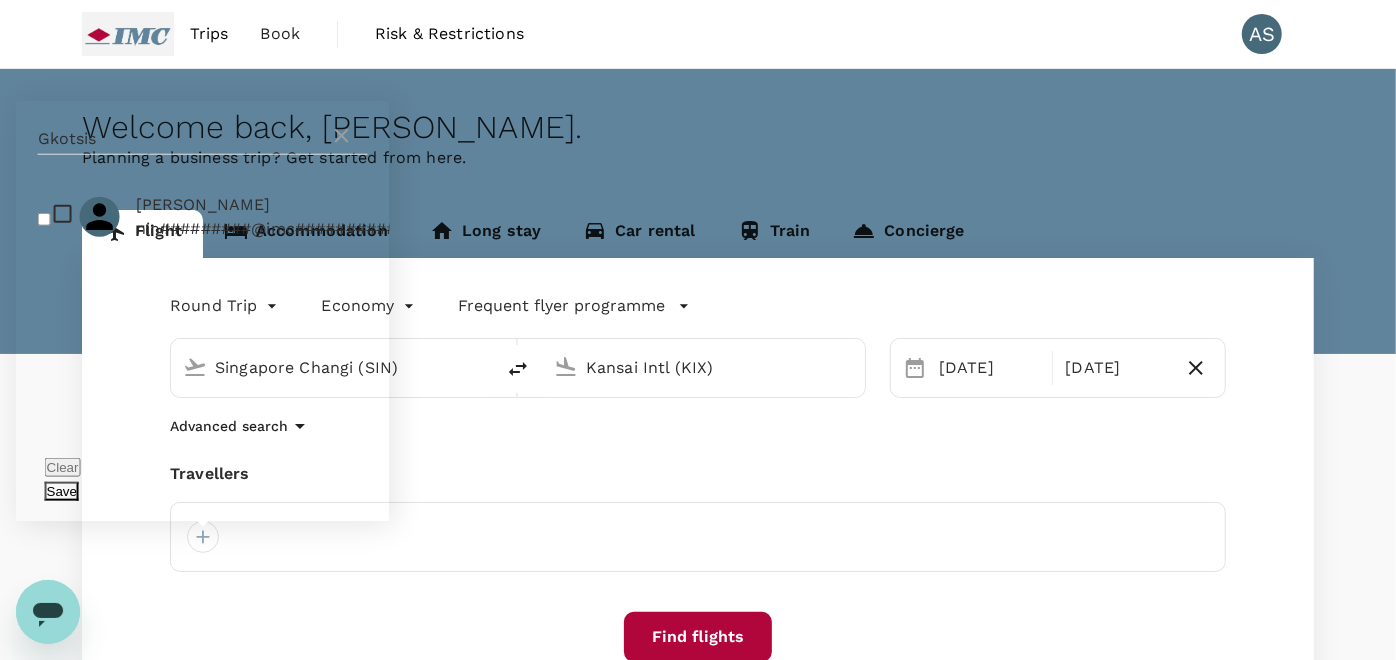 click on "Save" at bounding box center (62, 491) 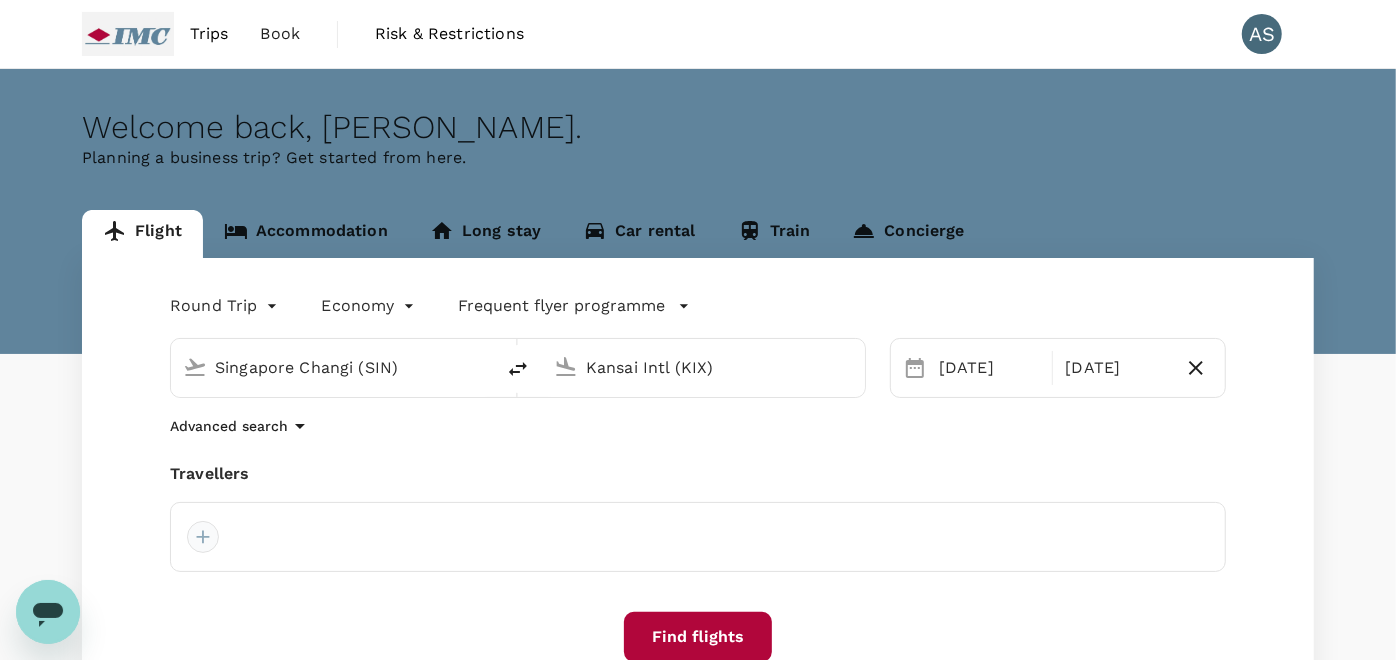 click at bounding box center (203, 537) 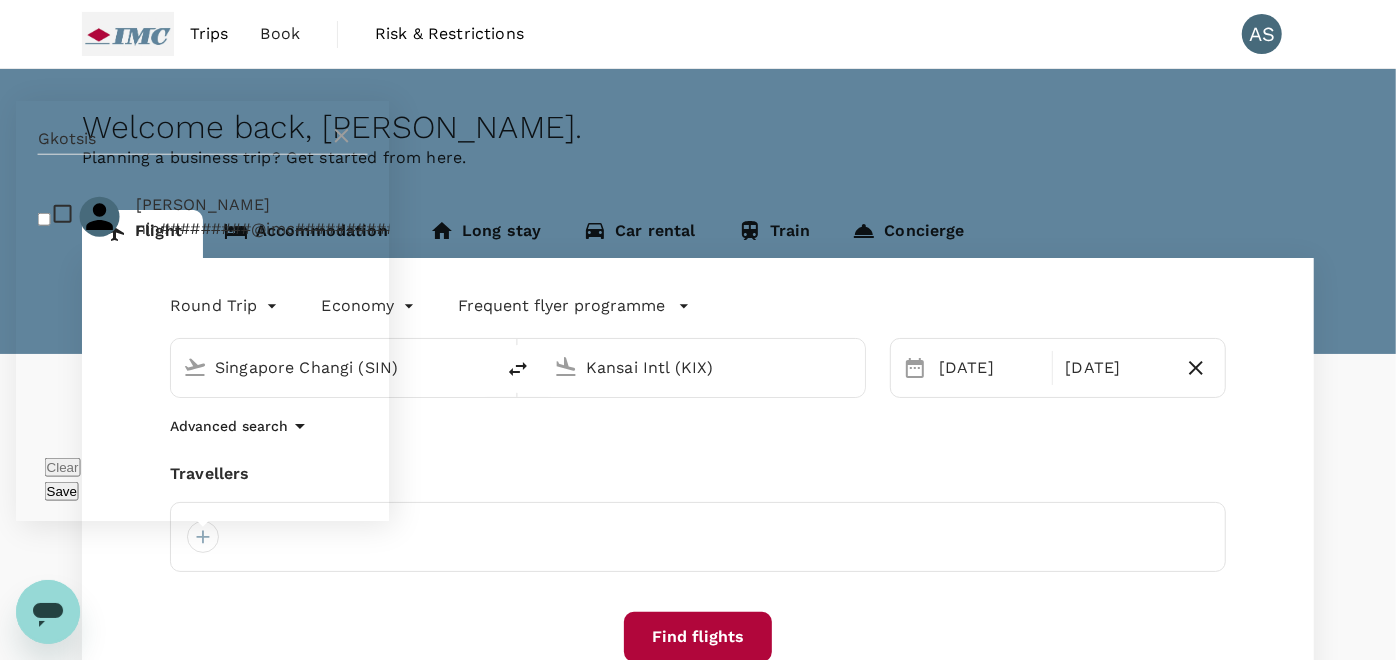 click at bounding box center [44, 218] 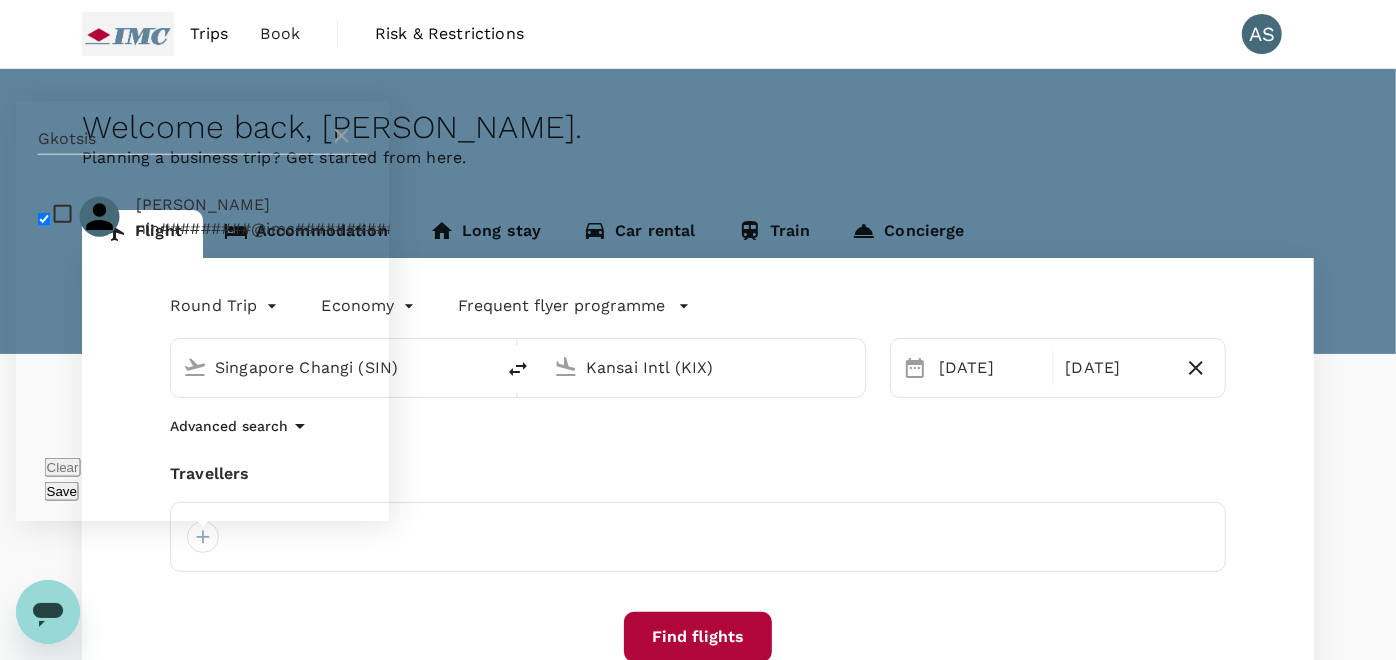checkbox on "true" 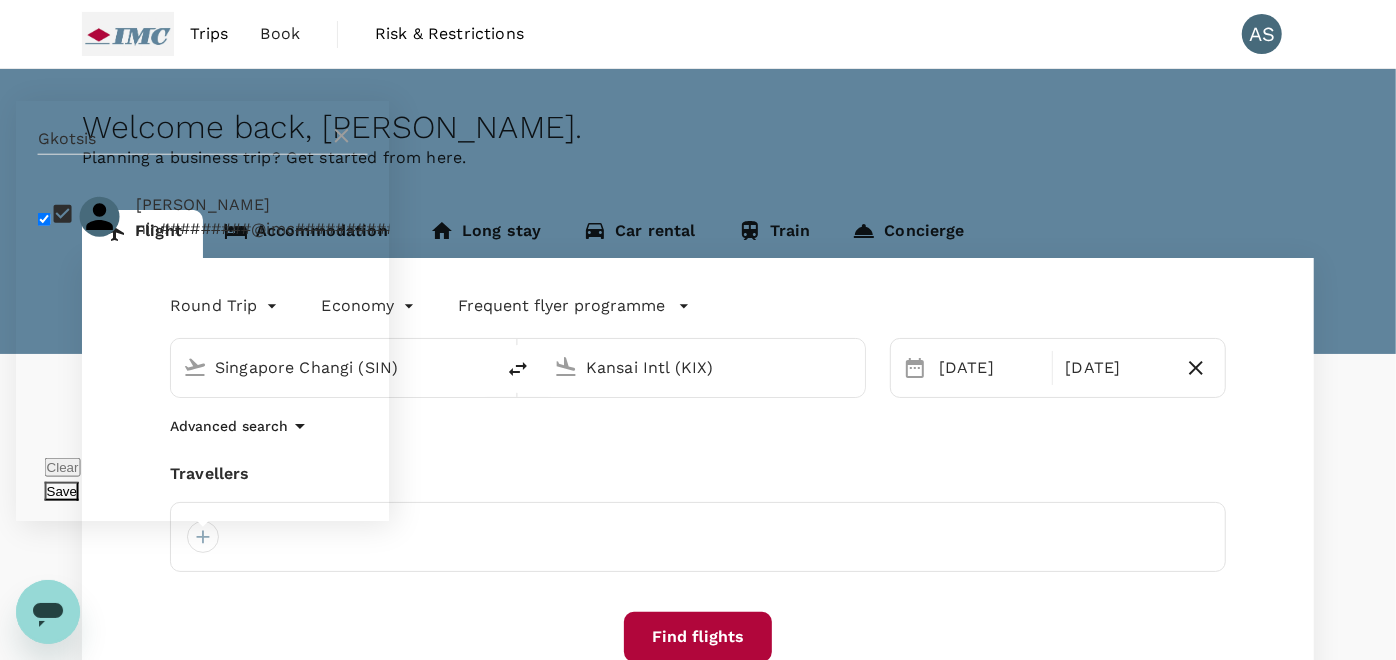click on "Save" at bounding box center (62, 491) 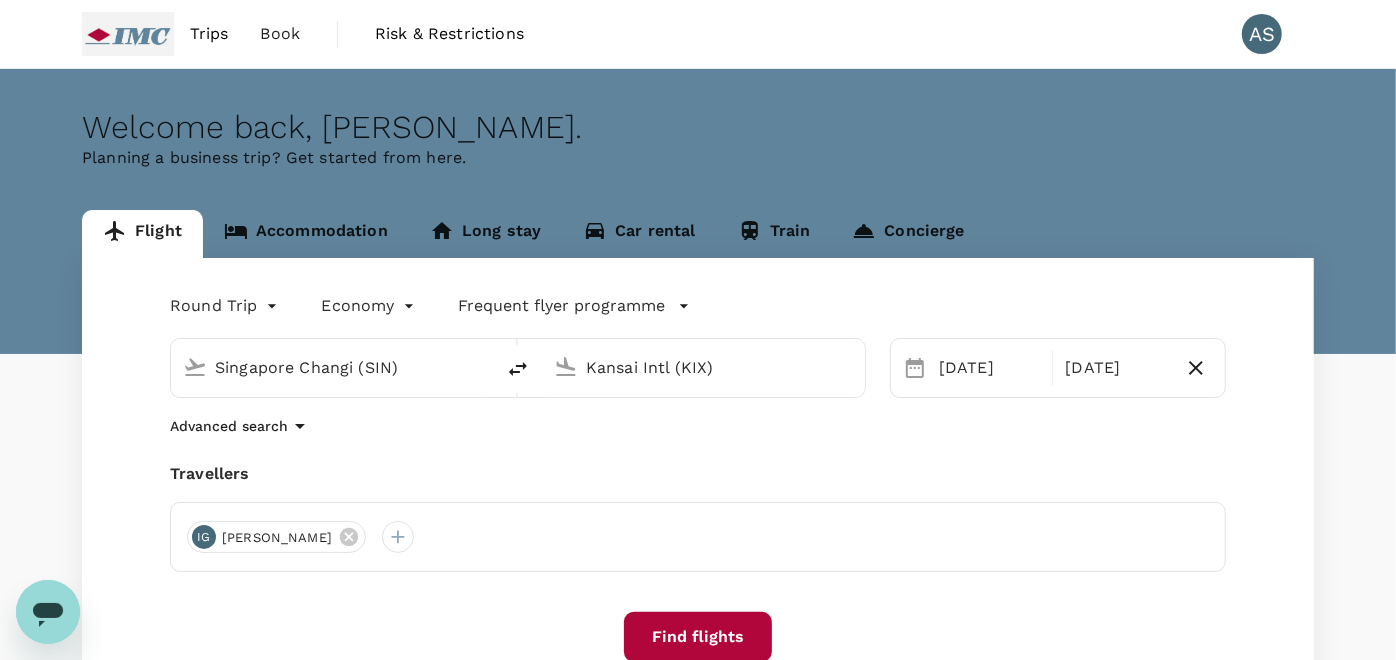 click on "Find flights" at bounding box center [698, 637] 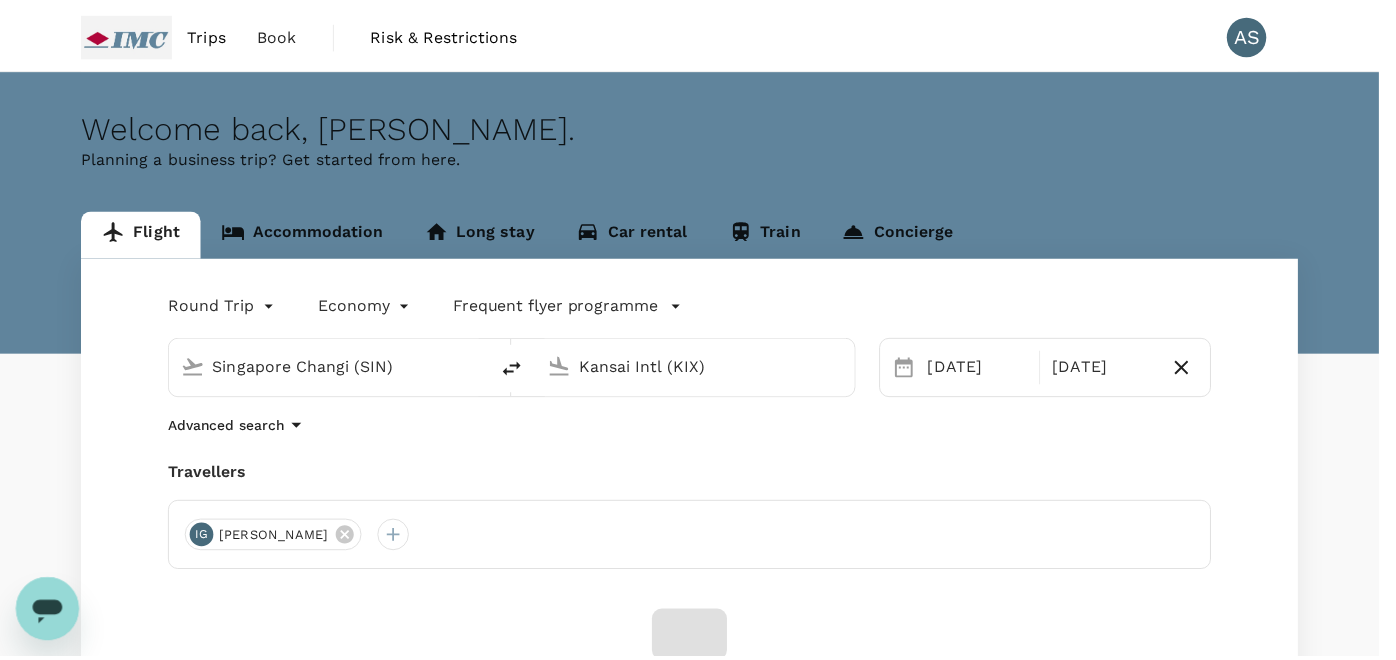 scroll, scrollTop: 87, scrollLeft: 0, axis: vertical 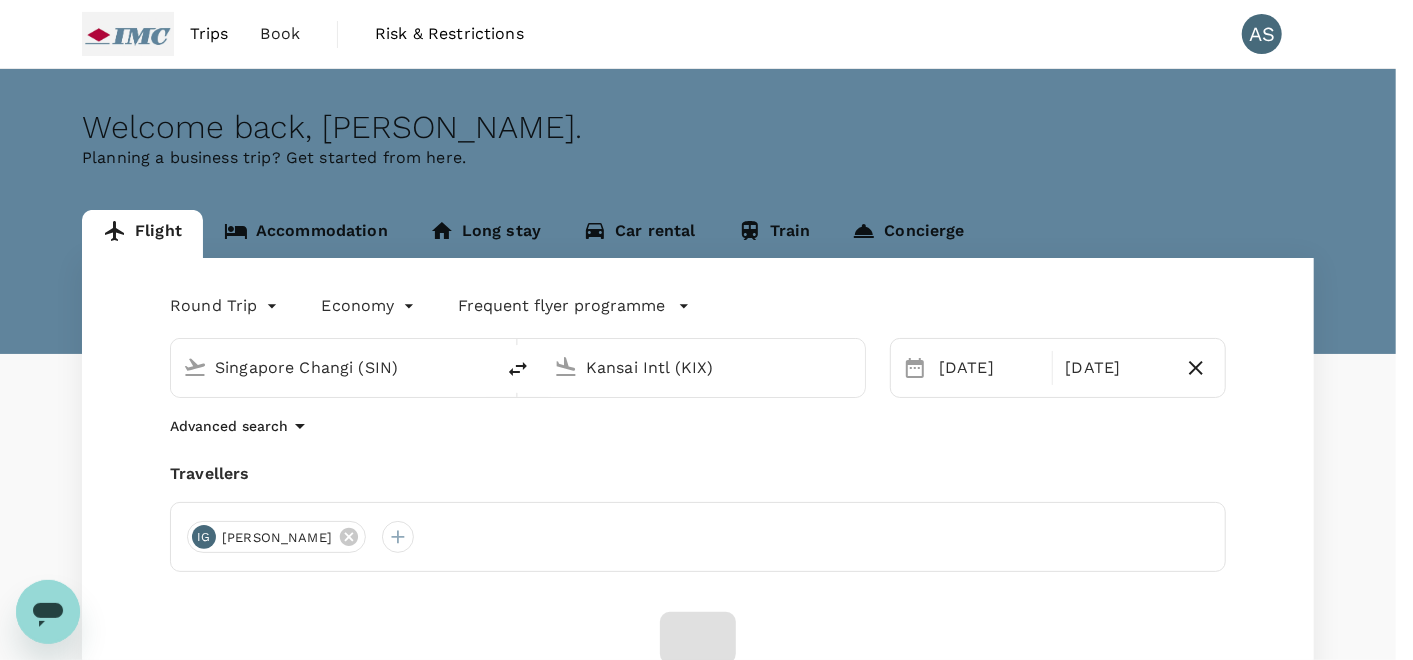 click on "Confirm" at bounding box center [73, 12261] 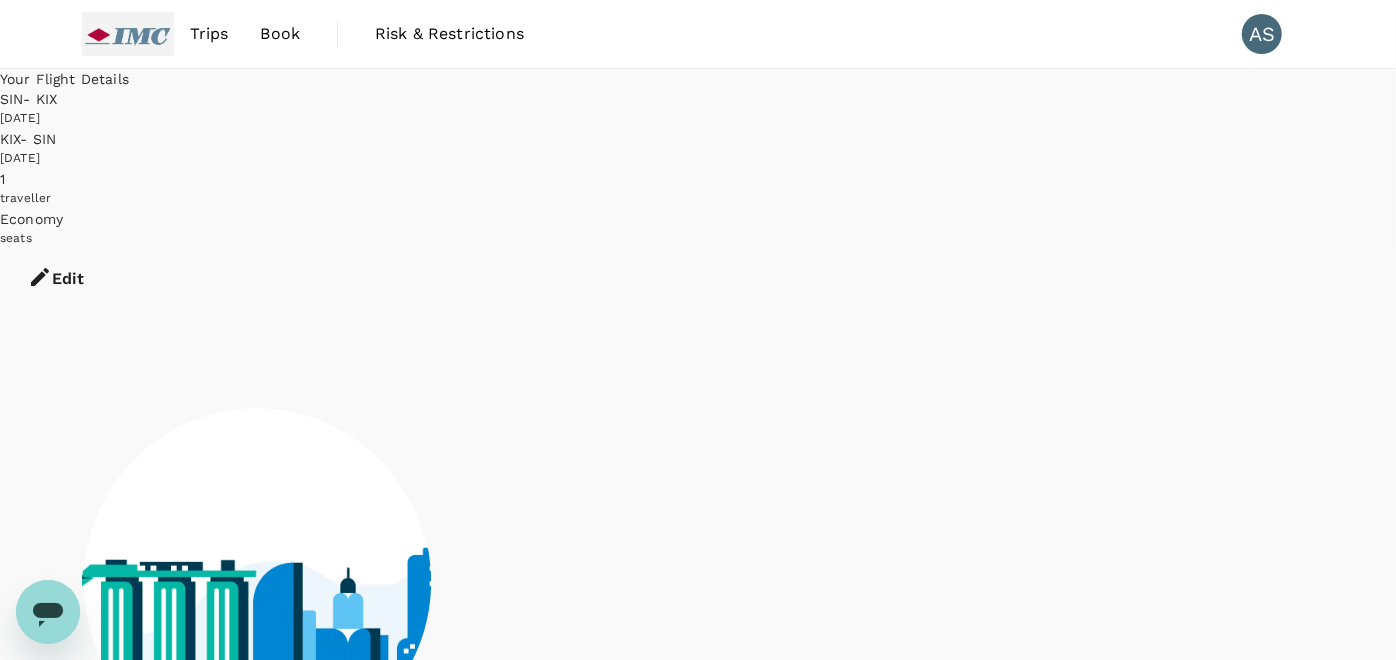 click 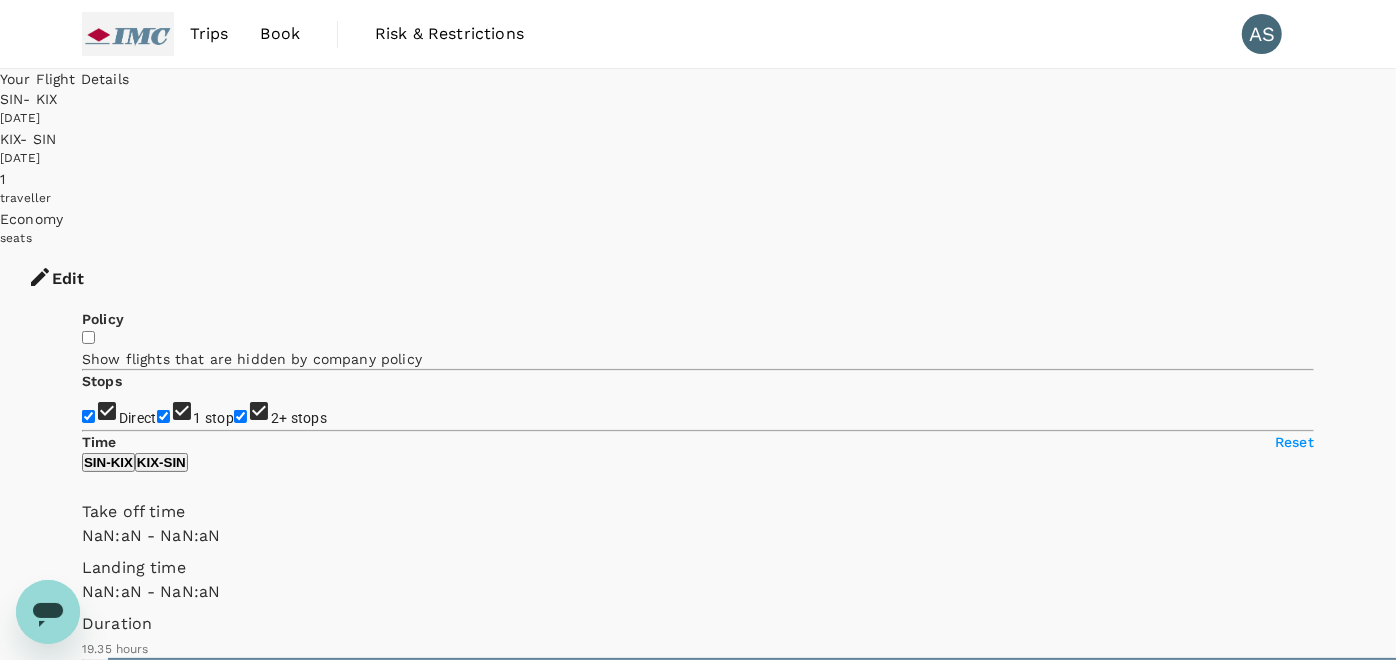 type on "1440" 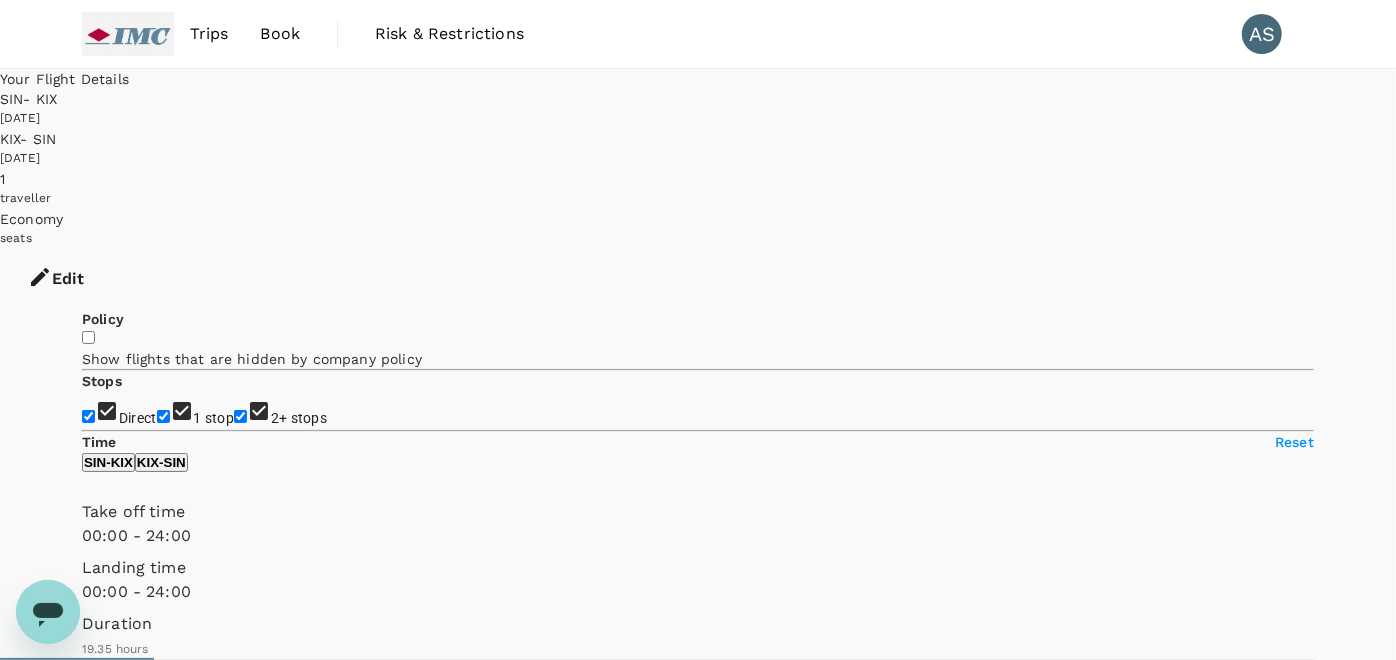 type on "1340" 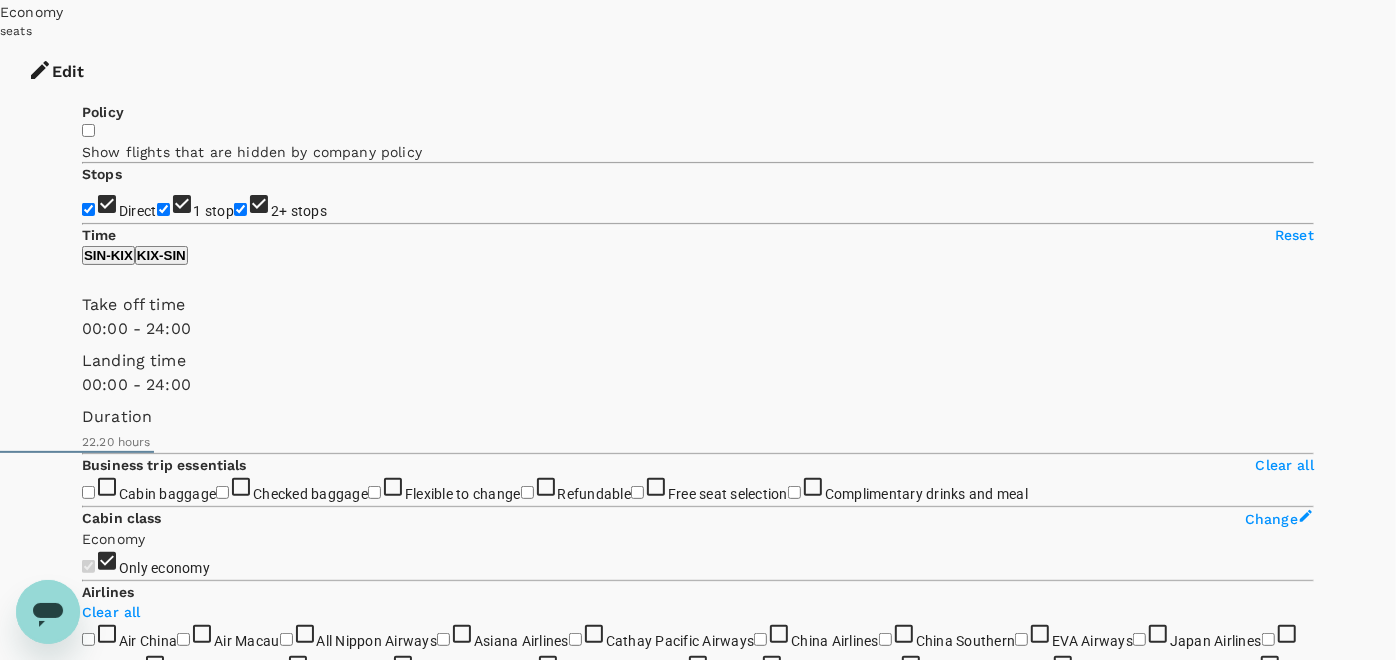 scroll, scrollTop: 0, scrollLeft: 0, axis: both 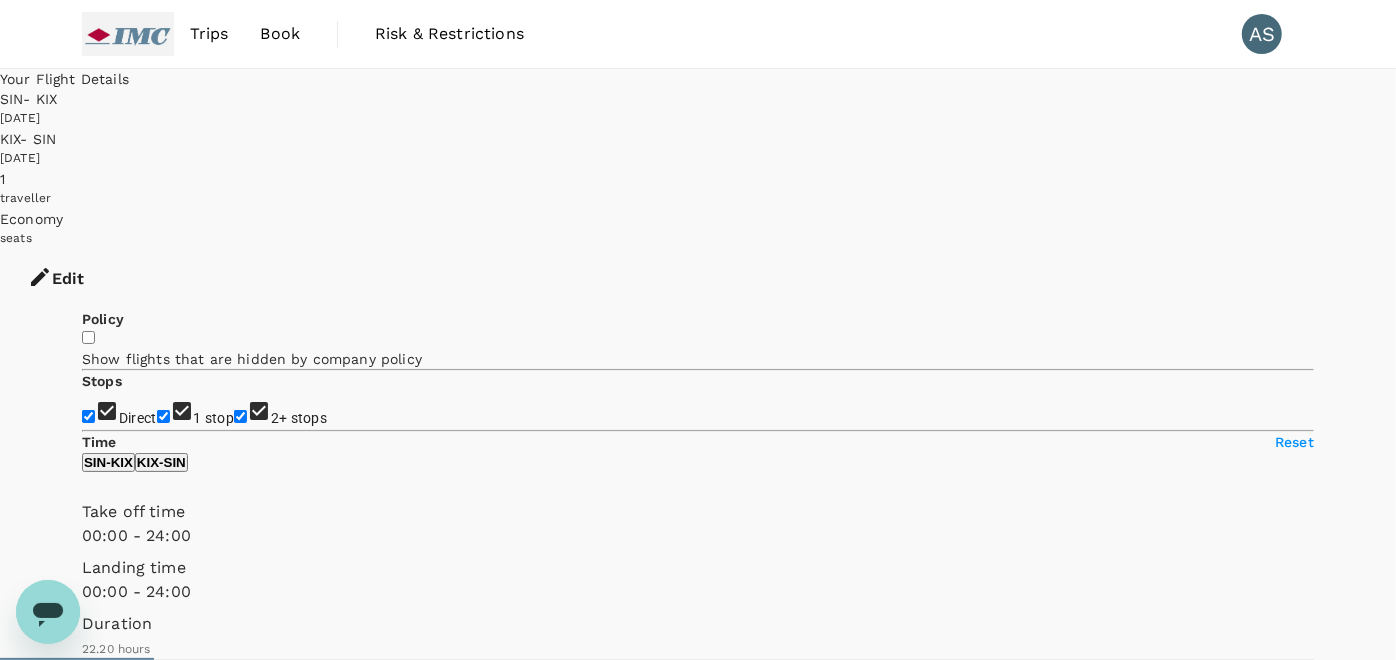 click on "1 stop" at bounding box center [163, 416] 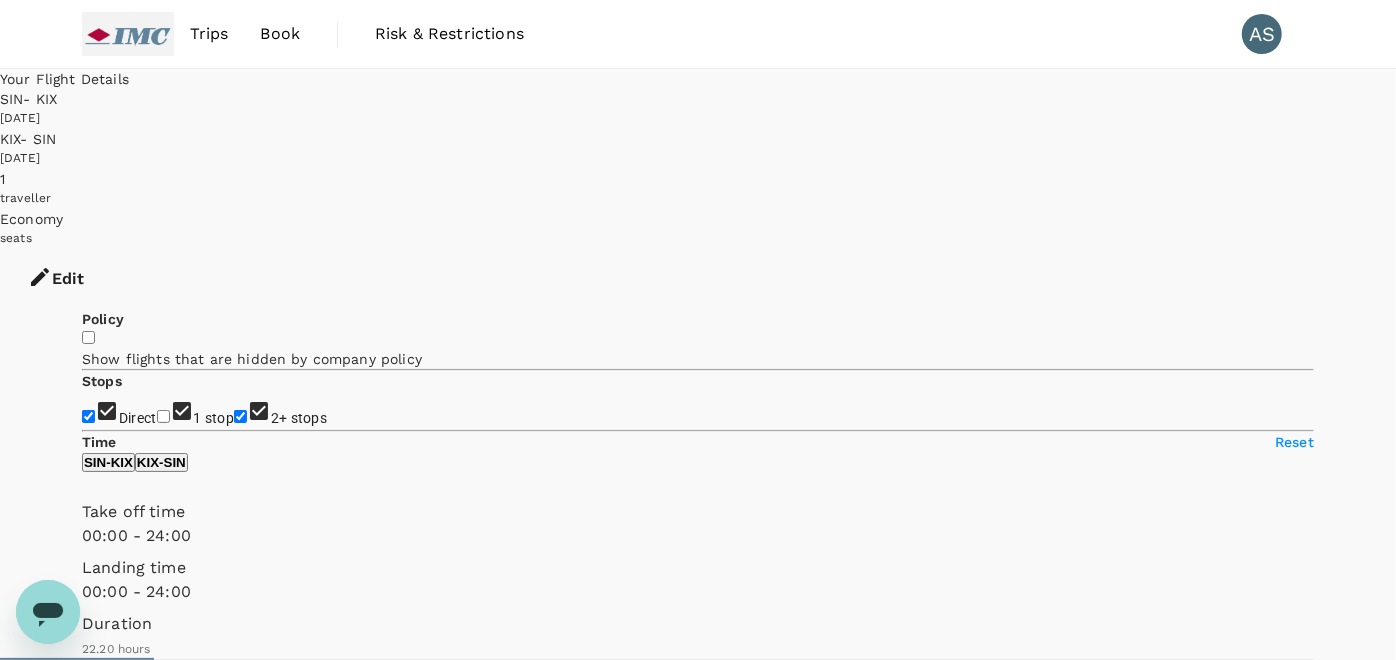 checkbox on "false" 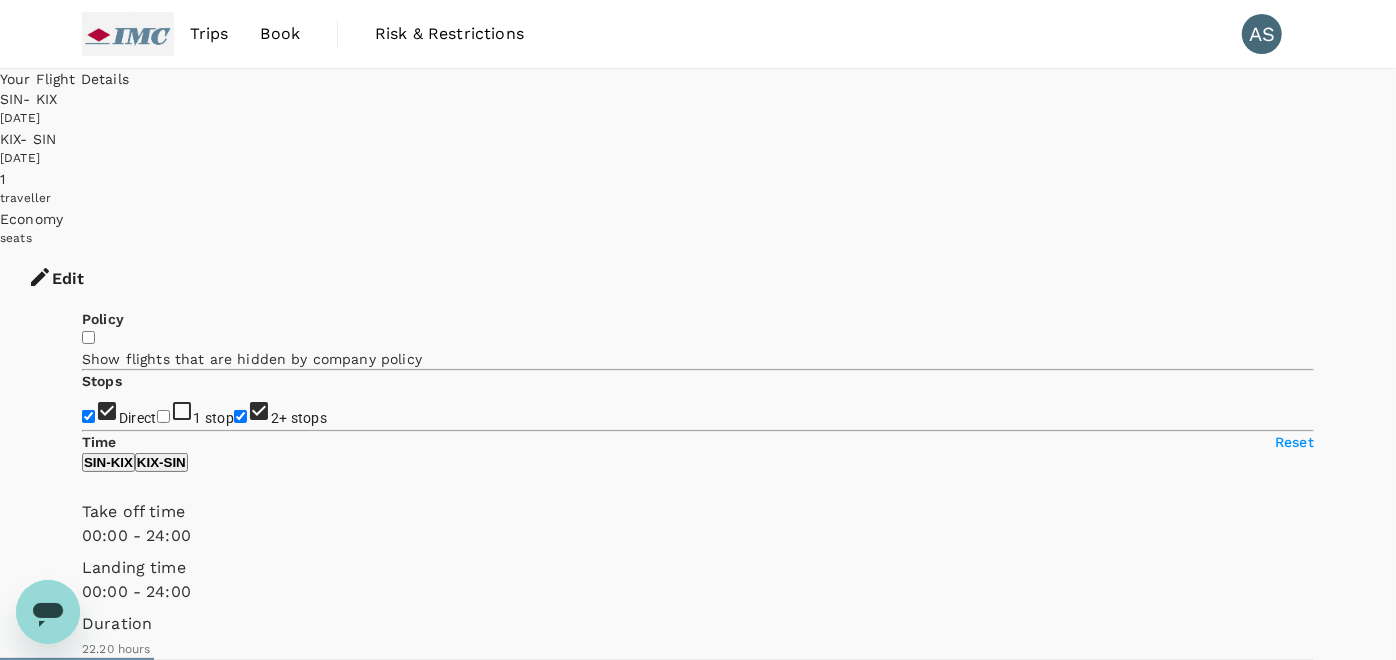click on "2+ stops" at bounding box center [240, 416] 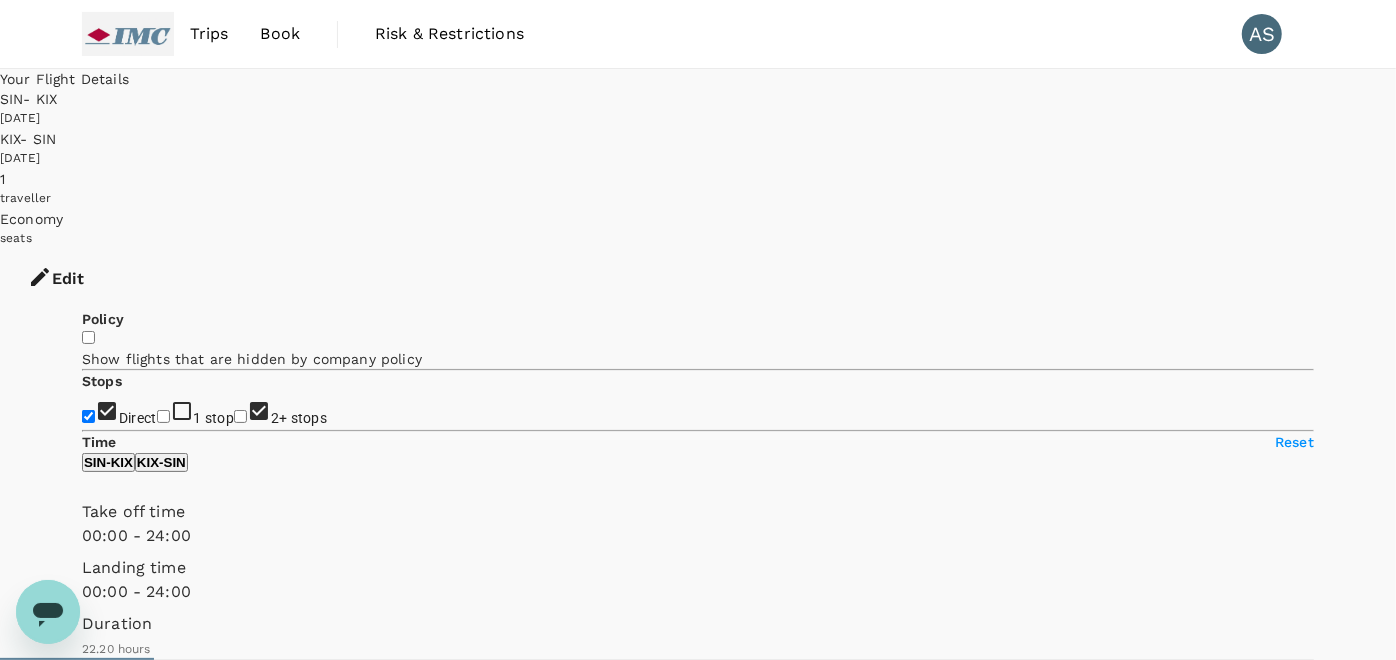 checkbox on "false" 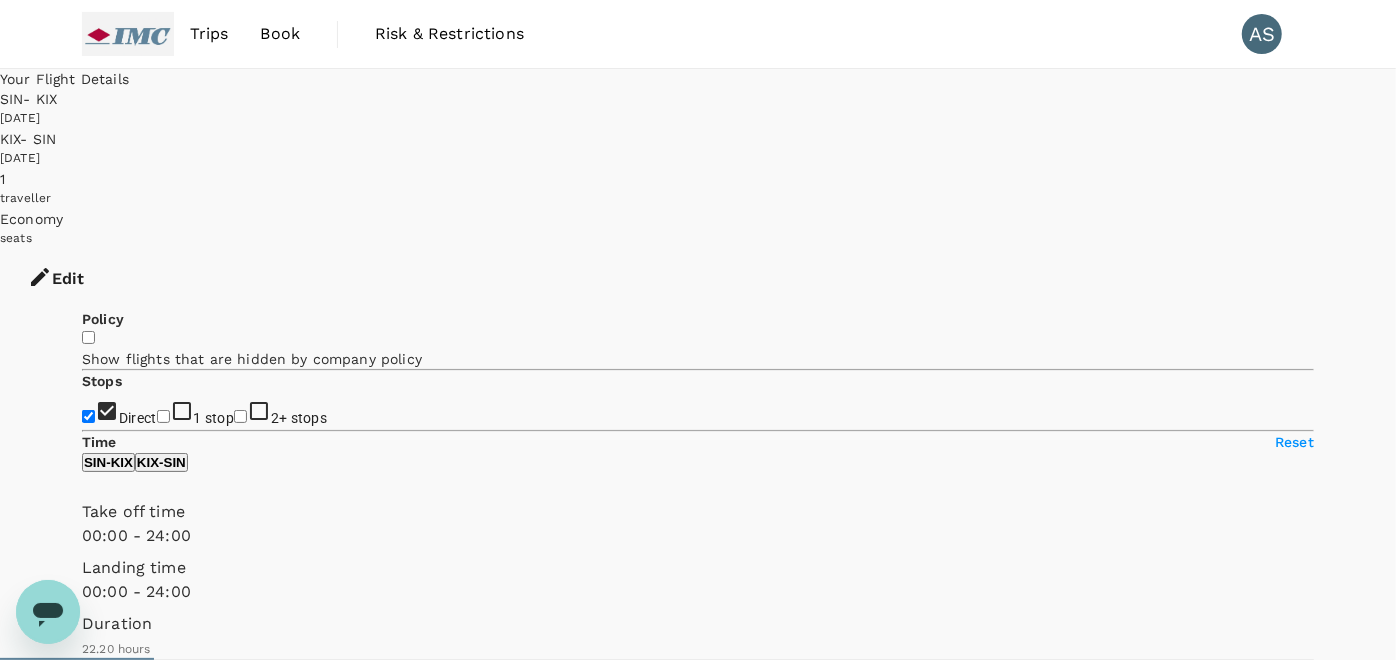 type on "1395" 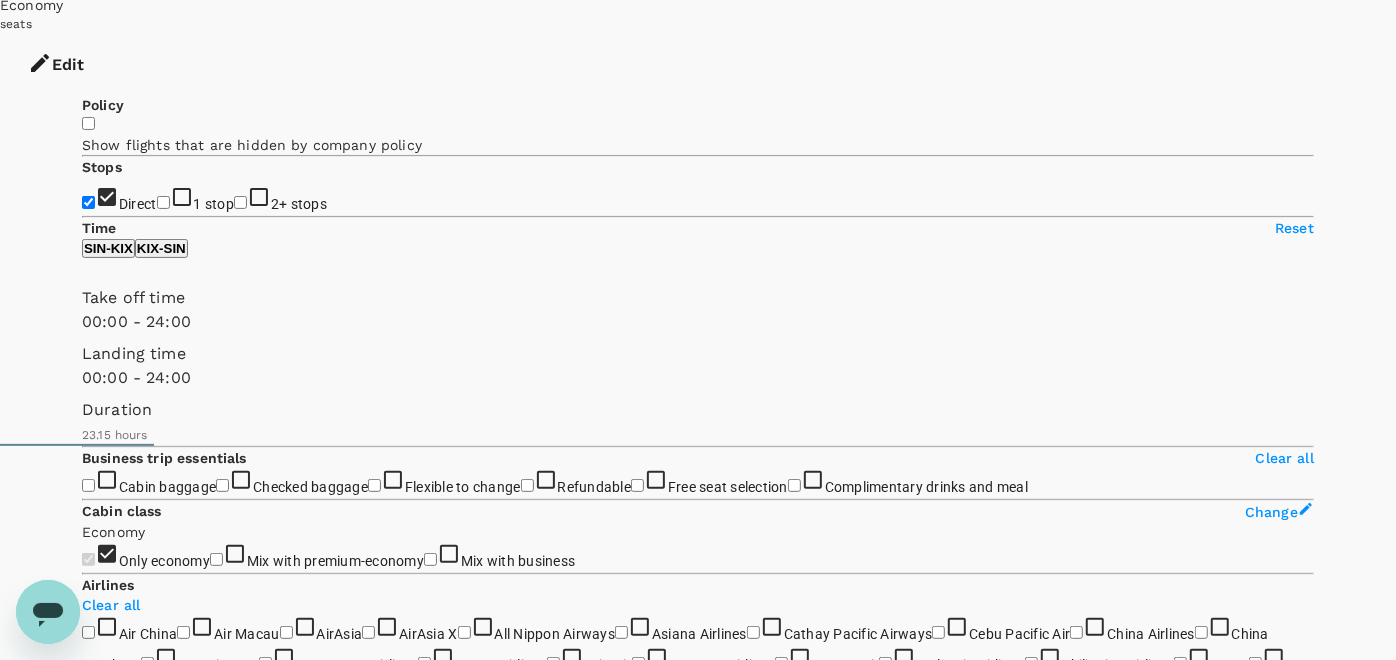 scroll, scrollTop: 222, scrollLeft: 0, axis: vertical 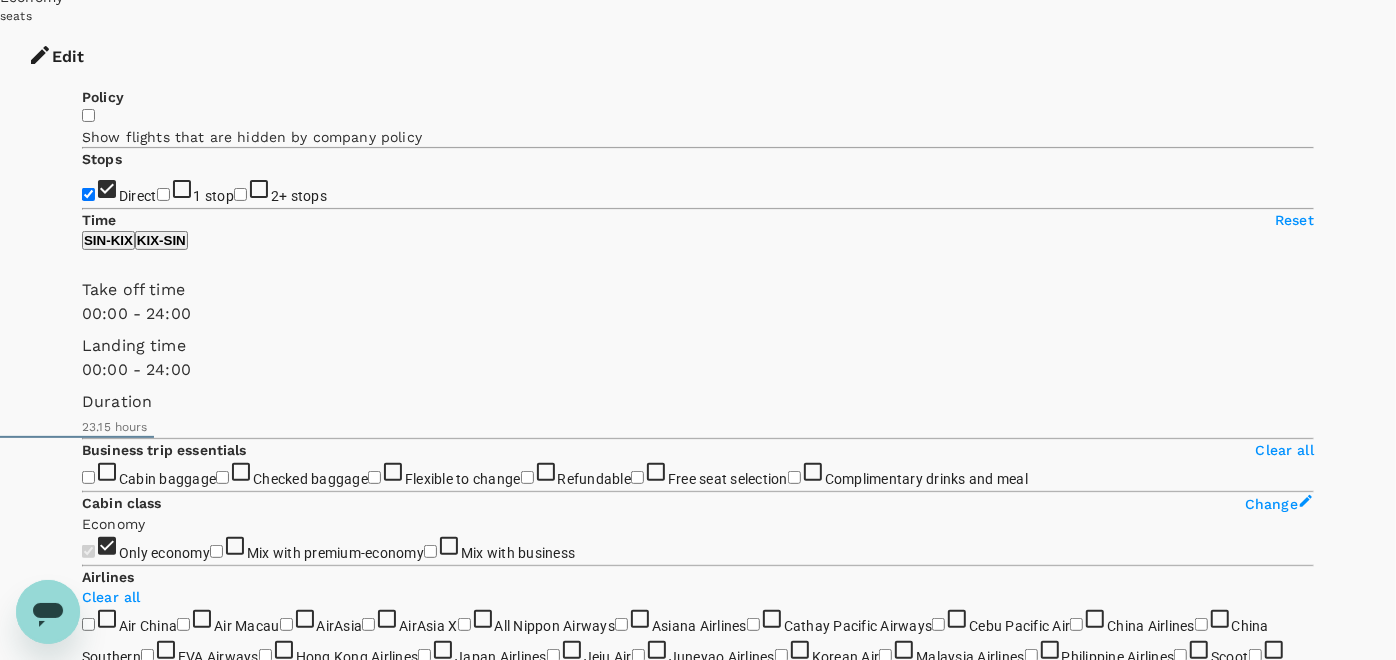 click on "View options" at bounding box center [121, 6918] 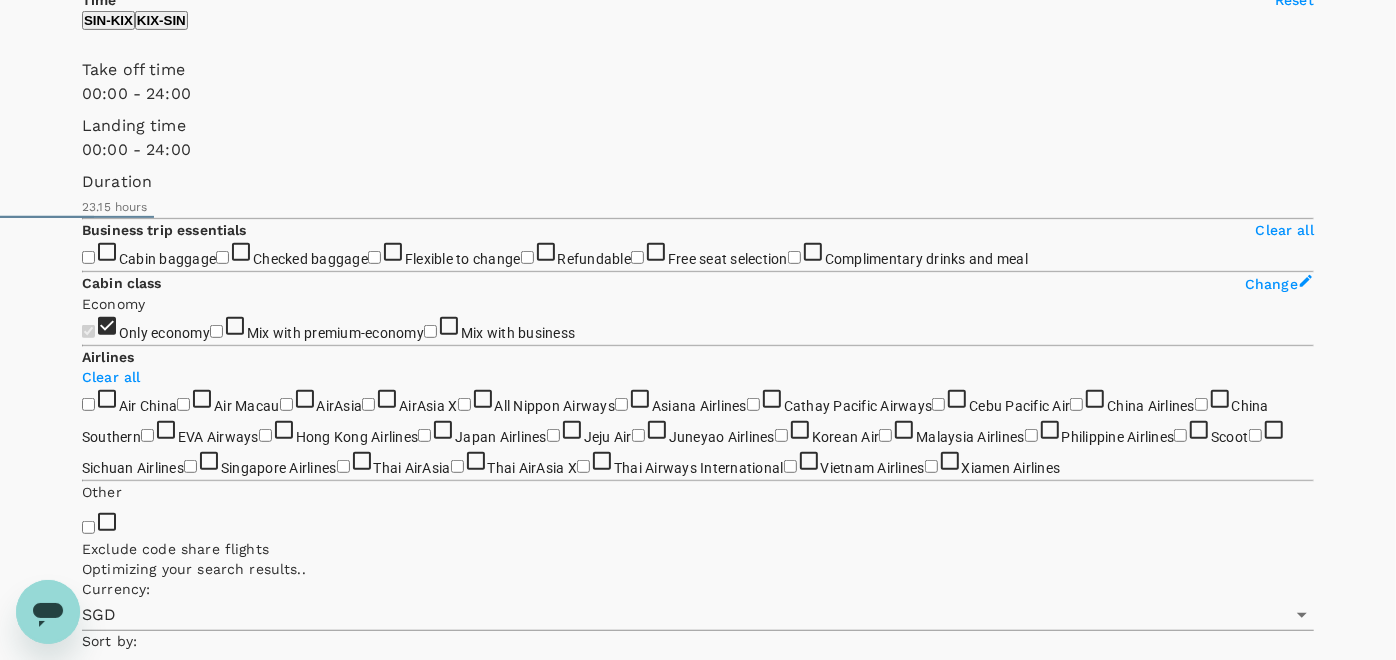 scroll, scrollTop: 471, scrollLeft: 0, axis: vertical 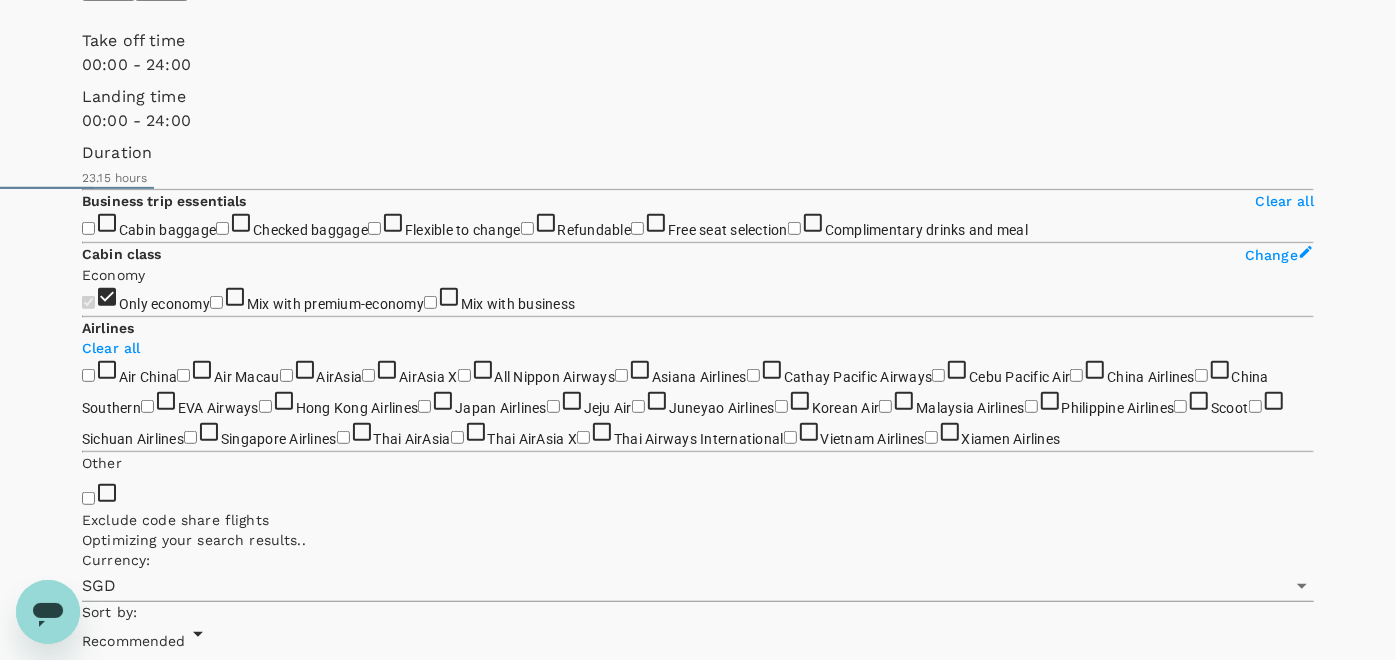 click on "SGD 1,203.45" at bounding box center (126, 7063) 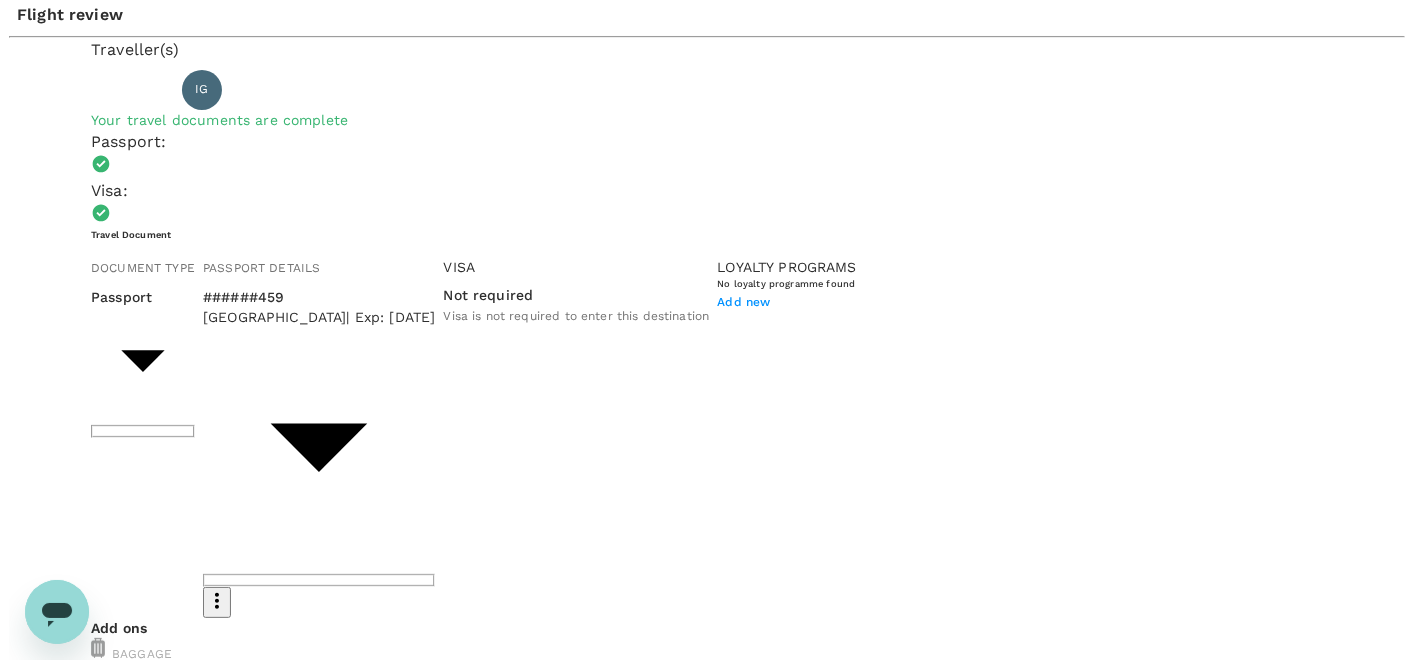 scroll, scrollTop: 111, scrollLeft: 0, axis: vertical 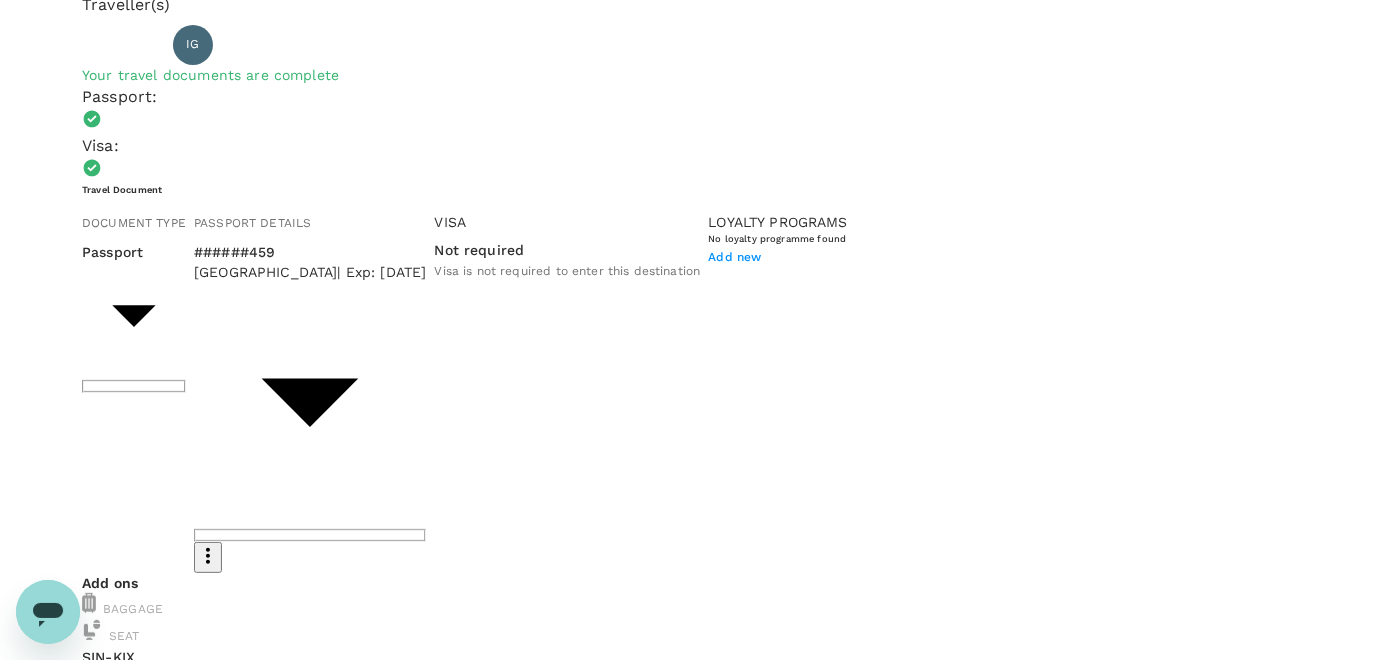 click on "Continue to payment details" at bounding box center [698, 1862] 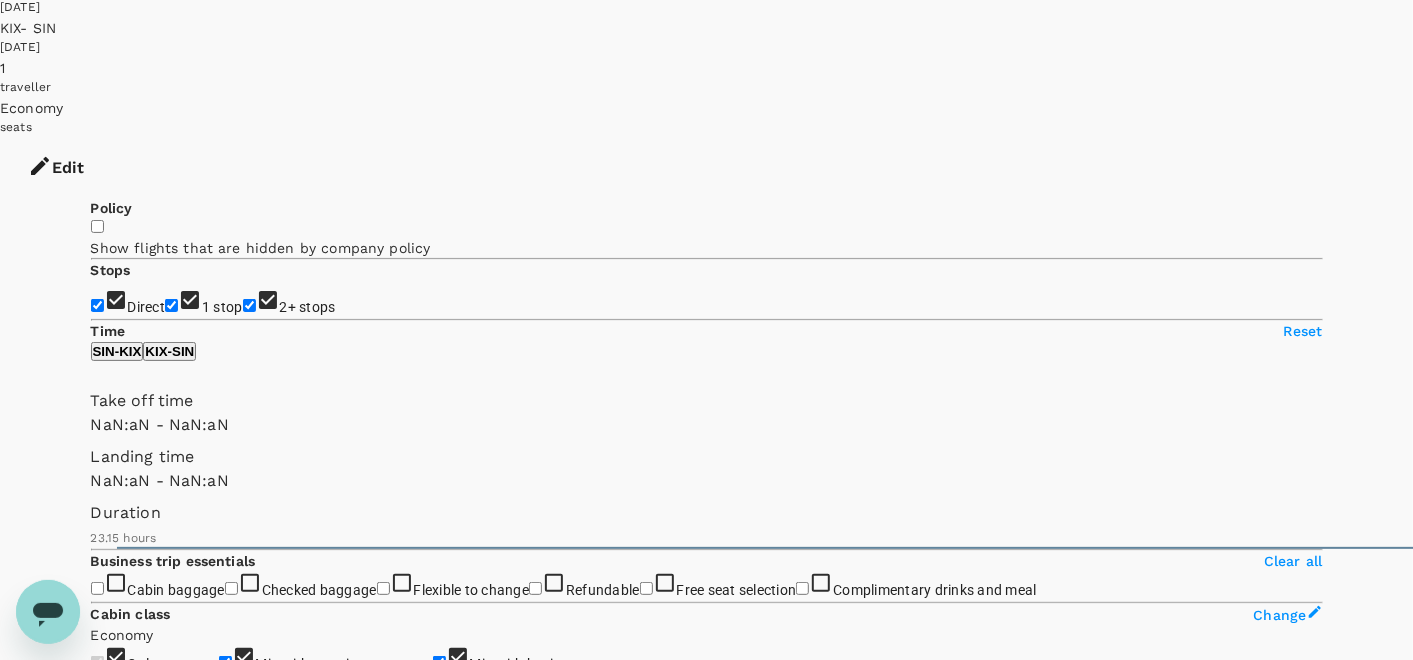 type on "1440" 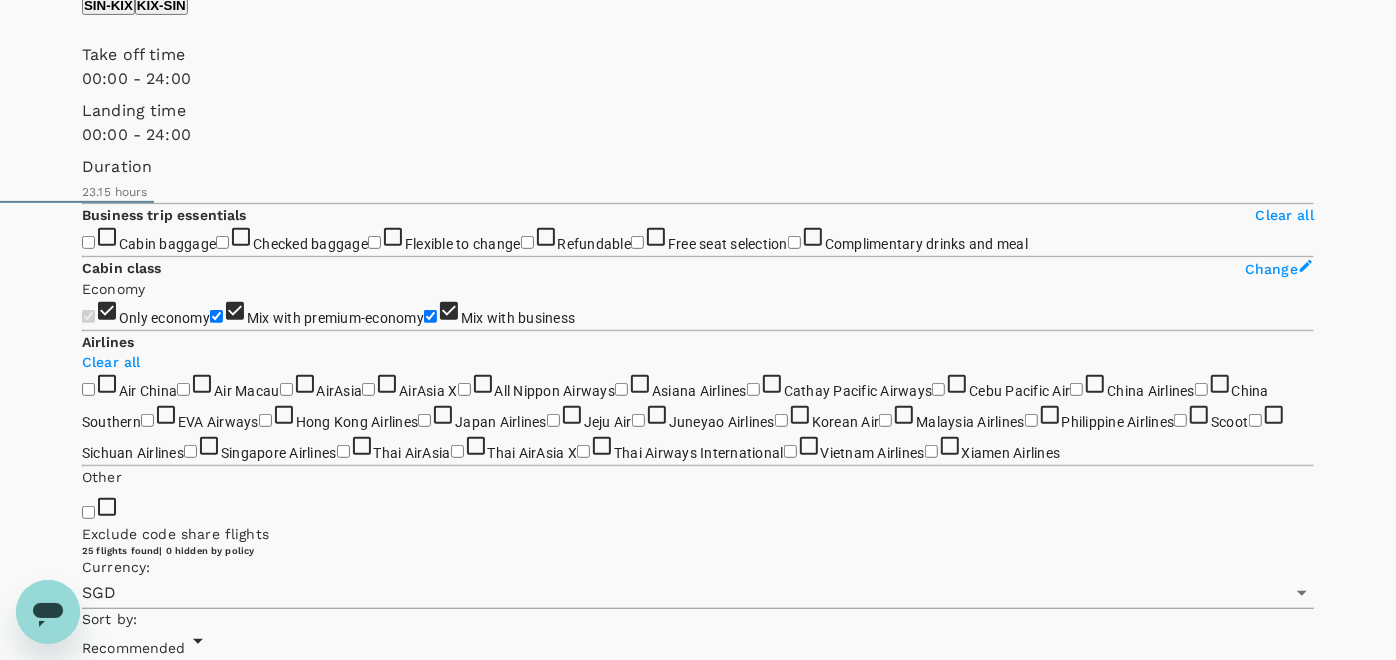scroll, scrollTop: 471, scrollLeft: 0, axis: vertical 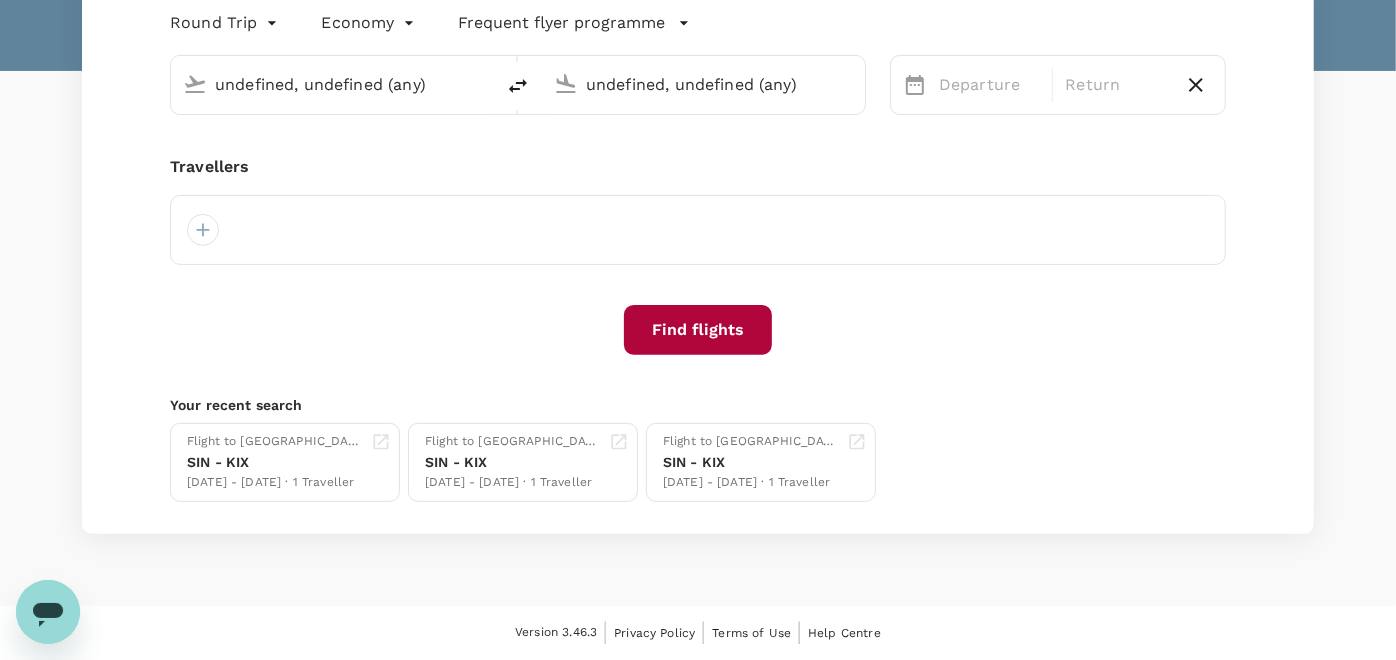 type on "Singapore Changi (SIN)" 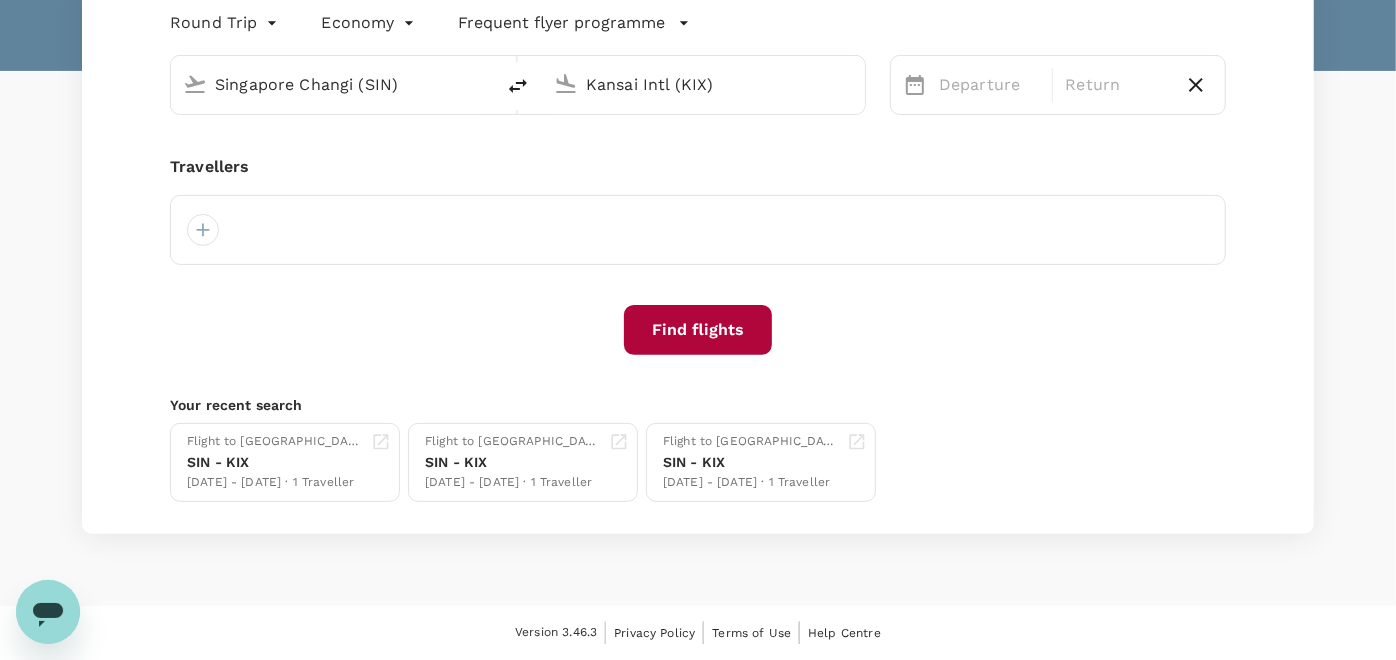 scroll, scrollTop: 168, scrollLeft: 0, axis: vertical 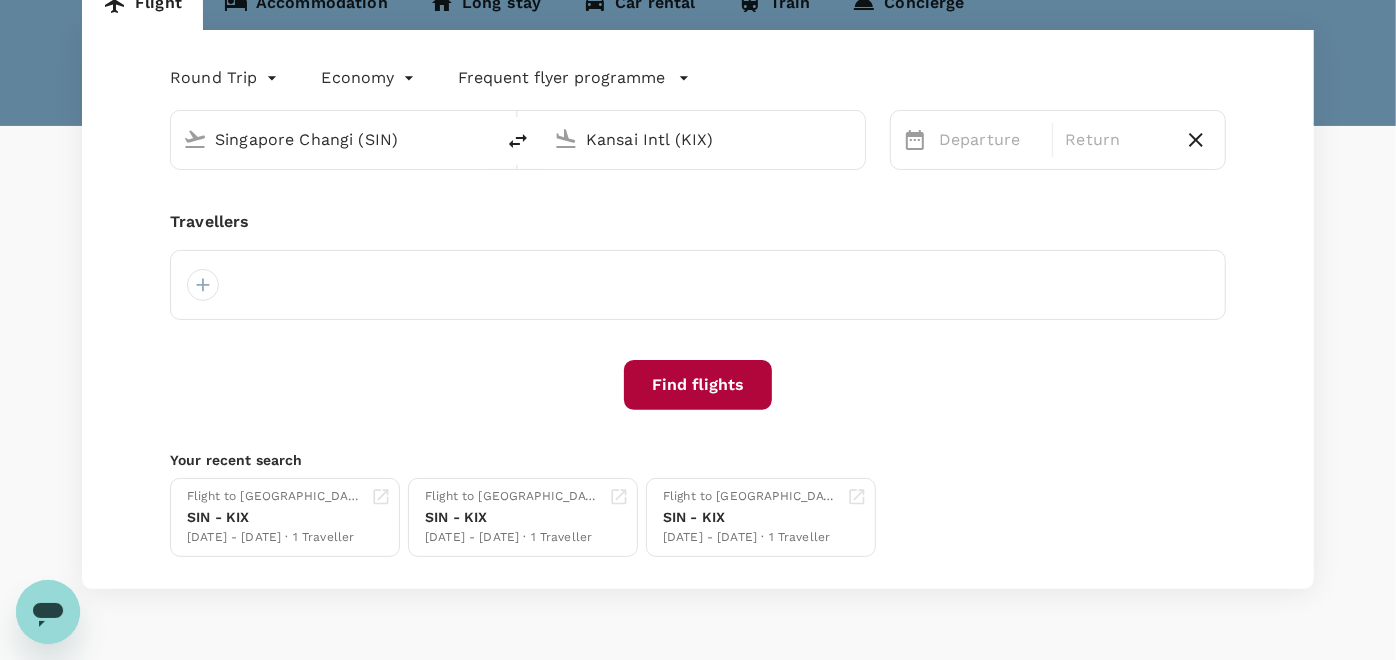 type 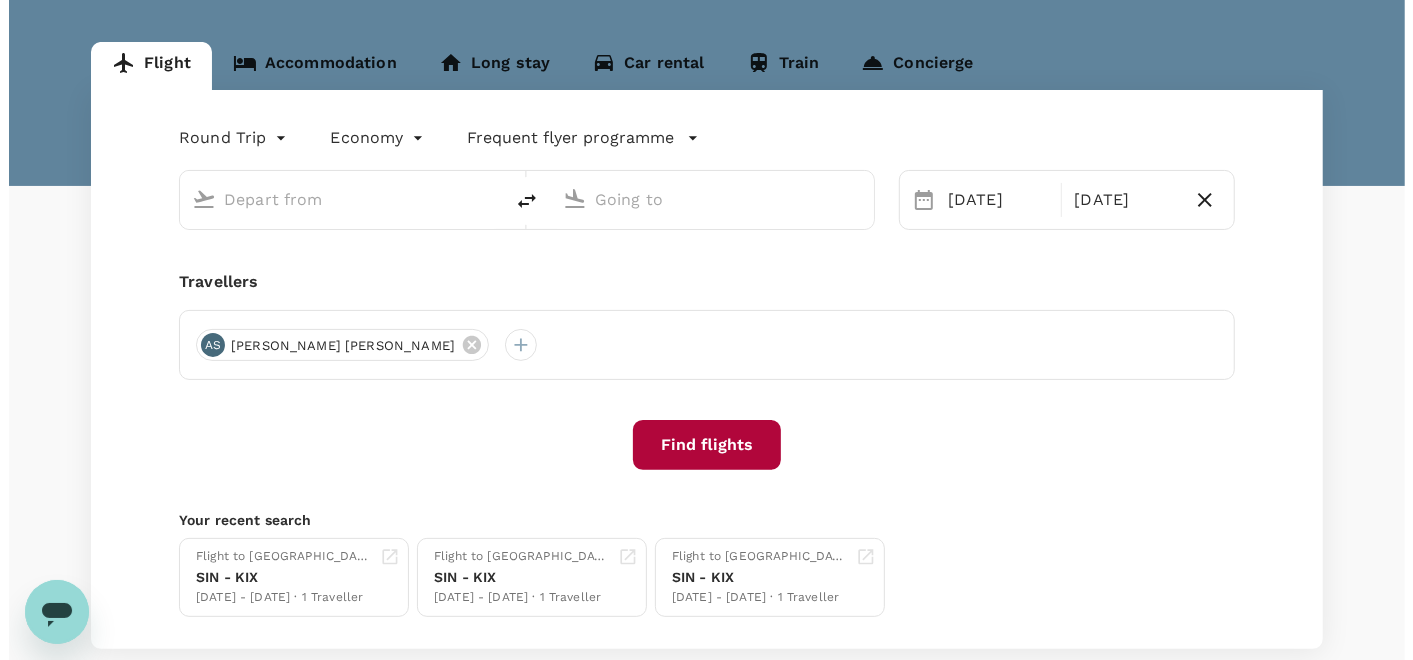 scroll, scrollTop: 0, scrollLeft: 0, axis: both 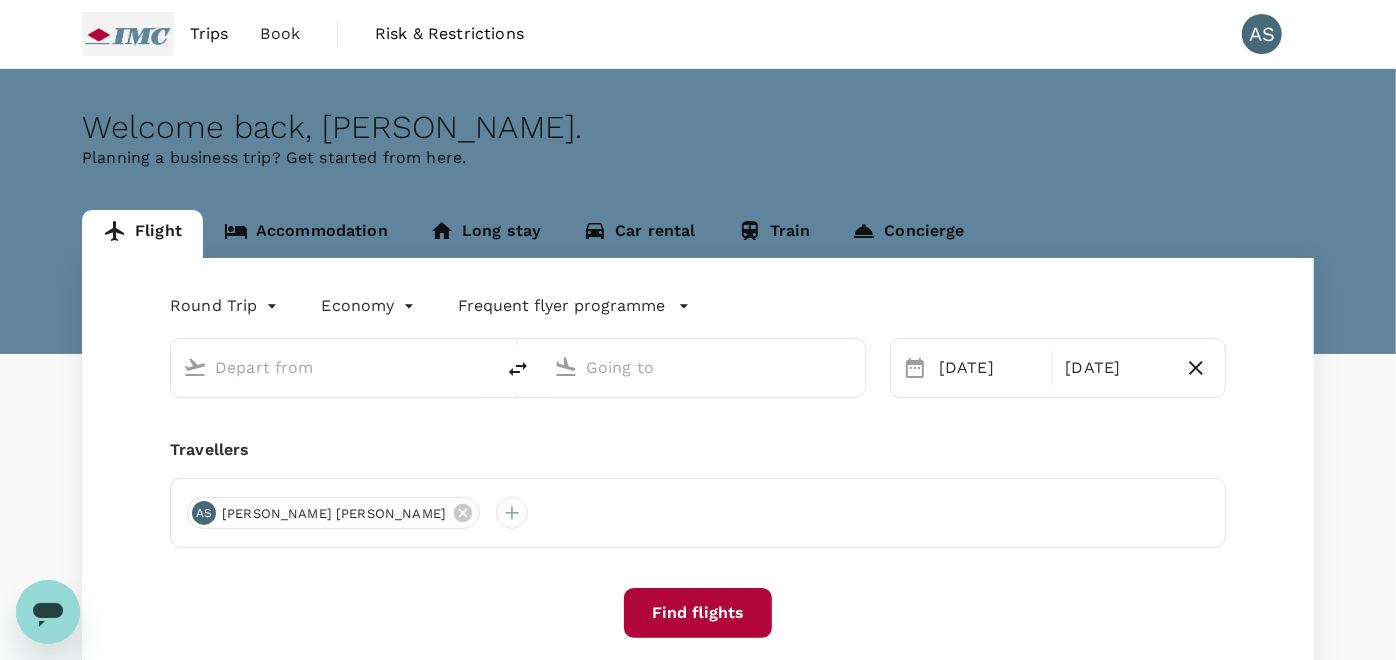 type on "Singapore Changi (SIN)" 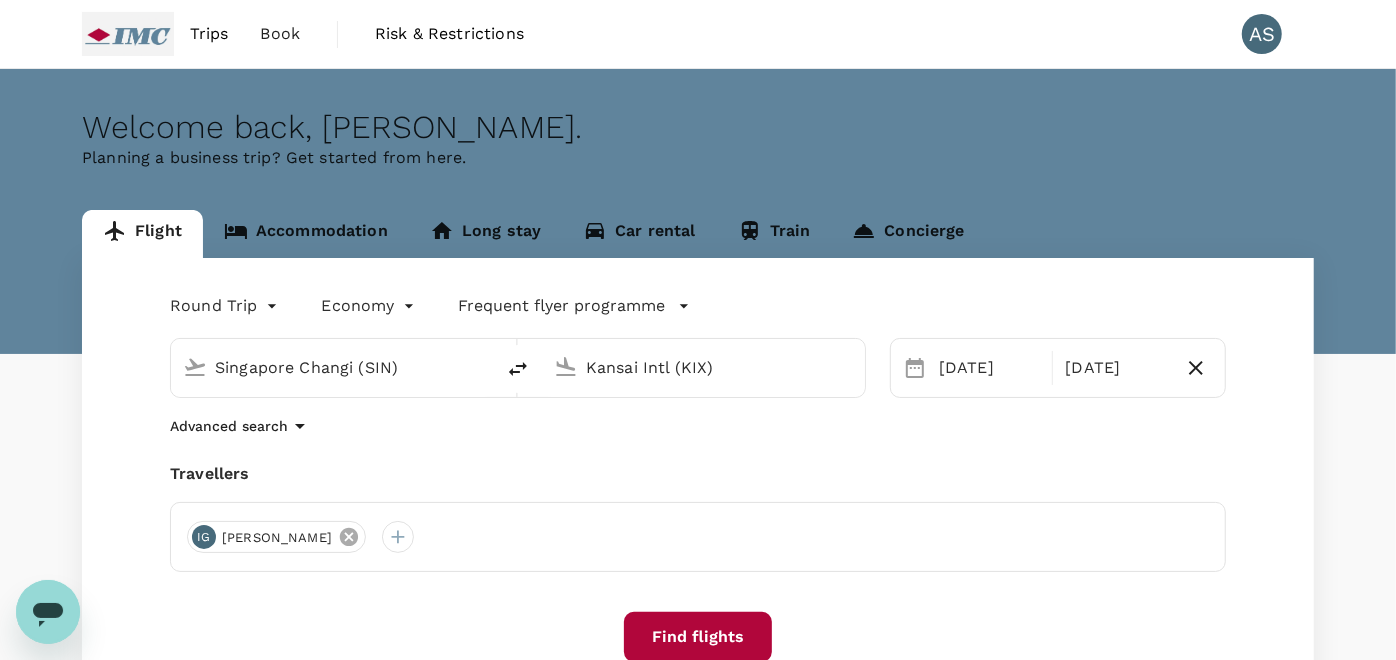 click 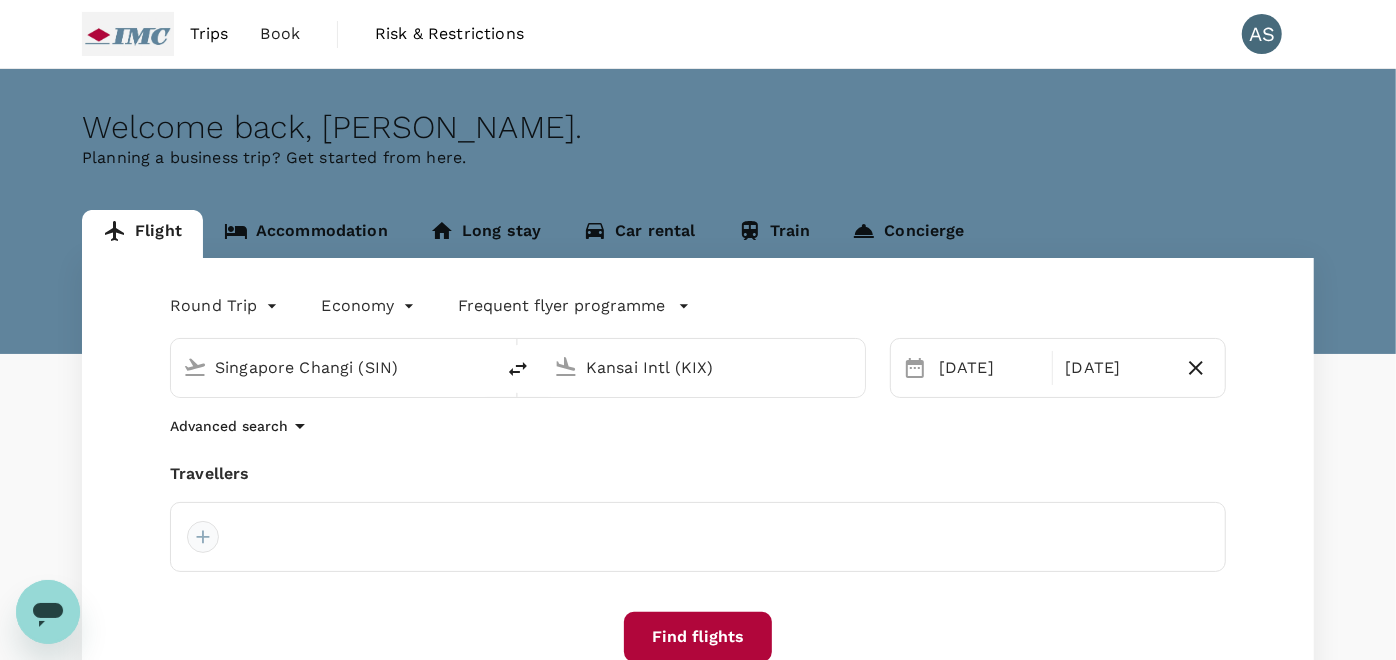 click at bounding box center (203, 537) 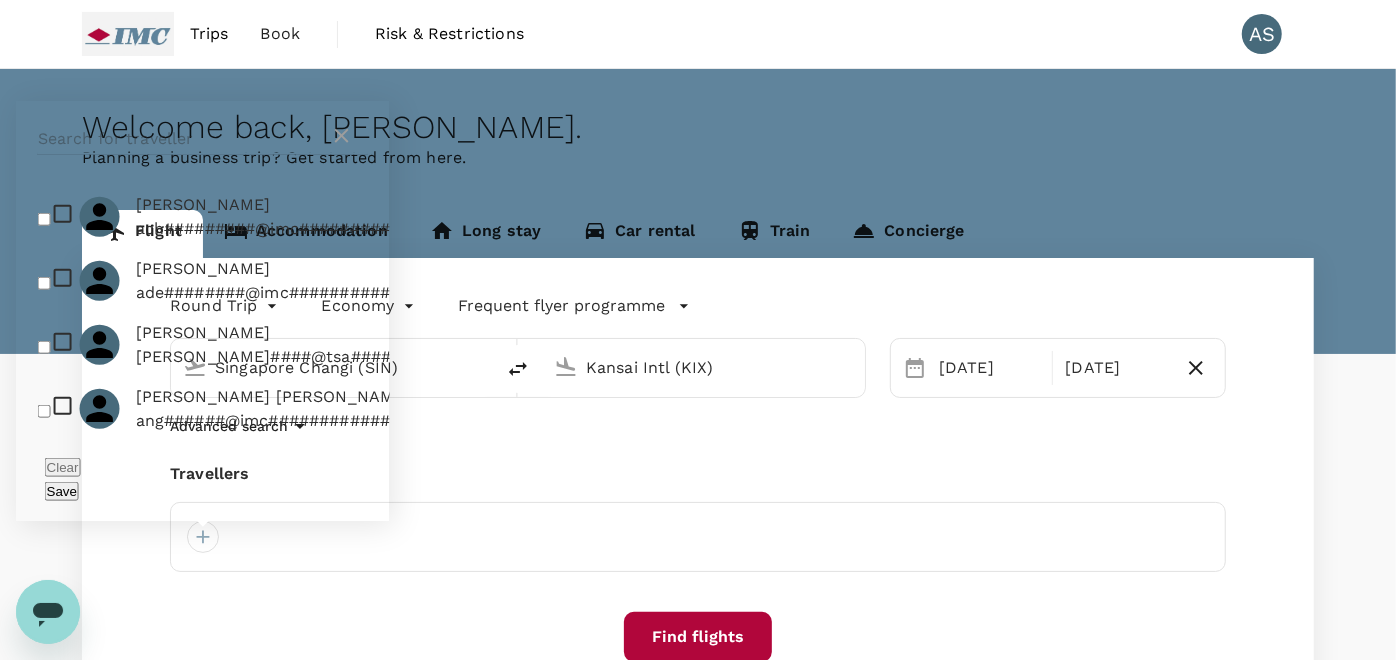 click at bounding box center [184, 139] 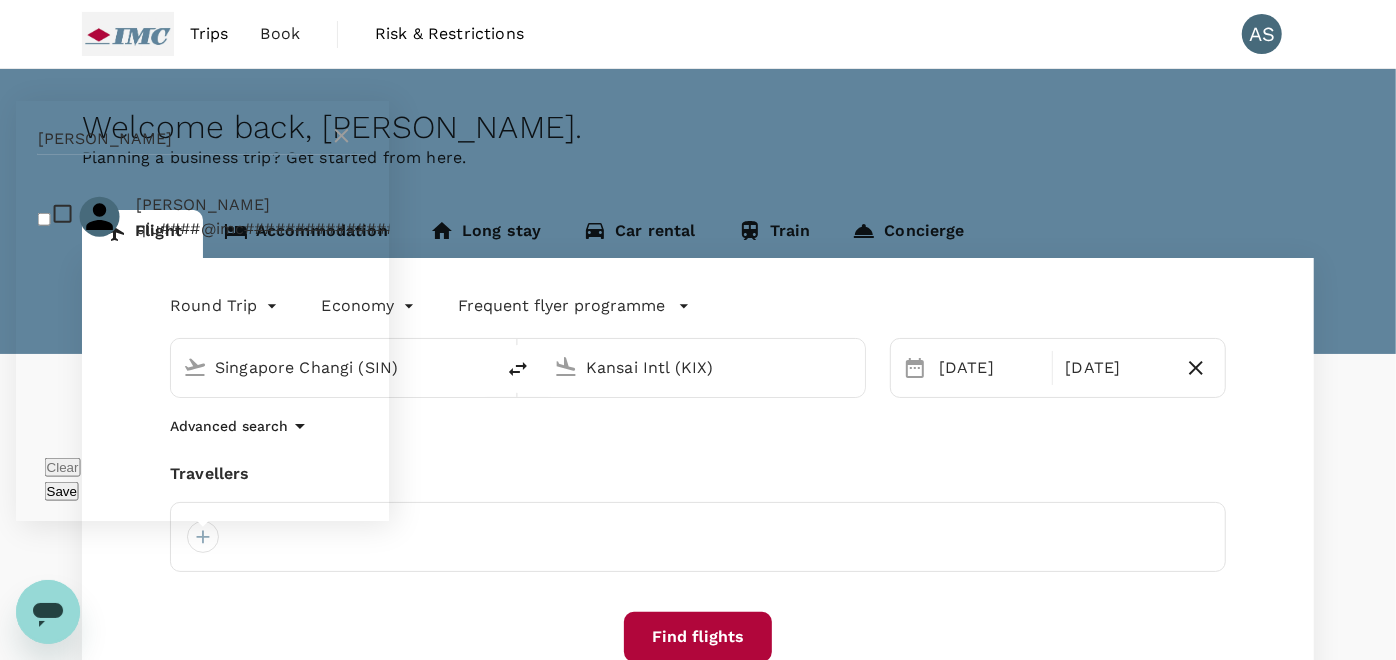type on "[PERSON_NAME]" 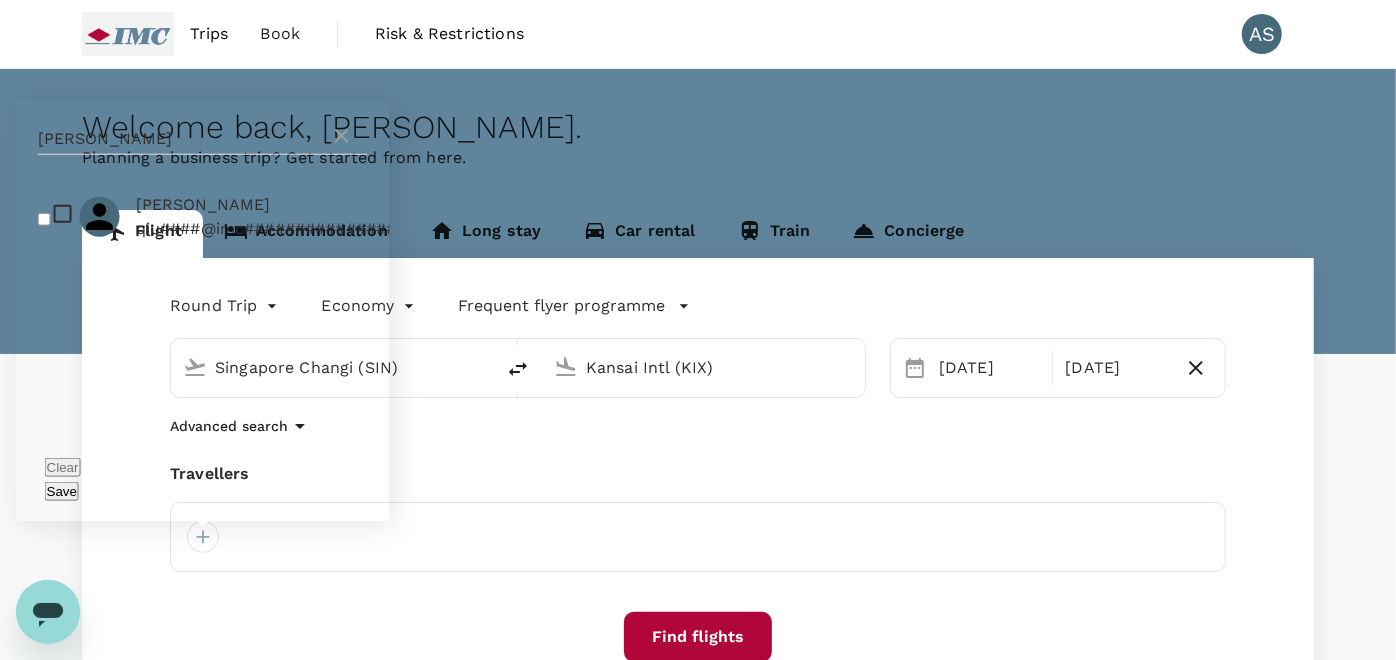 click at bounding box center (44, 218) 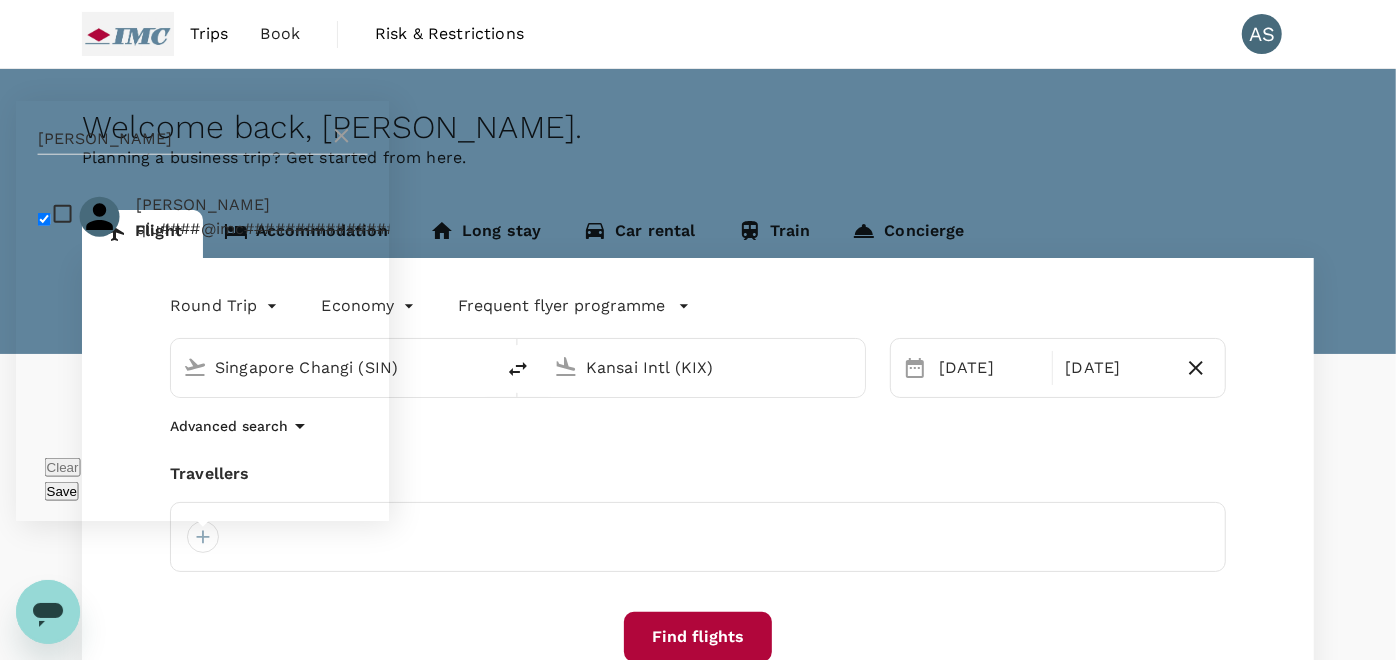 checkbox on "true" 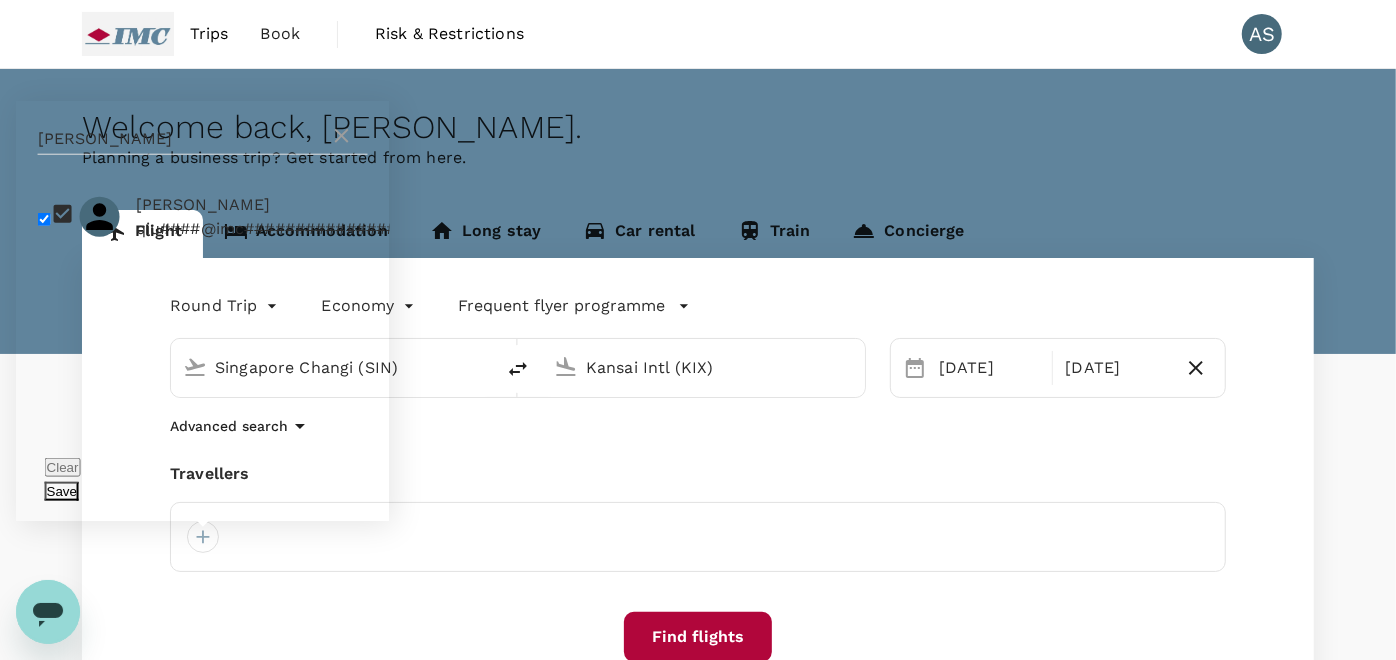 click on "Save" at bounding box center (62, 491) 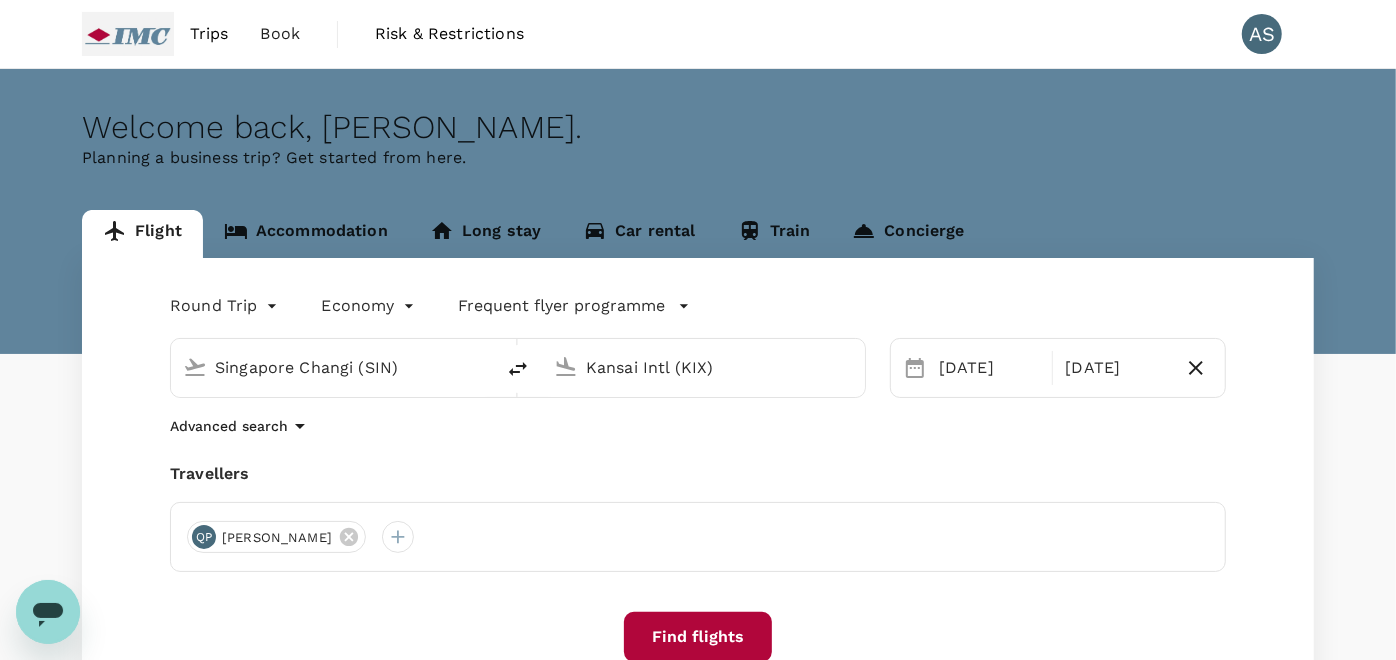 click on "Find flights" at bounding box center [698, 637] 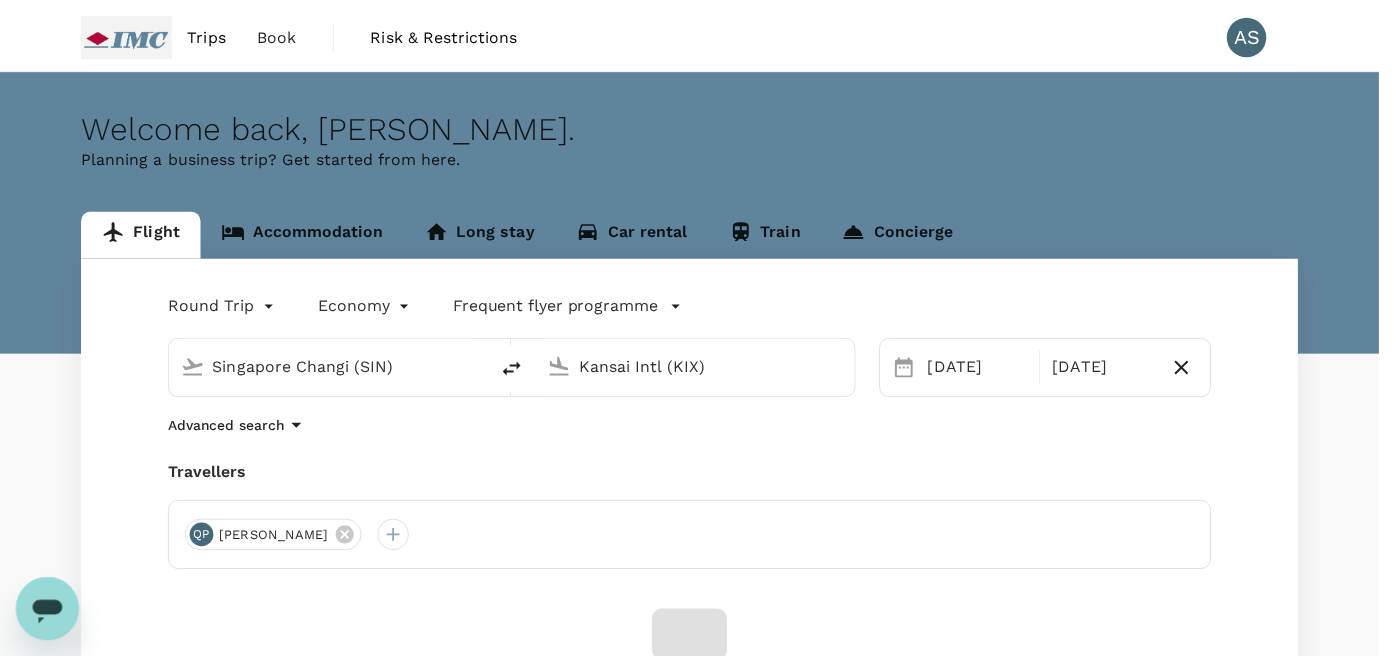 scroll, scrollTop: 124, scrollLeft: 0, axis: vertical 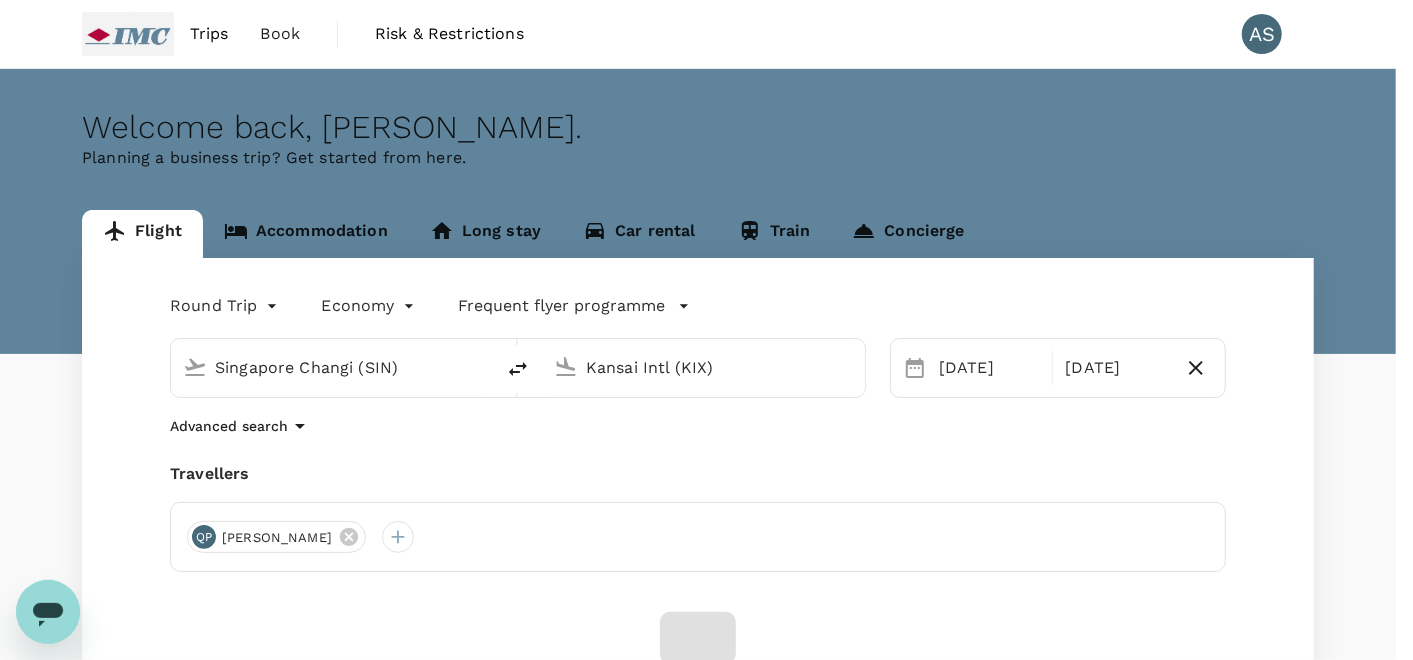 click on "Confirm" at bounding box center [73, 15023] 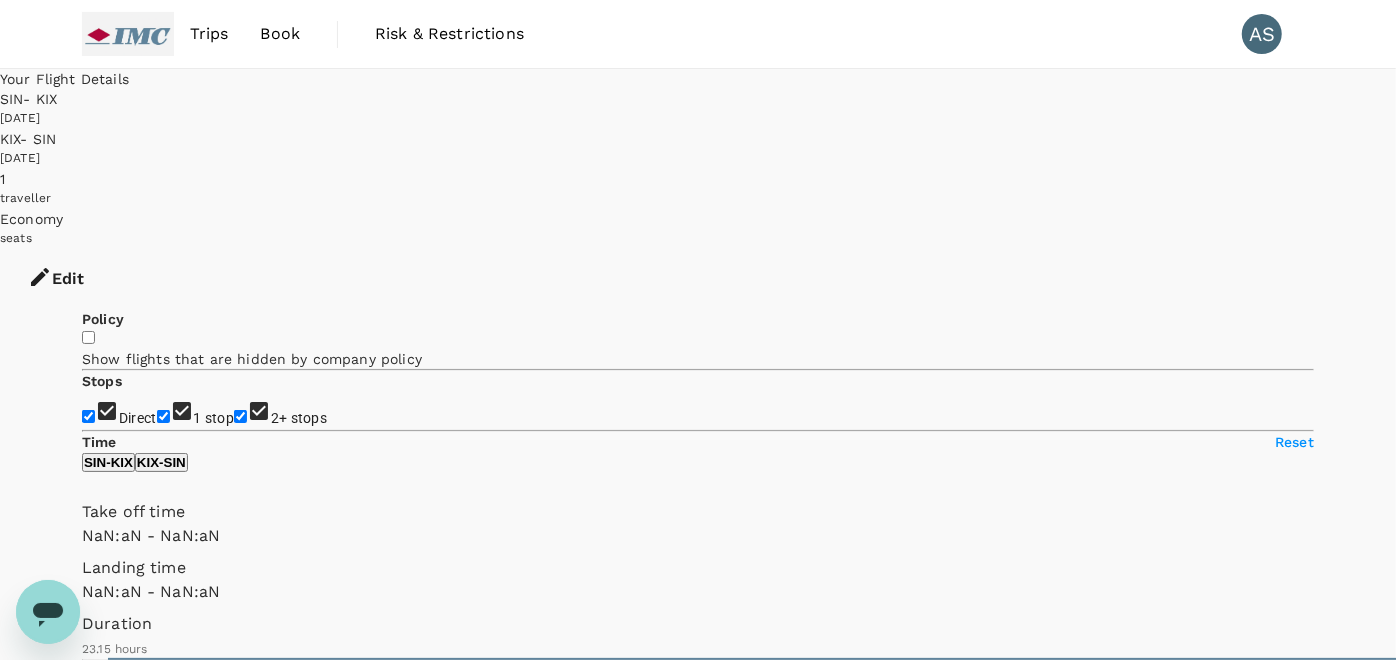 type on "1440" 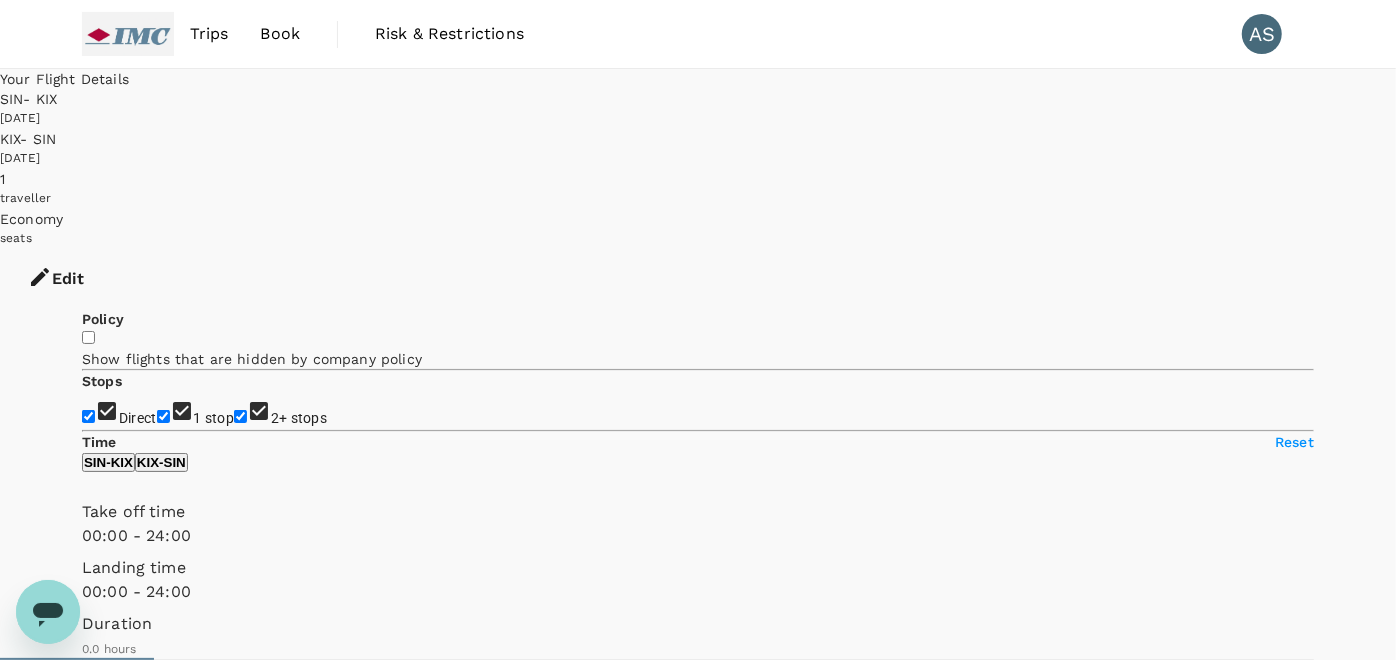 click on "1 stop" at bounding box center [163, 416] 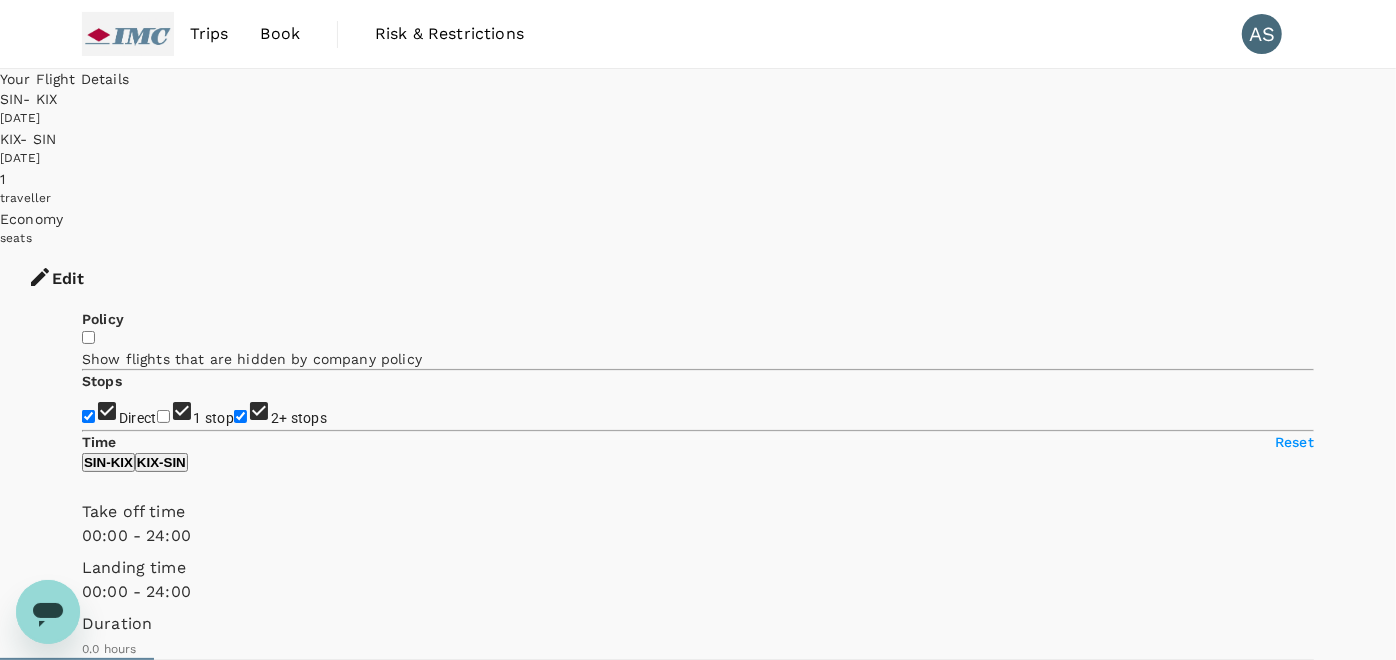 checkbox on "false" 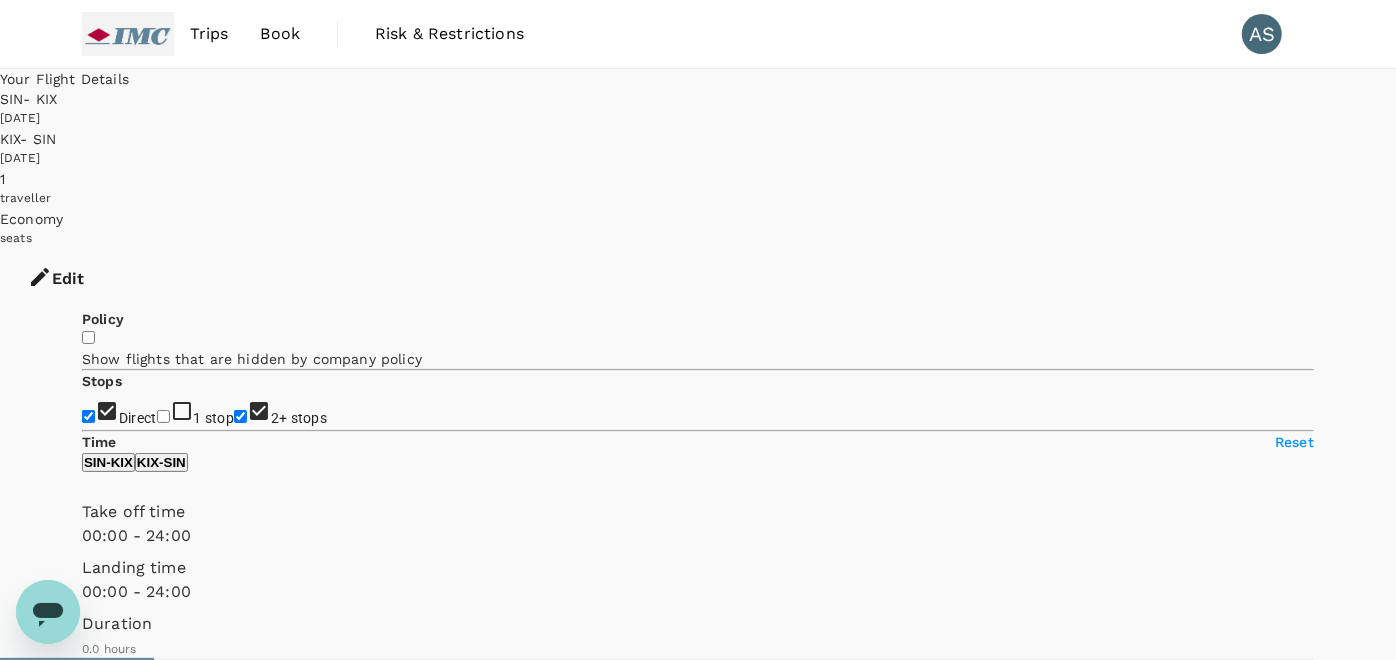 click on "2+ stops" at bounding box center [240, 416] 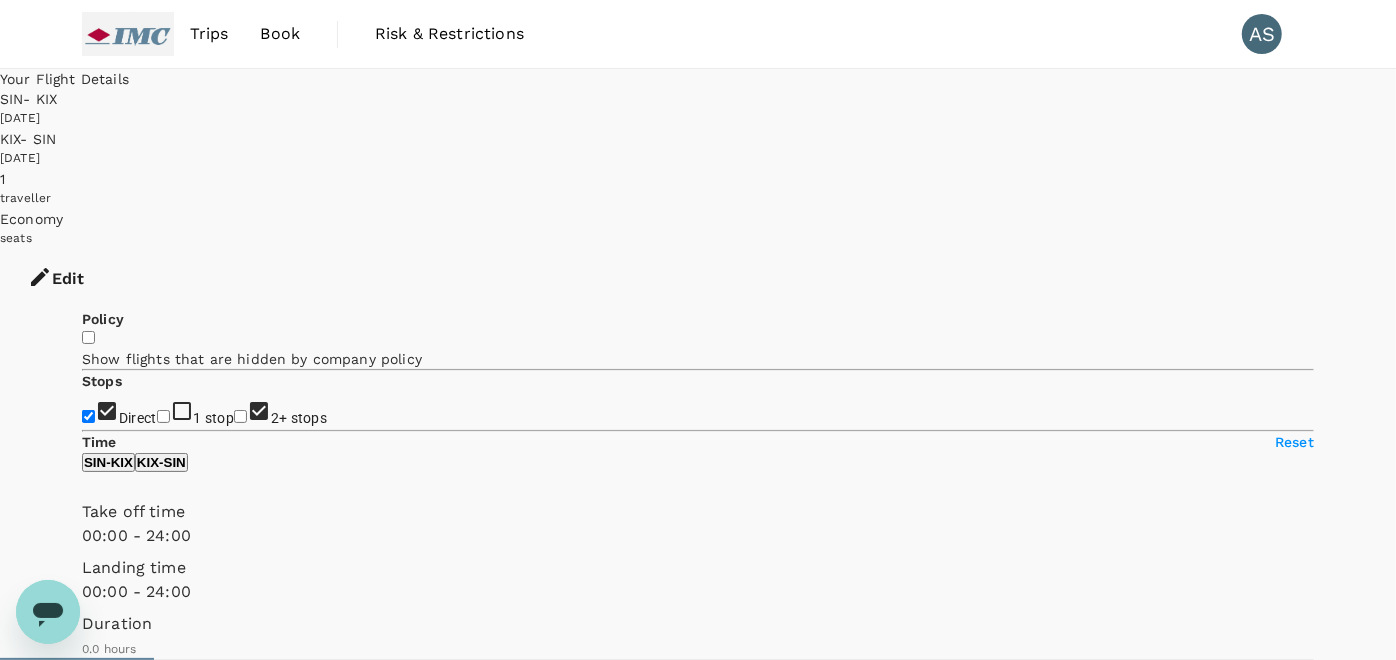 checkbox on "false" 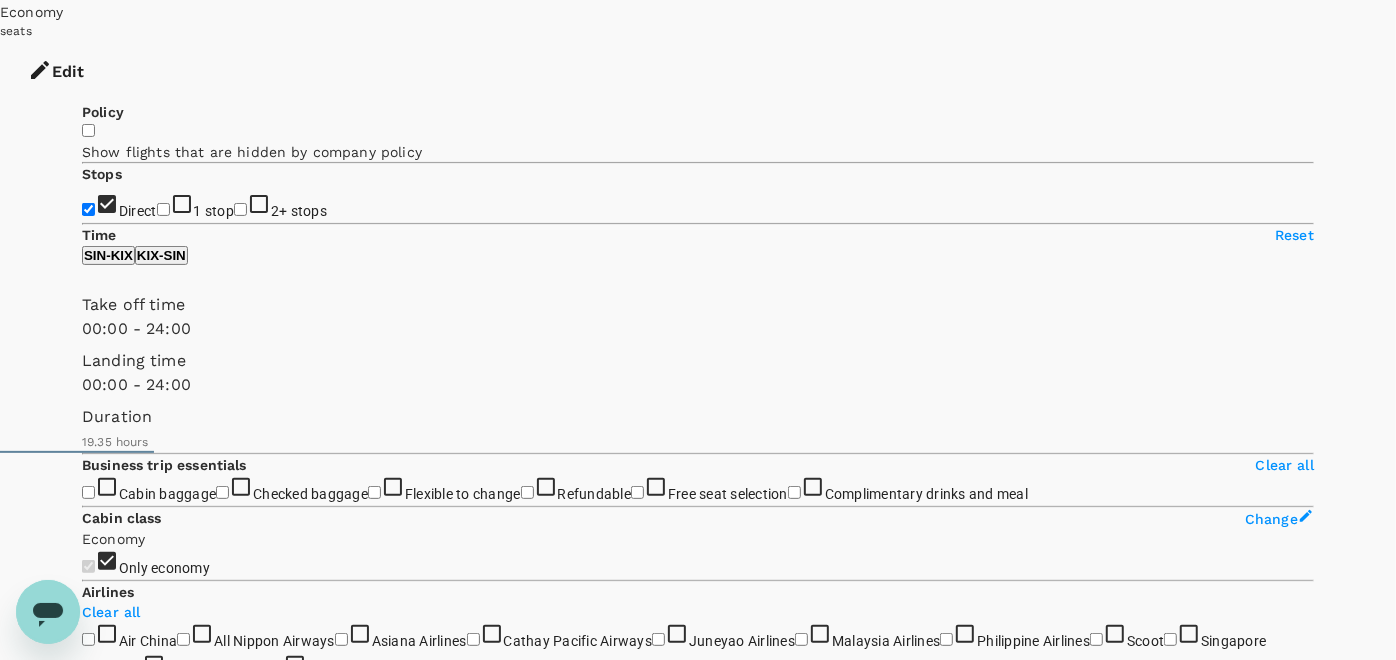 scroll, scrollTop: 222, scrollLeft: 0, axis: vertical 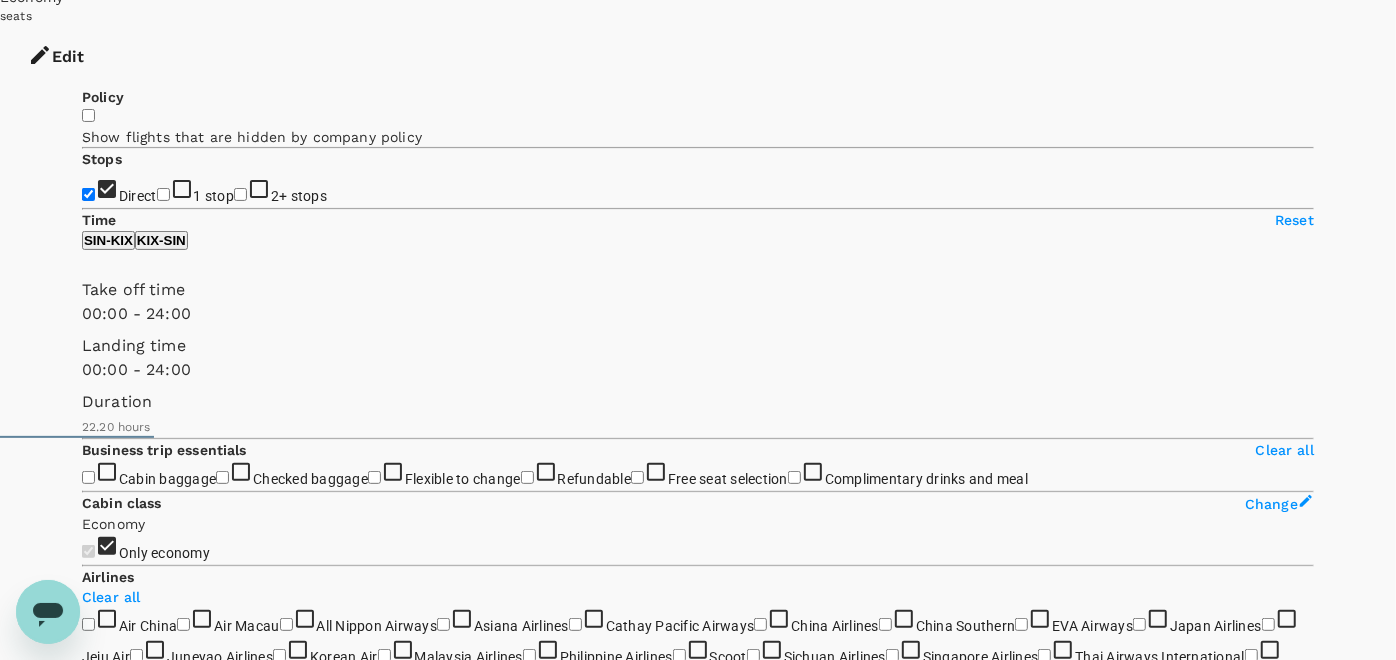 type on "1395" 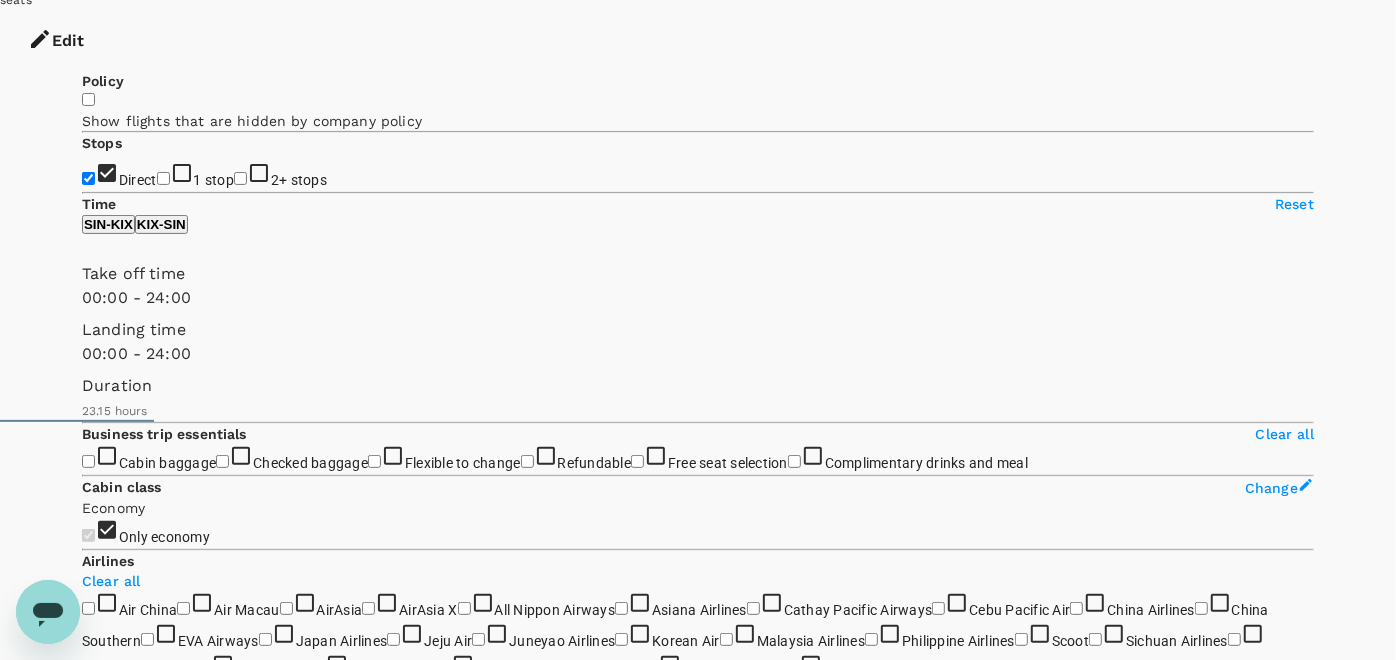scroll, scrollTop: 333, scrollLeft: 0, axis: vertical 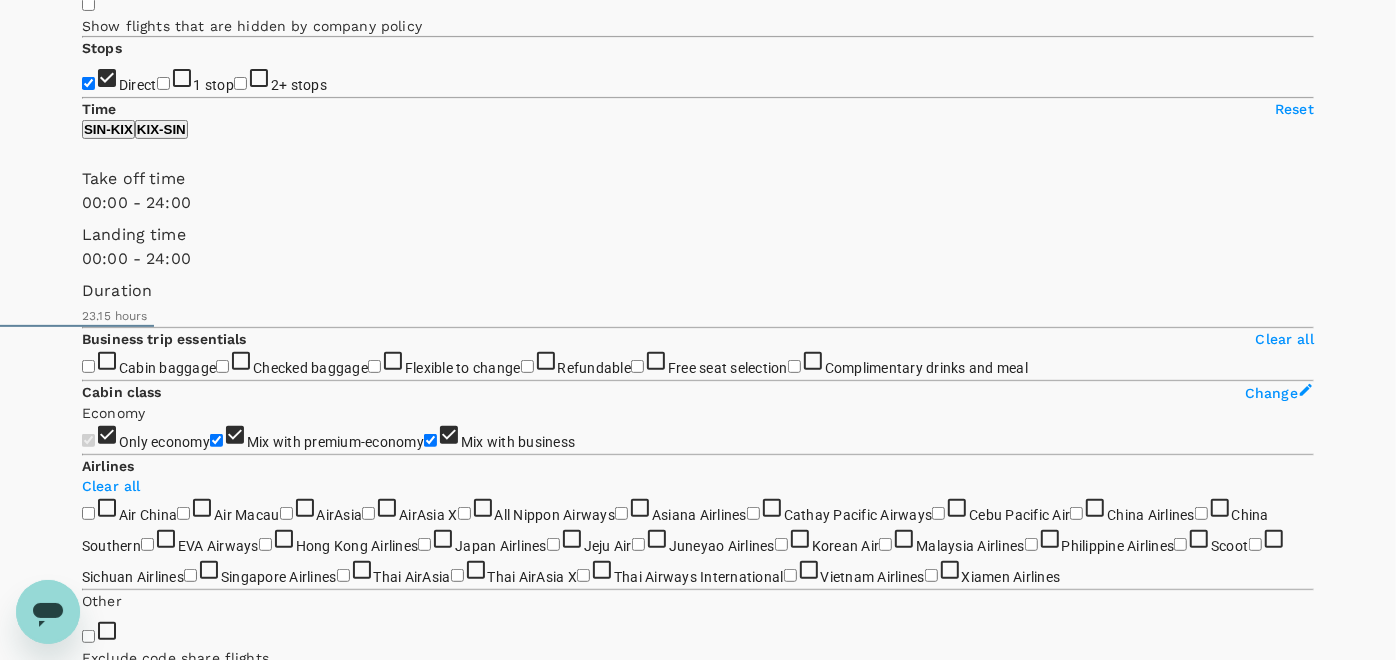 click on "View options" at bounding box center (121, 6800) 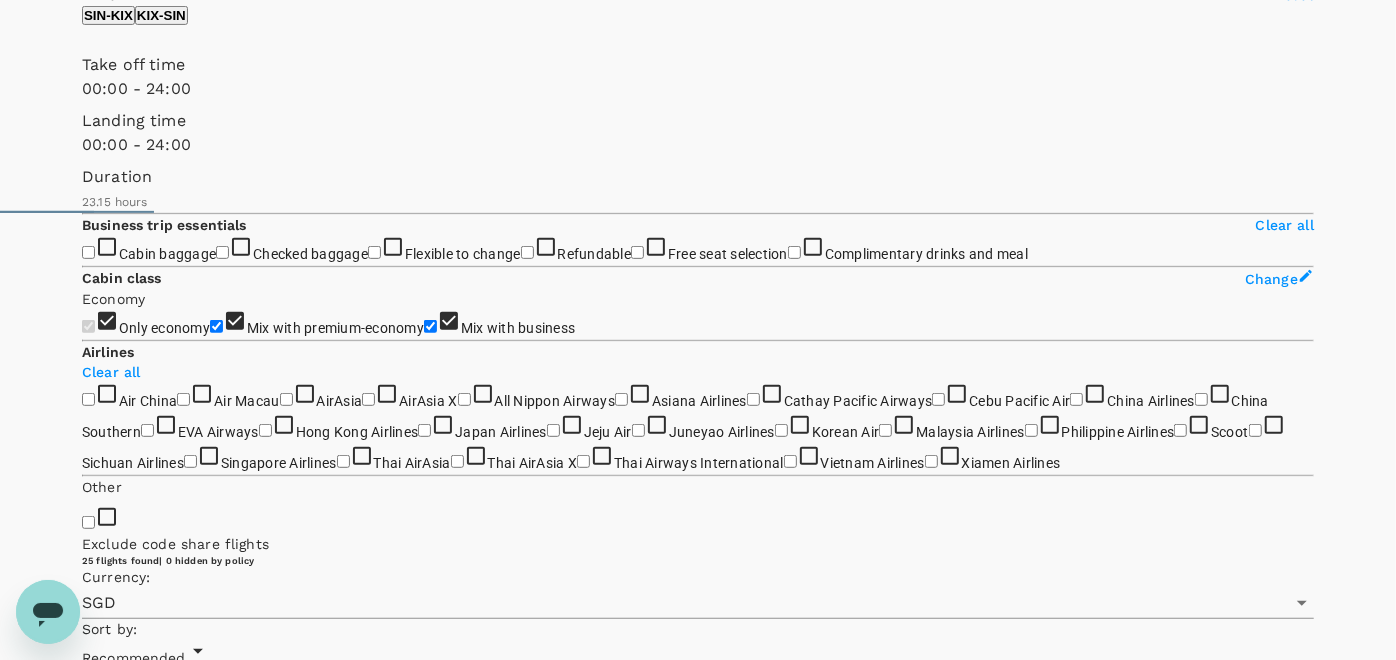 scroll, scrollTop: 451, scrollLeft: 0, axis: vertical 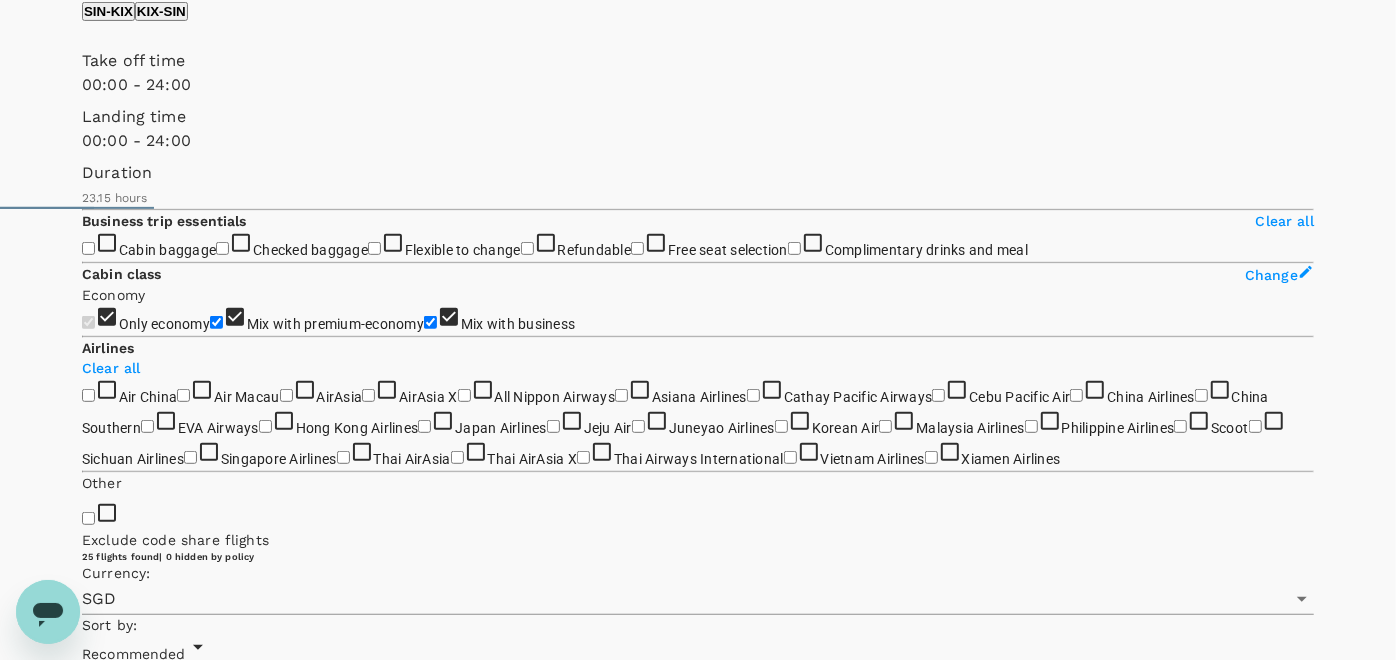 click on "SGD 1,189.05" at bounding box center [126, 7076] 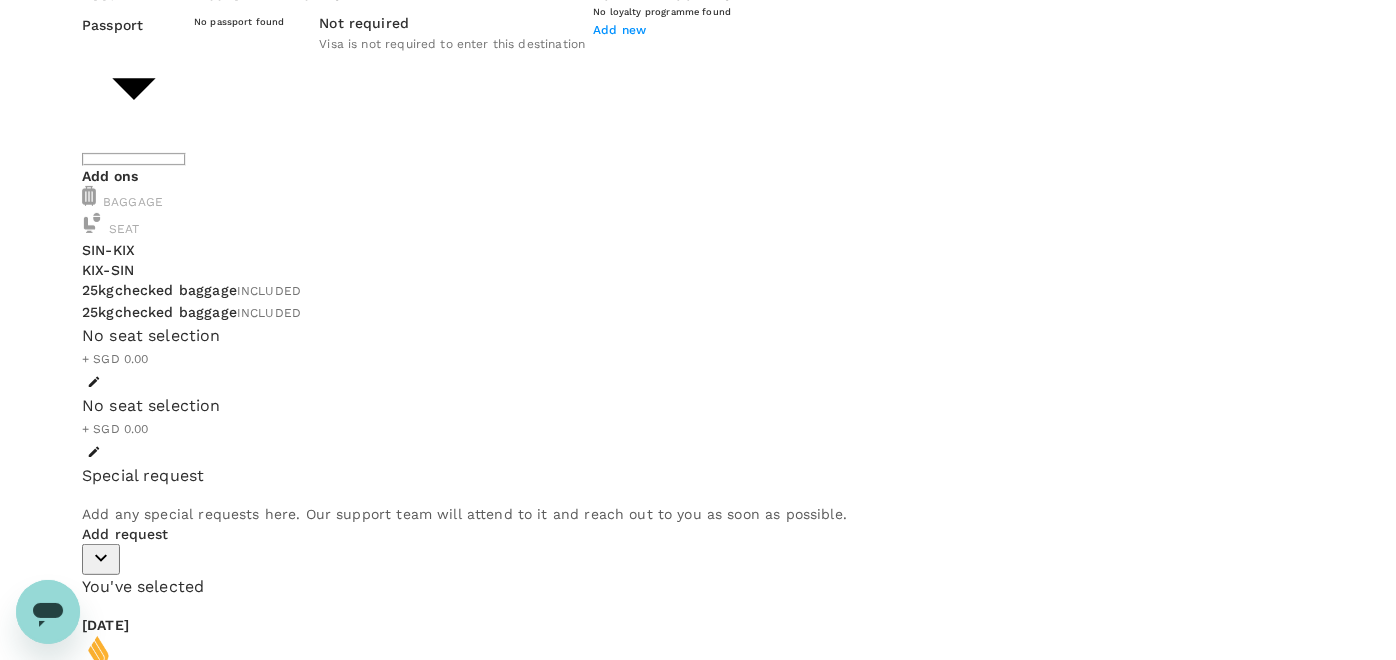 scroll, scrollTop: 222, scrollLeft: 0, axis: vertical 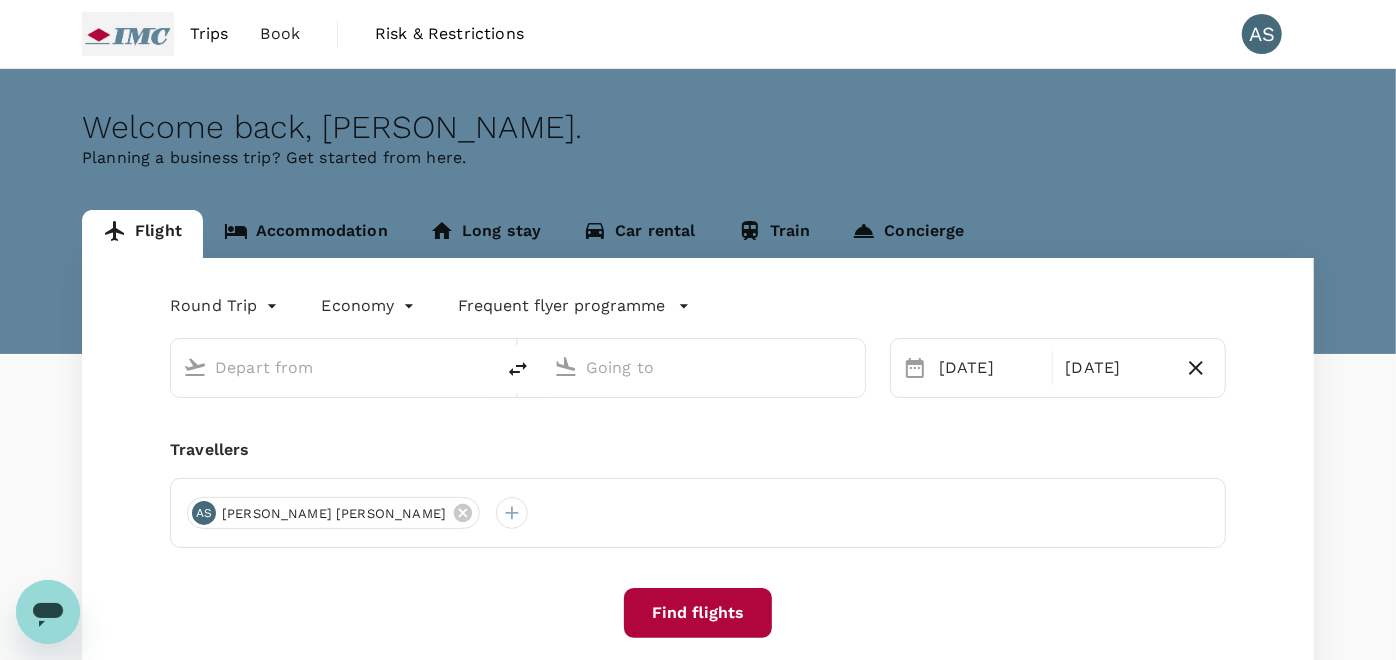 type on "Singapore Changi (SIN)" 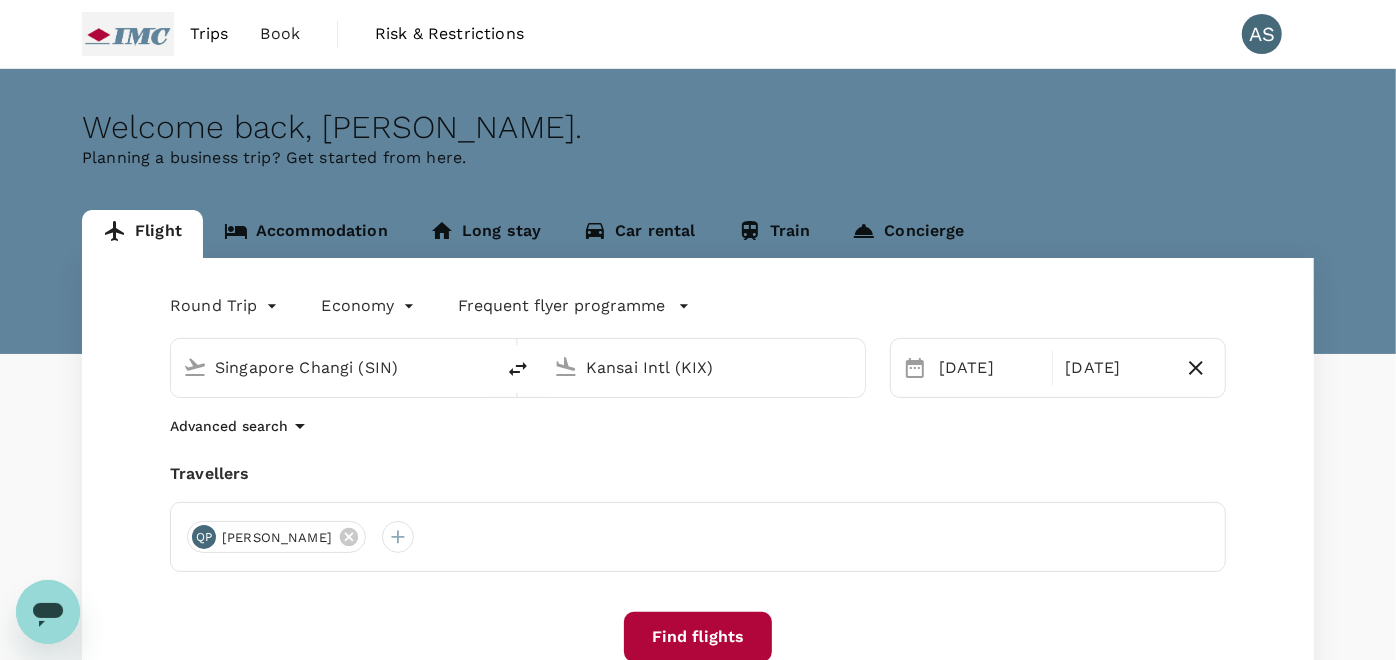 type 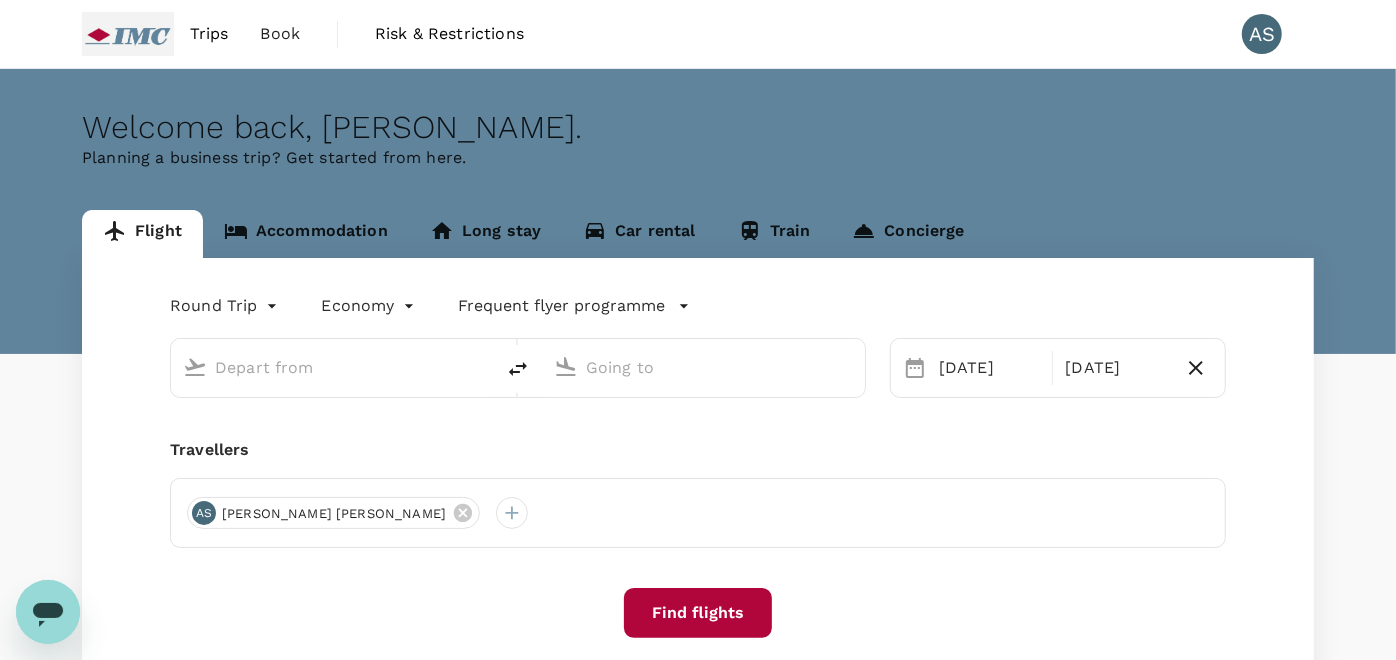 type on "Singapore Changi (SIN)" 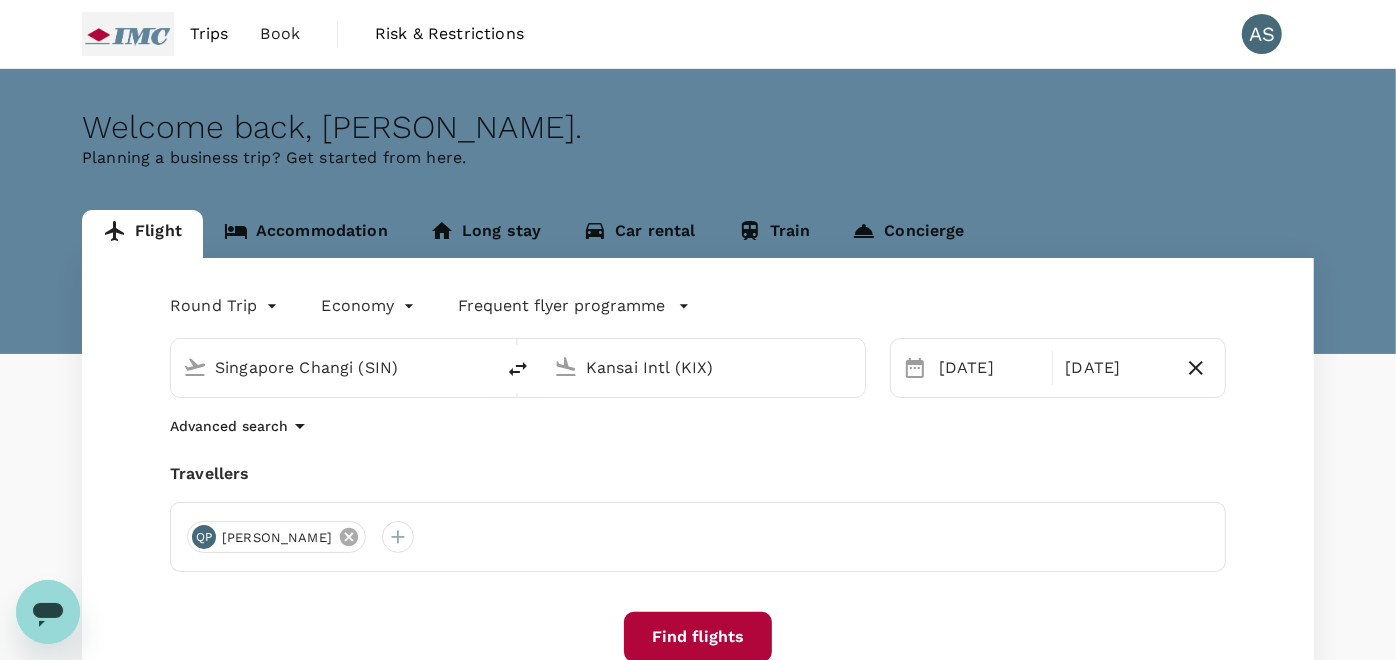 click 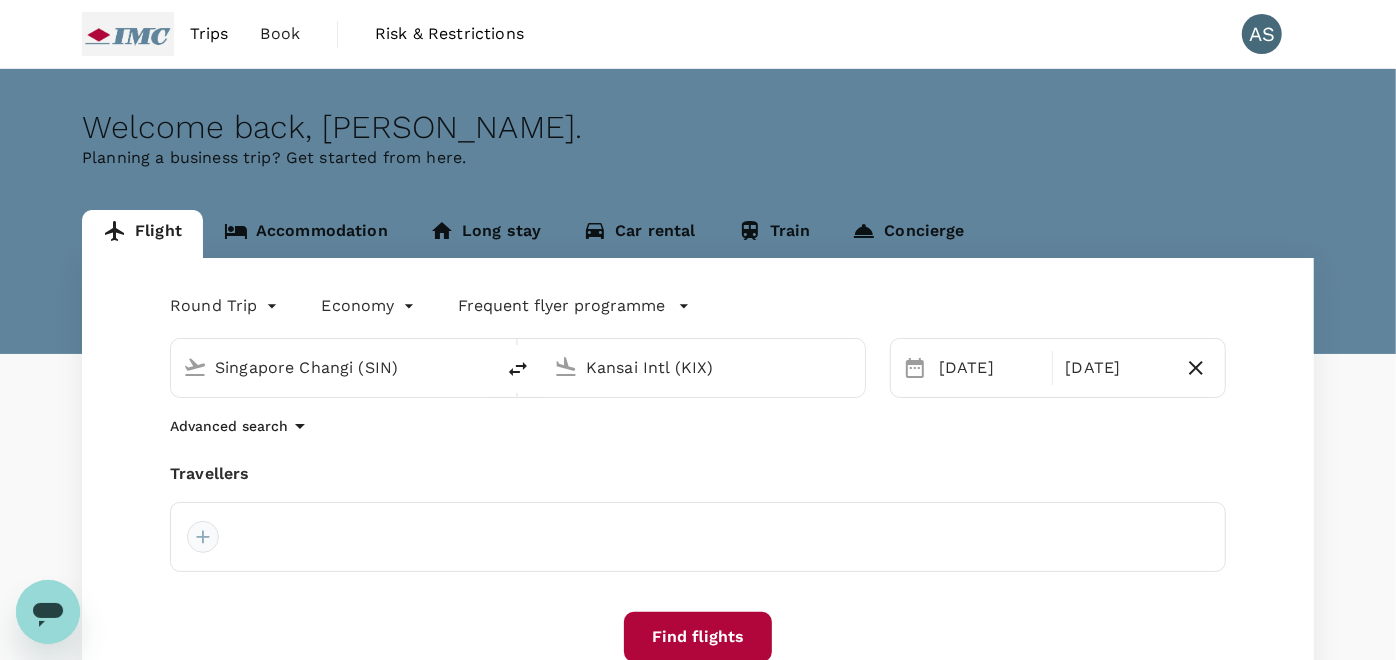 click at bounding box center (203, 537) 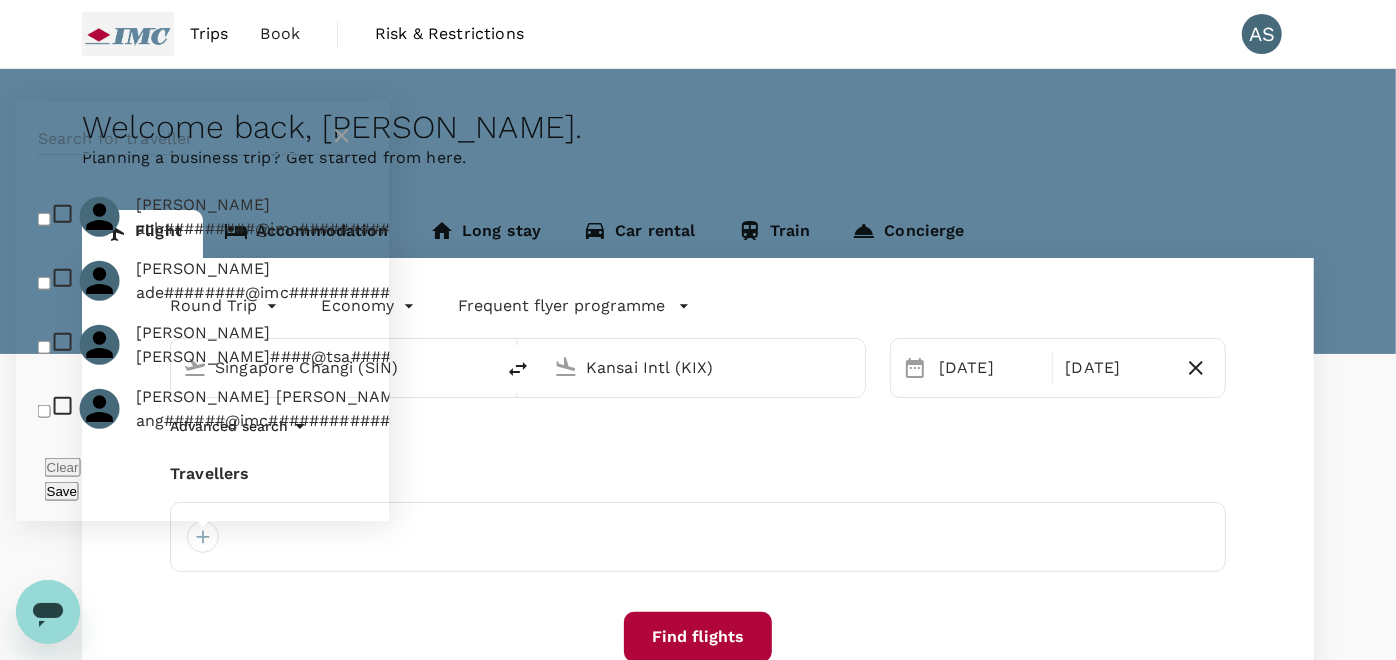 click at bounding box center [184, 139] 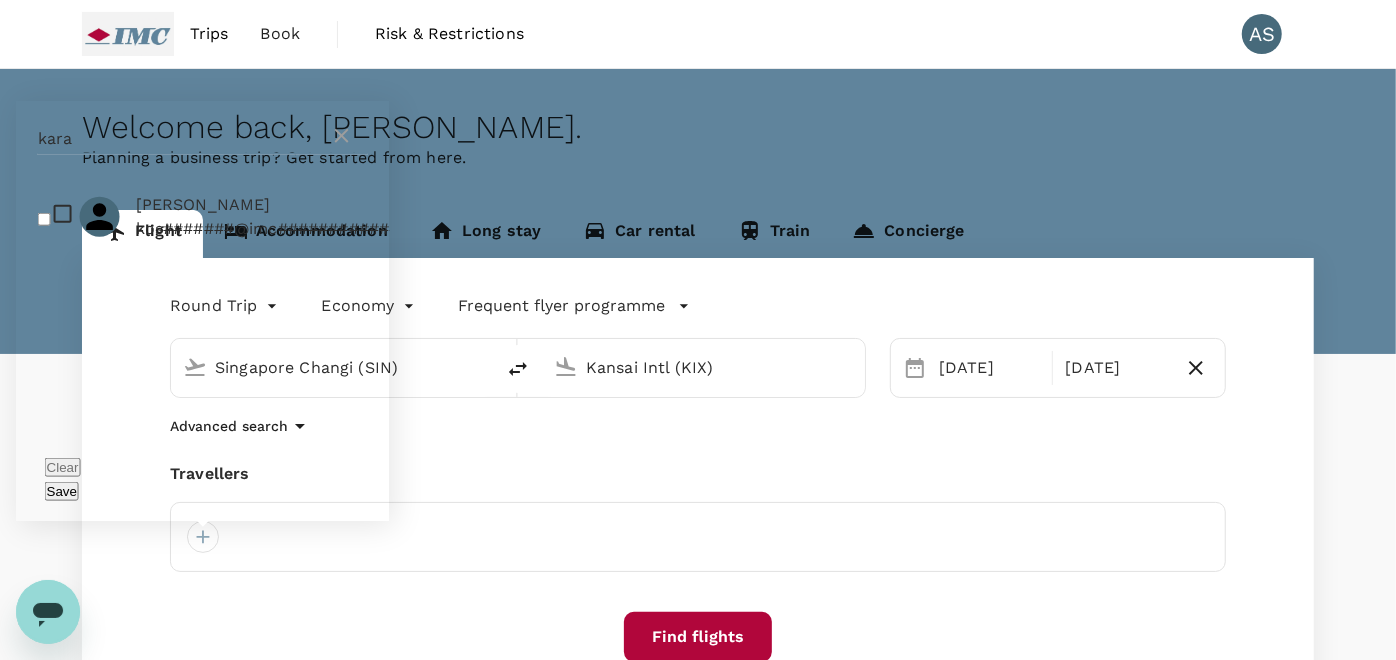 type on "kara" 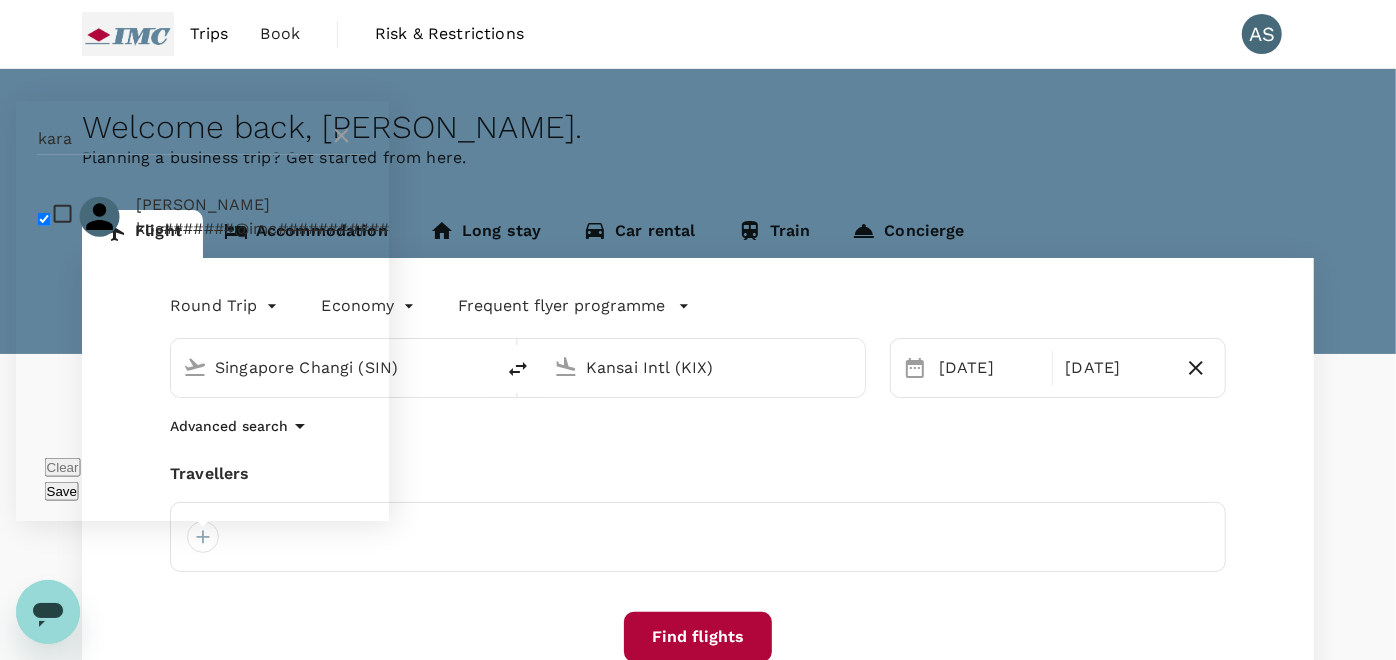 checkbox on "true" 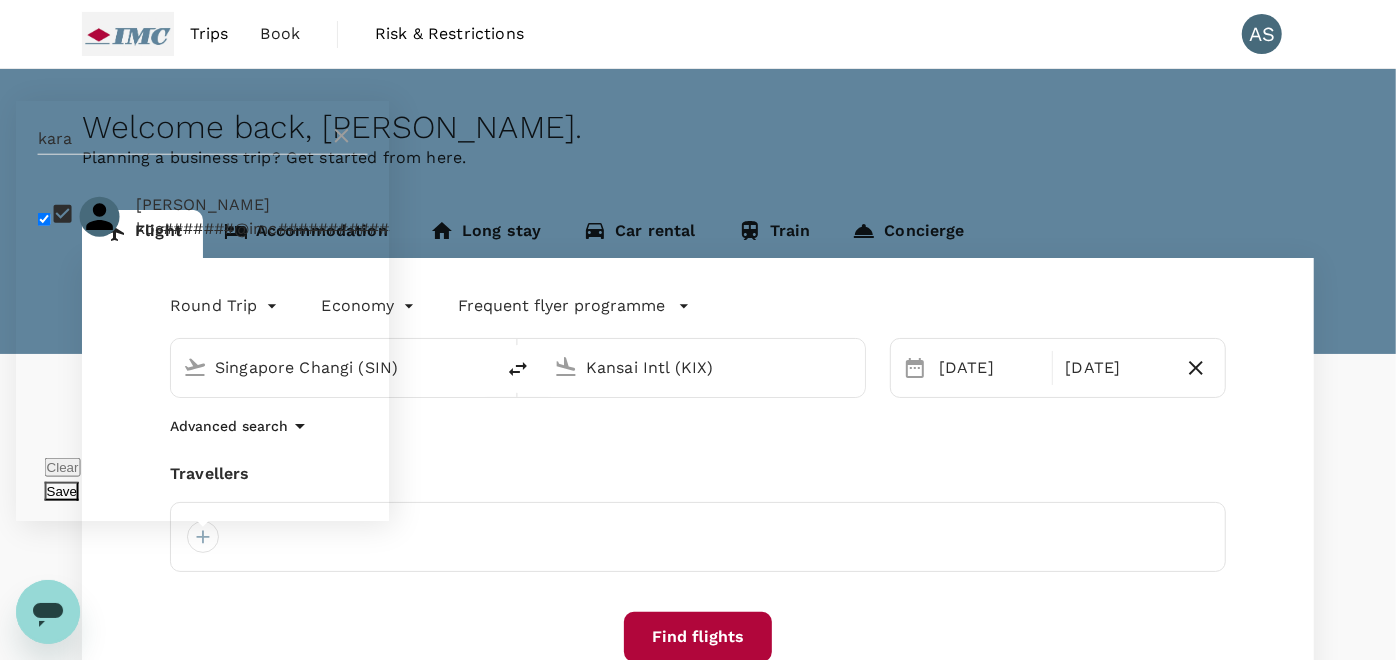 click on "Save" at bounding box center [62, 491] 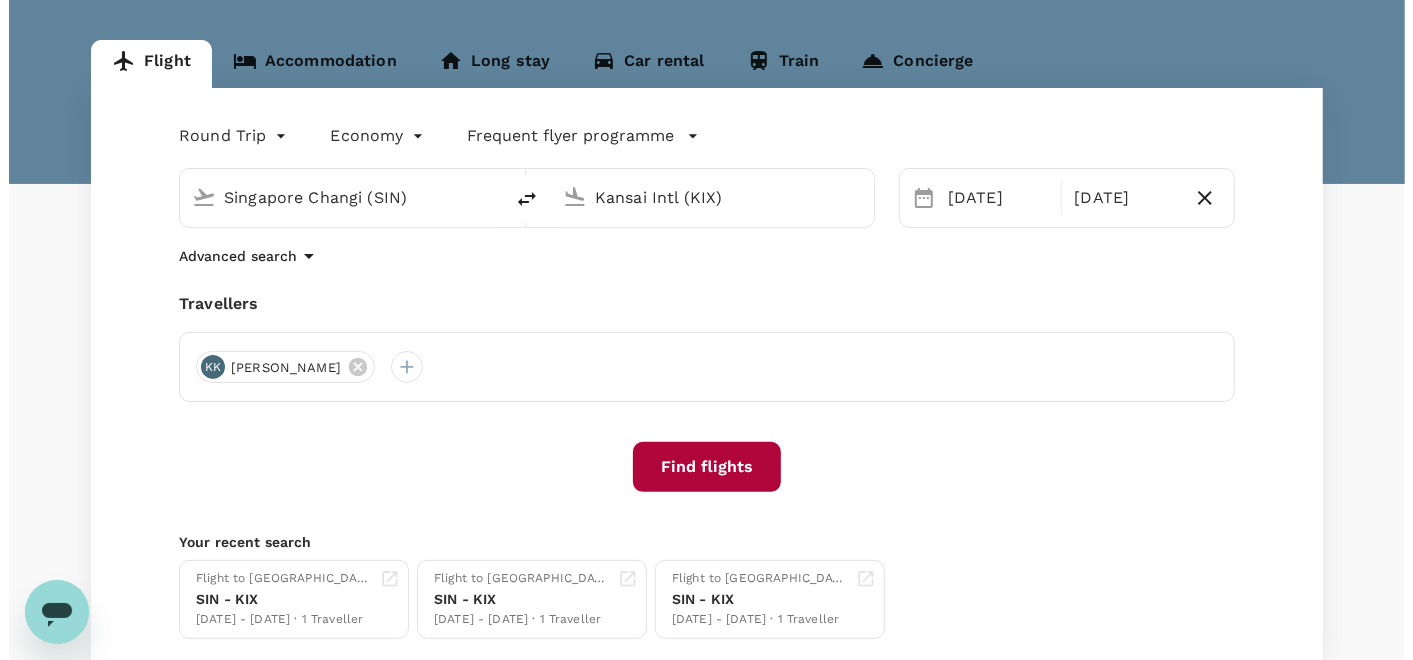 scroll, scrollTop: 222, scrollLeft: 0, axis: vertical 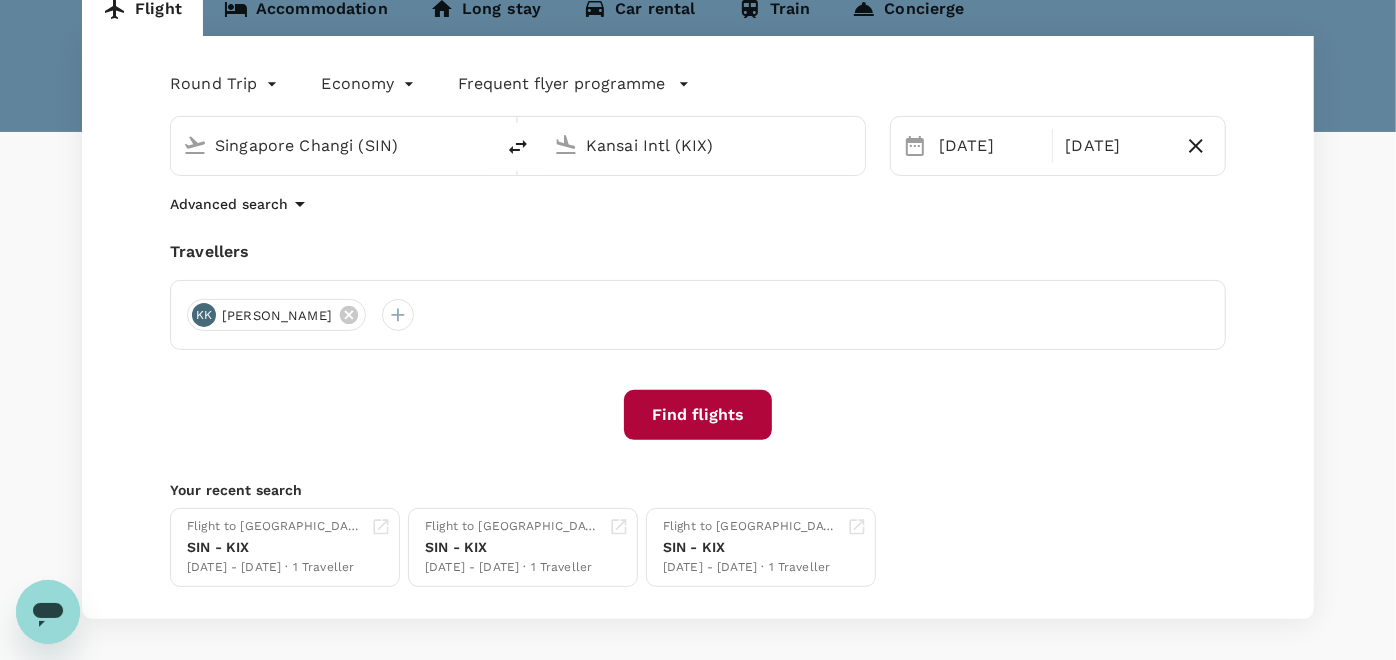 click on "Find flights" at bounding box center (698, 415) 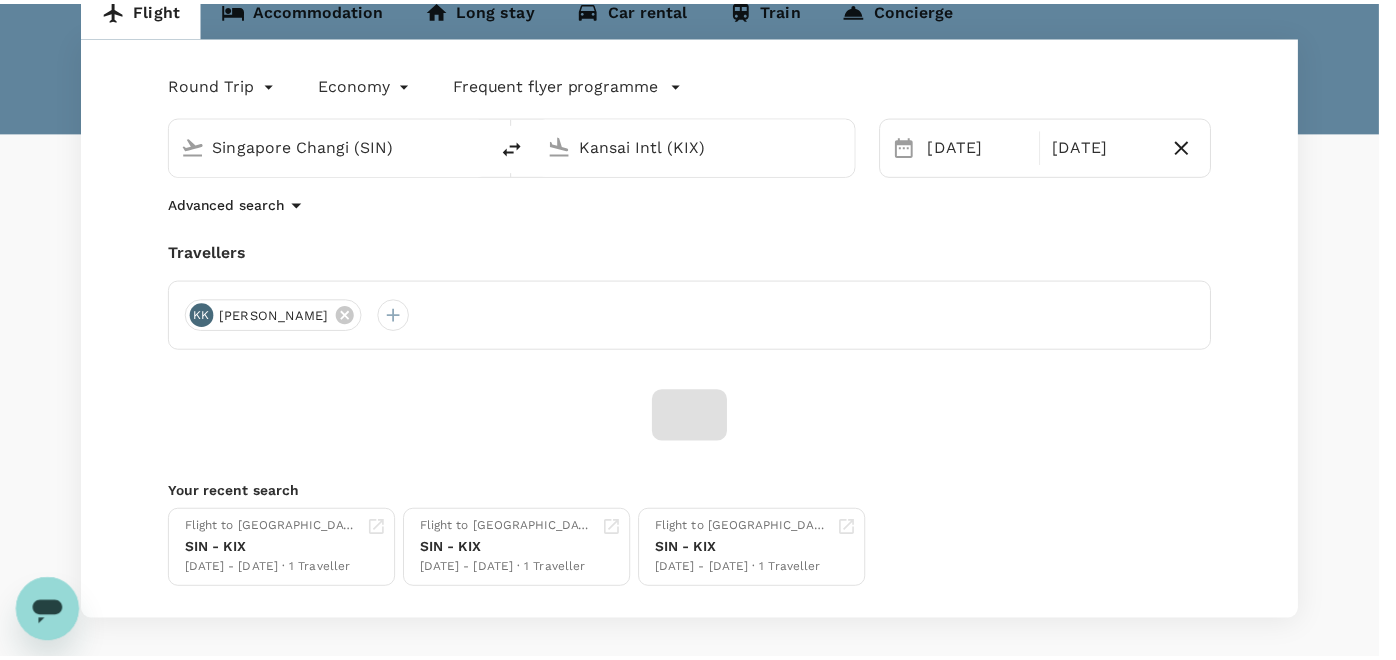 scroll, scrollTop: 156, scrollLeft: 0, axis: vertical 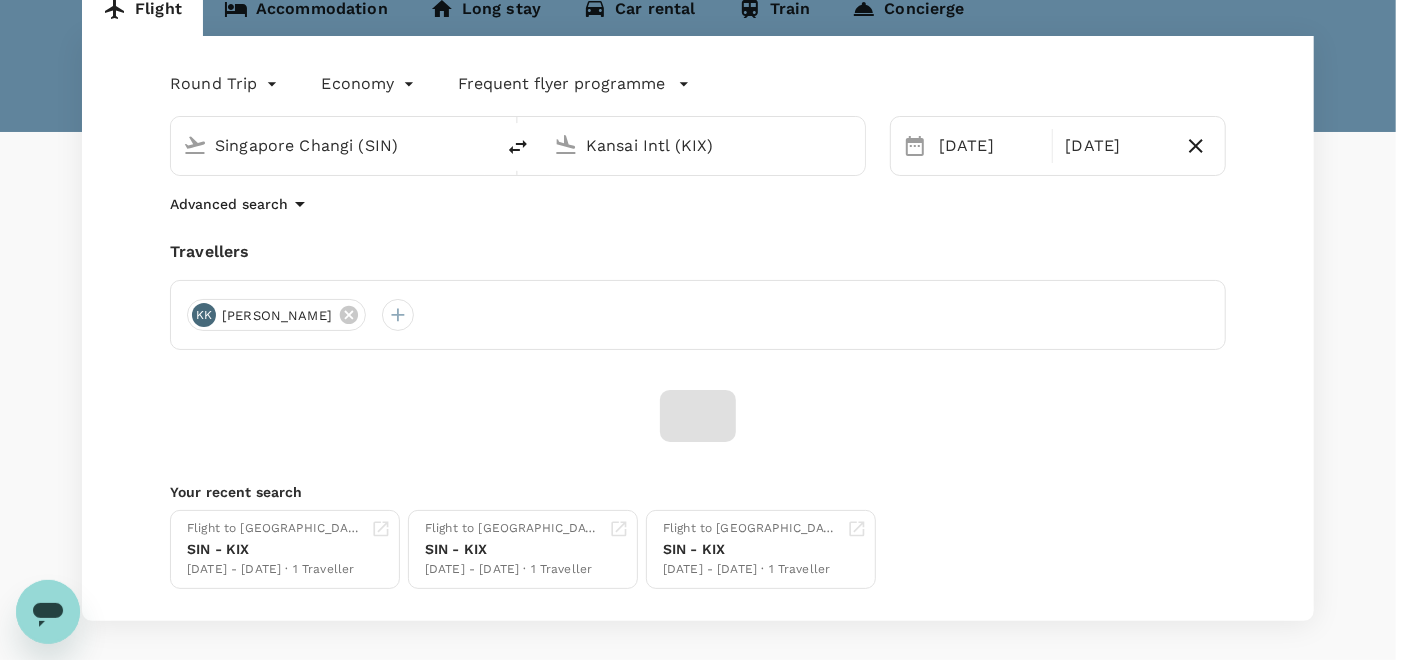 click on "Confirm" at bounding box center [73, 14801] 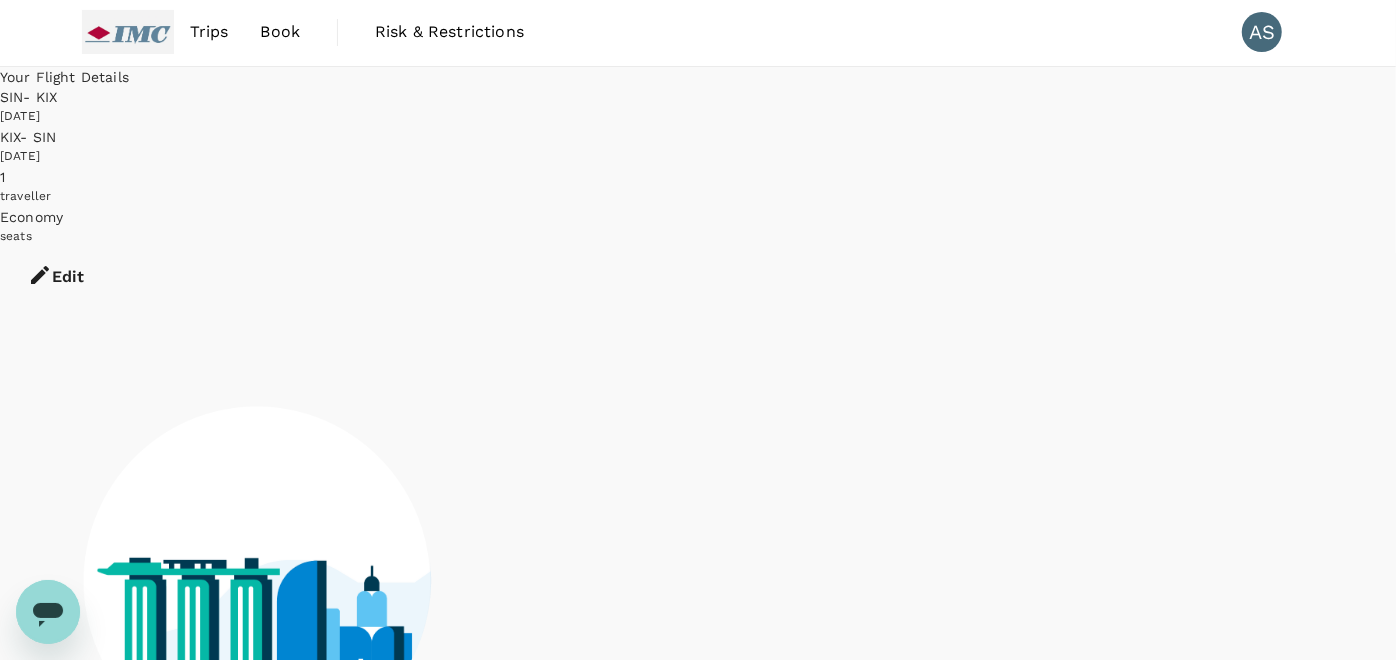 scroll, scrollTop: 0, scrollLeft: 0, axis: both 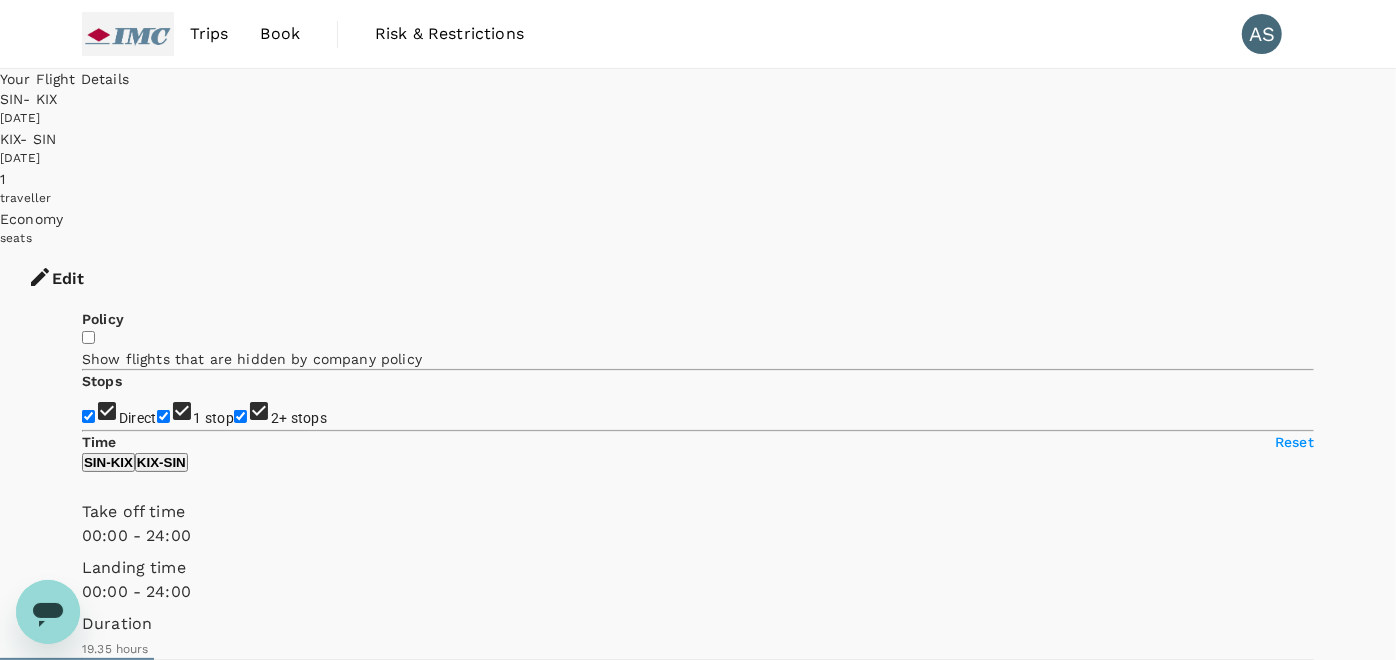 type on "1270" 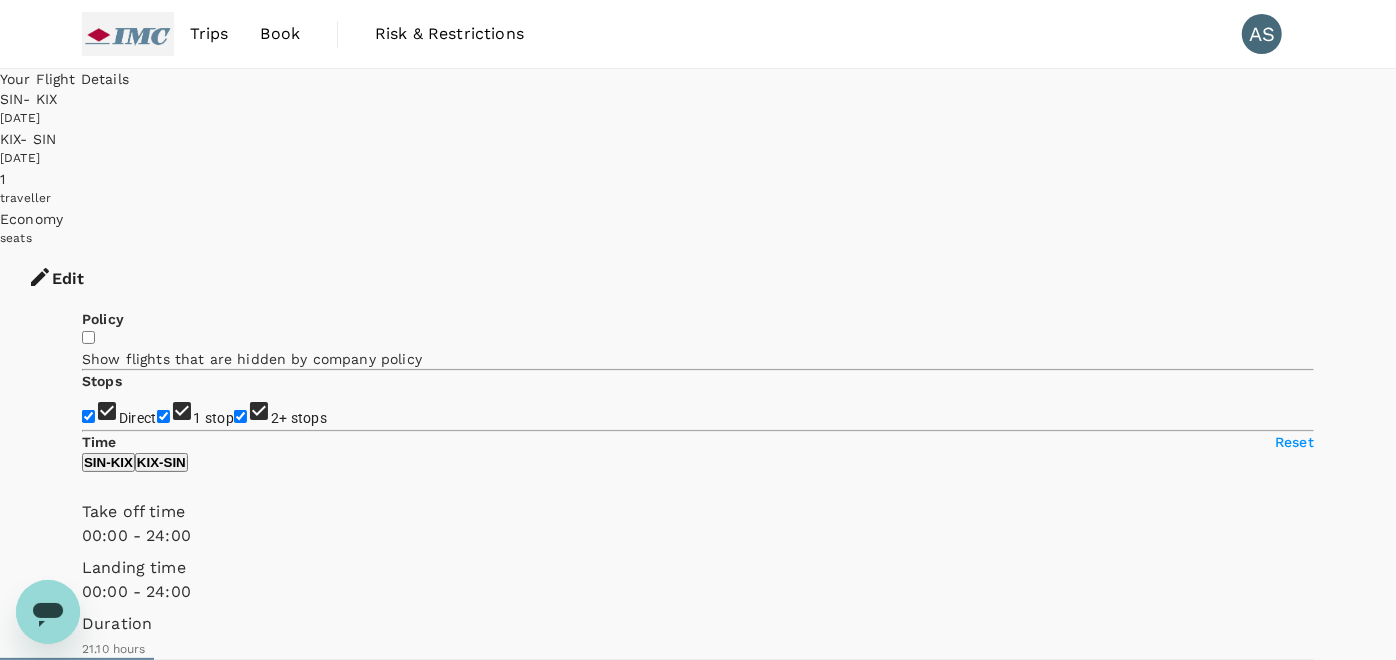 click on "1 stop" at bounding box center [163, 416] 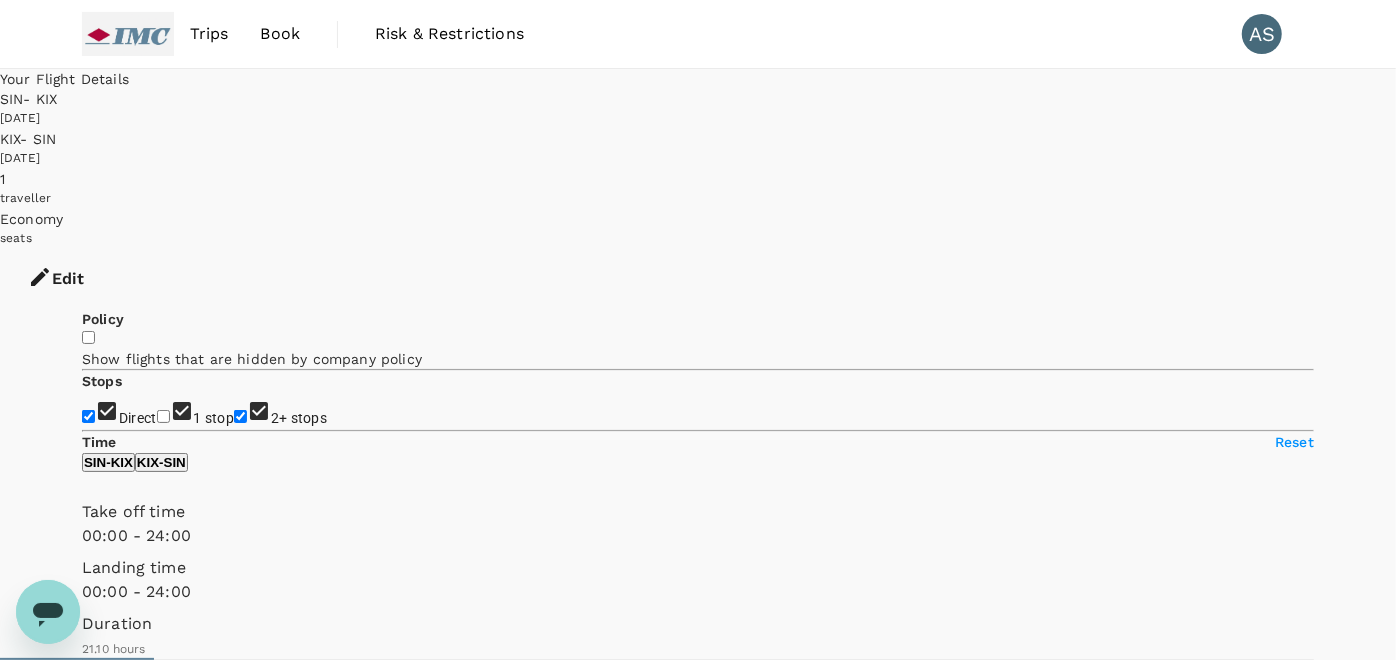checkbox on "false" 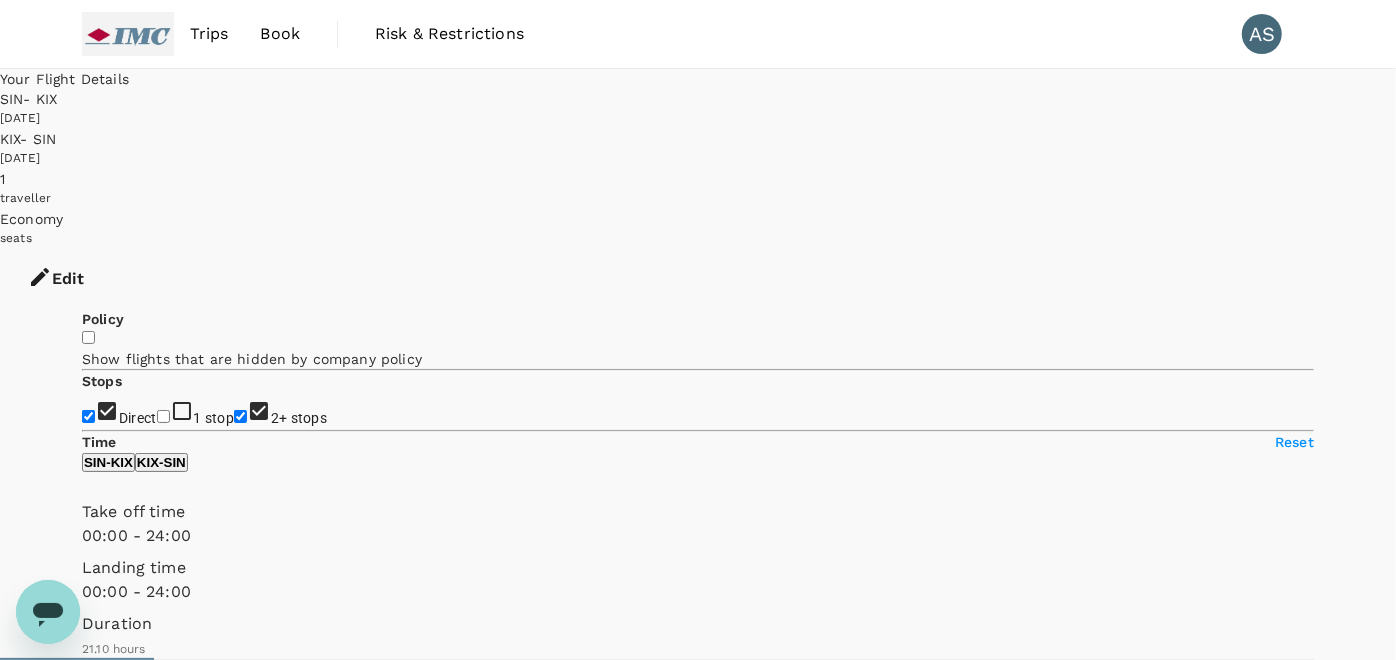 click on "2+ stops" at bounding box center [240, 416] 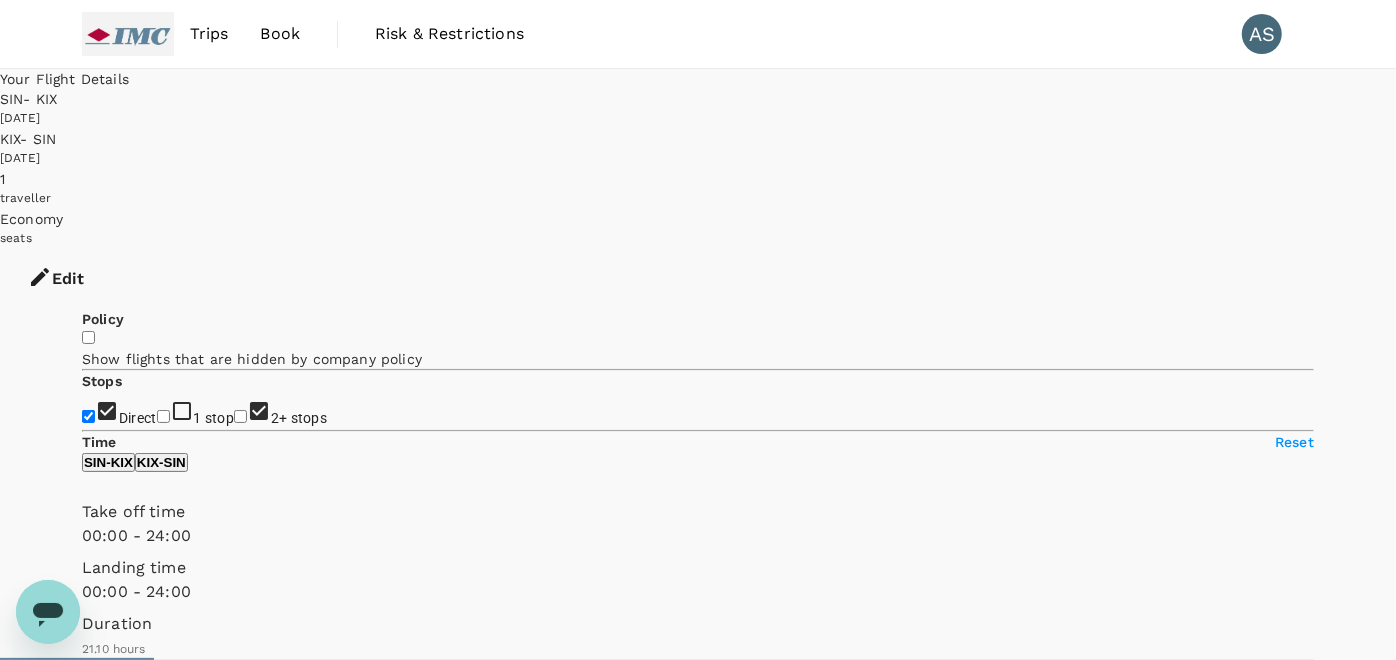 checkbox on "false" 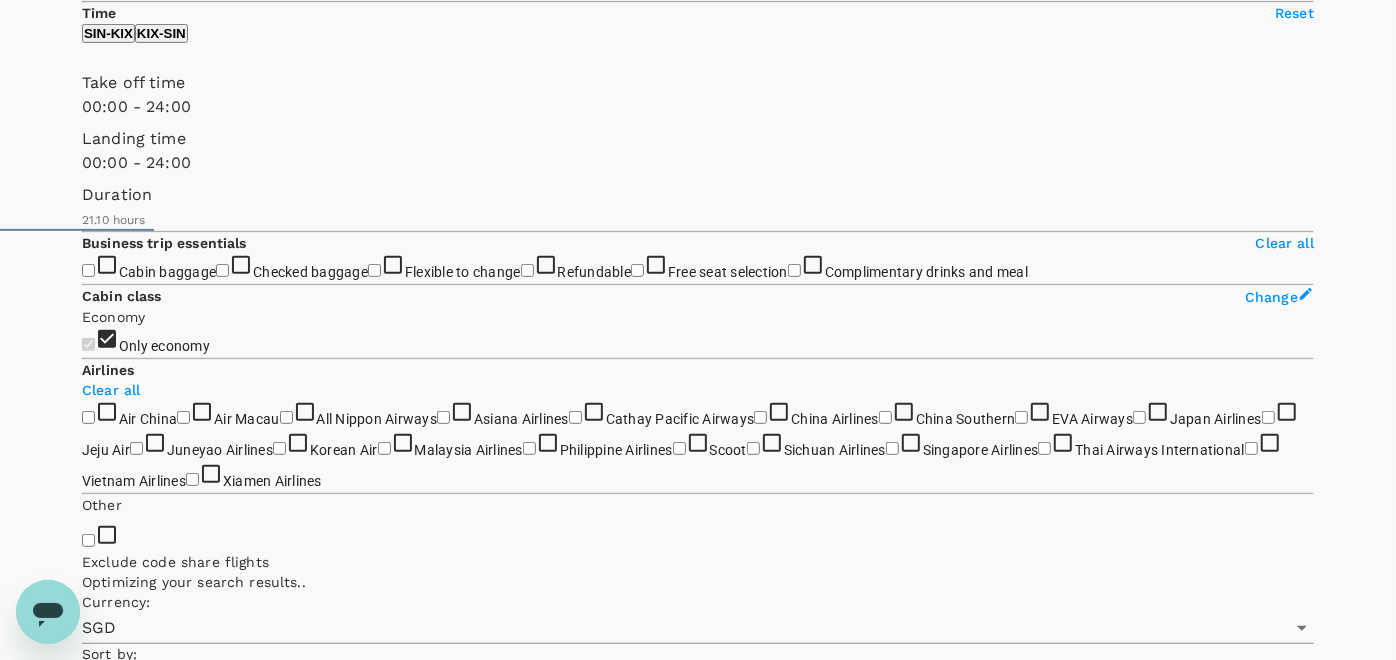 scroll, scrollTop: 444, scrollLeft: 0, axis: vertical 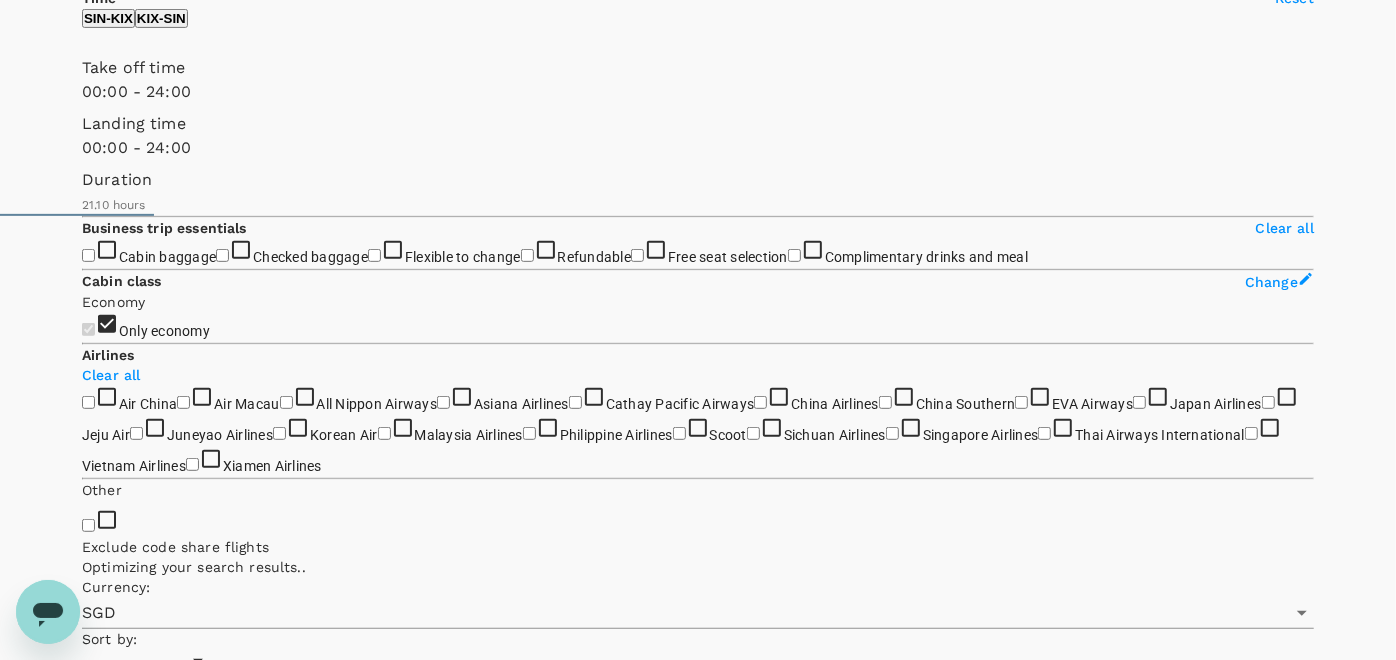 type on "1395" 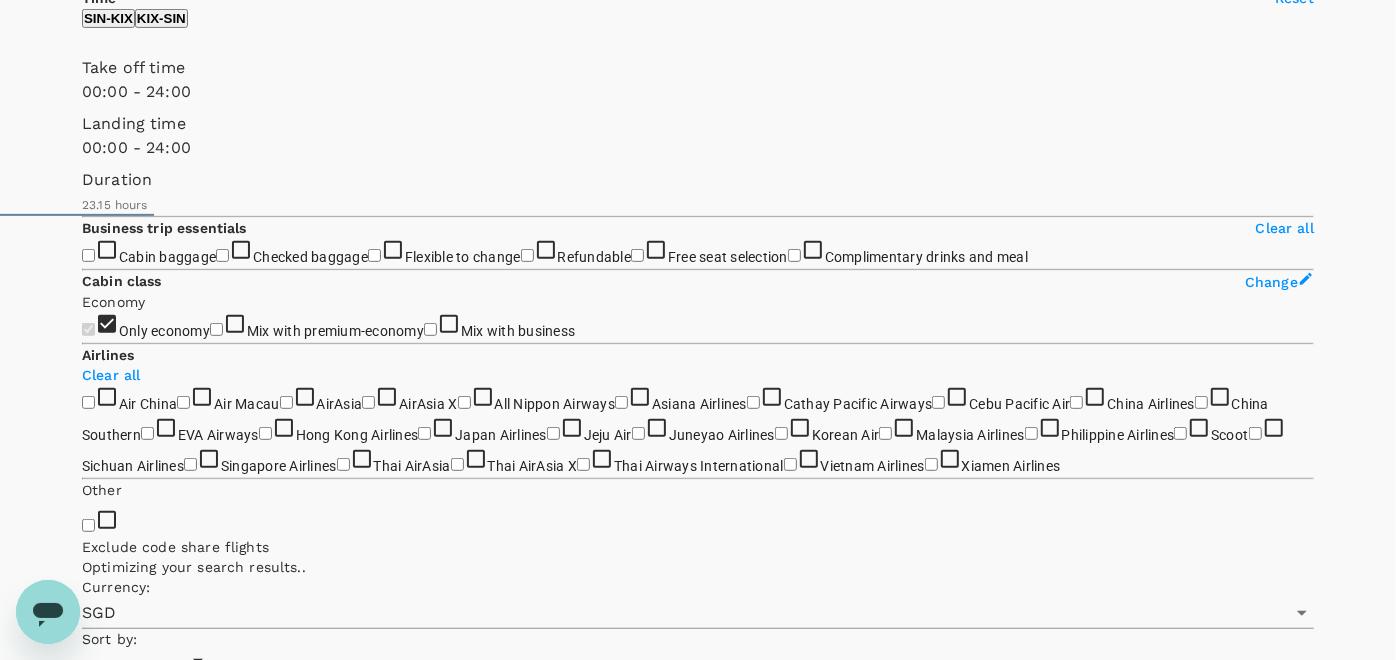 click on "View options" at bounding box center [121, 9691] 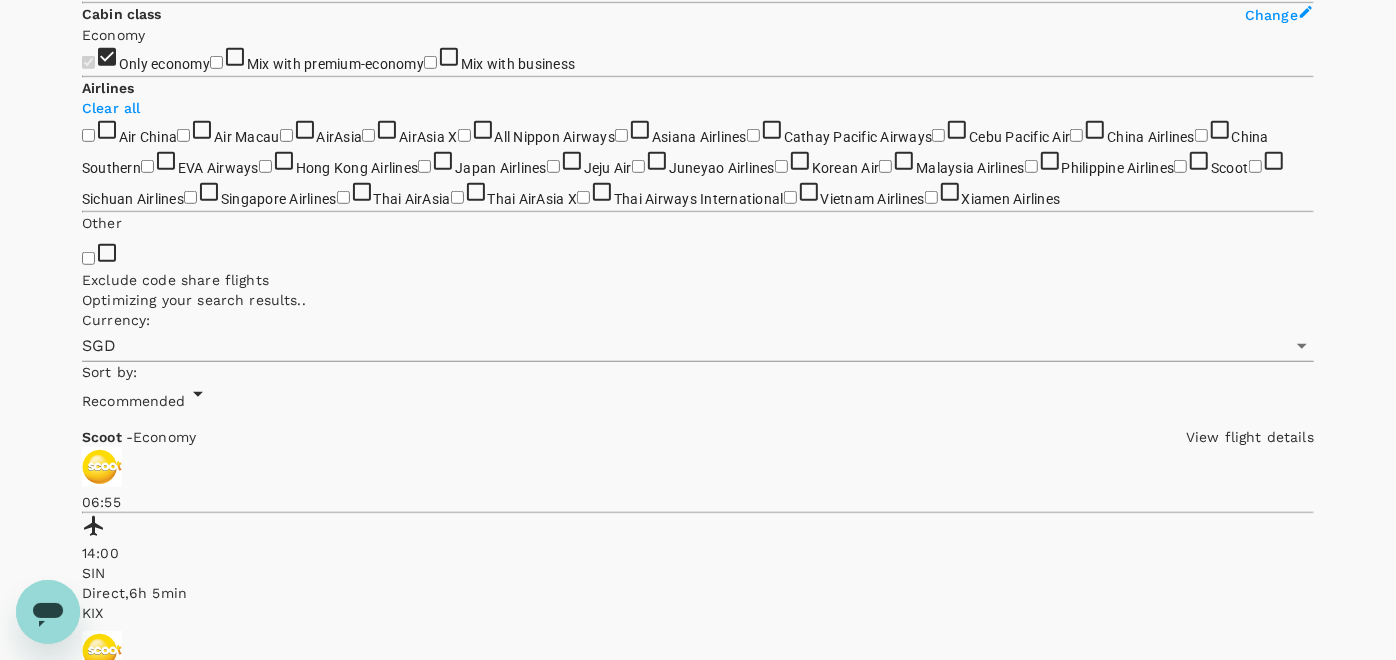 scroll, scrollTop: 822, scrollLeft: 0, axis: vertical 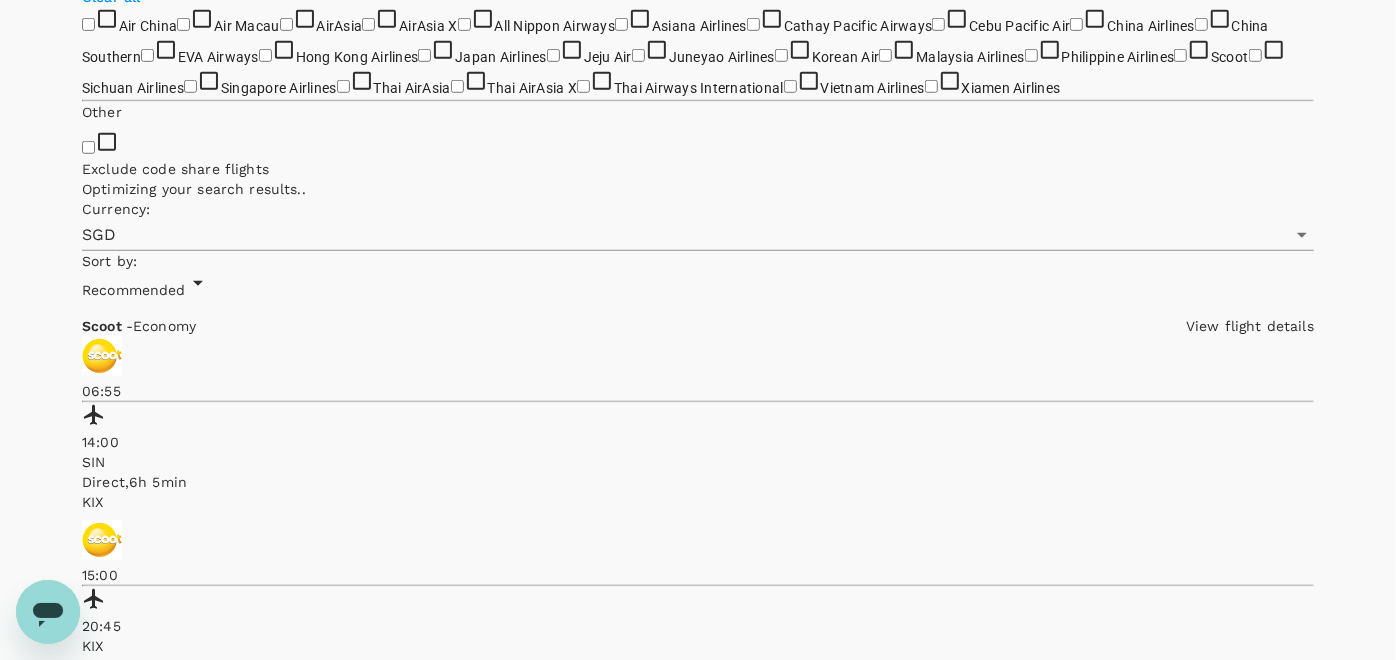 click on "SGD 1,192.05" at bounding box center [126, 9707] 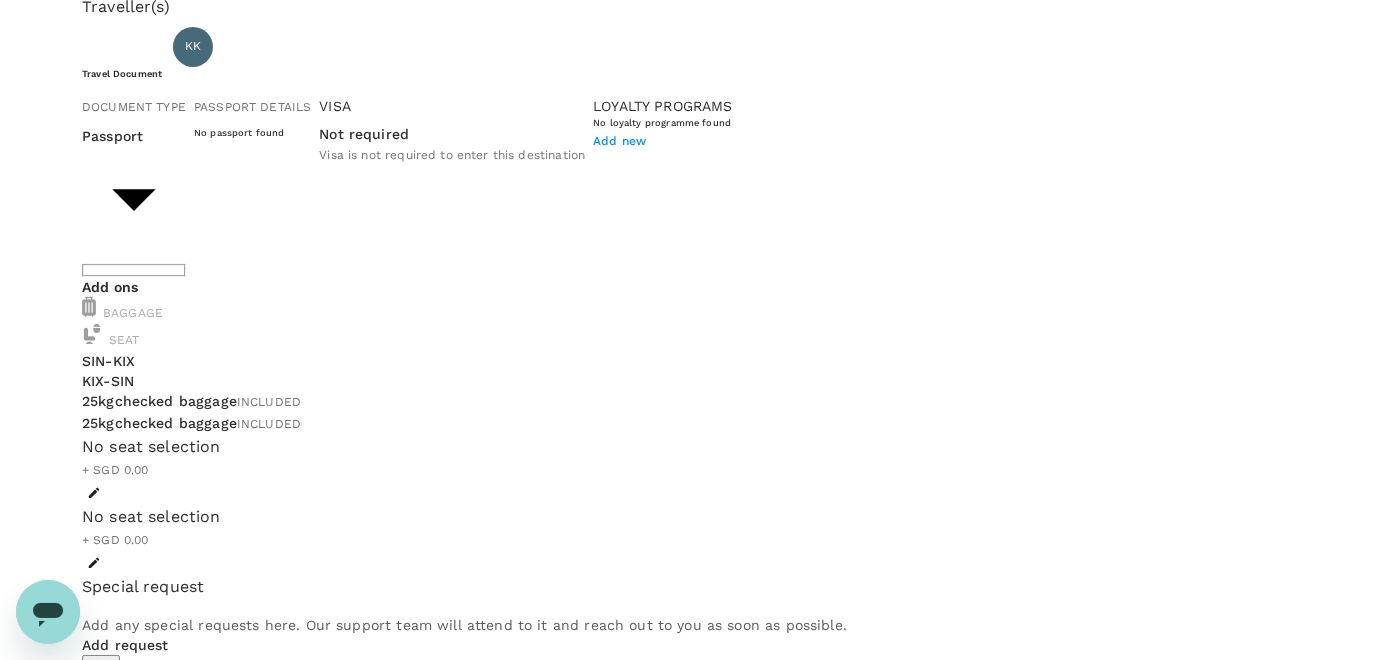 scroll, scrollTop: 0, scrollLeft: 0, axis: both 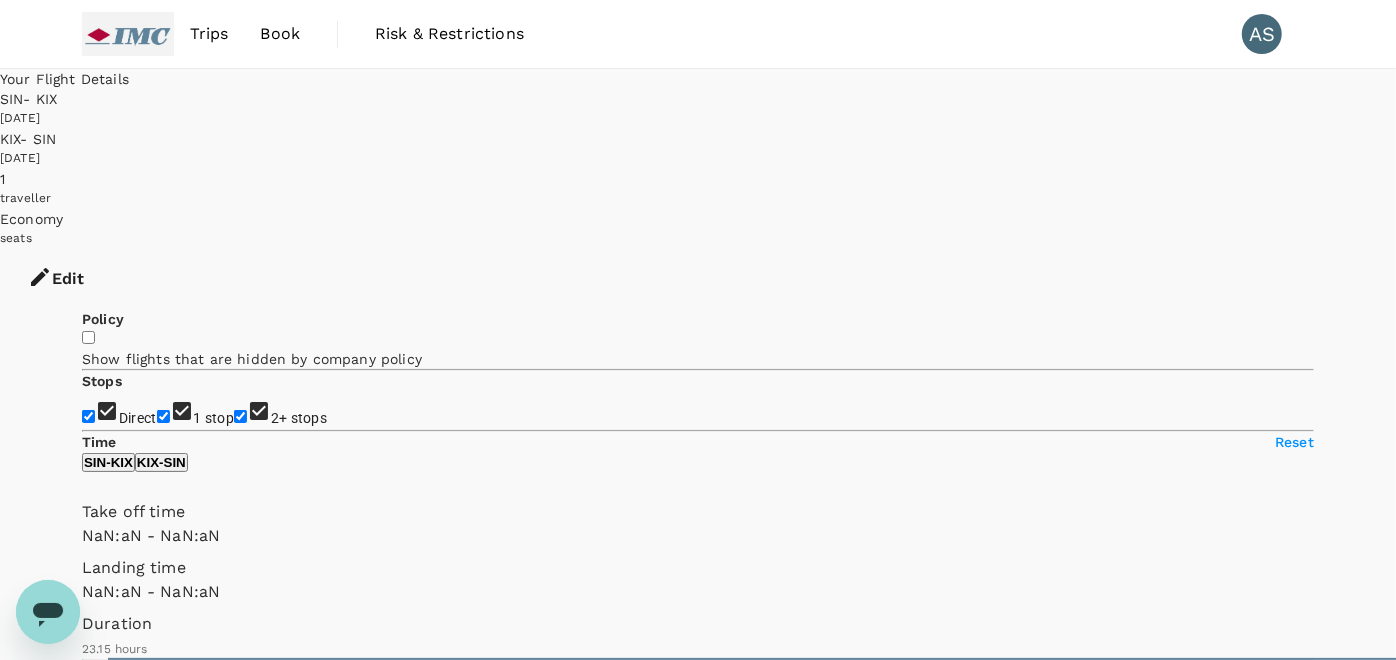 type on "1440" 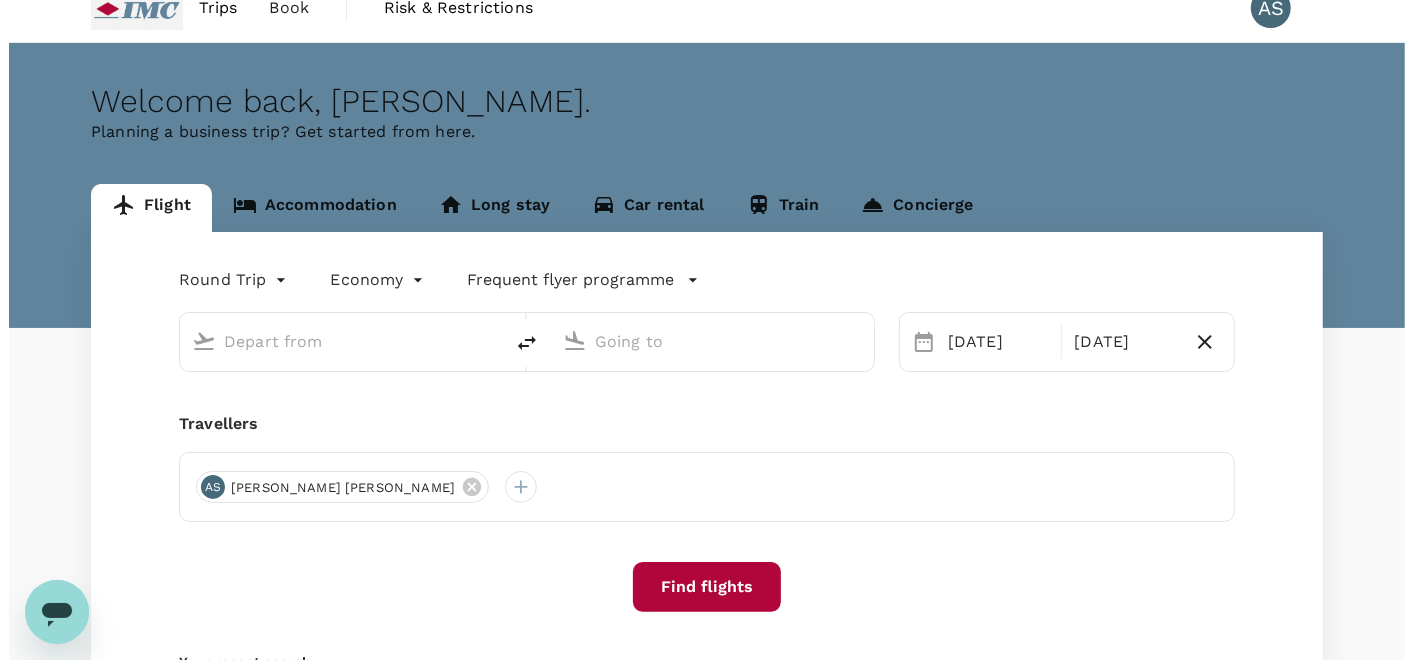 scroll, scrollTop: 0, scrollLeft: 0, axis: both 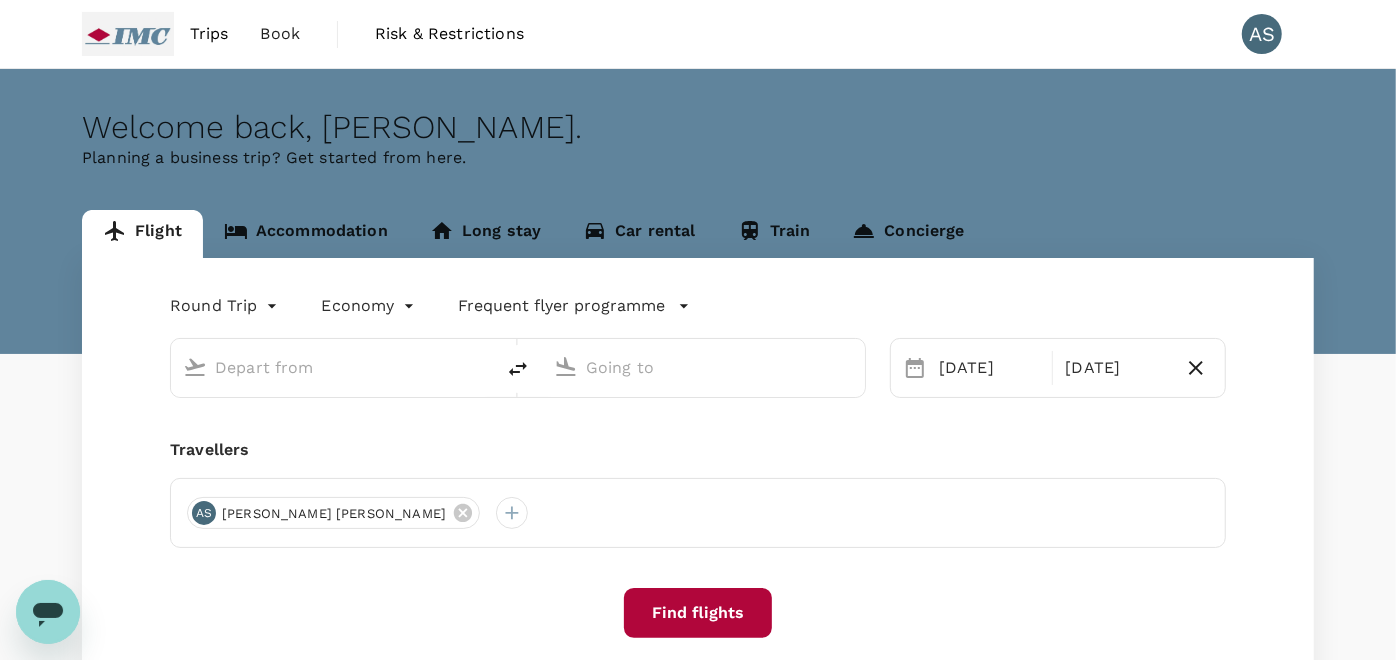 type on "Singapore Changi (SIN)" 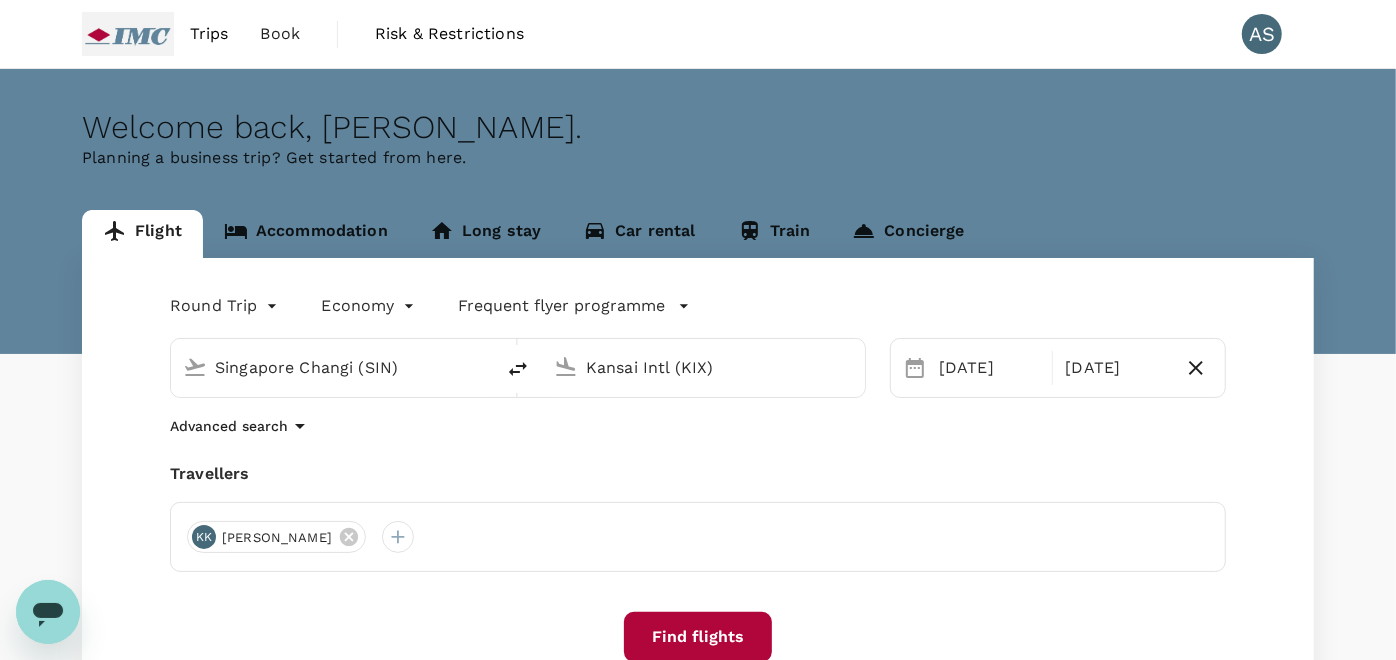 type 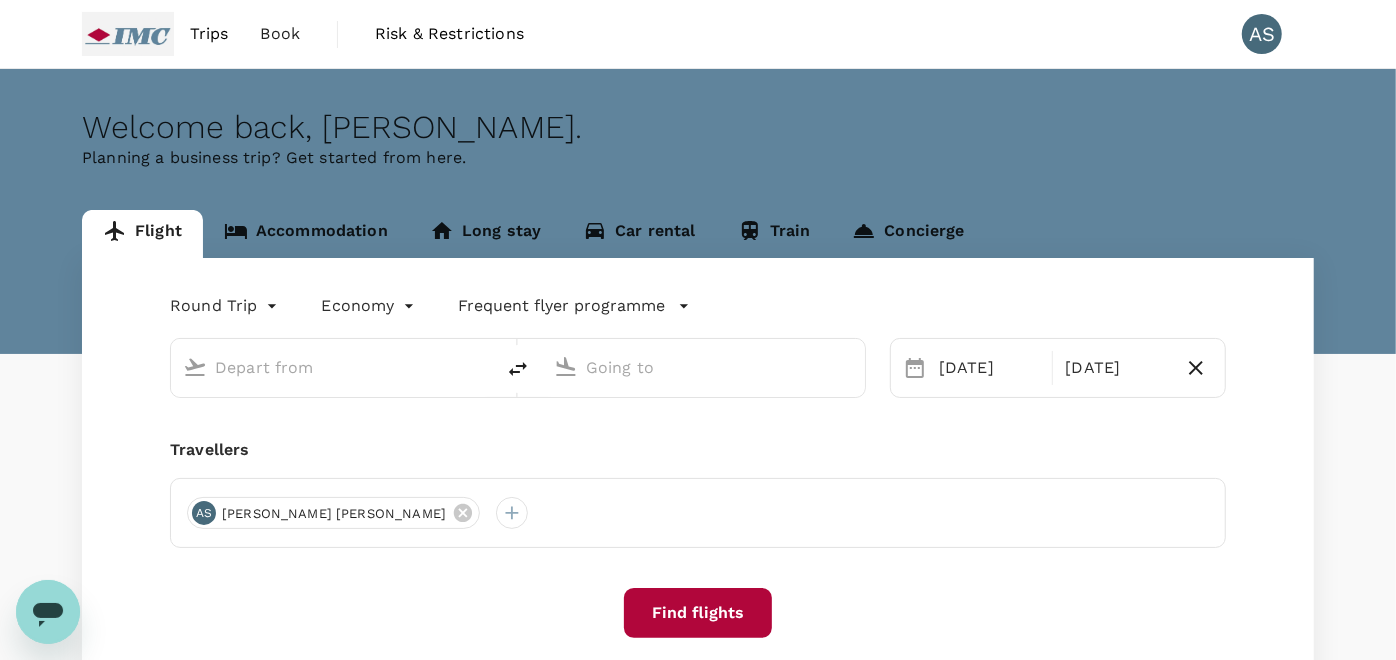 type on "Singapore Changi (SIN)" 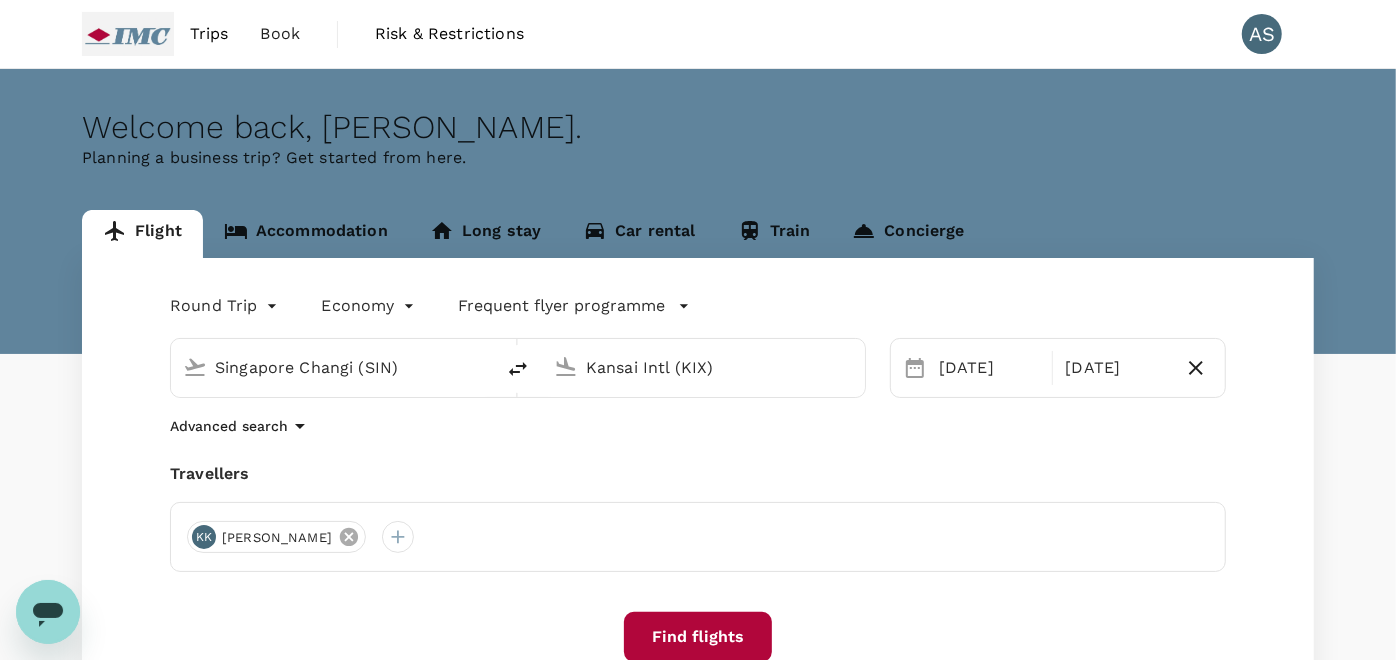 click 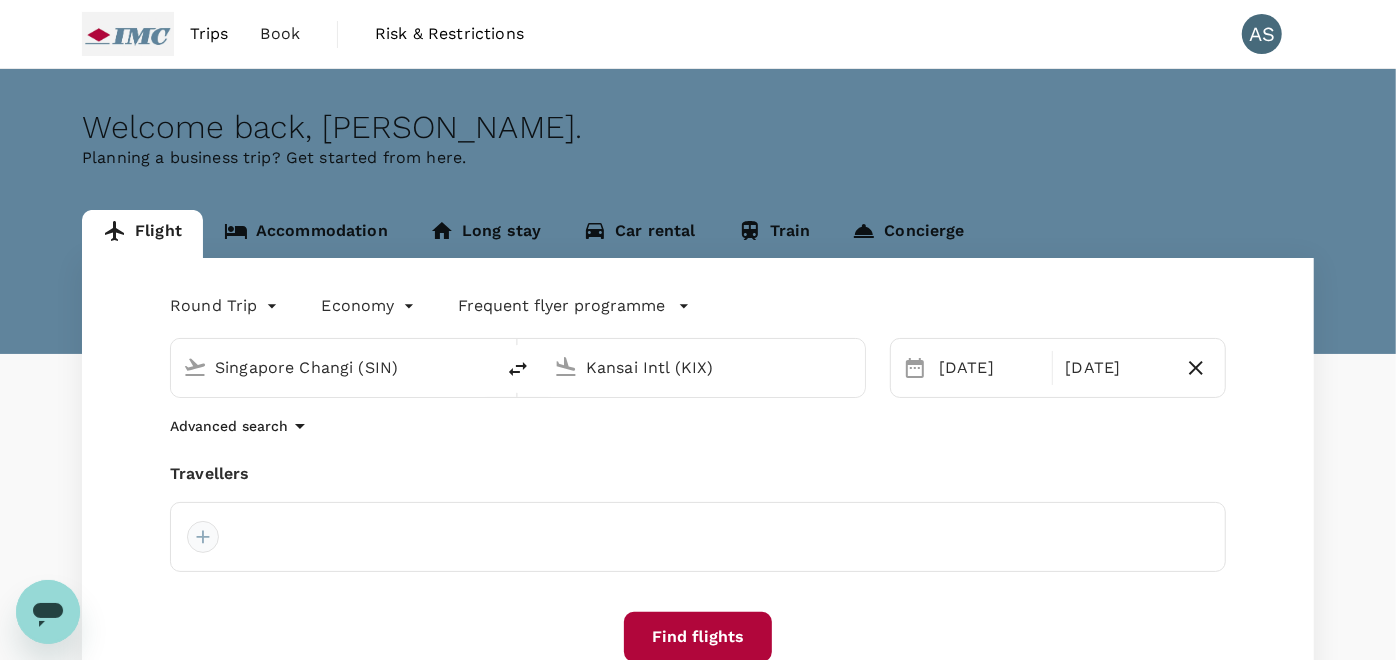 click at bounding box center [203, 537] 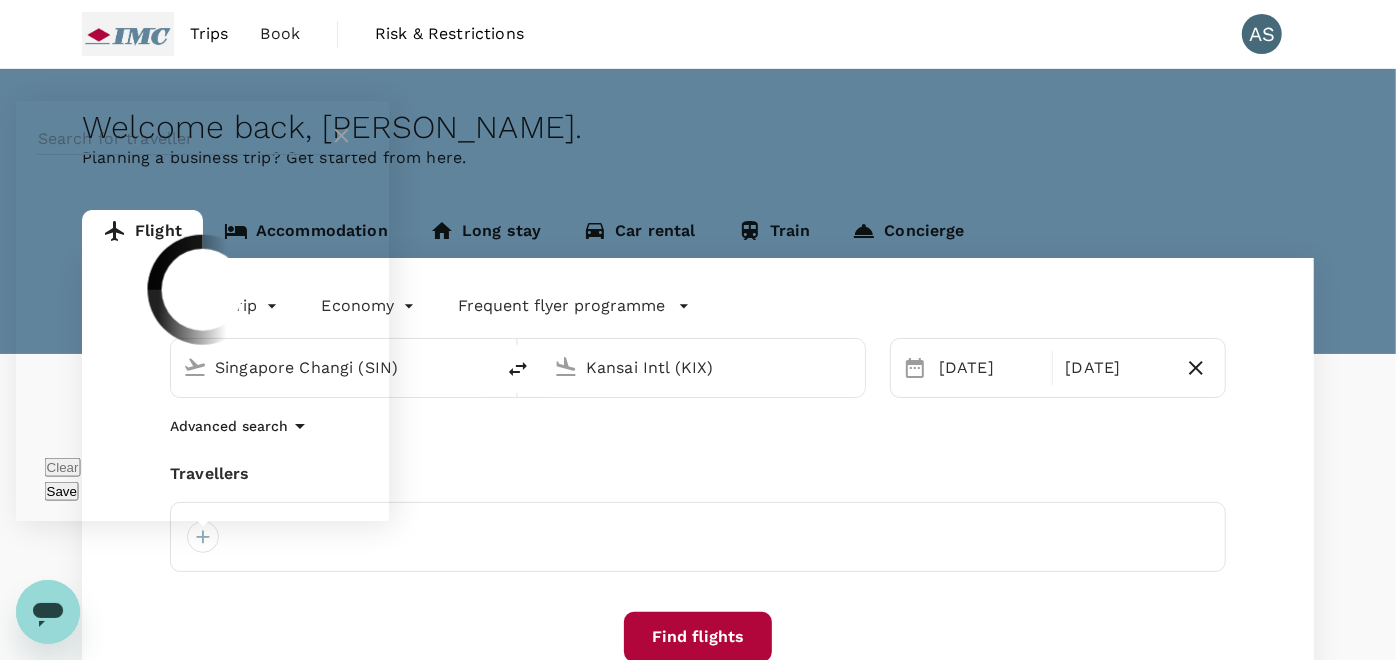 click at bounding box center (184, 139) 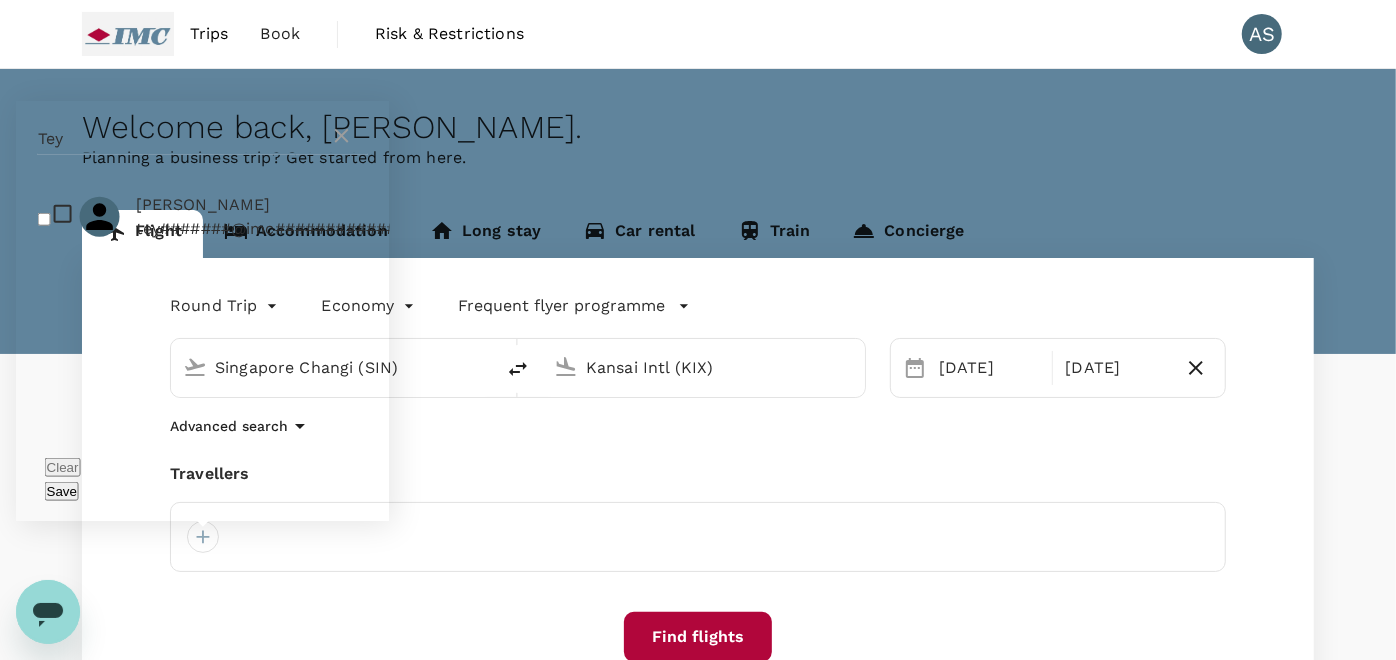type on "Tey" 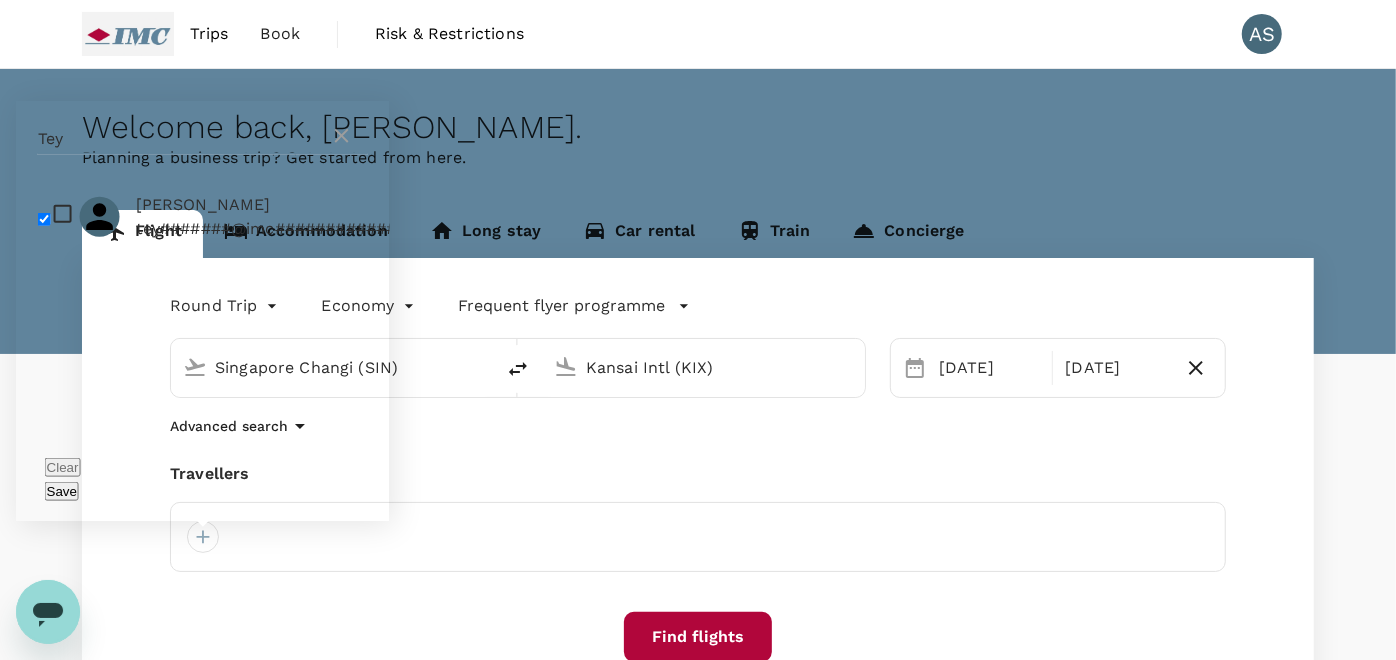 checkbox on "true" 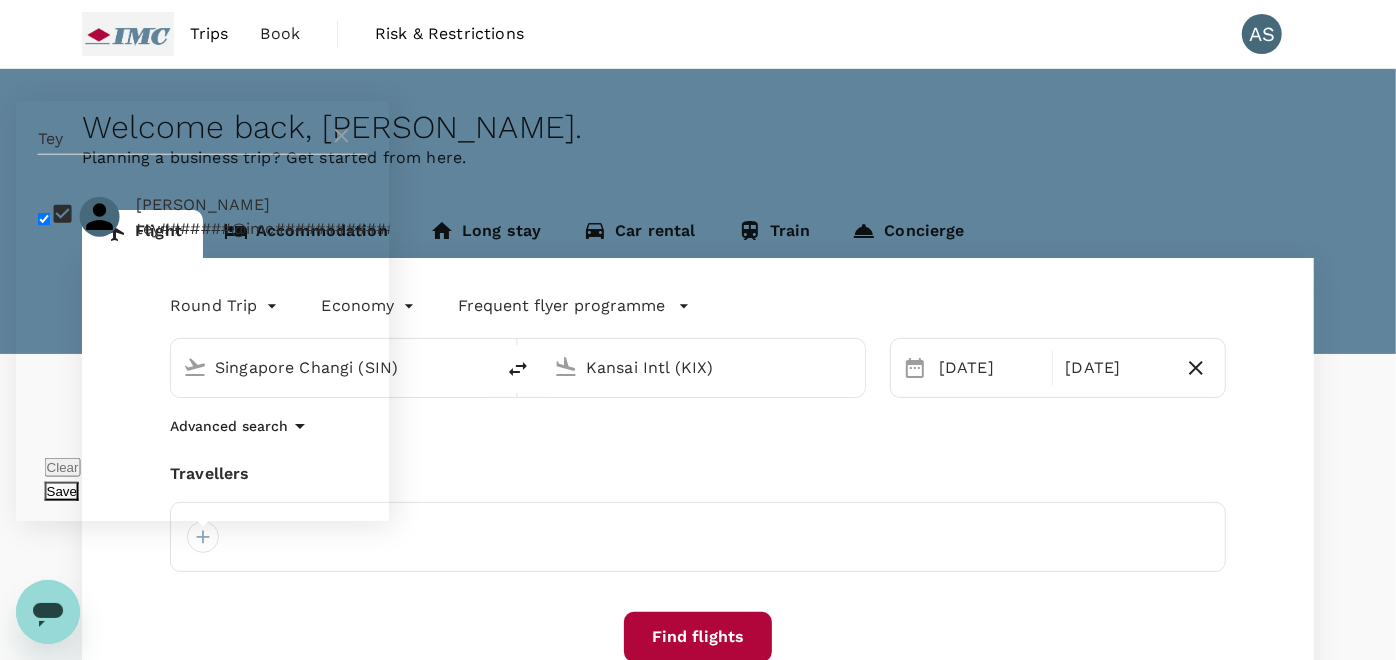 click on "Save" at bounding box center [62, 491] 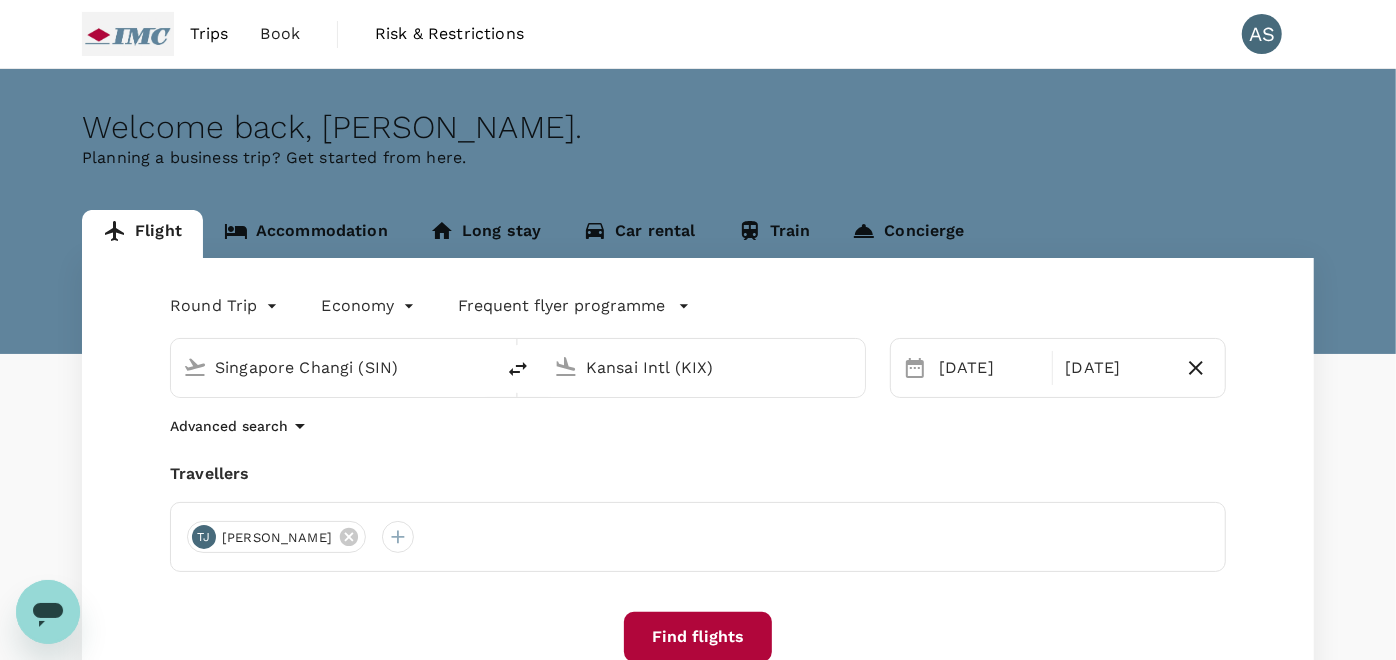 click on "Find flights" at bounding box center (698, 637) 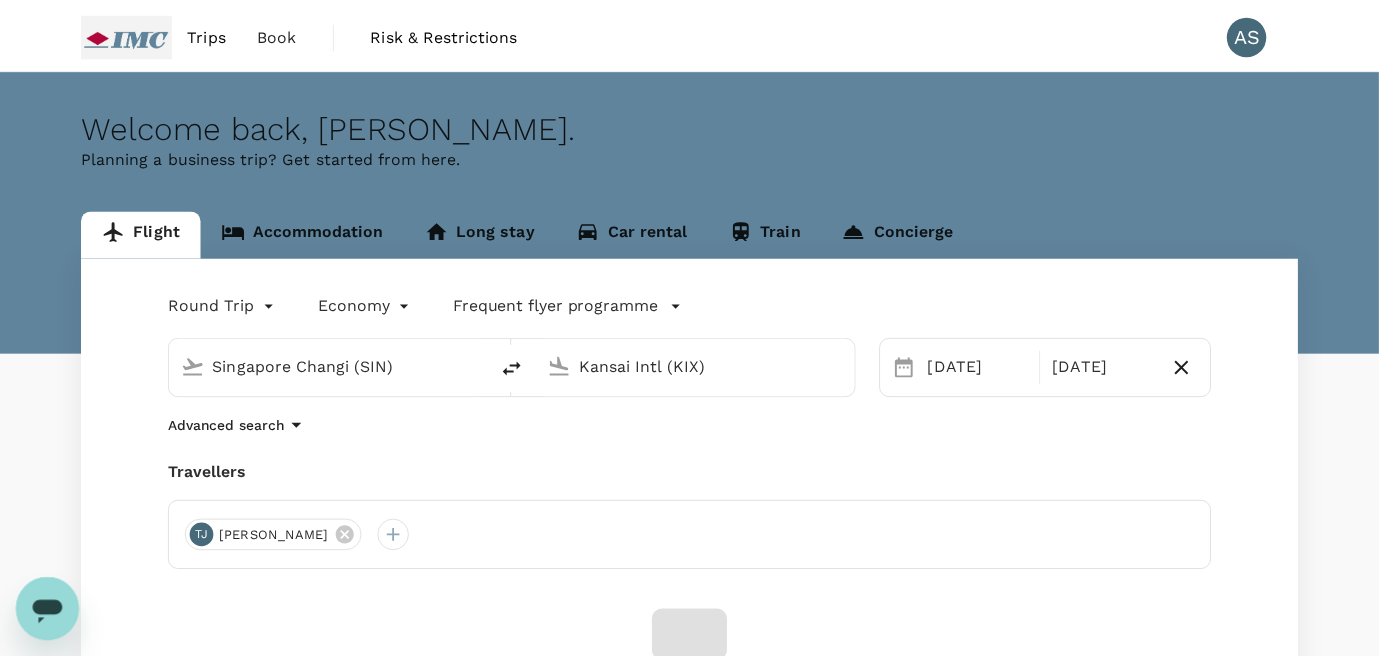 scroll, scrollTop: 124, scrollLeft: 0, axis: vertical 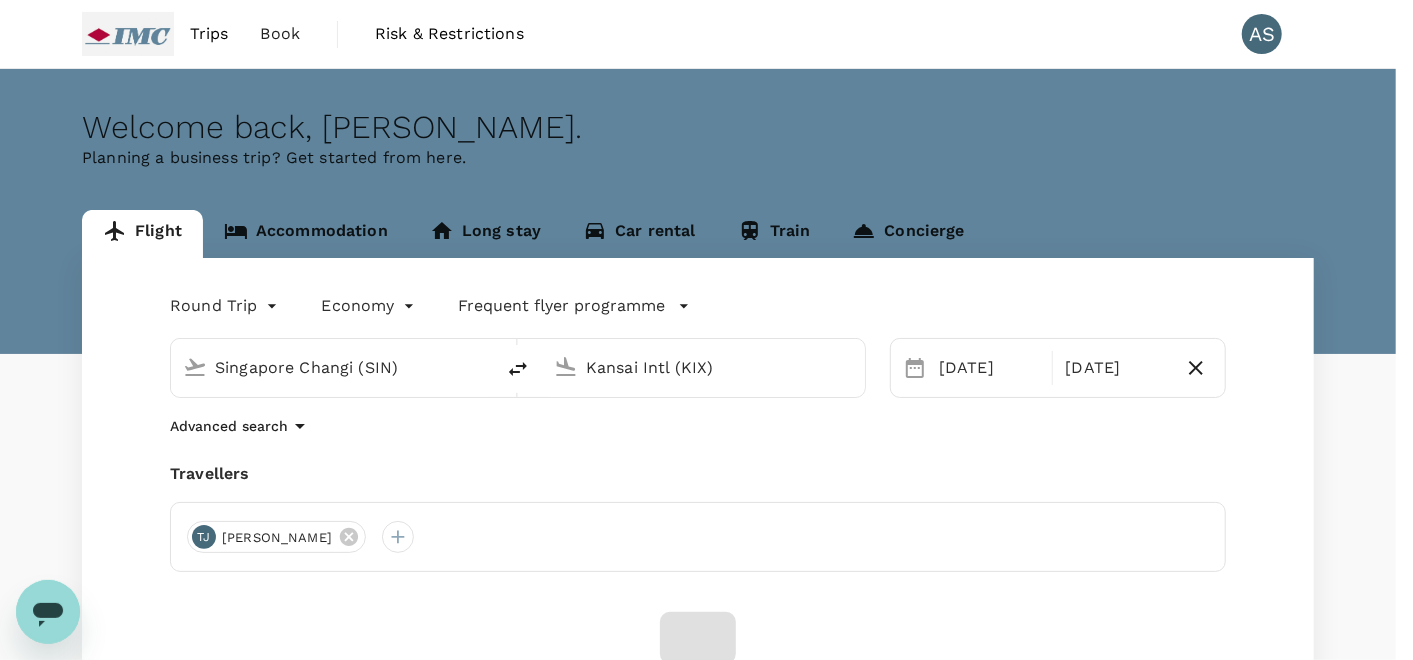 click on "Confirm" at bounding box center [73, 15023] 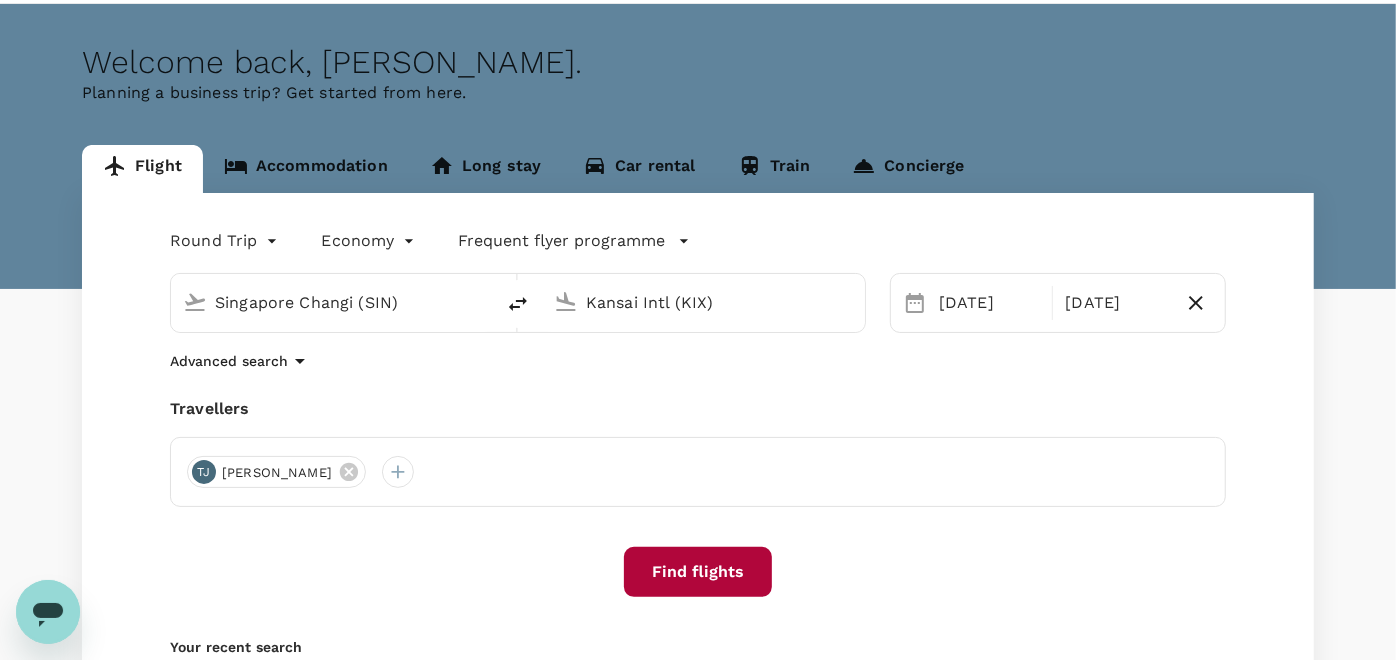 scroll, scrollTop: 111, scrollLeft: 0, axis: vertical 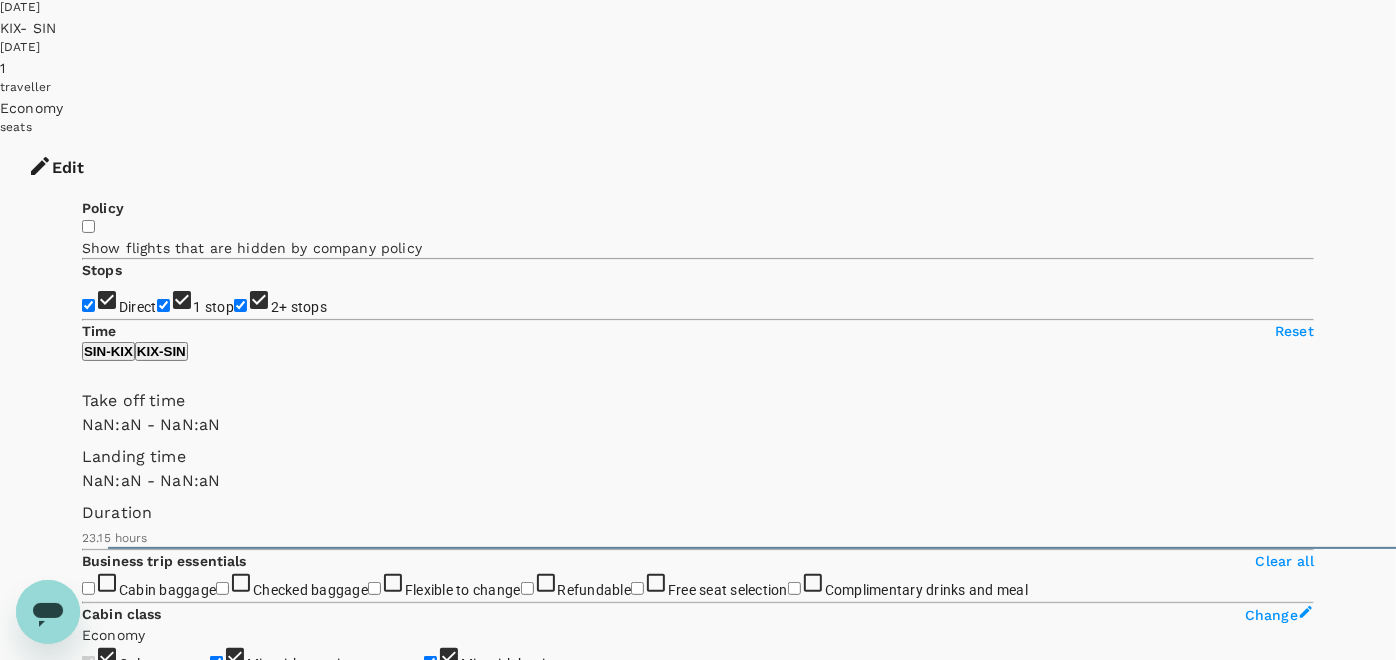 type on "1440" 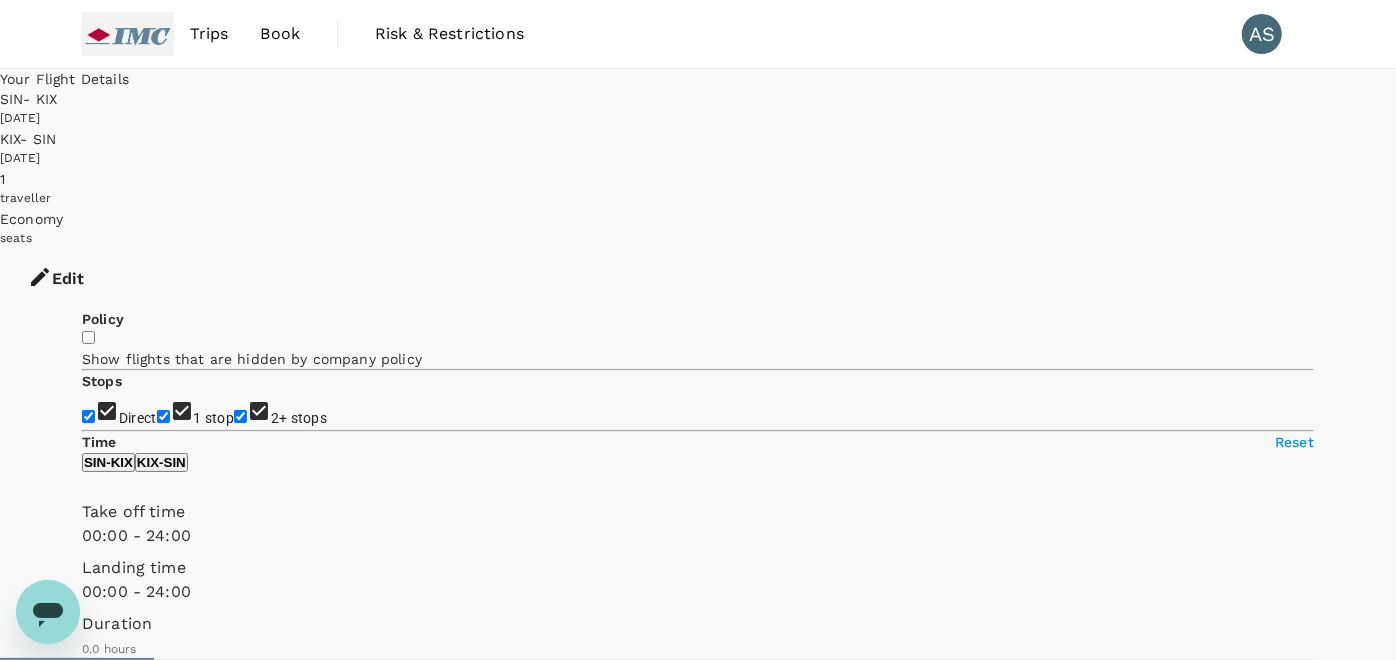 type on "1175" 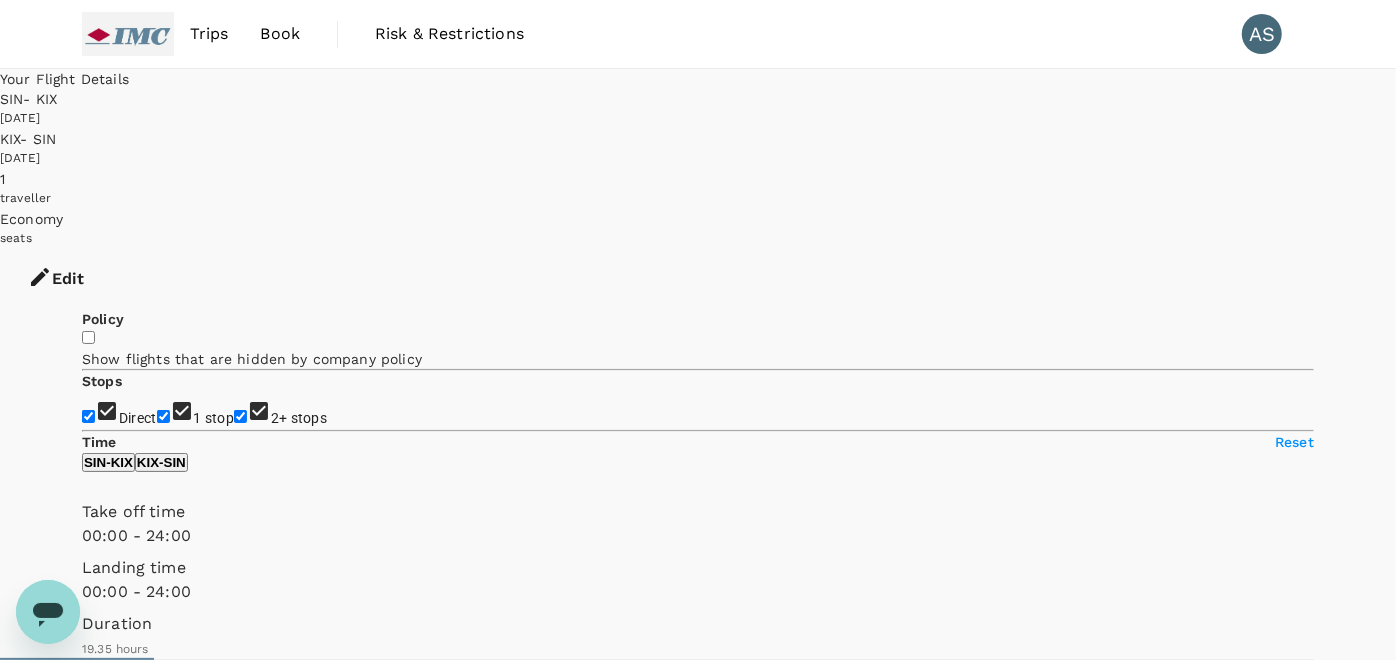 click on "1 stop" at bounding box center [214, 418] 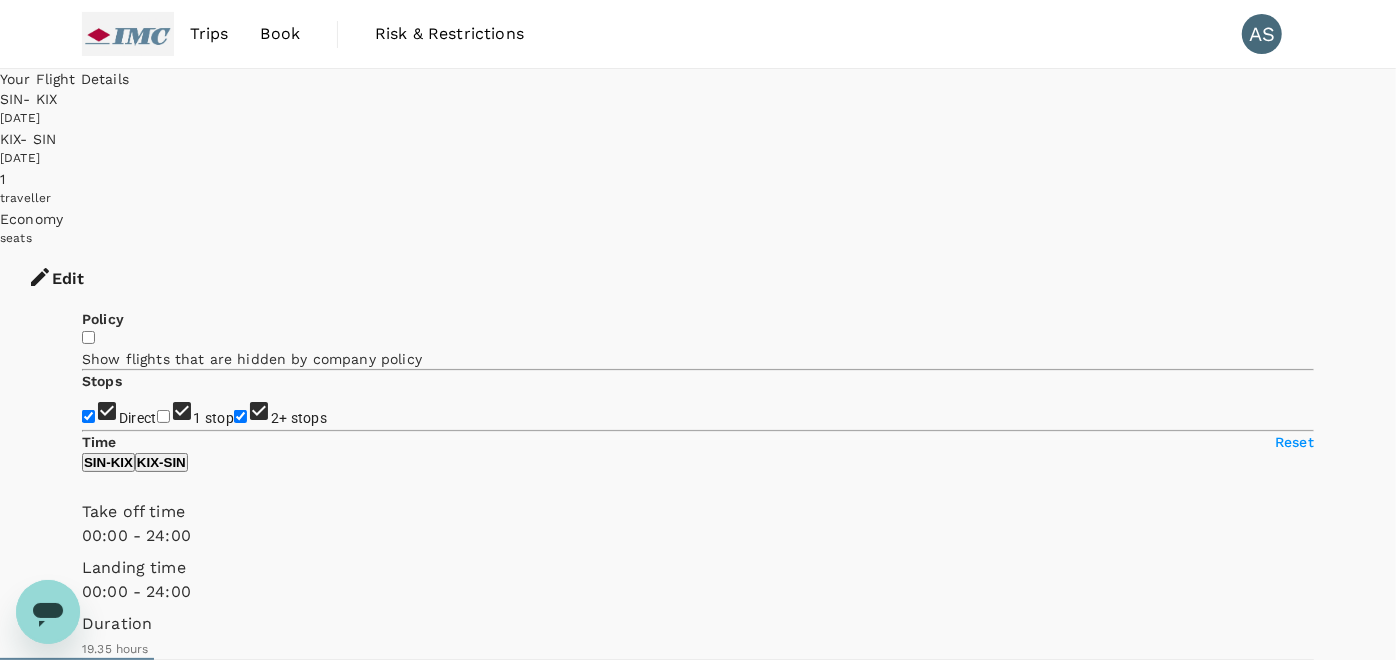 checkbox on "false" 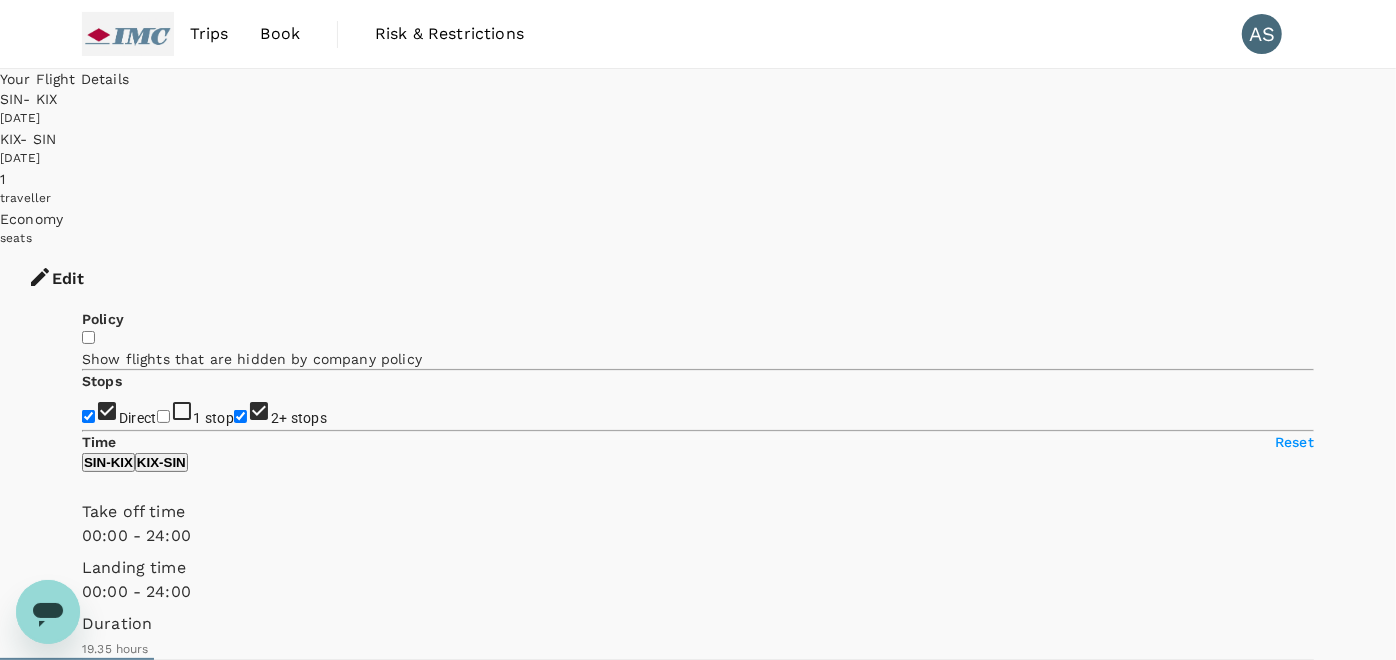 click on "2+ stops" at bounding box center [240, 416] 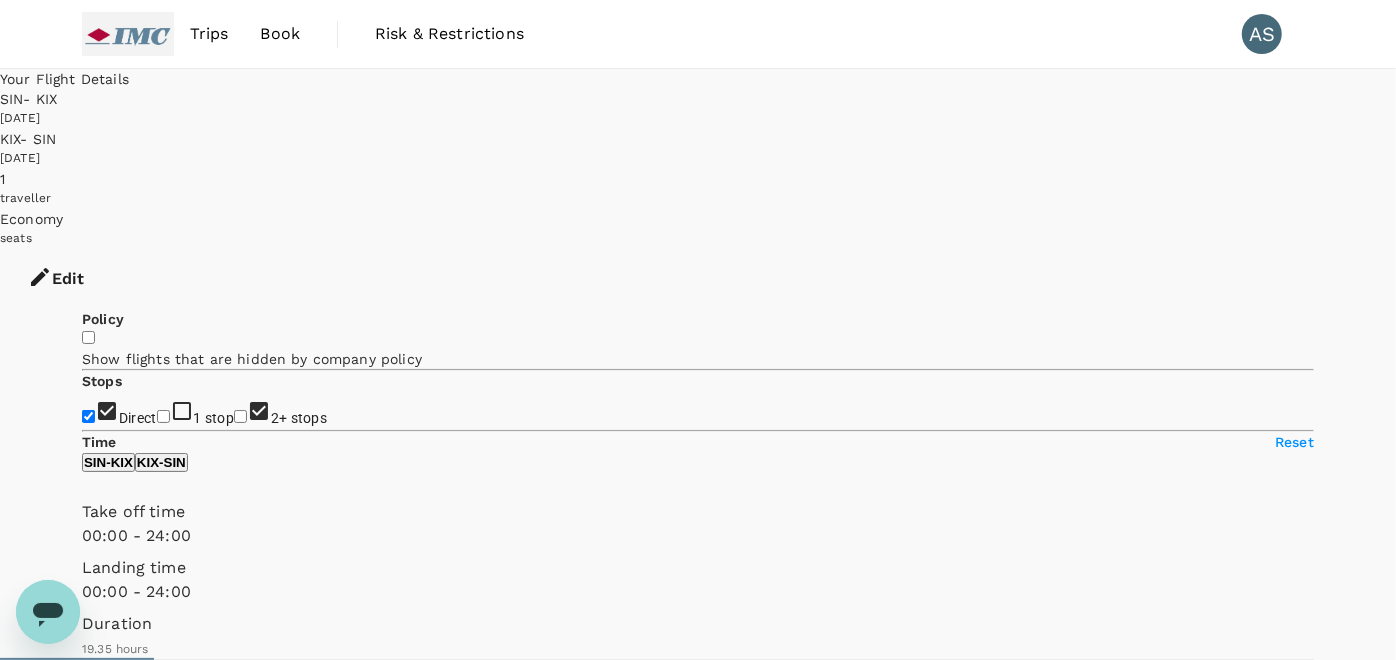 checkbox on "false" 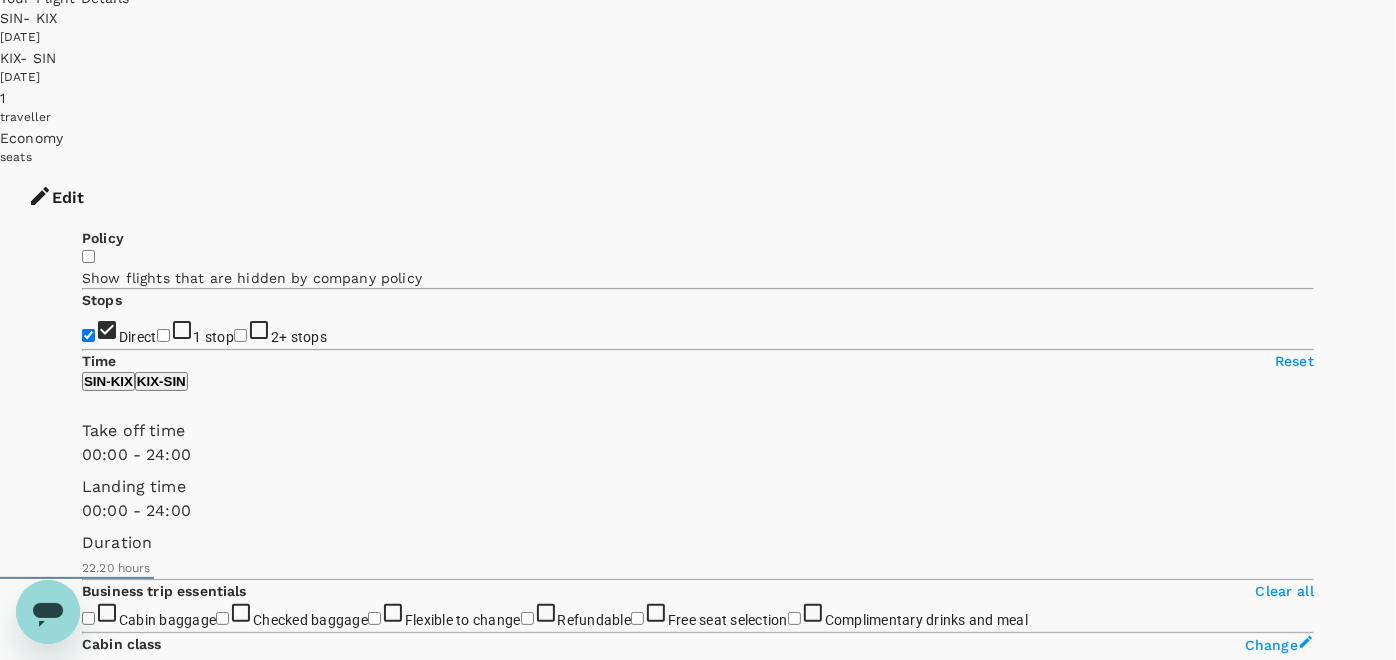 scroll, scrollTop: 111, scrollLeft: 0, axis: vertical 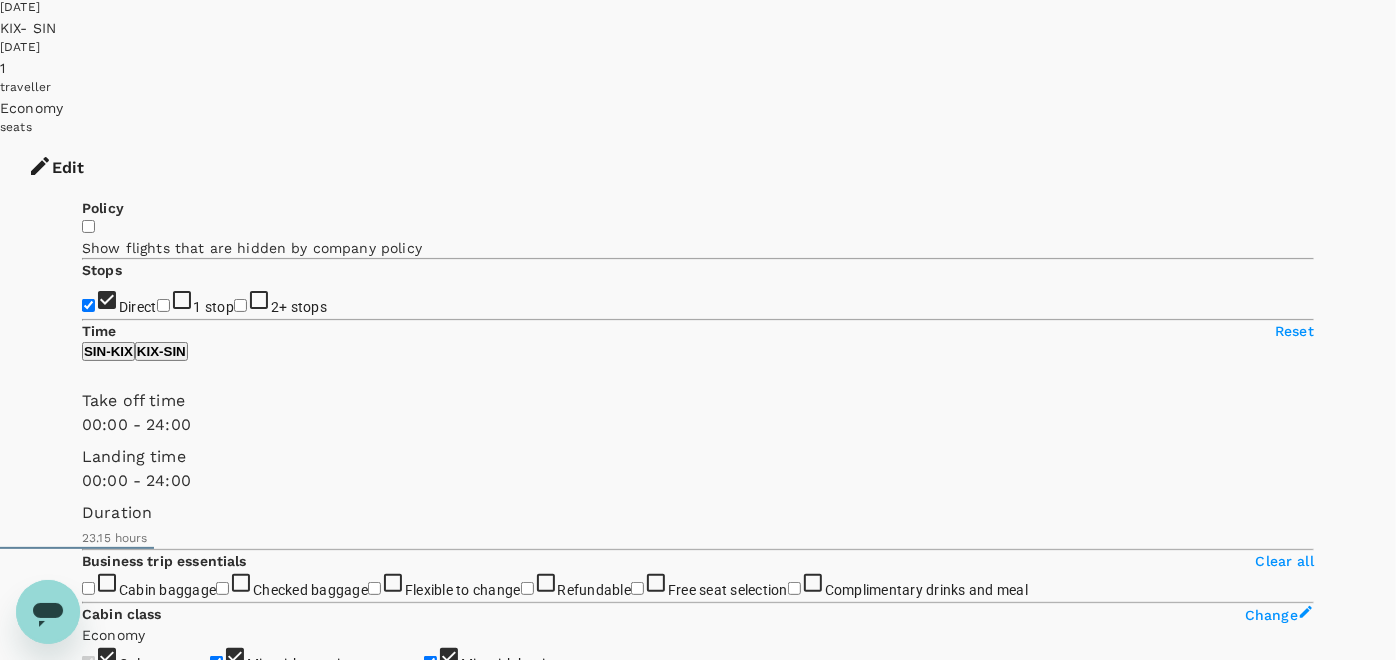 type on "1395" 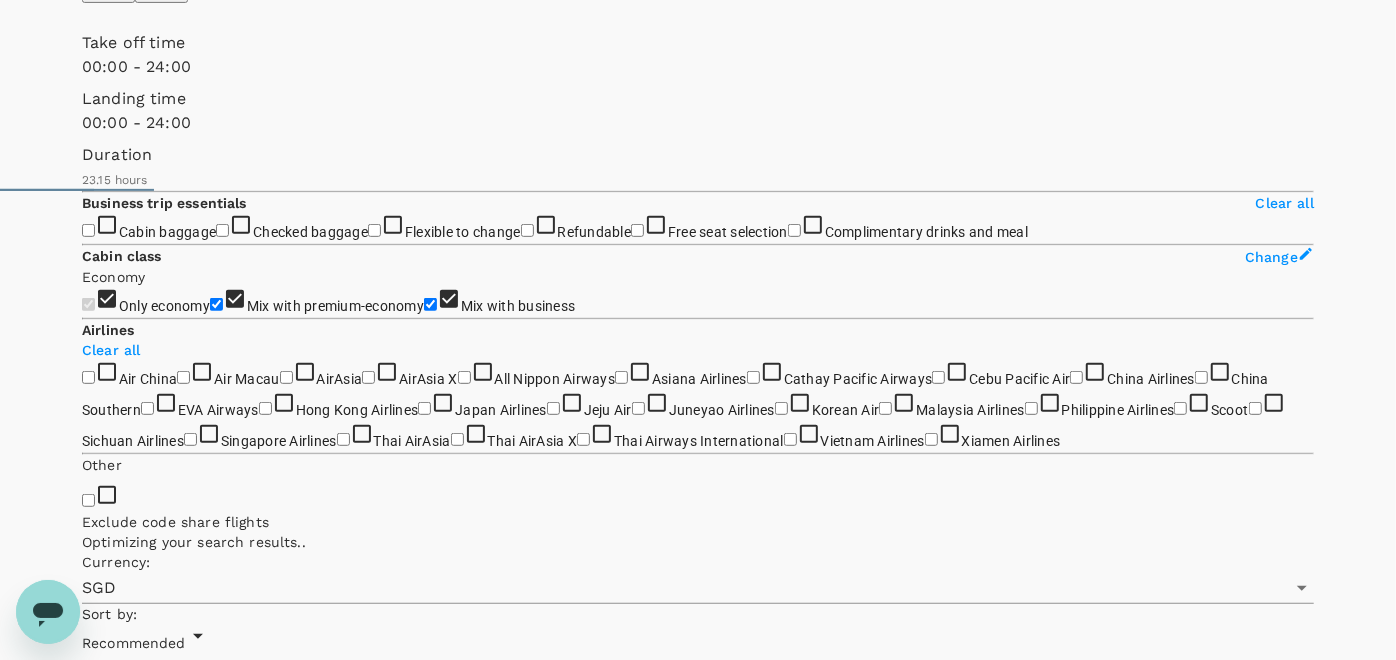 scroll, scrollTop: 471, scrollLeft: 0, axis: vertical 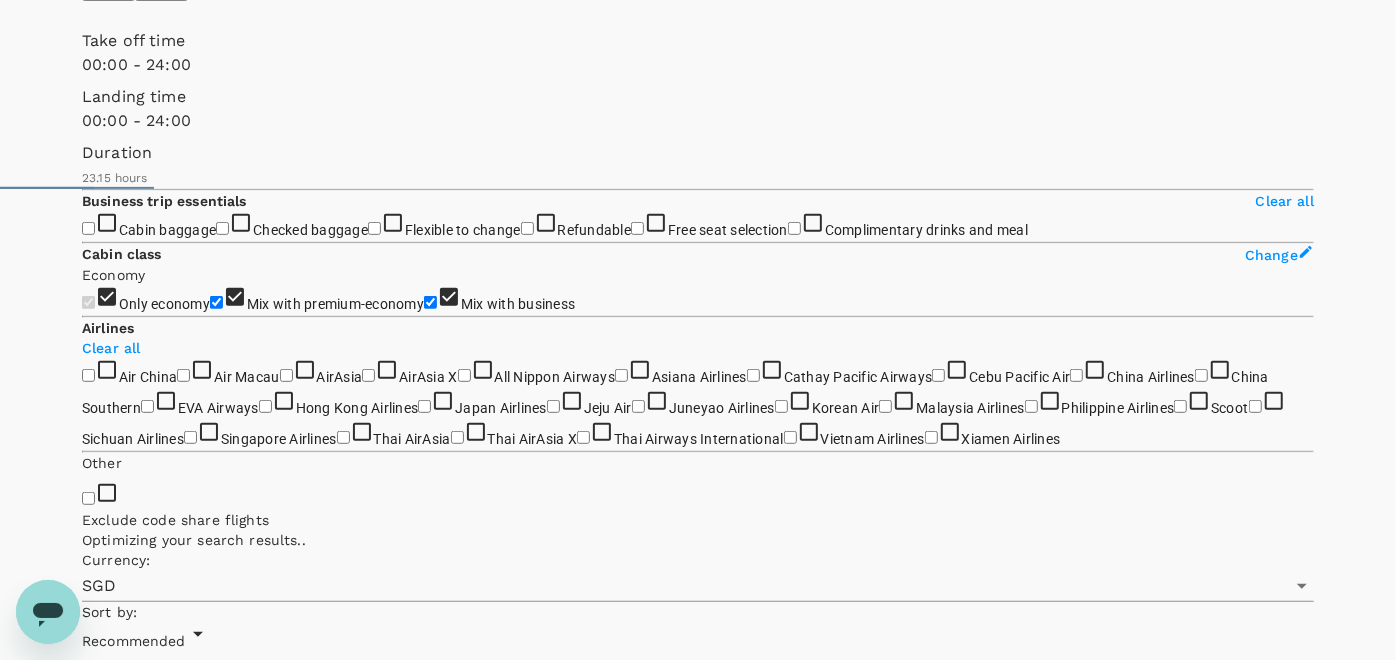 click on "SGD 1,203.63" at bounding box center (126, 7063) 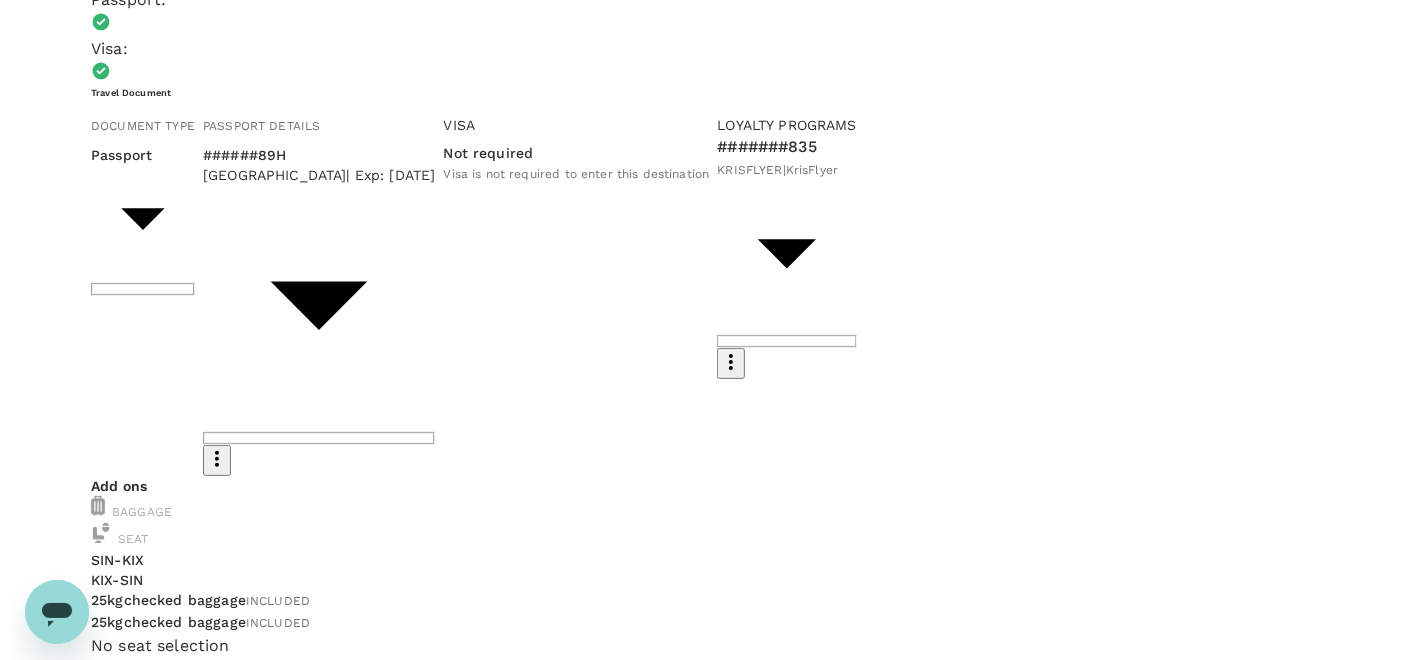 scroll, scrollTop: 222, scrollLeft: 0, axis: vertical 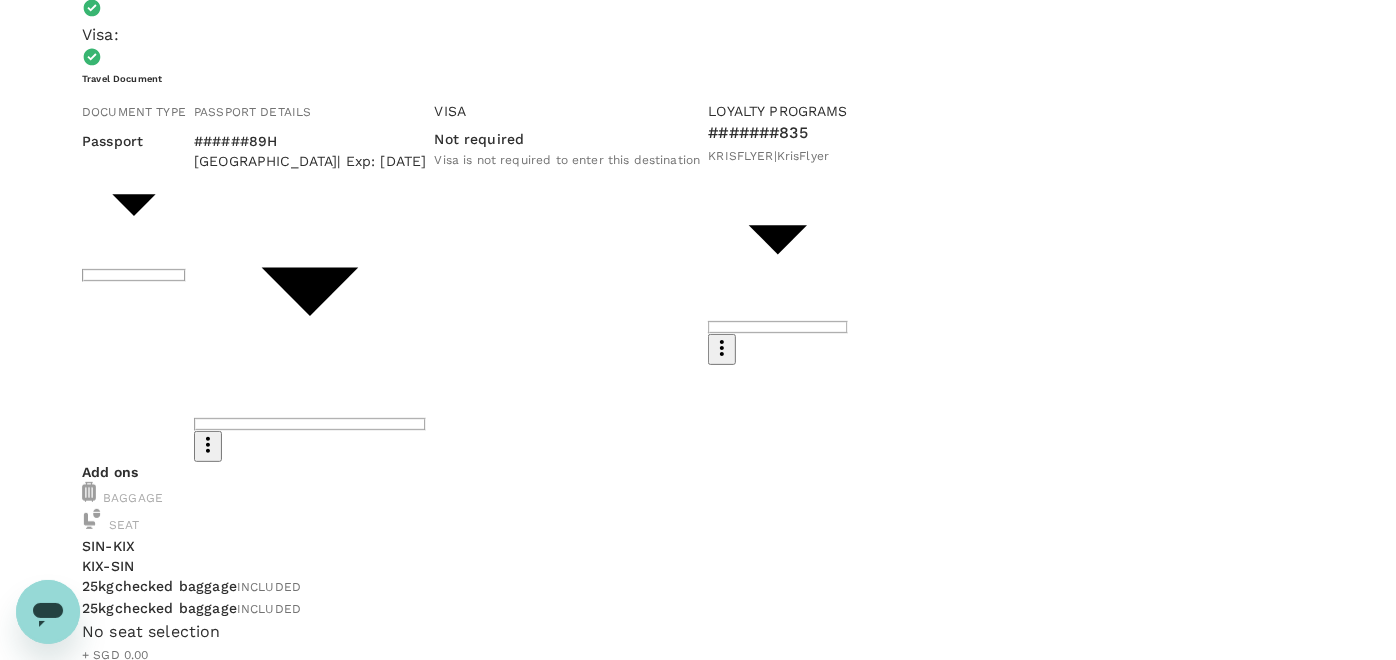 click on "Continue to payment details" at bounding box center [698, 1791] 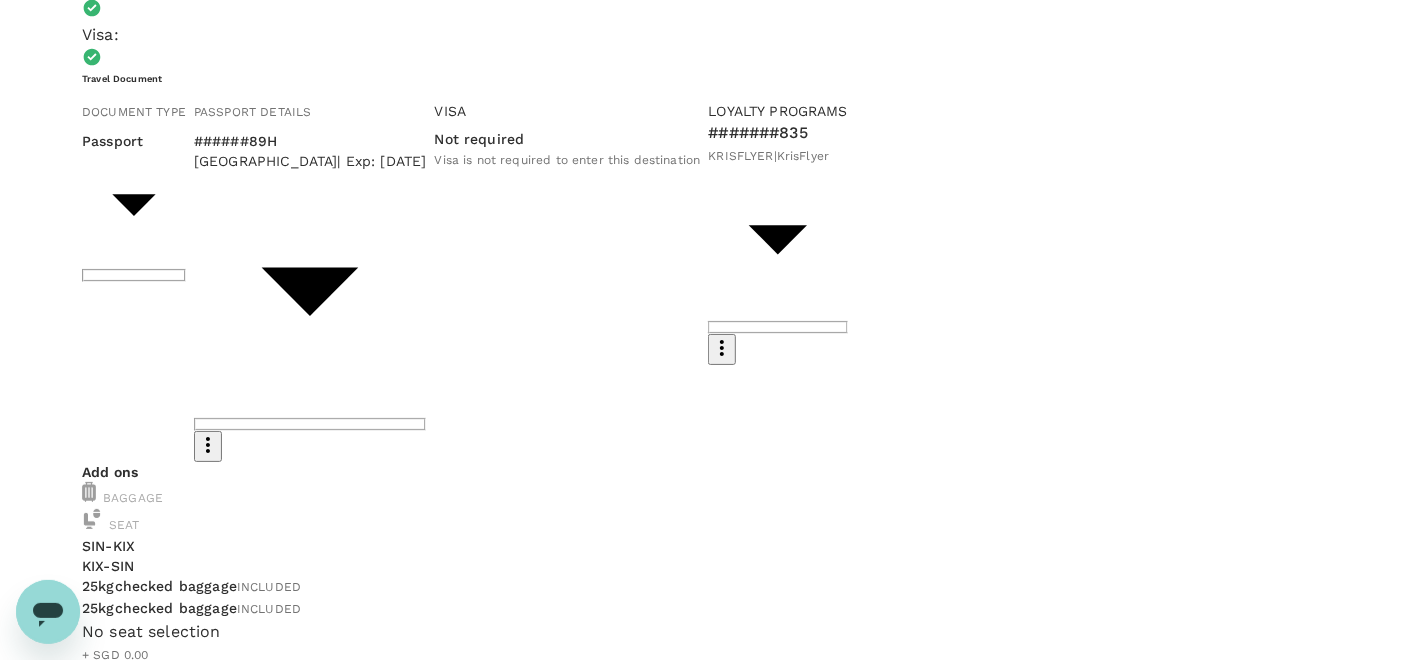 scroll, scrollTop: 555, scrollLeft: 0, axis: vertical 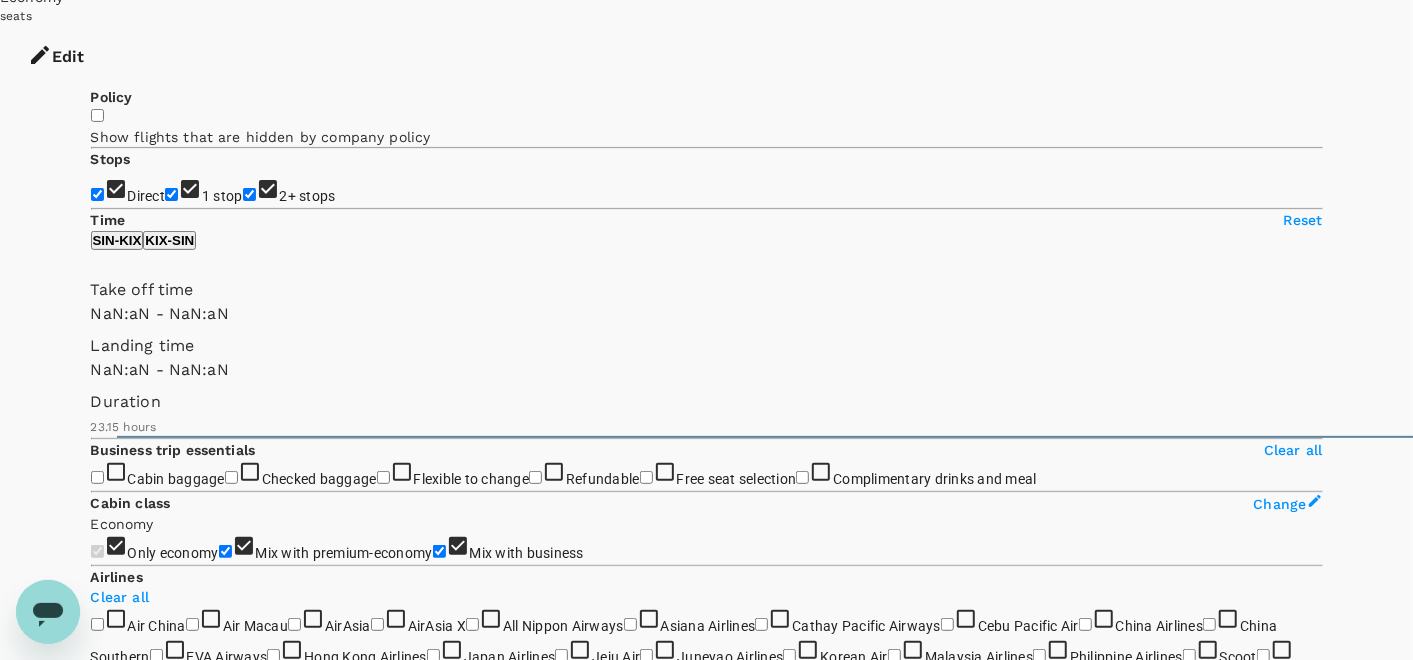 type on "1440" 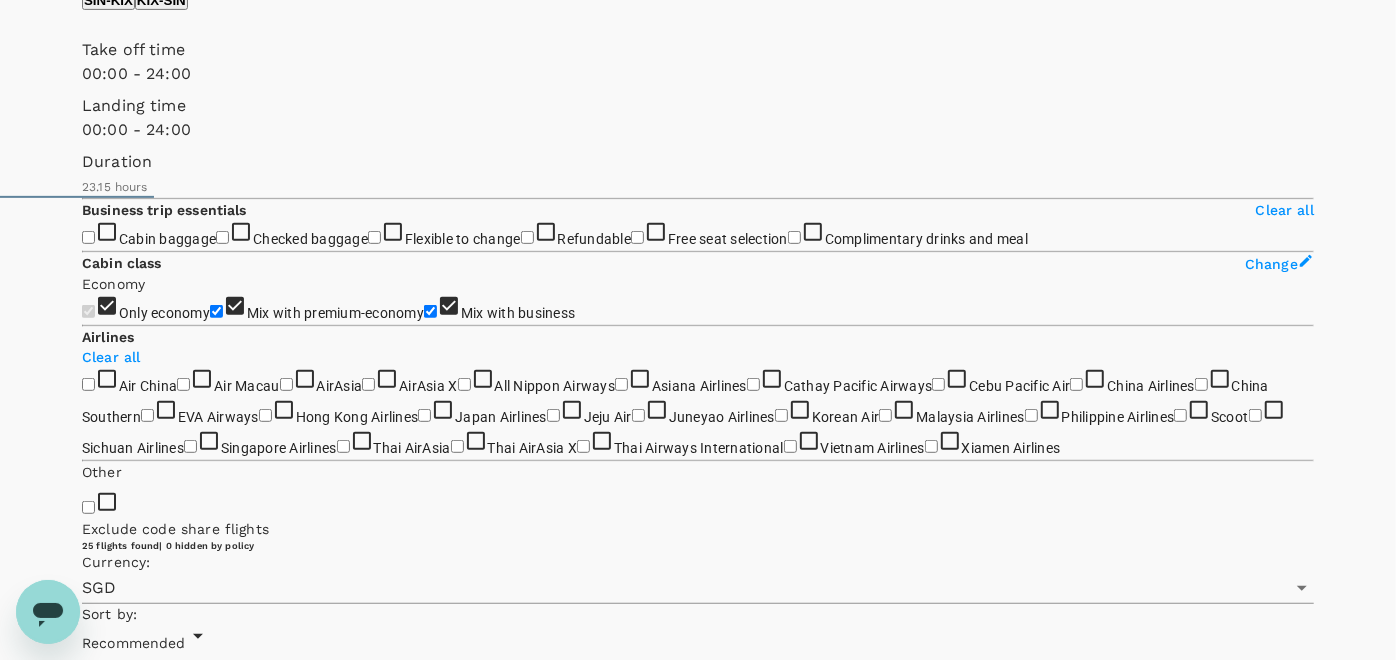 scroll, scrollTop: 471, scrollLeft: 0, axis: vertical 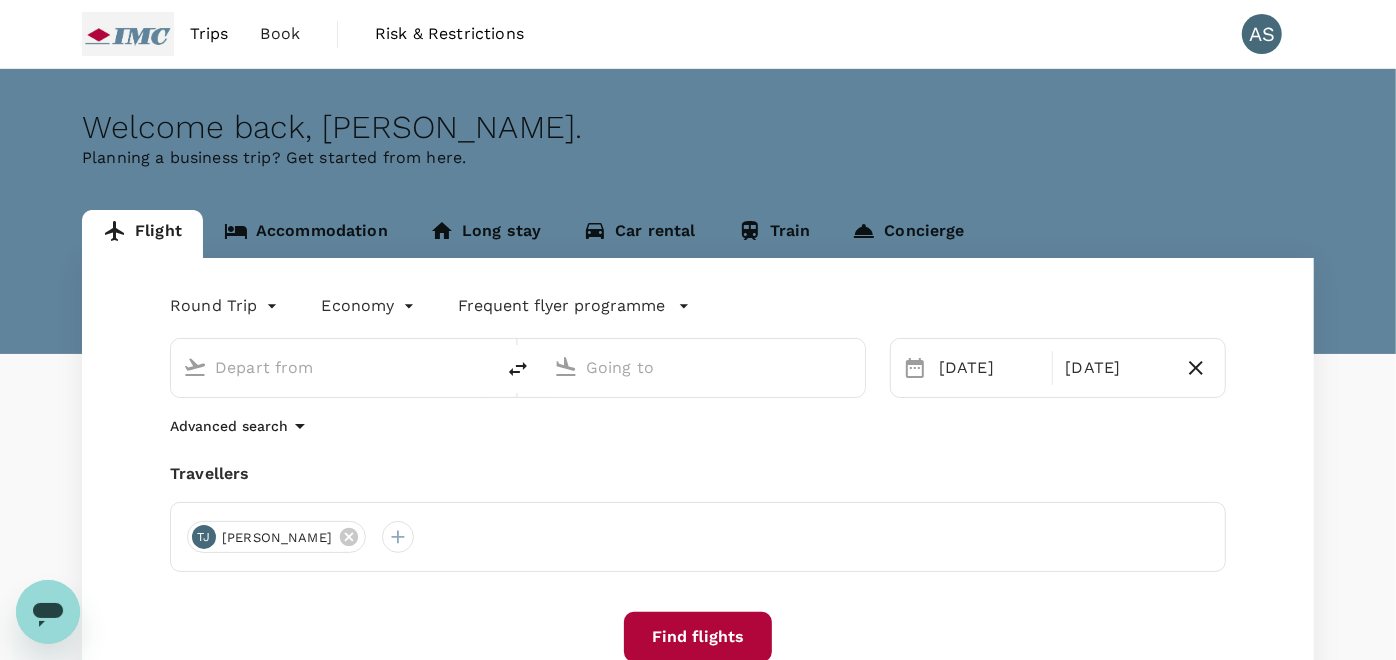 type on "Singapore Changi (SIN)" 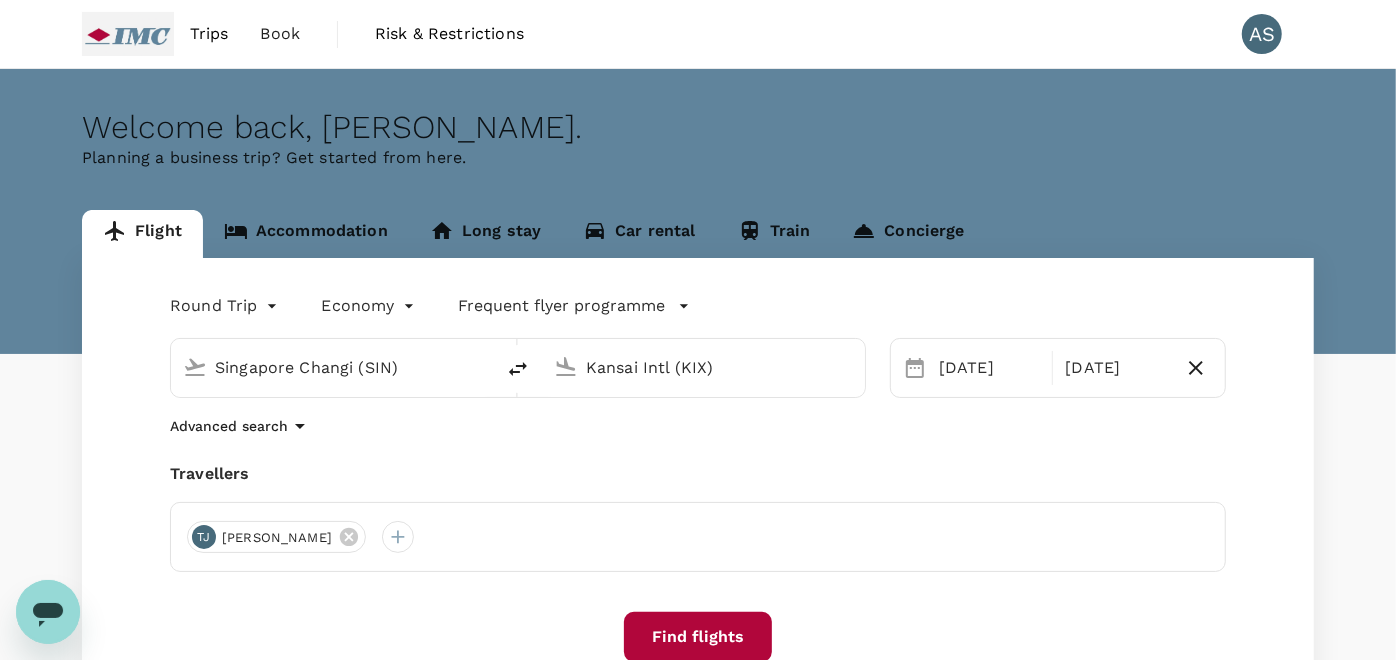 type 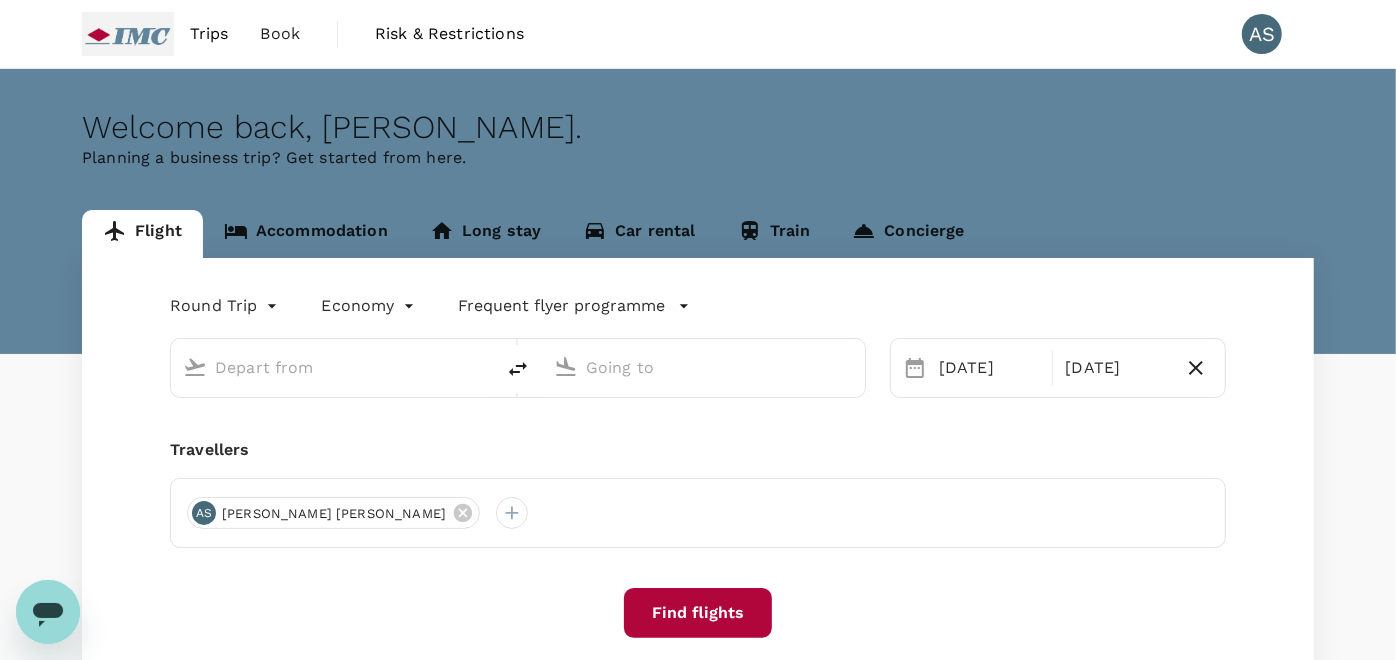 type on "Singapore Changi (SIN)" 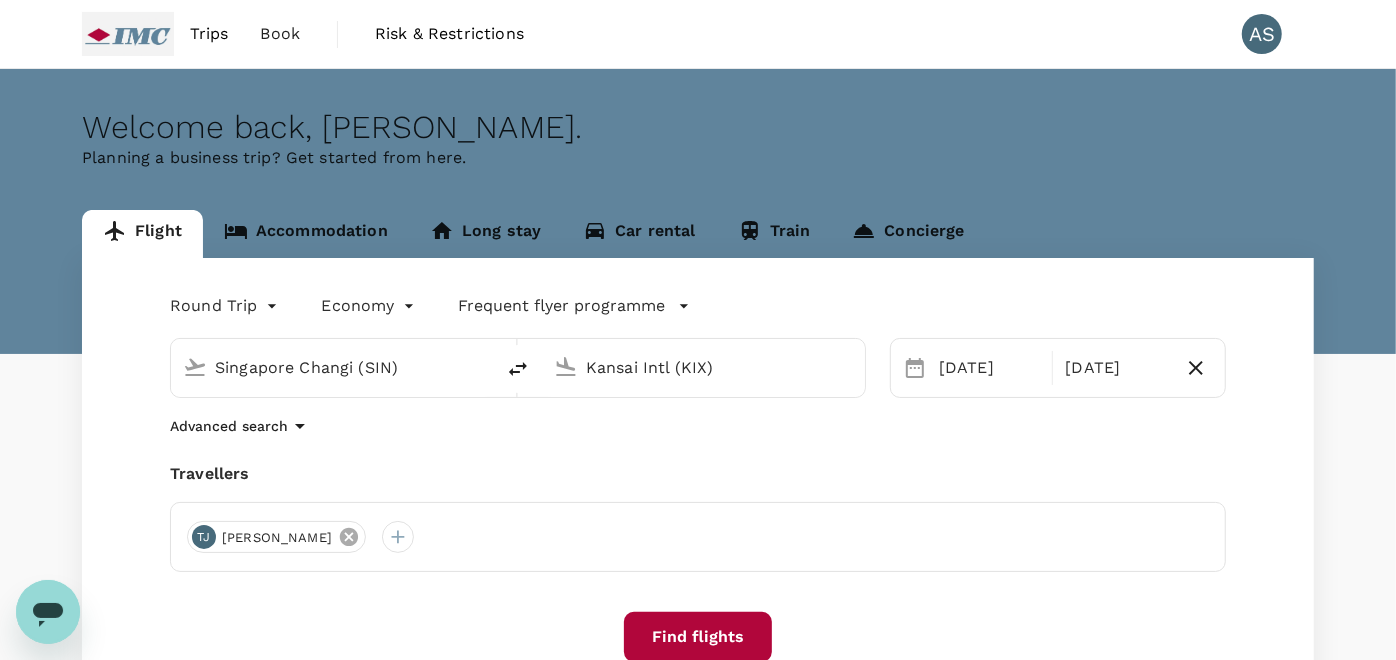 click 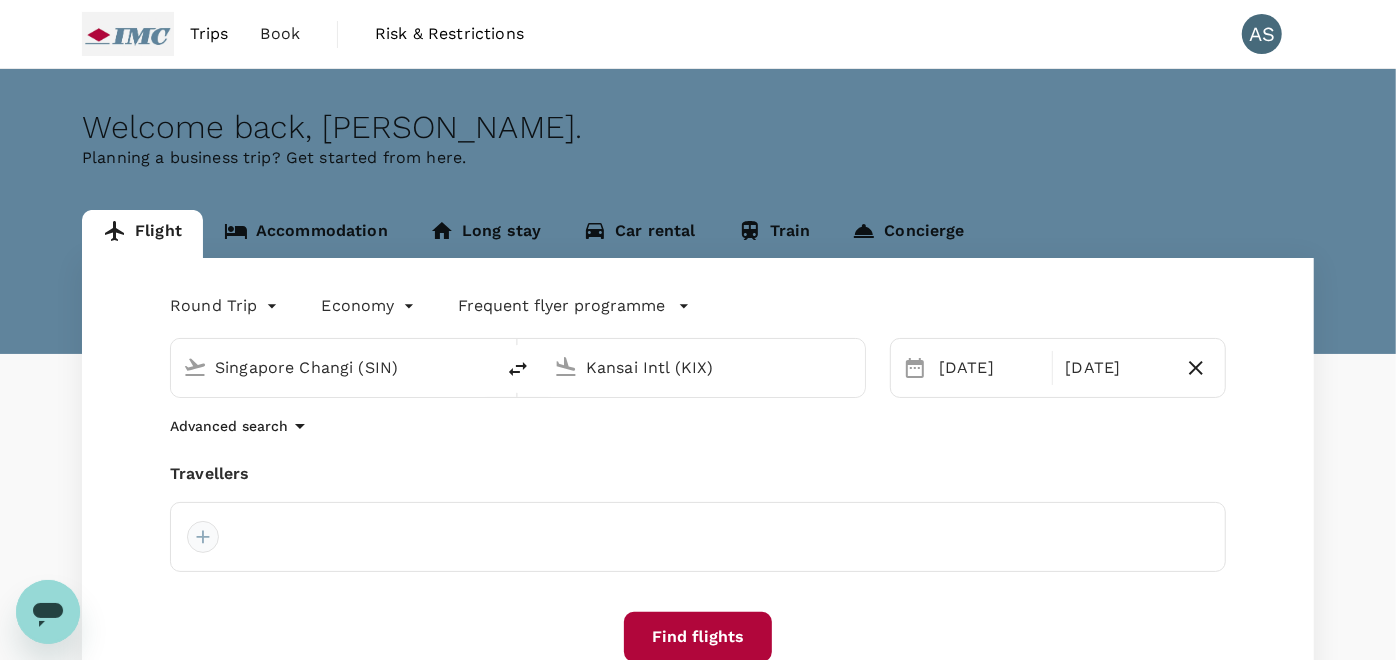 click at bounding box center [203, 537] 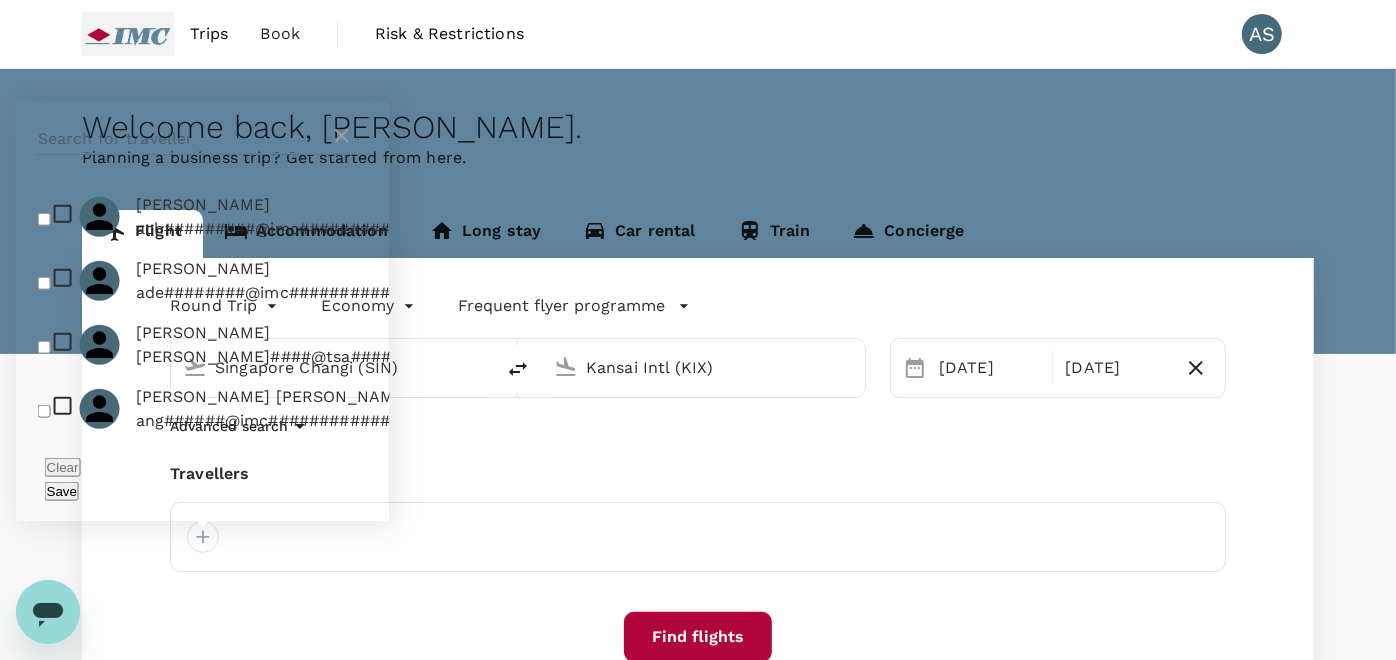 click at bounding box center (184, 139) 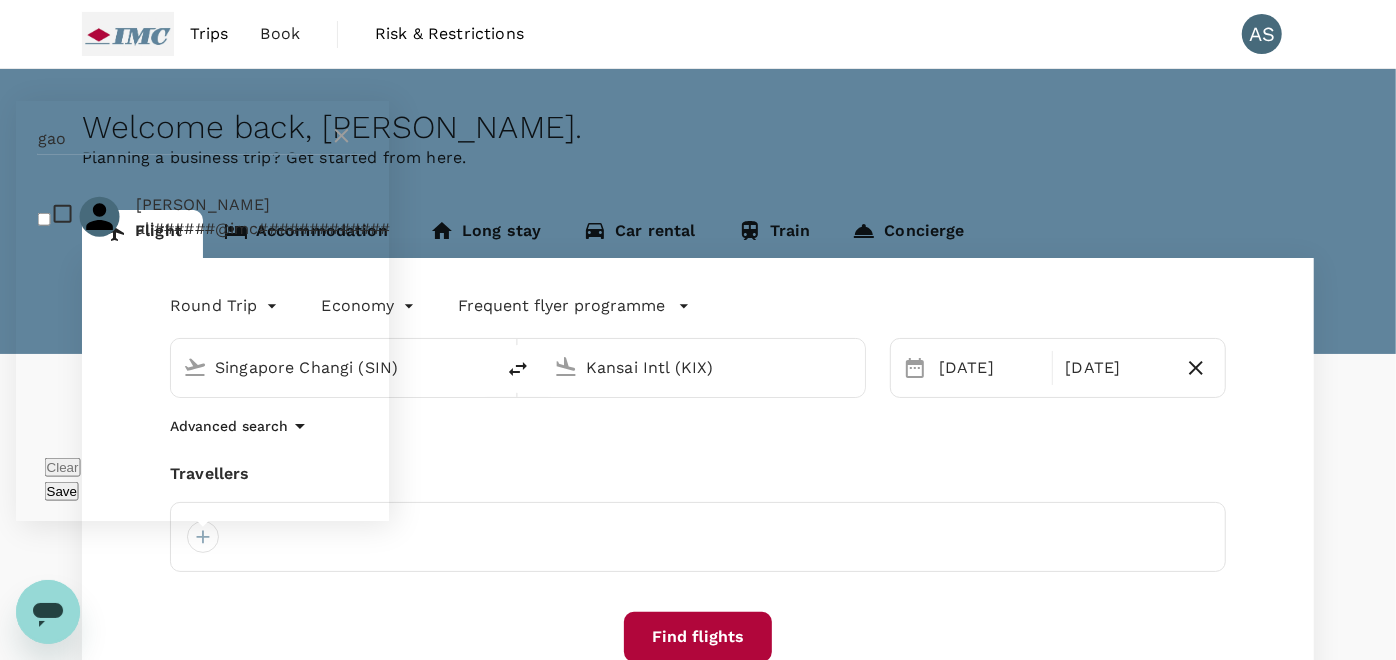 type on "gao" 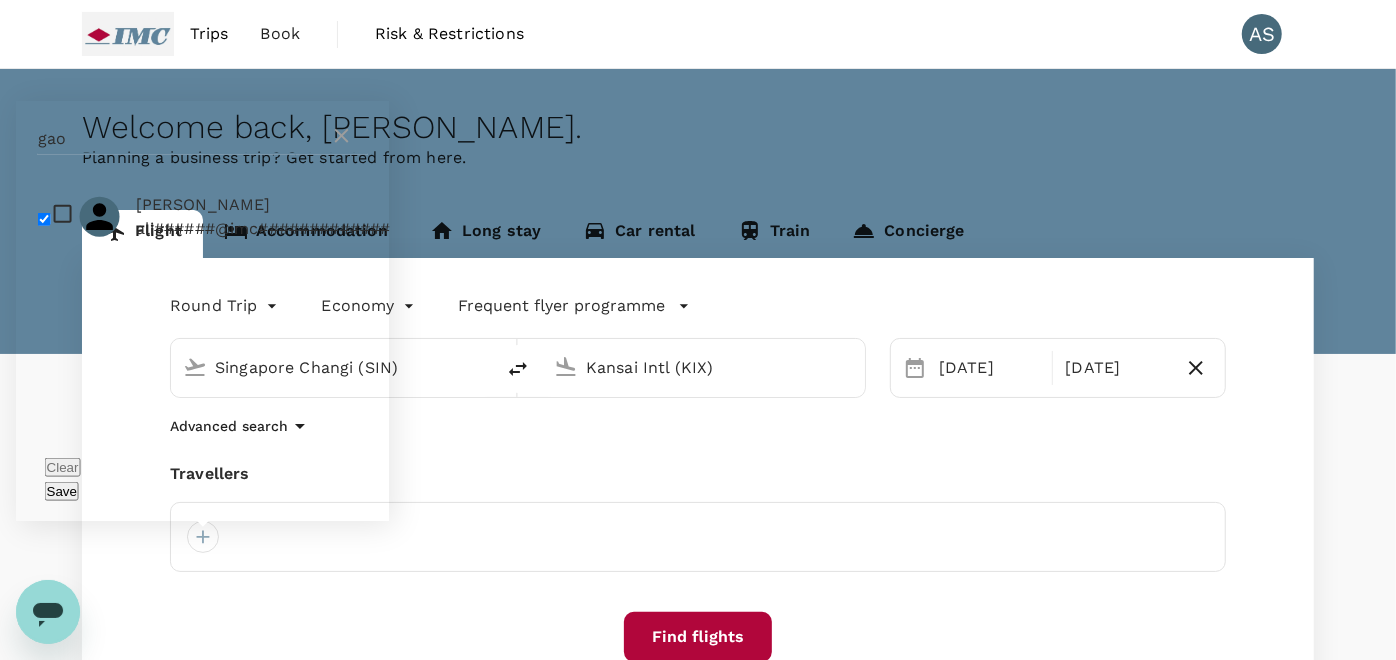 checkbox on "true" 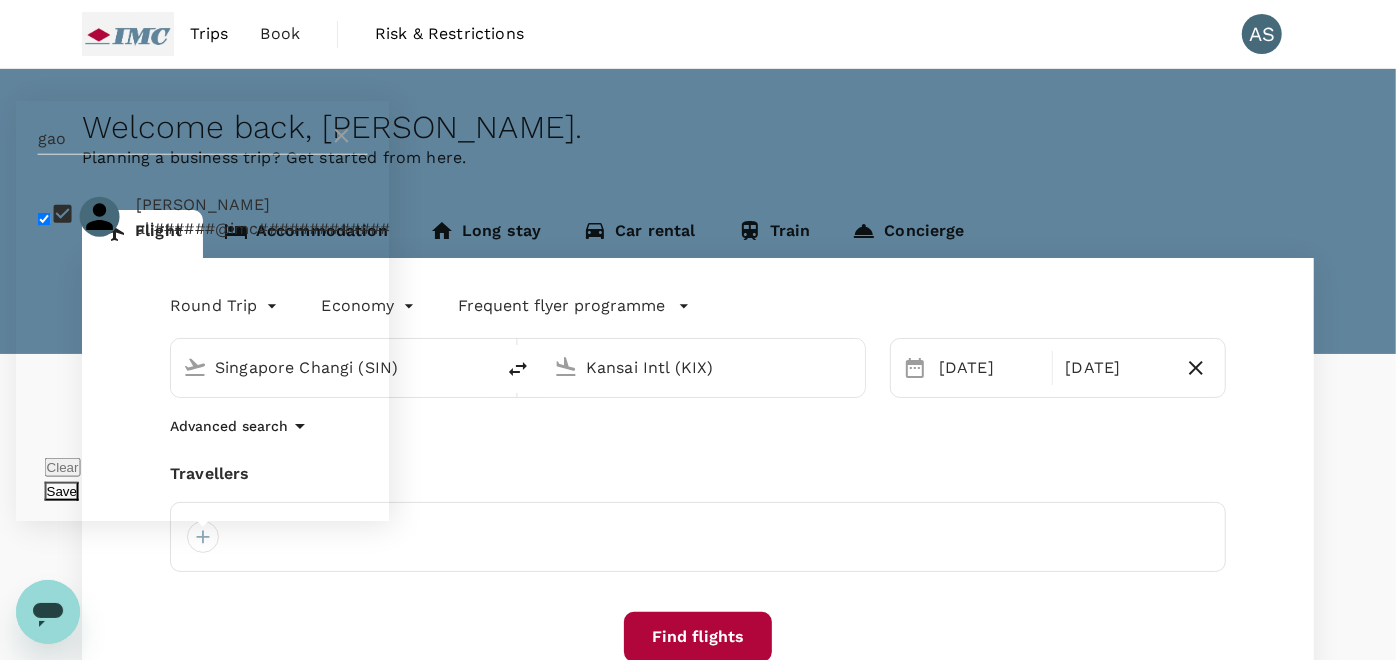 click on "Save" at bounding box center [62, 491] 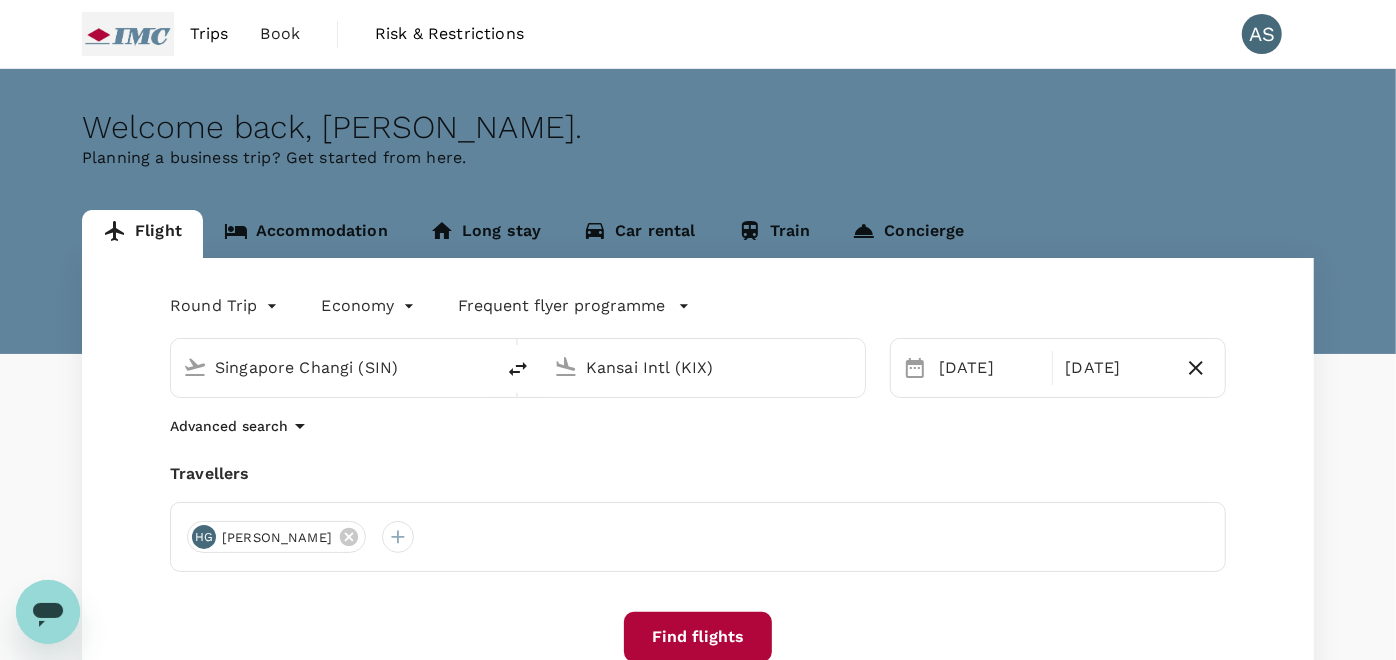 click on "Find flights" at bounding box center (698, 637) 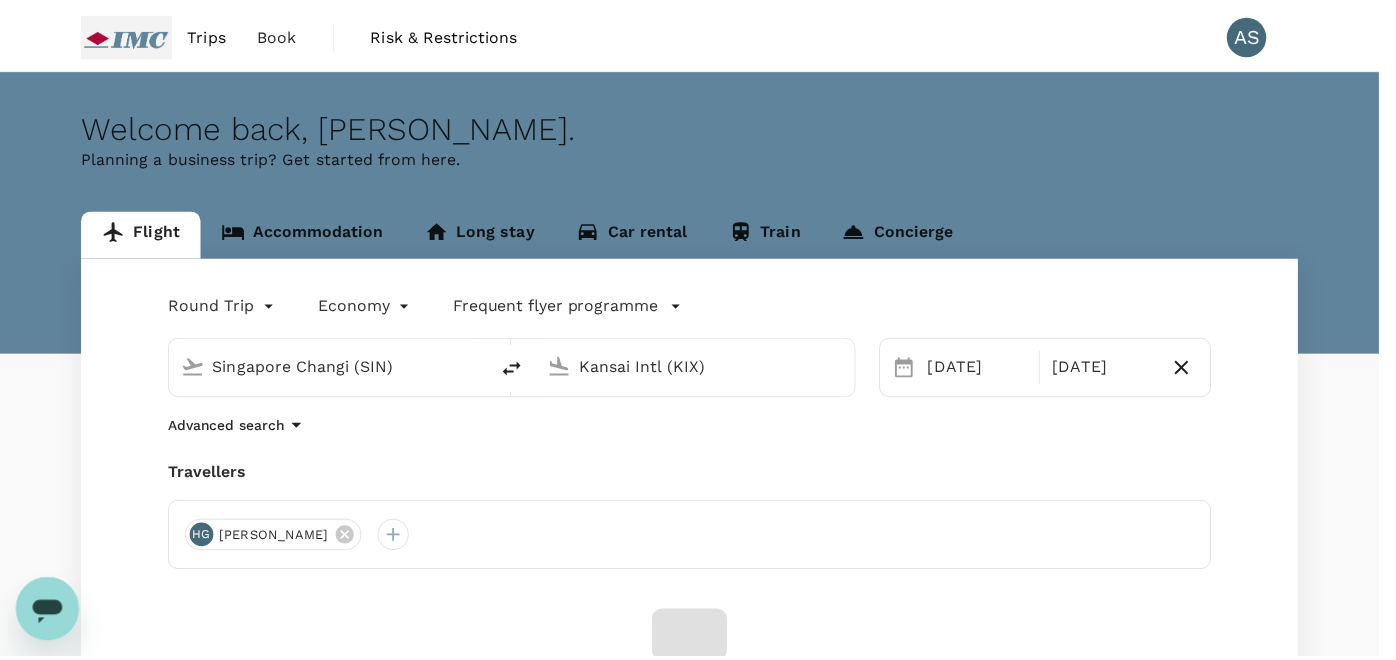 scroll, scrollTop: 108, scrollLeft: 0, axis: vertical 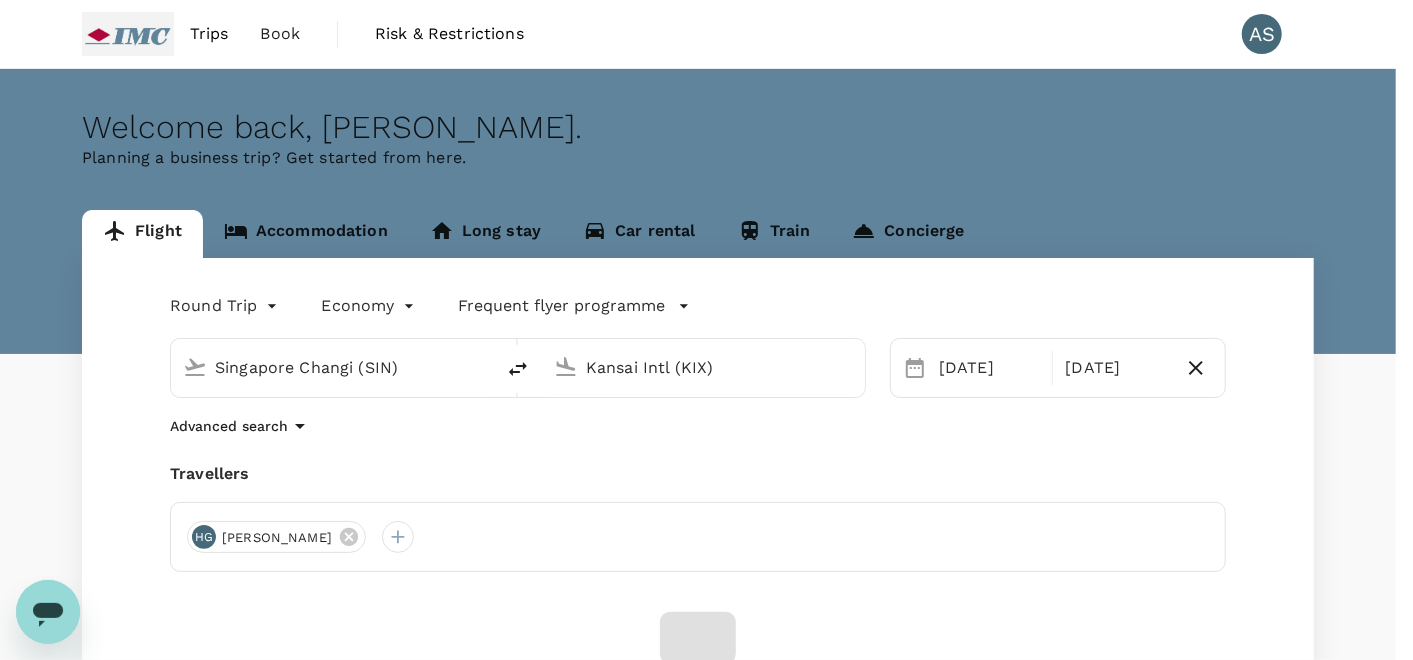 click on "Confirm" at bounding box center [73, 15023] 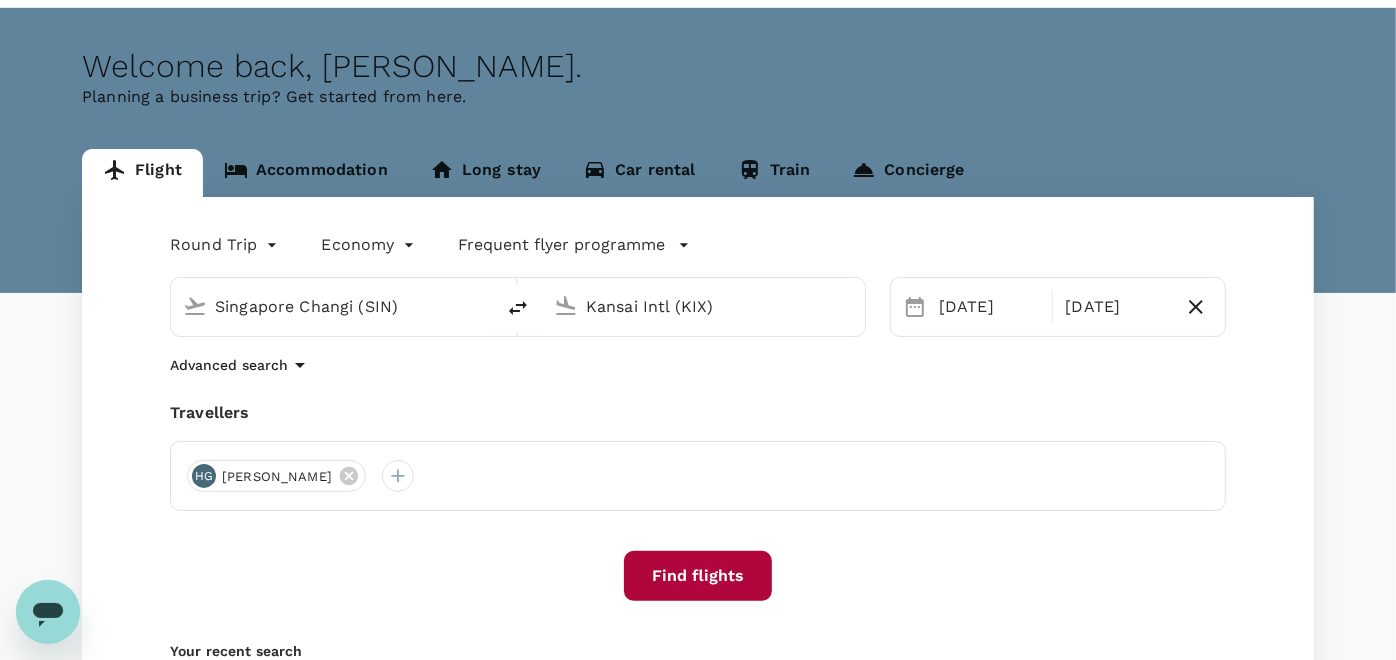 scroll, scrollTop: 152, scrollLeft: 0, axis: vertical 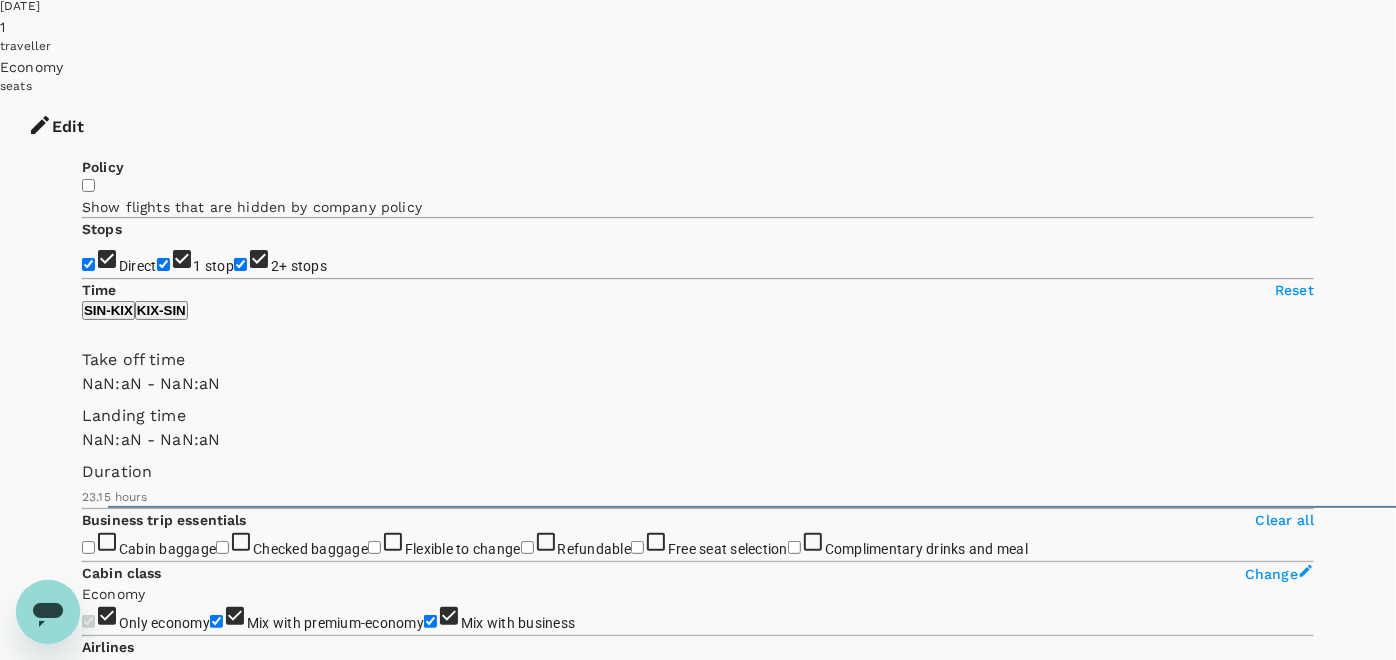 type on "1440" 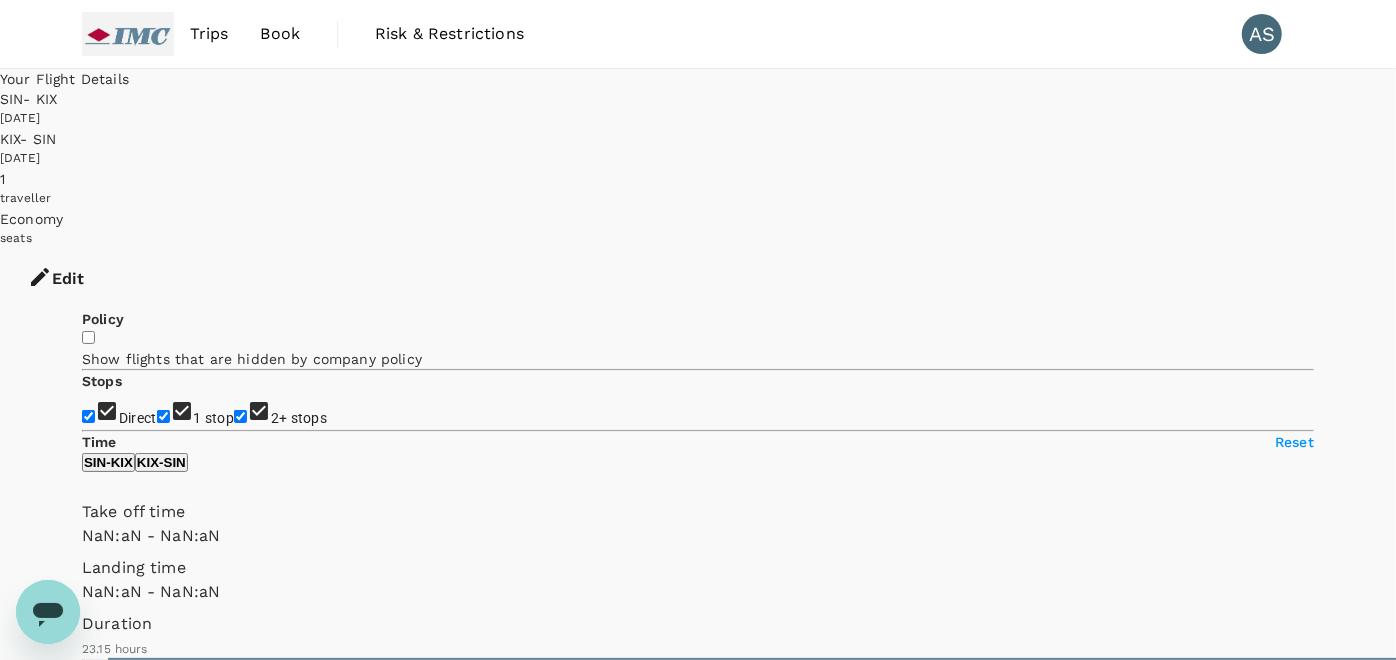 drag, startPoint x: 990, startPoint y: 551, endPoint x: 695, endPoint y: 408, distance: 327.83228 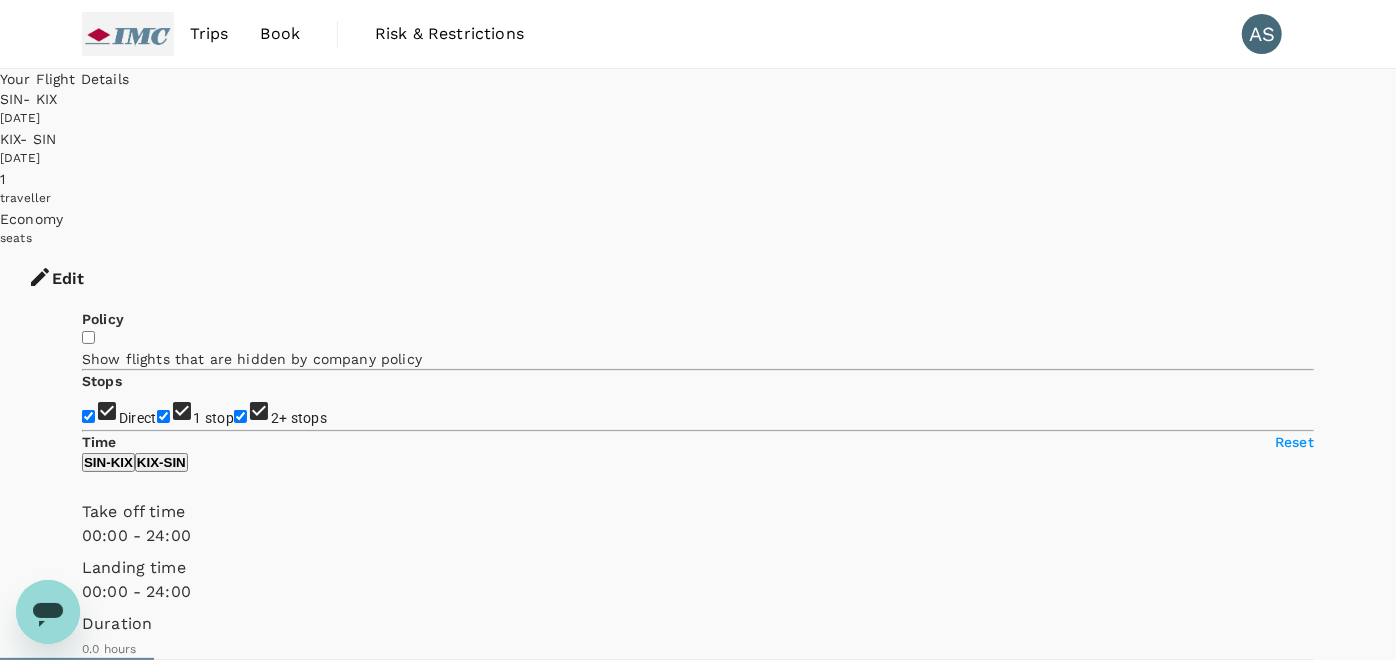 click on "1 stop" at bounding box center [163, 416] 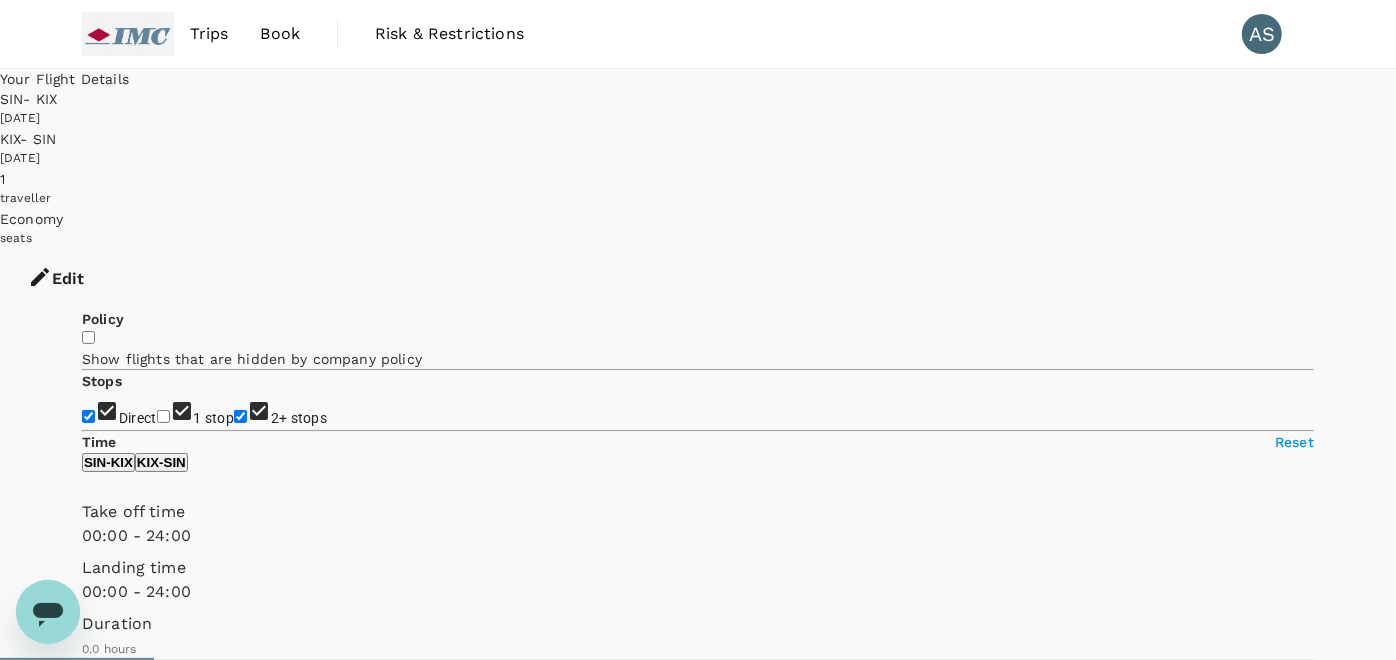 checkbox on "false" 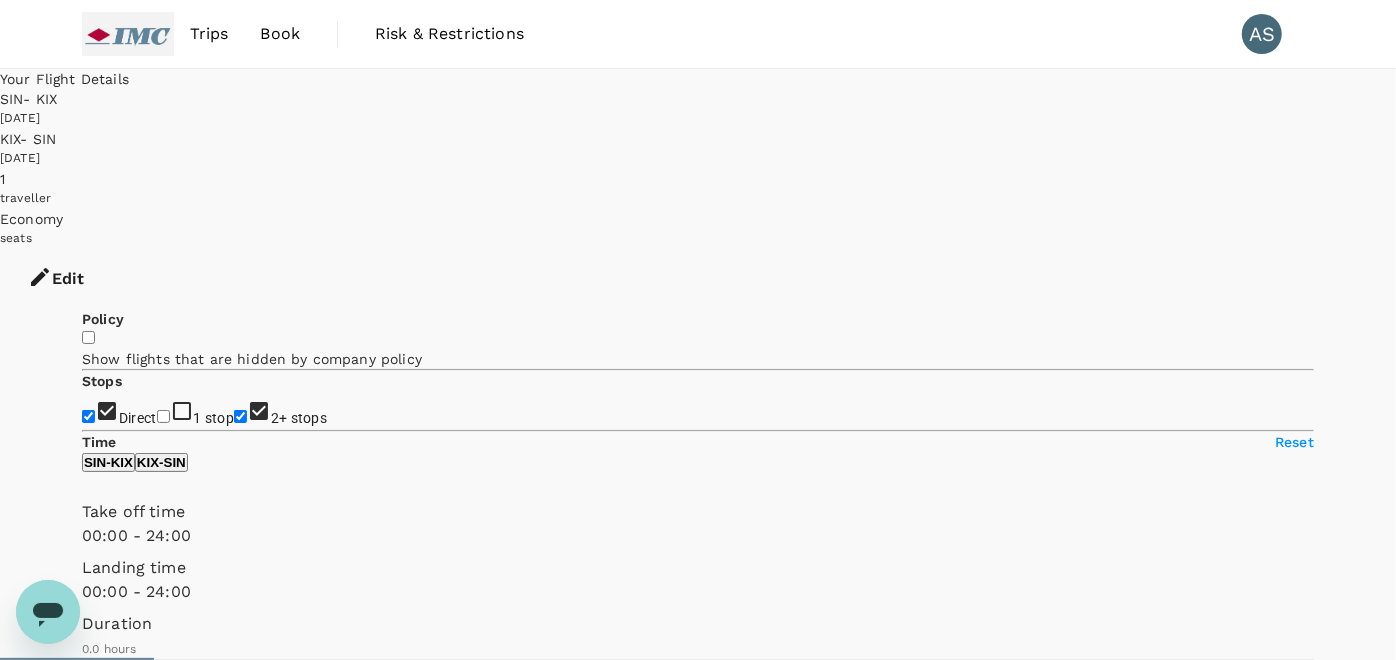 click on "2+ stops" at bounding box center (240, 416) 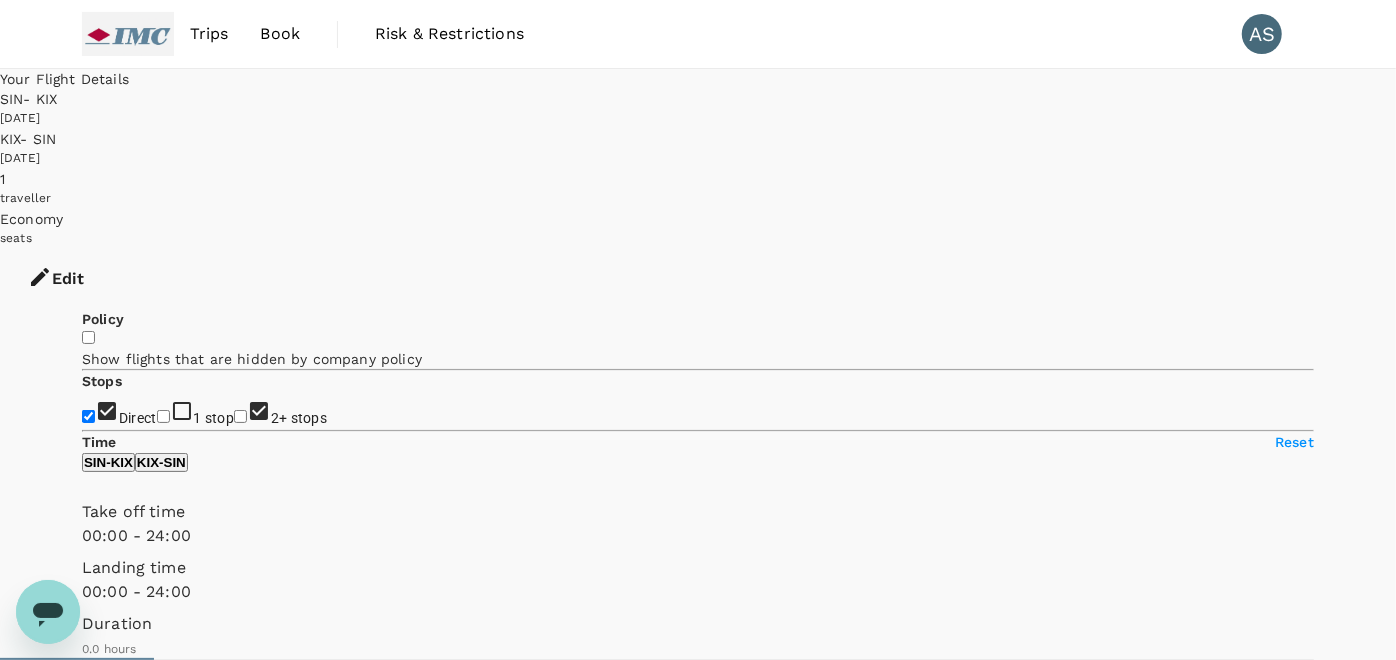 checkbox on "false" 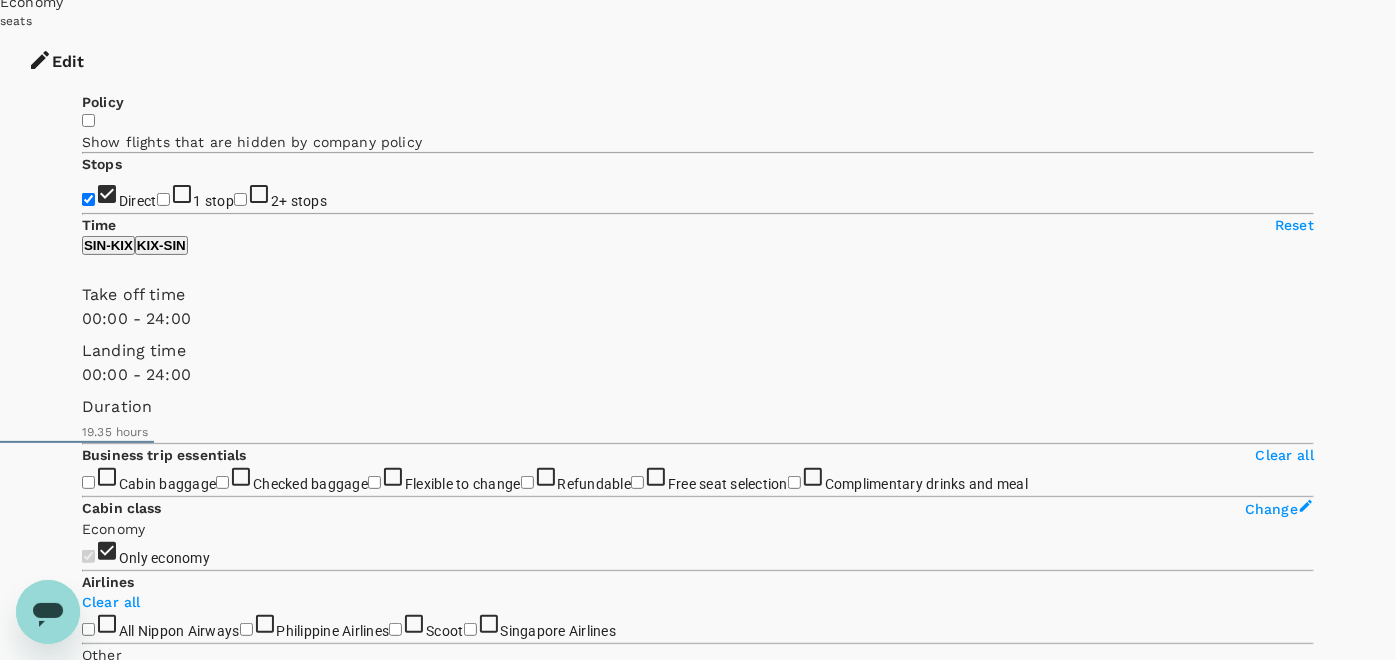 scroll, scrollTop: 222, scrollLeft: 0, axis: vertical 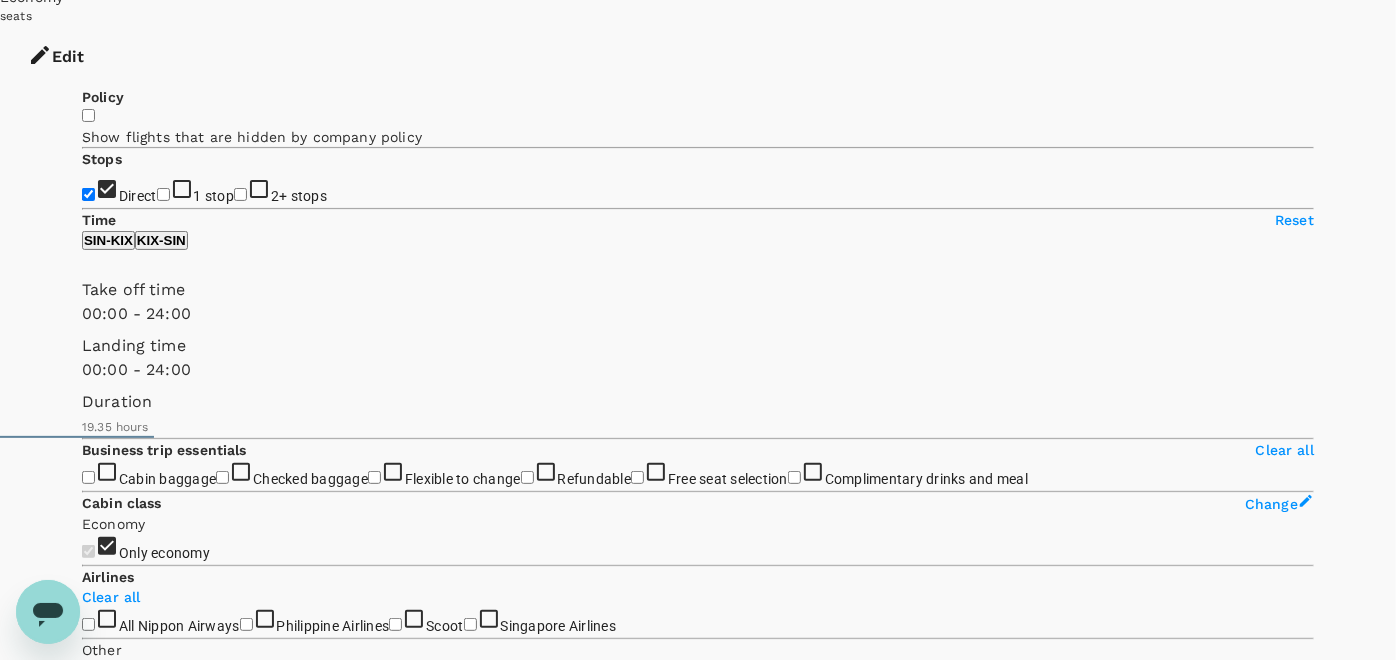 type on "1340" 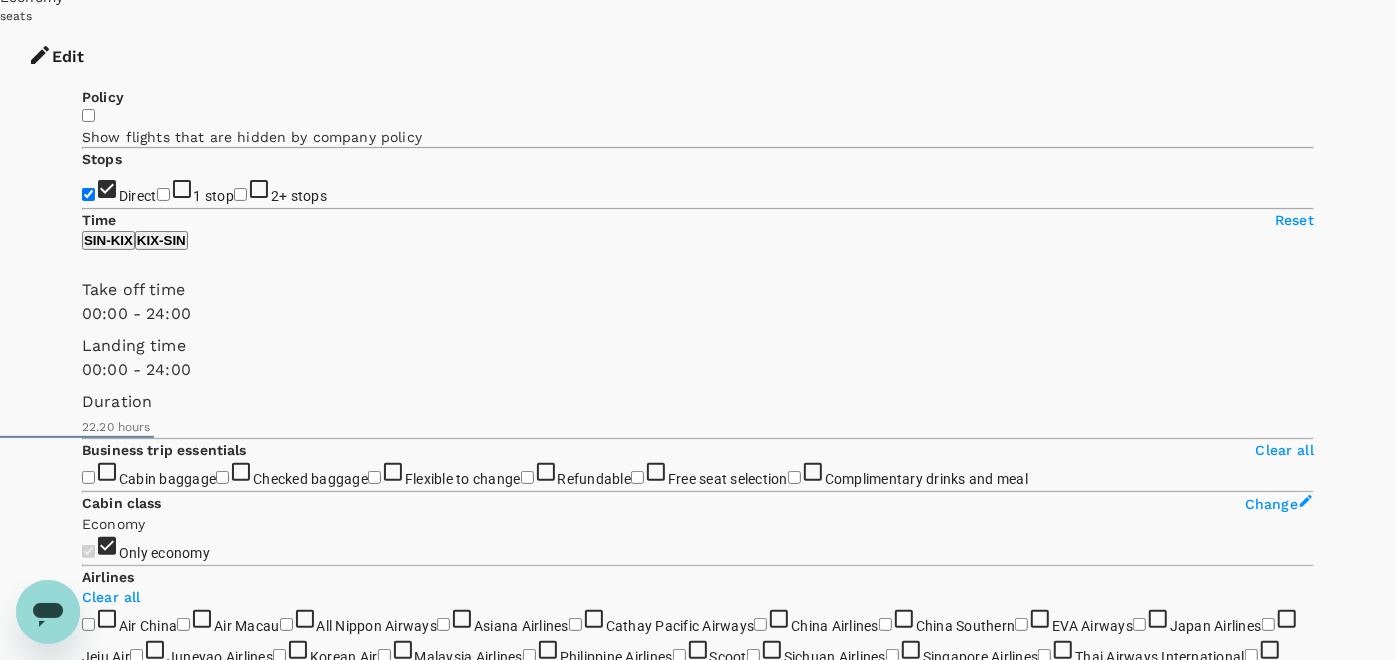 click on "View options" at bounding box center (121, 6939) 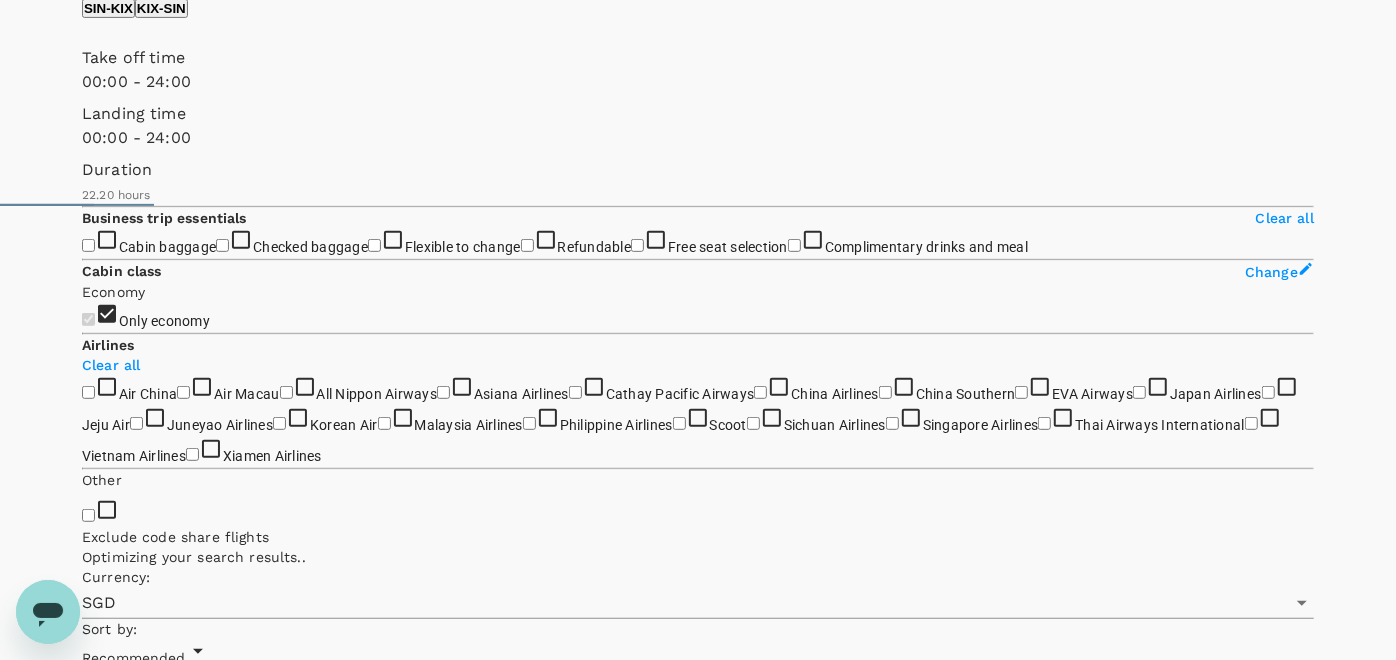 scroll, scrollTop: 471, scrollLeft: 0, axis: vertical 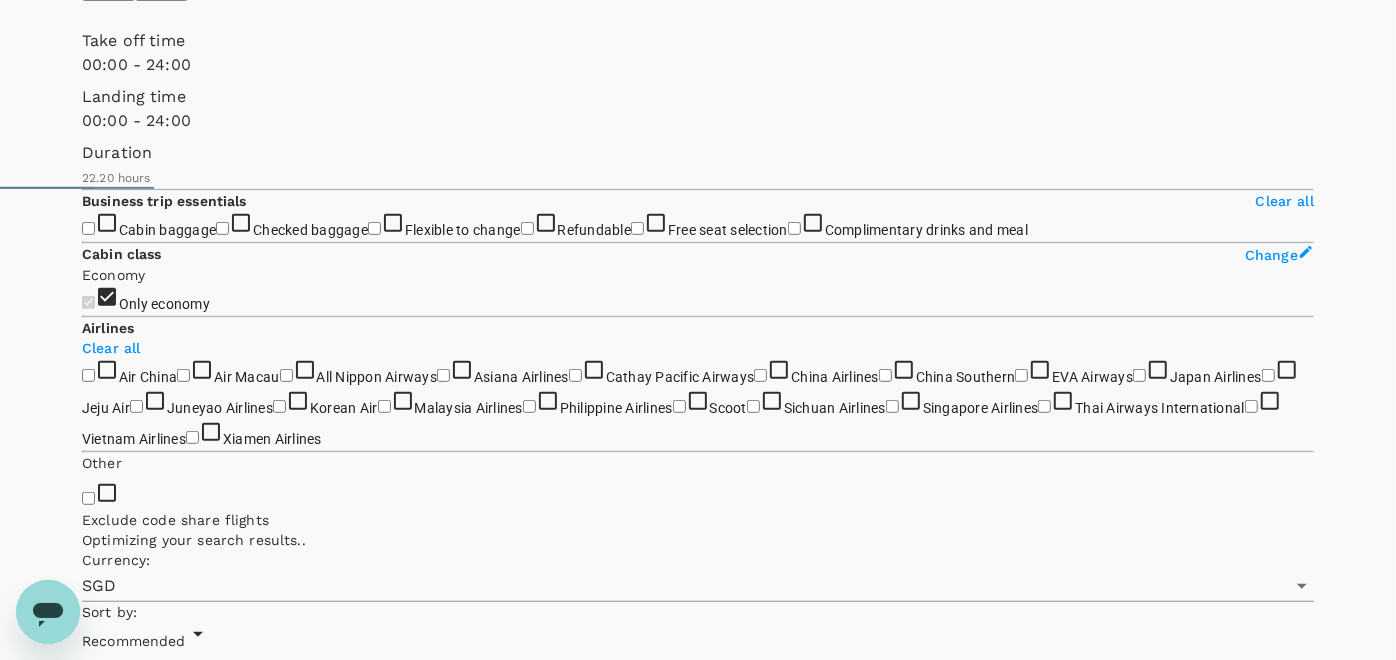 click on "SGD 1,385.65" at bounding box center (130, 7085) 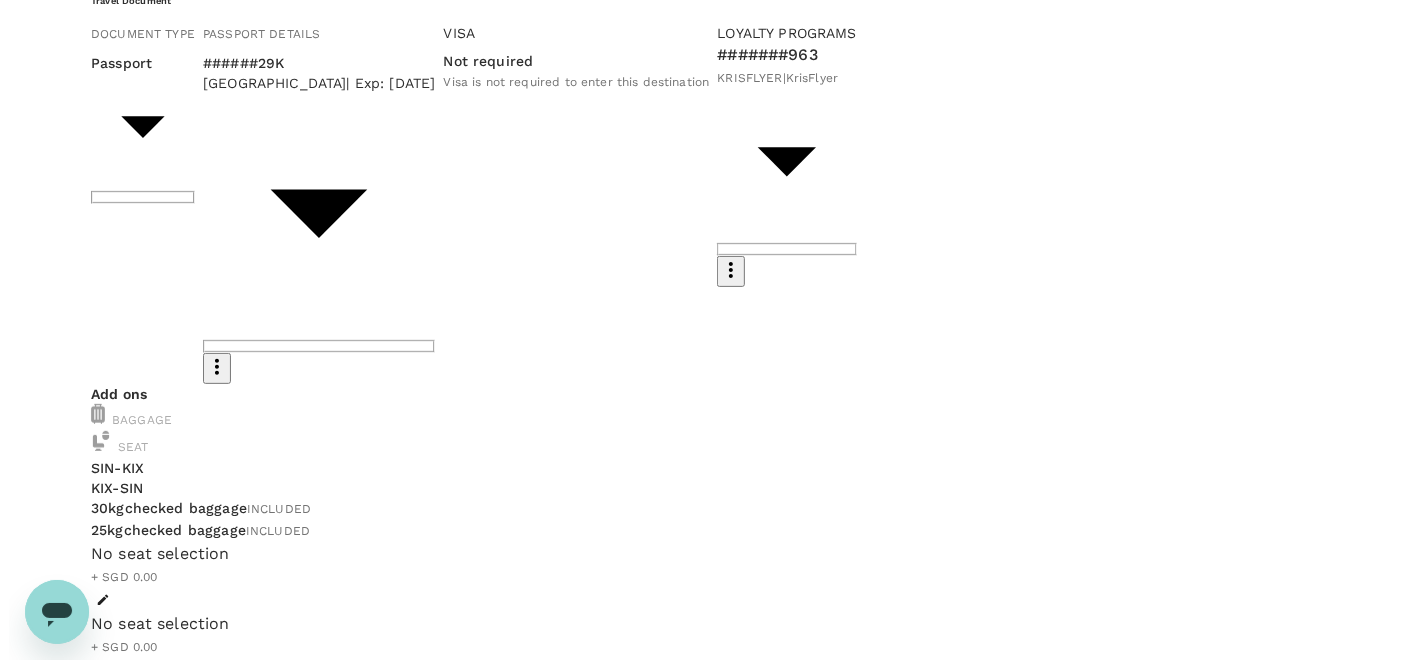 scroll, scrollTop: 300, scrollLeft: 0, axis: vertical 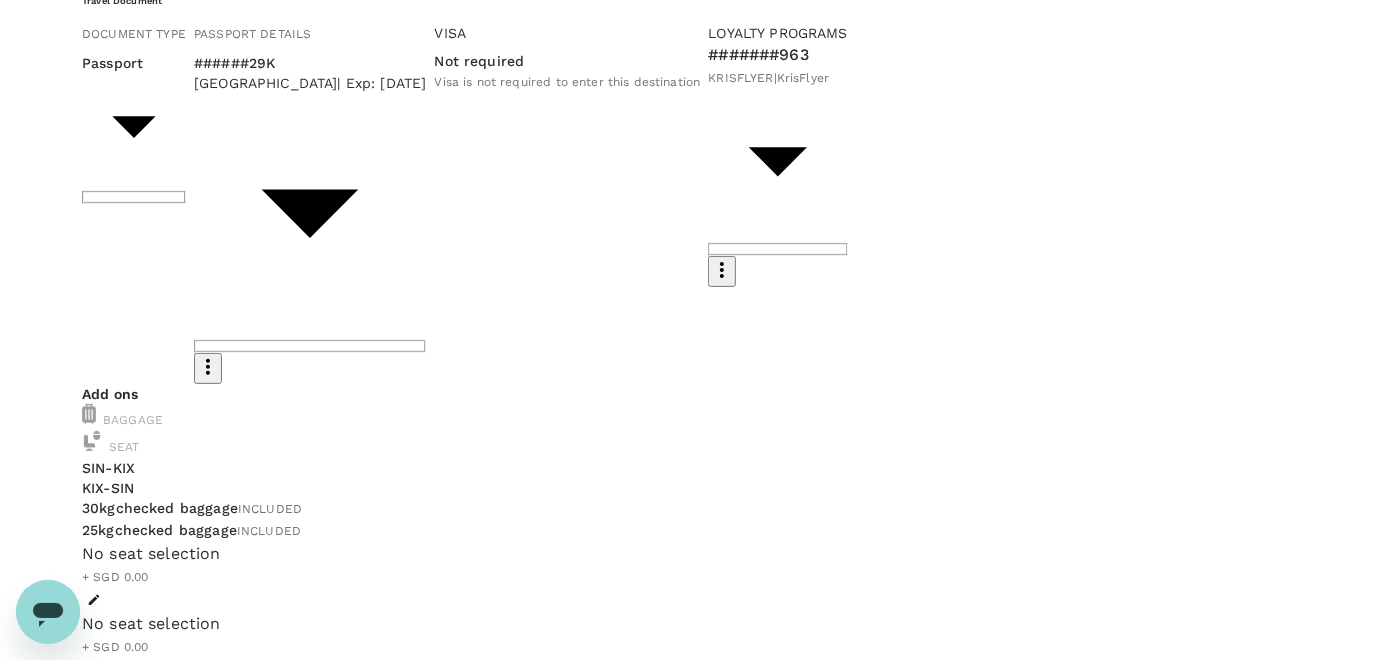 click on "Continue to payment details" at bounding box center (698, 1713) 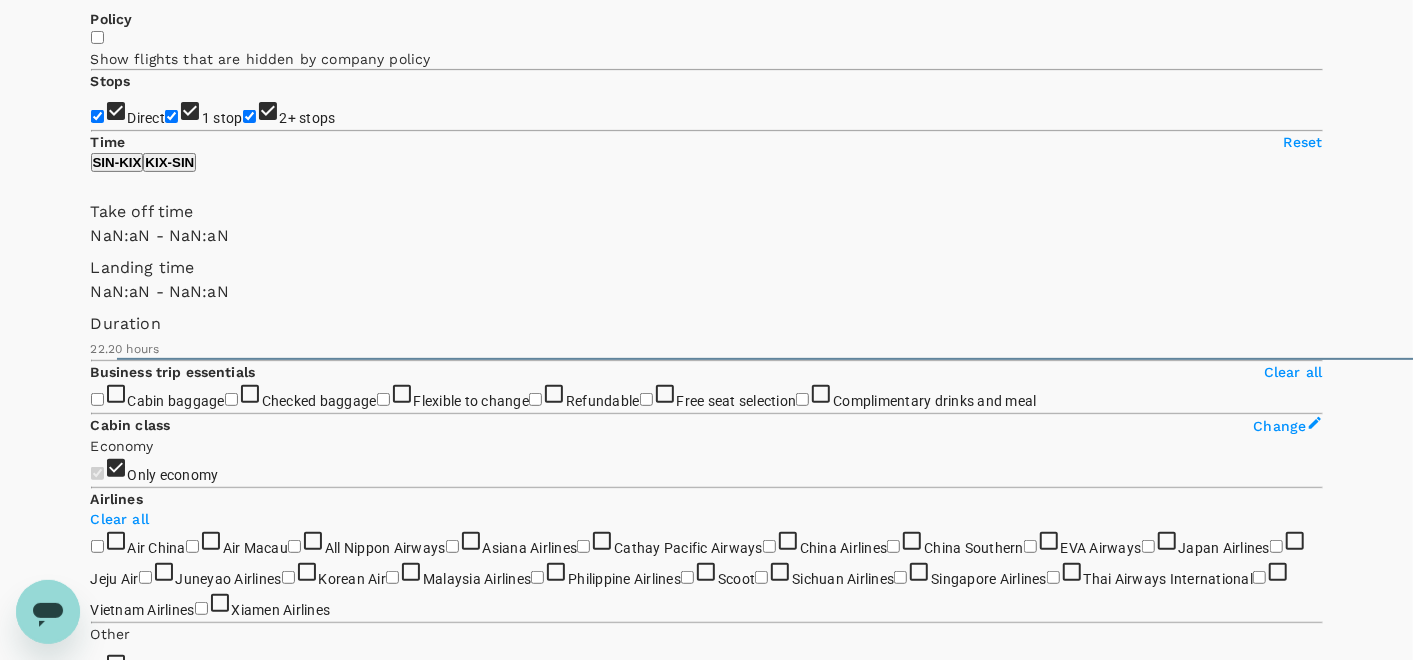type on "1440" 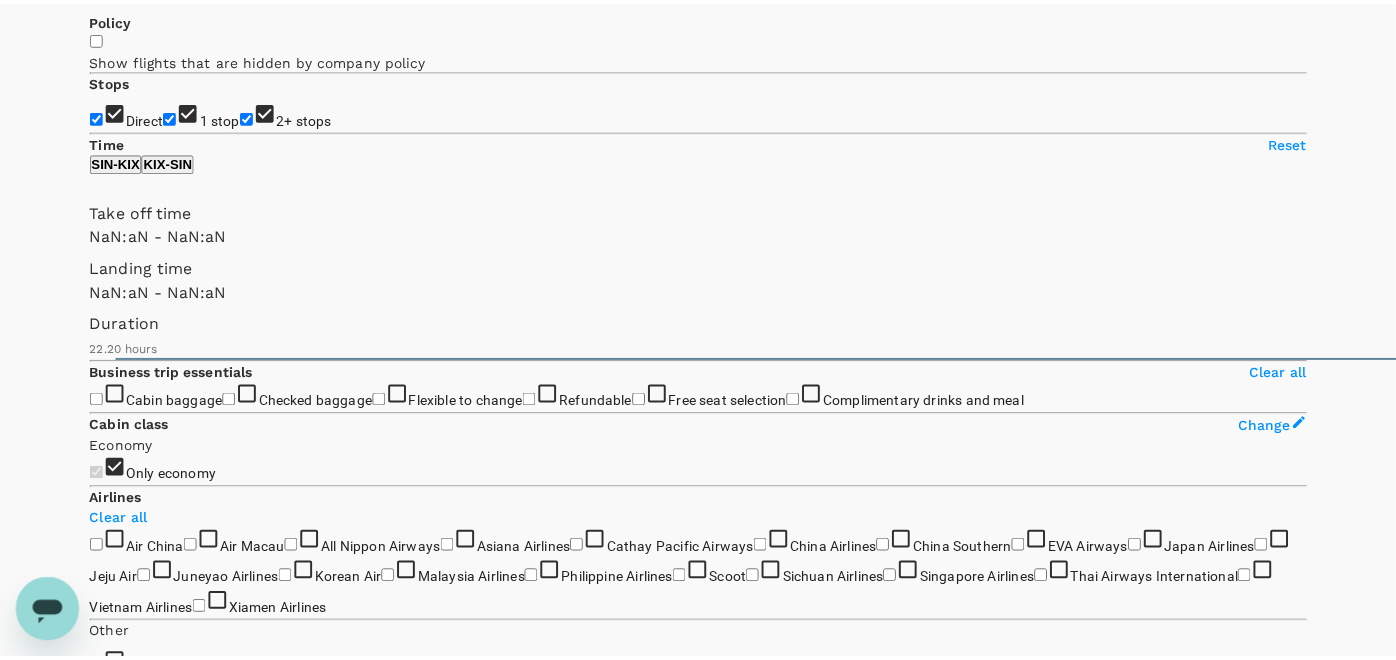 scroll, scrollTop: 471, scrollLeft: 0, axis: vertical 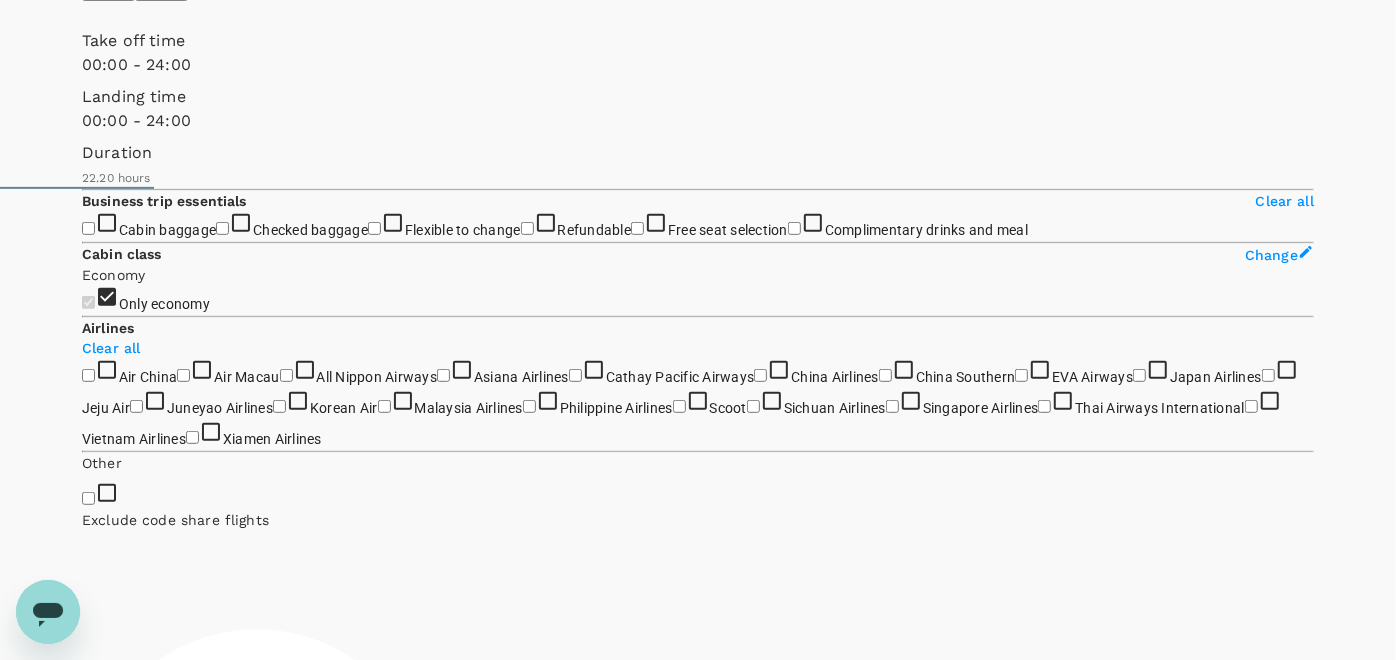 type on "1395" 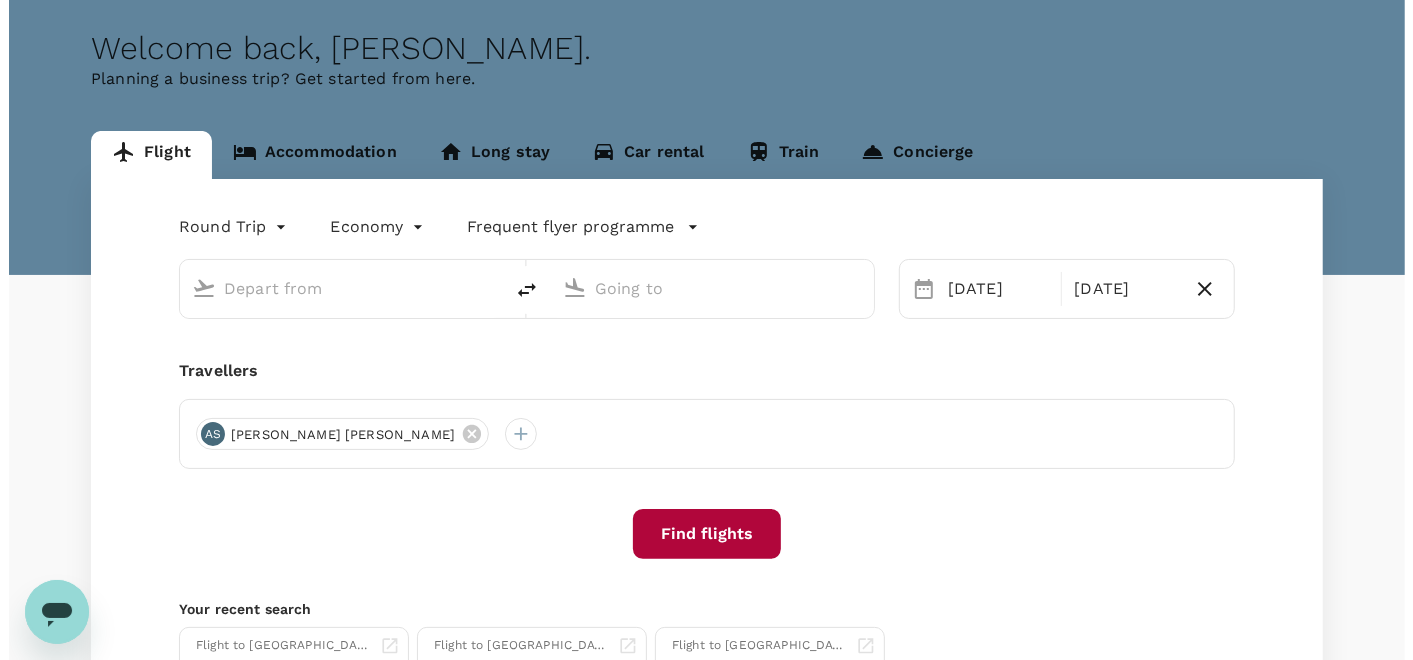 scroll, scrollTop: 0, scrollLeft: 0, axis: both 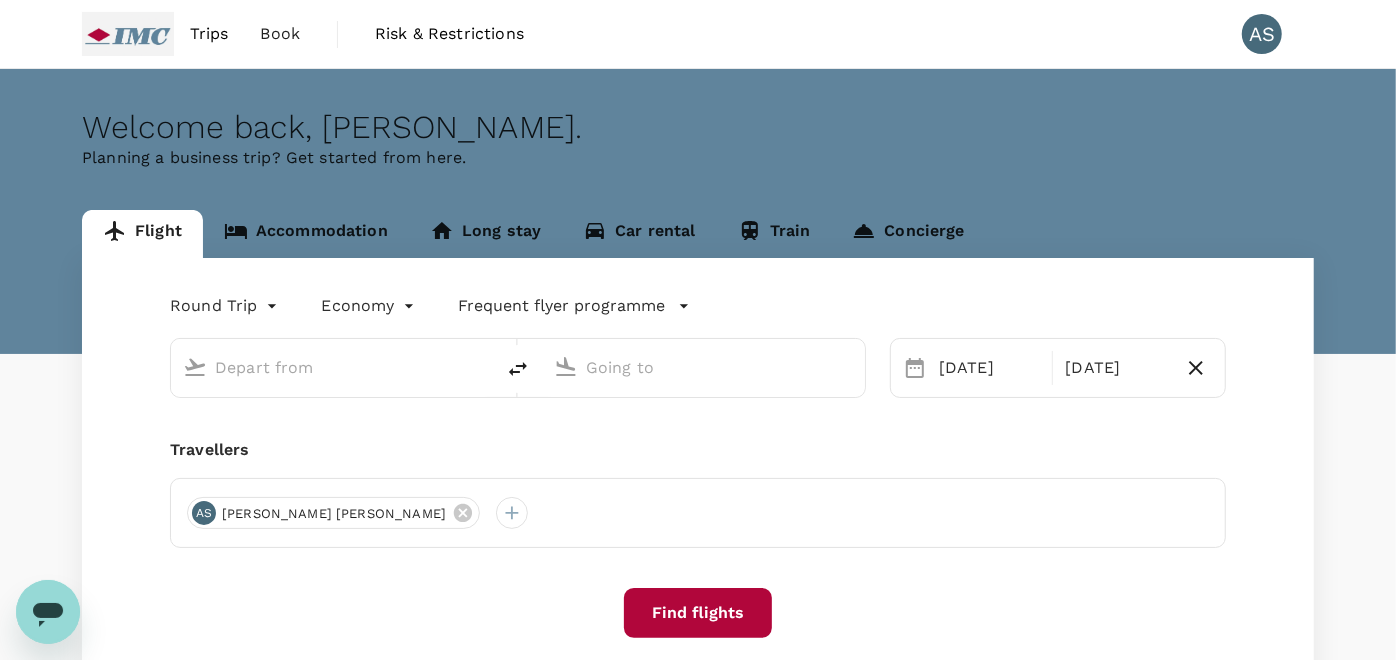 type on "Singapore Changi (SIN)" 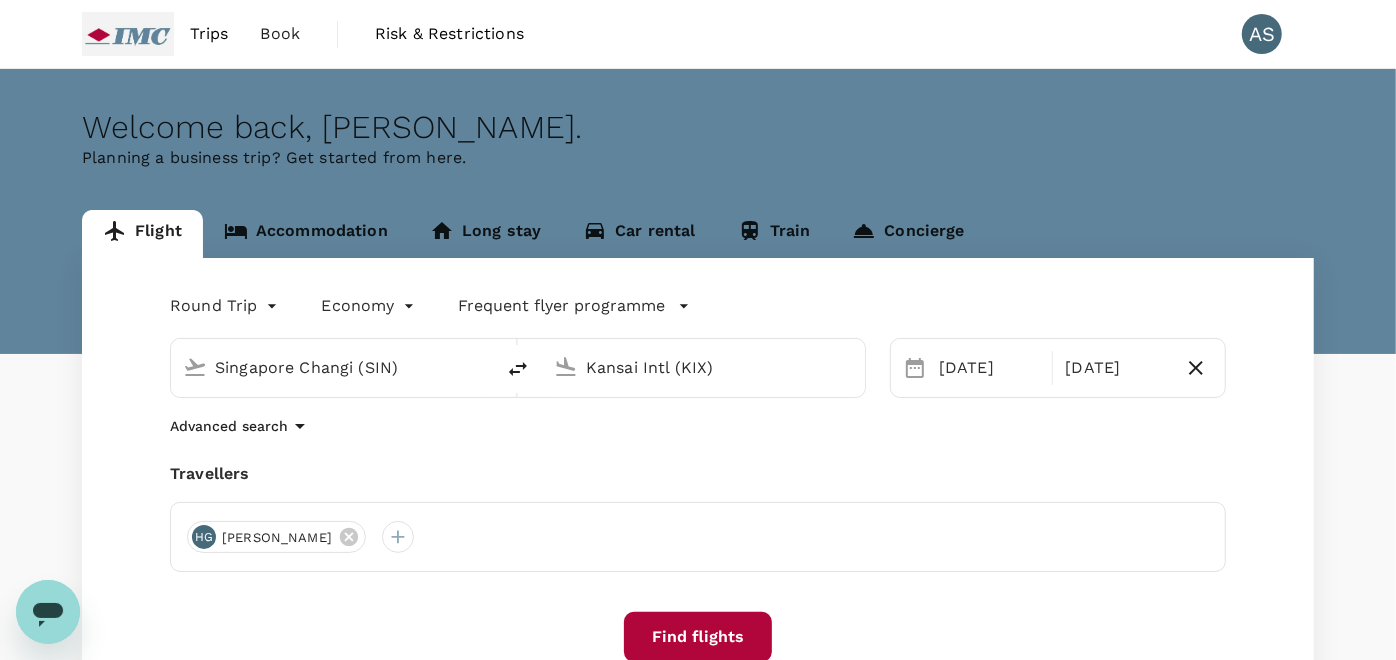 type 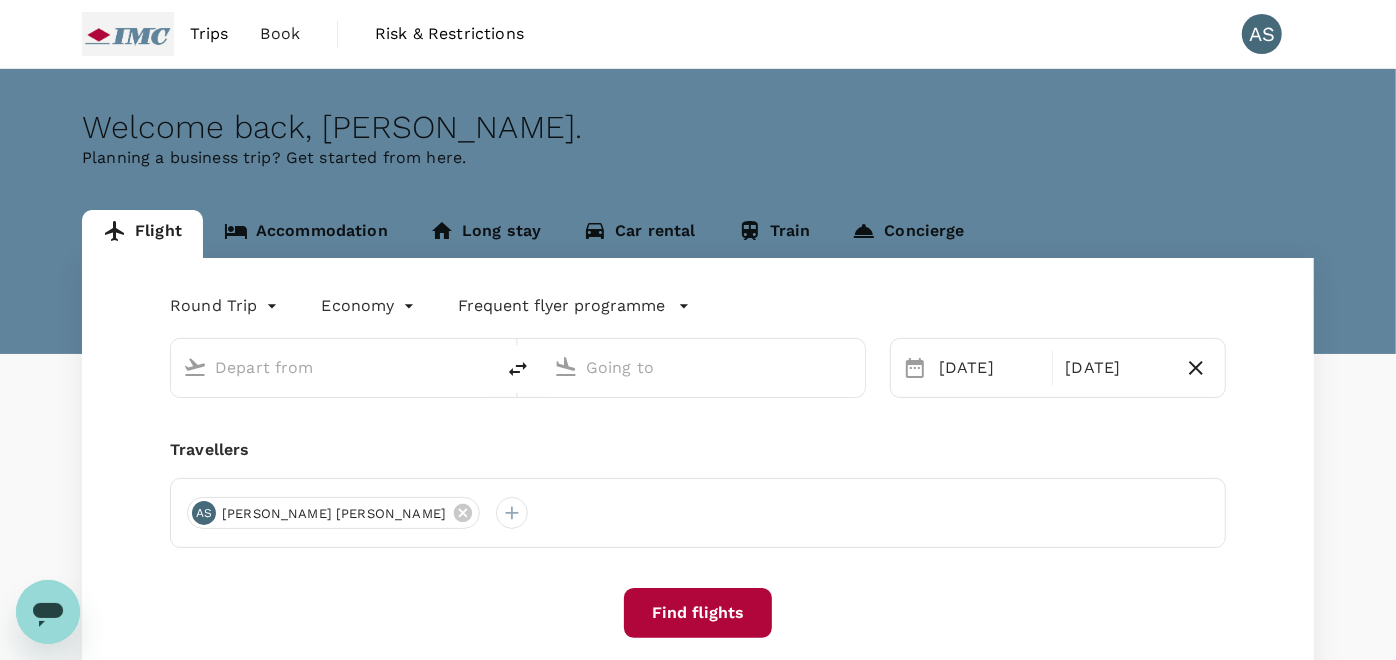 type on "Singapore Changi (SIN)" 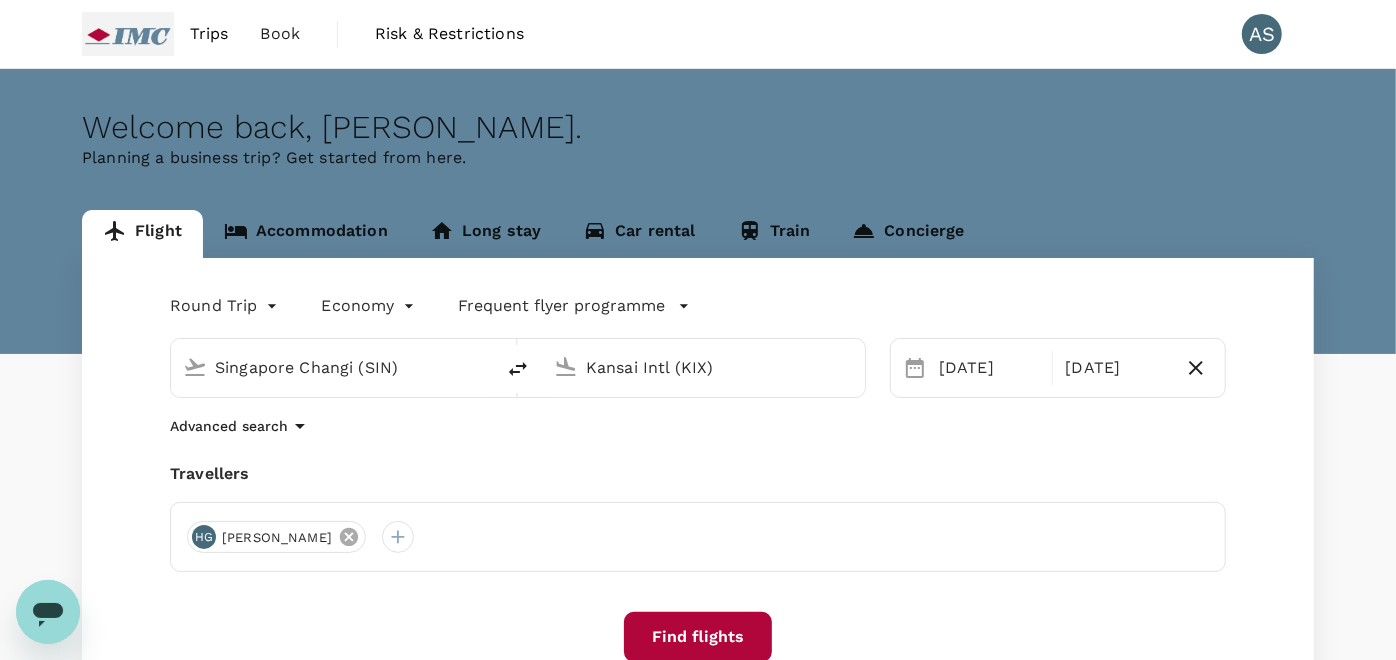 click 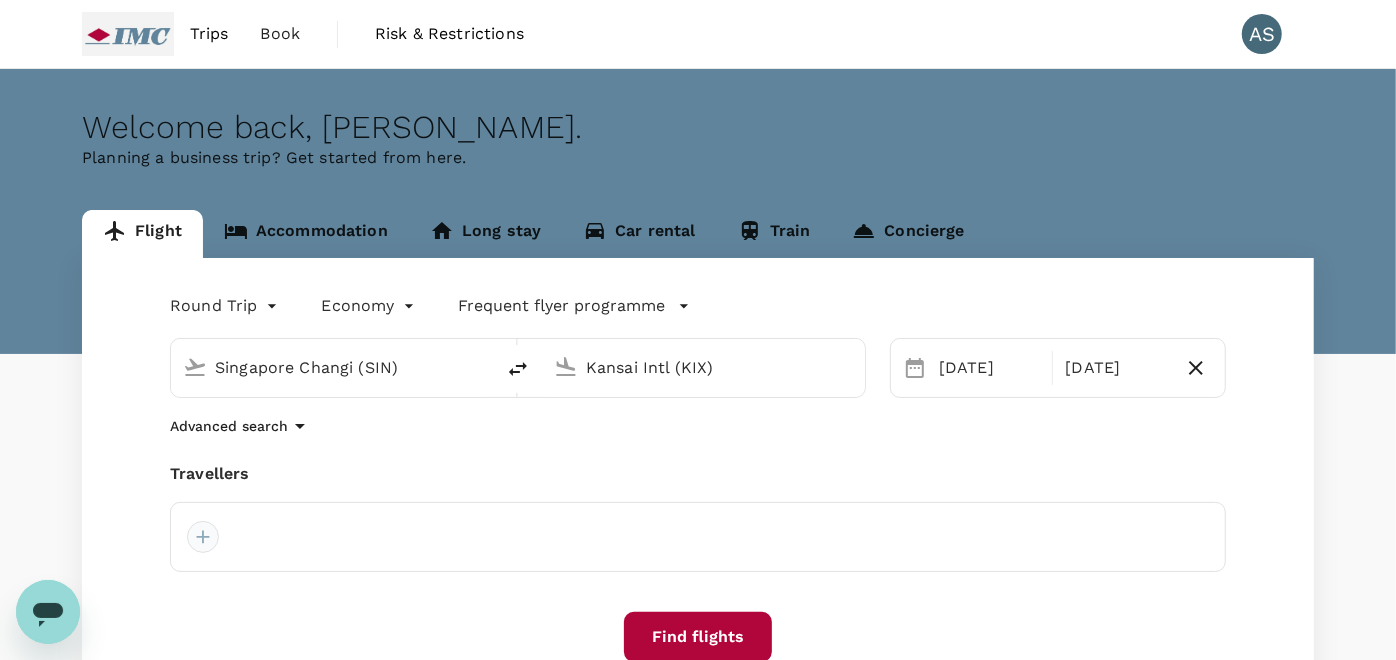 click at bounding box center (203, 537) 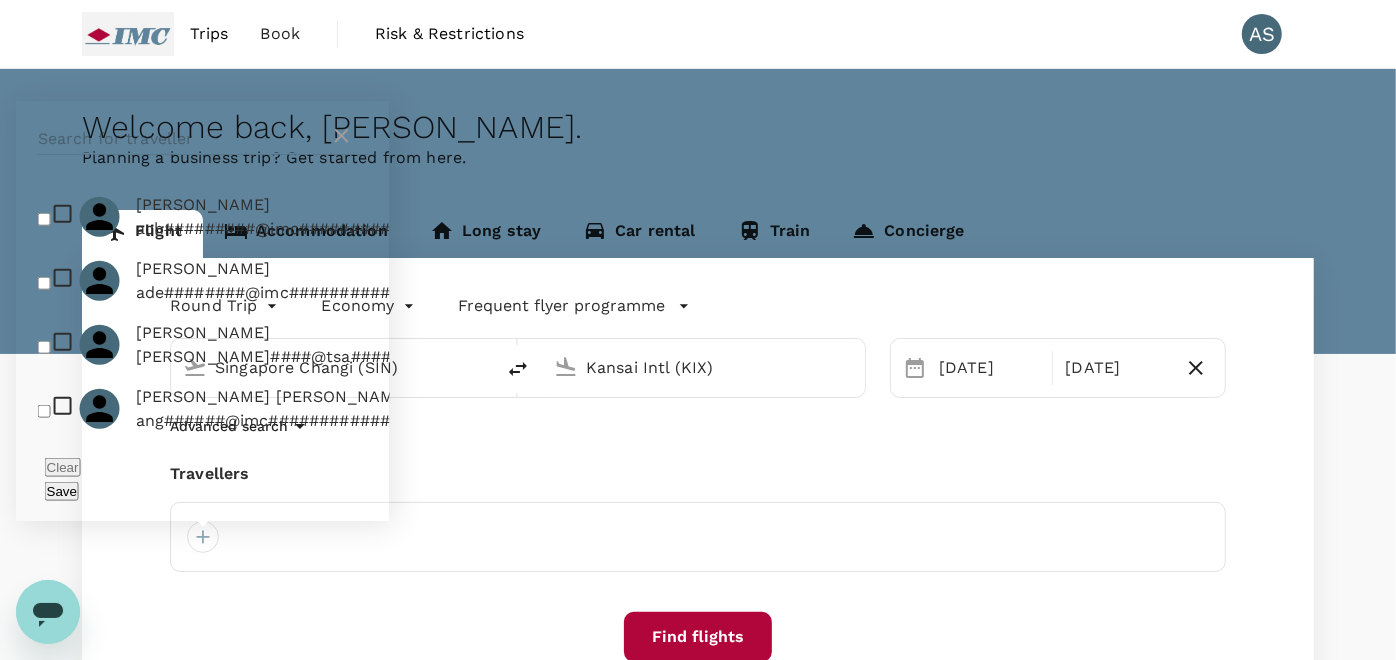 click at bounding box center (184, 139) 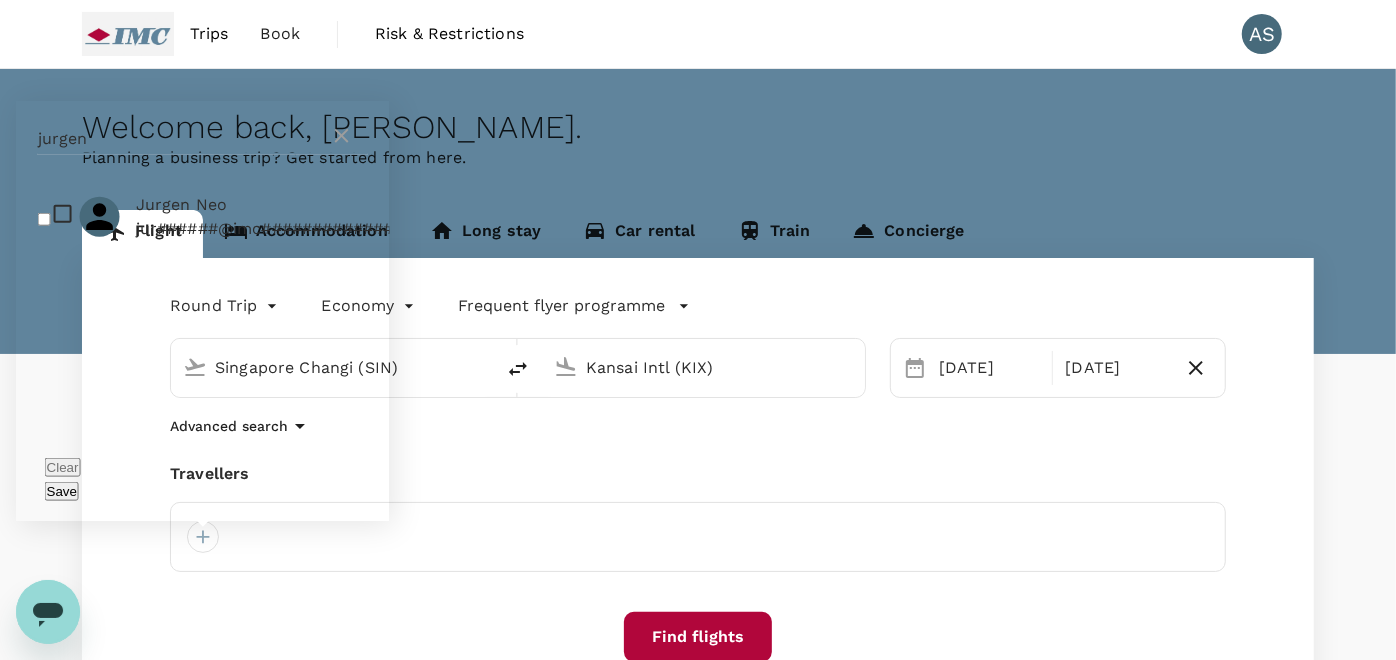 type on "jurgen" 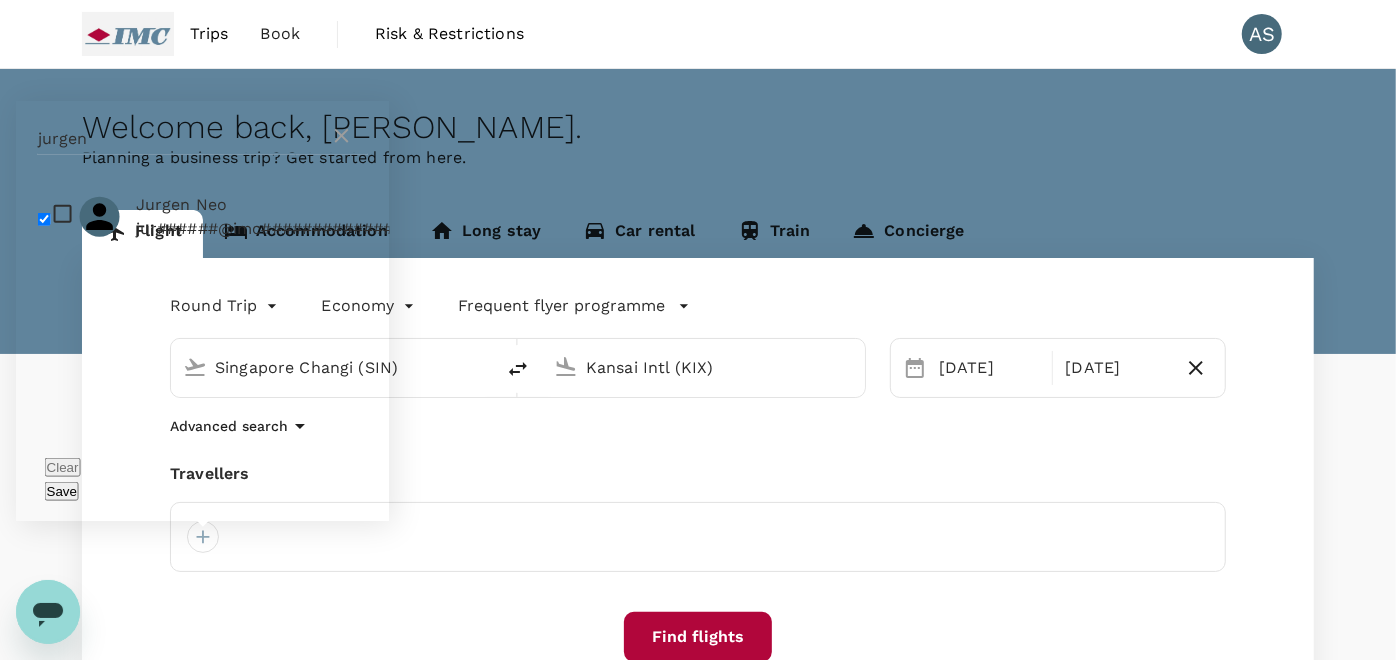 checkbox on "true" 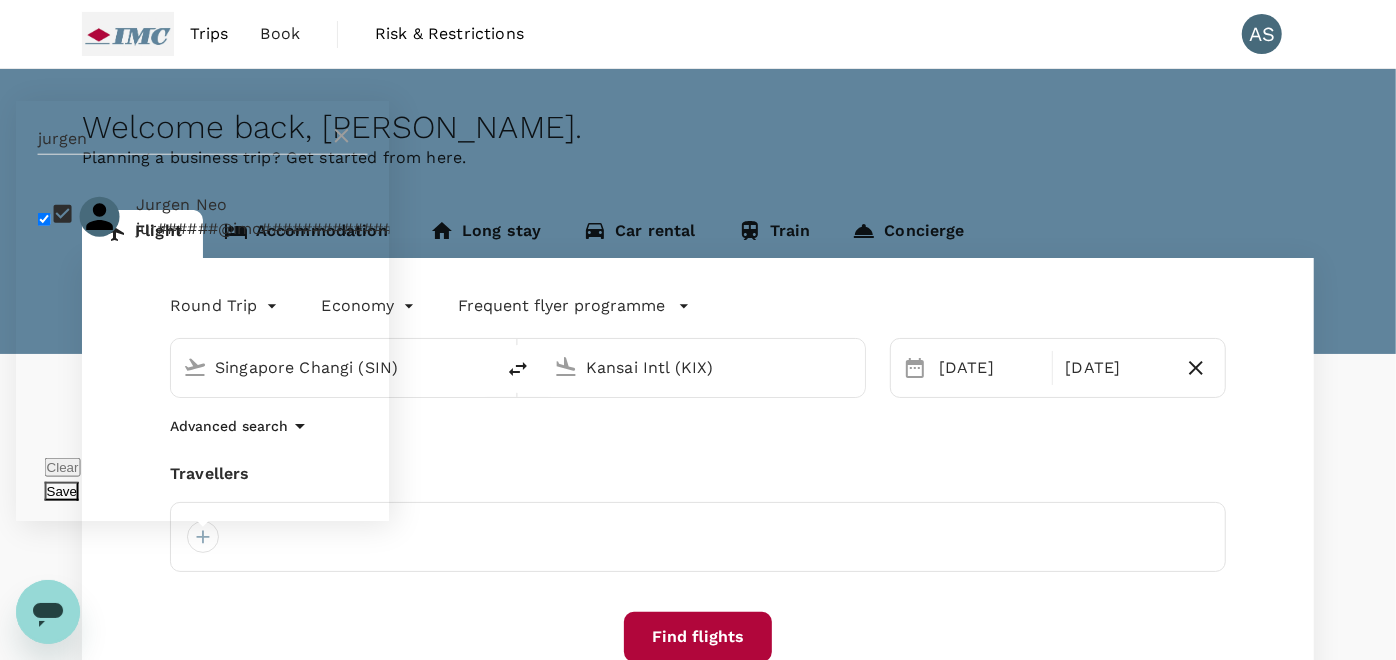 click on "Save" at bounding box center [62, 491] 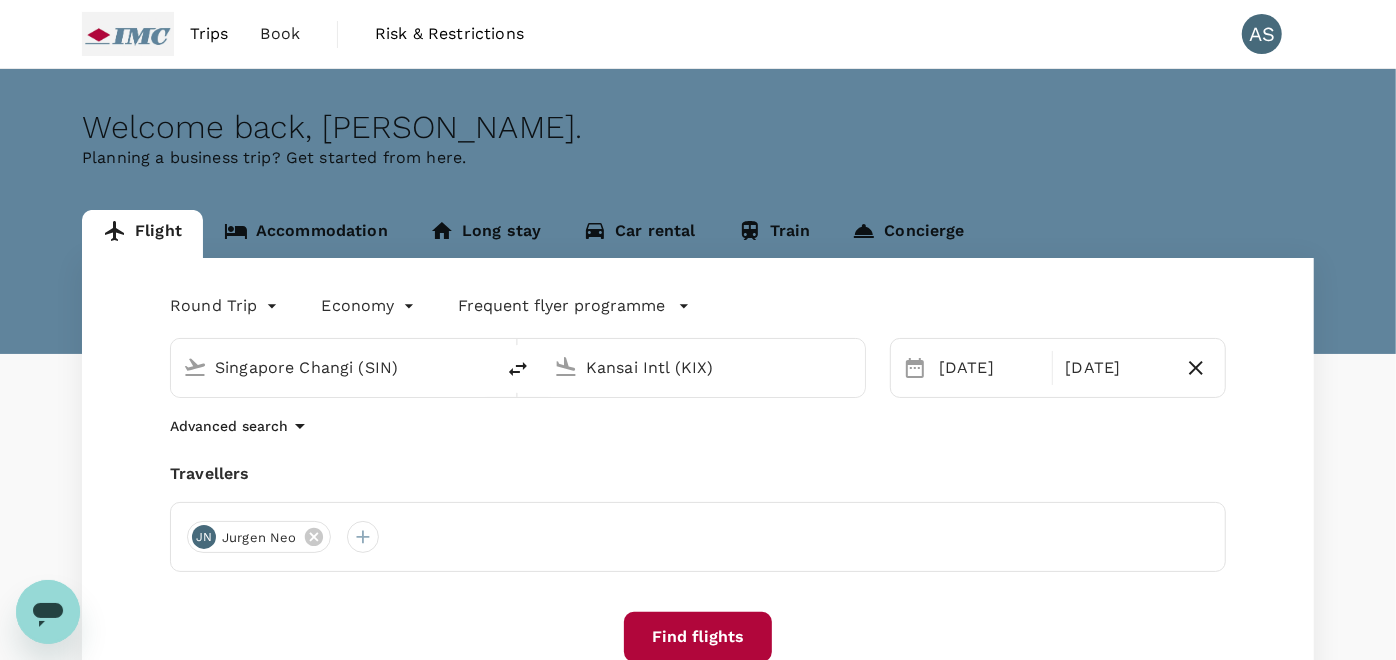 click on "Find flights" at bounding box center (698, 637) 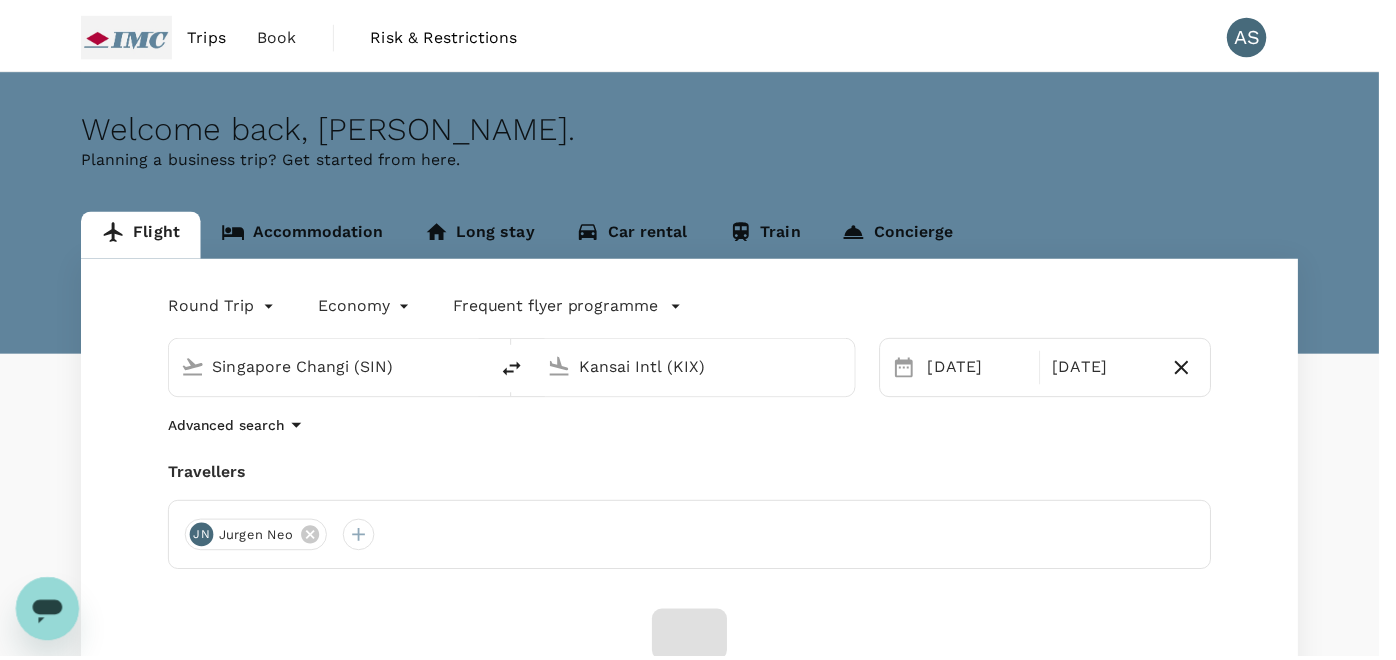 scroll, scrollTop: 108, scrollLeft: 0, axis: vertical 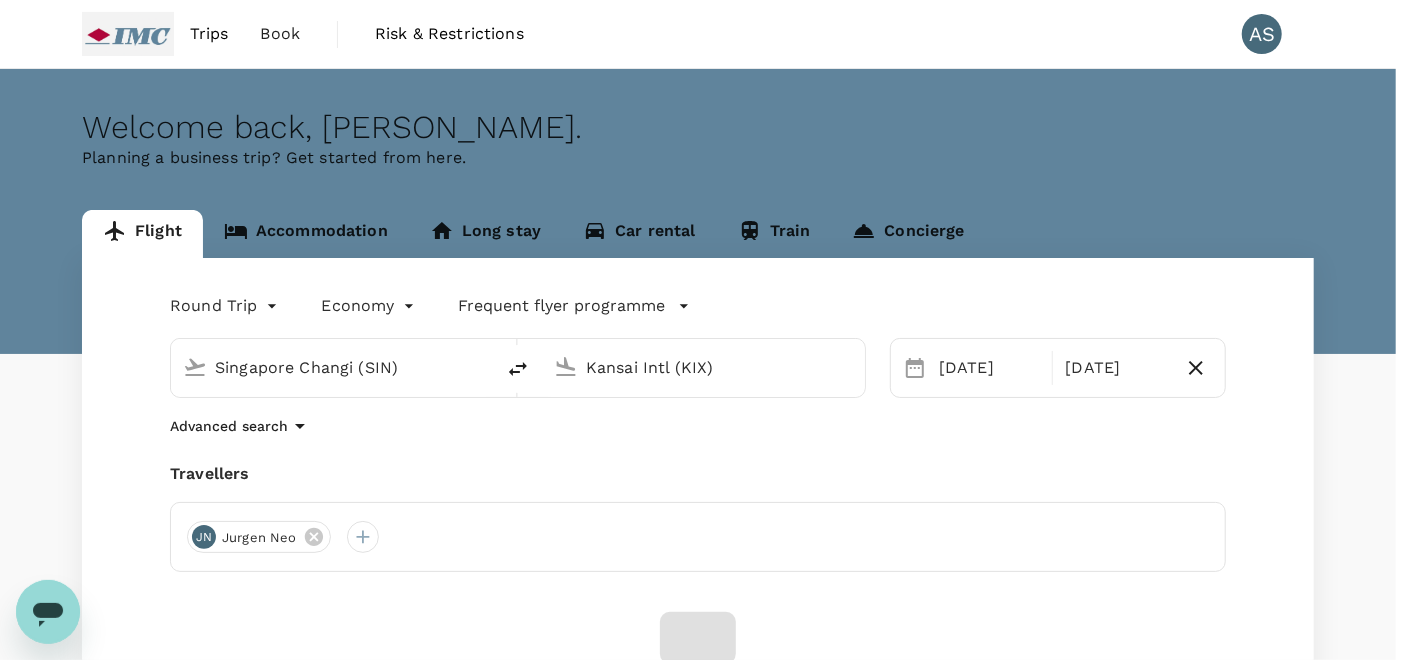 click on "Confirm" at bounding box center [73, 15023] 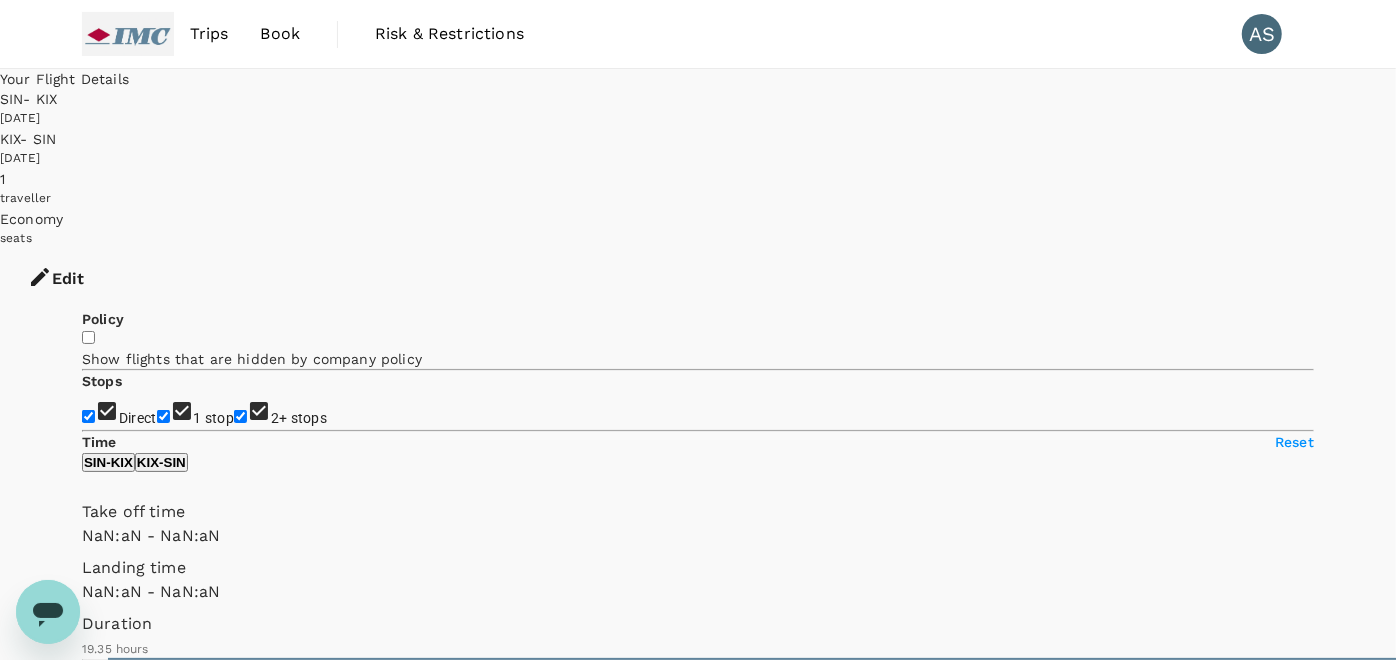 type on "SGD" 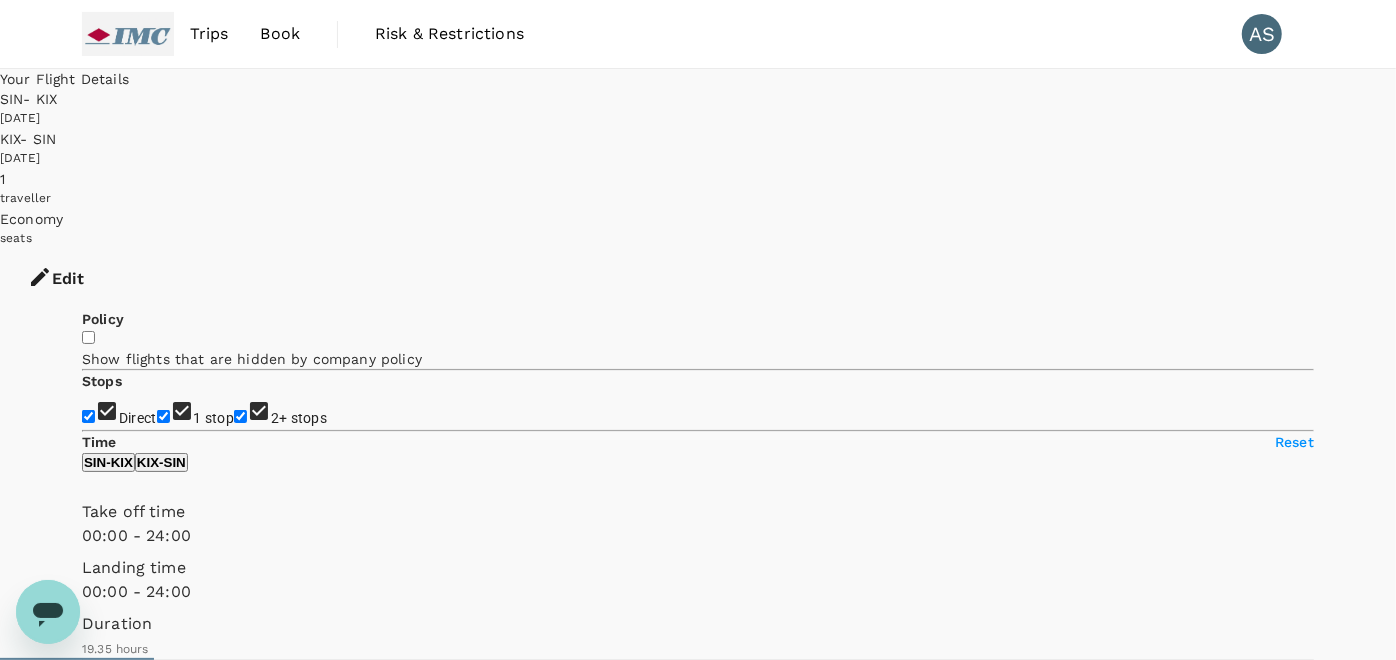 click on "1 stop" at bounding box center (214, 418) 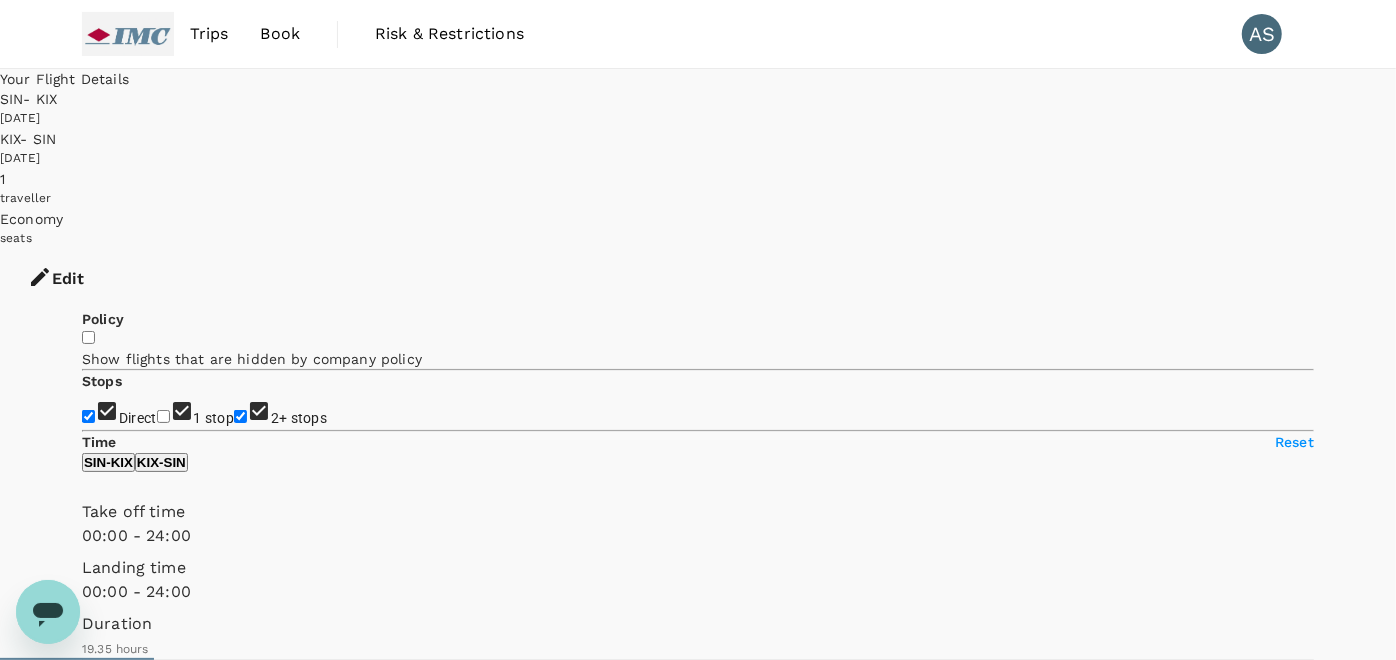 checkbox on "false" 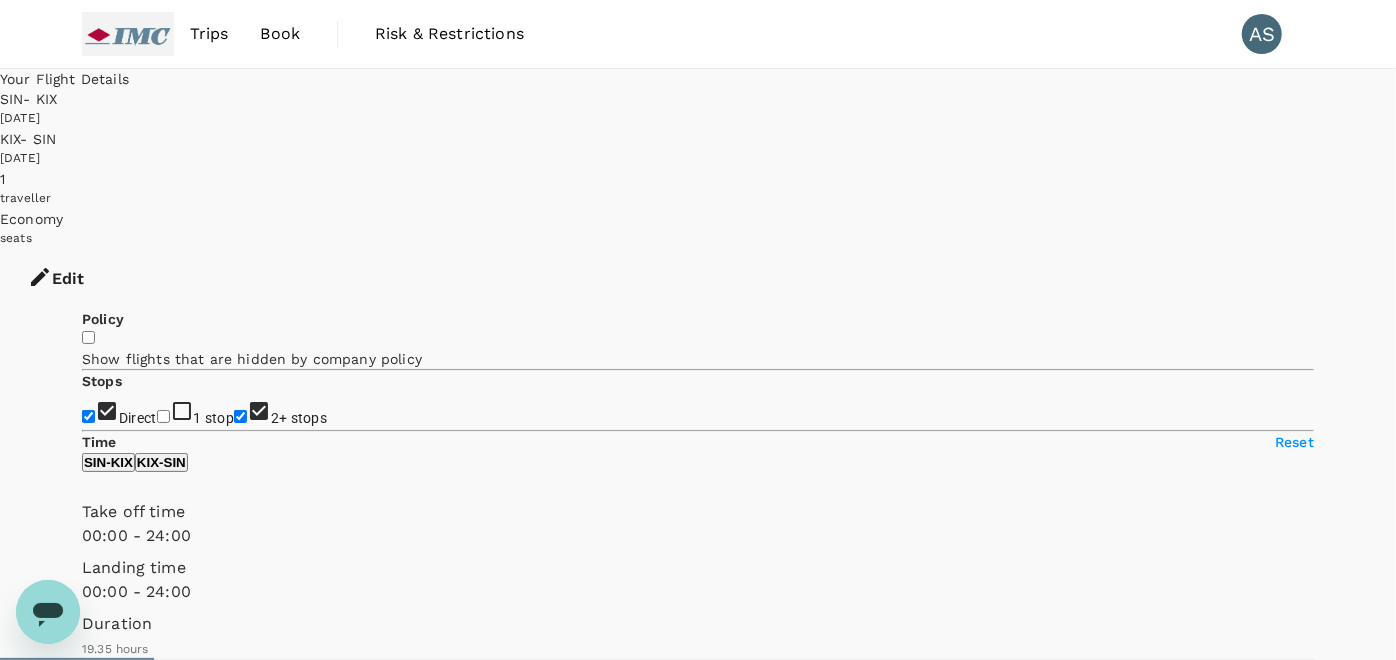 click on "2+ stops" at bounding box center [299, 418] 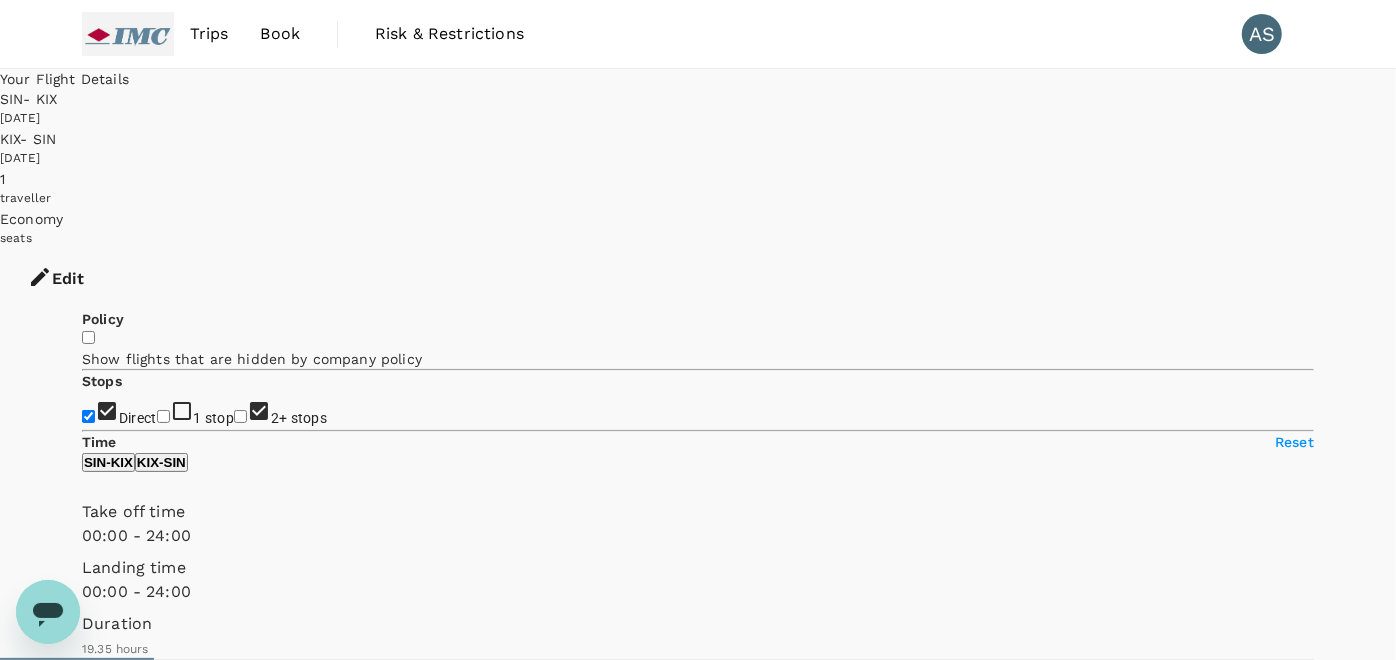 checkbox on "false" 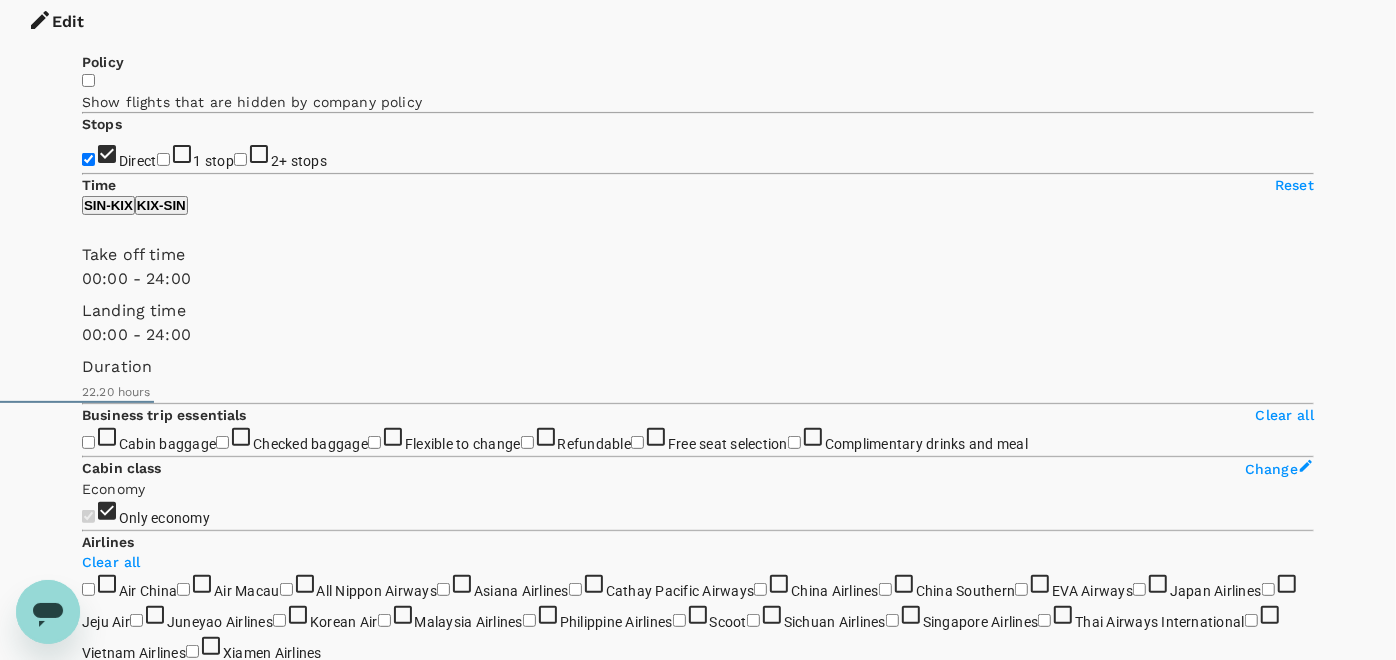 scroll, scrollTop: 333, scrollLeft: 0, axis: vertical 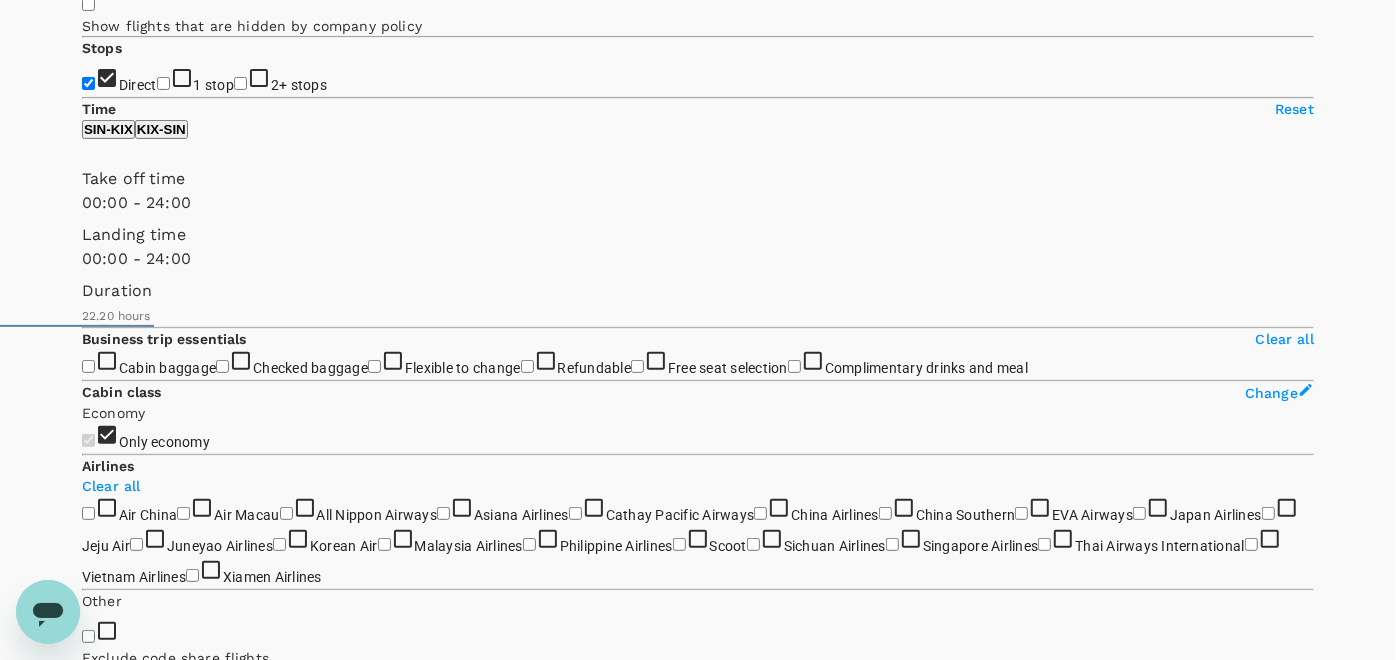 click on "View options" at bounding box center [121, 6828] 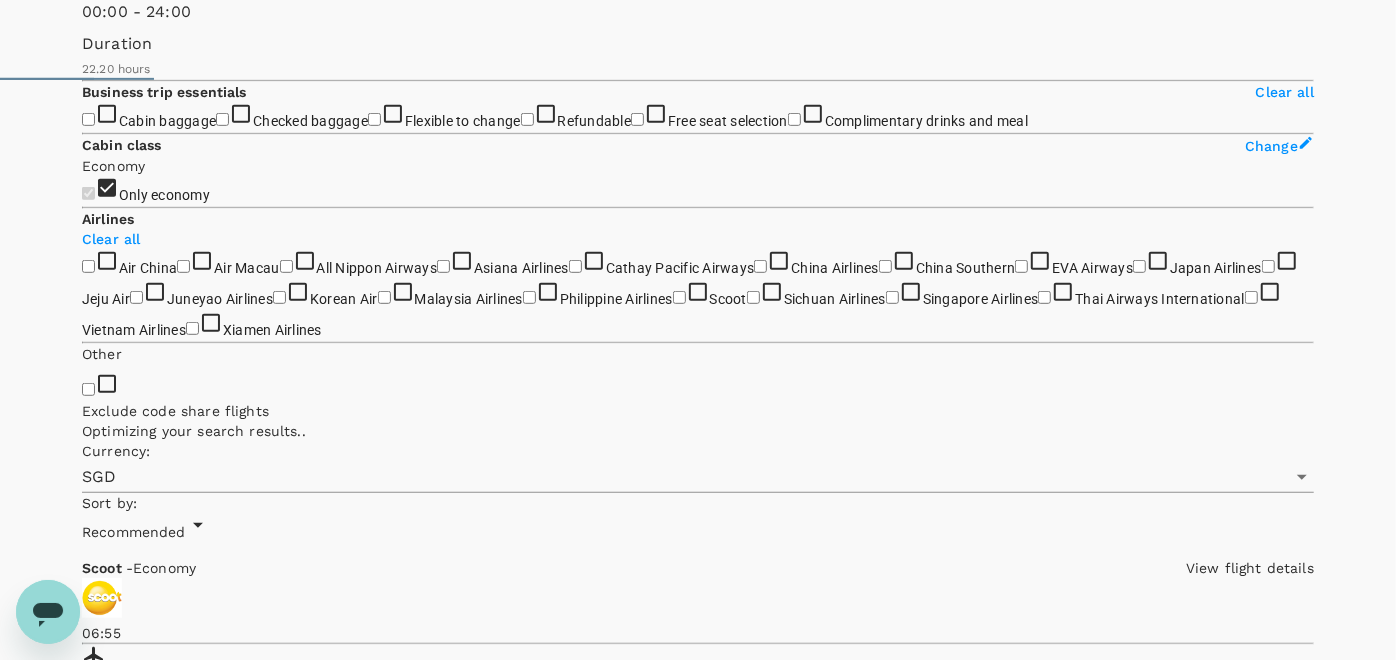 scroll, scrollTop: 648, scrollLeft: 0, axis: vertical 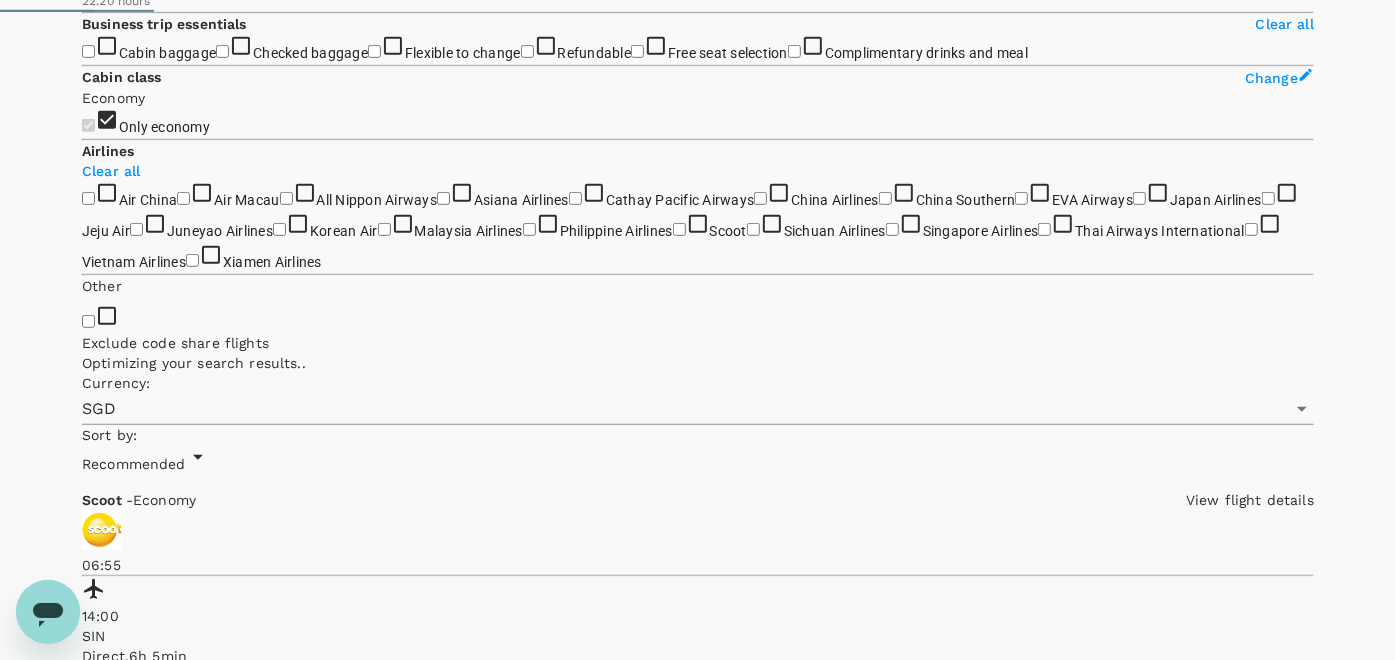 click on "Optimizing your search results.. Currency :  SGD Sort by :  Recommended Scoot     - Economy   View flight details 06:55 14:00 SIN Direct ,  6h 5min KIX 15:00 20:45 KIX Direct ,  6h 45min SIN Non-refundable Changeable (SGD 240.00 fee) 30kg + 6 Others From SGD 997.65 Book Approval required Singapore Airlines     - Economy   View flight details 14:20 21:20 SIN Direct ,  6h 0min KIX 23:20 05:00 +1d KIX Direct ,  6h 40min SIN Refundable (SGD 220.00 fee) Changeable (SGD 70.00 fee) 25kg + 13 Others From SGD 1,385.65 View options Flight options Economy Sabre Economy Standard + Economy Value Flight services Refundable with a SGD 220  fee Can be changed with a SGD 70  fee Change allowed for a fee 25kg Checked Baggage Show more SGD 1,385.65 Approval required Sabre Economy Standard Flight services Refundable with a SGD 150  fee Can be changed with a SGD 30  fee Change allowed for a fee 30kg Checked Baggage Show more SGD 1,491.65 Approval required Sabre Economy Flexi Flight services Refundable with a SGD 90  fee Show more" at bounding box center [698, 30960] 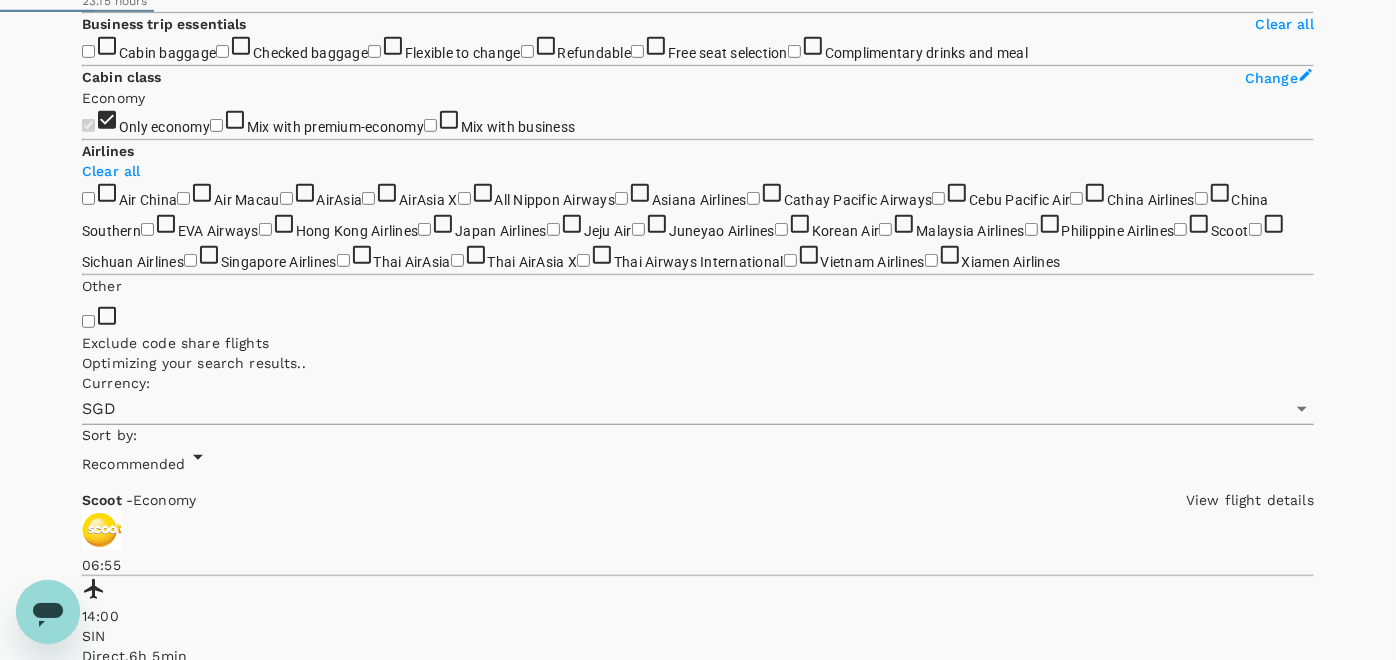 click on "SGD 1,203.91" at bounding box center (126, 6886) 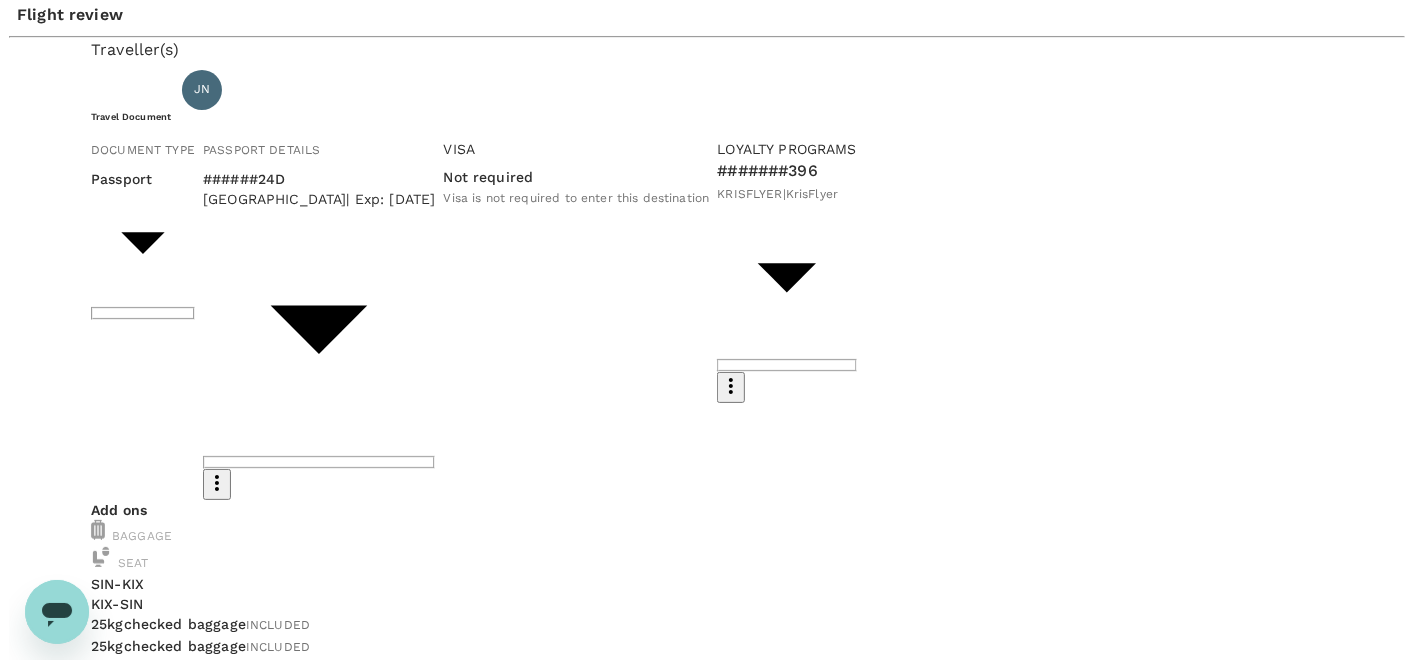scroll, scrollTop: 300, scrollLeft: 0, axis: vertical 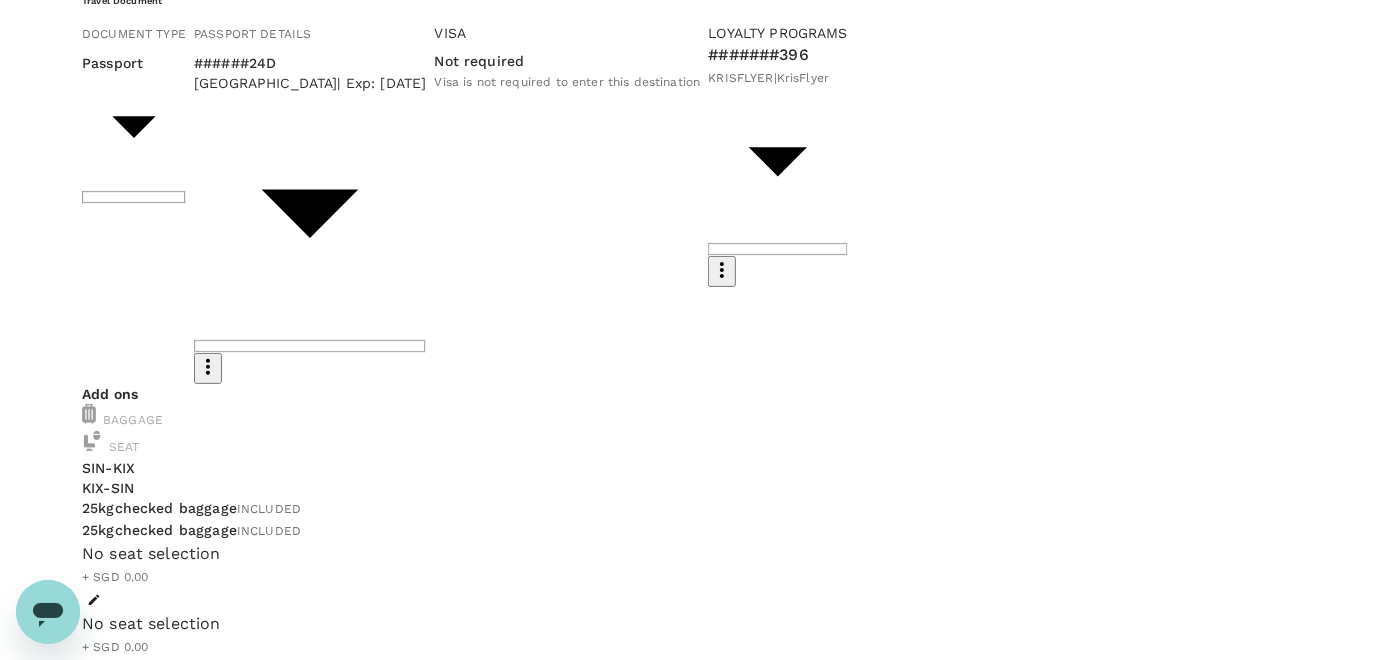 click on "Continue to payment details" at bounding box center [698, 1713] 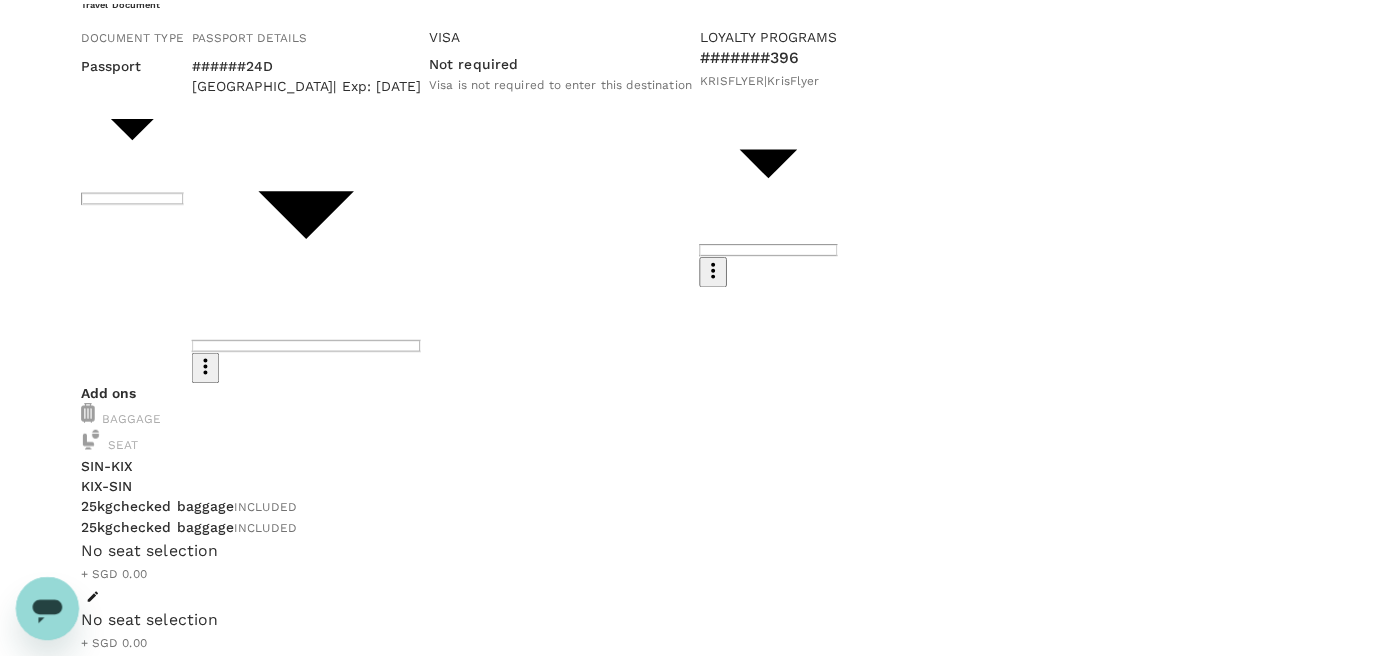 scroll, scrollTop: 84, scrollLeft: 0, axis: vertical 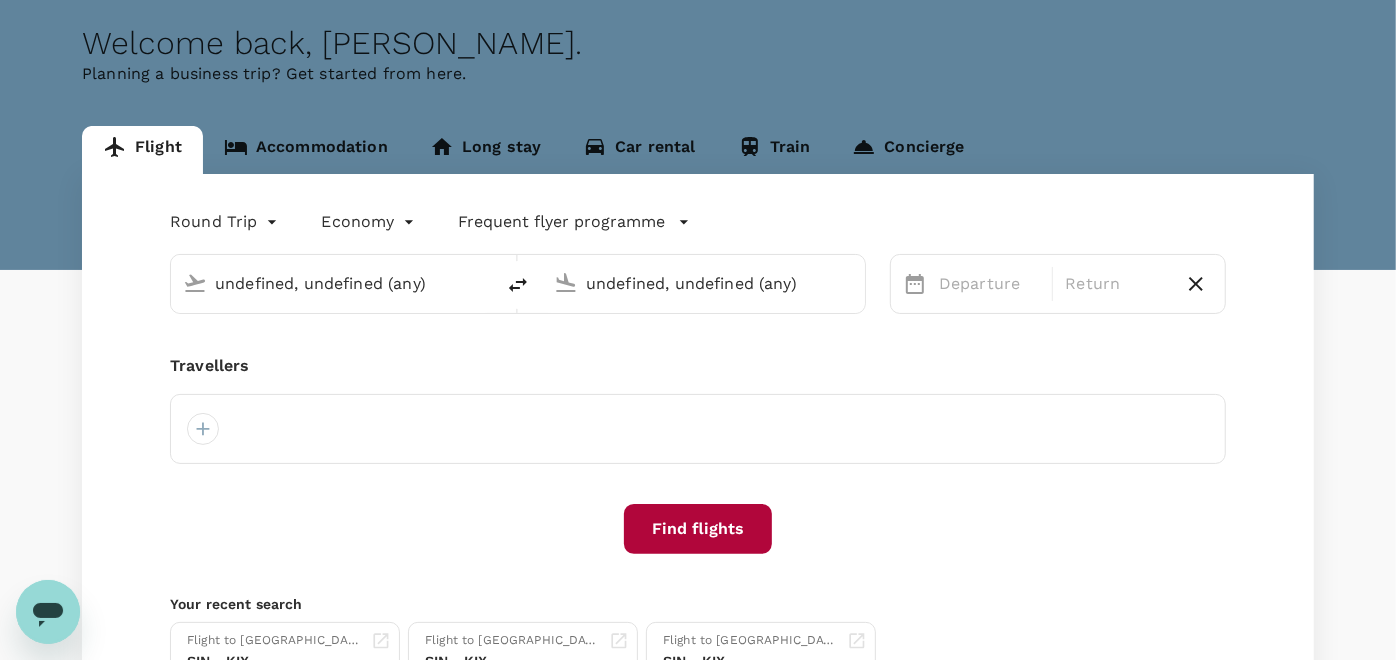 type on "Singapore Changi (SIN)" 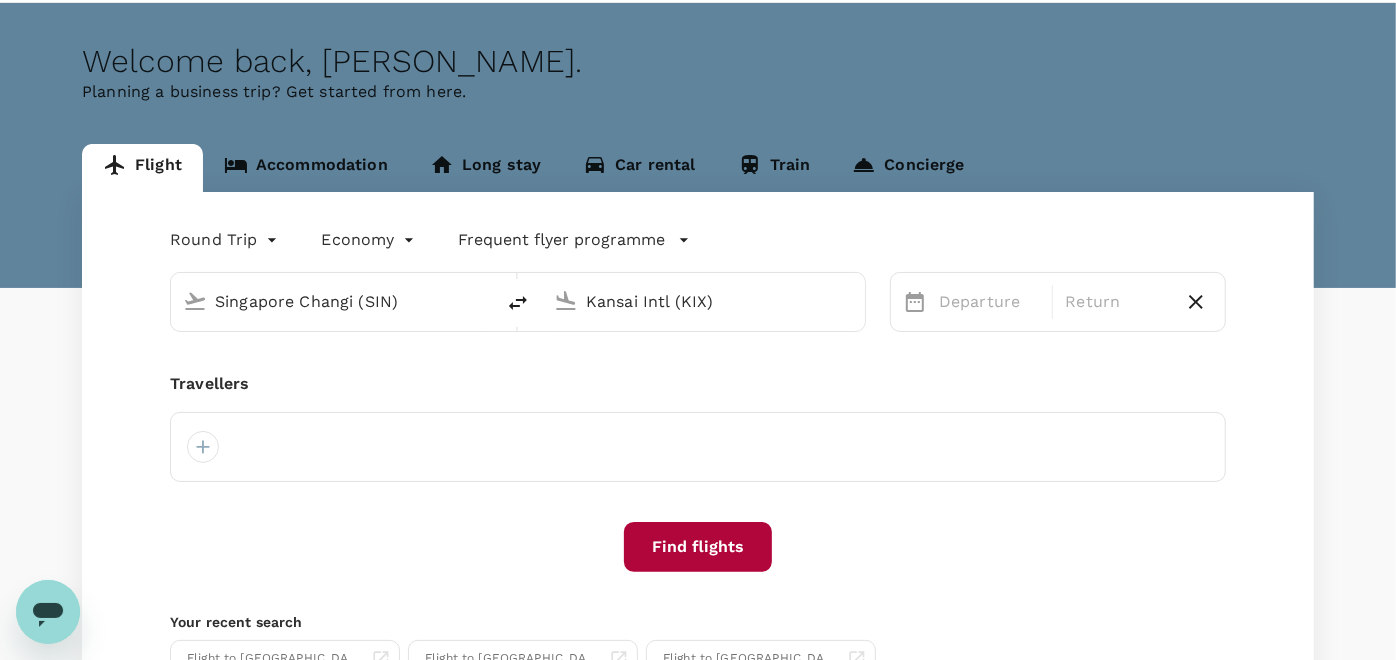 type 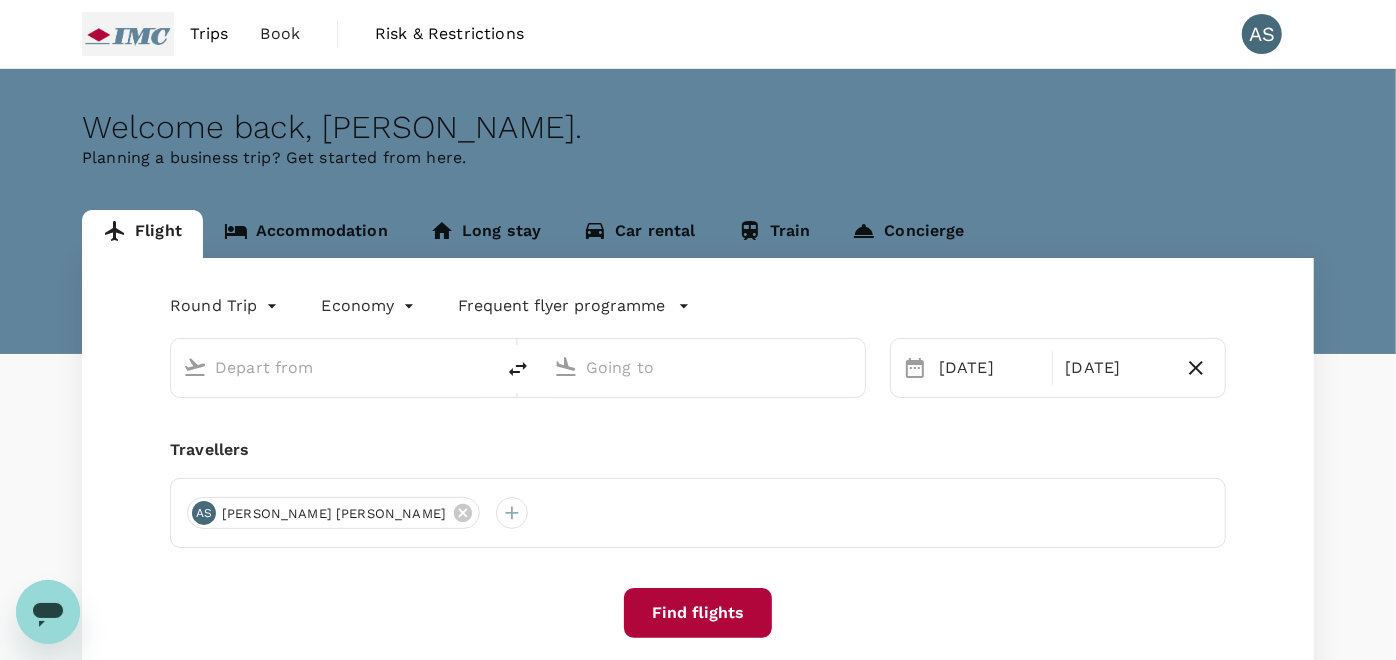 scroll, scrollTop: 0, scrollLeft: 0, axis: both 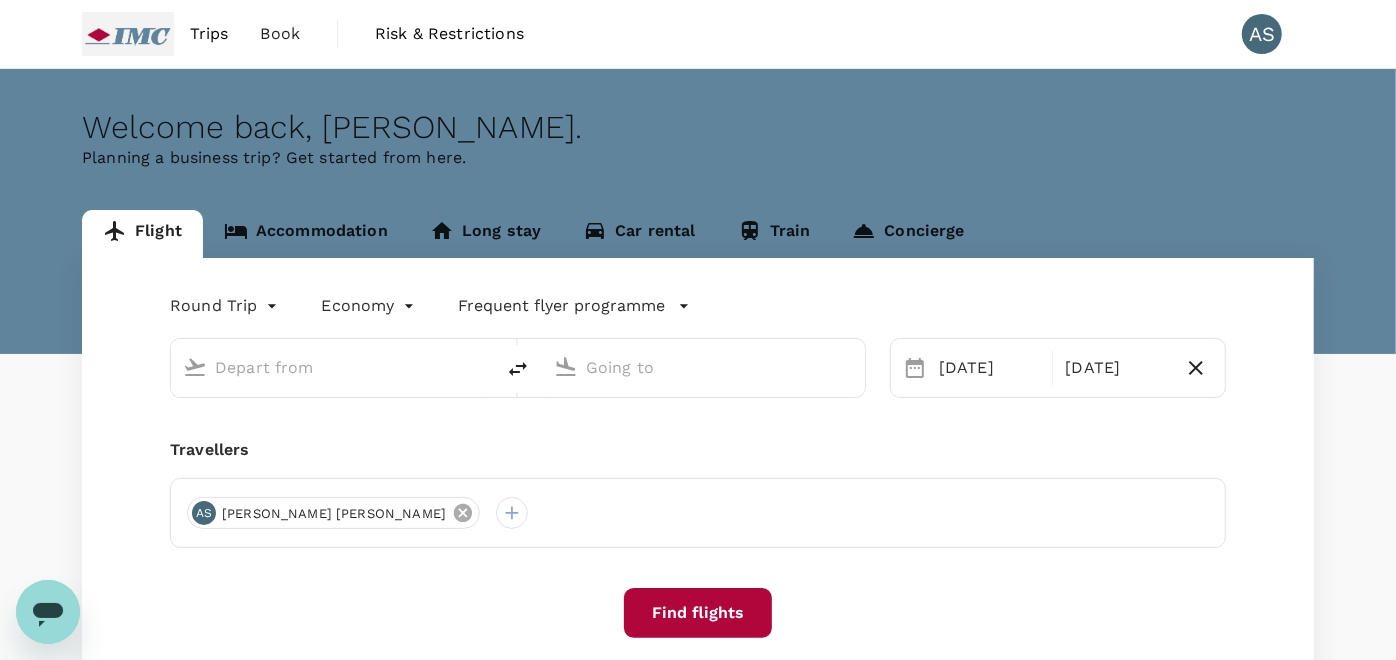 type on "Singapore Changi (SIN)" 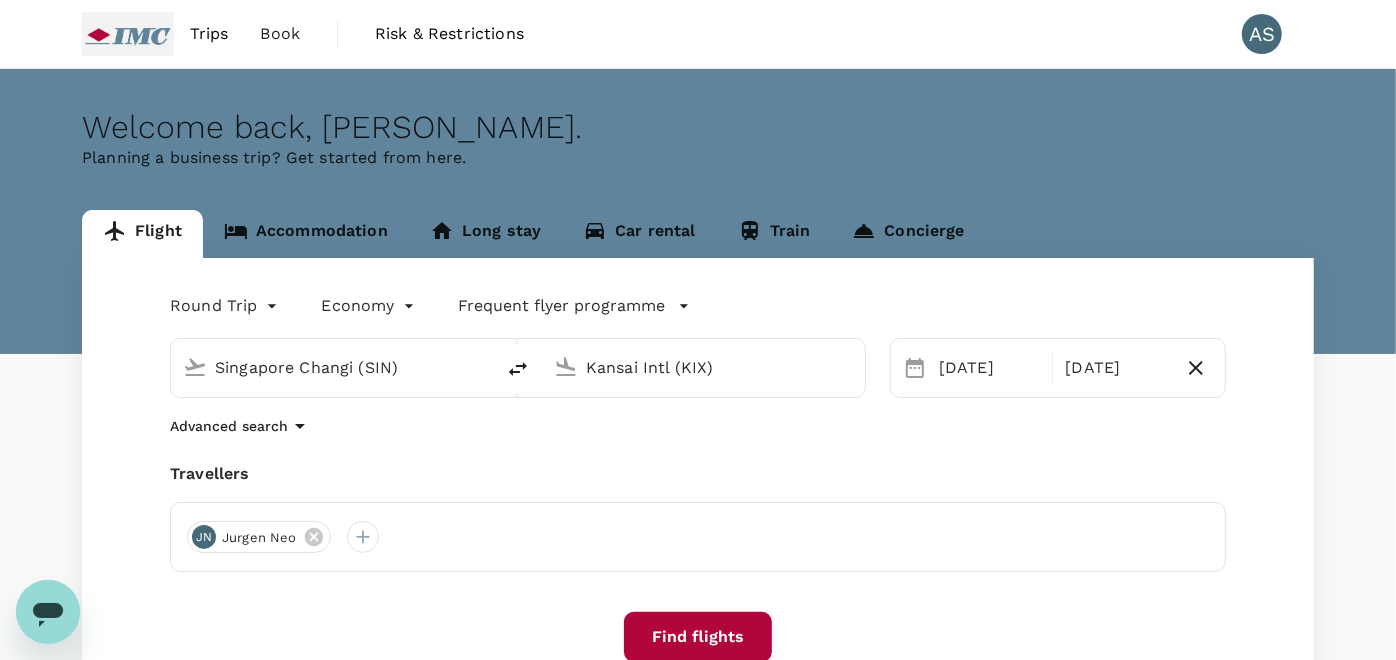 click 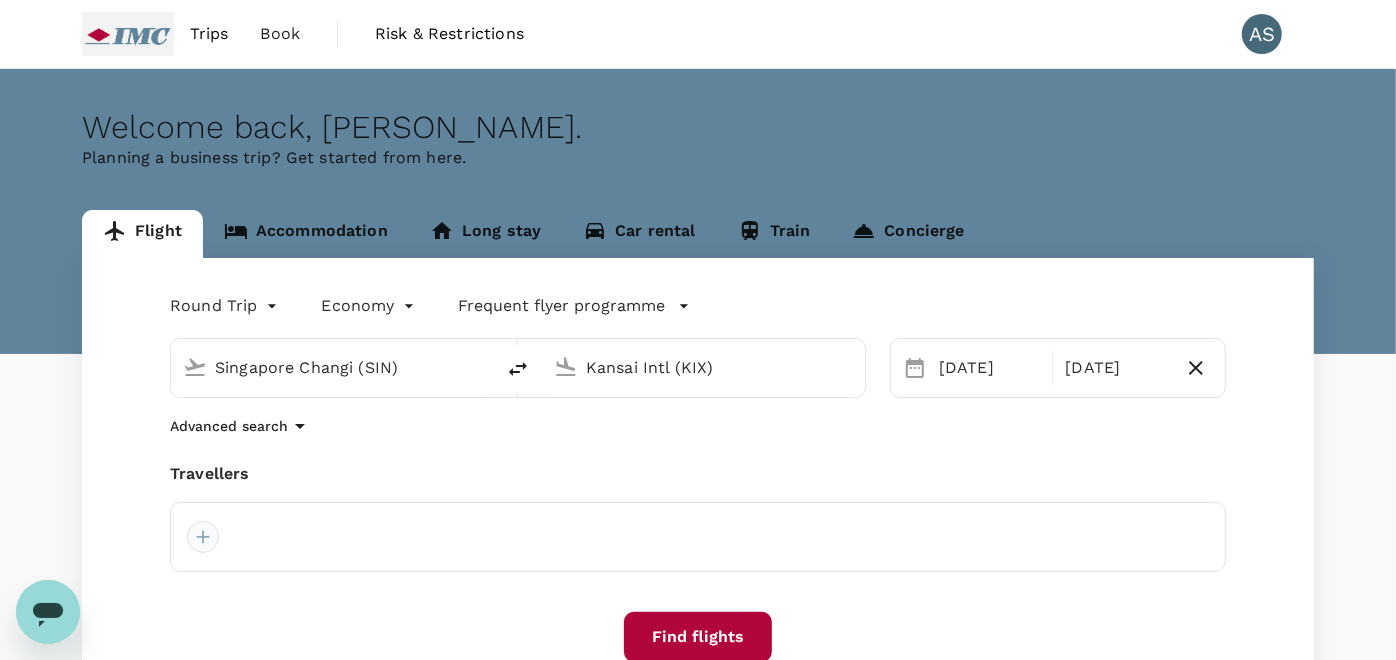 click at bounding box center (203, 537) 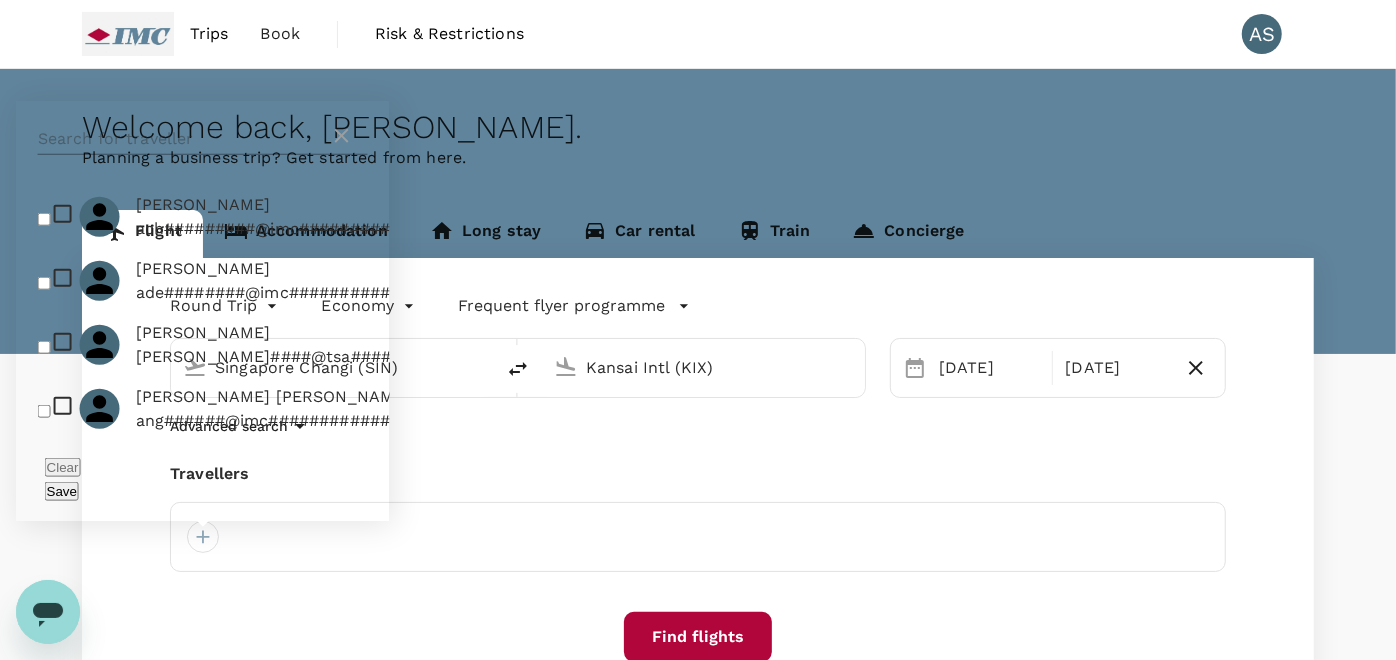 click at bounding box center (184, 139) 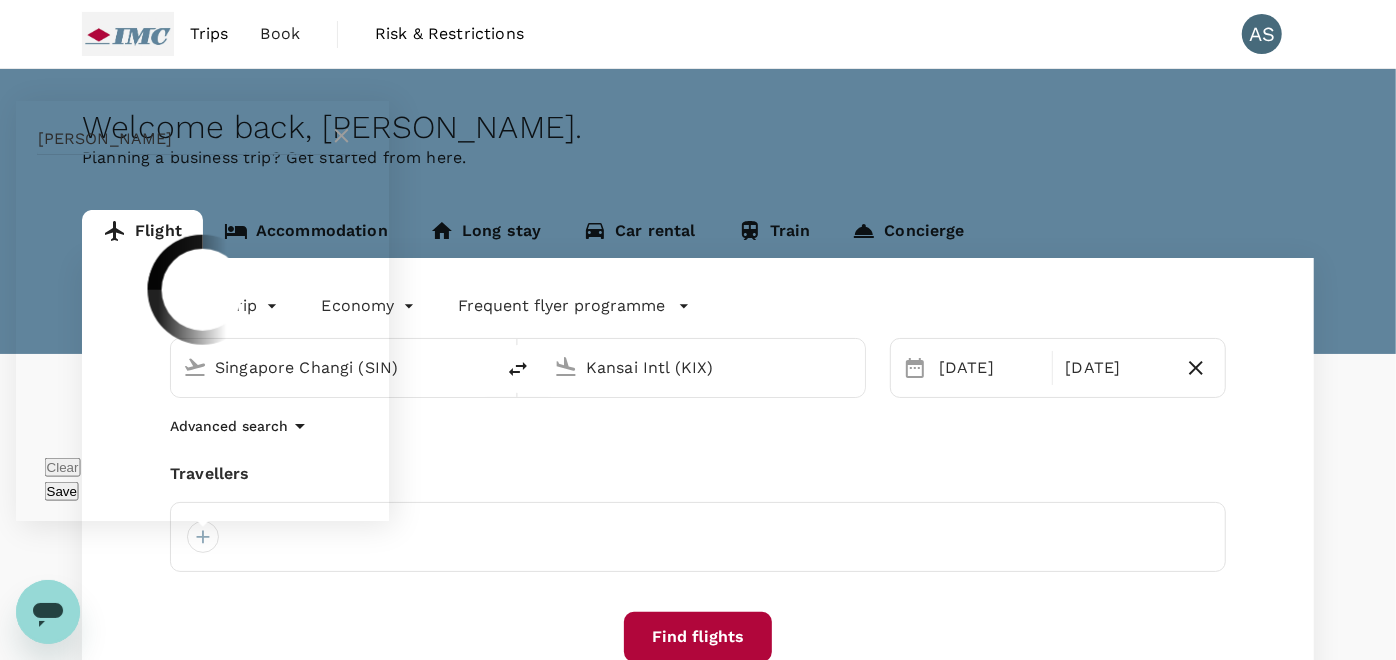 type on "[PERSON_NAME]" 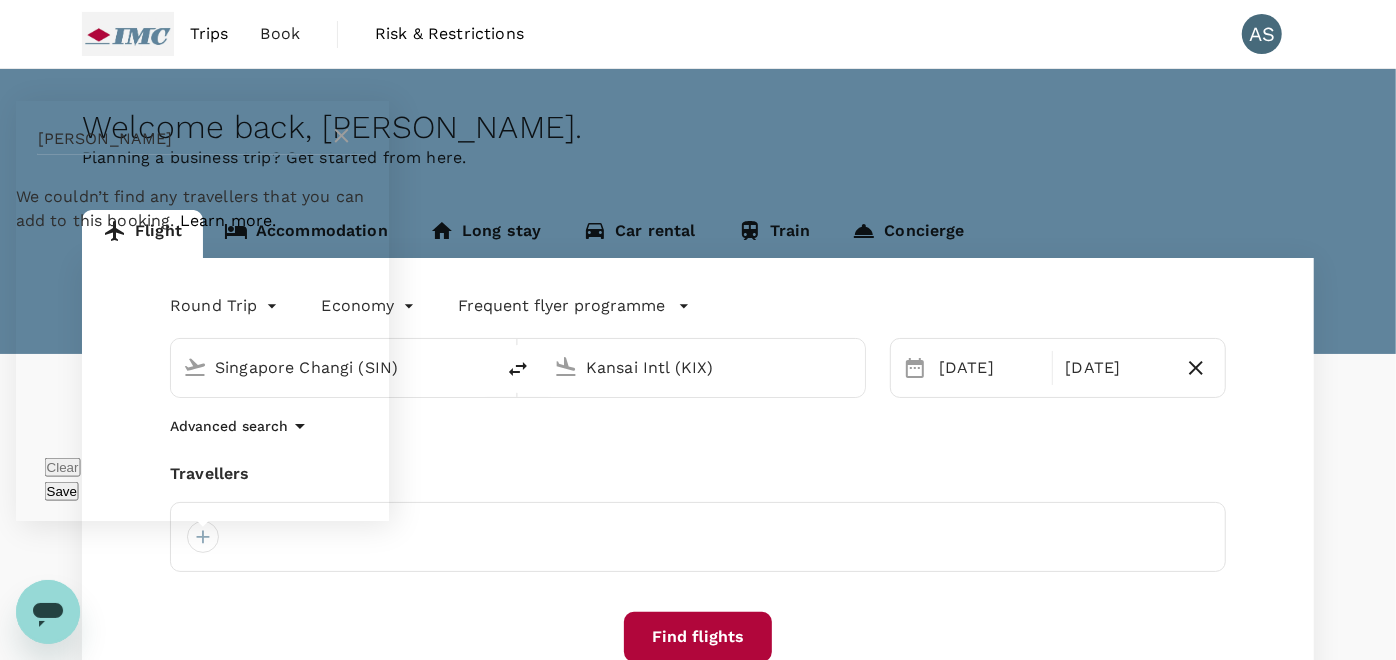 drag, startPoint x: 96, startPoint y: 168, endPoint x: -5, endPoint y: 160, distance: 101.31634 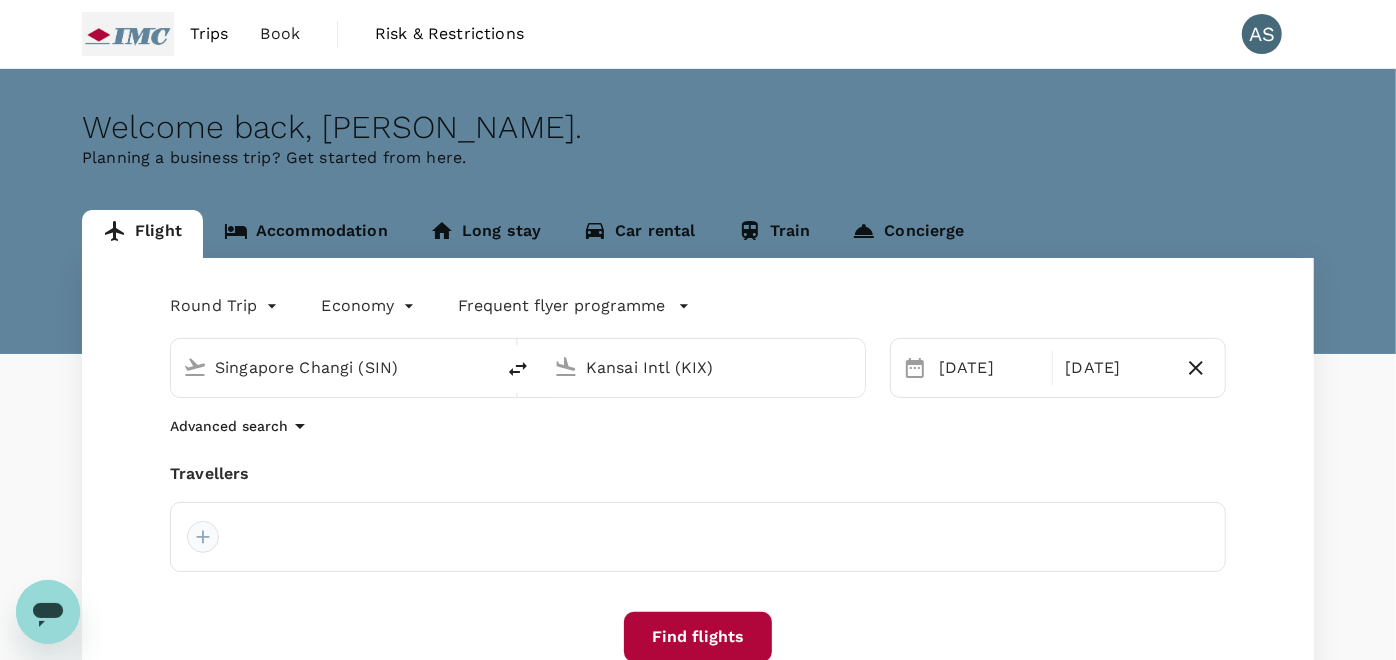 click at bounding box center [203, 537] 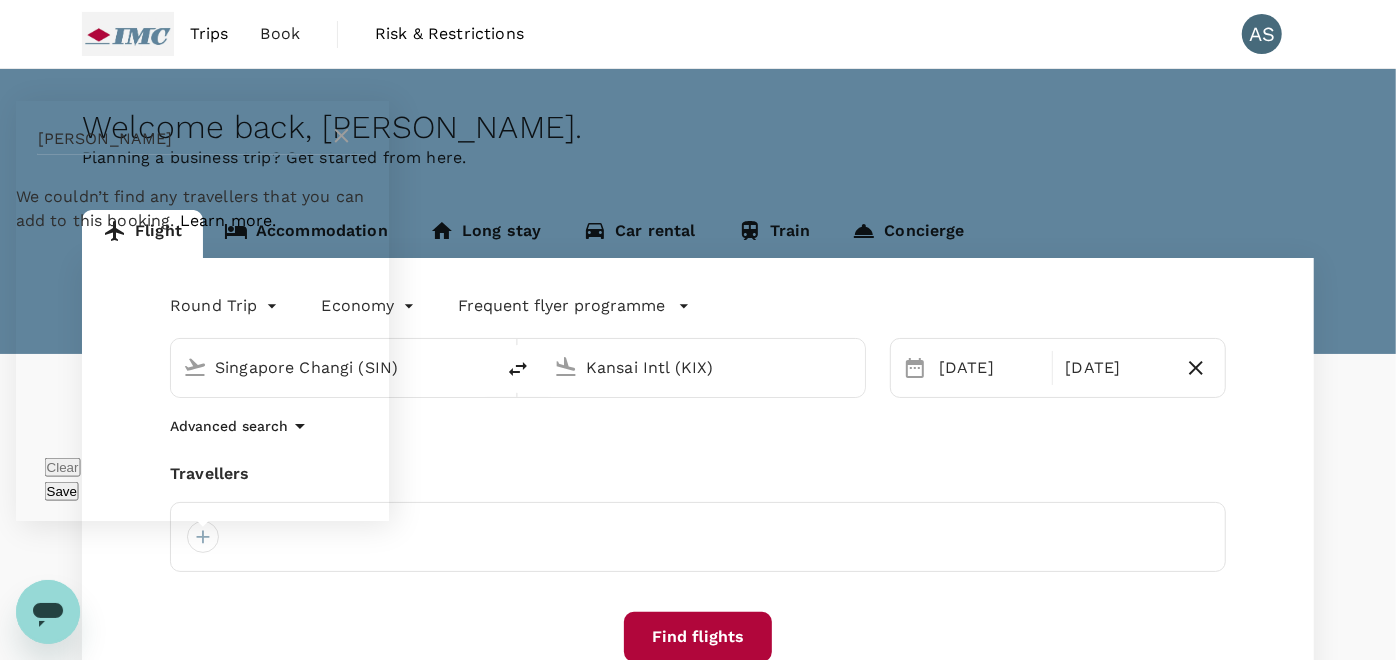 drag, startPoint x: 123, startPoint y: 162, endPoint x: -5, endPoint y: 122, distance: 134.10443 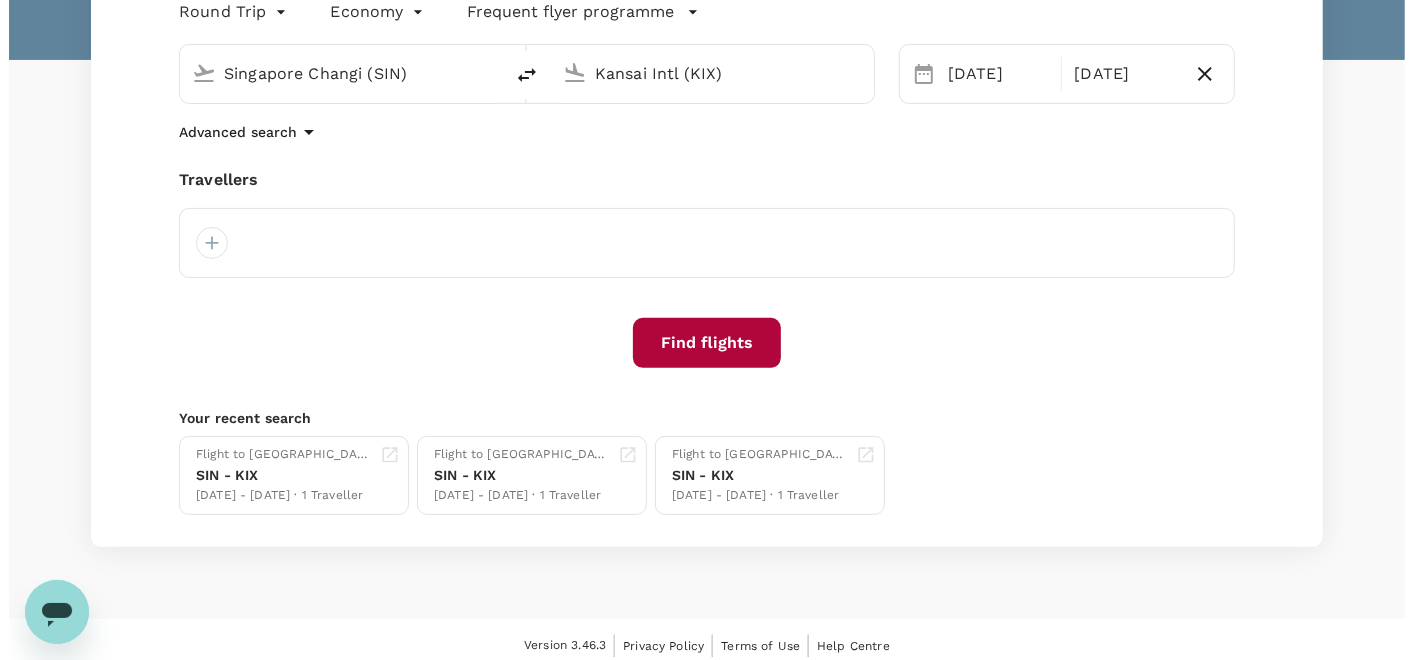 scroll, scrollTop: 305, scrollLeft: 0, axis: vertical 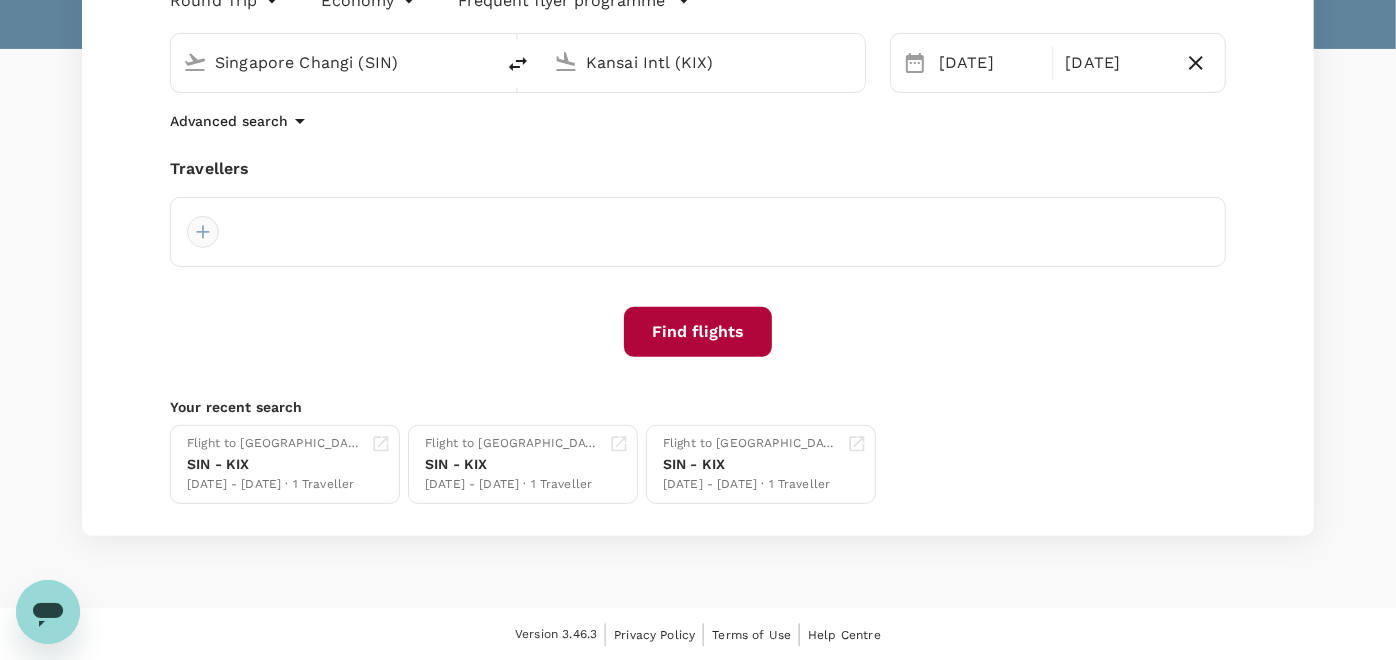 click at bounding box center (203, 232) 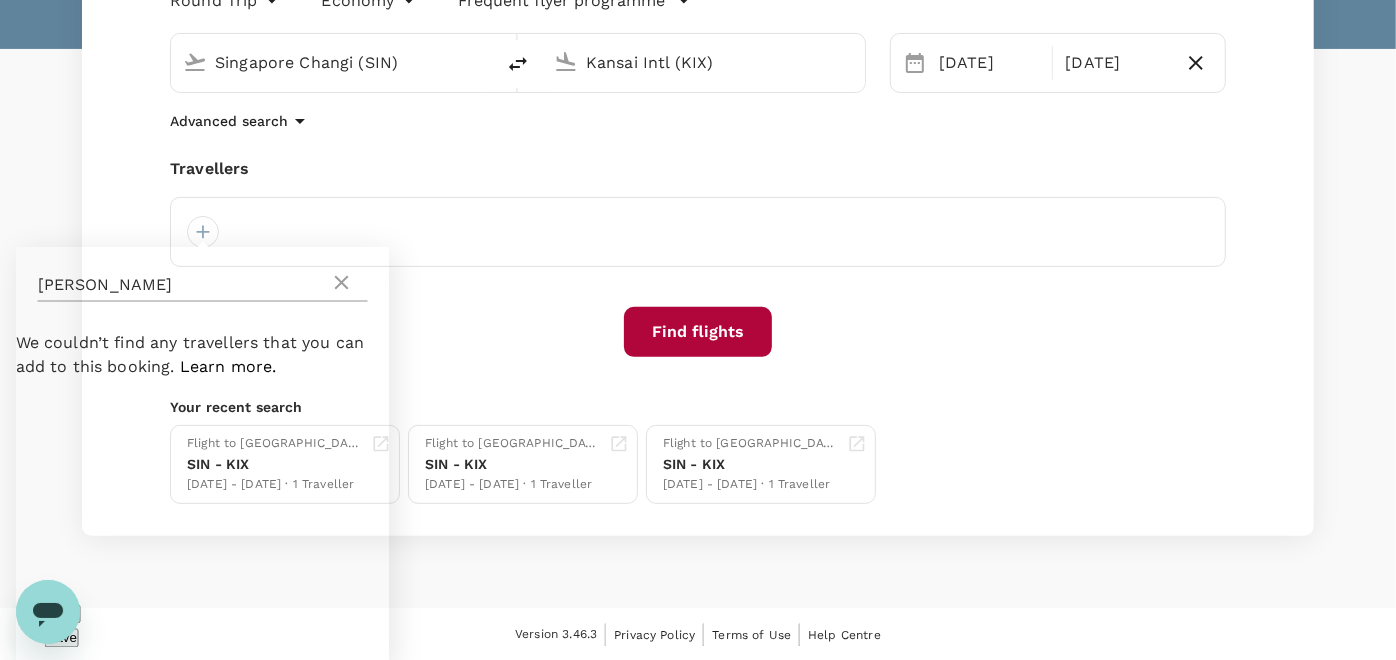 click 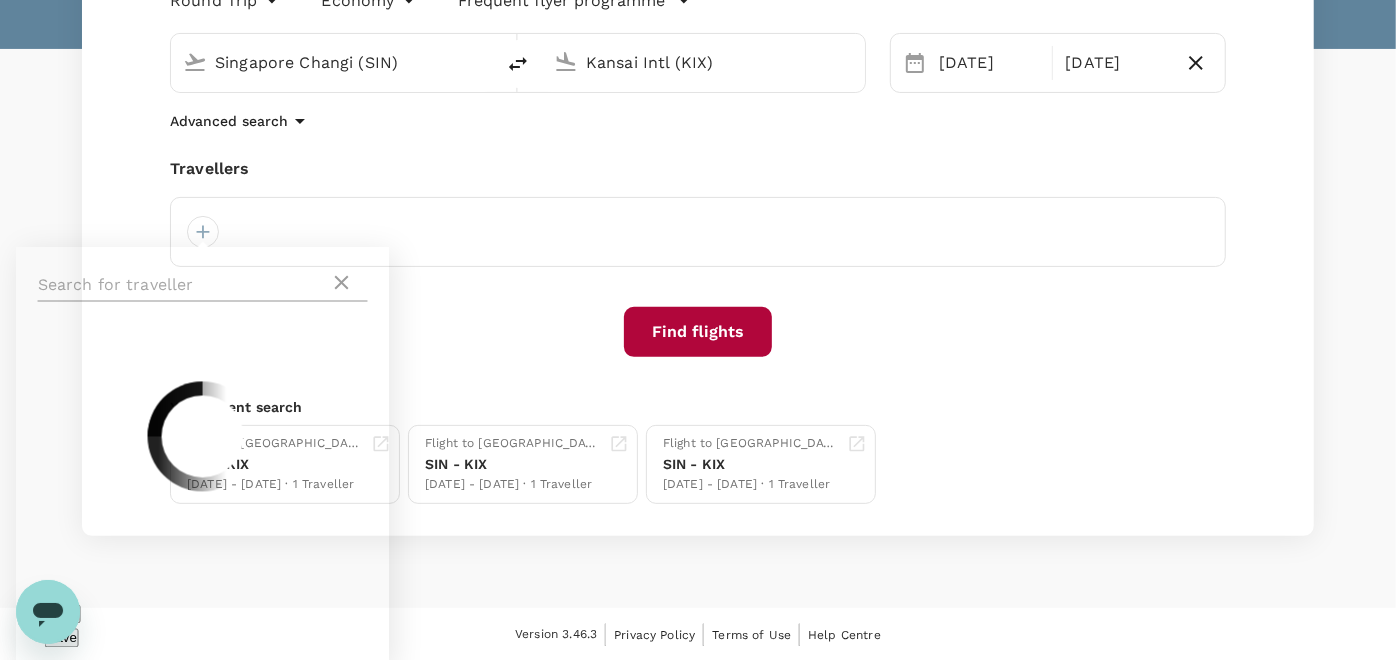 click at bounding box center [184, 286] 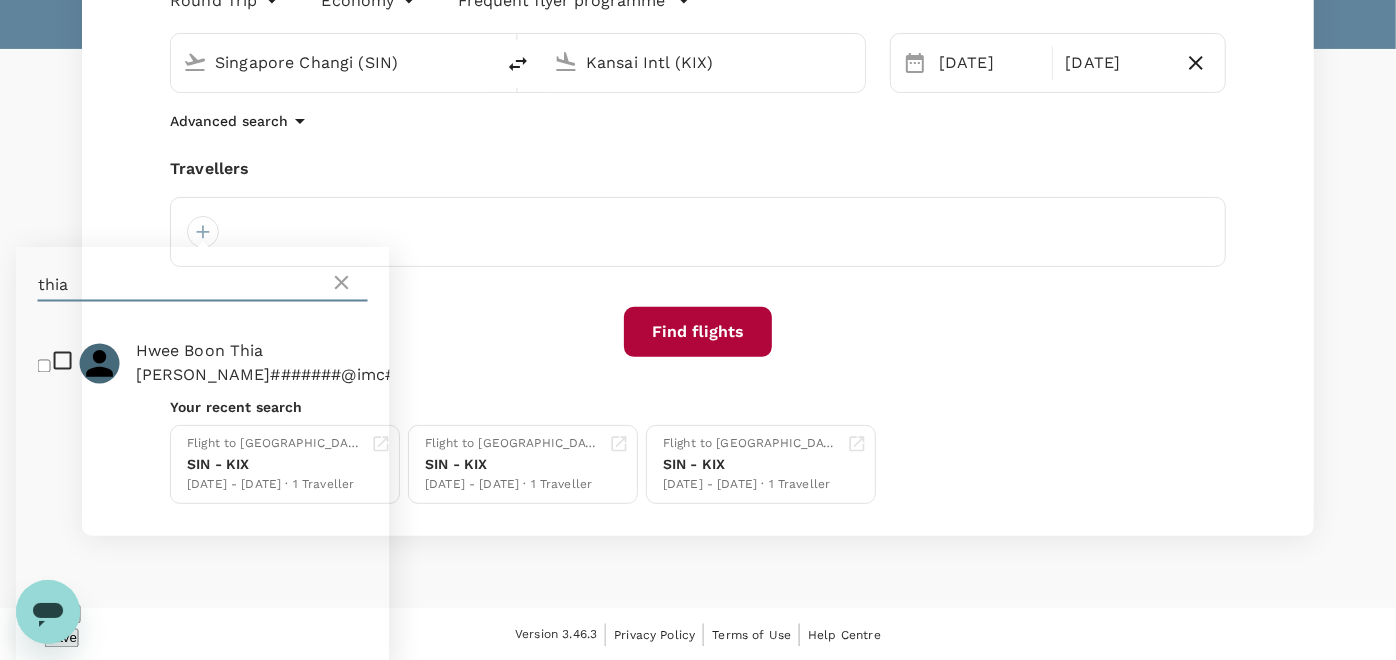 type on "thia" 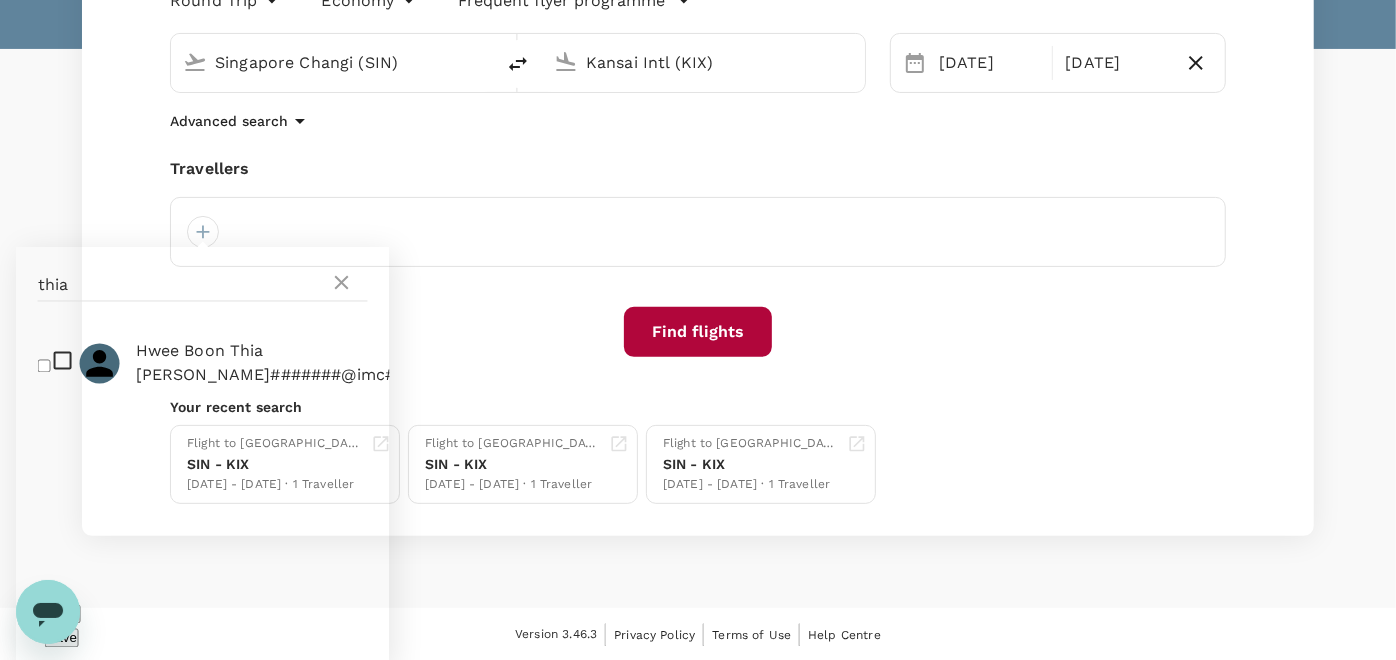 click at bounding box center [44, 365] 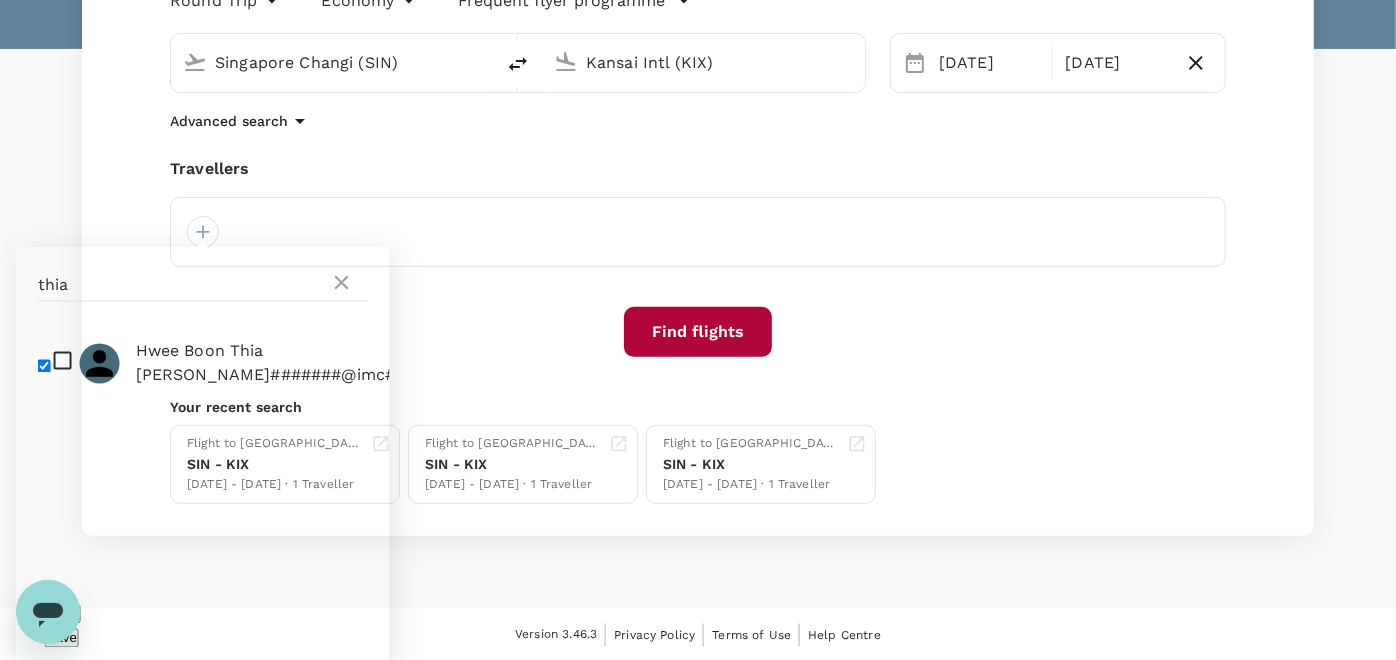 checkbox on "true" 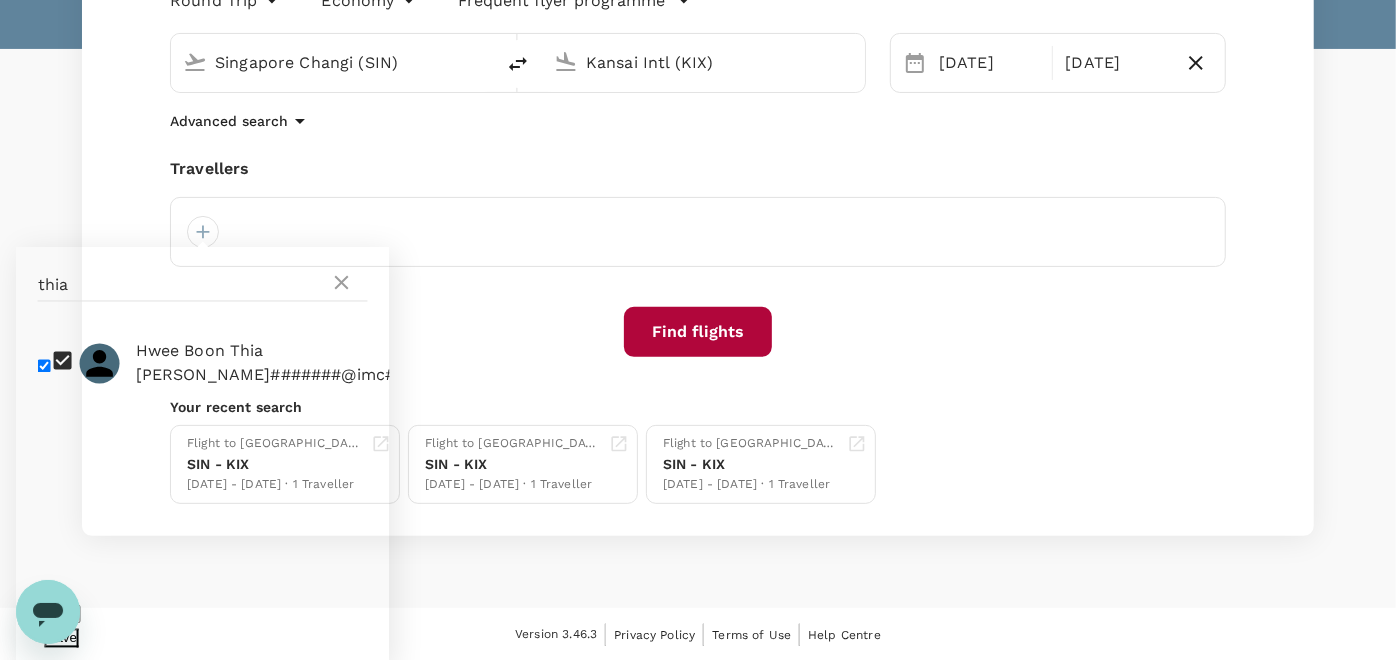 click on "Save" at bounding box center [62, 638] 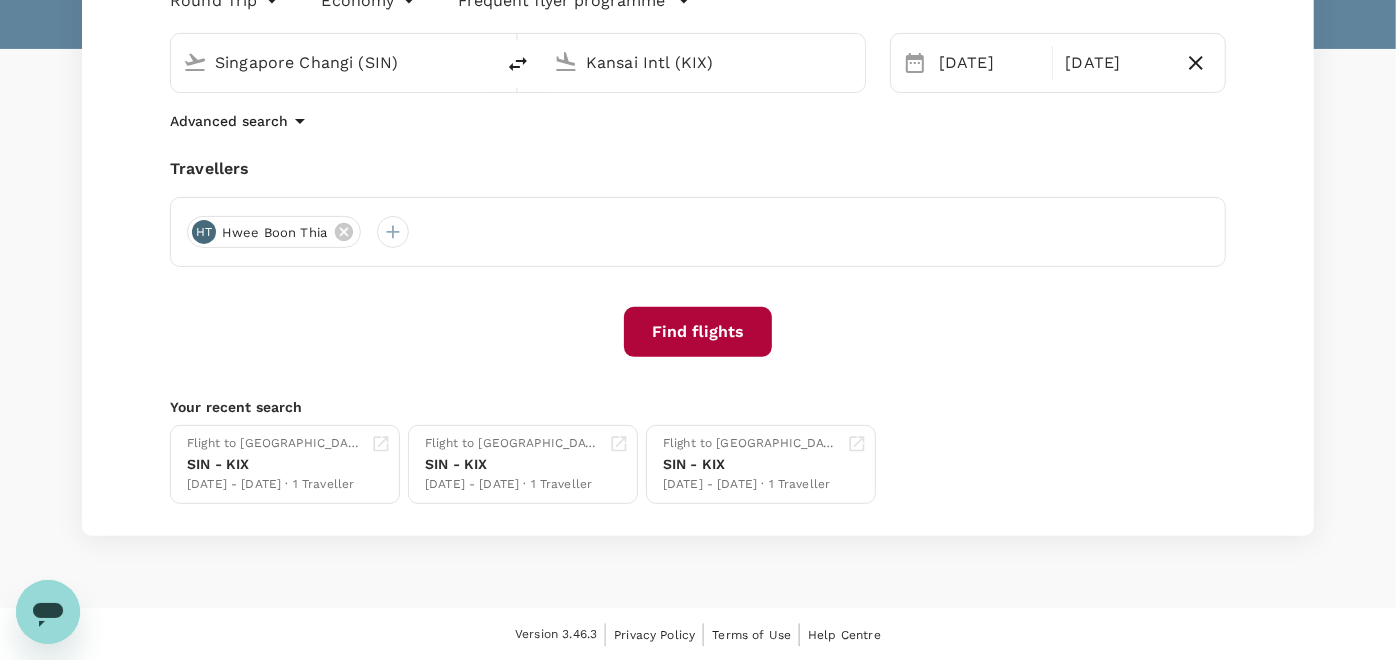 click on "Find flights" at bounding box center (698, 332) 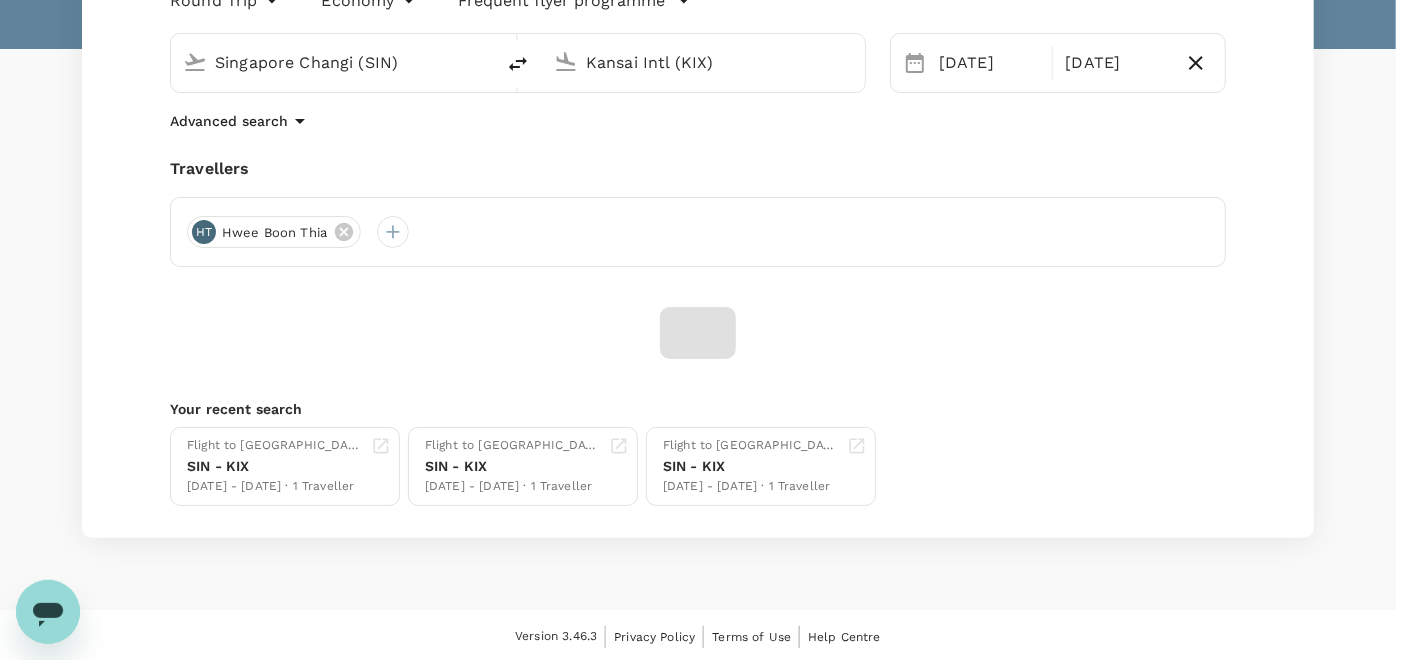 scroll, scrollTop: 71, scrollLeft: 0, axis: vertical 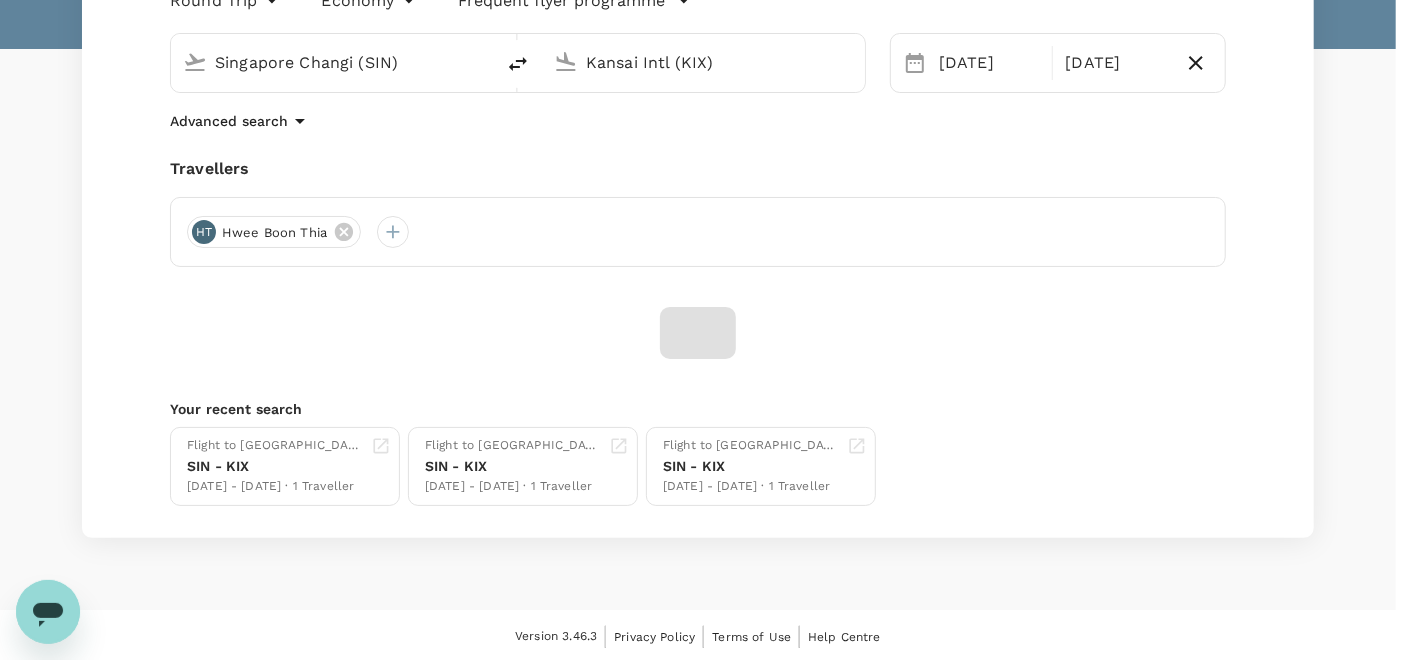 click on "Confirm" at bounding box center [73, 11956] 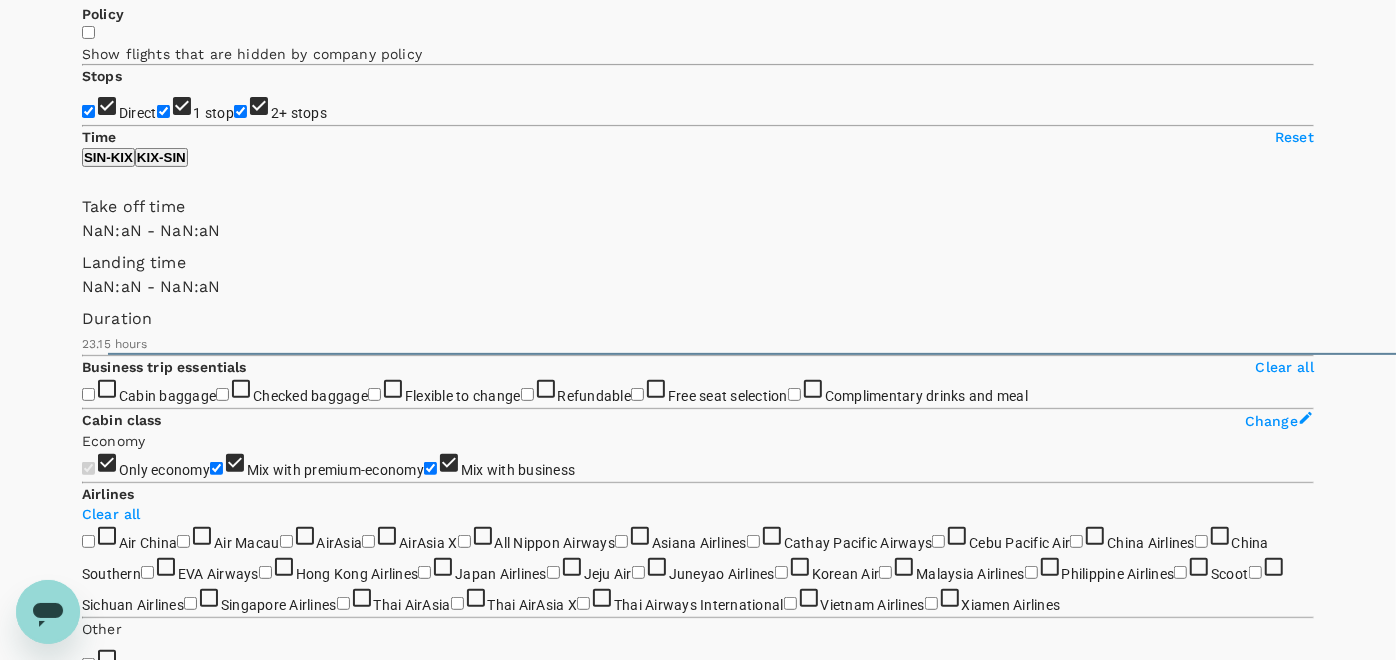 type on "1440" 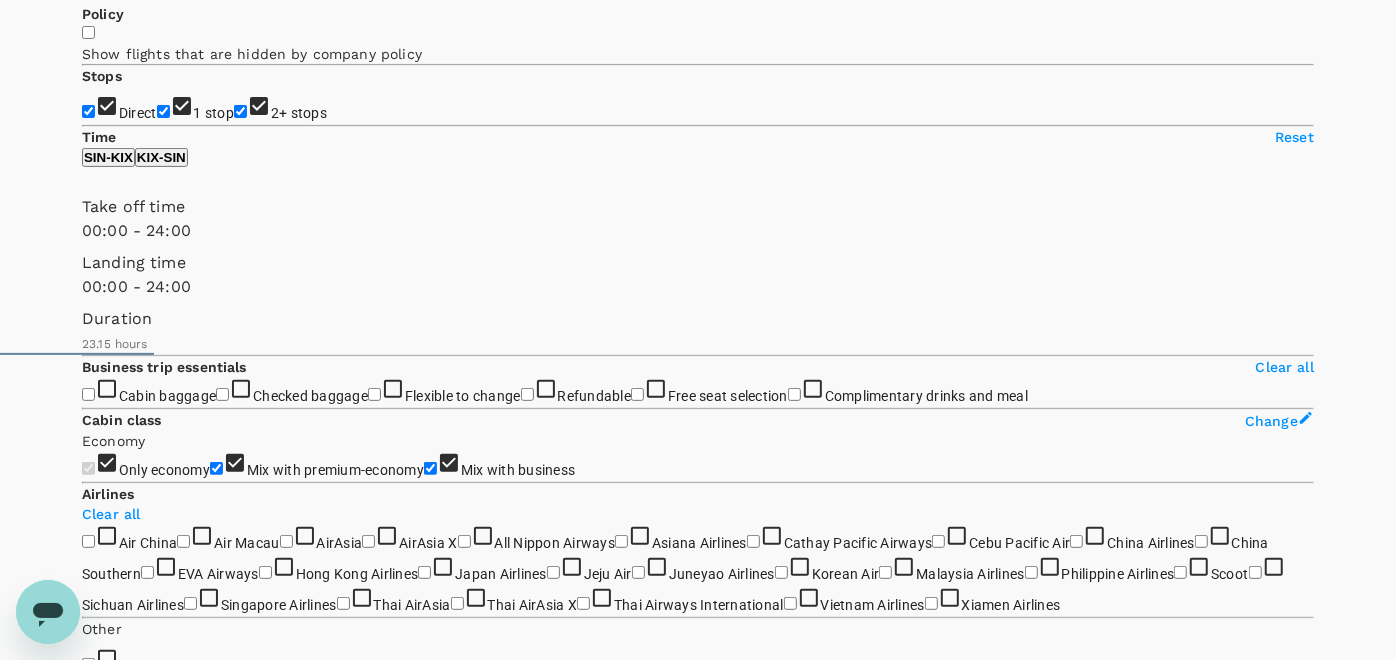 scroll, scrollTop: 0, scrollLeft: 0, axis: both 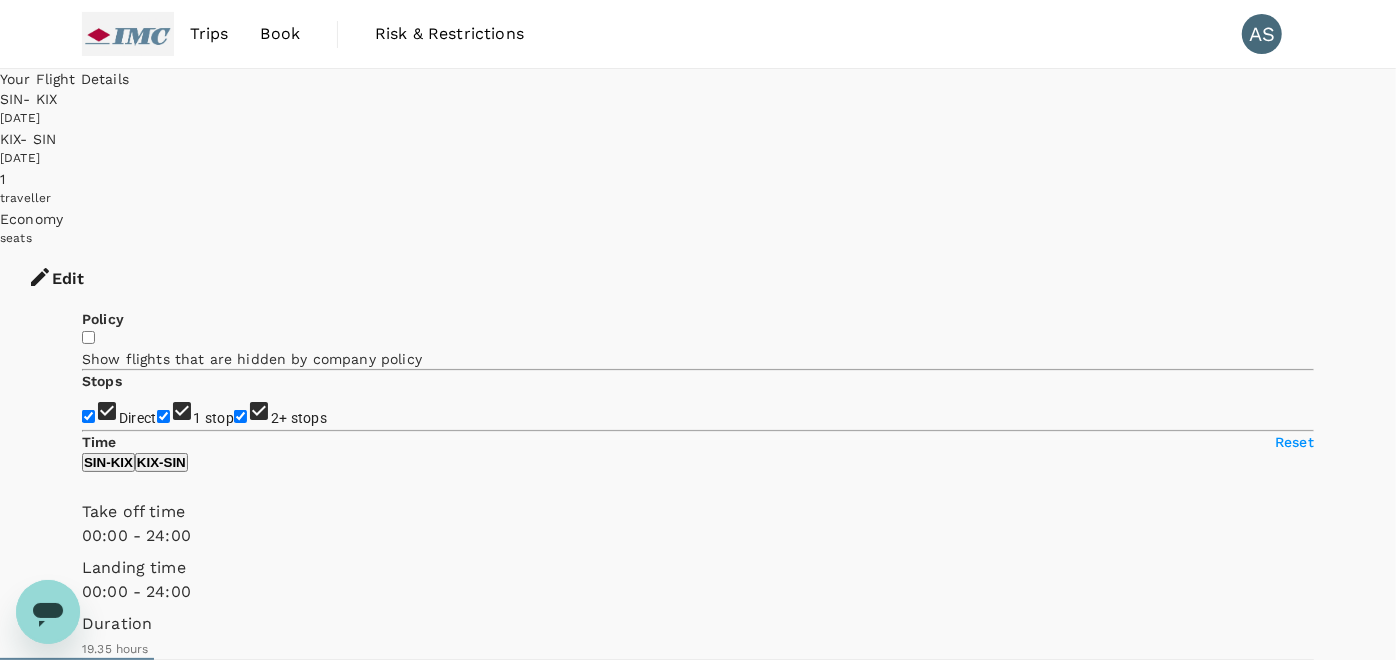 type on "1175" 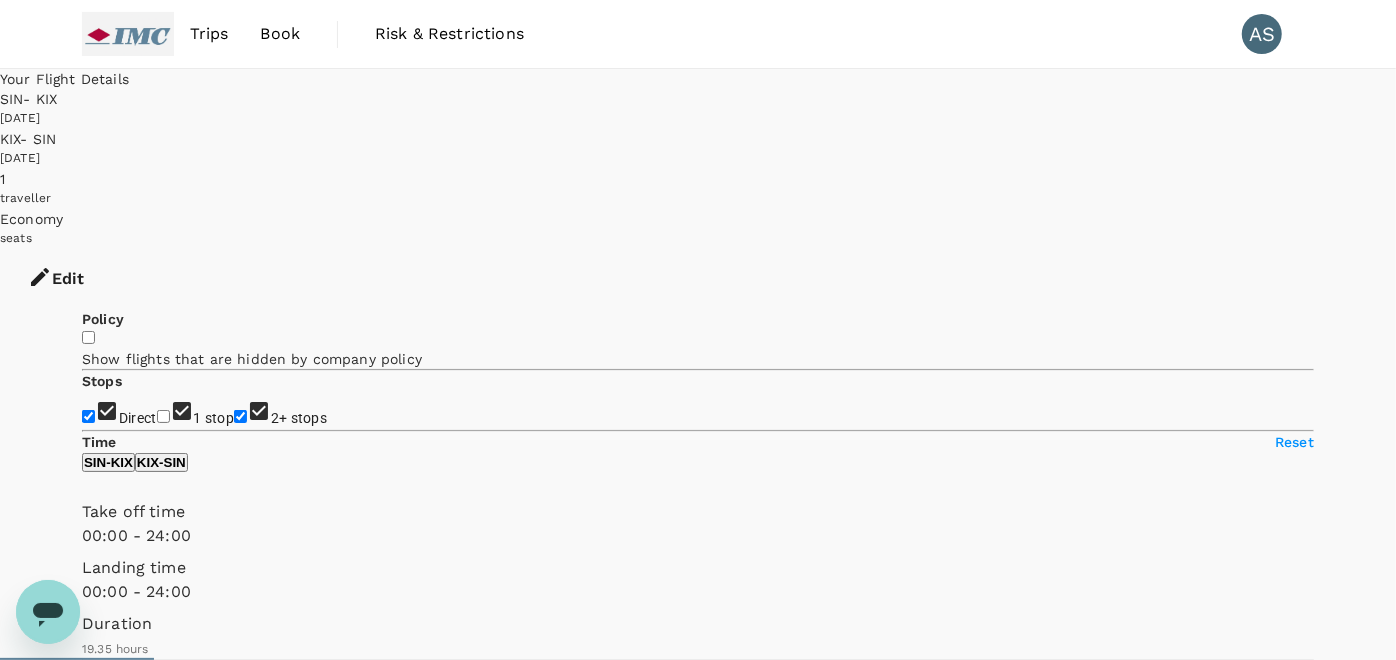 checkbox on "false" 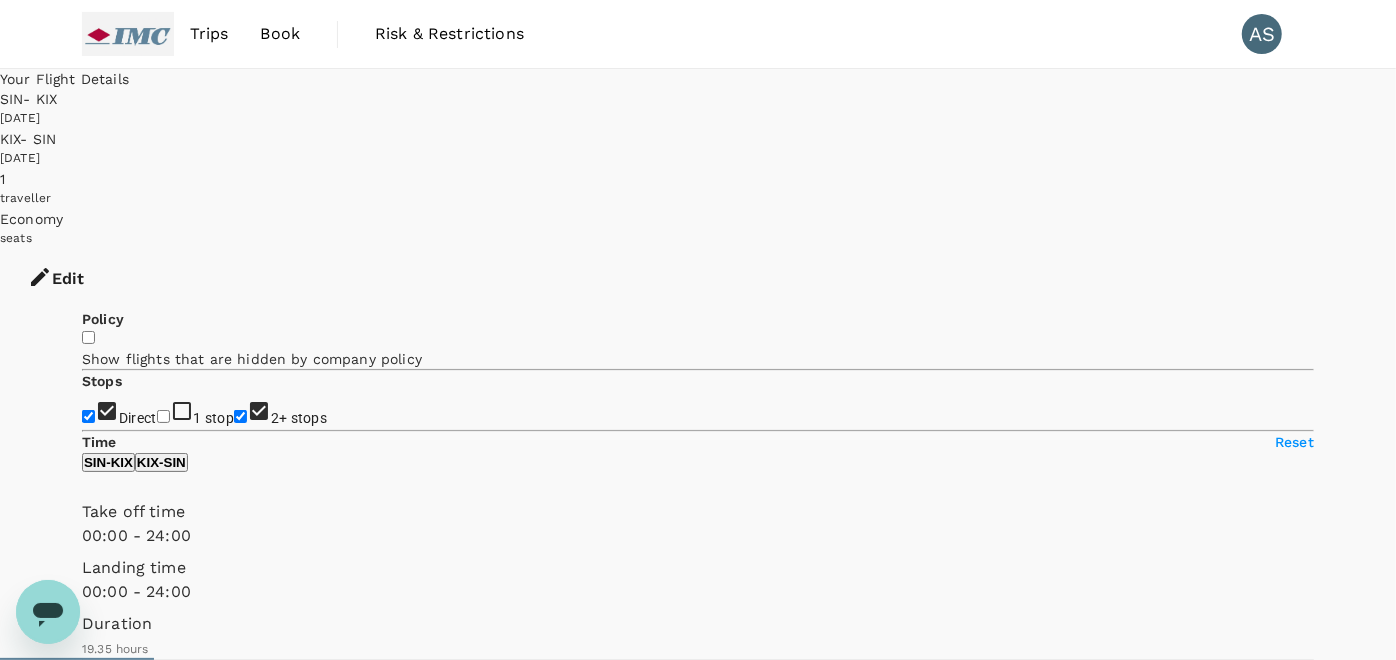 click on "2+ stops" at bounding box center (240, 416) 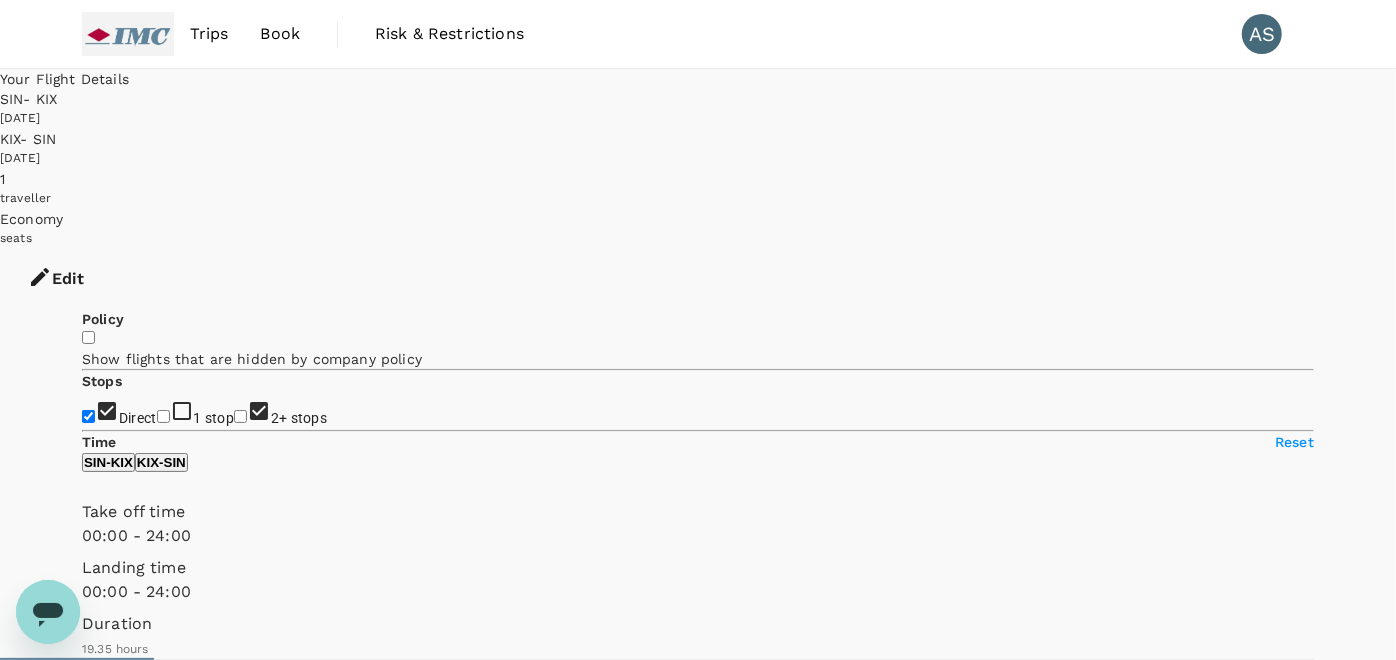 checkbox on "false" 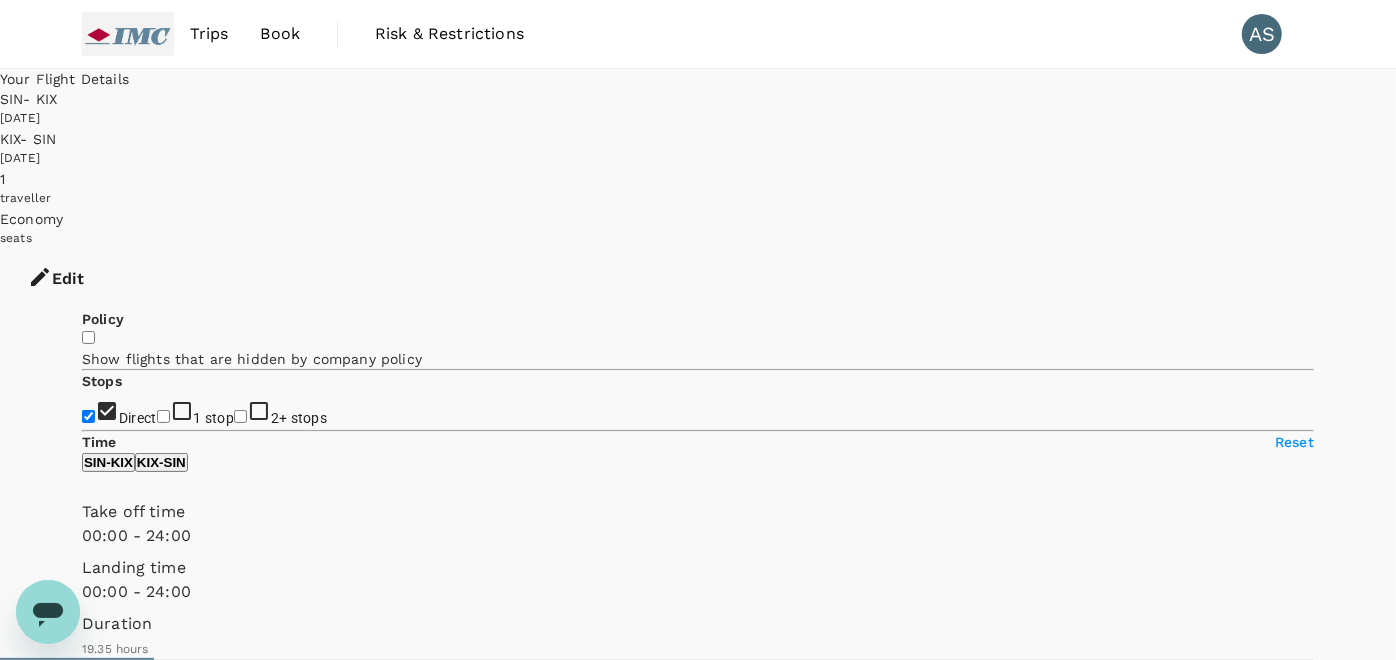 type on "1270" 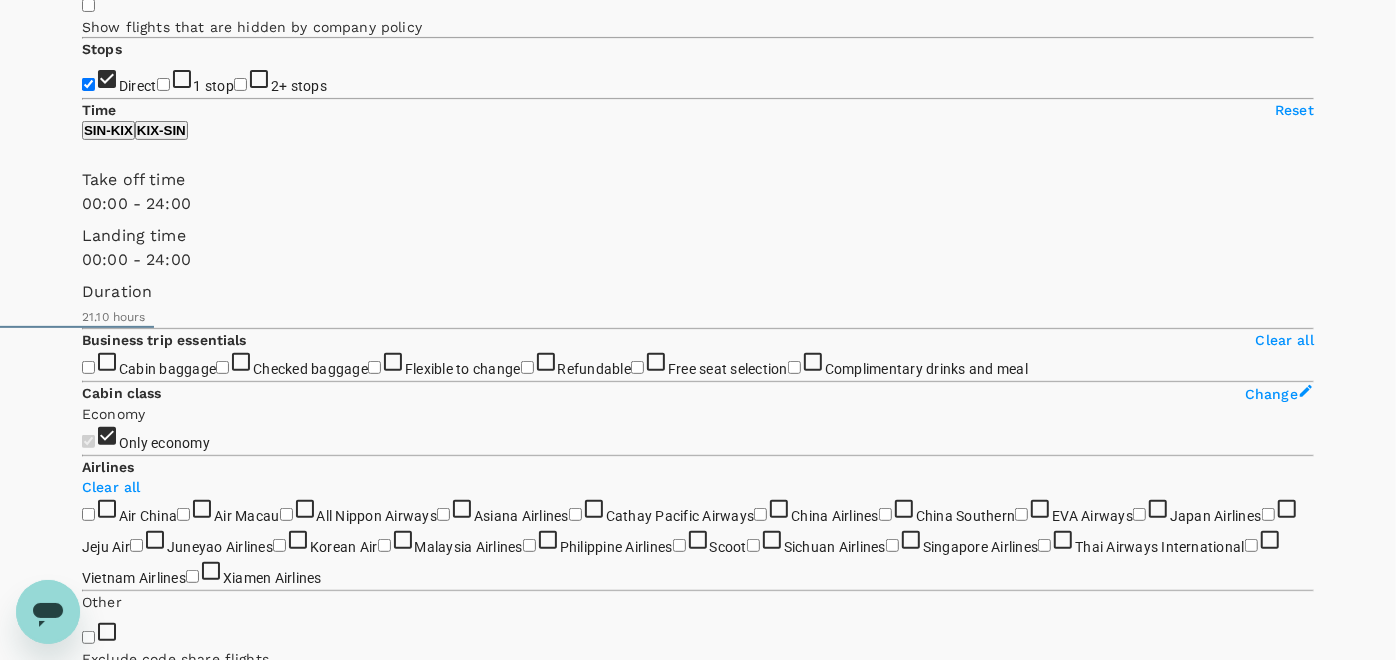 scroll, scrollTop: 333, scrollLeft: 0, axis: vertical 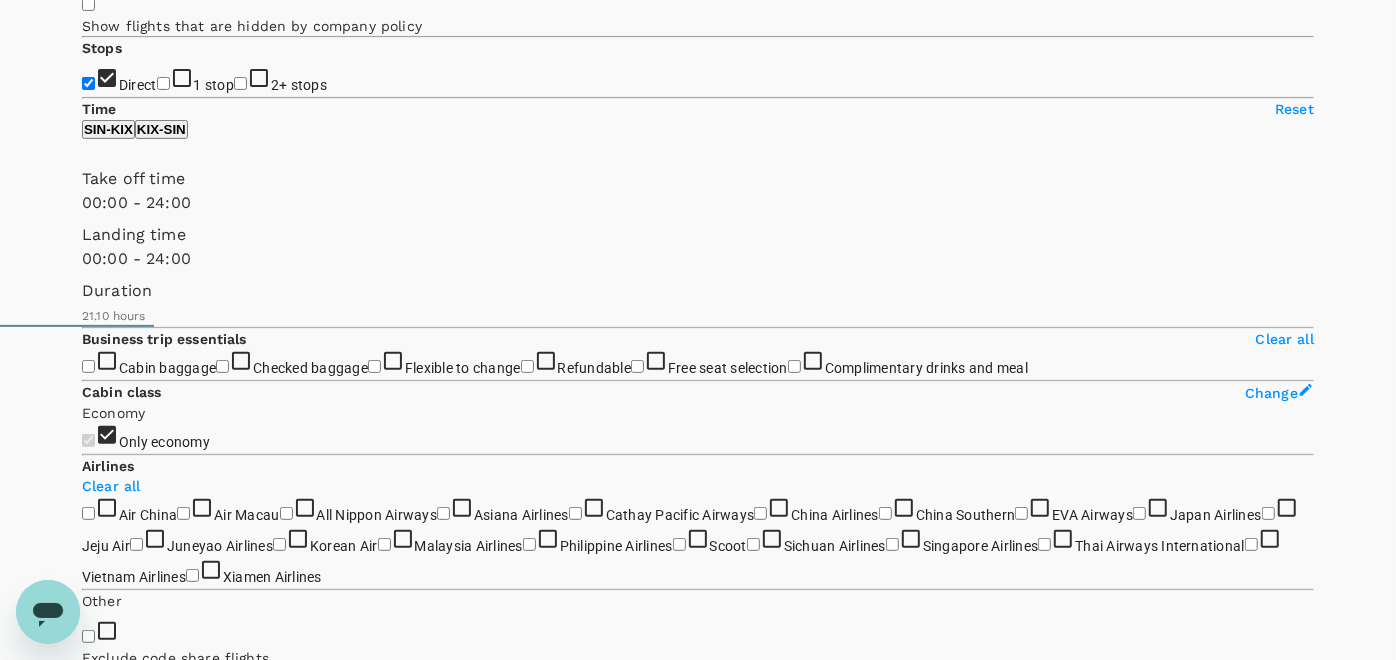 click on "View options" at bounding box center [121, 6828] 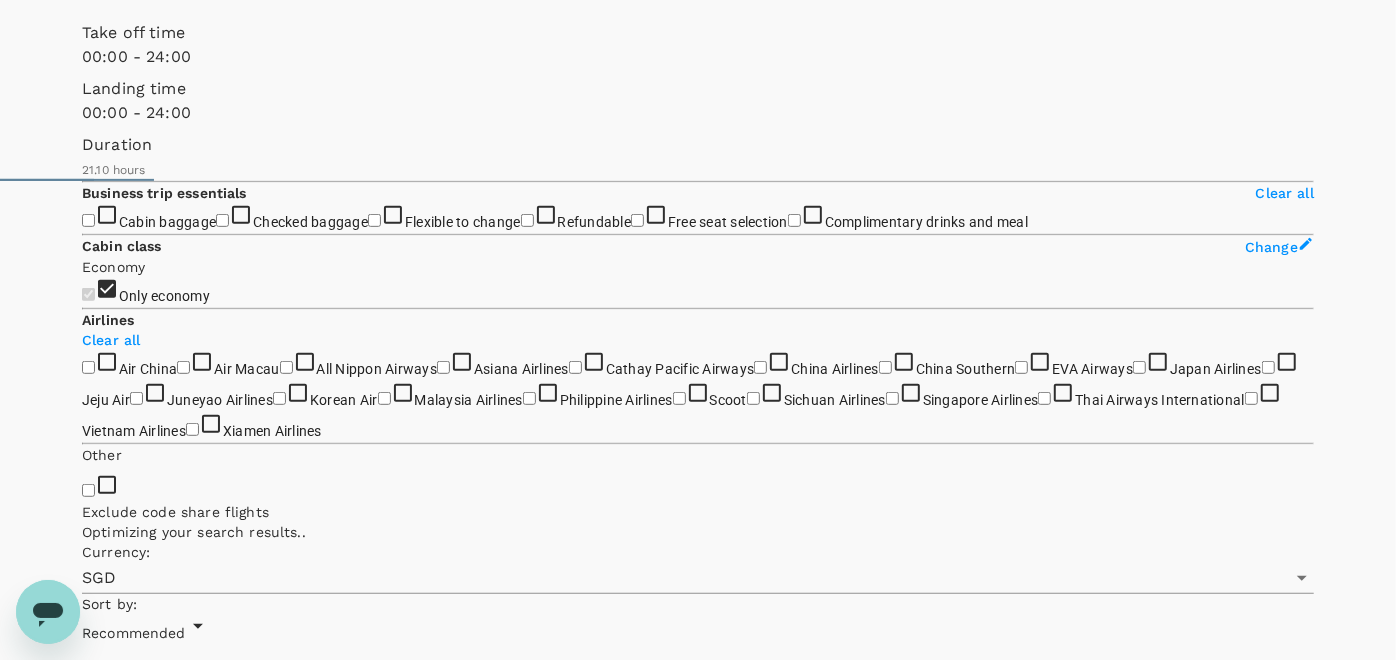 scroll, scrollTop: 693, scrollLeft: 0, axis: vertical 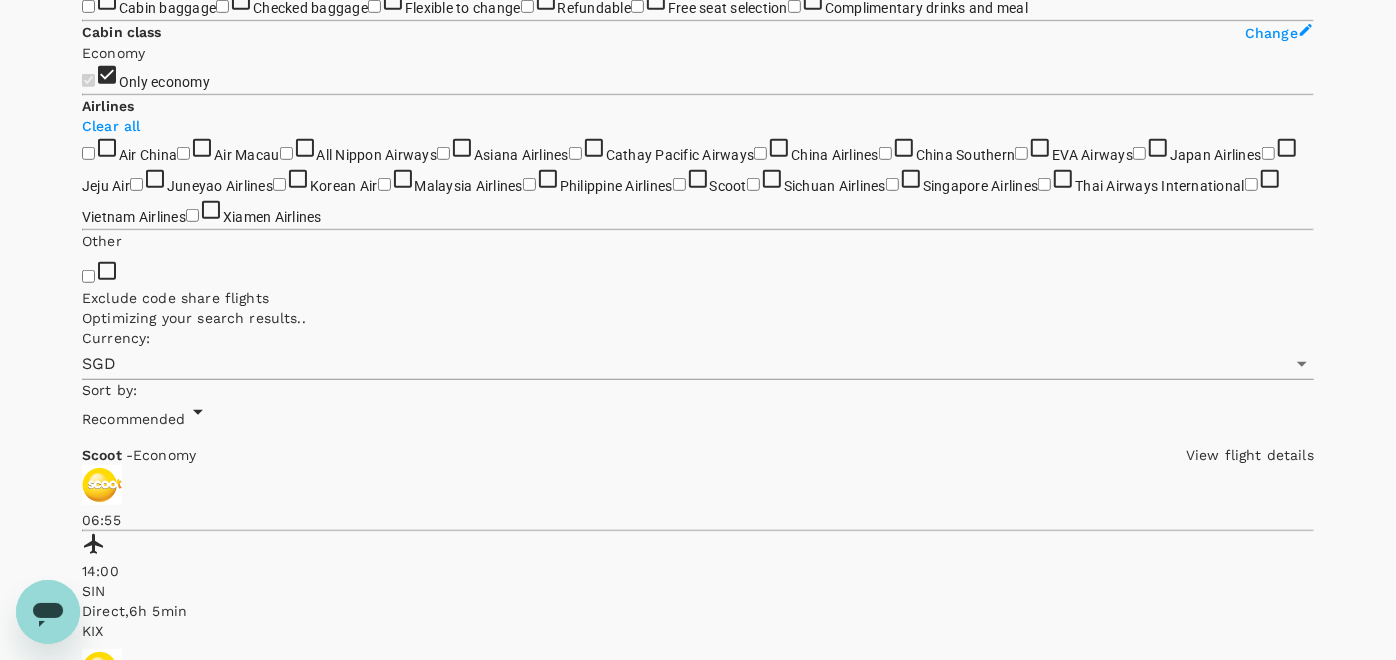 click on "SGD 1,385.65" at bounding box center [130, 6863] 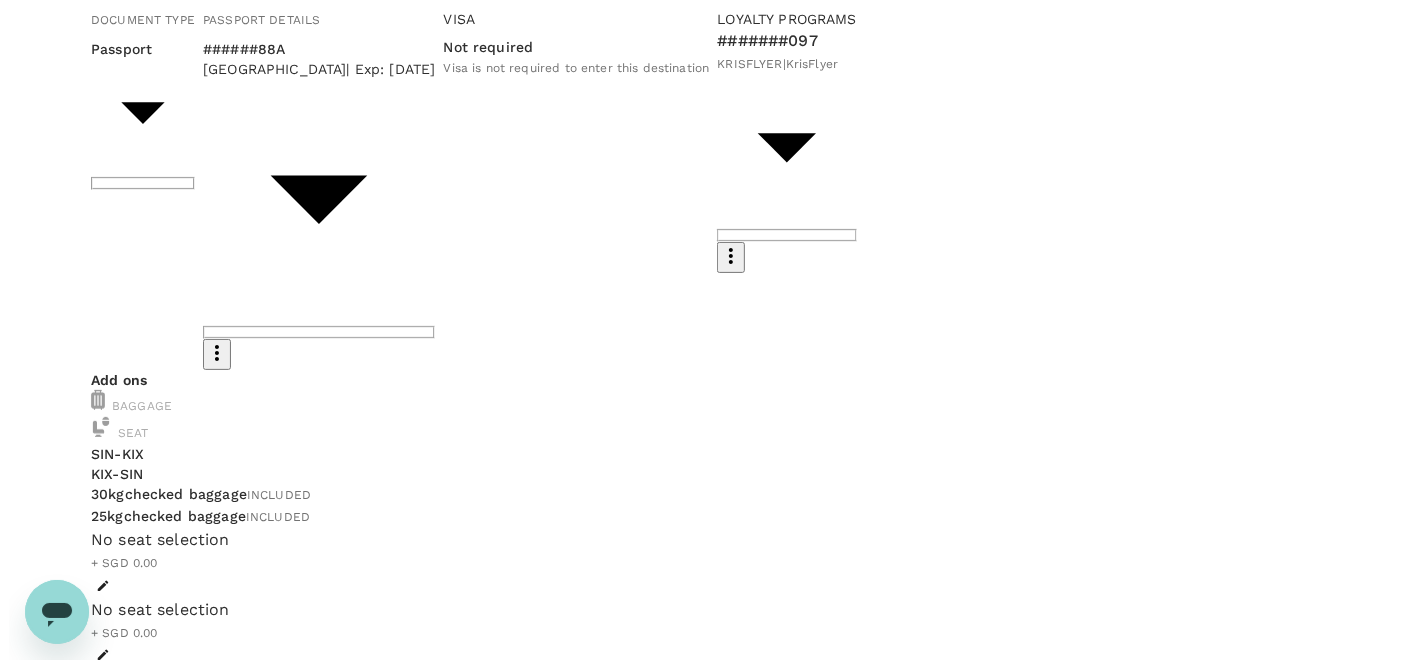 scroll, scrollTop: 300, scrollLeft: 0, axis: vertical 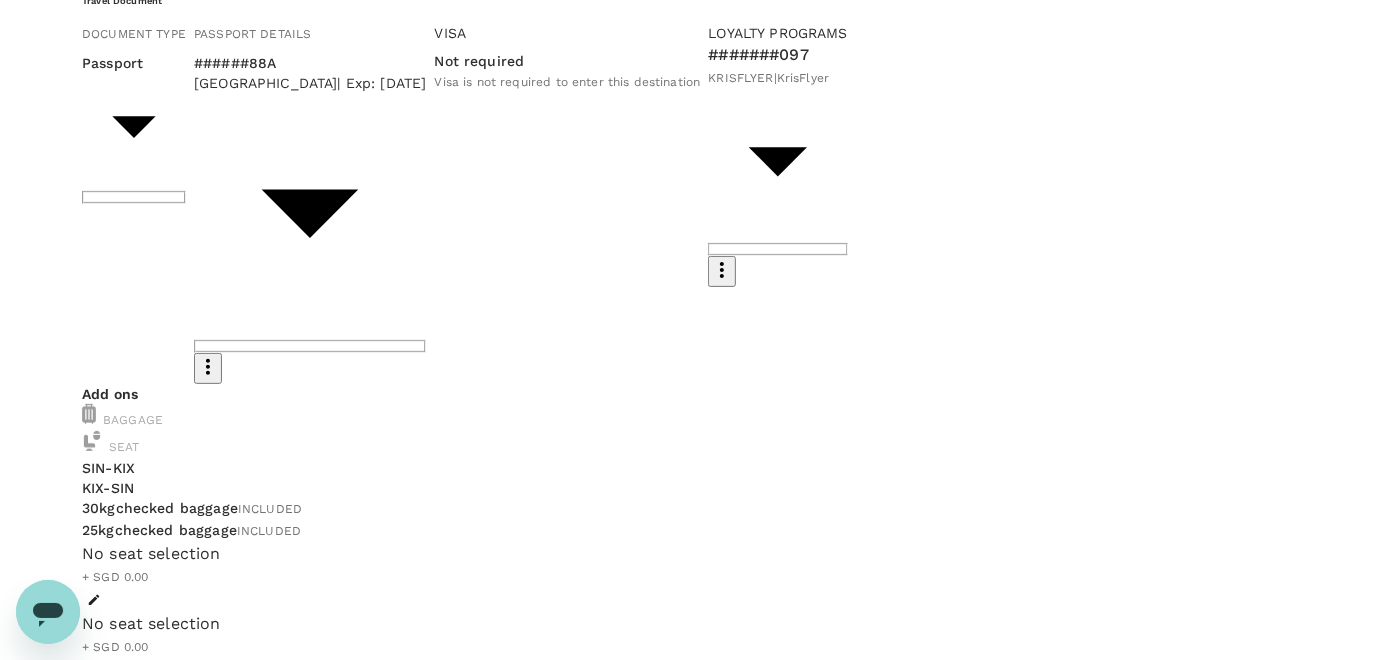 click on "Continue to payment details" at bounding box center [698, 1713] 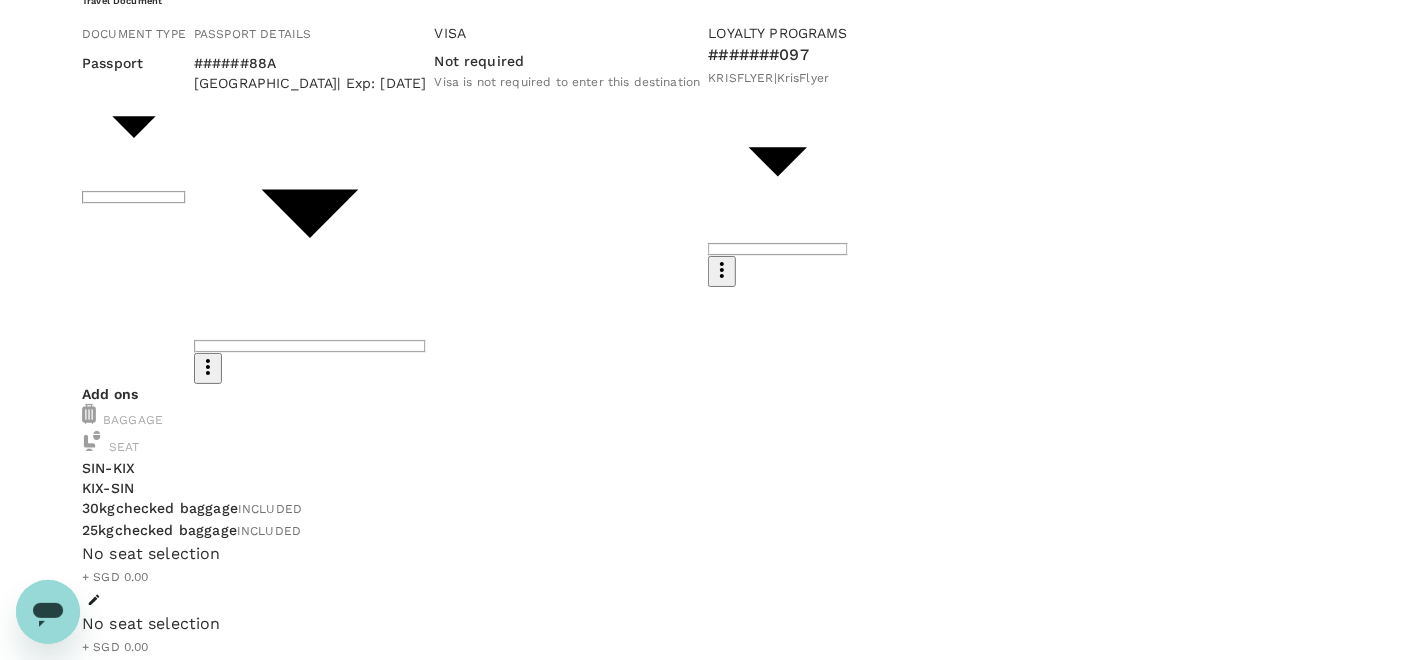 scroll, scrollTop: 0, scrollLeft: 0, axis: both 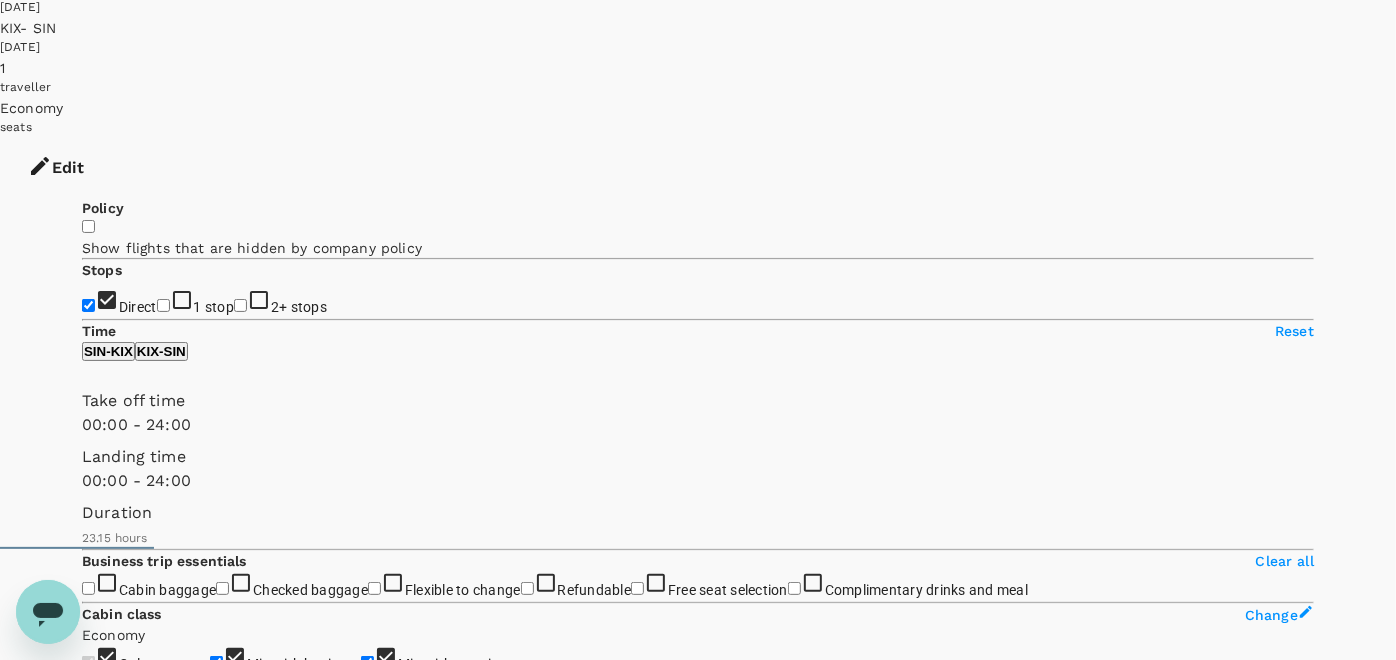 click on "View options" at bounding box center [121, 7022] 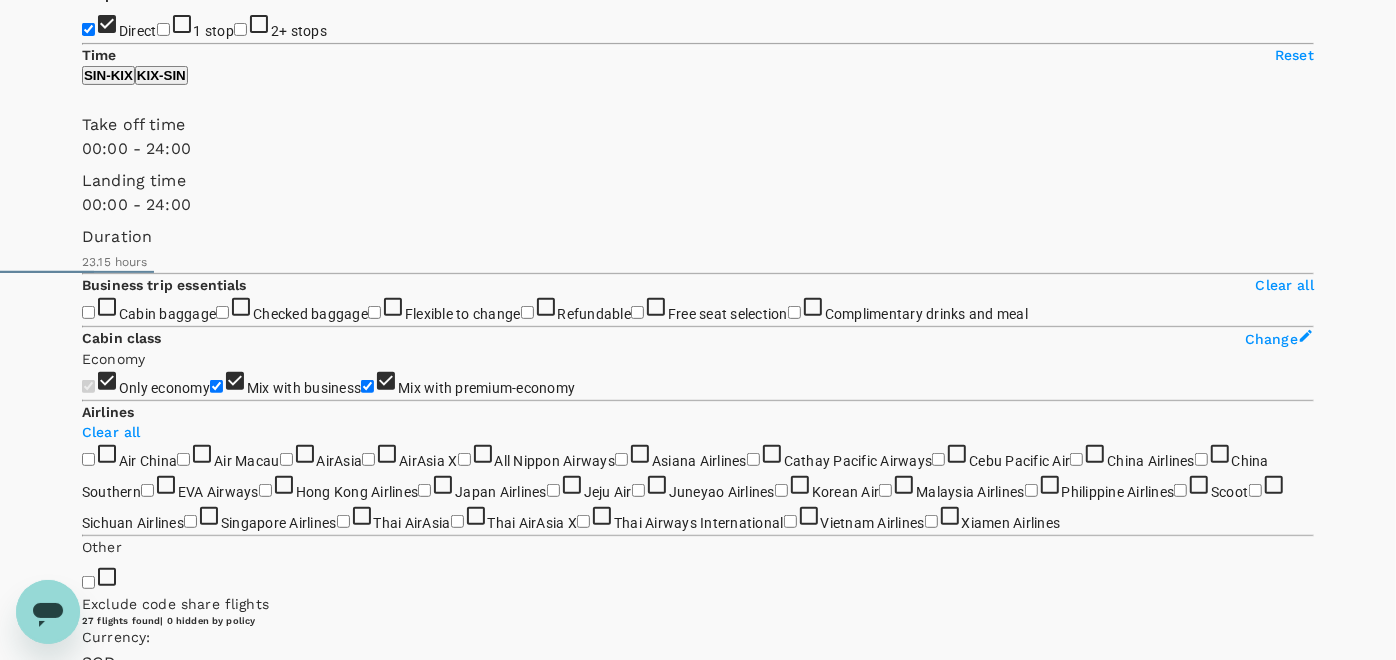 scroll, scrollTop: 451, scrollLeft: 0, axis: vertical 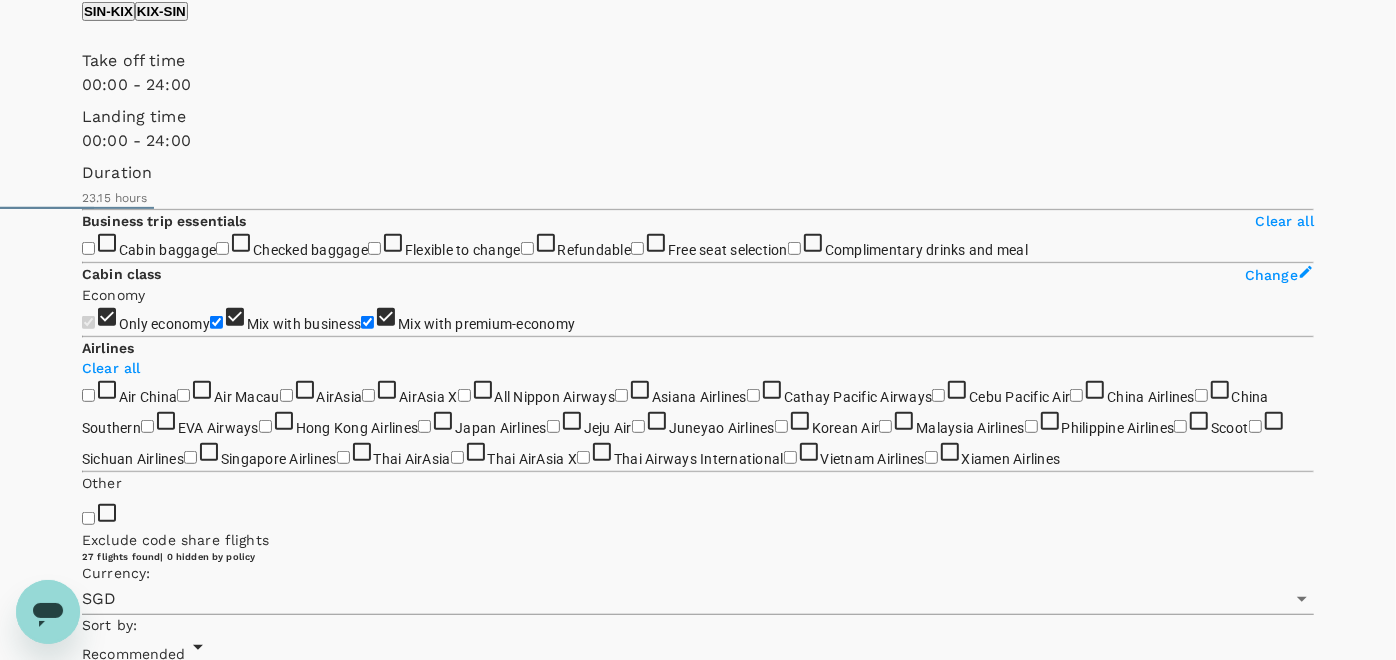 click on "SGD 1,189.05" at bounding box center [126, 7076] 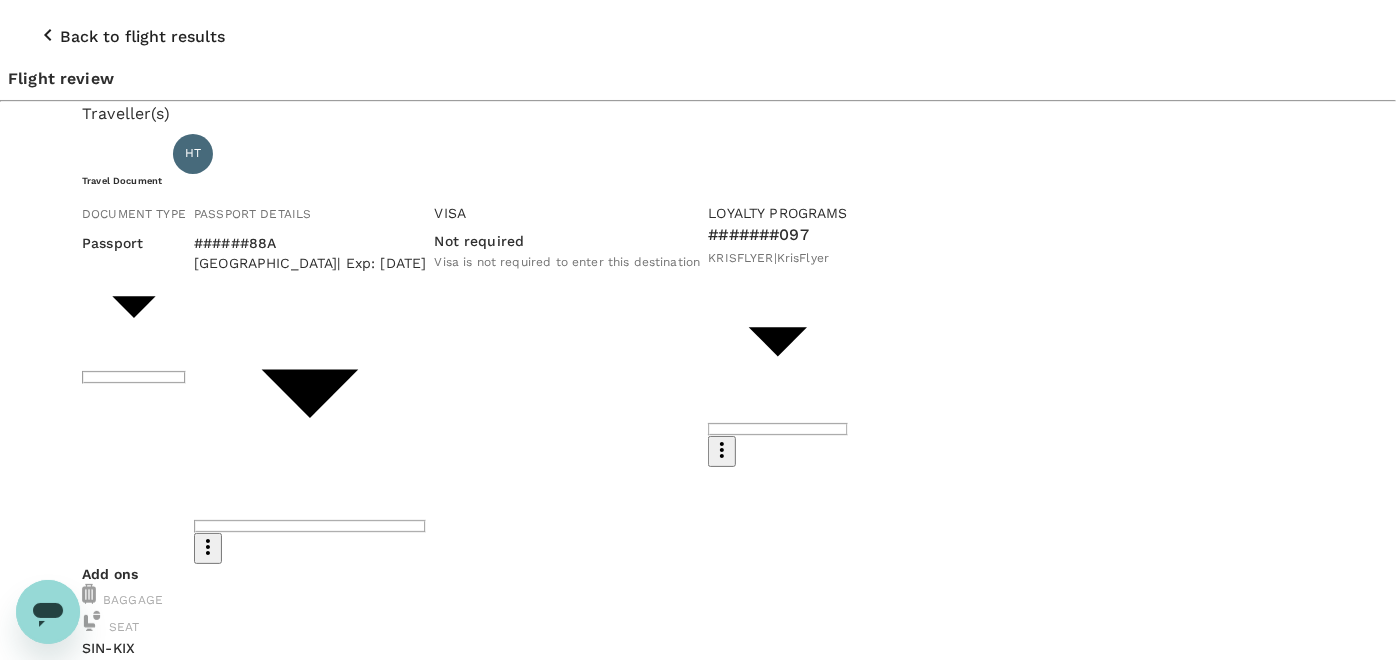 scroll, scrollTop: 0, scrollLeft: 0, axis: both 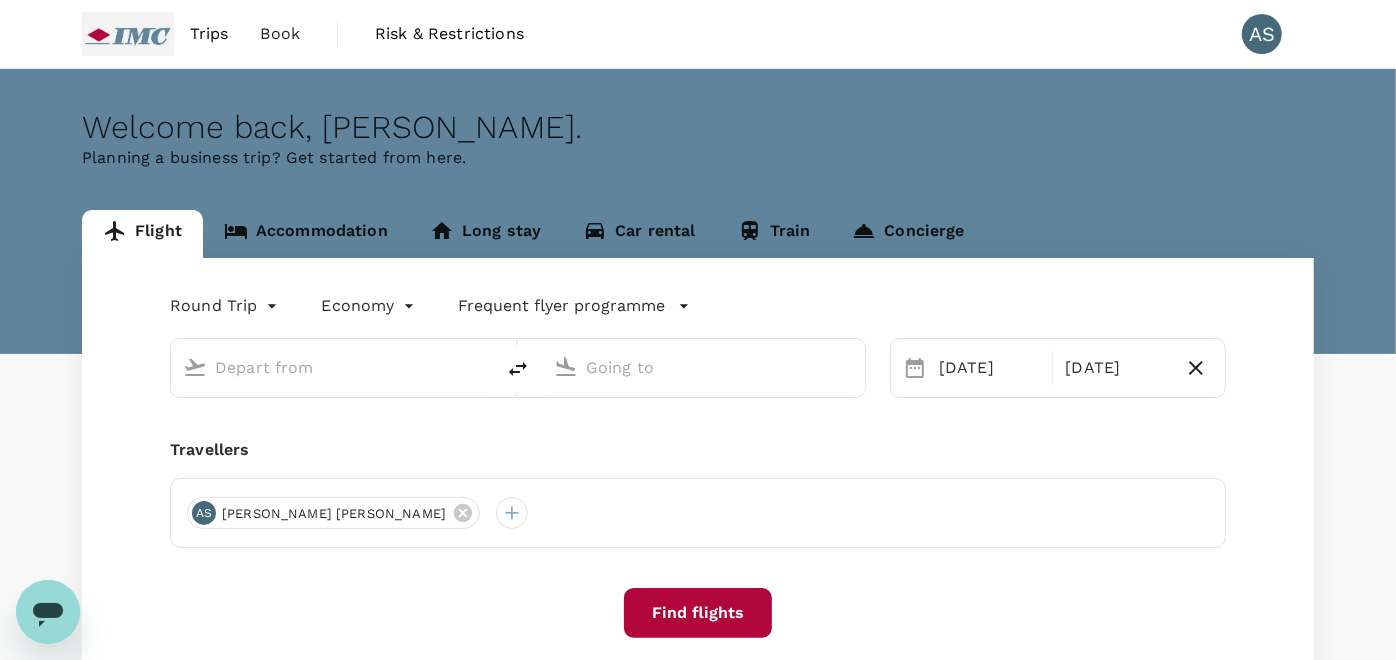 type on "Singapore Changi (SIN)" 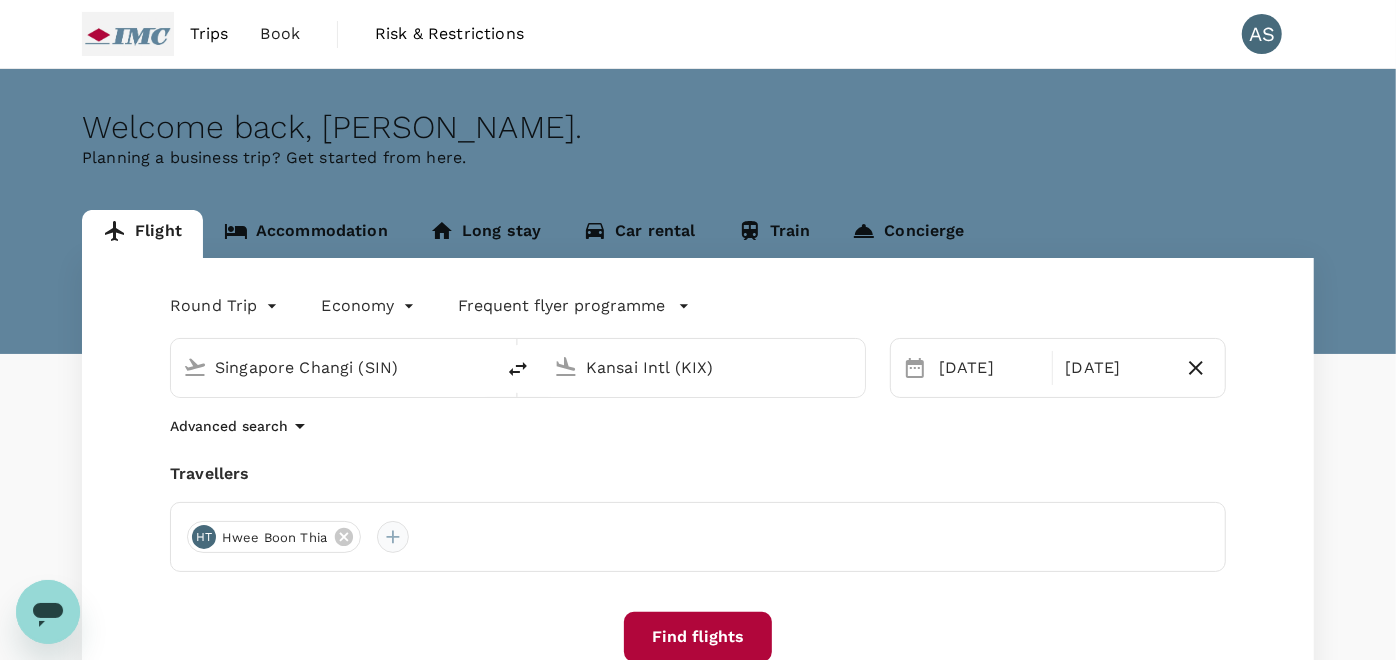 type 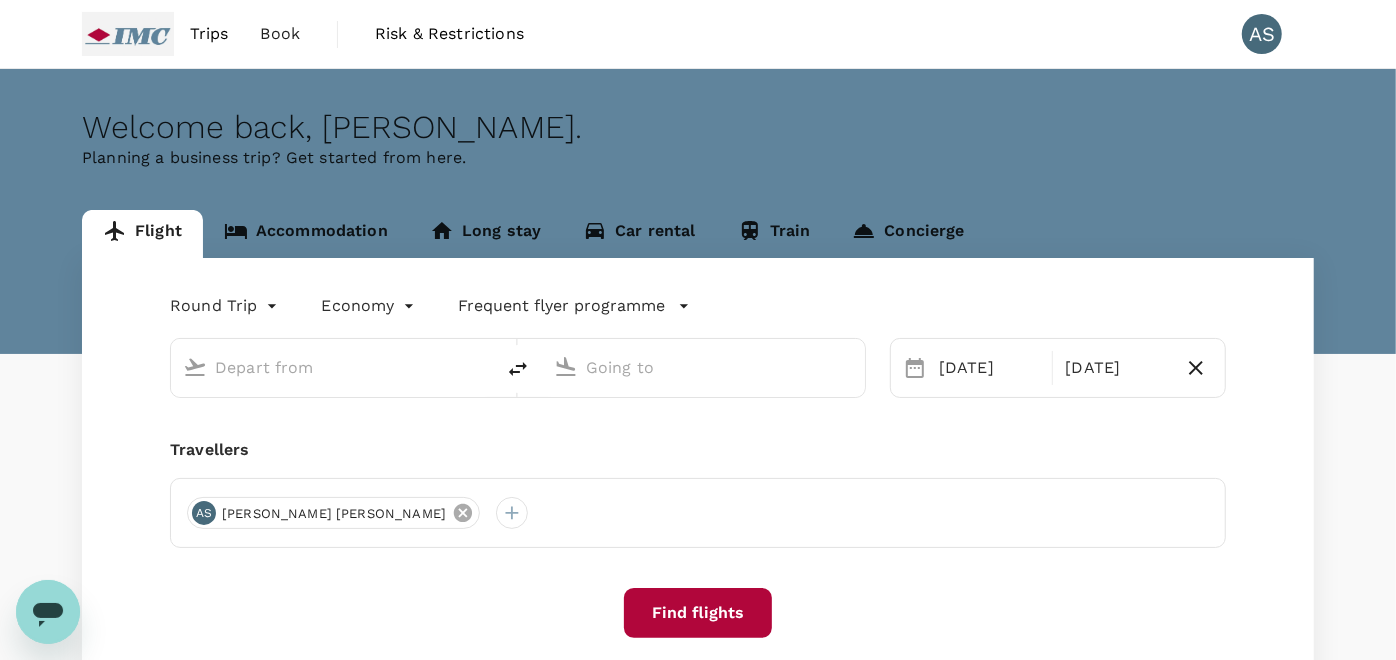 click 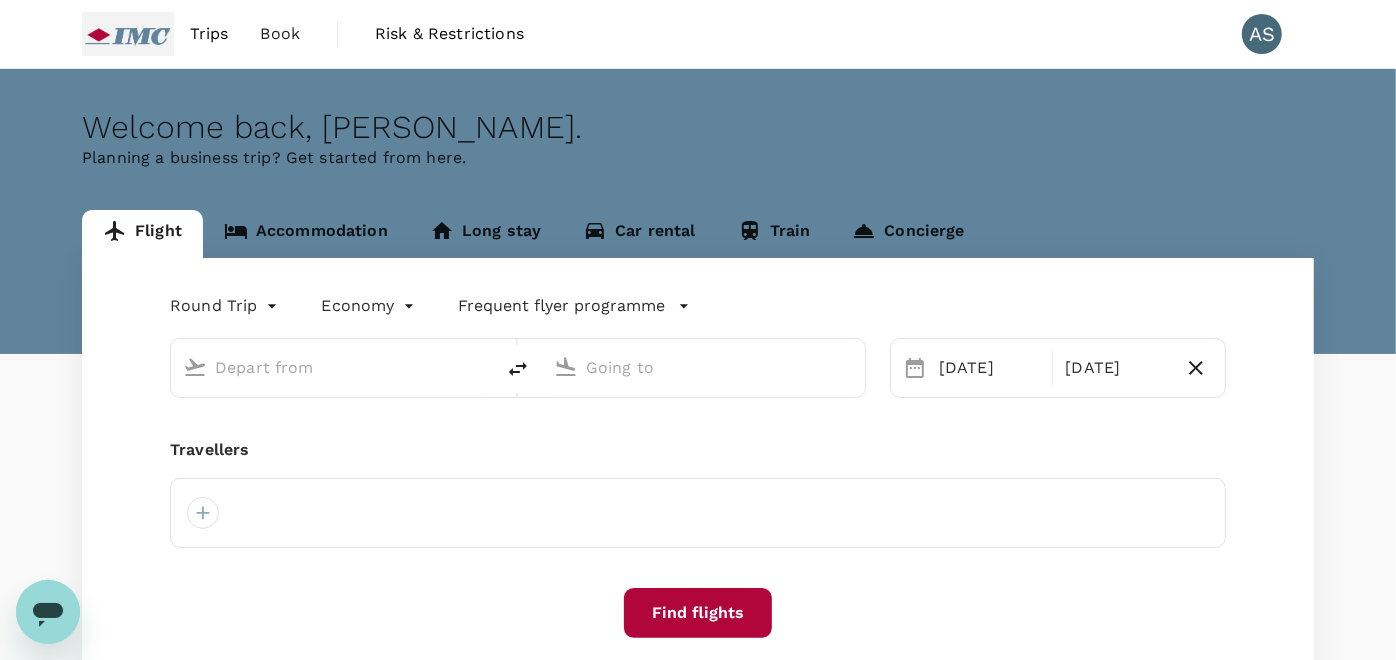 type on "Singapore Changi (SIN)" 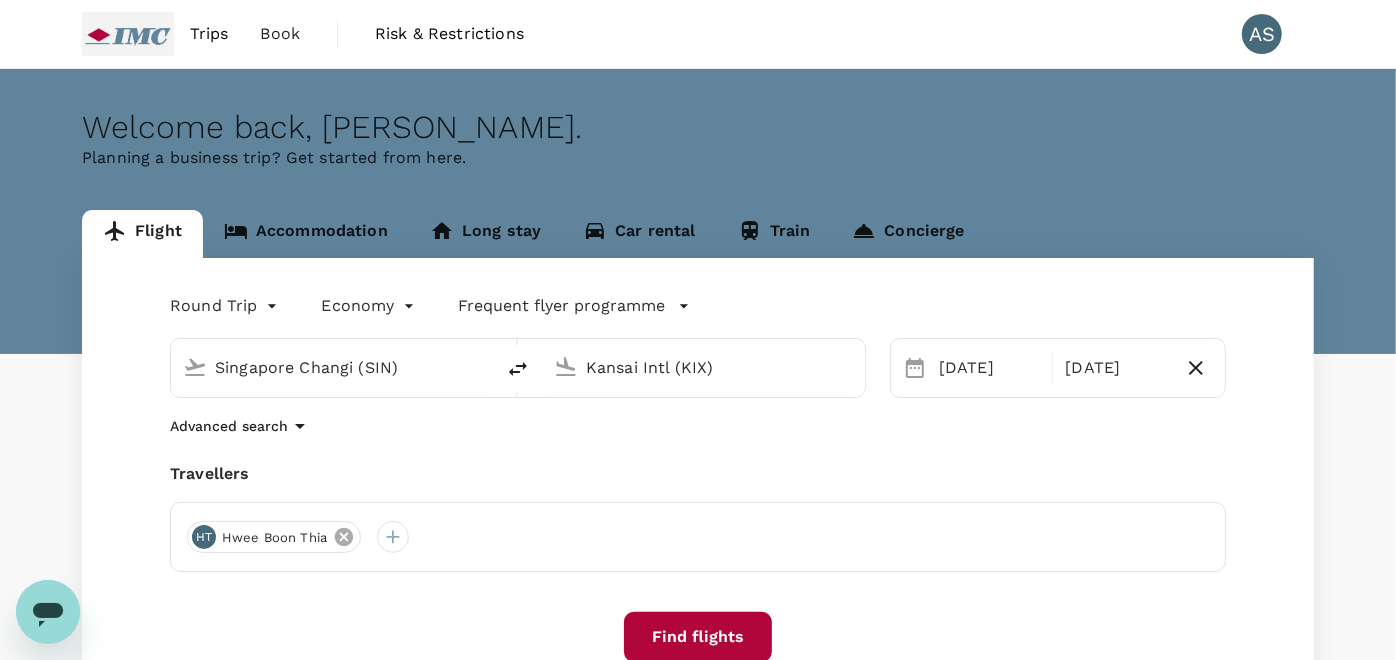 click 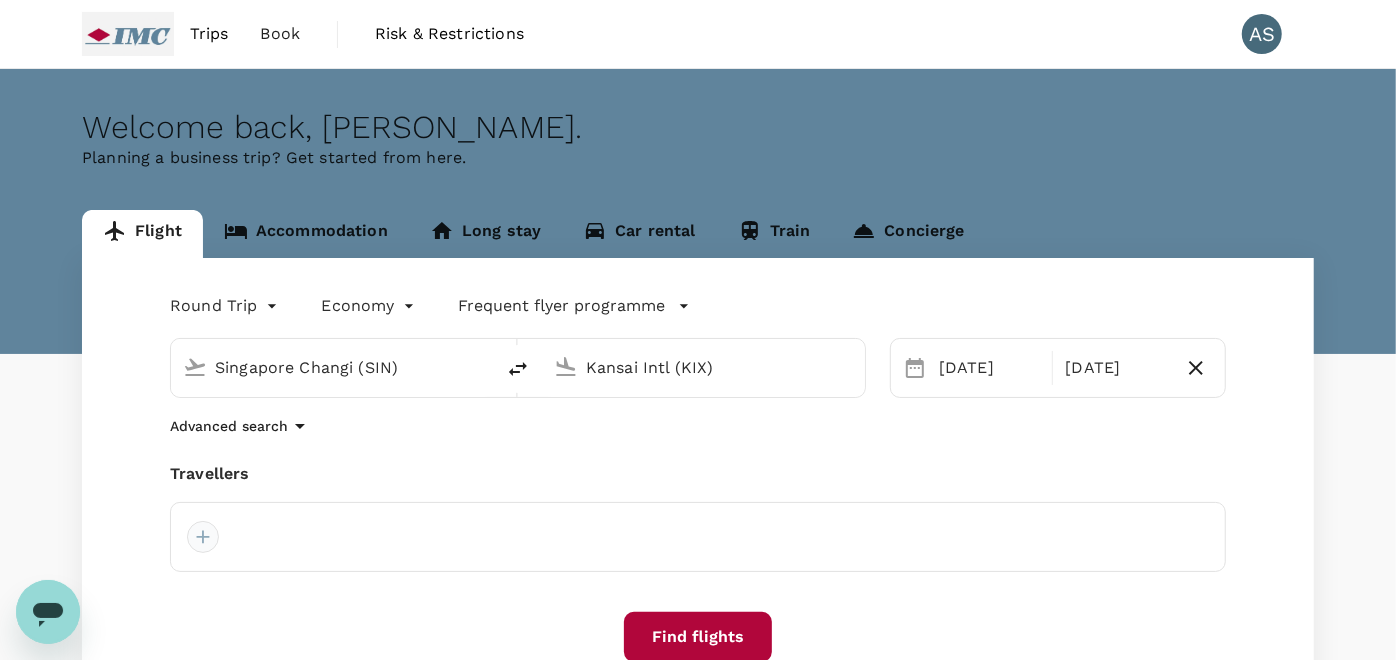 click at bounding box center [203, 537] 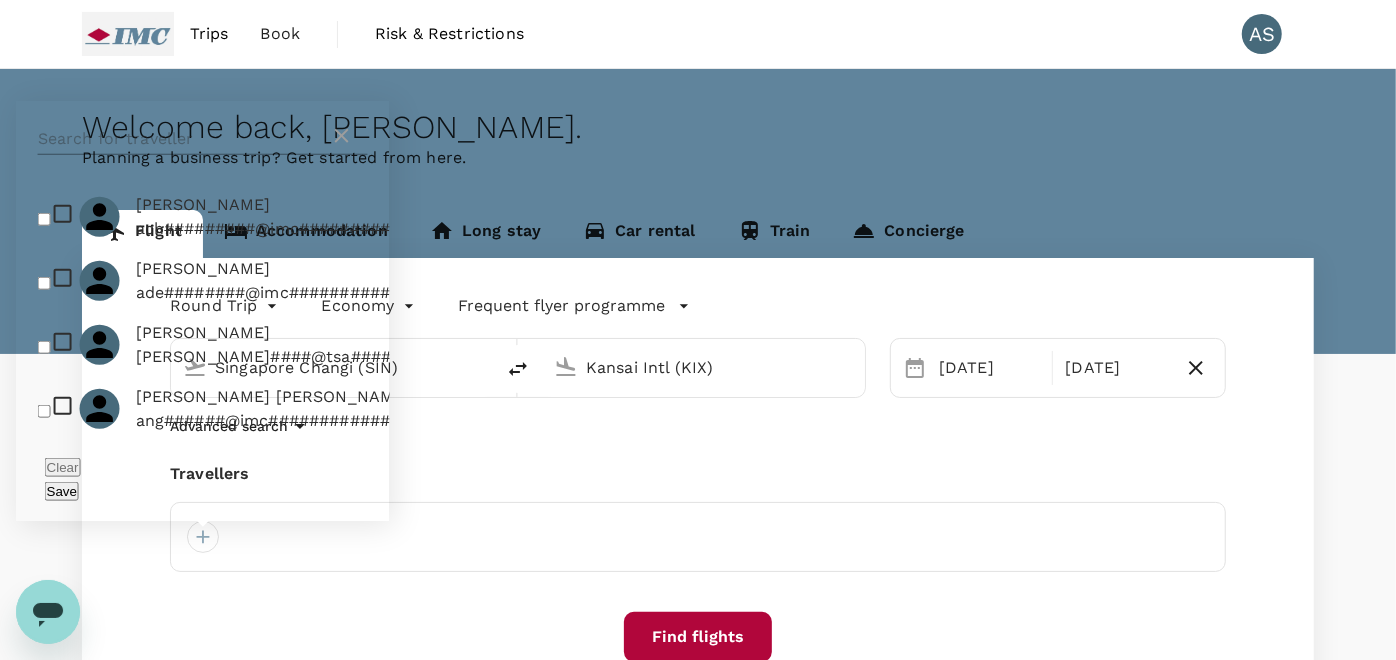 click at bounding box center (184, 139) 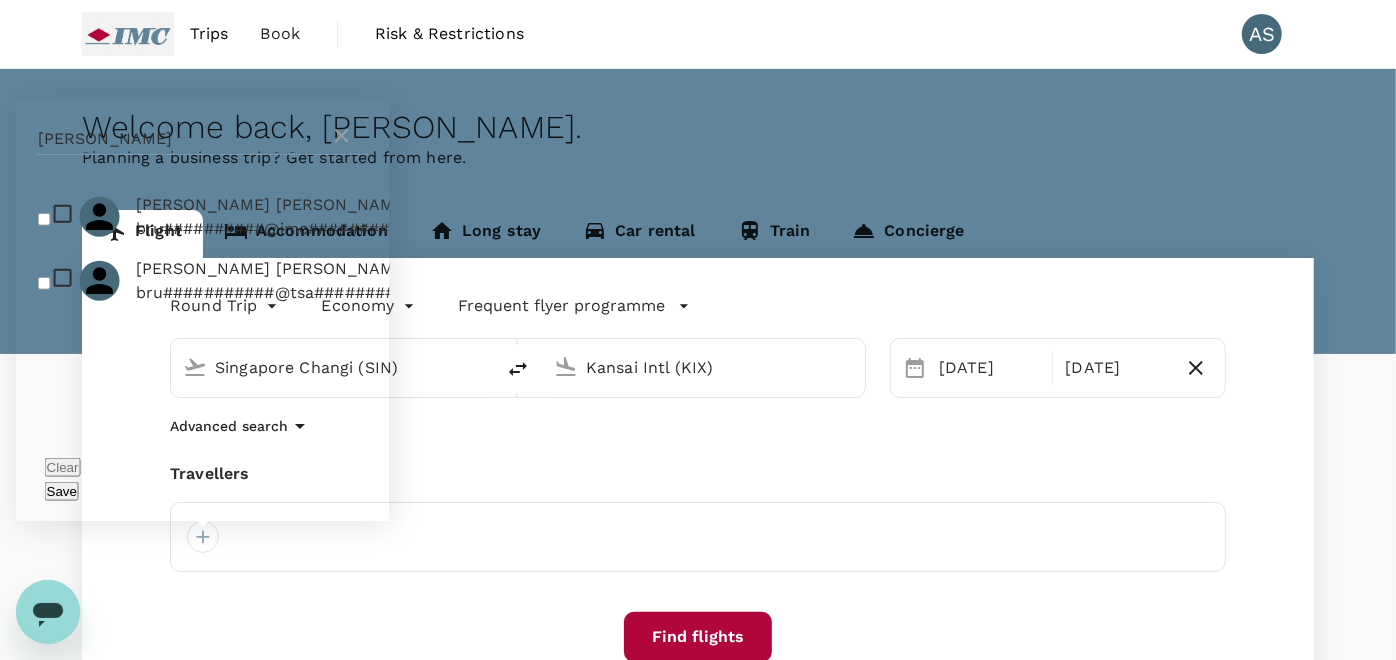 type on "[PERSON_NAME]" 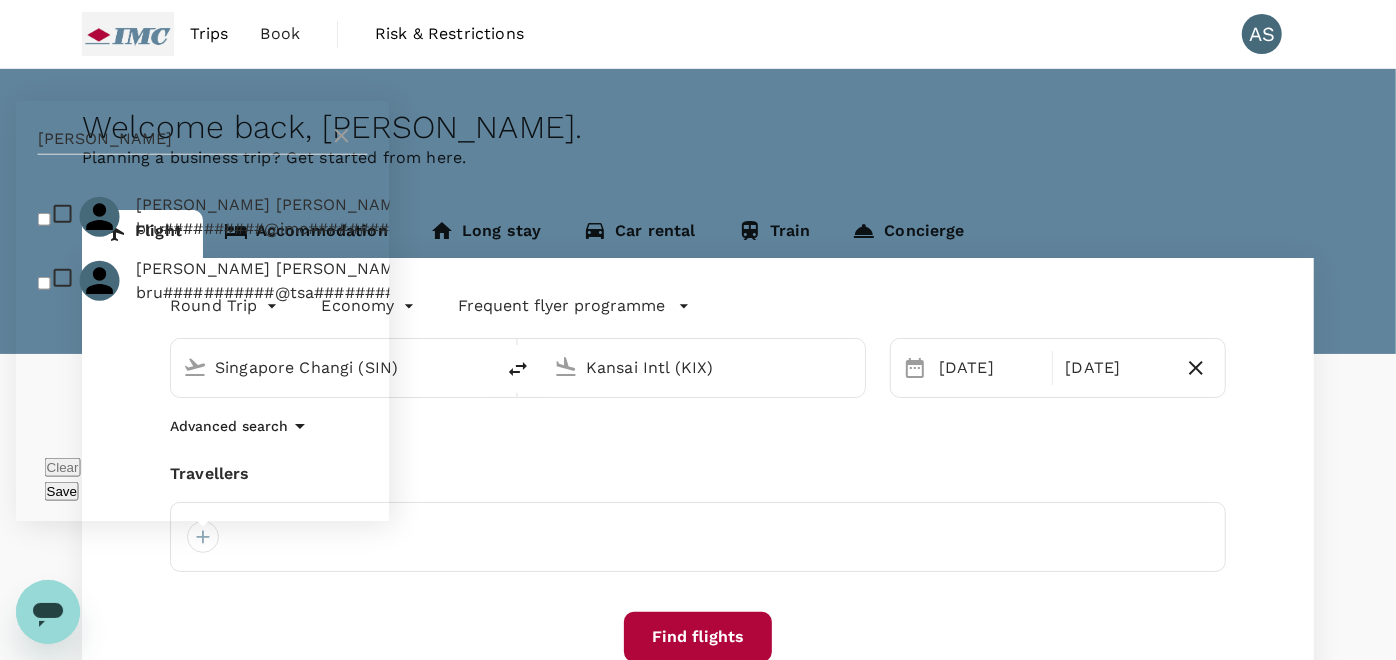 click at bounding box center [44, 218] 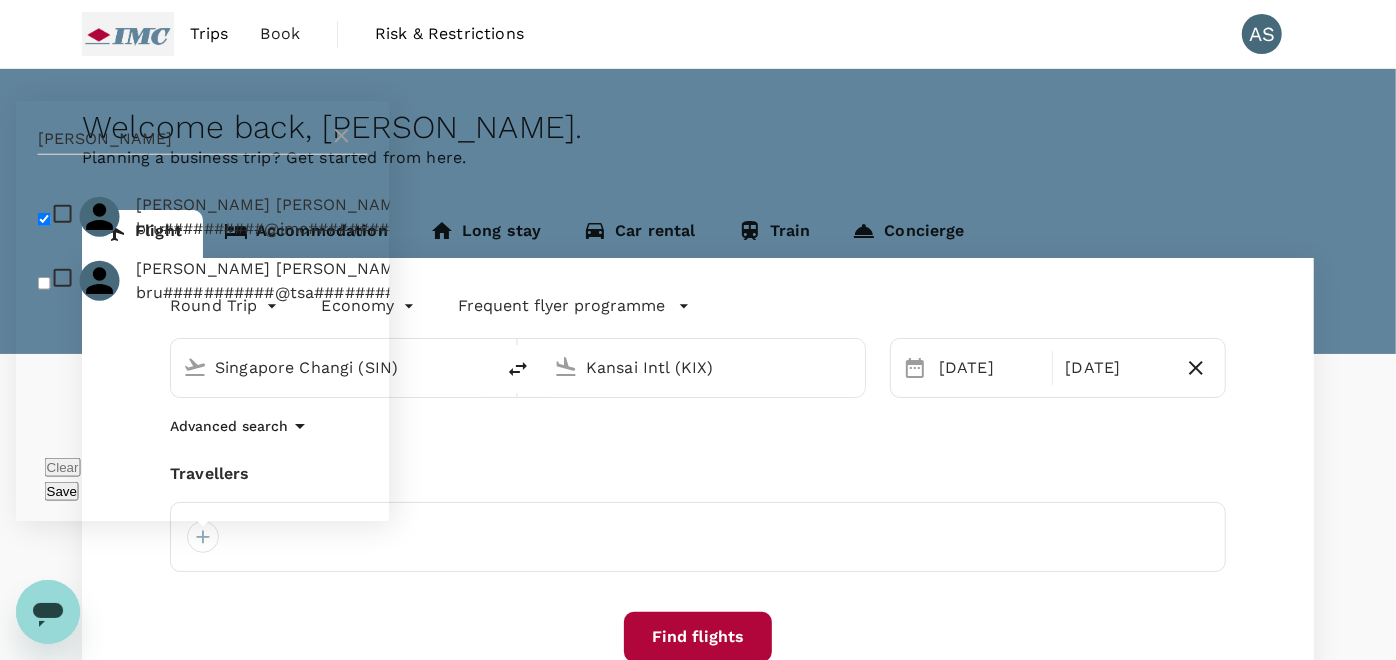 checkbox on "true" 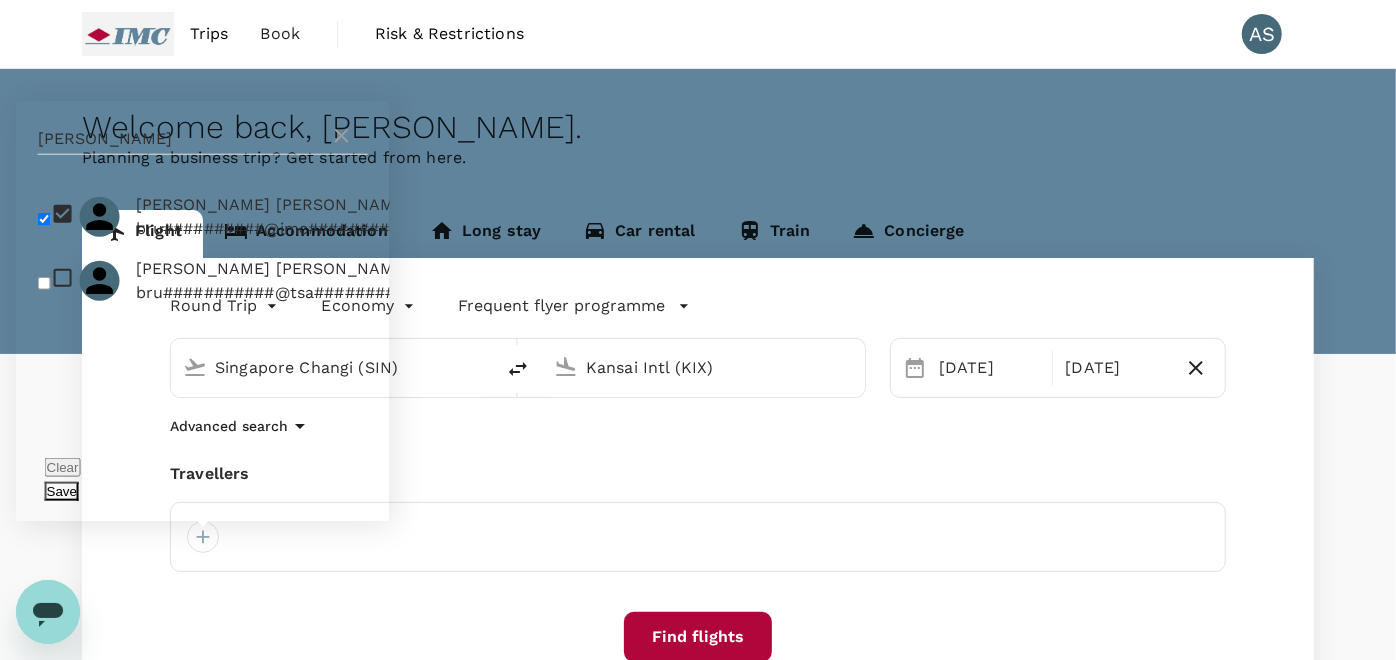 click on "Save" at bounding box center (62, 491) 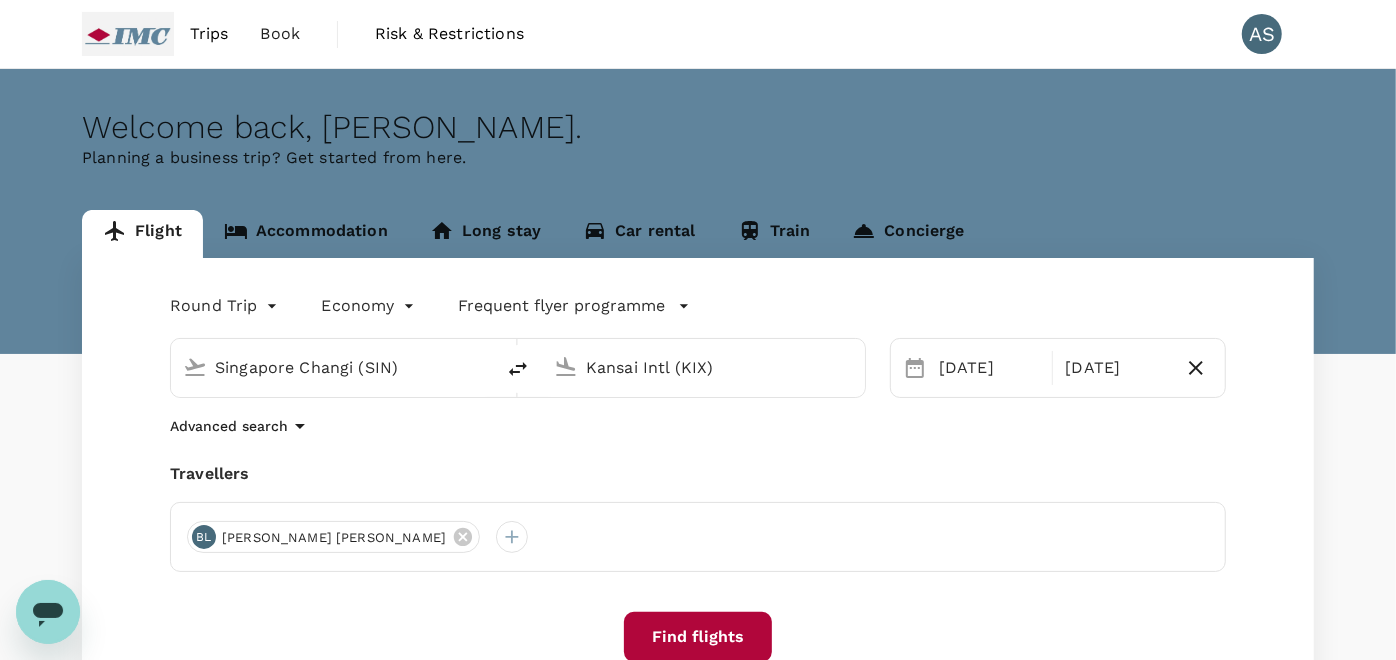click on "Find flights" at bounding box center (698, 637) 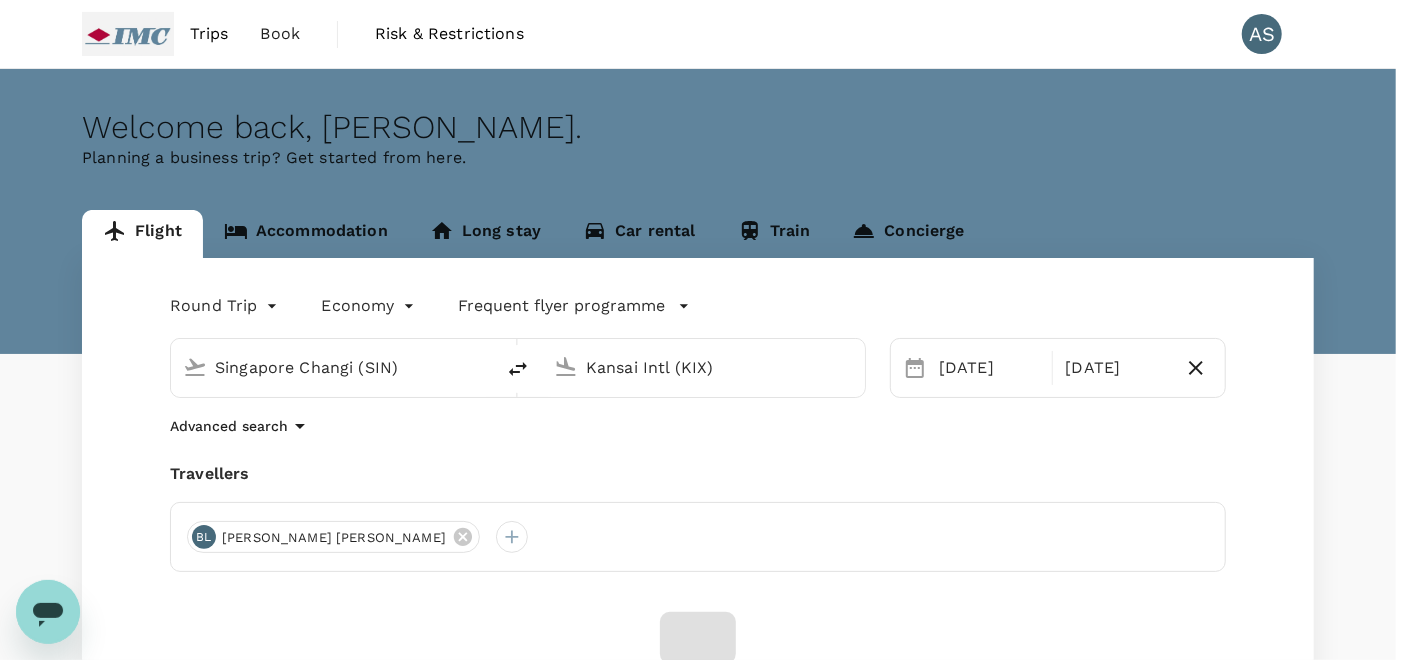 click on "Booking for other travellers Review the policy, approval group, and invoice profile applied to this booking. Policy   Grade 1-7 ( [PERSON_NAME] [PERSON_NAME], You ) Group approval rules   CCC grade 7 ( You ) Invoice profile   IMC Industrial Pte Ltd (SGD) Back Confirm" at bounding box center [698, 5250] 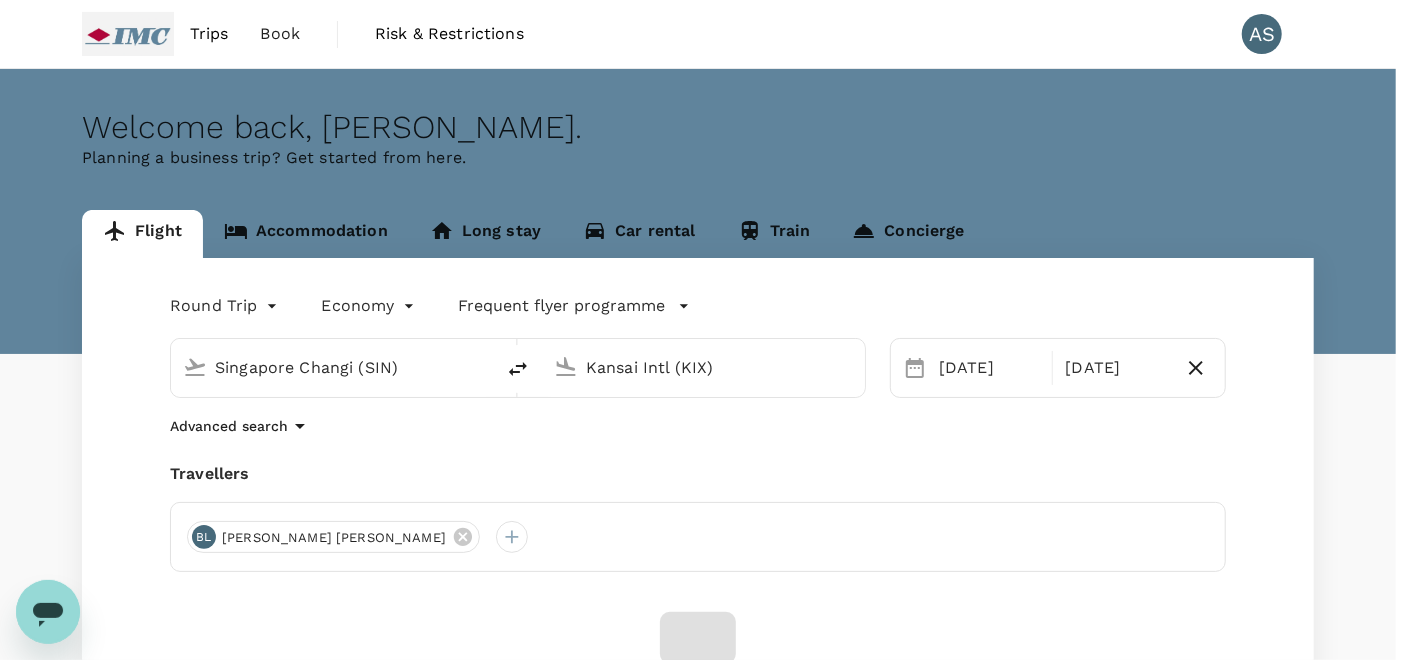 click on "Back" at bounding box center [41, 9478] 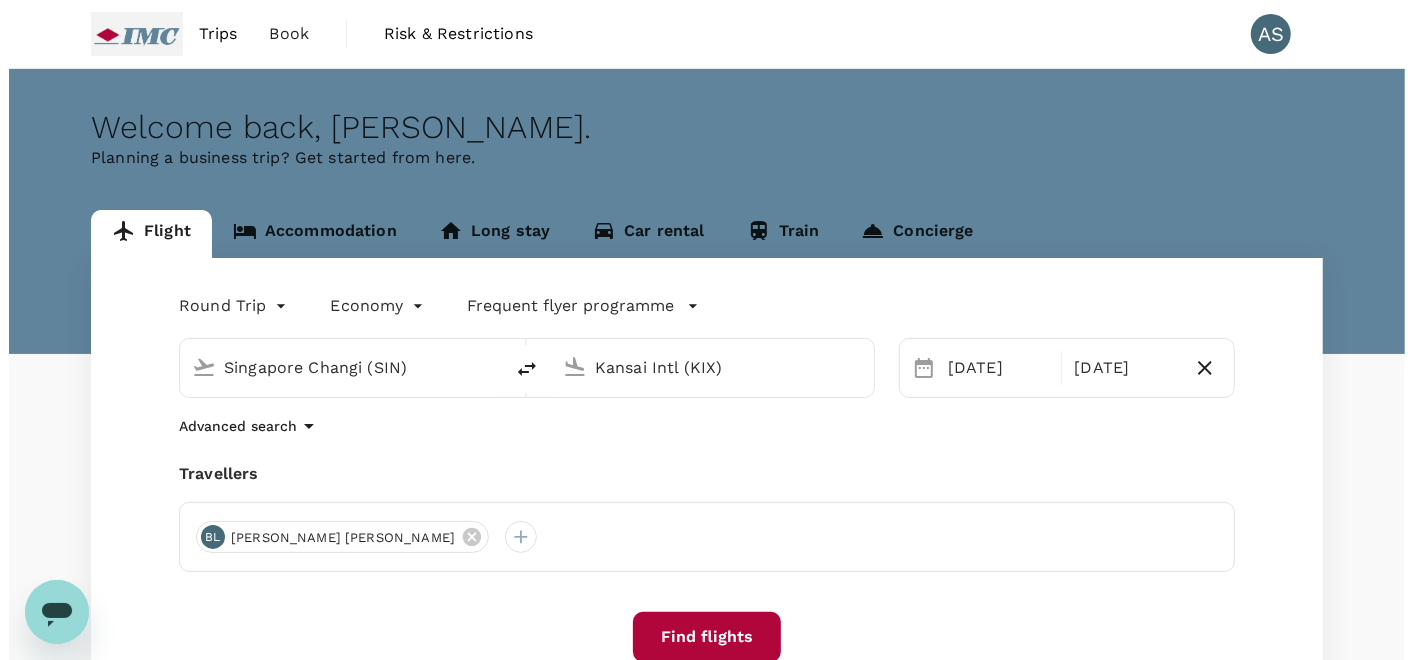 scroll, scrollTop: 111, scrollLeft: 0, axis: vertical 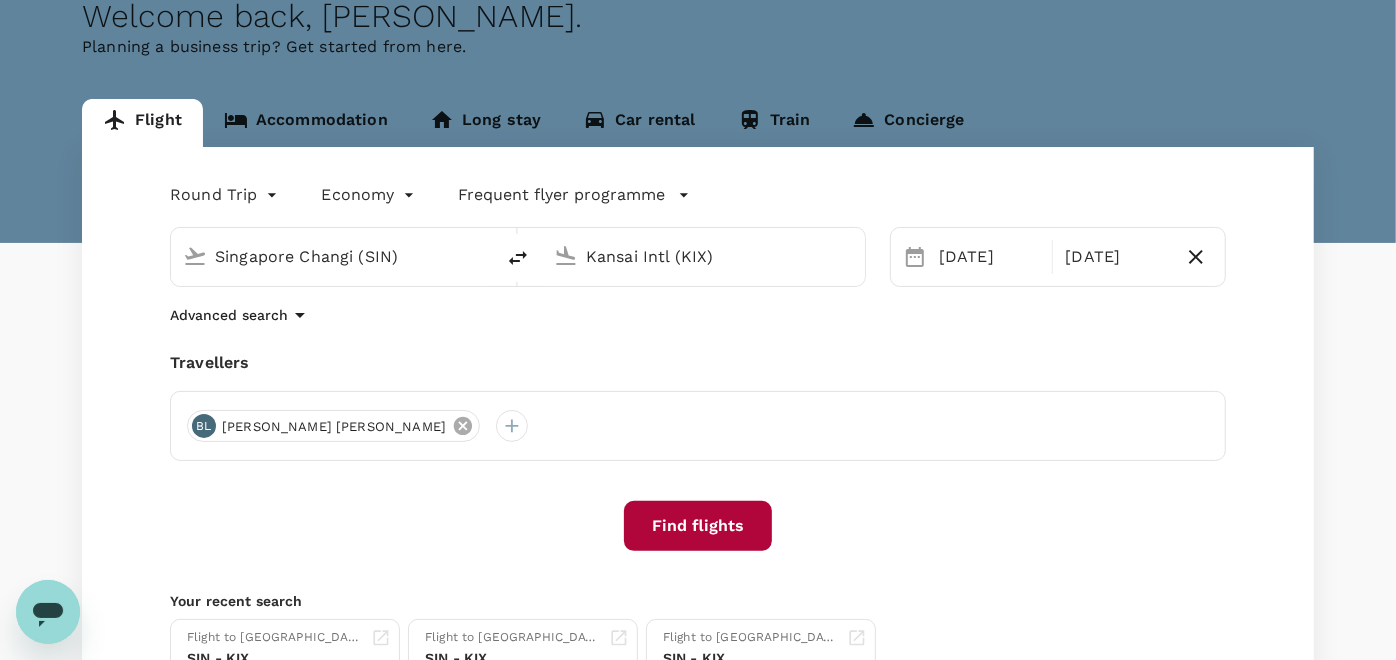 click 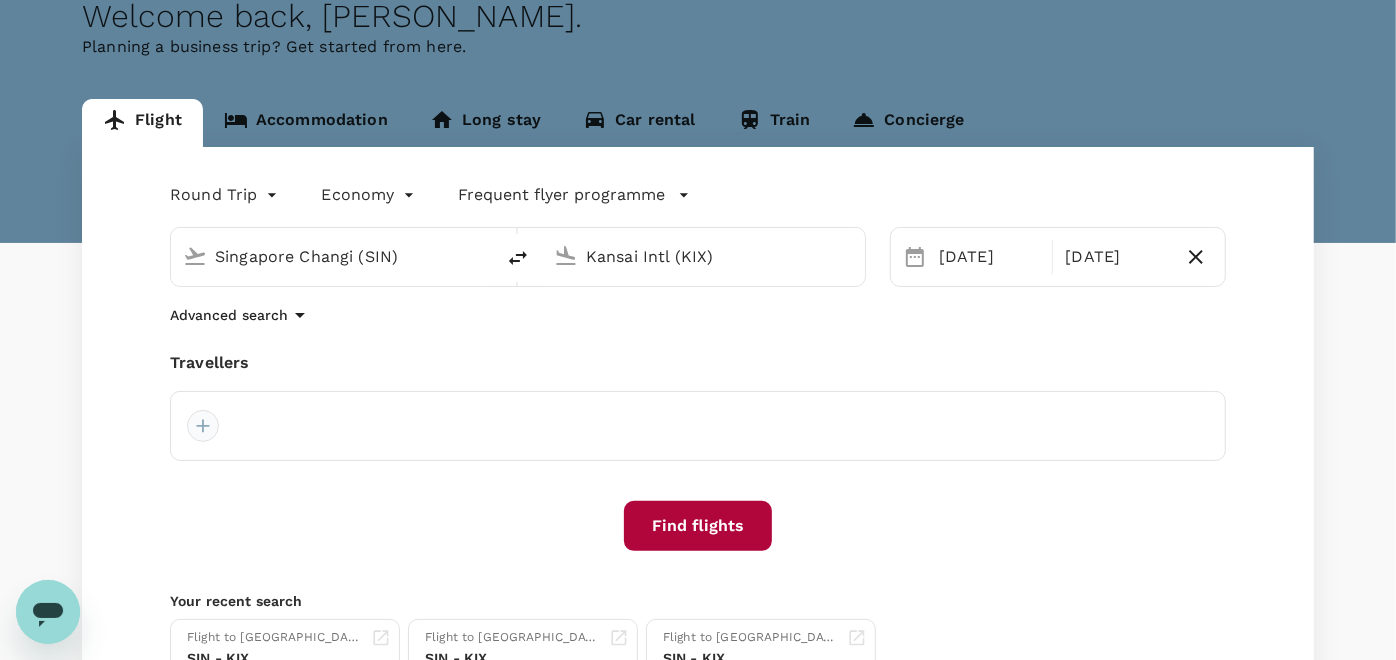 click at bounding box center [203, 426] 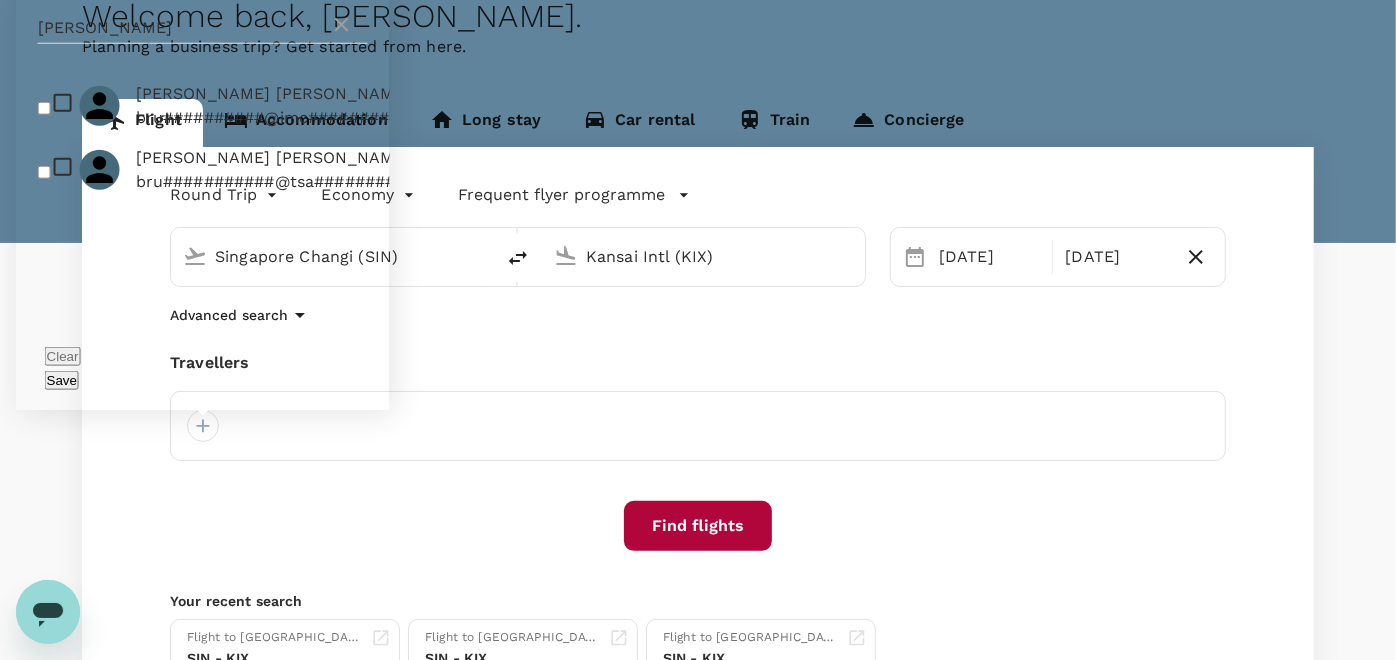 click at bounding box center (44, 171) 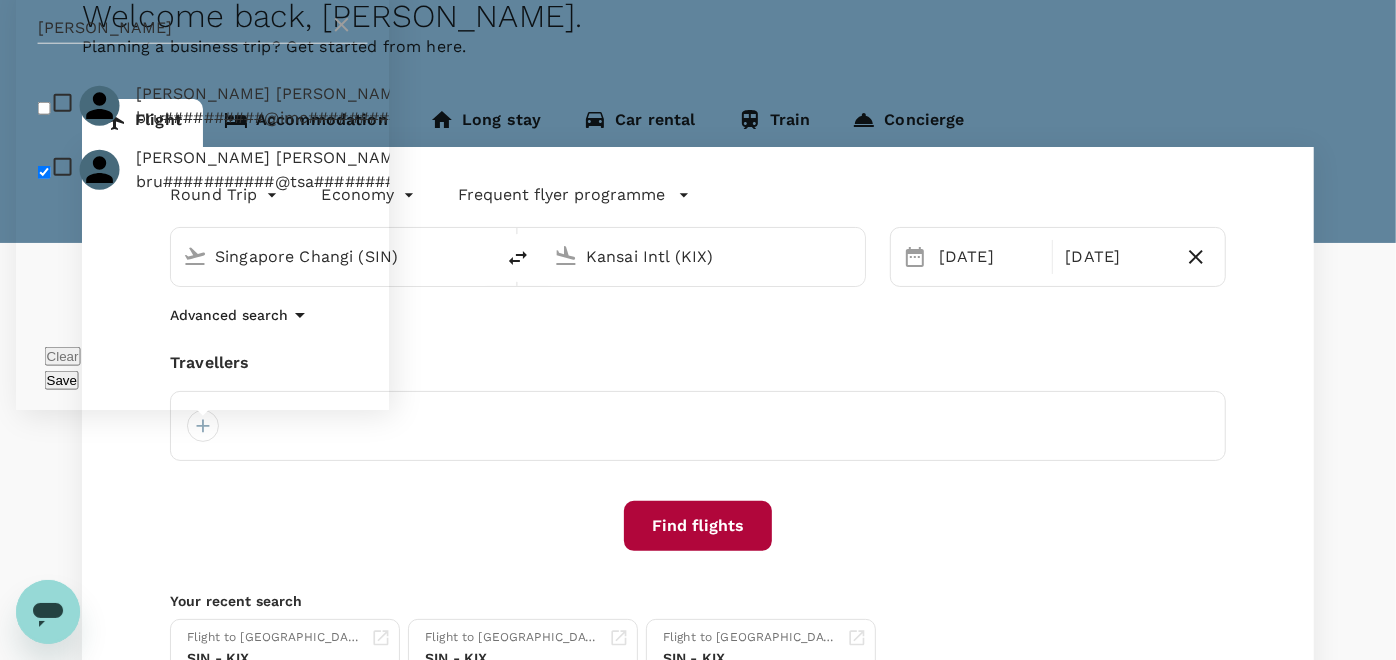 checkbox on "true" 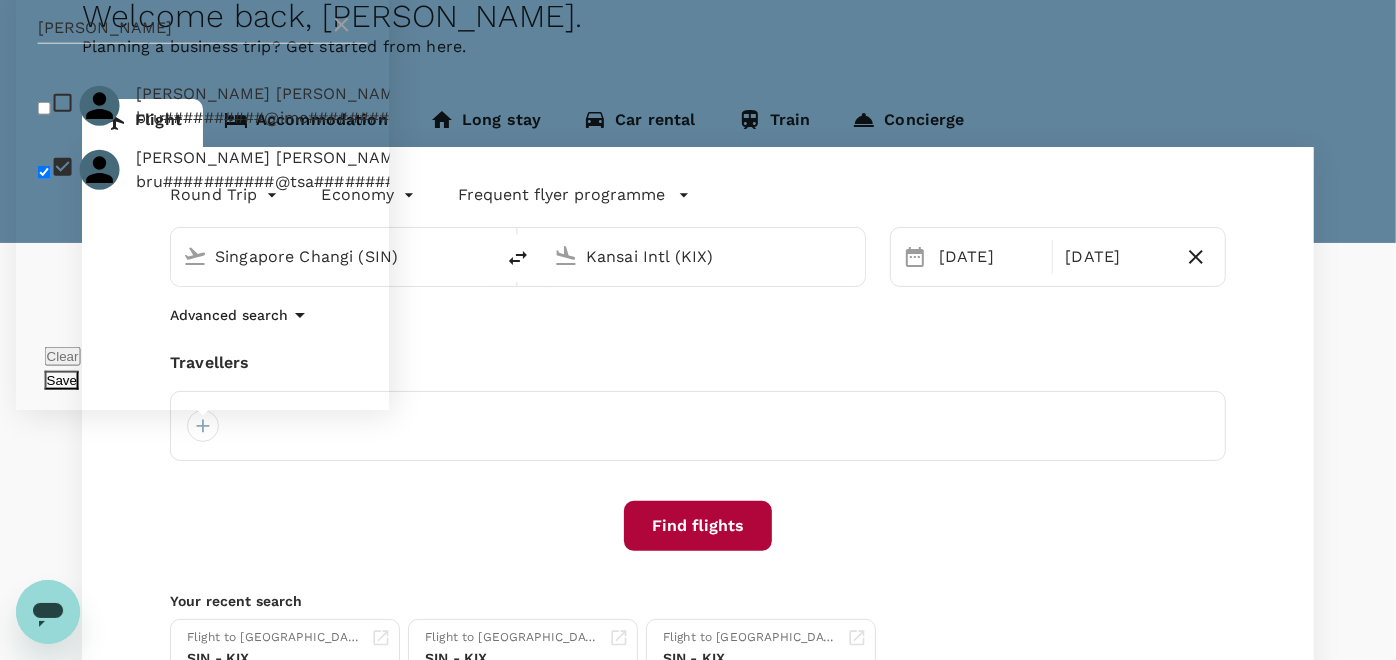 click on "Save" at bounding box center (62, 380) 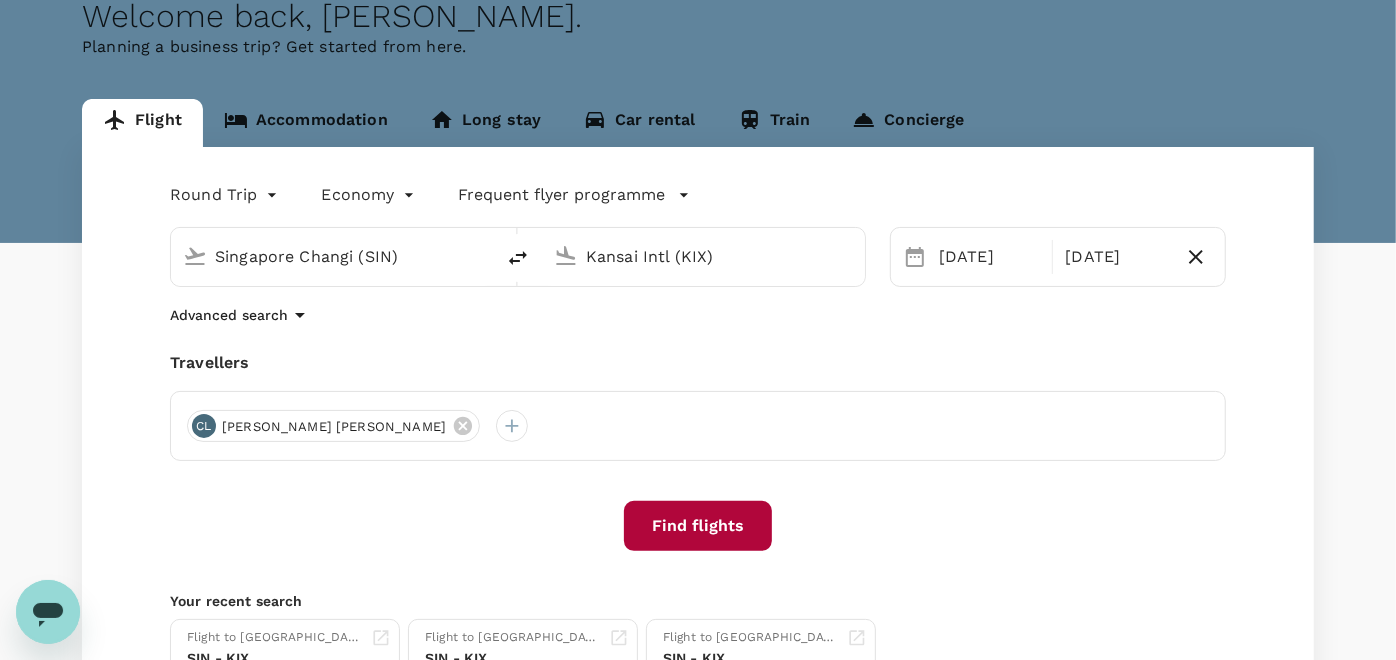 click on "Find flights" at bounding box center (698, 526) 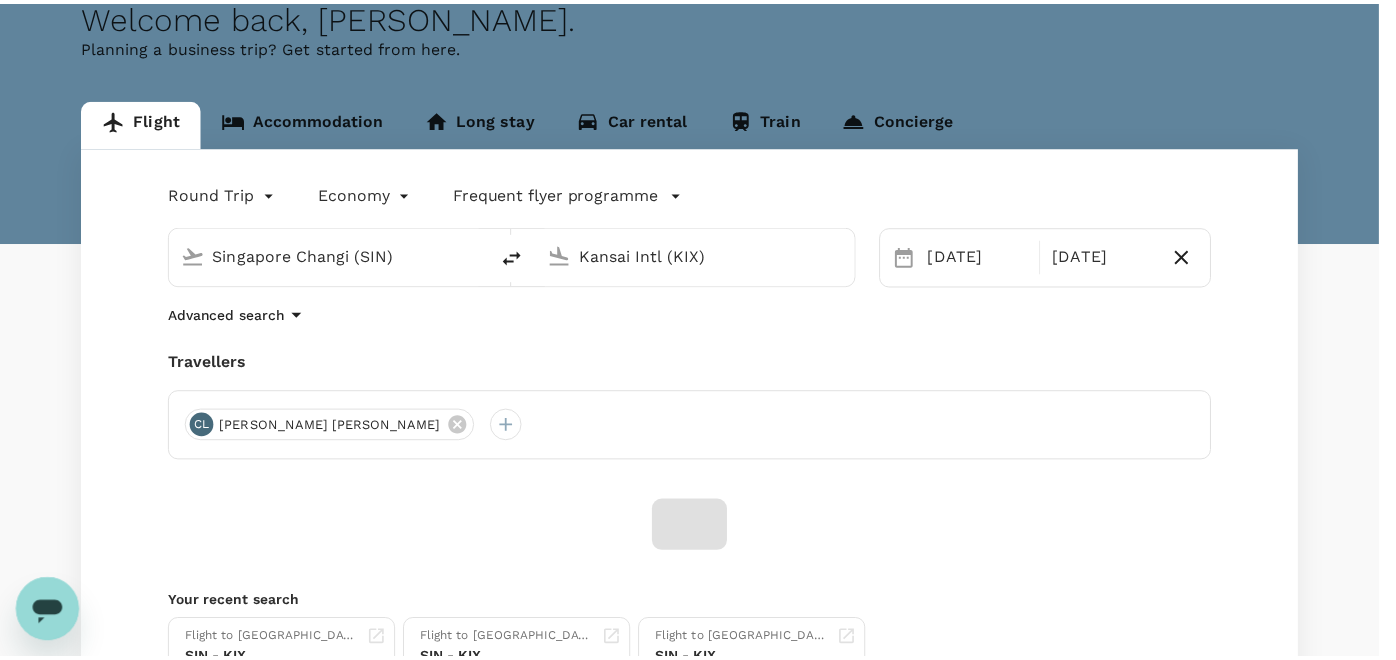 scroll, scrollTop: 0, scrollLeft: 0, axis: both 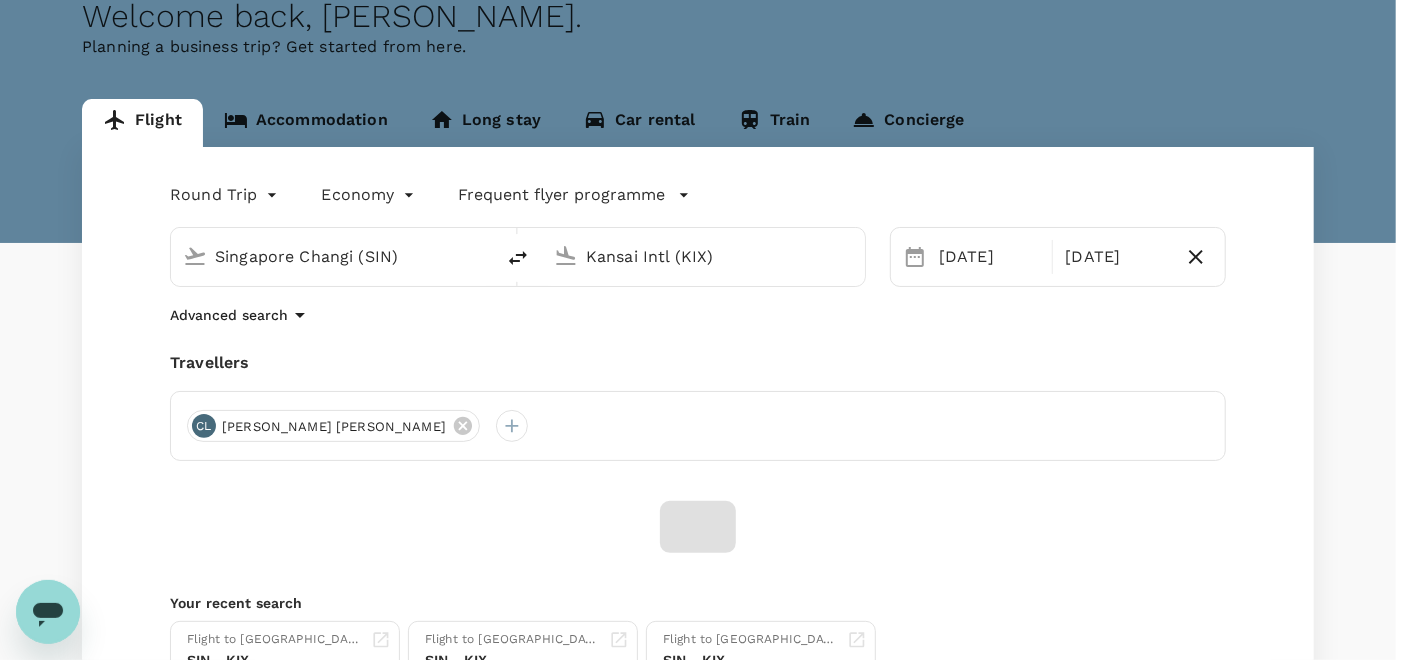 click on "Confirm" at bounding box center [73, 14912] 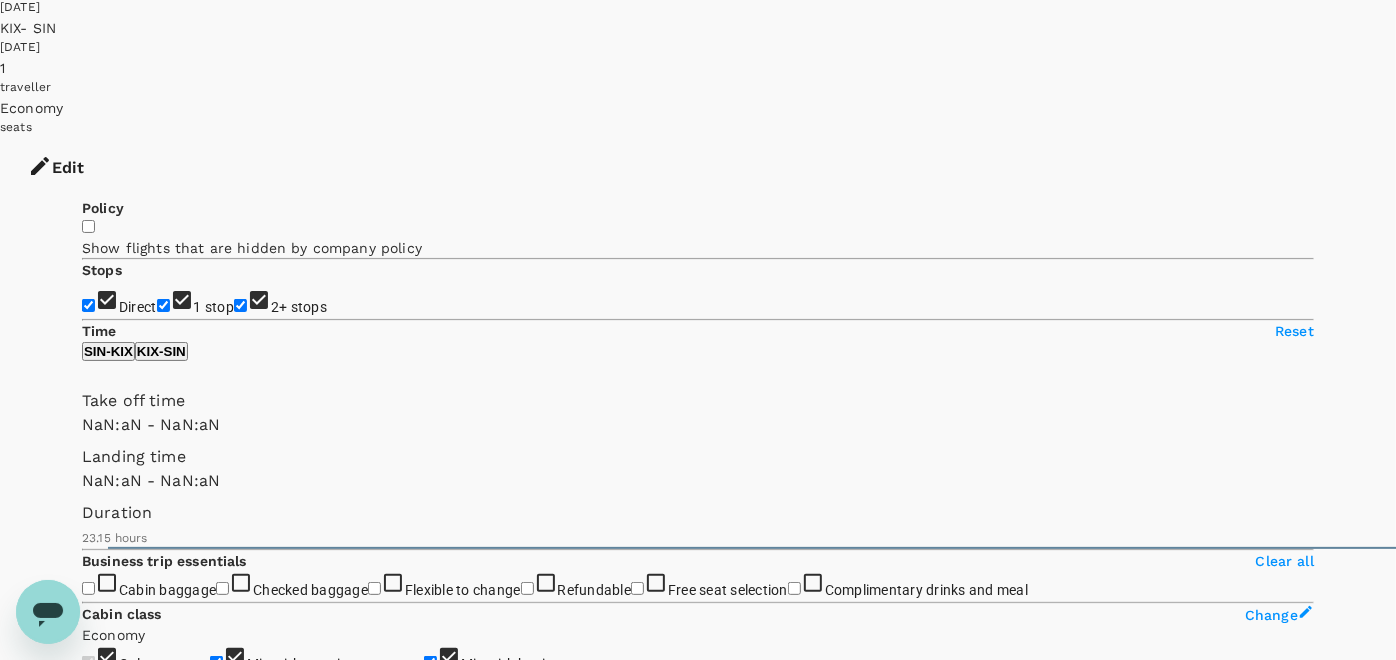 type on "1440" 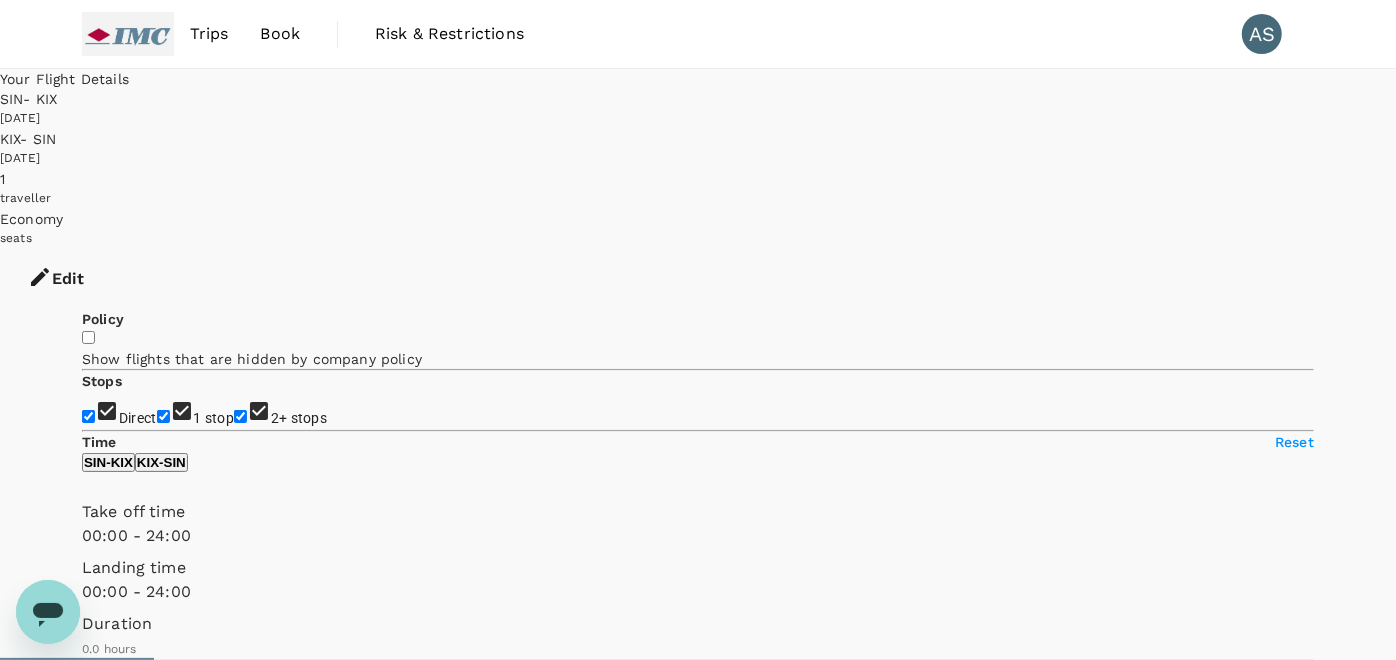 click on "1 stop" at bounding box center [163, 416] 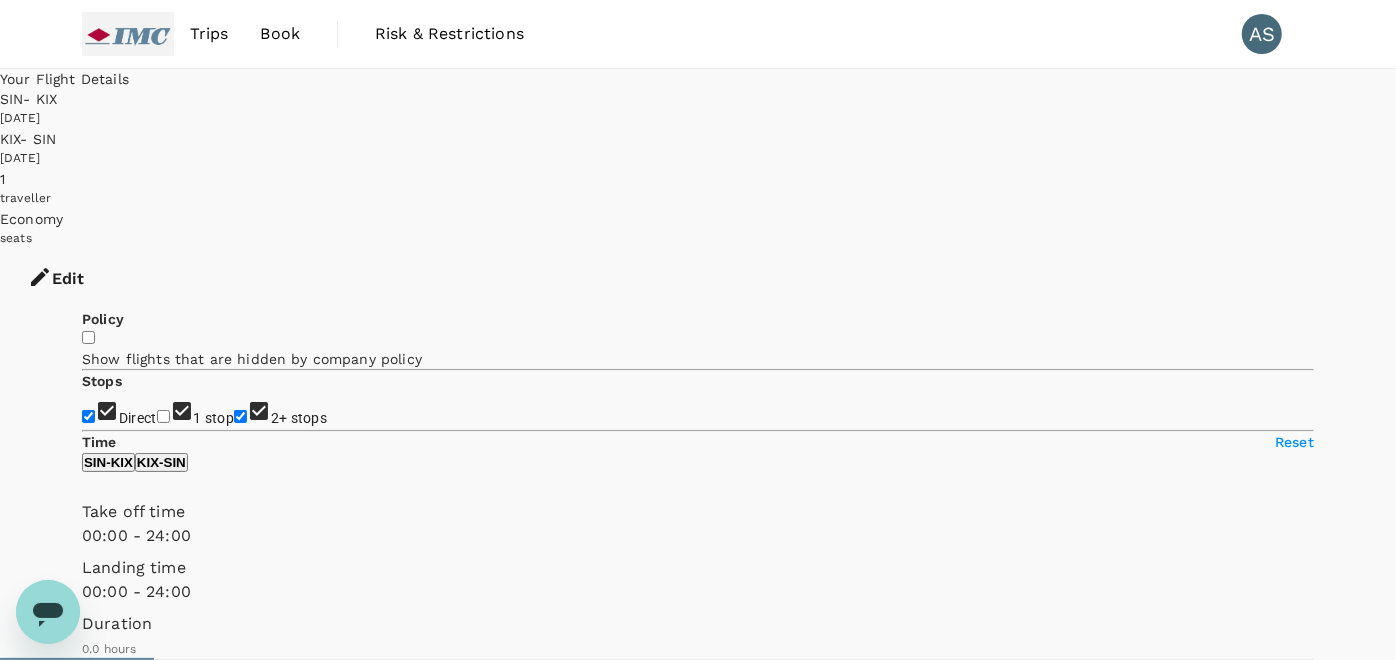 checkbox on "false" 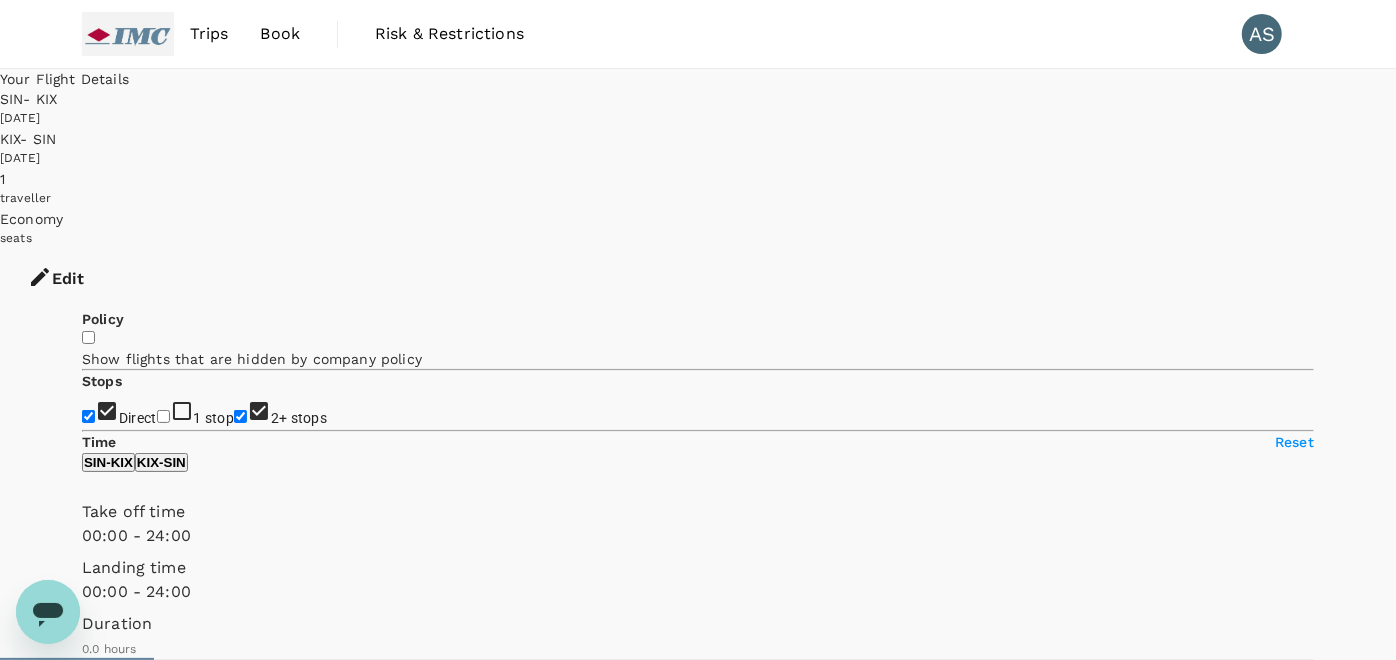 click on "2+ stops" at bounding box center (240, 416) 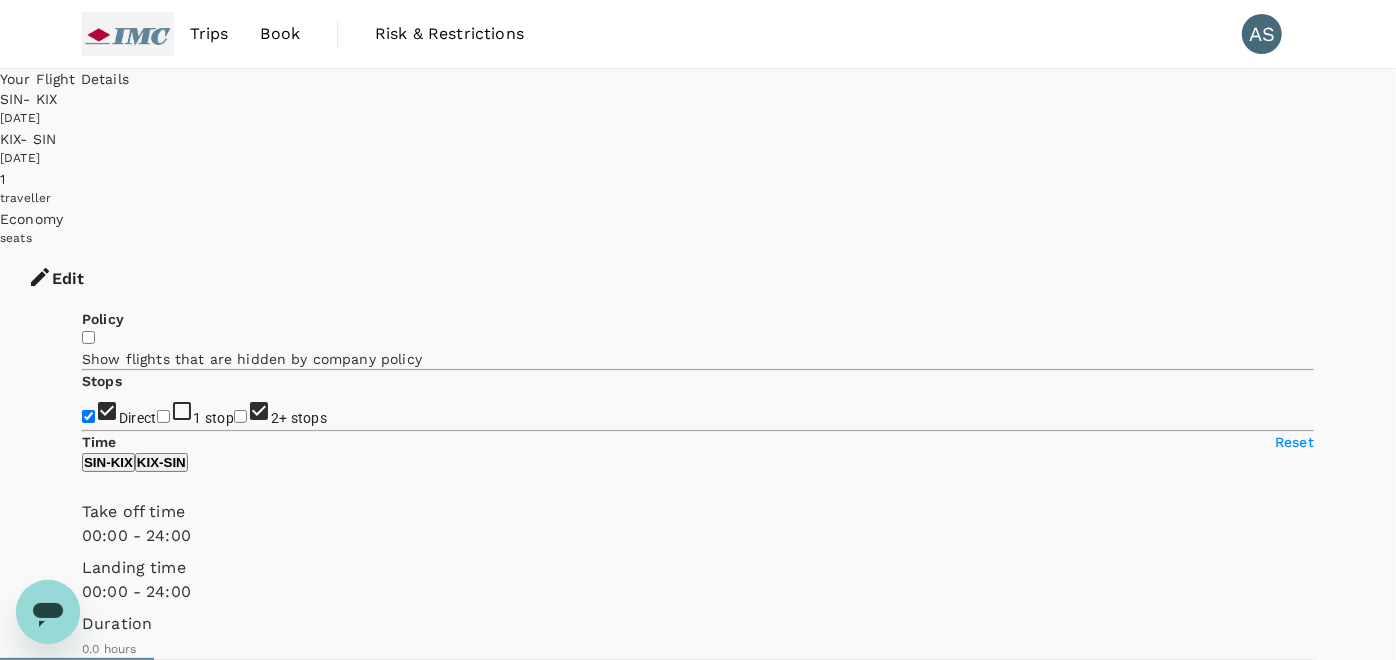 checkbox on "false" 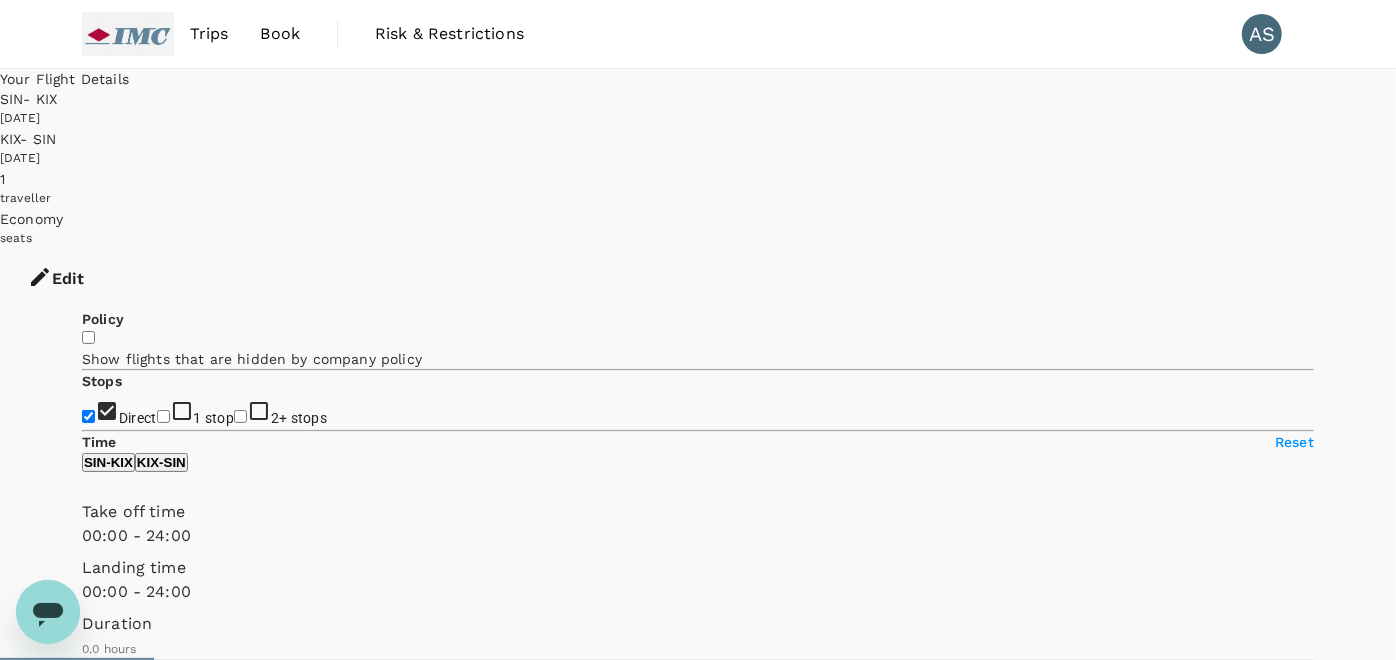 type on "1270" 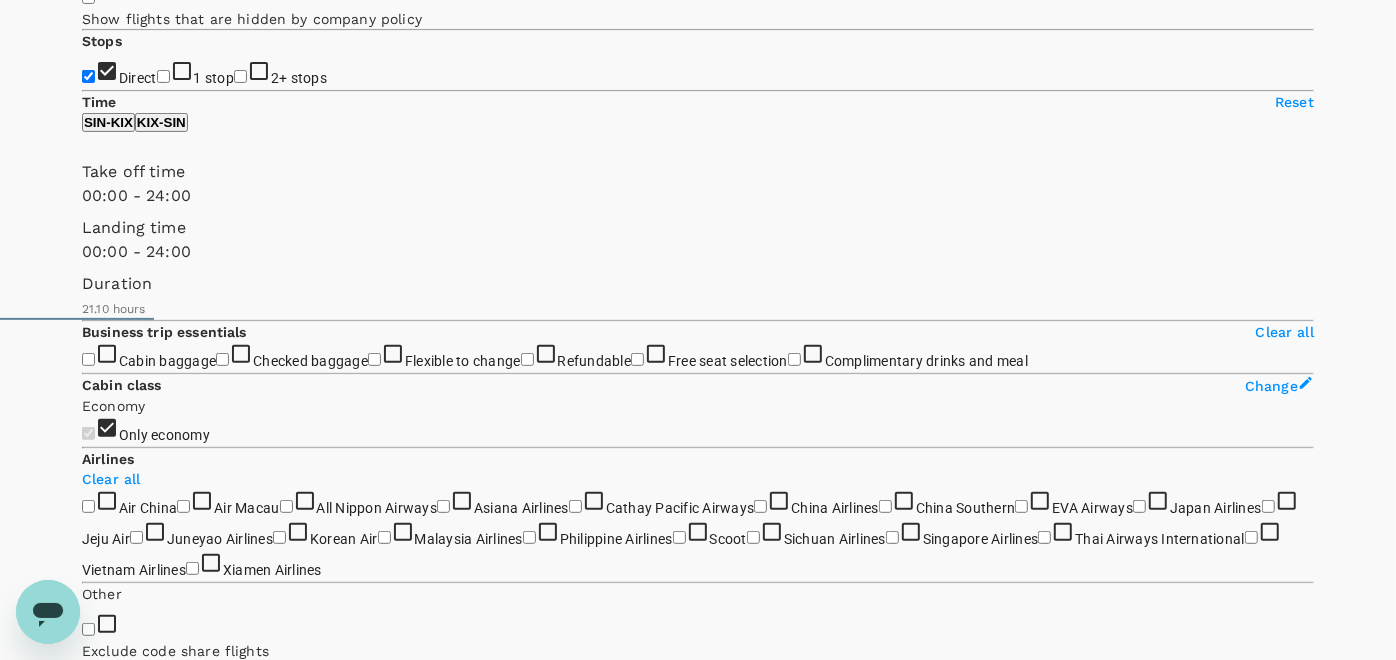 scroll, scrollTop: 444, scrollLeft: 0, axis: vertical 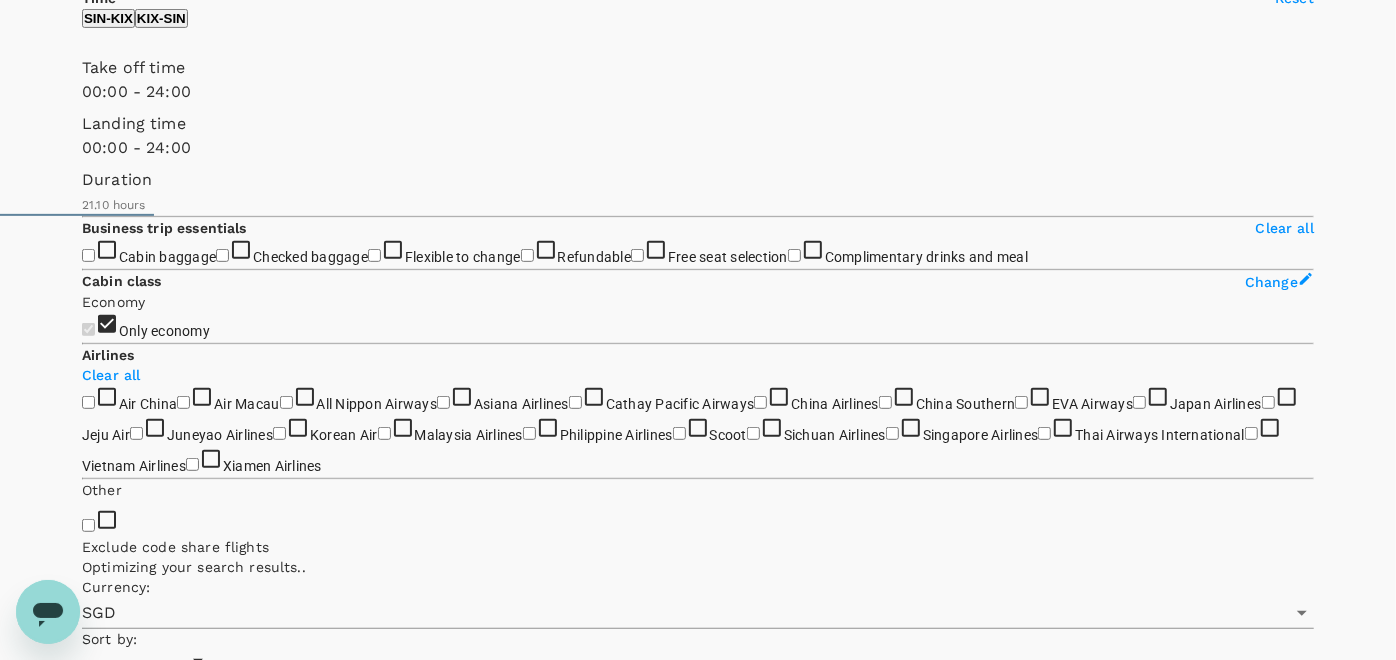 click on "View options" at bounding box center [121, 9733] 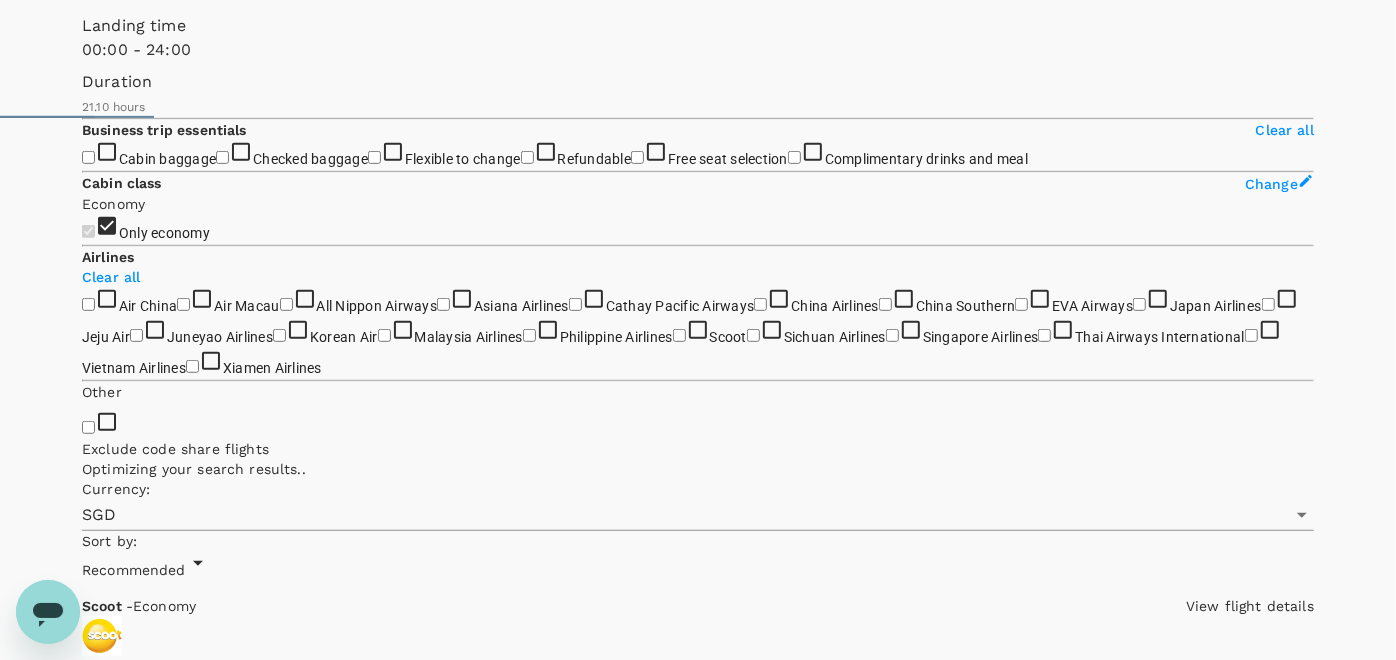 scroll, scrollTop: 711, scrollLeft: 0, axis: vertical 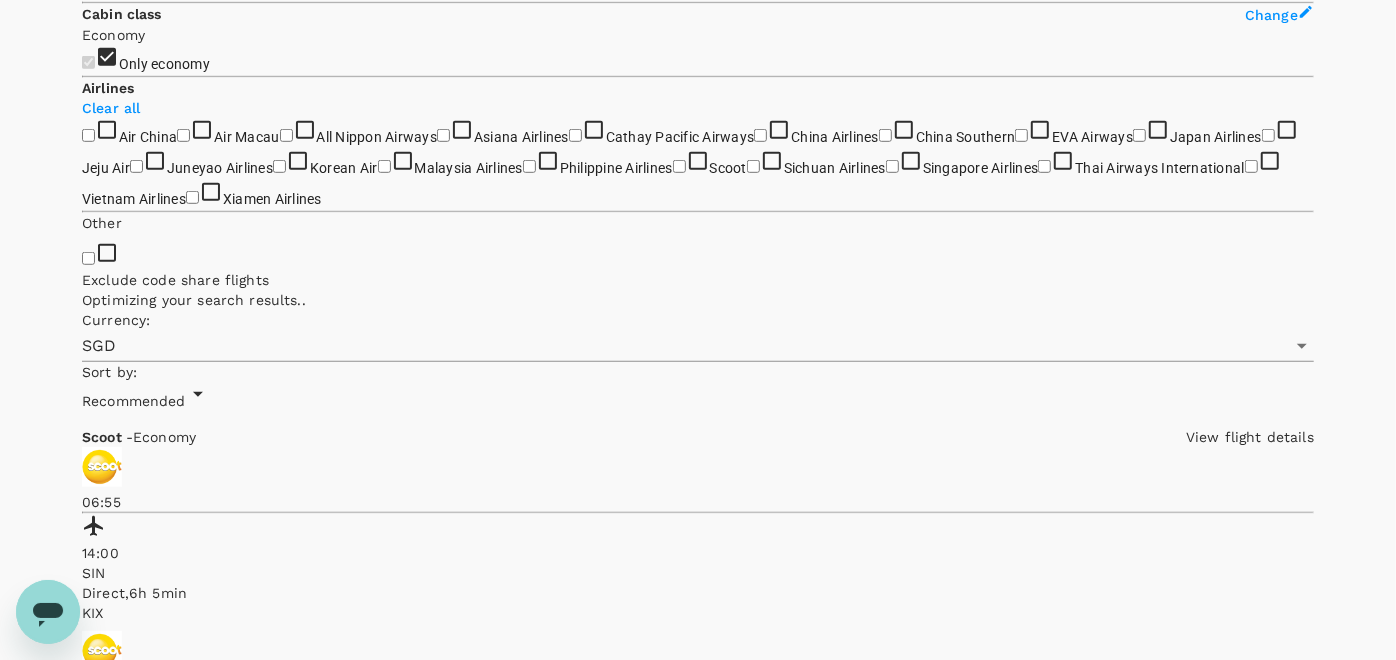 click on "SGD 1,385.65" at bounding box center [130, 9860] 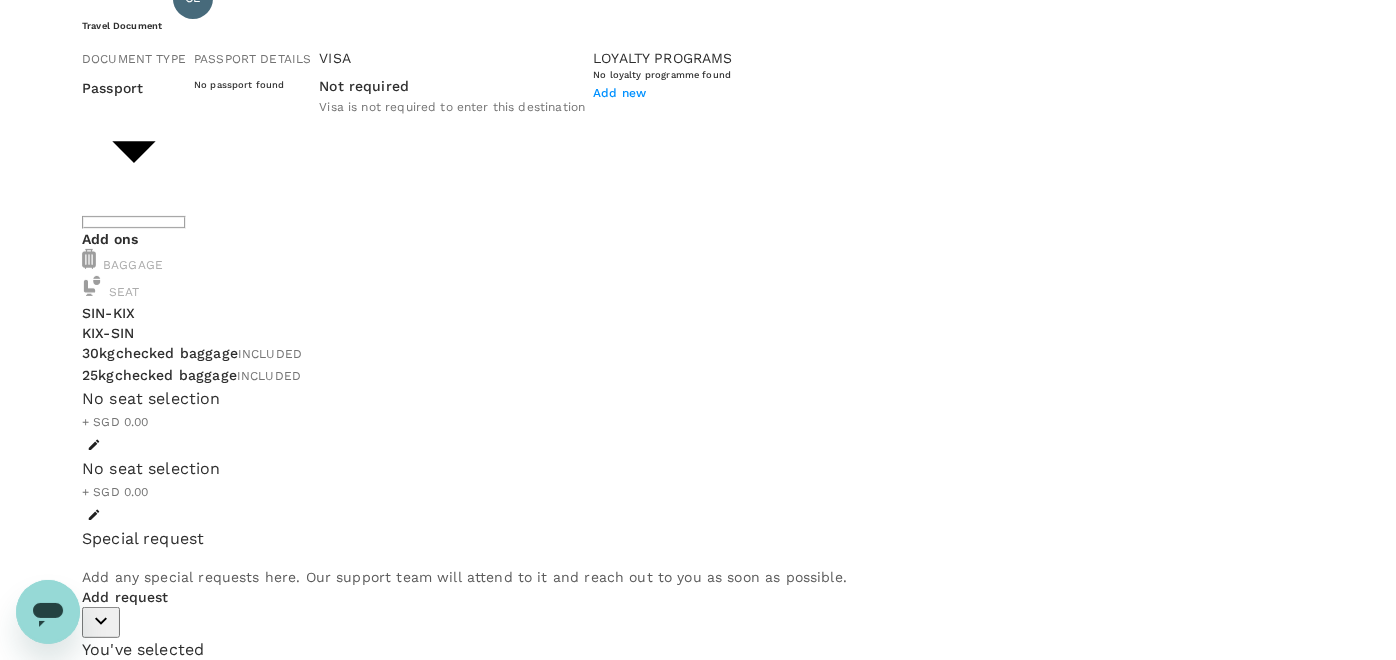 scroll, scrollTop: 34, scrollLeft: 0, axis: vertical 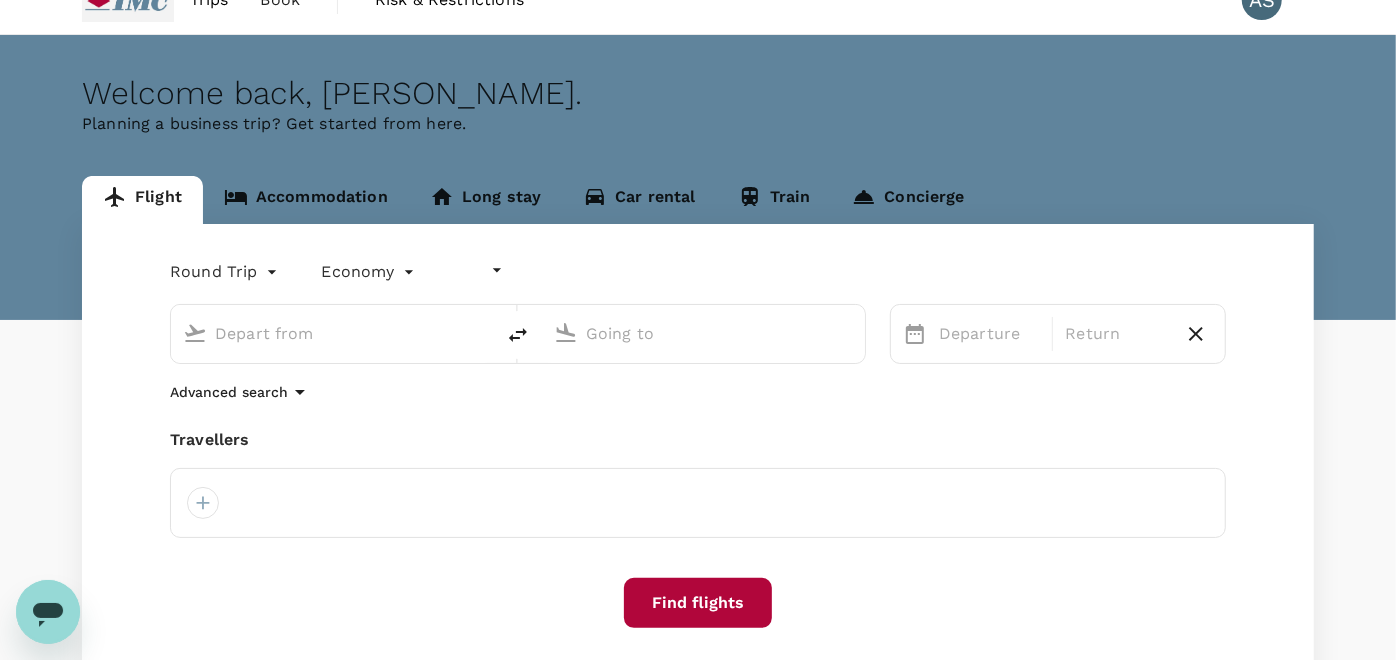 type on "undefined, undefined (any)" 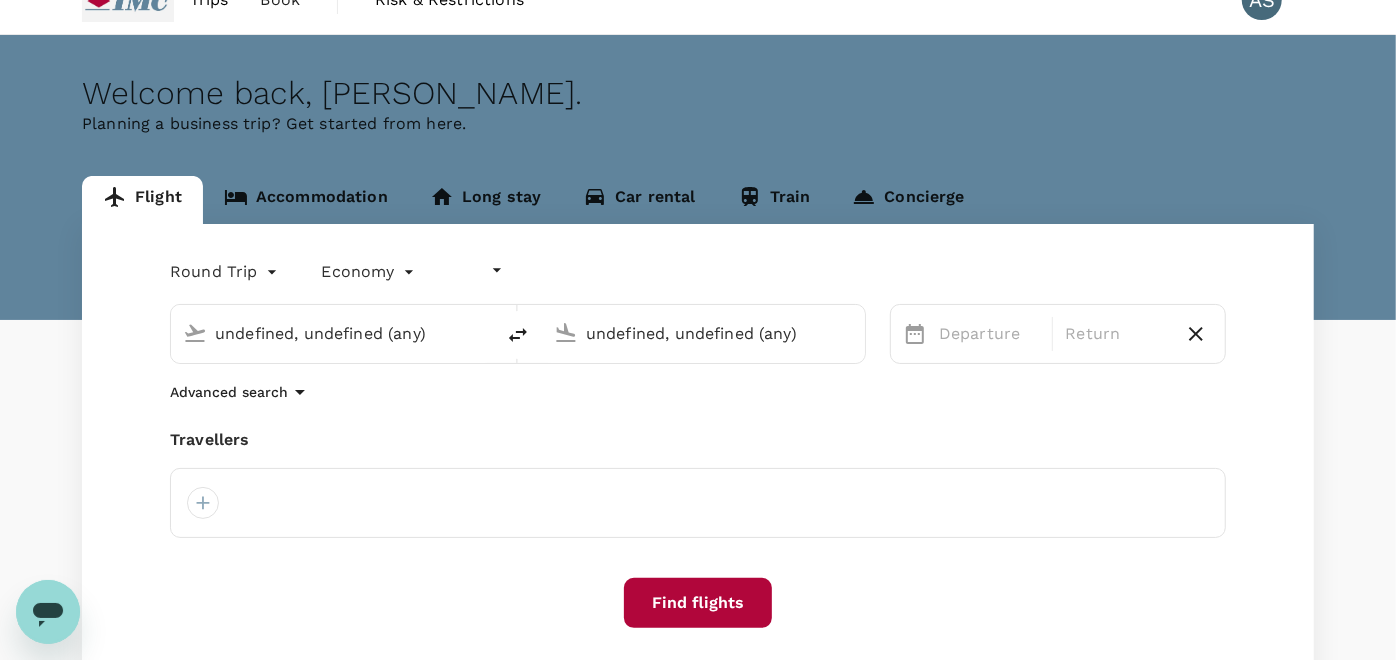 type 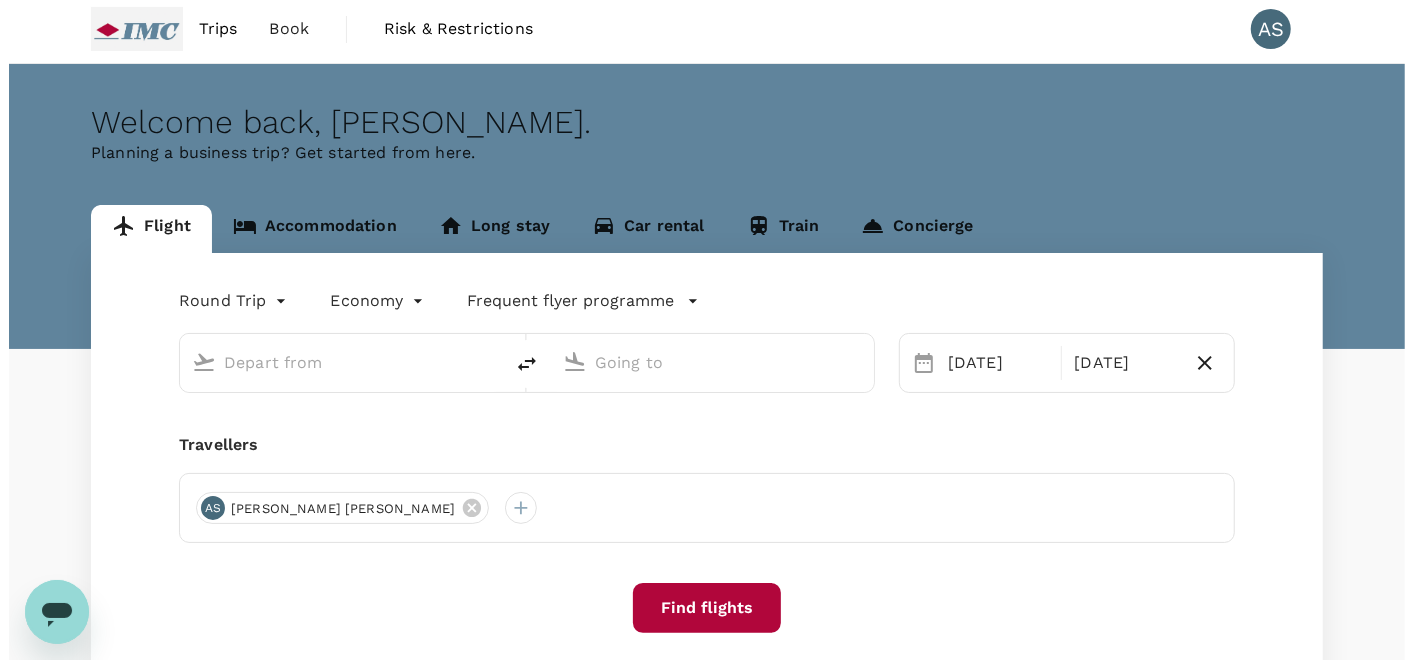scroll, scrollTop: 0, scrollLeft: 0, axis: both 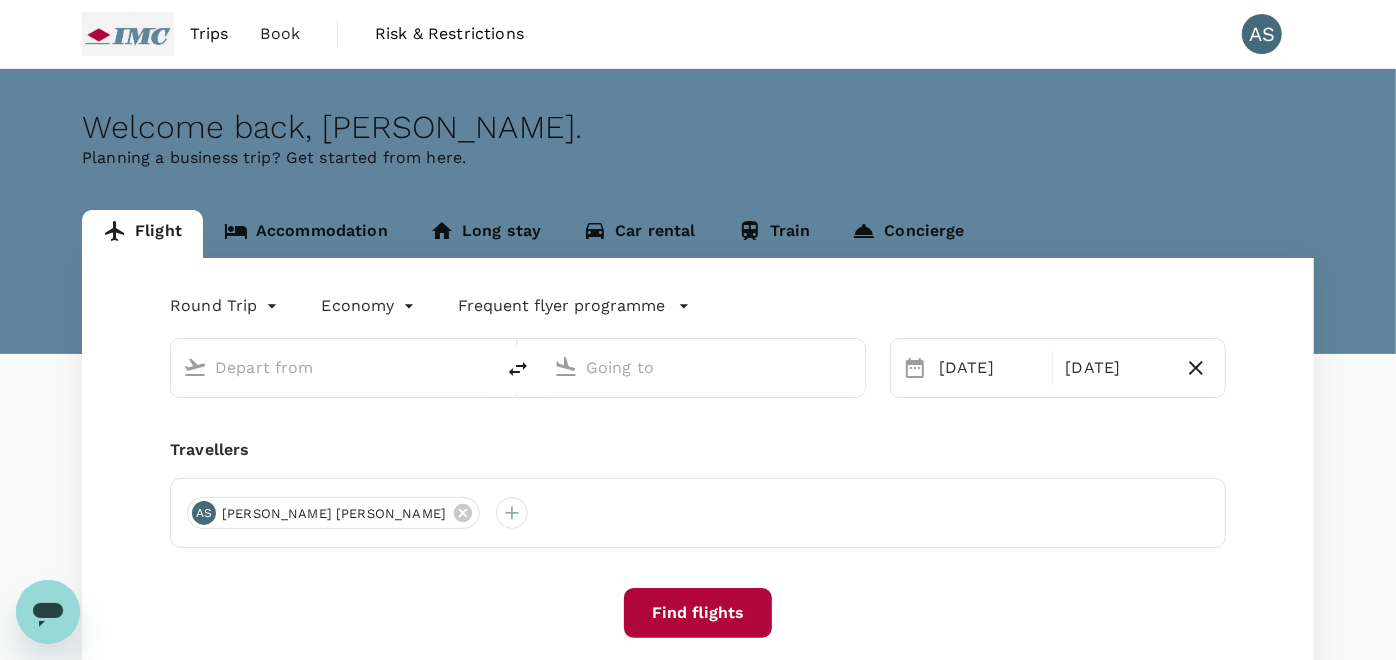 type on "Singapore Changi (SIN)" 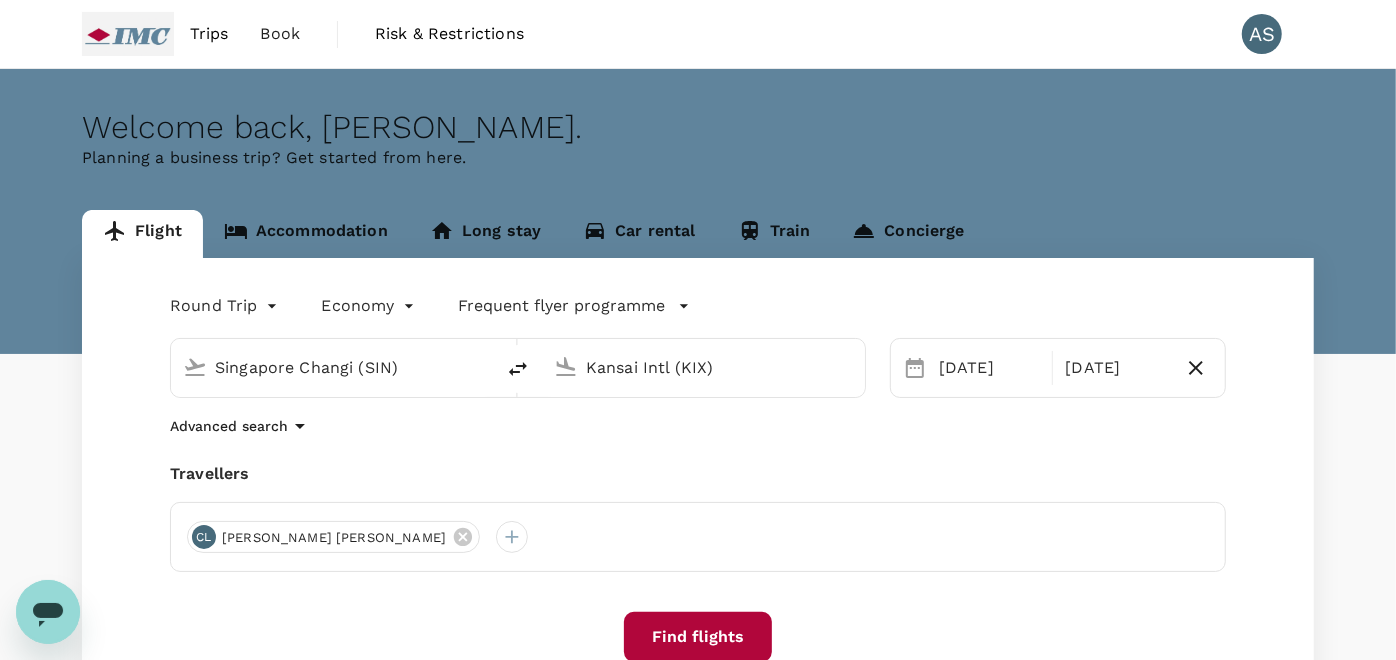 type 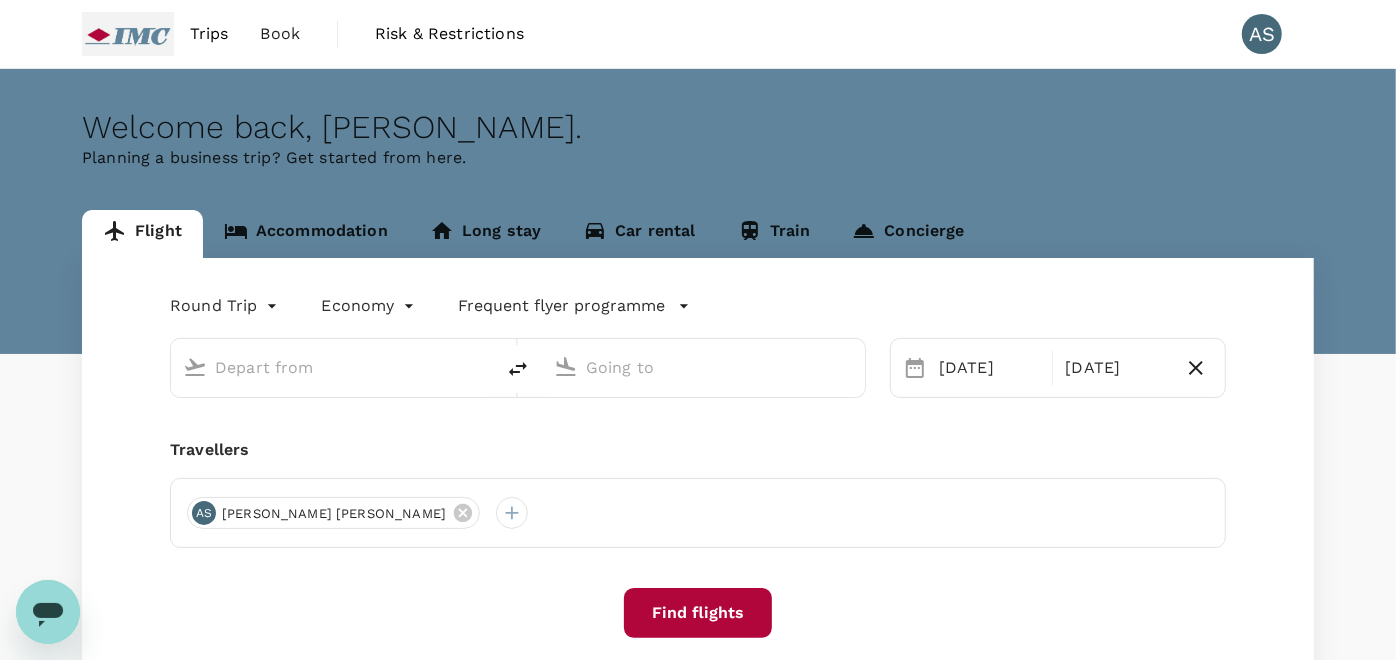 type on "Singapore Changi (SIN)" 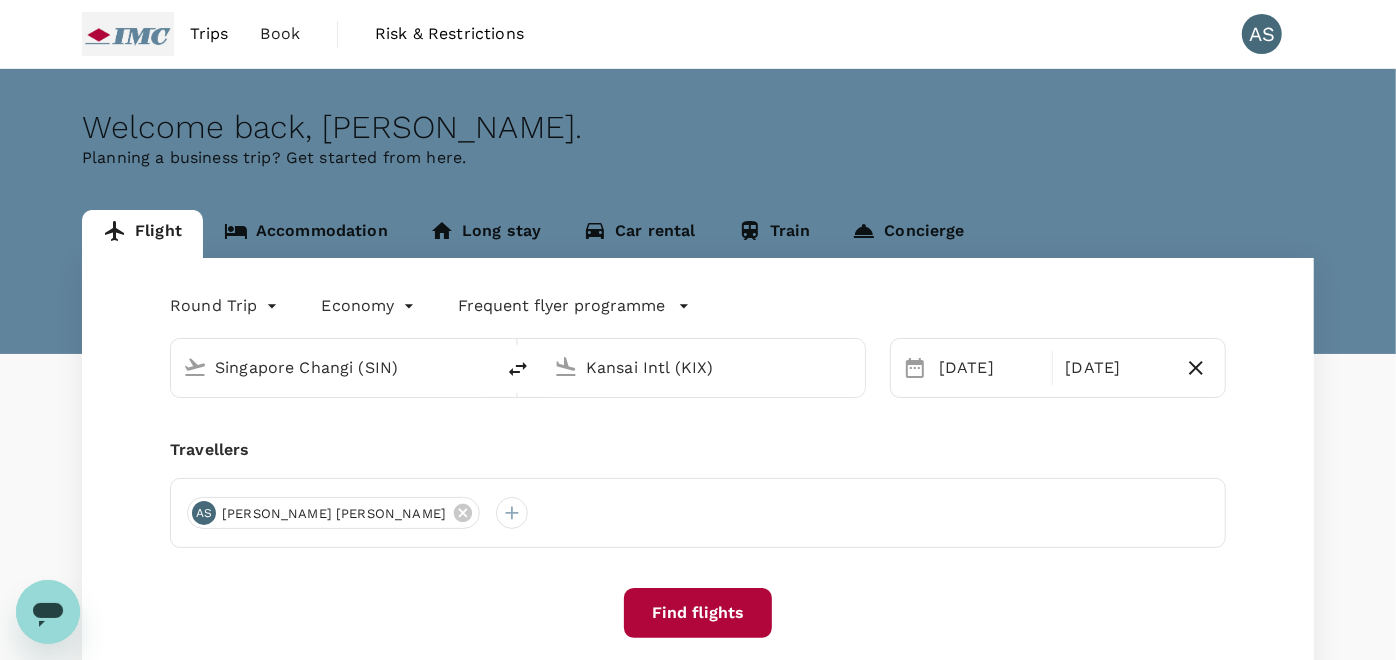 type 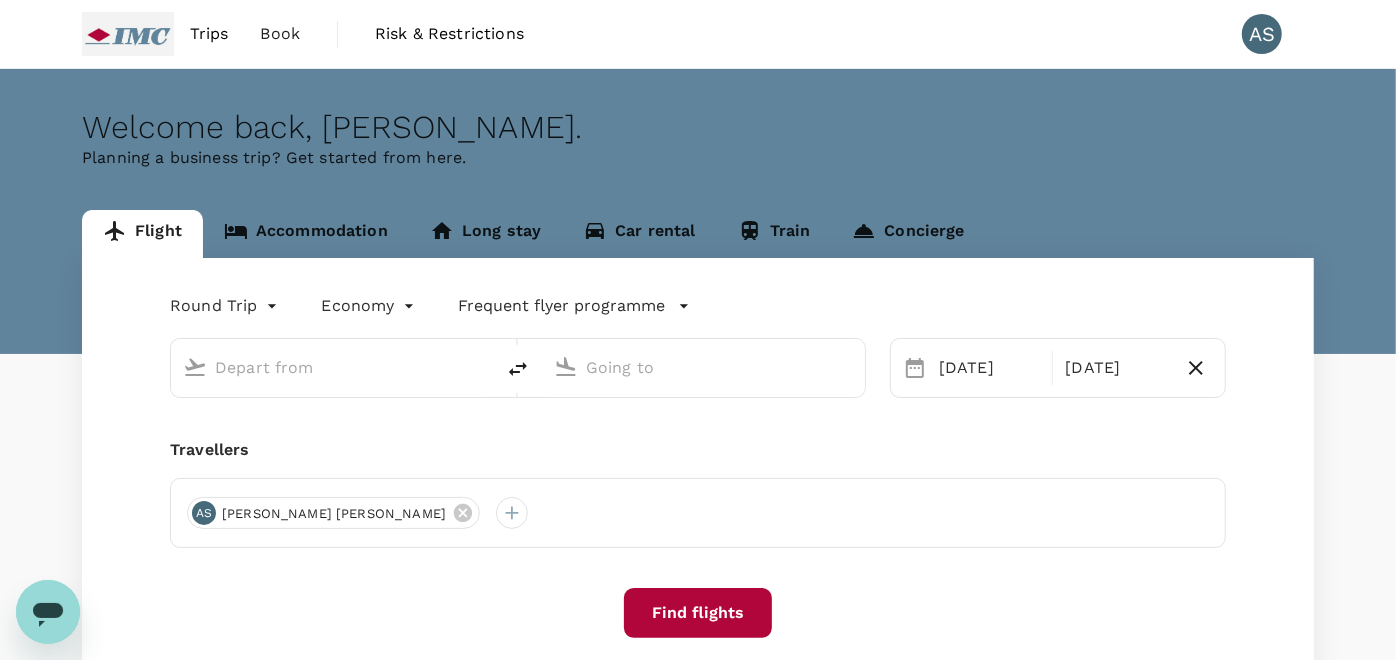 type on "Singapore Changi (SIN)" 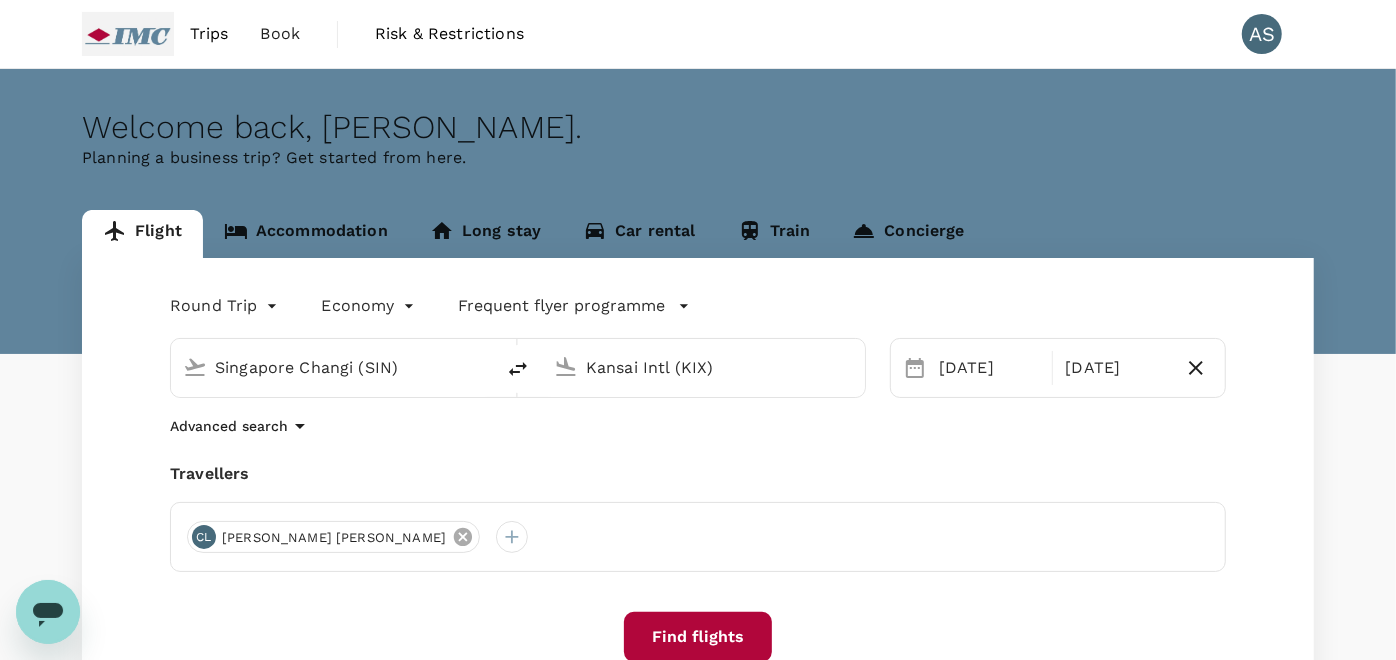 click 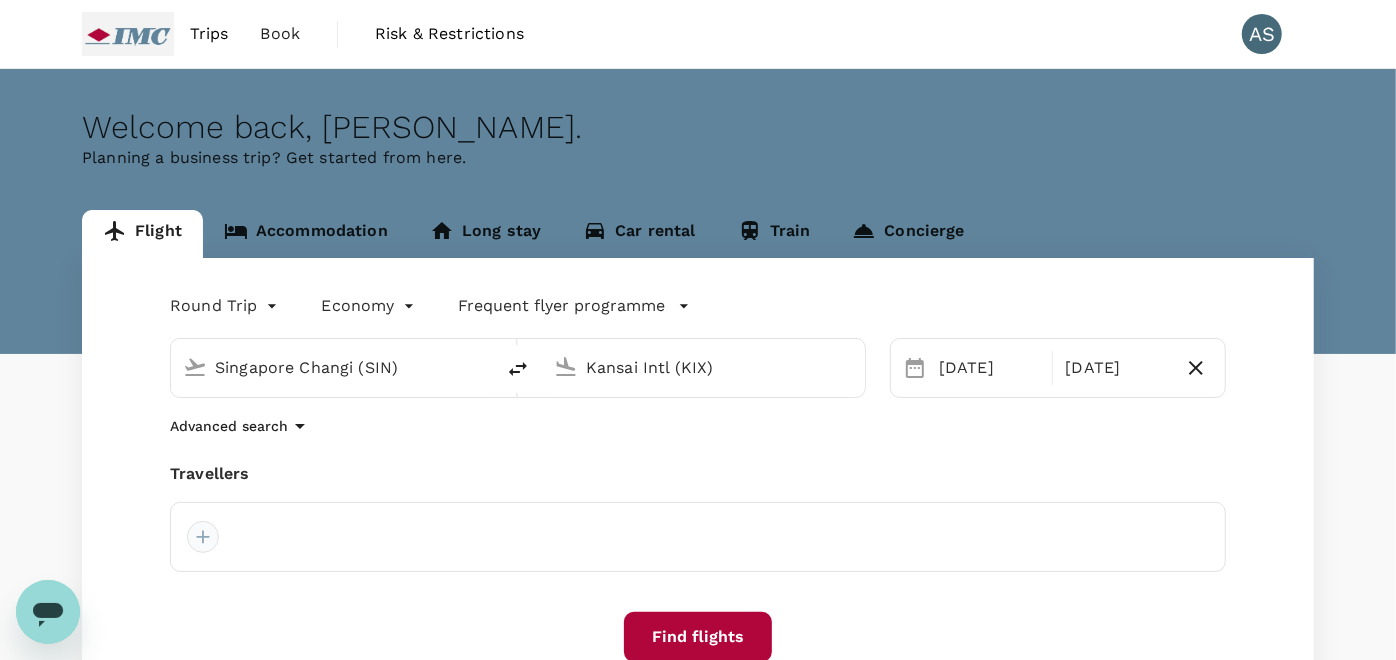click at bounding box center [203, 537] 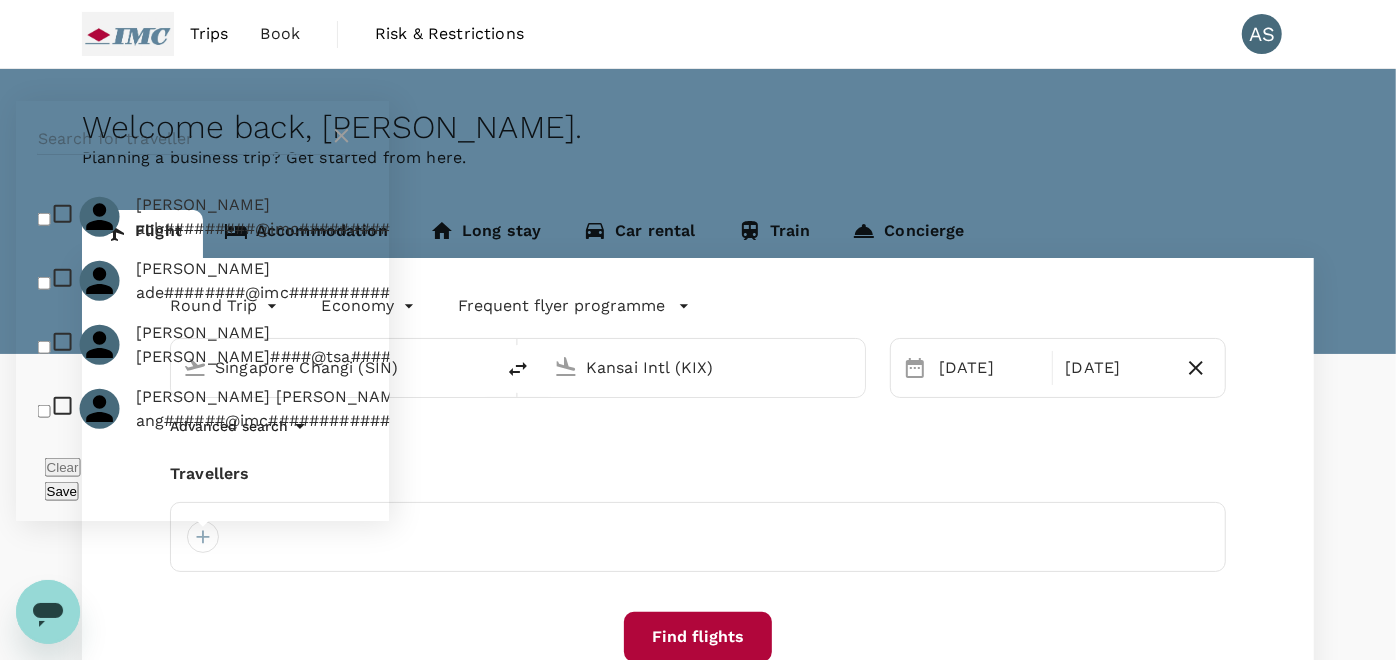 click at bounding box center [184, 139] 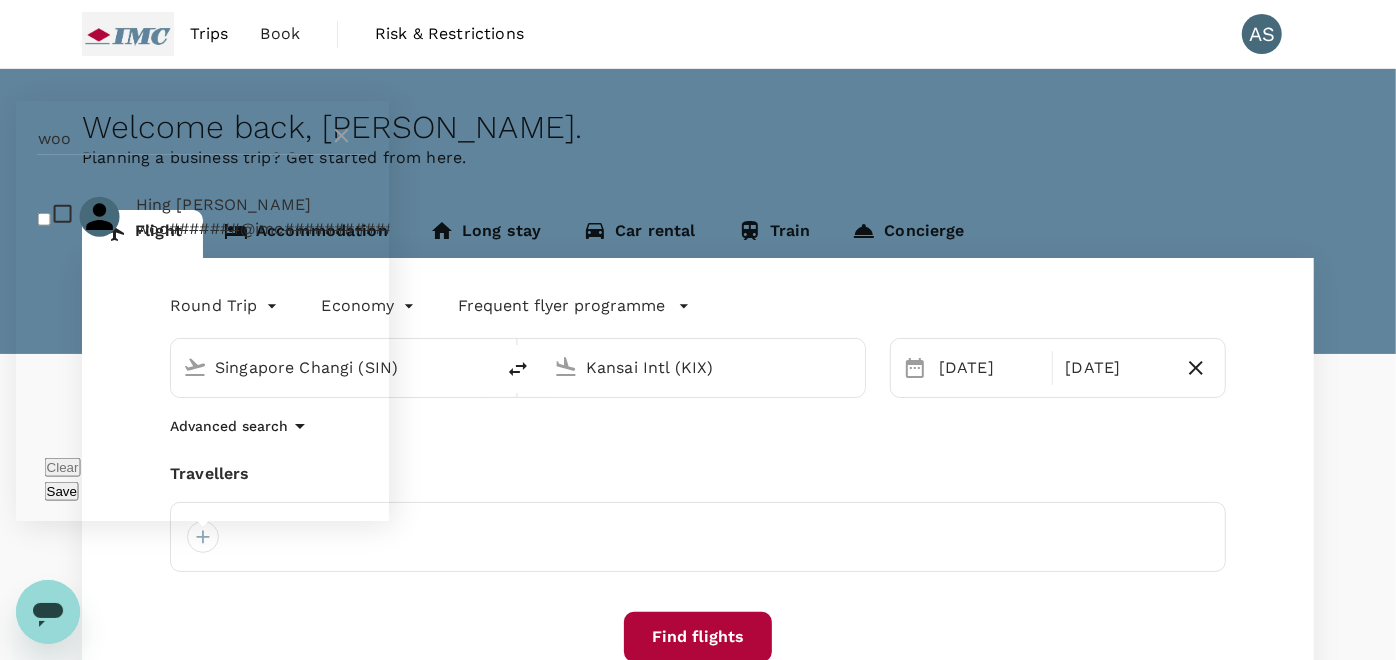 type on "woo" 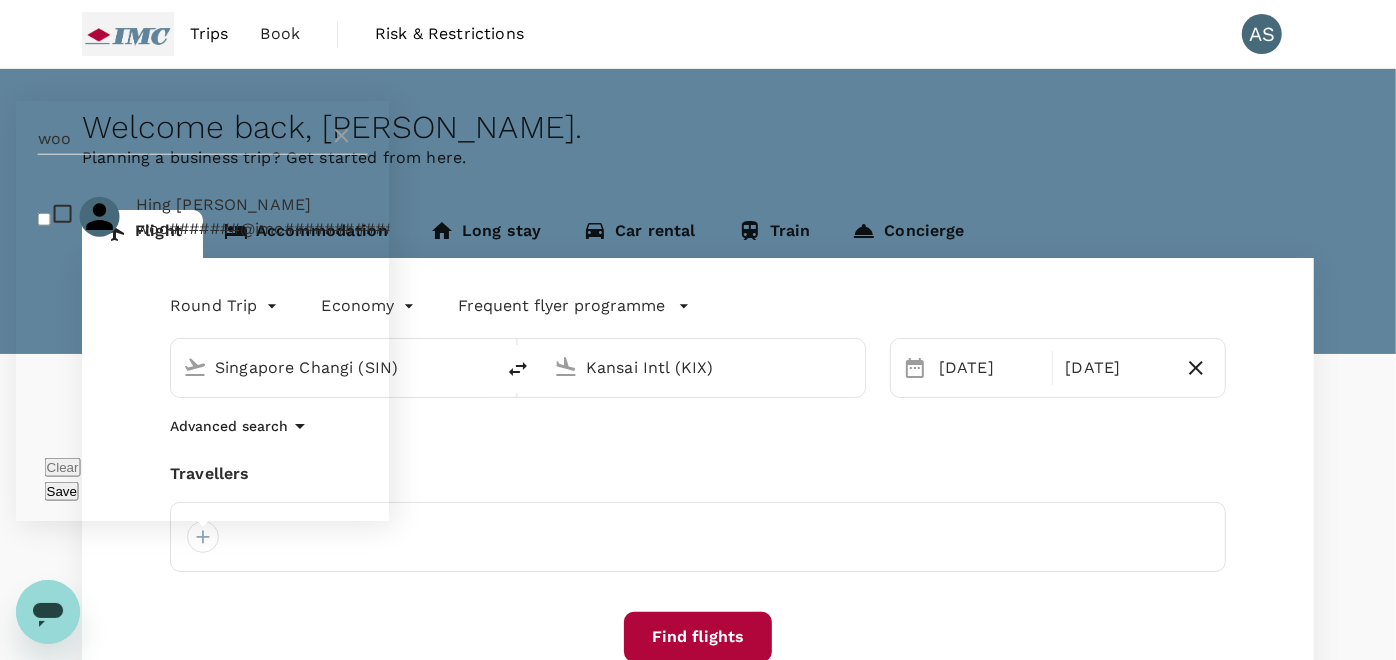 click at bounding box center (44, 218) 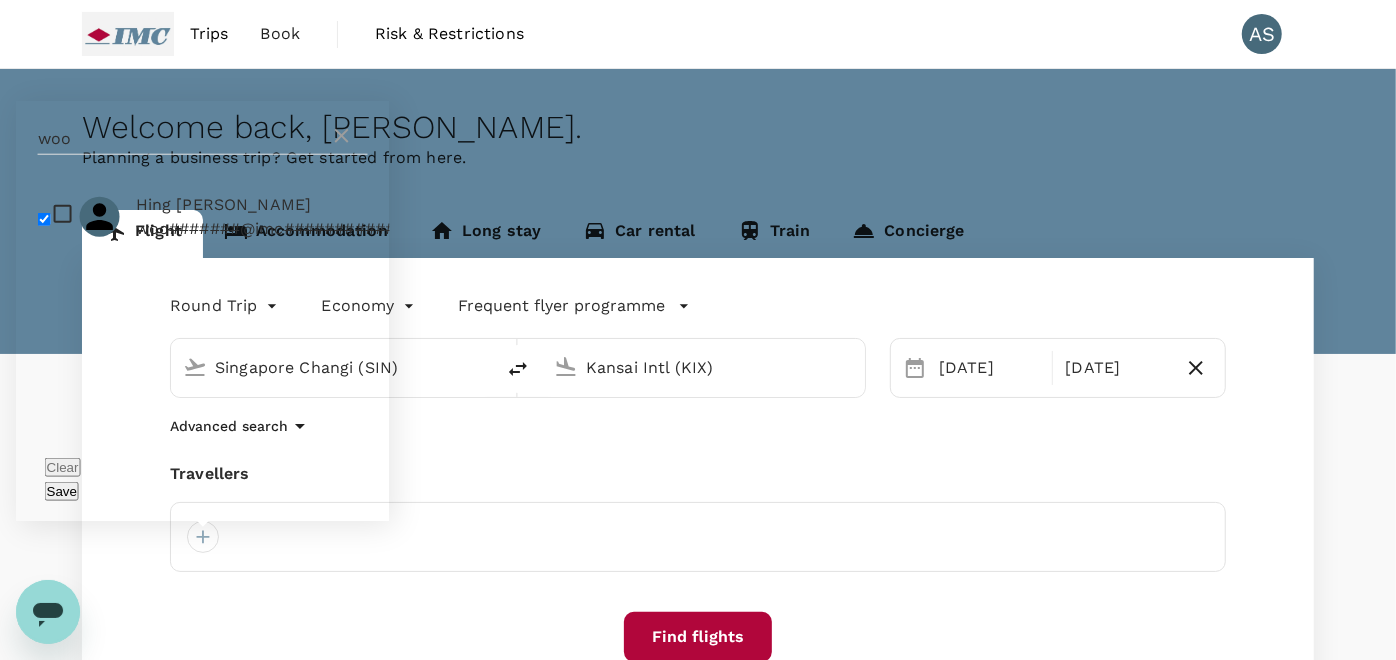 checkbox on "true" 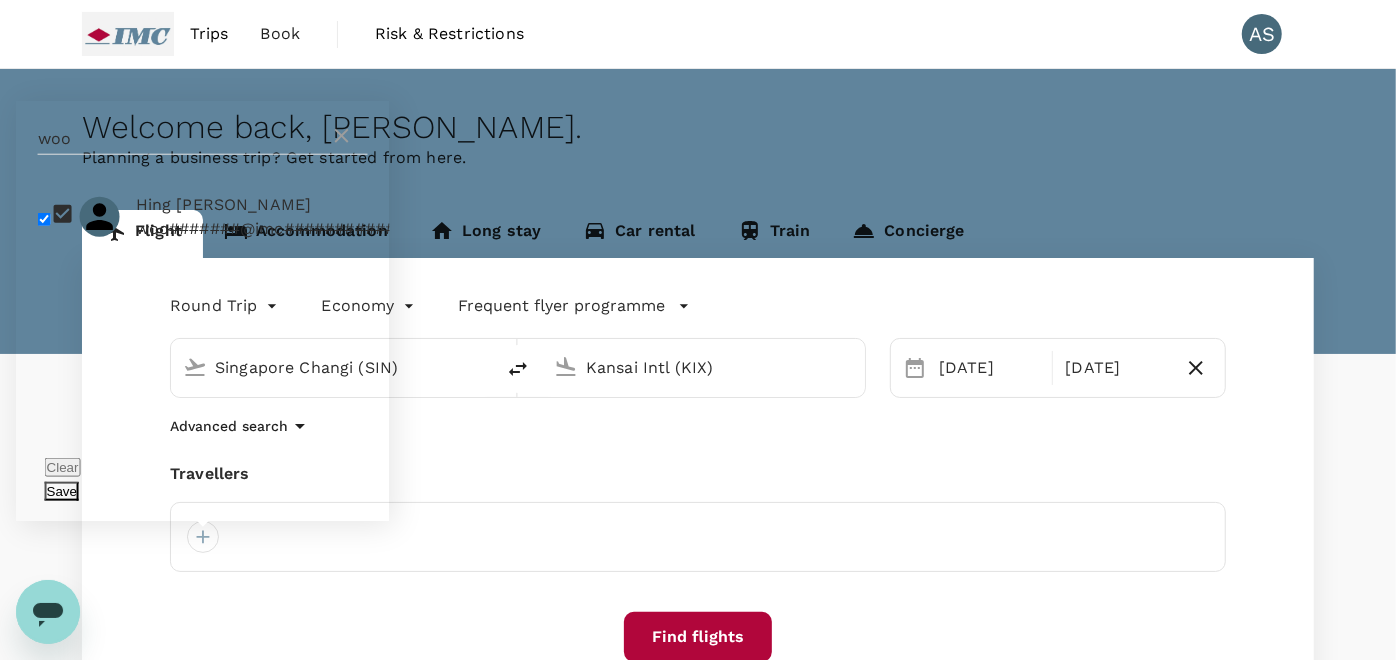 click on "Save" at bounding box center (62, 491) 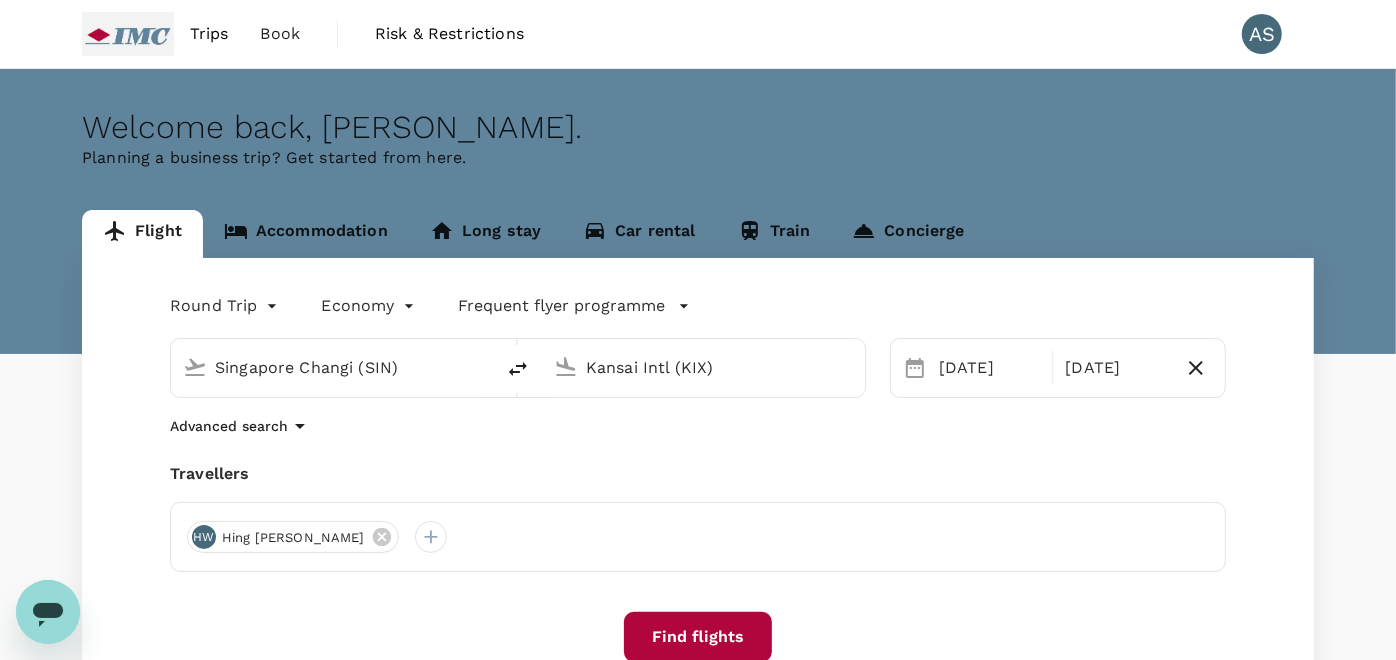 click on "Find flights" at bounding box center [698, 637] 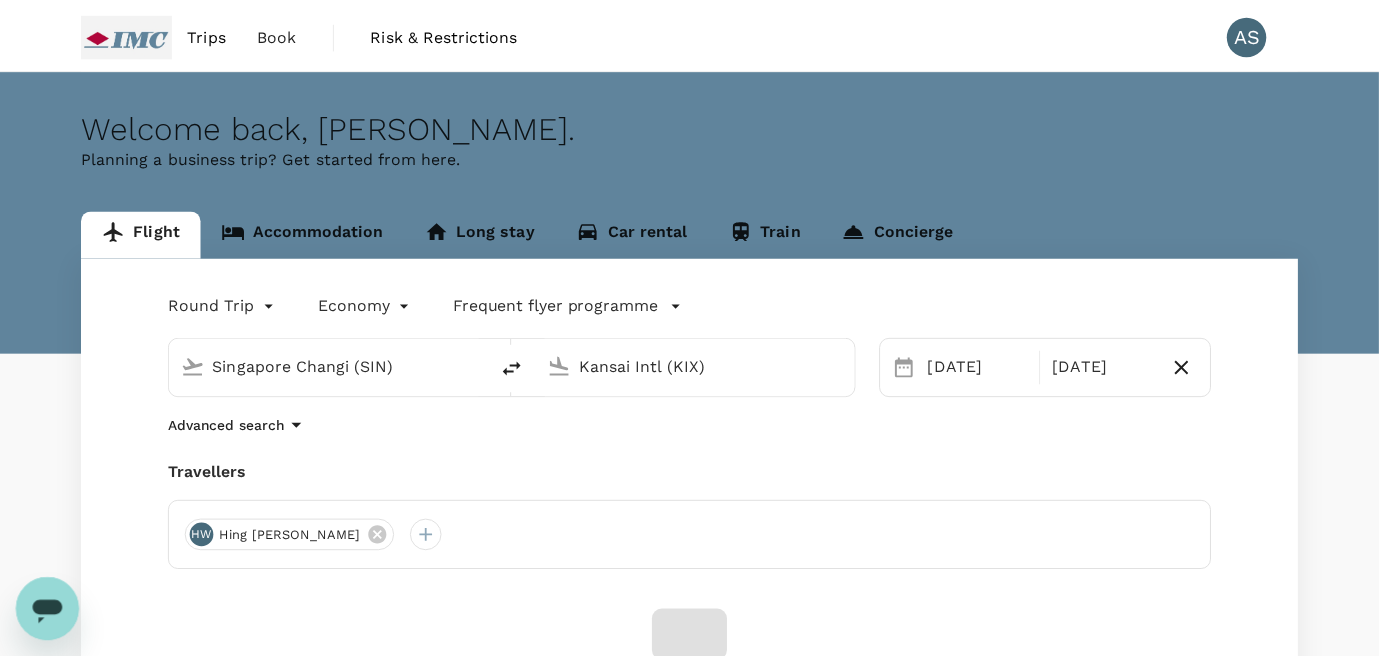 scroll, scrollTop: 124, scrollLeft: 0, axis: vertical 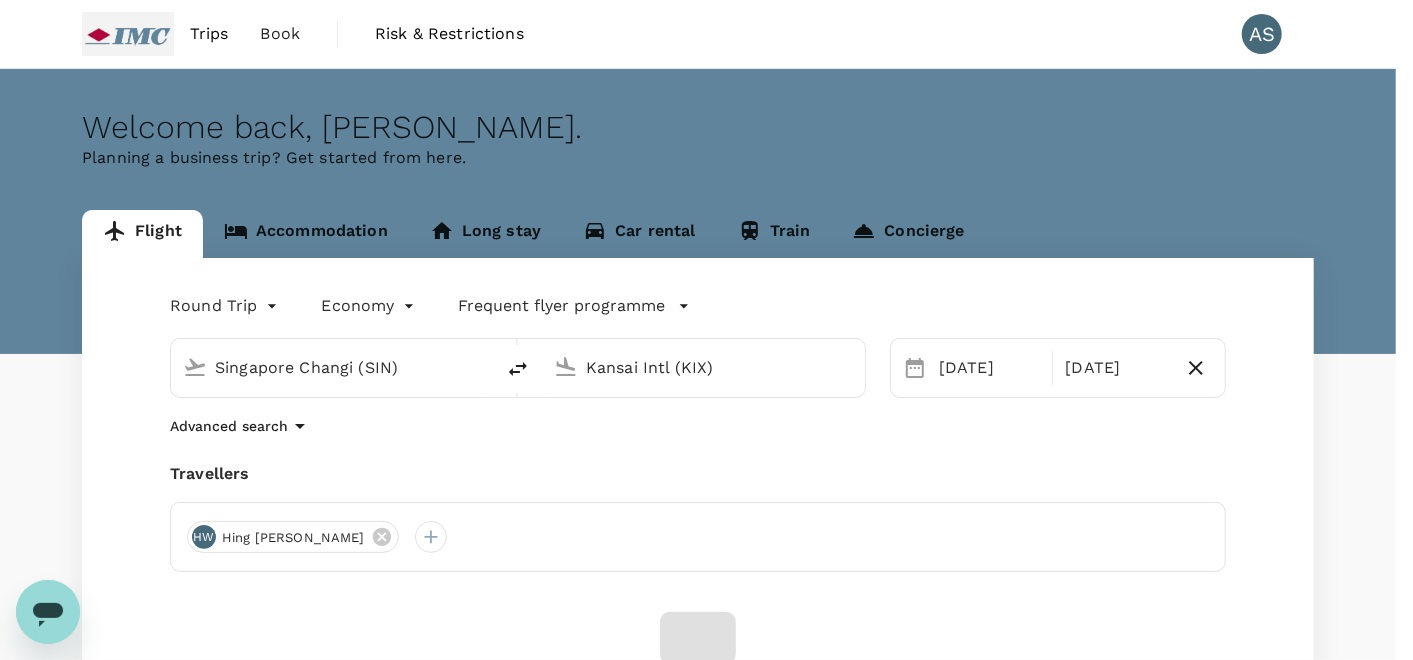 click on "Confirm" at bounding box center (73, 15023) 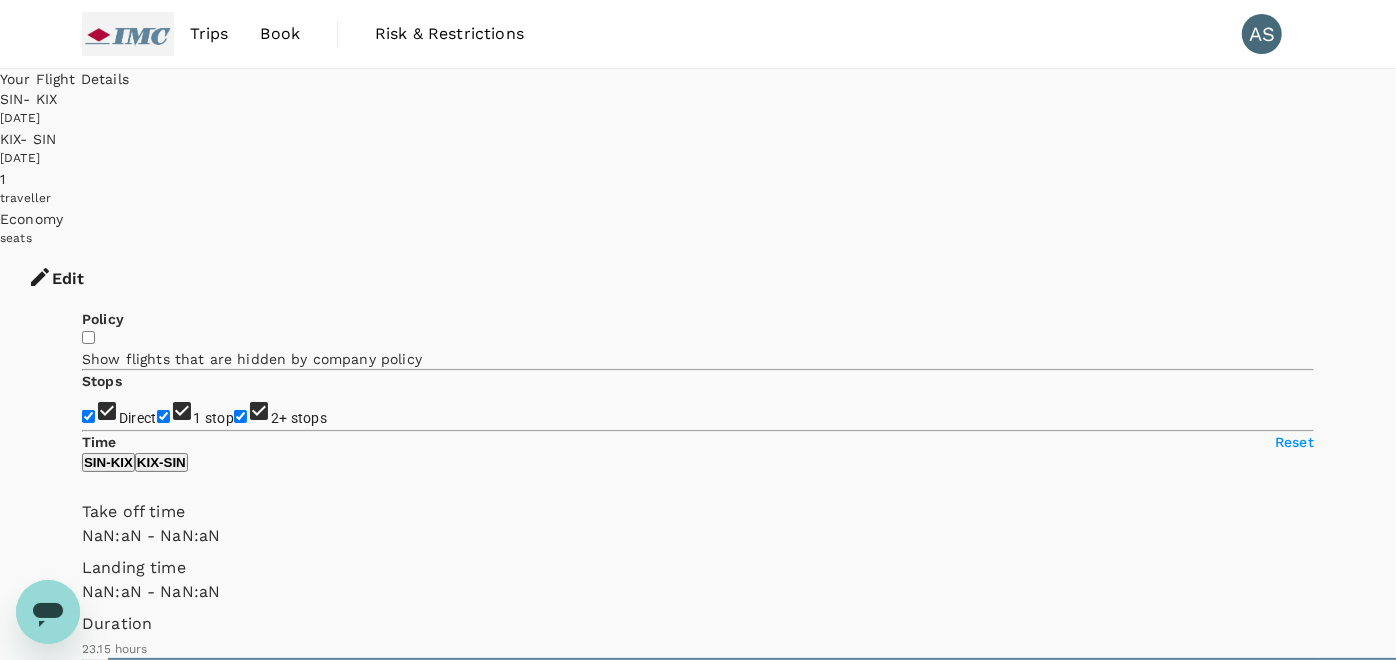 type on "1440" 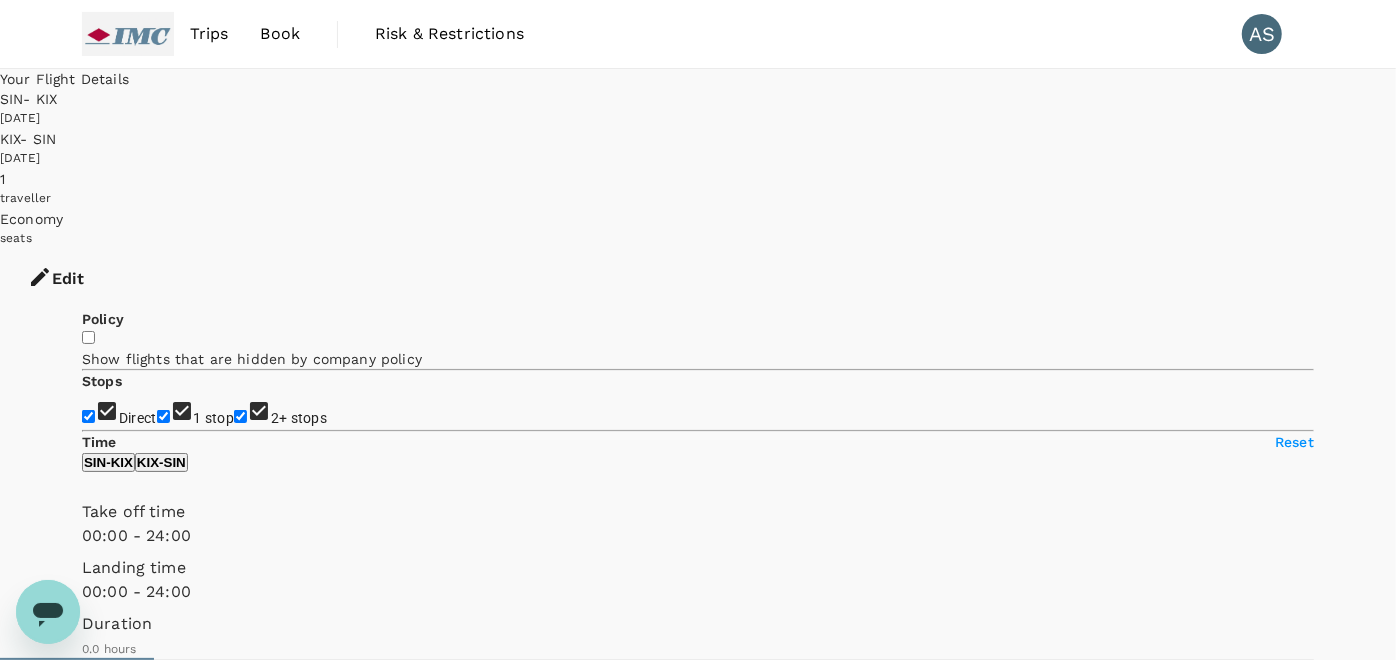 click on "1 stop" at bounding box center [163, 416] 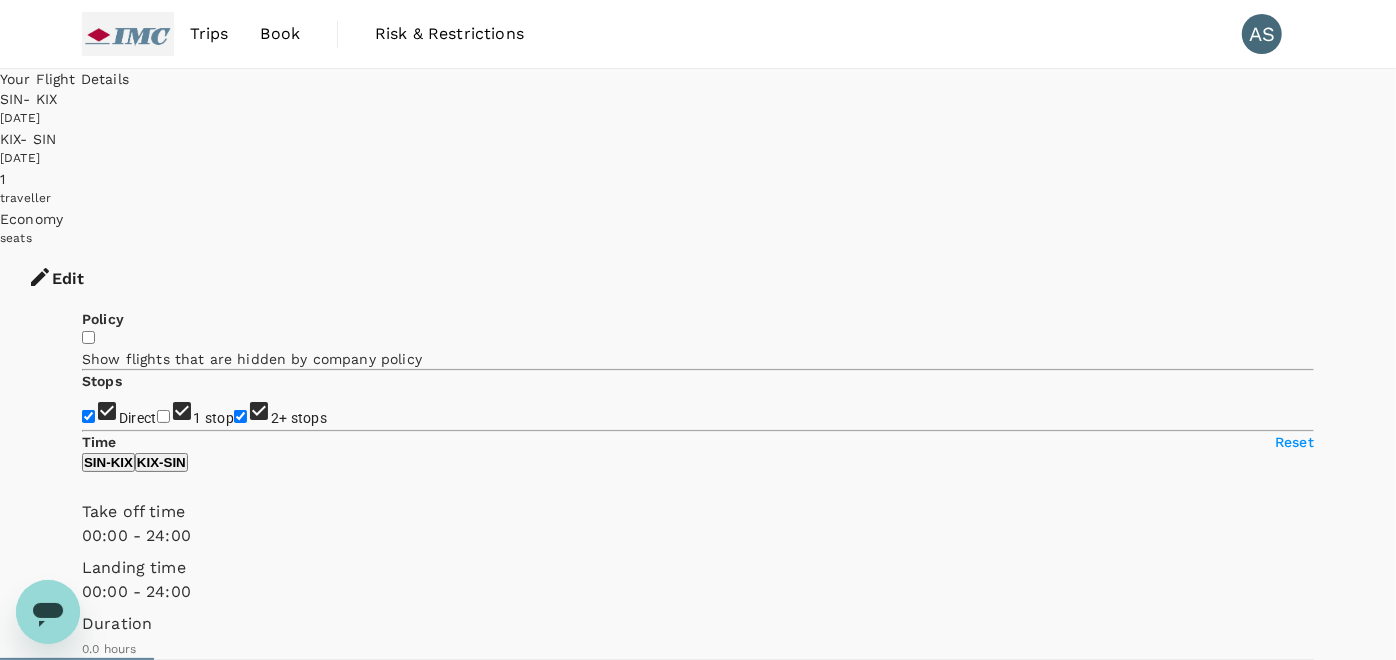 checkbox on "false" 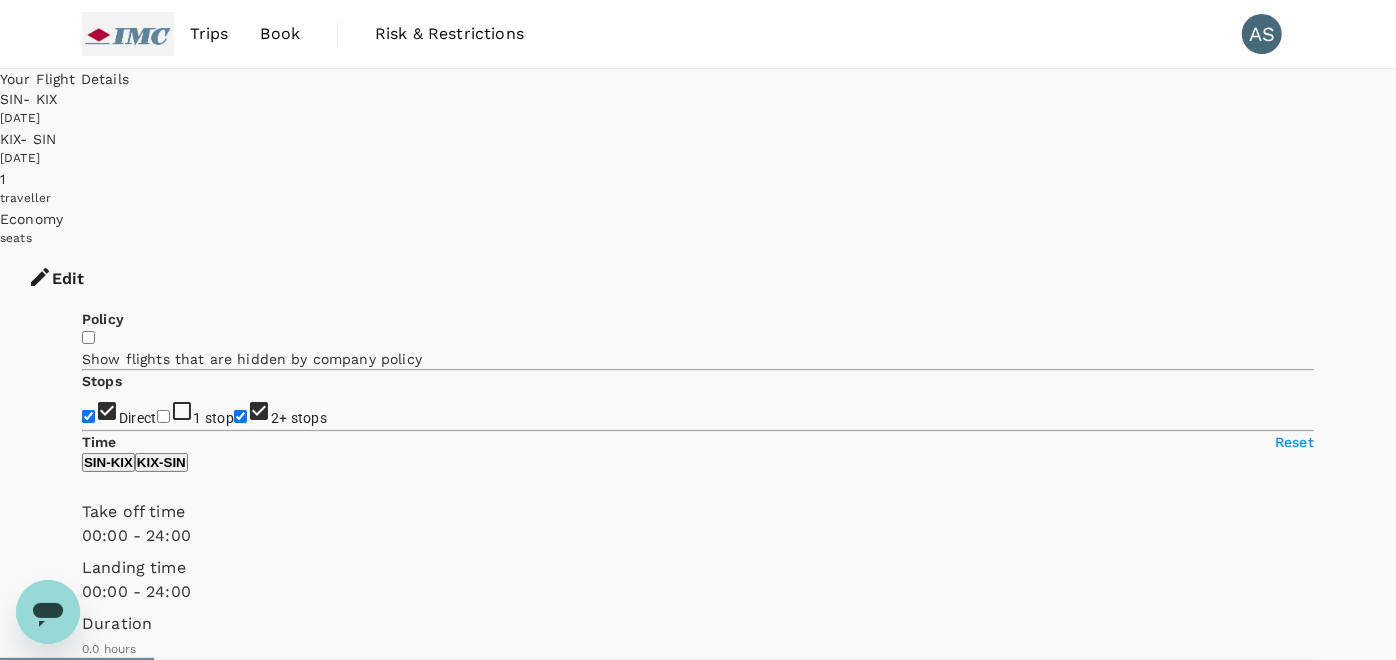 click on "2+ stops" at bounding box center [240, 416] 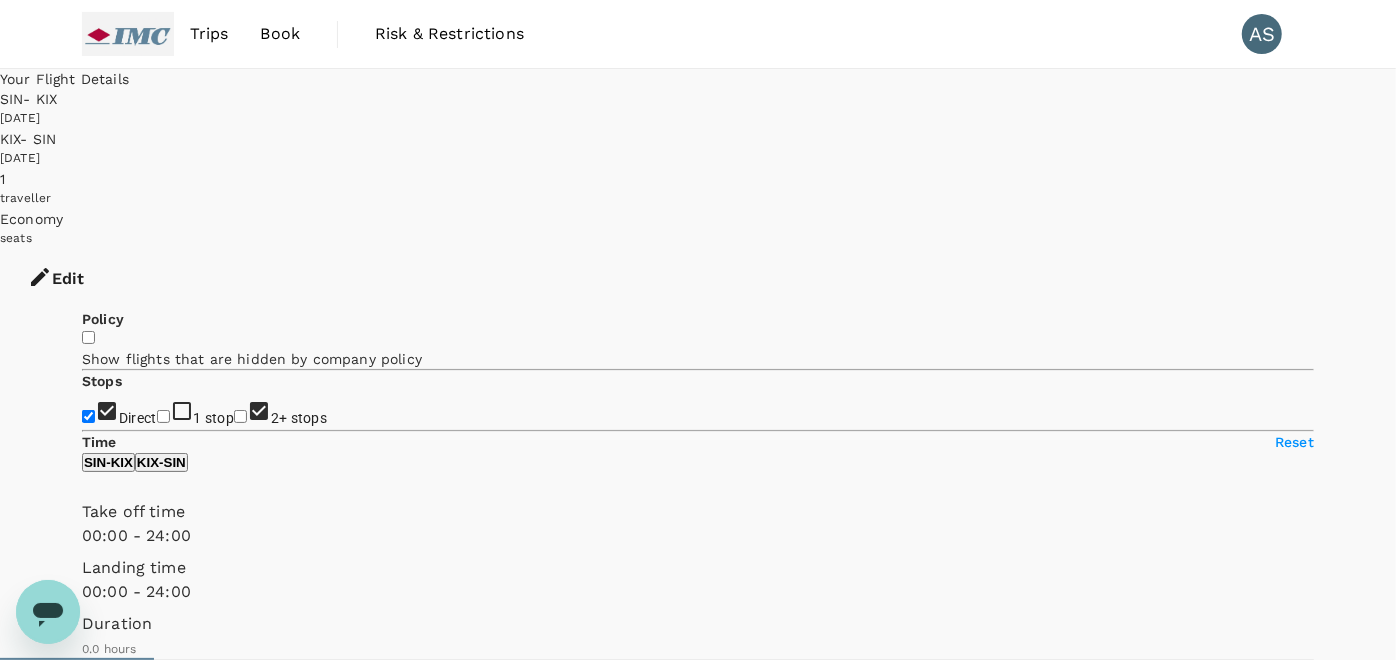 checkbox on "false" 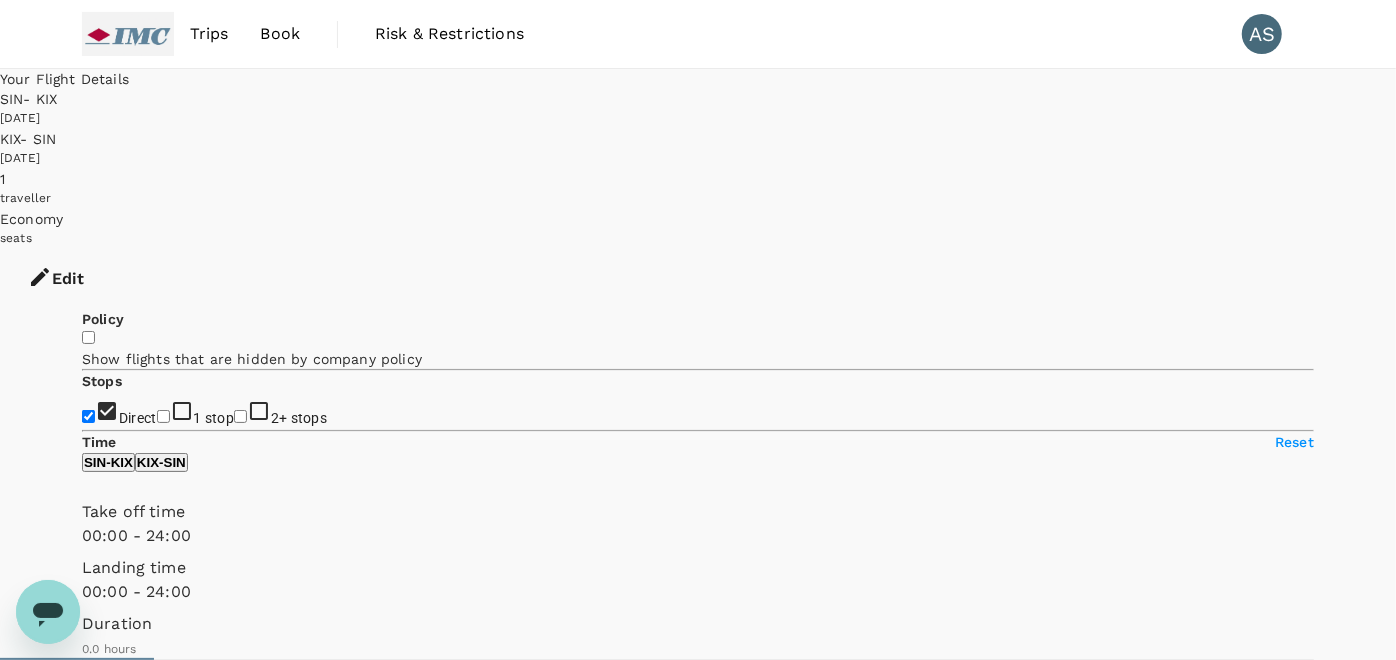 type on "1270" 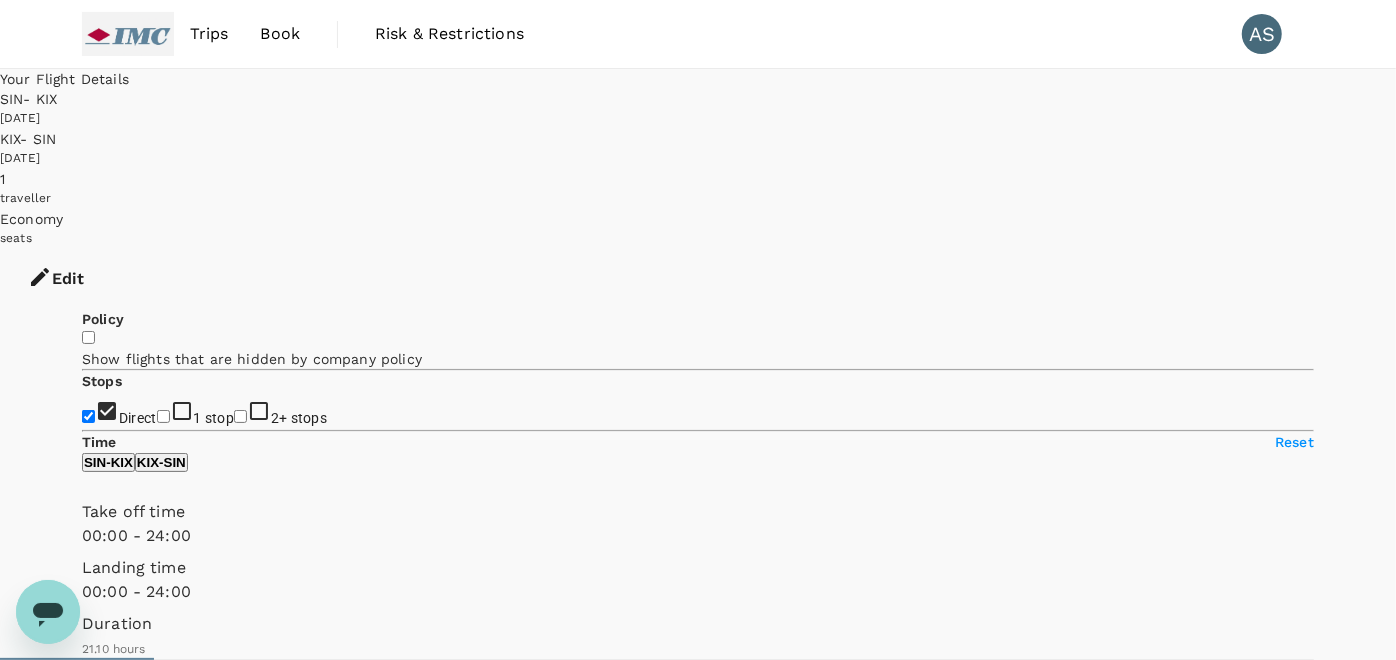 type on "SGD" 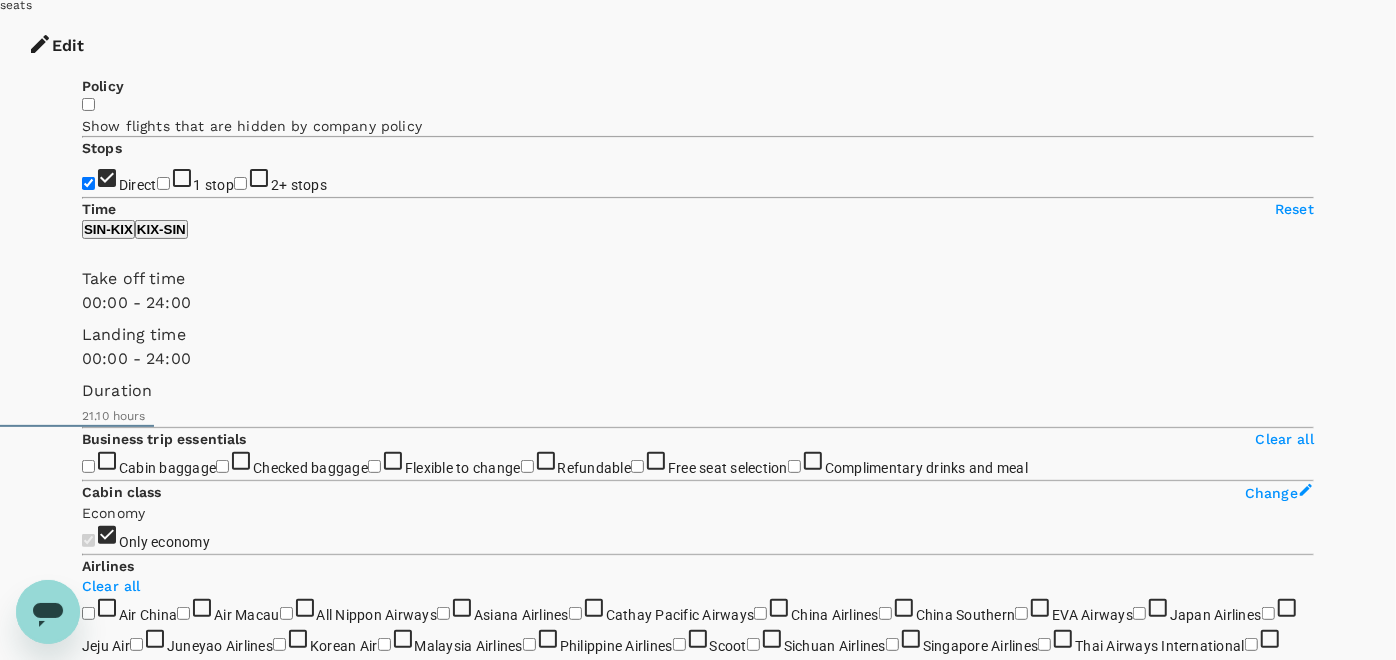 scroll, scrollTop: 333, scrollLeft: 0, axis: vertical 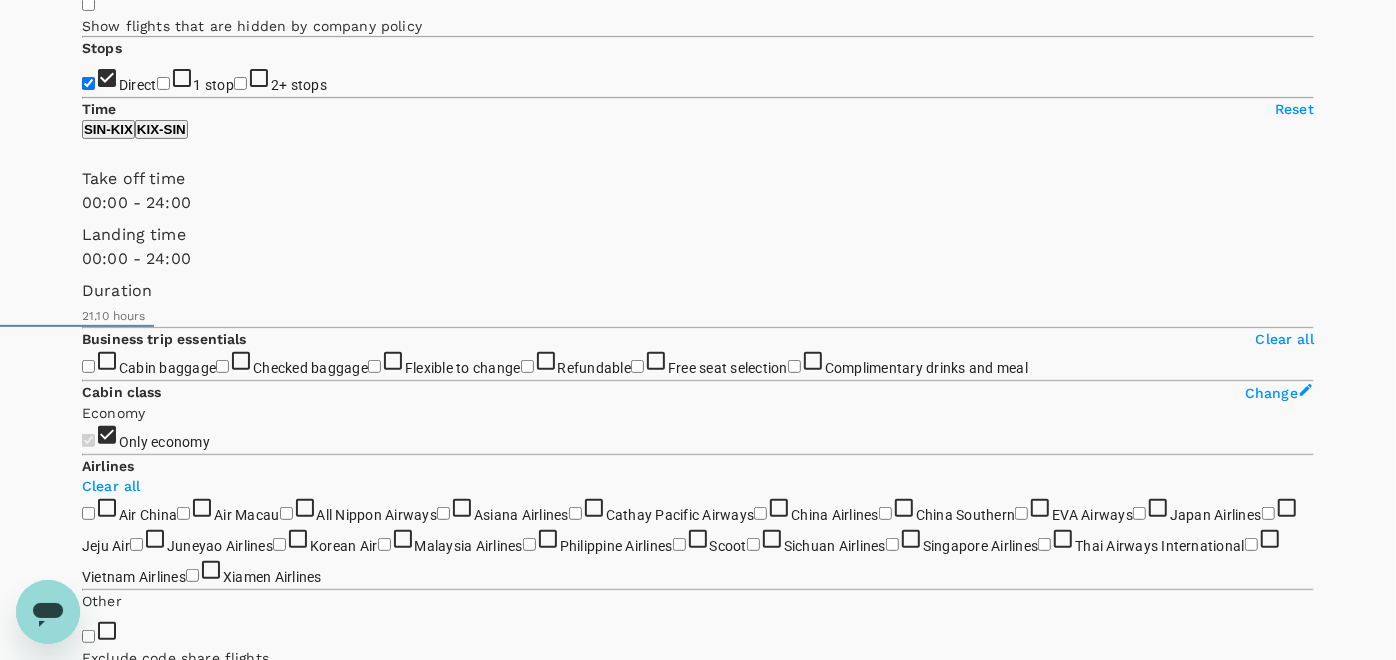 click on "View options" at bounding box center (121, 9844) 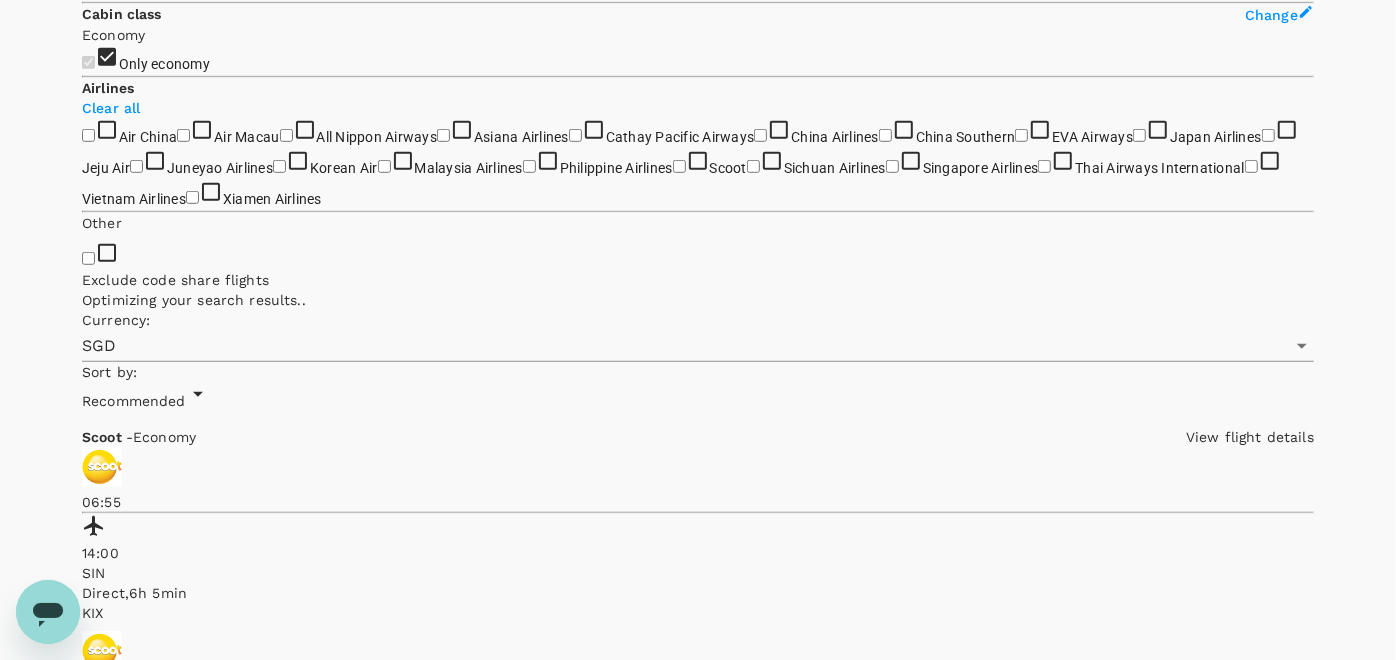 scroll, scrollTop: 885, scrollLeft: 0, axis: vertical 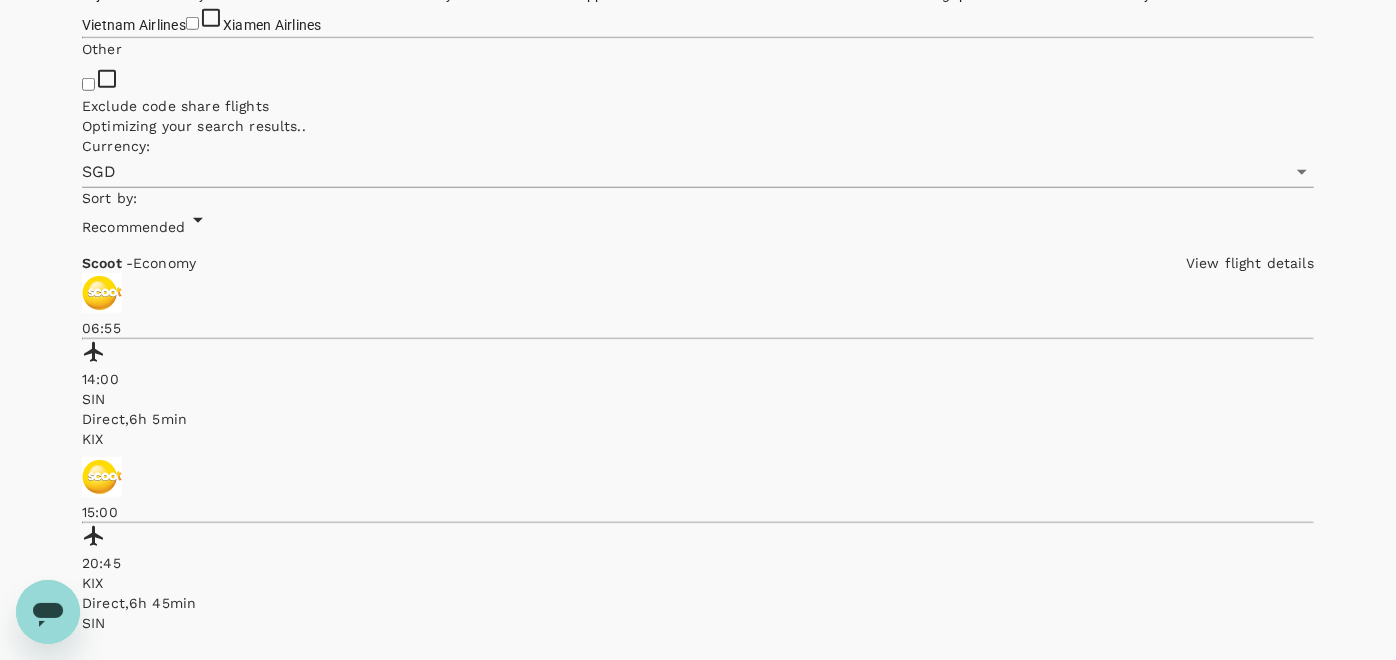 click on "SGD 1,385.65" at bounding box center (130, 9686) 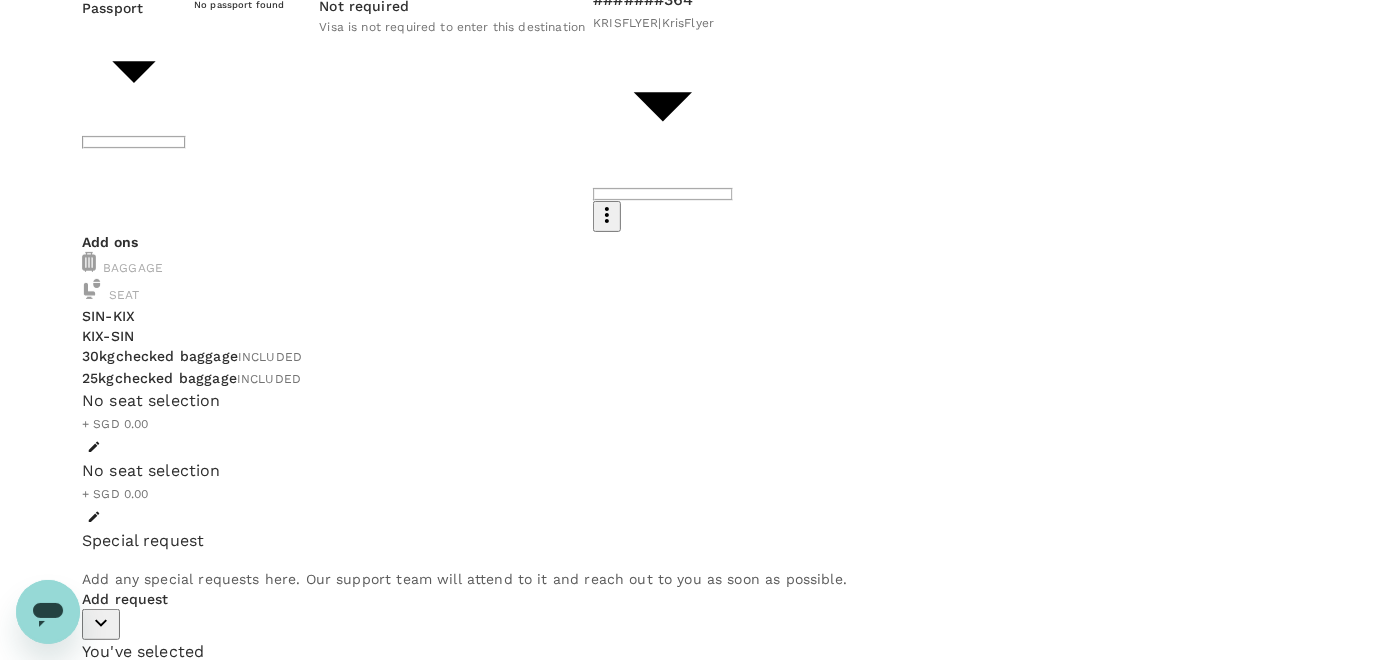 scroll, scrollTop: 257, scrollLeft: 0, axis: vertical 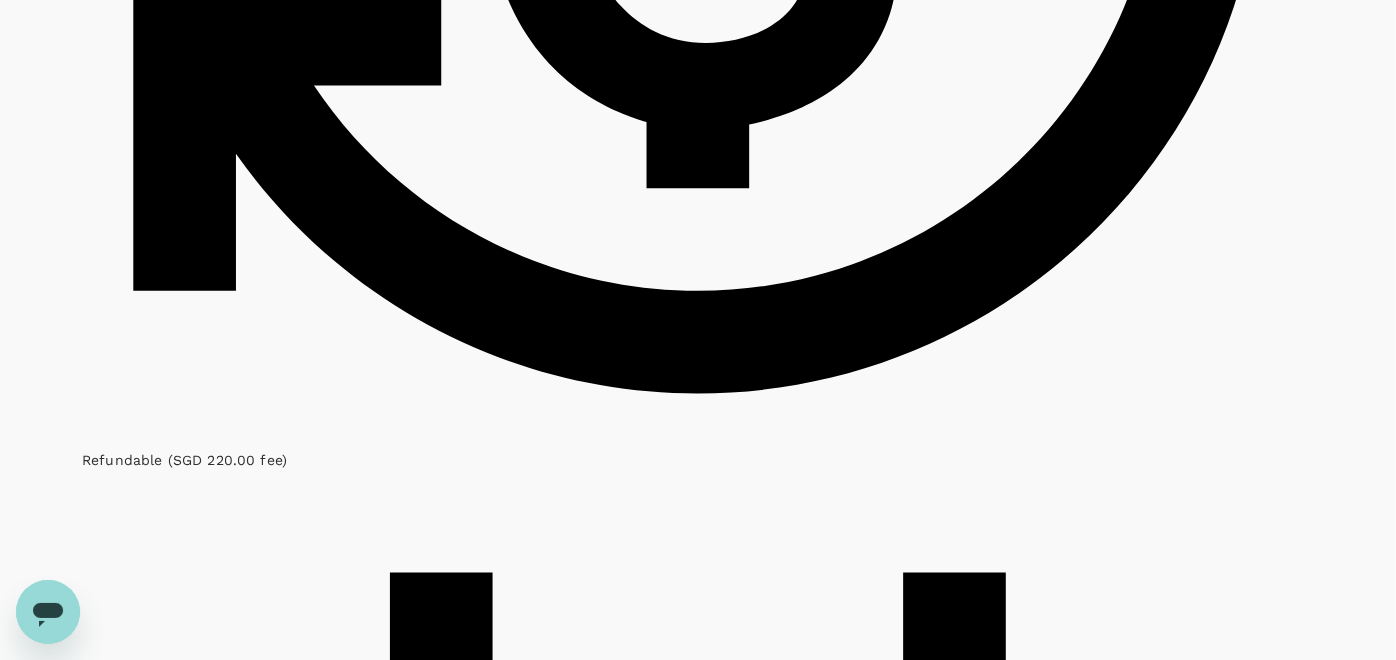type on "1440" 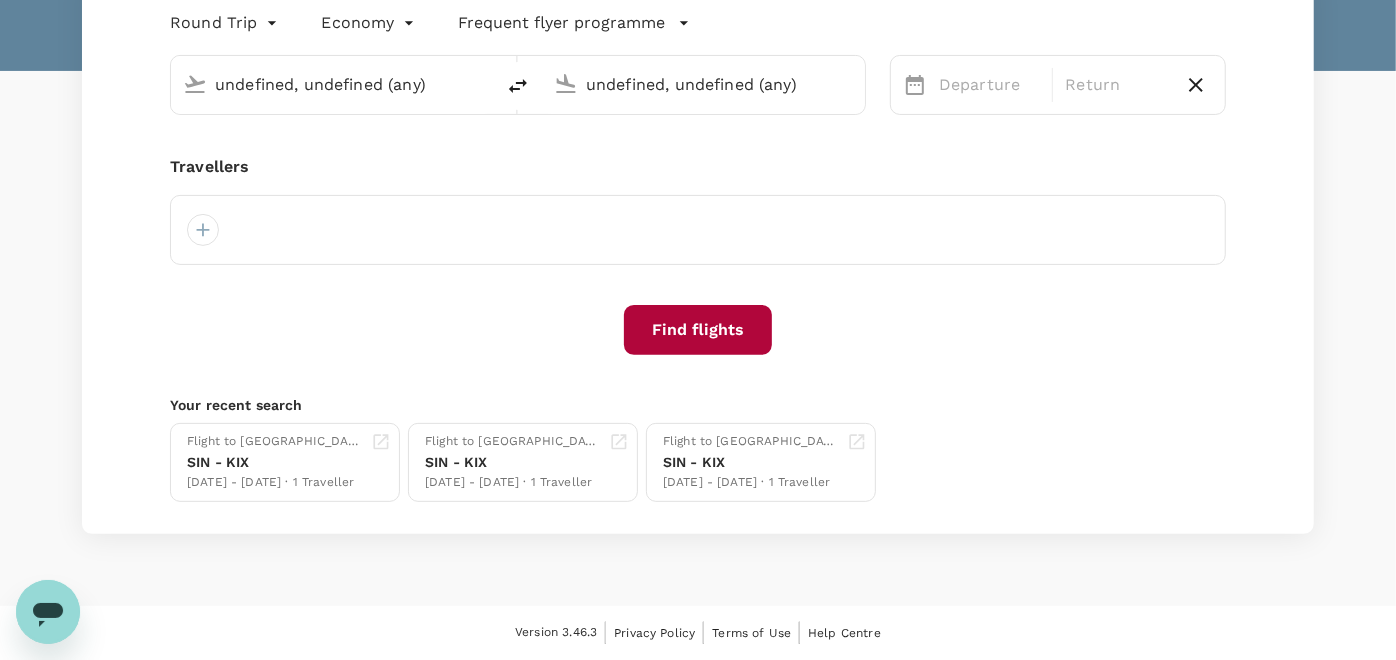 scroll, scrollTop: 20, scrollLeft: 0, axis: vertical 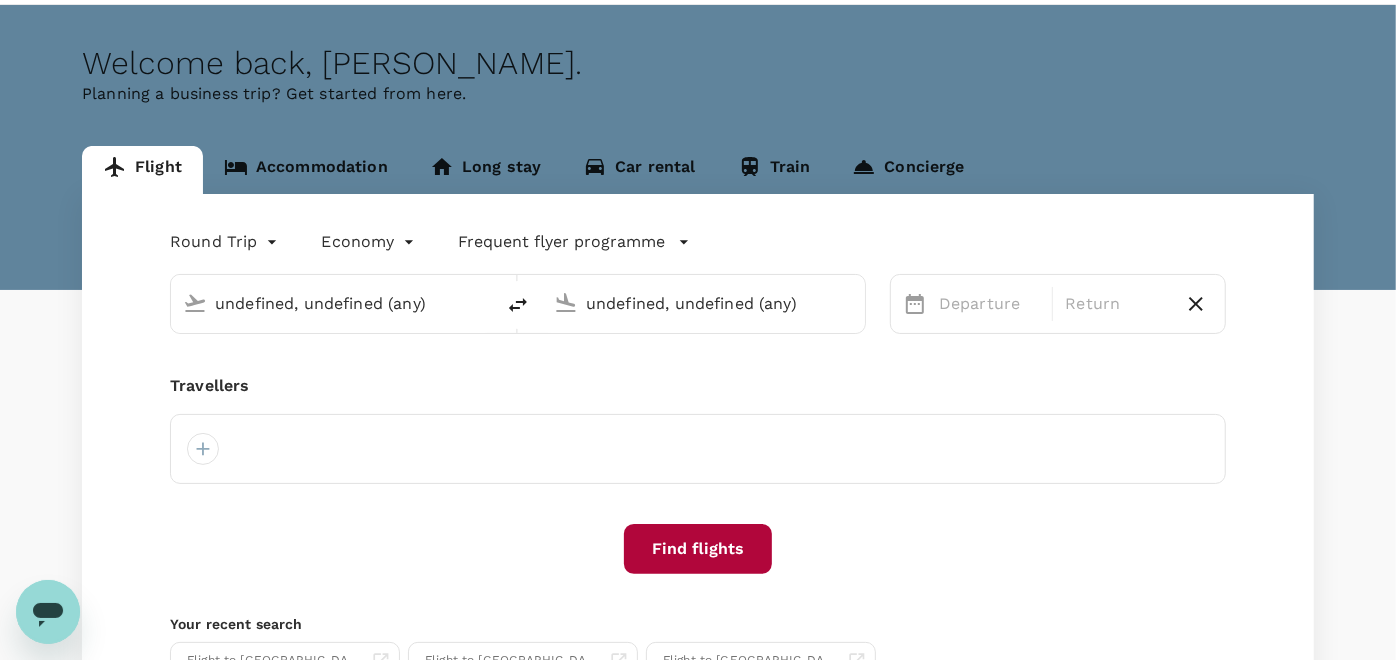 type 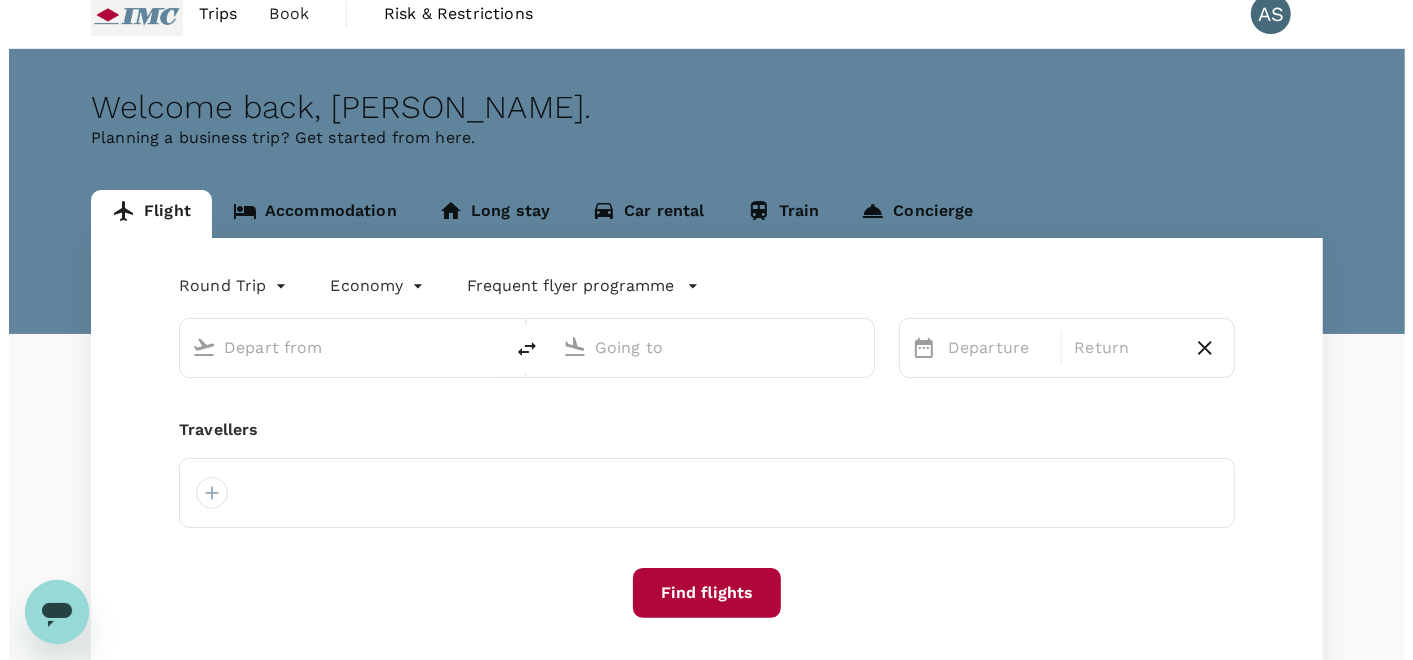 scroll, scrollTop: 0, scrollLeft: 0, axis: both 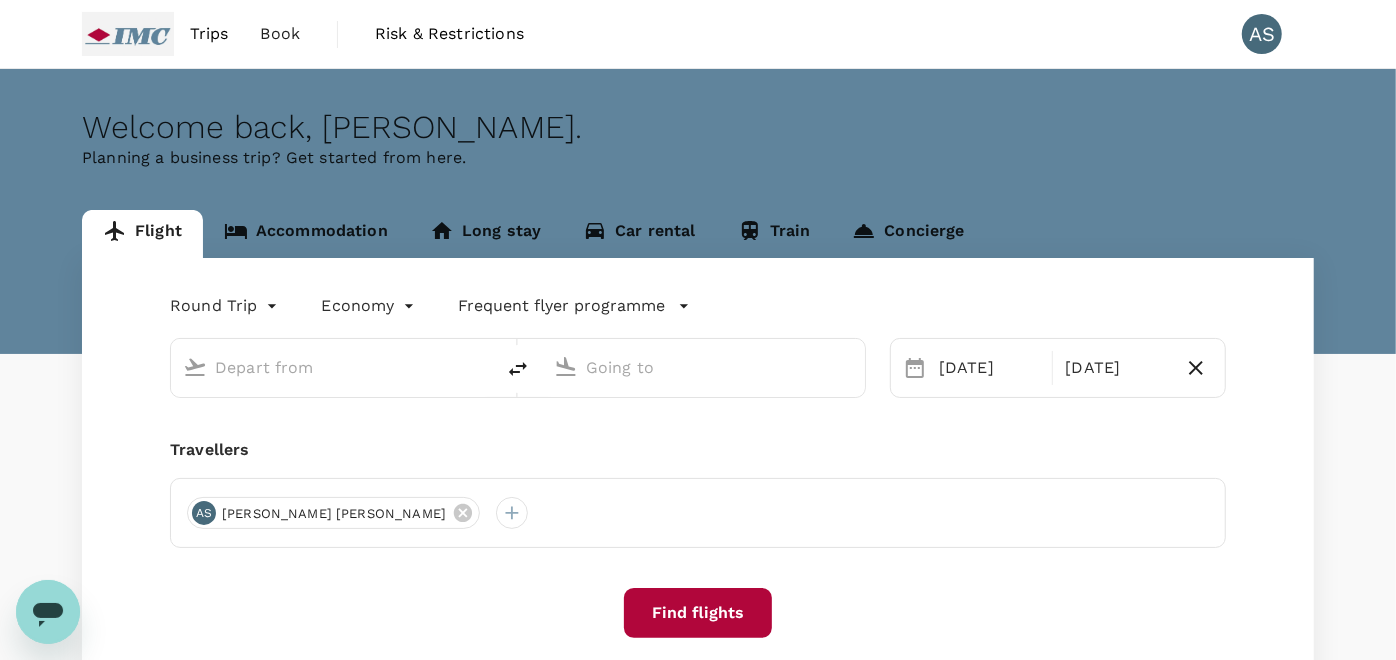 type 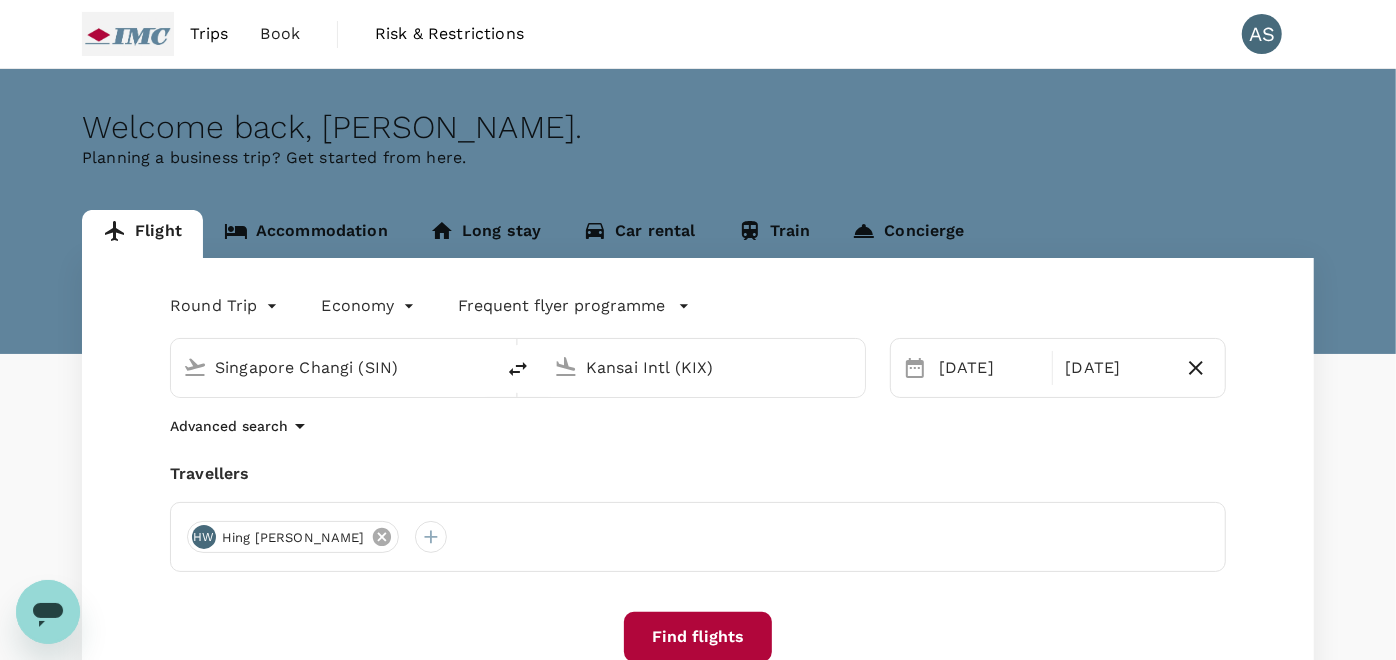 click 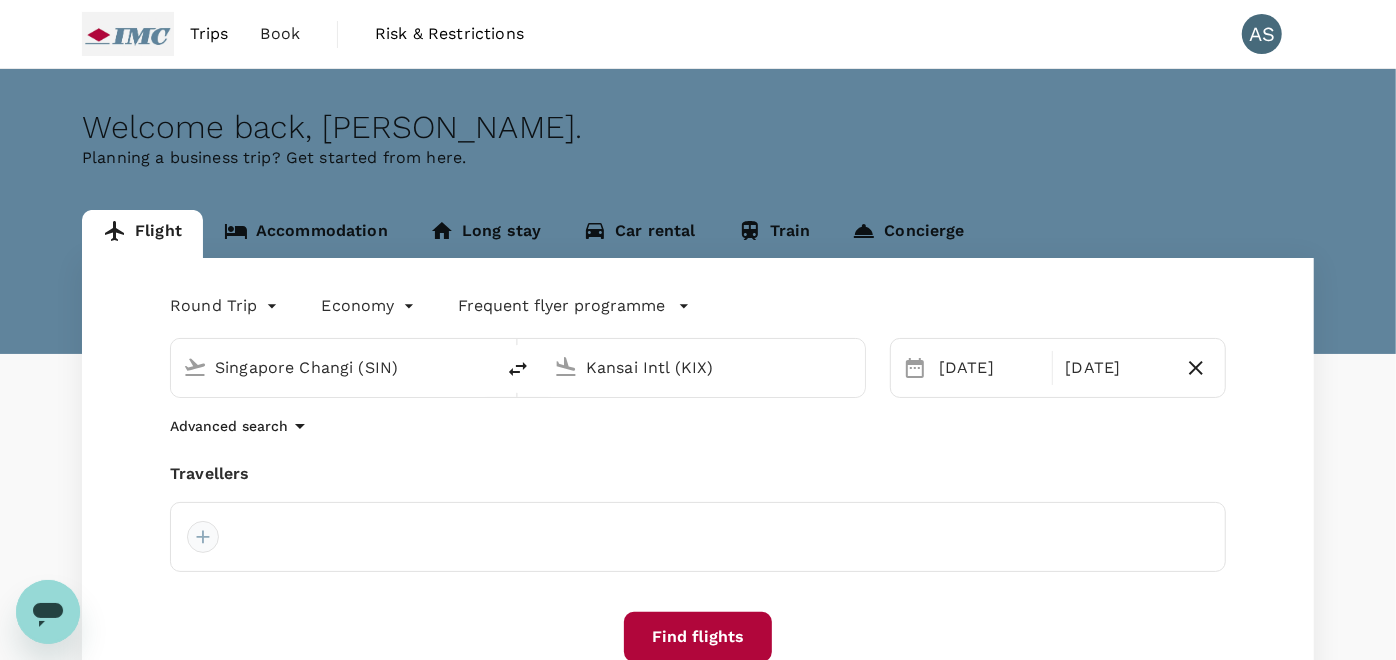 click at bounding box center [203, 537] 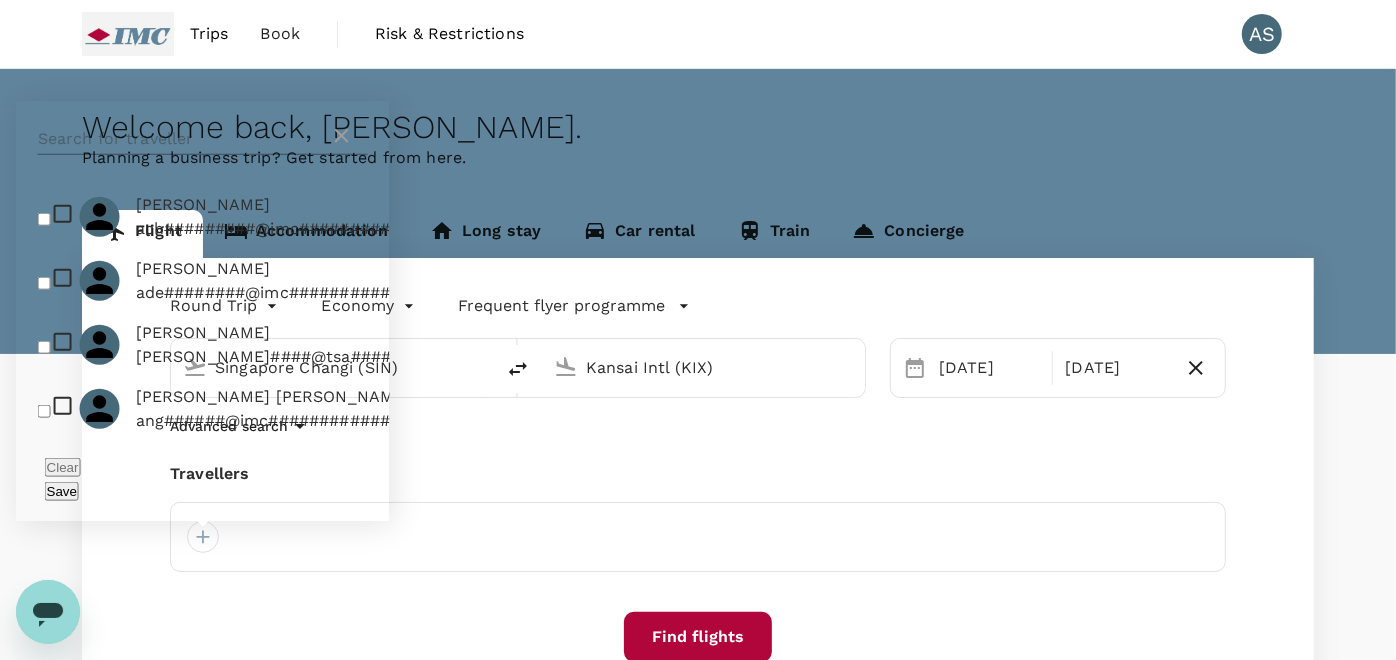 click at bounding box center [184, 139] 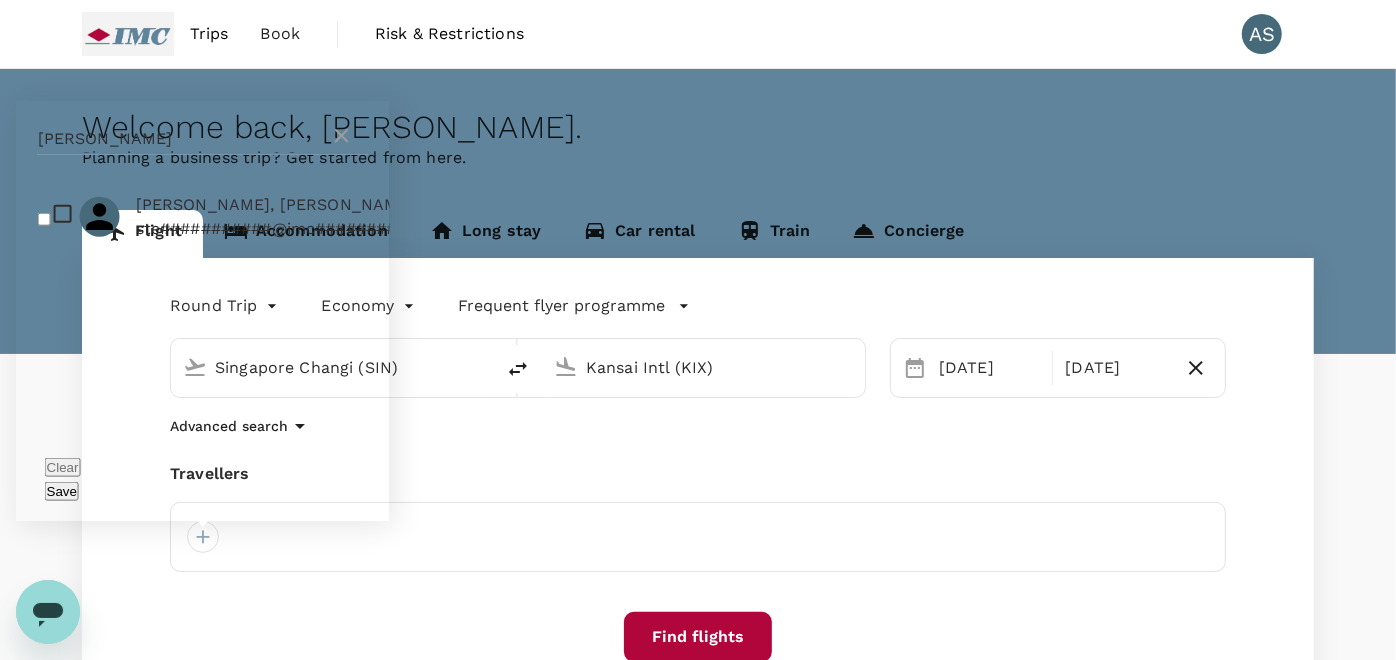click at bounding box center (44, 218) 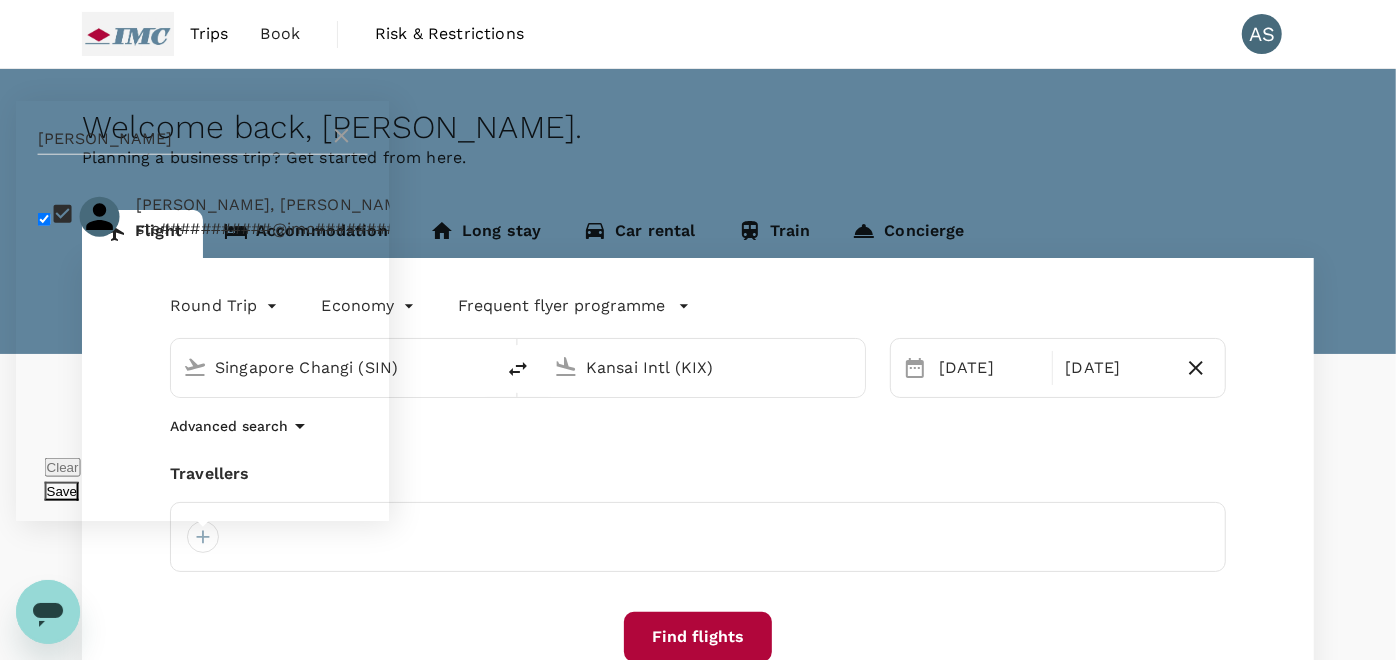 click on "Save" at bounding box center (62, 491) 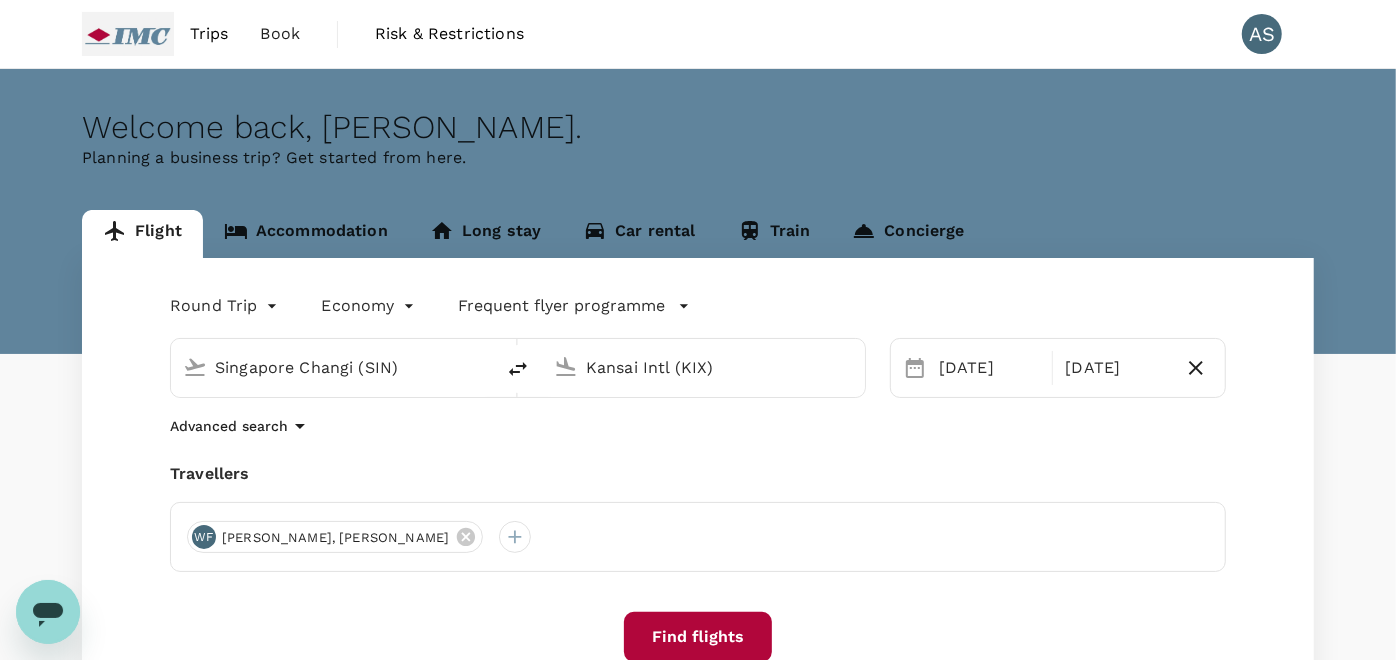 click on "Find flights" at bounding box center (698, 637) 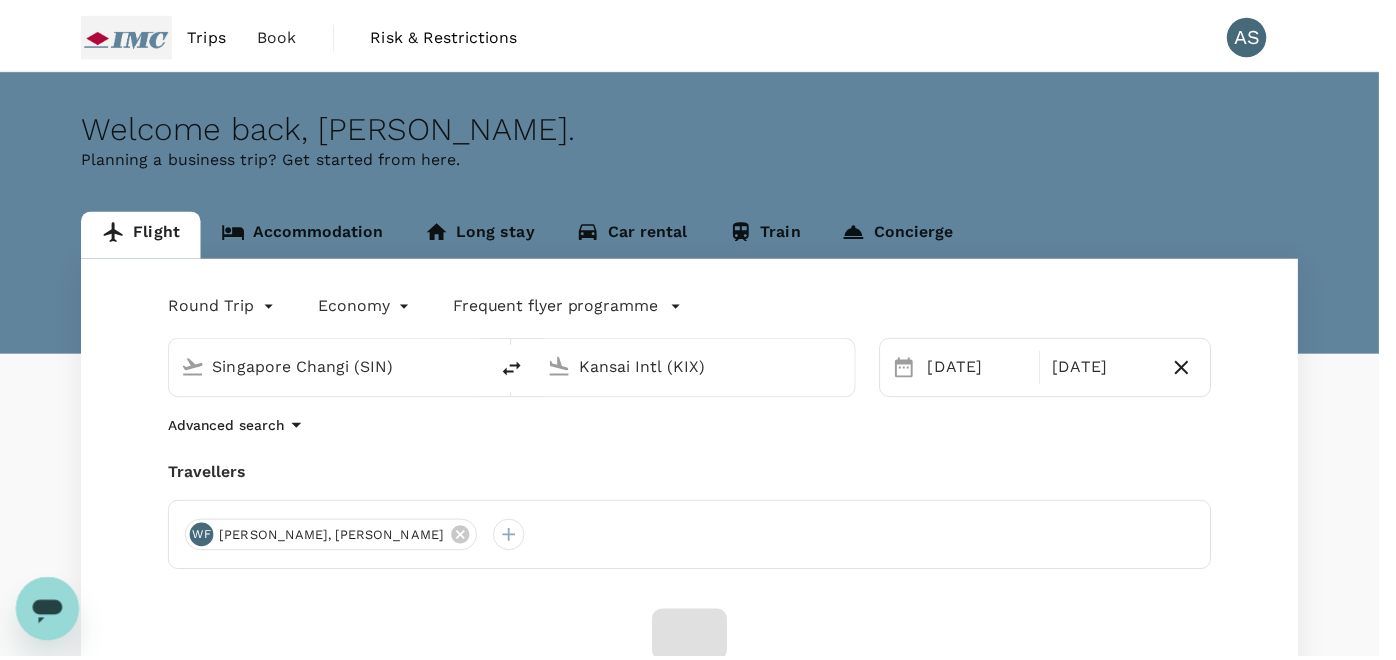 scroll, scrollTop: 156, scrollLeft: 0, axis: vertical 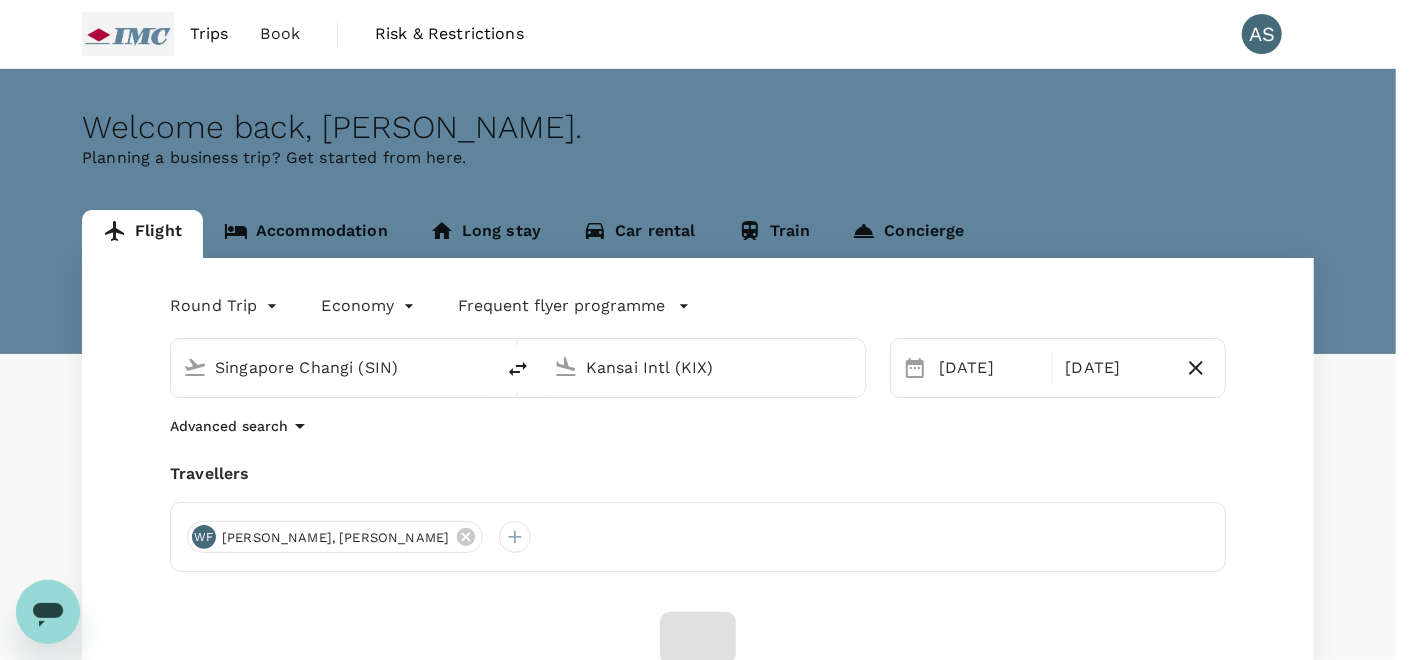 click on "Confirm" at bounding box center [73, 15023] 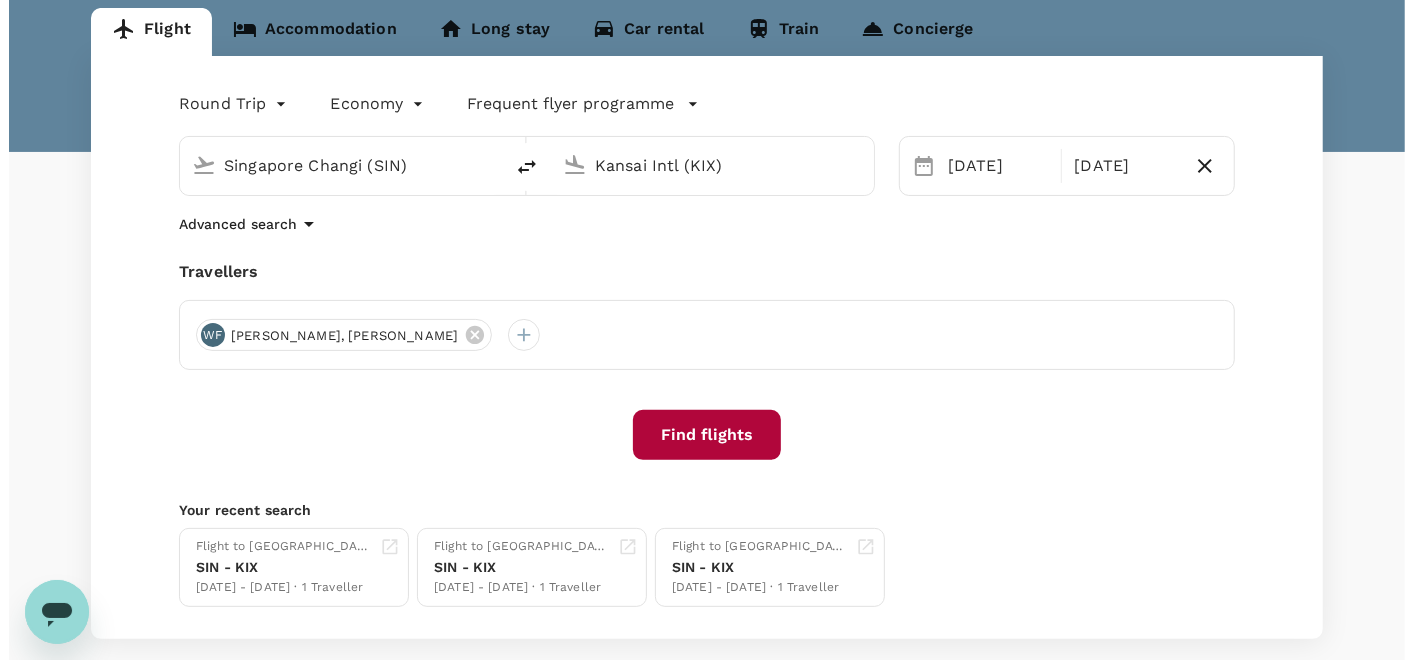 scroll, scrollTop: 222, scrollLeft: 0, axis: vertical 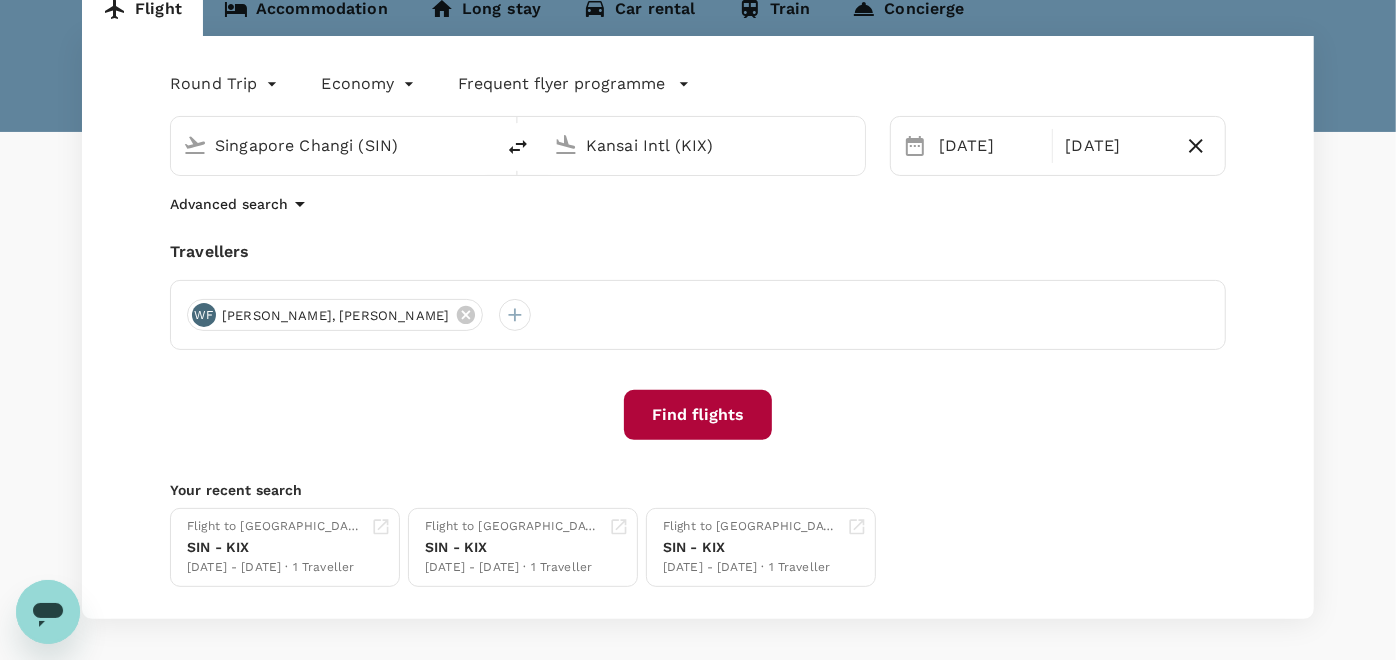 click on "Find flights" at bounding box center (698, 415) 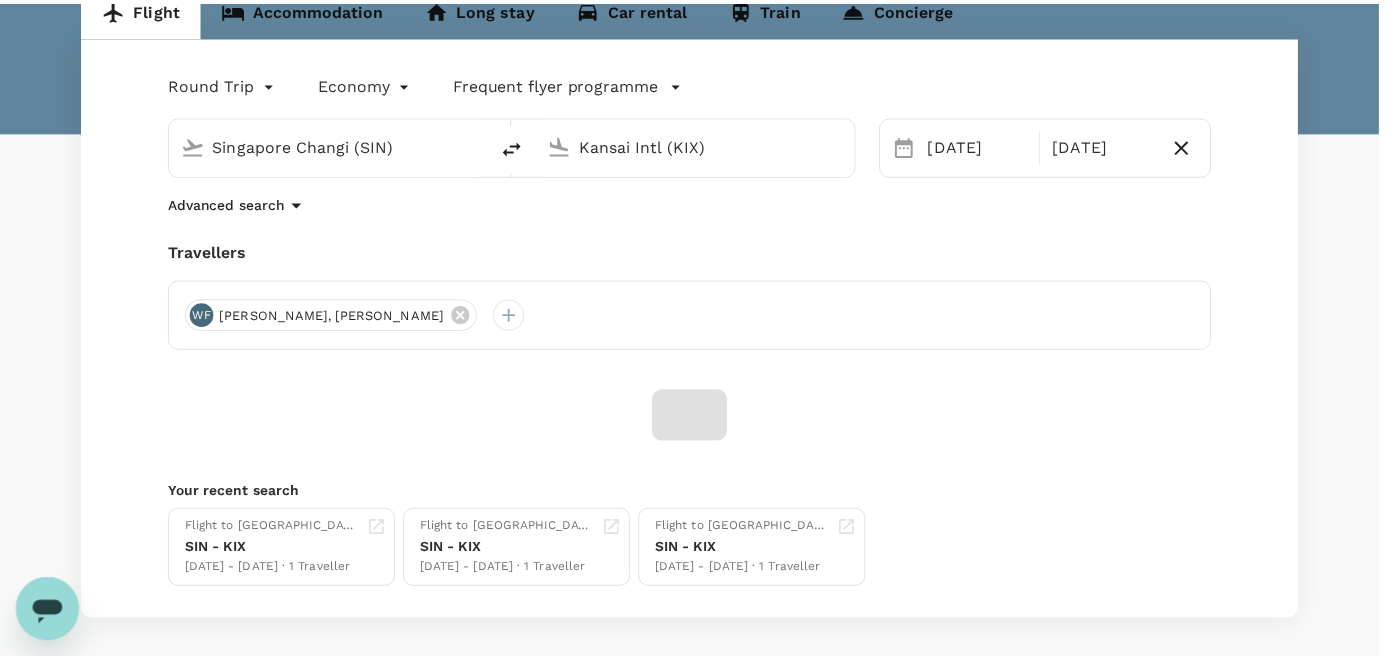 scroll, scrollTop: 156, scrollLeft: 0, axis: vertical 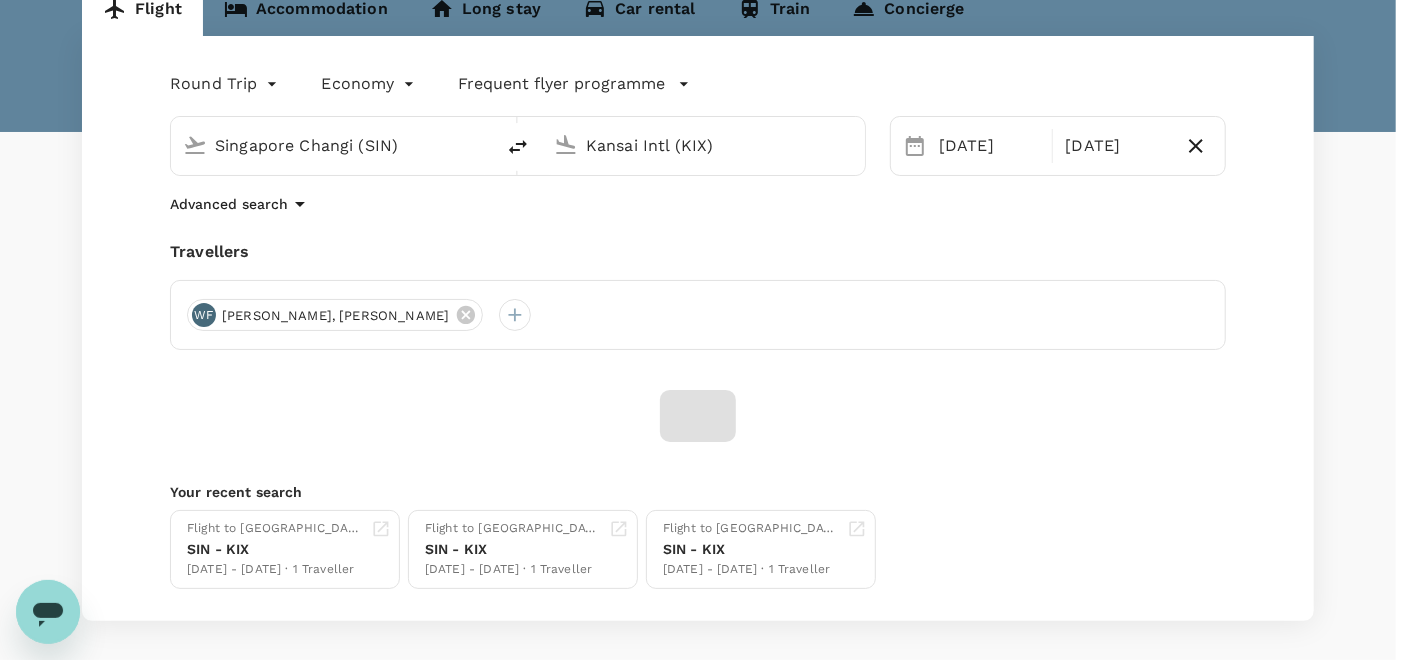 click on "Confirm" at bounding box center [73, 14801] 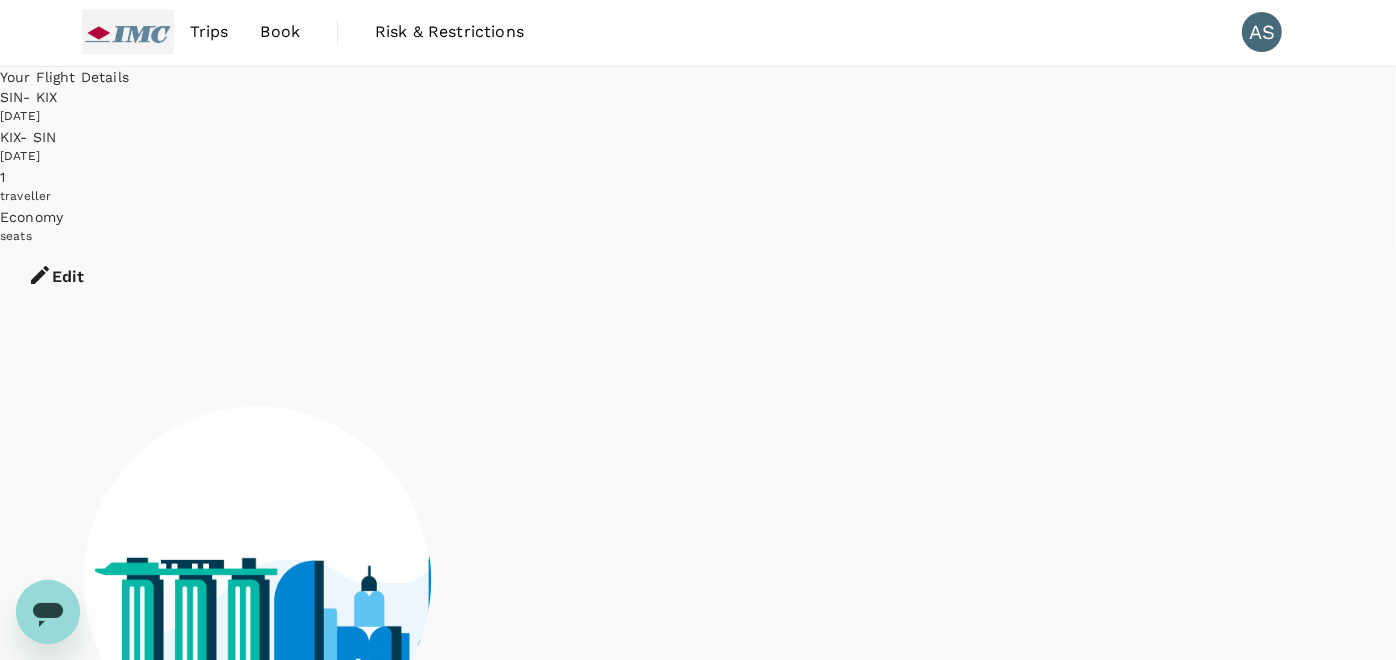 scroll, scrollTop: 0, scrollLeft: 0, axis: both 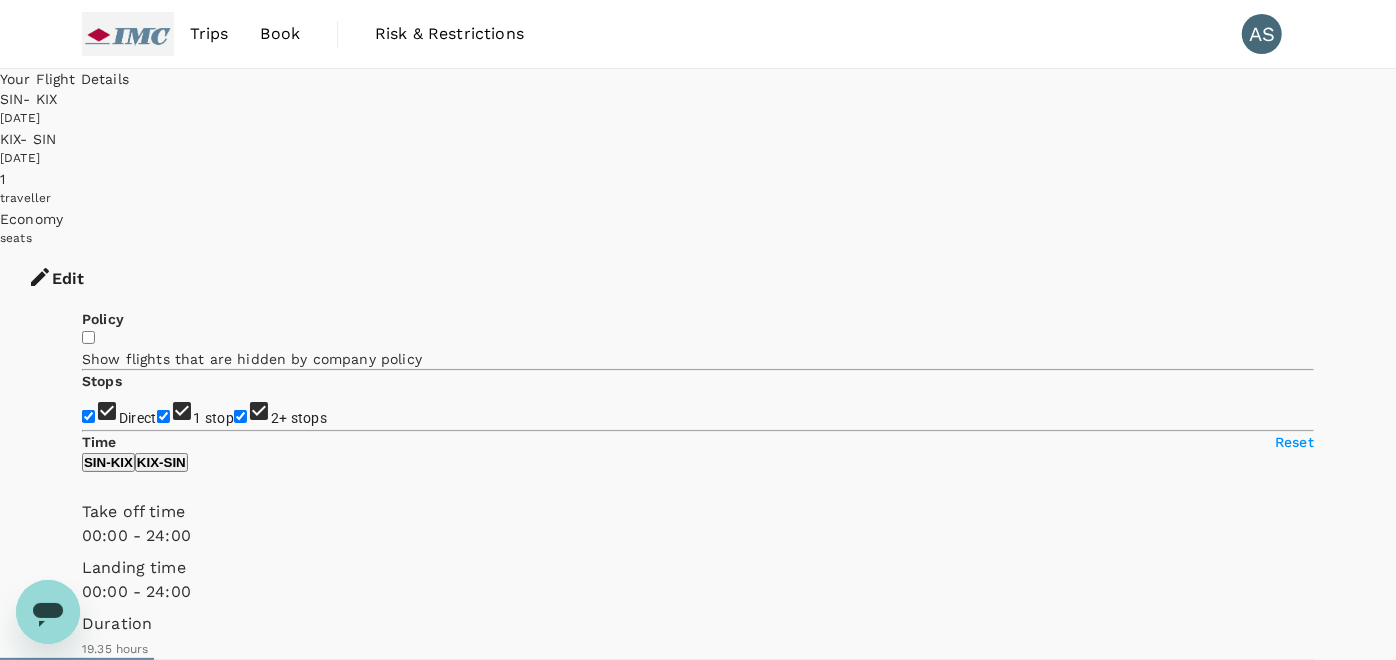 click on "1 stop" at bounding box center (163, 416) 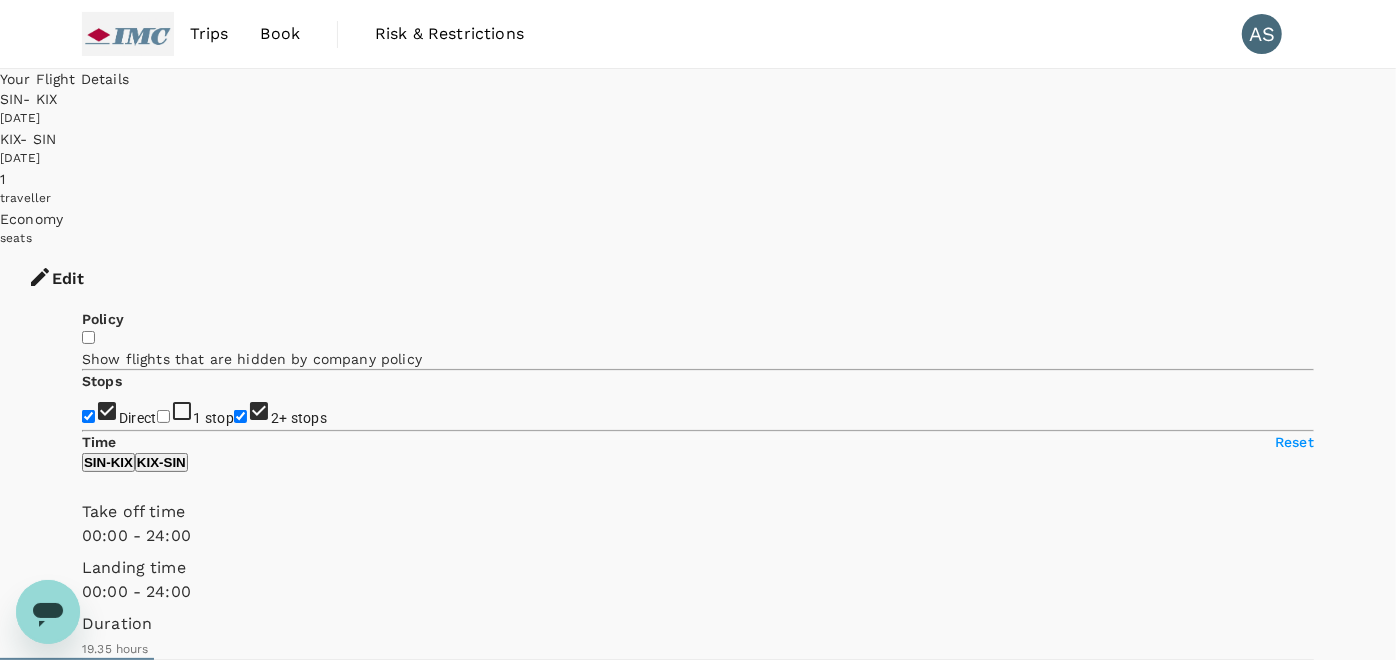 click on "2+ stops" at bounding box center (240, 416) 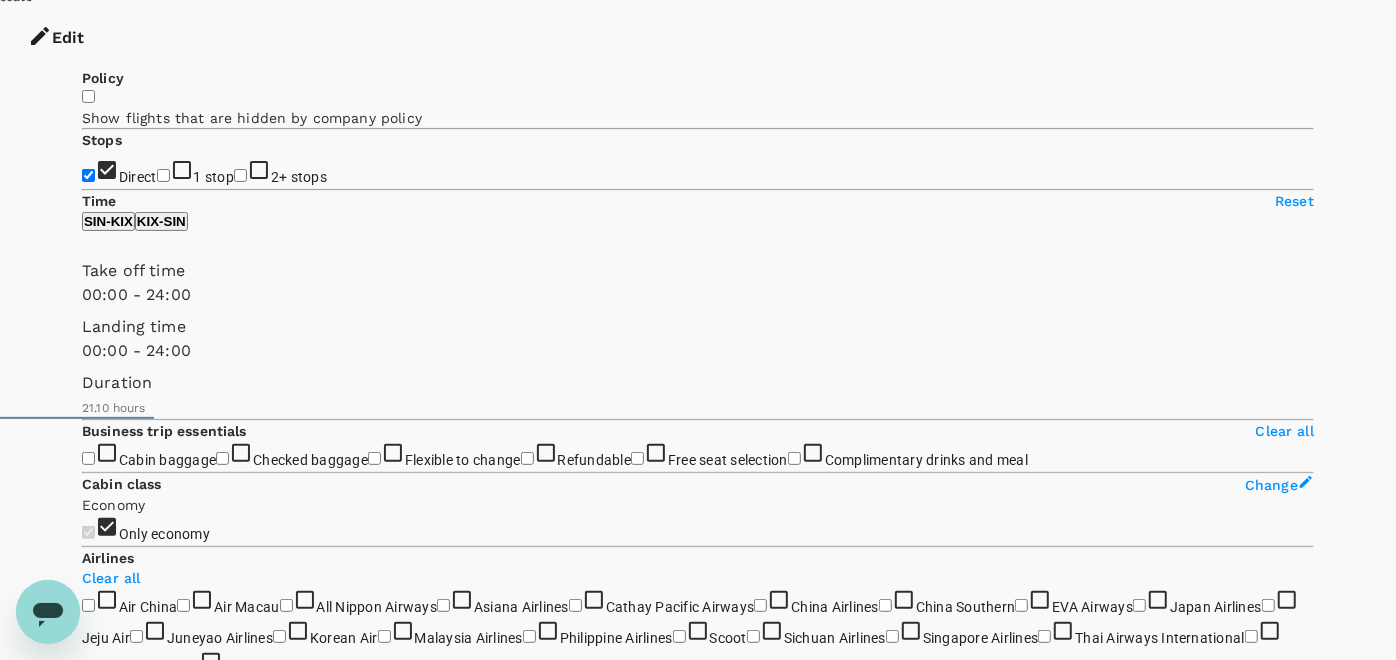 scroll, scrollTop: 333, scrollLeft: 0, axis: vertical 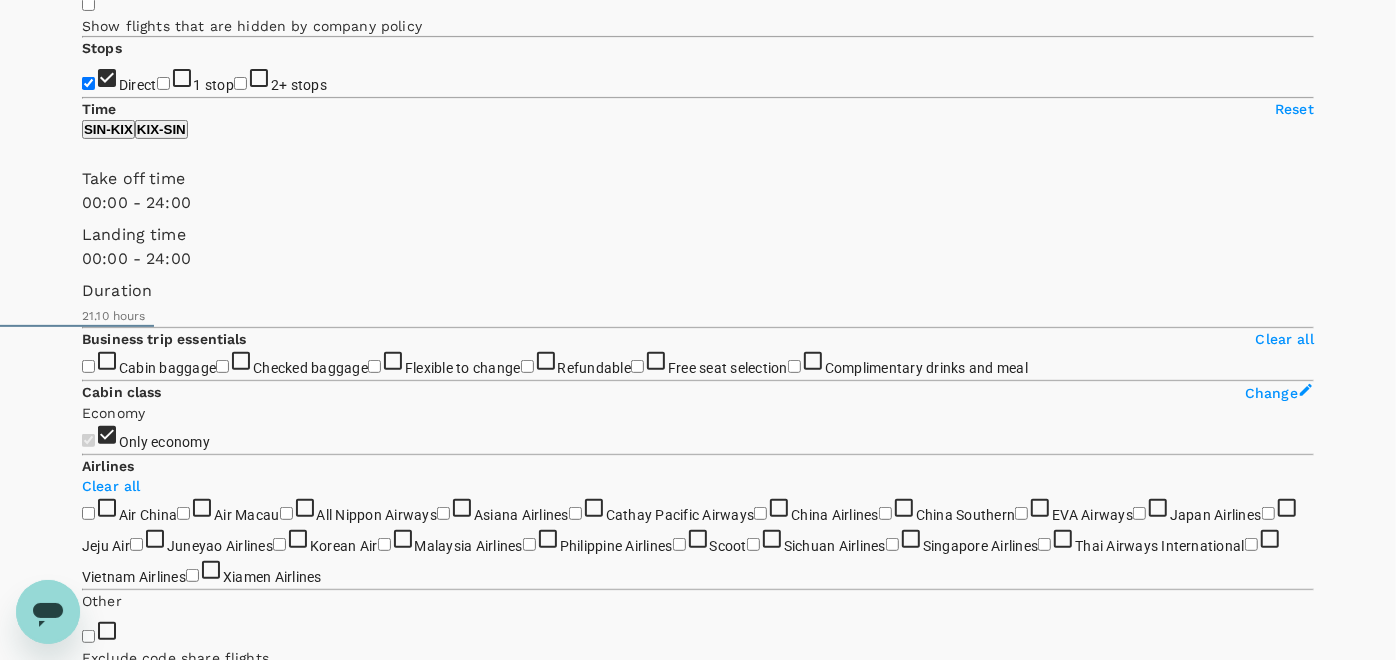 click on "View options" at bounding box center [121, 6828] 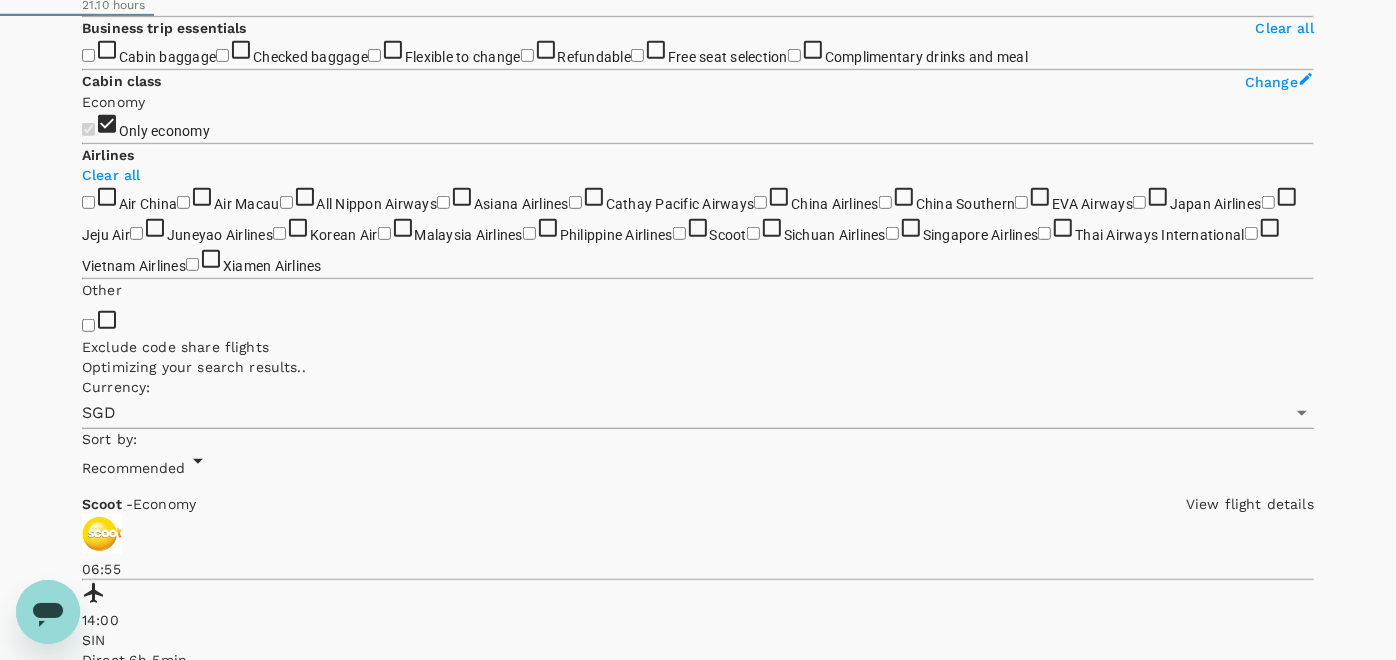 scroll, scrollTop: 648, scrollLeft: 0, axis: vertical 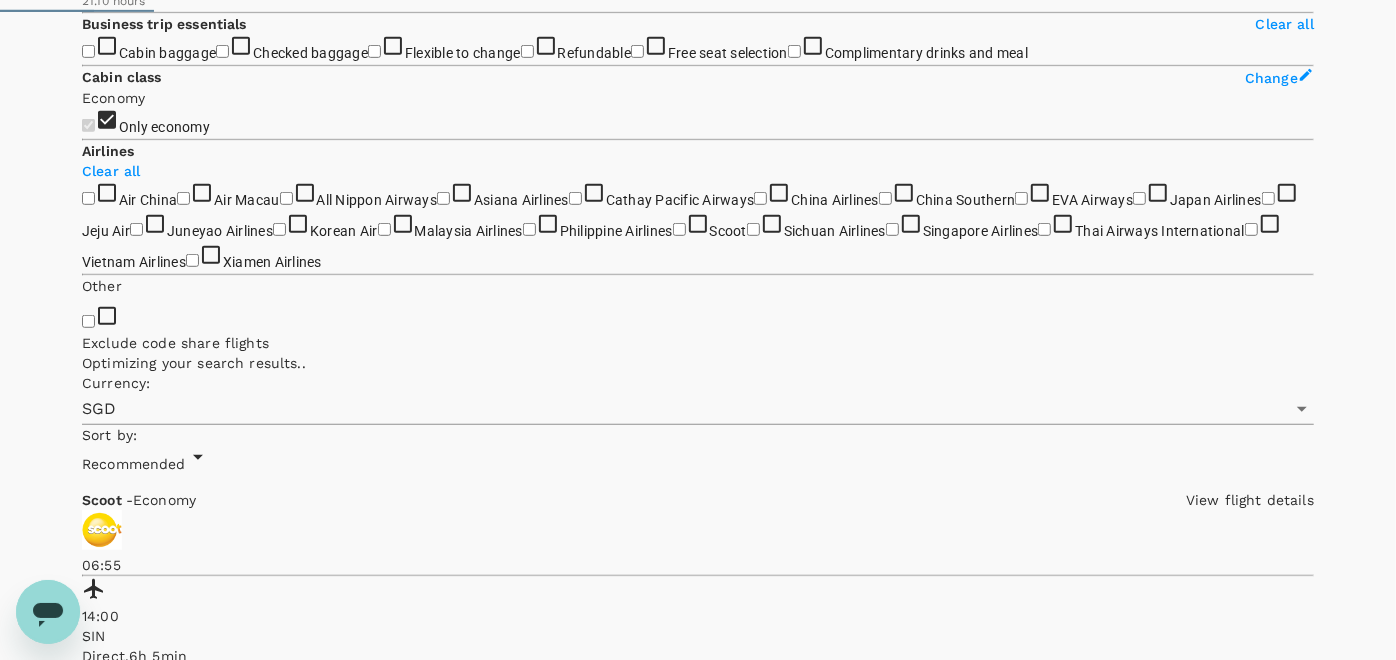 click on "SGD 1,385.65" at bounding box center [130, 6908] 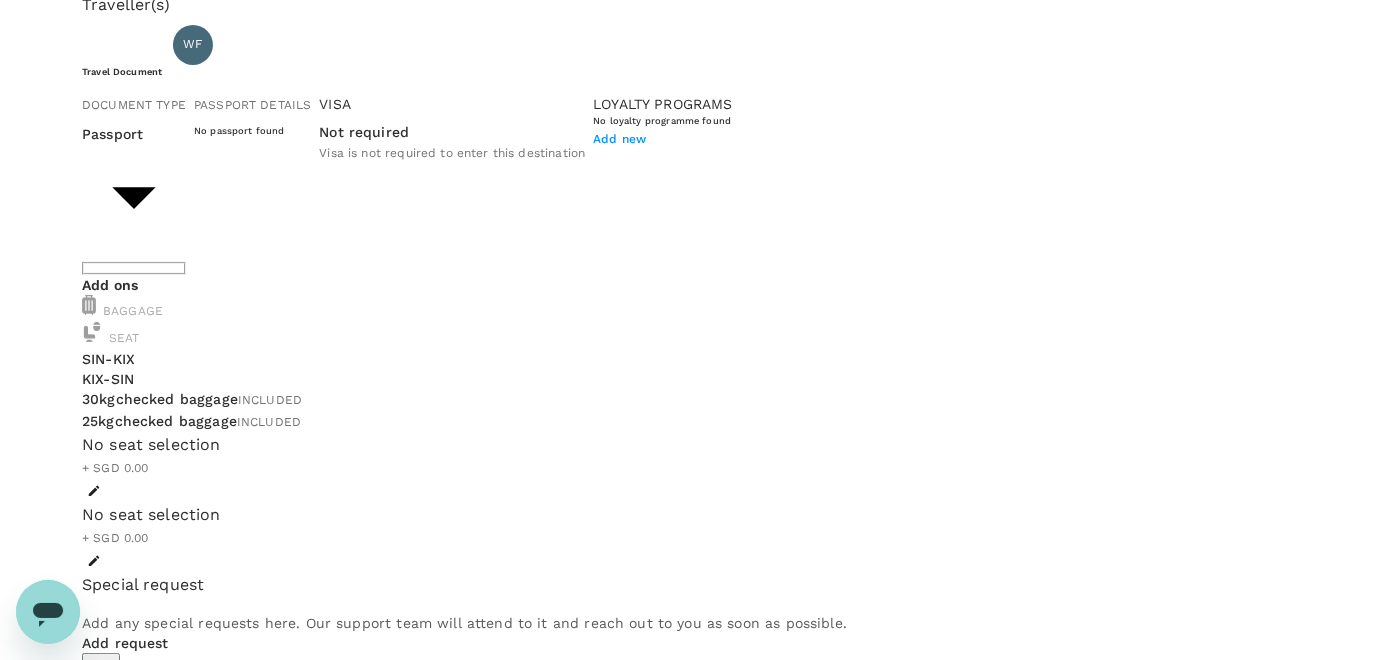 scroll, scrollTop: 0, scrollLeft: 0, axis: both 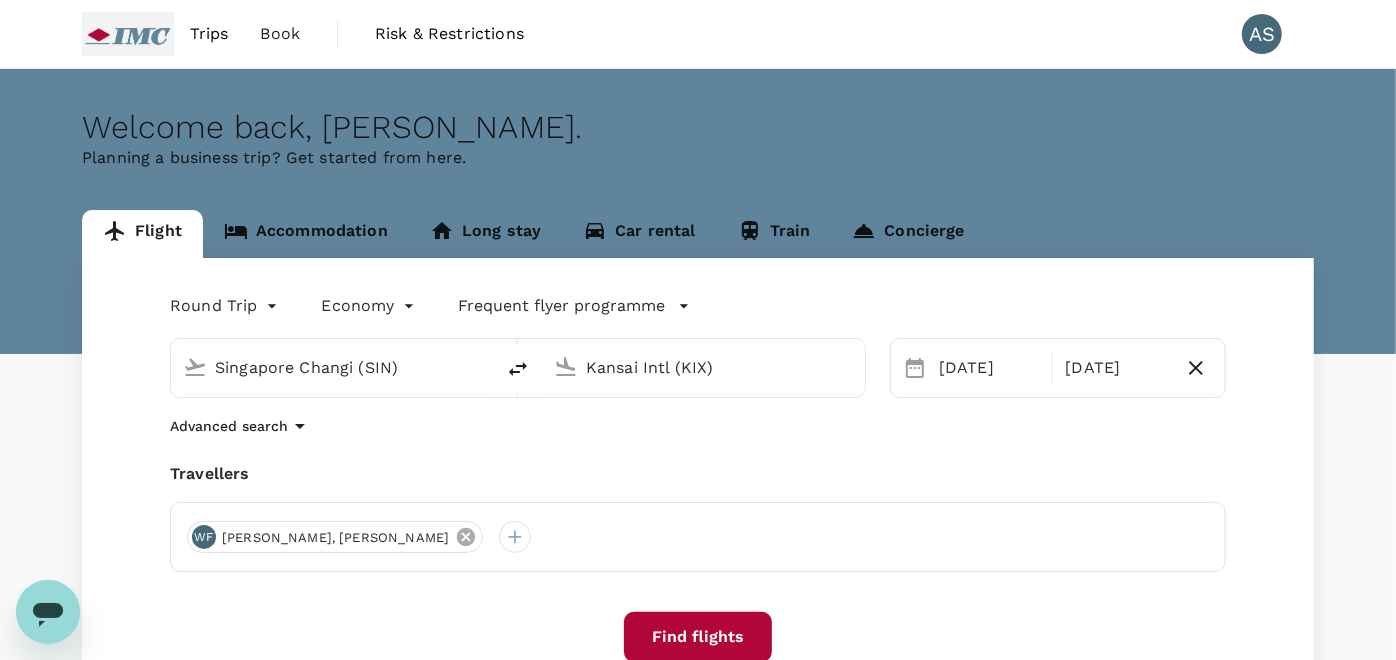 click 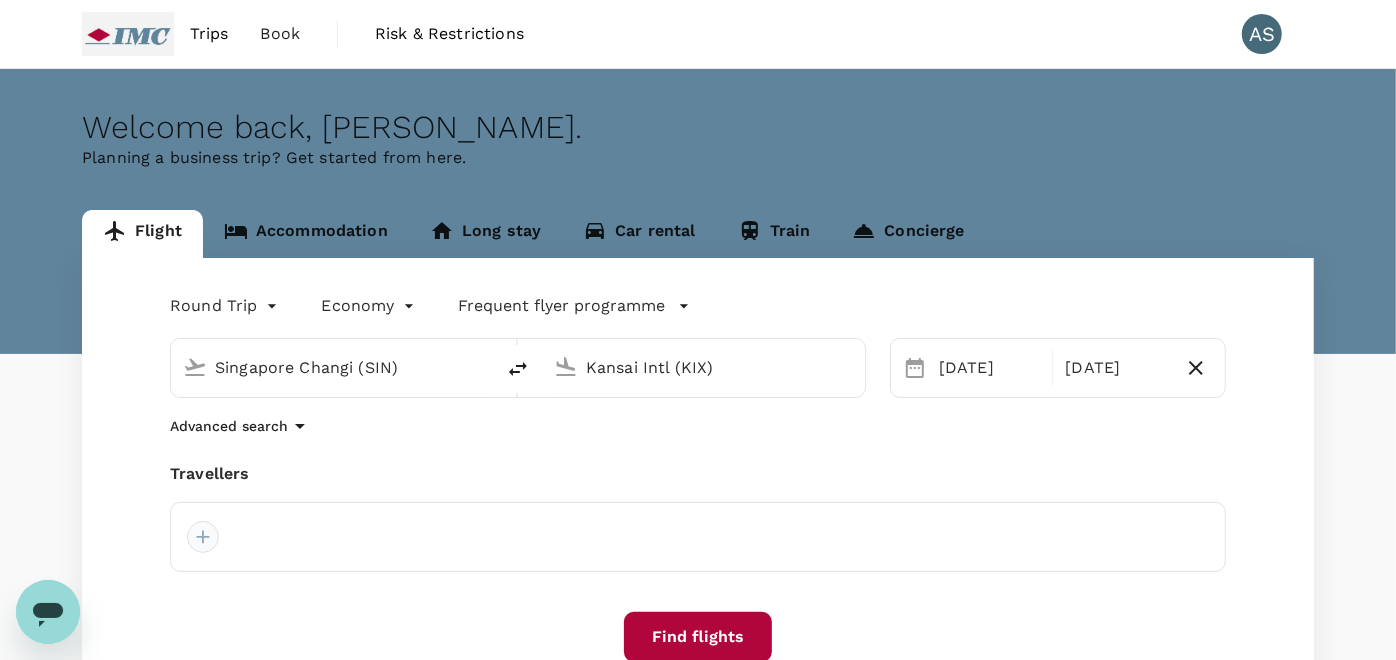 click at bounding box center [203, 537] 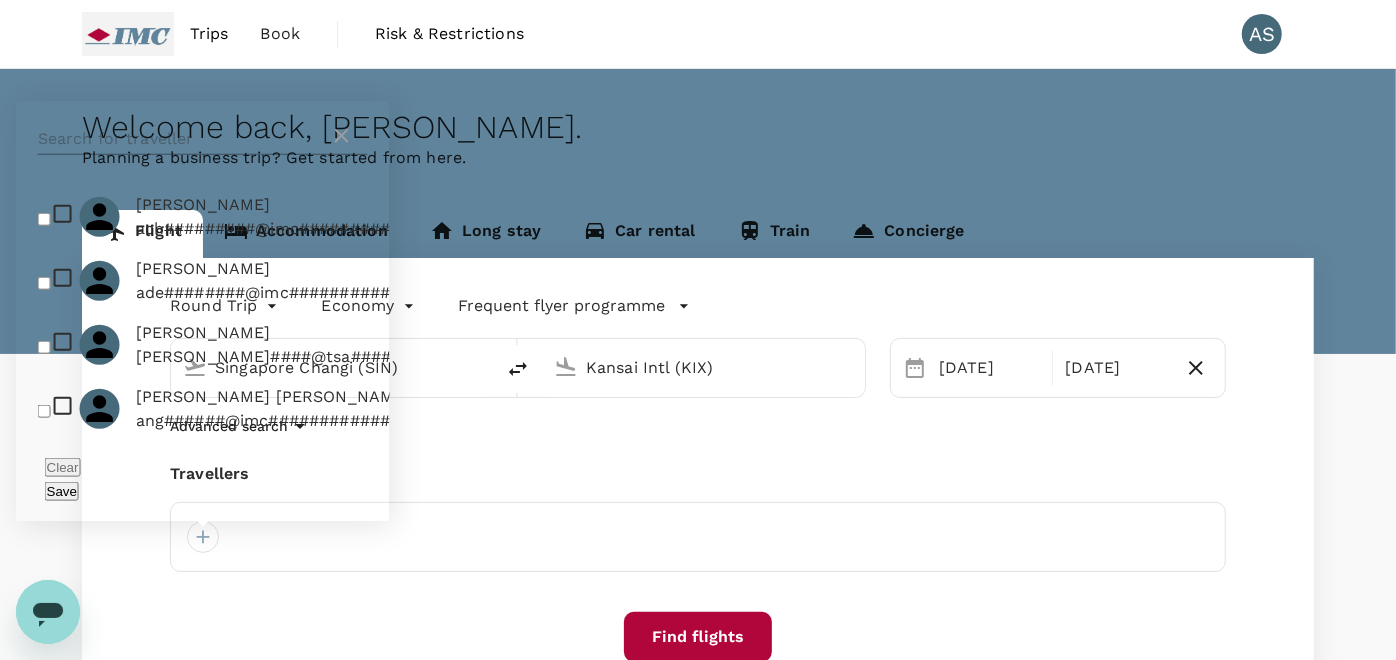 click at bounding box center (184, 139) 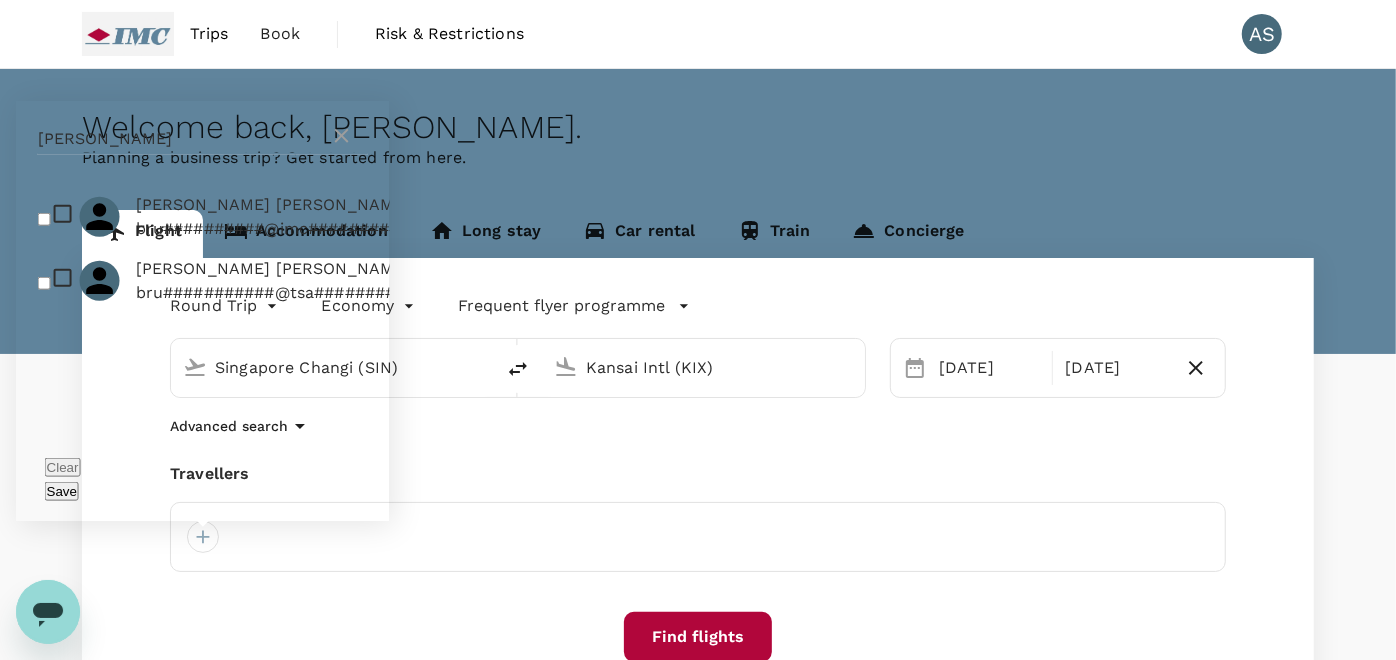 click at bounding box center (44, 282) 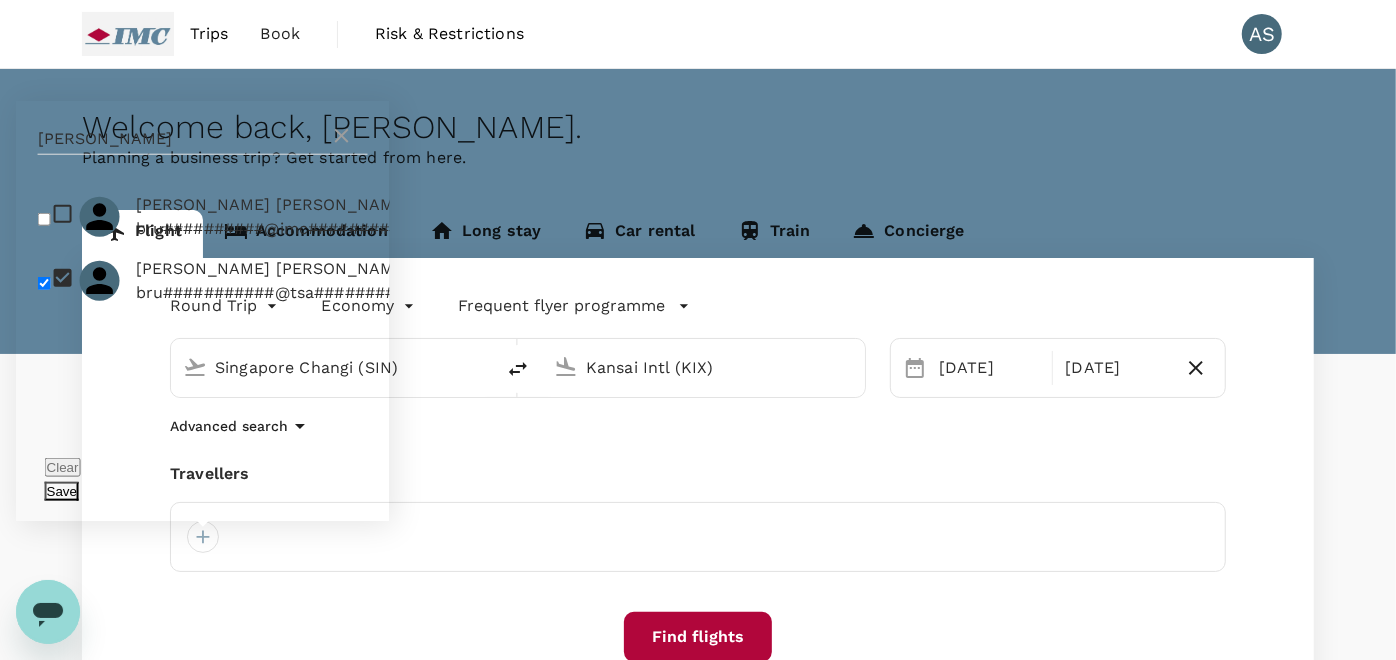 click on "Save" at bounding box center [62, 491] 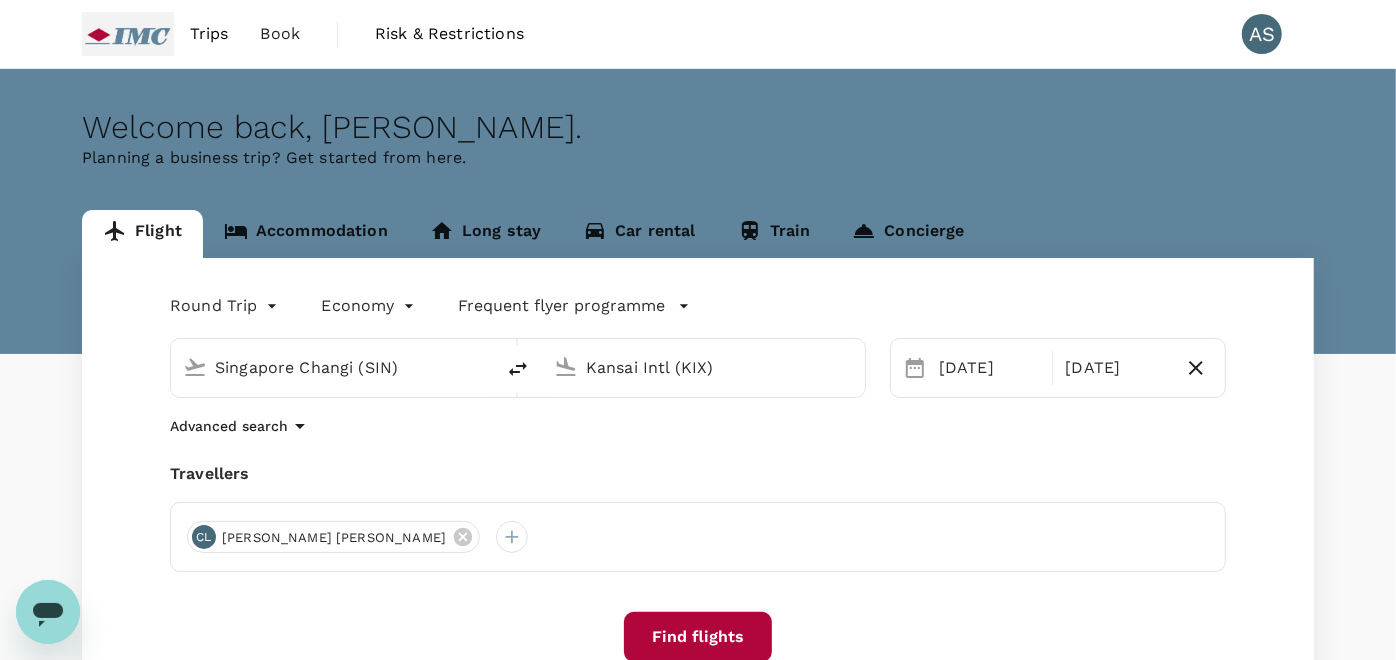 click on "Find flights" at bounding box center [698, 637] 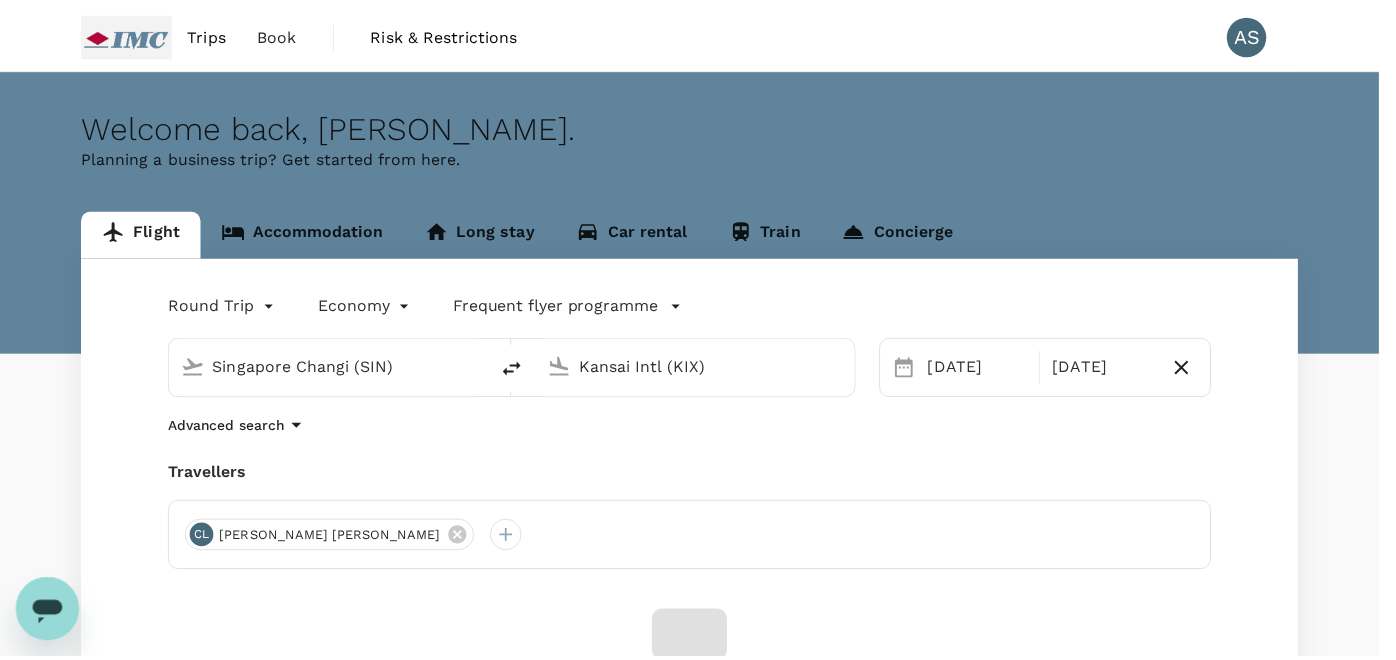 scroll, scrollTop: 156, scrollLeft: 0, axis: vertical 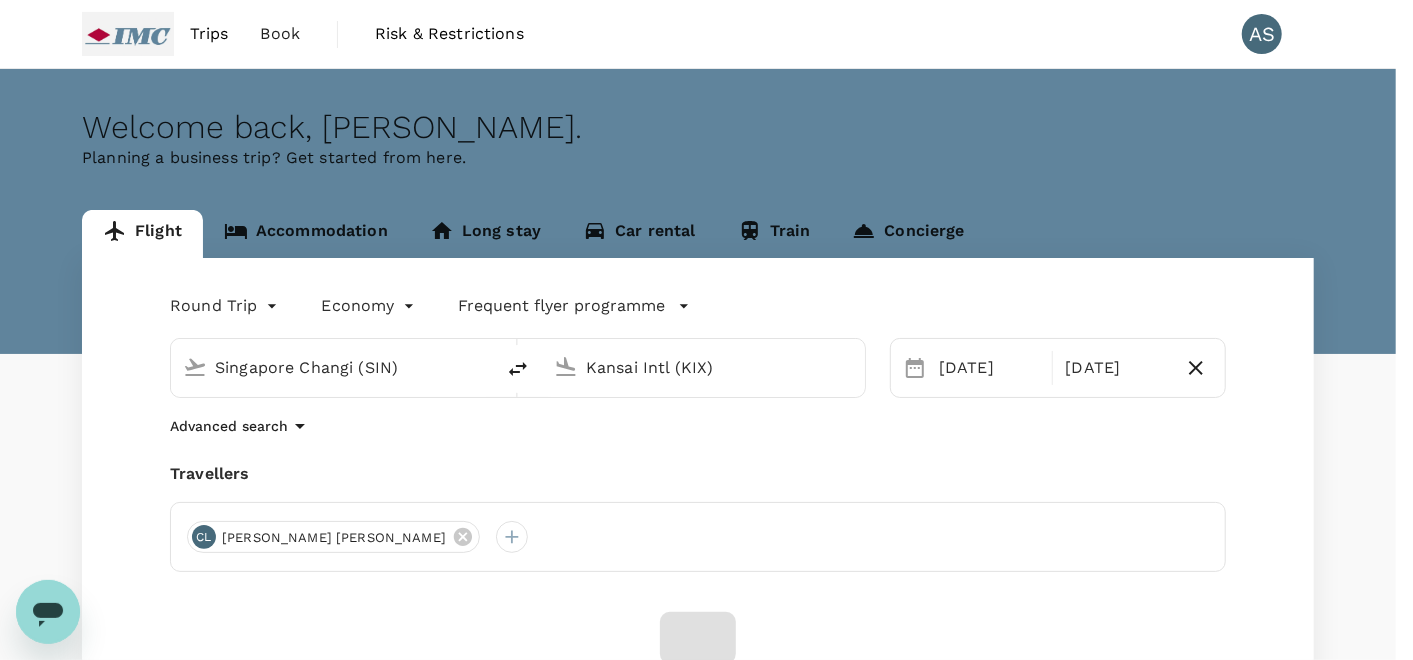 click on "Confirm" at bounding box center [73, 15023] 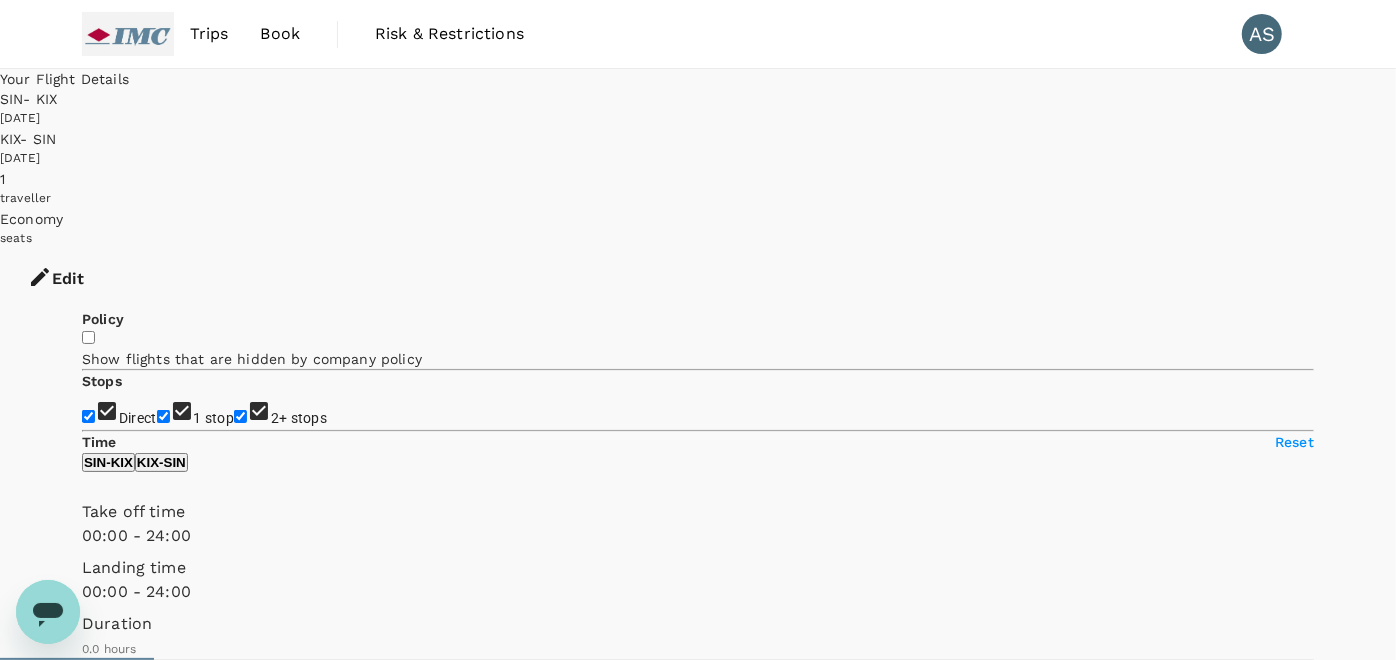 click on "1 stop" at bounding box center [214, 418] 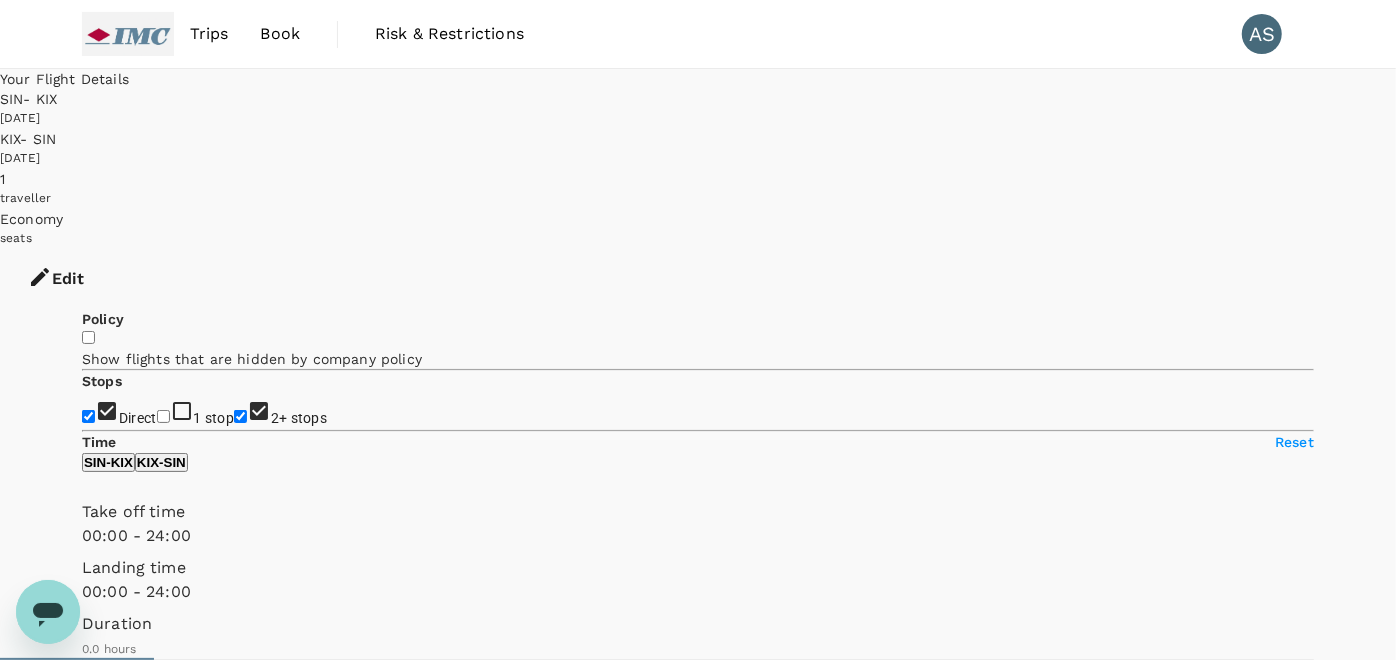 click on "2+ stops" at bounding box center [299, 418] 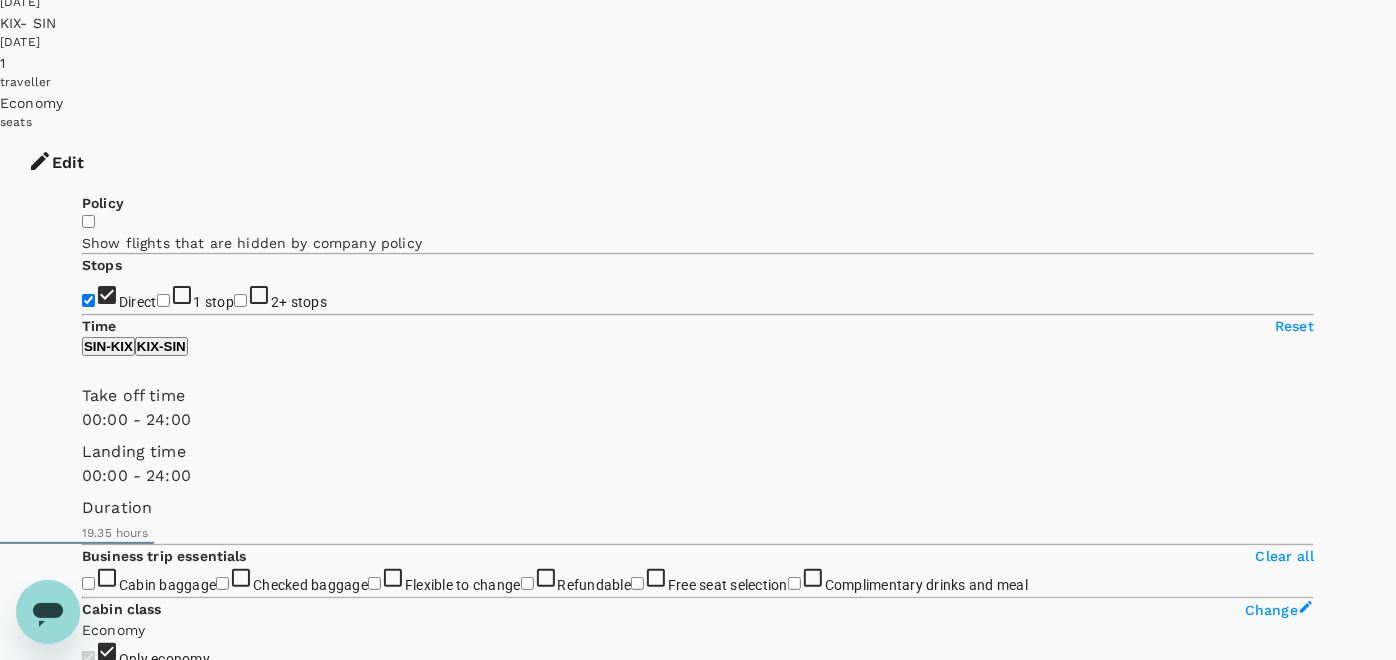 scroll, scrollTop: 111, scrollLeft: 0, axis: vertical 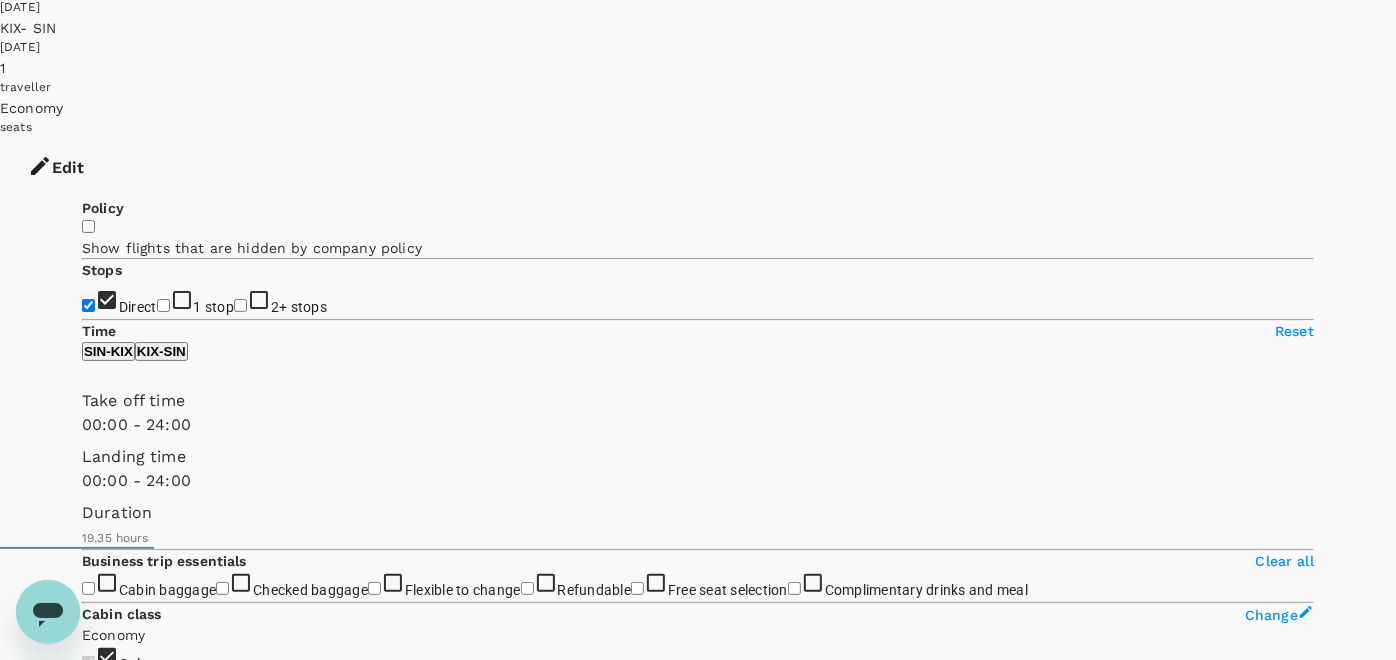click on "View options" at bounding box center (121, 7019) 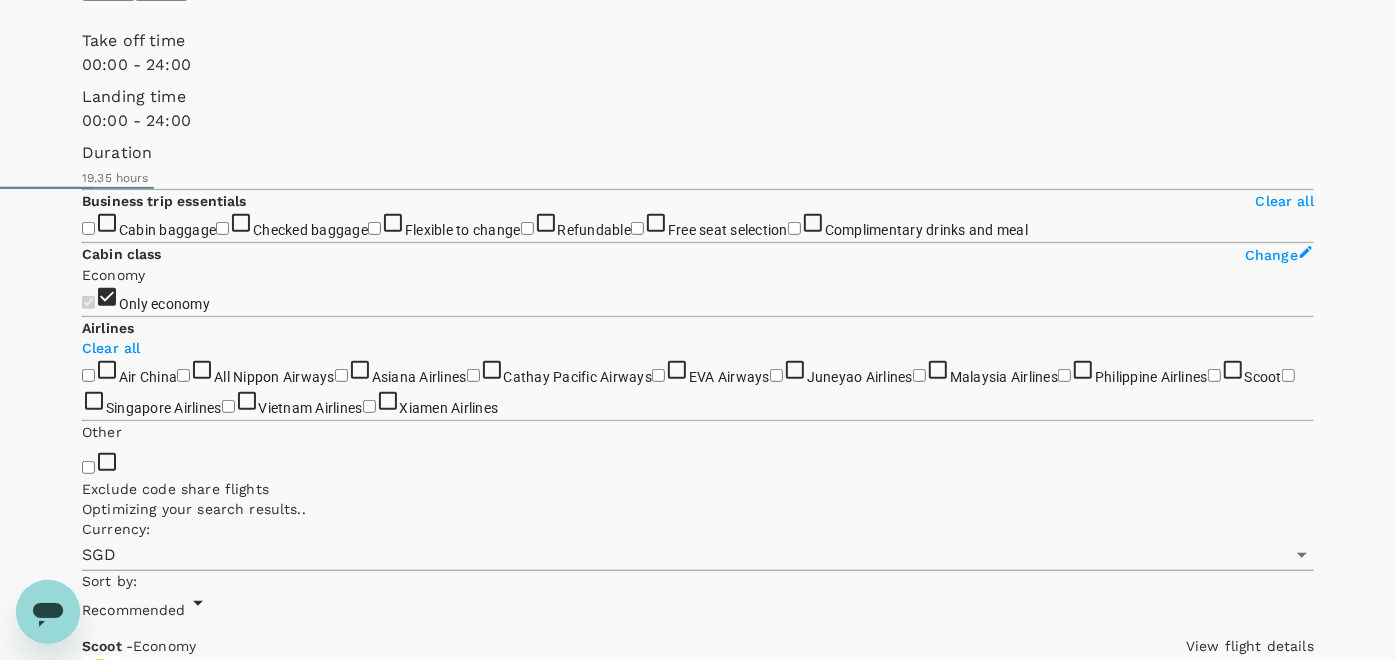 click on "SGD 1,385.65" at bounding box center (130, 7054) 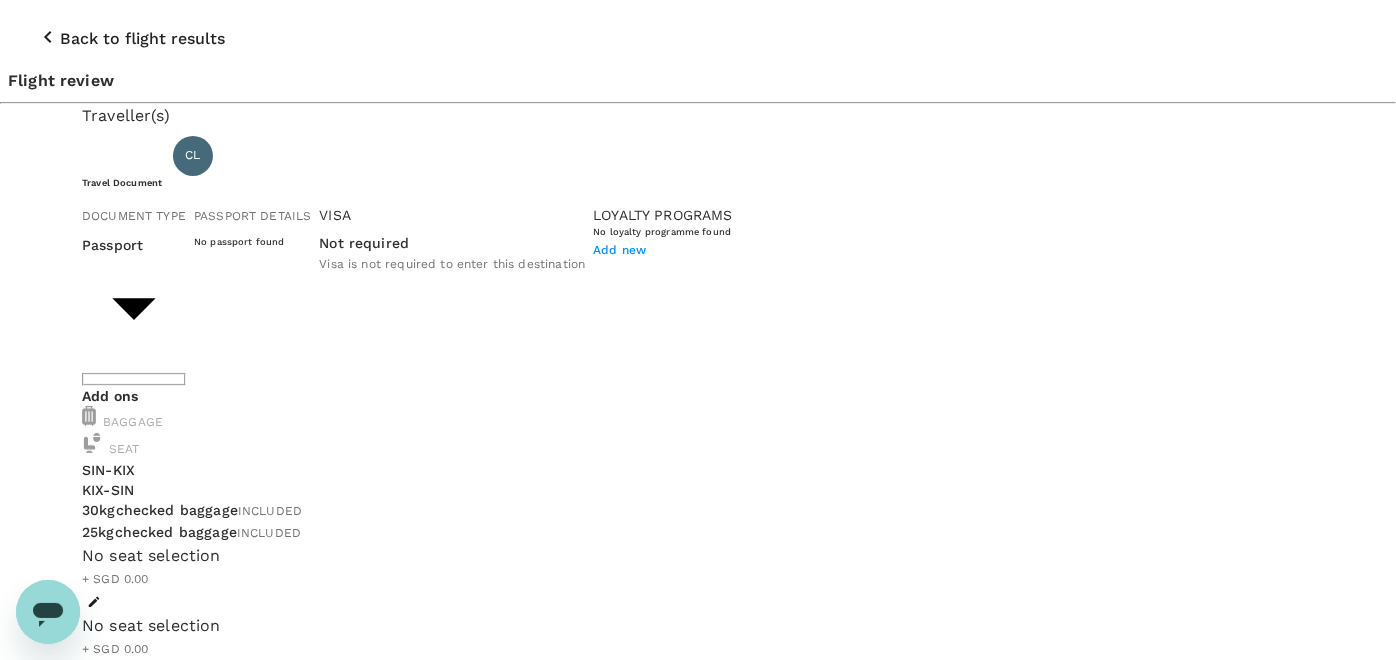 scroll, scrollTop: 0, scrollLeft: 0, axis: both 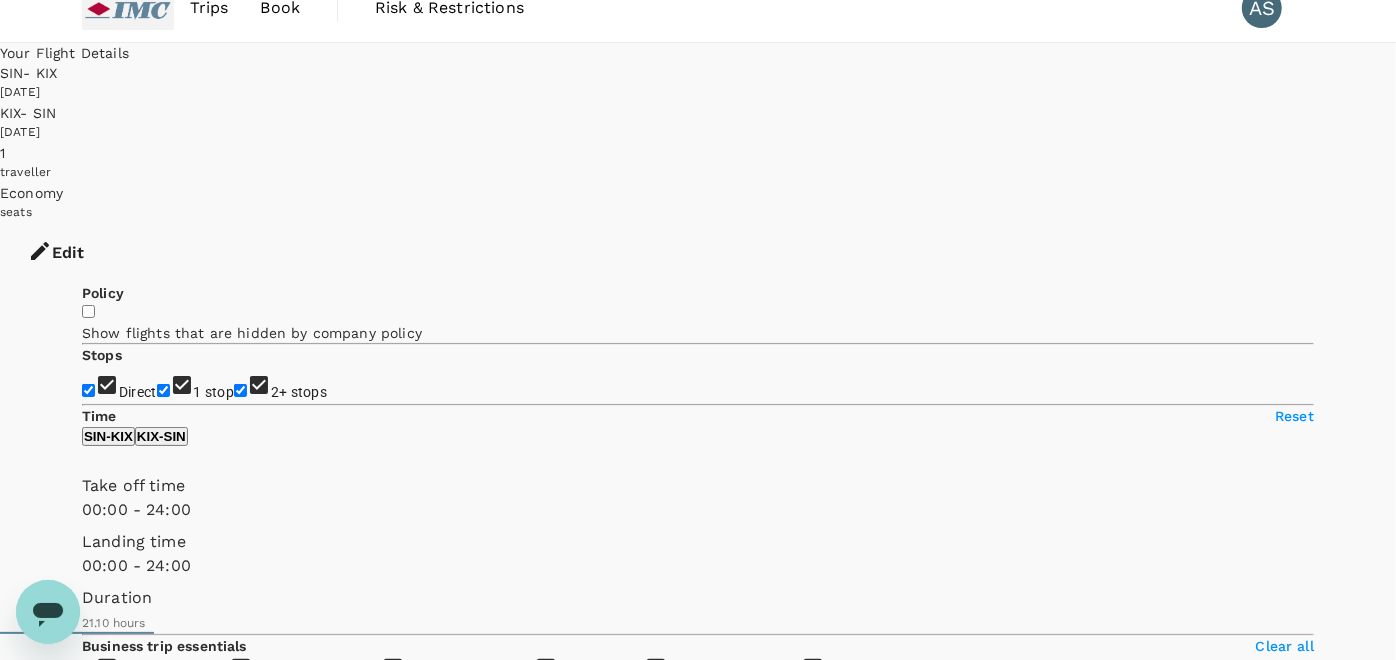 click on "1 stop" at bounding box center (214, 392) 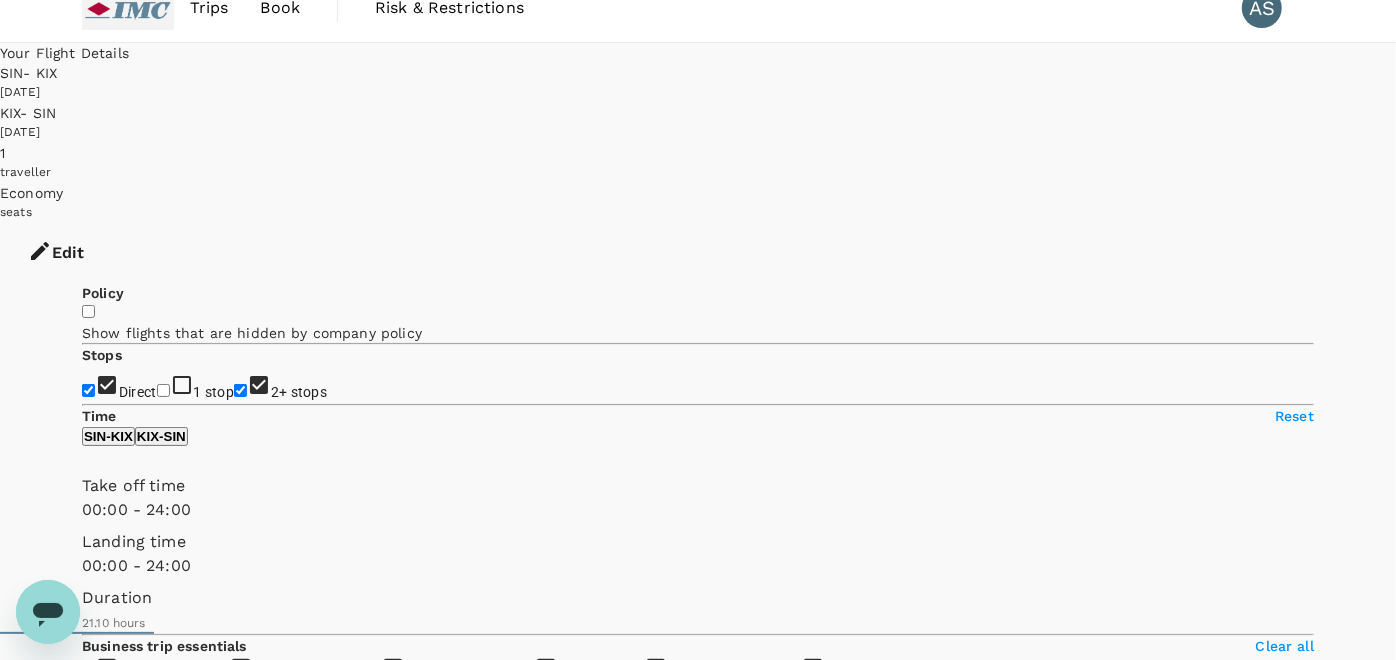 click on "2+ stops" at bounding box center [299, 391] 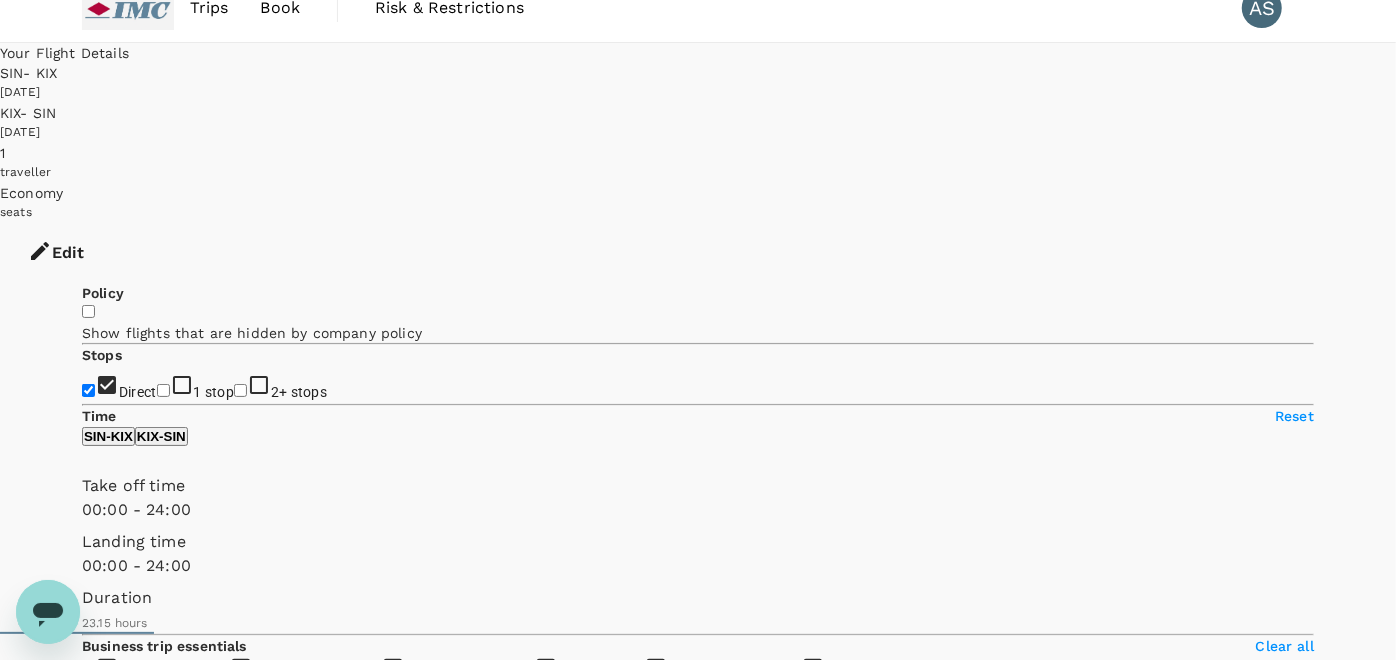 click on "View options" at bounding box center (121, 7107) 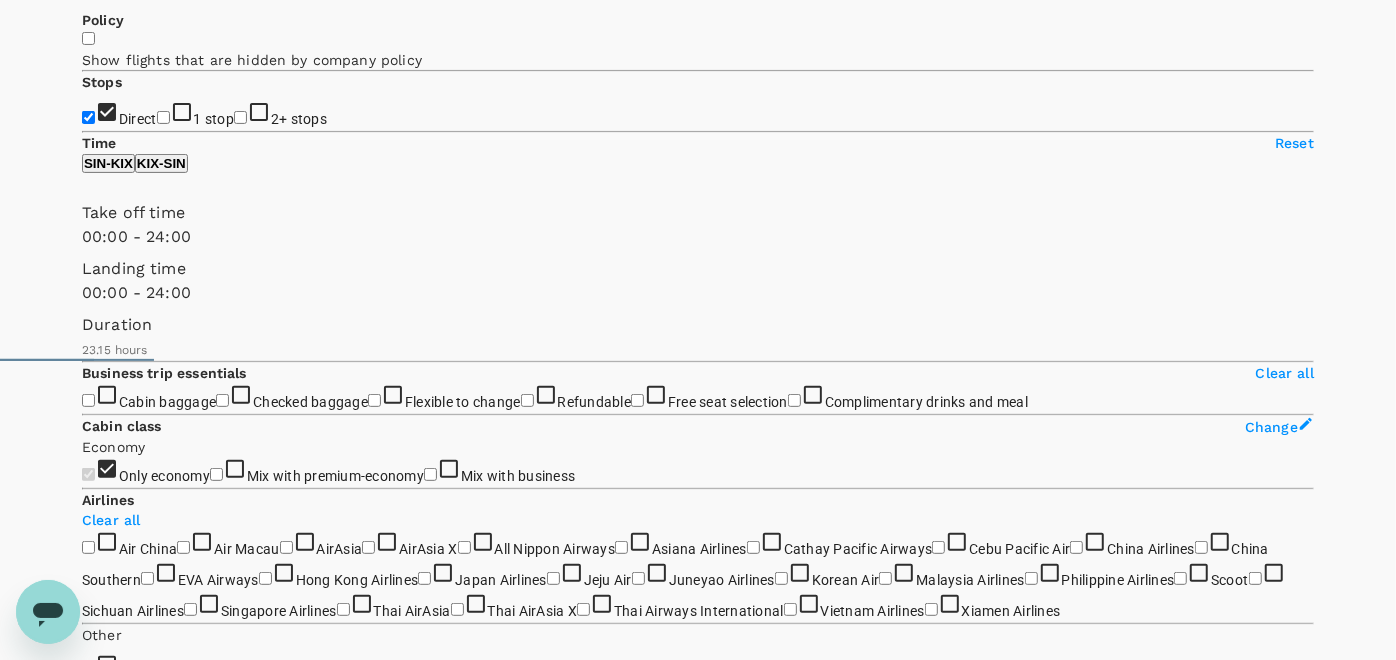 scroll, scrollTop: 451, scrollLeft: 0, axis: vertical 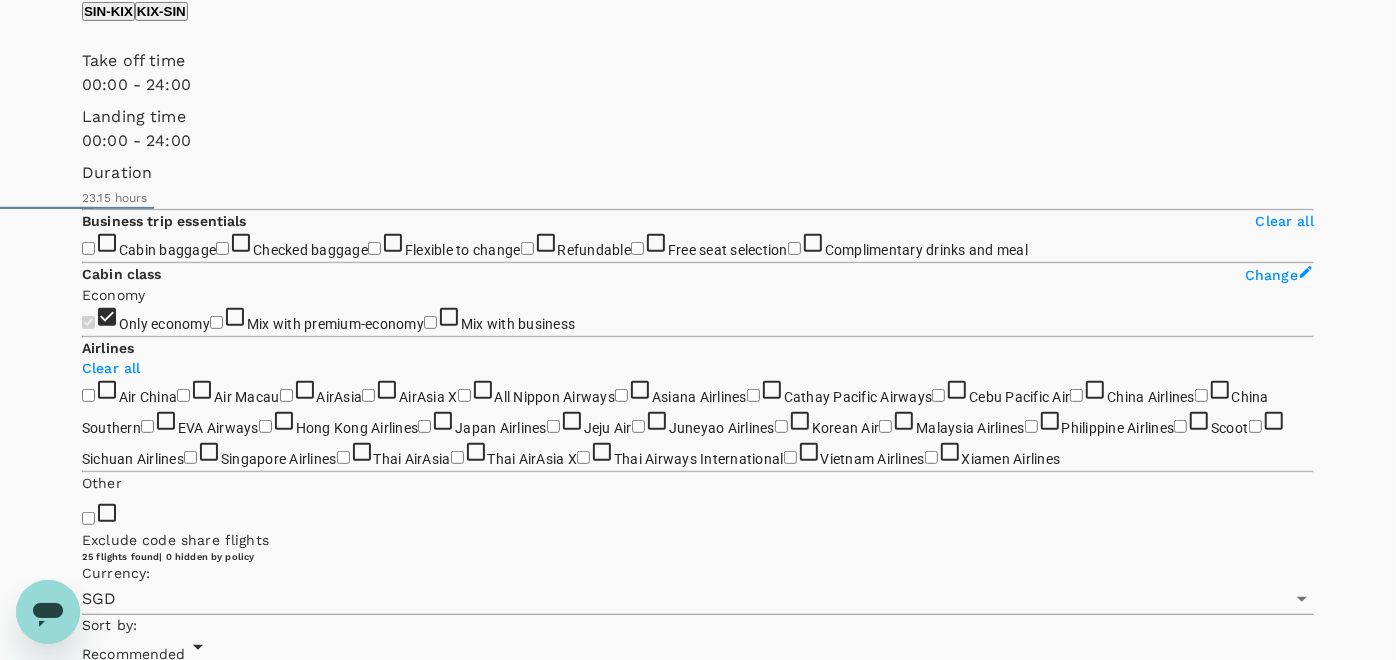 click on "SGD 1,189.05" at bounding box center (126, 7076) 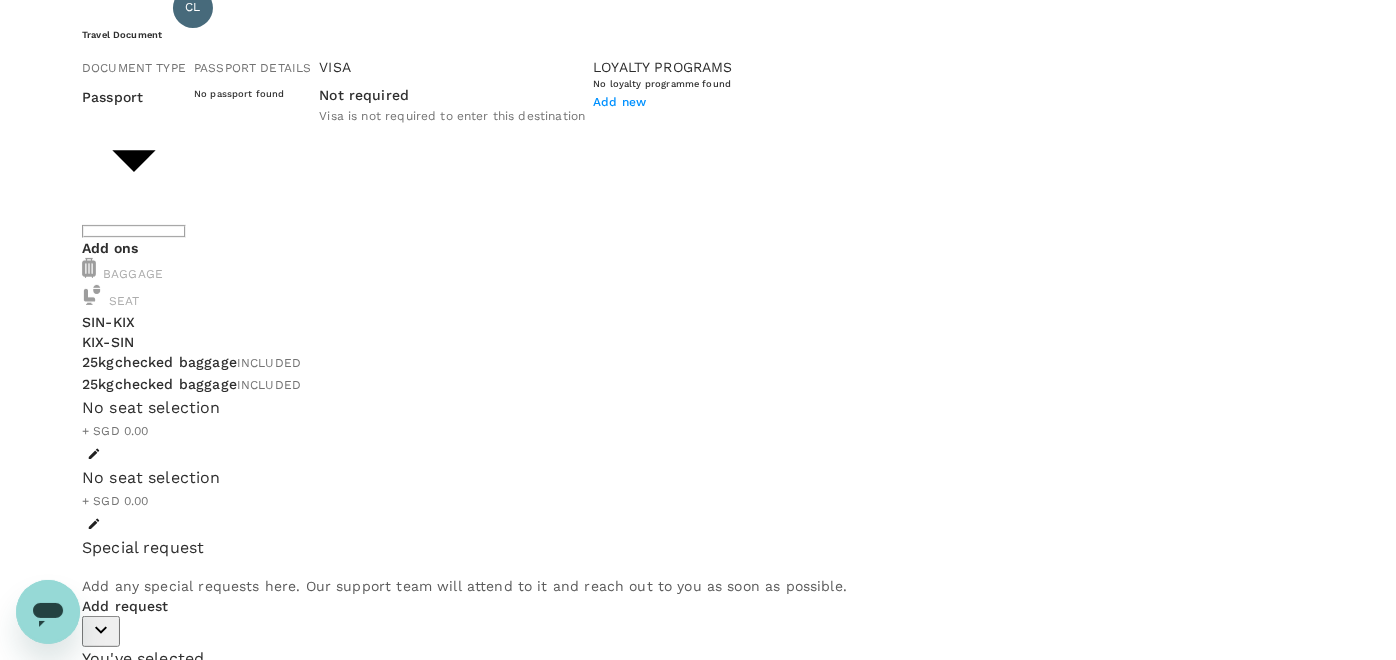 scroll, scrollTop: 0, scrollLeft: 0, axis: both 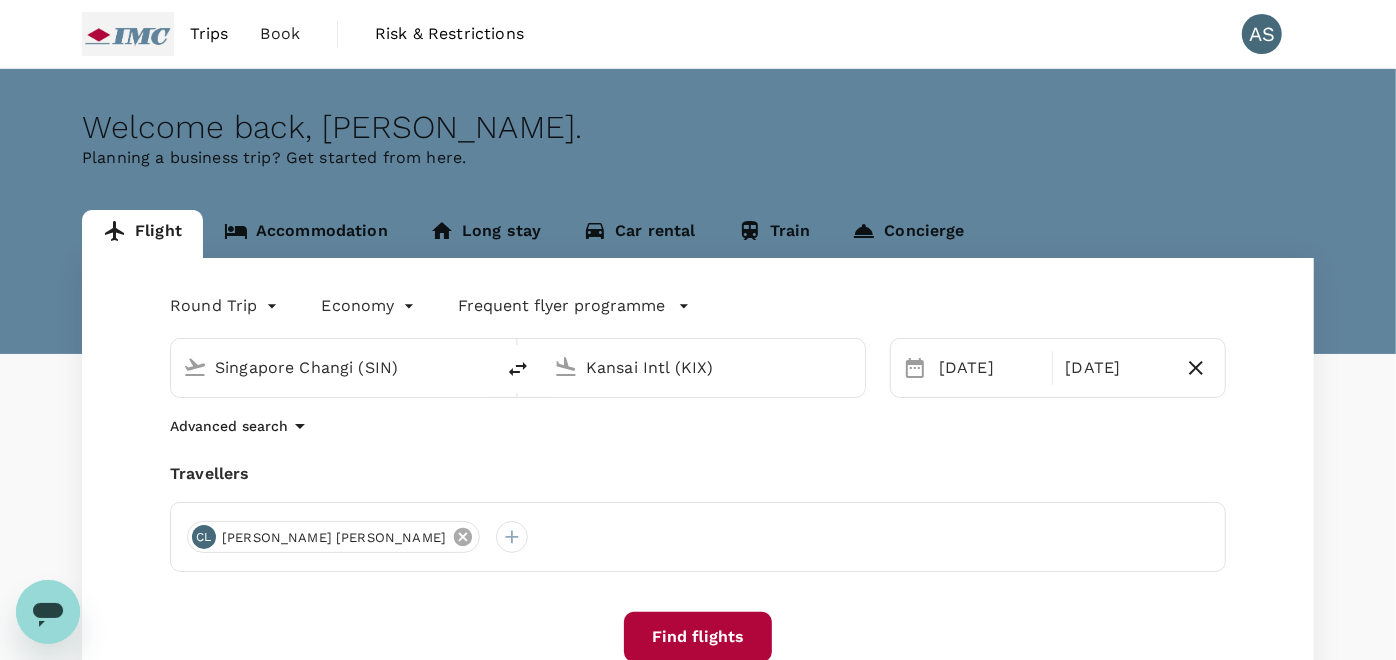 click 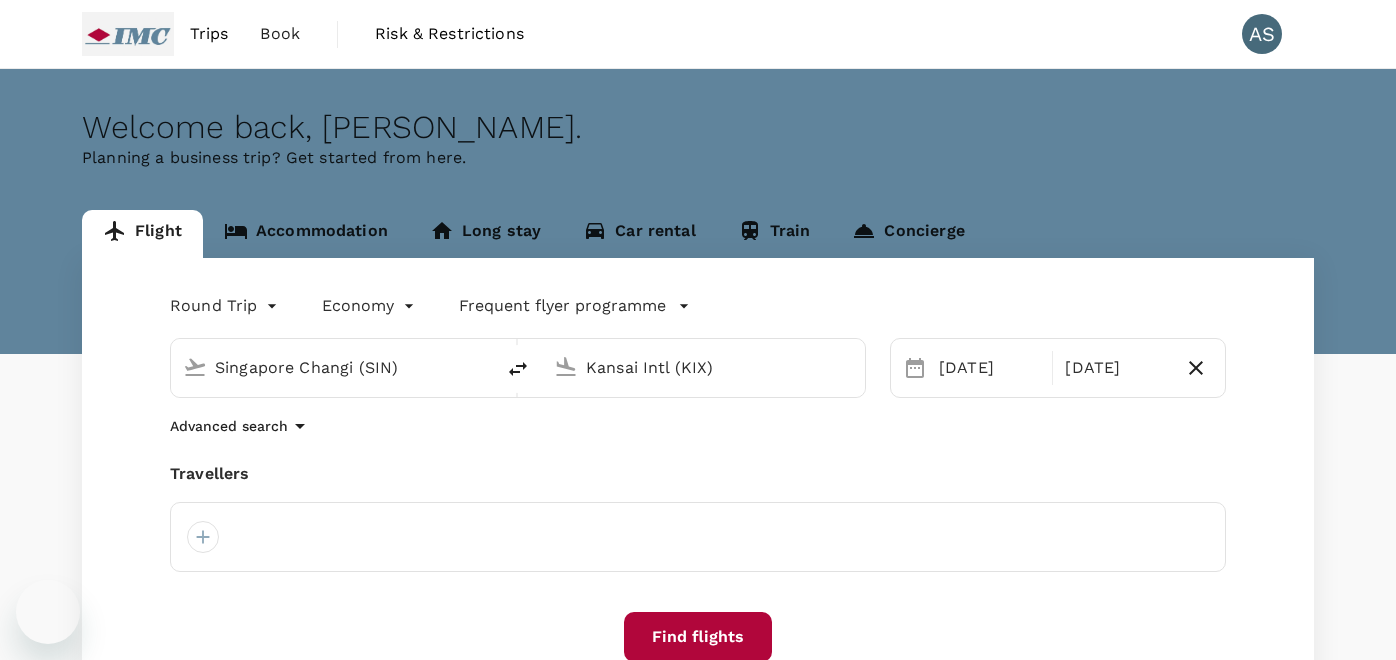 scroll, scrollTop: 0, scrollLeft: 0, axis: both 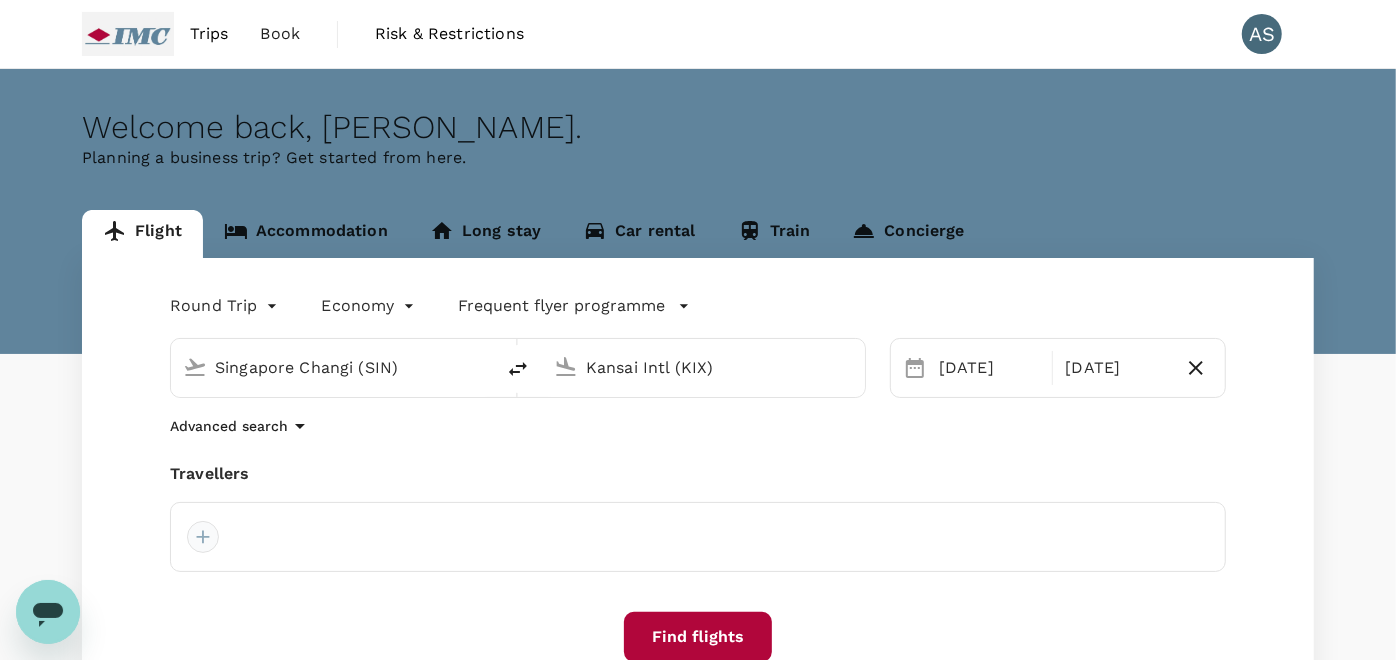 click at bounding box center (203, 537) 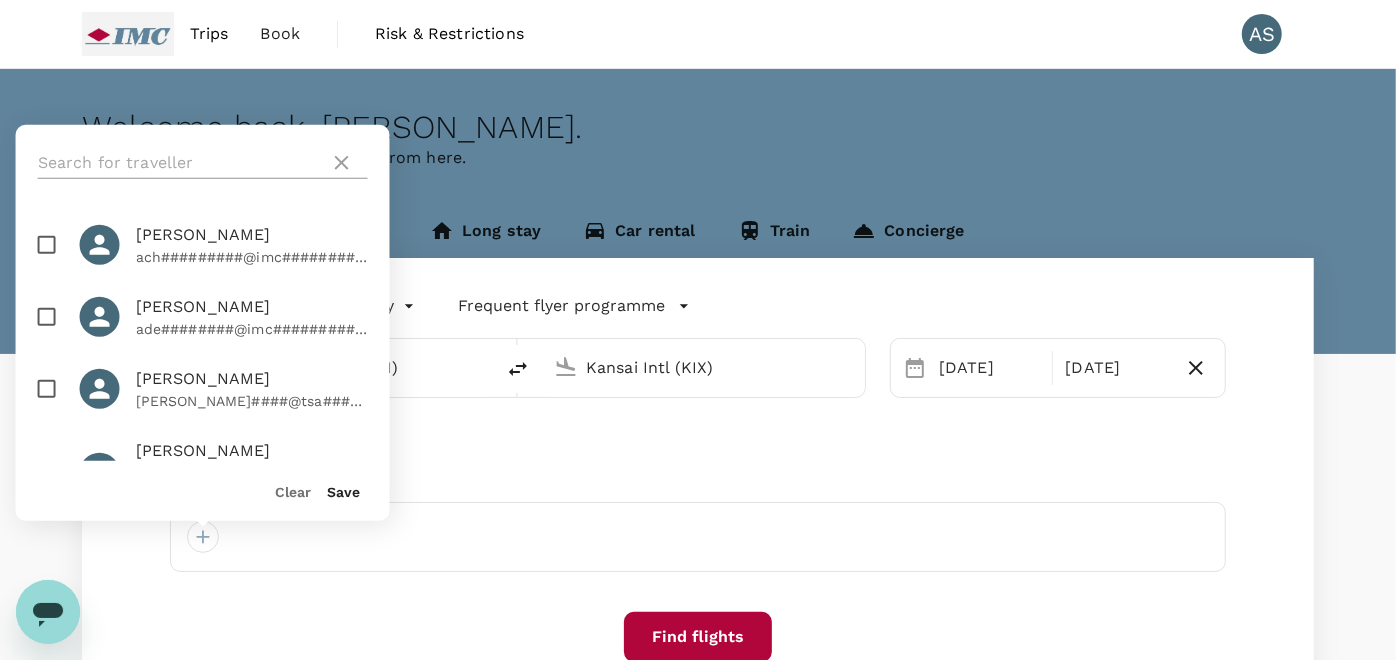 click at bounding box center (180, 163) 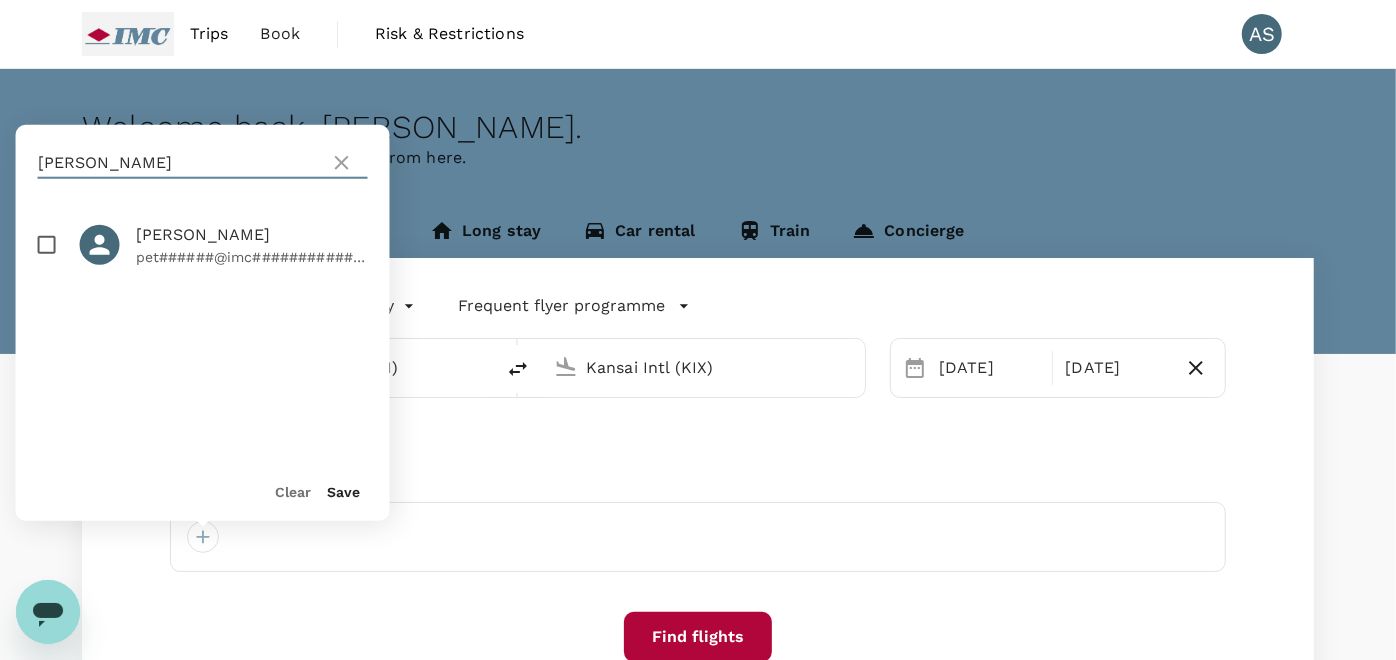 type on "peter" 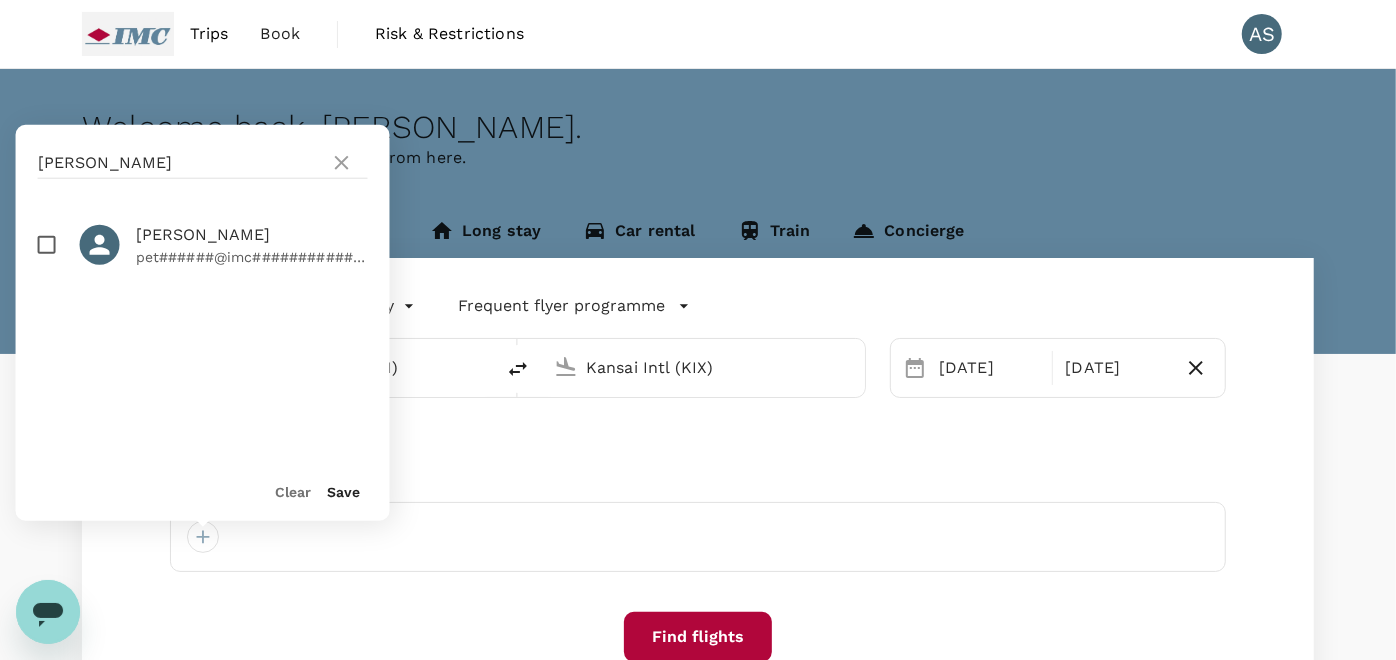 click at bounding box center [47, 245] 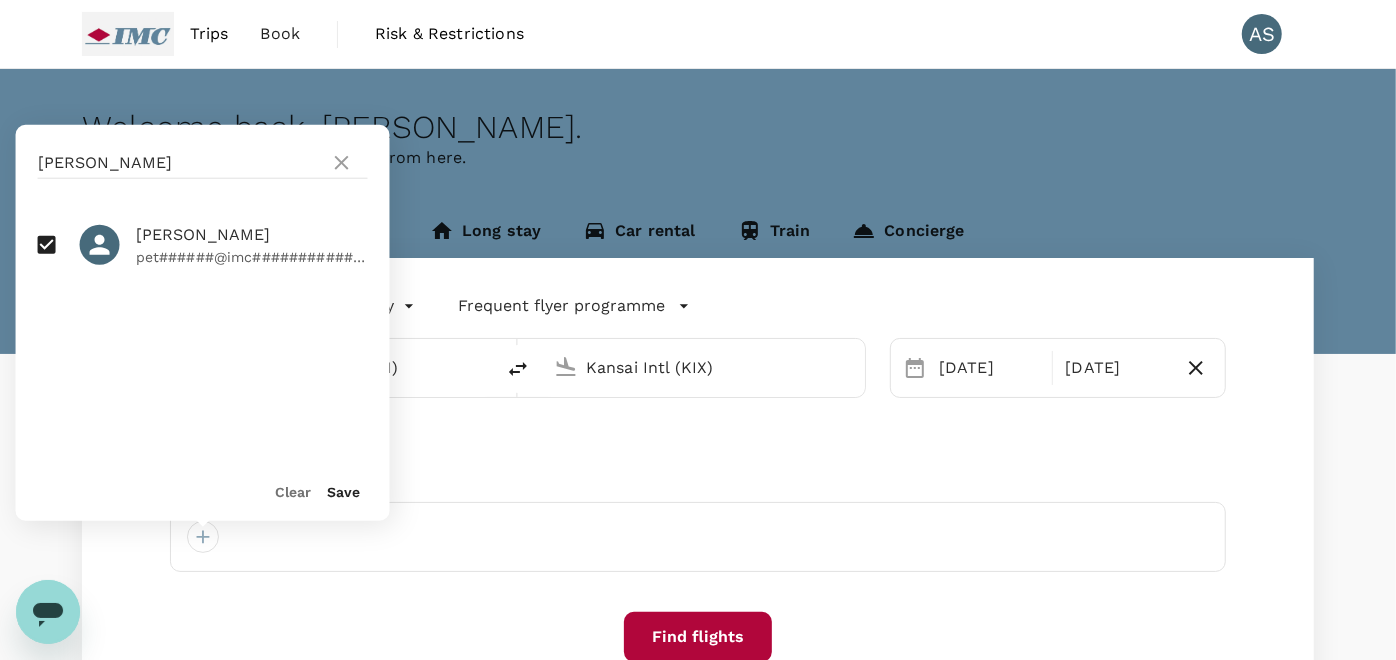 click on "Save" at bounding box center [344, 492] 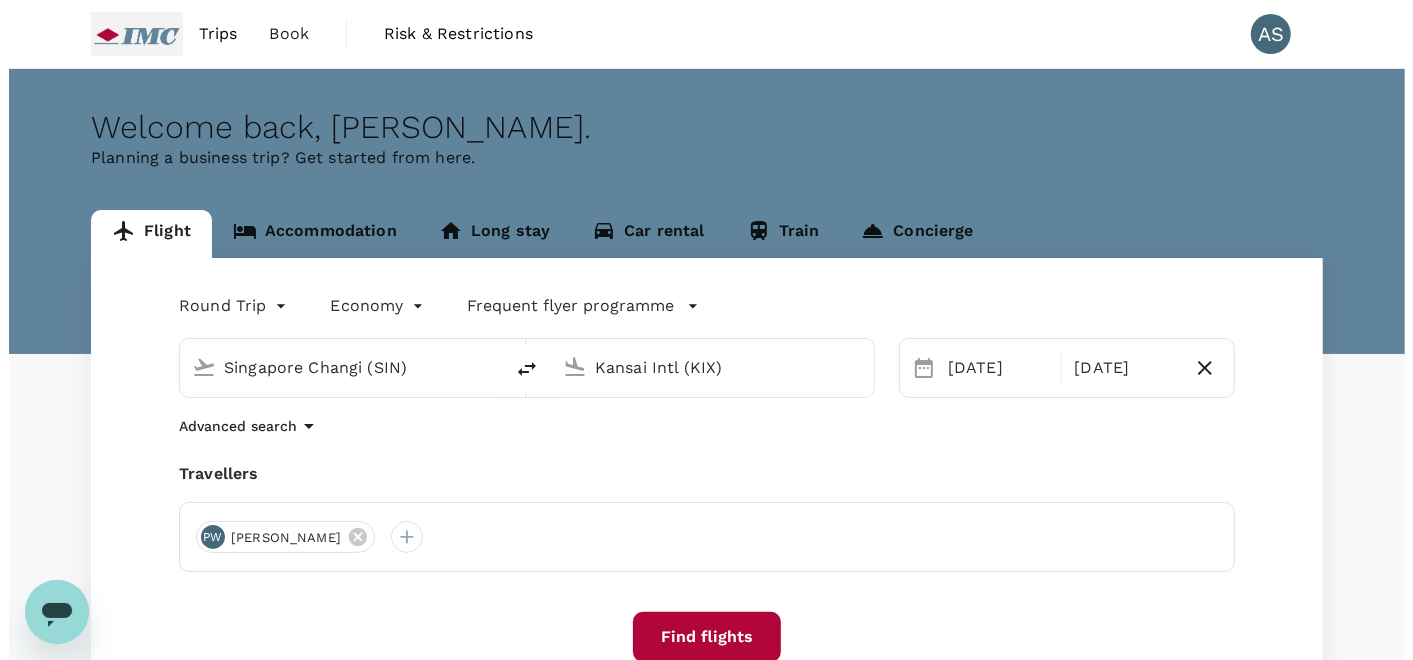scroll, scrollTop: 111, scrollLeft: 0, axis: vertical 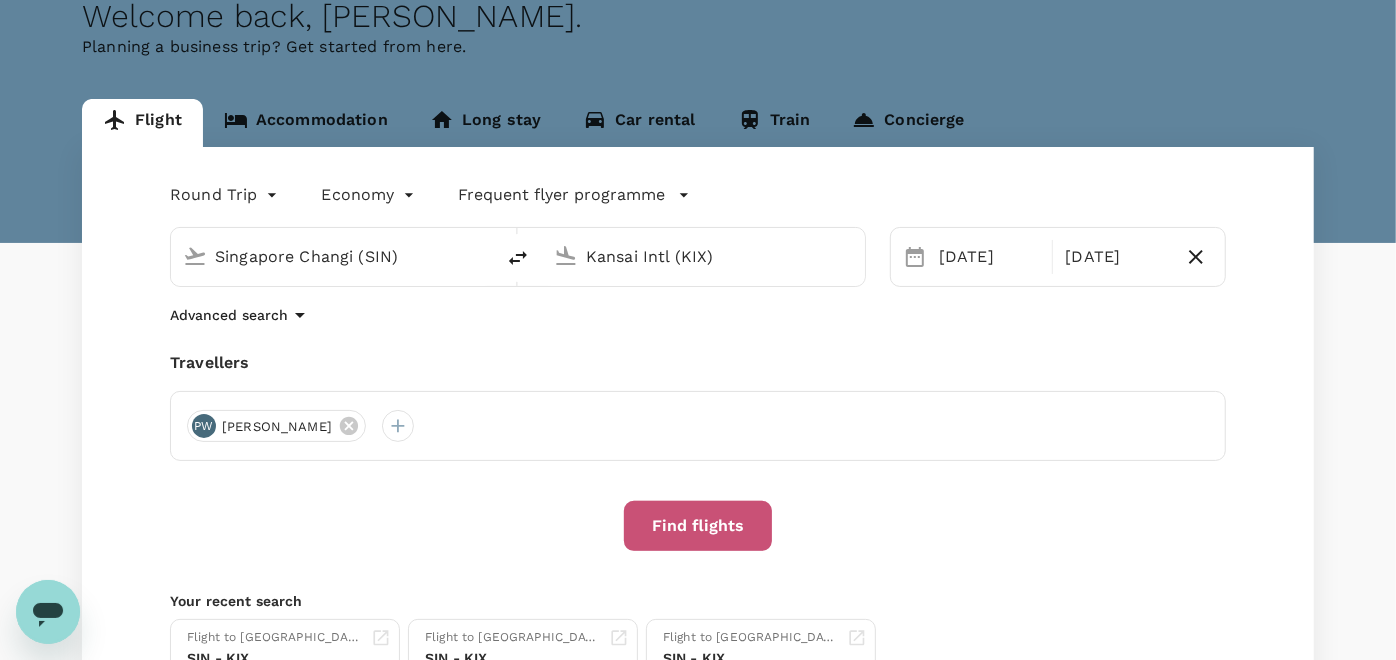 click on "Find flights" at bounding box center (698, 526) 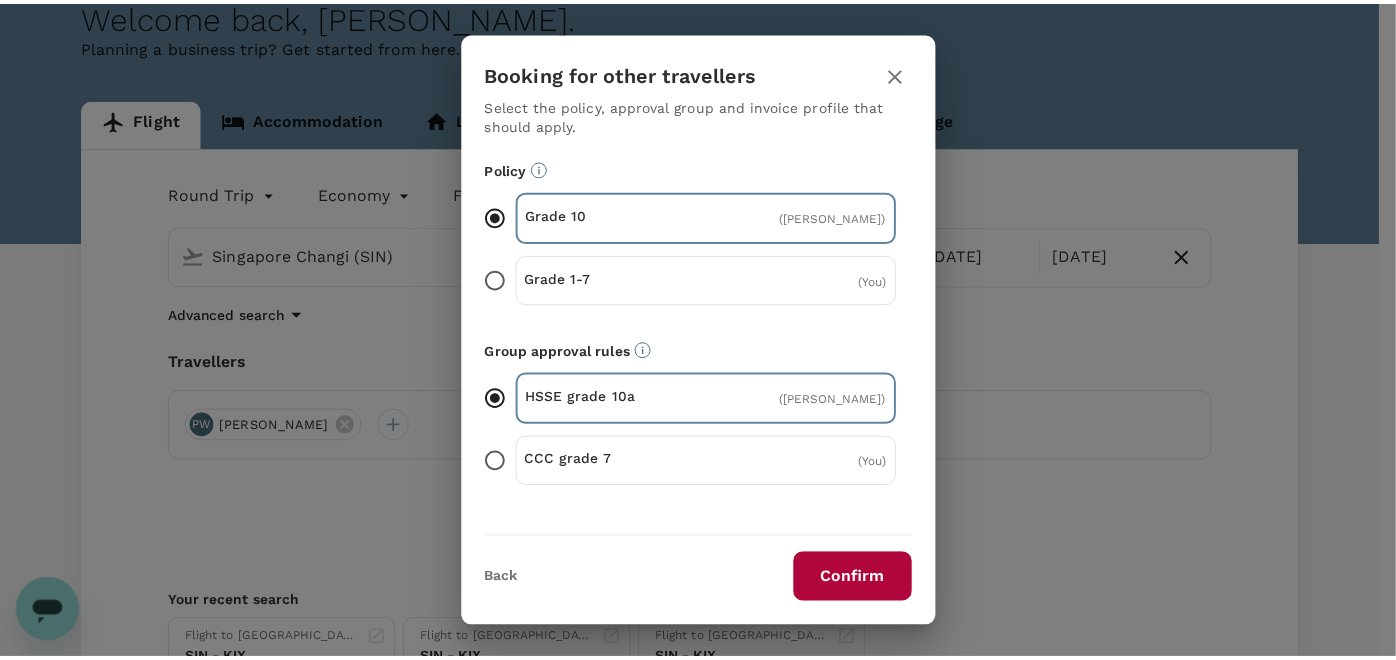 scroll, scrollTop: 108, scrollLeft: 0, axis: vertical 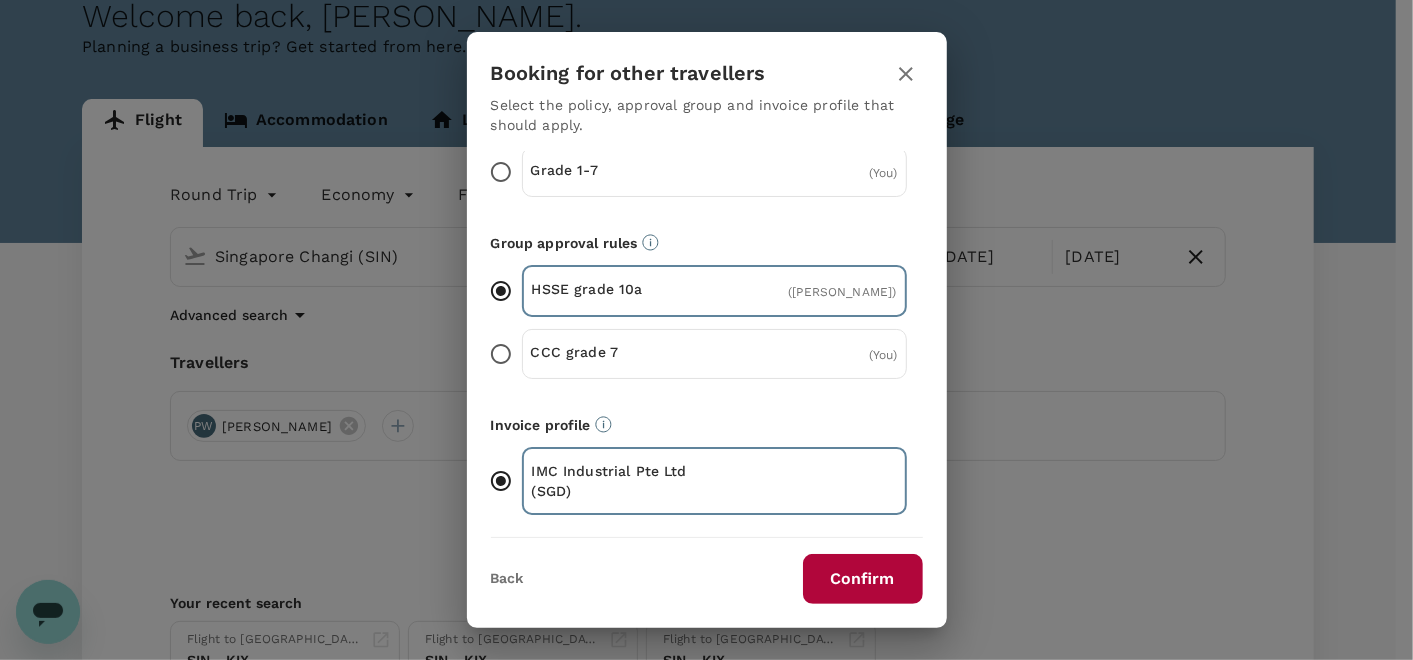 click on "Confirm" at bounding box center (863, 579) 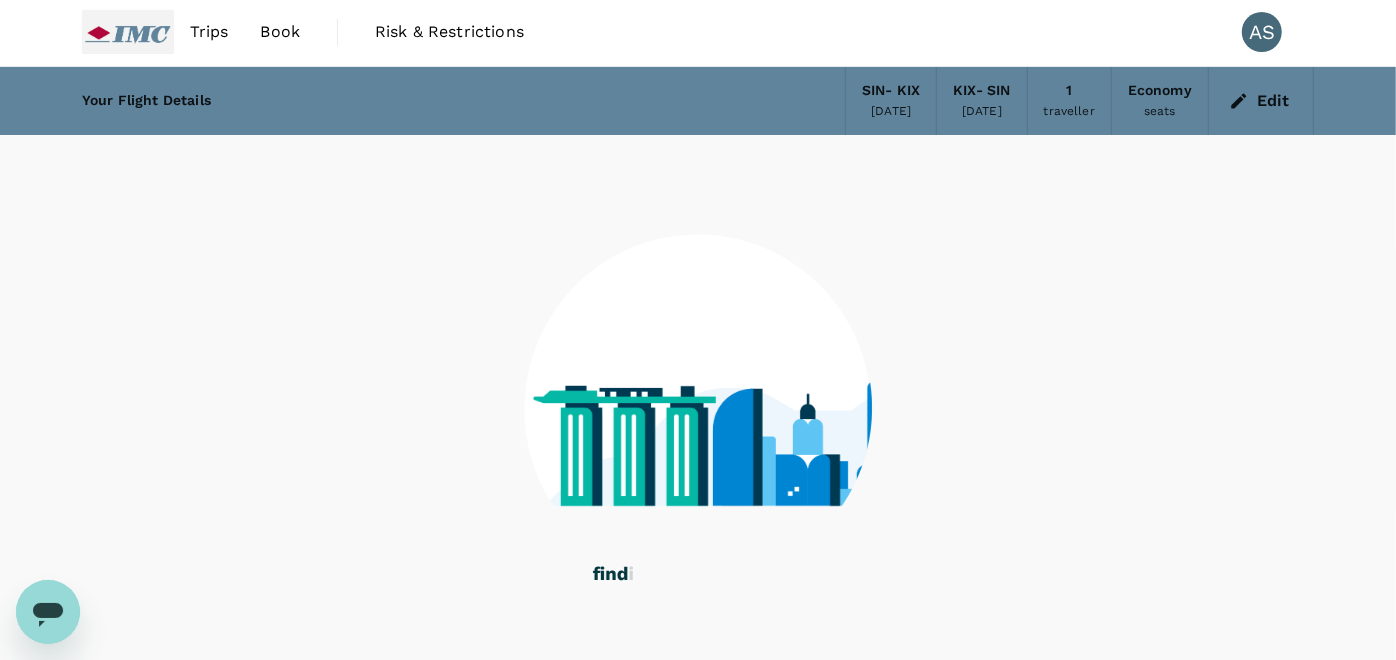 scroll, scrollTop: 0, scrollLeft: 0, axis: both 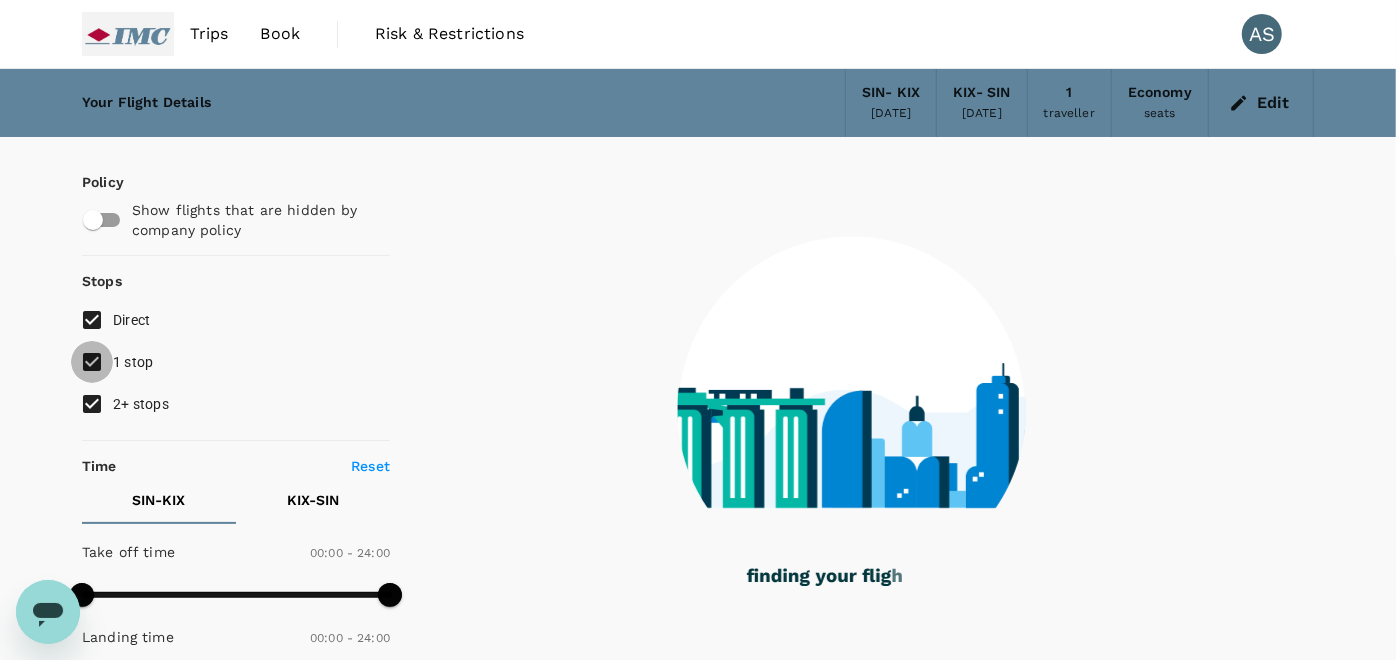 click on "1 stop" at bounding box center (92, 362) 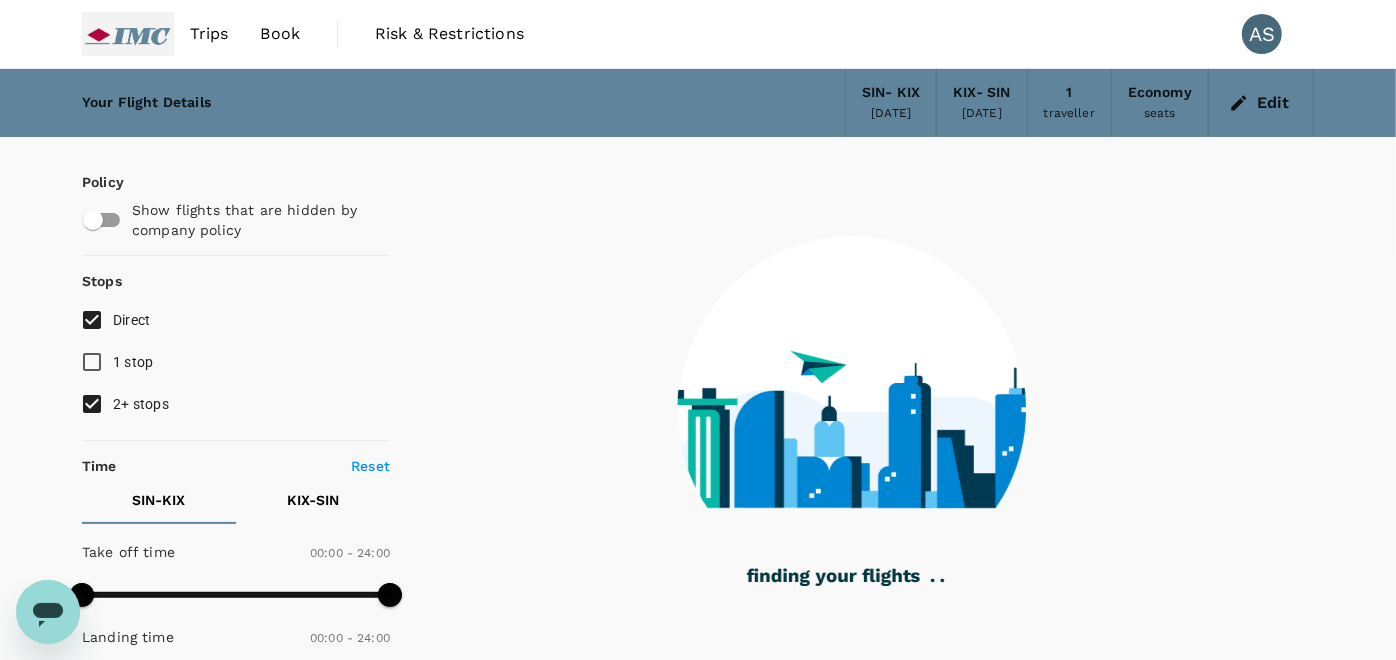 click on "2+ stops" at bounding box center [141, 404] 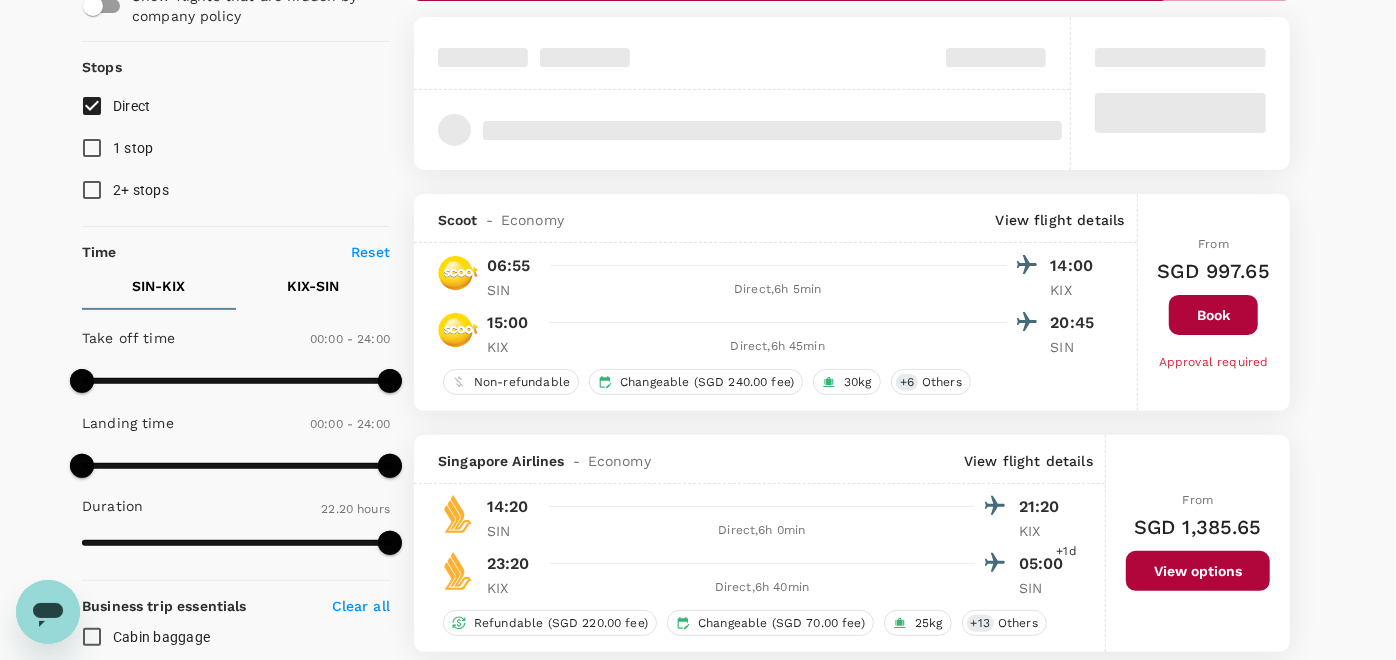 scroll, scrollTop: 444, scrollLeft: 0, axis: vertical 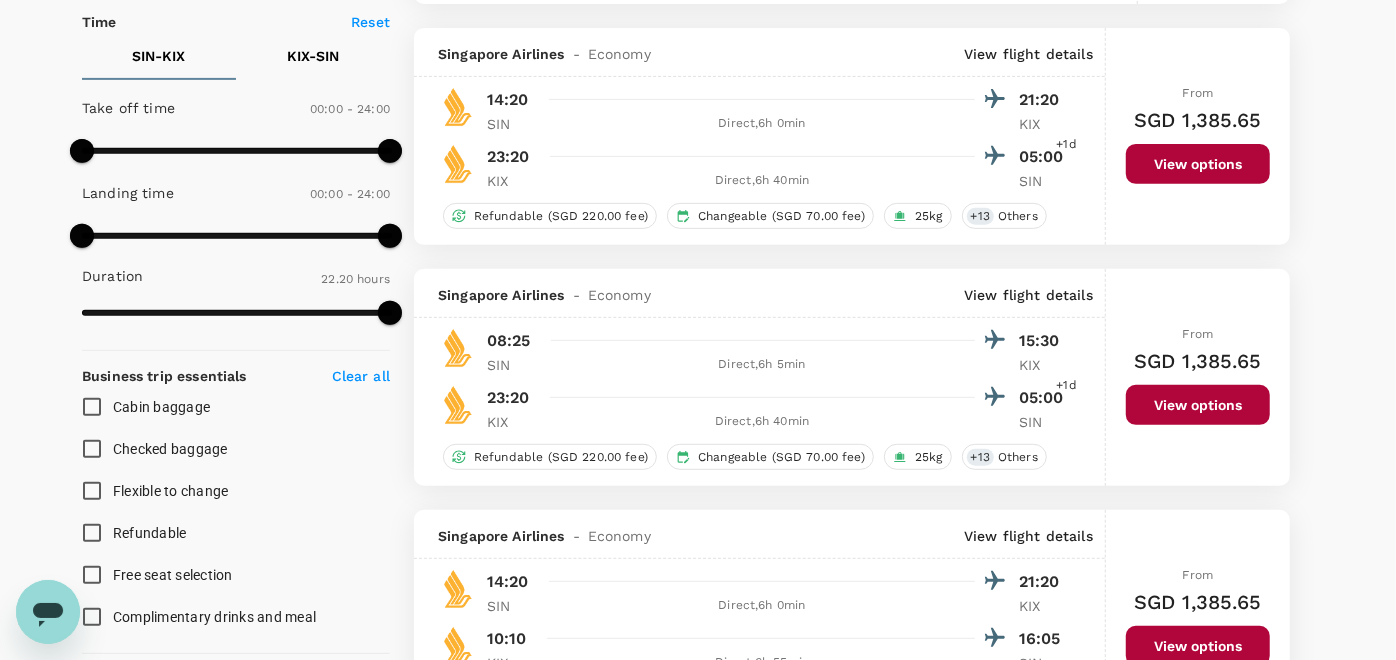 click on "Optimizing your search results.. Currency :  SGD Sort by :  Recommended Scoot     - Economy   View flight details 06:55 14:00 SIN Direct ,  6h 5min KIX 15:00 20:45 KIX Direct ,  6h 45min SIN Non-refundable Changeable (SGD 240.00 fee) 30kg + 6 Others From SGD 997.65 Book Approval required Singapore Airlines     - Economy   View flight details 14:20 21:20 SIN Direct ,  6h 0min KIX 23:20 05:00 +1d KIX Direct ,  6h 40min SIN Refundable (SGD 220.00 fee) Changeable (SGD 70.00 fee) 25kg + 13 Others From SGD 1,385.65 View options Singapore Airlines     - Economy   View flight details 08:25 15:30 SIN Direct ,  6h 5min KIX 23:20 05:00 +1d KIX Direct ,  6h 40min SIN Refundable (SGD 220.00 fee) Changeable (SGD 70.00 fee) 25kg + 13 Others From SGD 1,385.65 View options Singapore Airlines     - Economy   View flight details 14:20 21:20 SIN Direct ,  6h 0min KIX 10:10 16:05 KIX Direct ,  6h 55min SIN Refundable (SGD 220.00 fee) Changeable (SGD 70.00 fee) 25kg + 13 Others From SGD 1,385.65 View options Singapore Airlines" at bounding box center (852, 2485) 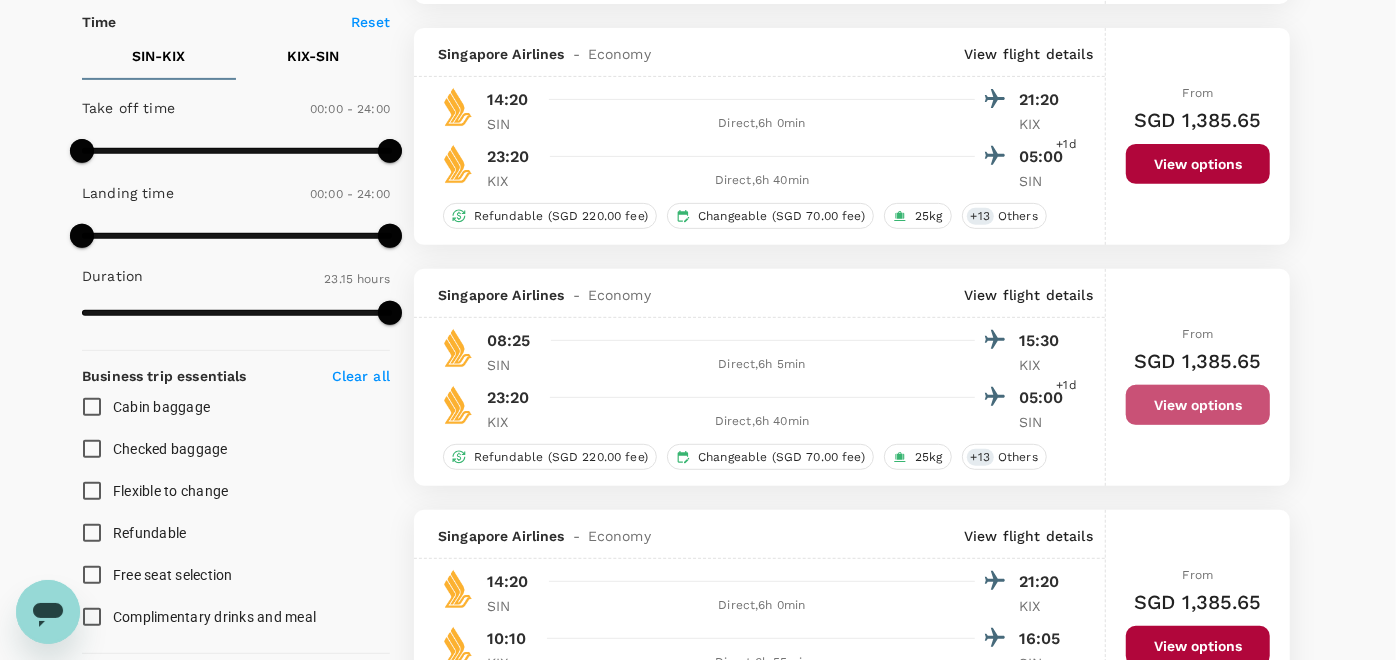 click on "View options" at bounding box center (1198, 405) 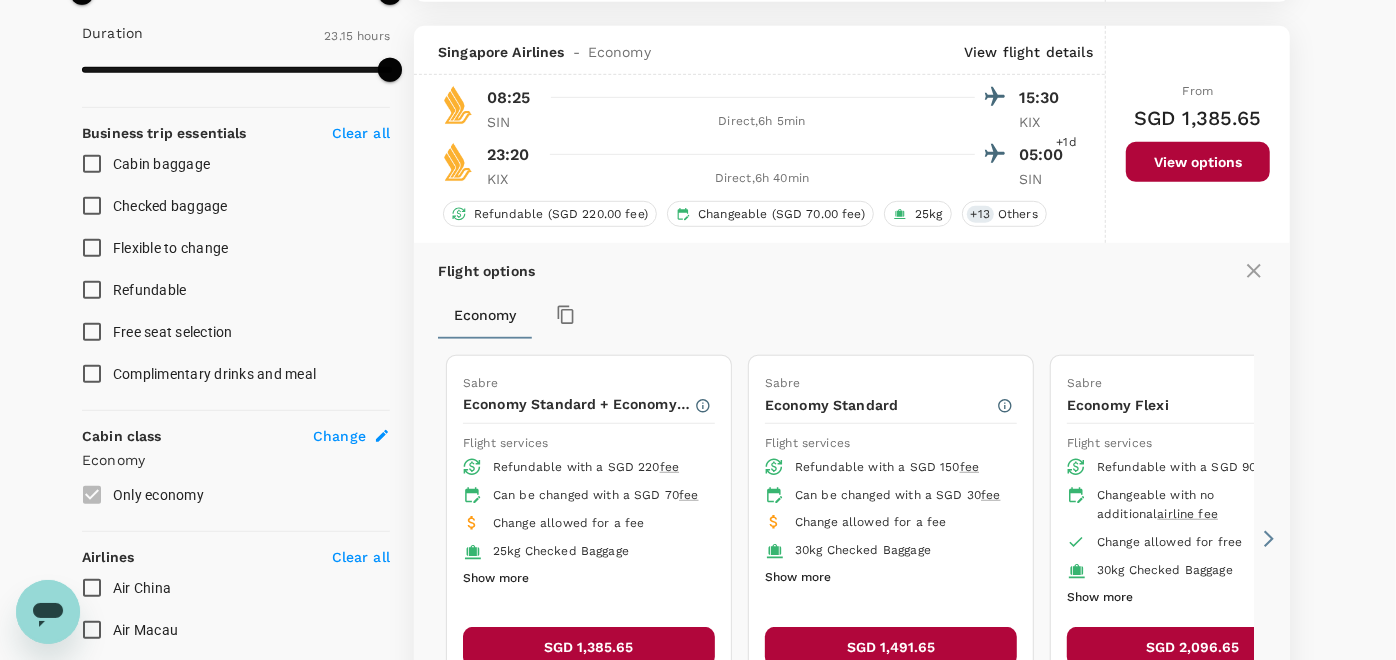 scroll, scrollTop: 711, scrollLeft: 0, axis: vertical 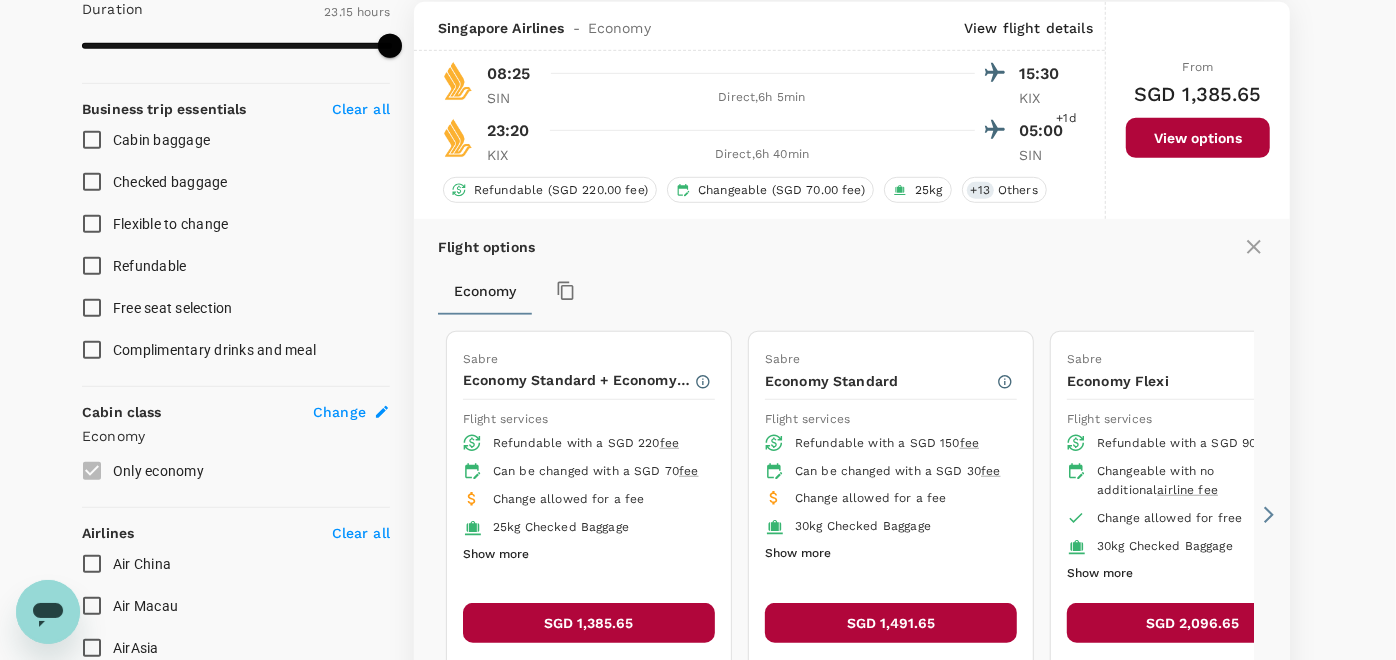 click on "SGD 1,385.65" at bounding box center [589, 623] 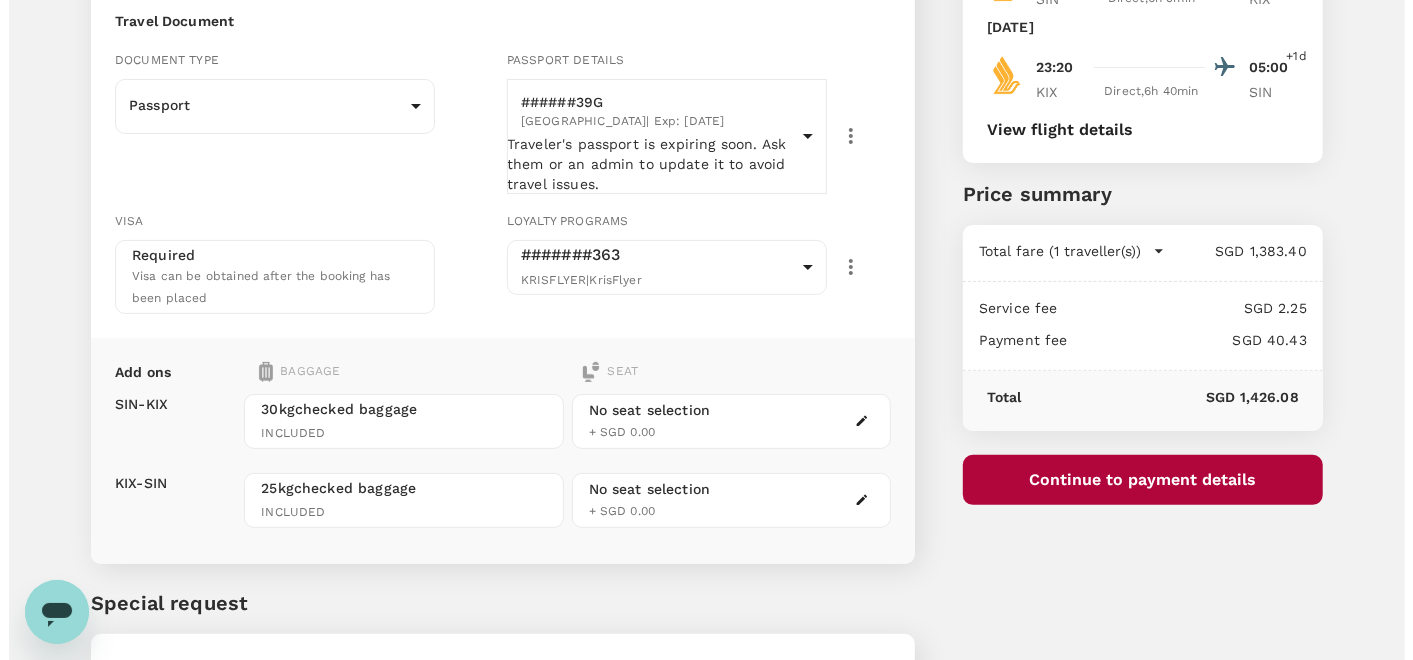scroll, scrollTop: 111, scrollLeft: 0, axis: vertical 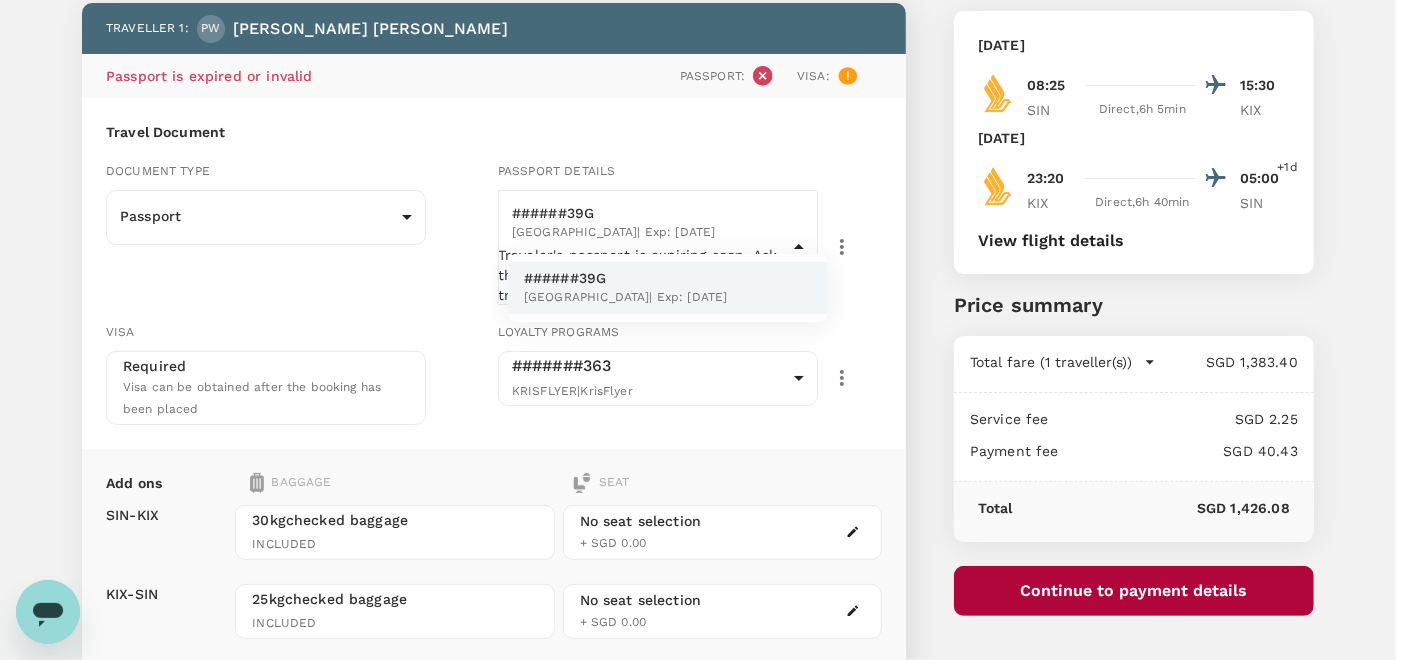 click on "Back to flight results Flight review Traveller(s) Traveller   1 : PW Peter   Wong Passport is expired or invalid Passport : Visa : Travel Document Document type Passport Passport ​ Passport details ######39G Singapore  | Exp:   18 Feb 2025 dc6fff65-bbcd-4b83-ad9e-03d6f6bad4eb ​ Traveler's passport is expiring soon. Ask them or an admin to update it to avoid travel issues. Visa Required Visa can be obtained after the booking has been placed Loyalty programs #######363 KRISFLYER |  KrisFlyer 813de448-c68c-4091-8257-3b274fa1ee28 ​ Add ons Baggage Seat SIN  -  KIX KIX  -  SIN 30kg  checked baggage INCLUDED 25kg  checked baggage INCLUDED No seat selection + SGD 0.00 No seat selection + SGD 0.00 Special request Add any special requests here. Our support team will attend to it and reach out to you as soon as possible. Add request You've selected Wednesday, 03 Dec 2025 08:25 15:30 SIN Direct ,  6h 5min KIX Monday, 15 Dec 2025 23:20 05:00 +1d KIX Direct ,  6h 40min SIN View flight details Price summary Air fare" at bounding box center [706, 410] 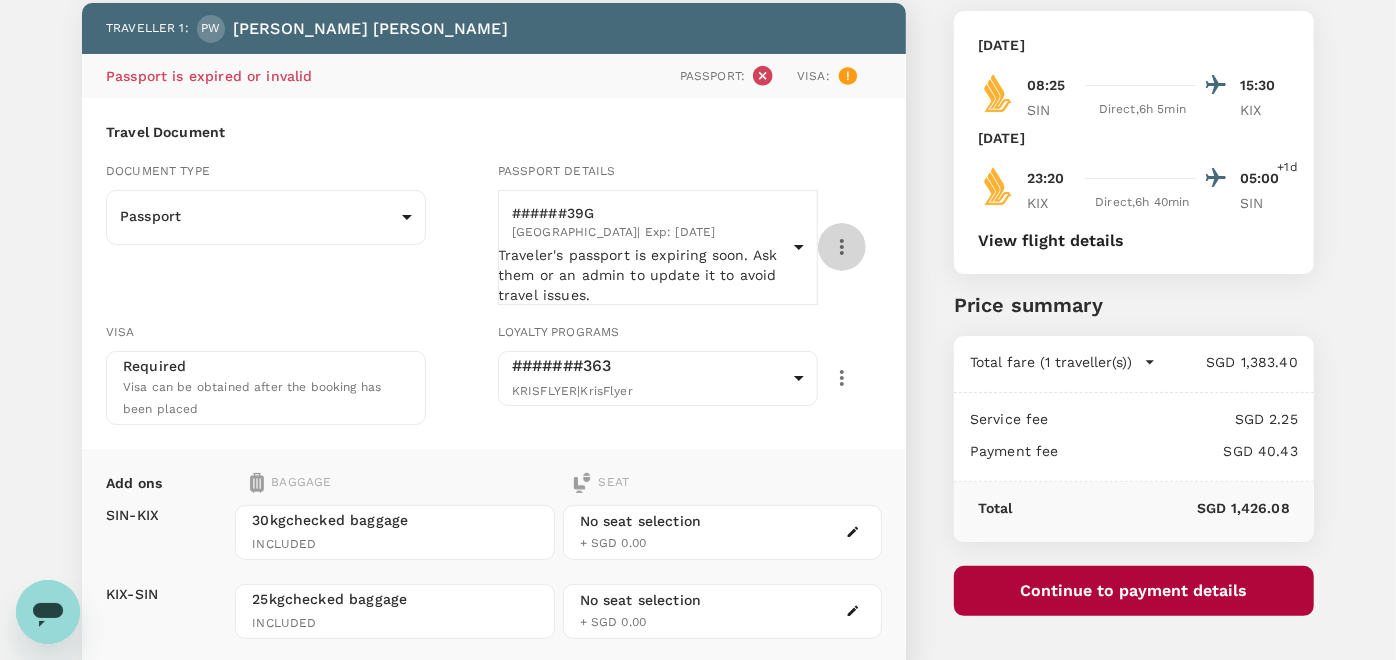 click 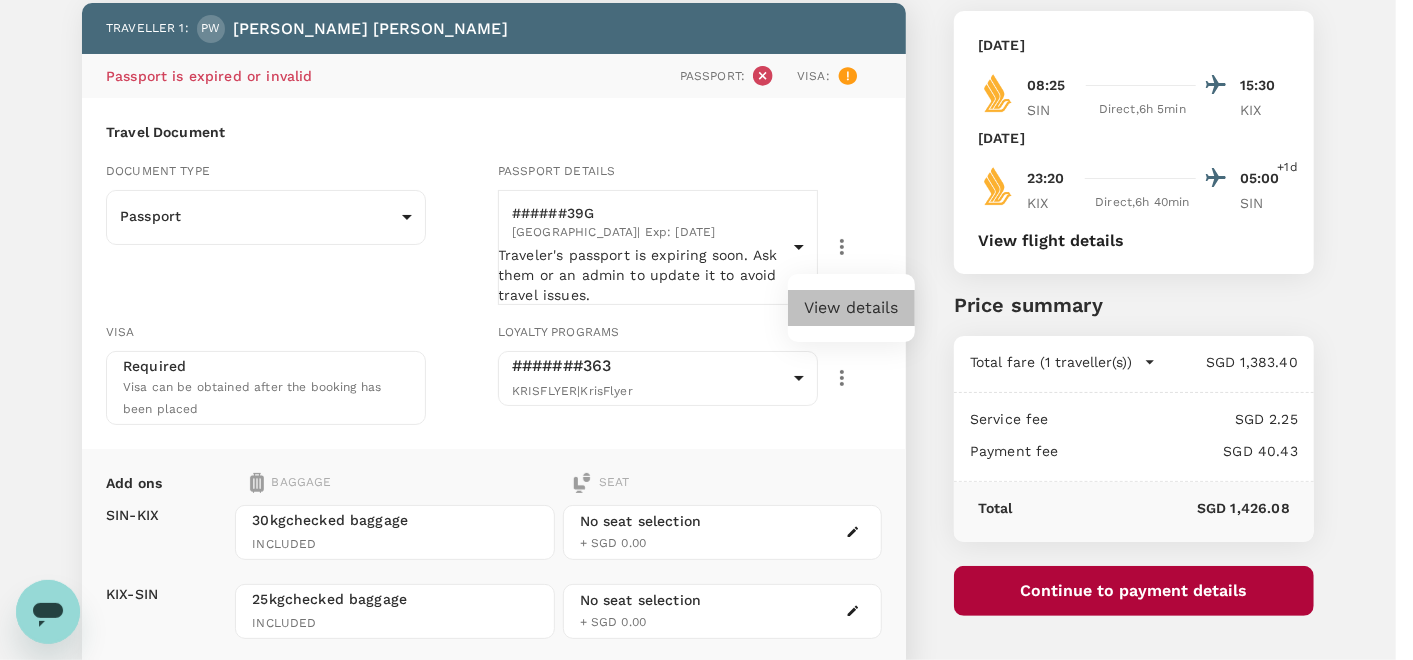 click on "View details" at bounding box center (851, 308) 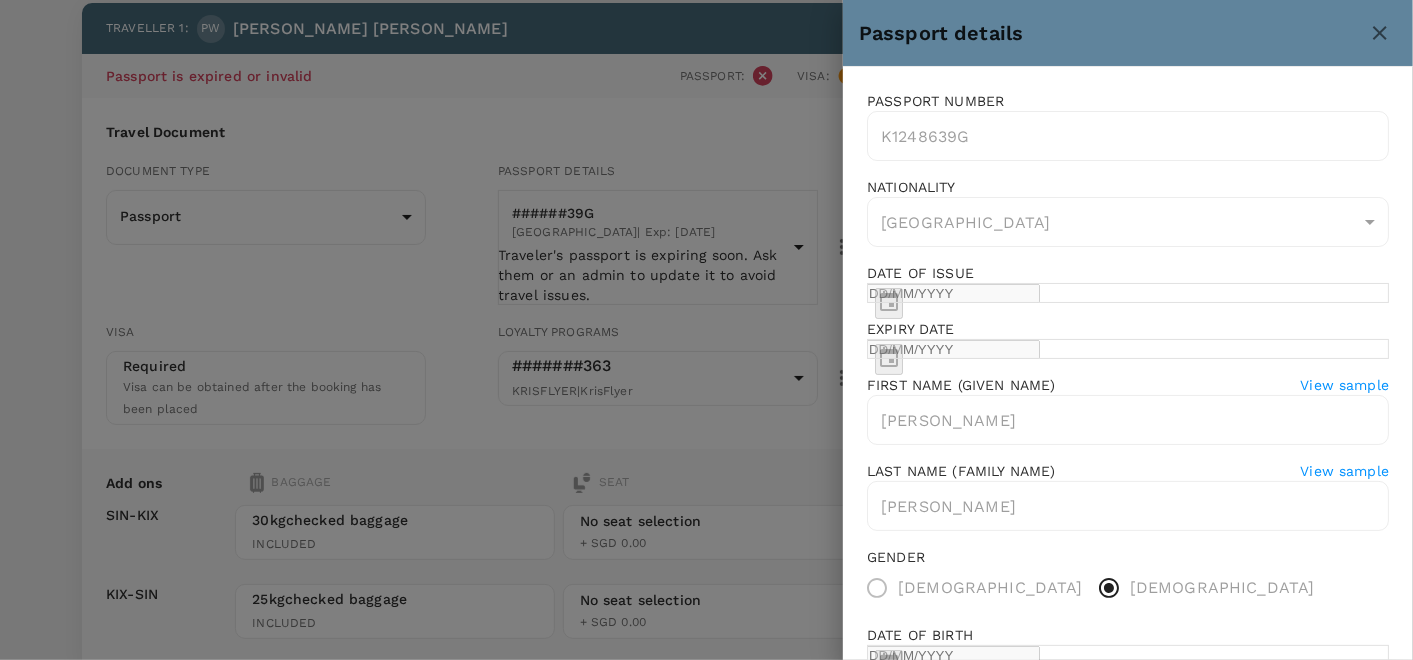 type on "18/05/2019" 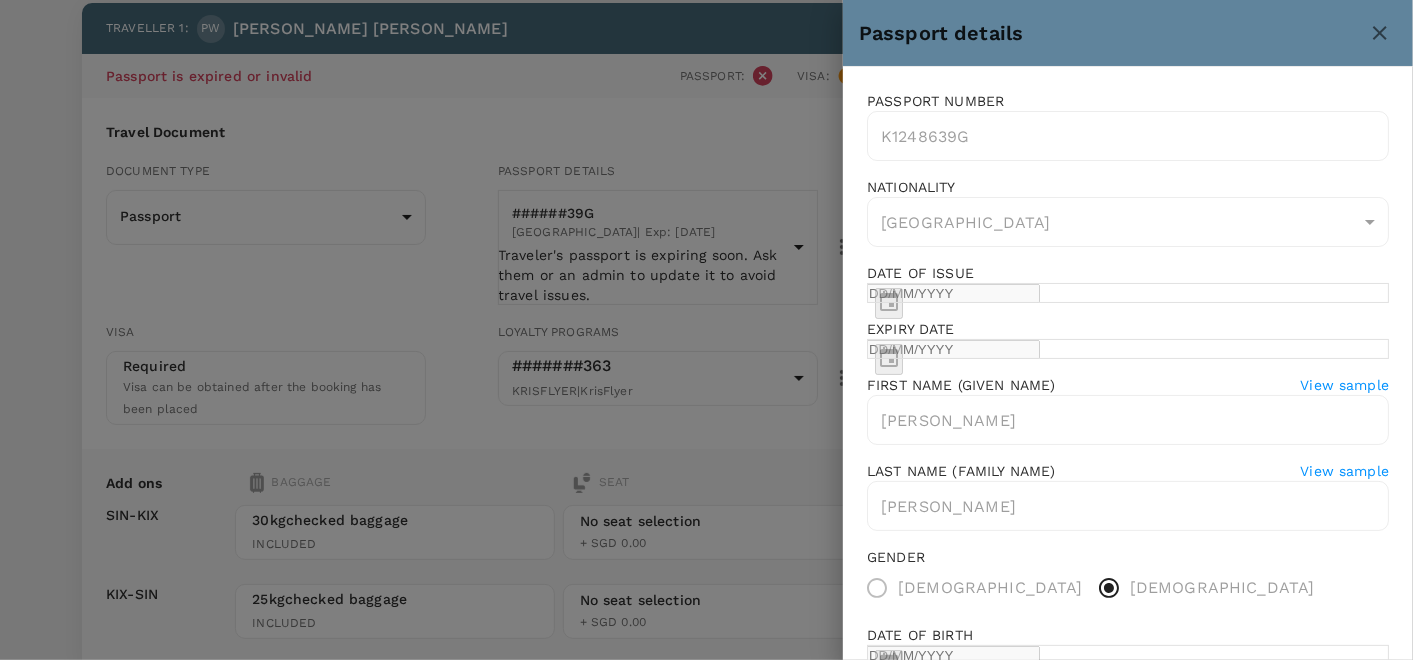 type on "18/02/2025" 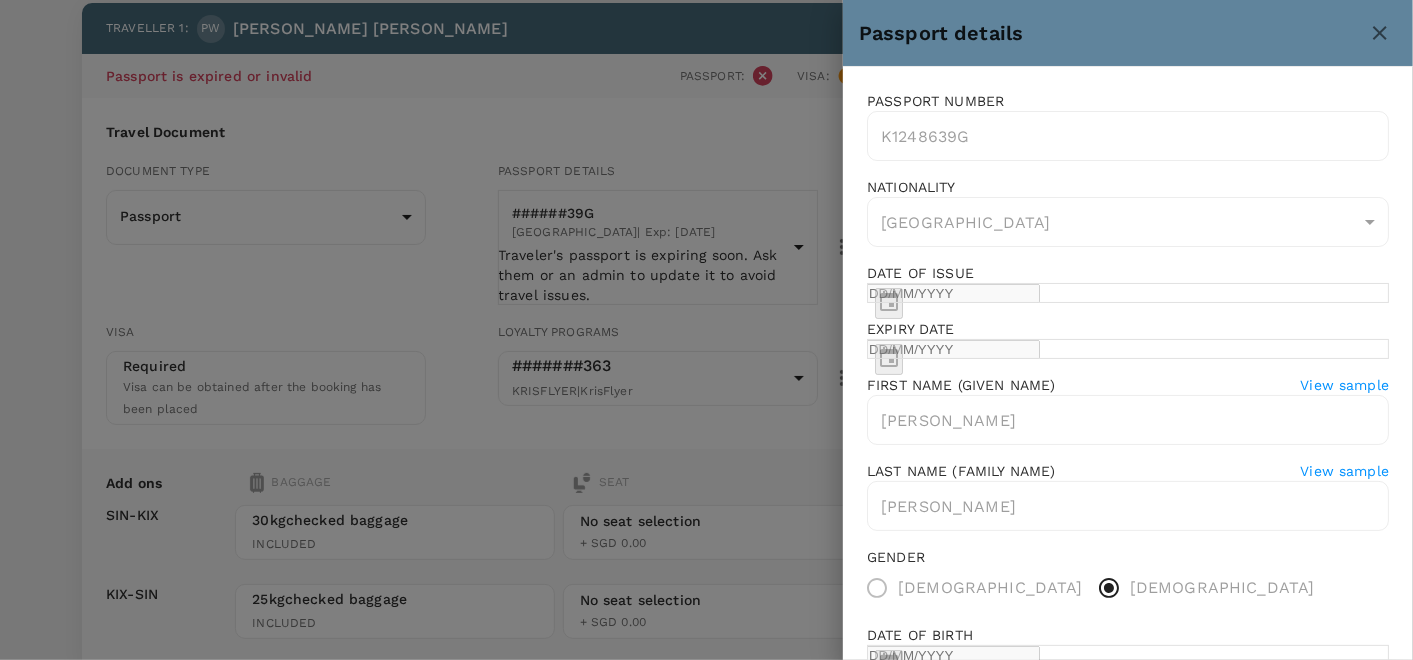 type on "18/02/1965" 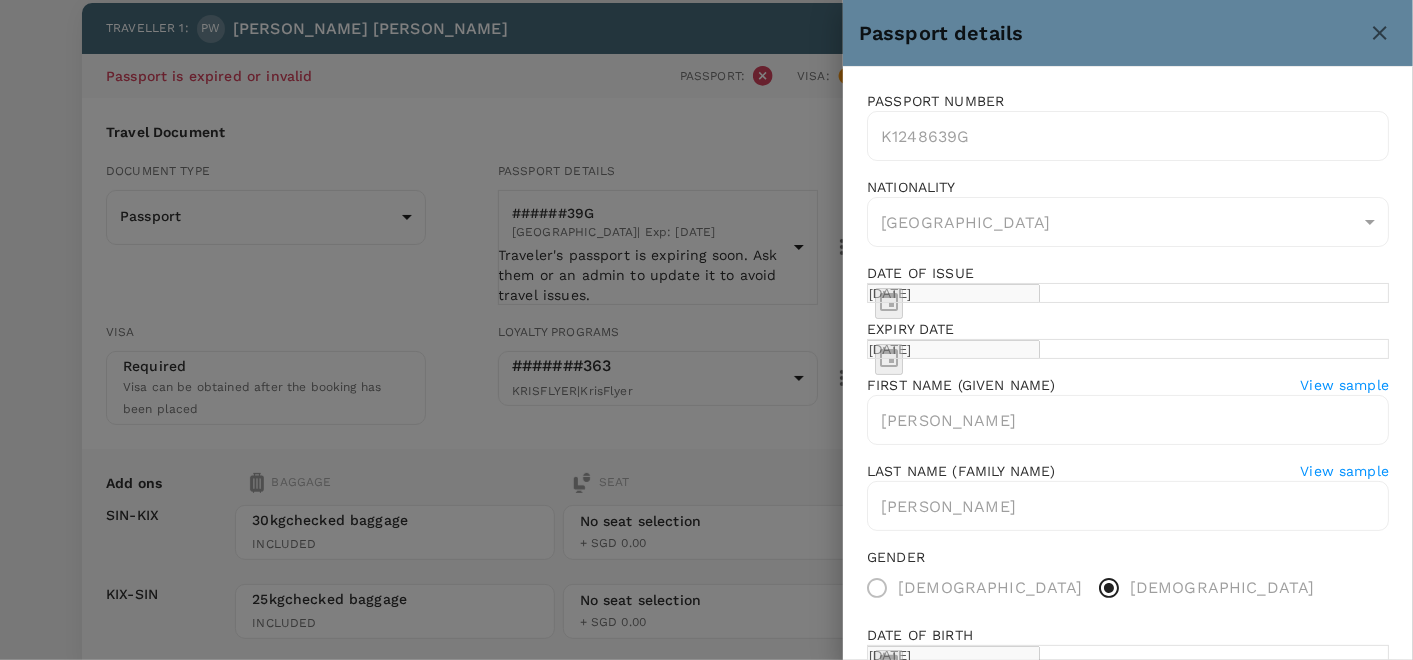 click at bounding box center [706, 330] 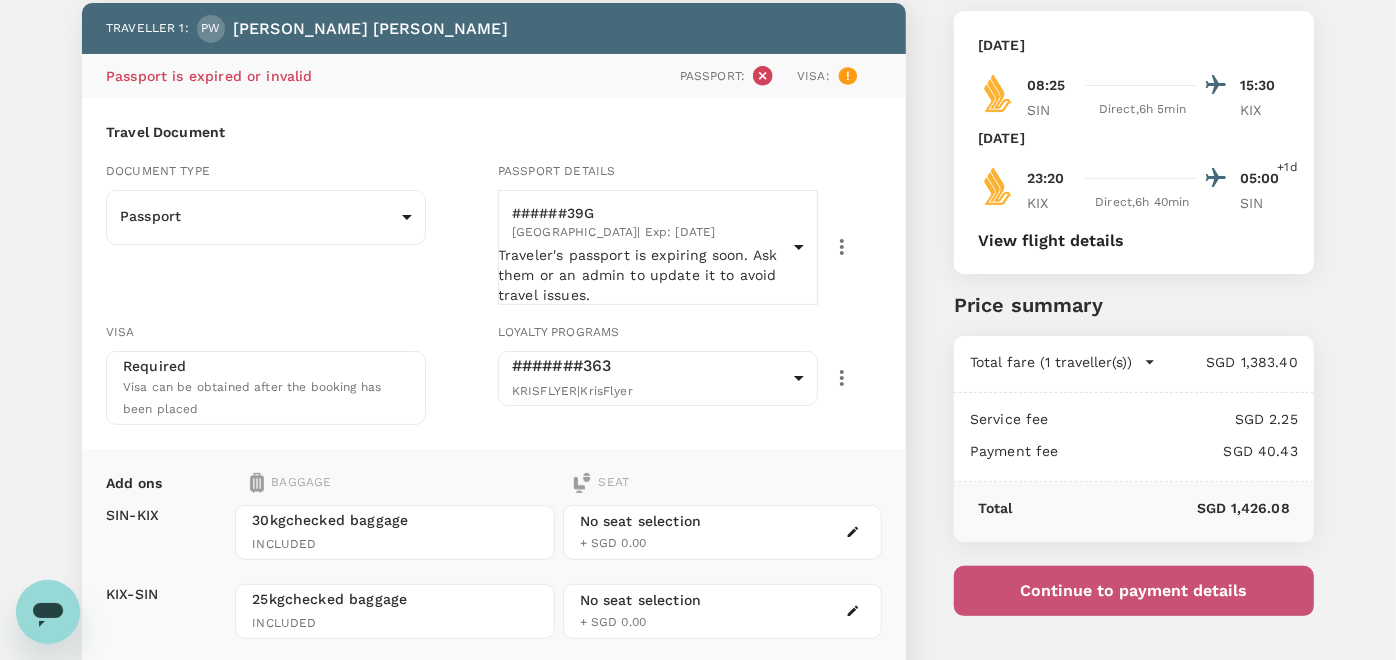 click on "Continue to payment details" at bounding box center (1134, 591) 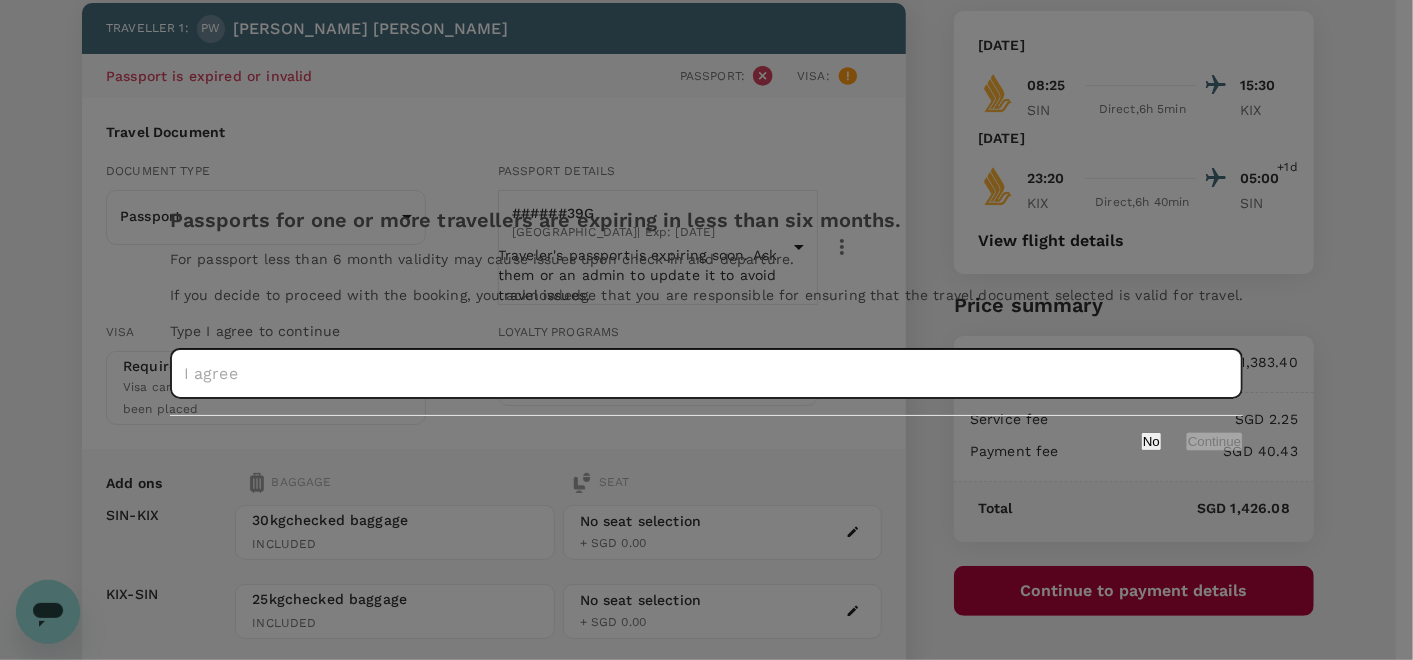 click at bounding box center [707, 374] 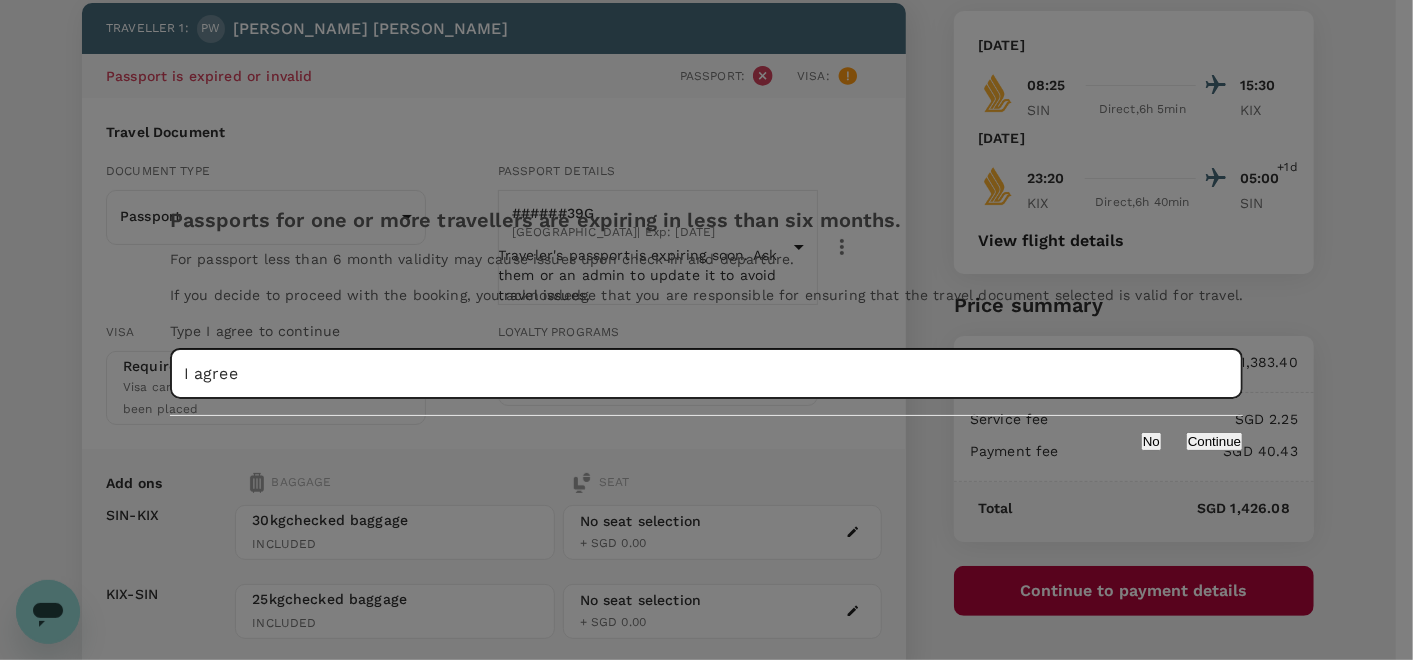 type on "I agree" 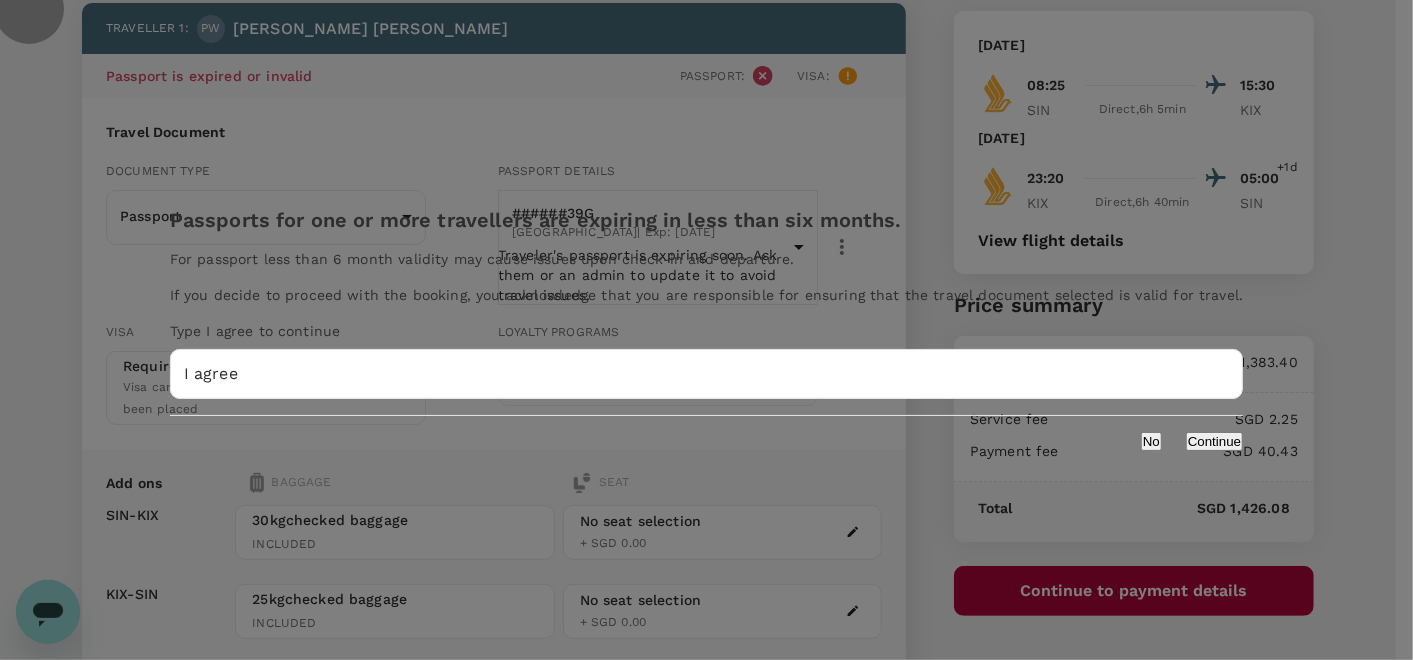 click on "Continue" at bounding box center (1214, 441) 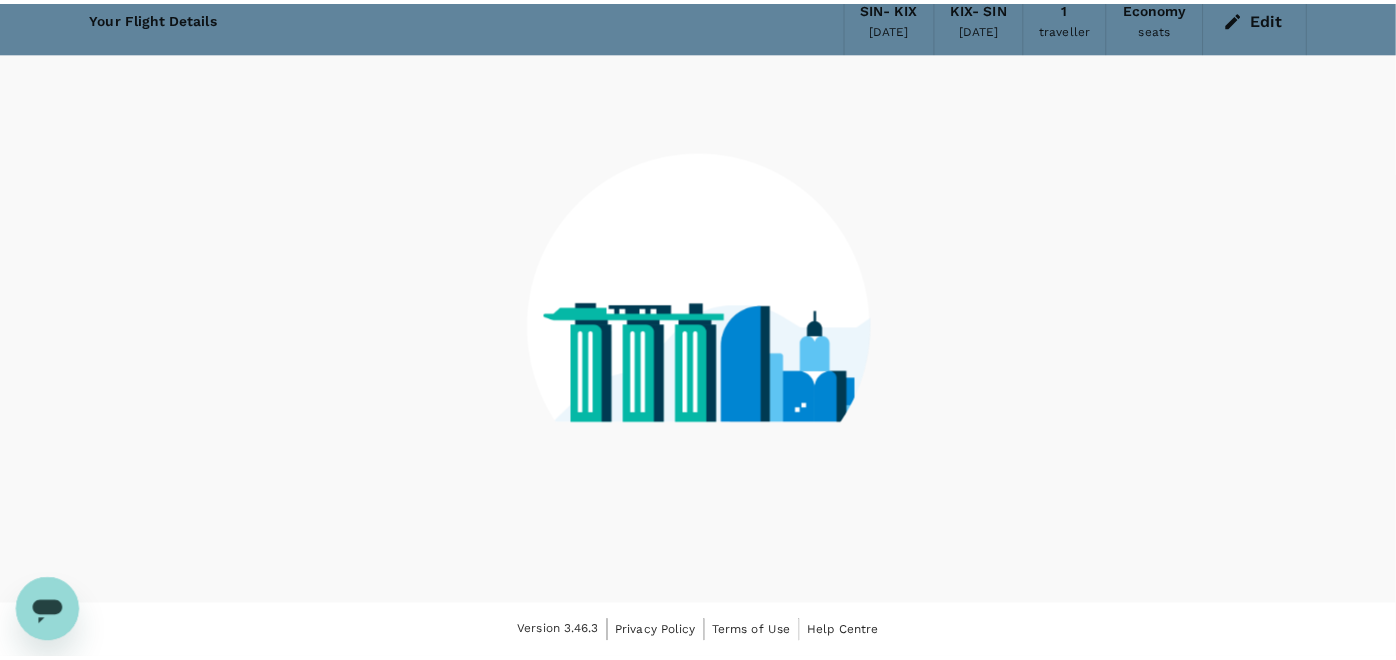 scroll, scrollTop: 84, scrollLeft: 0, axis: vertical 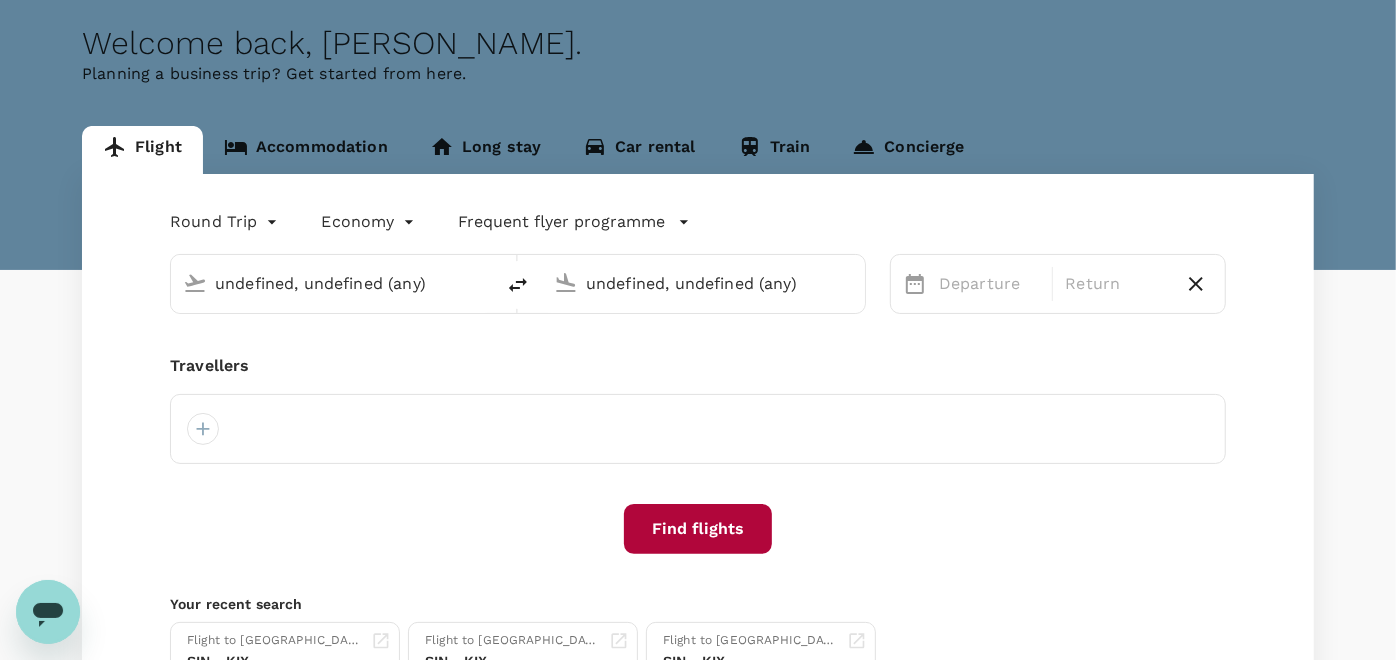 type 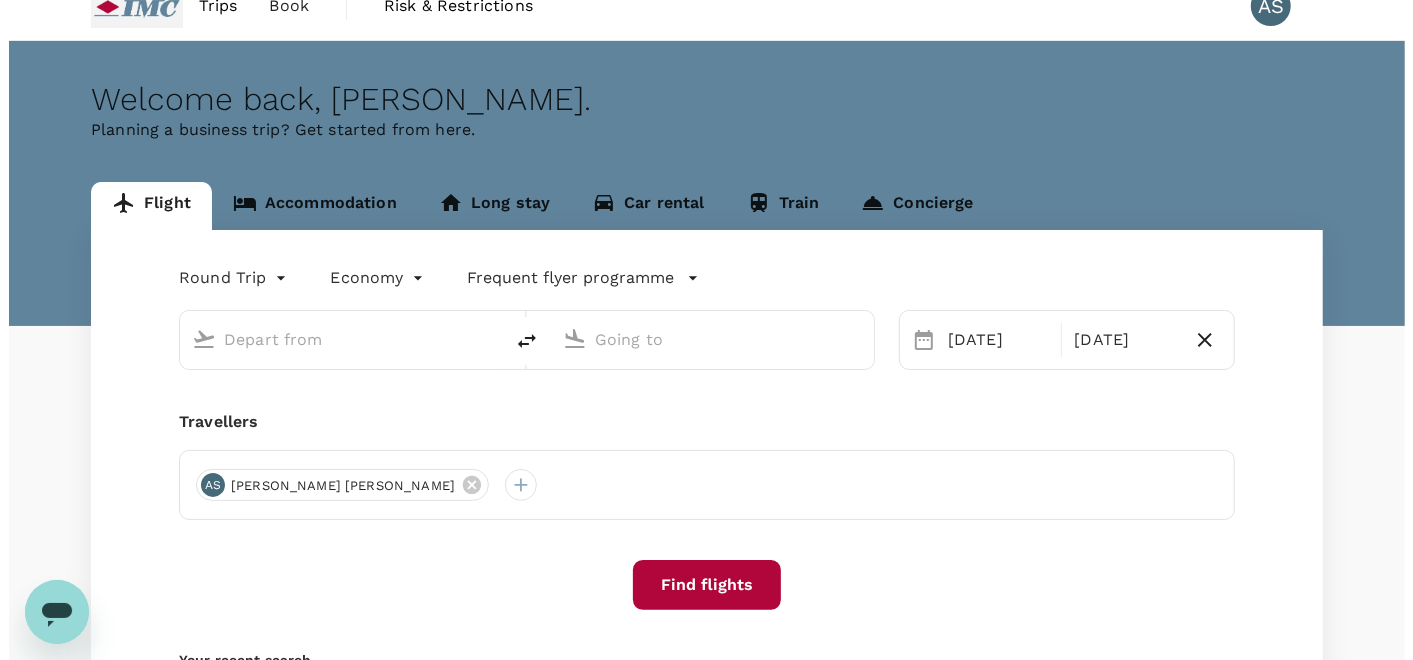 scroll, scrollTop: 0, scrollLeft: 0, axis: both 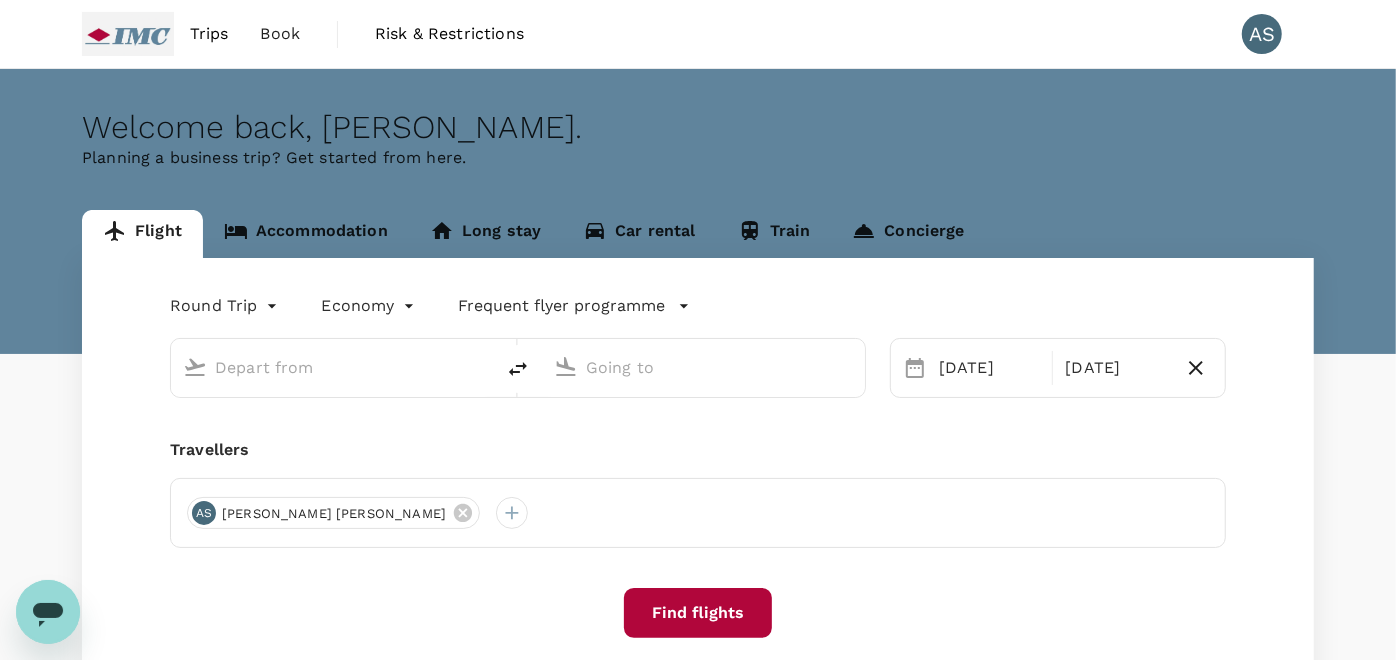 type on "Singapore Changi (SIN)" 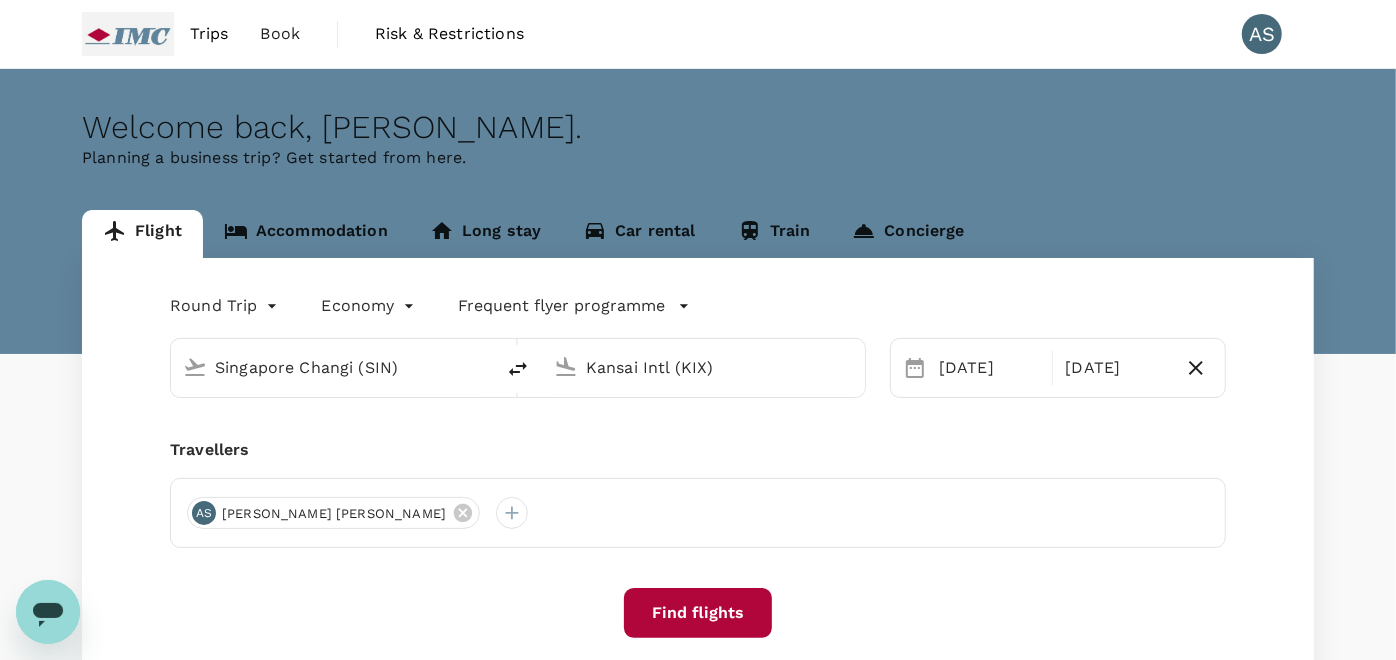 type 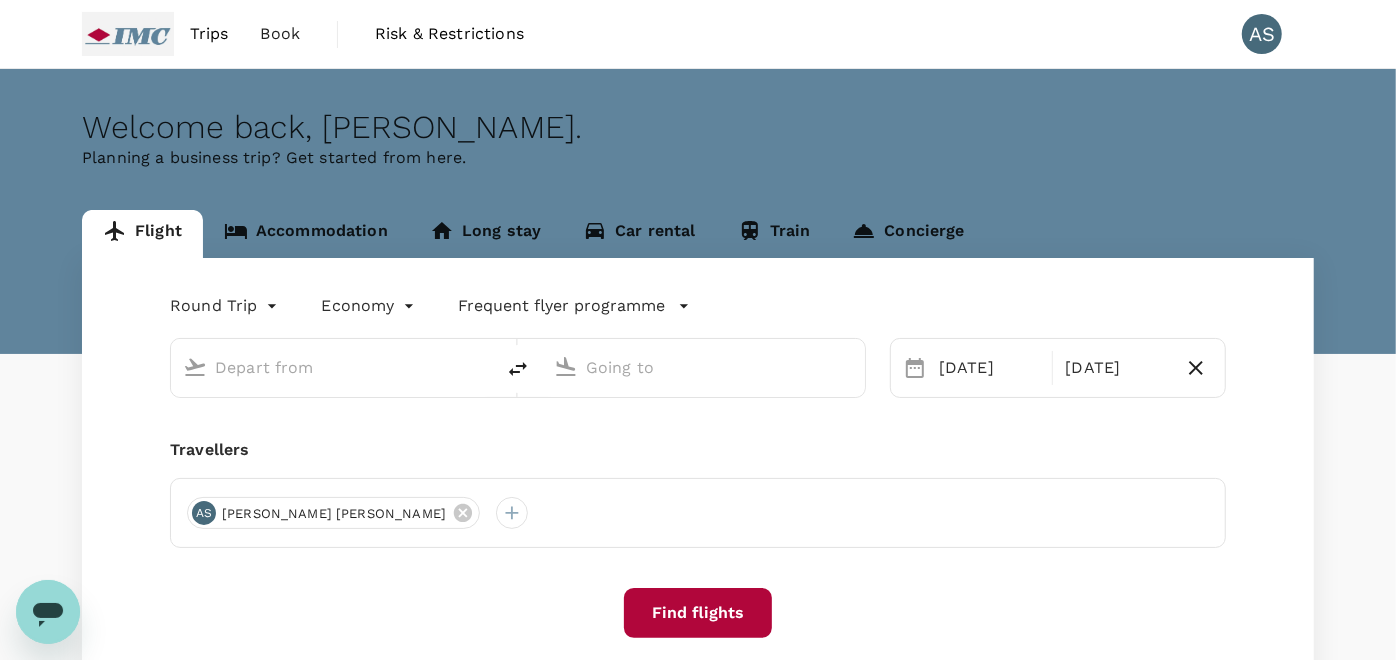 type on "Singapore Changi (SIN)" 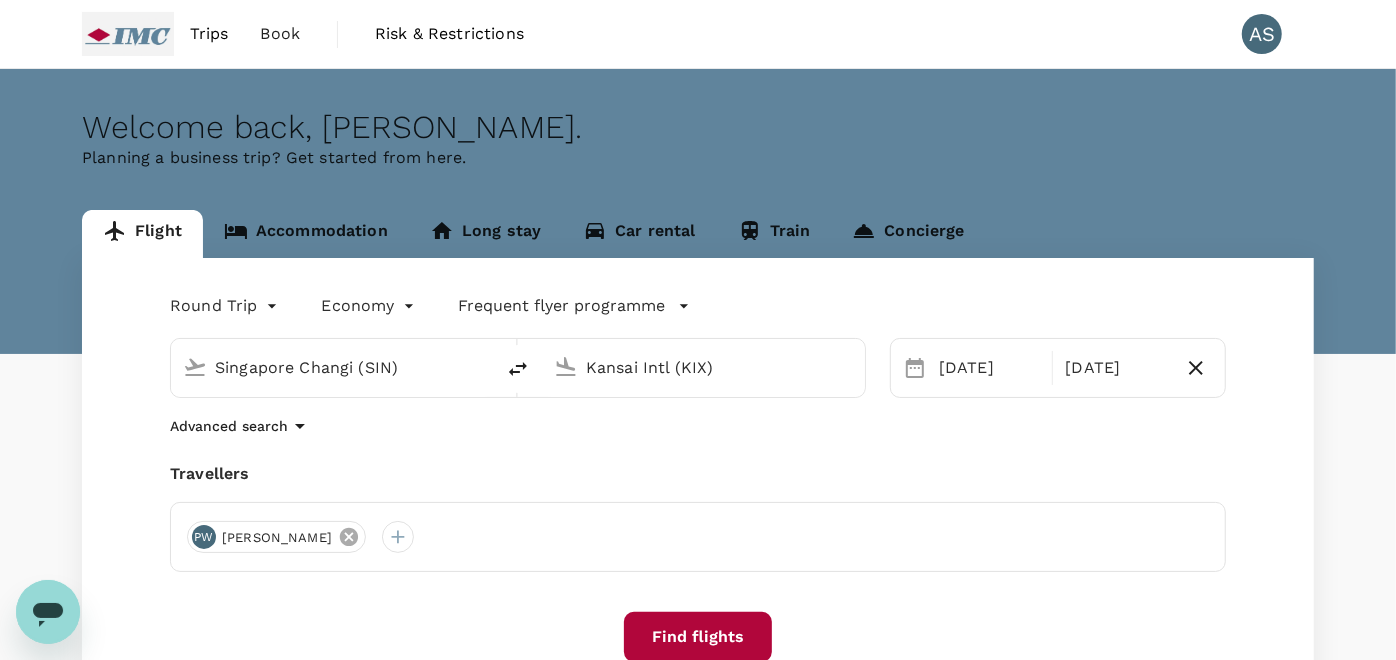 click 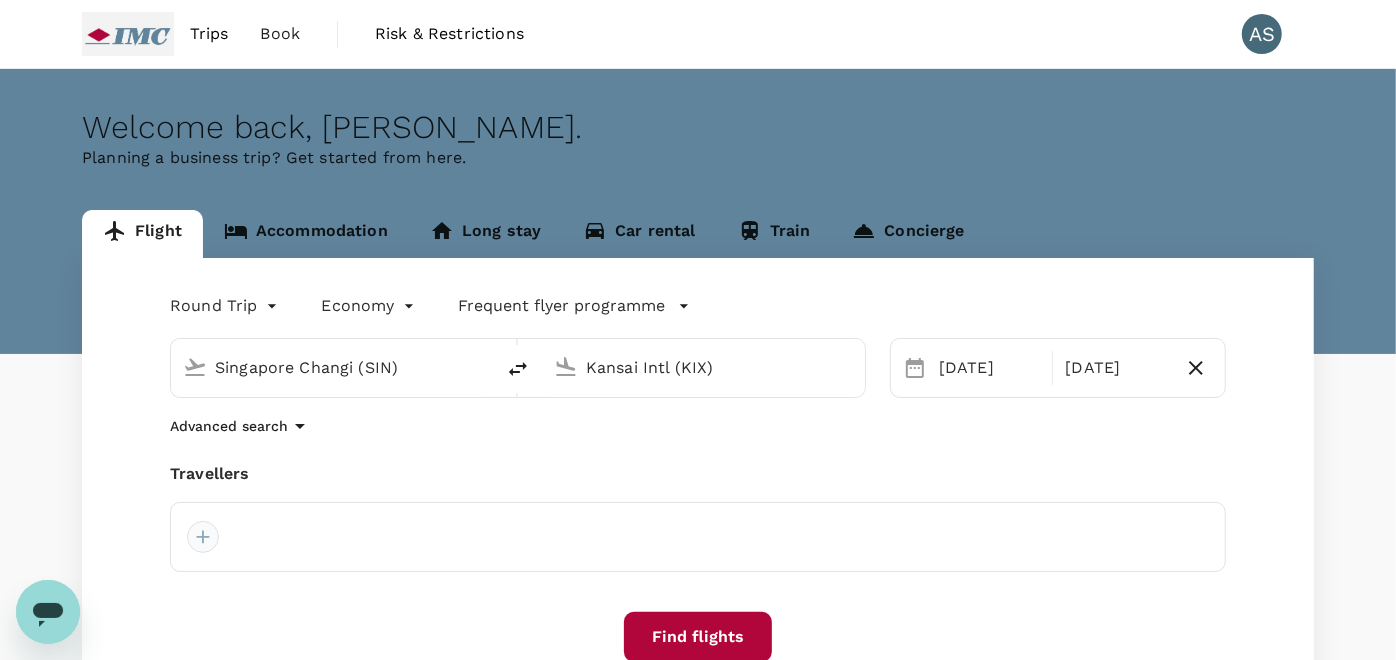 click at bounding box center (203, 537) 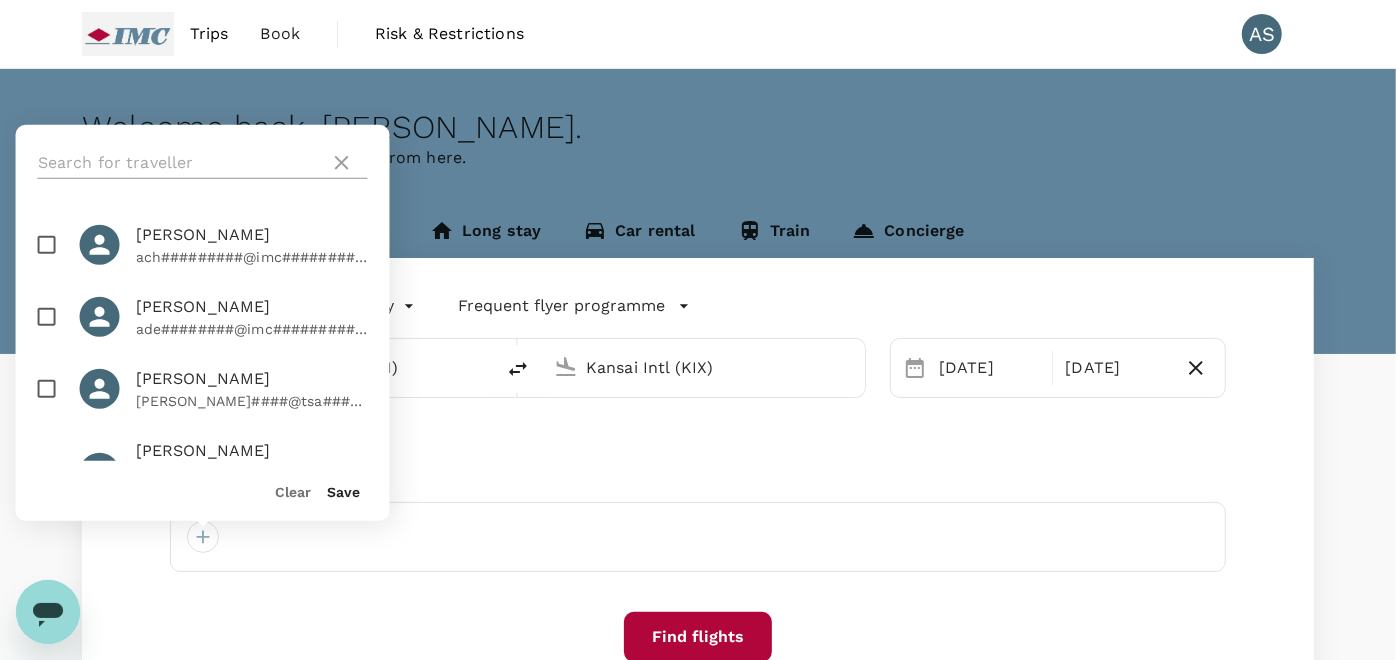 click at bounding box center [180, 163] 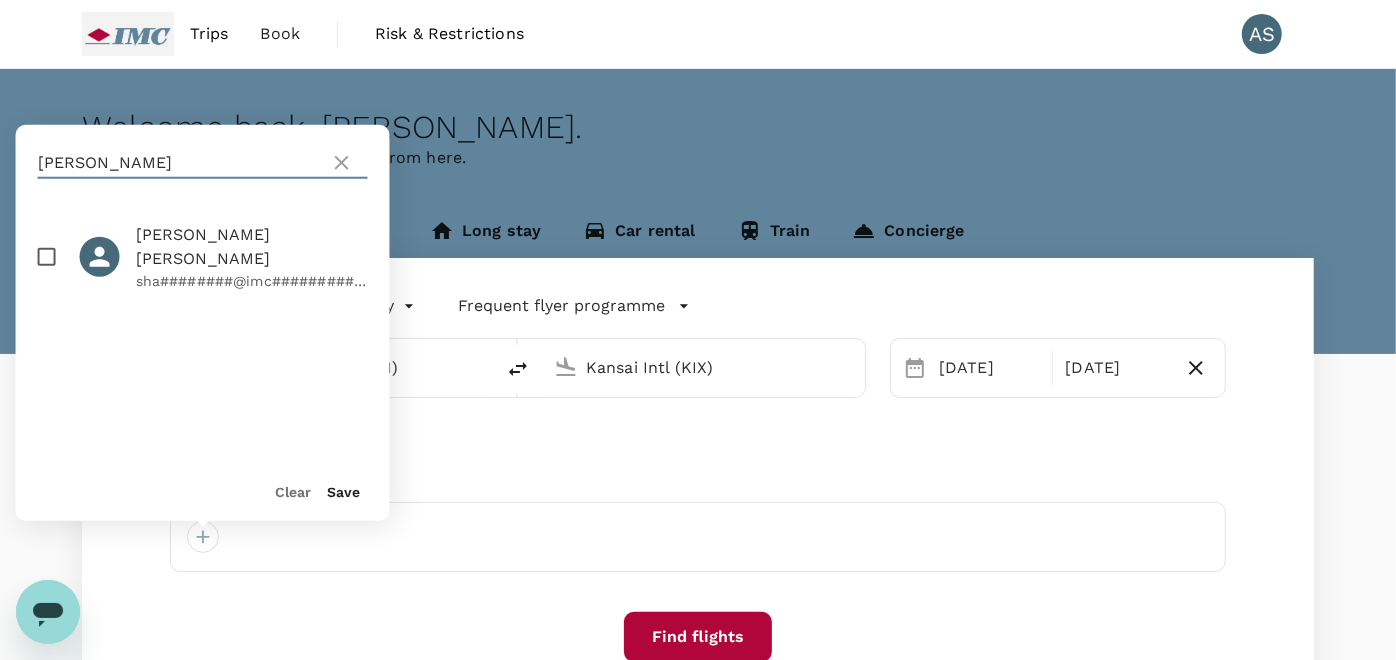 type on "sharlynn" 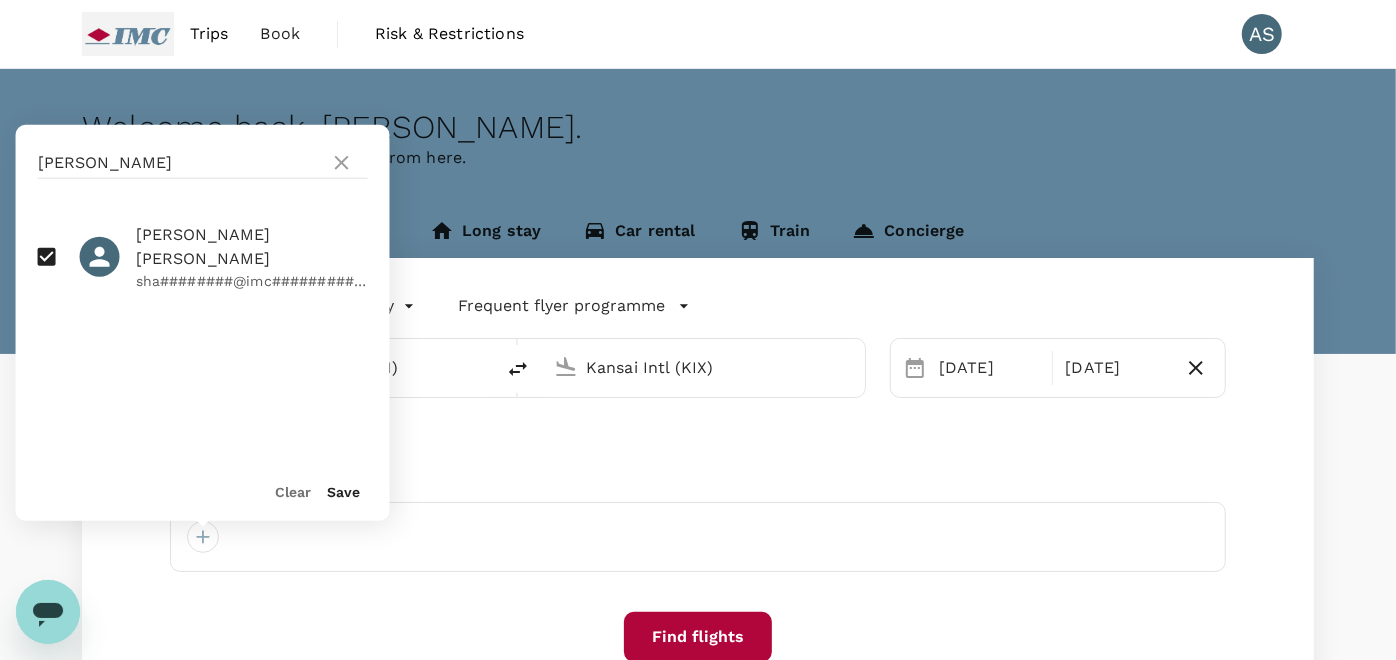 click on "Save" at bounding box center (344, 492) 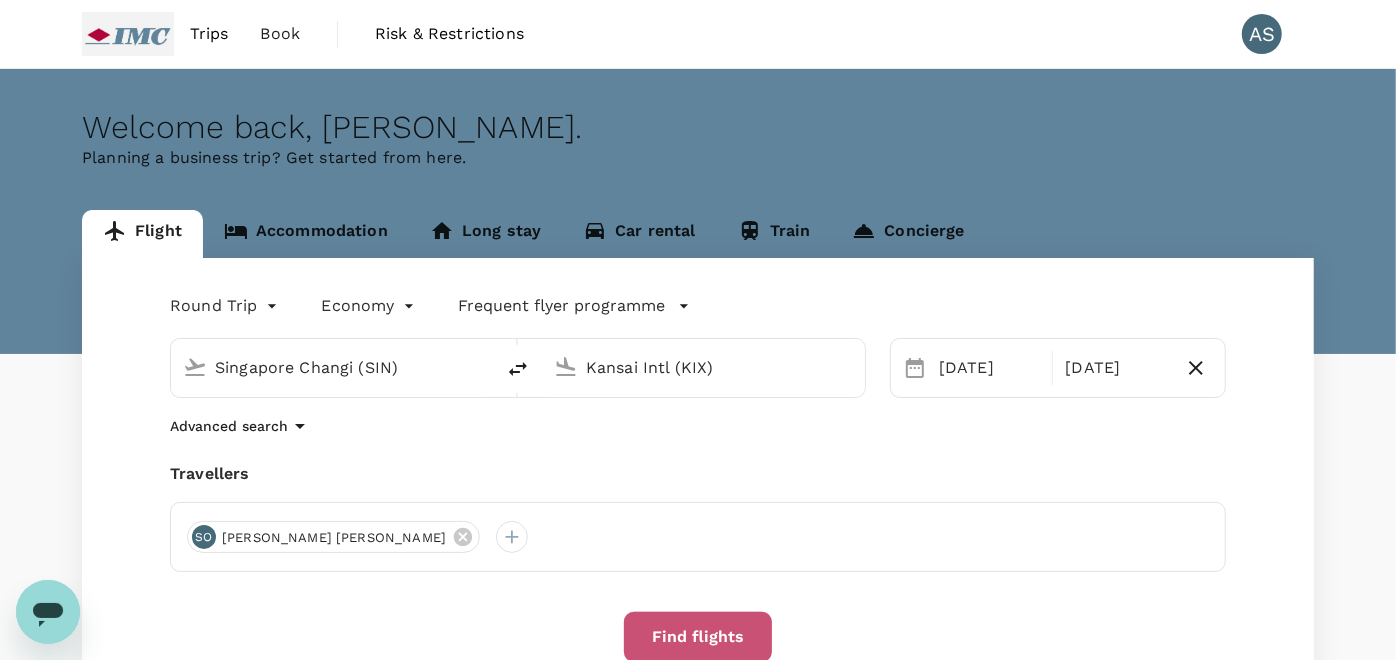 click on "Find flights" at bounding box center (698, 637) 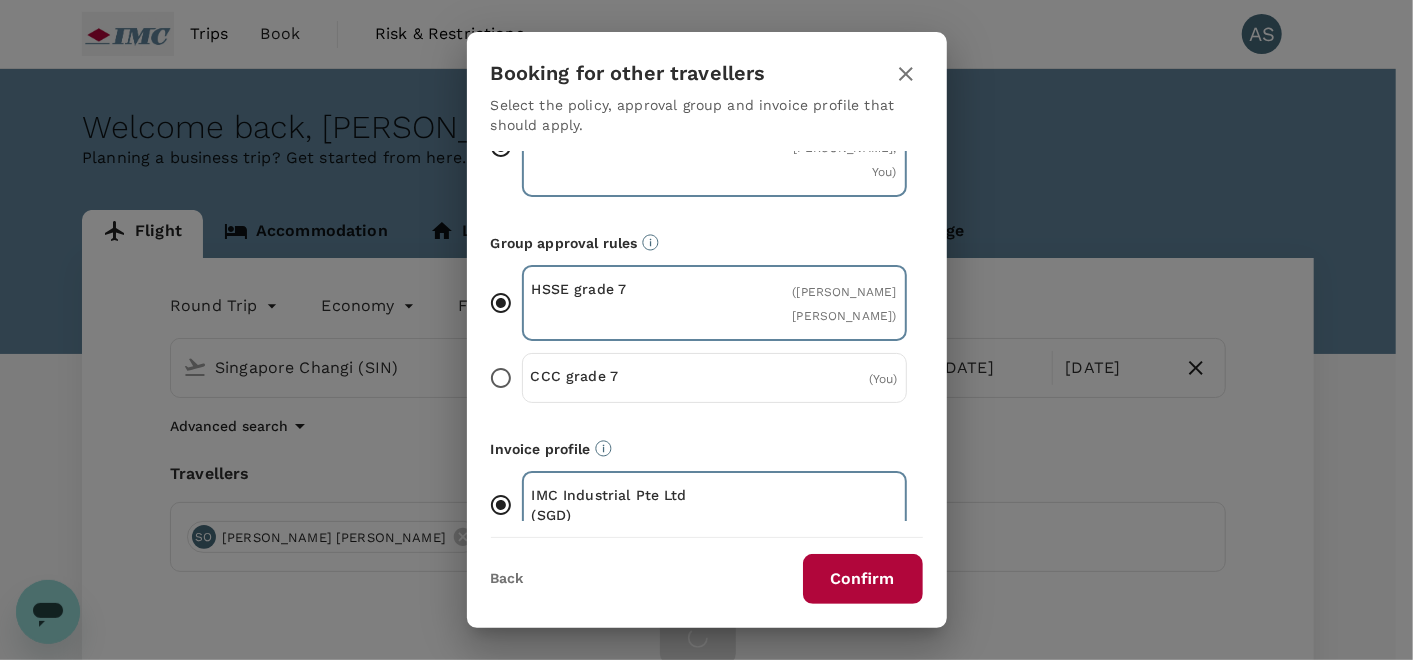 scroll, scrollTop: 0, scrollLeft: 0, axis: both 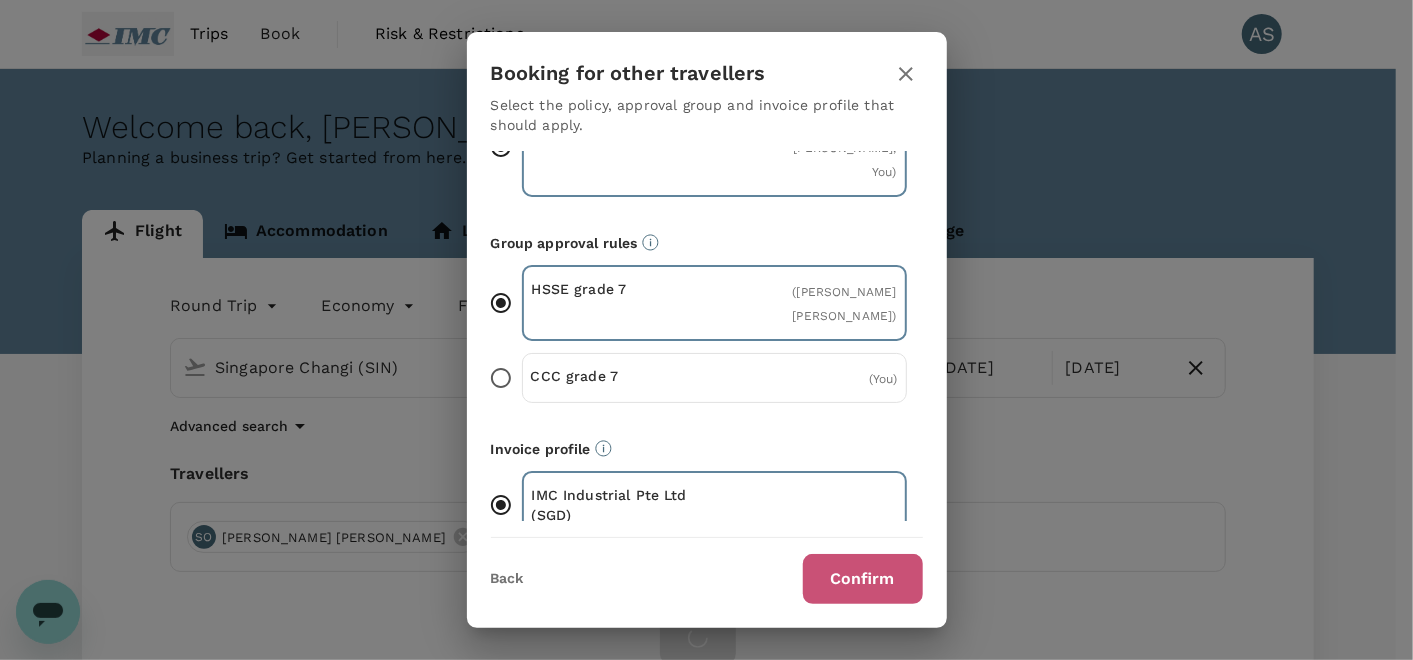 click on "Confirm" at bounding box center [863, 579] 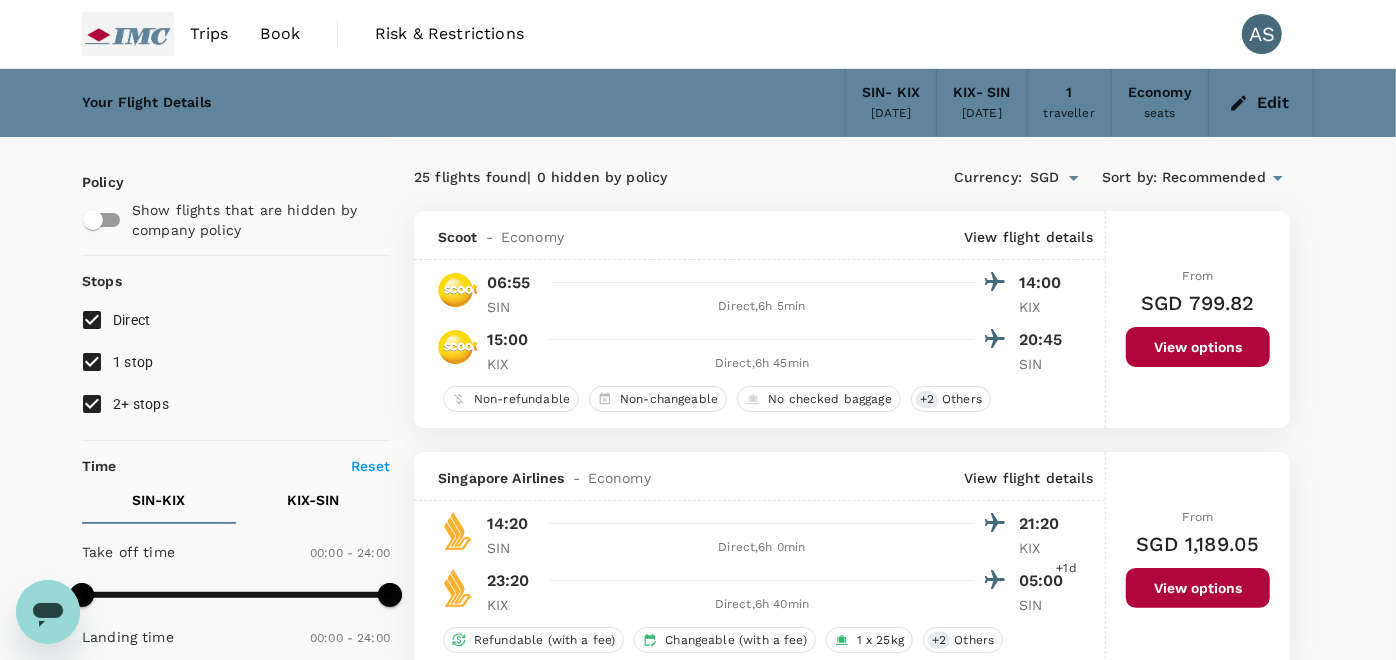 type on "1440" 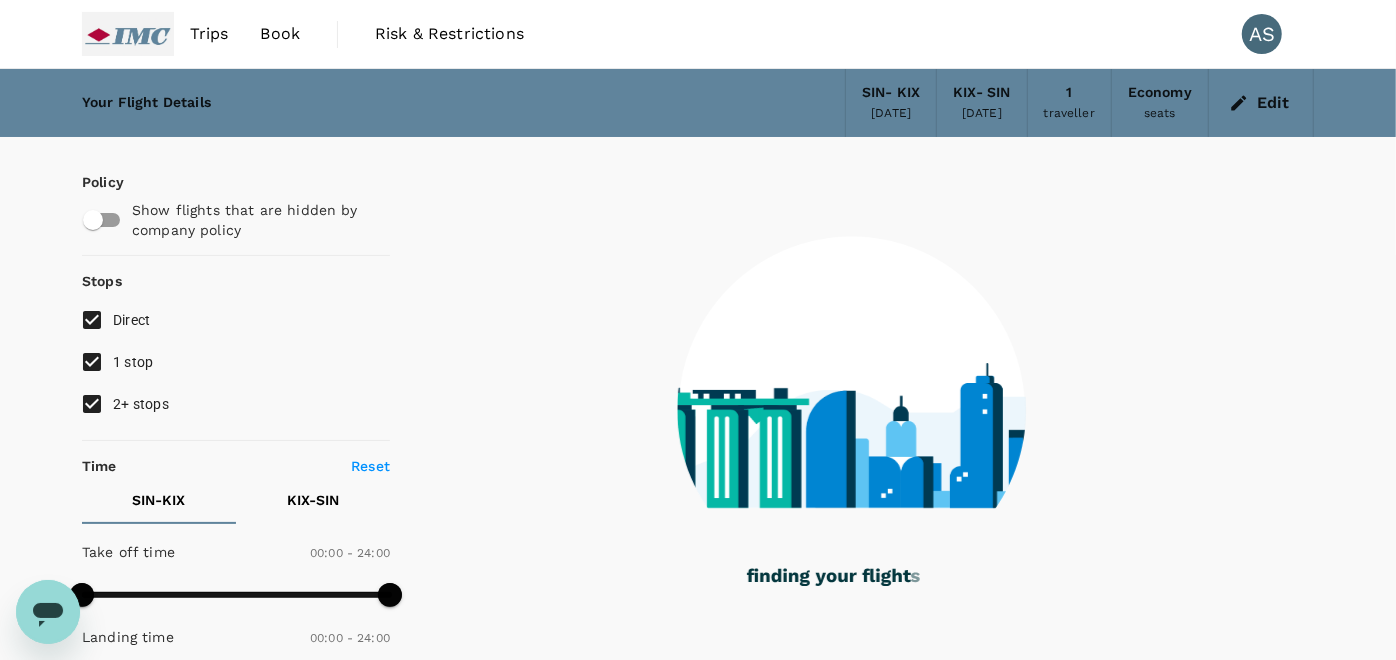 click on "1 stop" at bounding box center (133, 362) 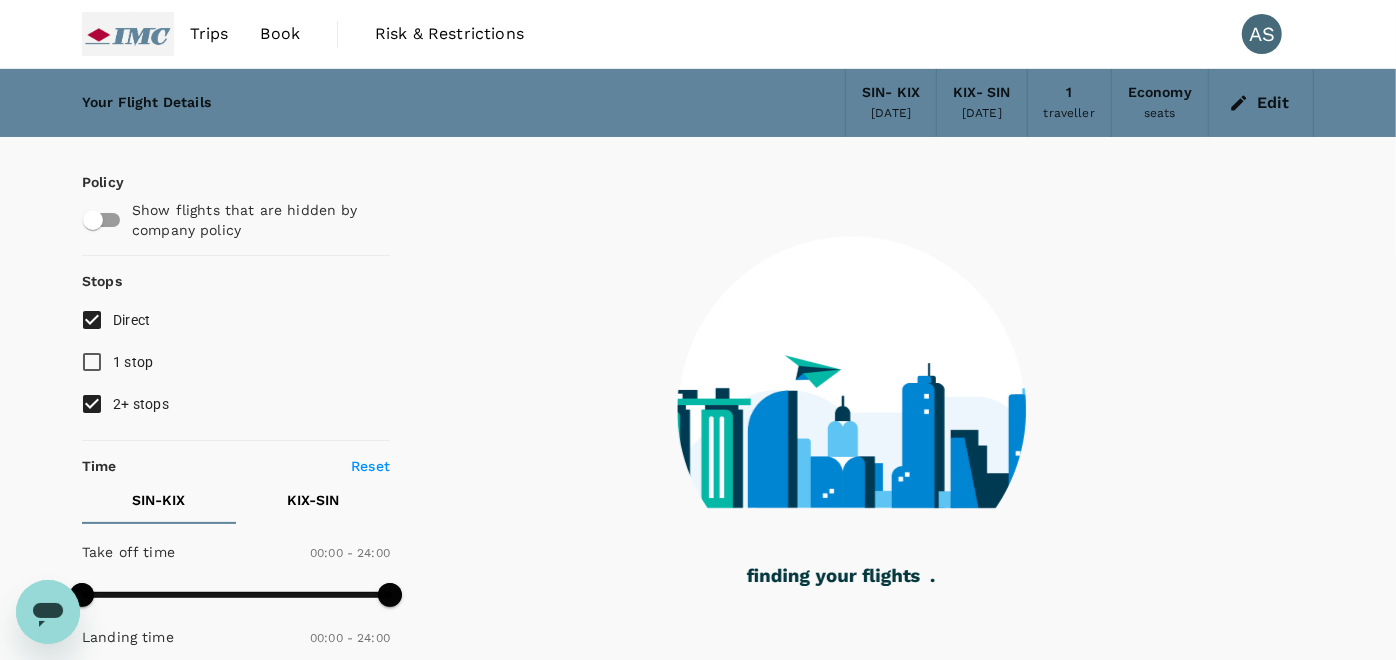 click on "2+ stops" at bounding box center [141, 404] 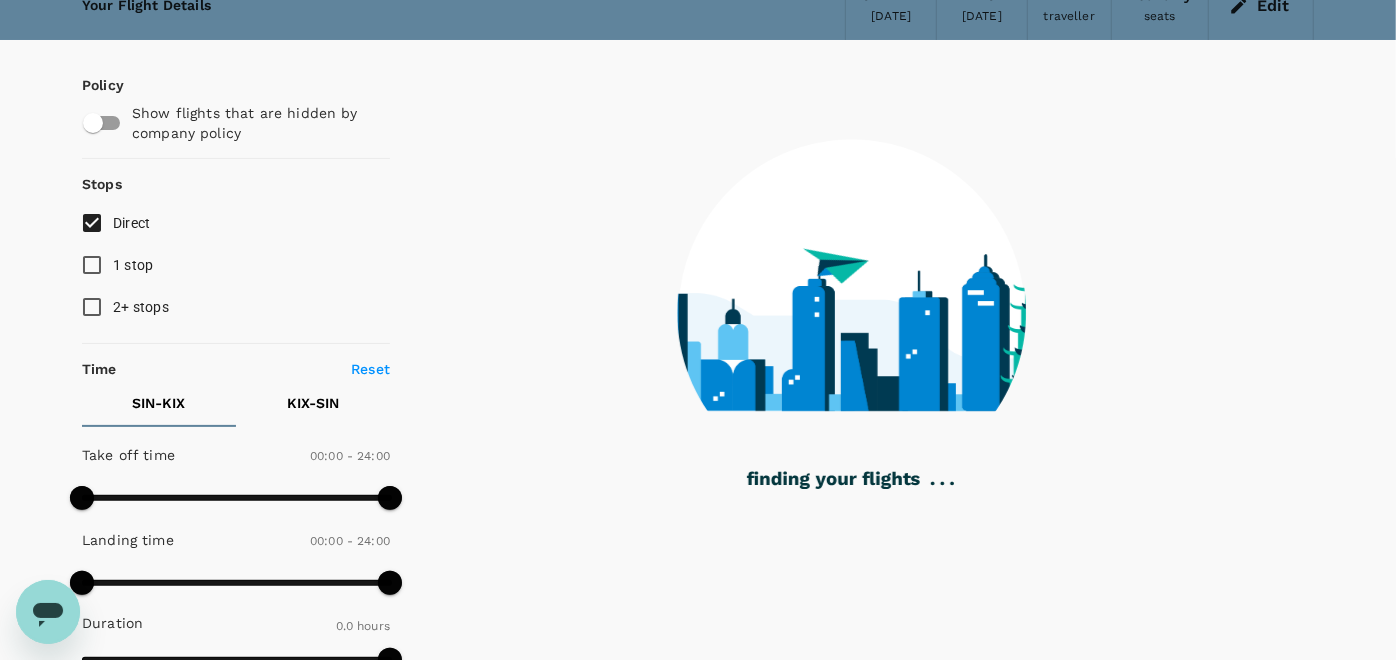 scroll, scrollTop: 222, scrollLeft: 0, axis: vertical 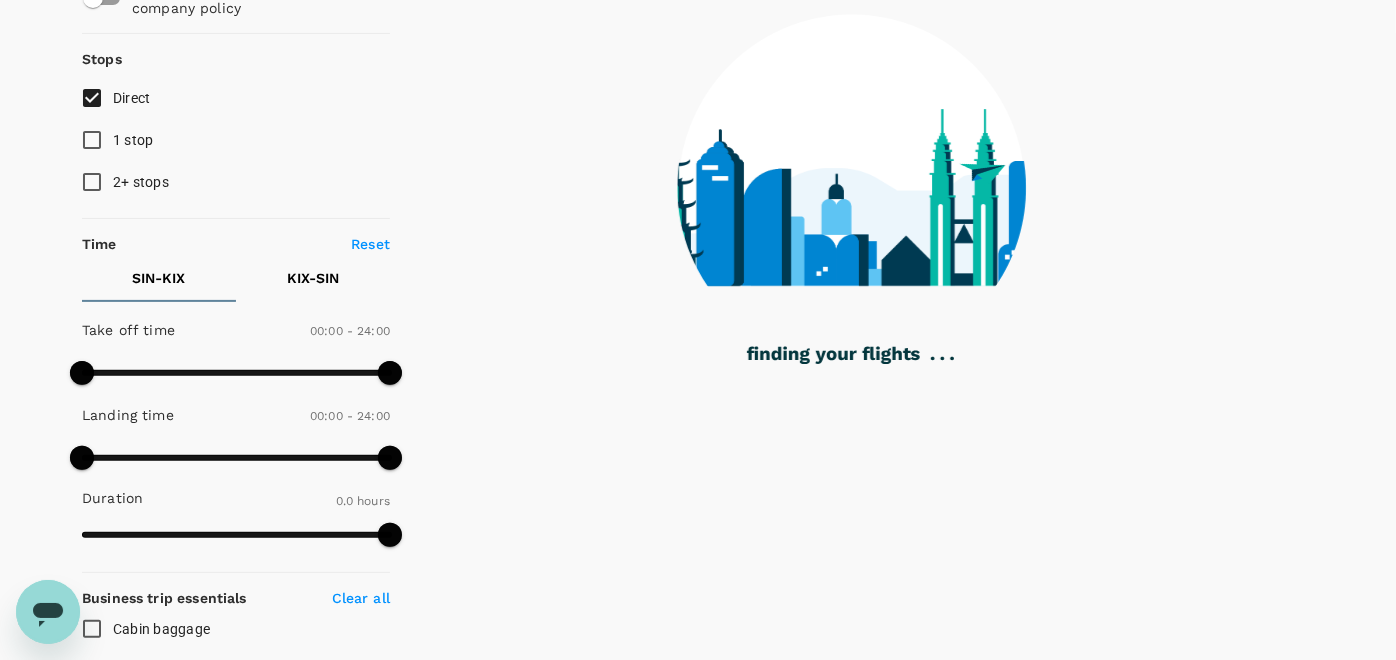 type on "1175" 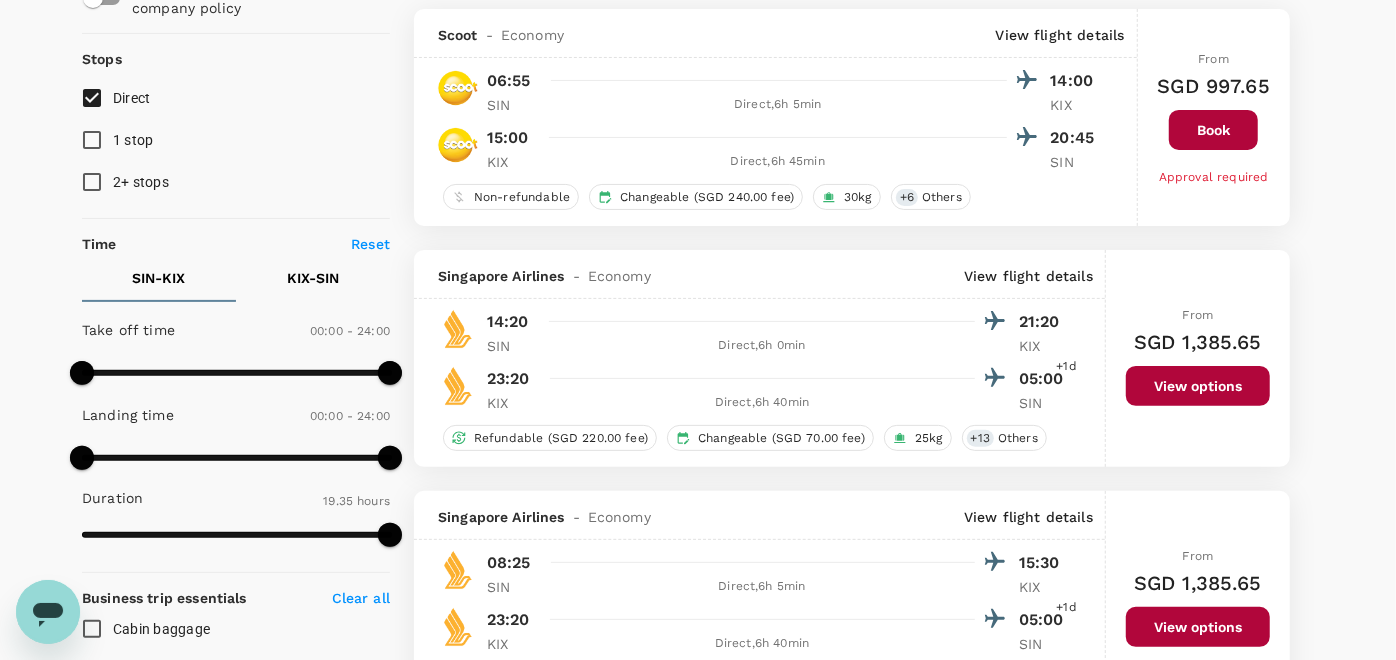 click on "View options" at bounding box center [1198, 386] 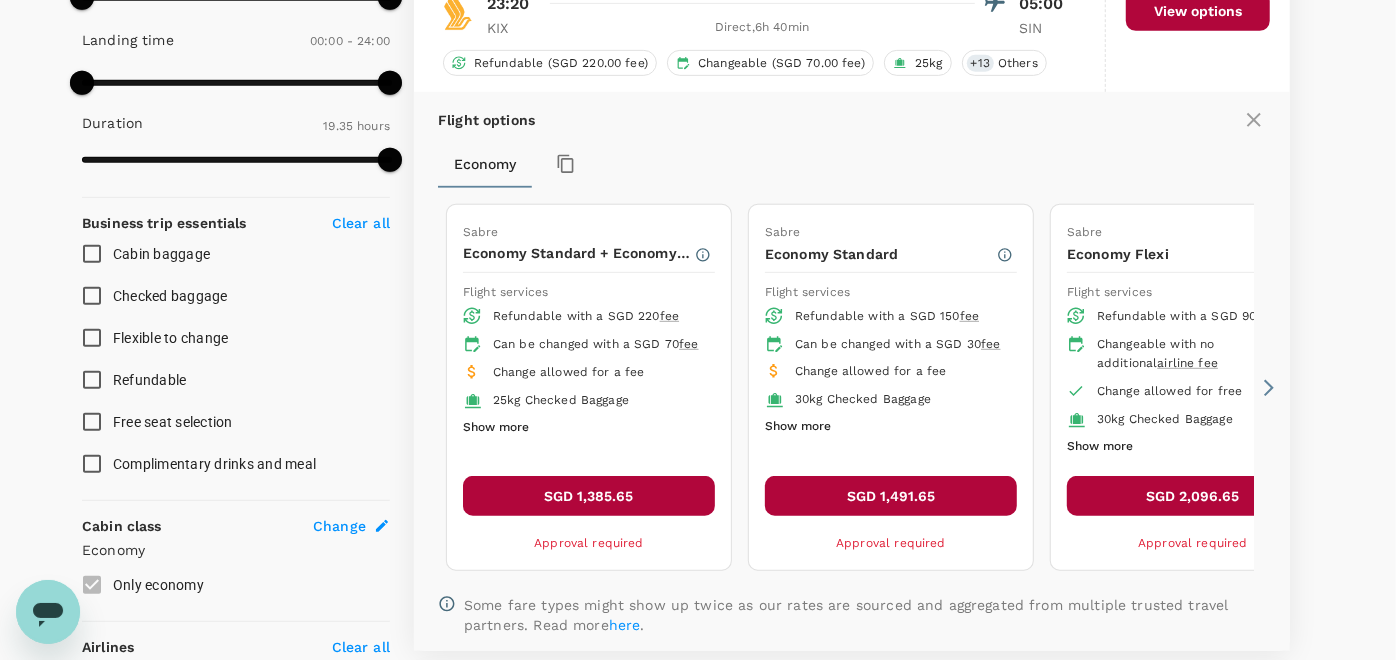 scroll, scrollTop: 787, scrollLeft: 0, axis: vertical 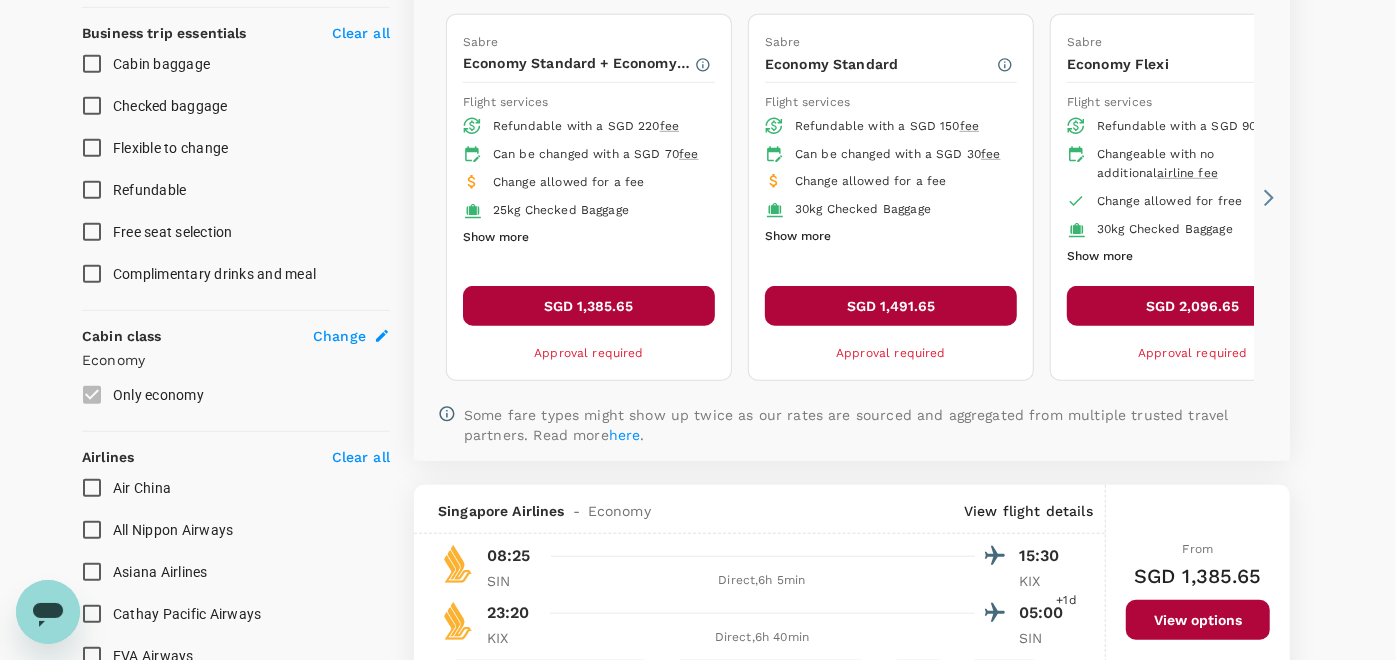 click on "SGD 1,385.65" at bounding box center (589, 306) 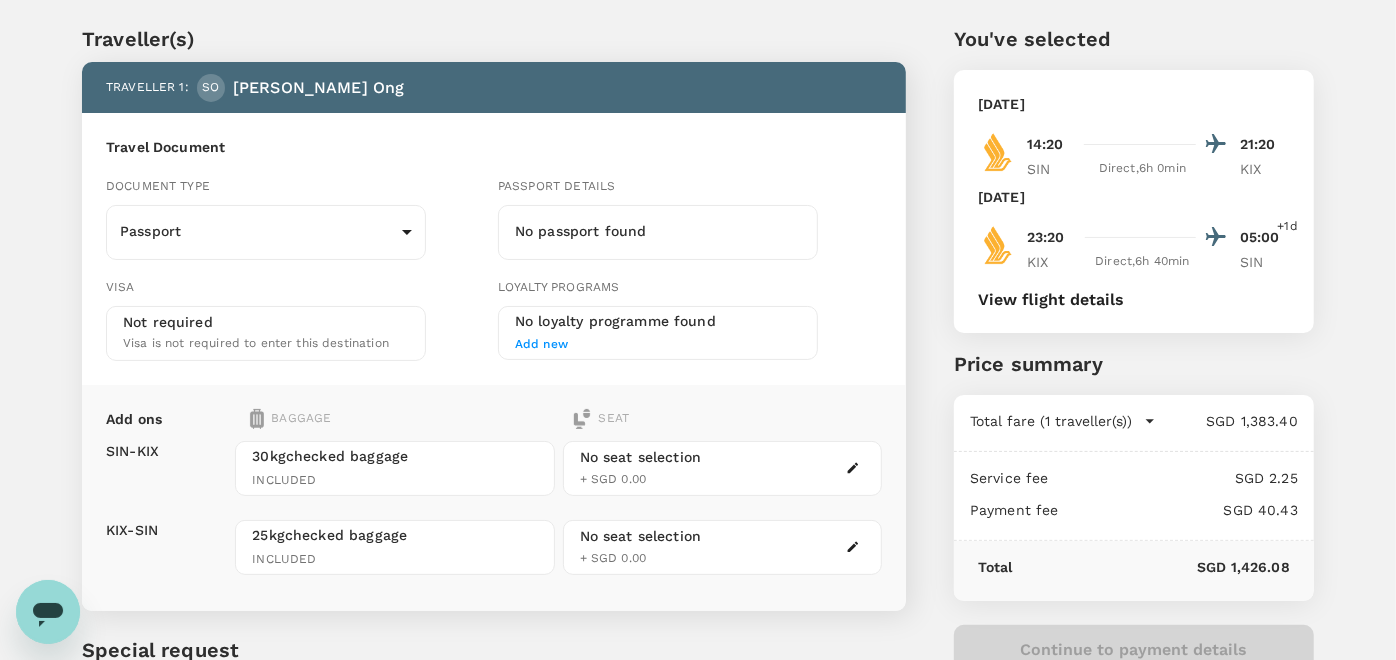 scroll, scrollTop: 0, scrollLeft: 0, axis: both 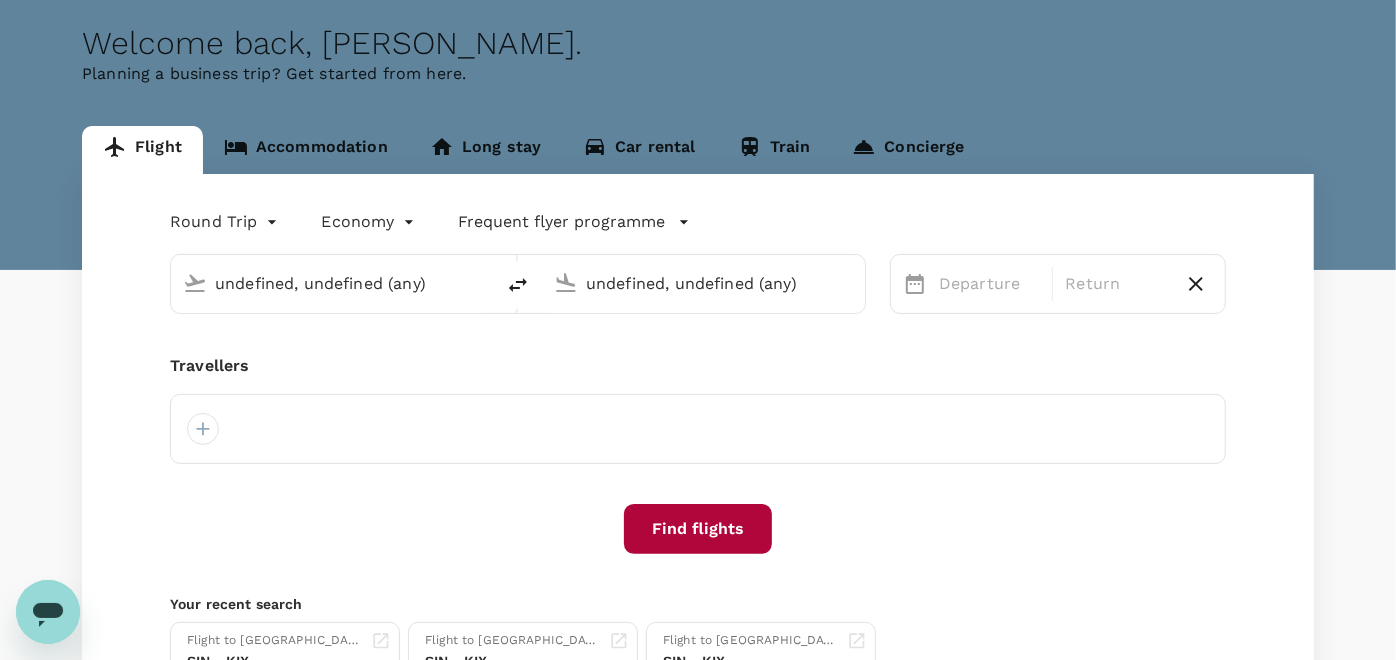type 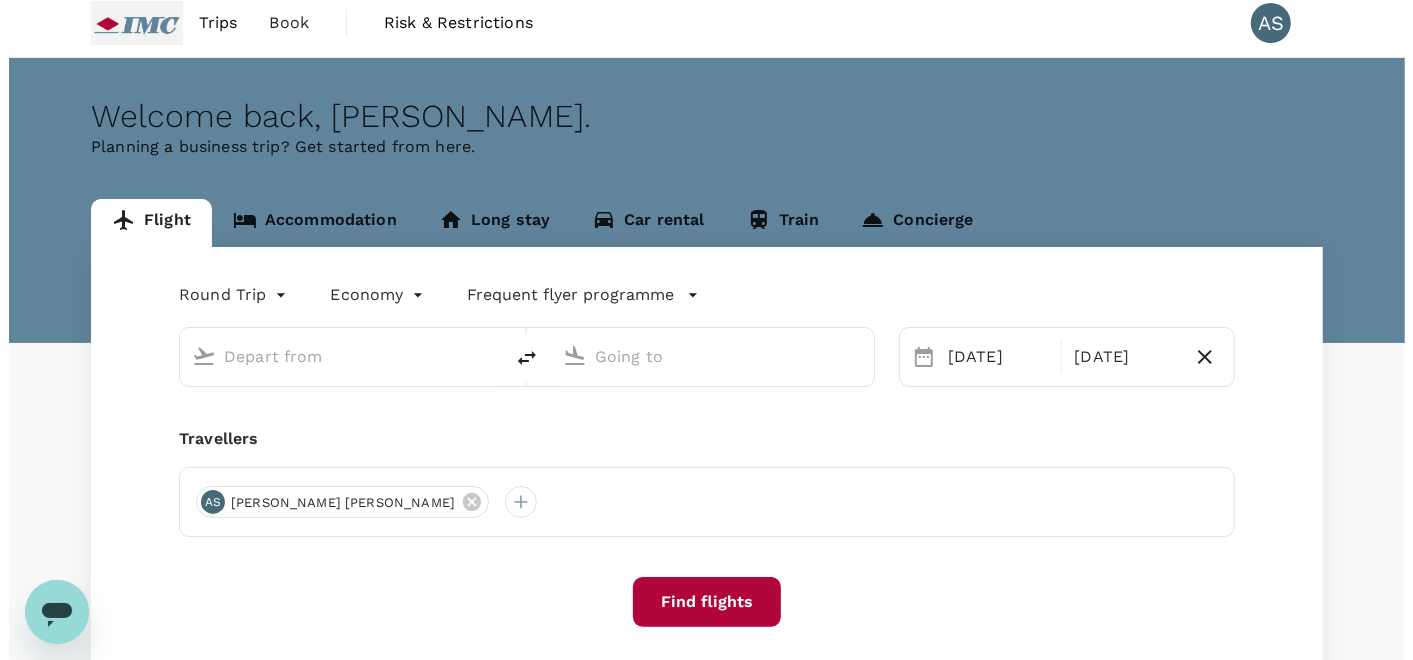 scroll, scrollTop: 0, scrollLeft: 0, axis: both 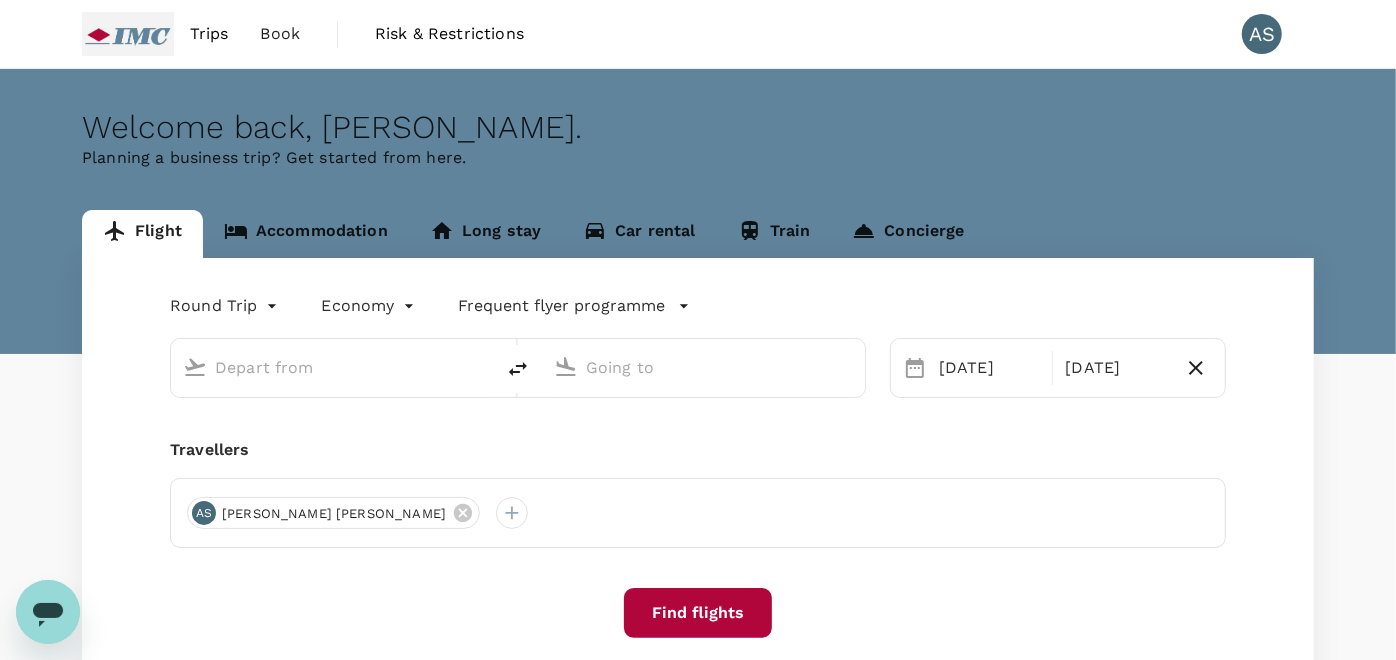 type on "Singapore Changi (SIN)" 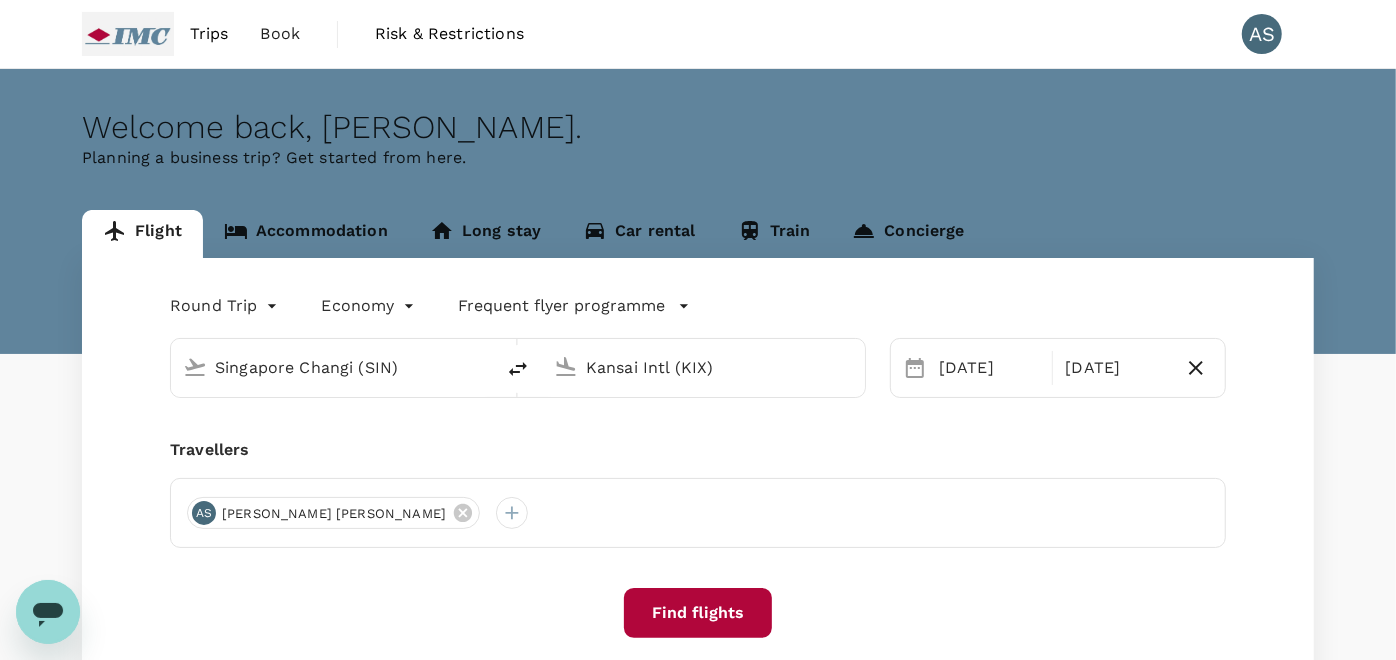 type 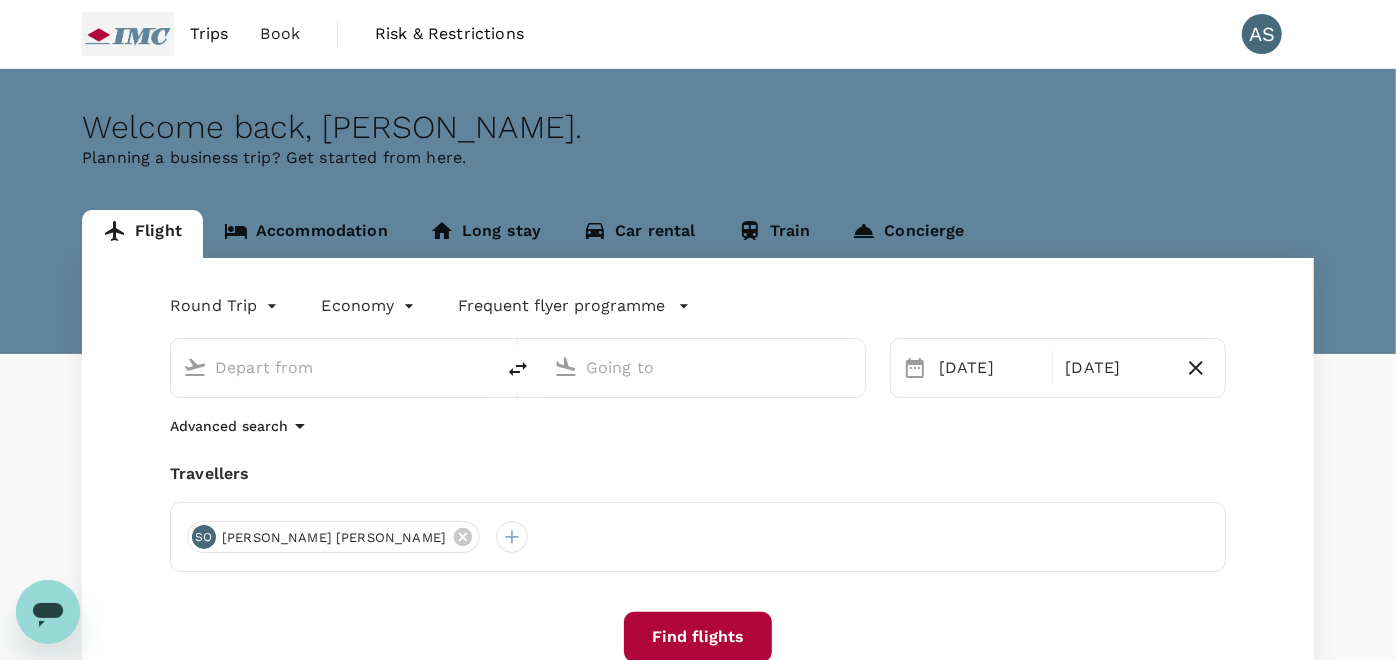 type on "Singapore Changi (SIN)" 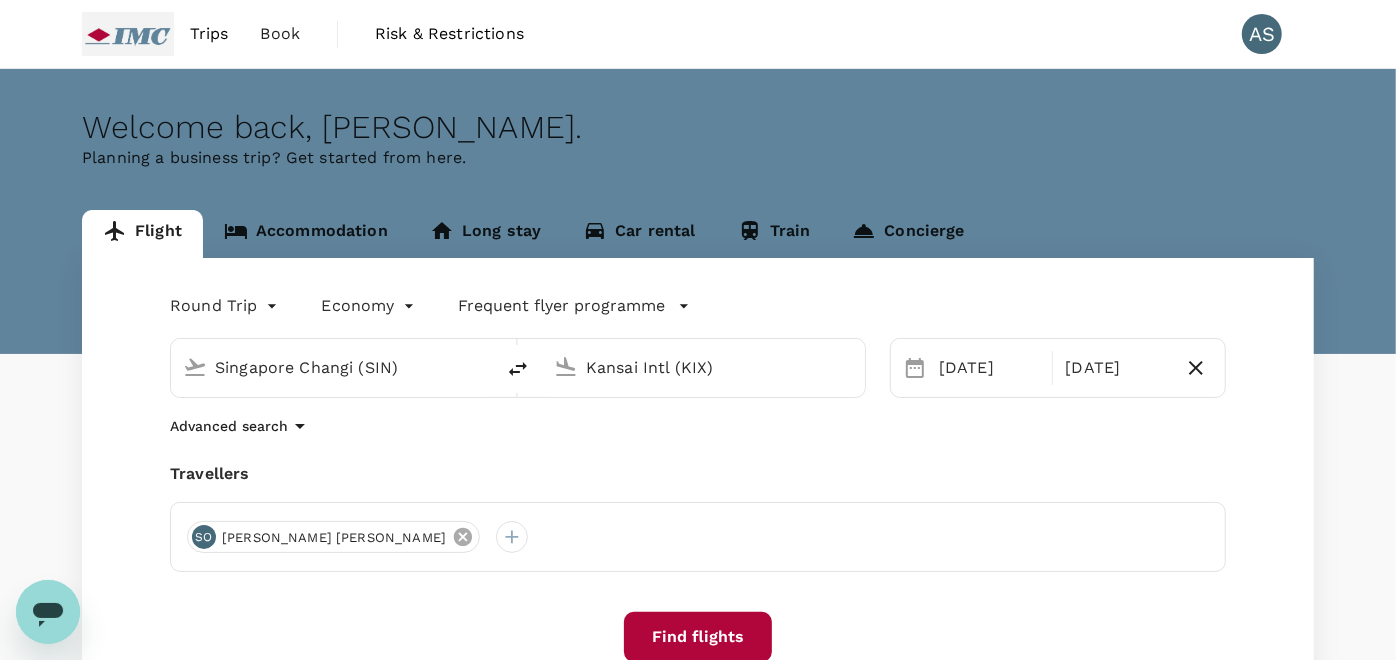 click 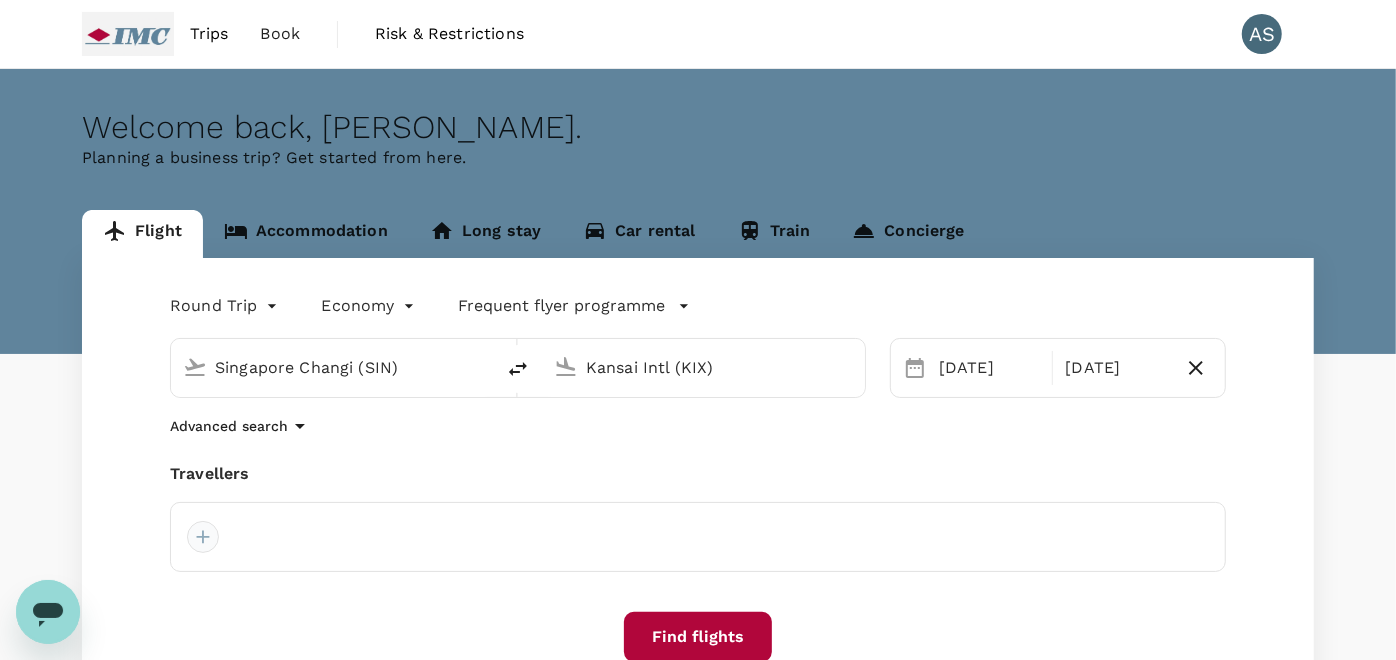 click at bounding box center [203, 537] 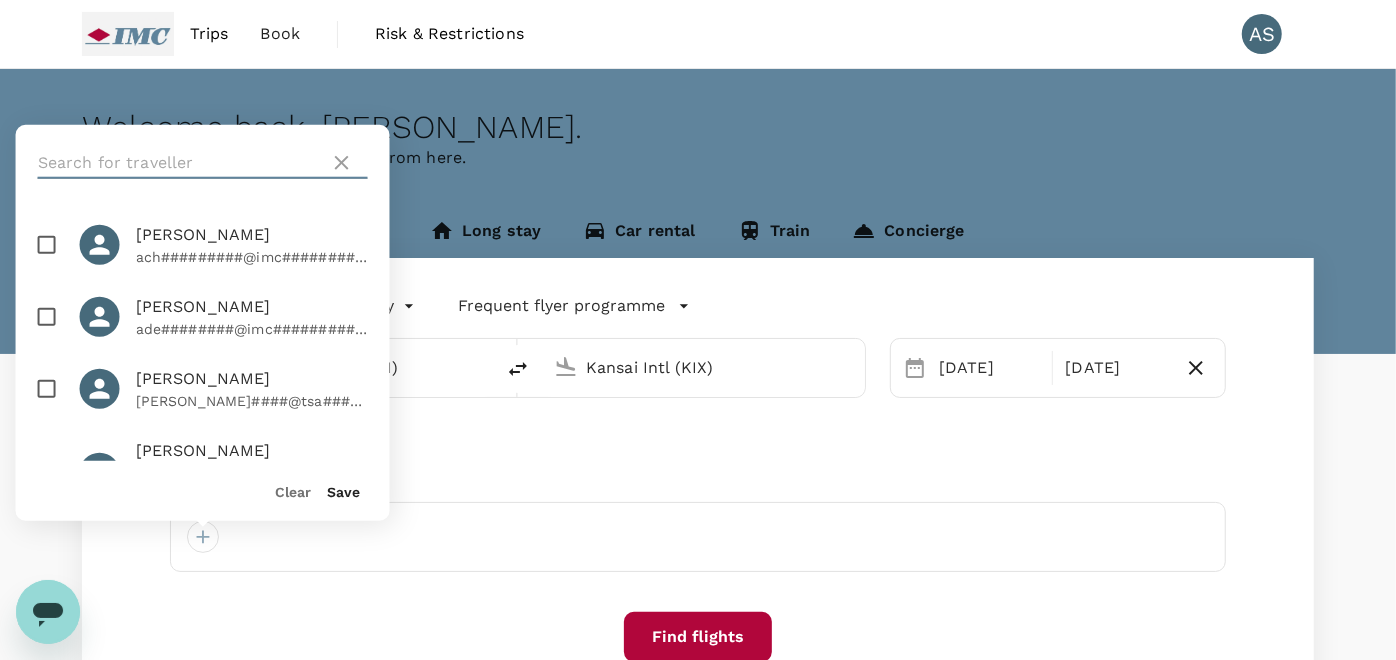 click at bounding box center [180, 163] 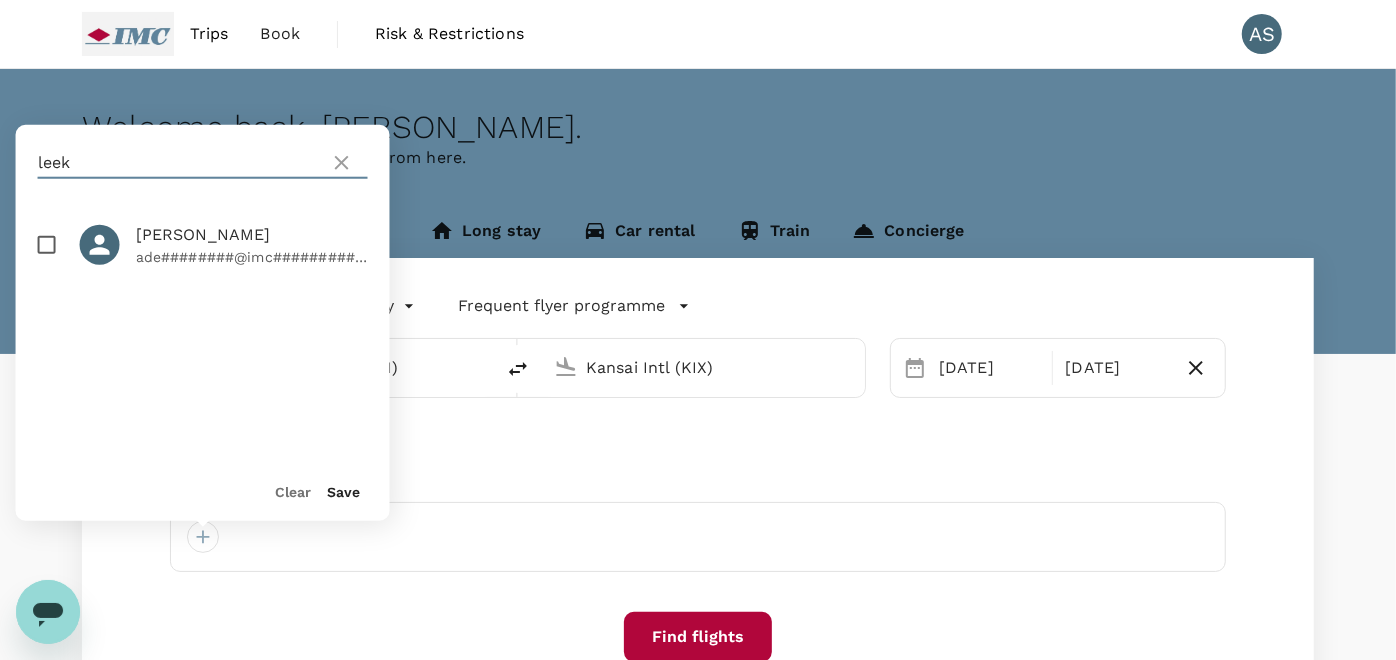 type on "leek" 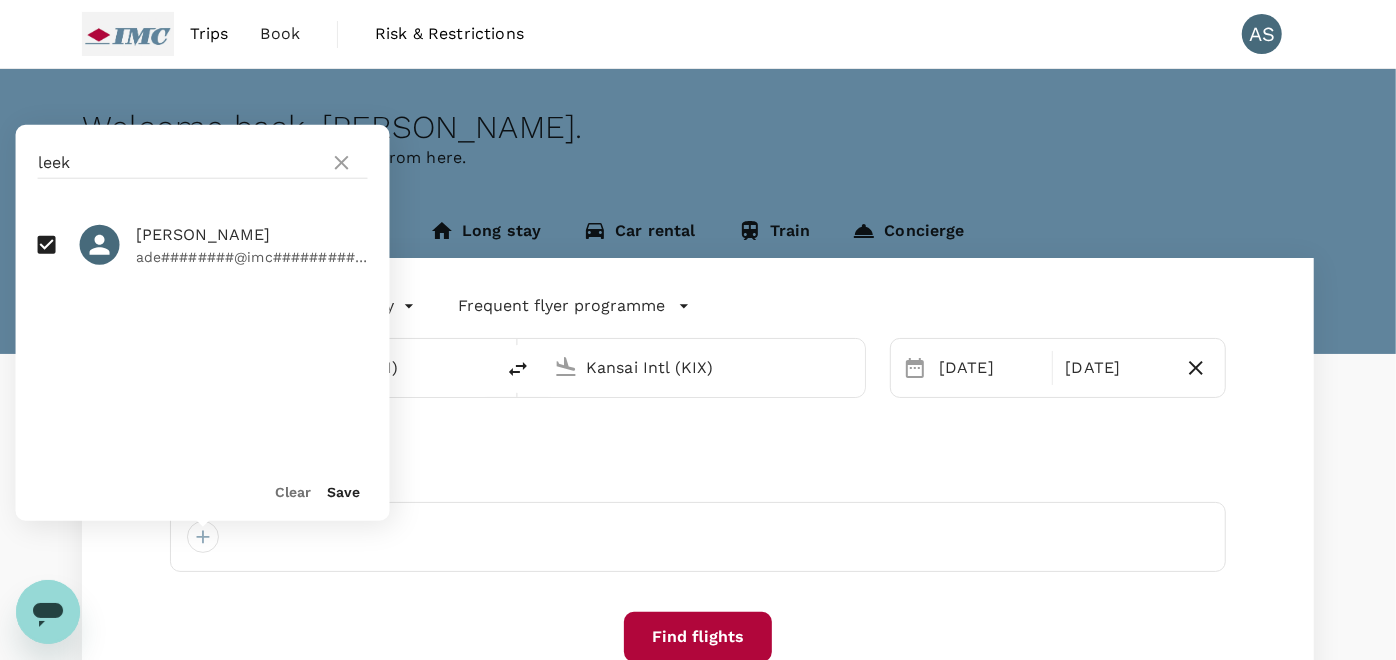 click on "Save" at bounding box center [344, 492] 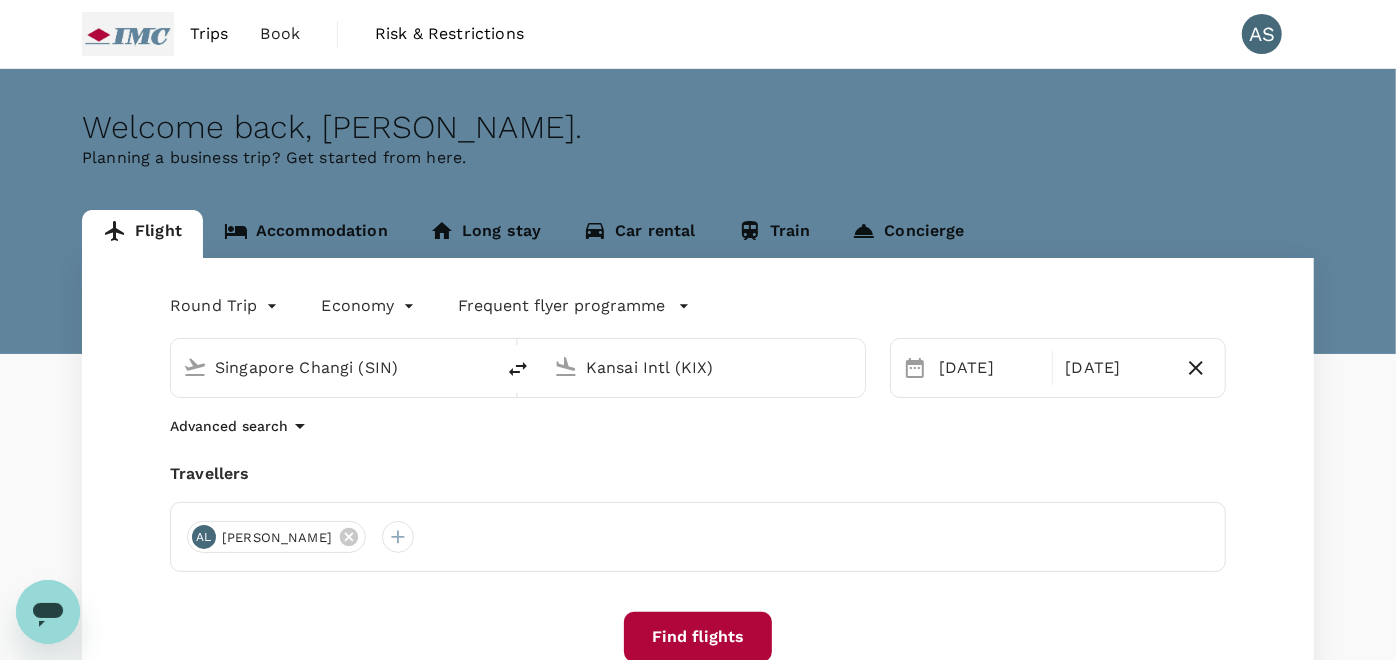 click on "Find flights" at bounding box center (698, 637) 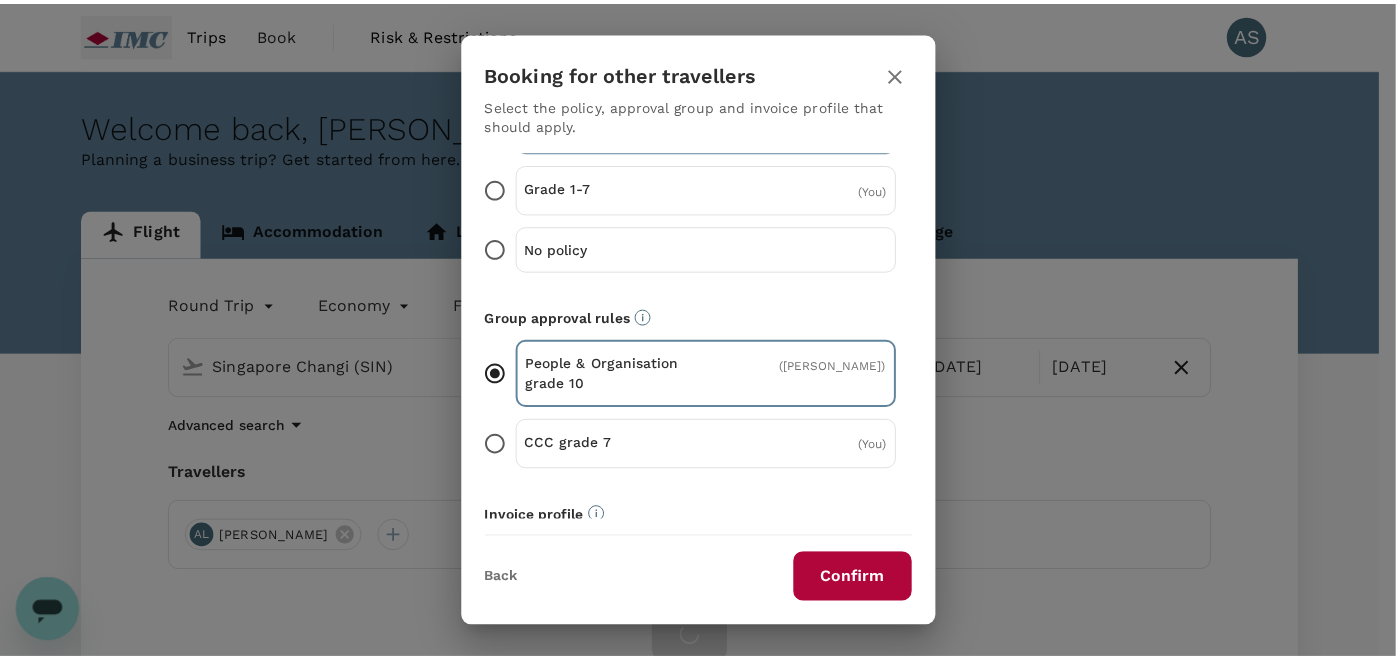 scroll, scrollTop: 182, scrollLeft: 0, axis: vertical 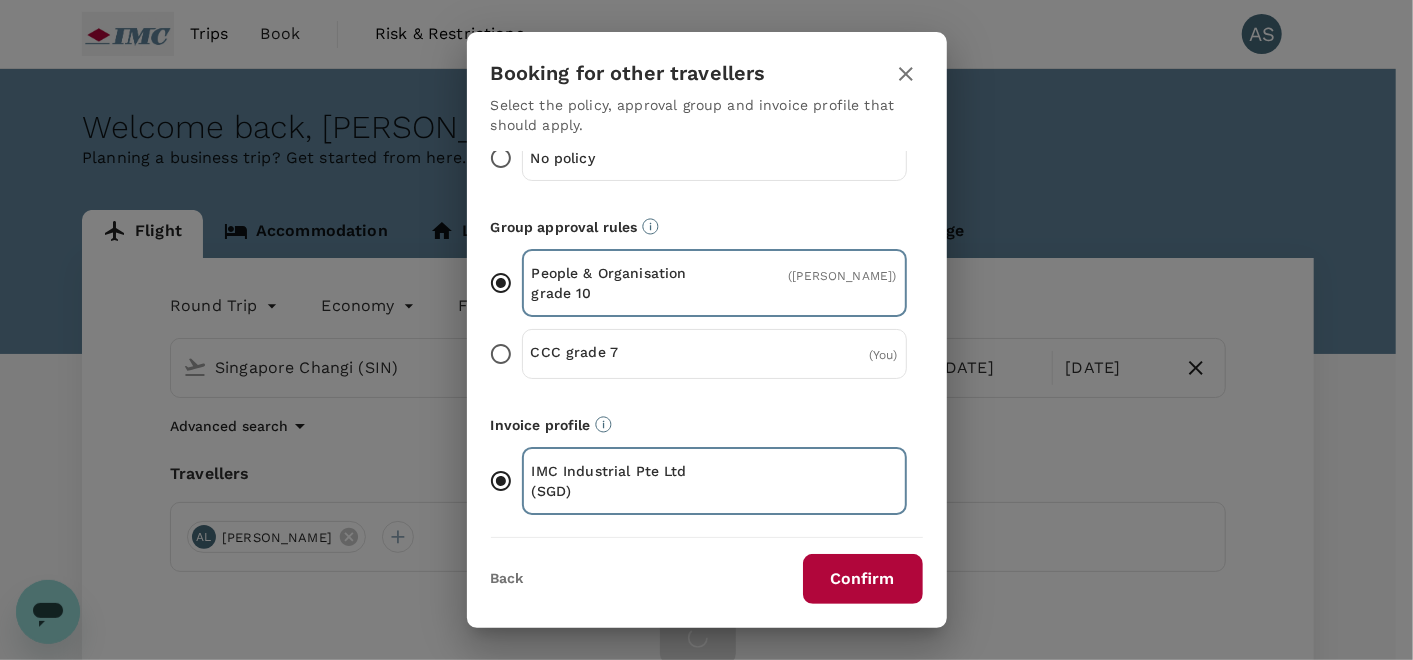 click on "Confirm" at bounding box center (863, 579) 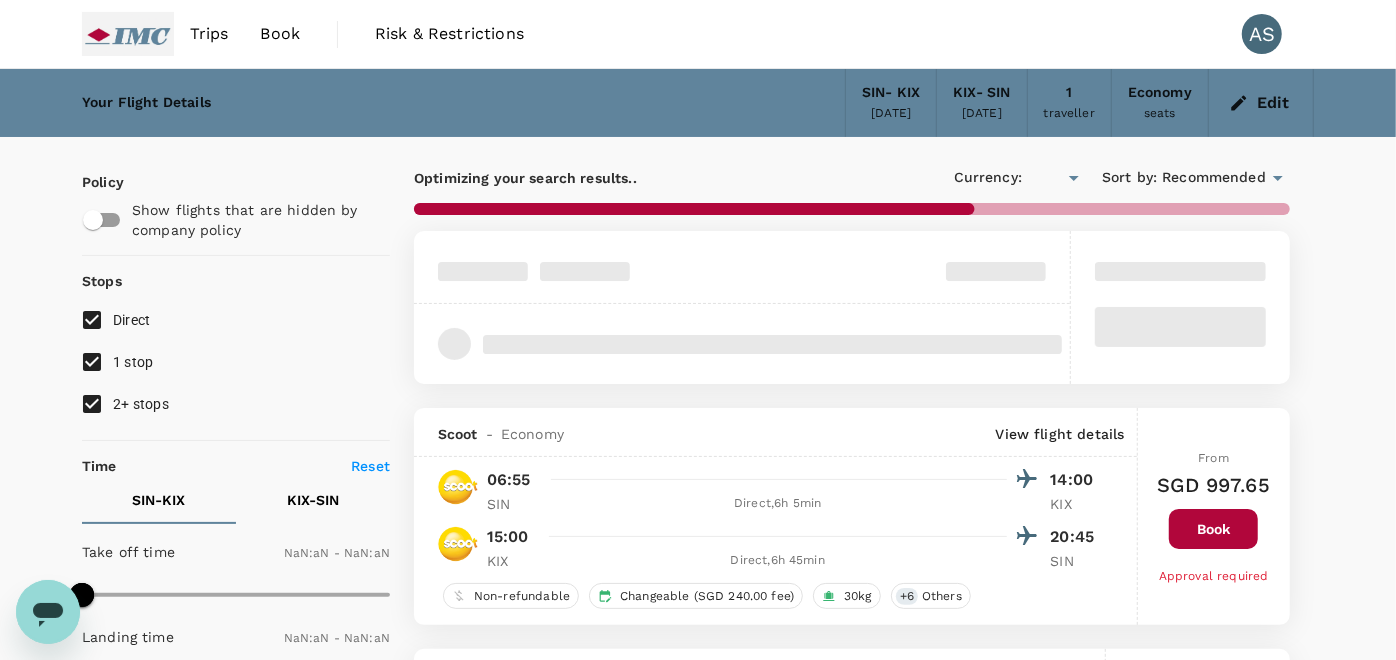 type on "SGD" 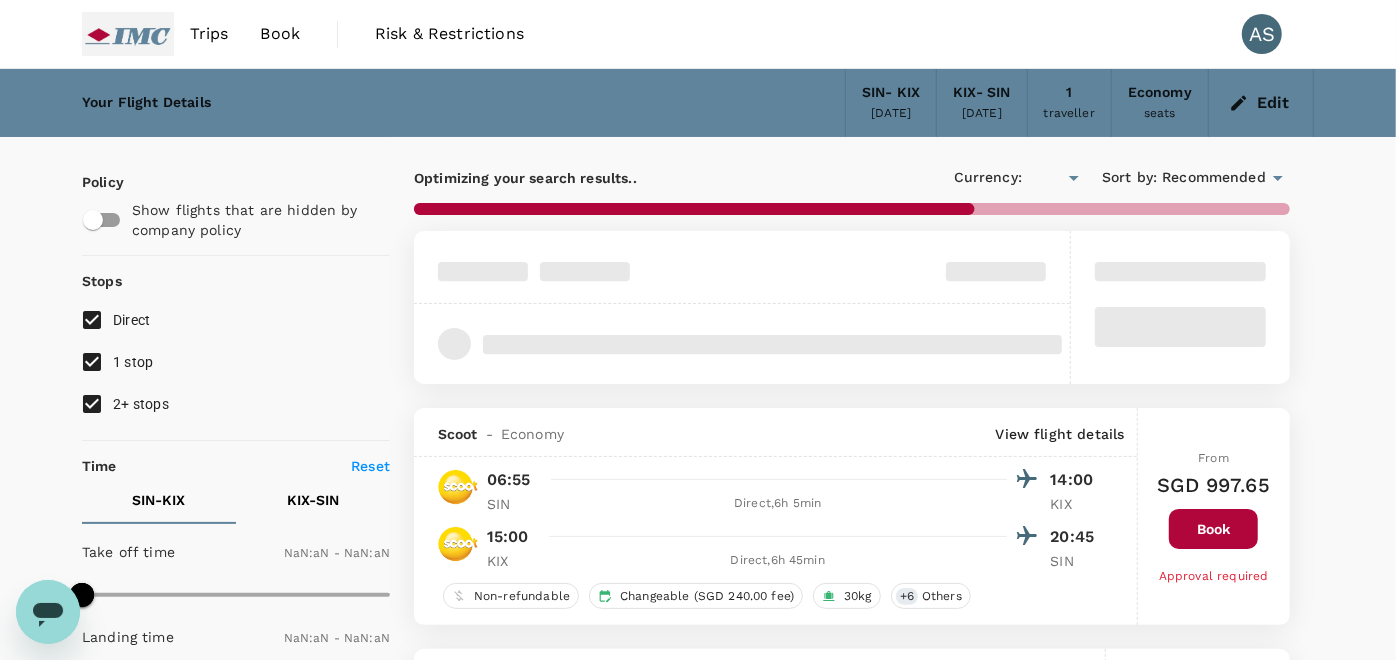 type on "1440" 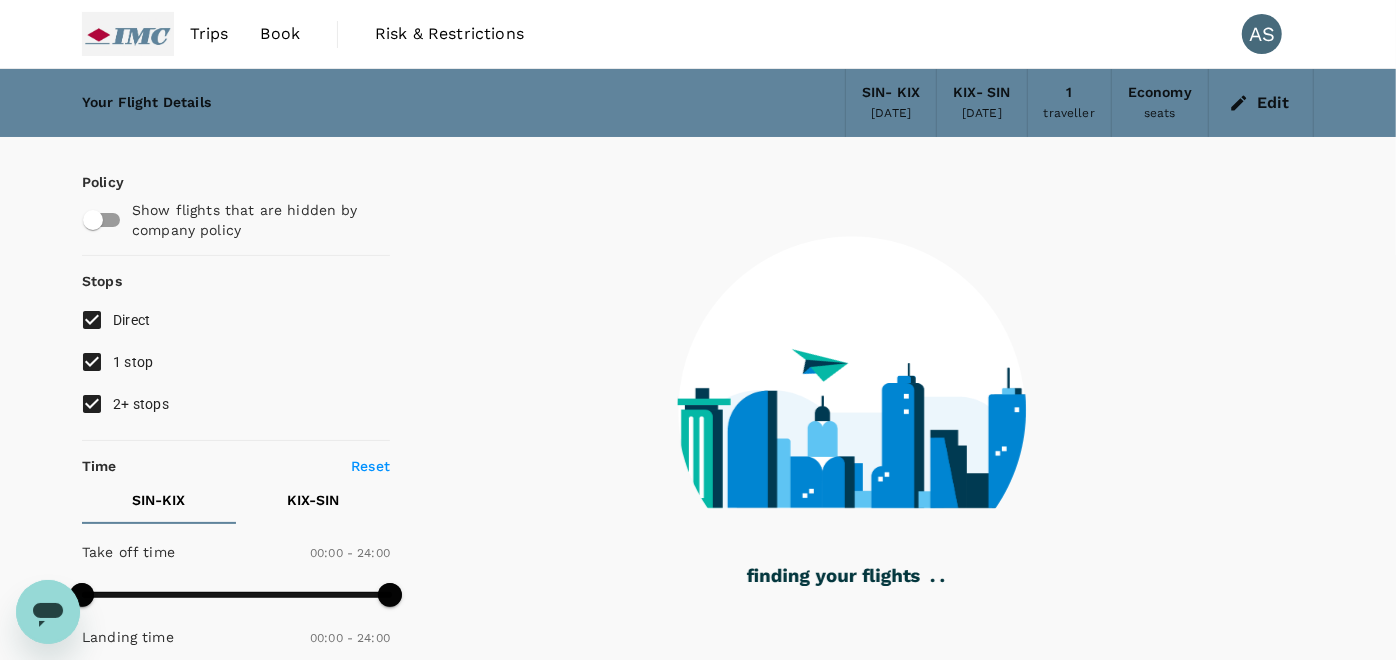 click on "1 stop" at bounding box center (133, 362) 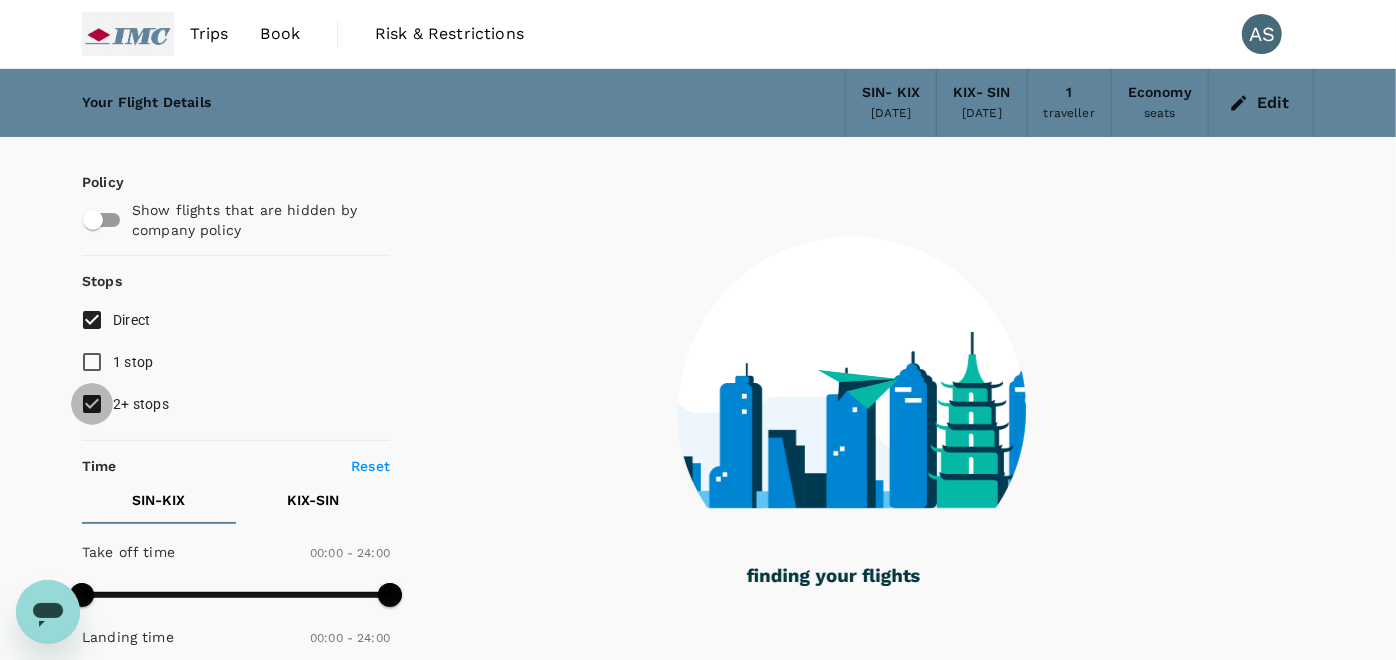 click on "2+ stops" at bounding box center [92, 404] 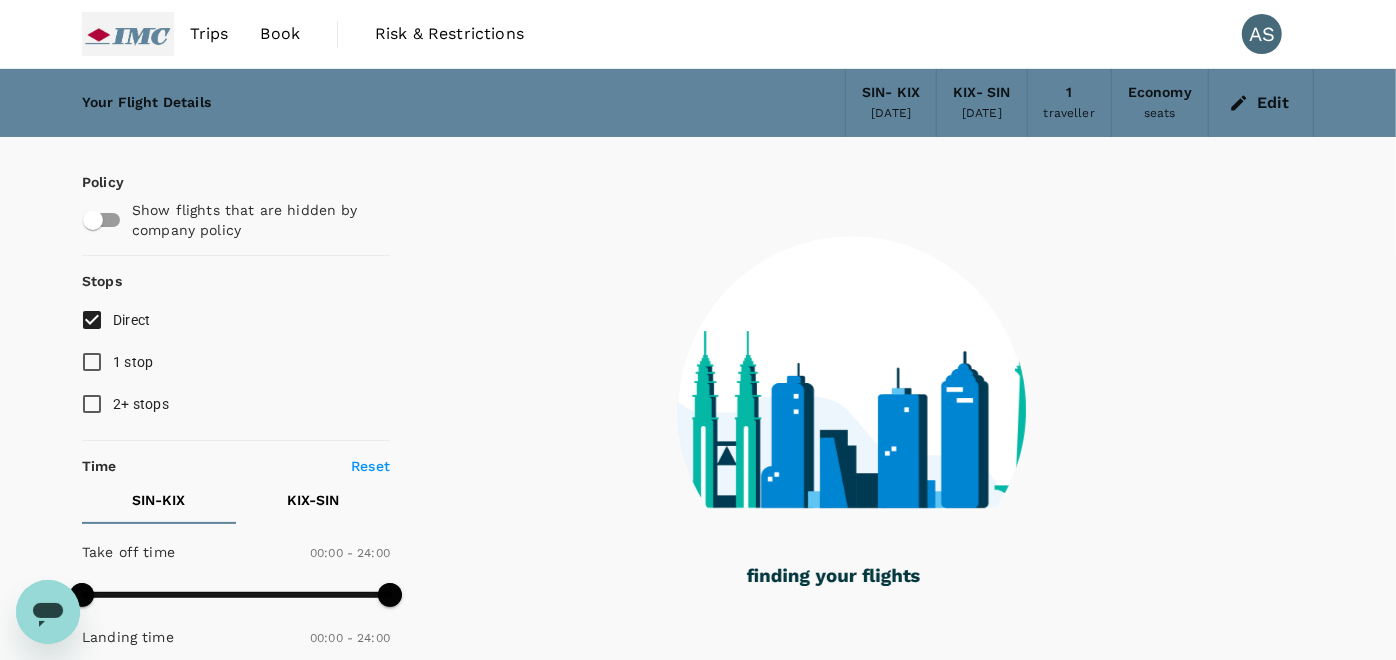 type on "1270" 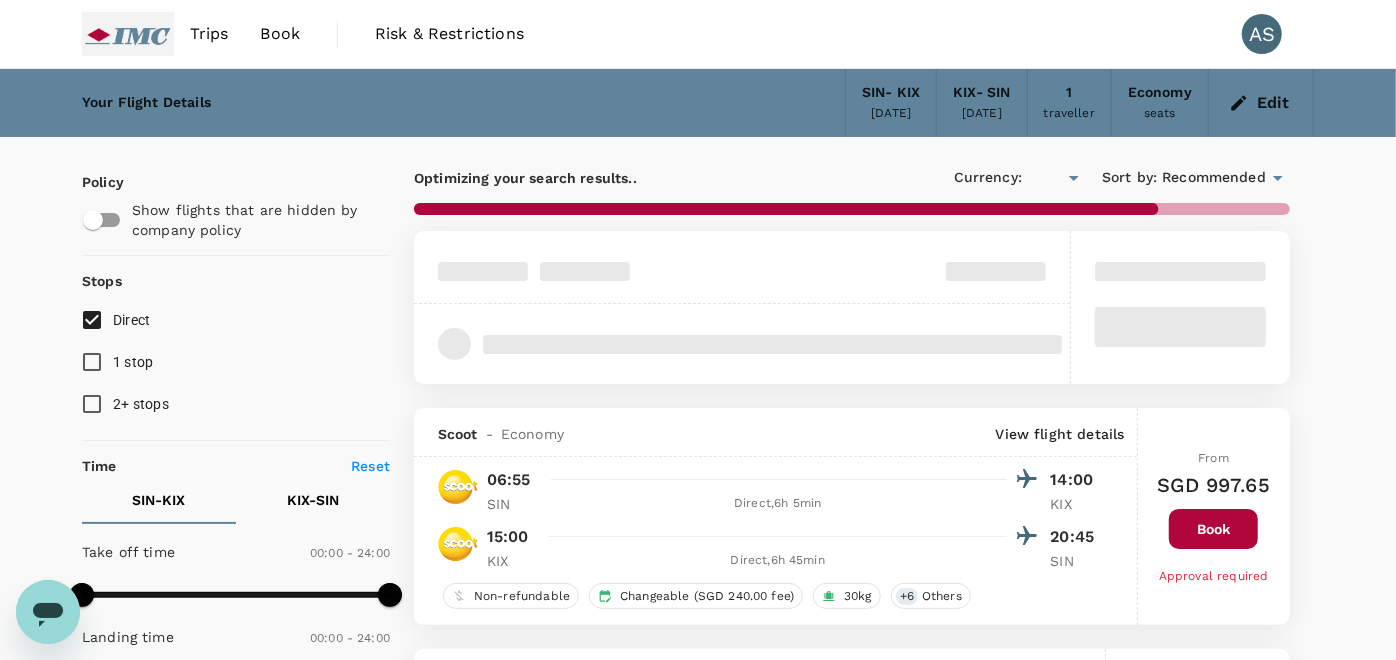 type on "SGD" 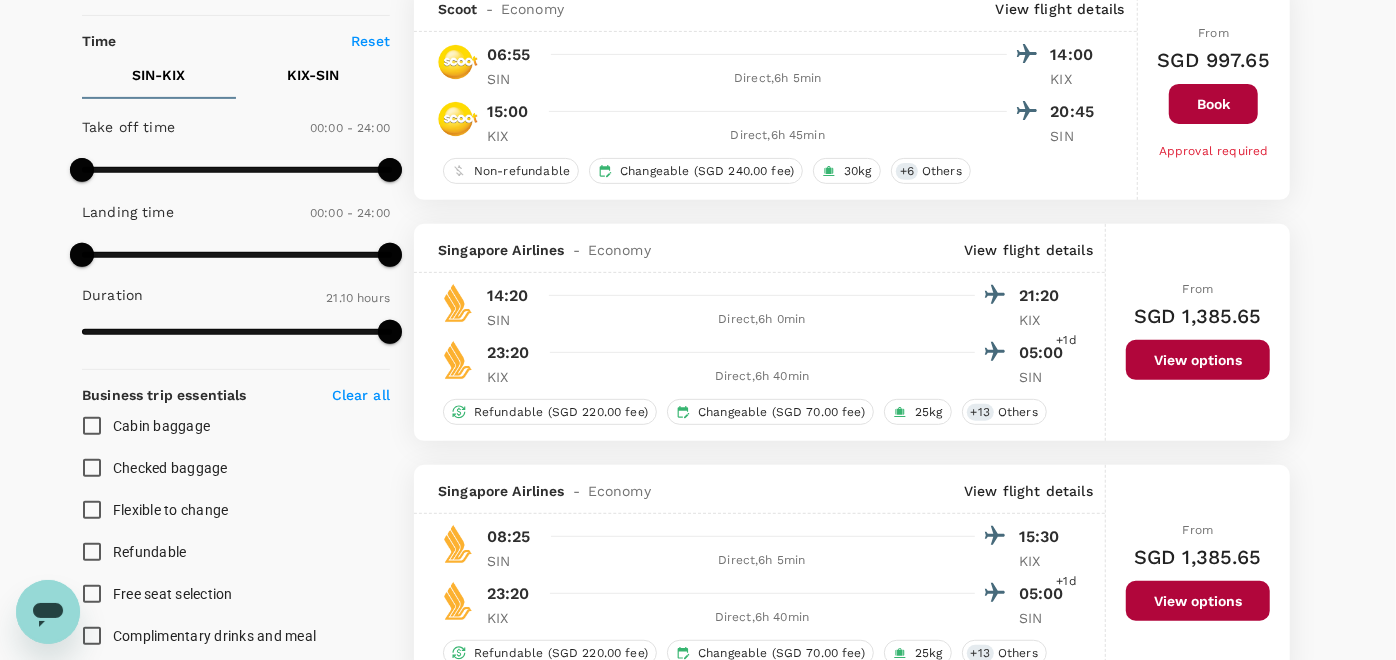 scroll, scrollTop: 444, scrollLeft: 0, axis: vertical 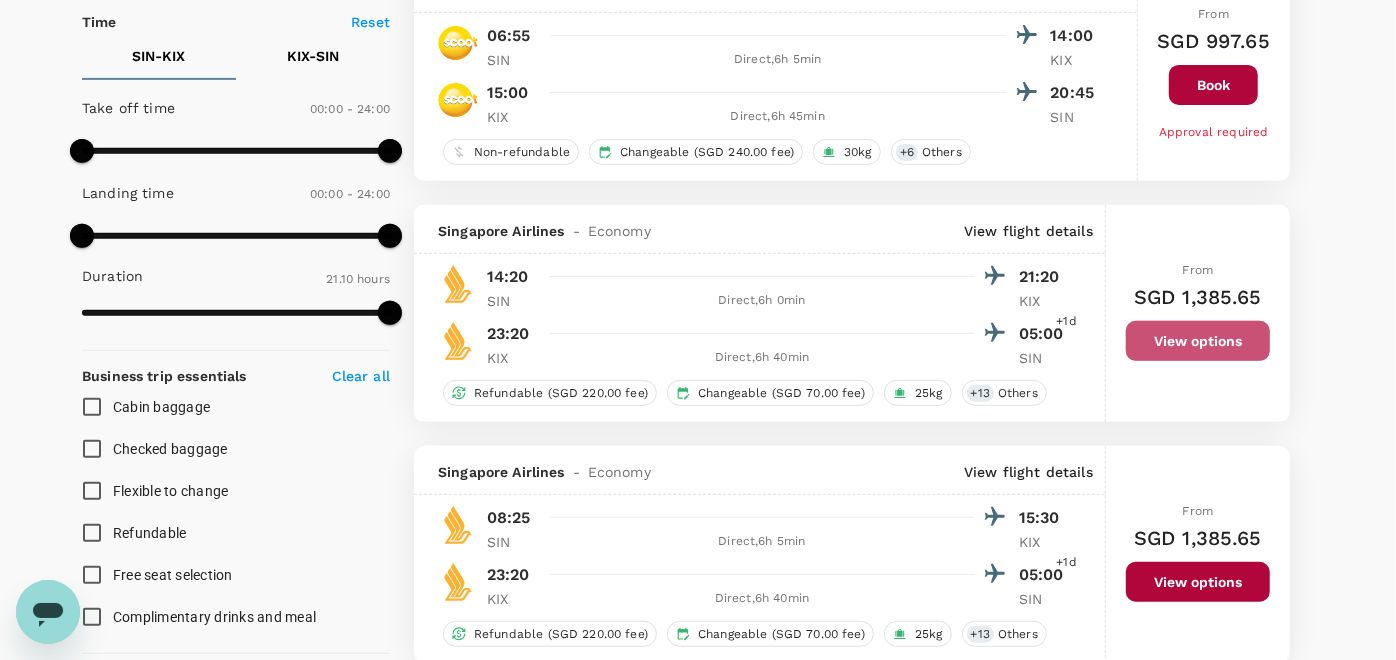 click on "View options" at bounding box center [1198, 341] 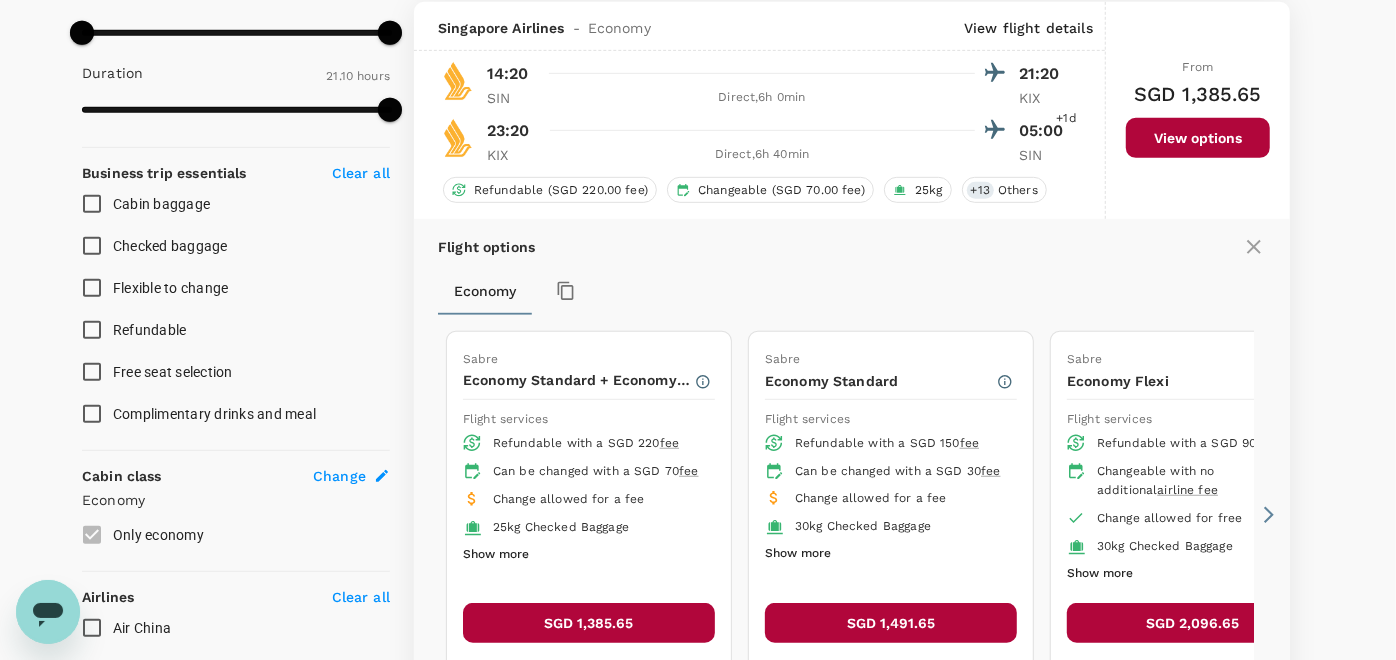 scroll, scrollTop: 648, scrollLeft: 0, axis: vertical 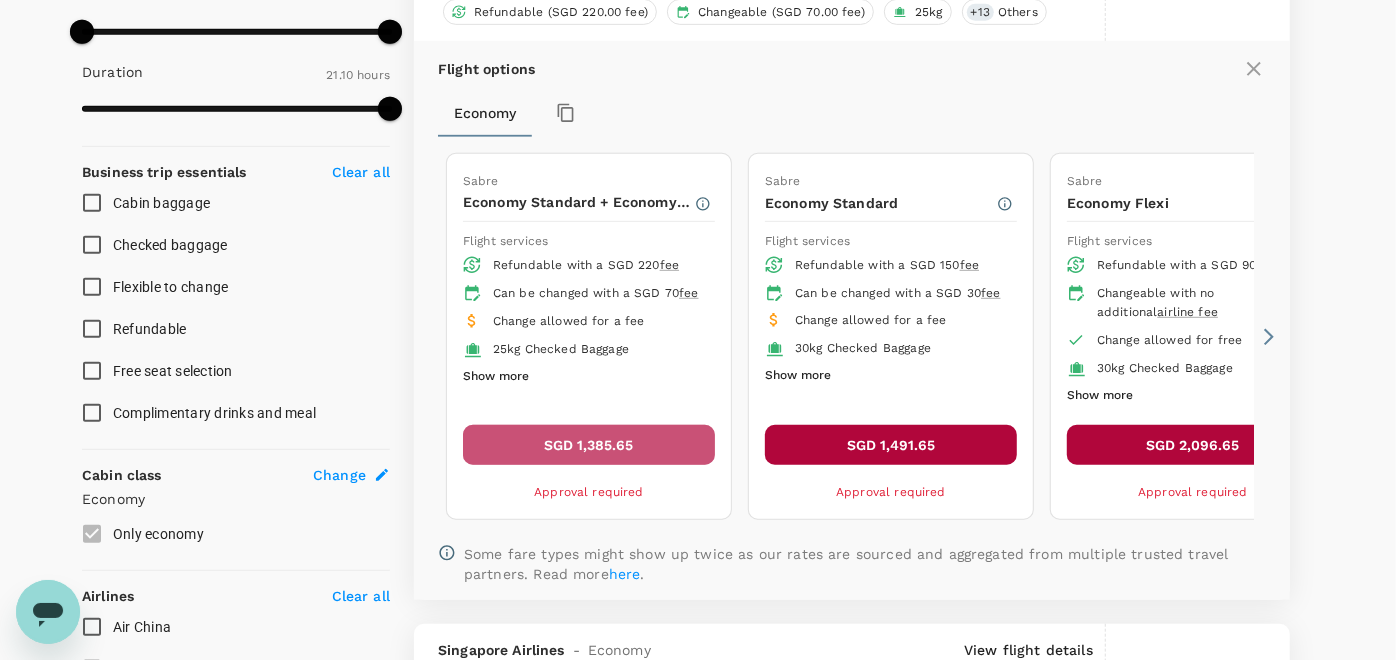 click on "SGD 1,385.65" at bounding box center [589, 445] 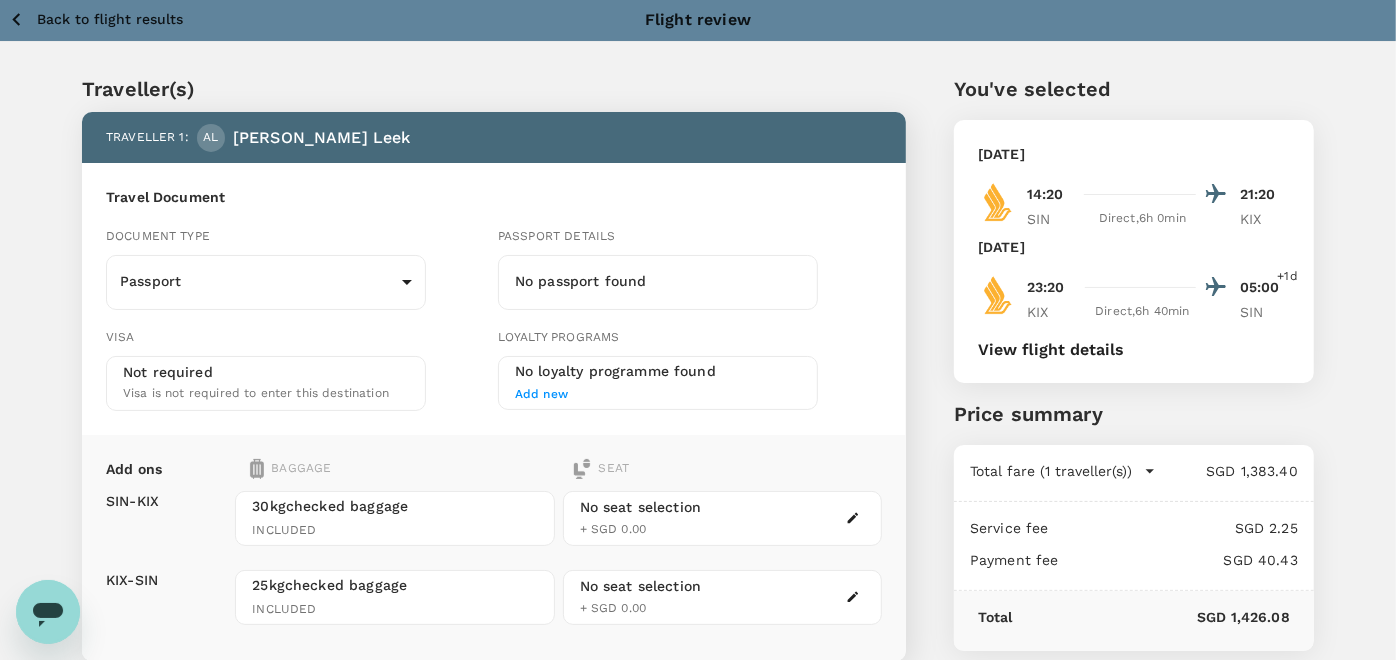 scroll, scrollTop: 0, scrollLeft: 0, axis: both 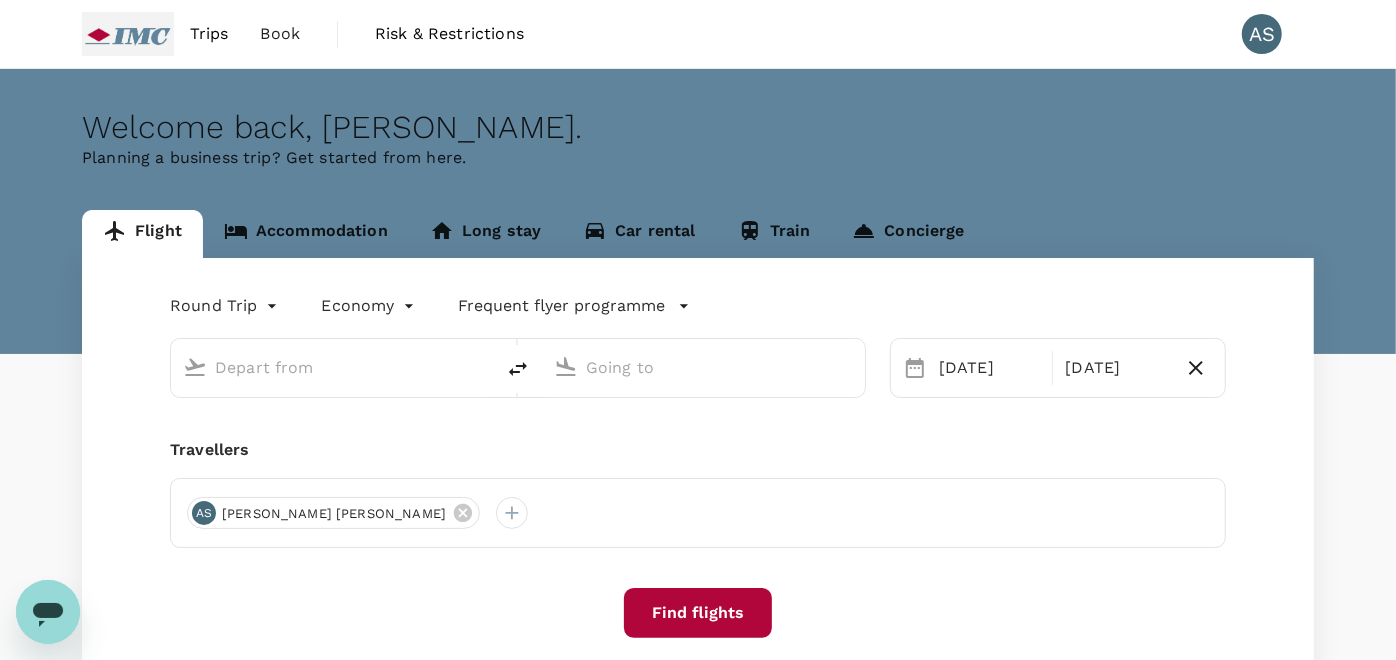 type on "Singapore Changi (SIN)" 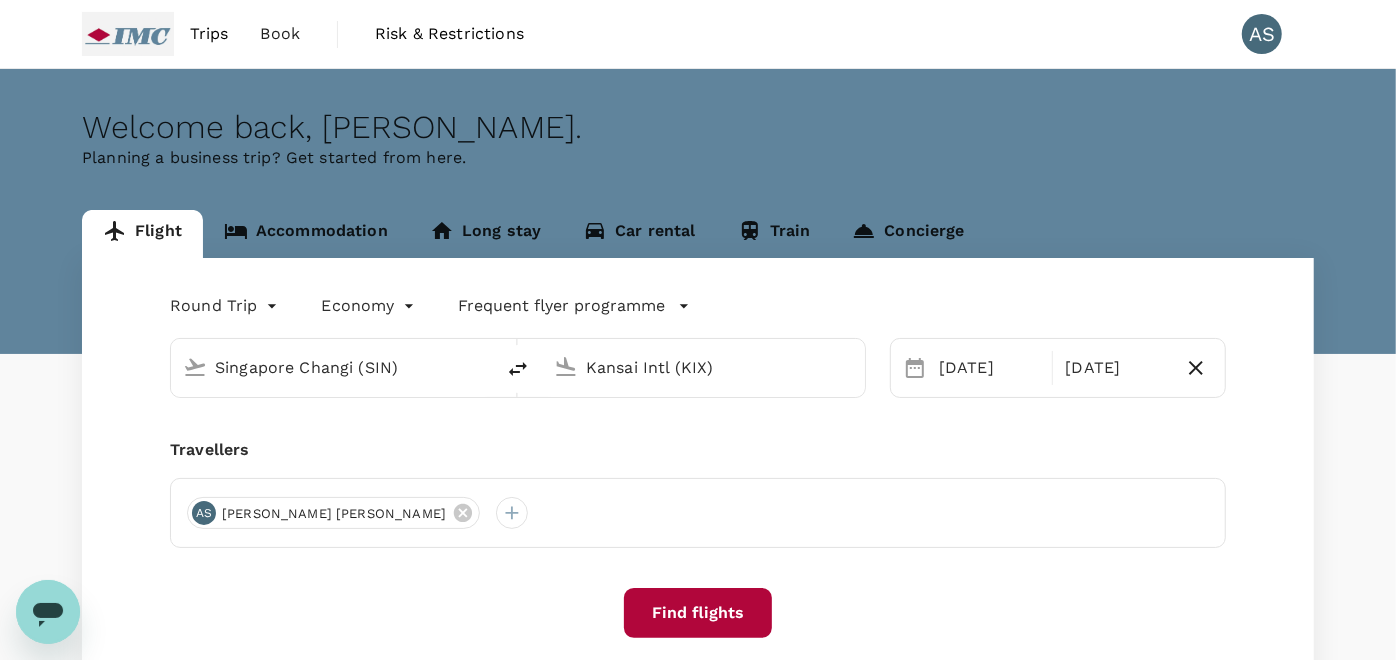 type 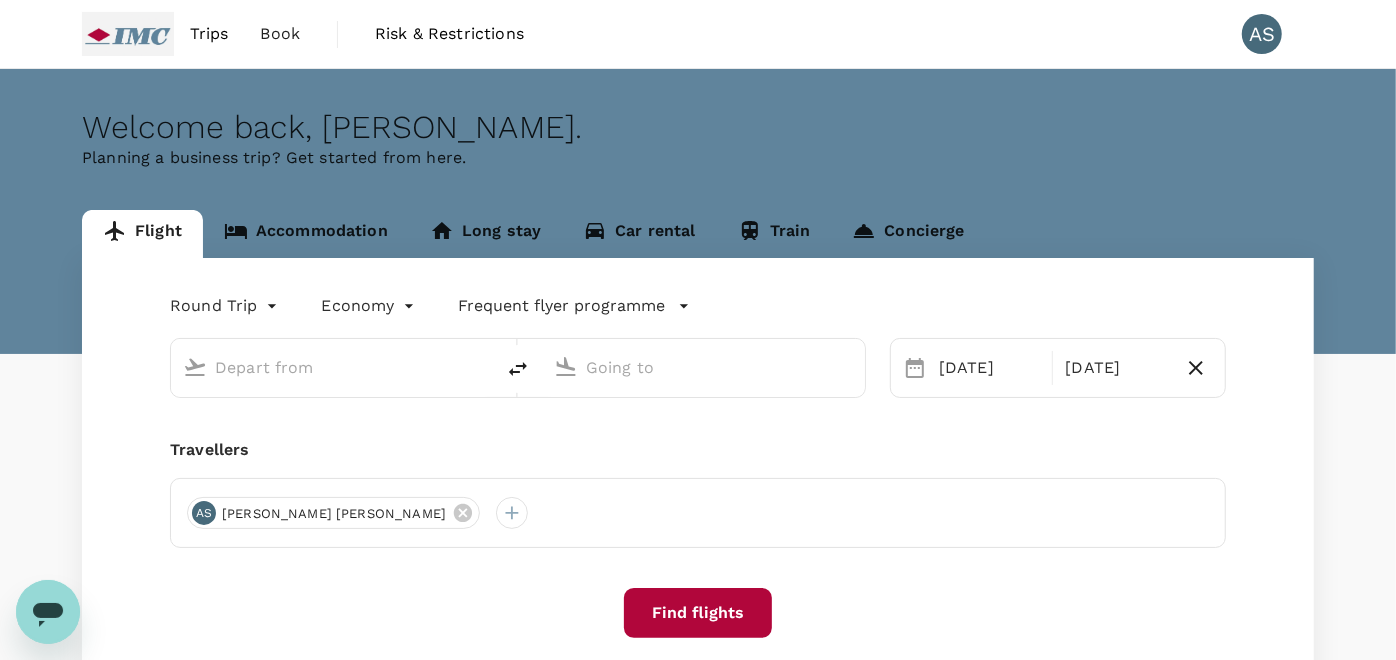 type on "Singapore Changi (SIN)" 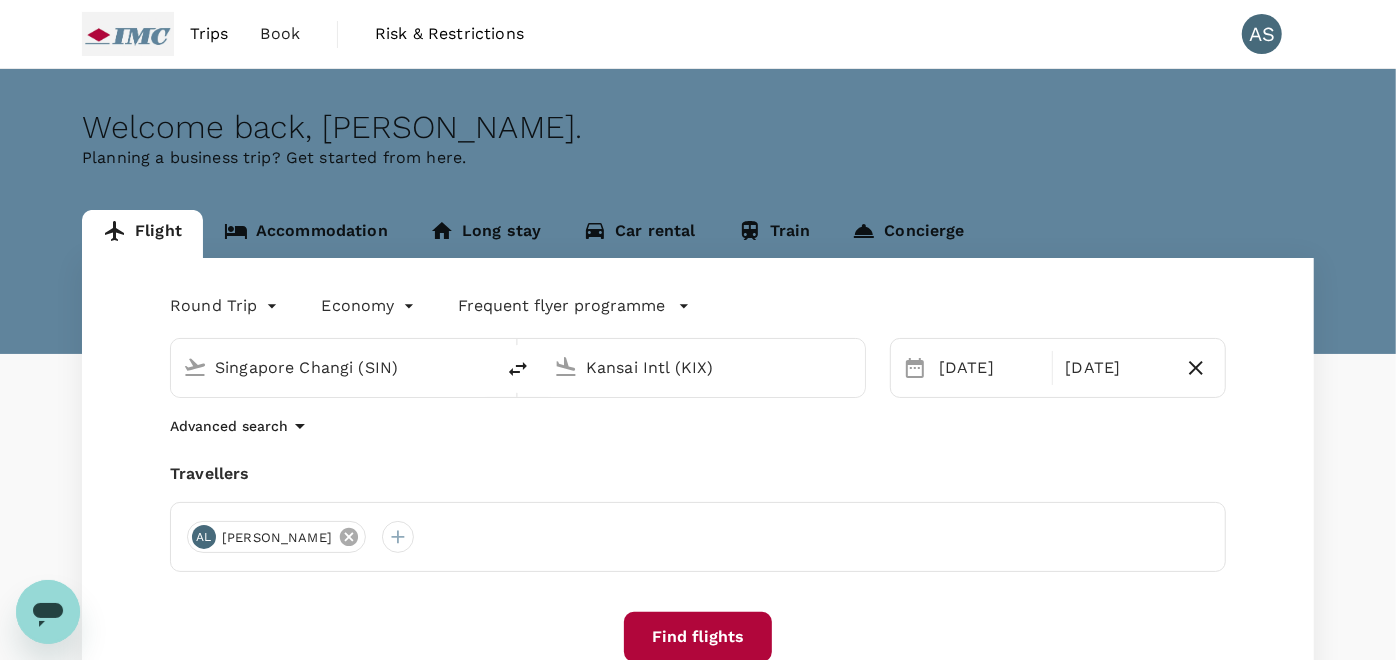 click 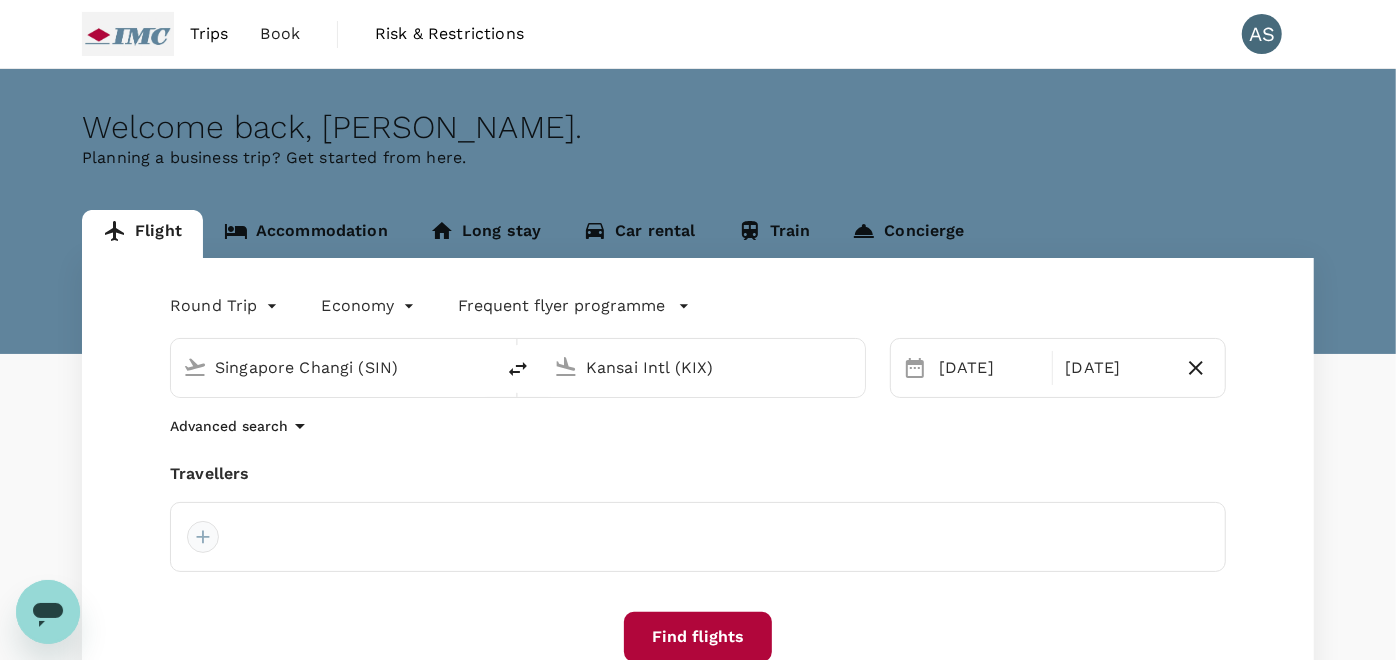 click at bounding box center (203, 537) 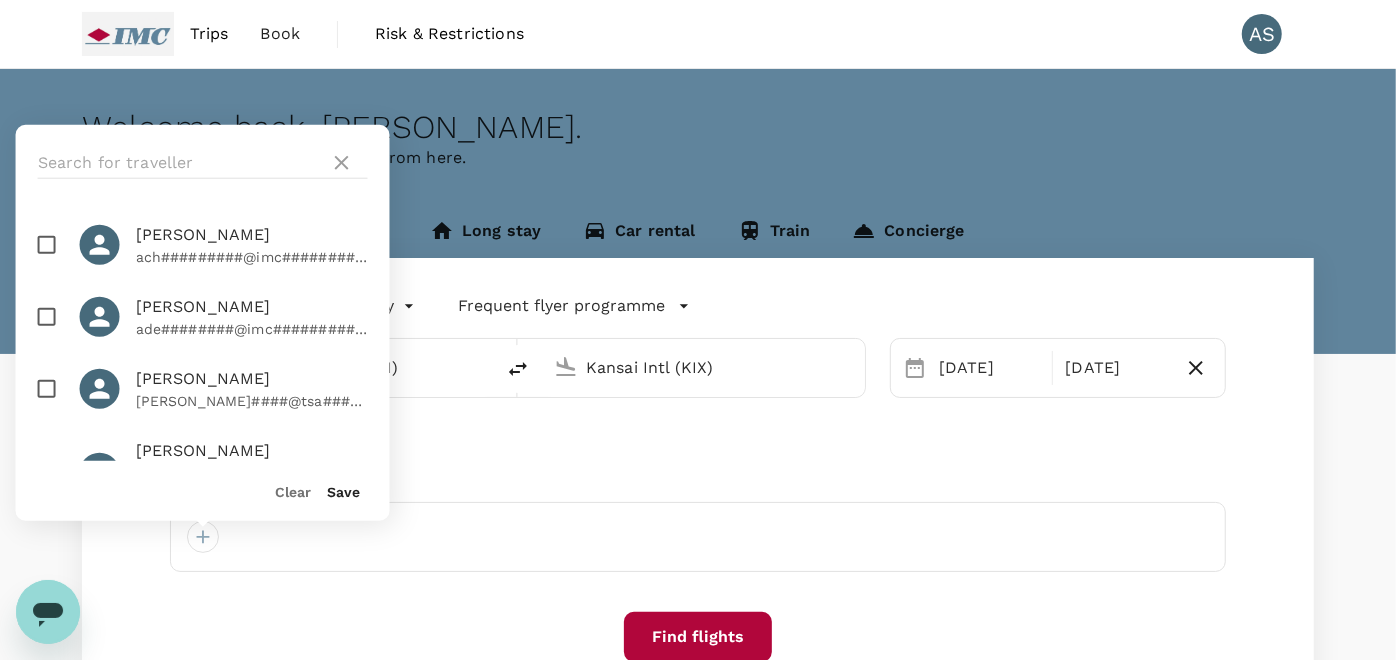 click at bounding box center (47, 245) 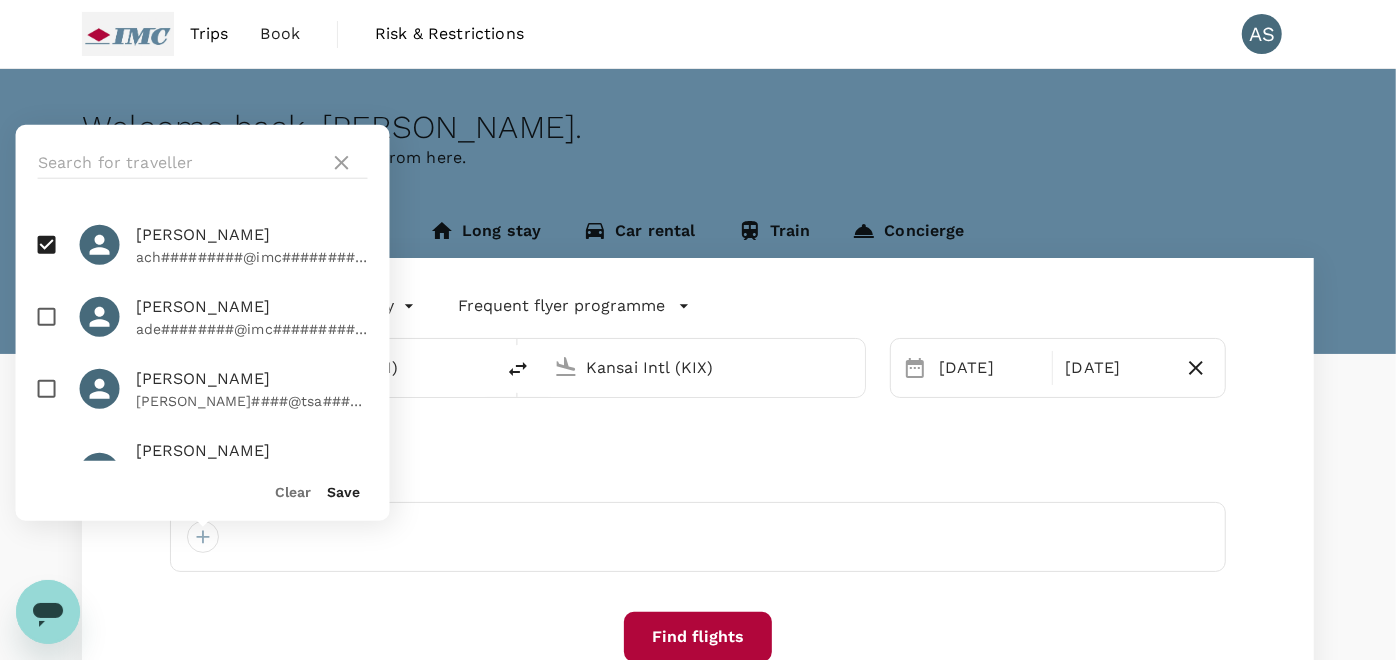 click on "Save" at bounding box center [336, 483] 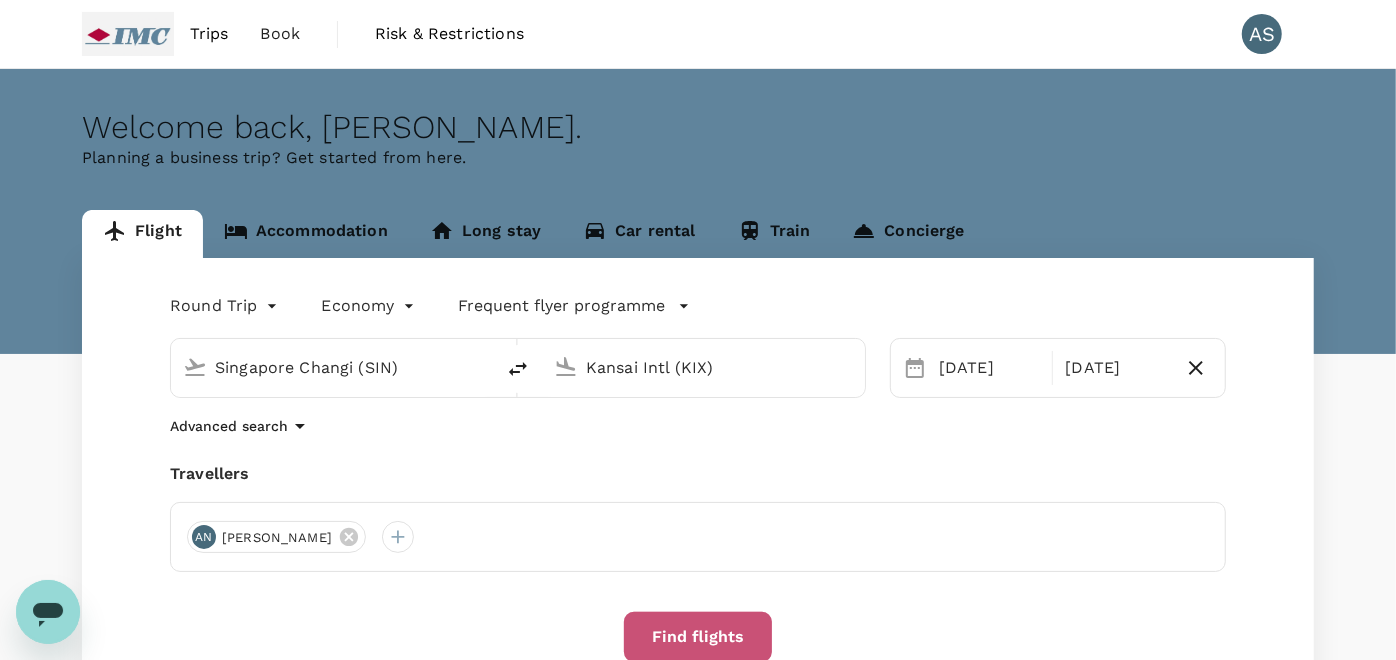 click on "Find flights" at bounding box center [698, 637] 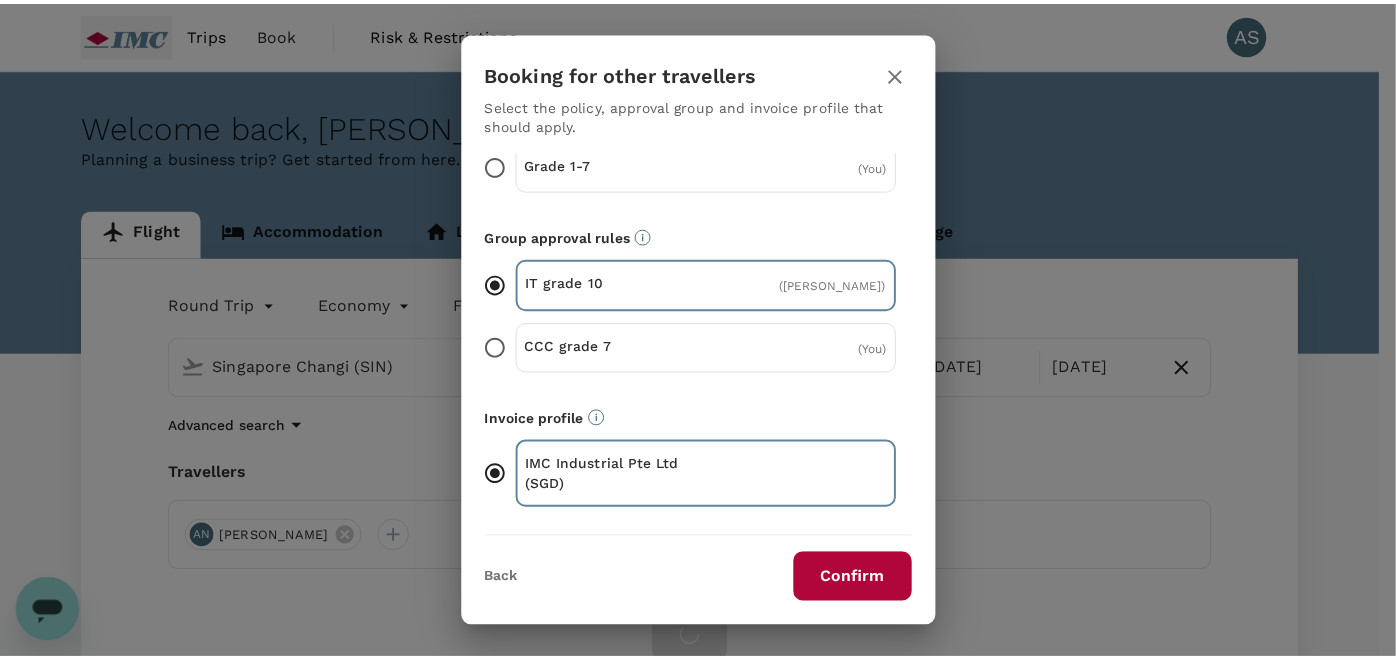 scroll, scrollTop: 156, scrollLeft: 0, axis: vertical 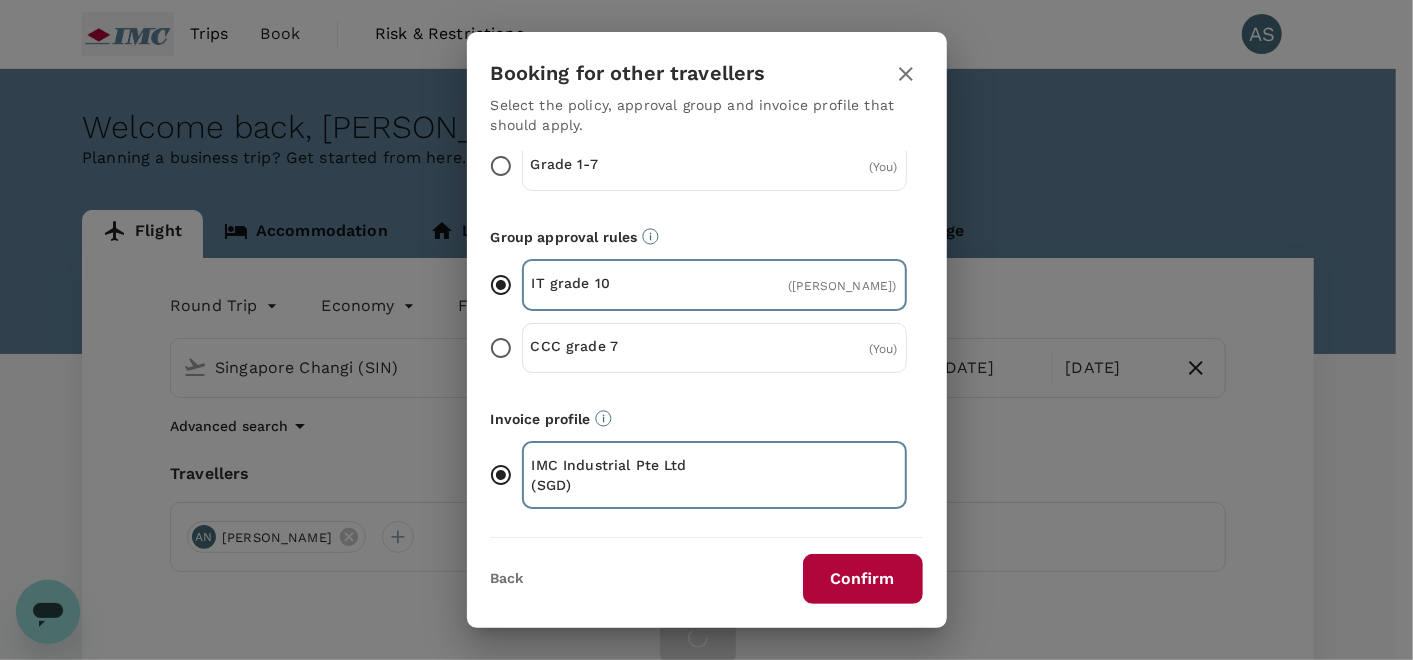 click on "Confirm" at bounding box center [863, 579] 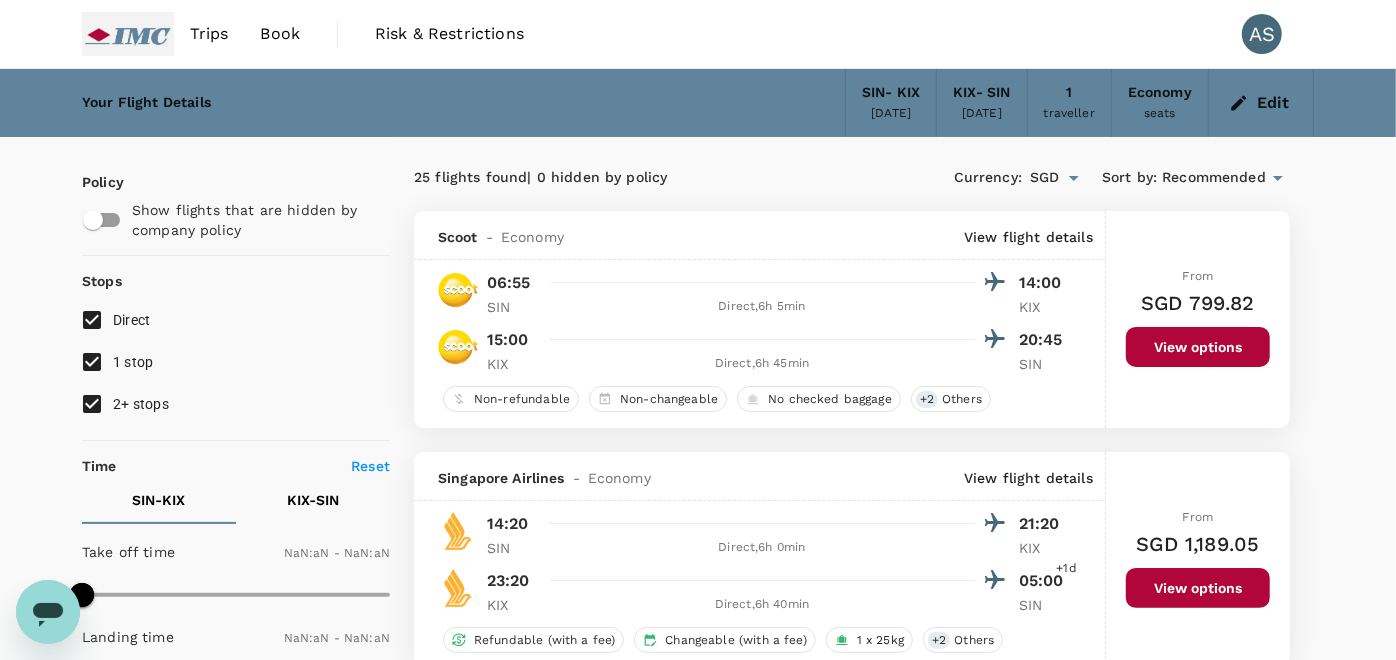 type on "1440" 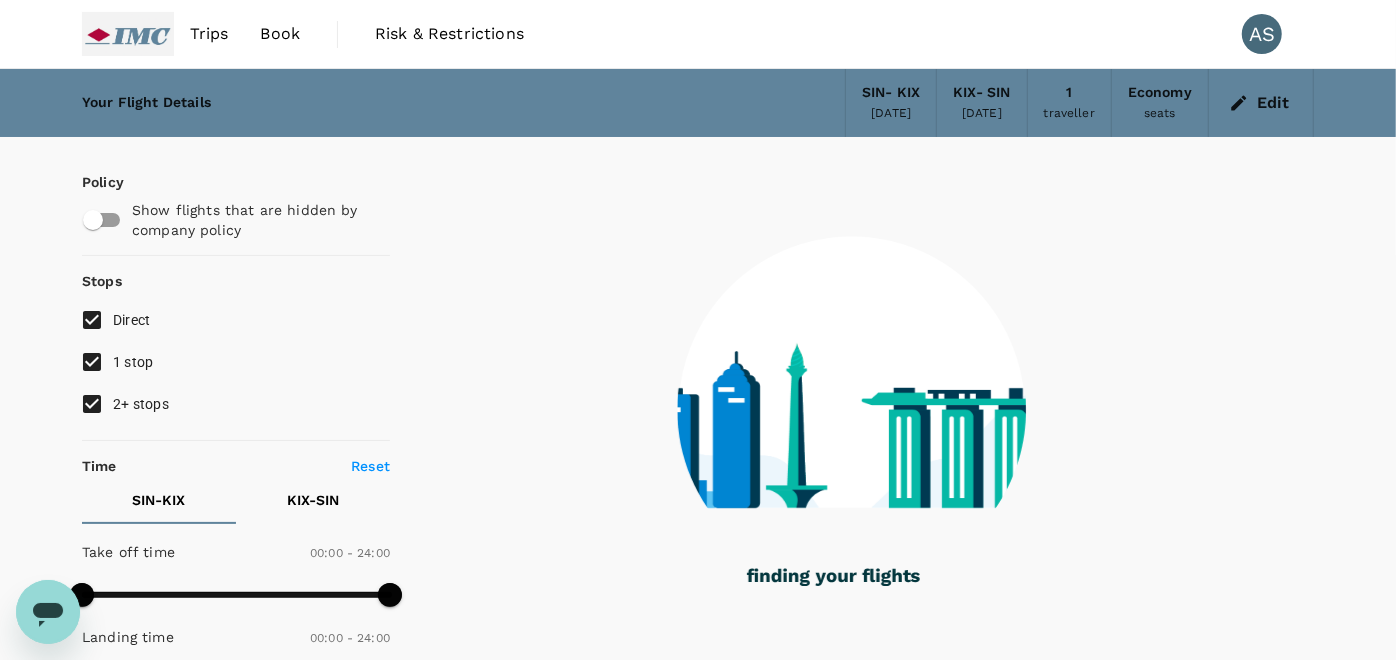 type on "1175" 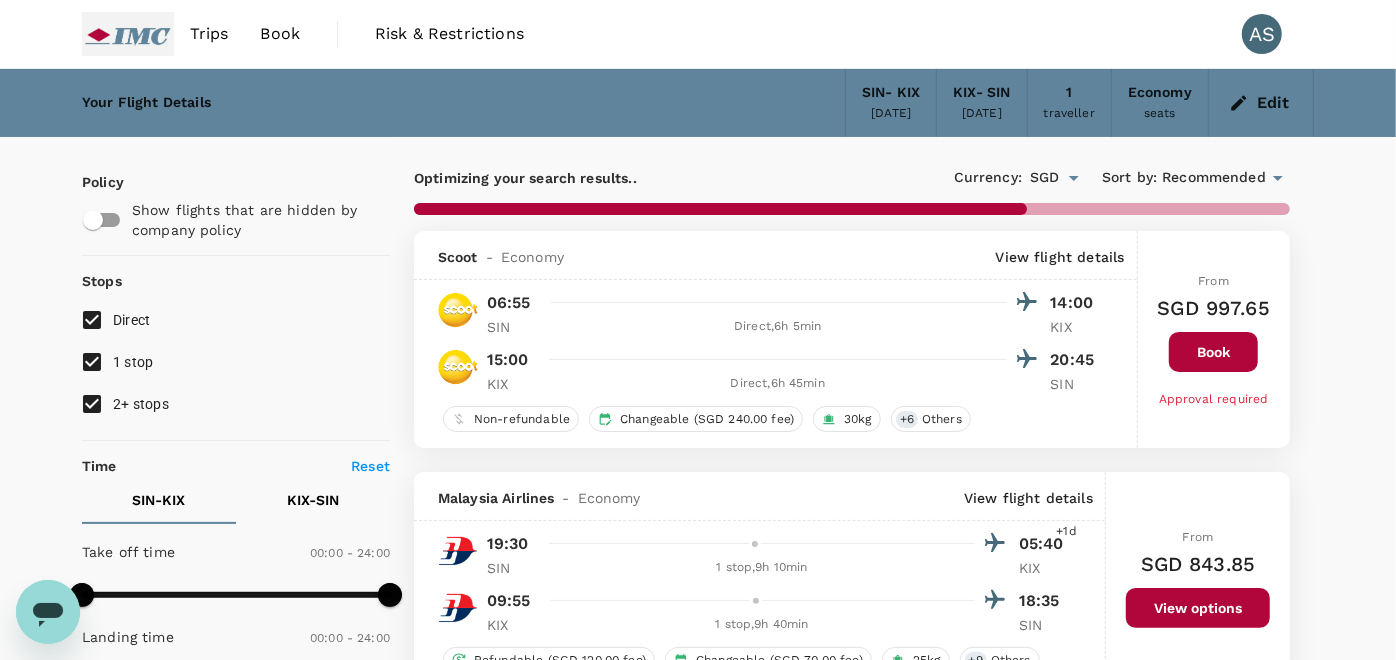 click on "1 stop" at bounding box center (133, 362) 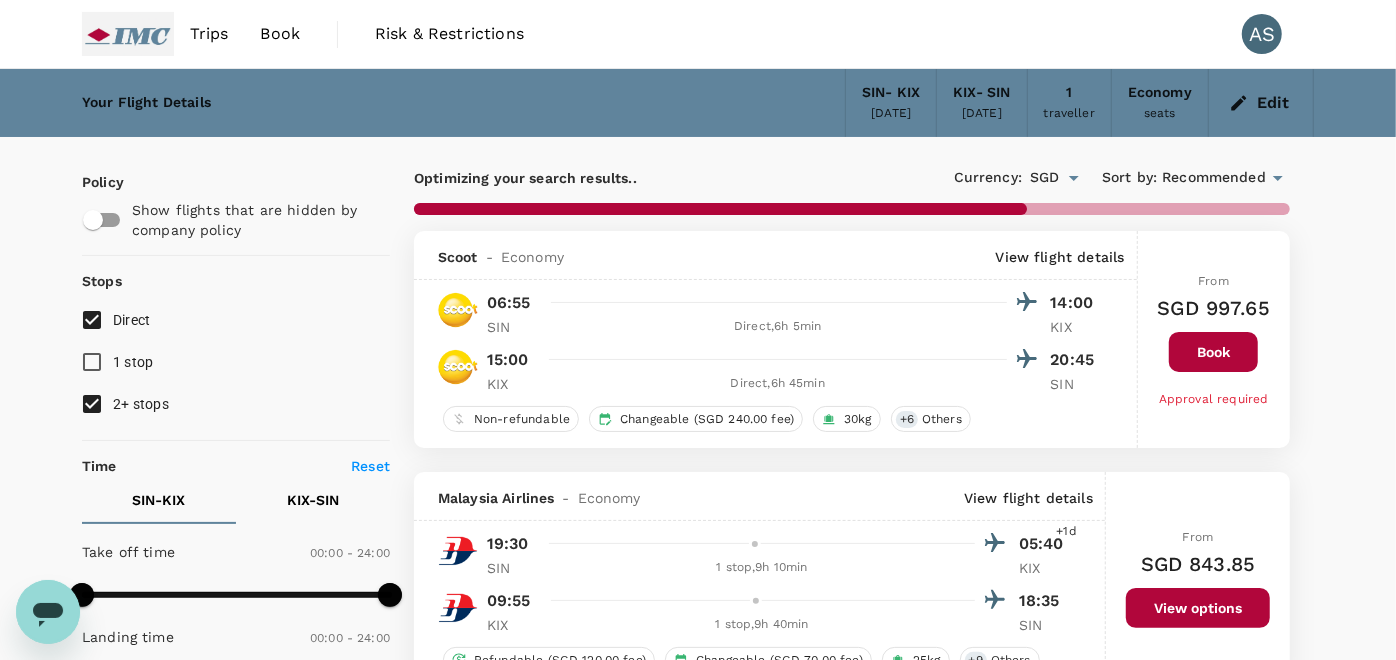 click on "2+ stops" at bounding box center (141, 404) 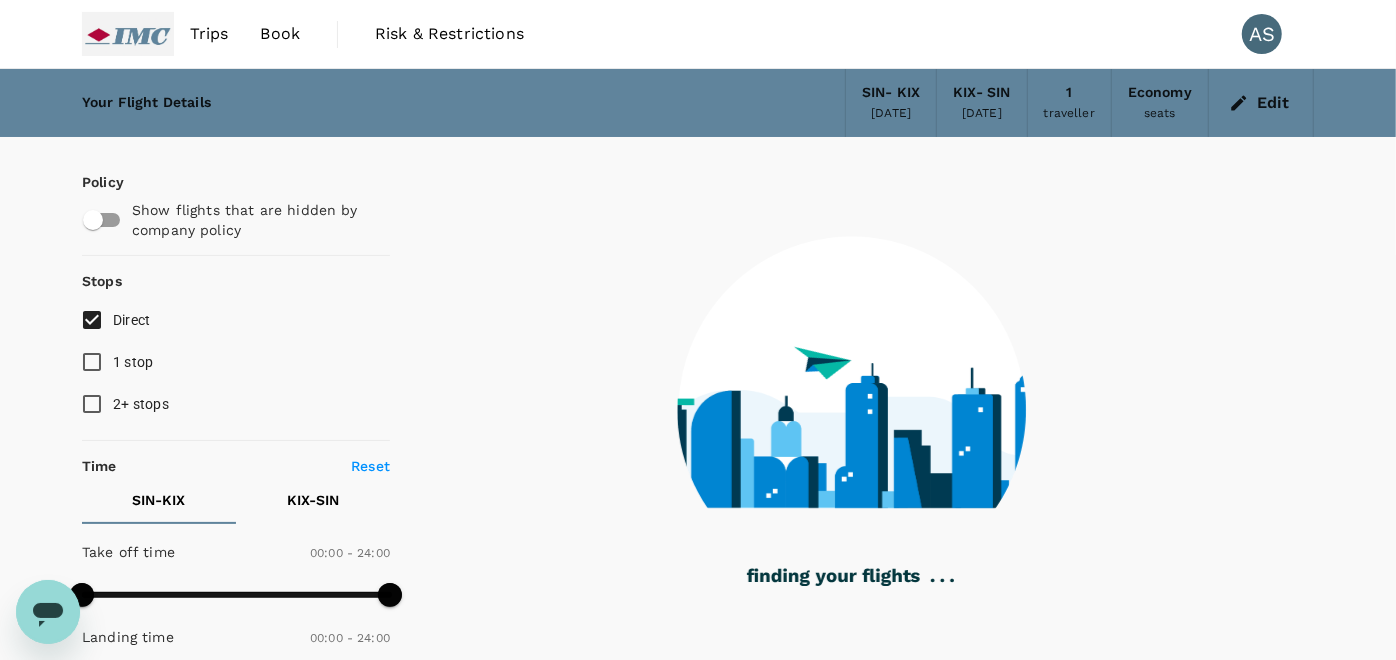 type on "1340" 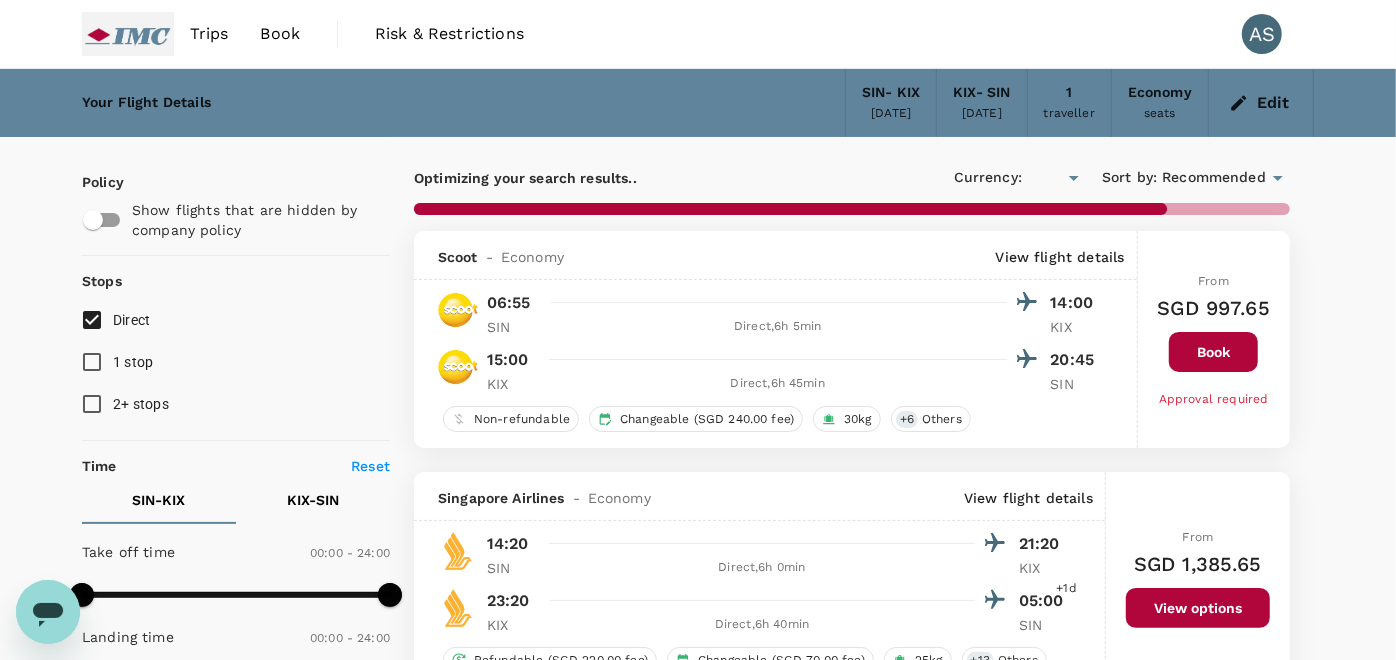 type on "SGD" 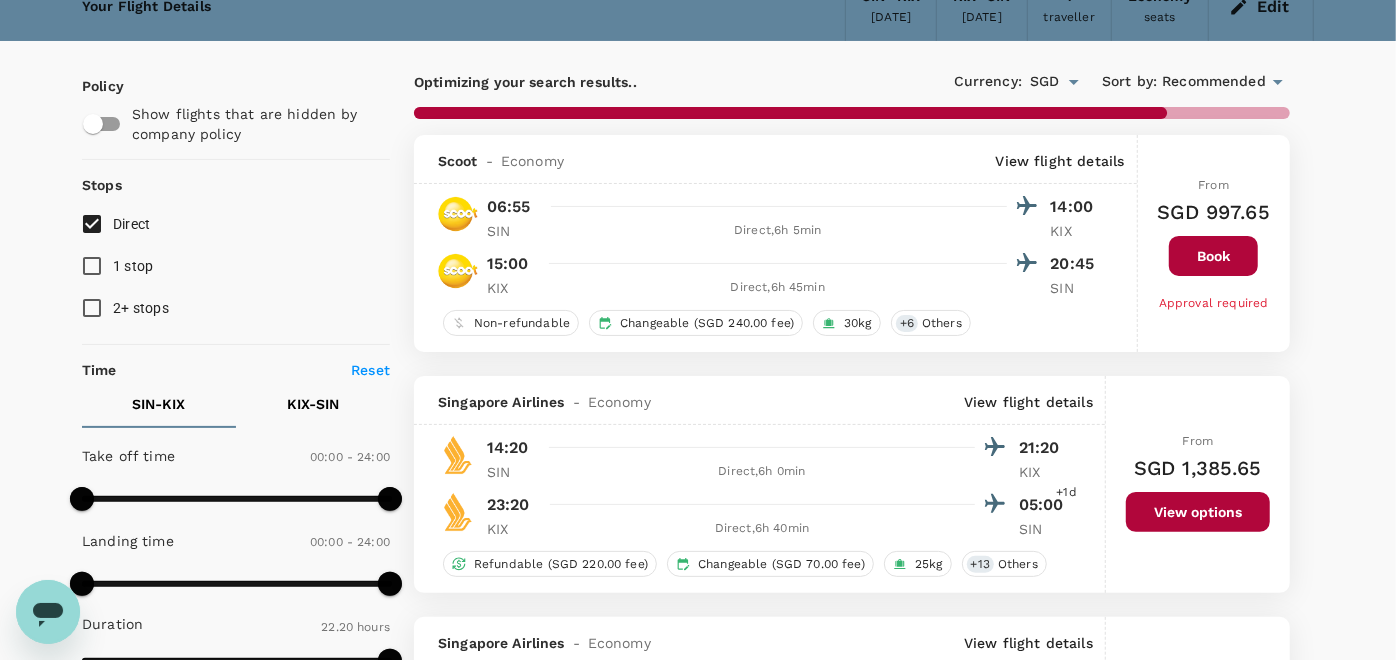 scroll, scrollTop: 222, scrollLeft: 0, axis: vertical 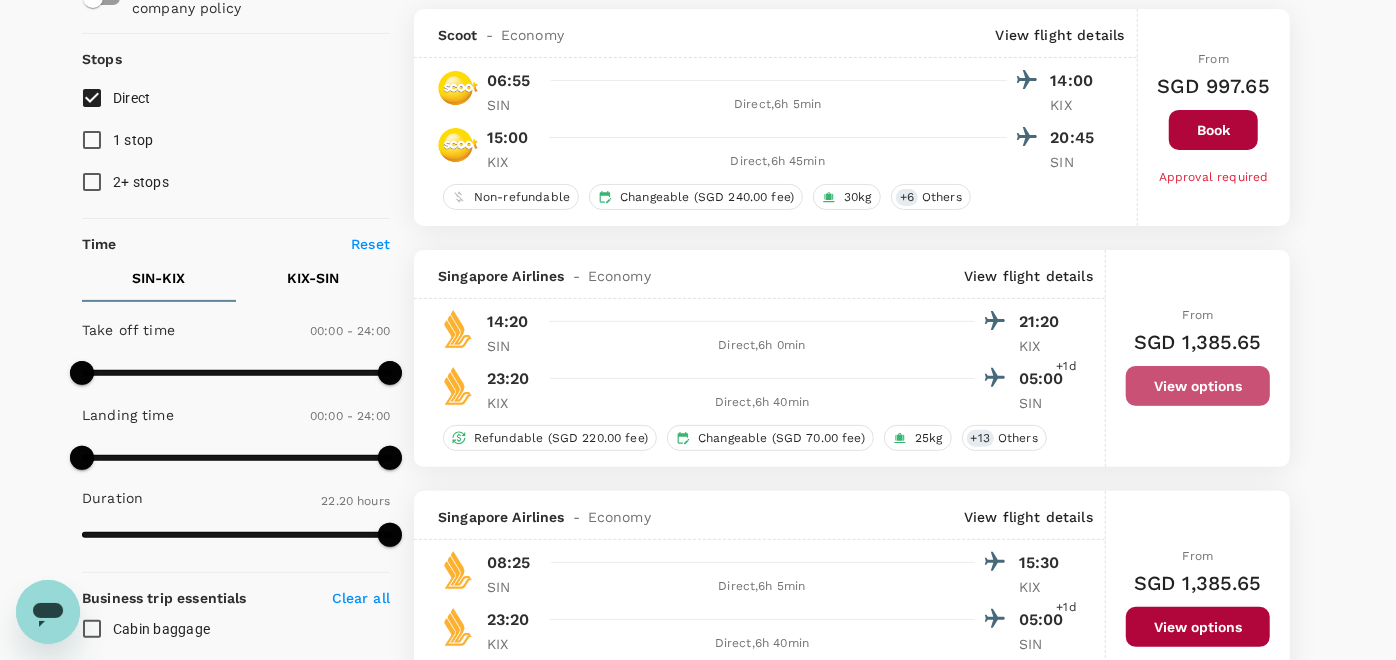 click on "View options" at bounding box center [1198, 386] 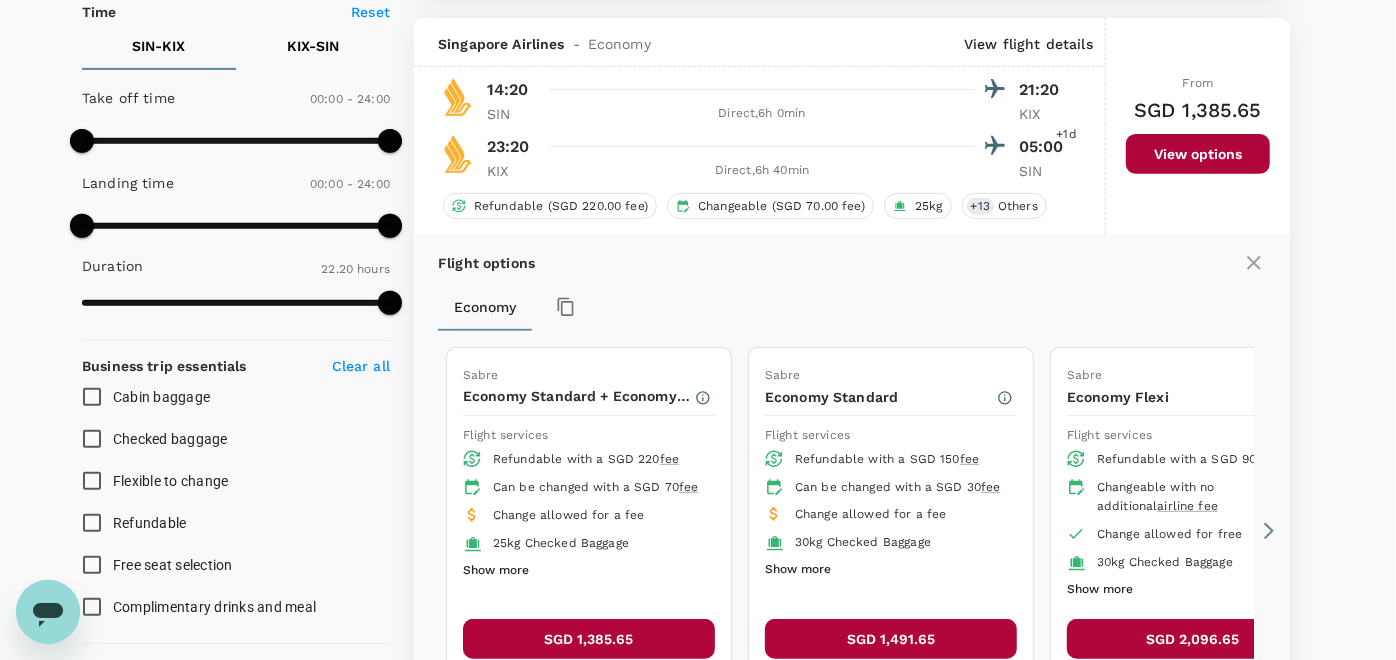 scroll, scrollTop: 471, scrollLeft: 0, axis: vertical 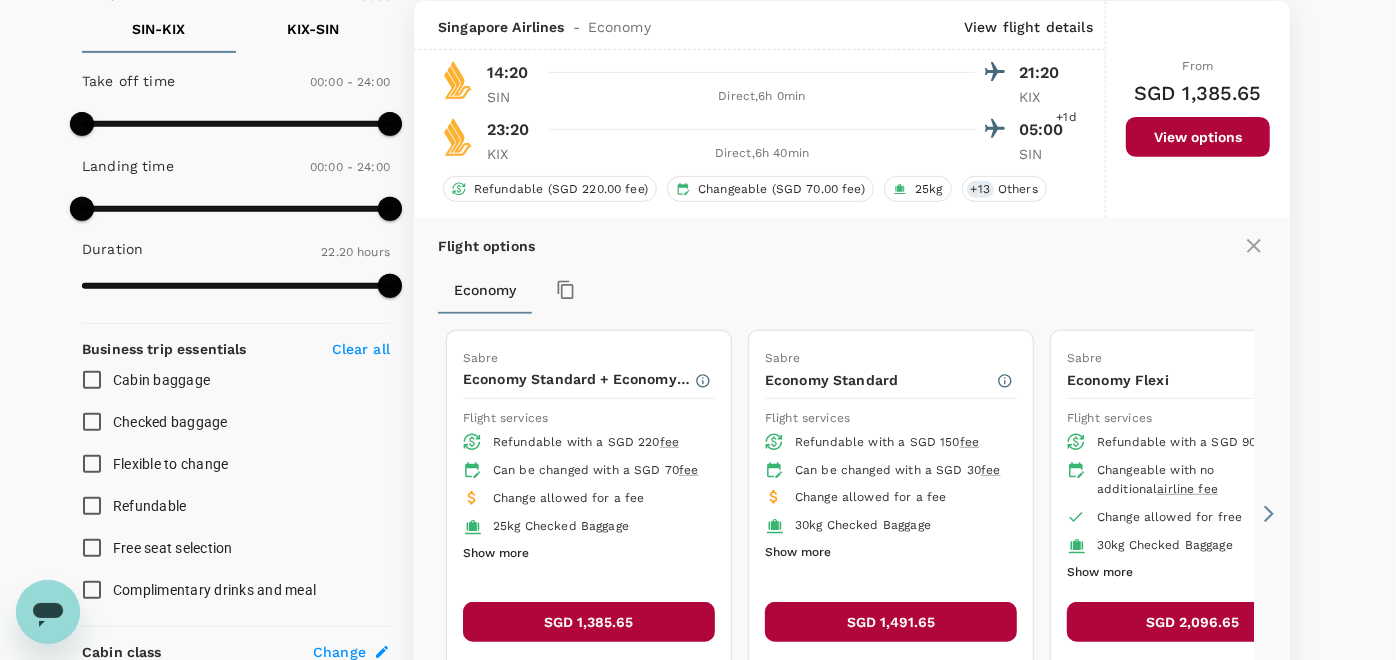 click on "SGD 1,385.65" at bounding box center (589, 622) 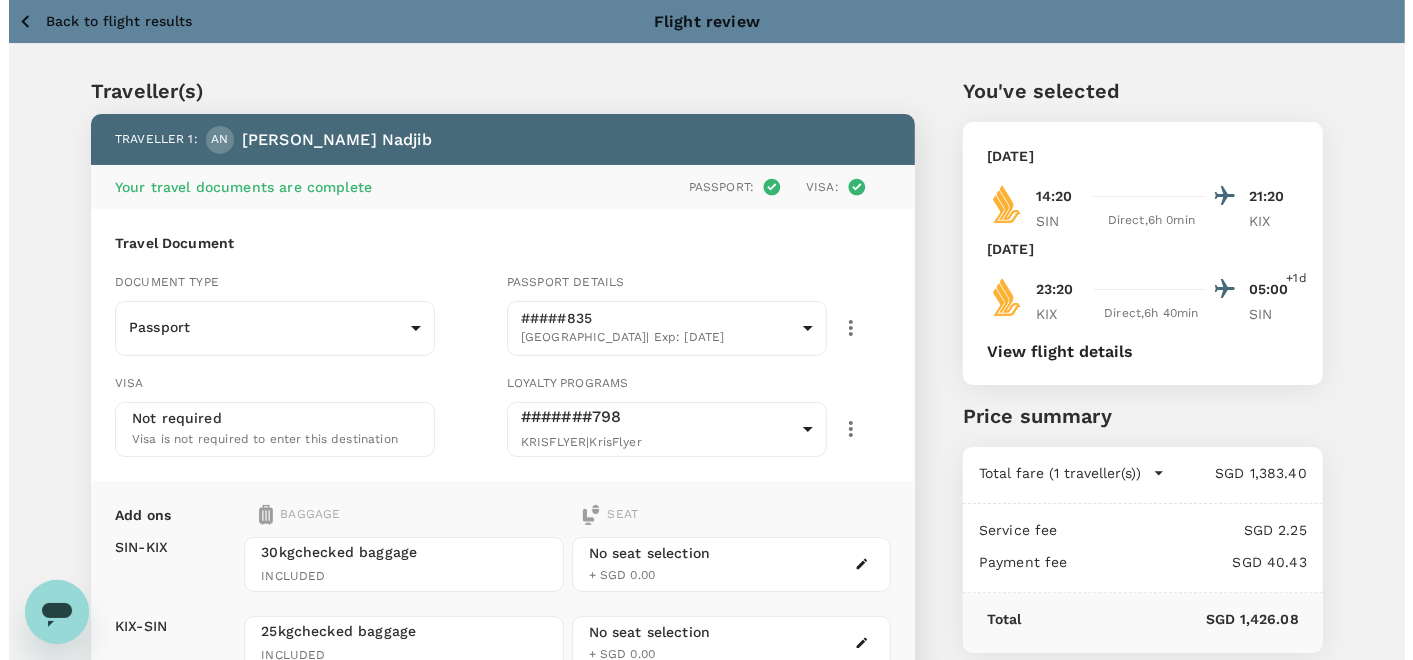 scroll, scrollTop: 111, scrollLeft: 0, axis: vertical 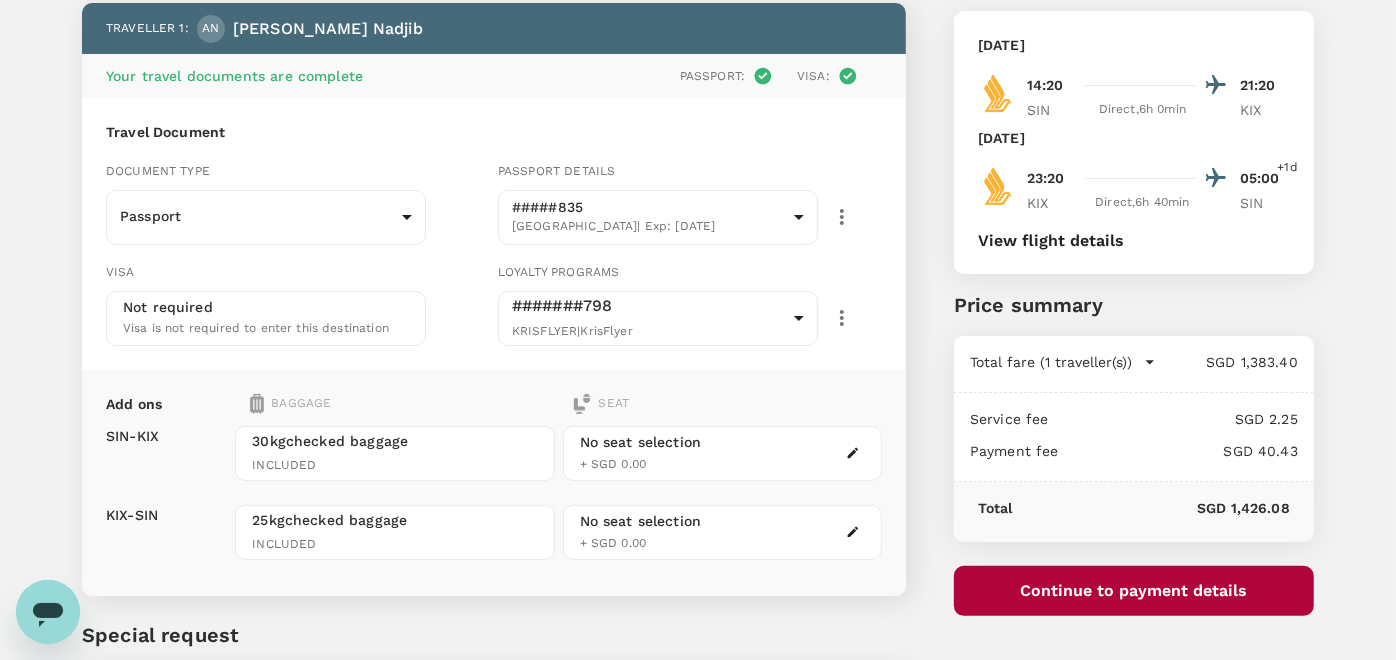 click on "Continue to payment details" at bounding box center (1134, 591) 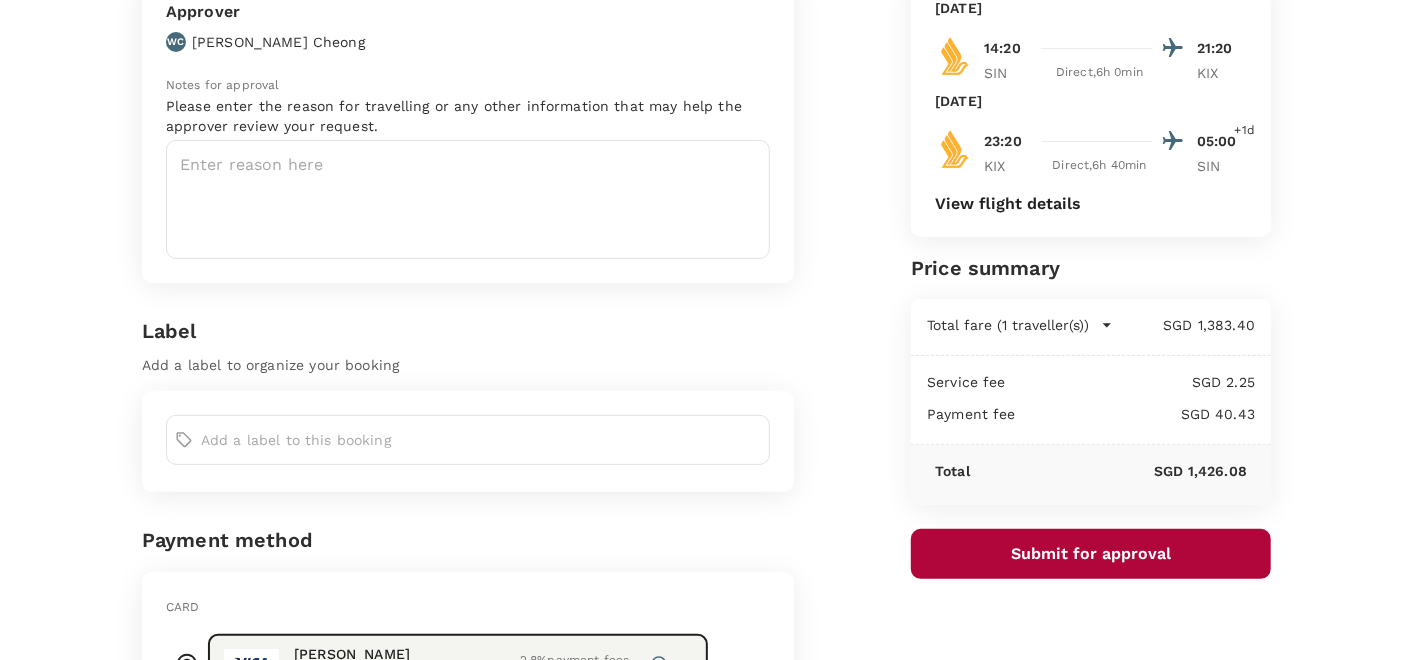 scroll, scrollTop: 222, scrollLeft: 0, axis: vertical 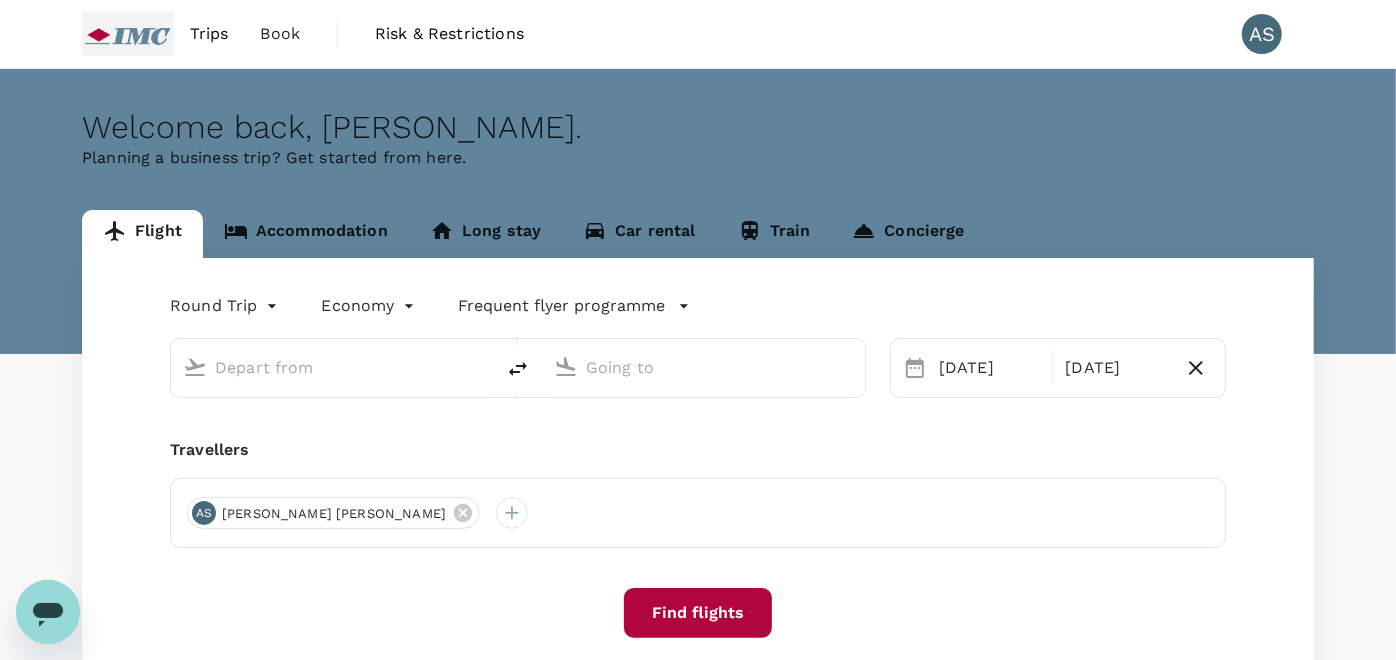 type on "Singapore Changi (SIN)" 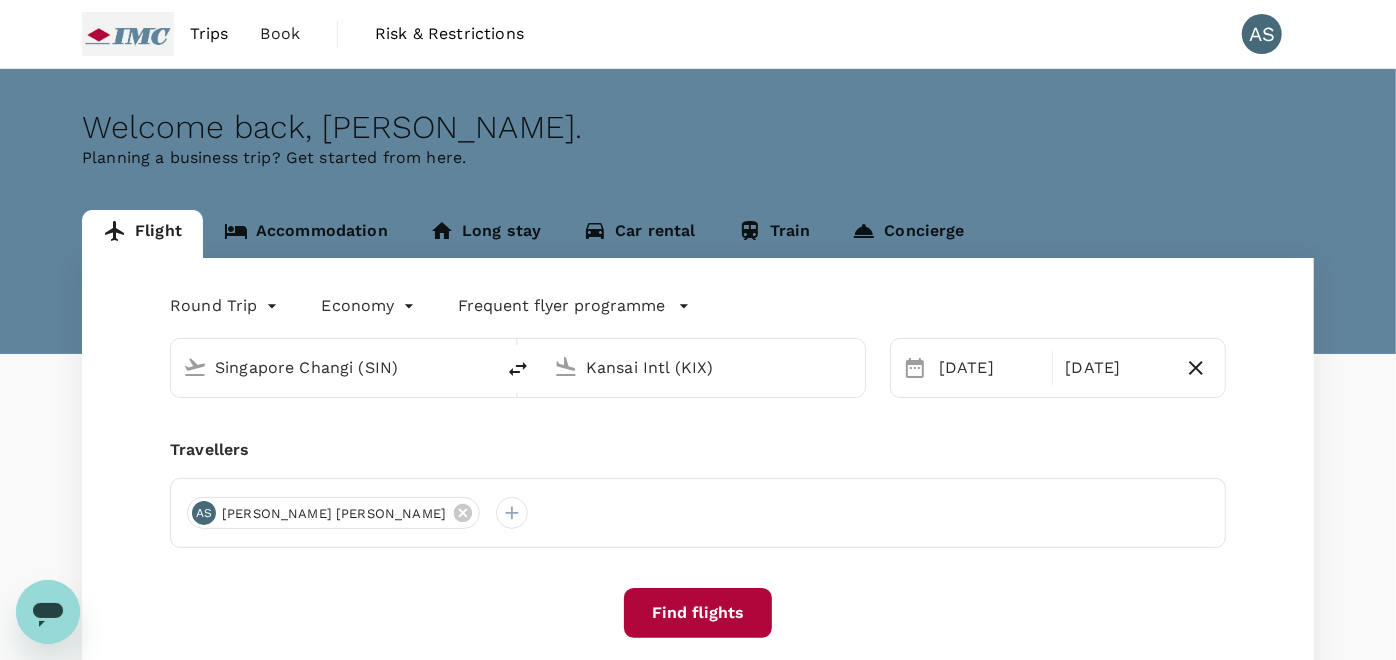 type 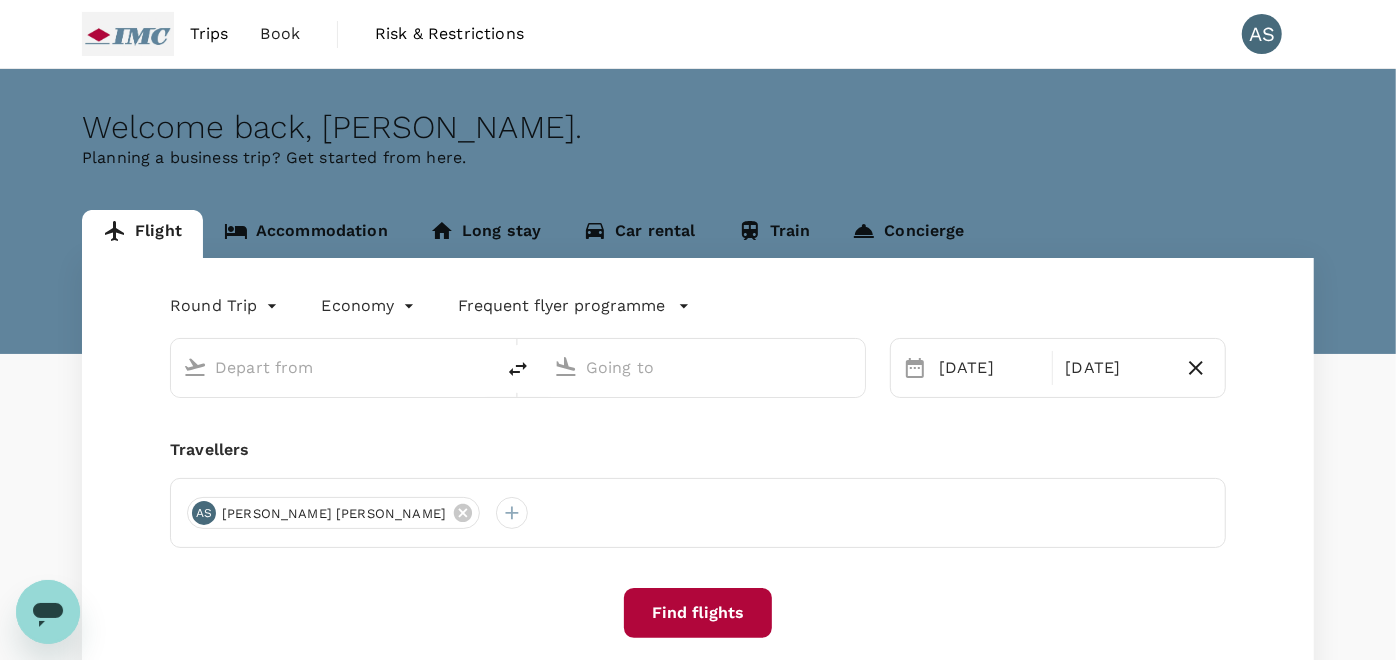 type on "Singapore Changi (SIN)" 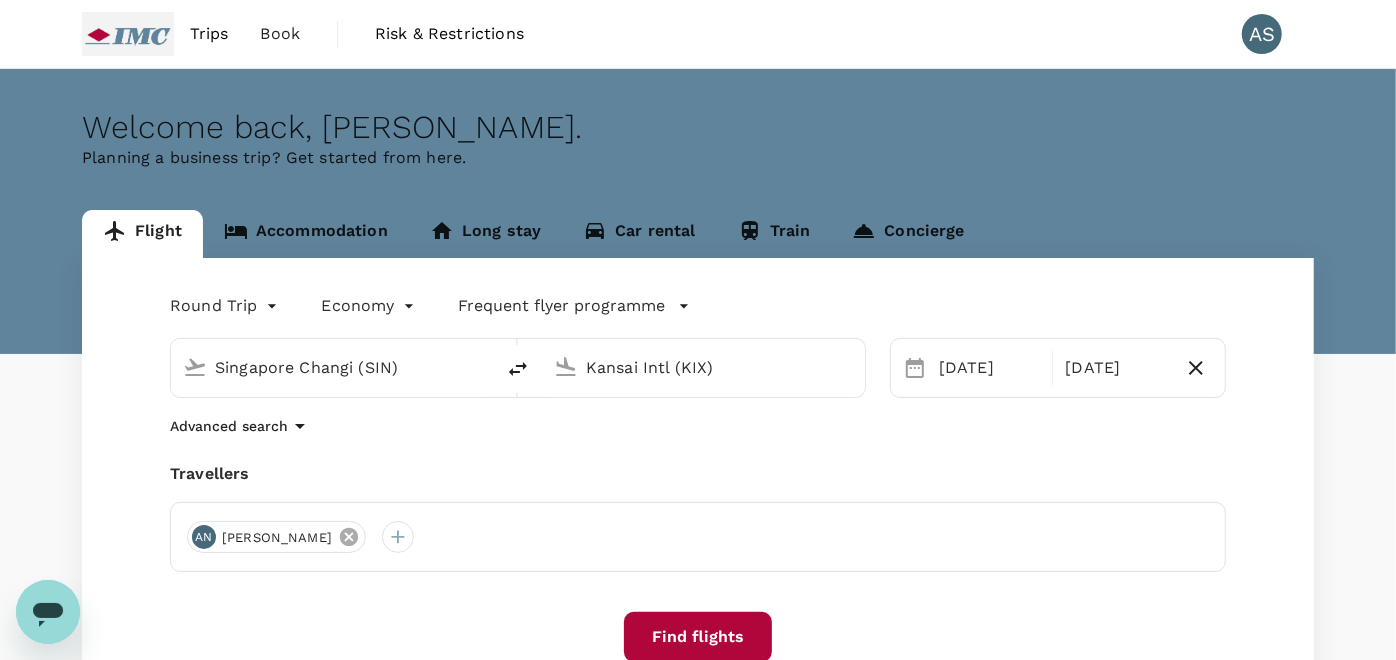 click 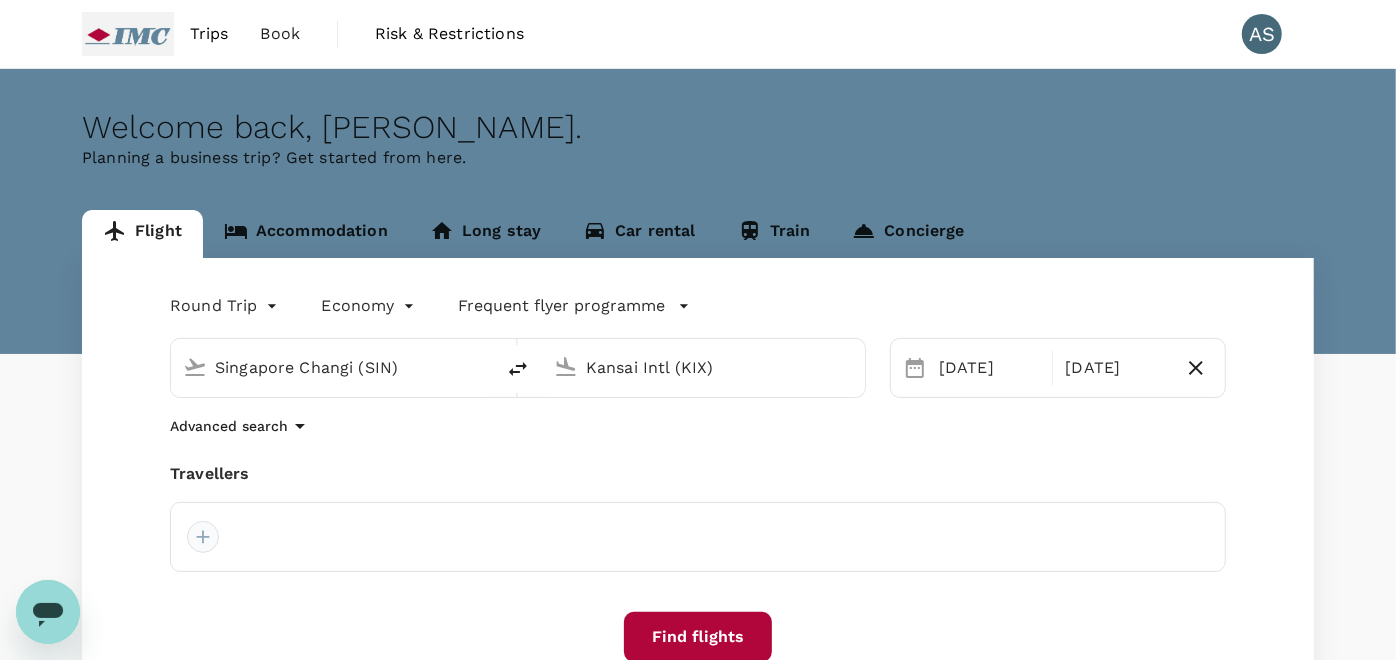 click at bounding box center [203, 537] 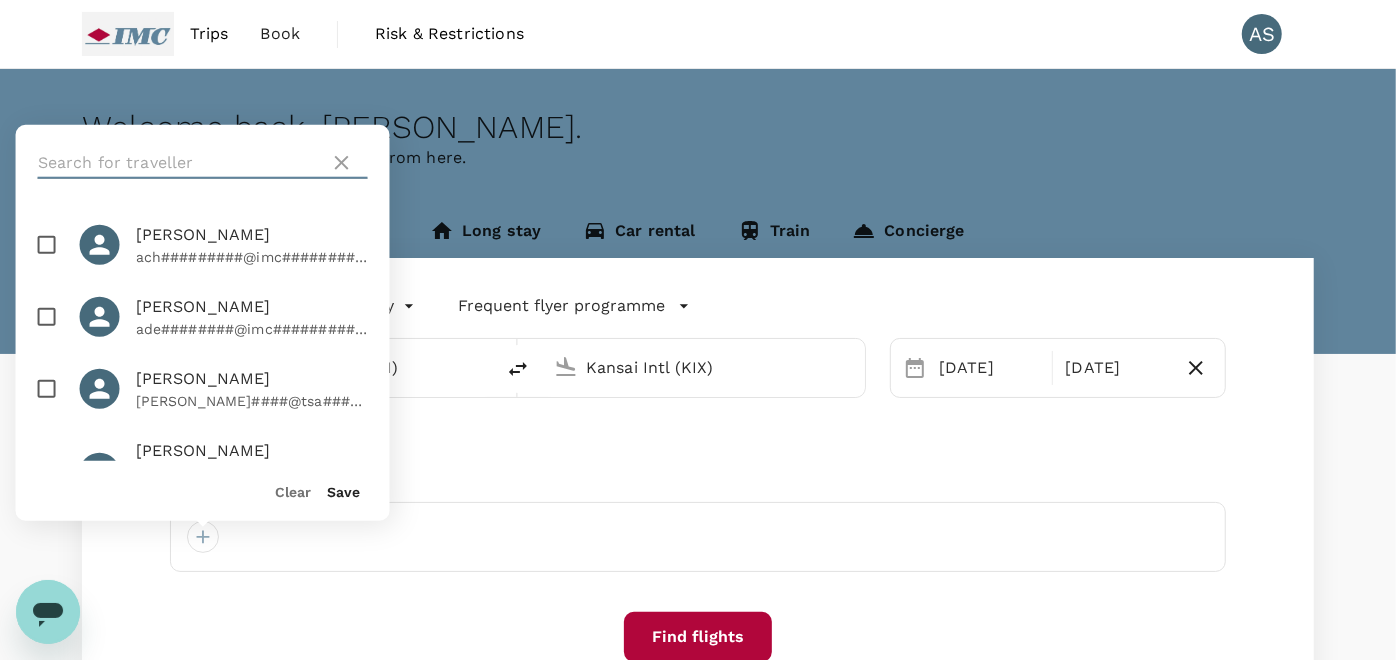 click at bounding box center [180, 163] 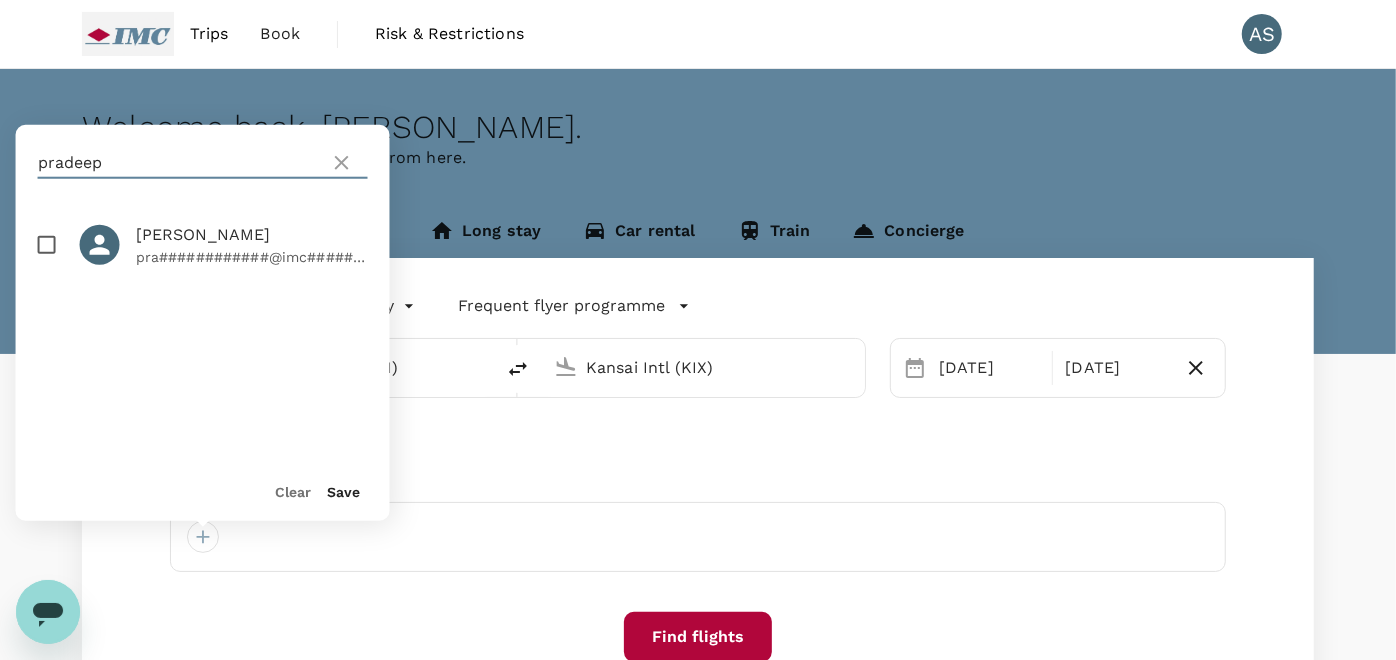 type on "pradeep" 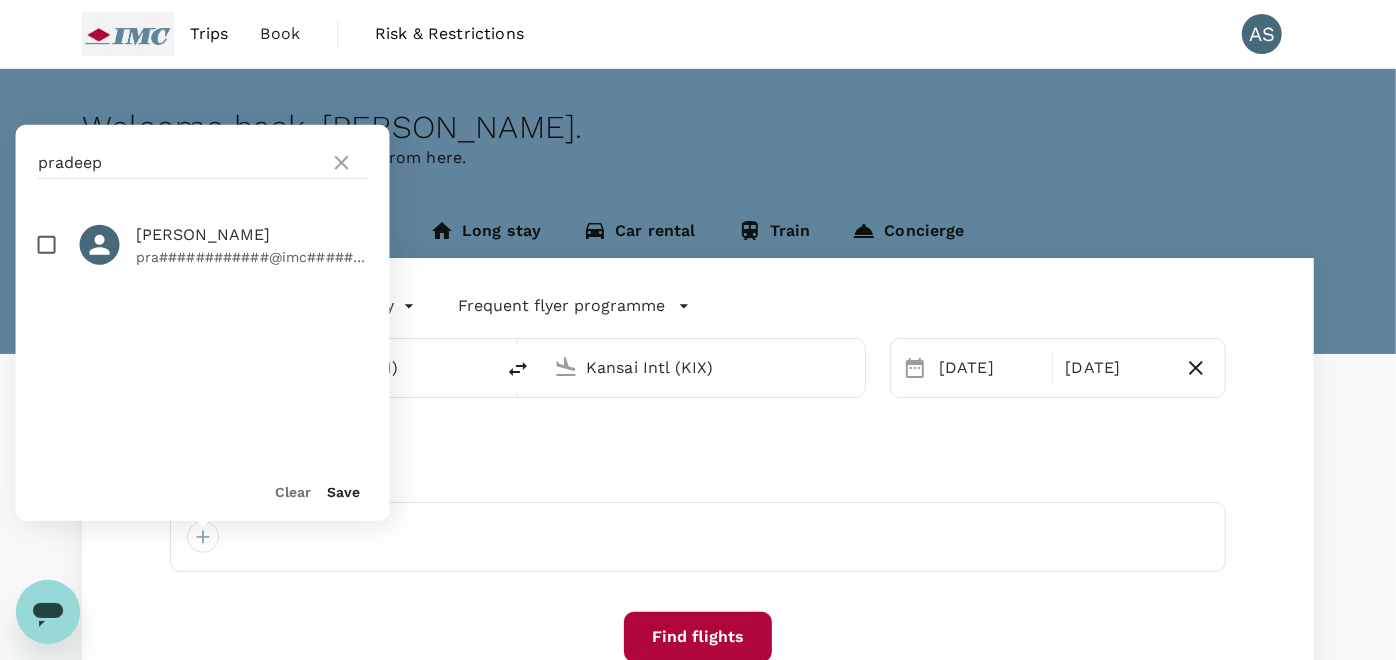 click at bounding box center (47, 245) 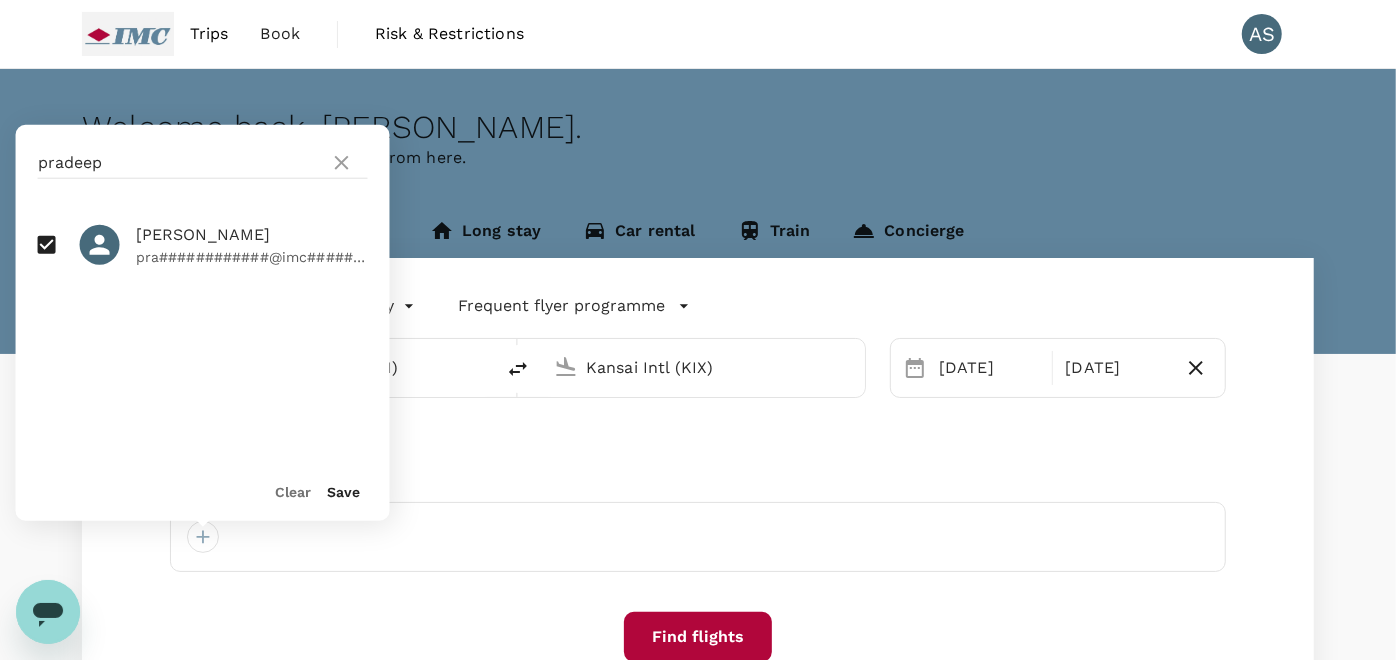 click on "Save" at bounding box center [344, 492] 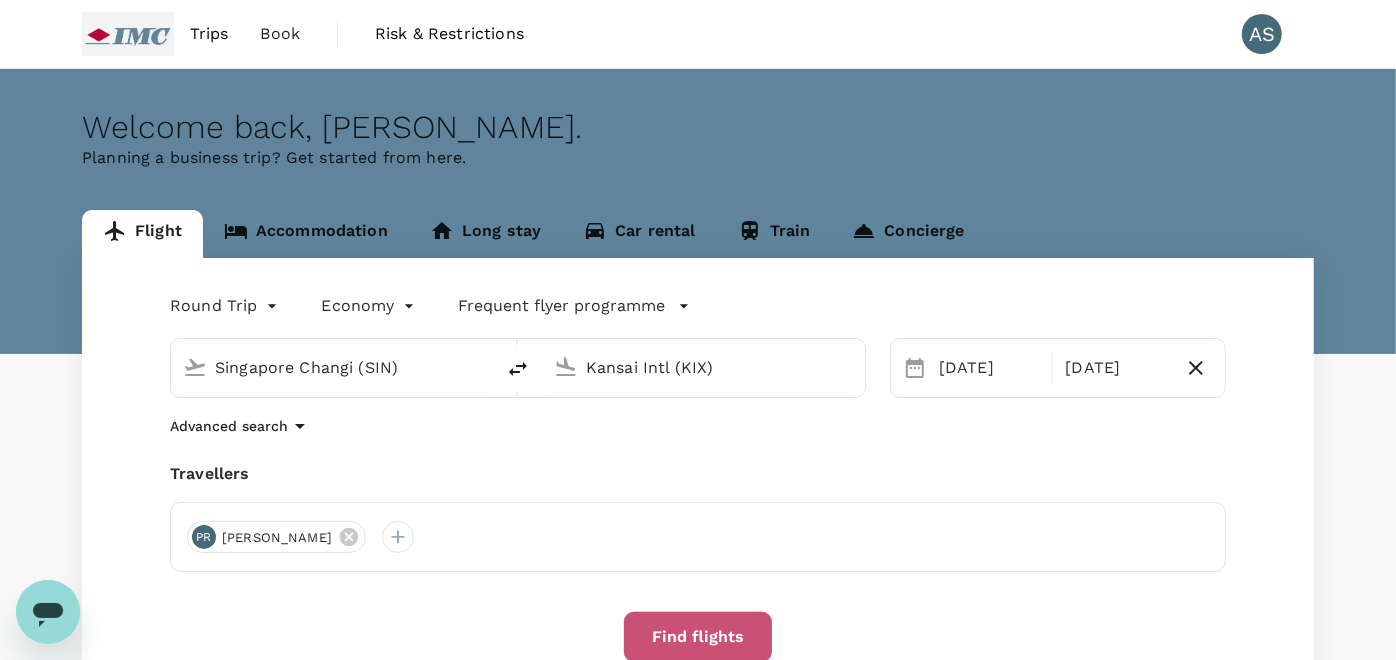 click on "Find flights" at bounding box center (698, 637) 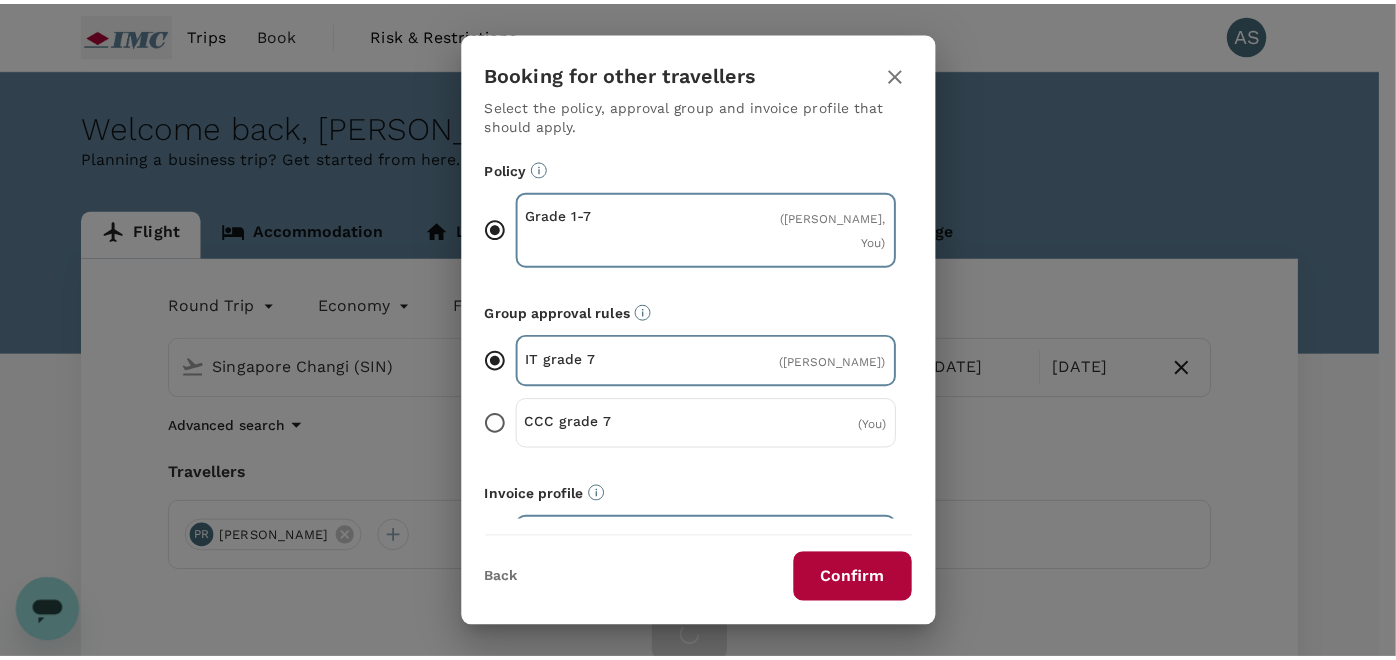scroll, scrollTop: 94, scrollLeft: 0, axis: vertical 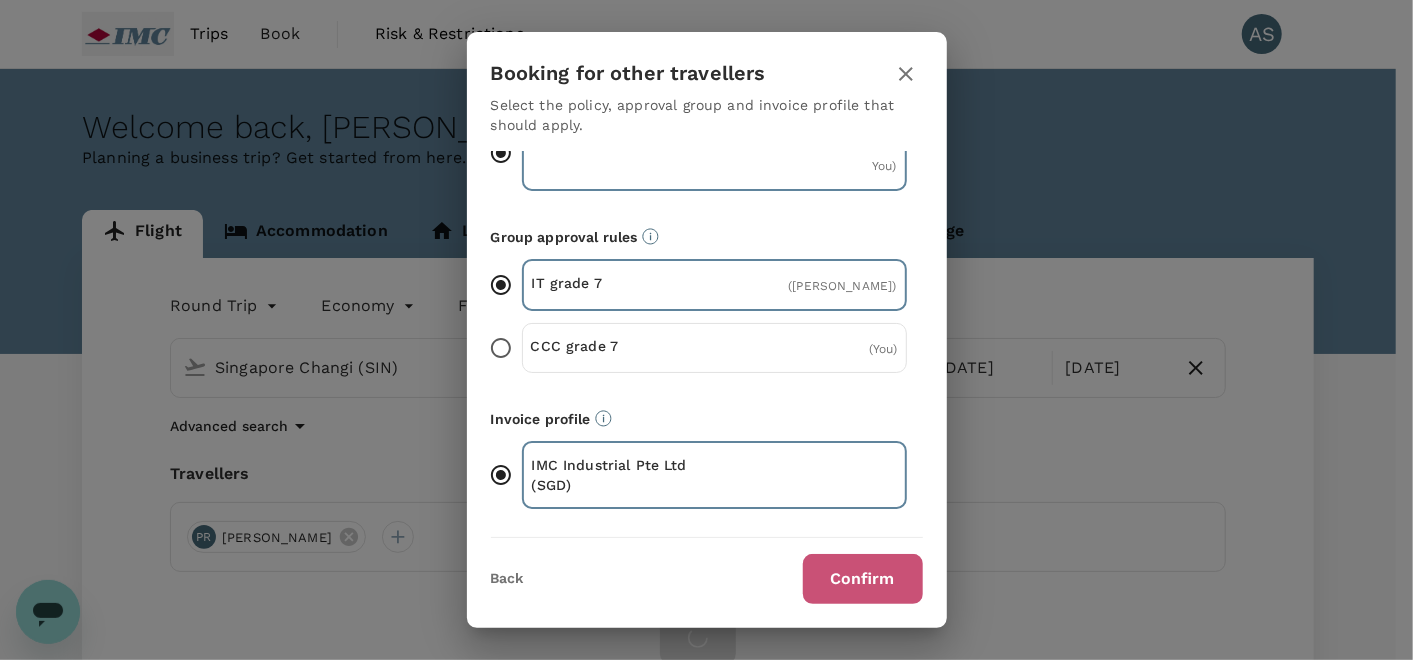 click on "Confirm" at bounding box center (863, 579) 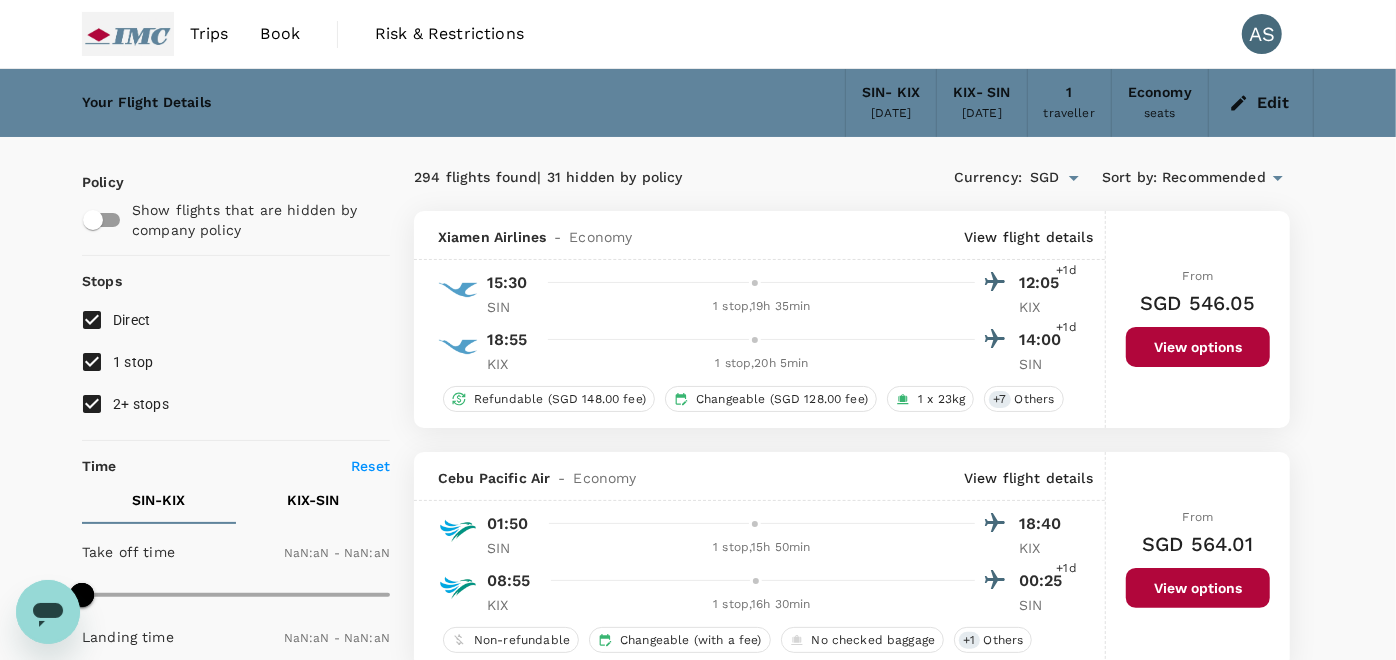 type on "1440" 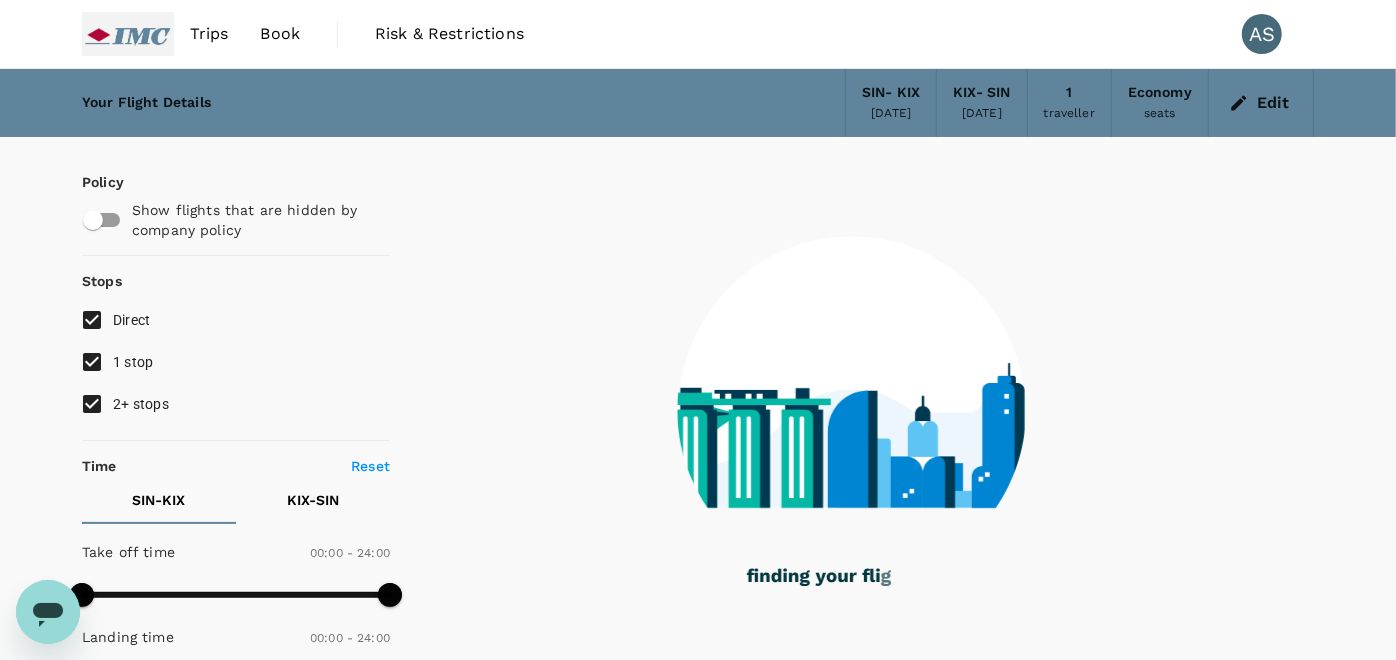 click on "1 stop" at bounding box center [133, 362] 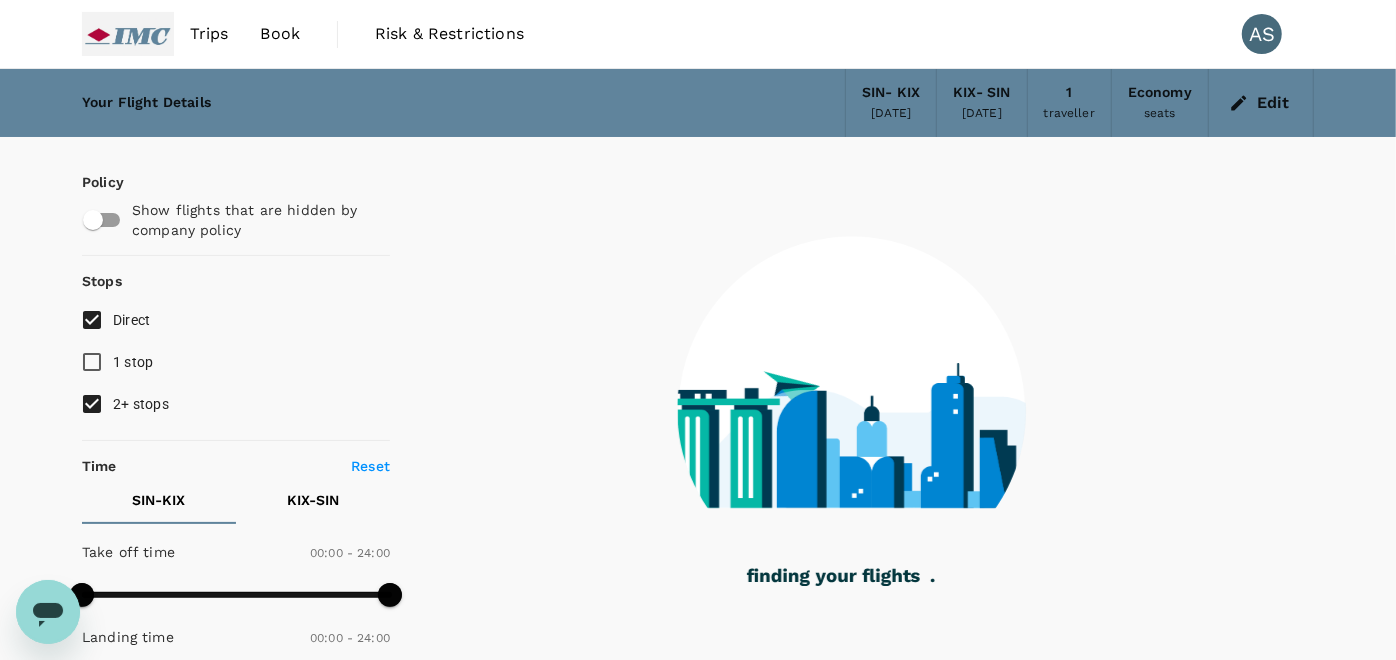 drag, startPoint x: 131, startPoint y: 403, endPoint x: 151, endPoint y: 404, distance: 20.024984 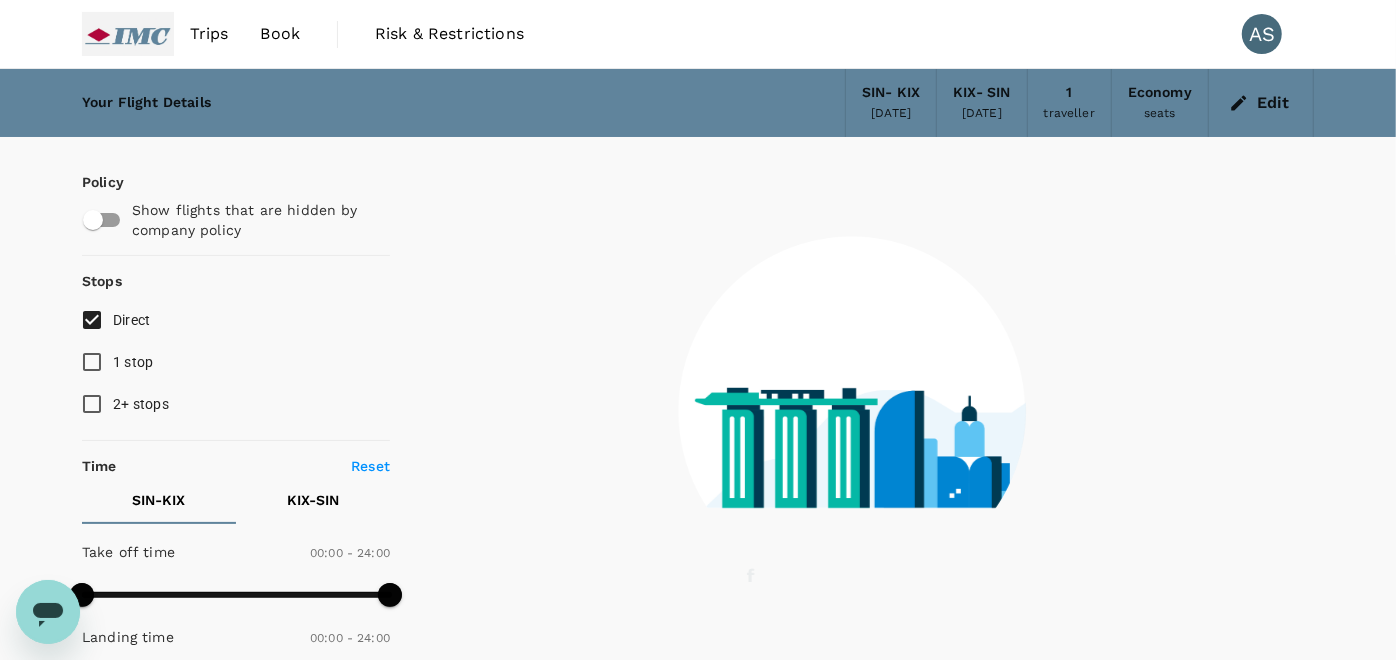 type on "1270" 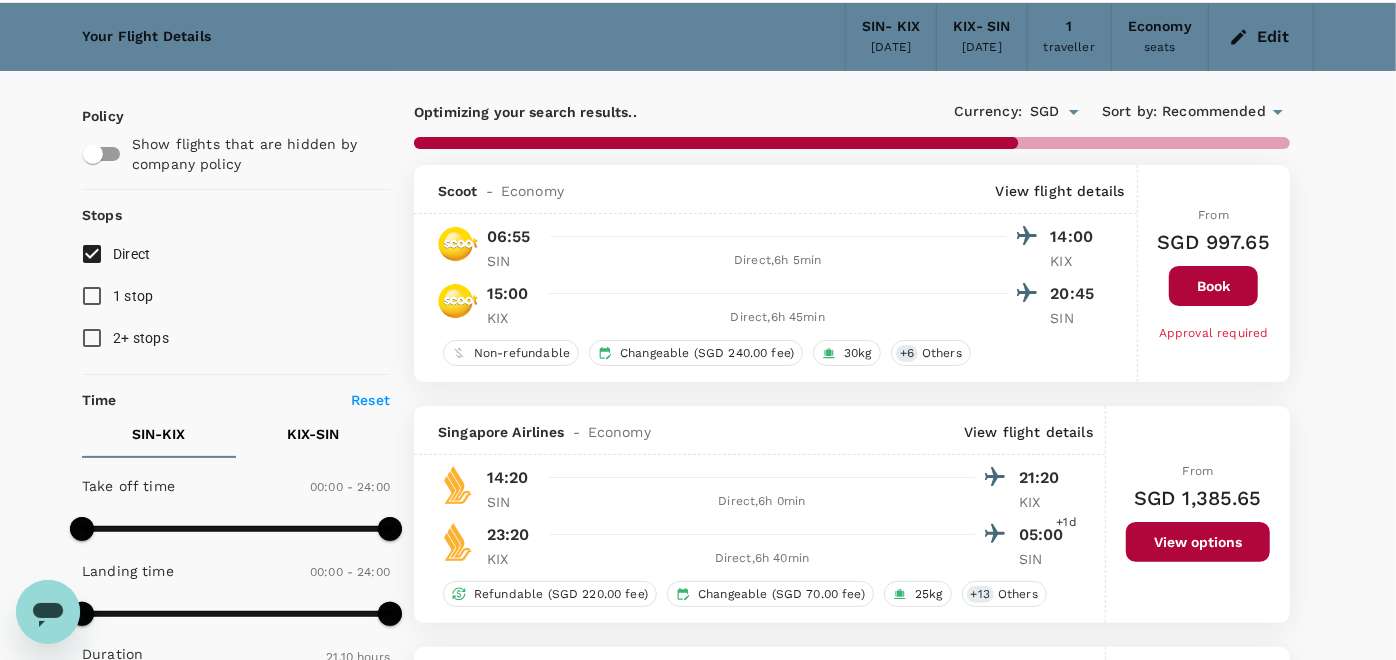 scroll, scrollTop: 111, scrollLeft: 0, axis: vertical 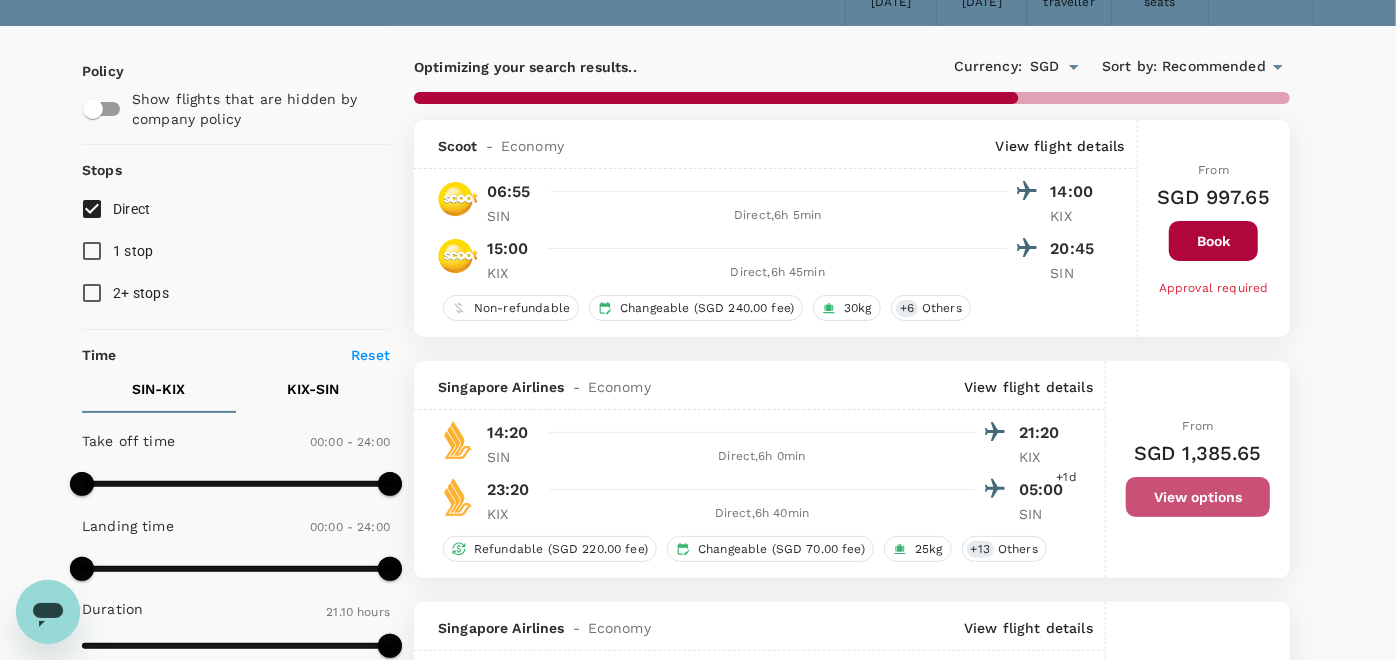 click on "View options" at bounding box center [1198, 497] 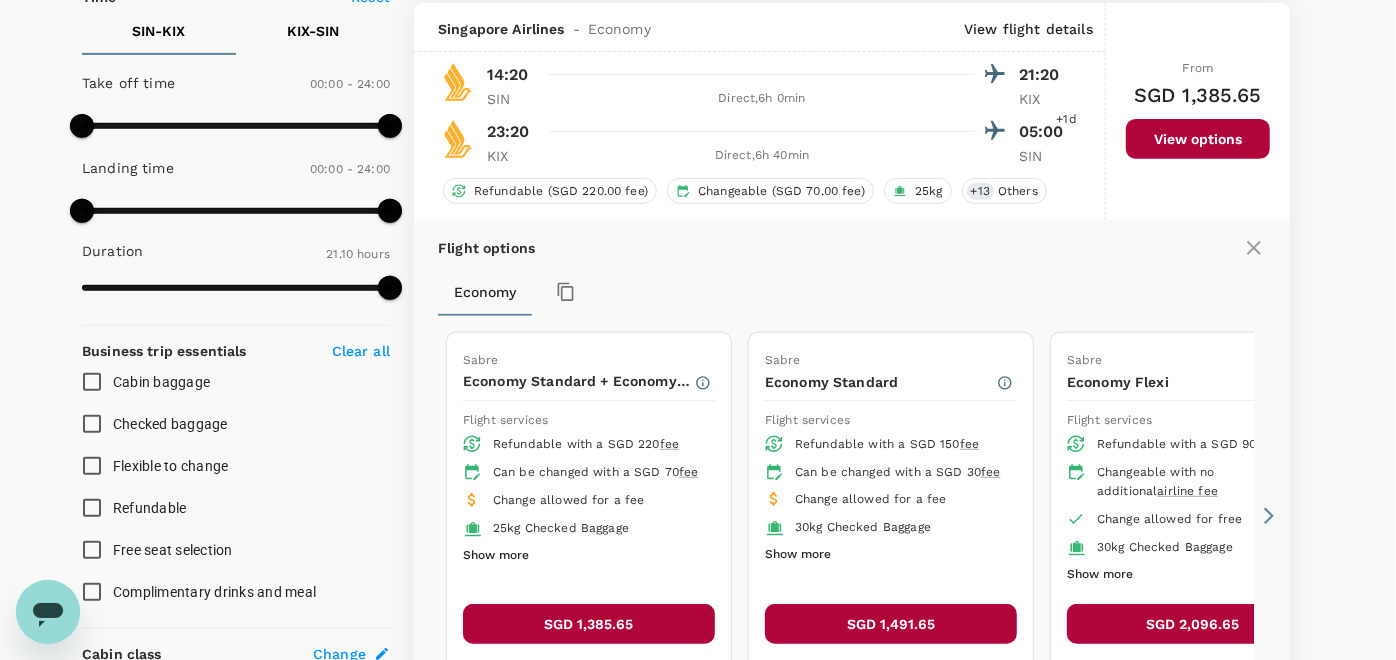 scroll, scrollTop: 567, scrollLeft: 0, axis: vertical 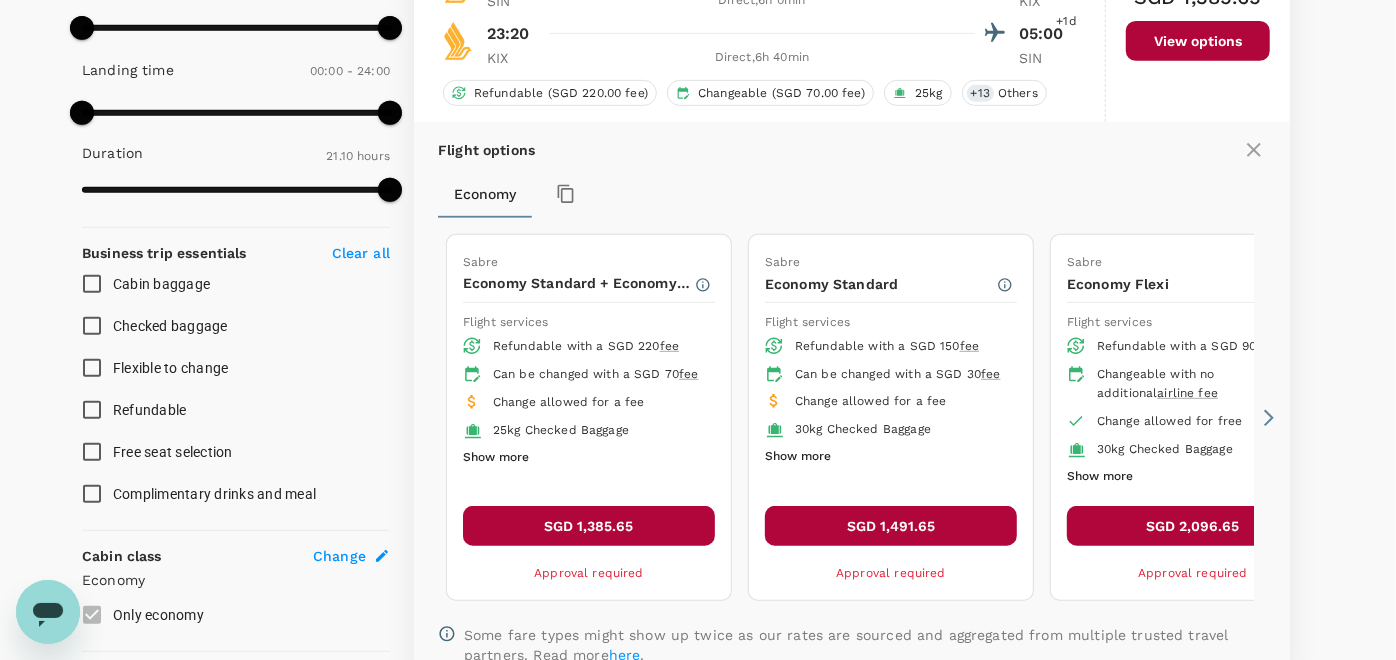 click on "SGD 1,385.65" at bounding box center [589, 526] 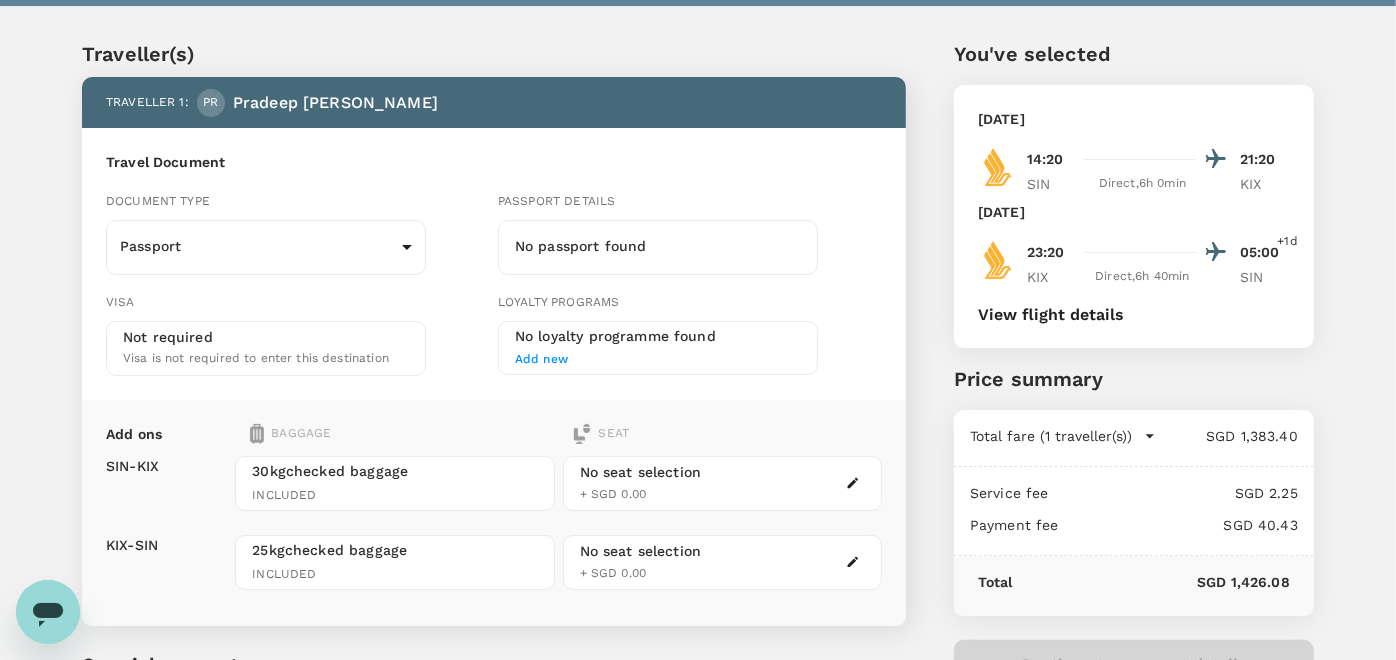 scroll, scrollTop: 34, scrollLeft: 0, axis: vertical 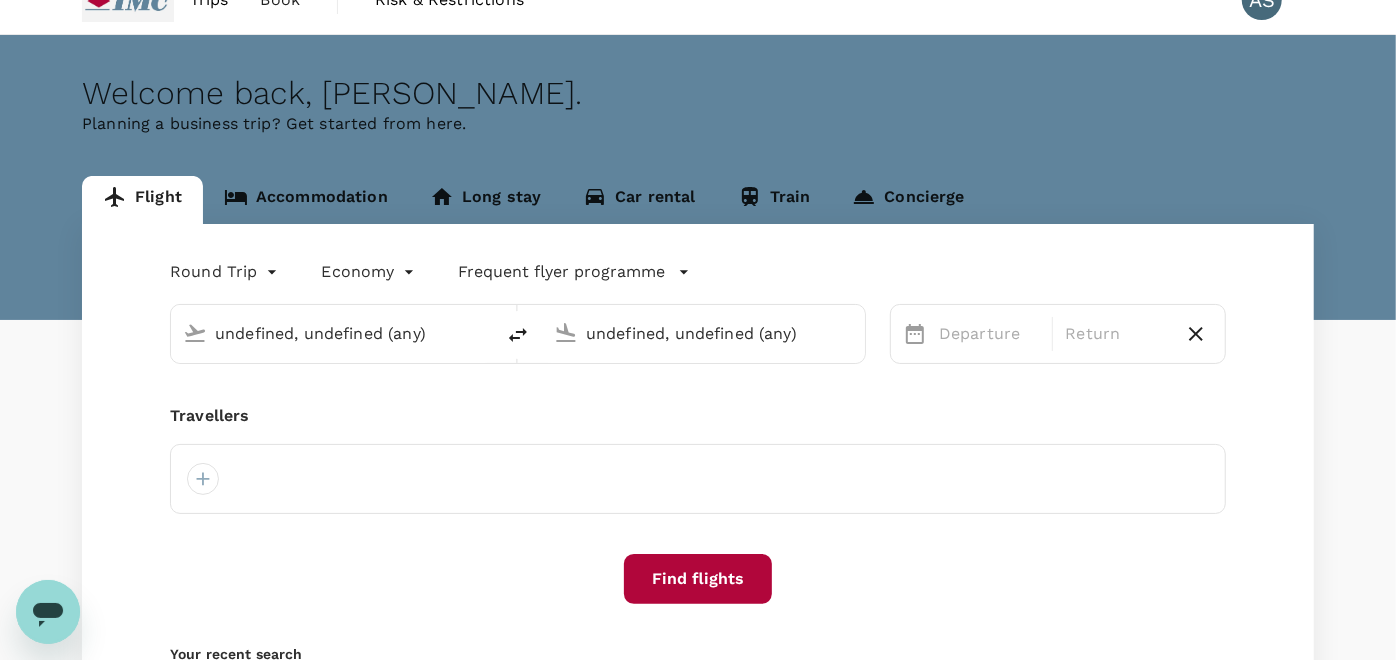 type 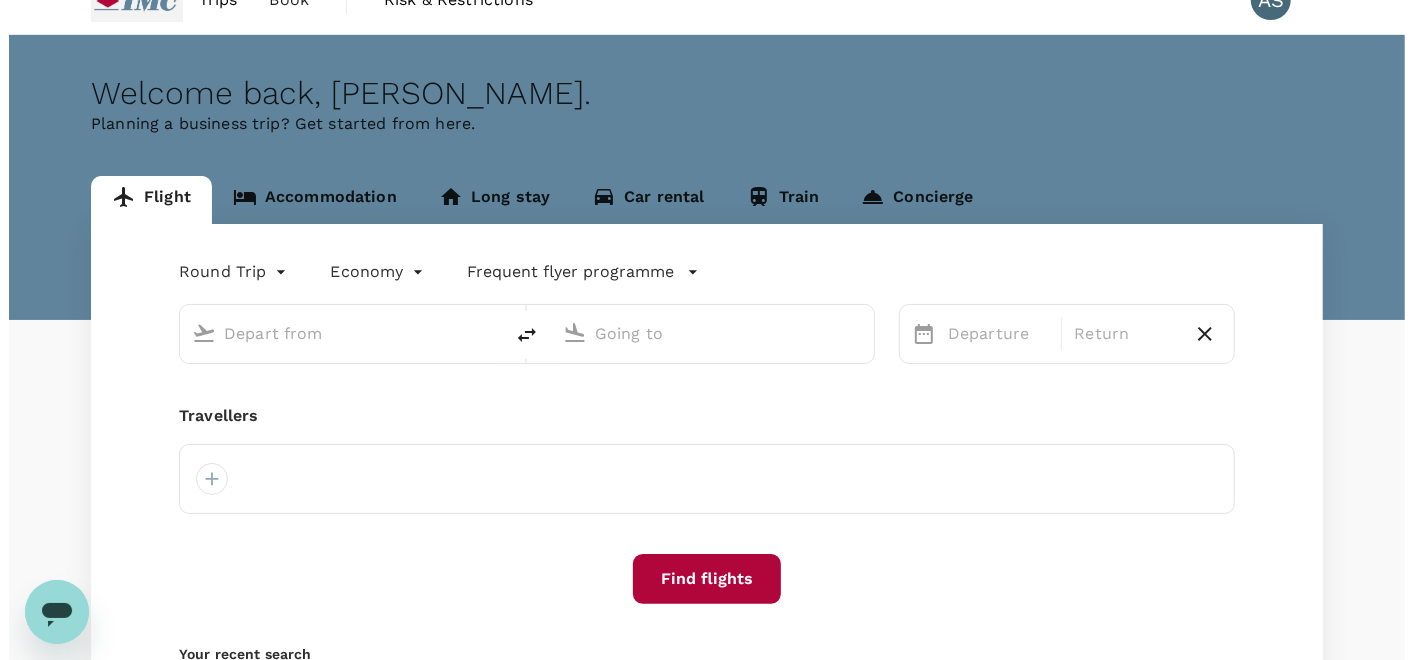 scroll, scrollTop: 0, scrollLeft: 0, axis: both 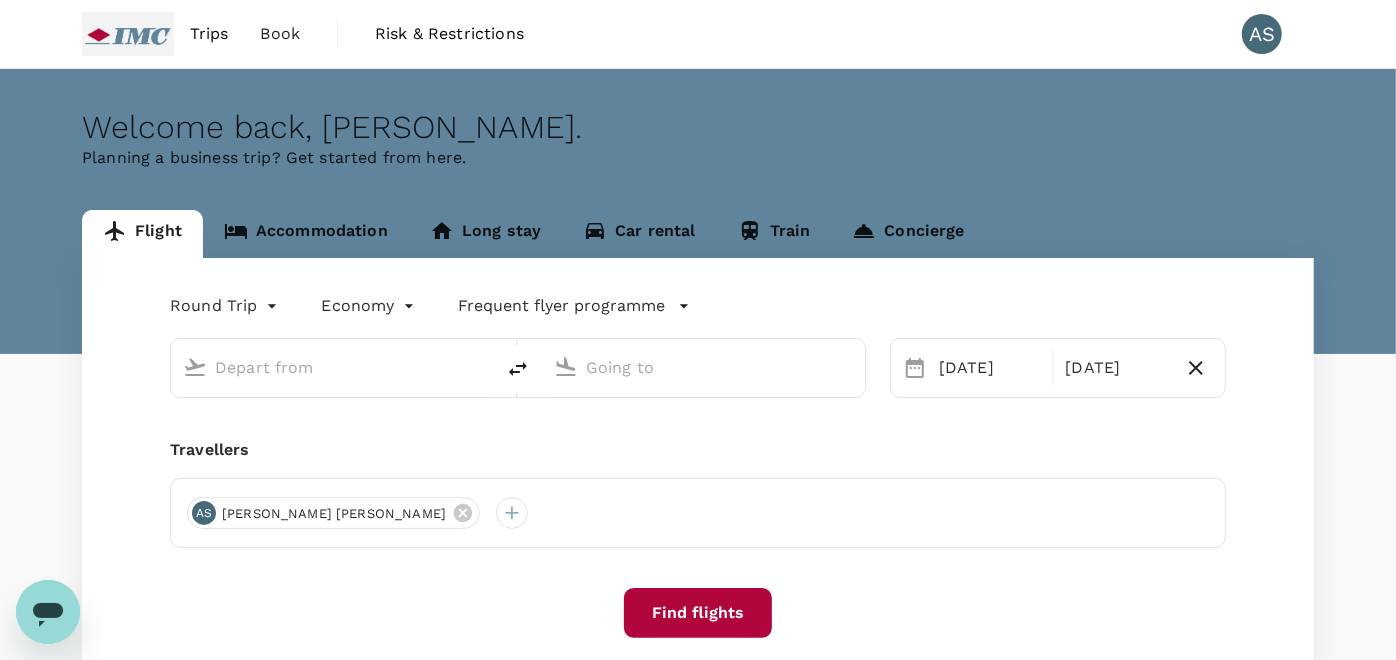 type on "Singapore Changi (SIN)" 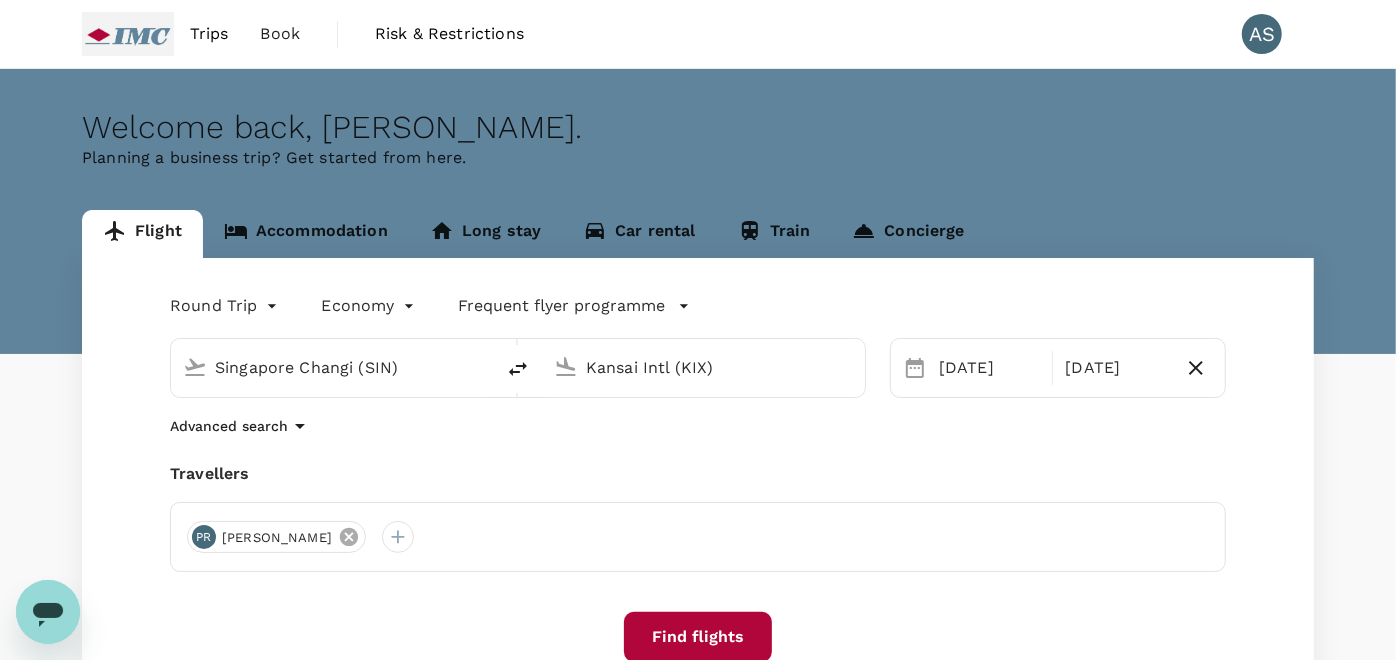 type 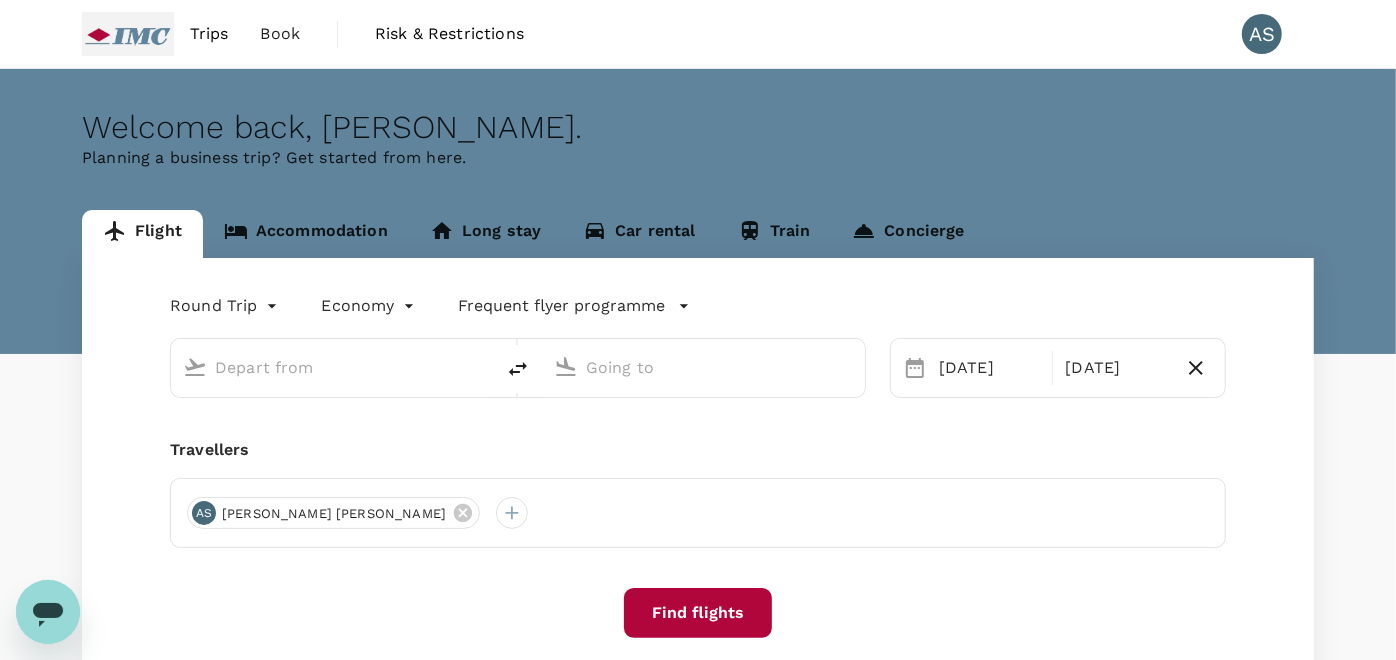 type on "Singapore Changi (SIN)" 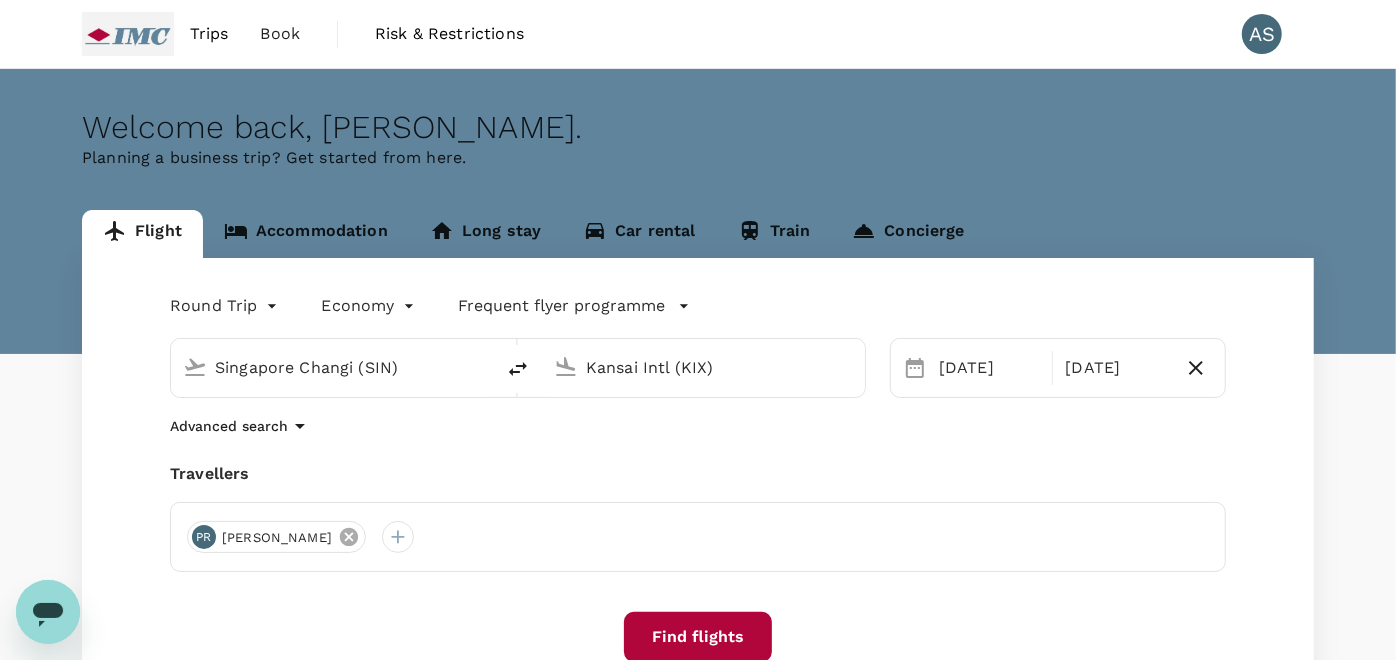 type 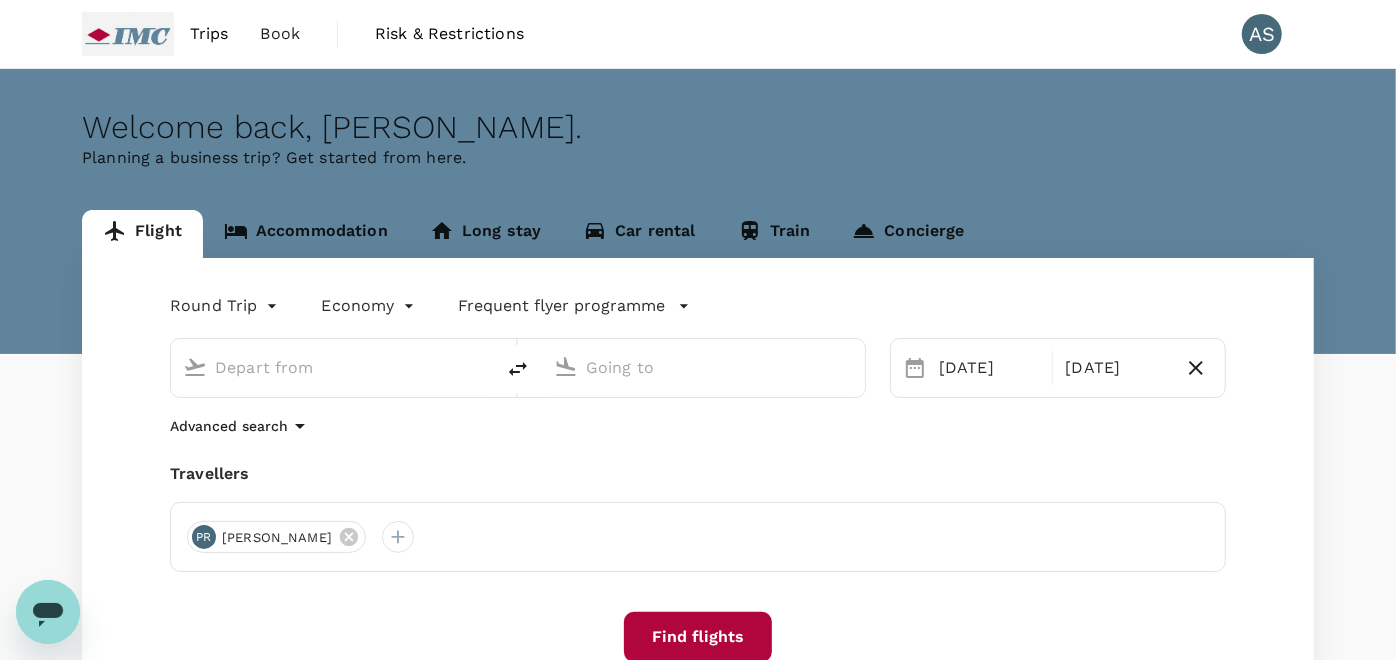 type on "Singapore Changi (SIN)" 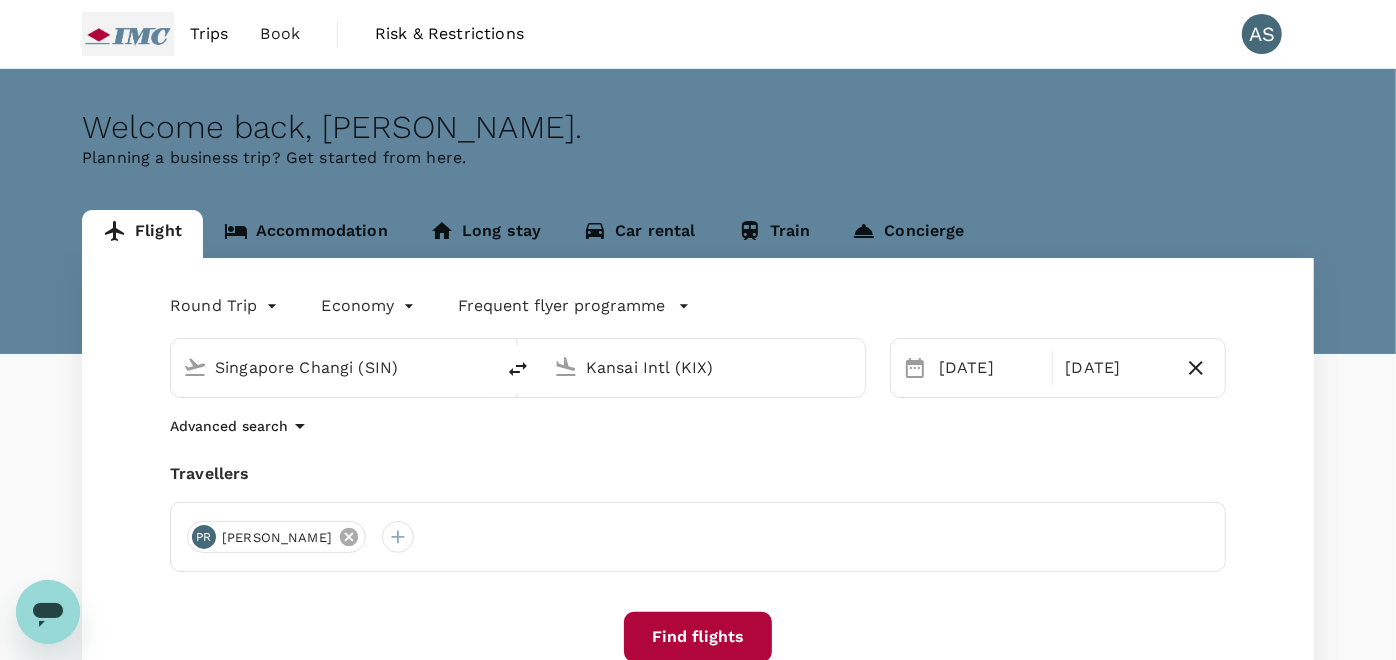 click 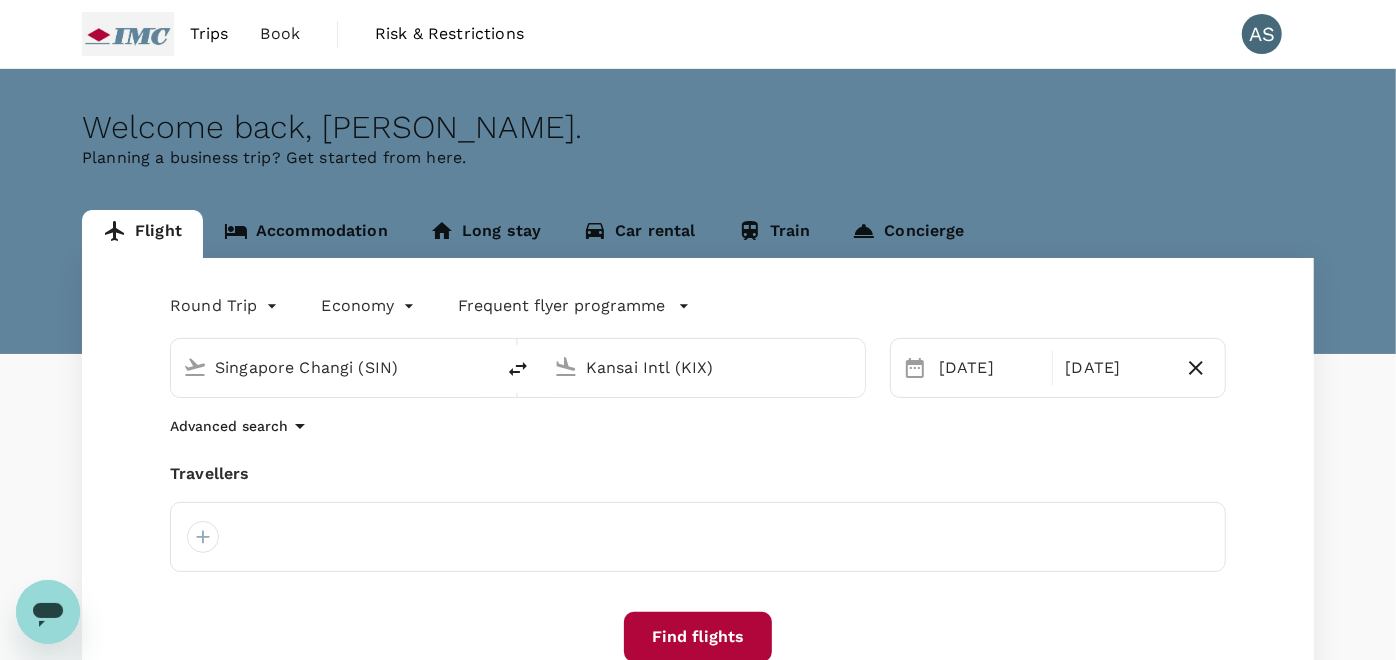 drag, startPoint x: 205, startPoint y: 533, endPoint x: 257, endPoint y: 522, distance: 53.15073 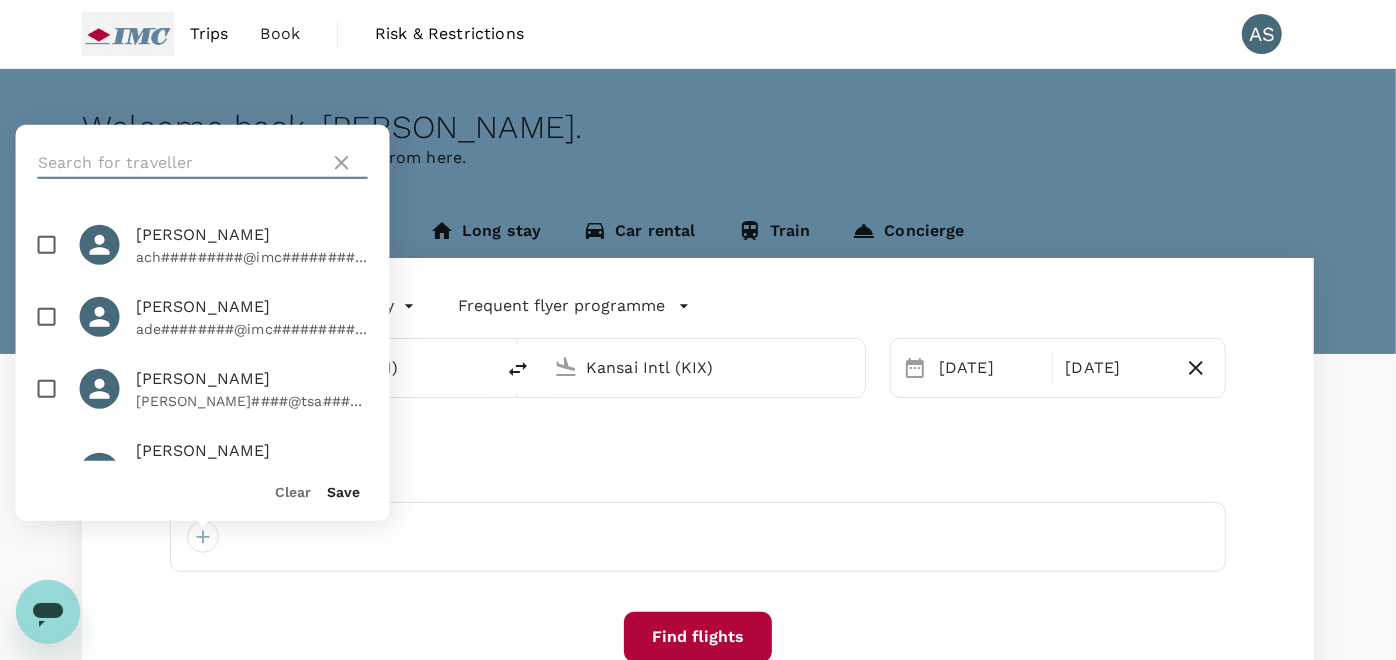 click at bounding box center [180, 163] 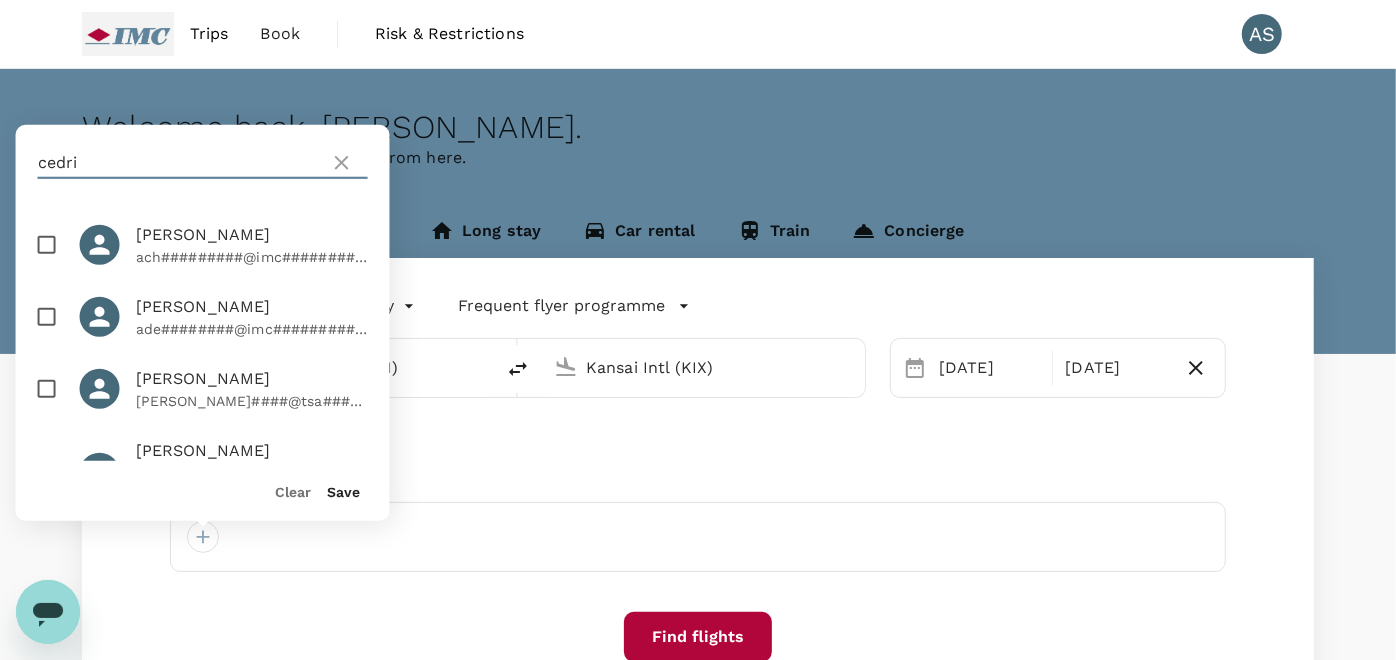 type on "cedric" 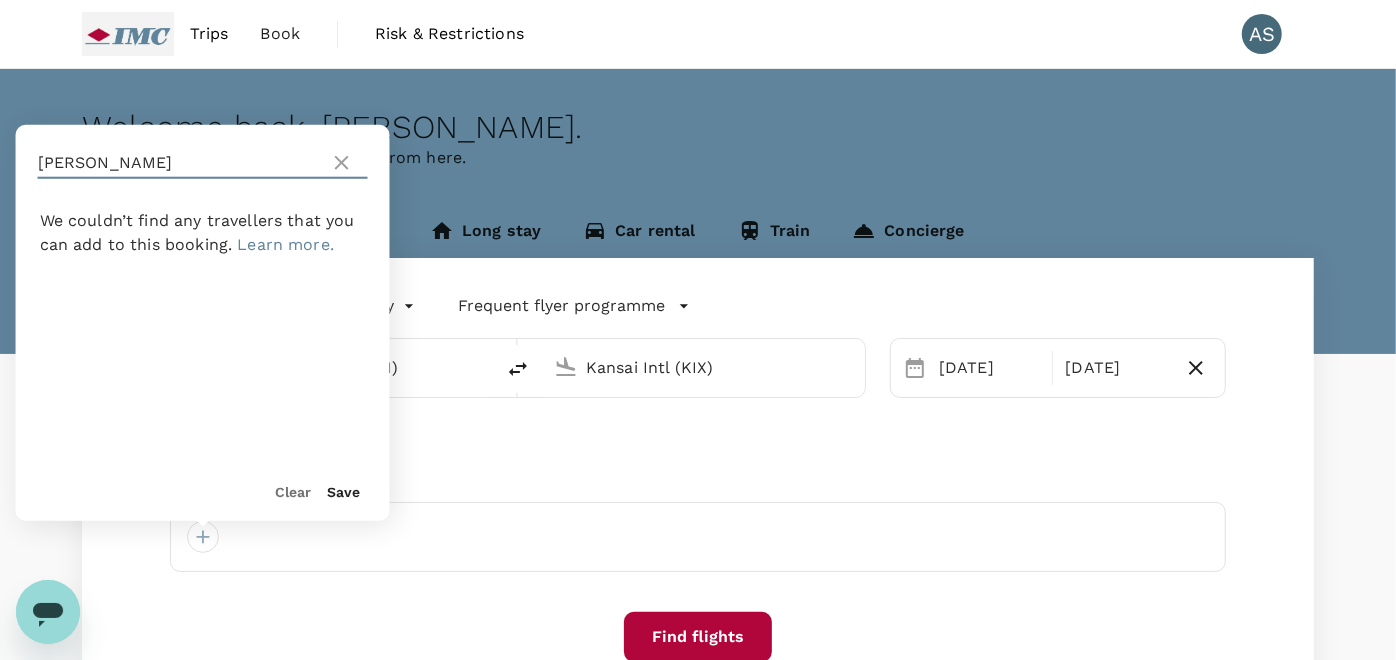 drag, startPoint x: 150, startPoint y: 171, endPoint x: -5, endPoint y: 164, distance: 155.15799 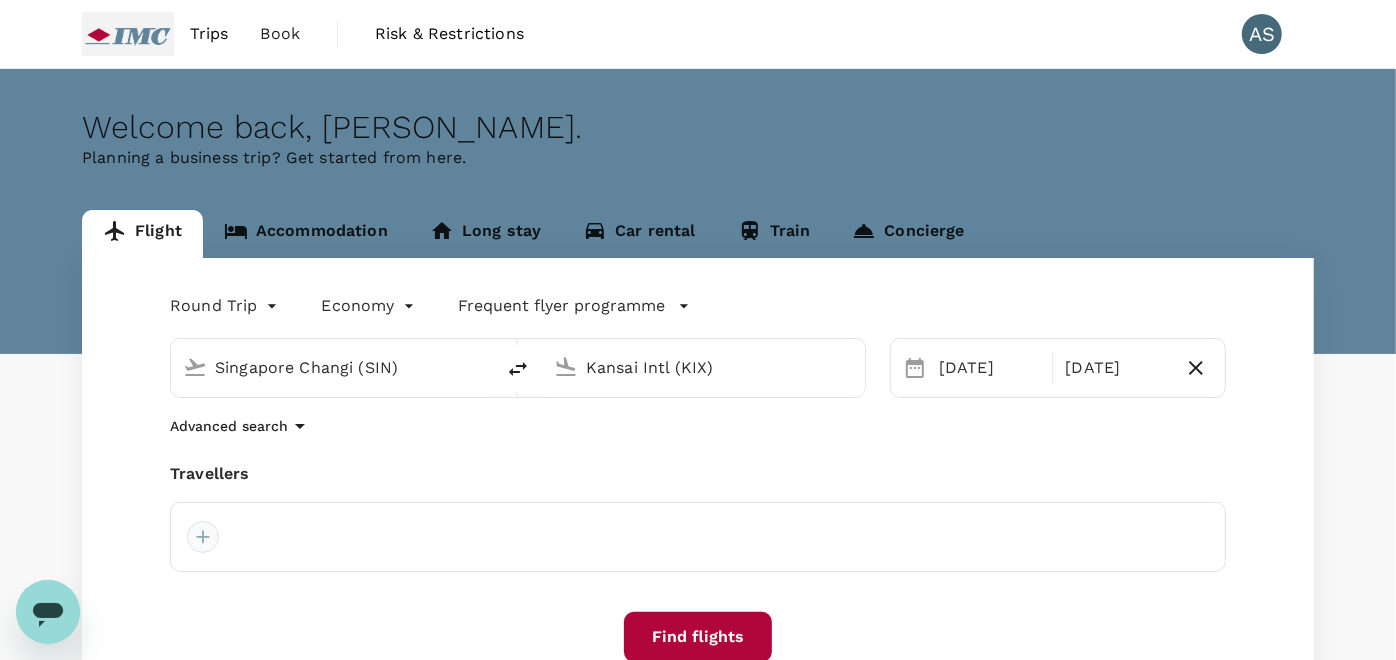 click at bounding box center [203, 537] 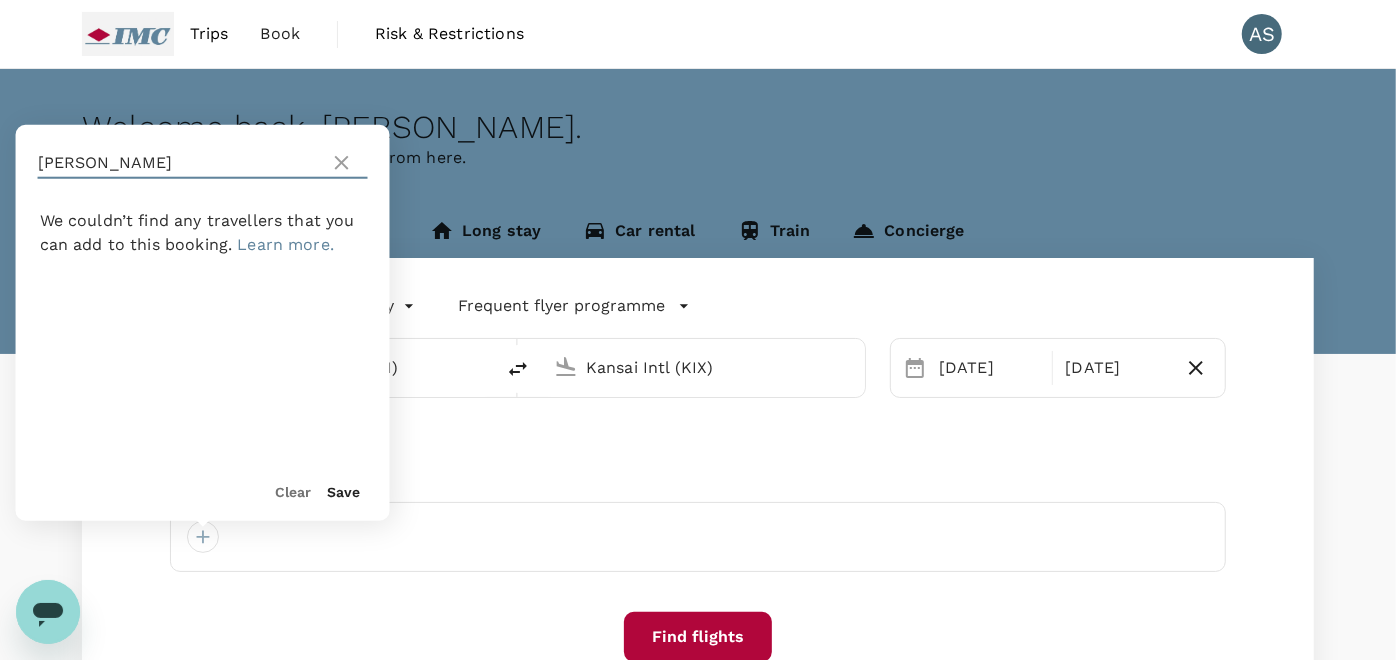 drag, startPoint x: 122, startPoint y: 168, endPoint x: 5, endPoint y: 167, distance: 117.00427 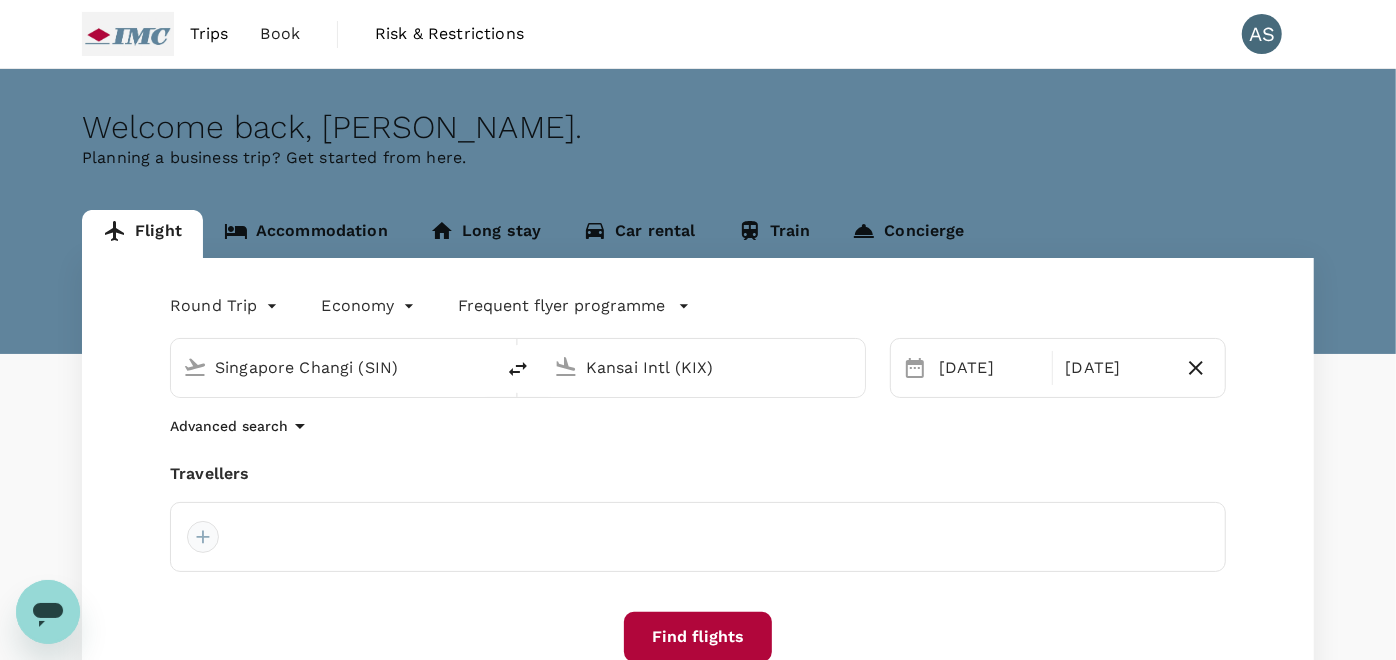 click at bounding box center (203, 537) 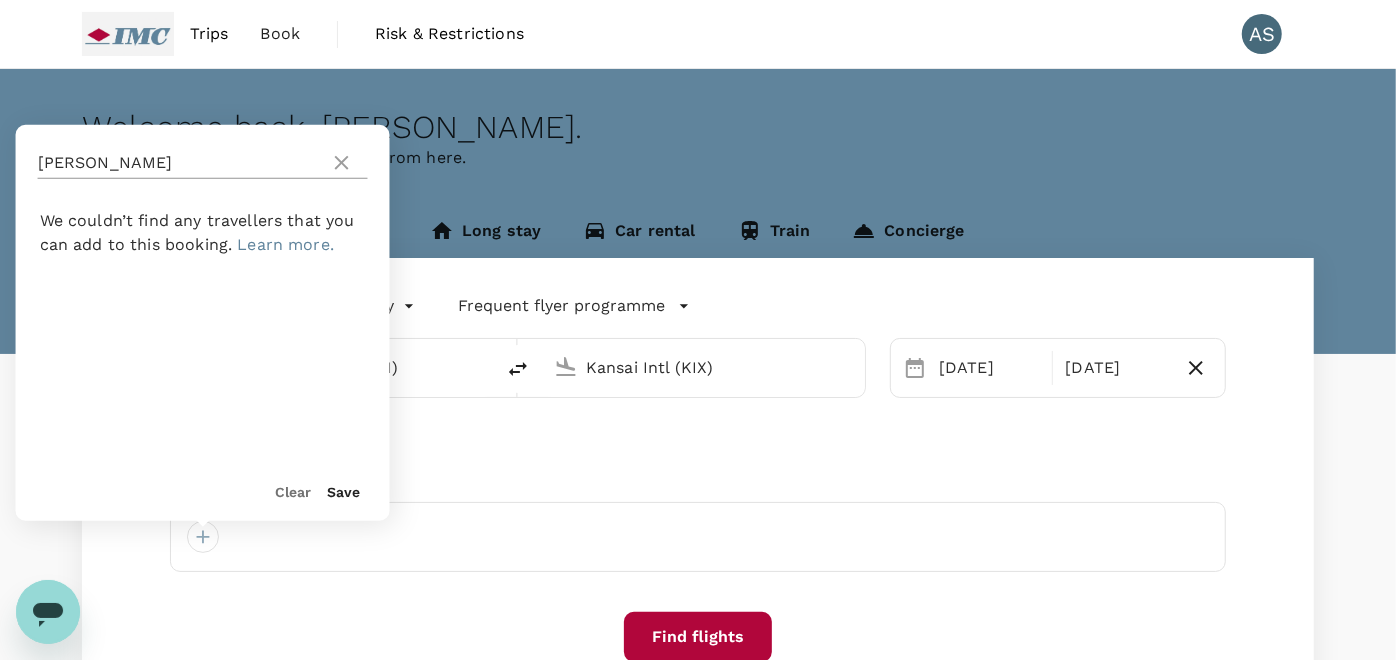 click 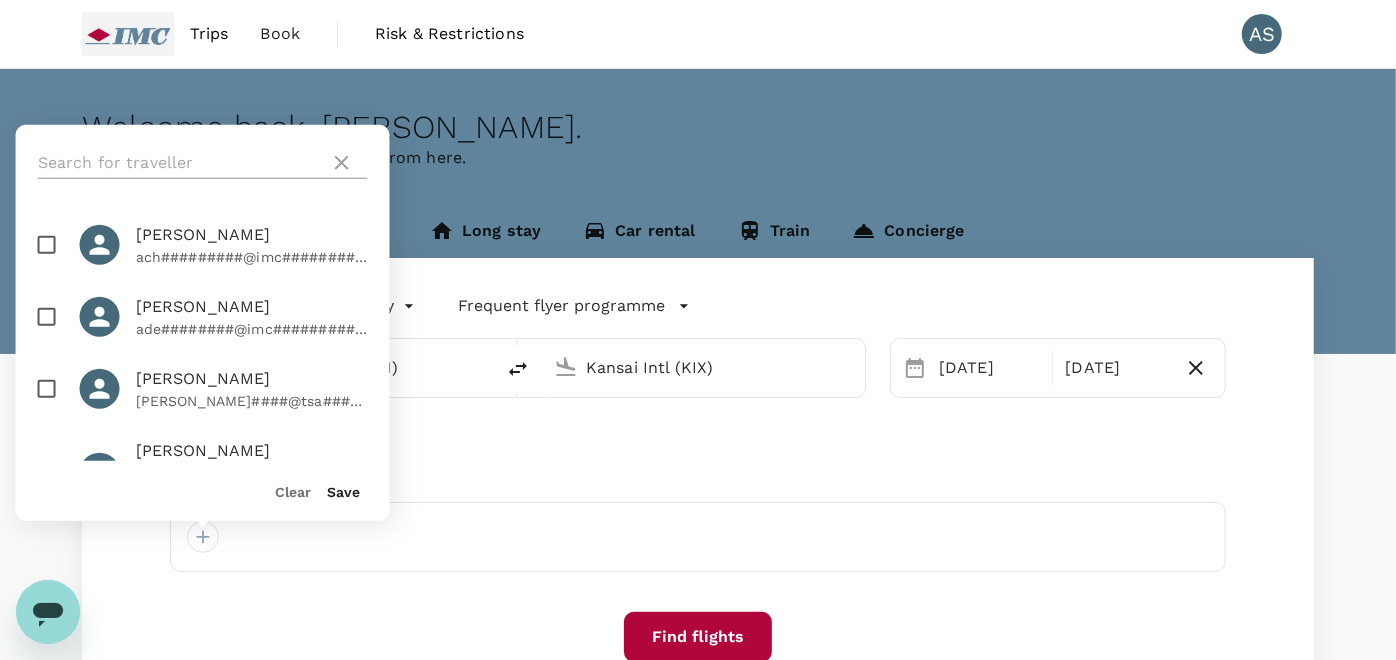 click at bounding box center (180, 163) 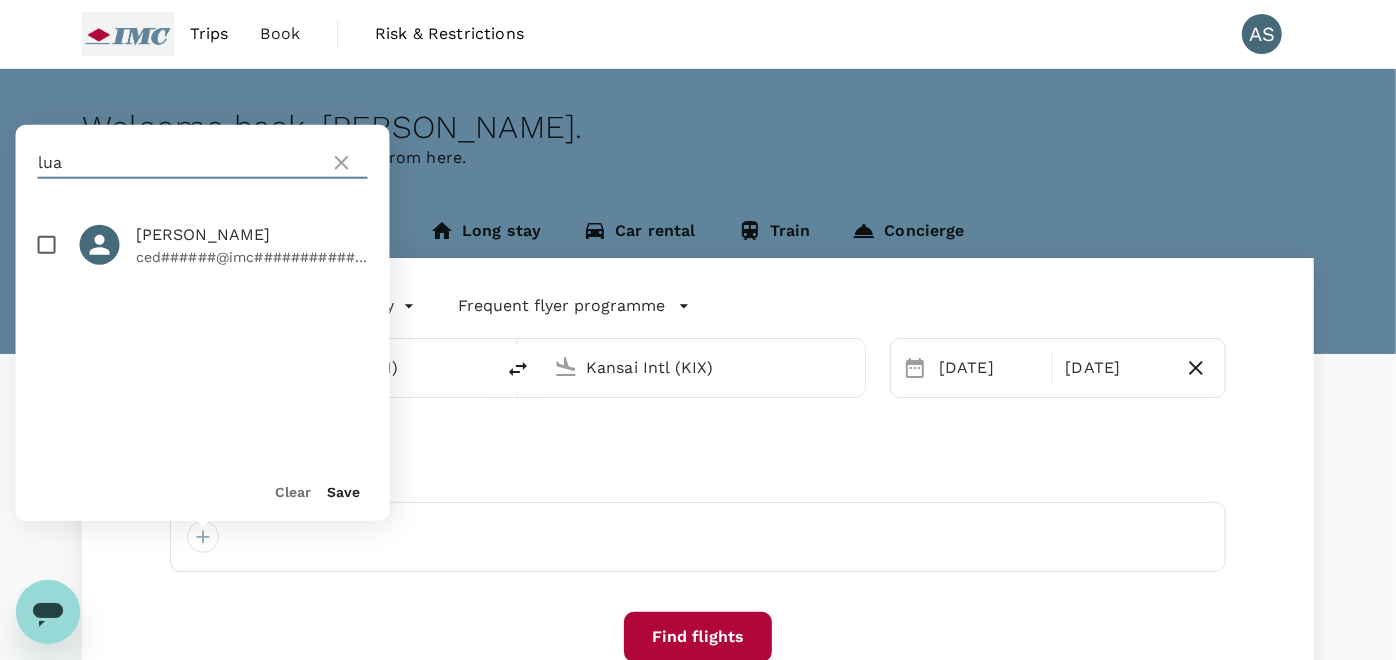 type on "lua" 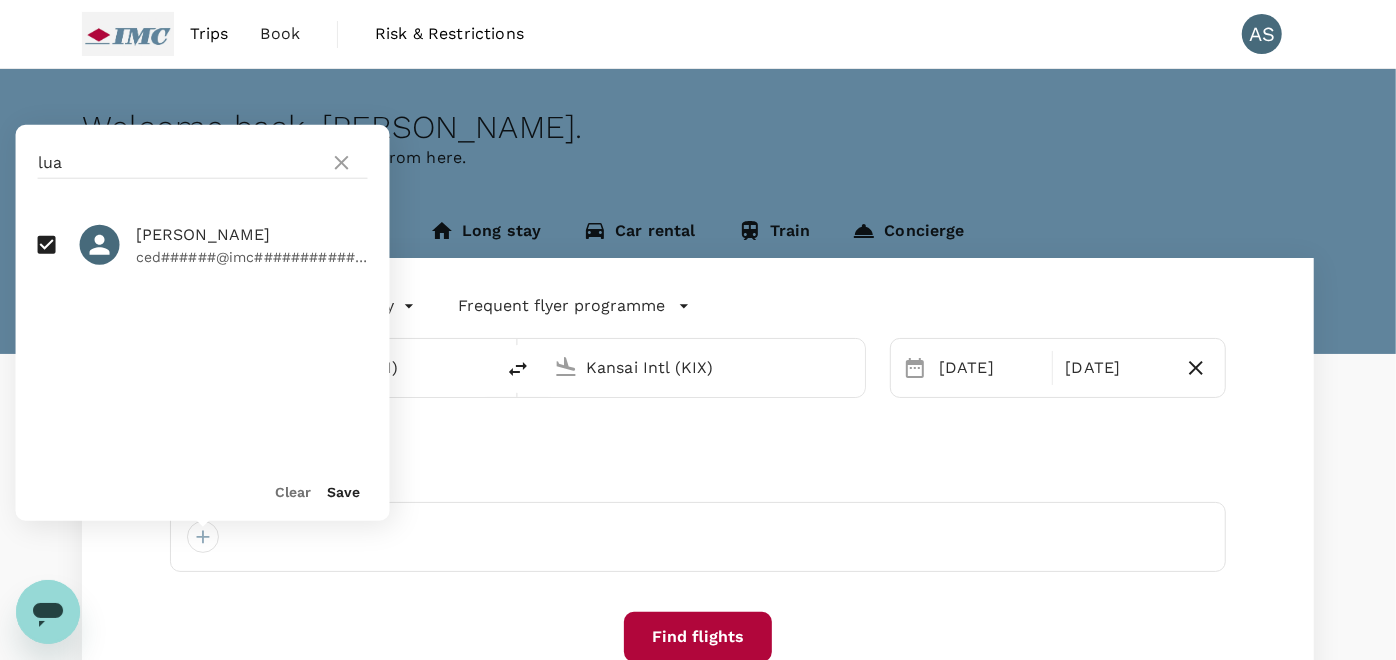 click on "Save" at bounding box center [344, 492] 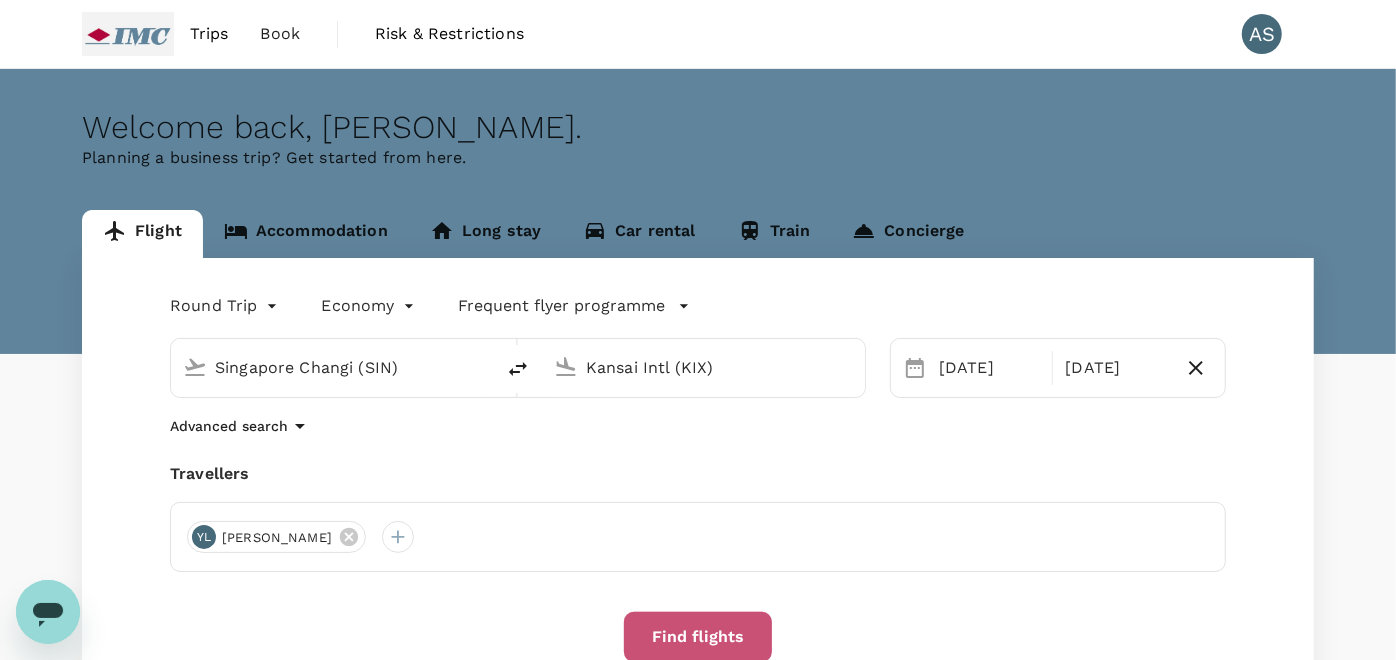 click on "Find flights" at bounding box center [698, 637] 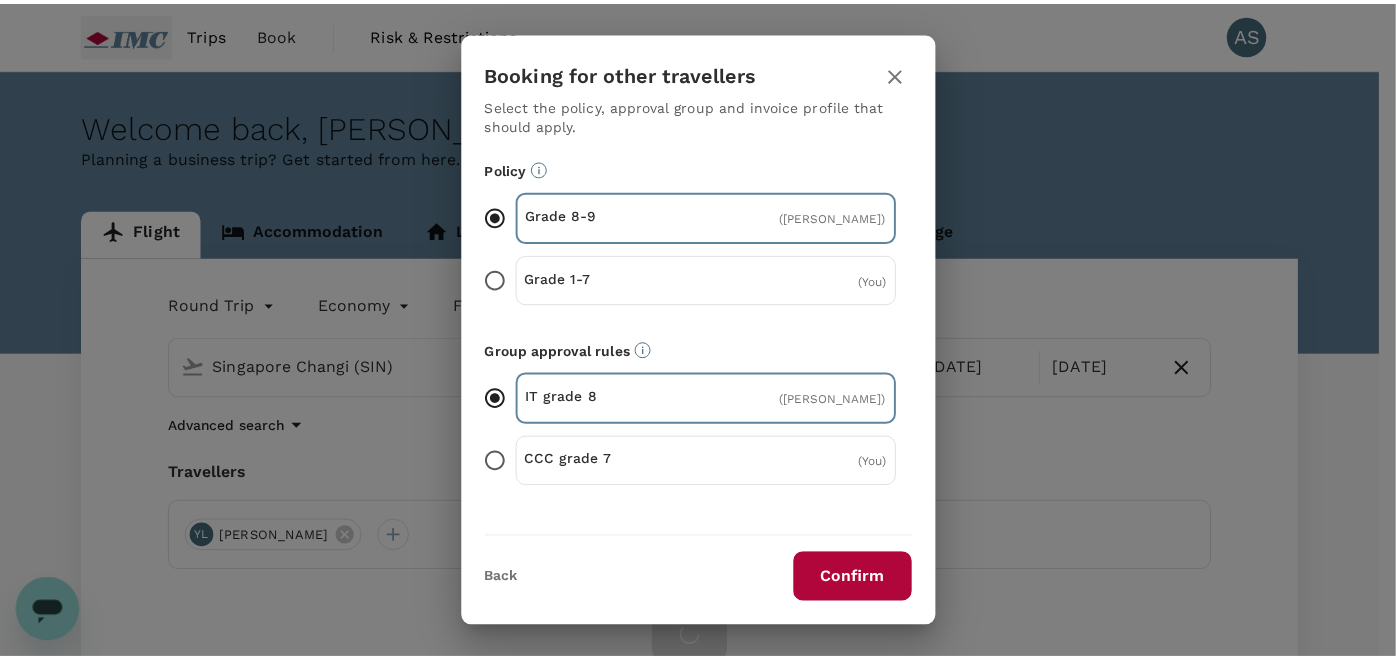 scroll, scrollTop: 108, scrollLeft: 0, axis: vertical 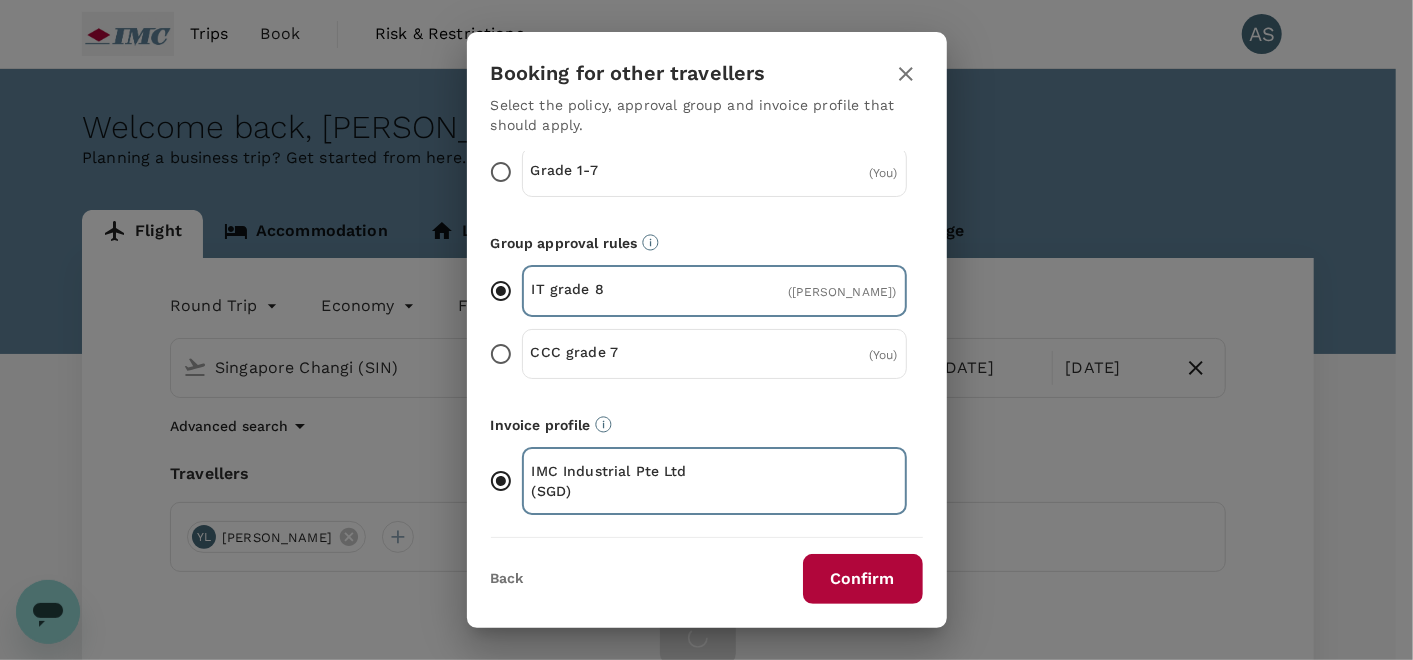 click on "Confirm" at bounding box center [863, 579] 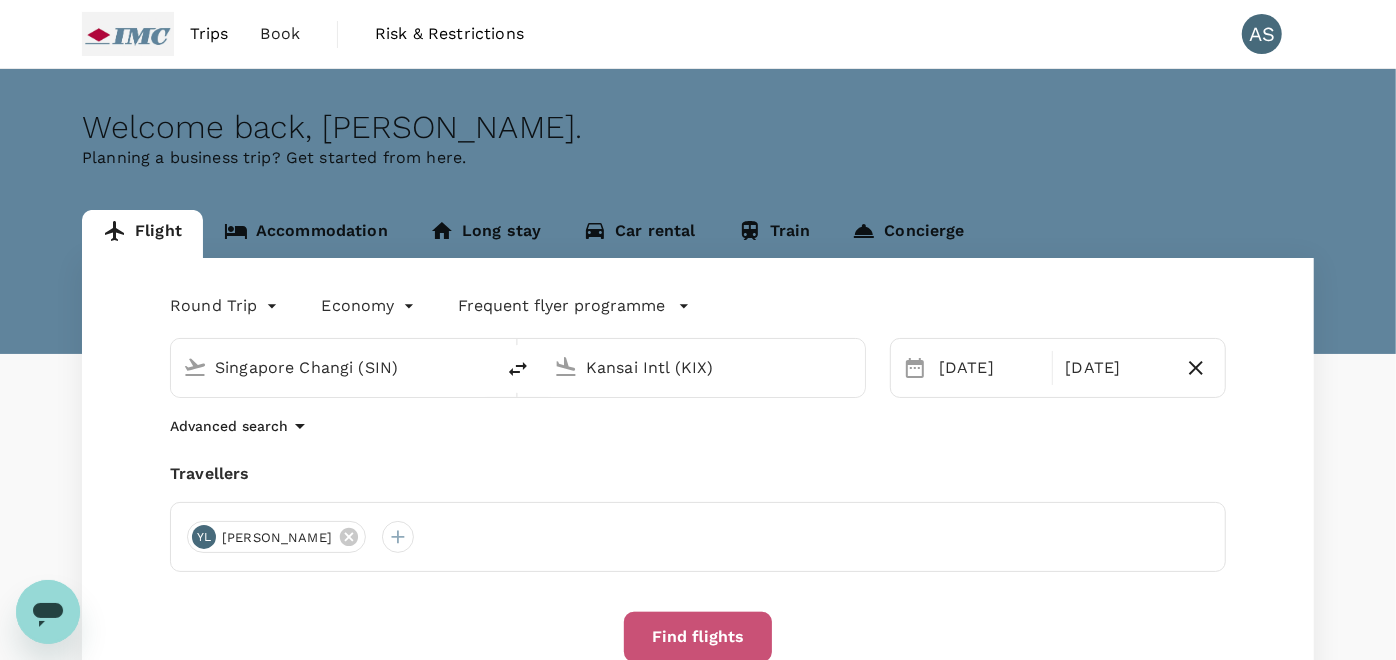 click on "Find flights" at bounding box center [698, 637] 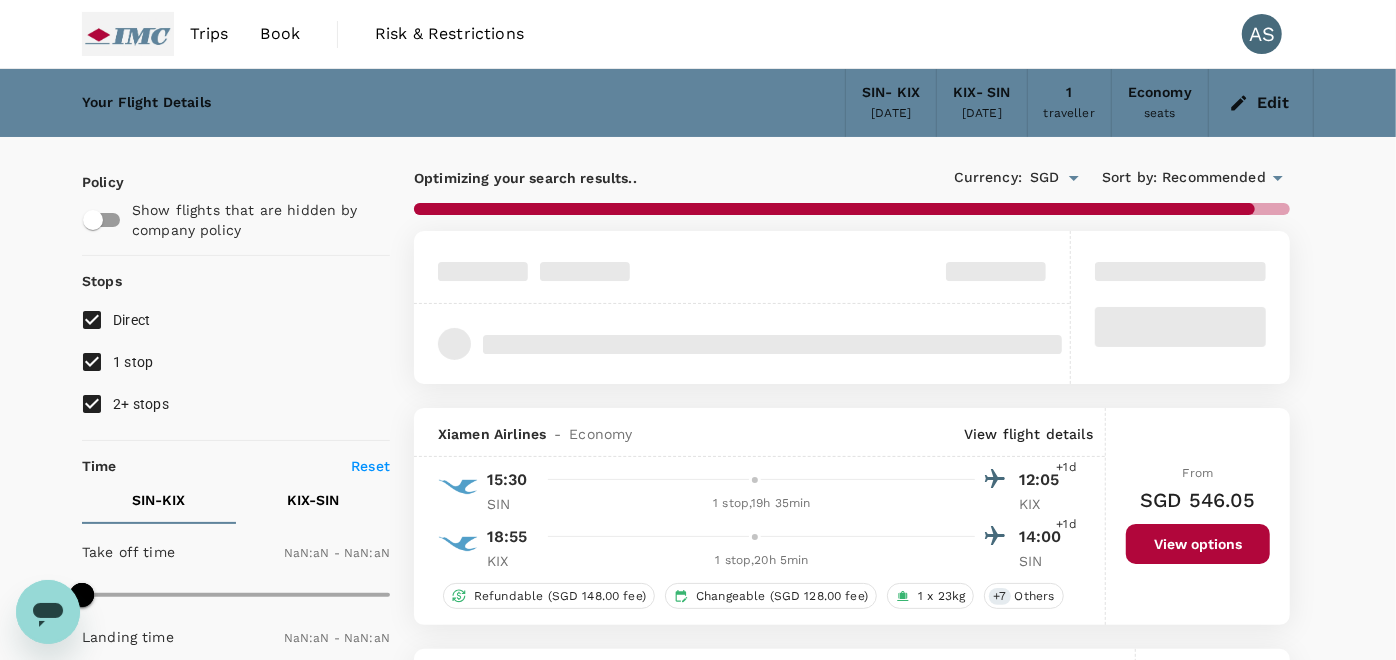 type on "1440" 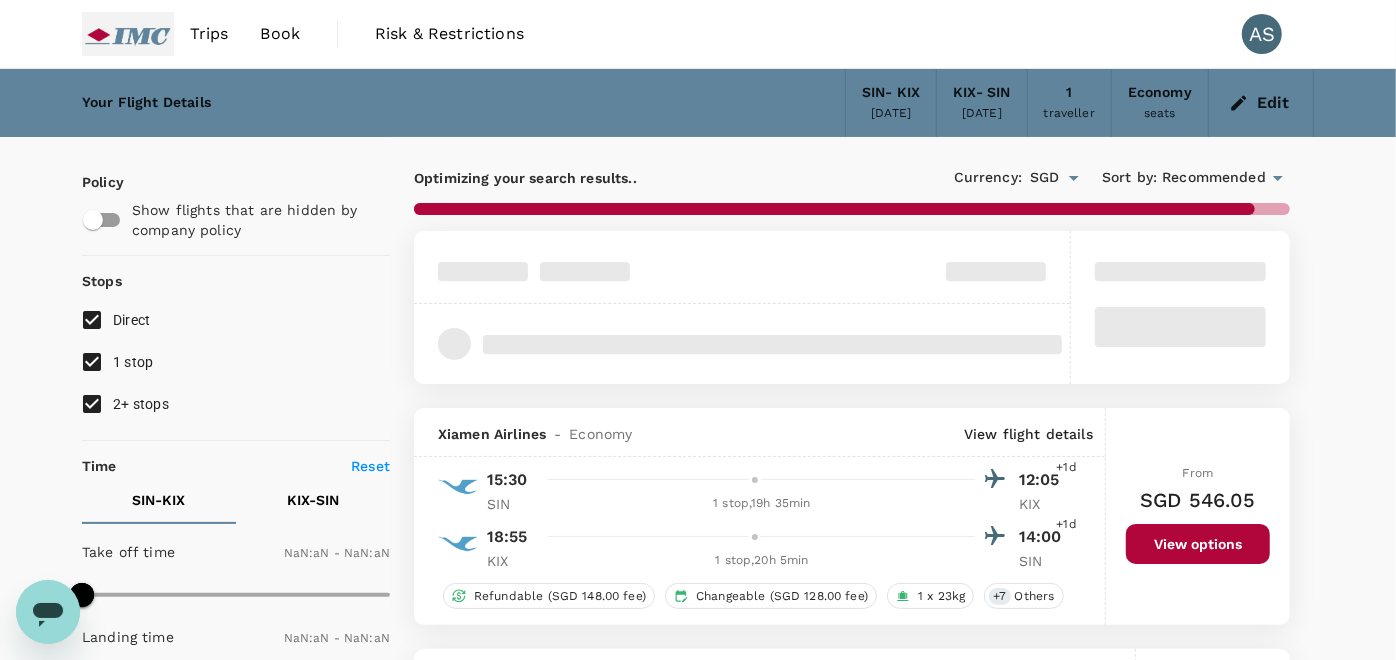 type on "1440" 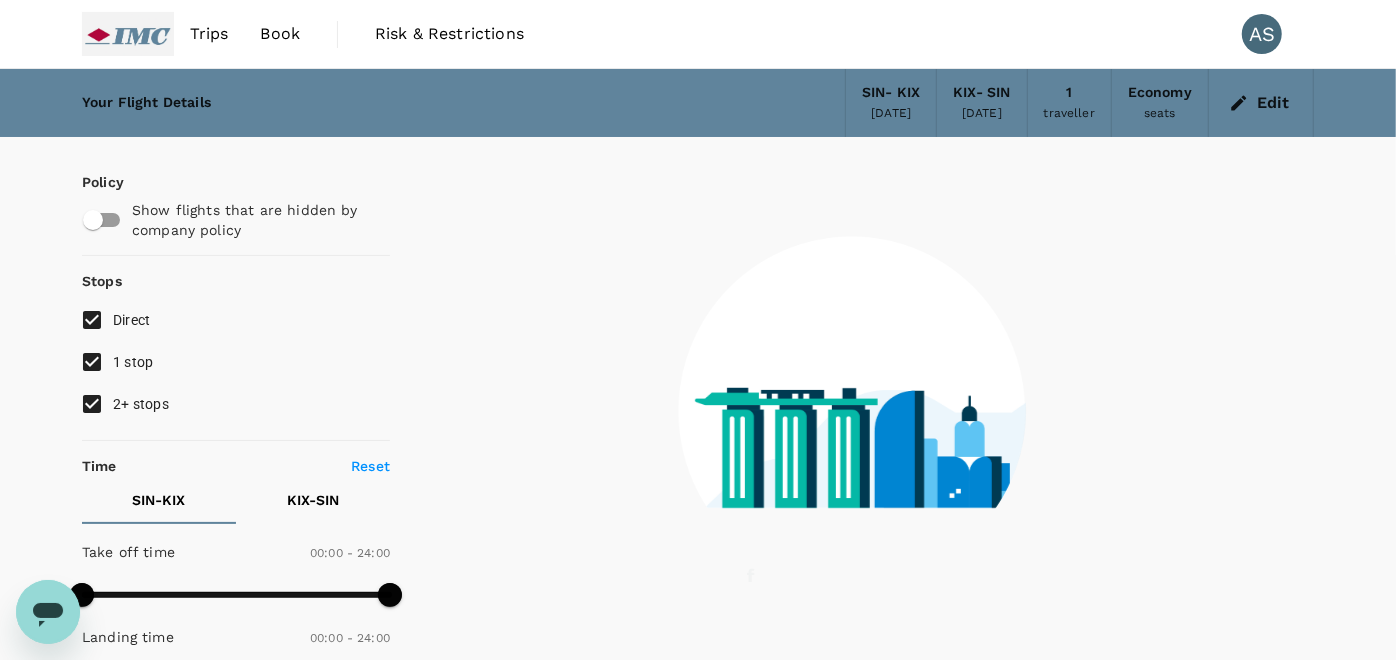 click on "1 stop" at bounding box center [133, 362] 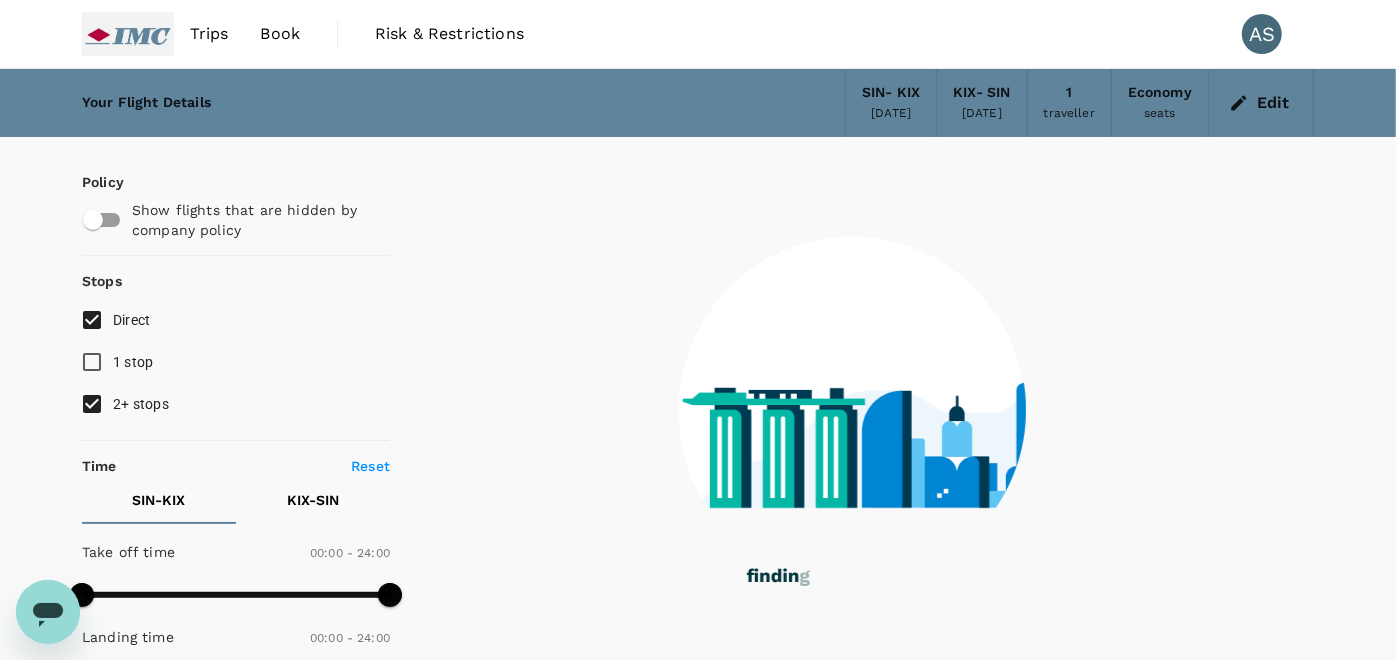 click on "2+ stops" at bounding box center (141, 404) 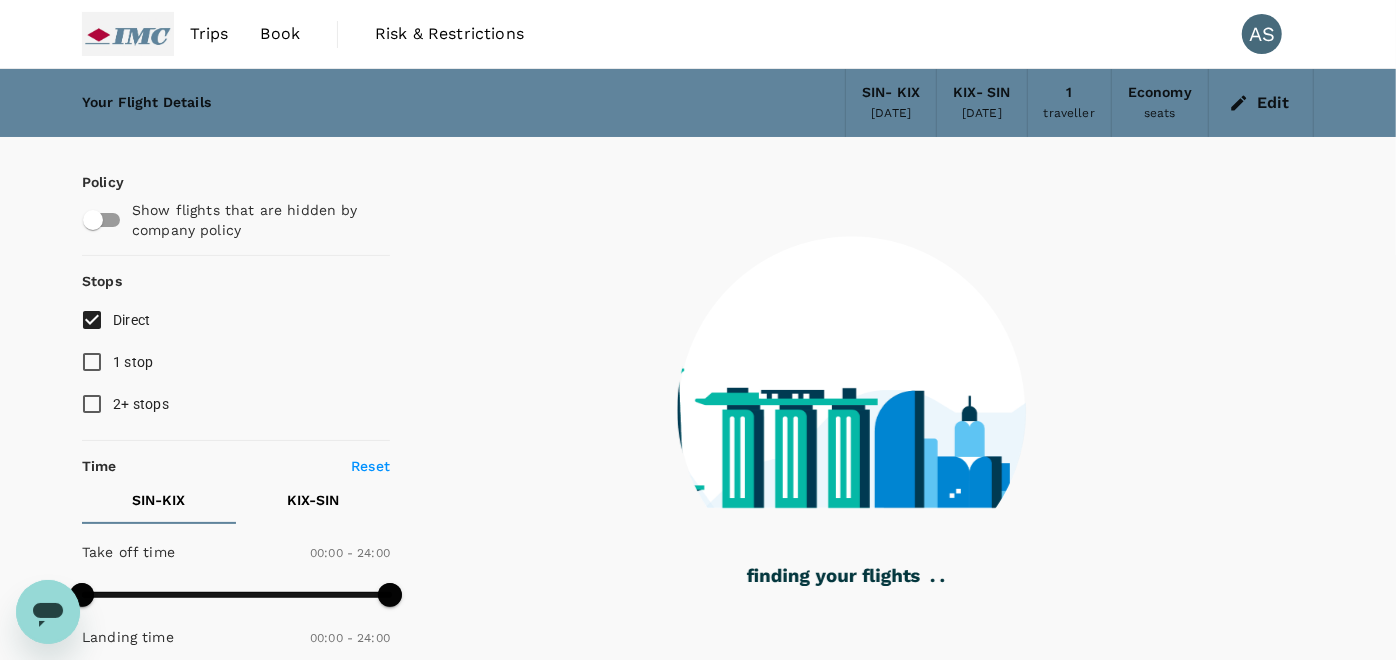 type on "1175" 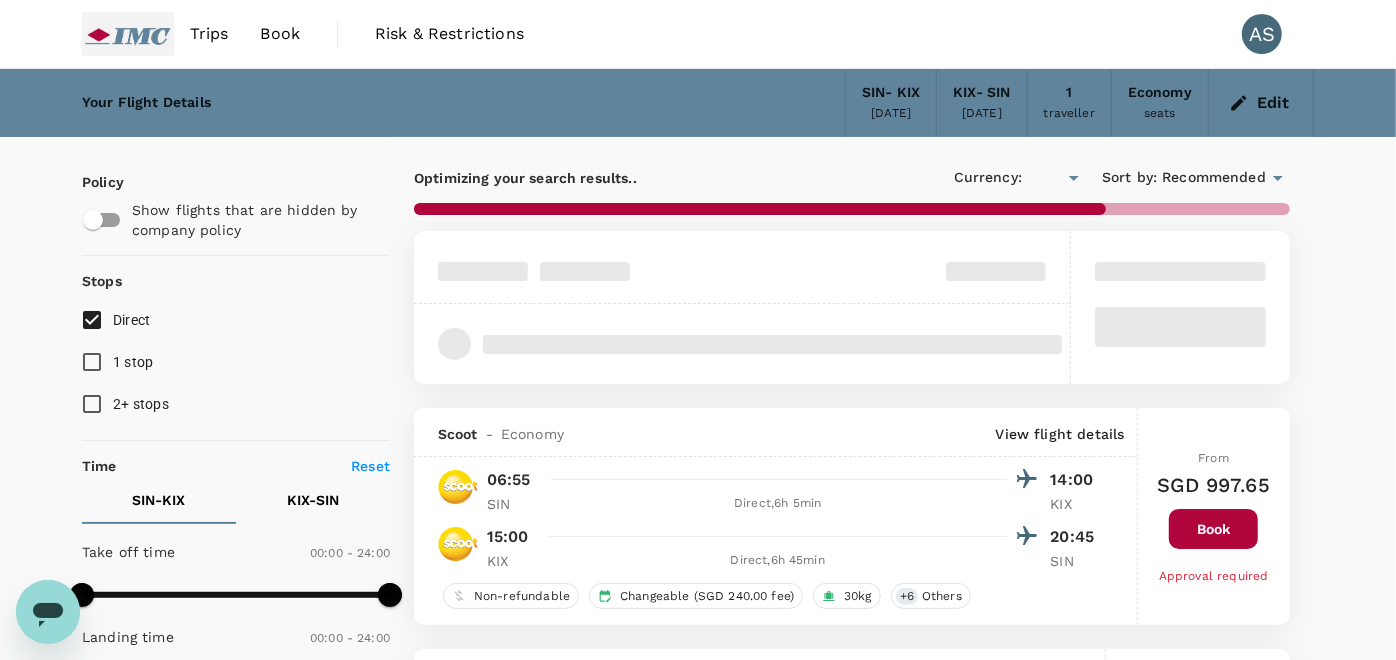 type on "SGD" 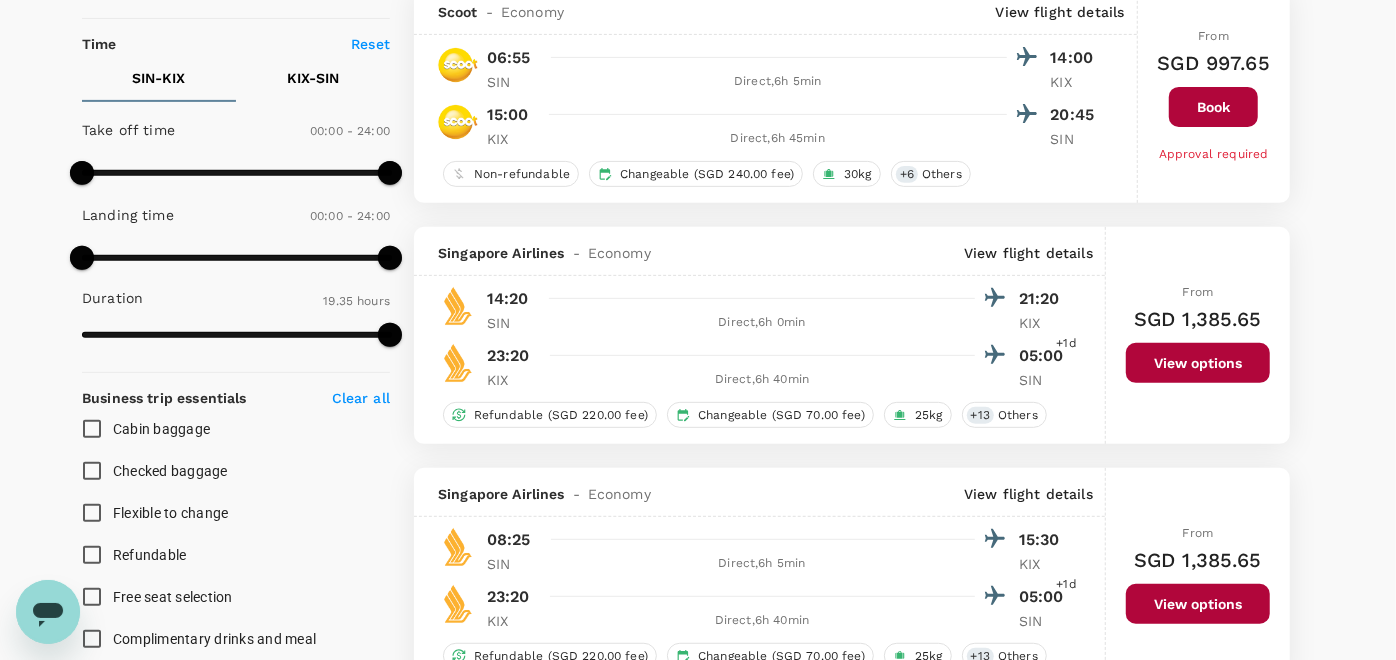 scroll, scrollTop: 444, scrollLeft: 0, axis: vertical 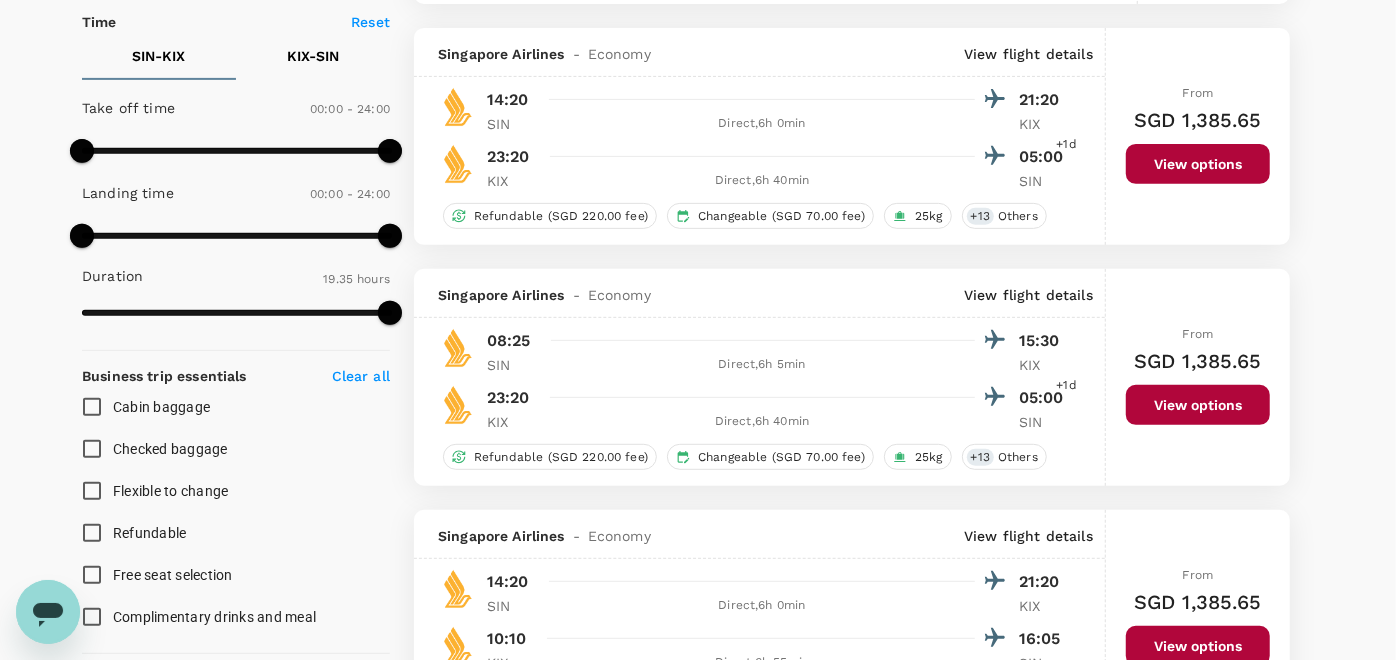 type on "1340" 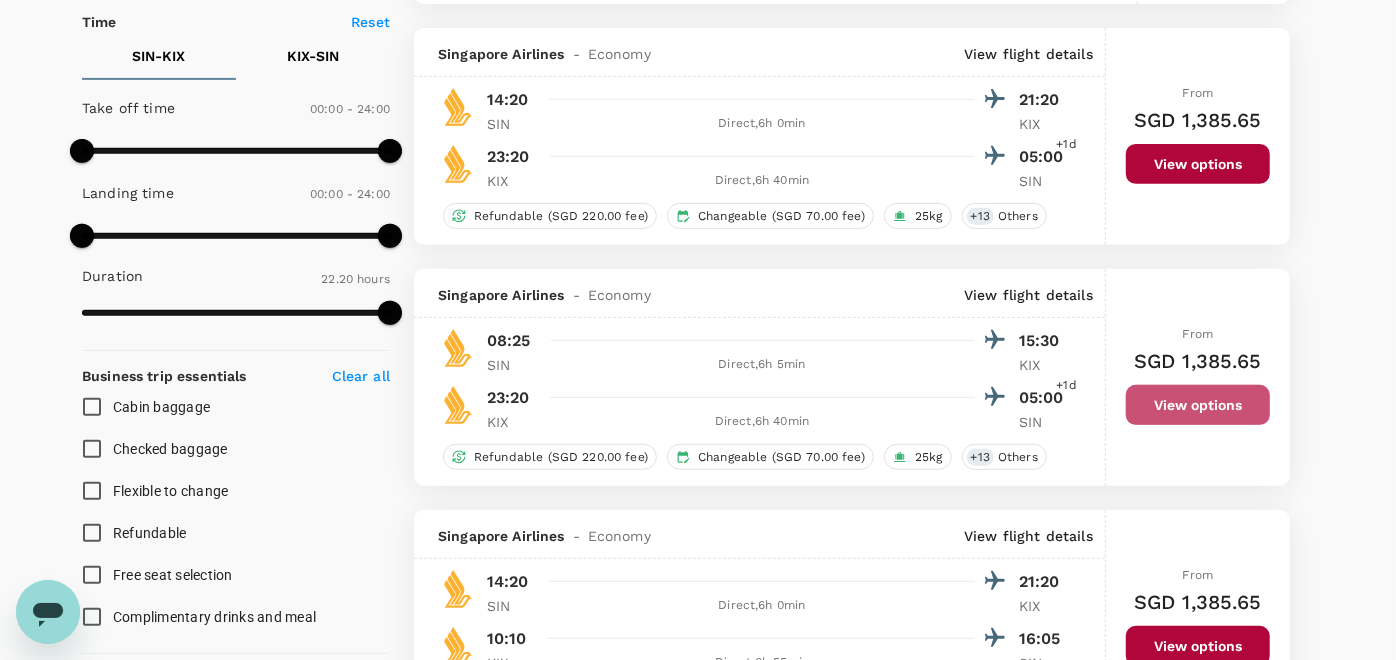 click on "View options" at bounding box center [1198, 405] 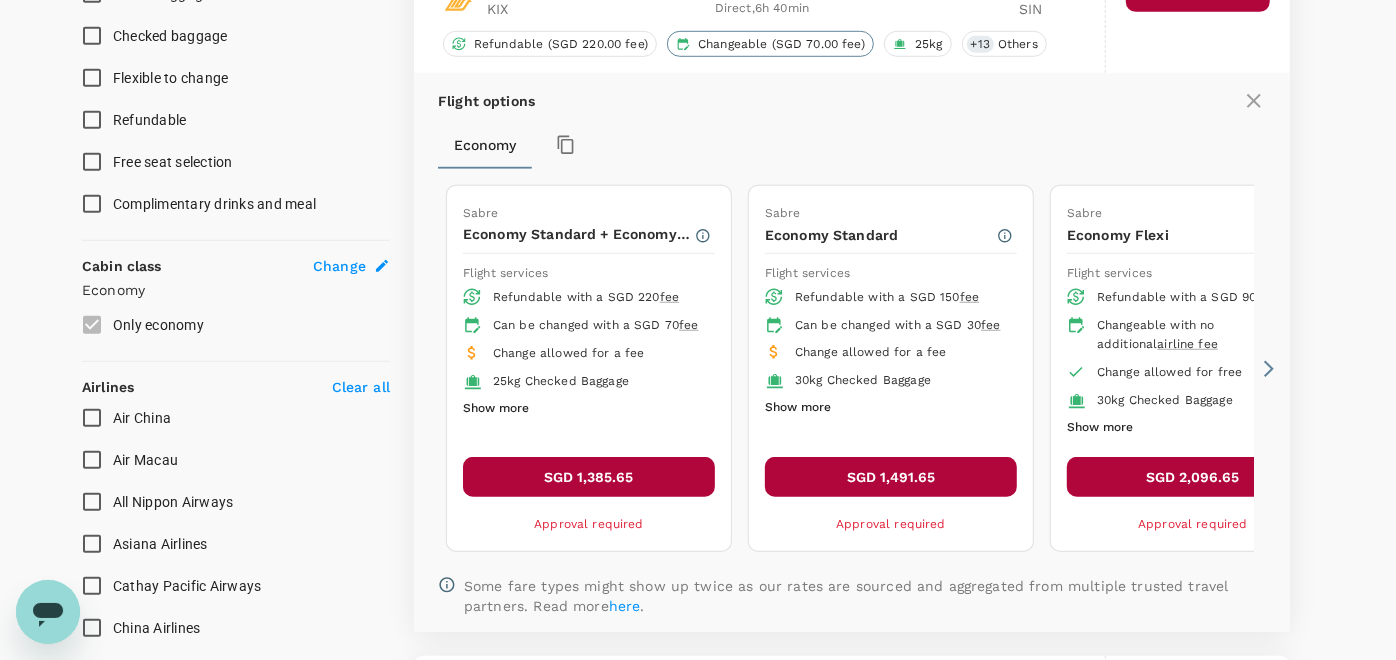 scroll, scrollTop: 946, scrollLeft: 0, axis: vertical 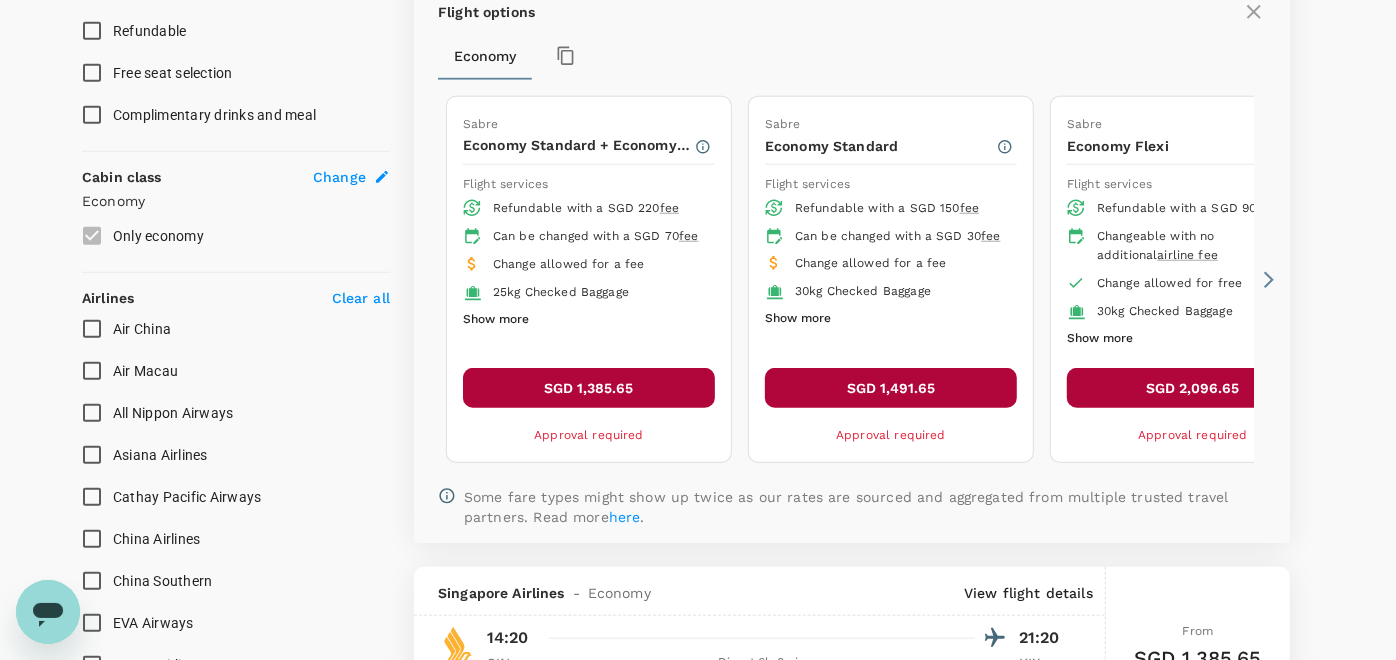 click on "SGD 1,385.65" at bounding box center (589, 388) 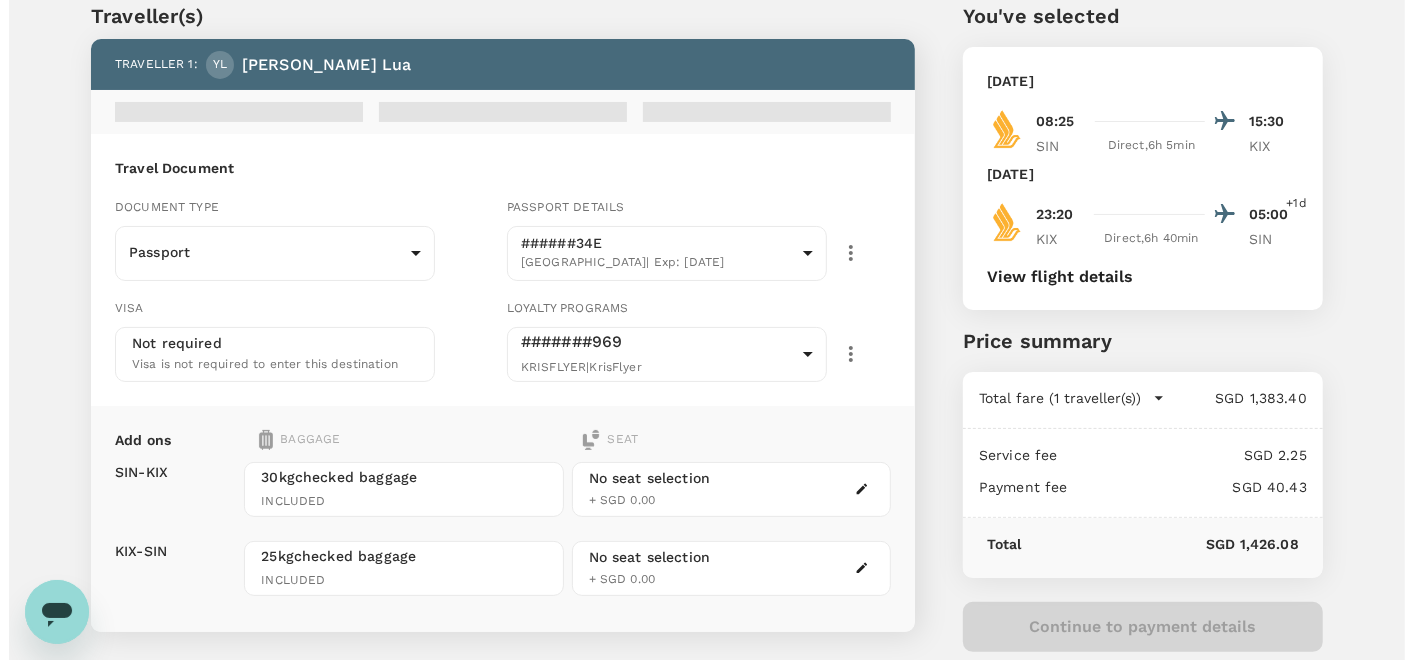scroll, scrollTop: 111, scrollLeft: 0, axis: vertical 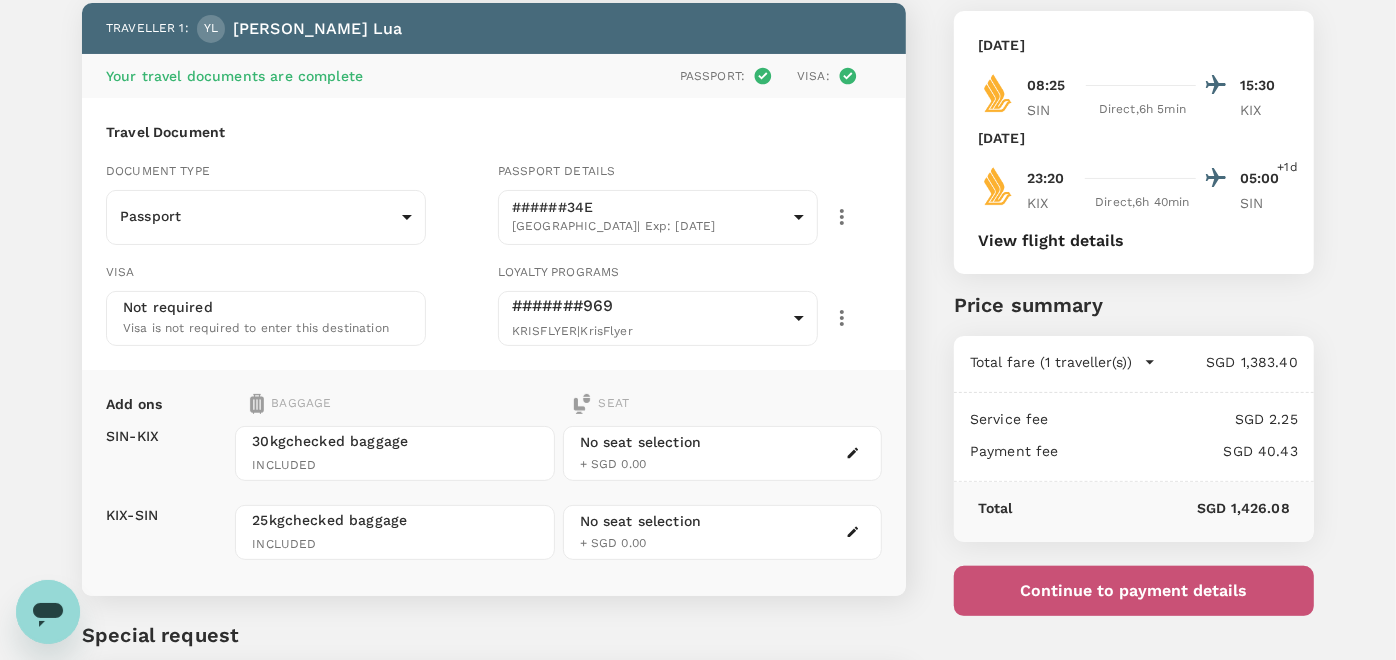 click on "Continue to payment details" at bounding box center (1134, 591) 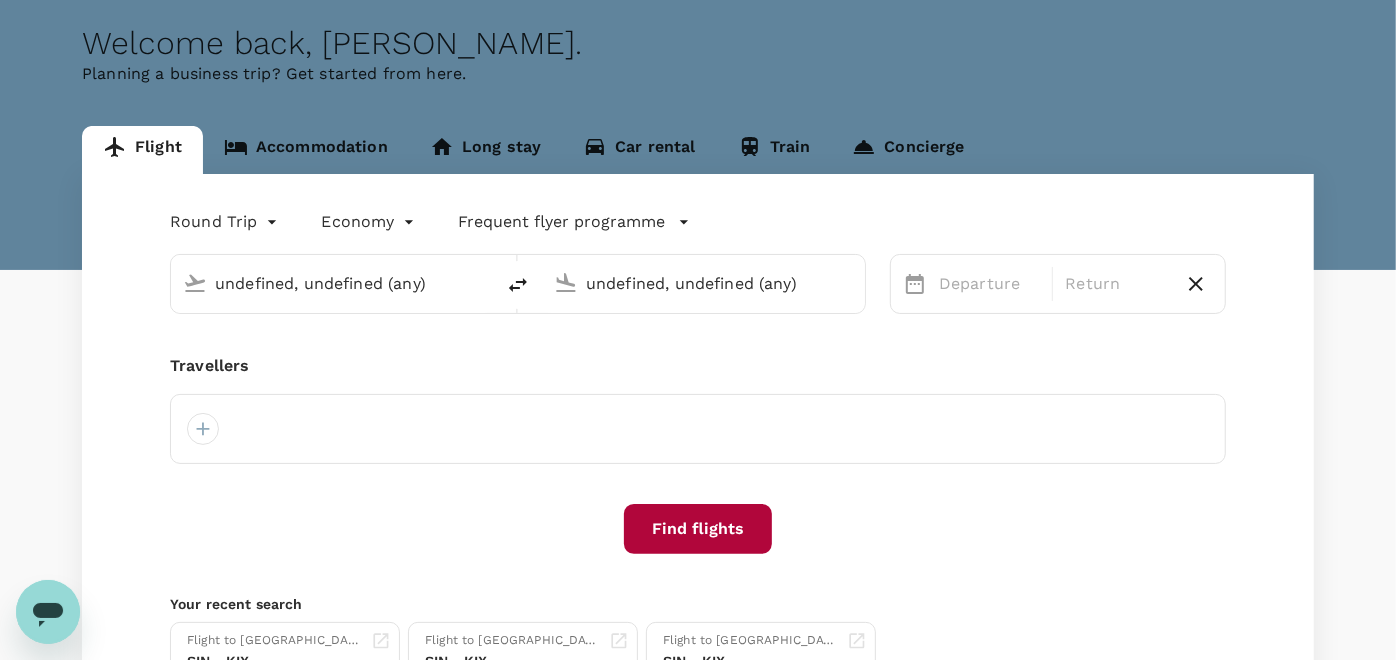 type 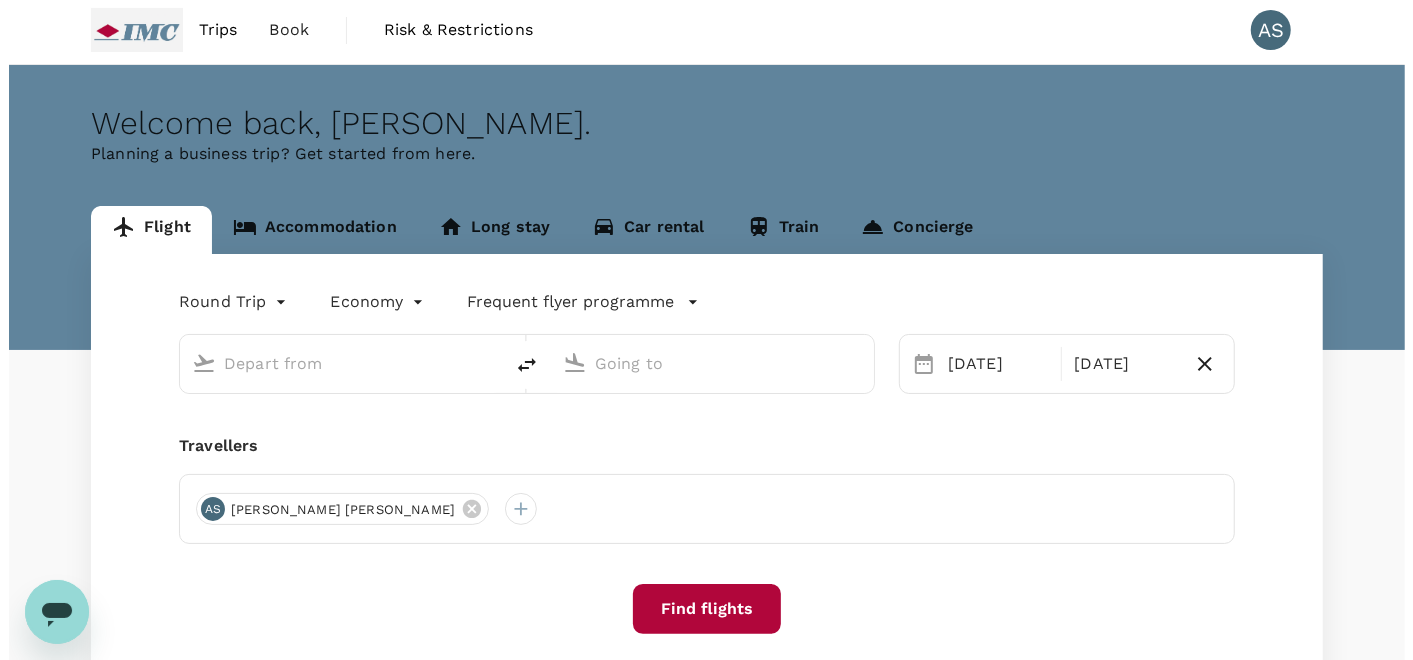scroll, scrollTop: 0, scrollLeft: 0, axis: both 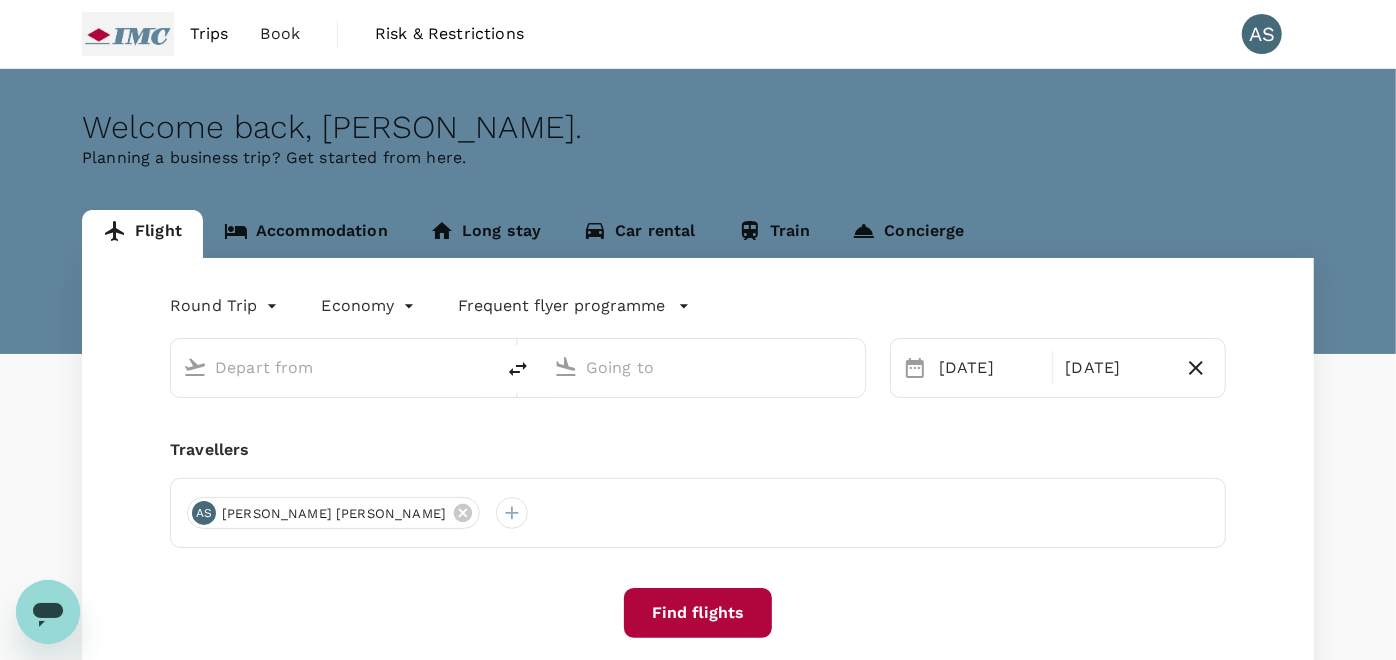 type on "Singapore Changi (SIN)" 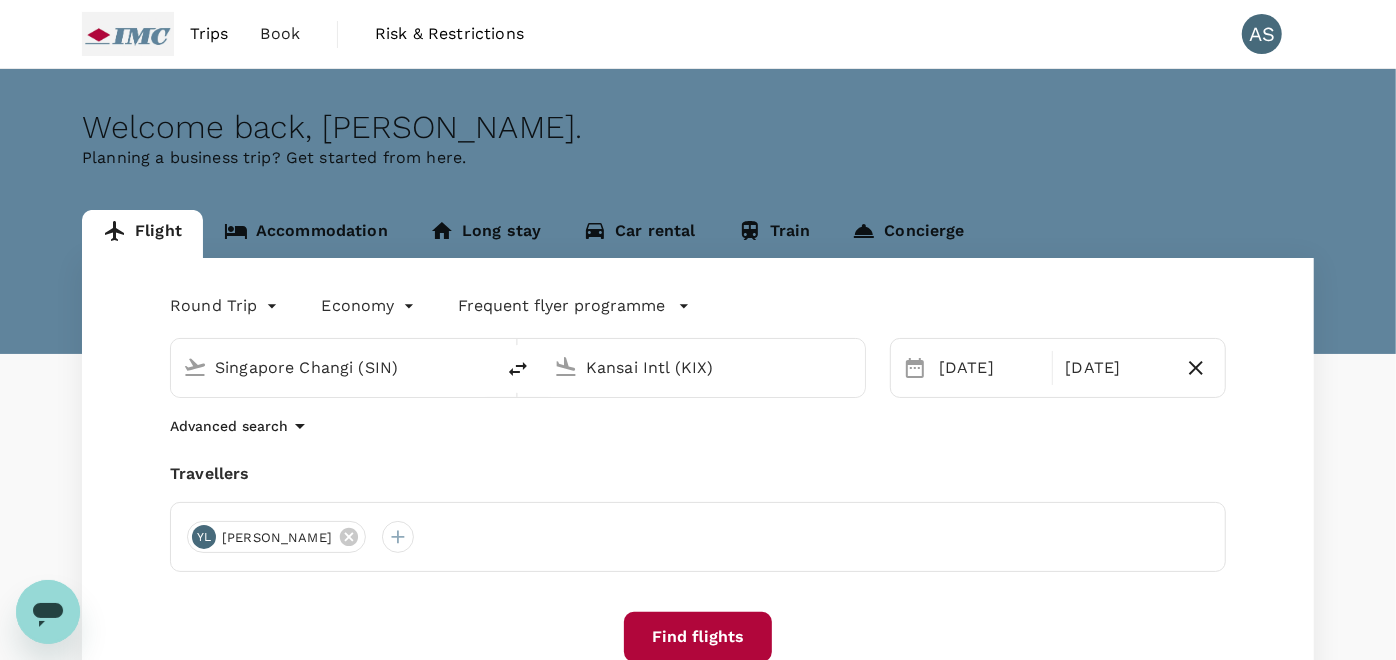 type 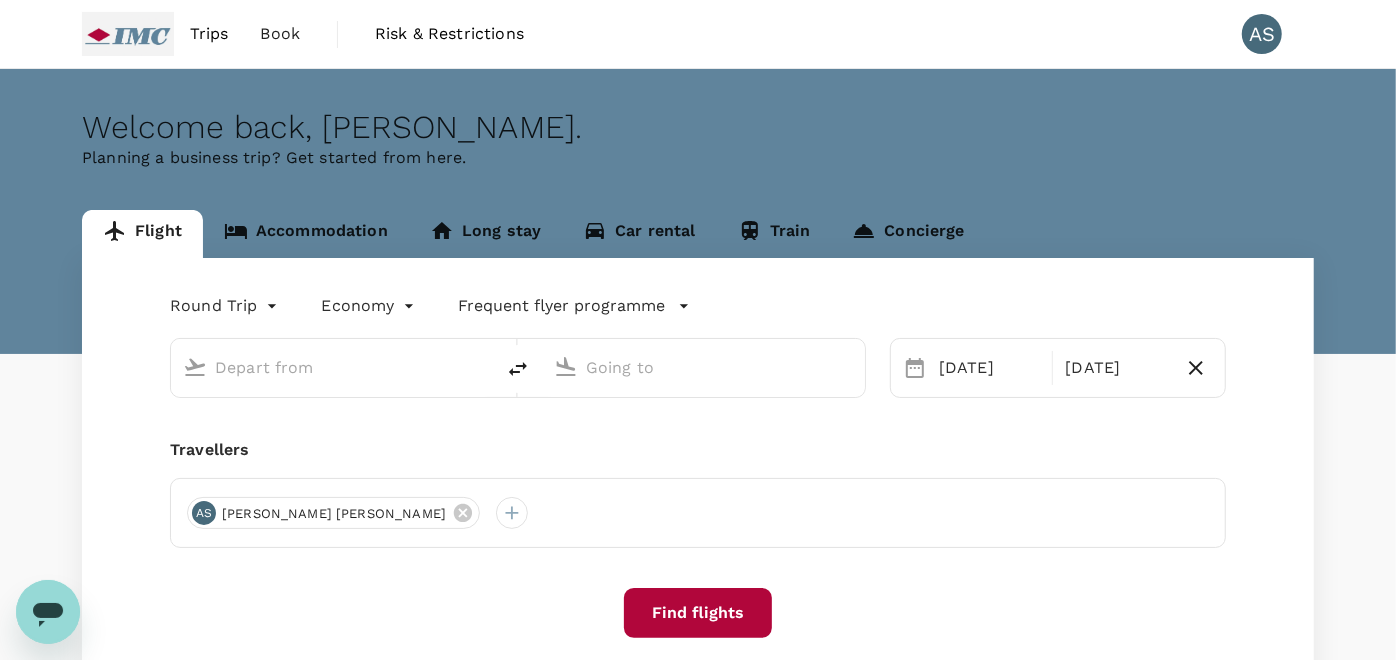 type on "Singapore Changi (SIN)" 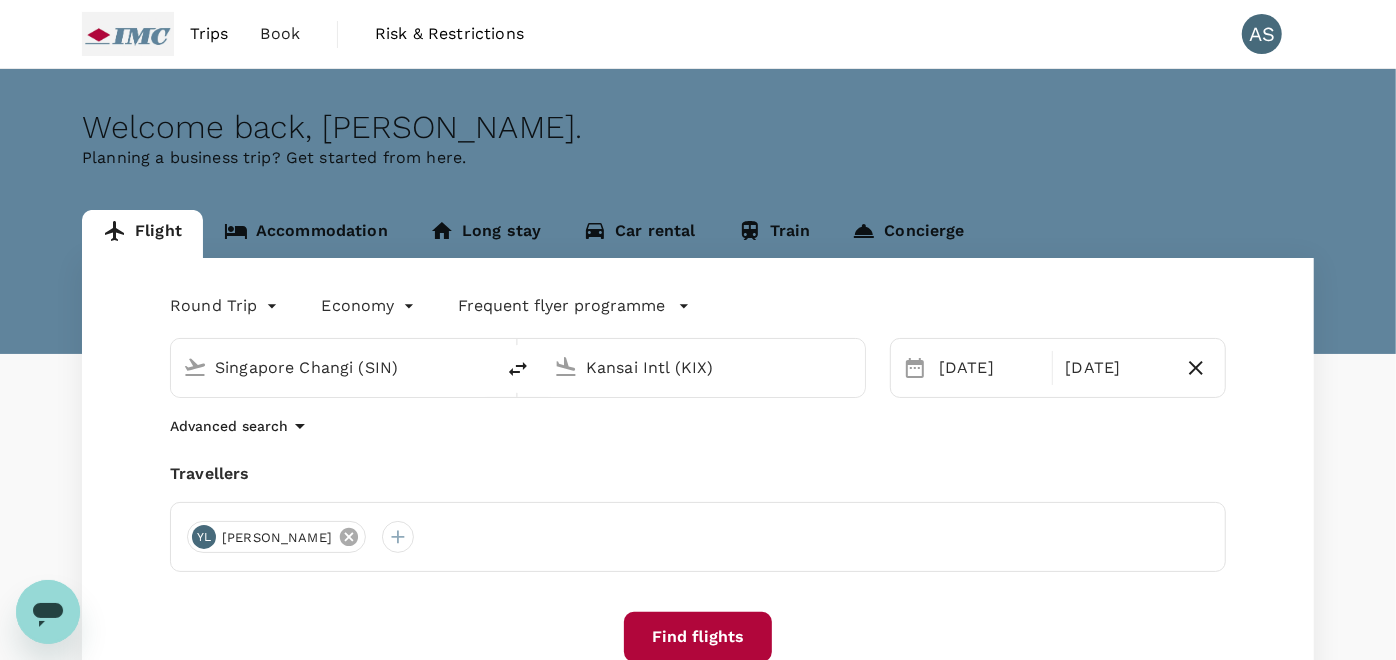 click 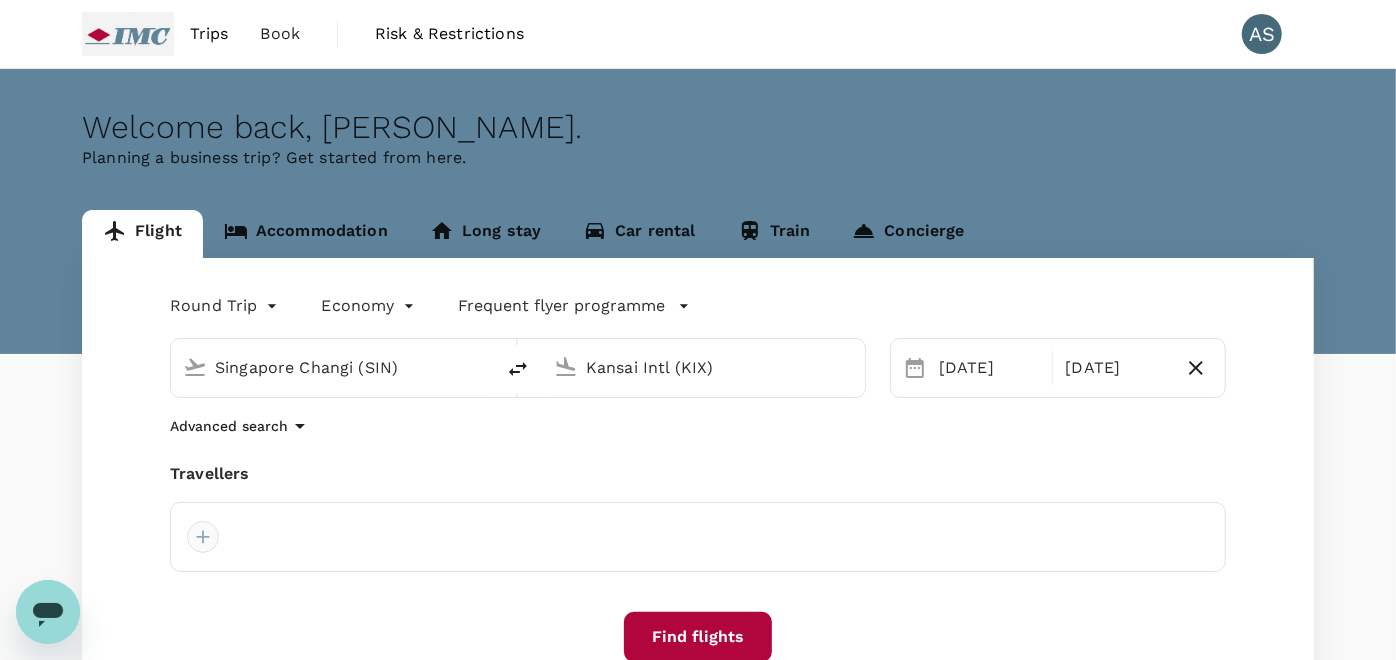 click at bounding box center (203, 537) 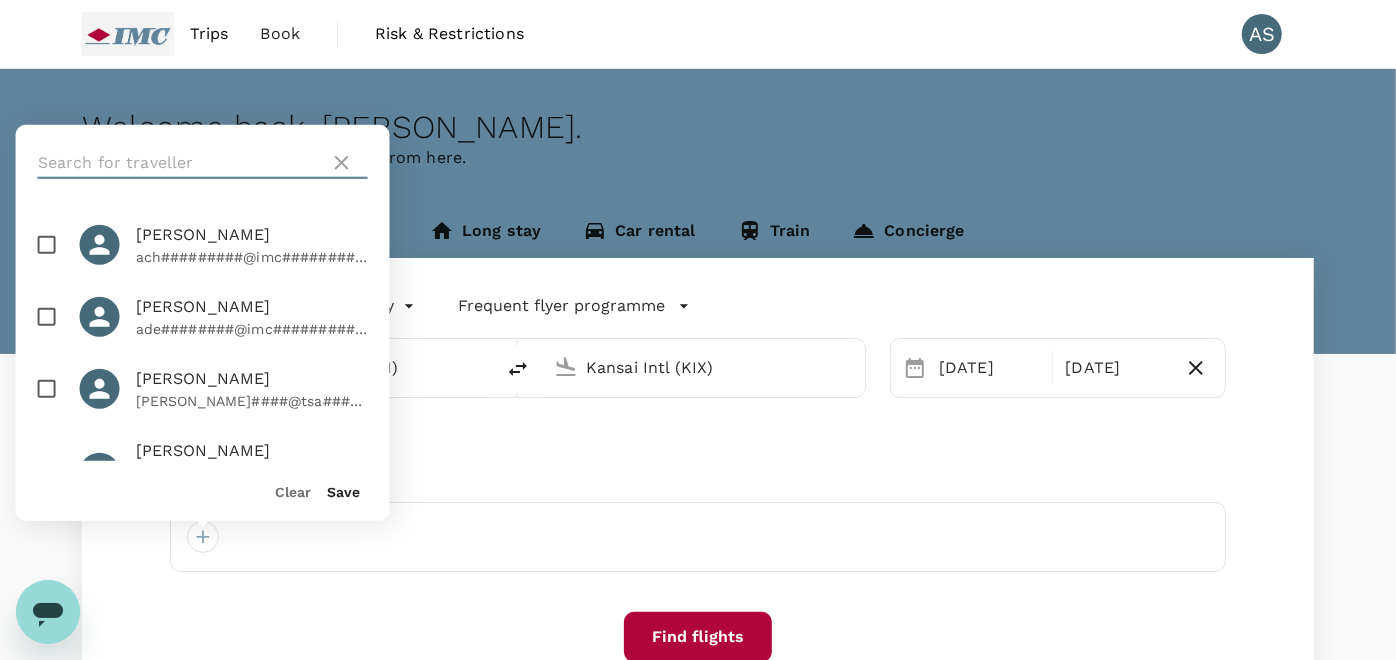click at bounding box center [180, 163] 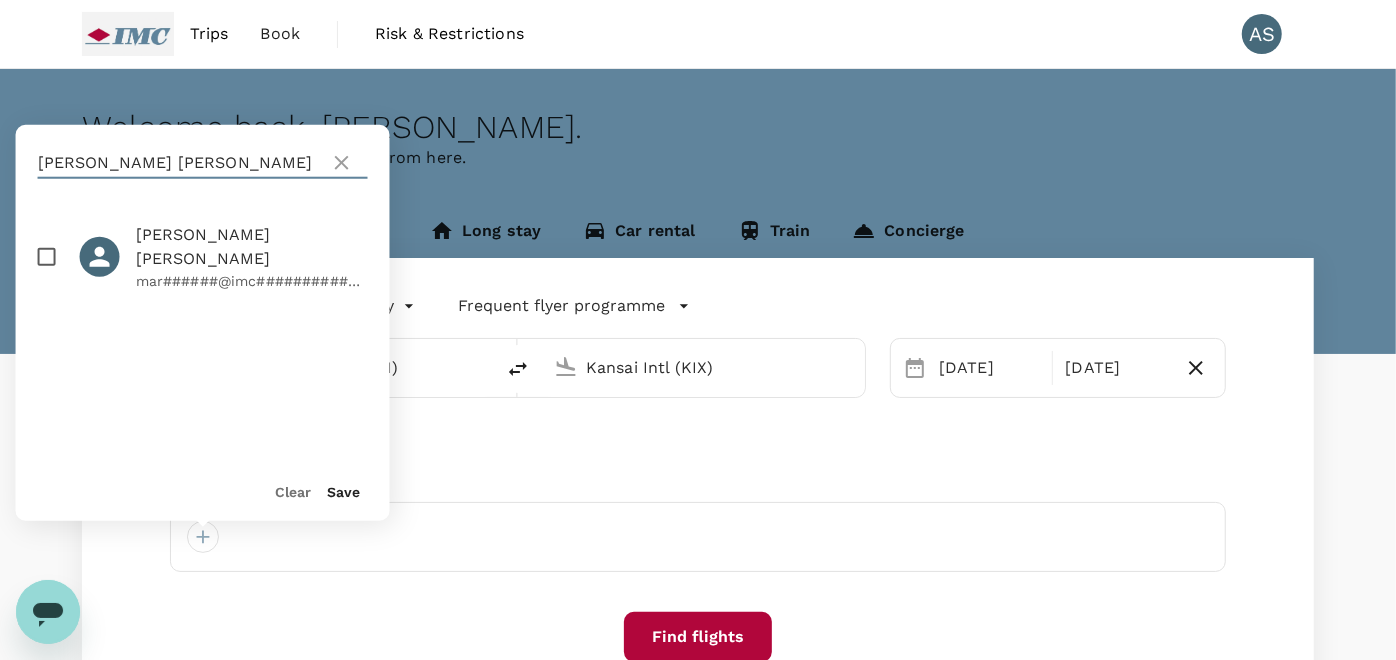 type on "marc judit" 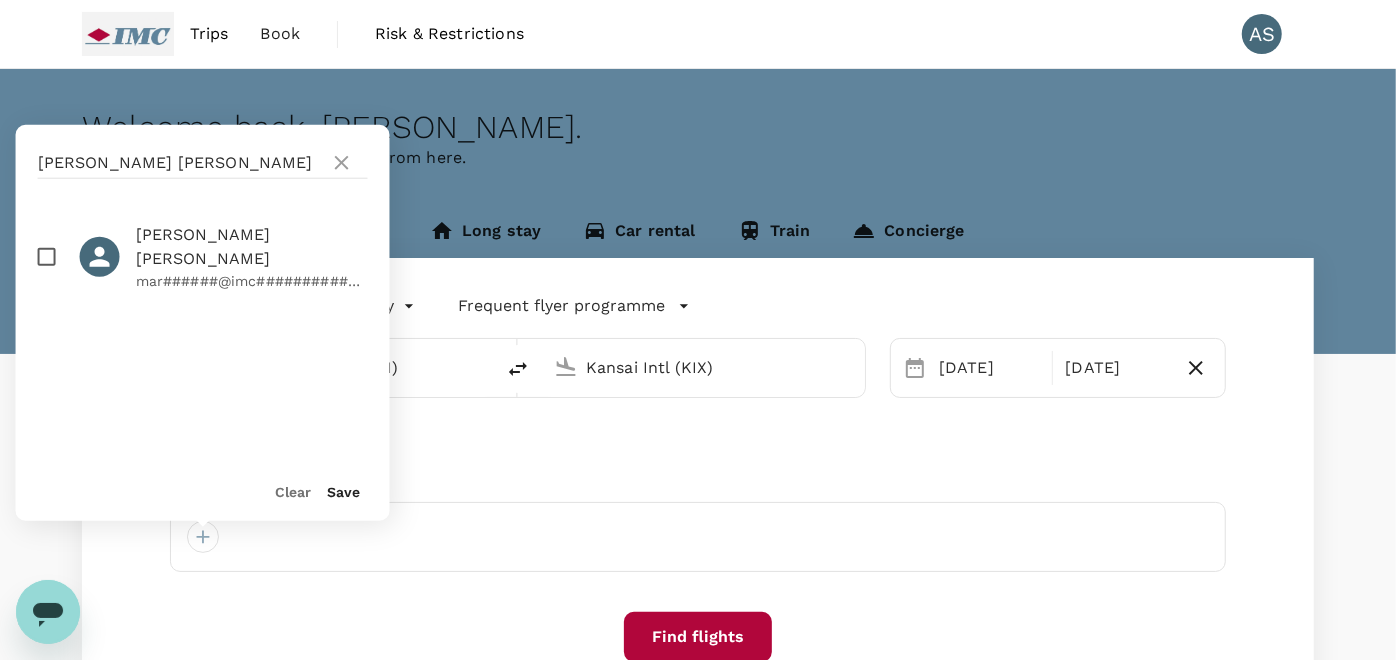 click at bounding box center (47, 257) 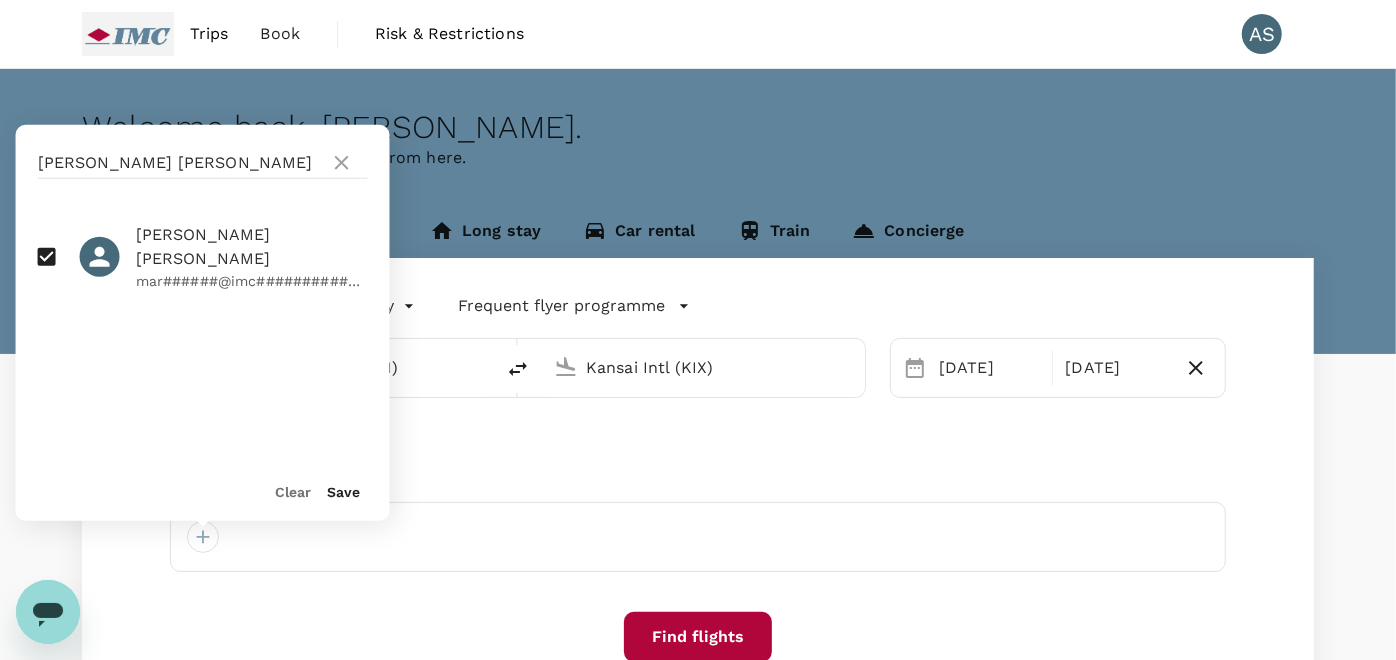 click on "Save" at bounding box center (344, 492) 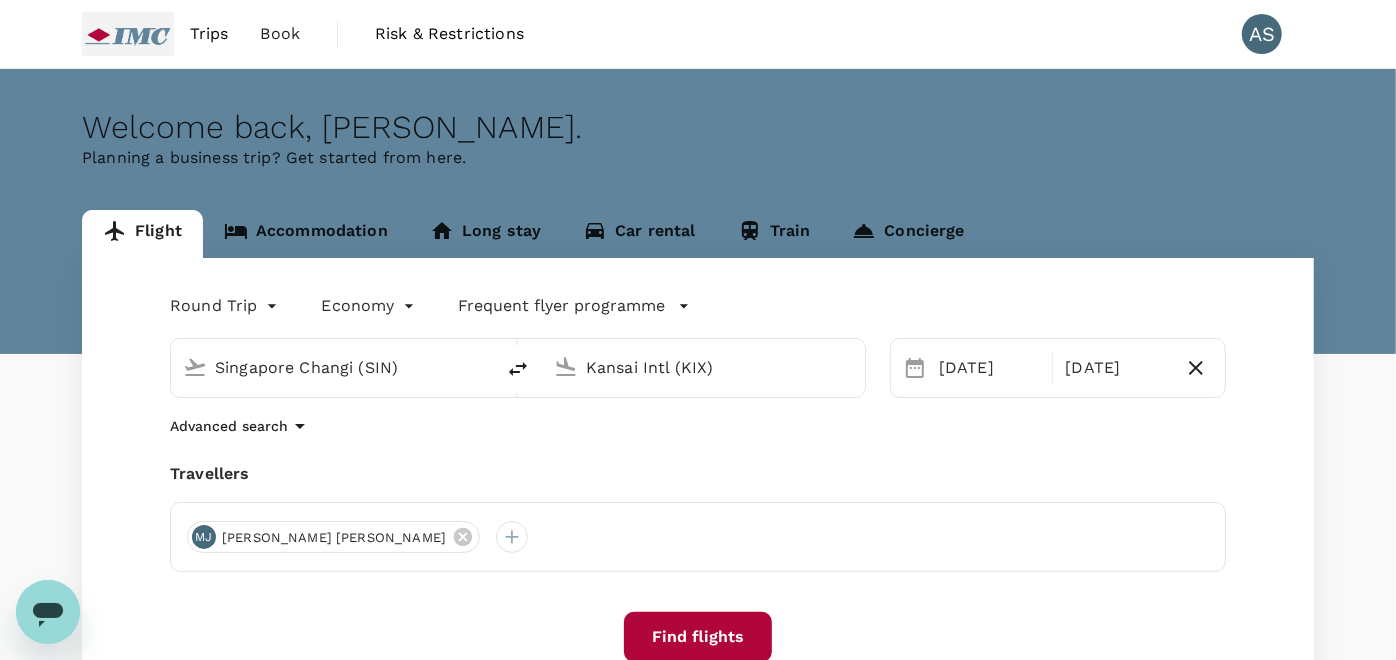 click on "Find flights" at bounding box center [698, 637] 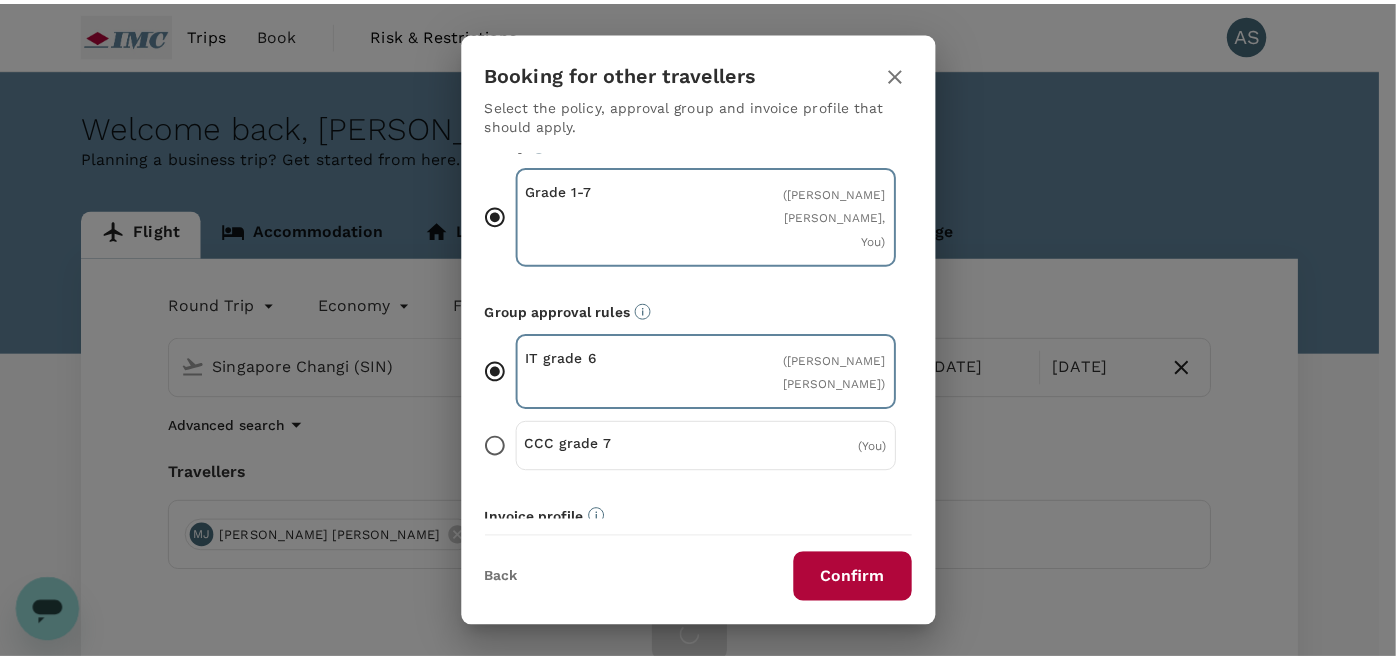 scroll, scrollTop: 47, scrollLeft: 0, axis: vertical 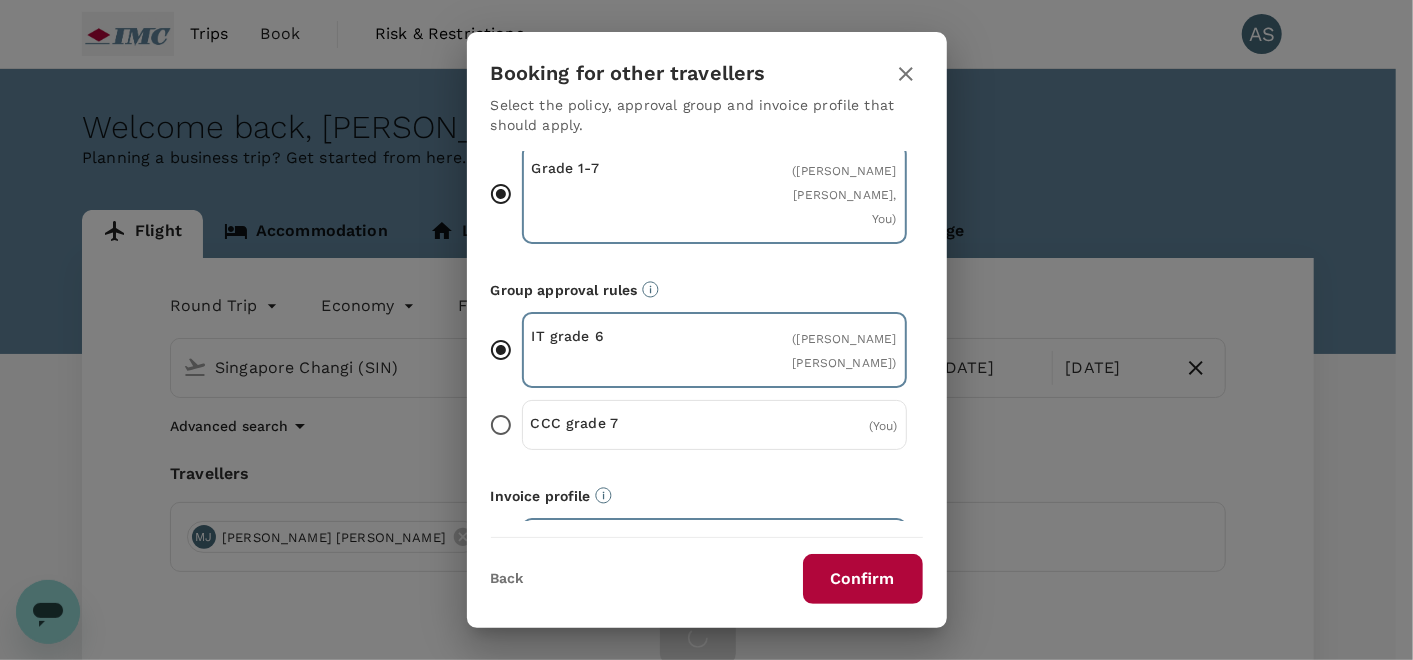 click on "Confirm" at bounding box center [863, 579] 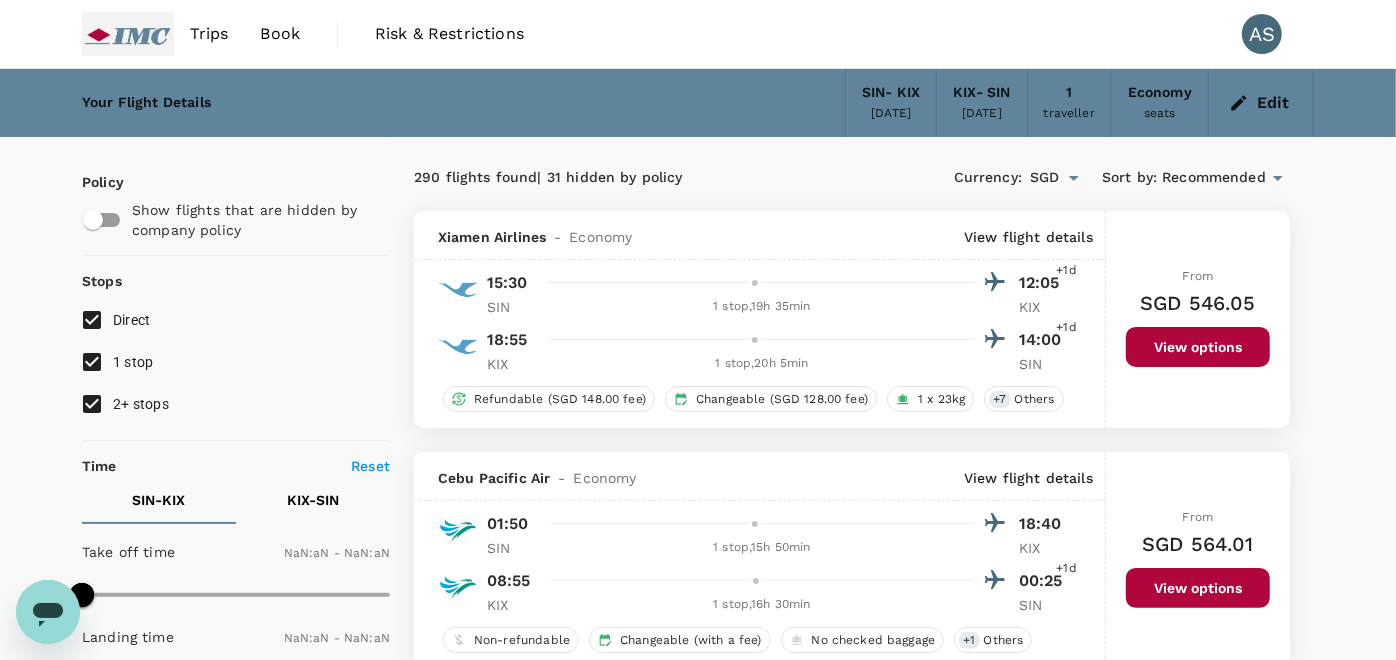 type on "1440" 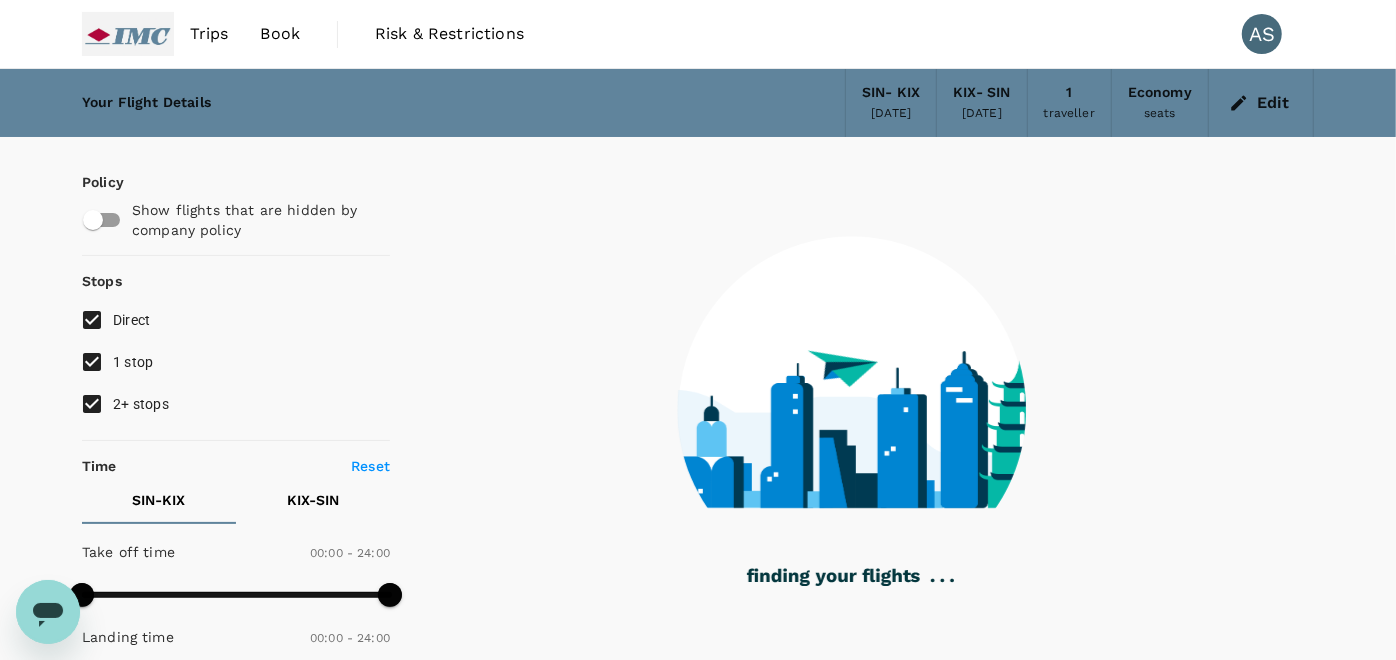 type on "1175" 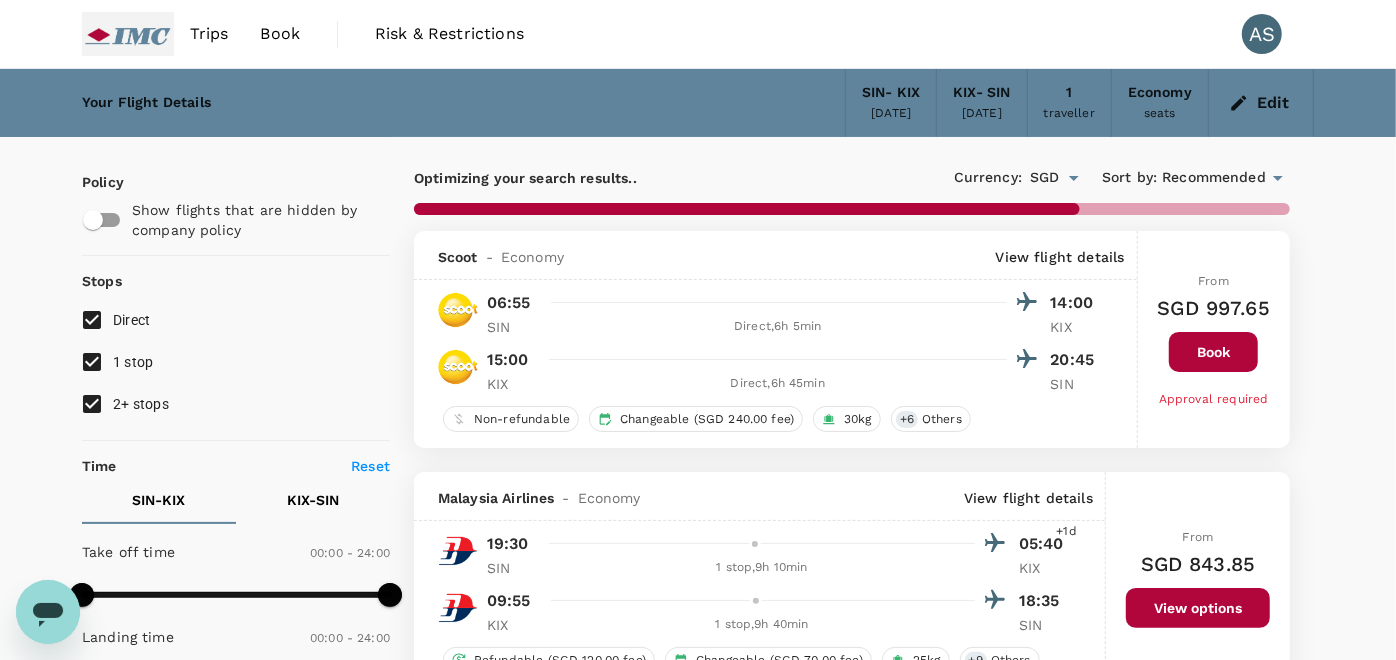 click on "1 stop" at bounding box center [133, 362] 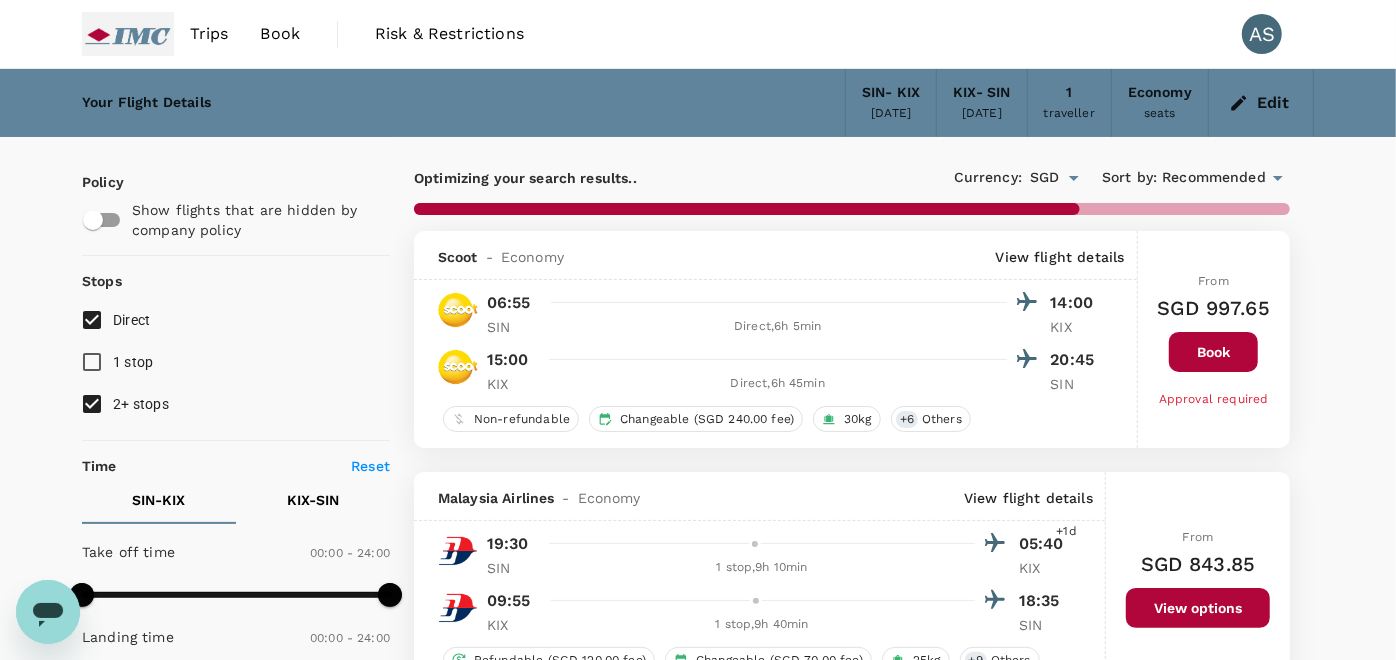 click on "2+ stops" at bounding box center [141, 404] 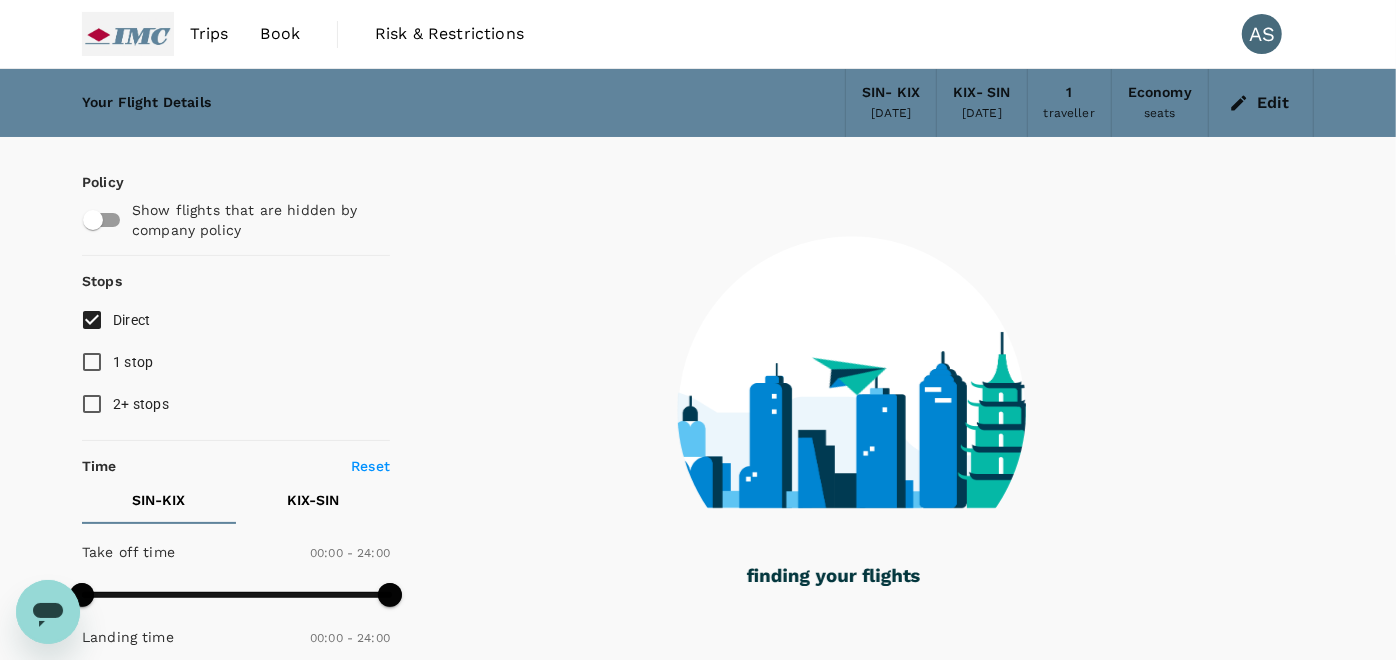 type on "1270" 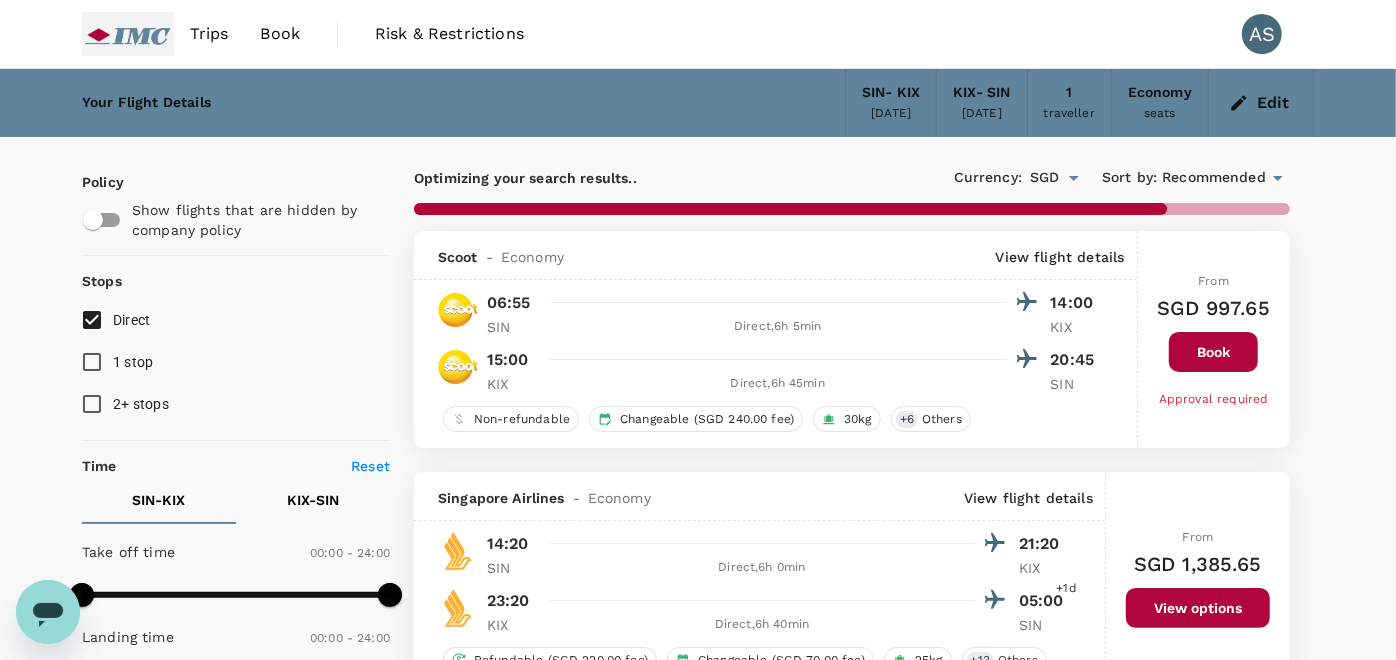 click on "View options" at bounding box center (1198, 608) 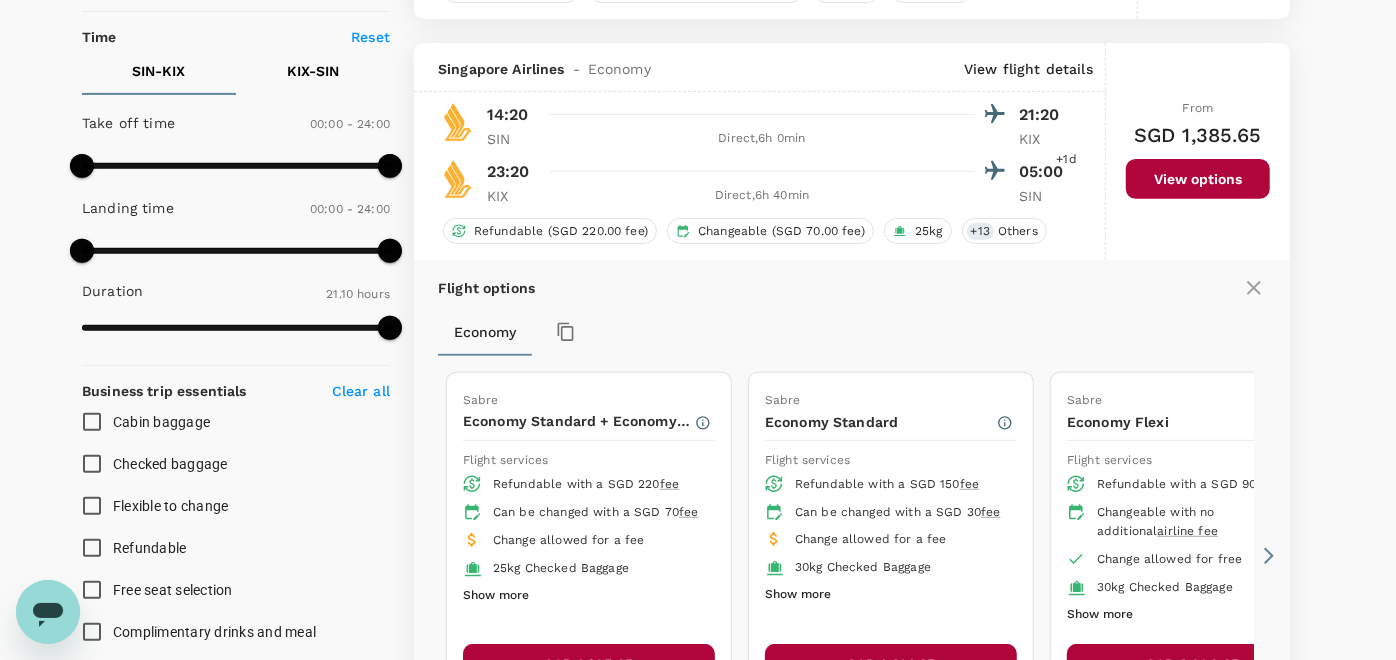 scroll, scrollTop: 471, scrollLeft: 0, axis: vertical 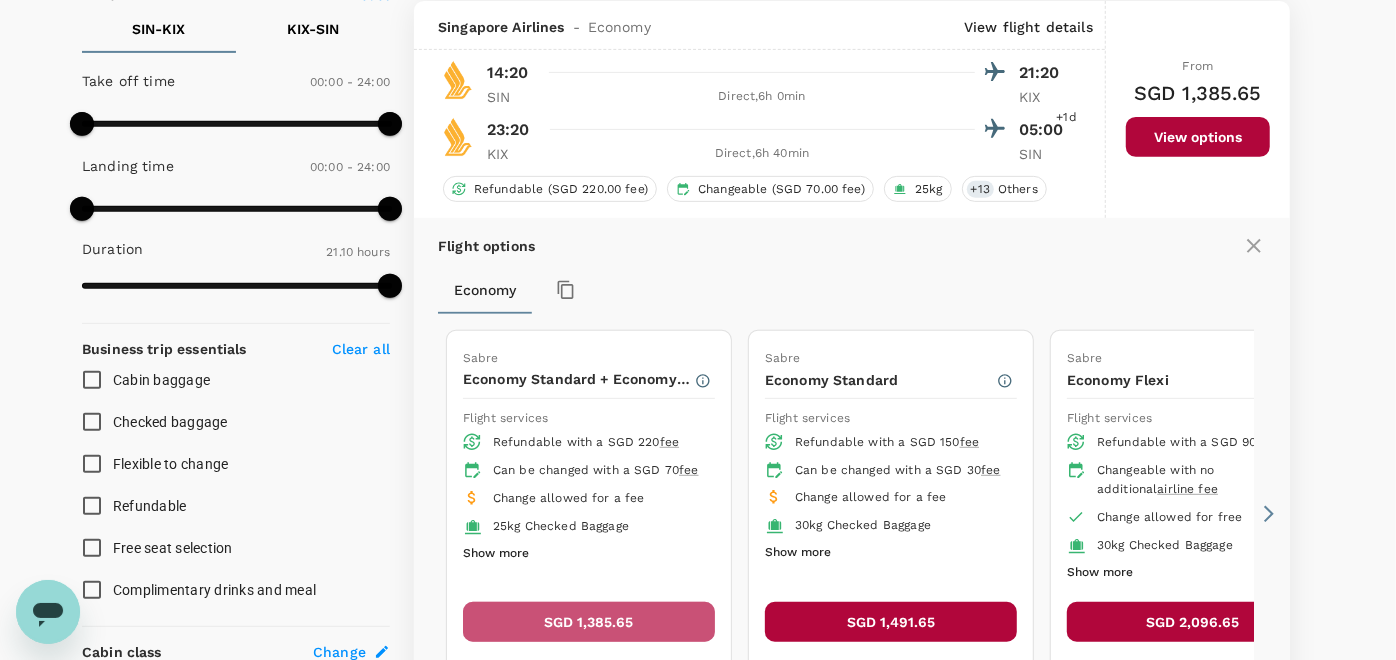 click on "SGD 1,385.65" at bounding box center [589, 622] 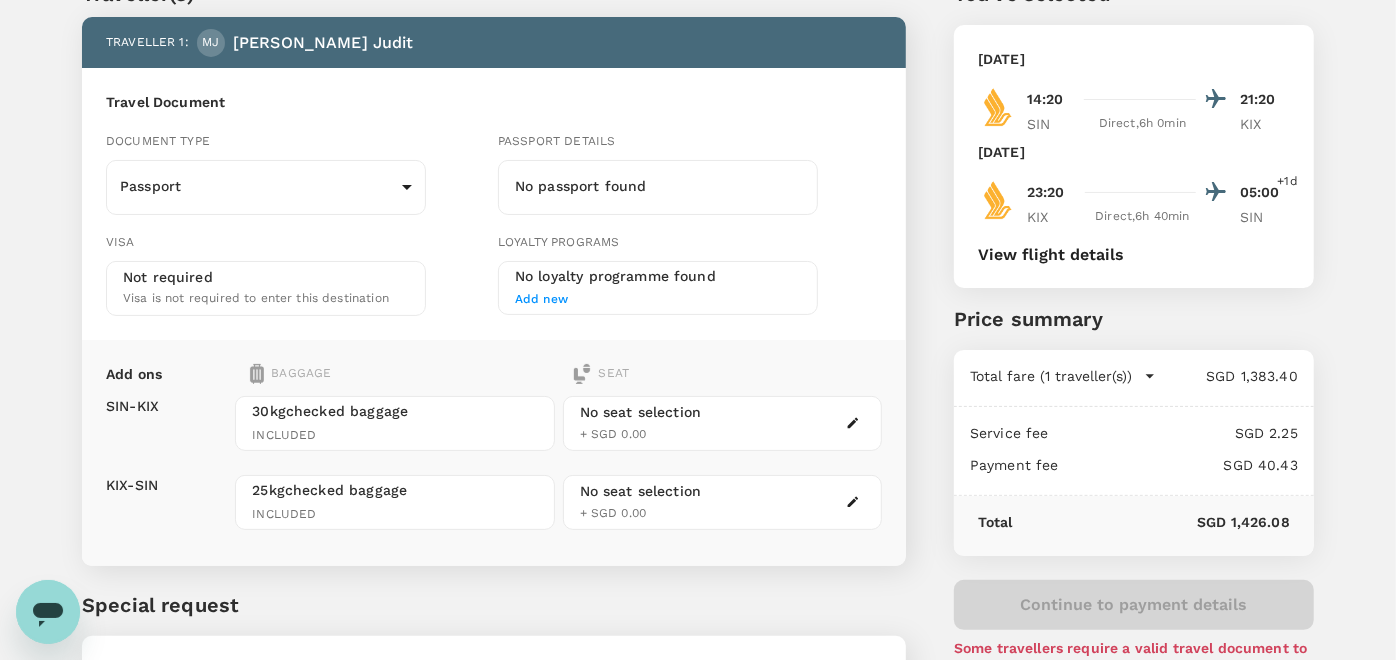 scroll, scrollTop: 0, scrollLeft: 0, axis: both 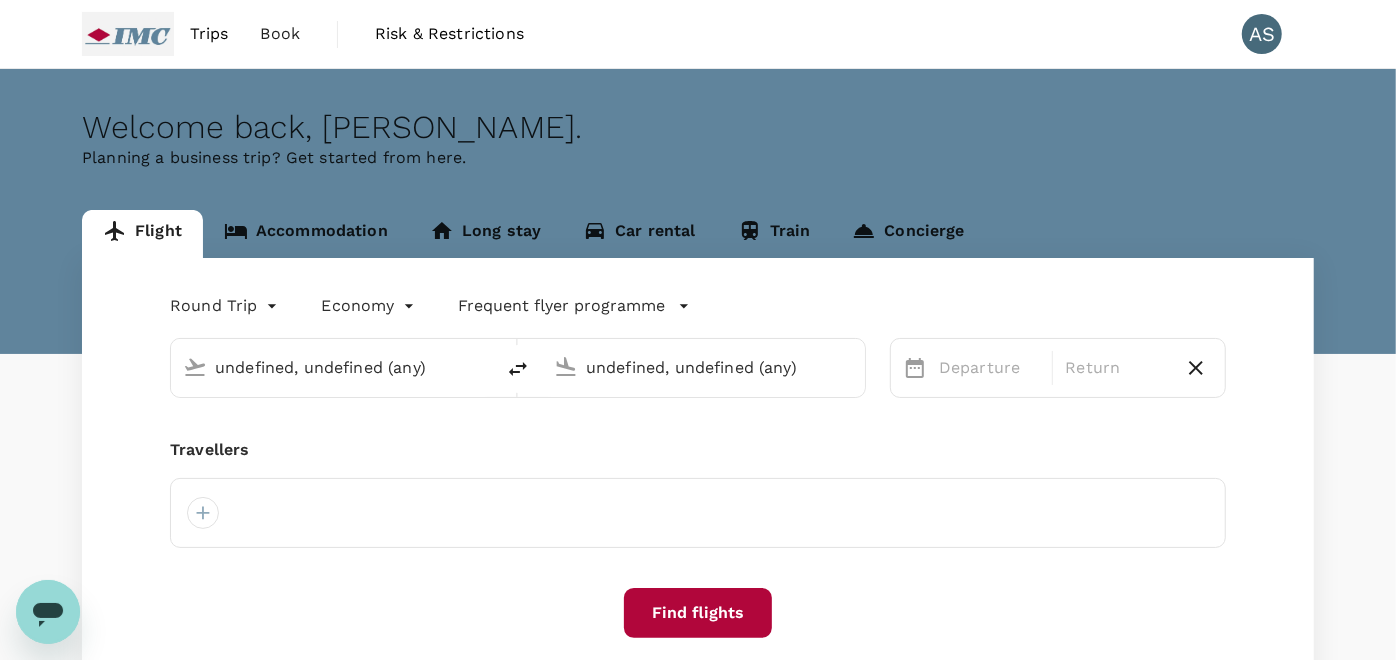 type 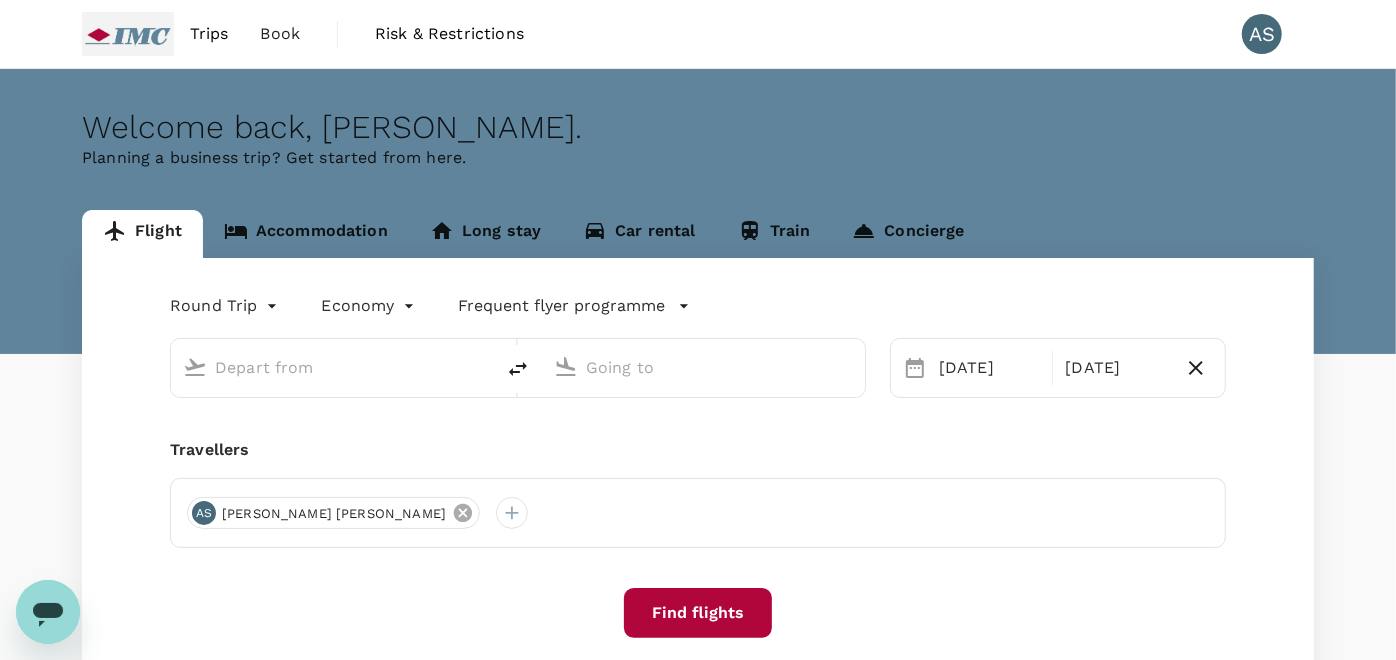 type on "Singapore Changi (SIN)" 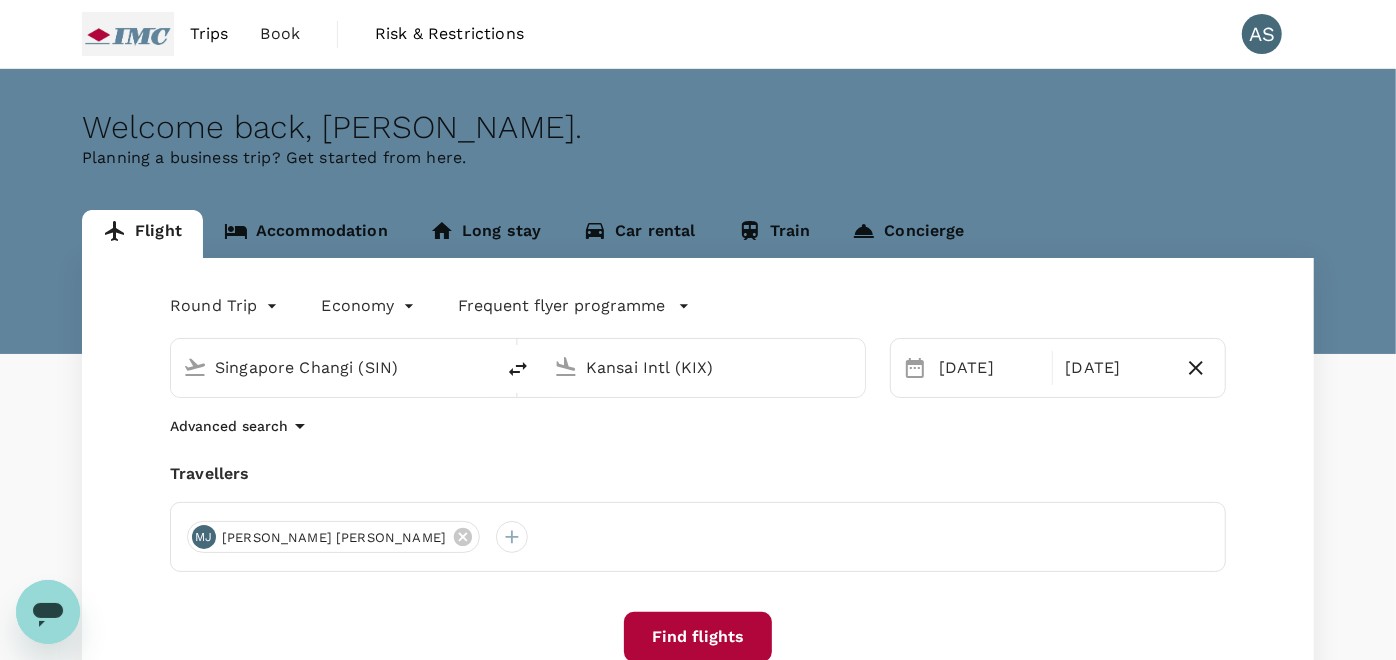type 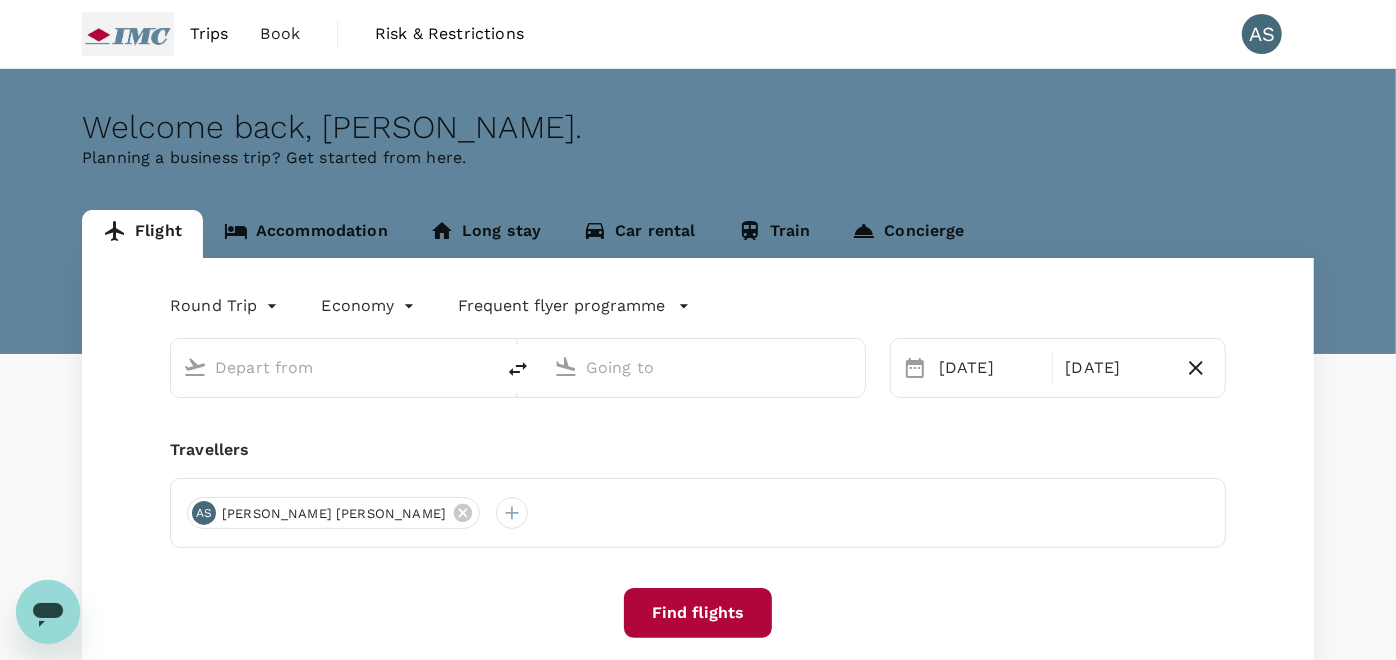 type on "Singapore Changi (SIN)" 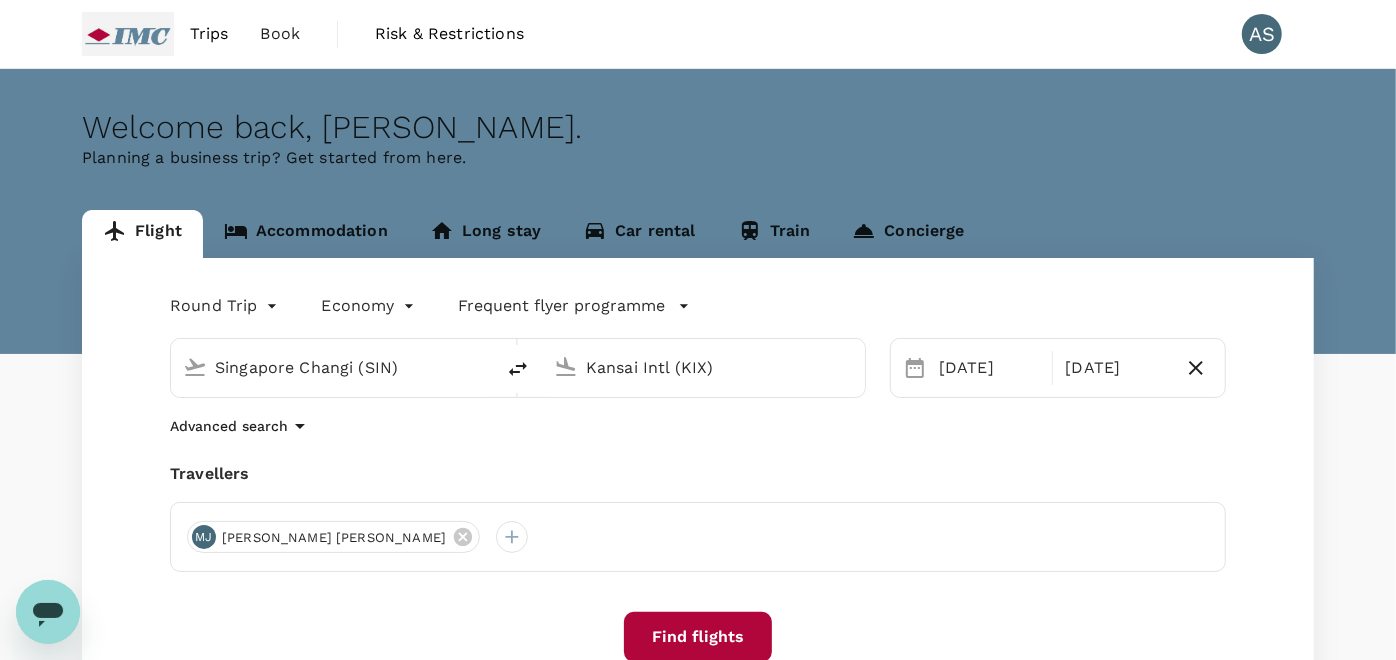 click on "MJ Marc Judit" at bounding box center (698, 537) 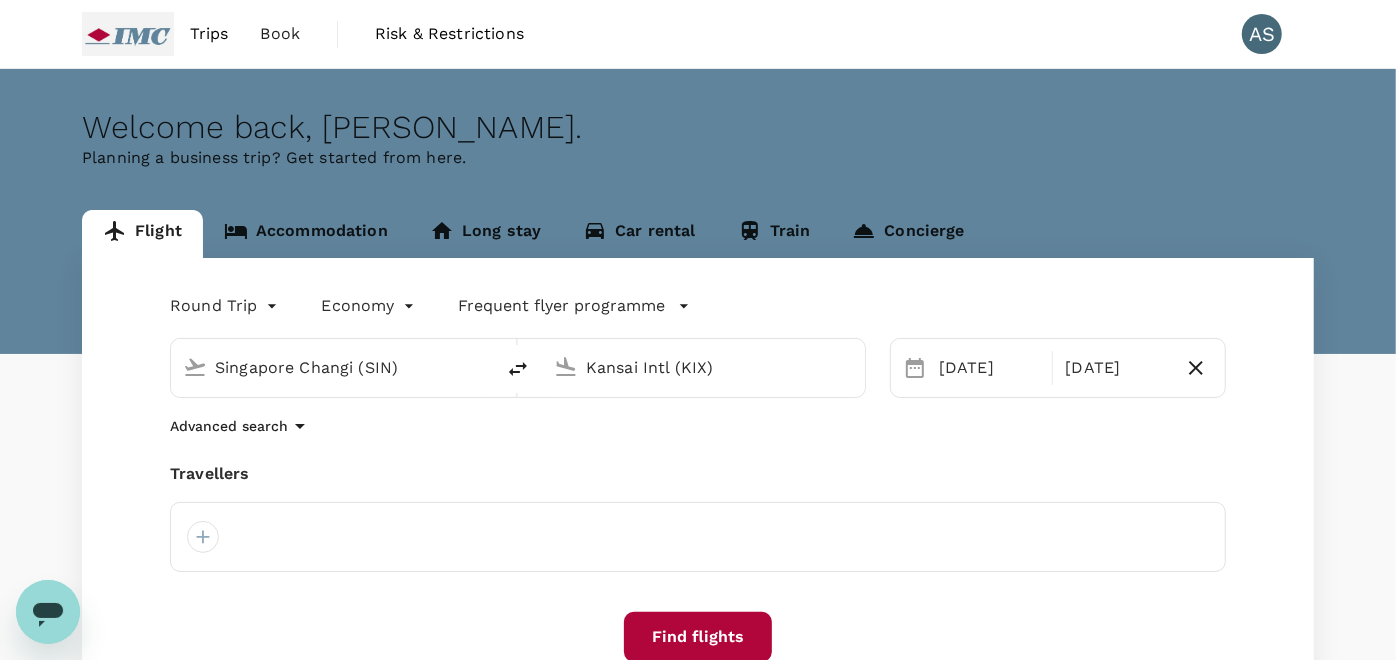 click at bounding box center (698, 537) 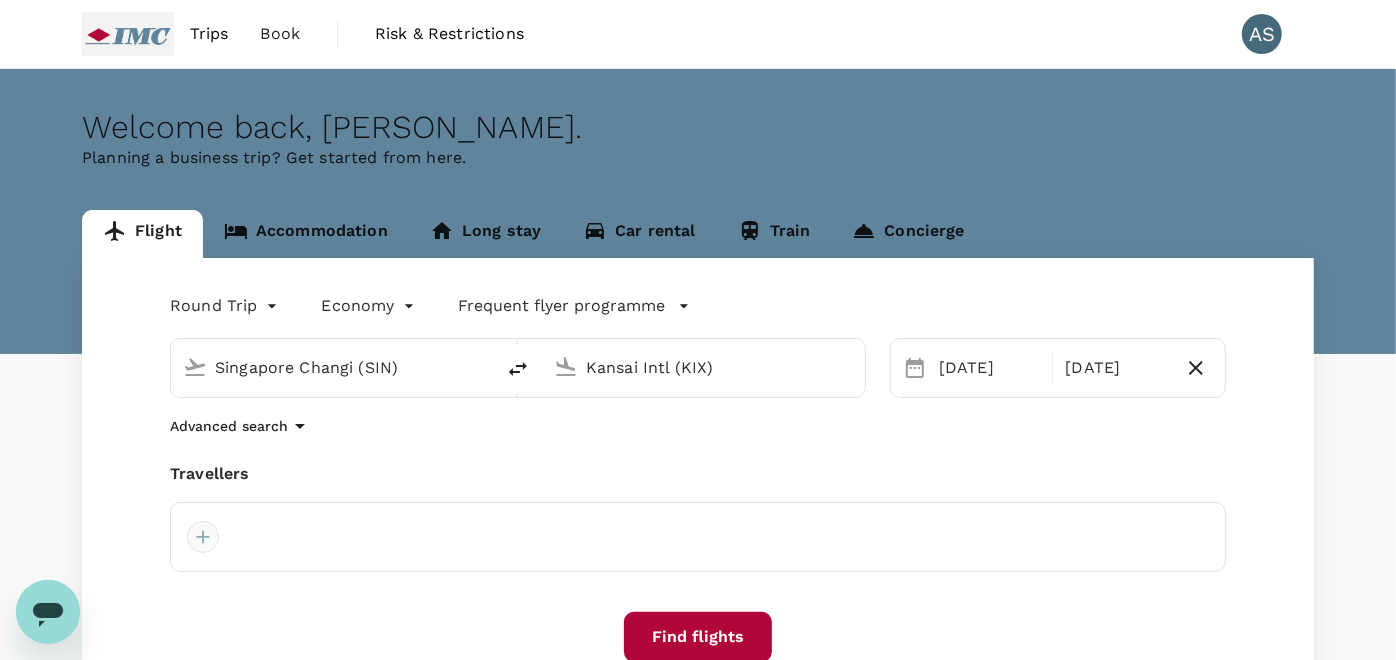 click at bounding box center (203, 537) 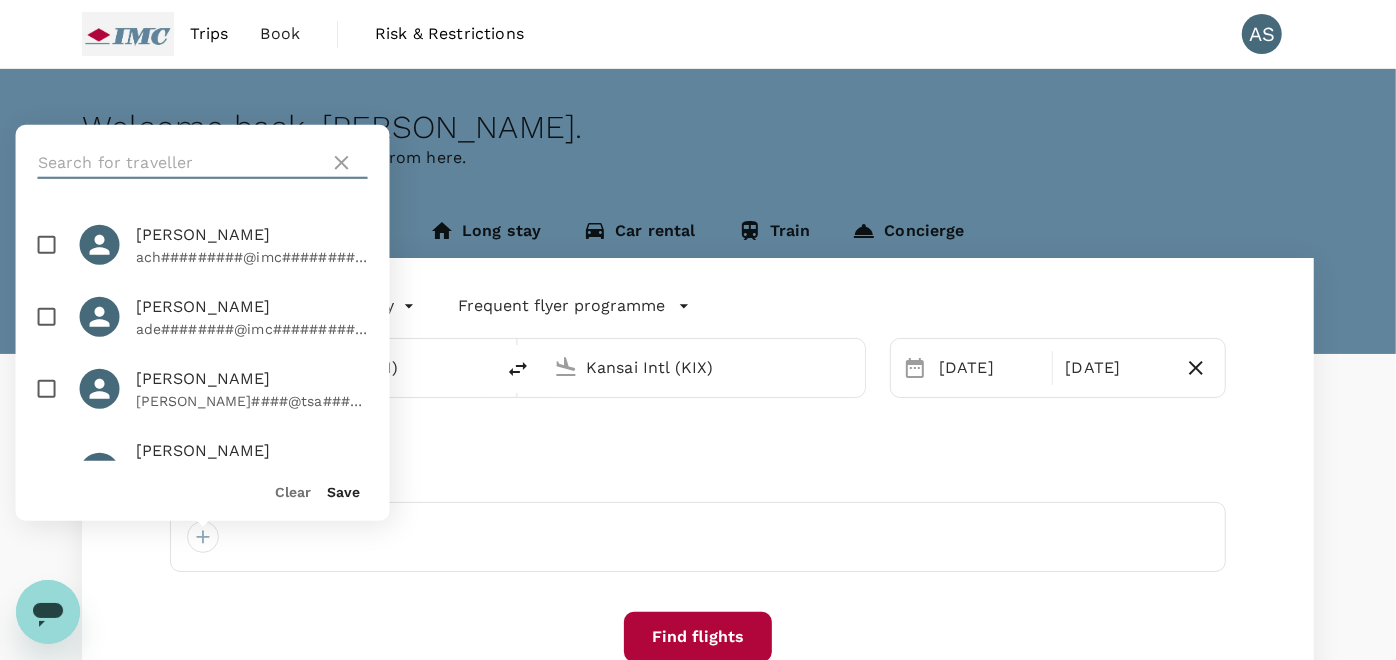 click at bounding box center [180, 163] 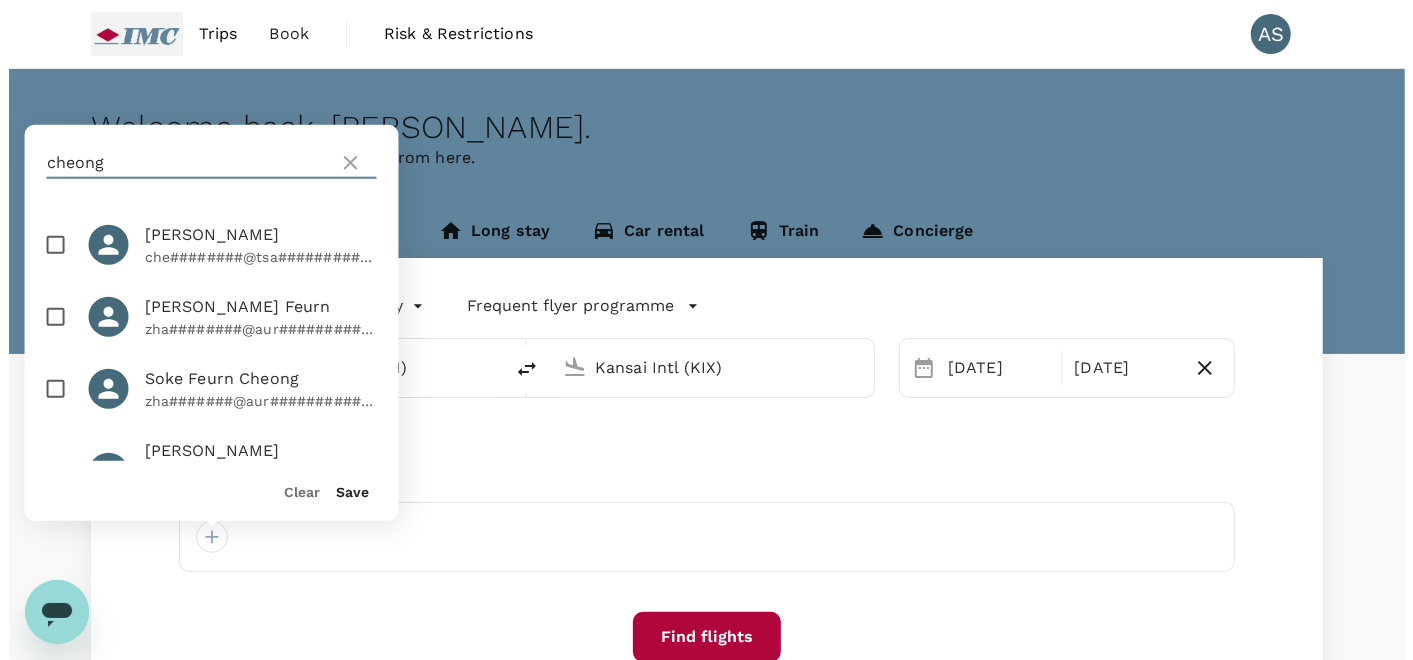 scroll, scrollTop: 43, scrollLeft: 0, axis: vertical 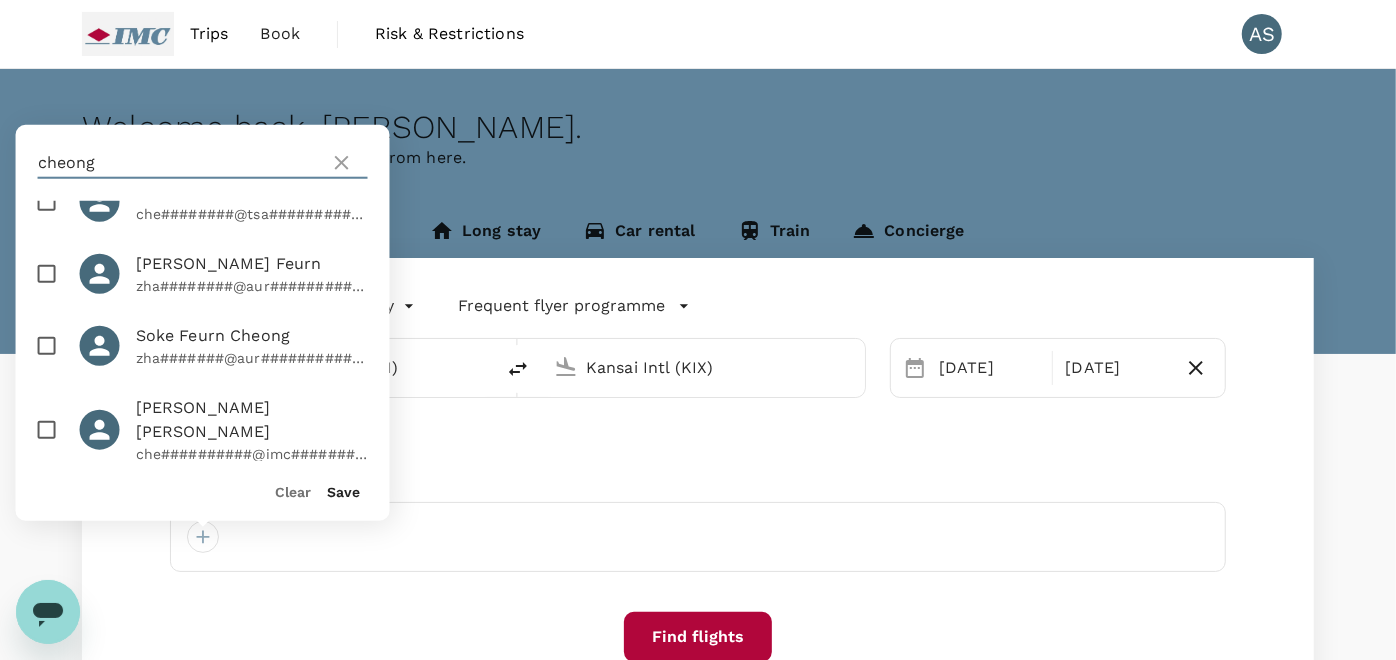 type on "cheong" 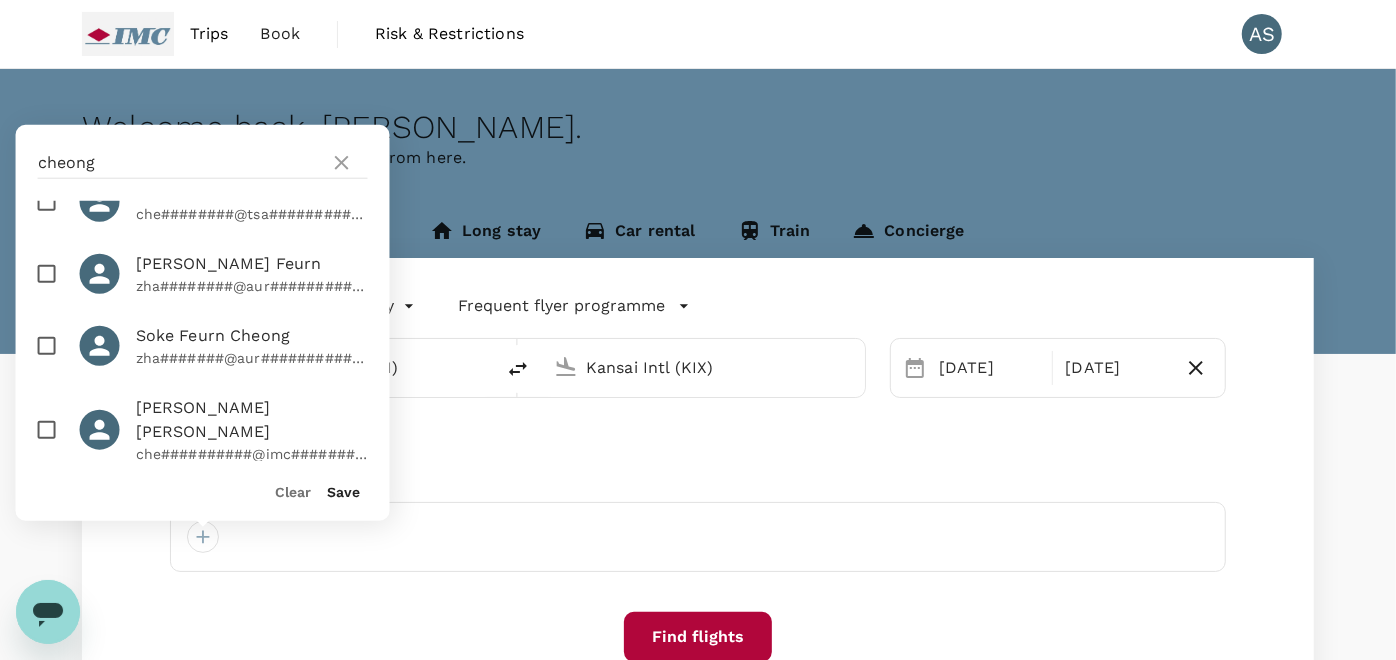 click at bounding box center (47, 430) 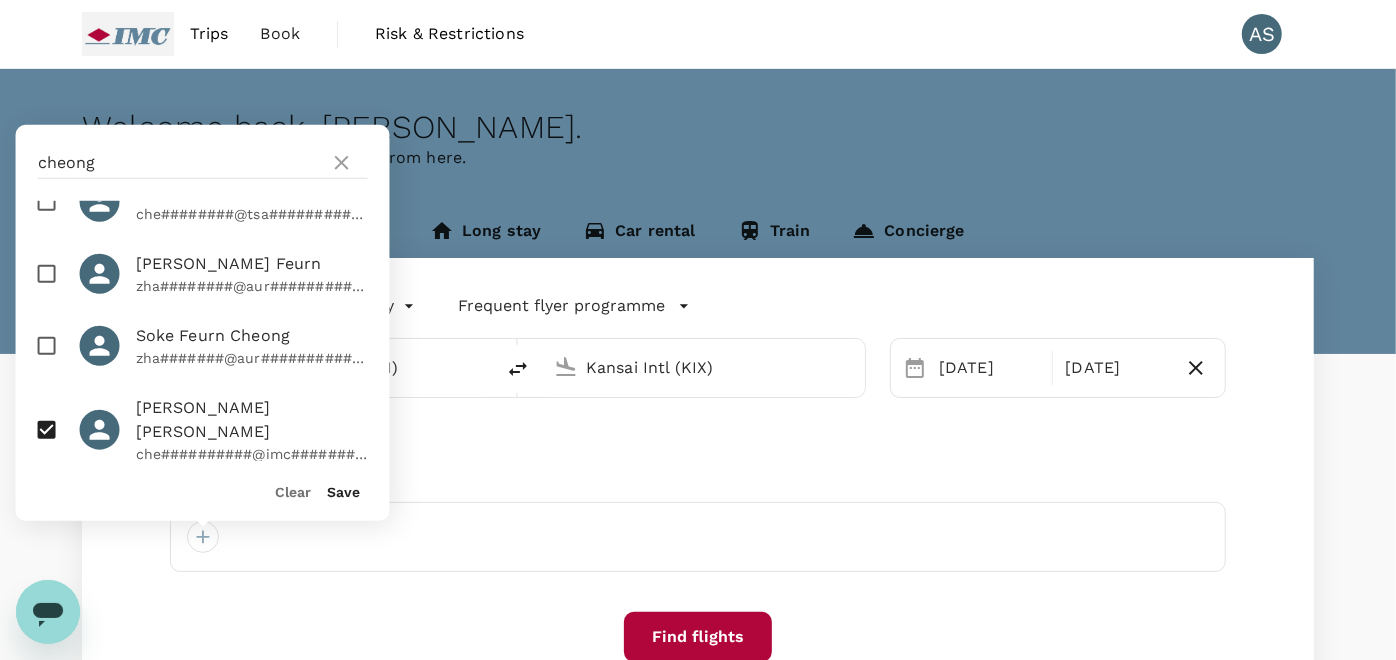 click on "Save" at bounding box center (344, 492) 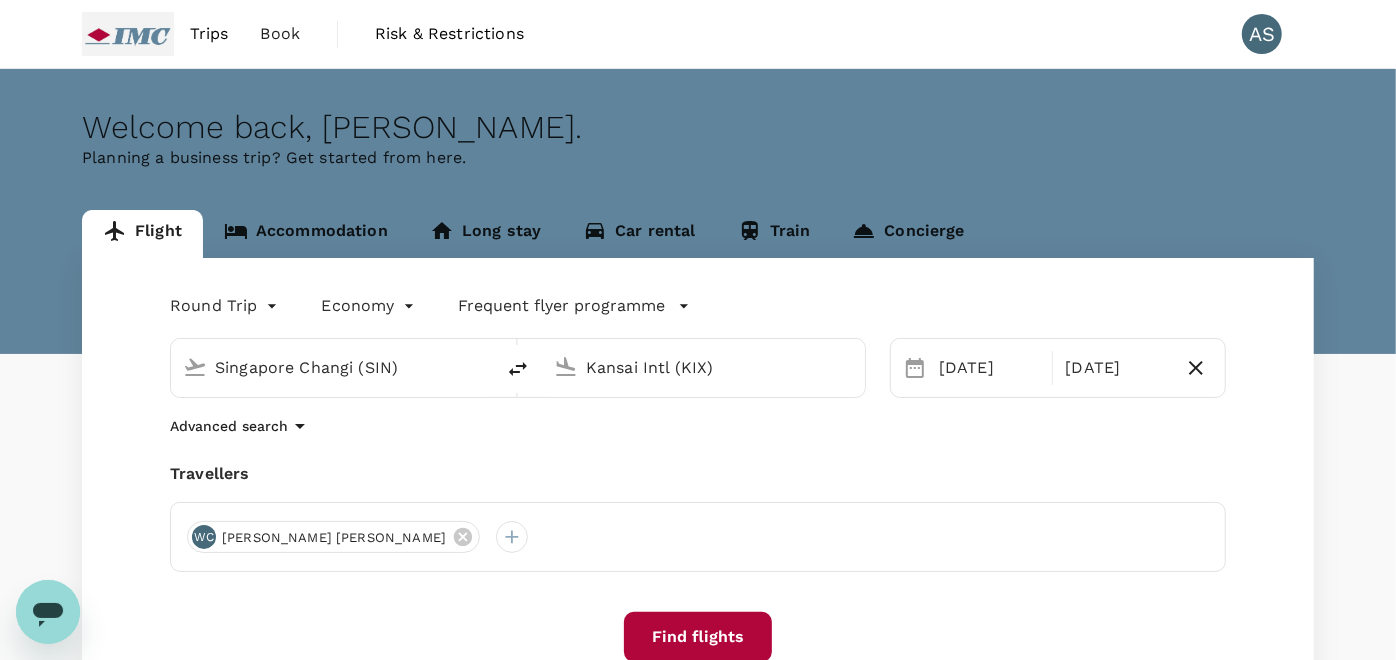 click on "Find flights" at bounding box center (698, 637) 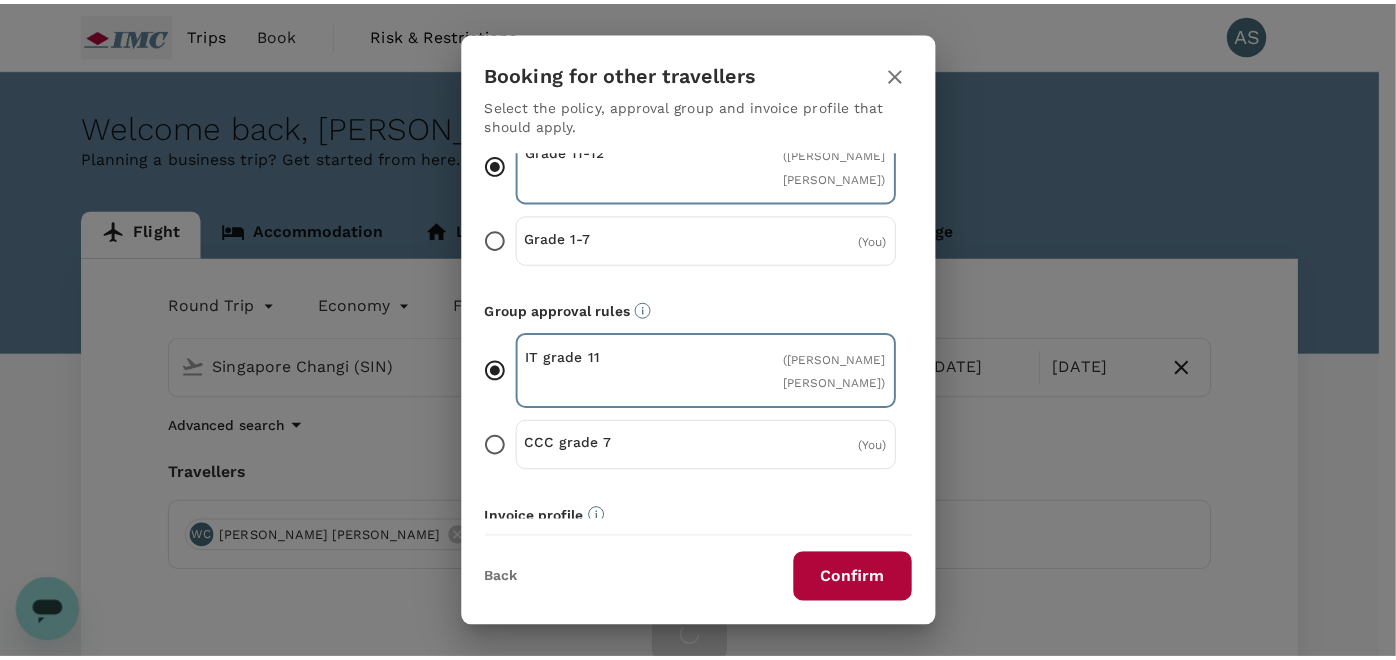 scroll, scrollTop: 108, scrollLeft: 0, axis: vertical 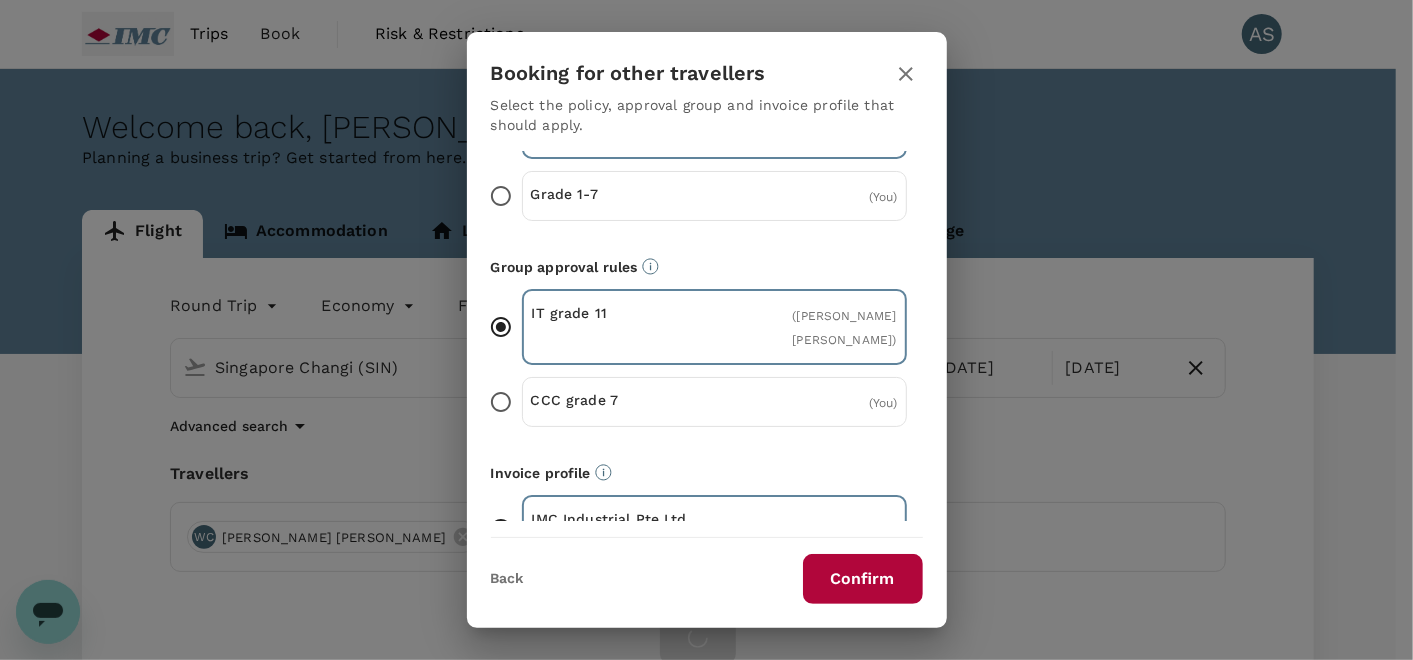 drag, startPoint x: 845, startPoint y: 573, endPoint x: 829, endPoint y: 585, distance: 20 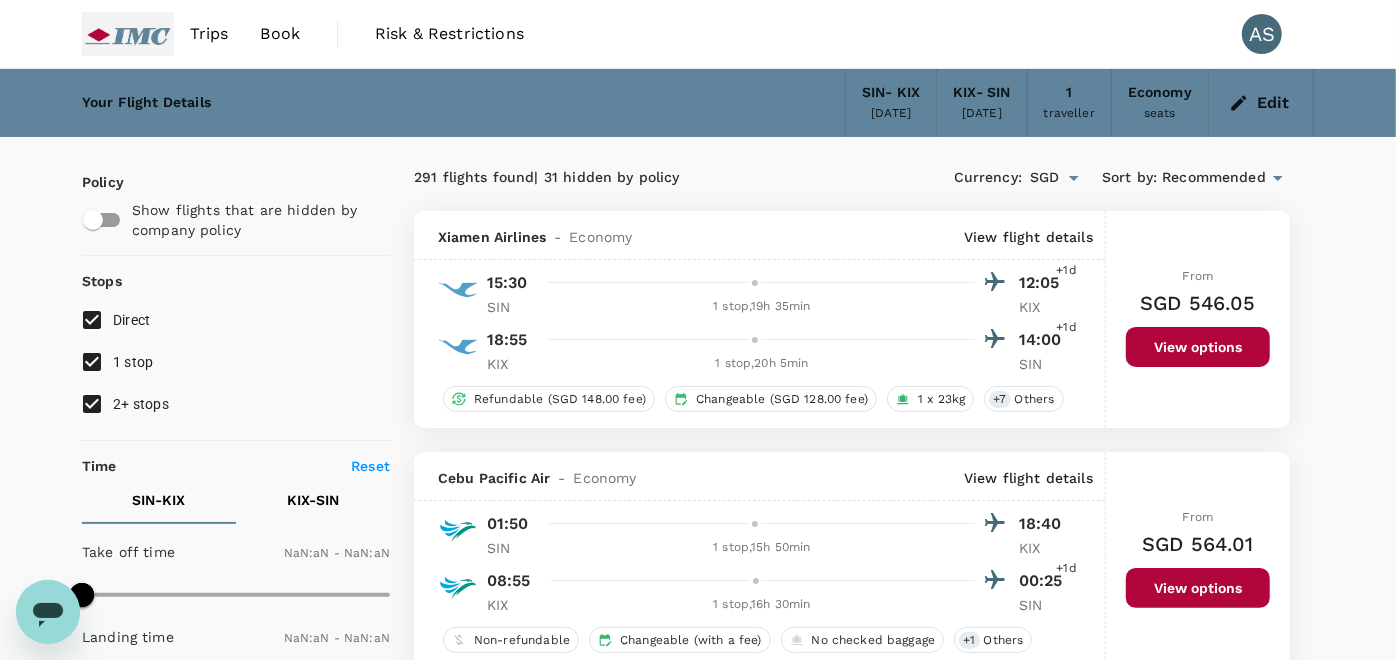 type on "1440" 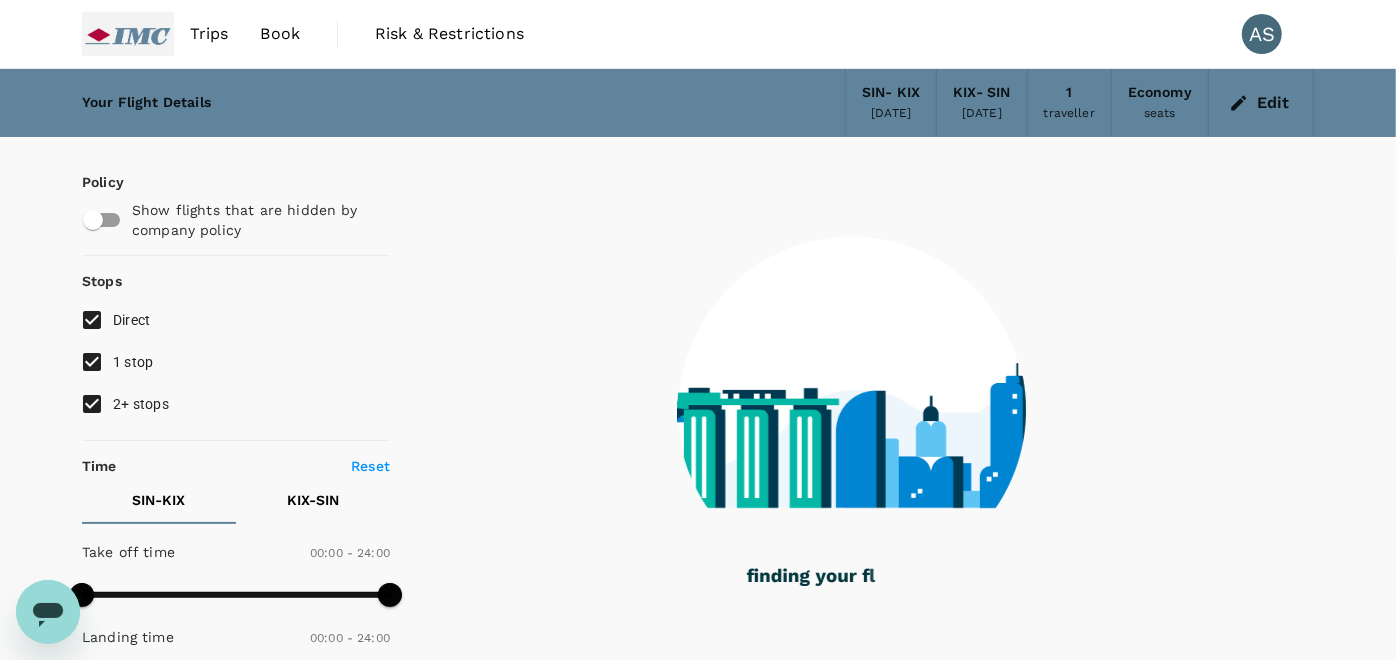 click on "1 stop" at bounding box center [133, 362] 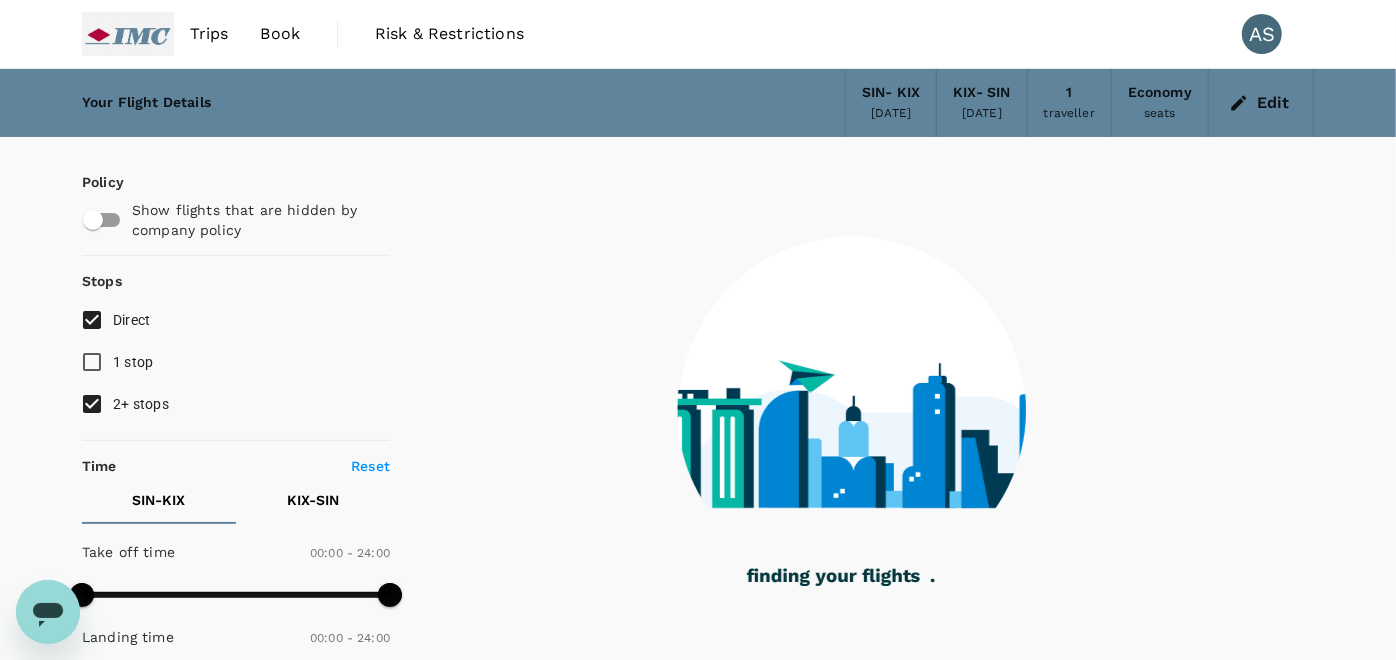 click on "2+ stops" at bounding box center [141, 404] 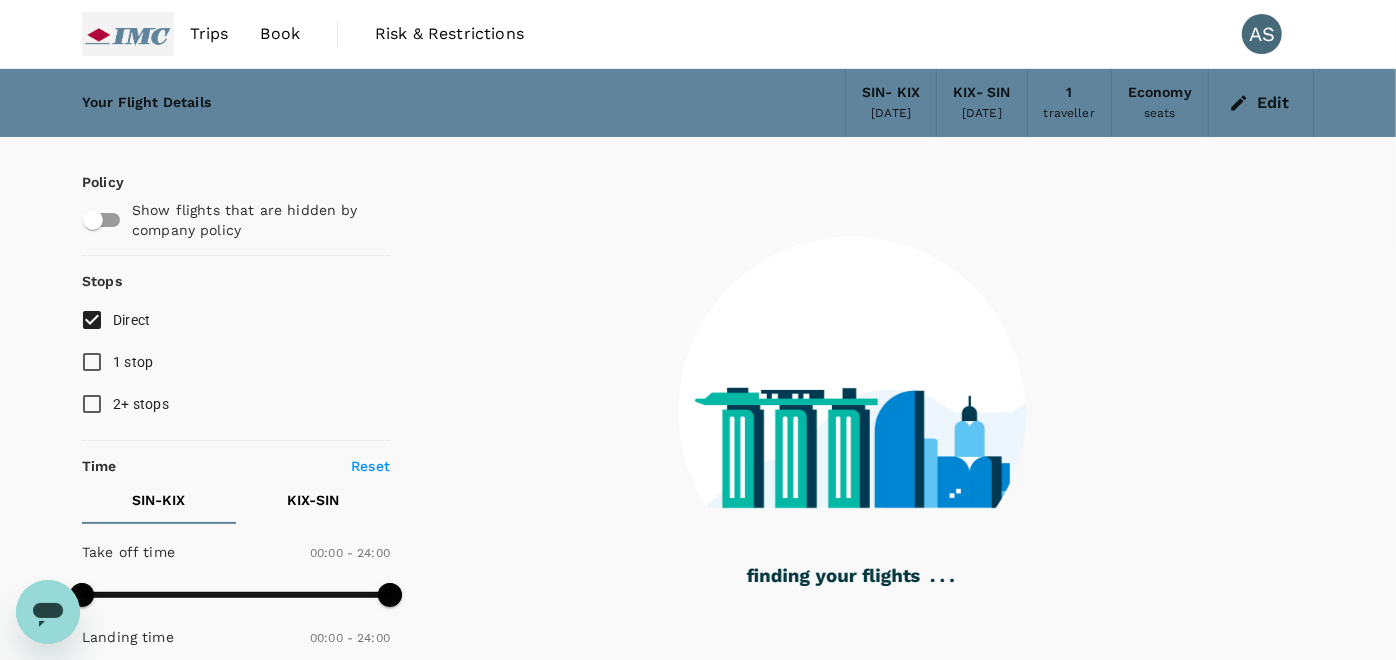 type on "1340" 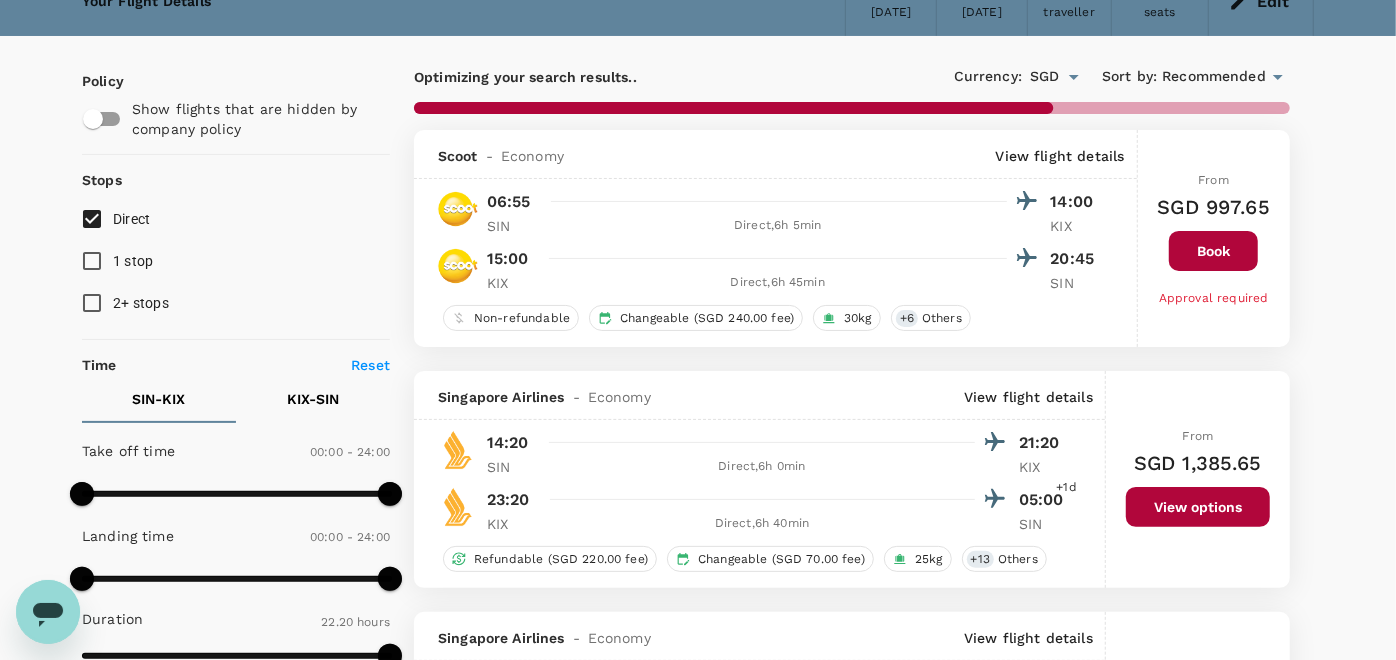 scroll, scrollTop: 222, scrollLeft: 0, axis: vertical 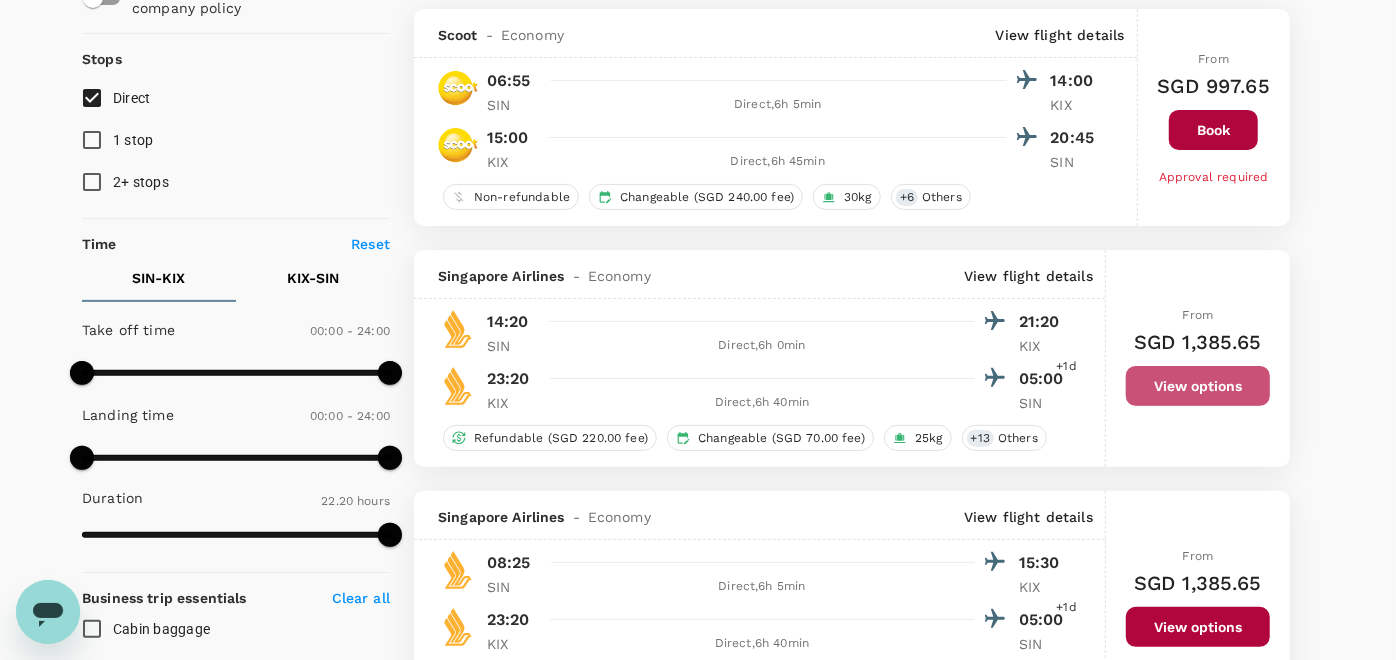 click on "View options" at bounding box center [1198, 386] 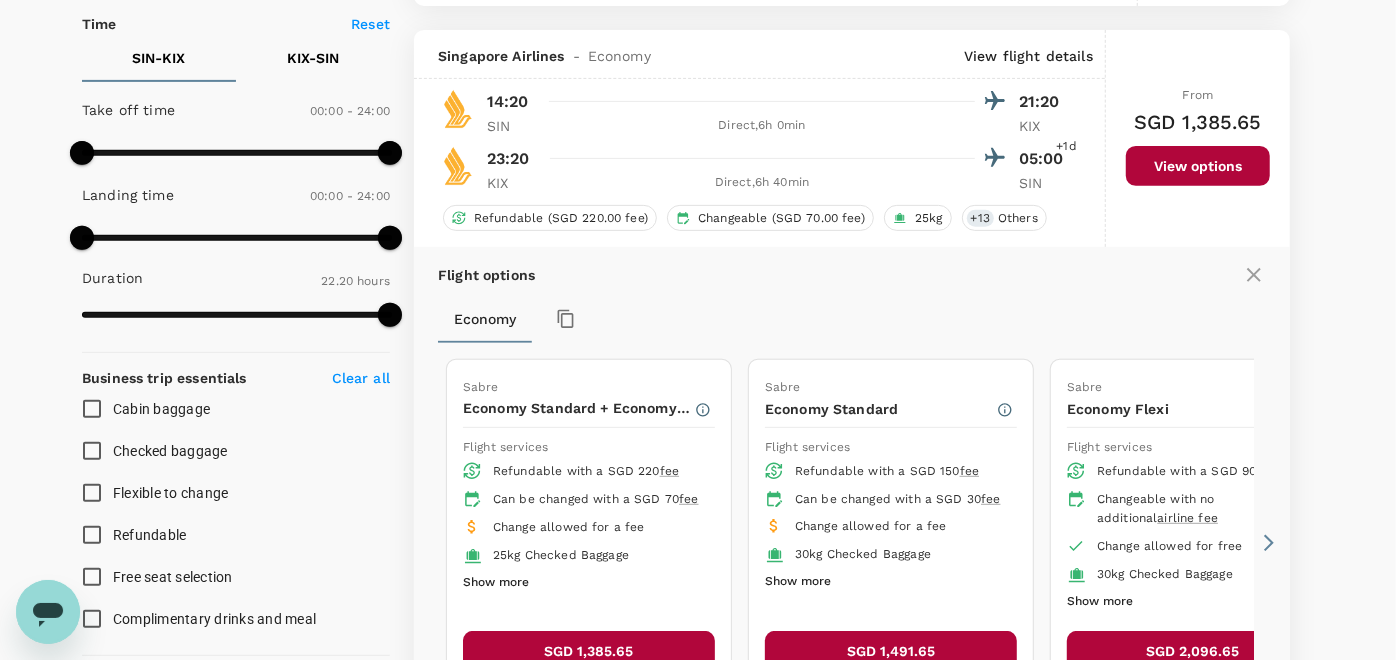 scroll, scrollTop: 471, scrollLeft: 0, axis: vertical 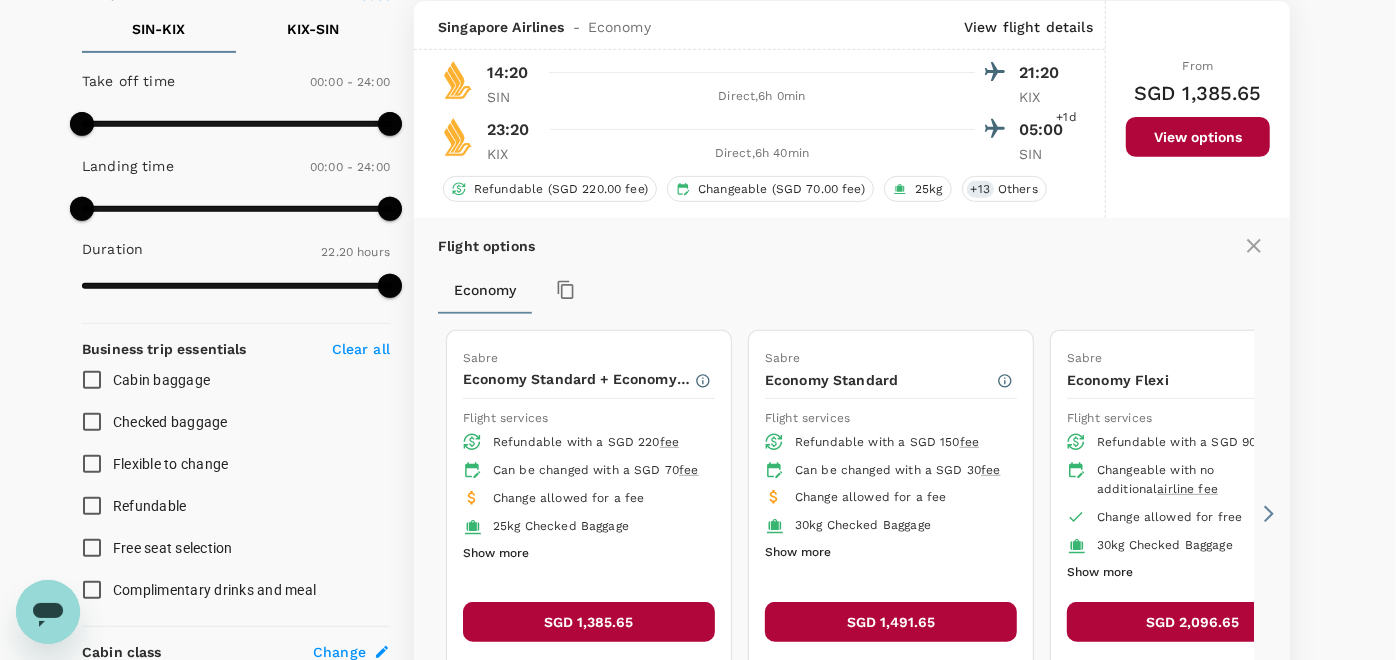 click on "SGD 1,385.65" at bounding box center (589, 622) 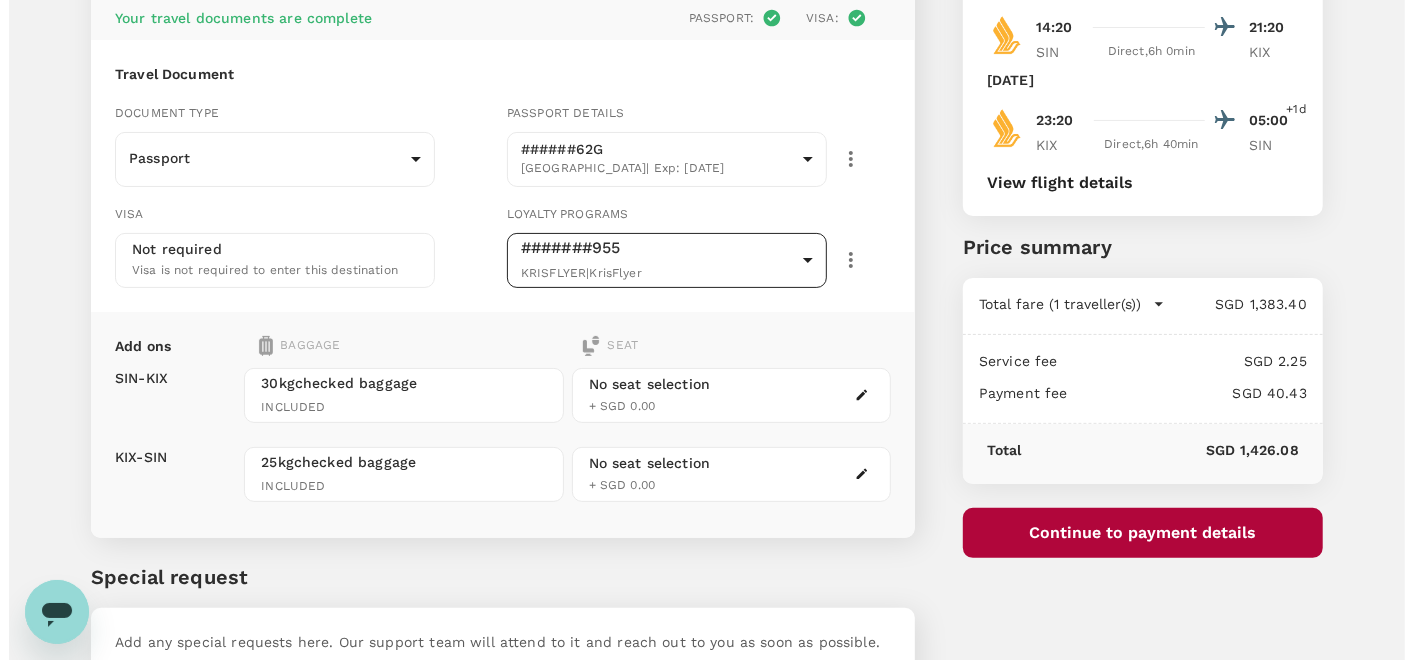 scroll, scrollTop: 222, scrollLeft: 0, axis: vertical 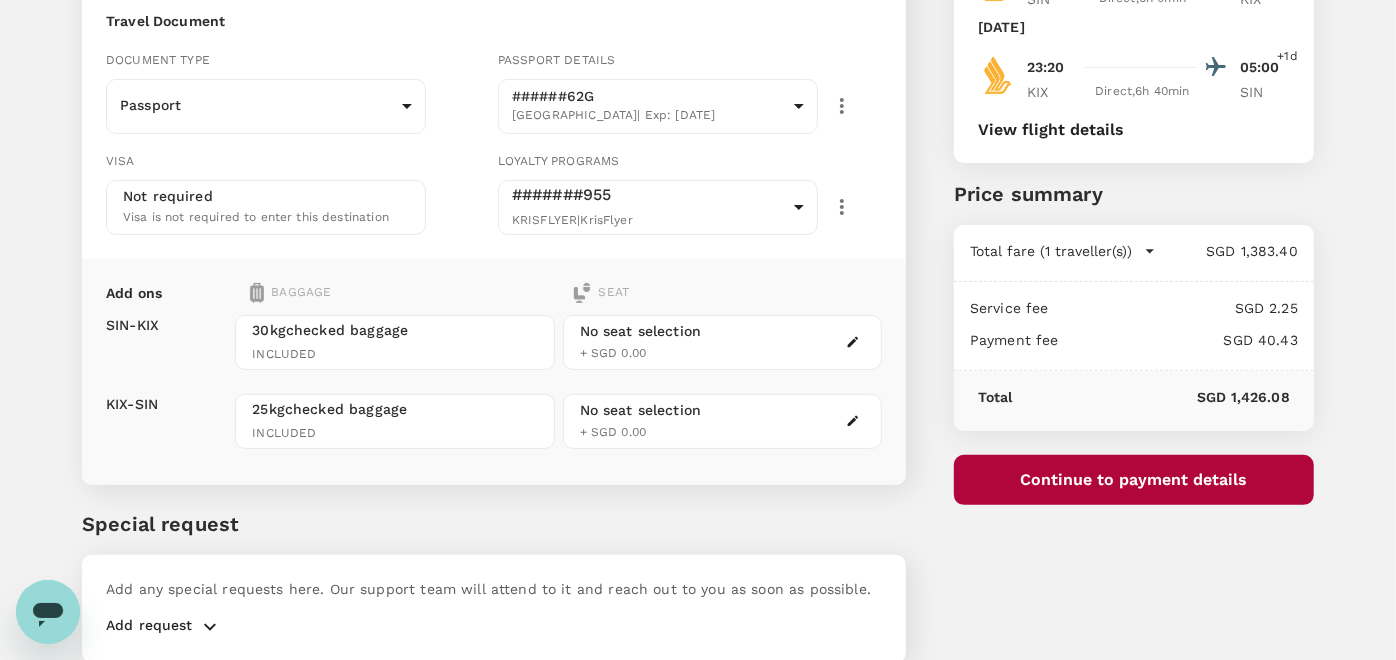 click on "Continue to payment details" at bounding box center [1134, 480] 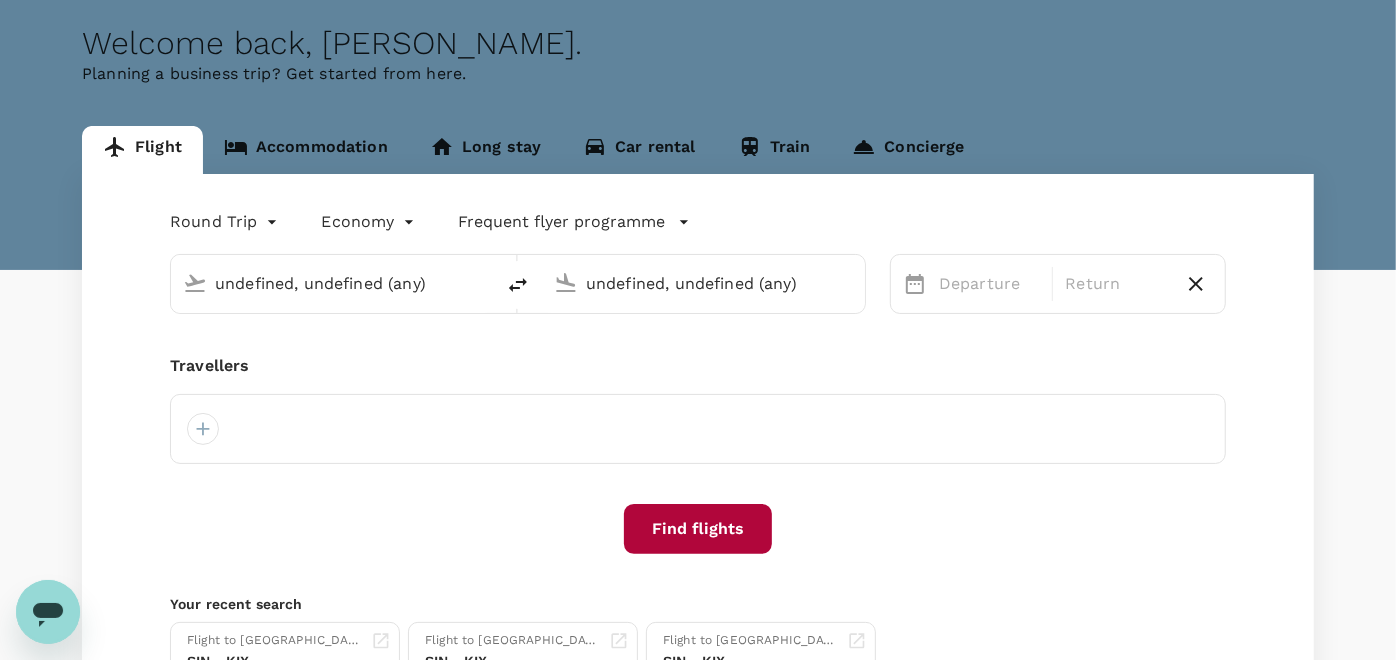 type 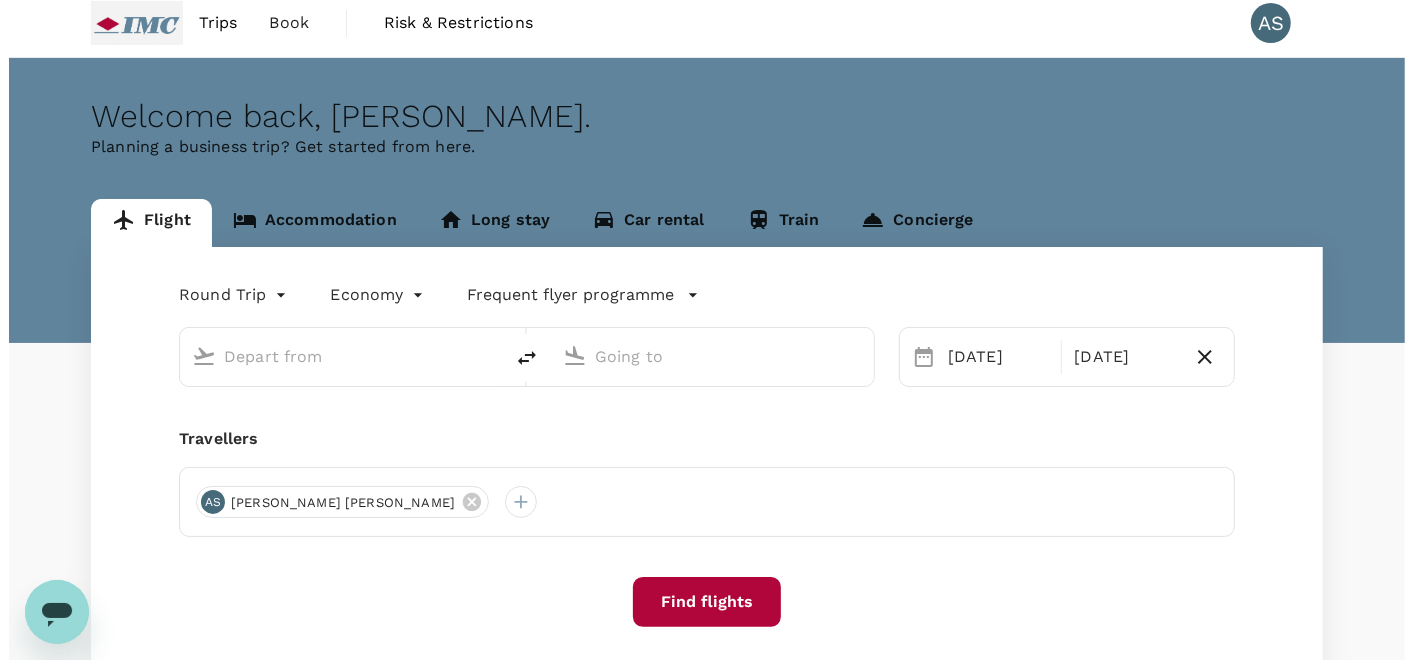 scroll, scrollTop: 0, scrollLeft: 0, axis: both 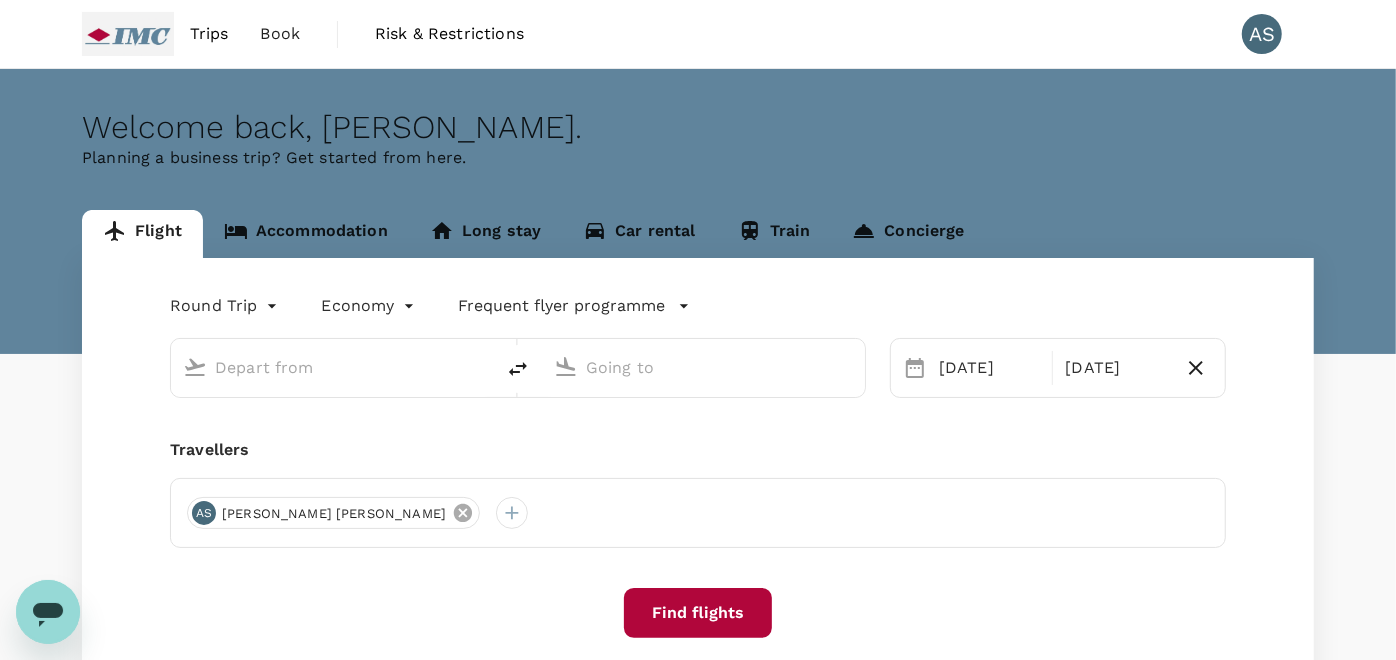 type on "Singapore Changi (SIN)" 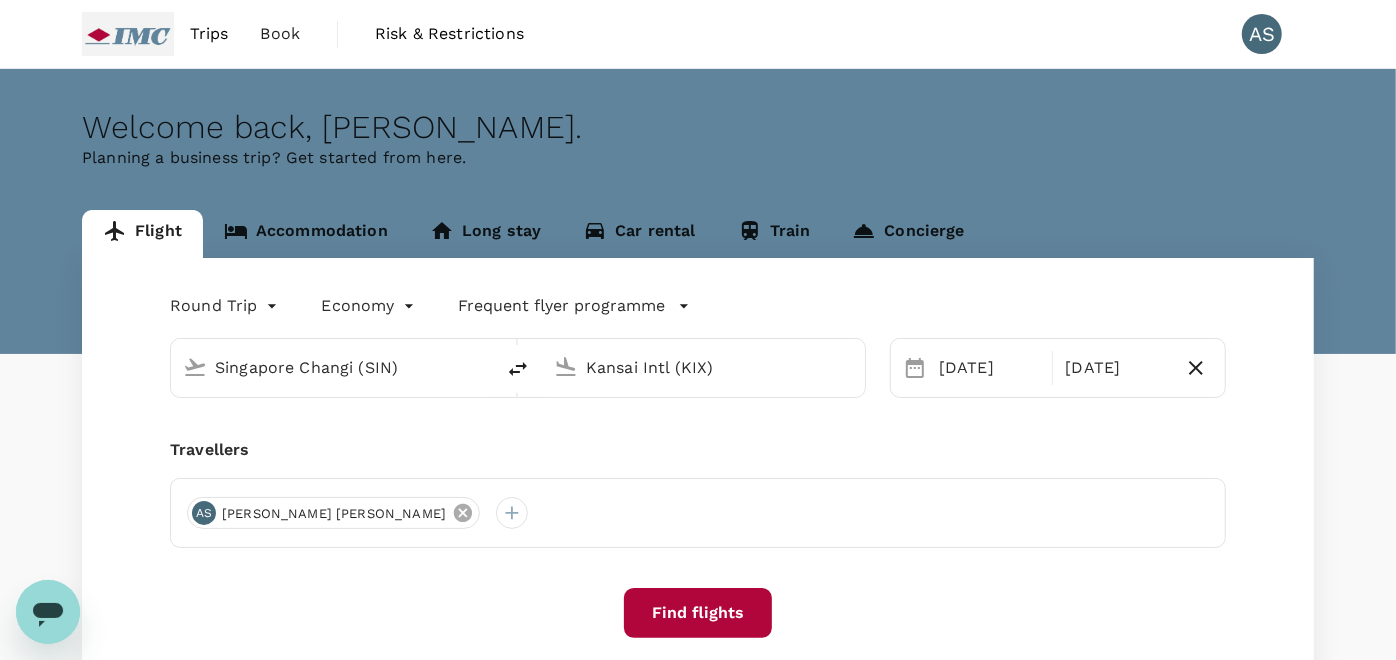 type 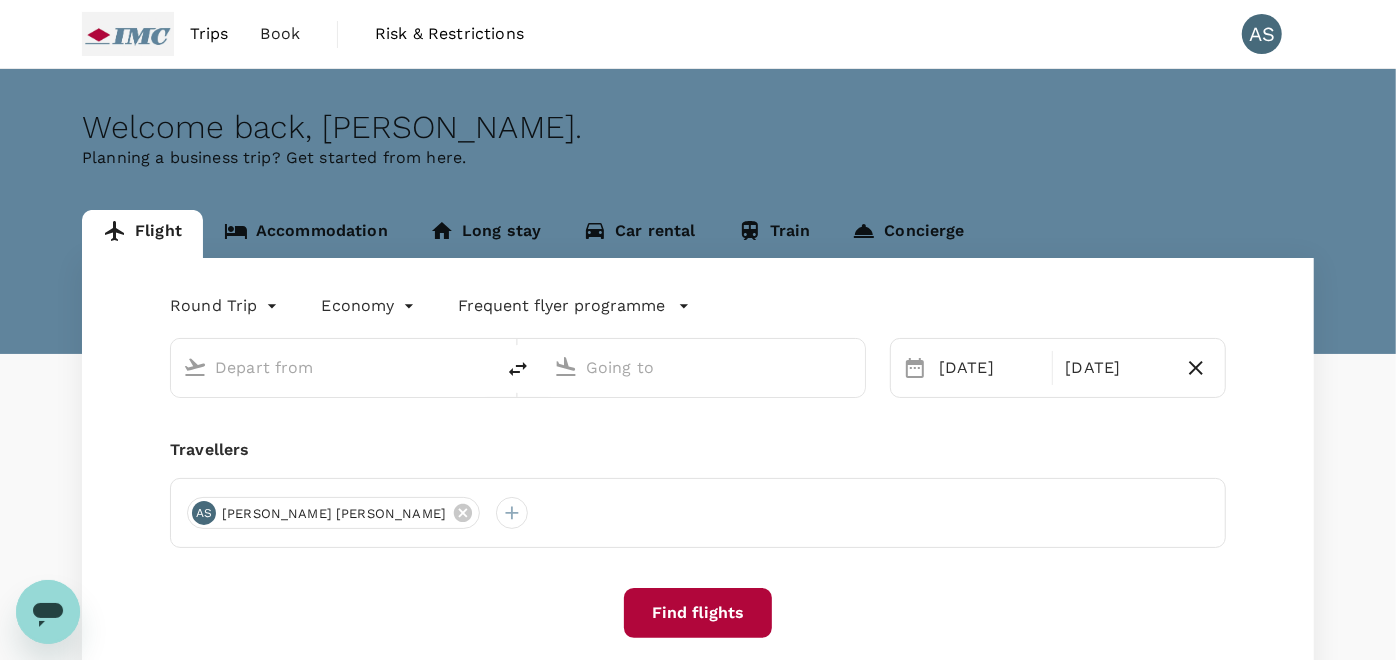 type on "Singapore Changi (SIN)" 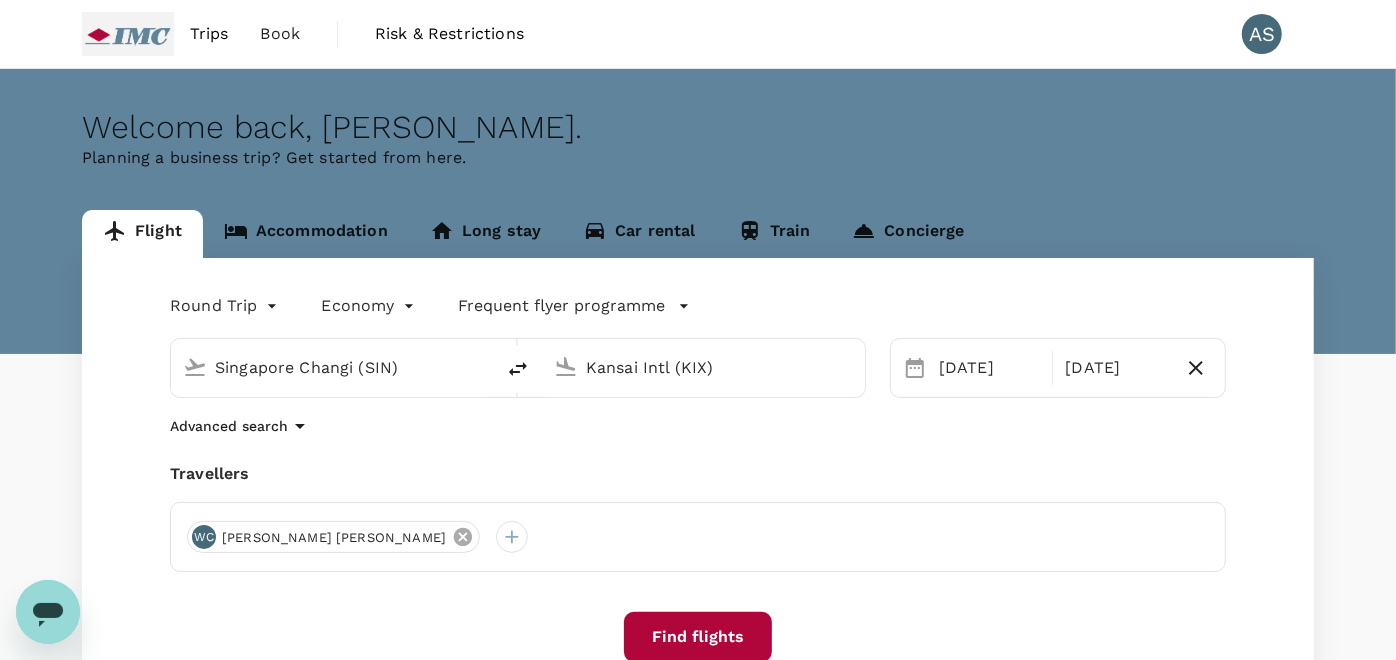 click 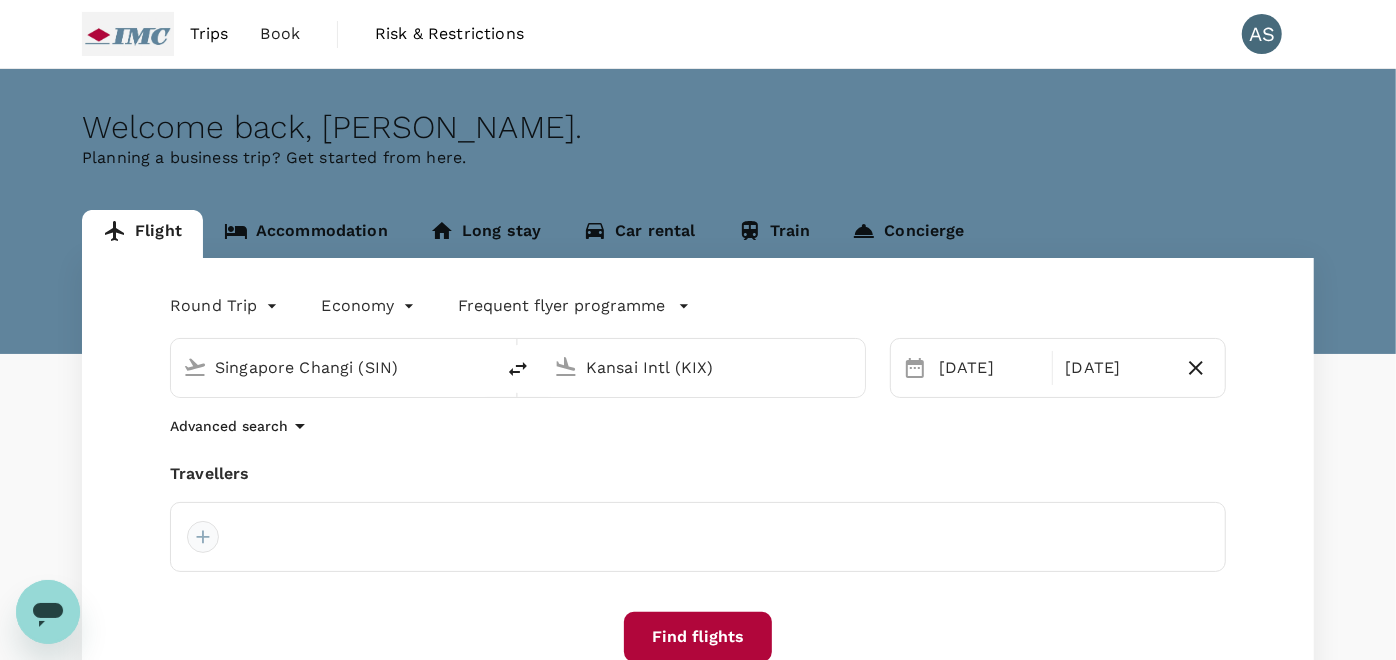 click at bounding box center (203, 537) 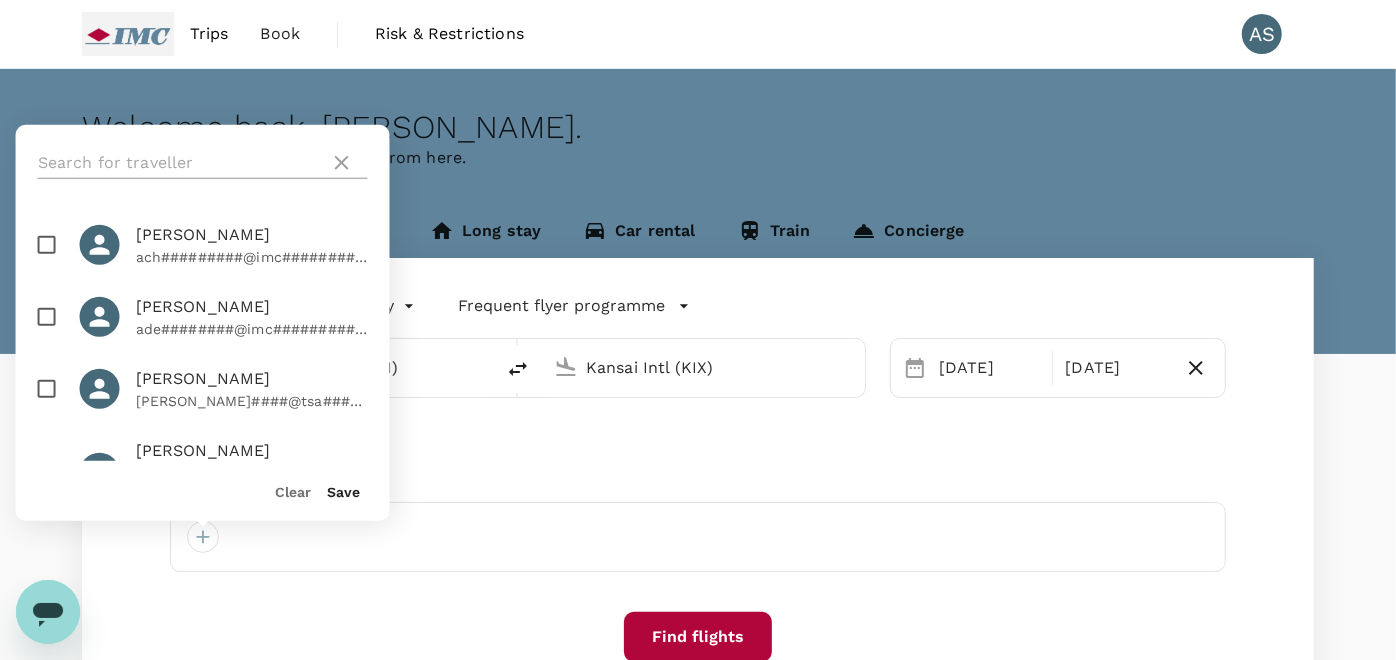 click at bounding box center [180, 163] 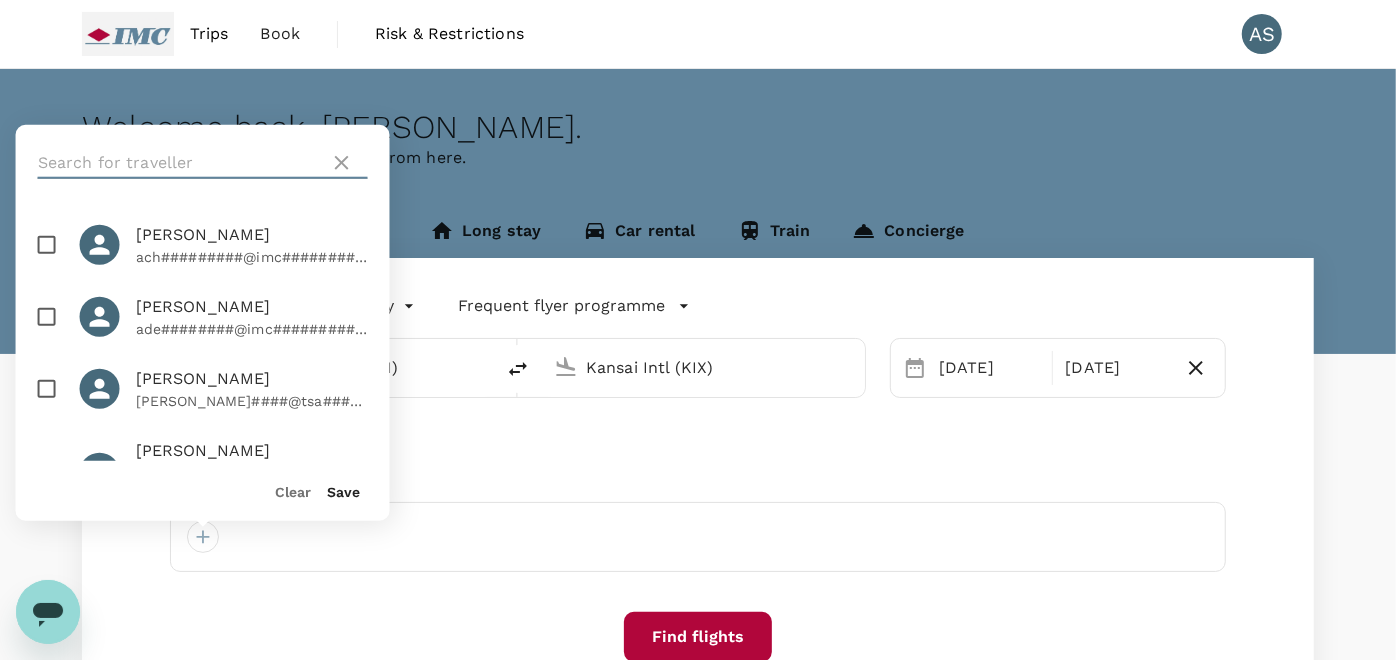paste on "[PERSON_NAME]" 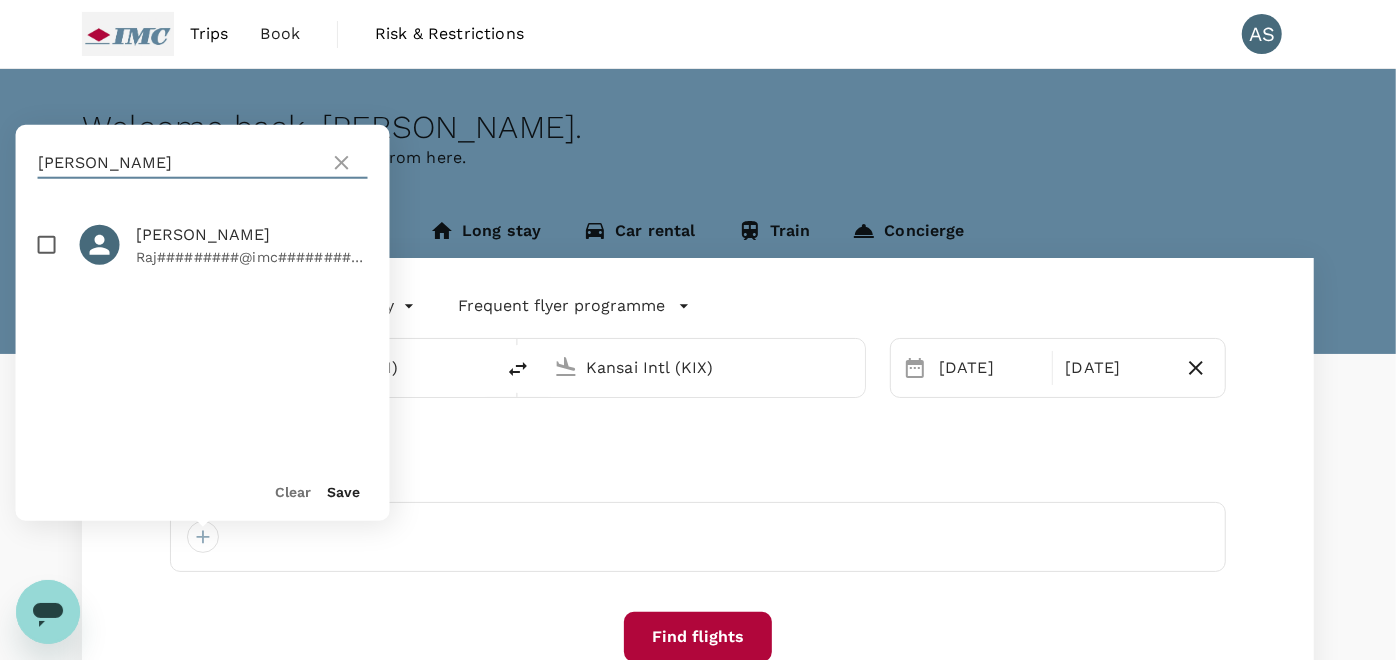 type on "[PERSON_NAME]" 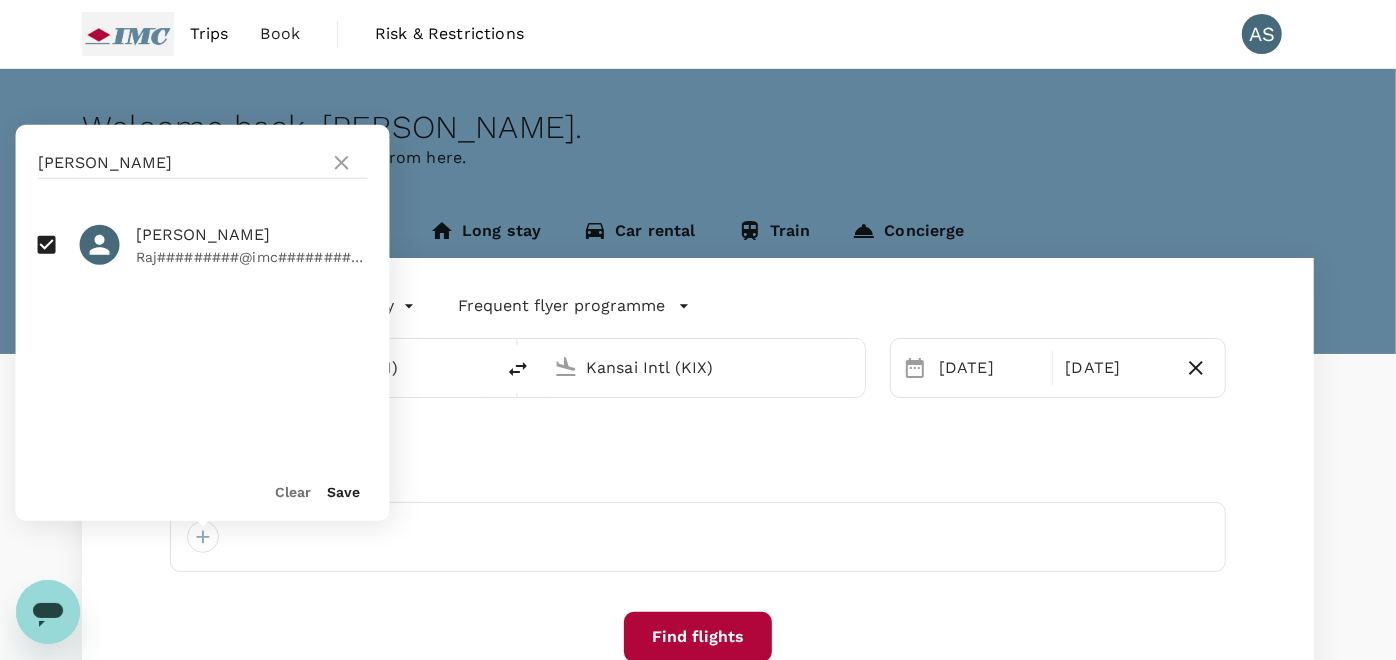 click on "Save" at bounding box center [344, 492] 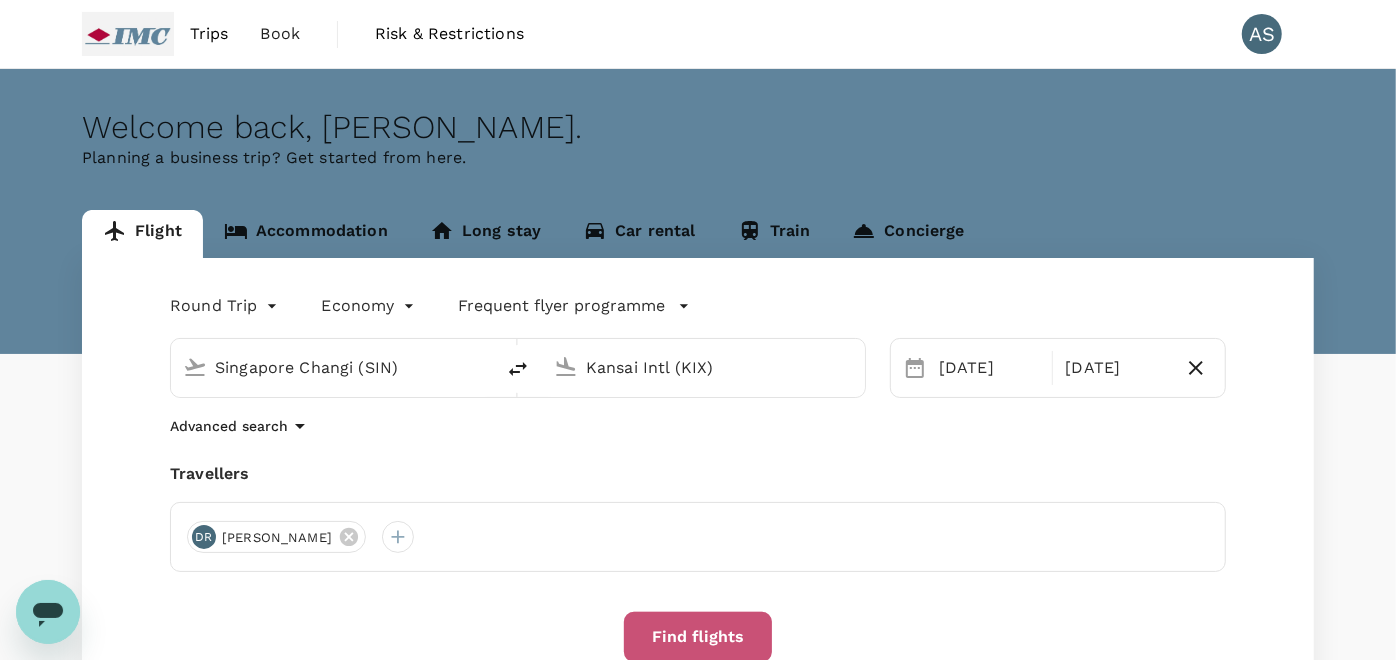 click on "Find flights" at bounding box center [698, 637] 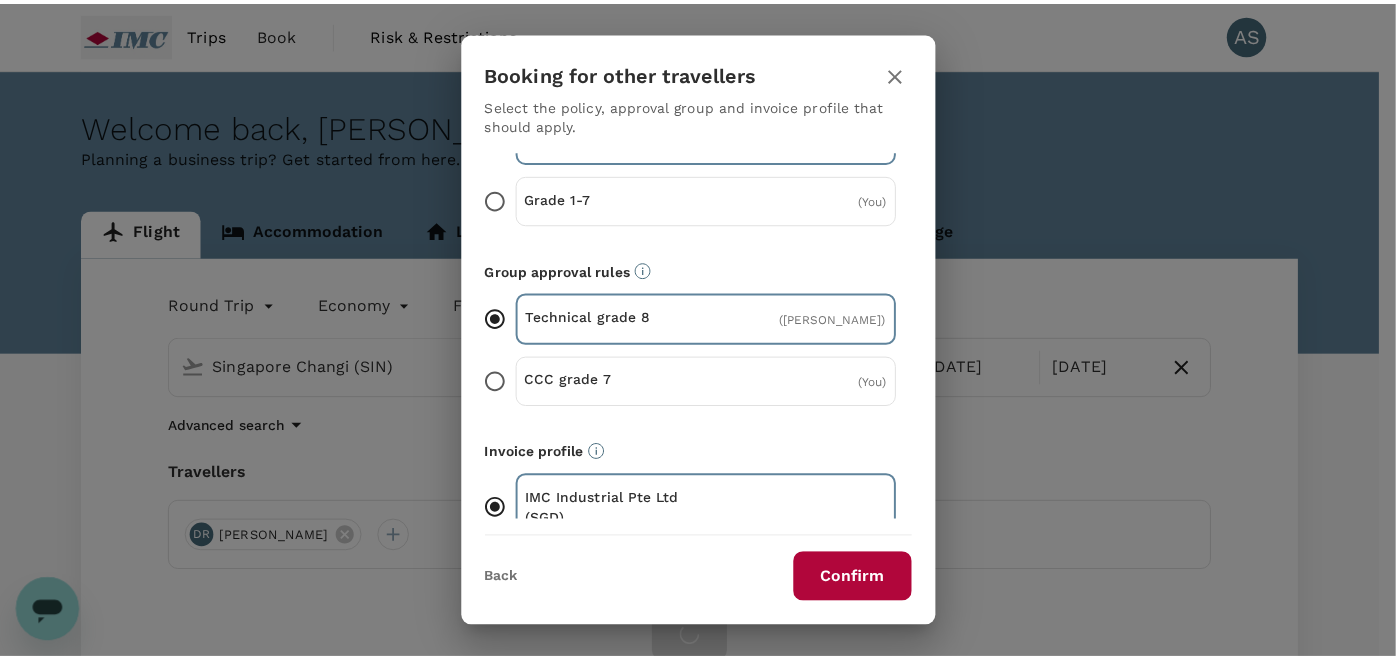 scroll, scrollTop: 156, scrollLeft: 0, axis: vertical 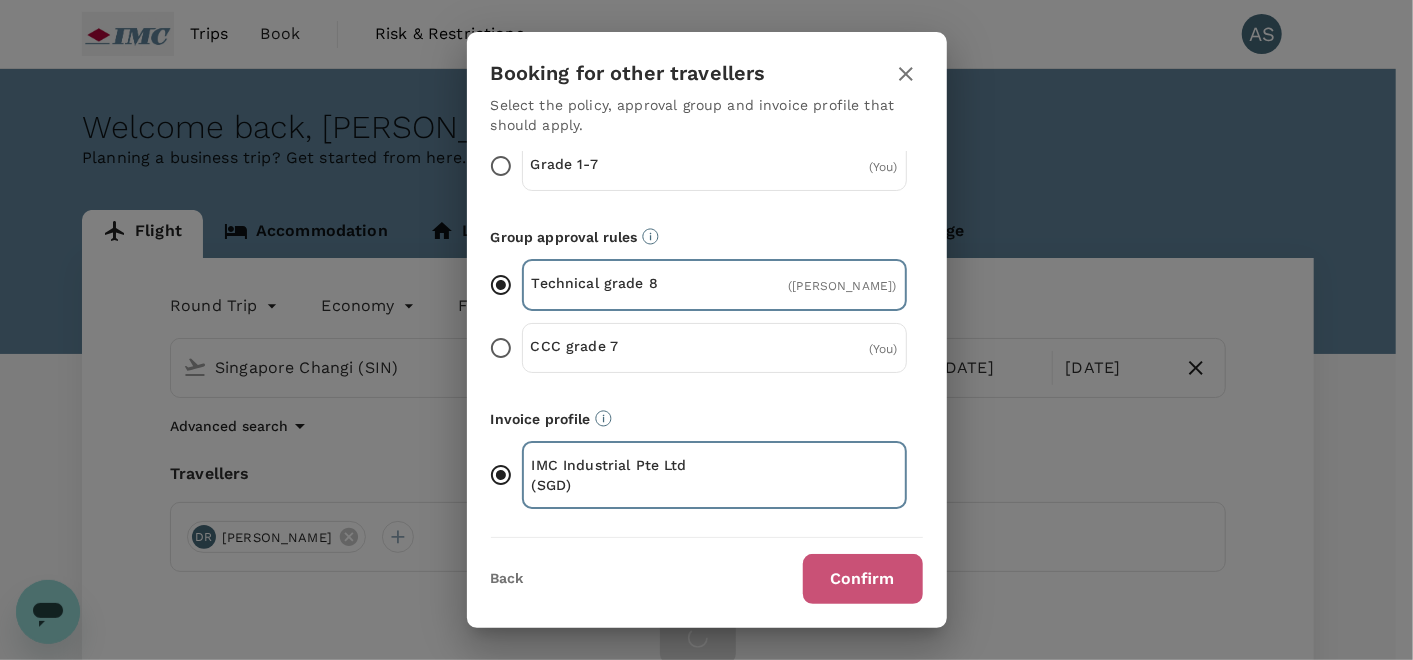 click on "Confirm" at bounding box center [863, 579] 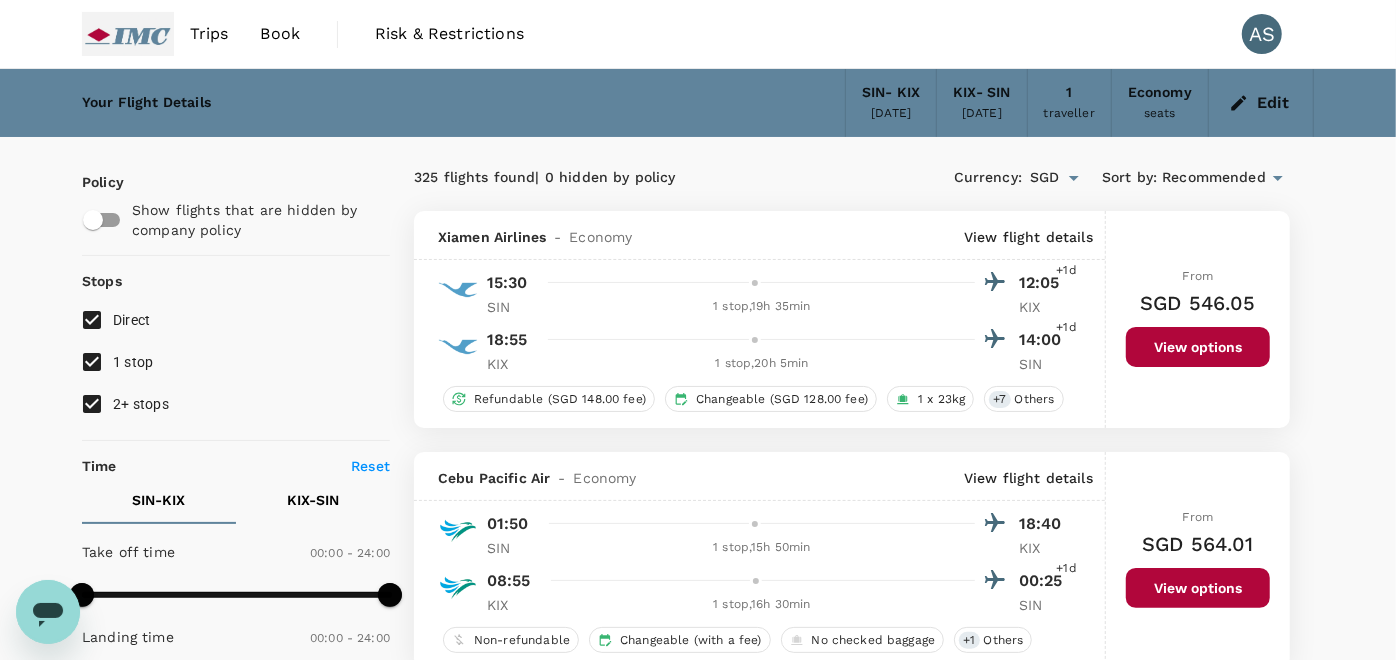 type on "1440" 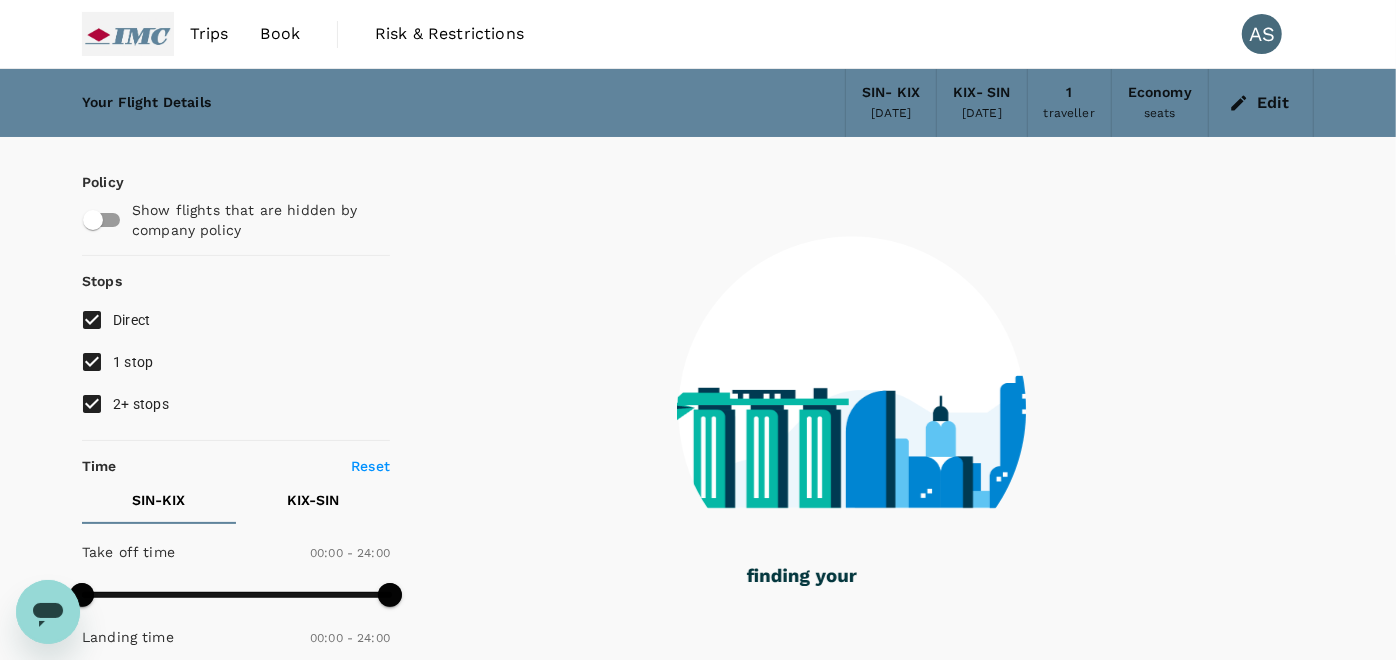 click on "1 stop" at bounding box center [133, 362] 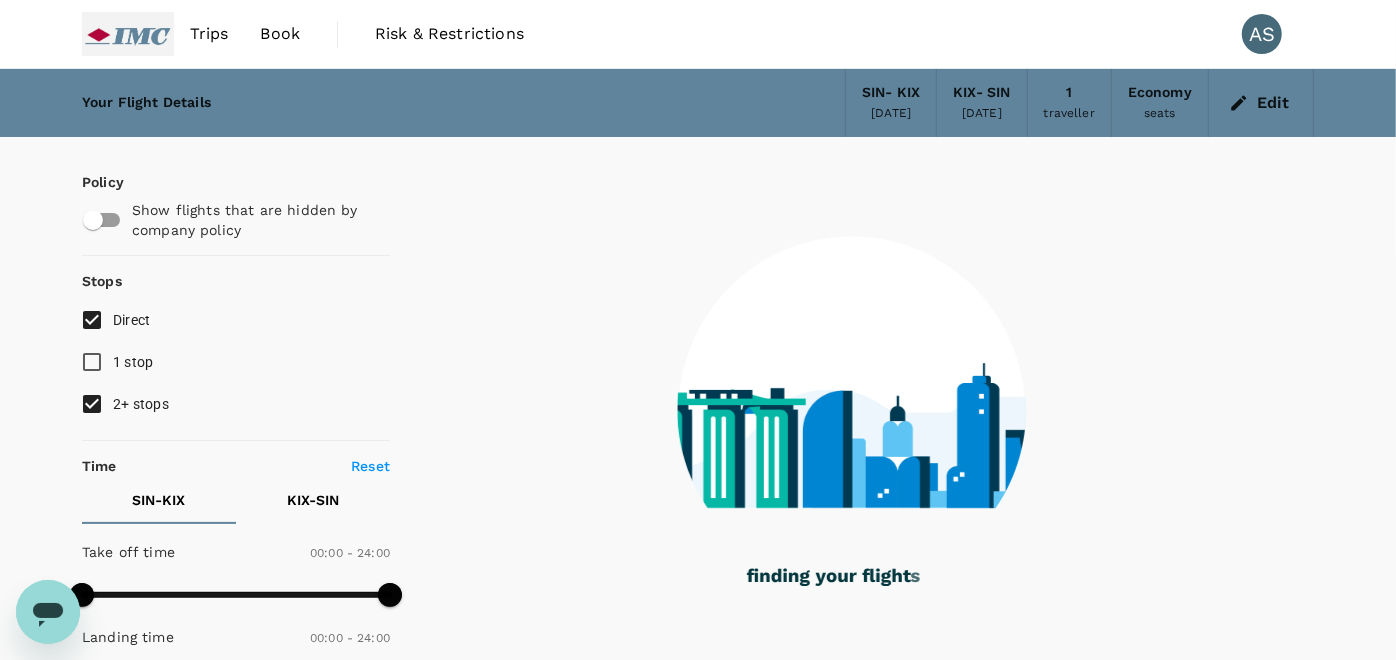 click on "2+ stops" at bounding box center (141, 404) 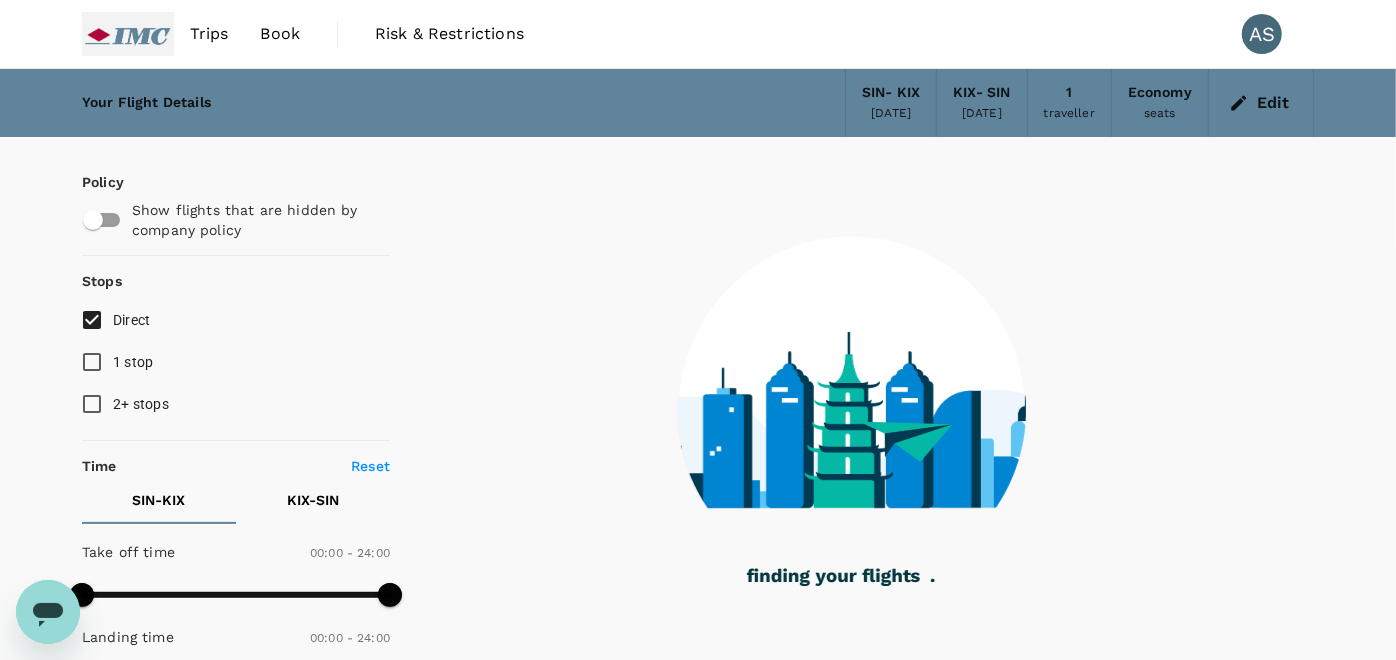 type on "1085" 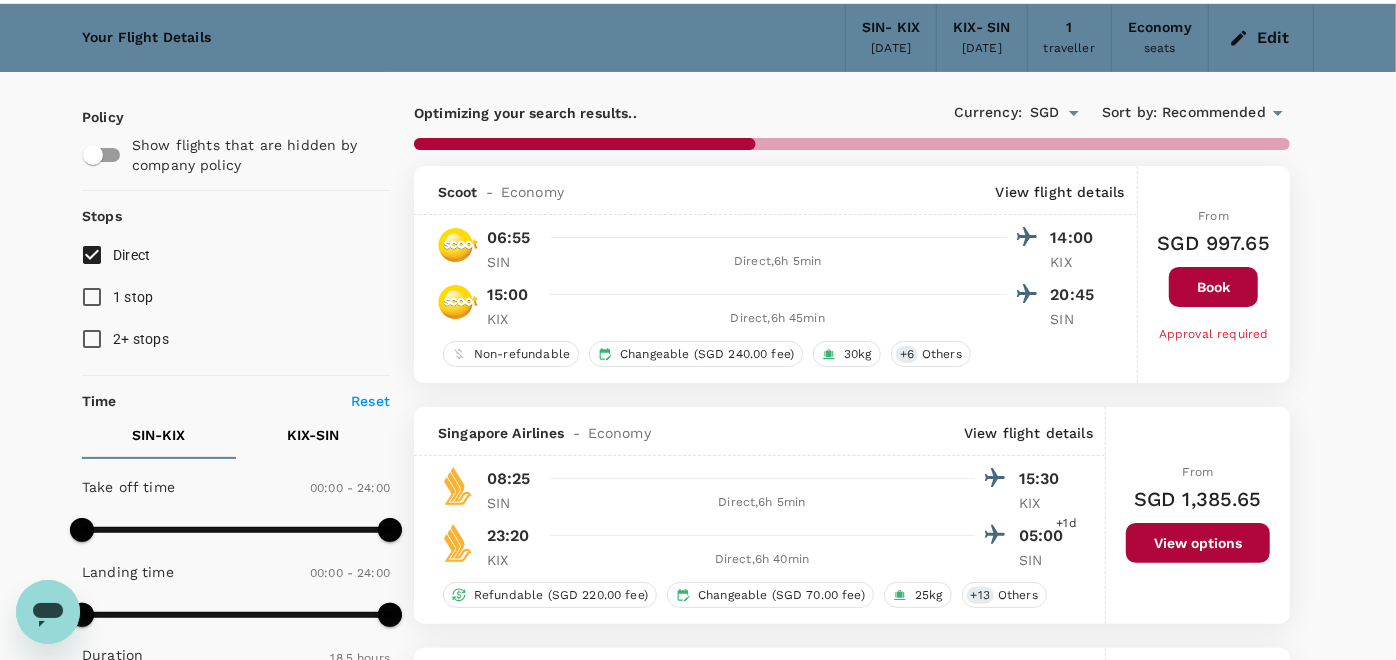 scroll, scrollTop: 111, scrollLeft: 0, axis: vertical 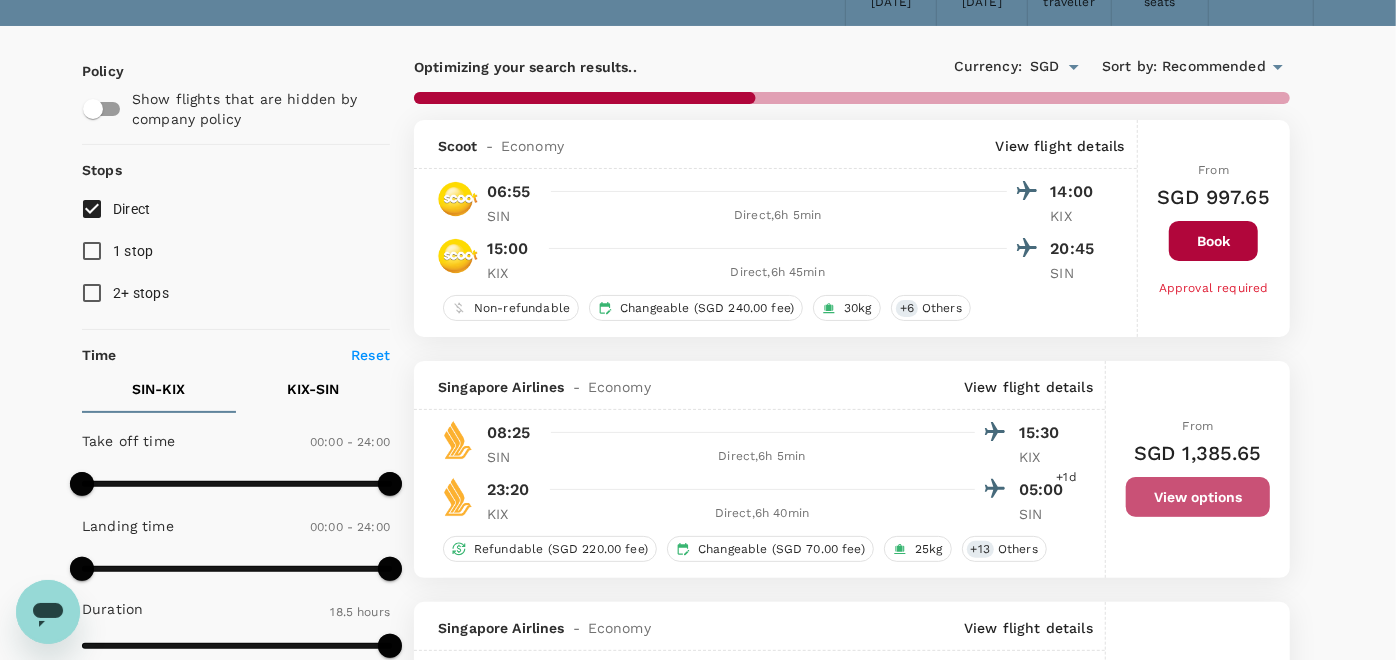 click on "View options" at bounding box center [1198, 497] 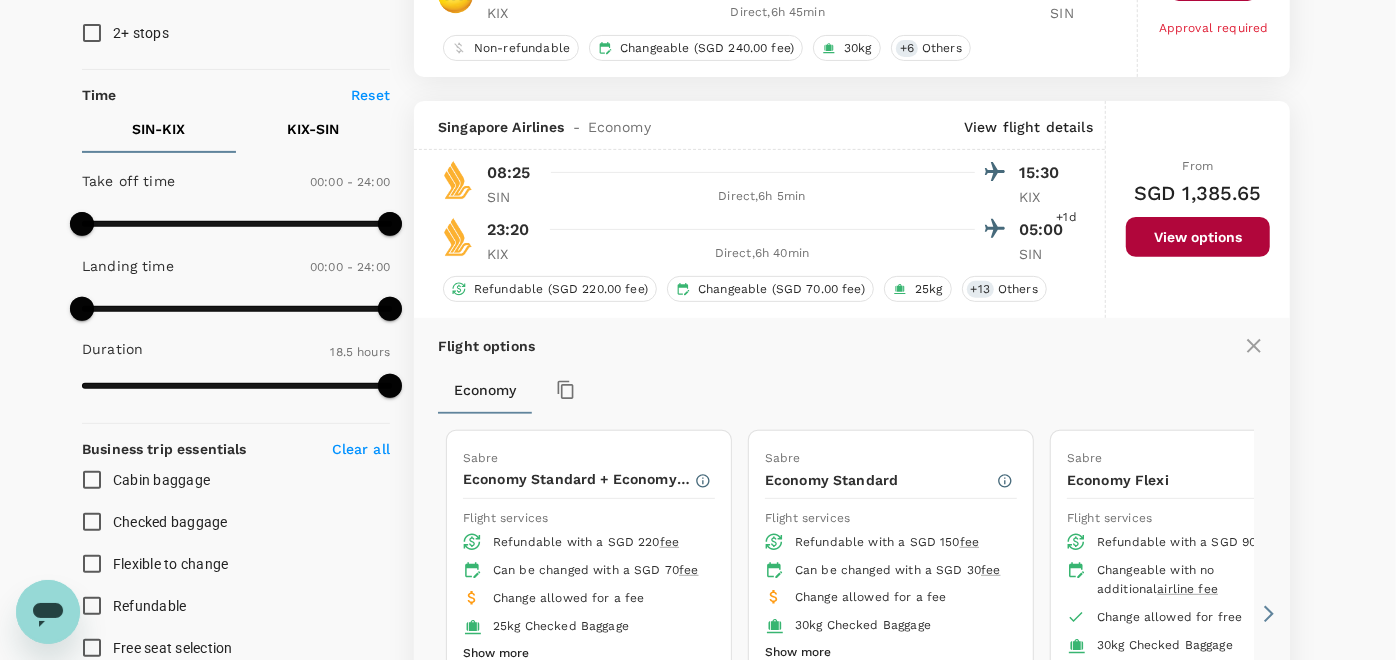 scroll, scrollTop: 623, scrollLeft: 0, axis: vertical 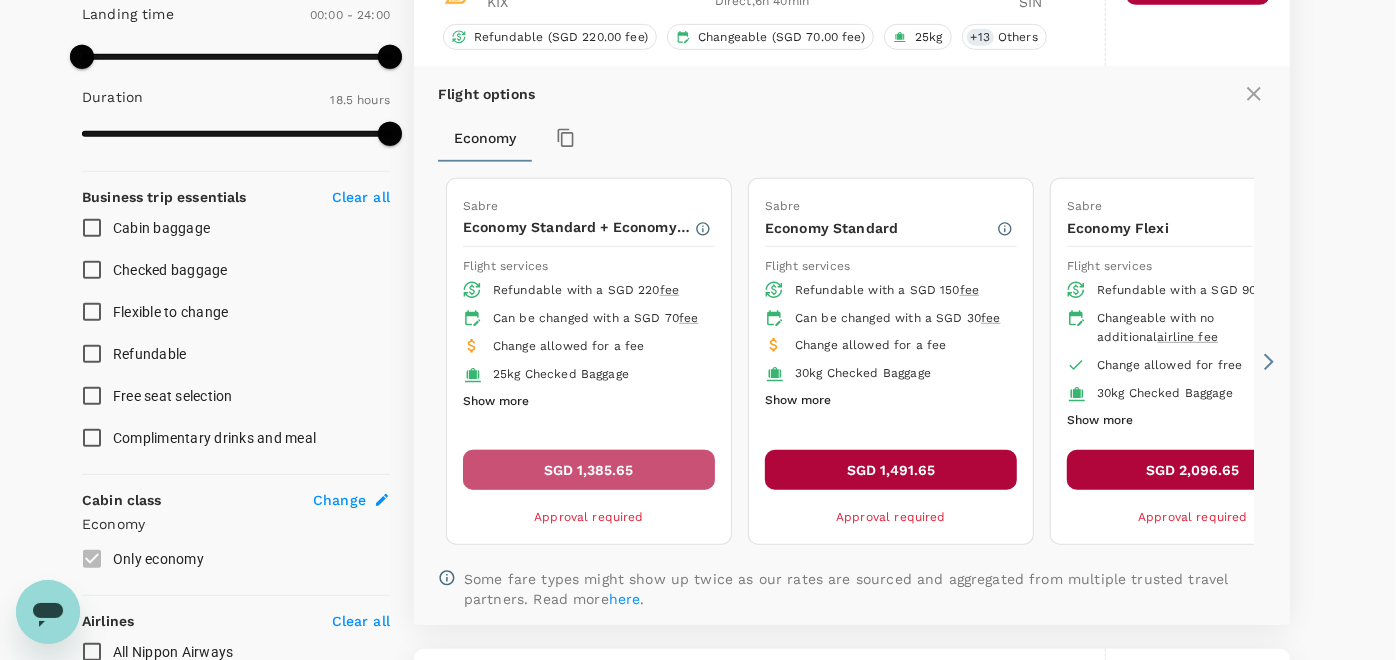 click on "SGD 1,385.65" at bounding box center [589, 470] 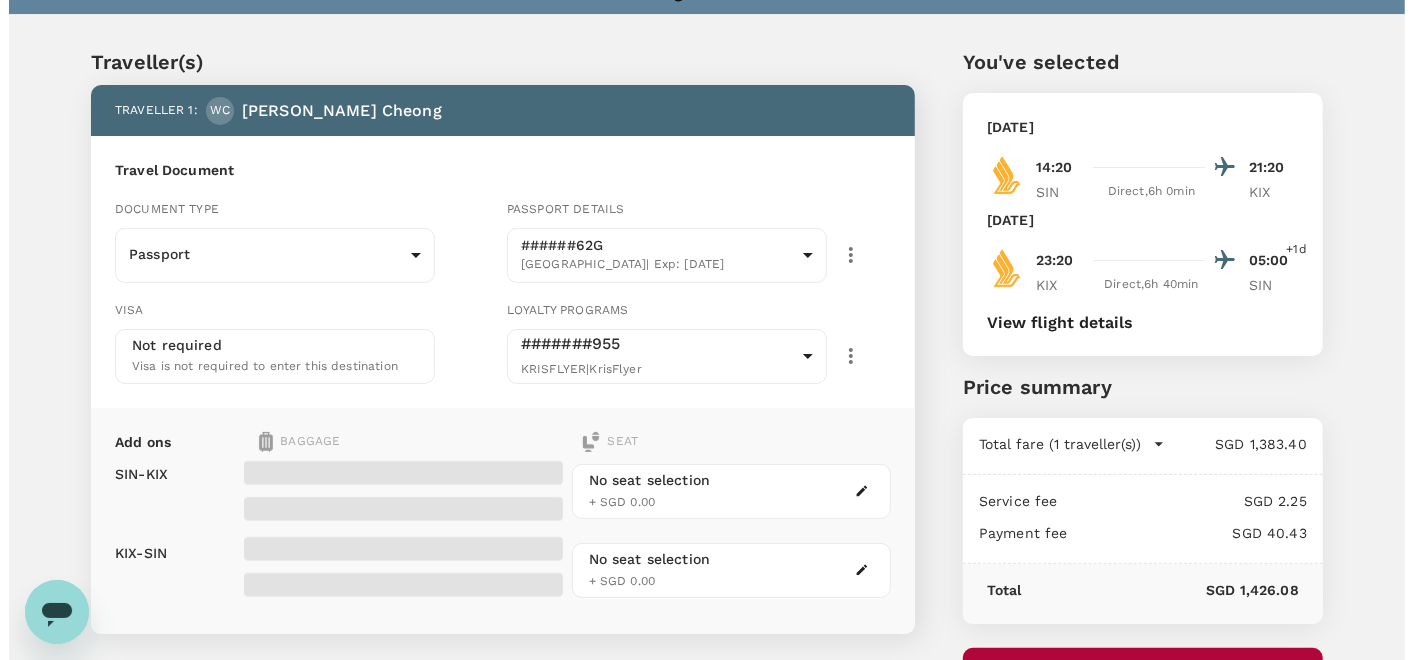 scroll, scrollTop: 0, scrollLeft: 0, axis: both 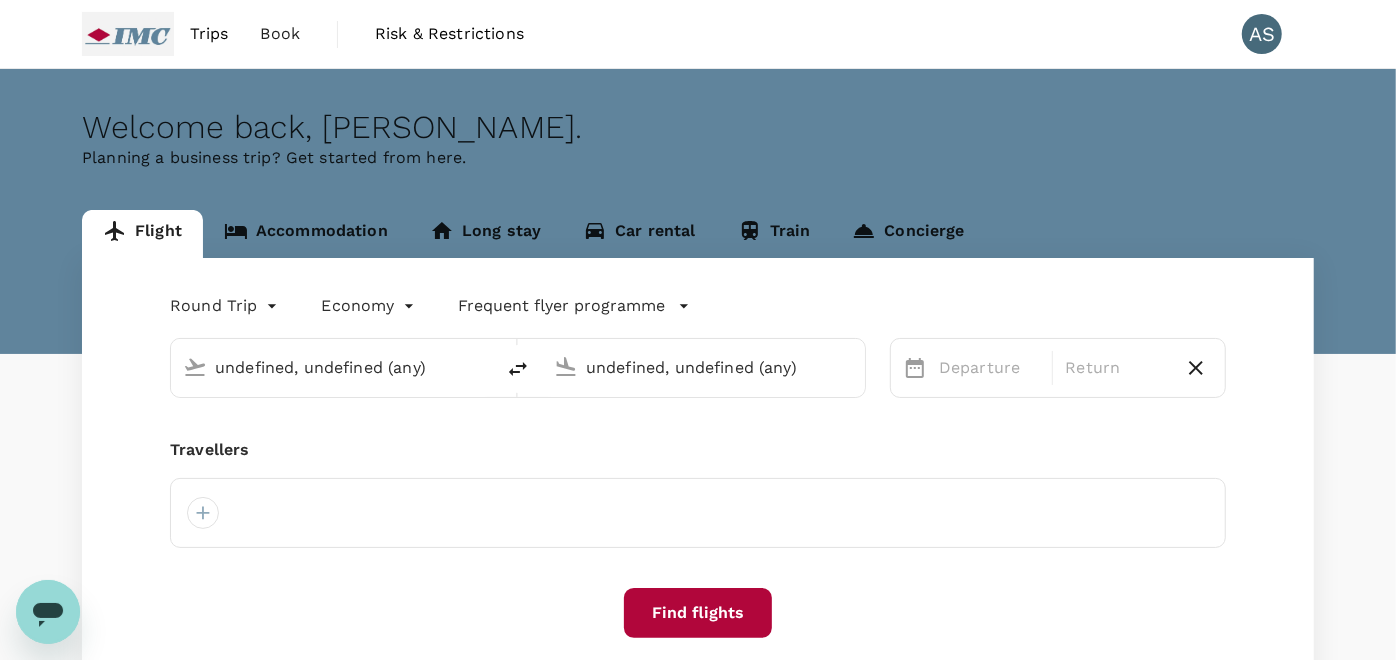 type on "Singapore Changi (SIN)" 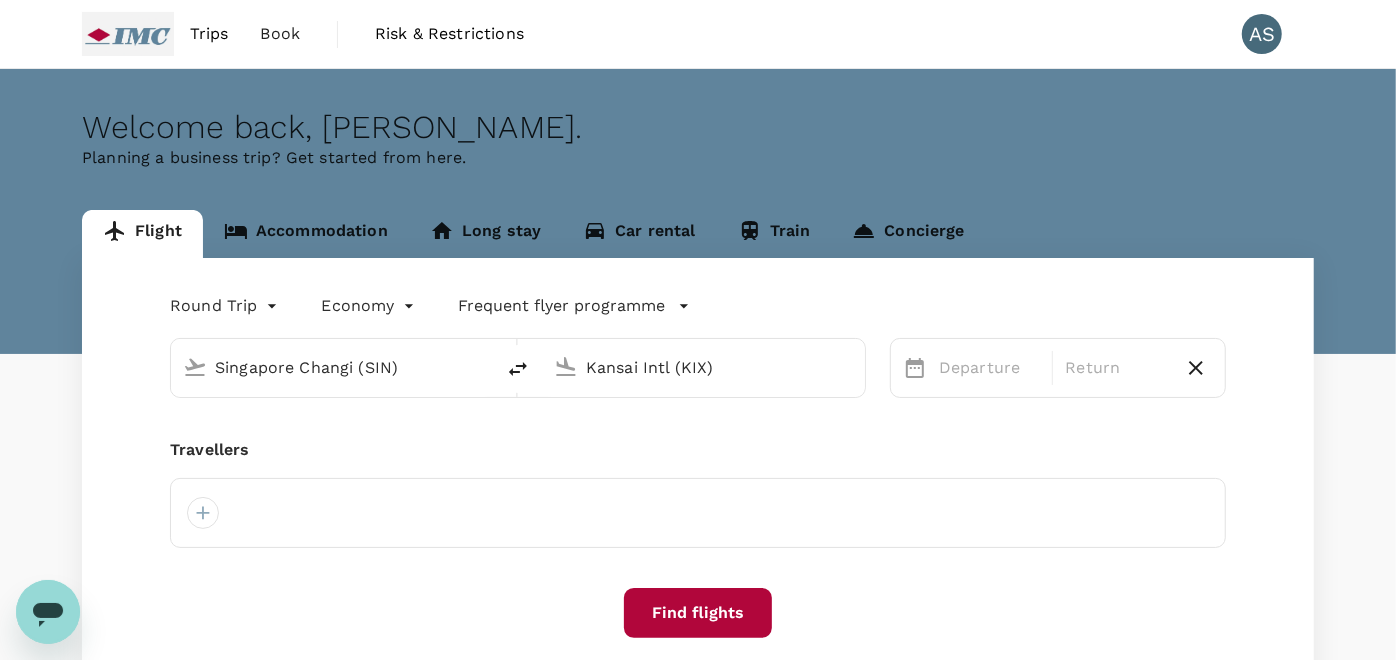 type 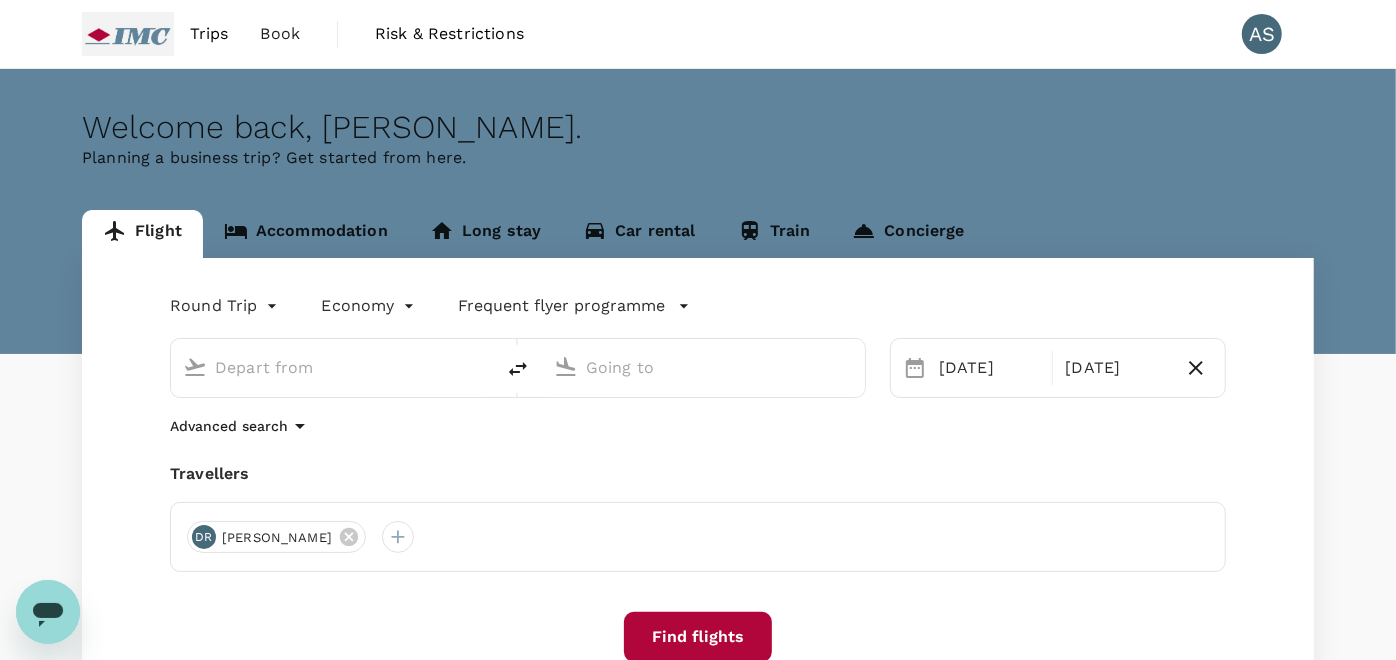 type on "Singapore Changi (SIN)" 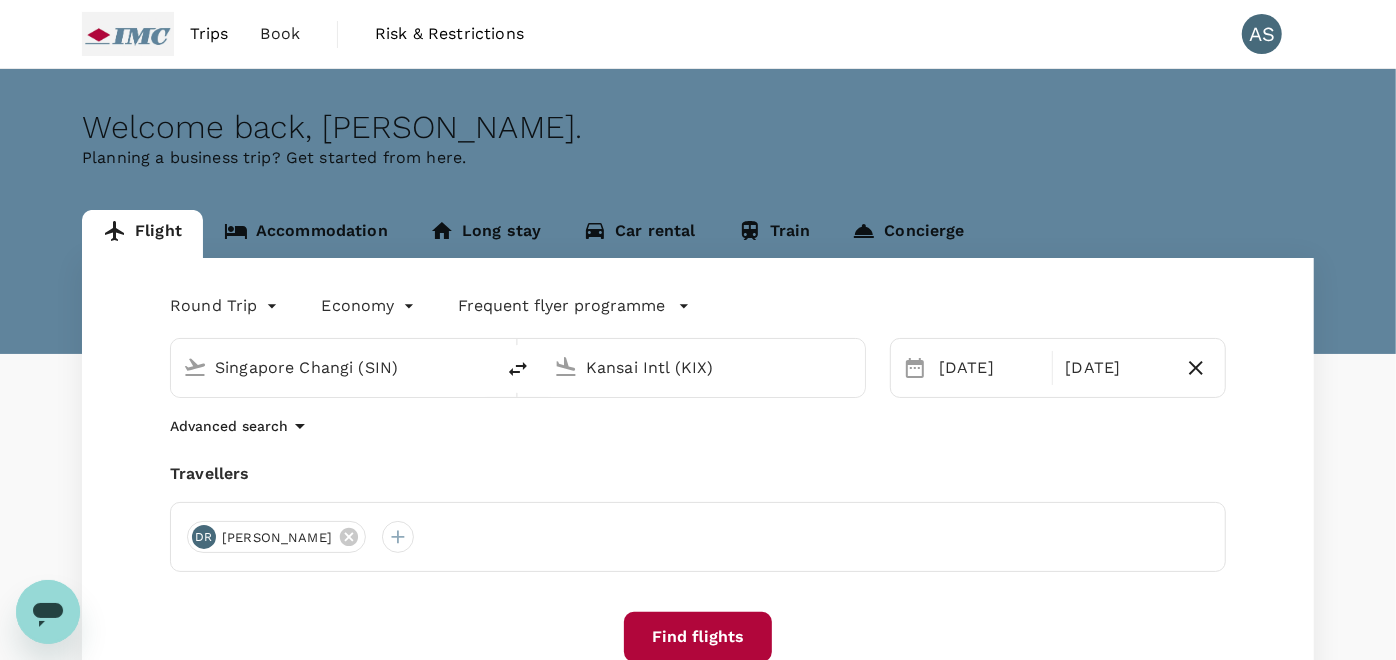 type 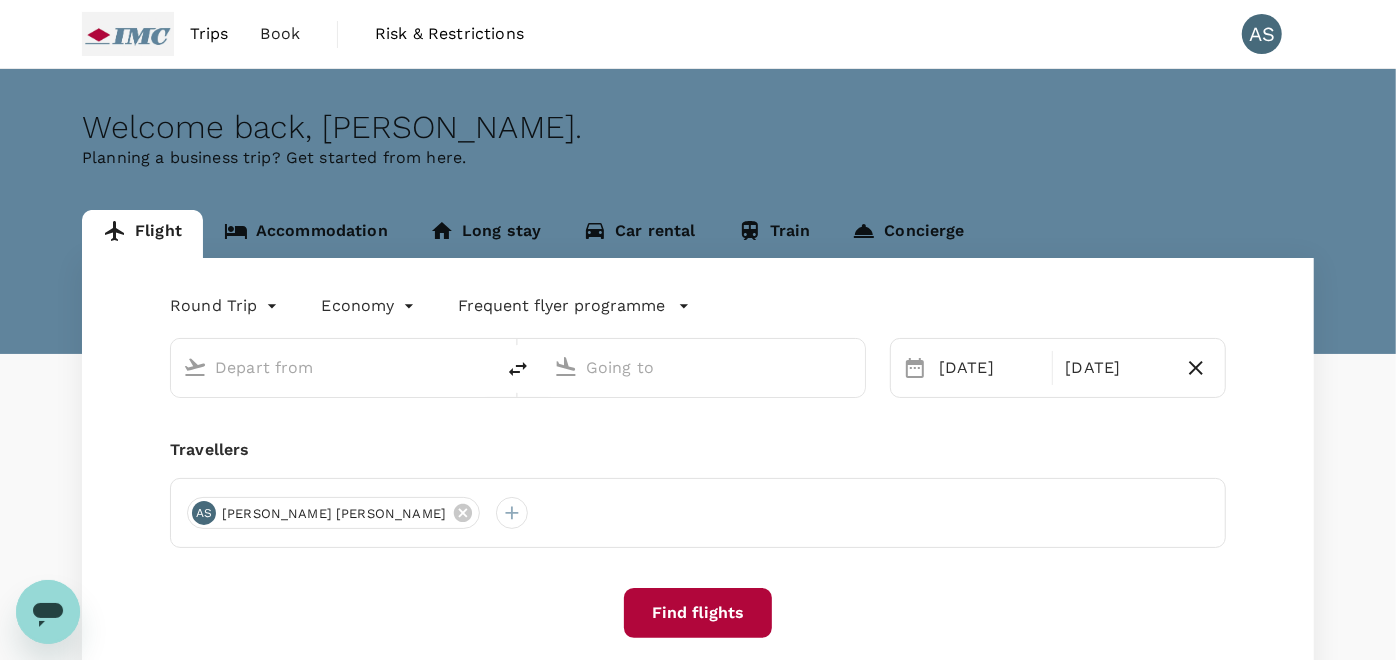 type on "Singapore Changi (SIN)" 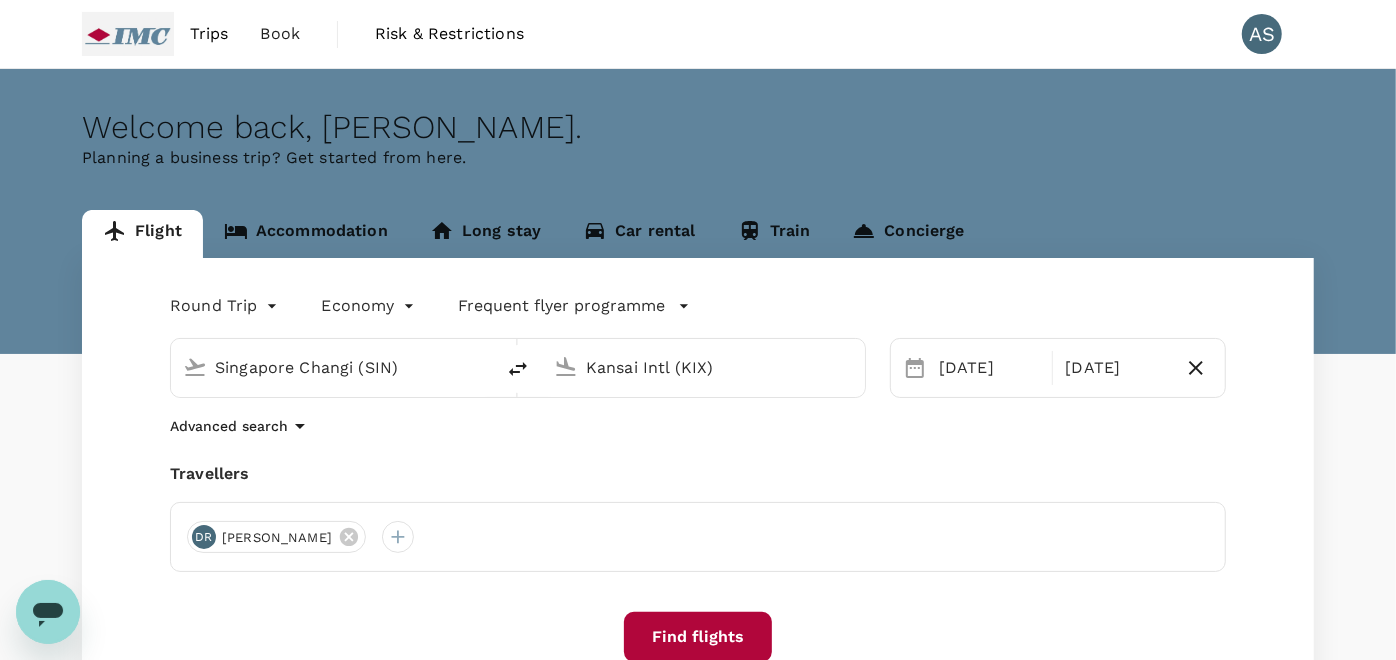 type 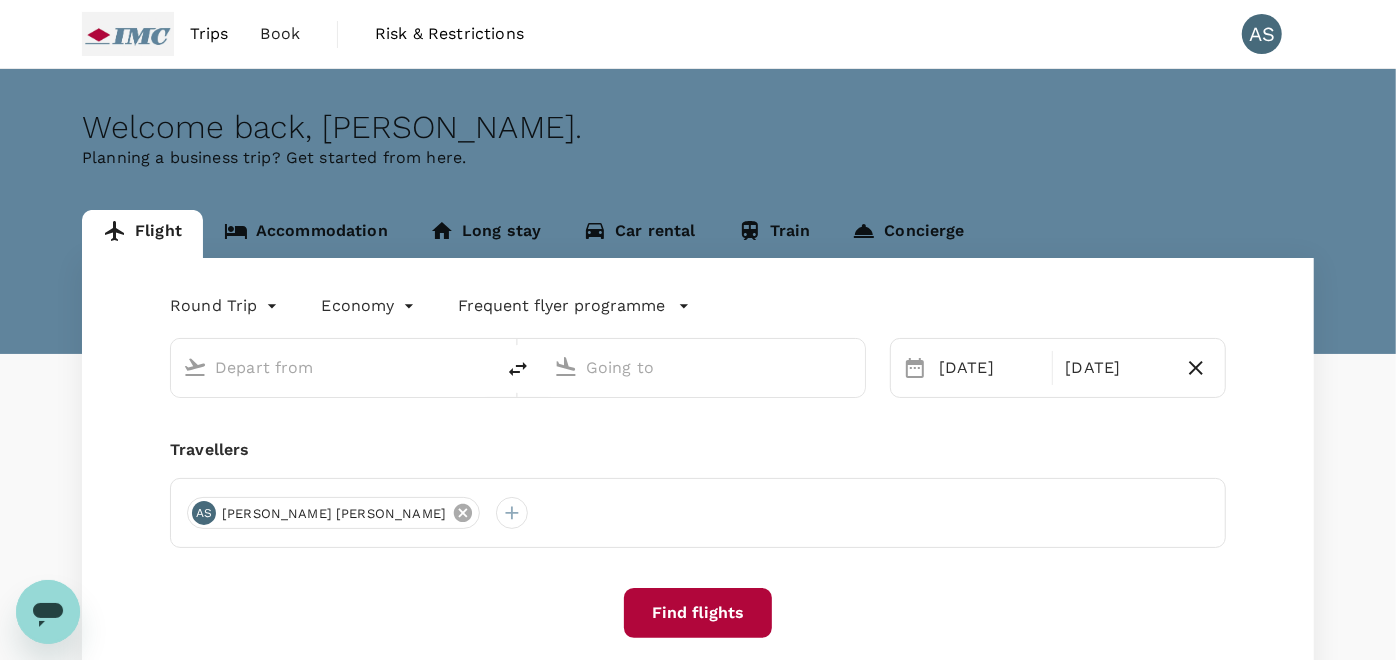 type on "Singapore Changi (SIN)" 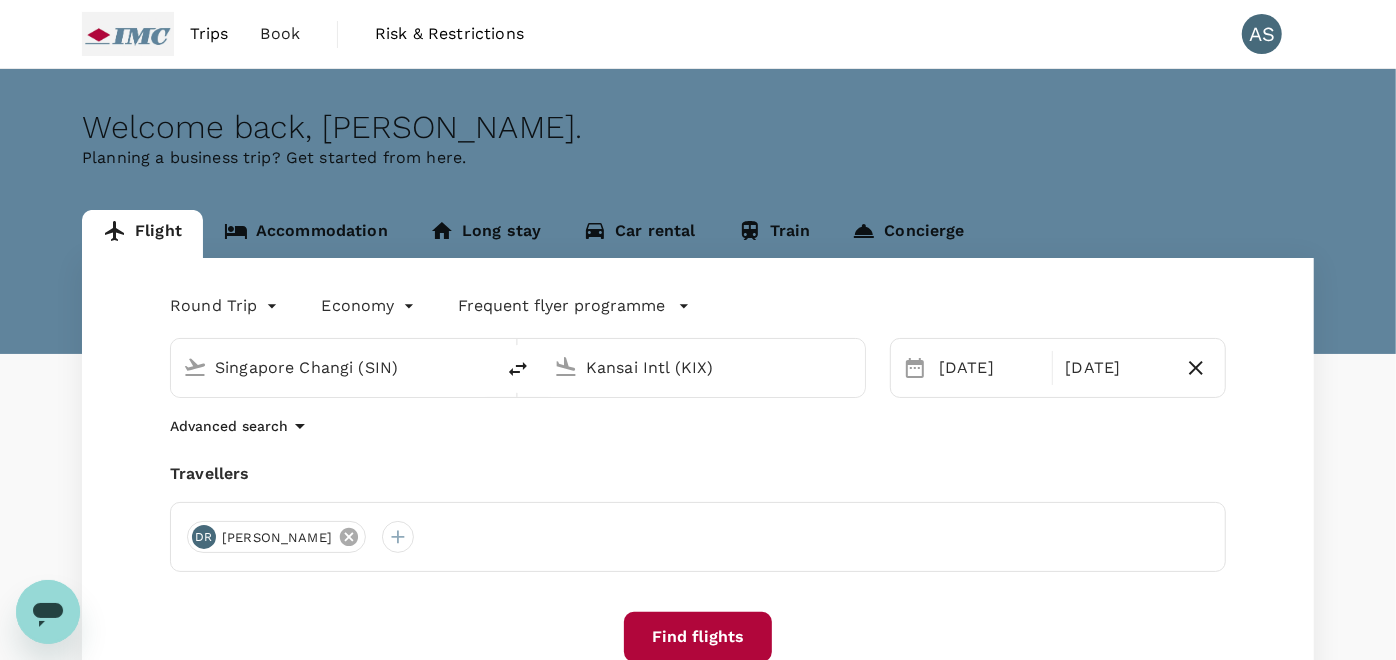 click 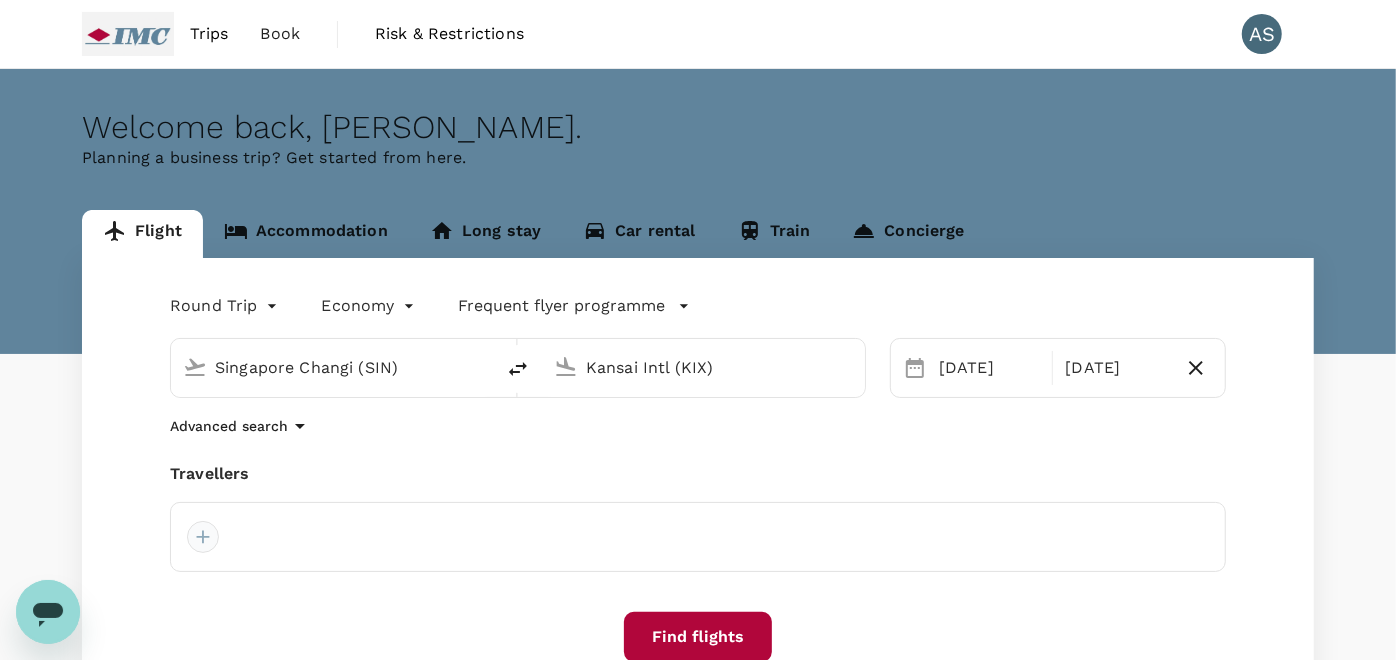 click at bounding box center [203, 537] 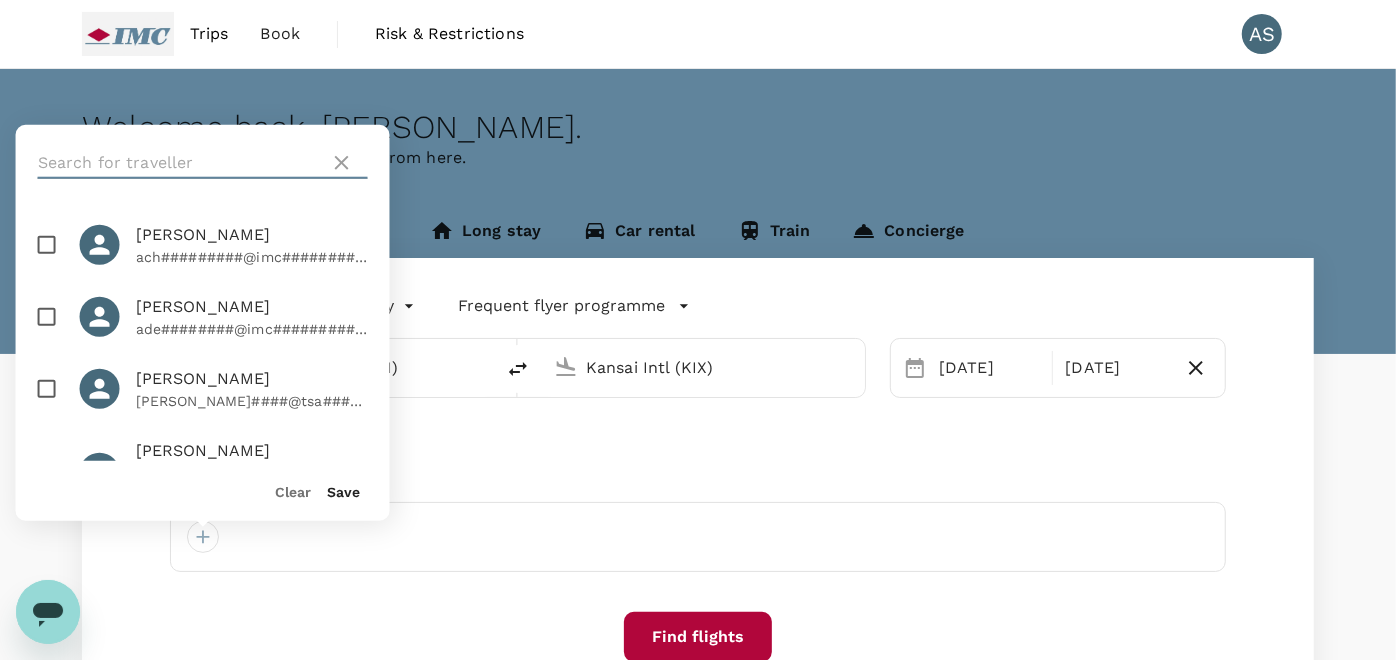 click at bounding box center [180, 163] 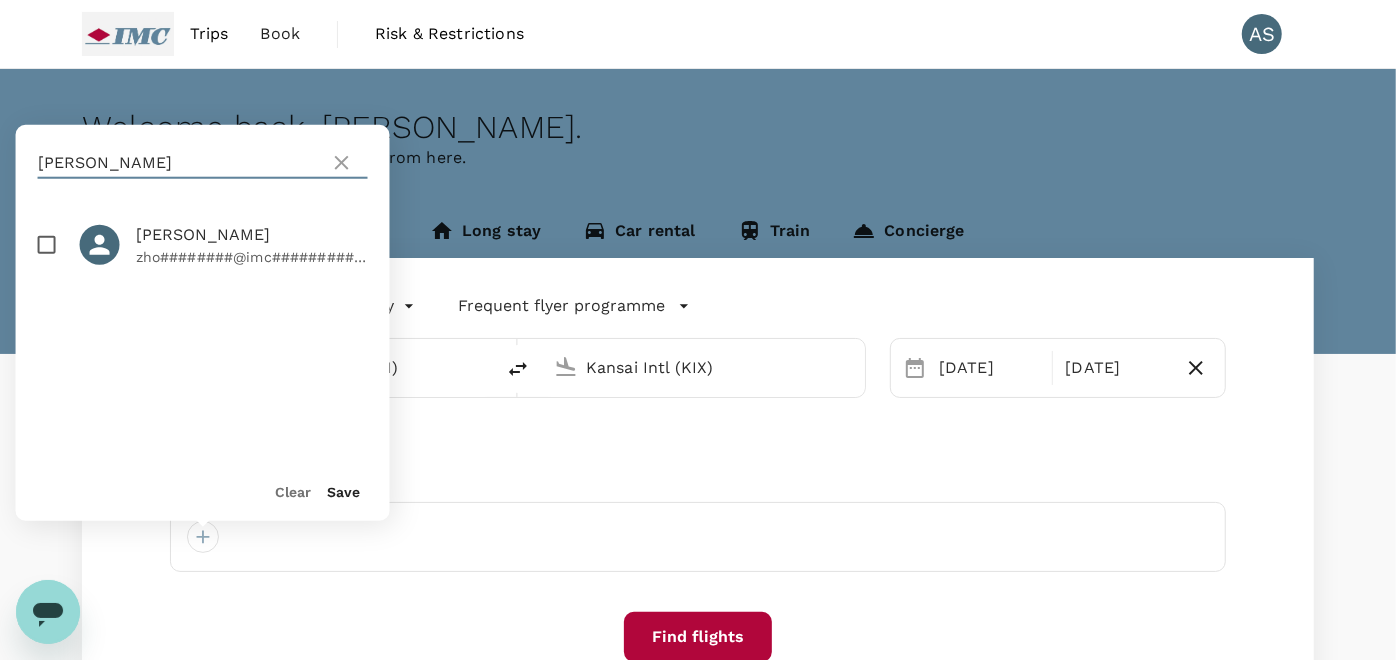 type on "zhou dexiang" 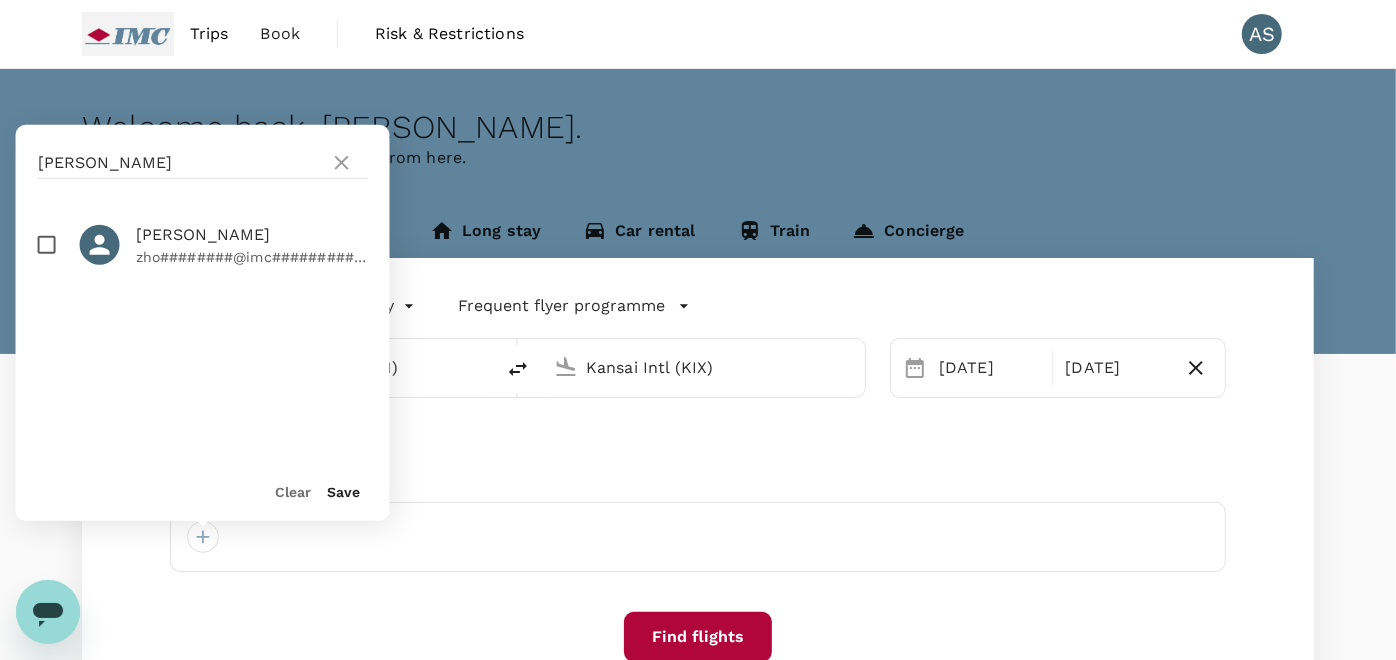 click at bounding box center (47, 245) 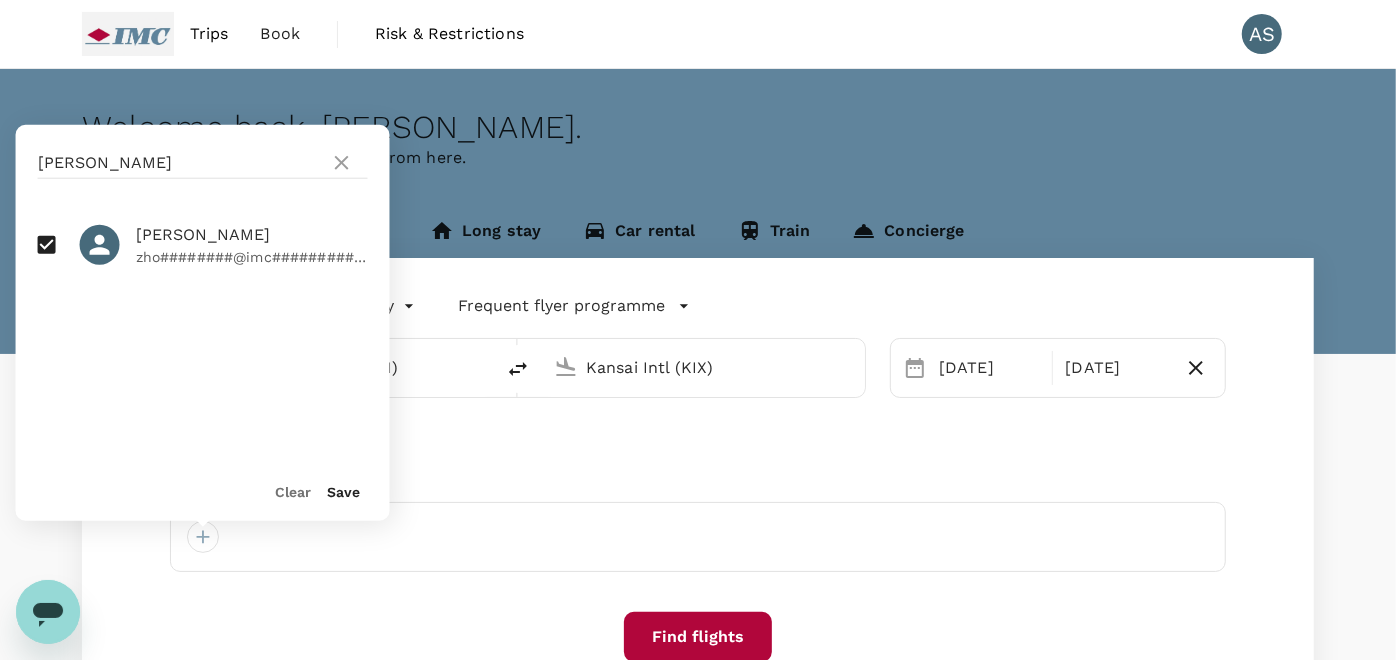 click on "Save" at bounding box center (344, 492) 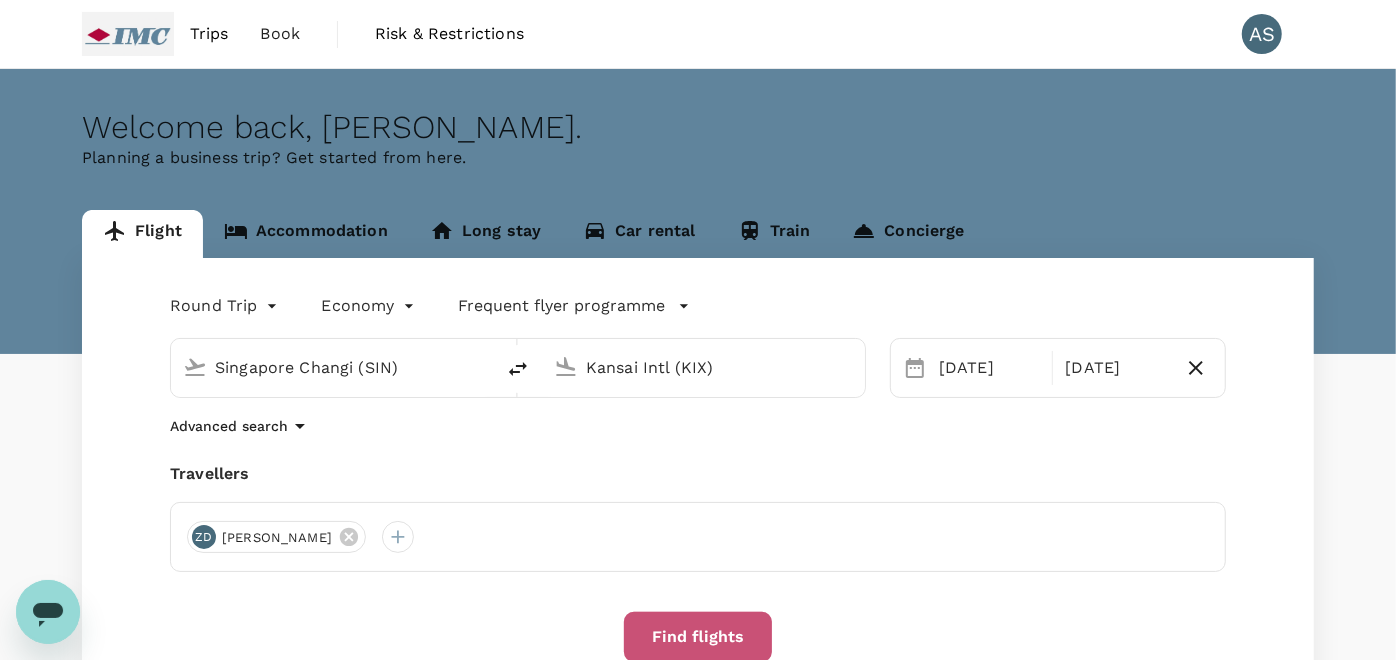 click on "Find flights" at bounding box center [698, 637] 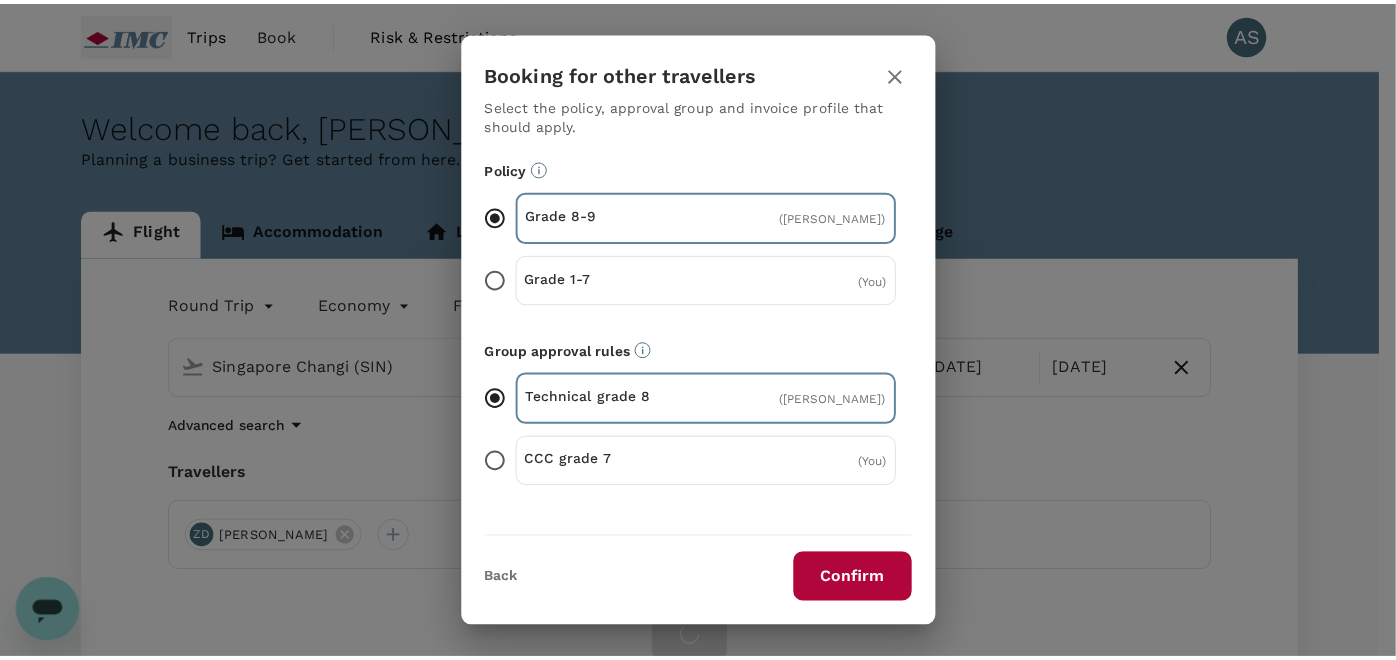 scroll, scrollTop: 108, scrollLeft: 0, axis: vertical 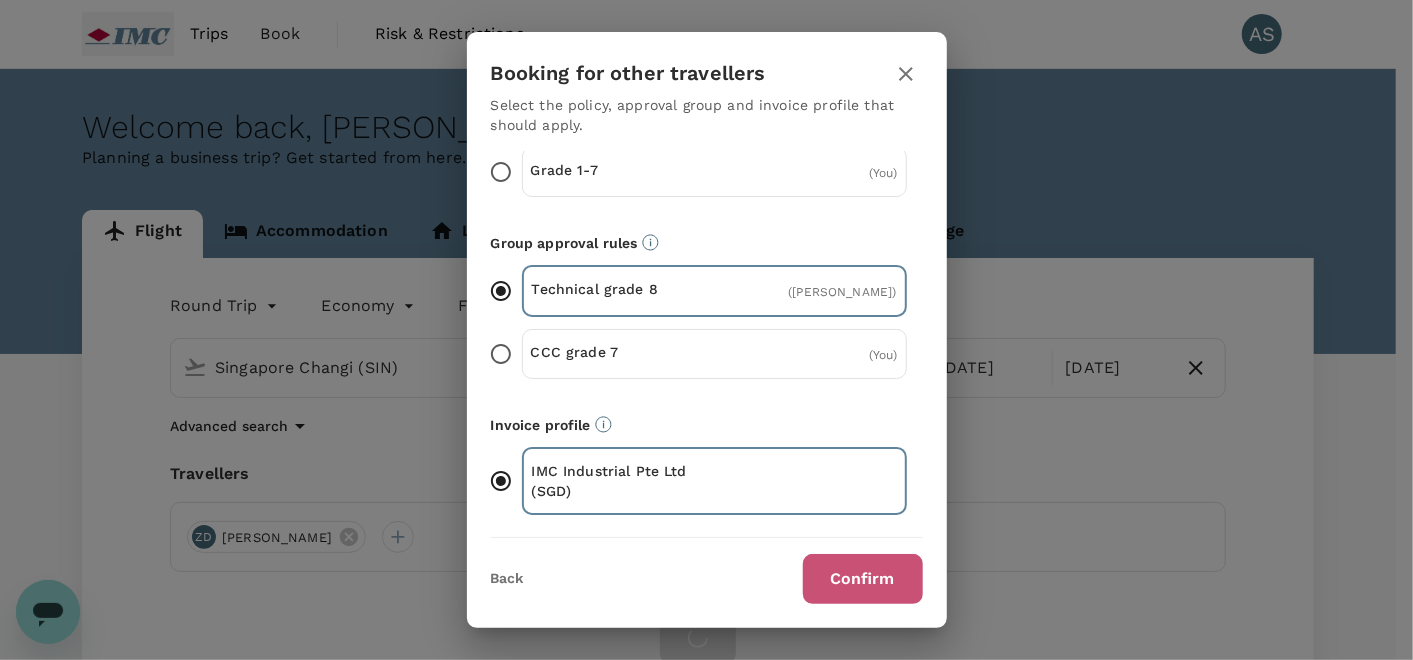 click on "Confirm" at bounding box center (863, 579) 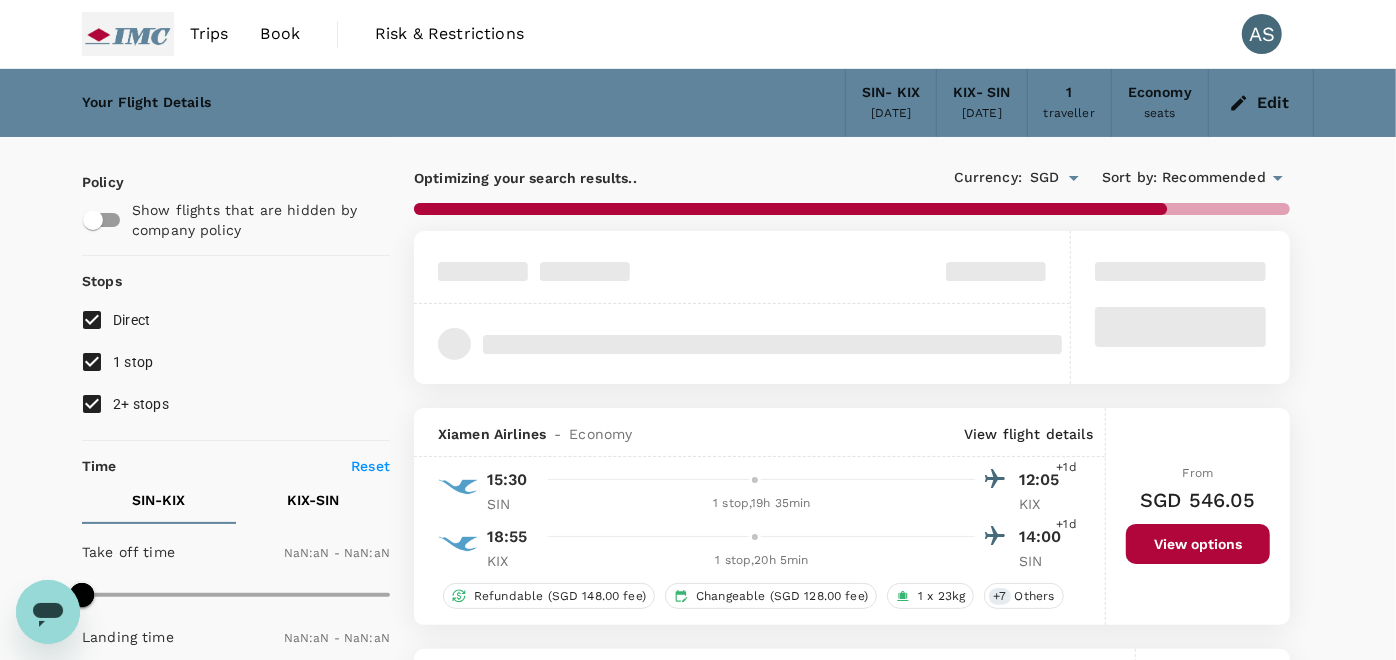 type on "1440" 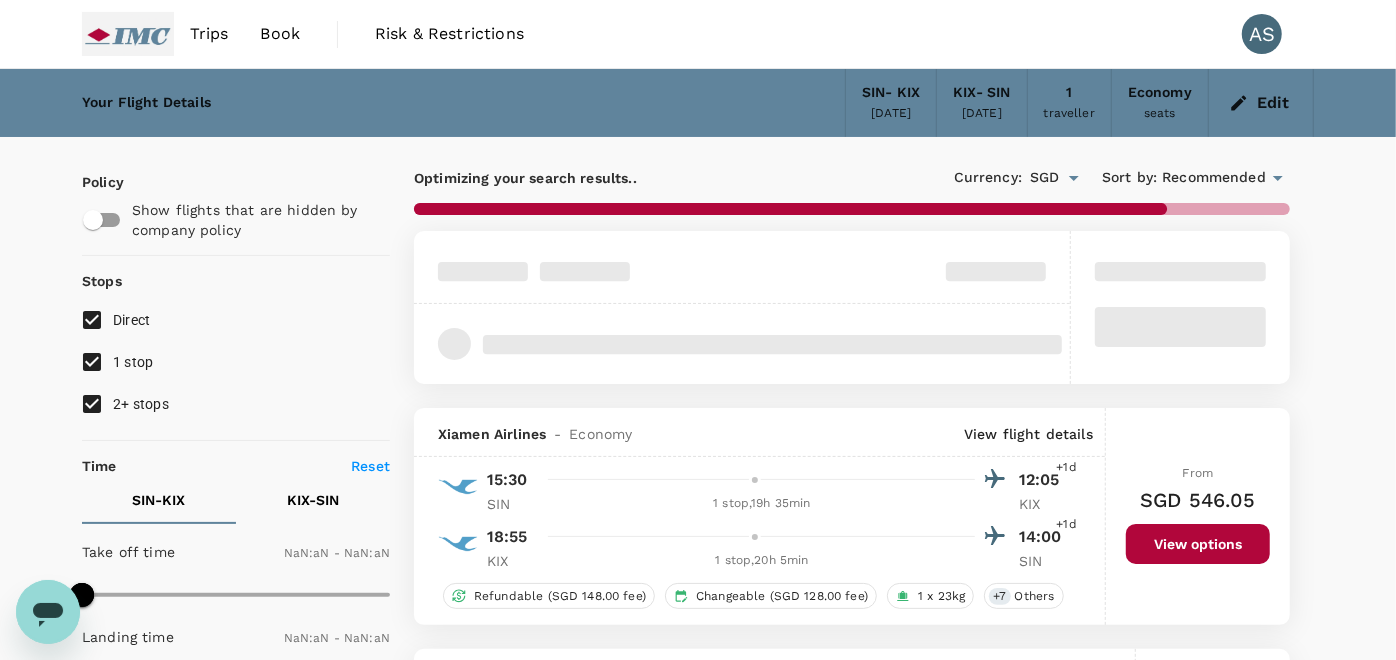 type on "1440" 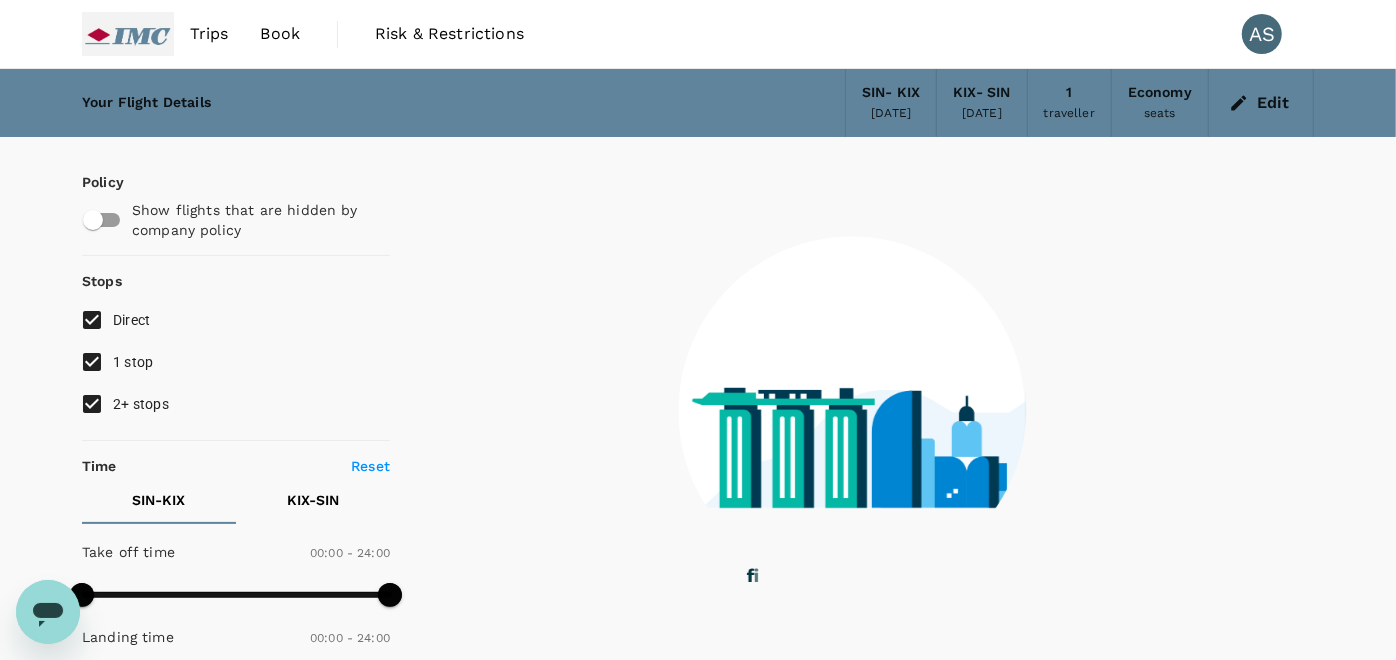 click on "1 stop" at bounding box center [133, 362] 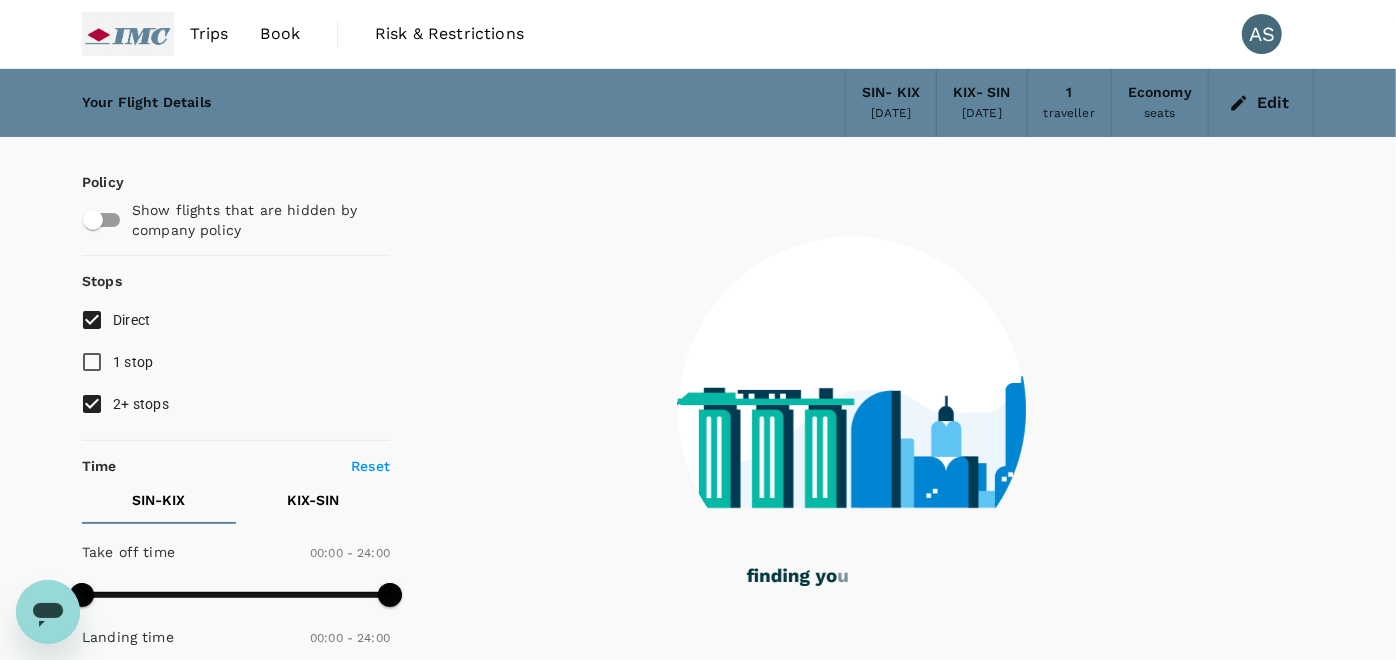 click on "2+ stops" at bounding box center [141, 404] 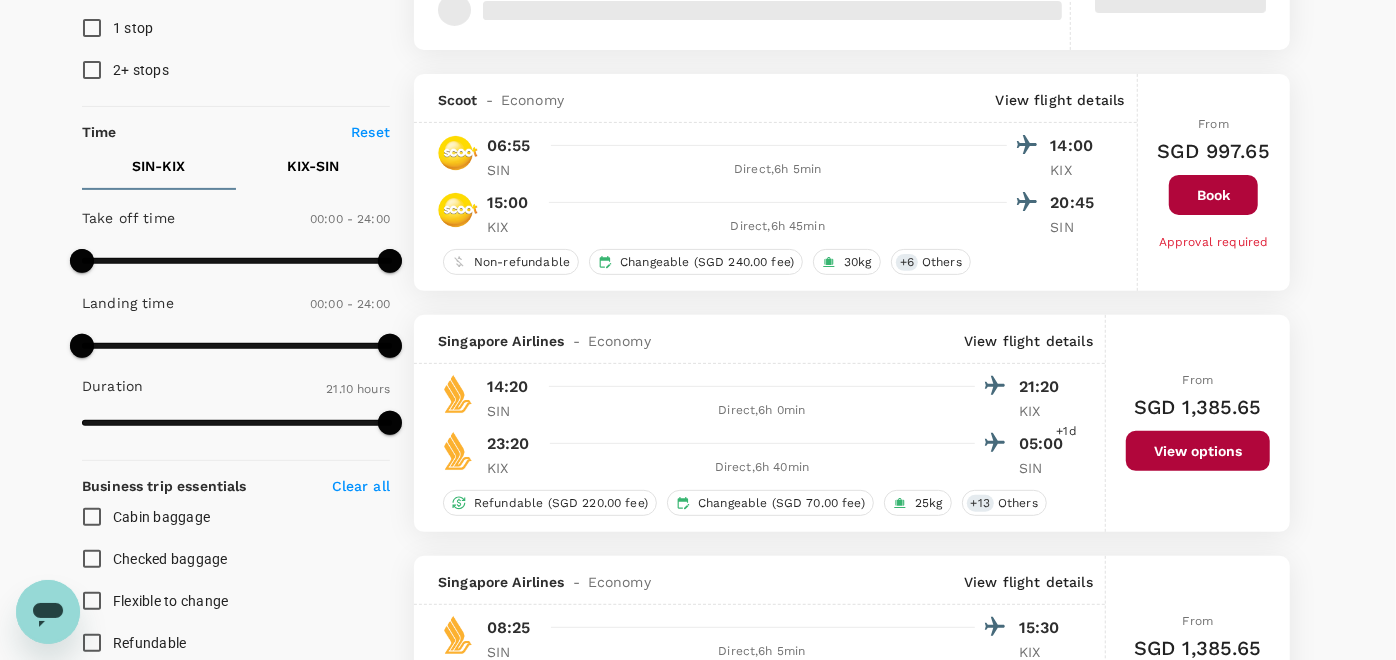 scroll, scrollTop: 444, scrollLeft: 0, axis: vertical 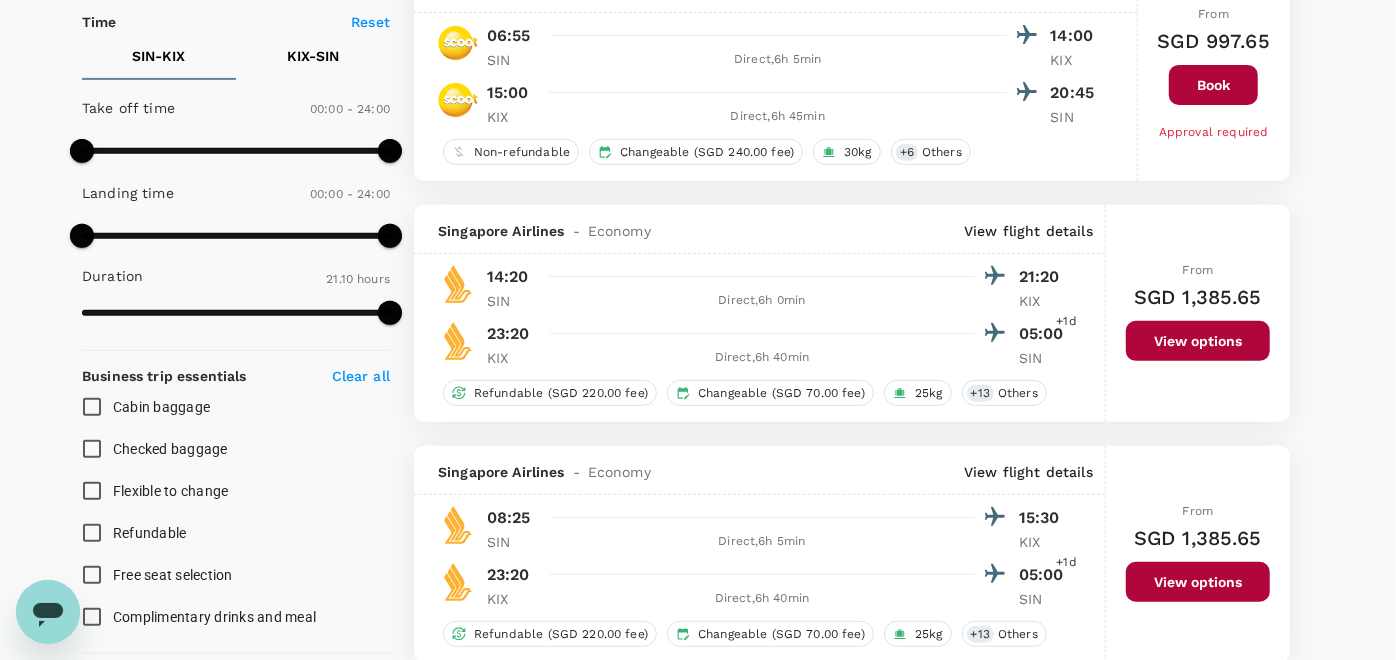 click on "View options" at bounding box center [1198, 341] 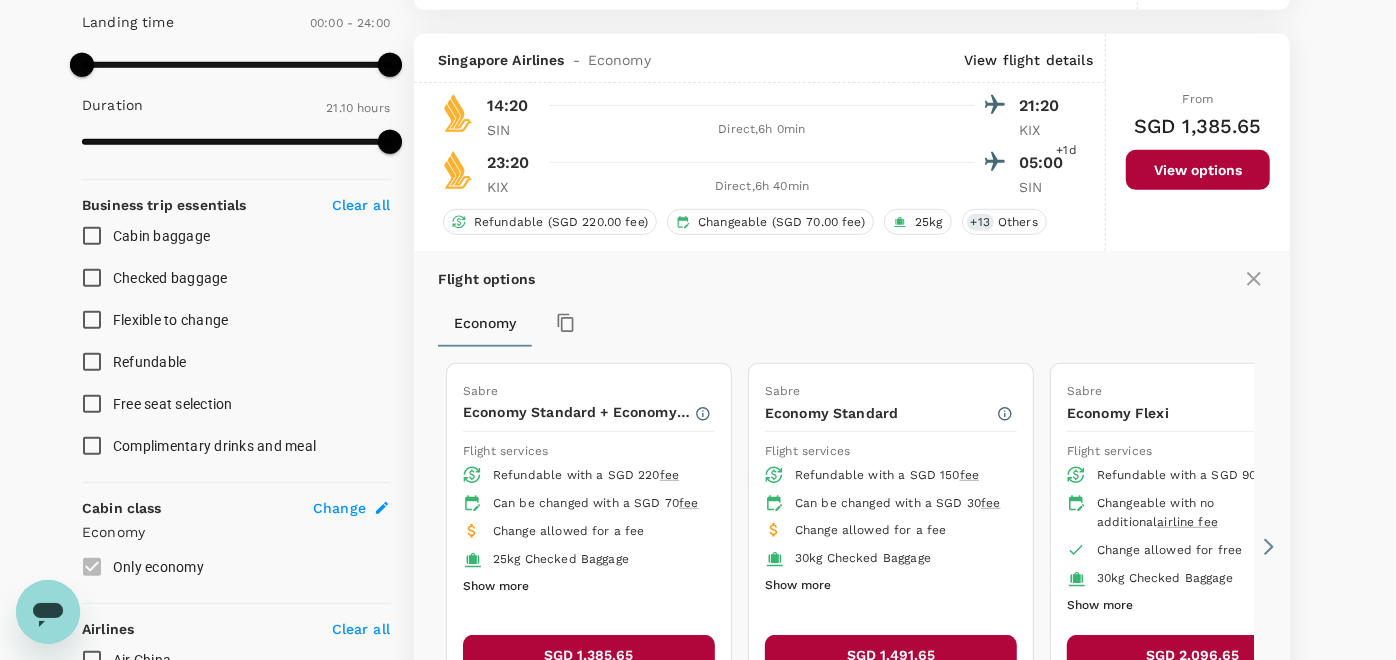 scroll, scrollTop: 648, scrollLeft: 0, axis: vertical 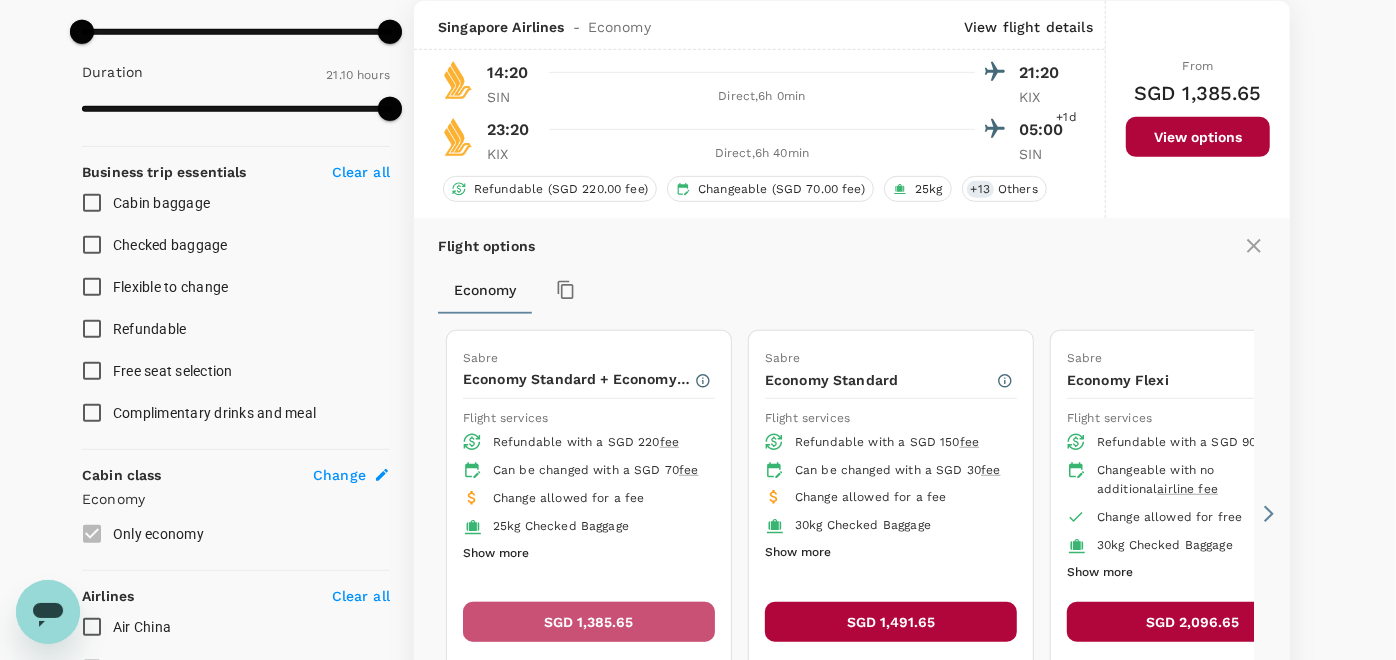 click on "SGD 1,385.65" at bounding box center (589, 622) 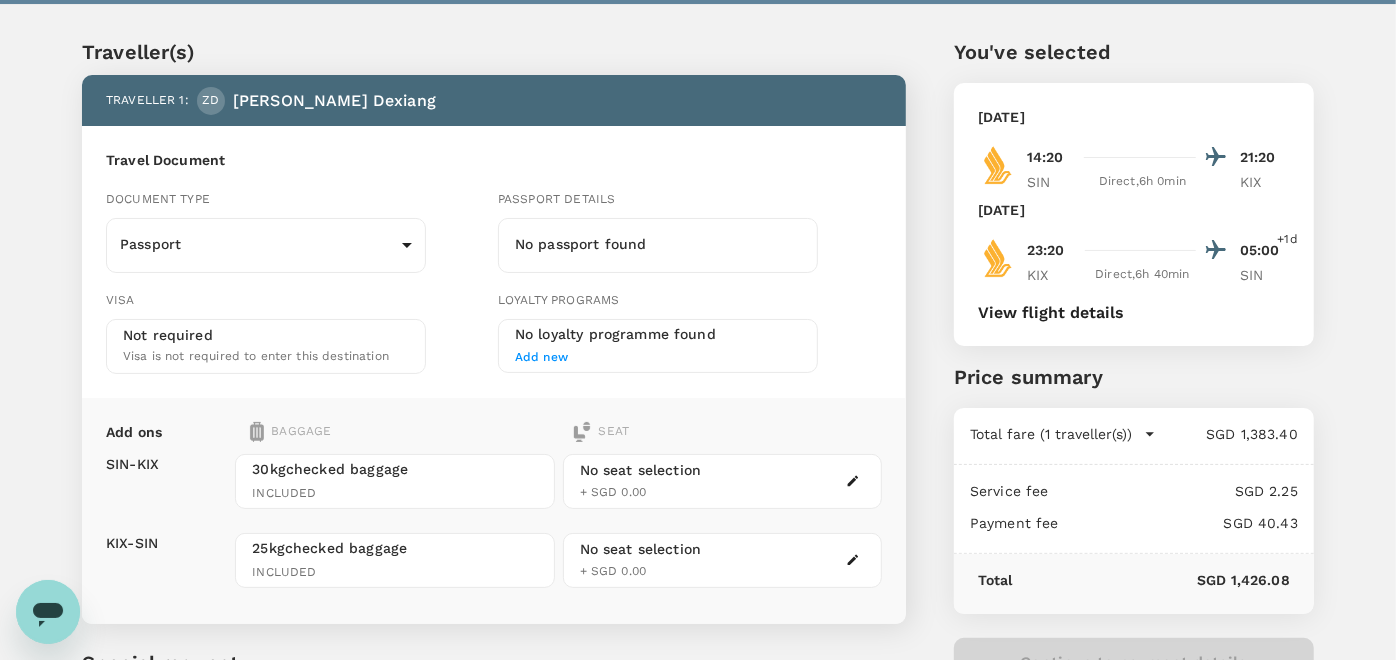 scroll, scrollTop: 34, scrollLeft: 0, axis: vertical 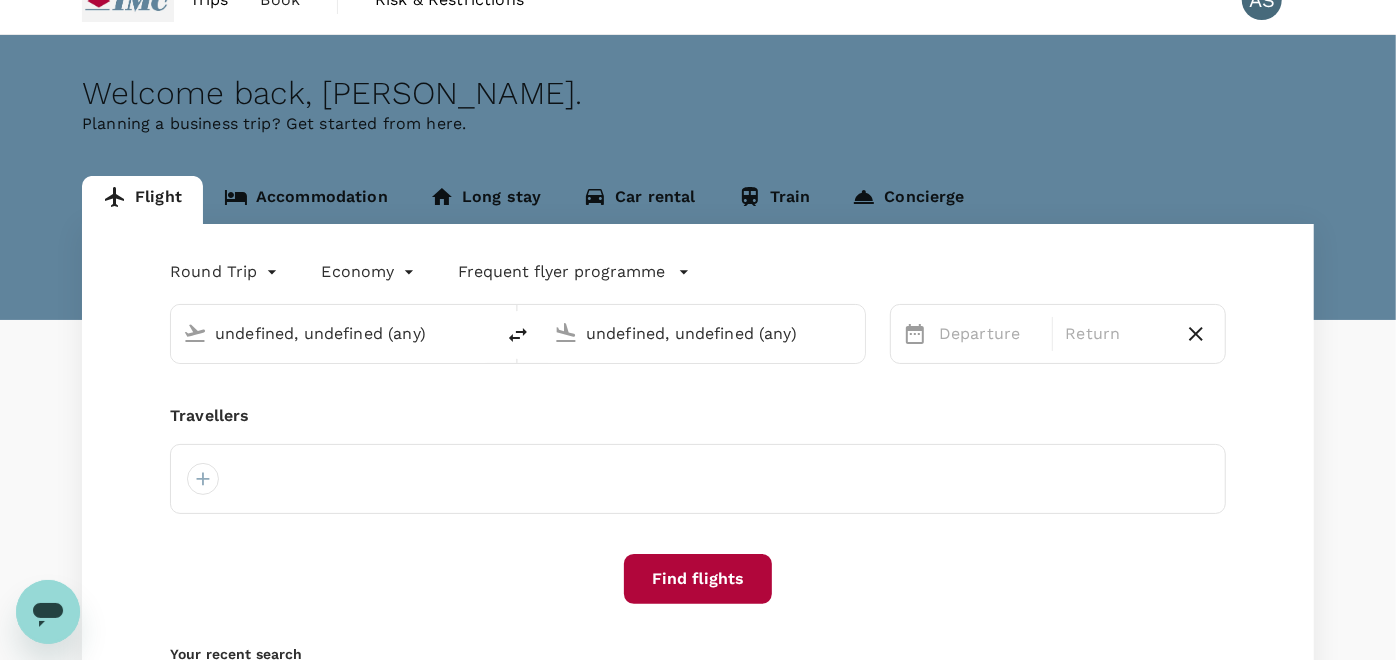 type 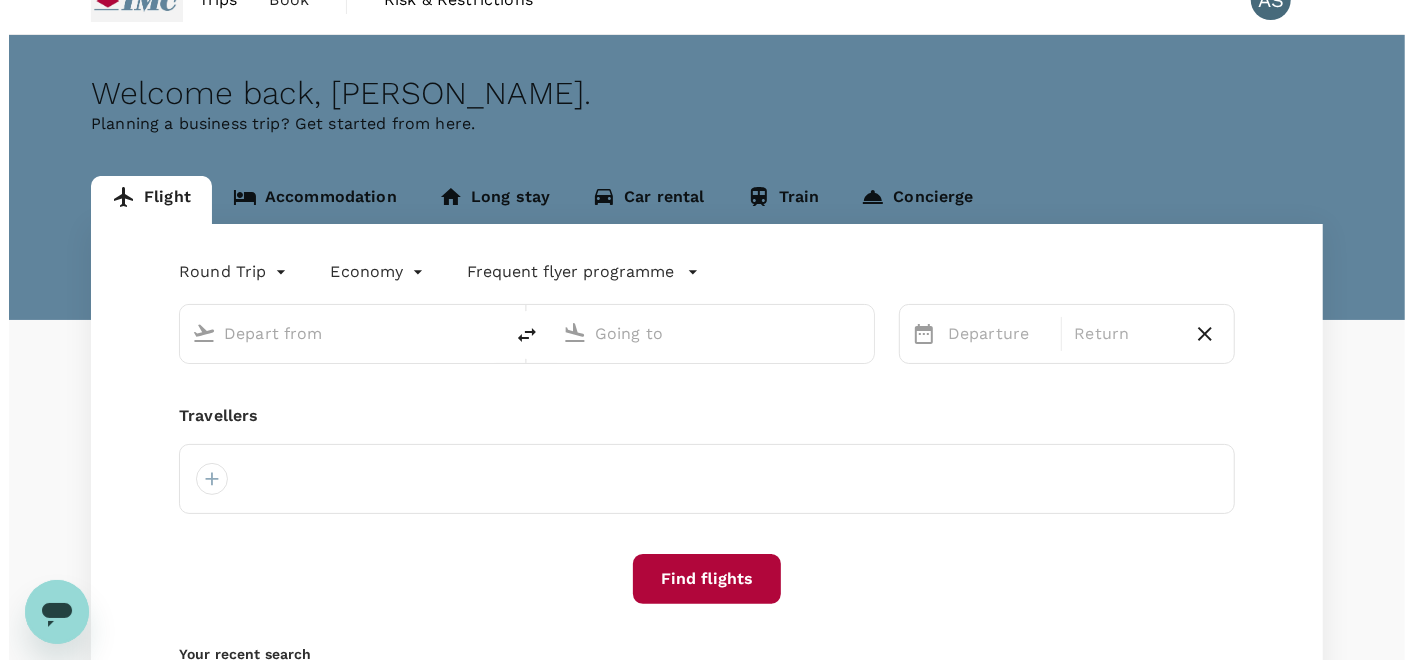 scroll, scrollTop: 0, scrollLeft: 0, axis: both 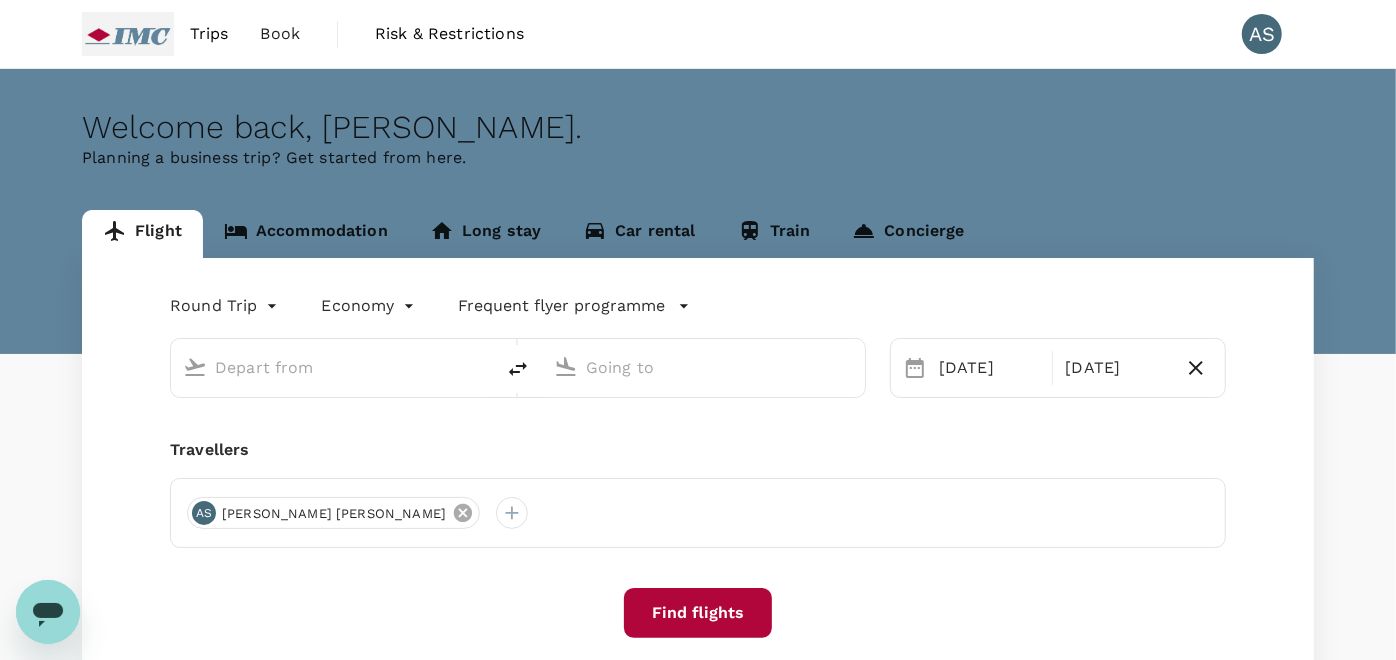 type on "Singapore Changi (SIN)" 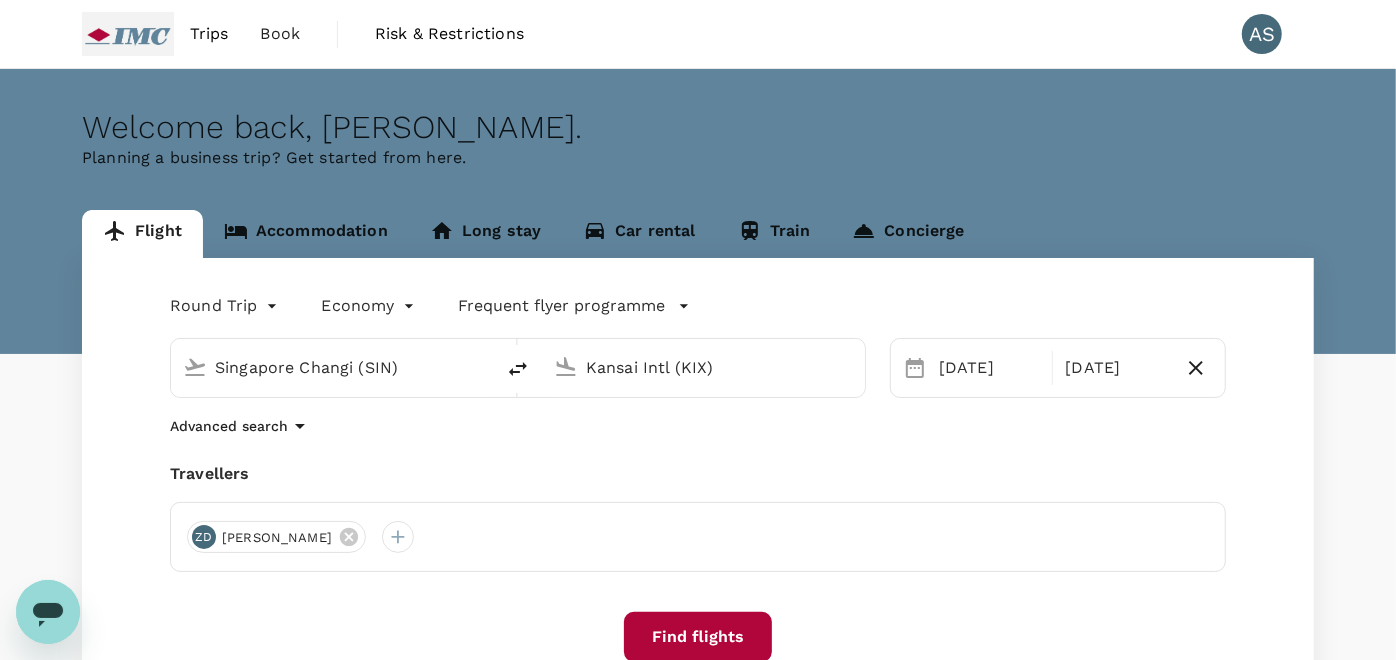 type 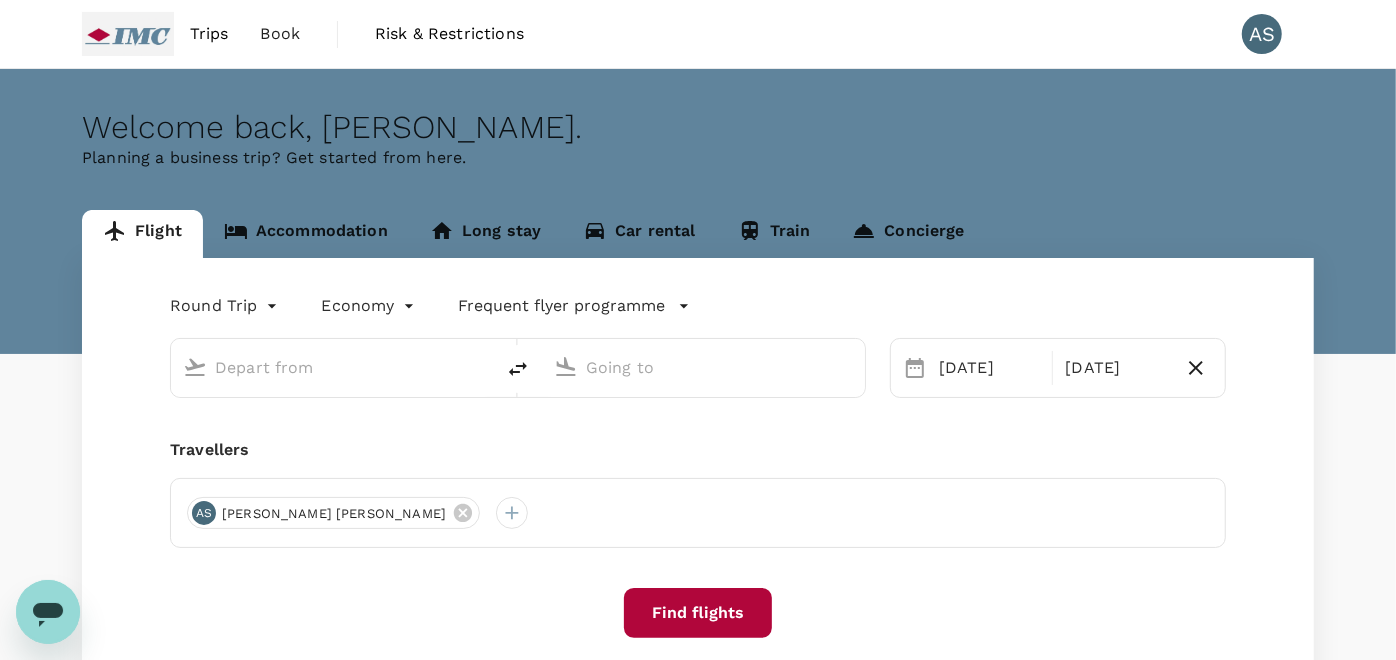 type on "Singapore Changi (SIN)" 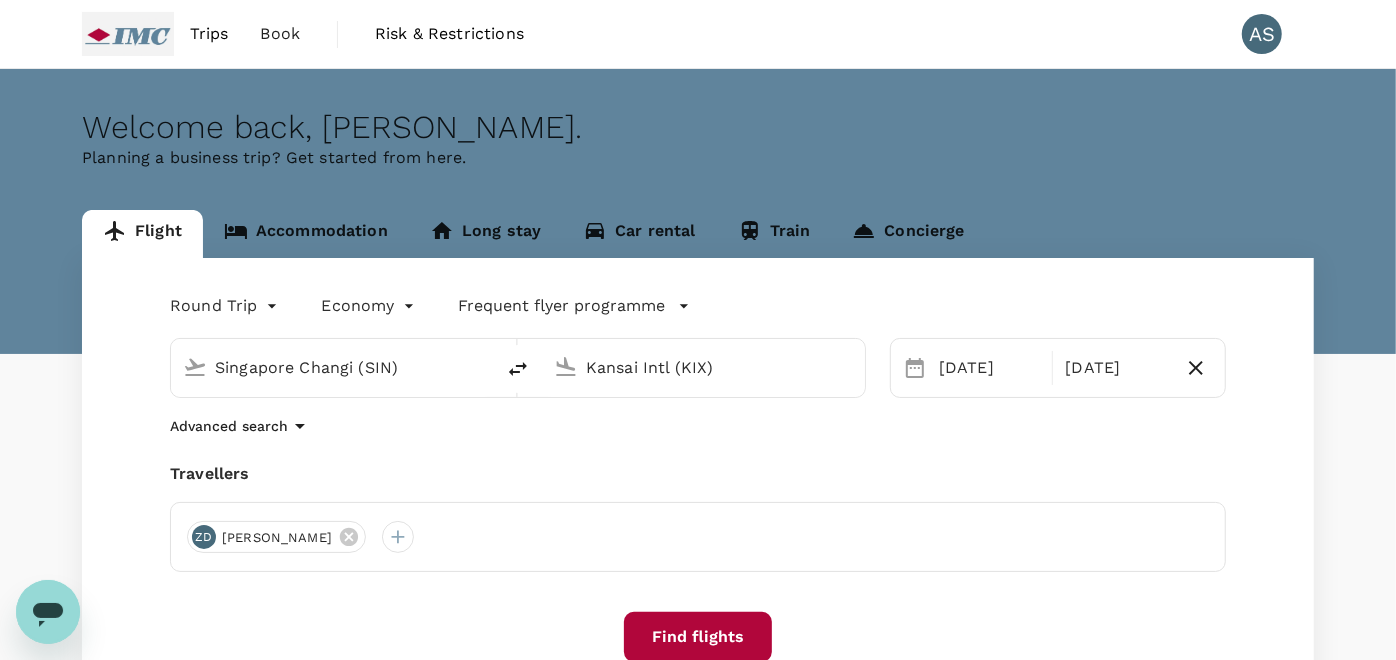 click 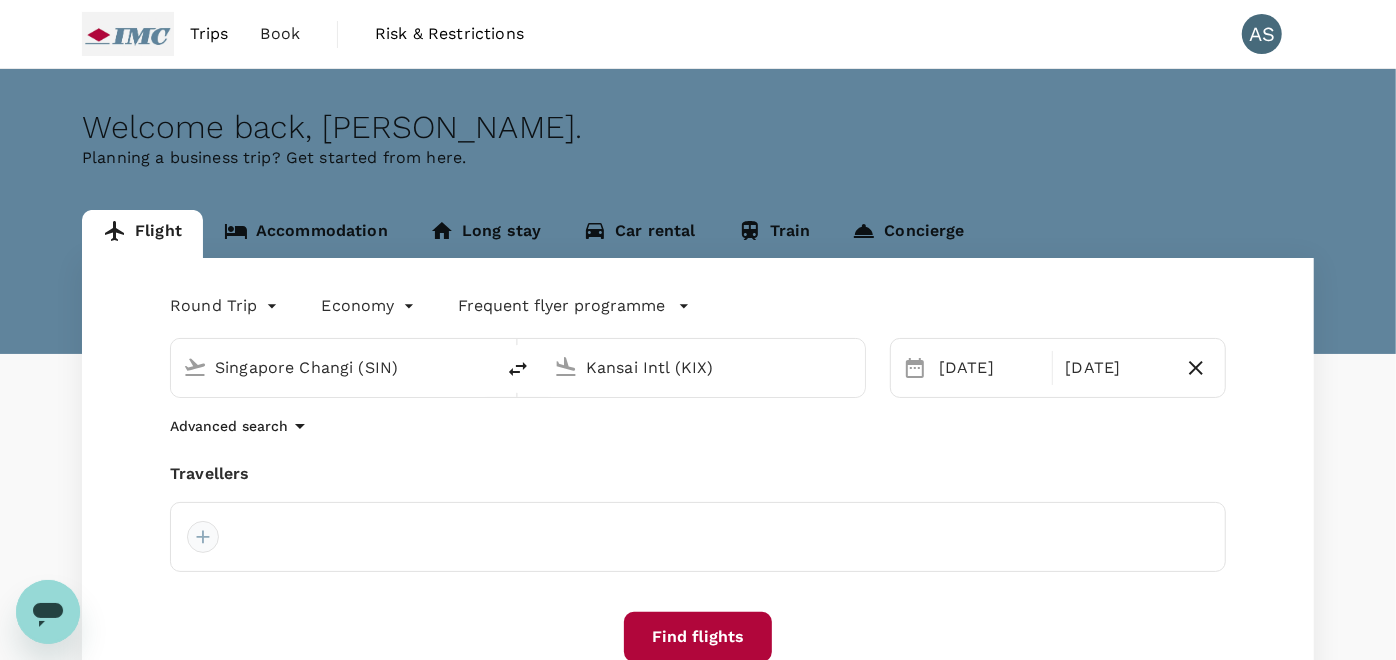 click at bounding box center [203, 537] 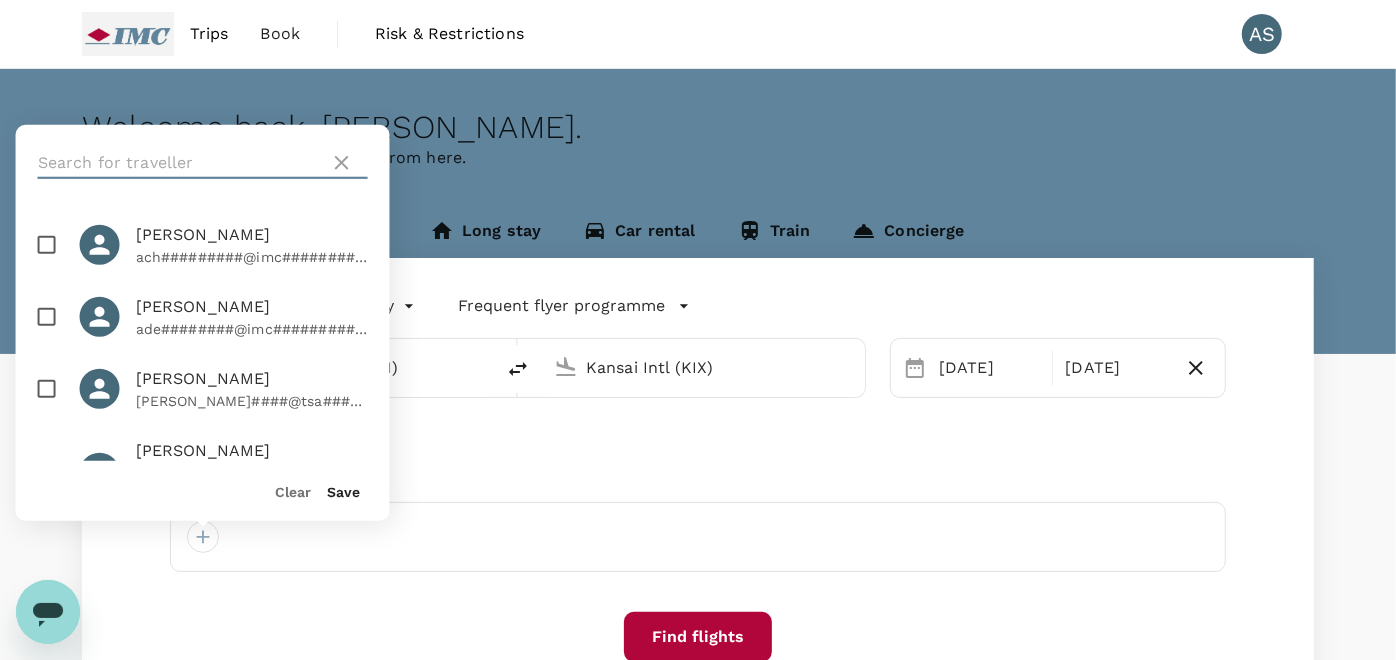 click at bounding box center [180, 163] 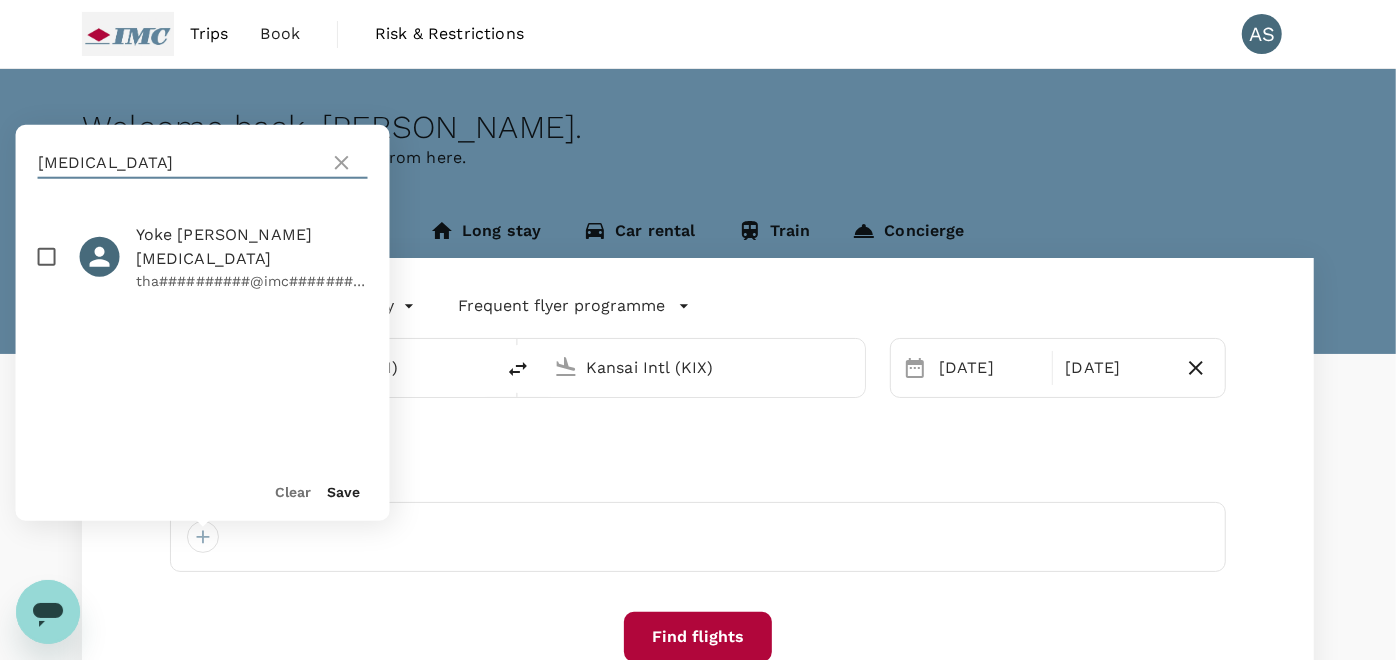 type on "Tham" 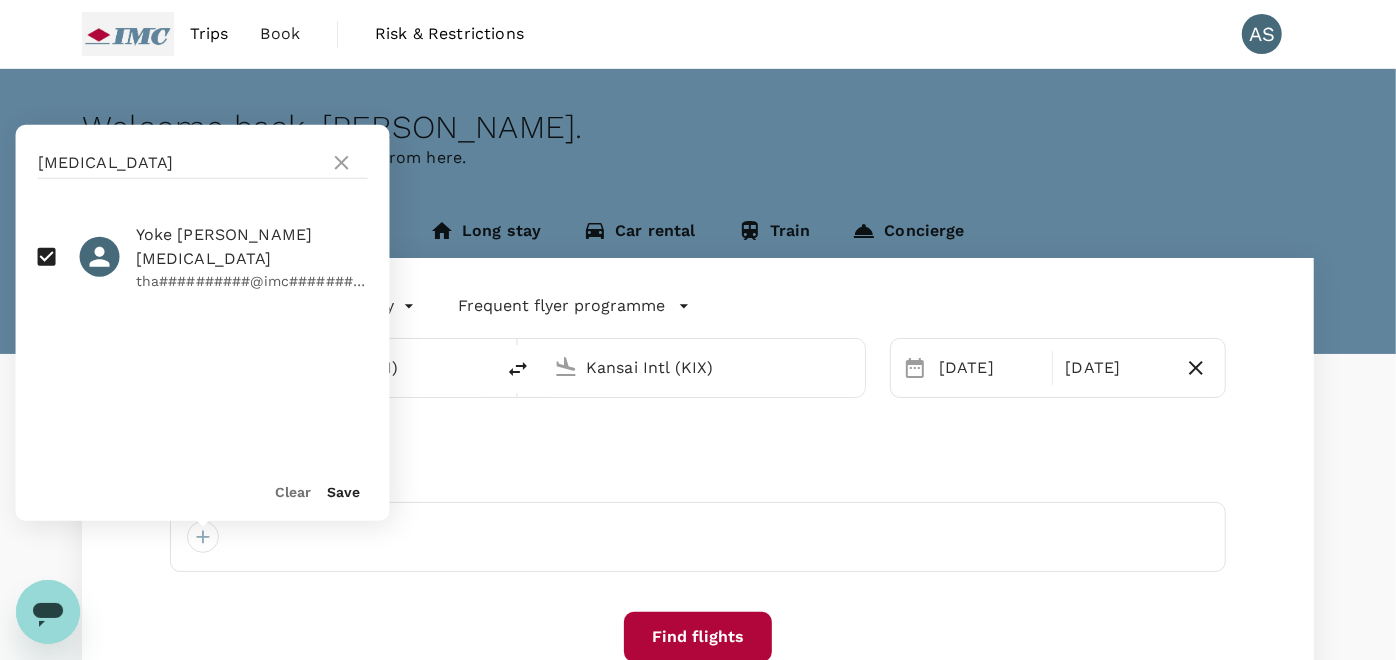 click on "Save" at bounding box center (344, 492) 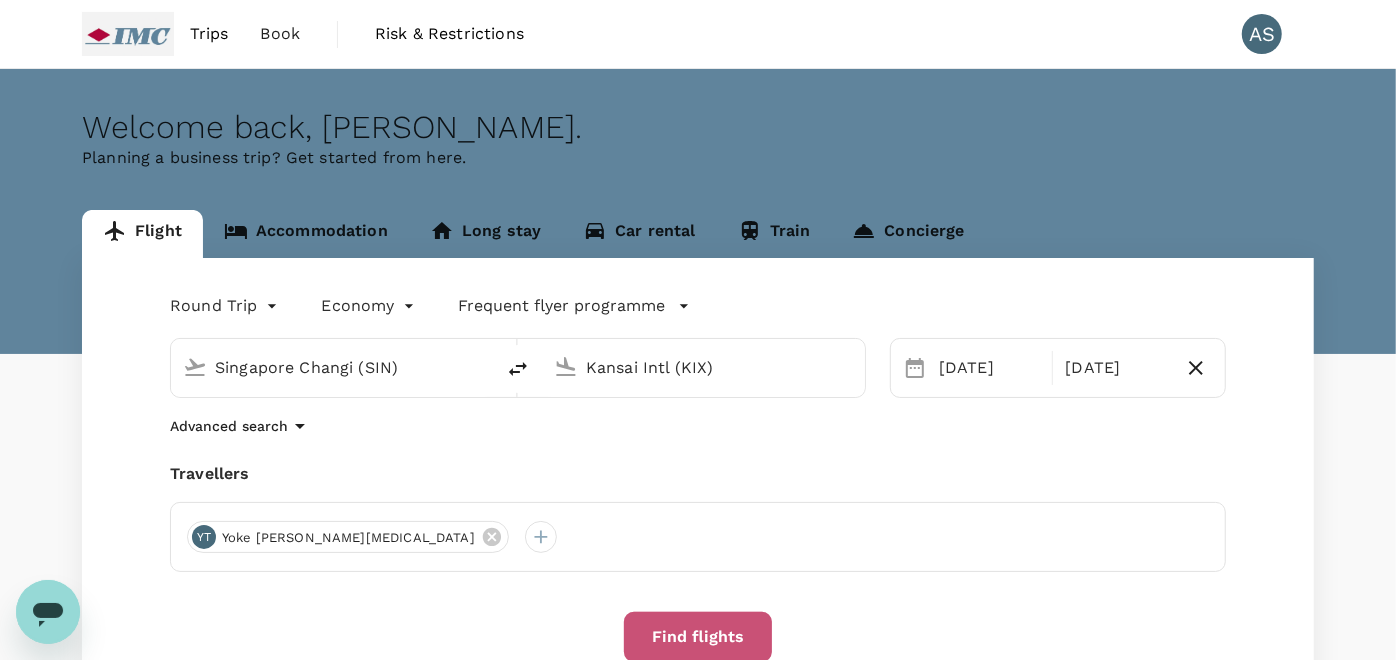 click on "Find flights" at bounding box center (698, 637) 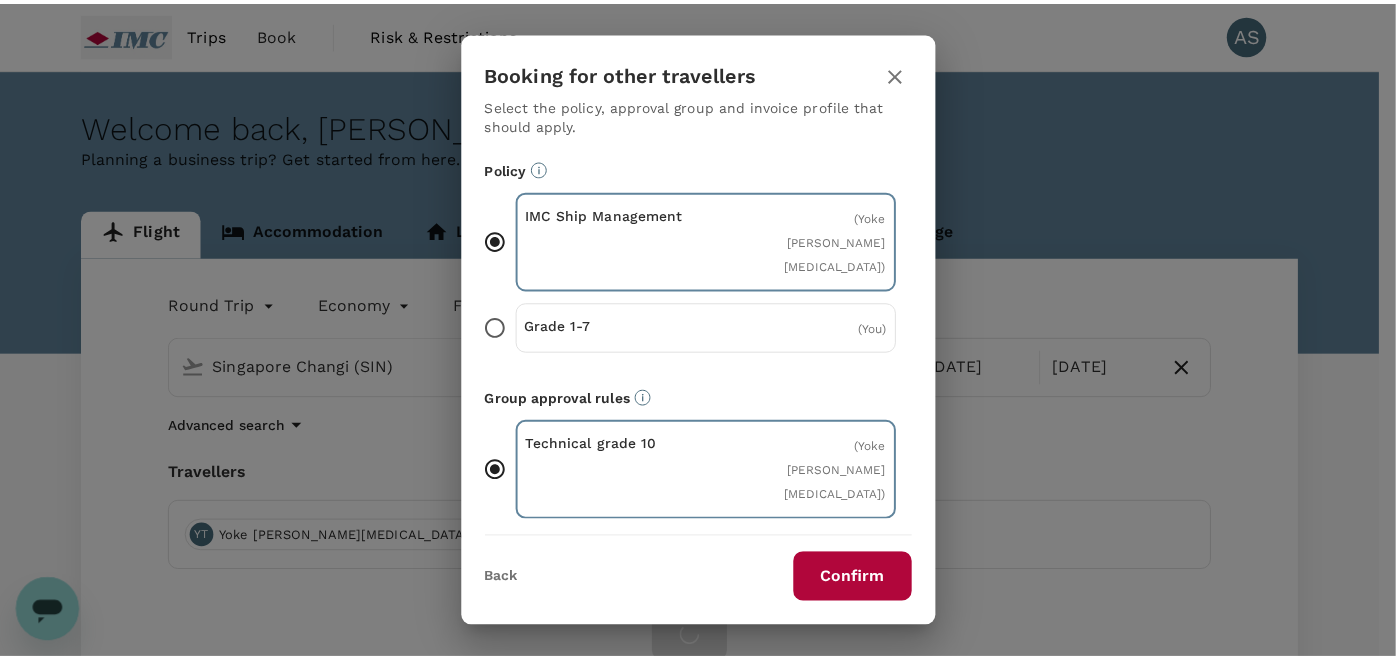 scroll, scrollTop: 185, scrollLeft: 0, axis: vertical 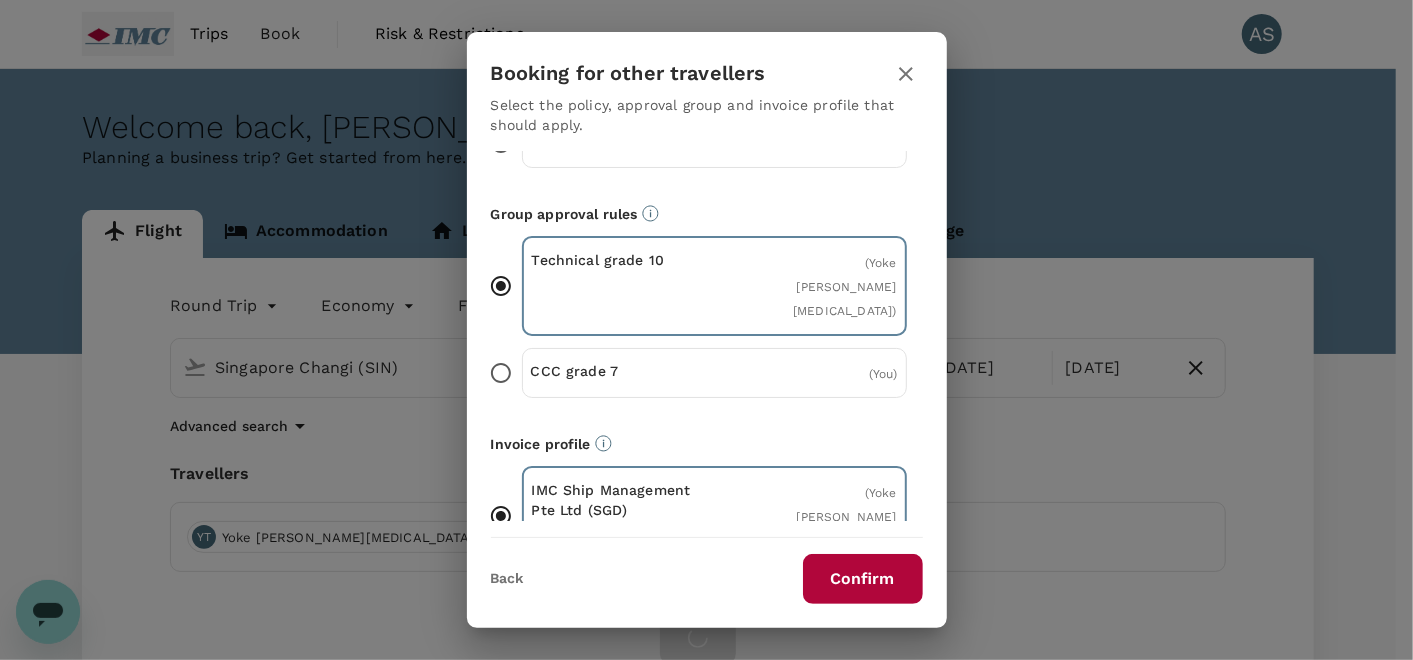 click on "Confirm" at bounding box center (863, 579) 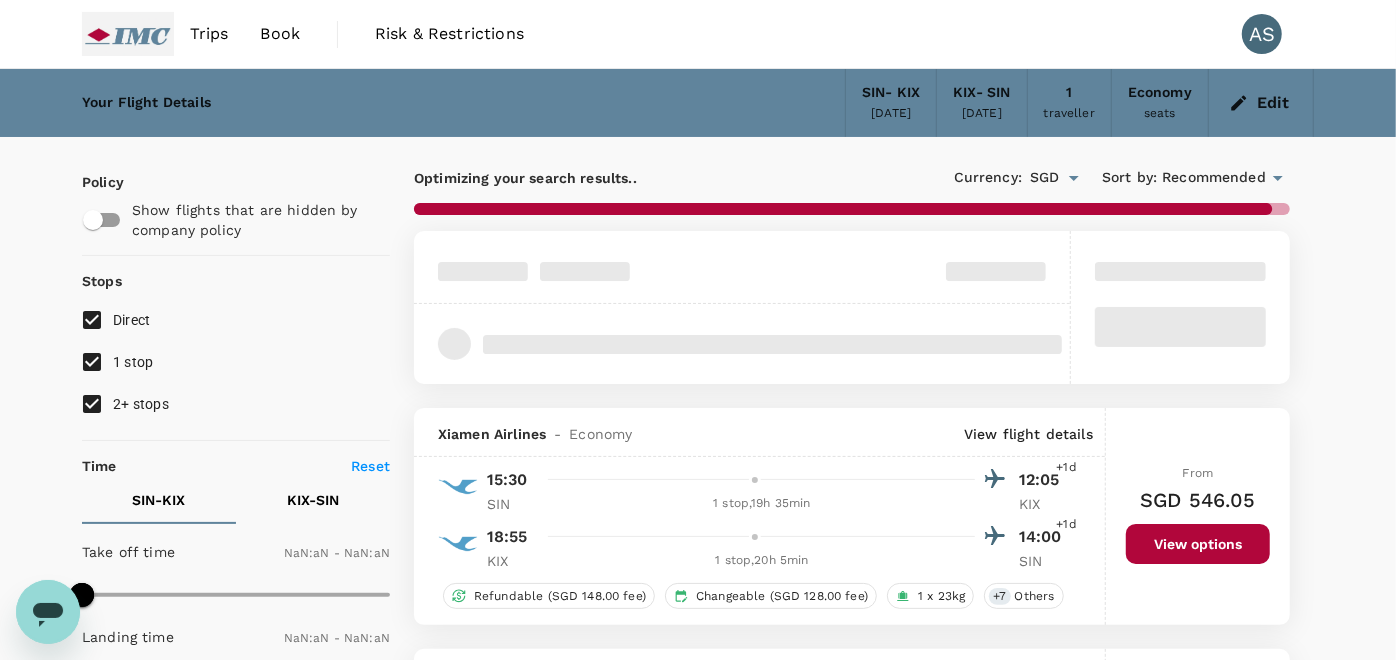 type on "1440" 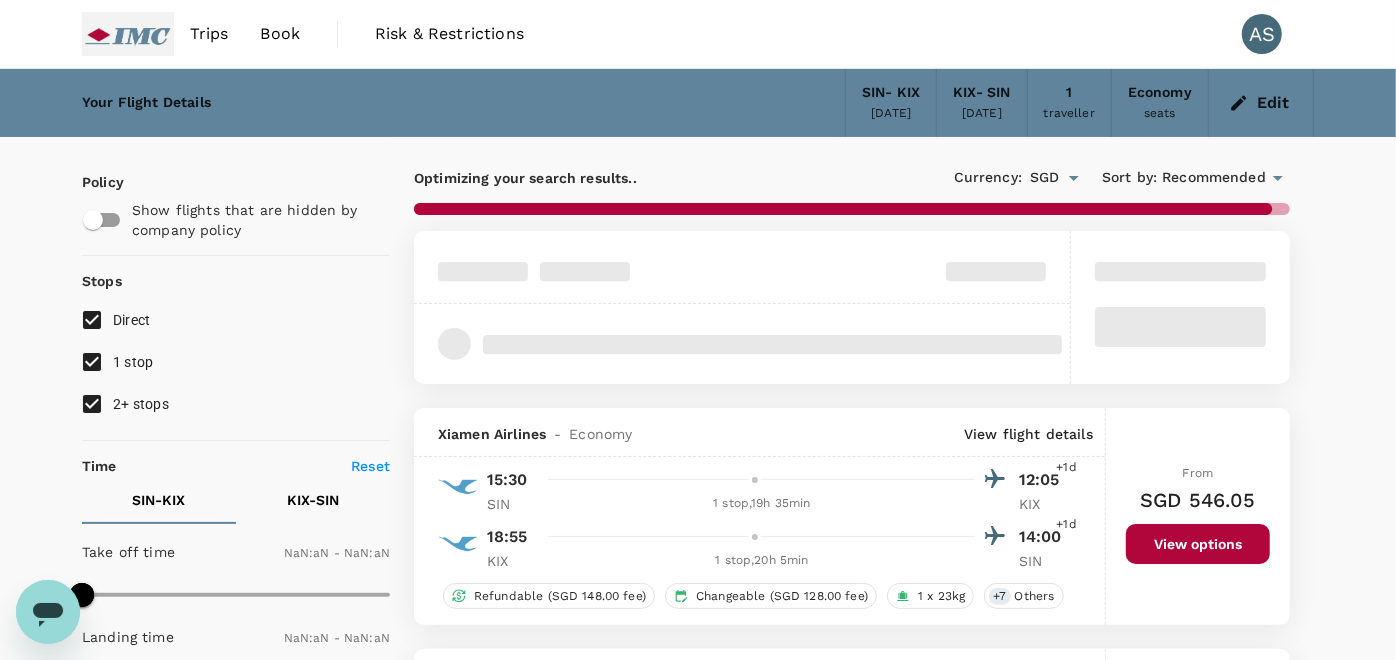 type on "1440" 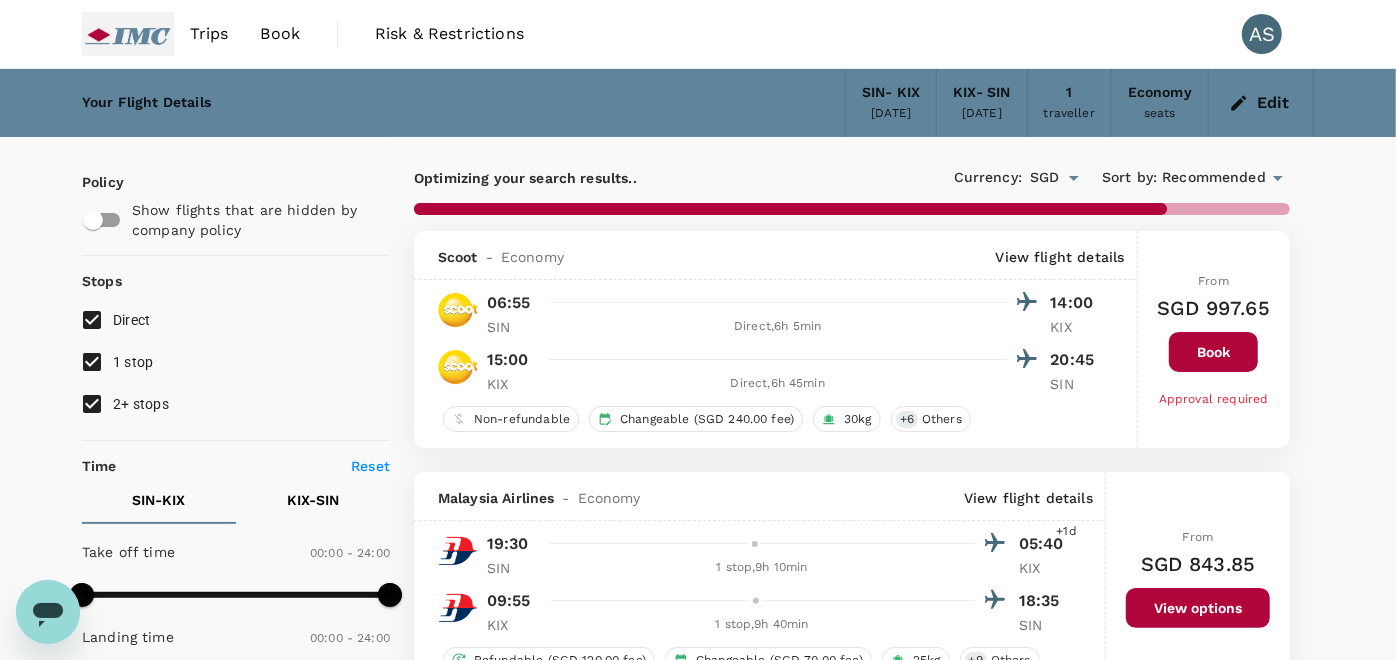 type on "1395" 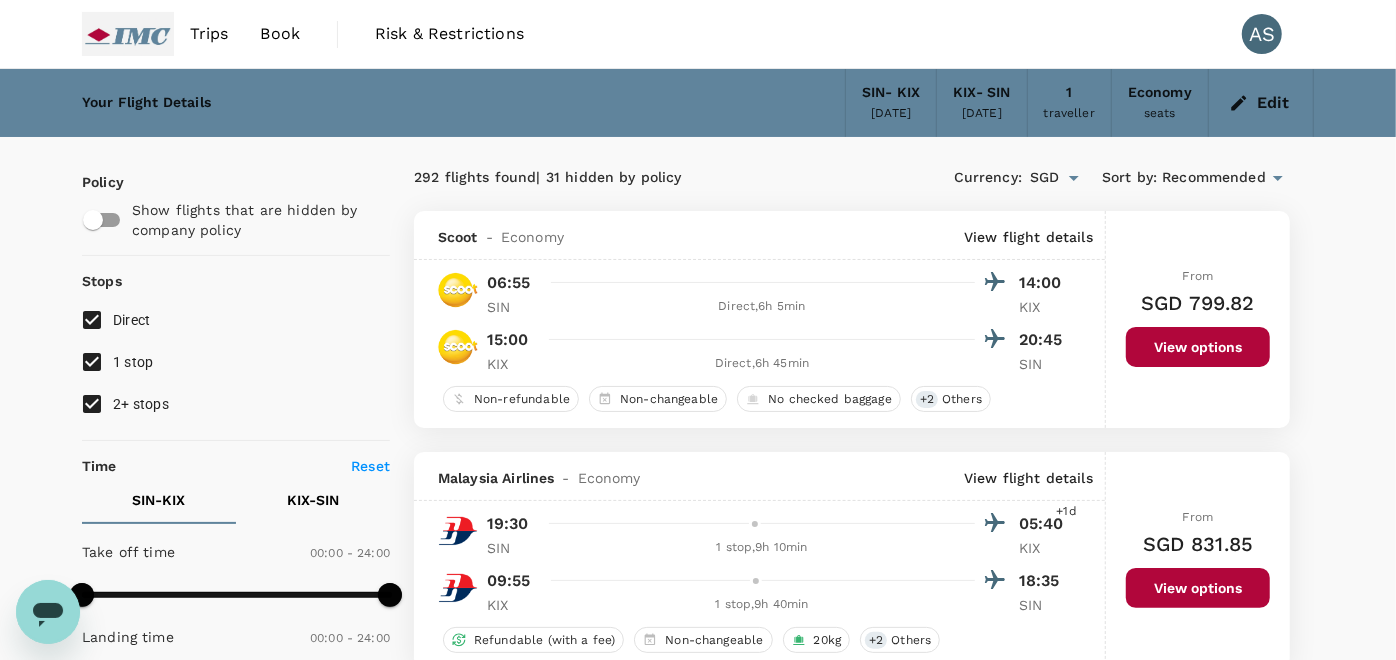click on "1 stop" at bounding box center [133, 362] 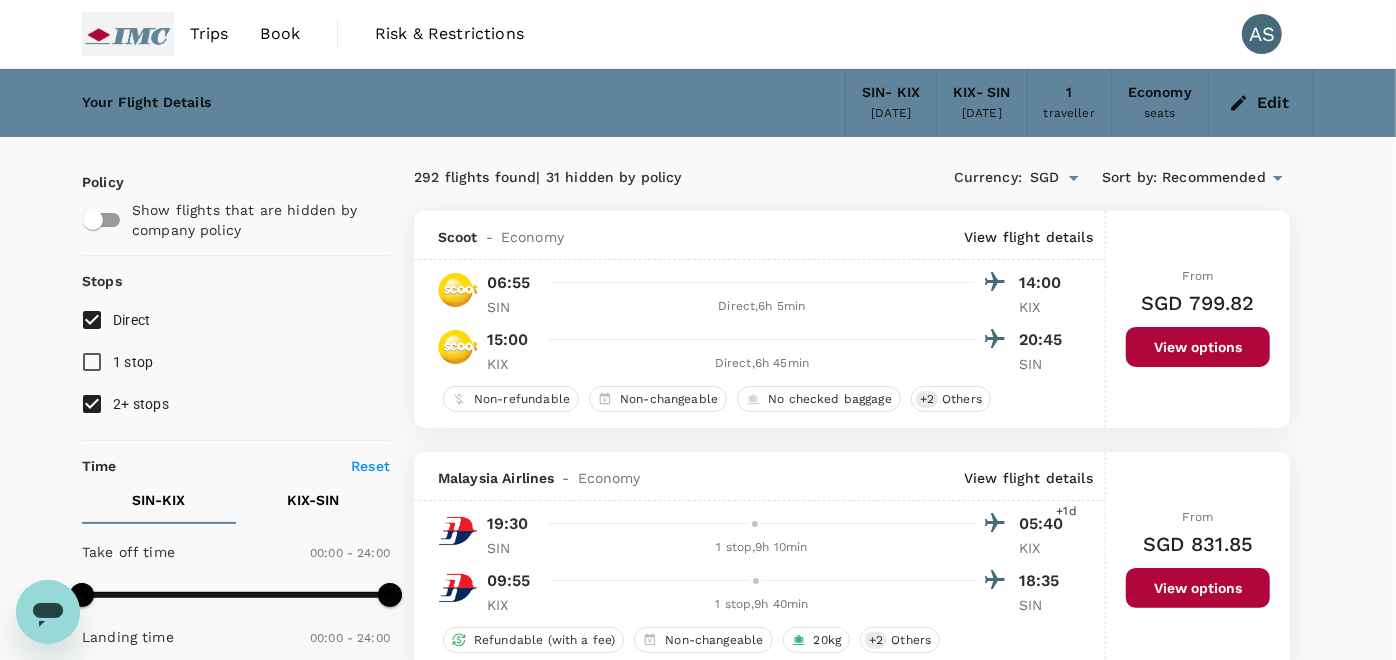 click on "2+ stops" at bounding box center [141, 404] 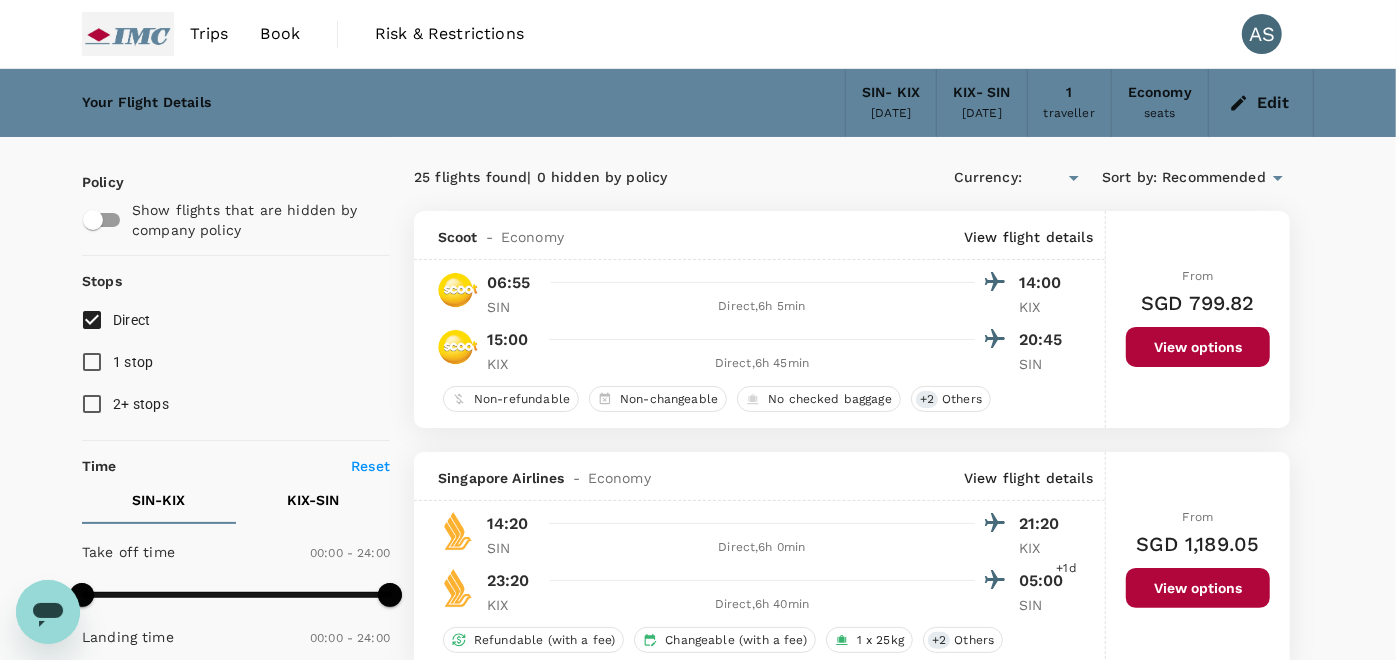 type on "SGD" 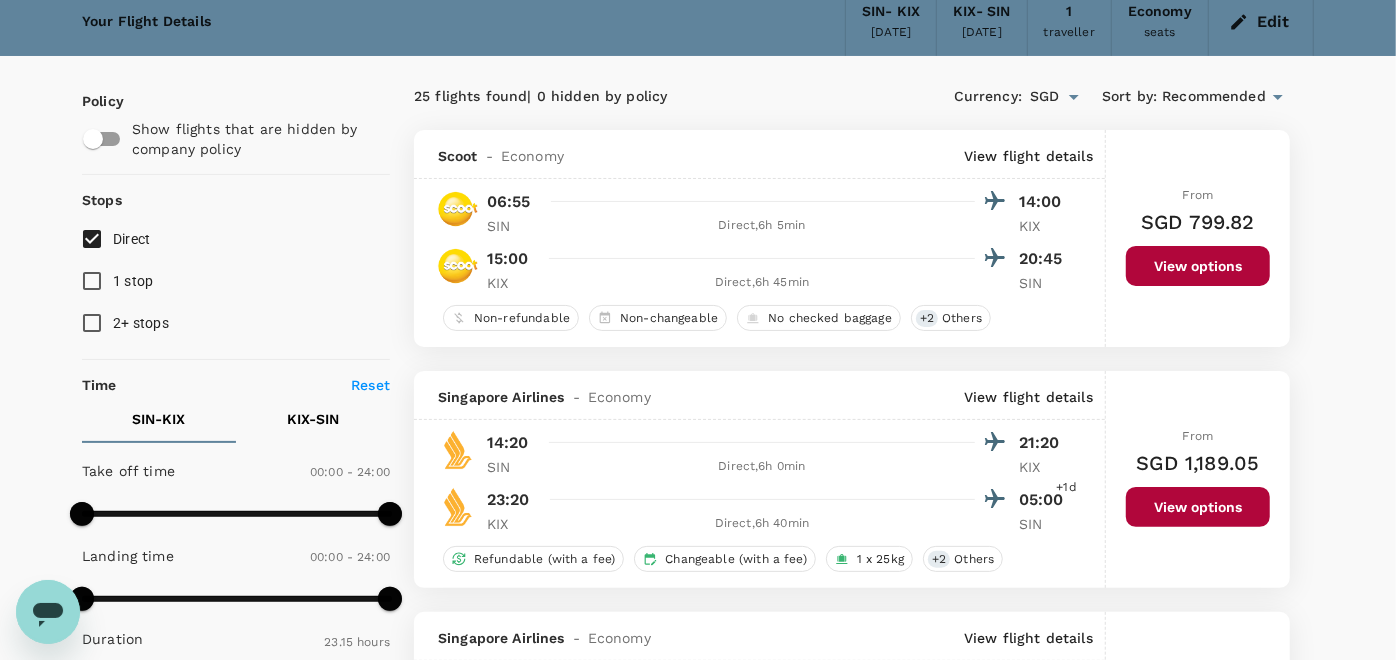 scroll, scrollTop: 222, scrollLeft: 0, axis: vertical 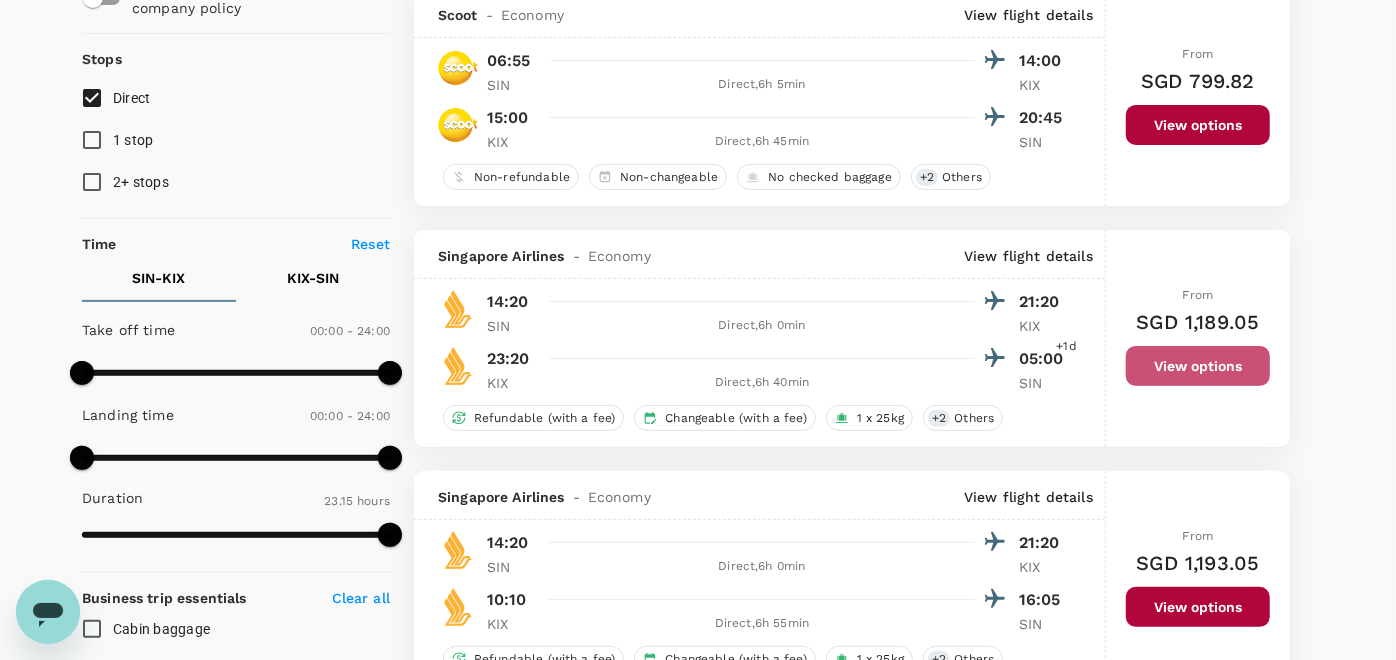 click on "View options" at bounding box center (1198, 366) 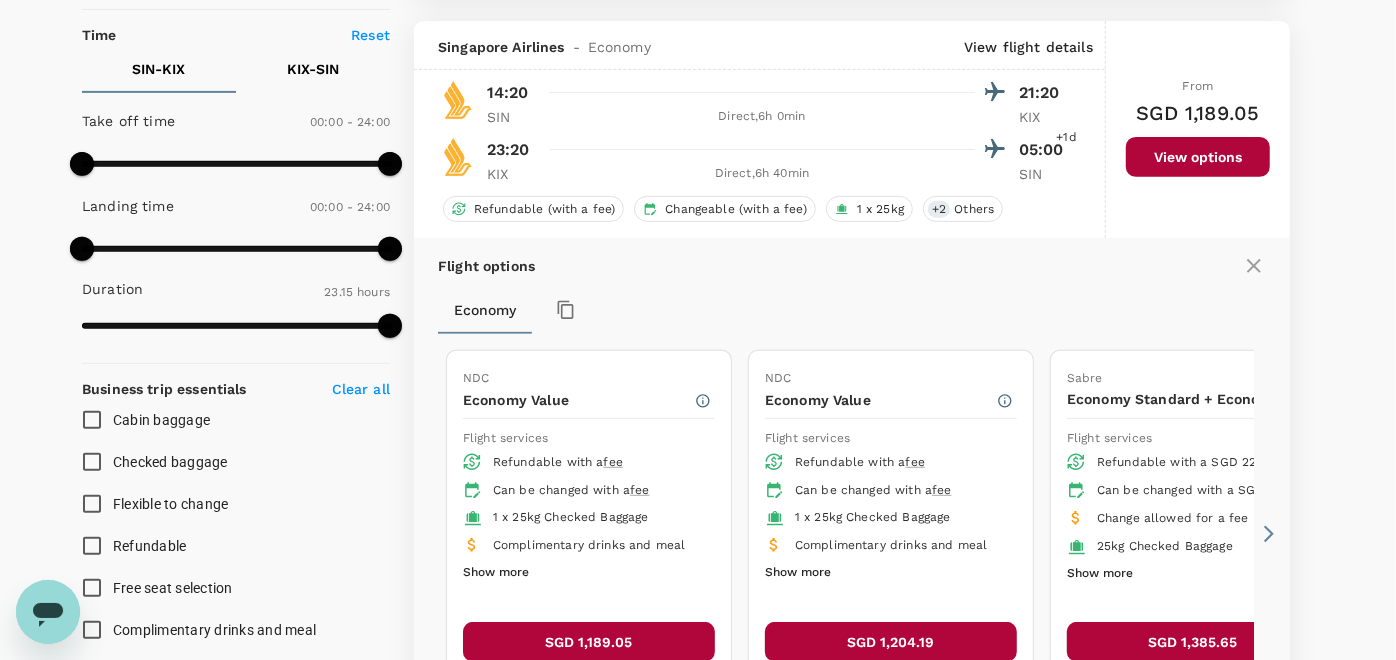 scroll, scrollTop: 451, scrollLeft: 0, axis: vertical 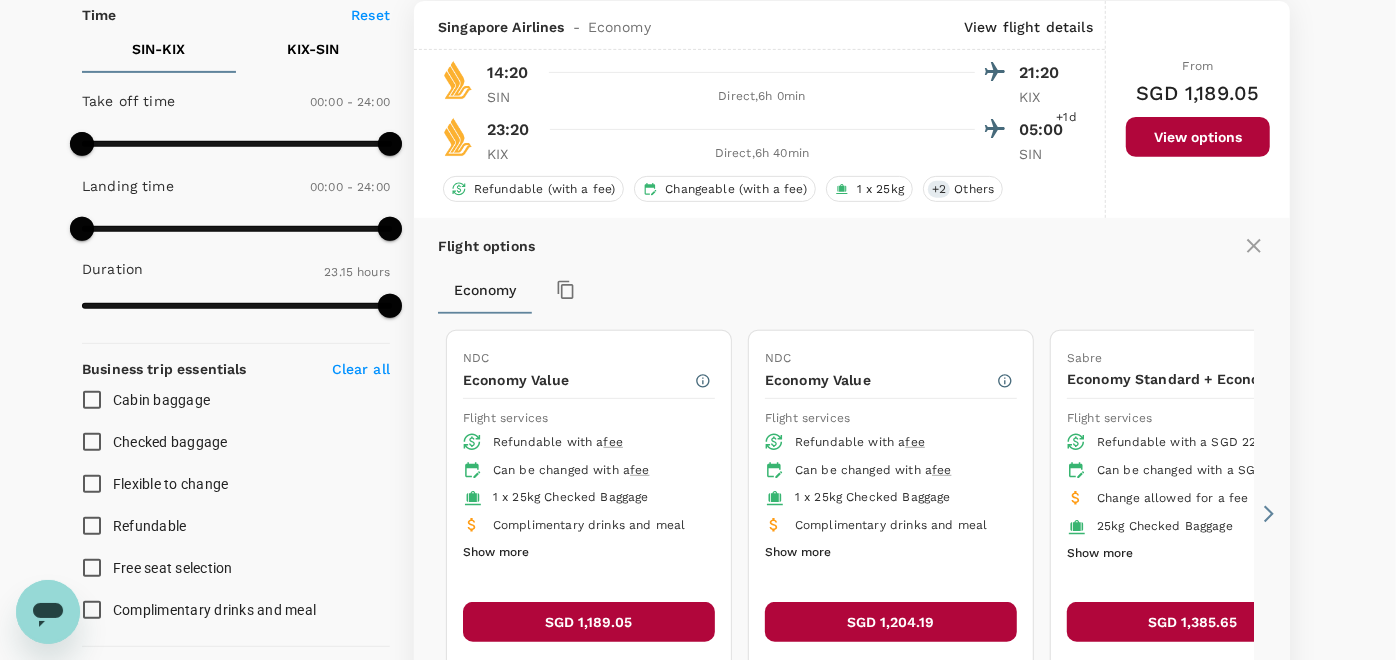 click on "SGD 1,189.05" at bounding box center [589, 622] 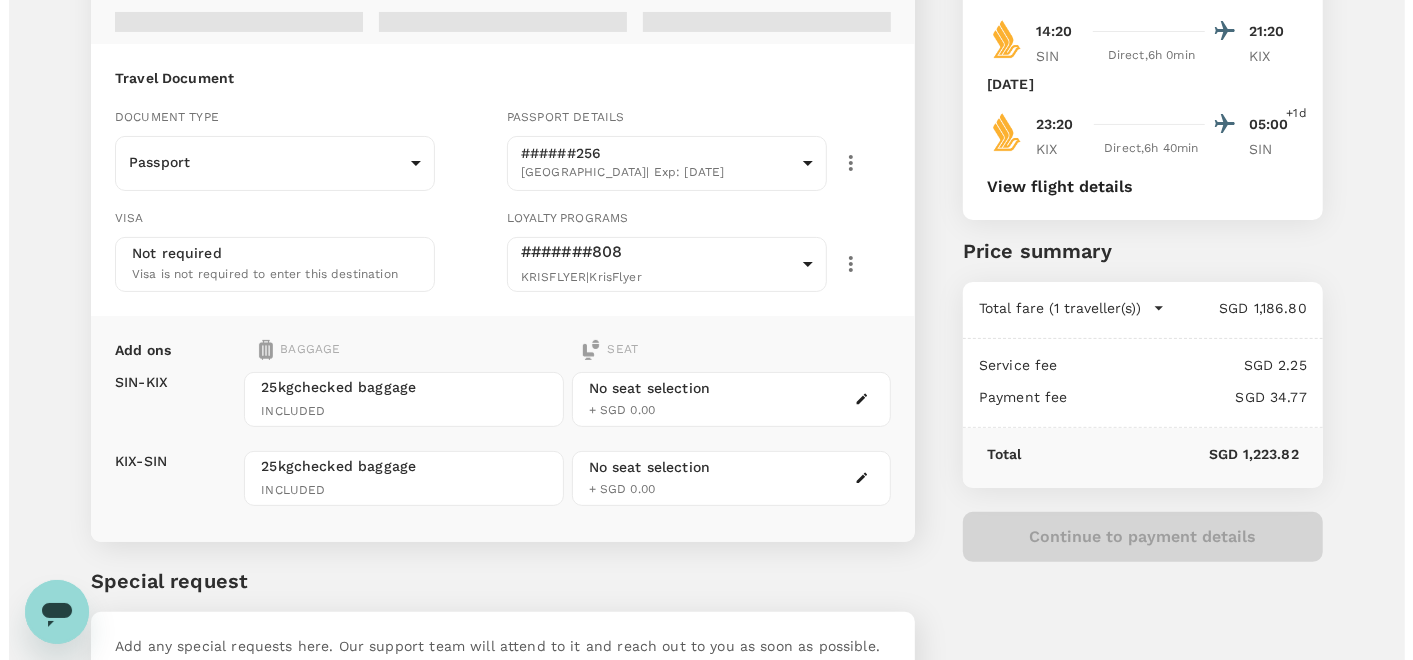 scroll, scrollTop: 222, scrollLeft: 0, axis: vertical 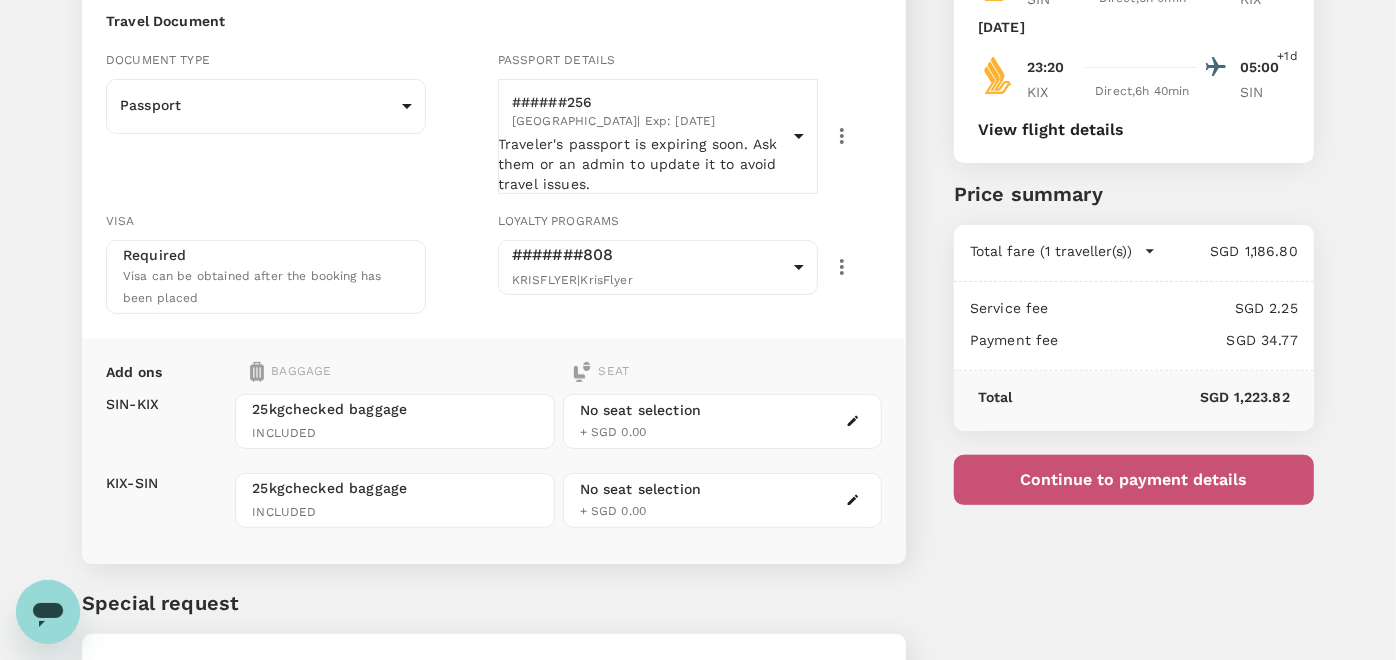 click on "Continue to payment details" at bounding box center (1134, 480) 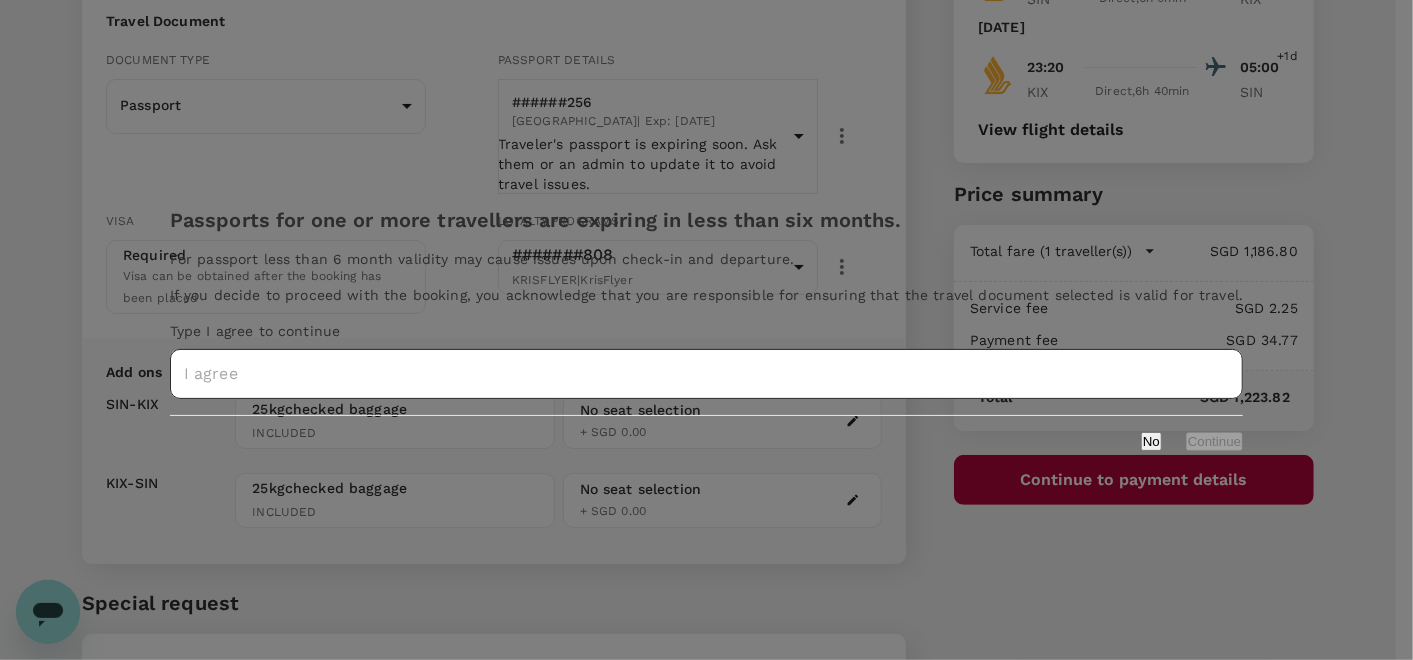 click at bounding box center (707, 374) 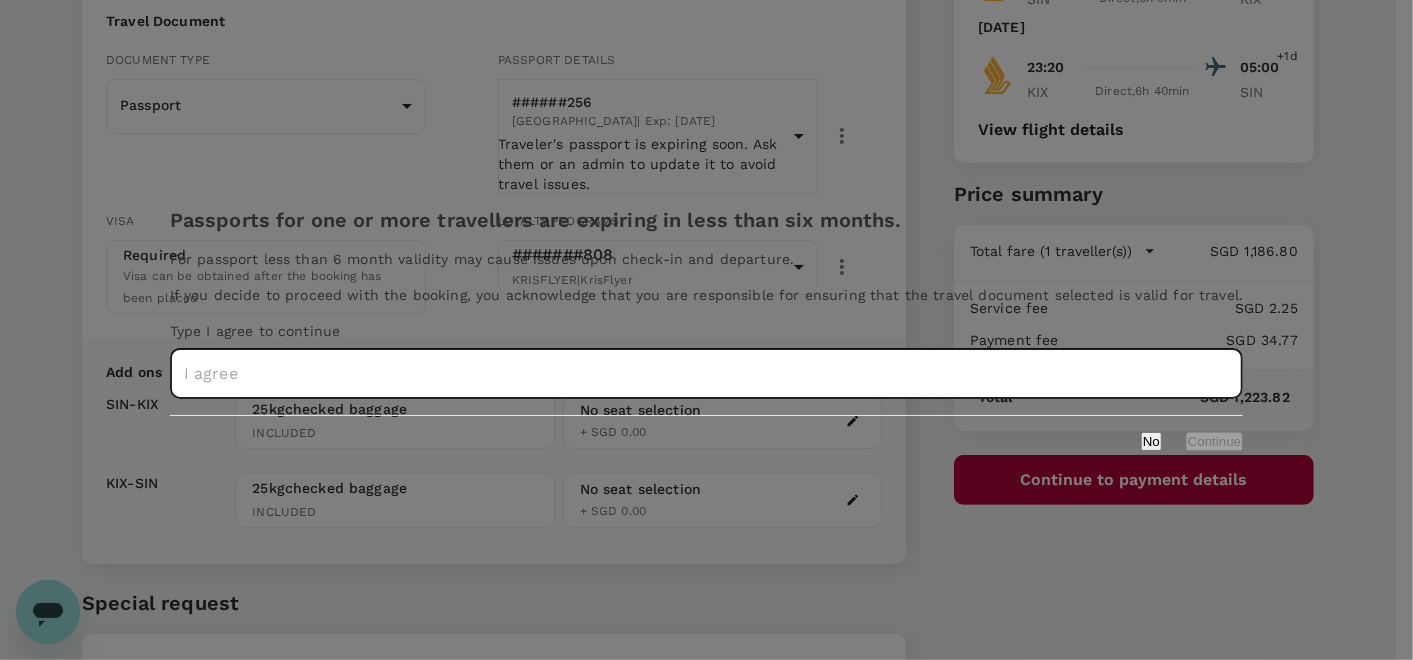 type on "I agree" 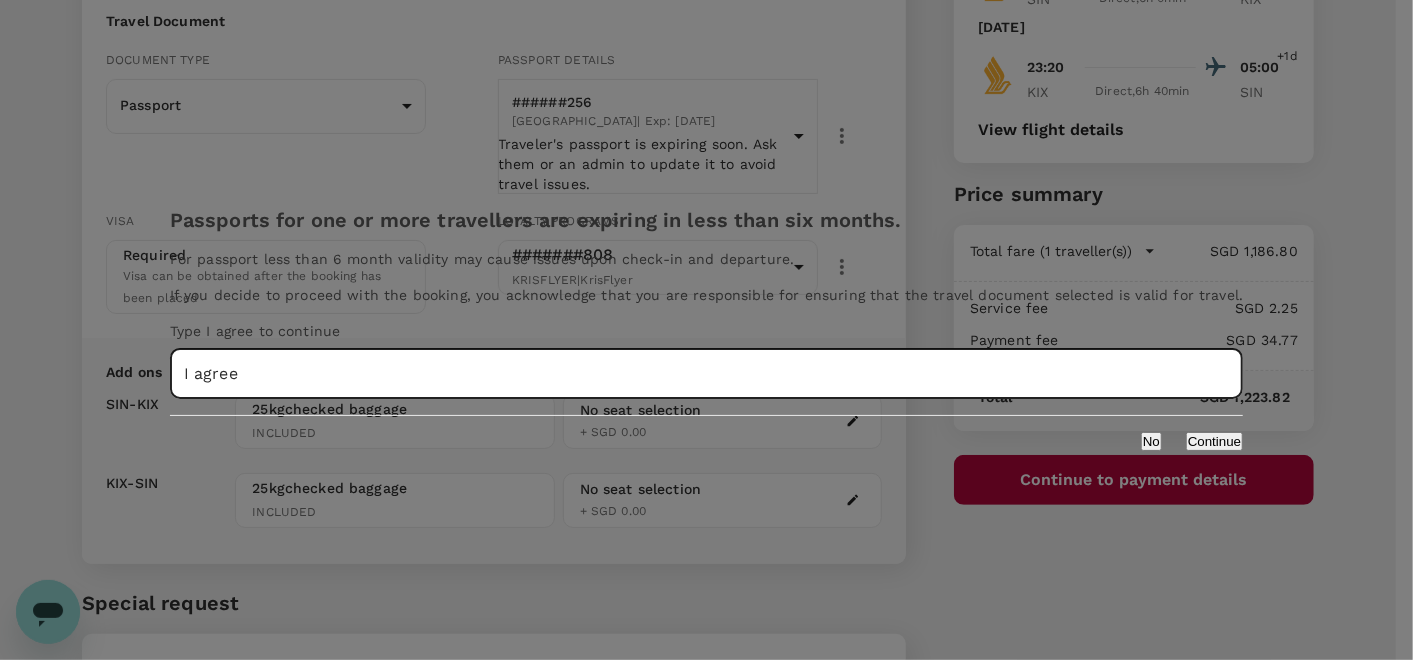 click on "Continue" at bounding box center (1214, 441) 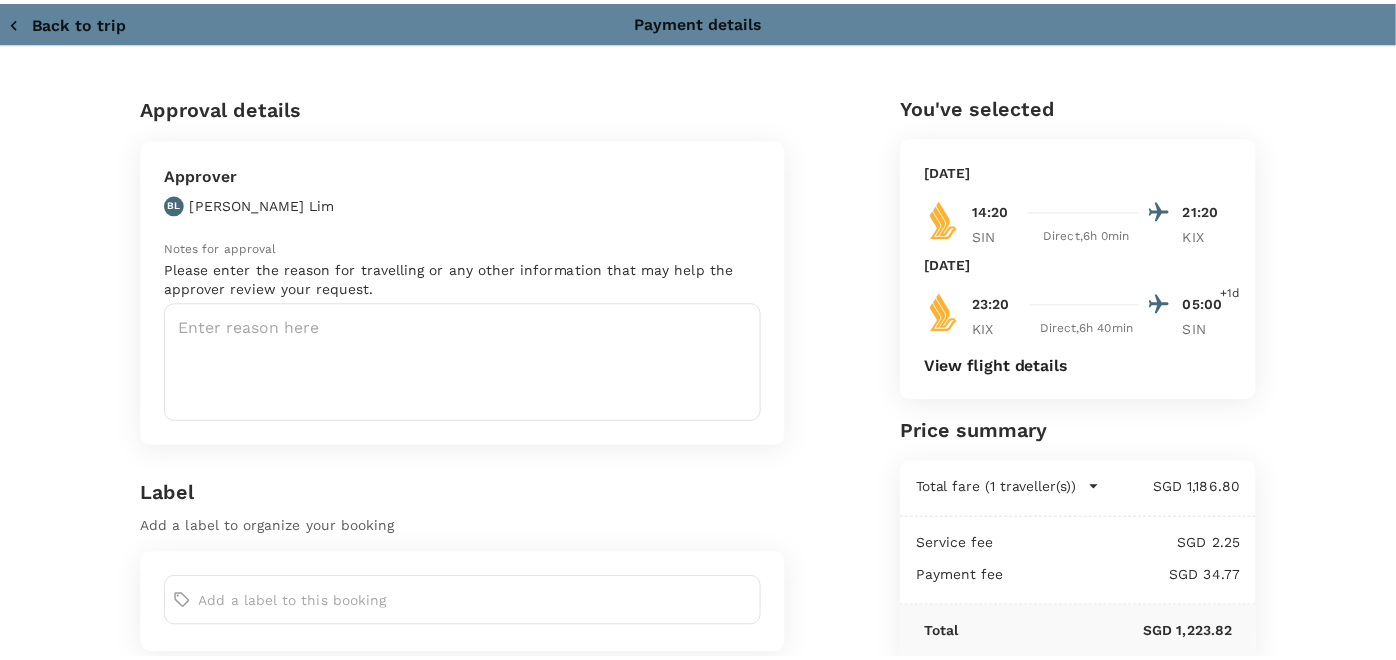 scroll, scrollTop: 84, scrollLeft: 0, axis: vertical 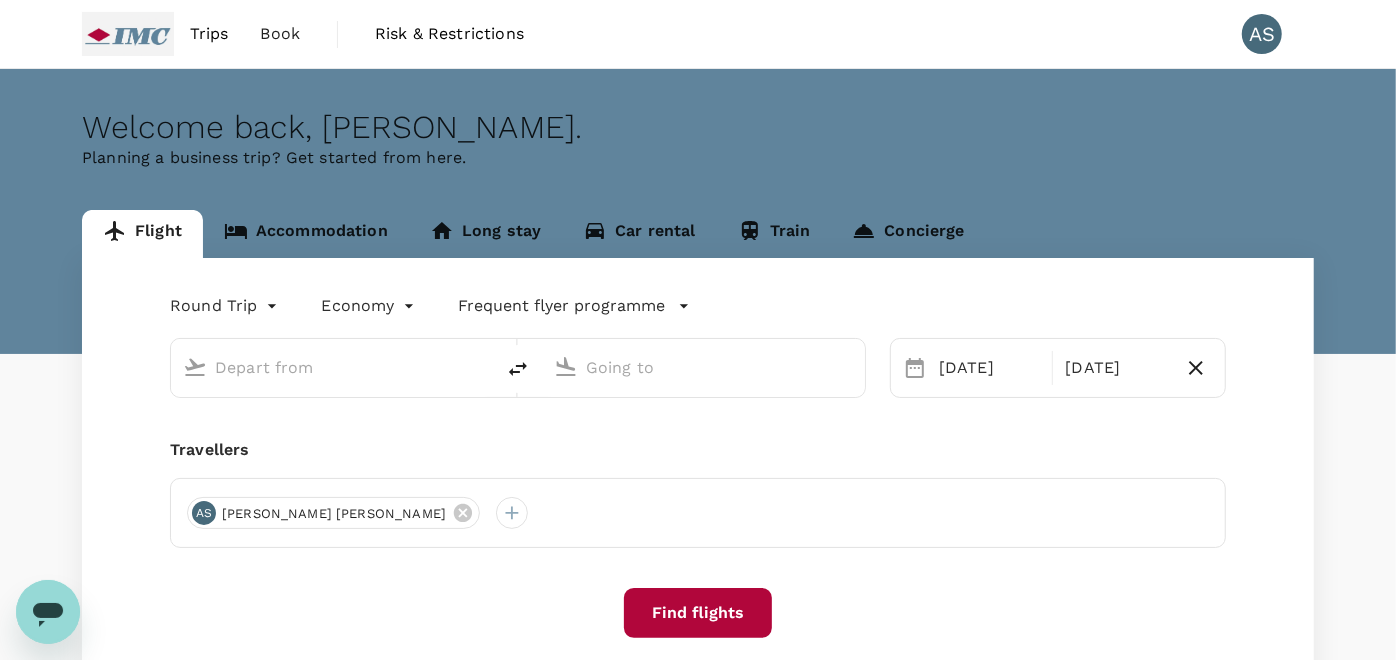 type on "Singapore Changi (SIN)" 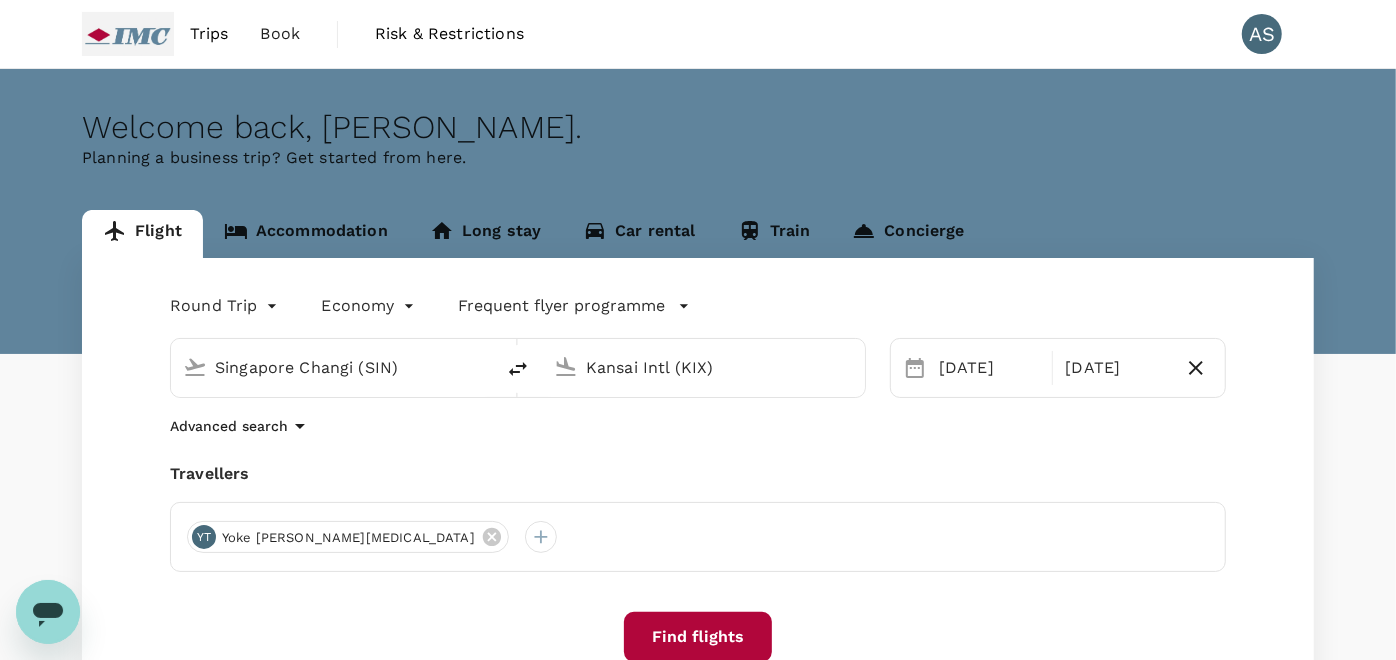 type 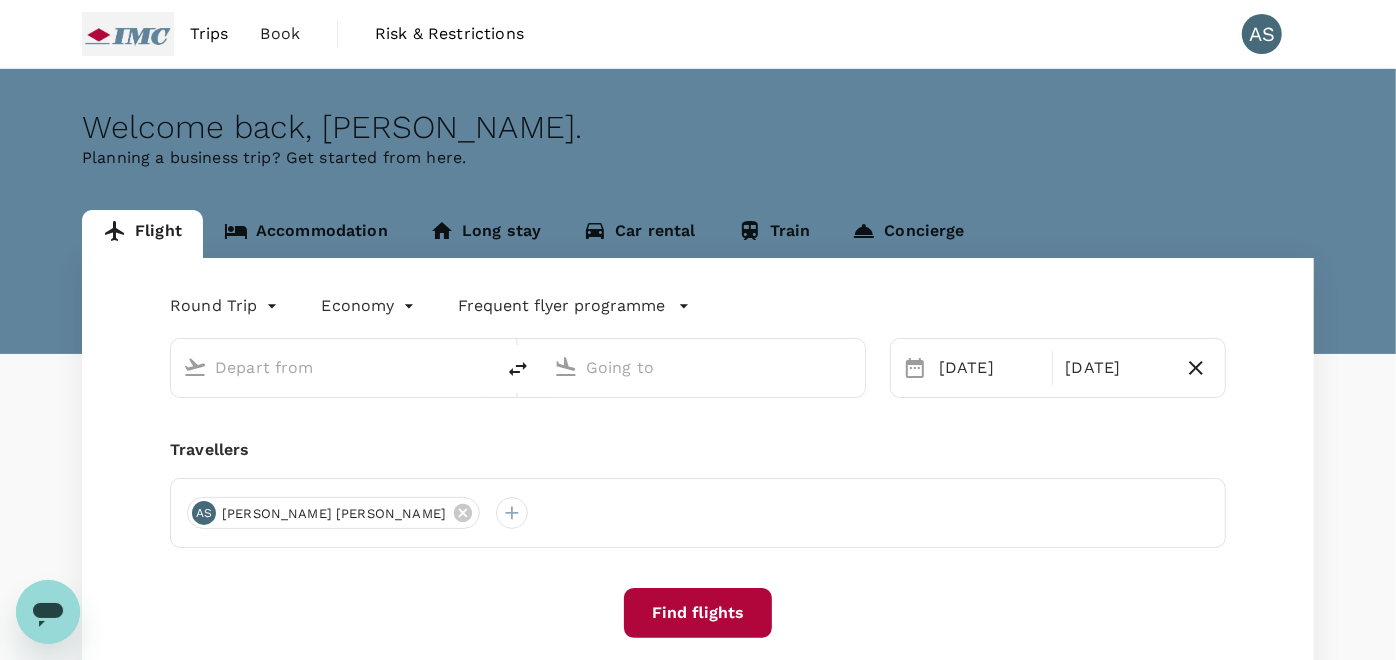 type on "Singapore Changi (SIN)" 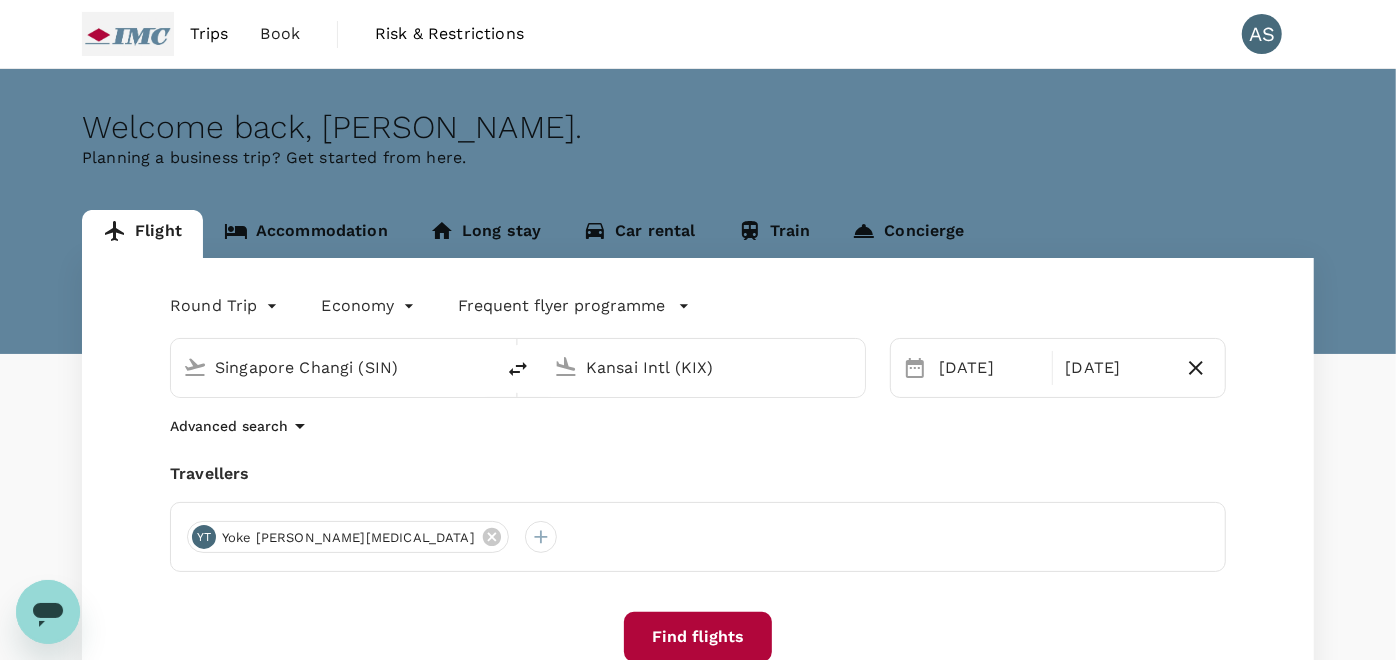 click on "Find flights" at bounding box center [698, 637] 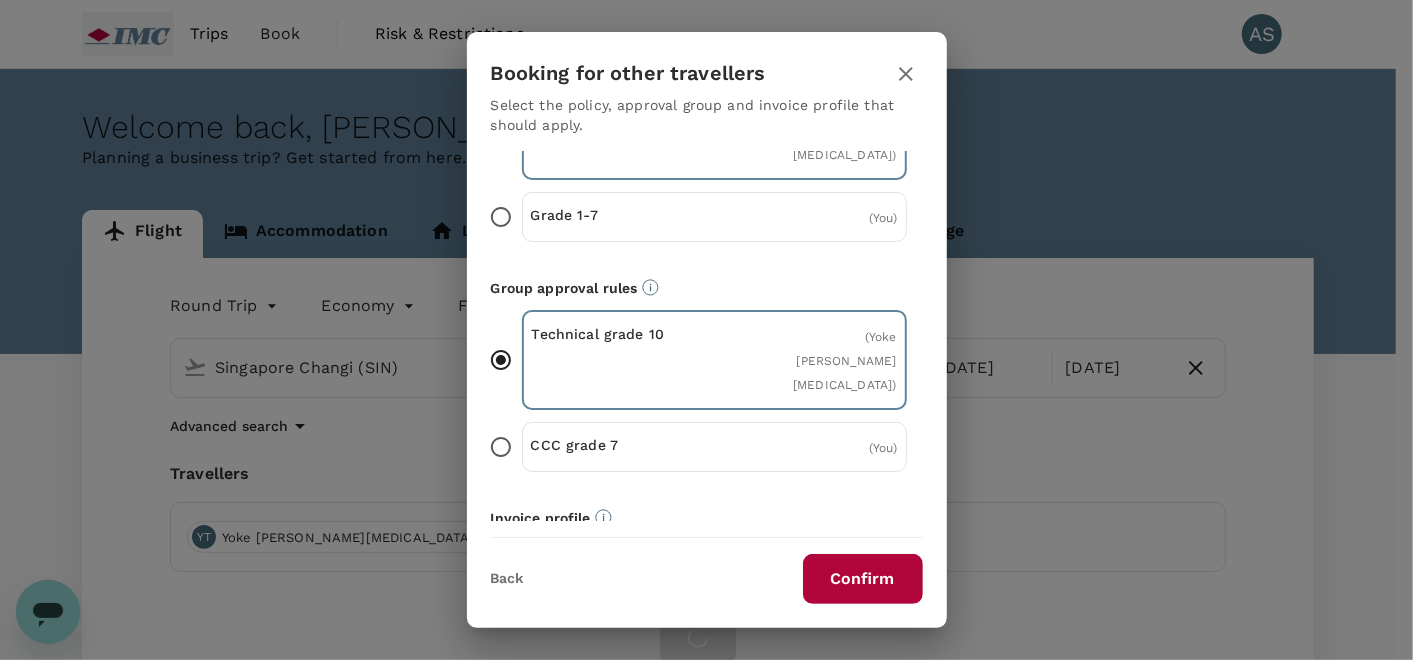 scroll, scrollTop: 185, scrollLeft: 0, axis: vertical 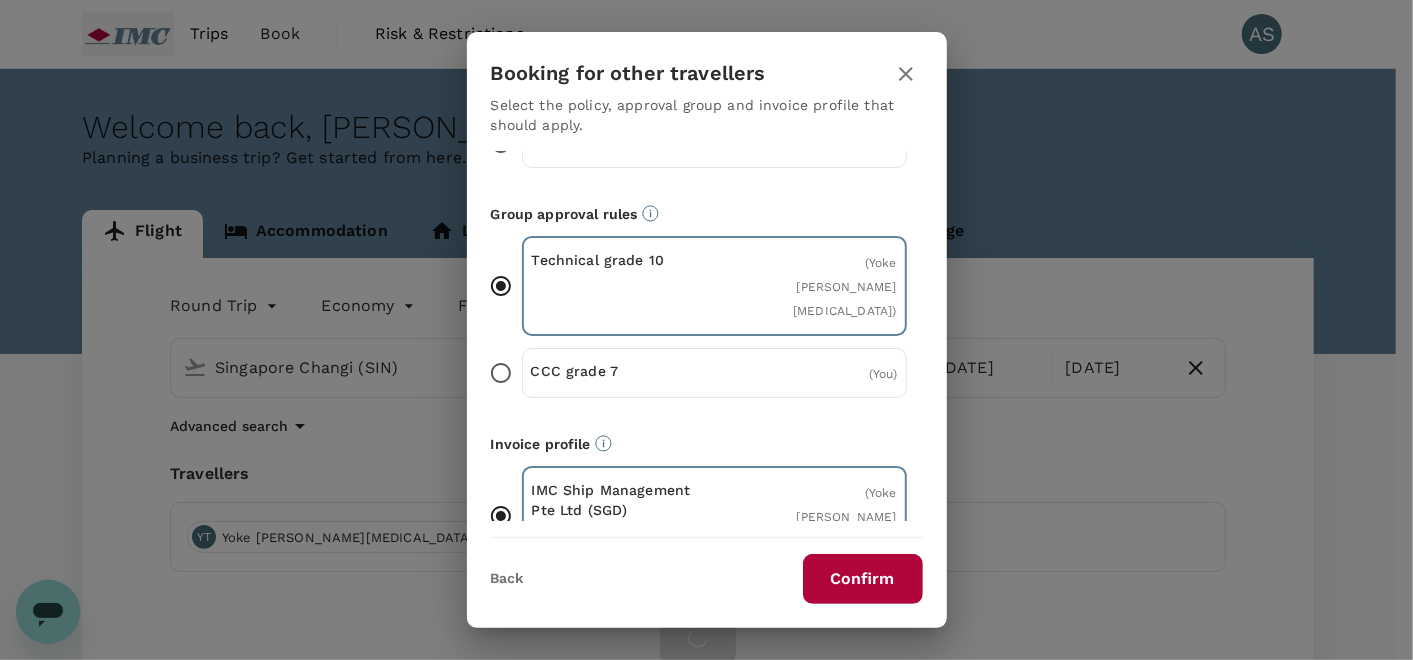 click on "IMC Ship Management Pte Ltd (SGD)" at bounding box center (623, 500) 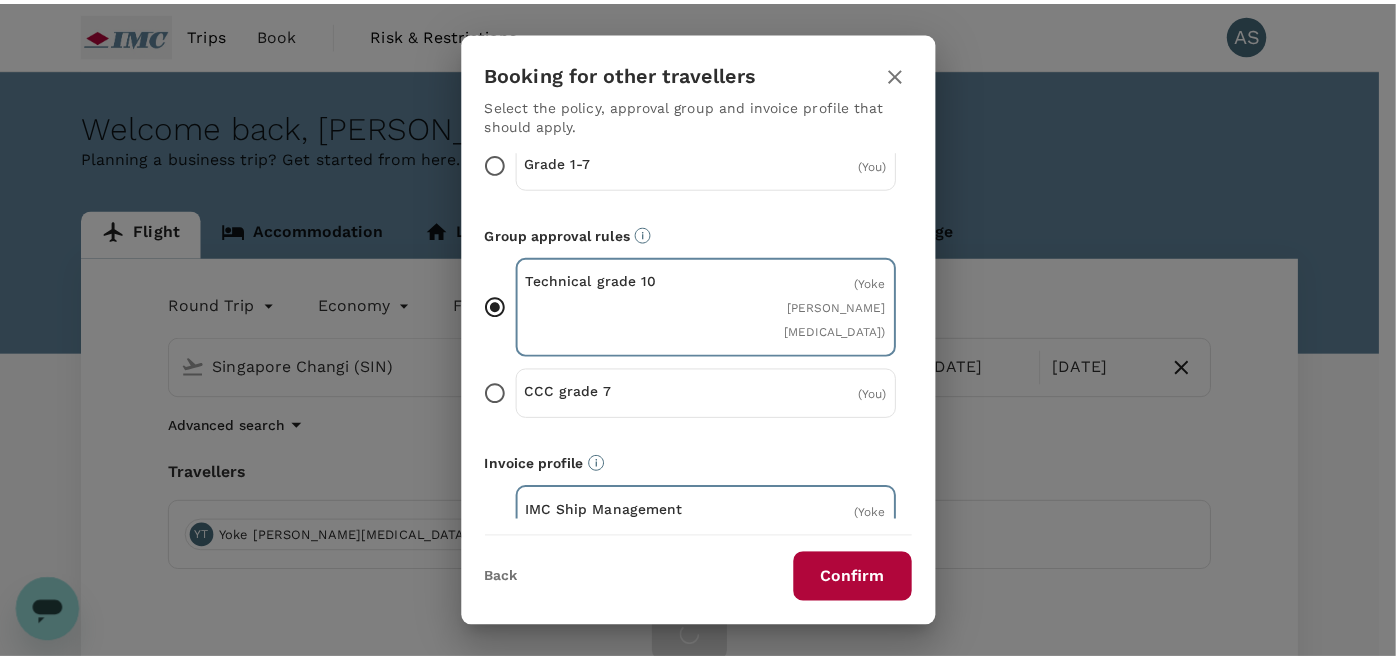 scroll, scrollTop: 185, scrollLeft: 0, axis: vertical 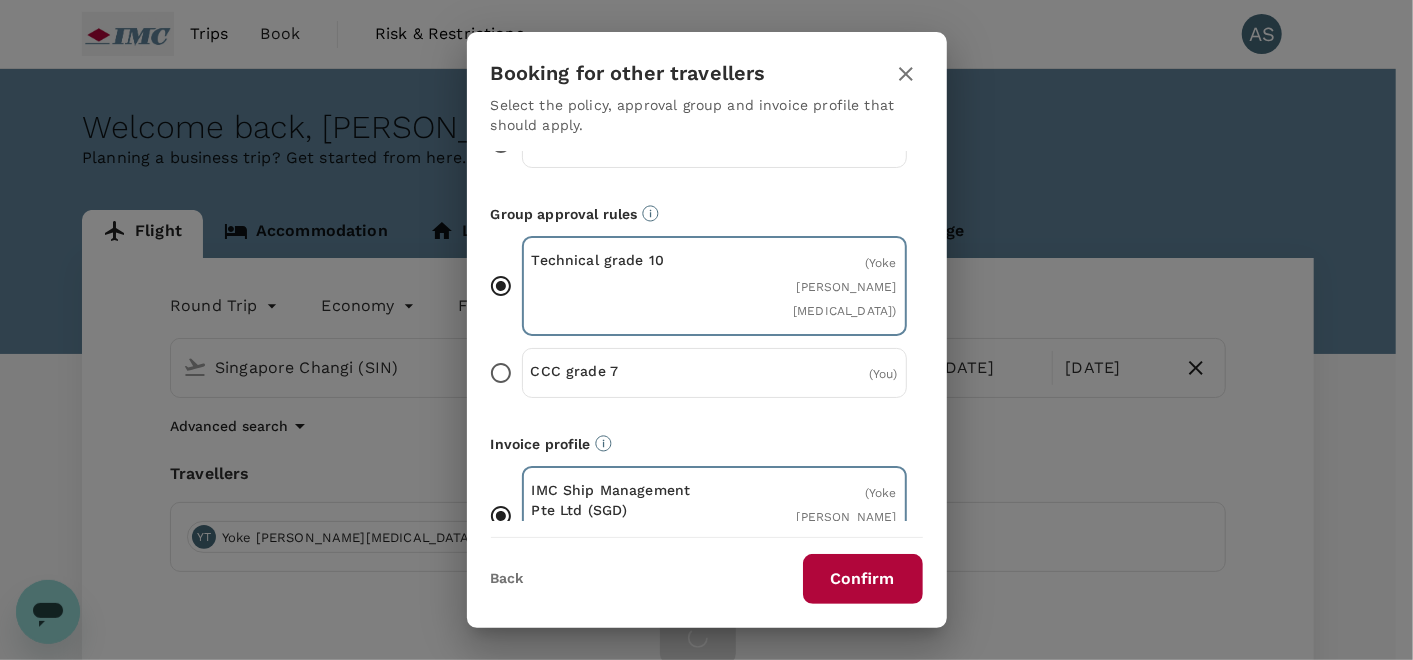 click on "Confirm" at bounding box center (863, 579) 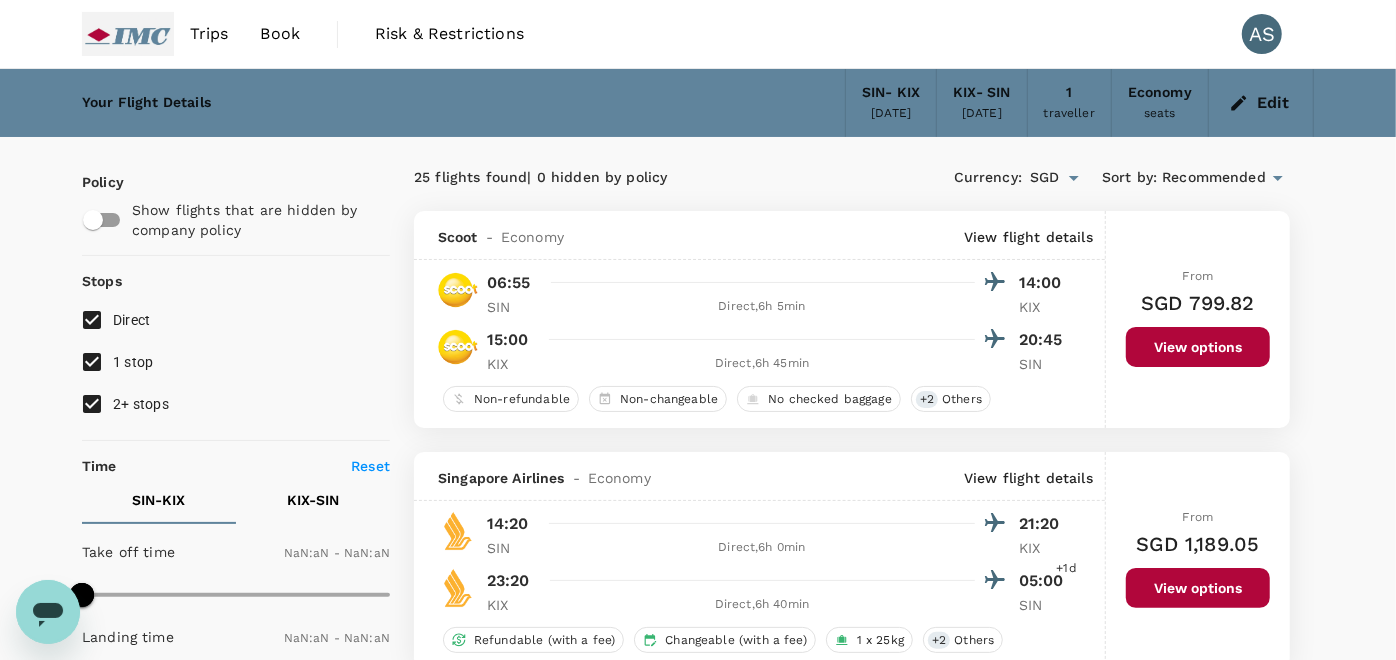 type on "1440" 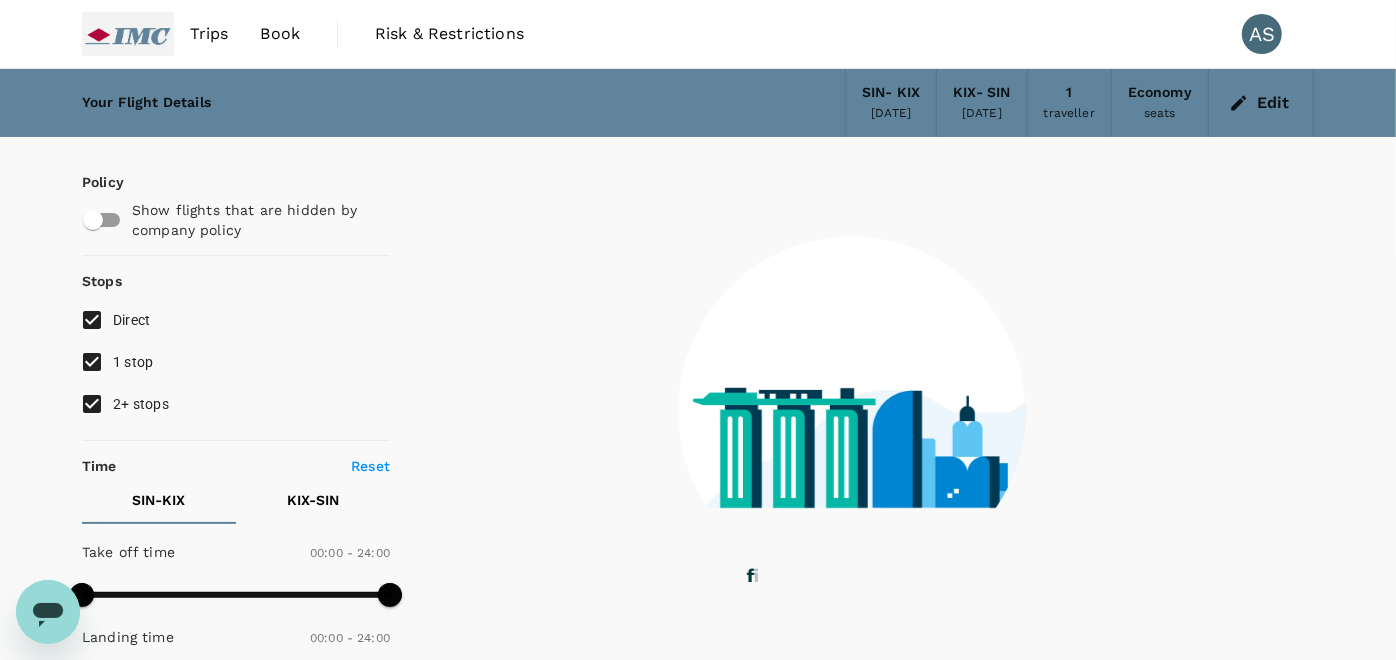 click on "1 stop" at bounding box center (133, 362) 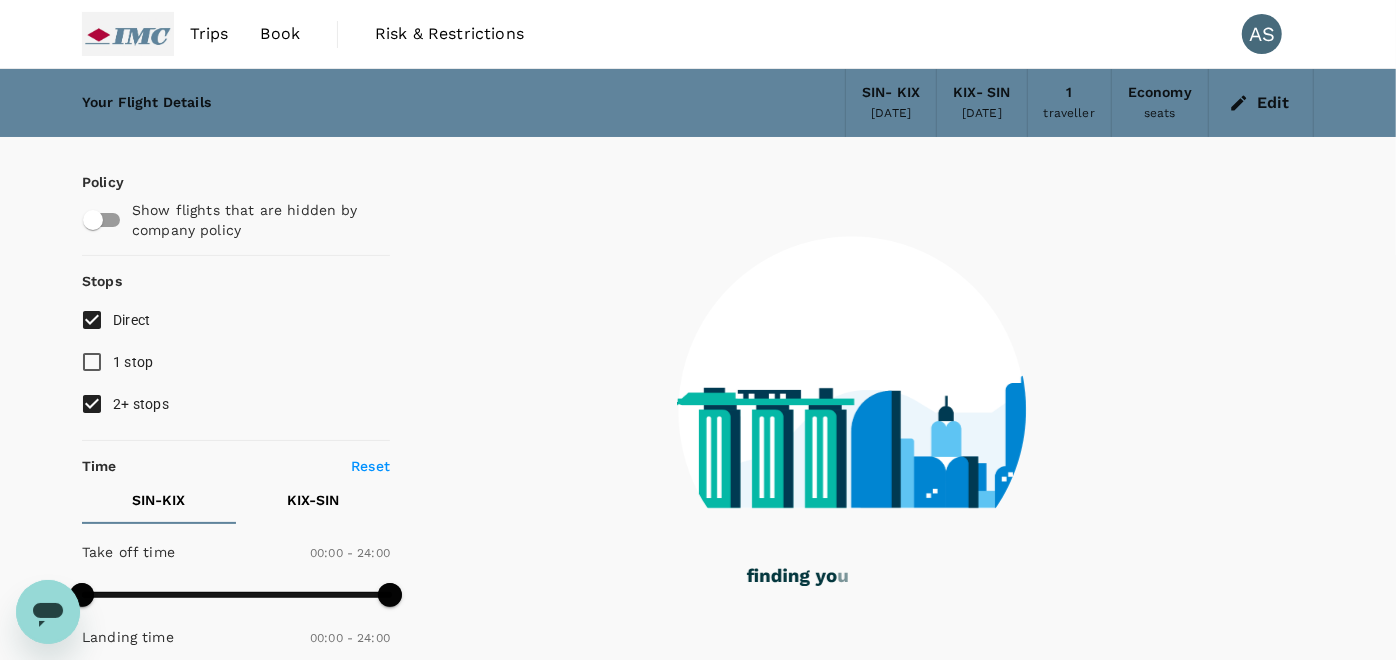 click on "2+ stops" at bounding box center [141, 404] 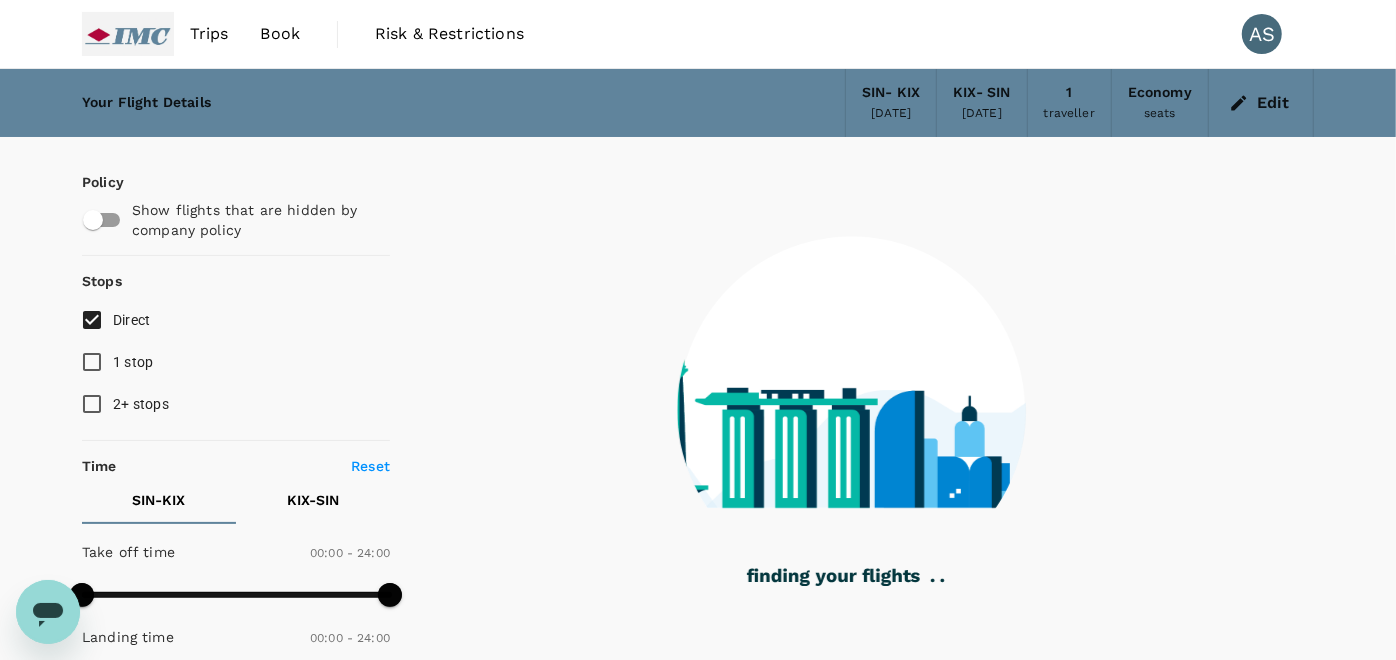 type on "1340" 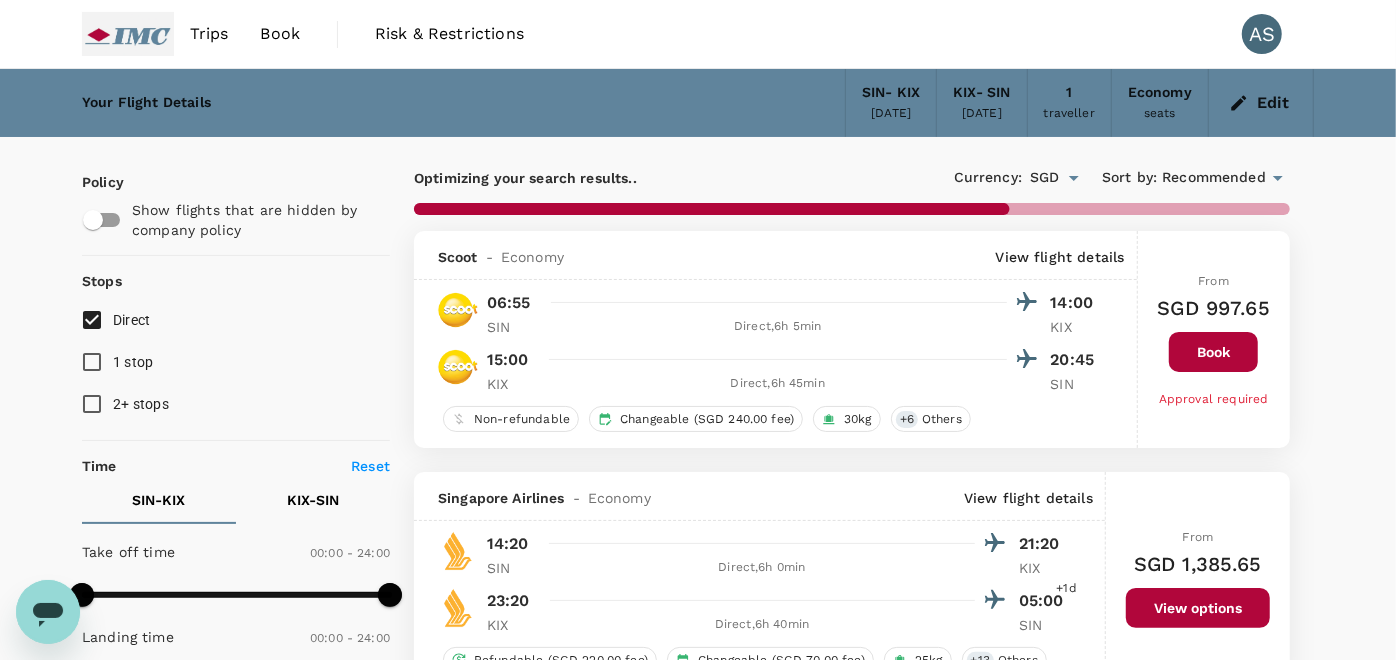 scroll, scrollTop: 111, scrollLeft: 0, axis: vertical 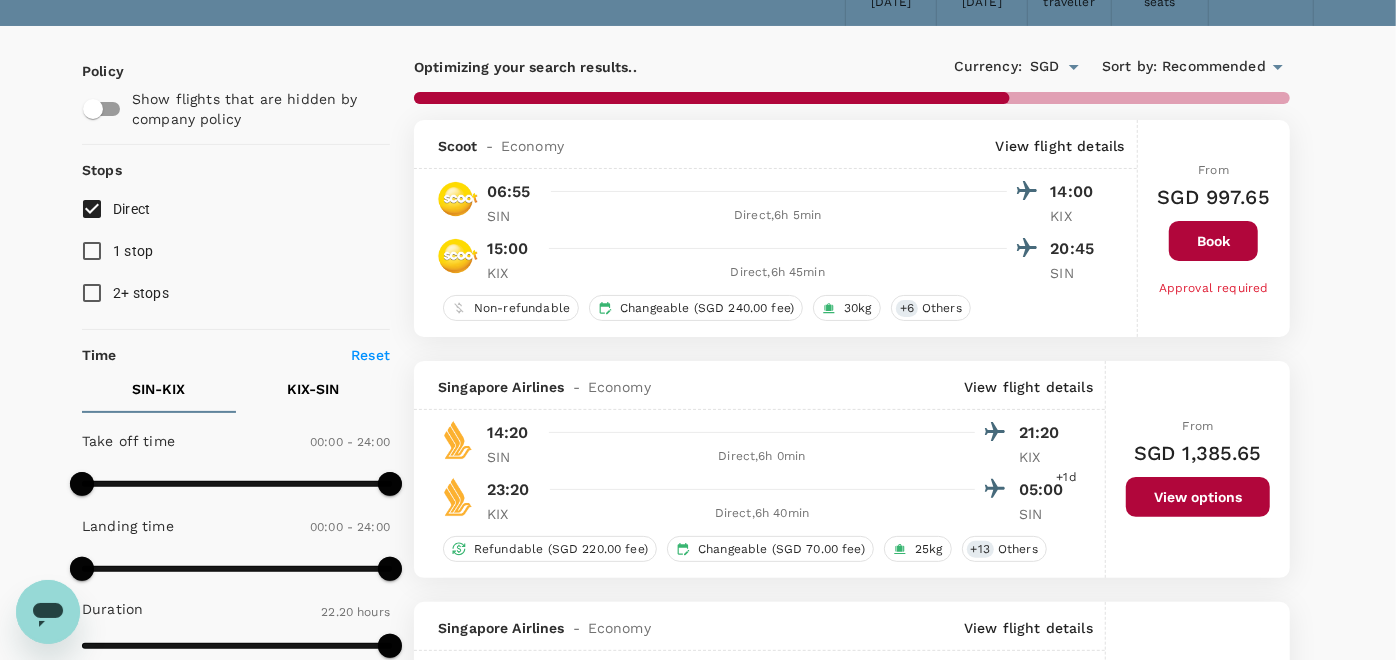 click on "View options" at bounding box center [1198, 497] 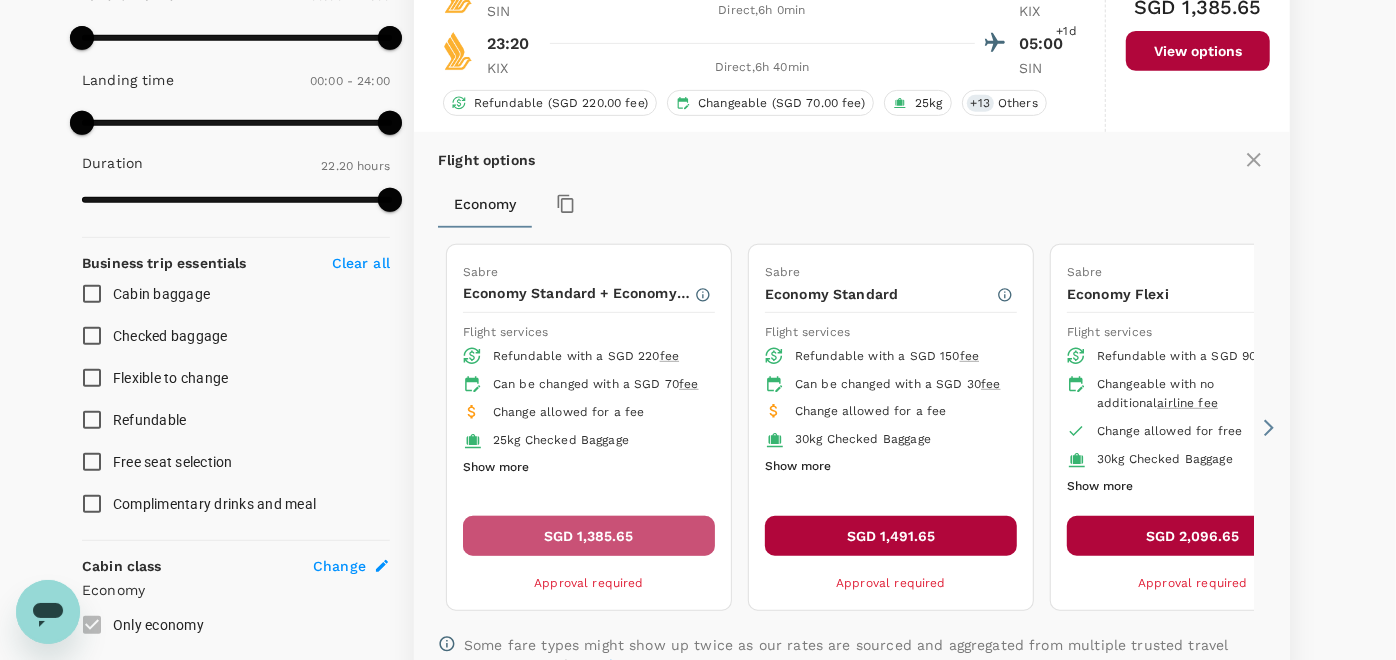 click on "SGD 1,385.65" at bounding box center [589, 536] 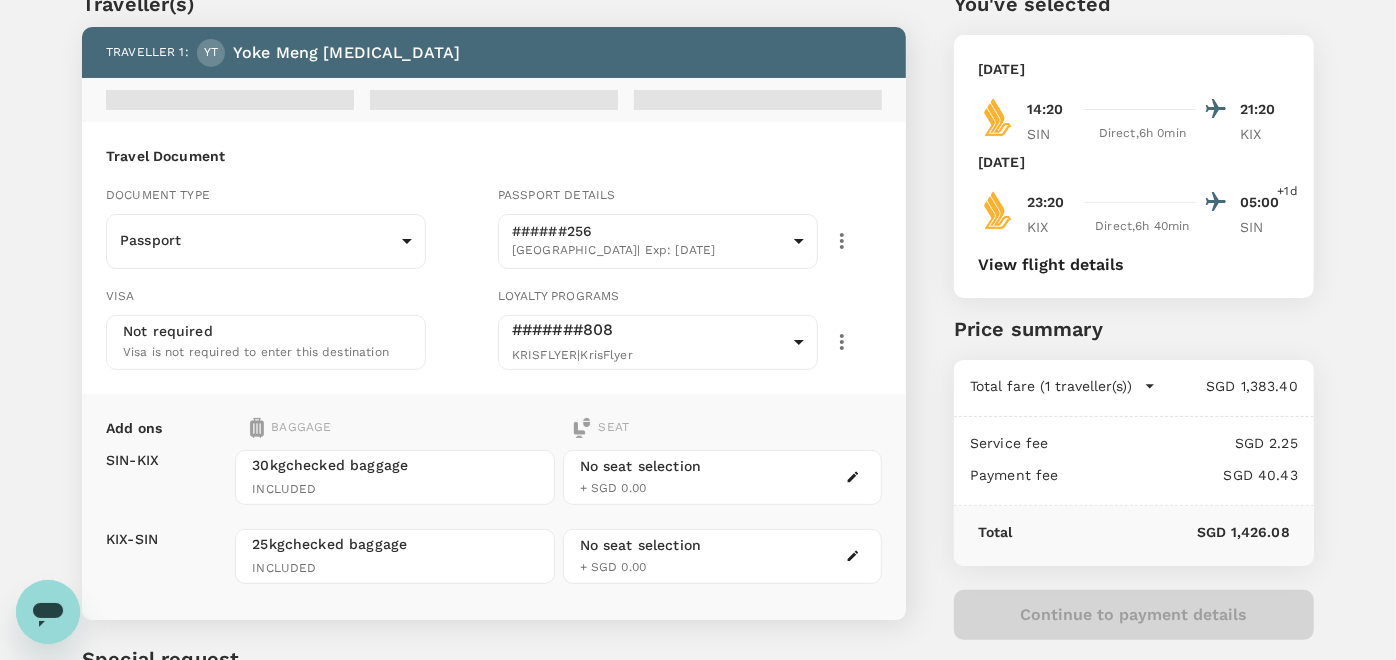 scroll, scrollTop: 222, scrollLeft: 0, axis: vertical 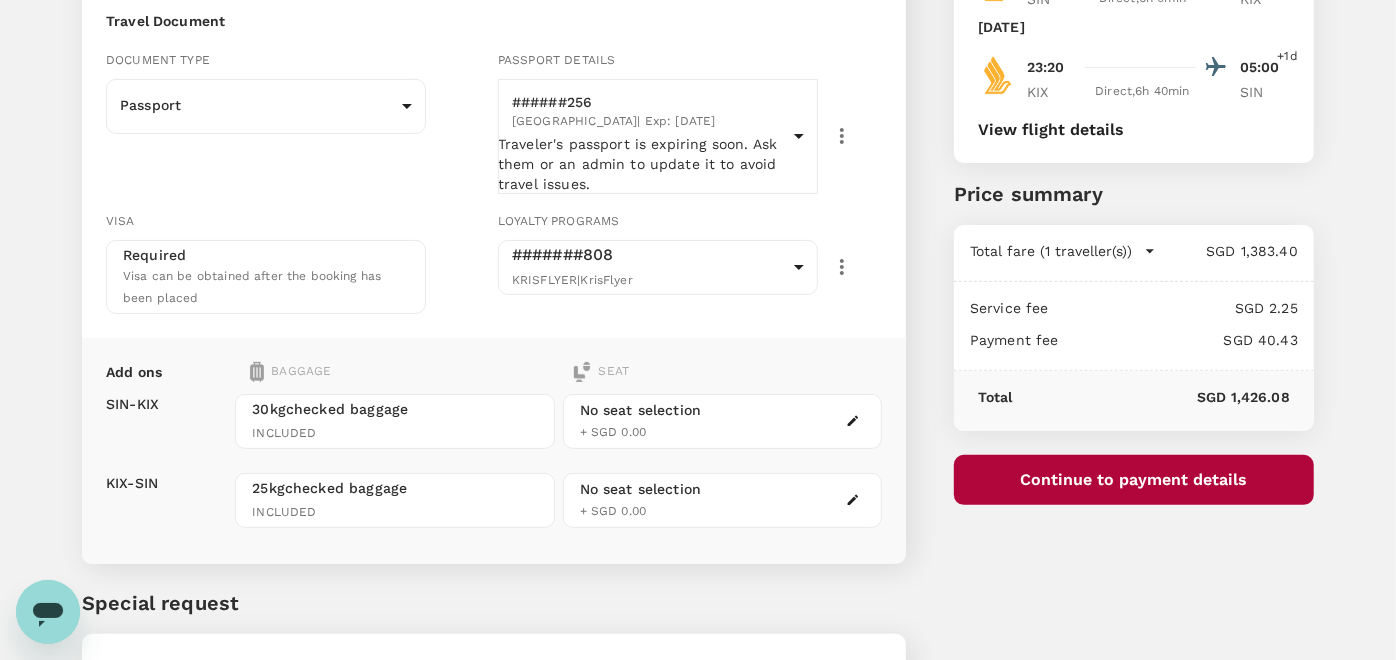 click on "Add ons Baggage Seat SIN  -  KIX KIX  -  SIN 30kg  checked baggage INCLUDED 25kg  checked baggage INCLUDED No seat selection + SGD 0.00 No seat selection + SGD 0.00" at bounding box center (494, 451) 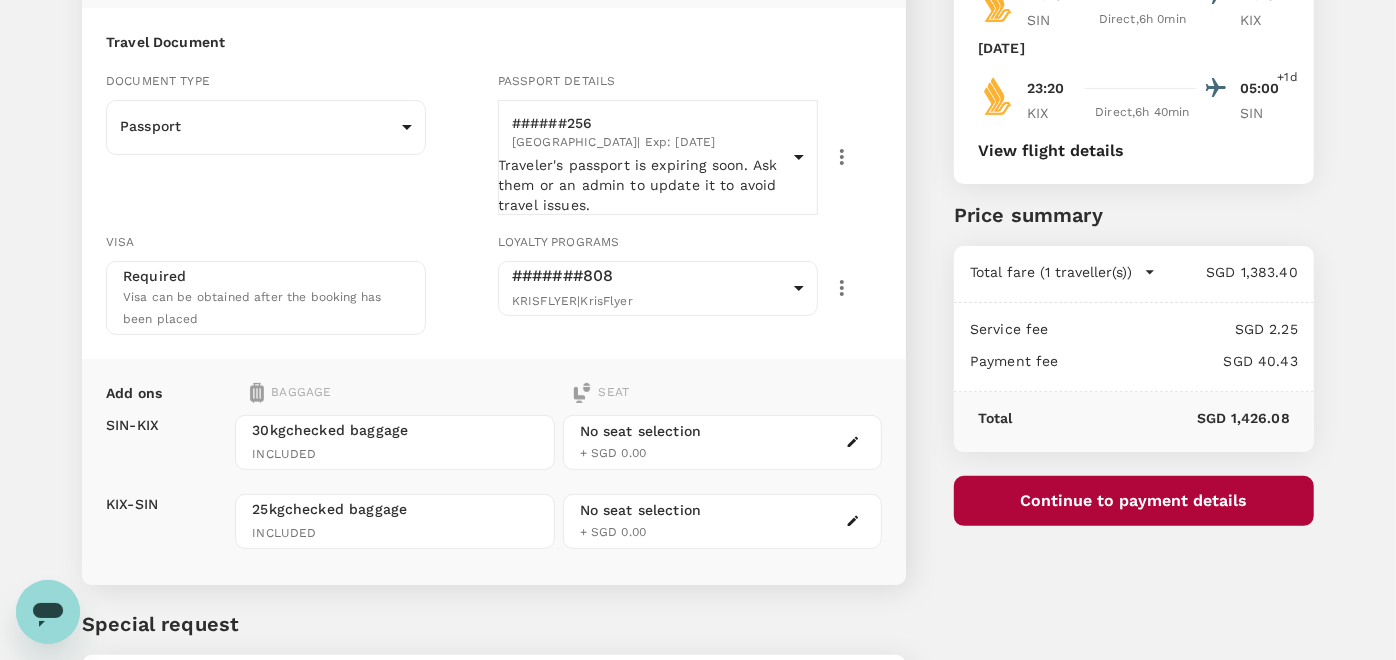 scroll, scrollTop: 365, scrollLeft: 0, axis: vertical 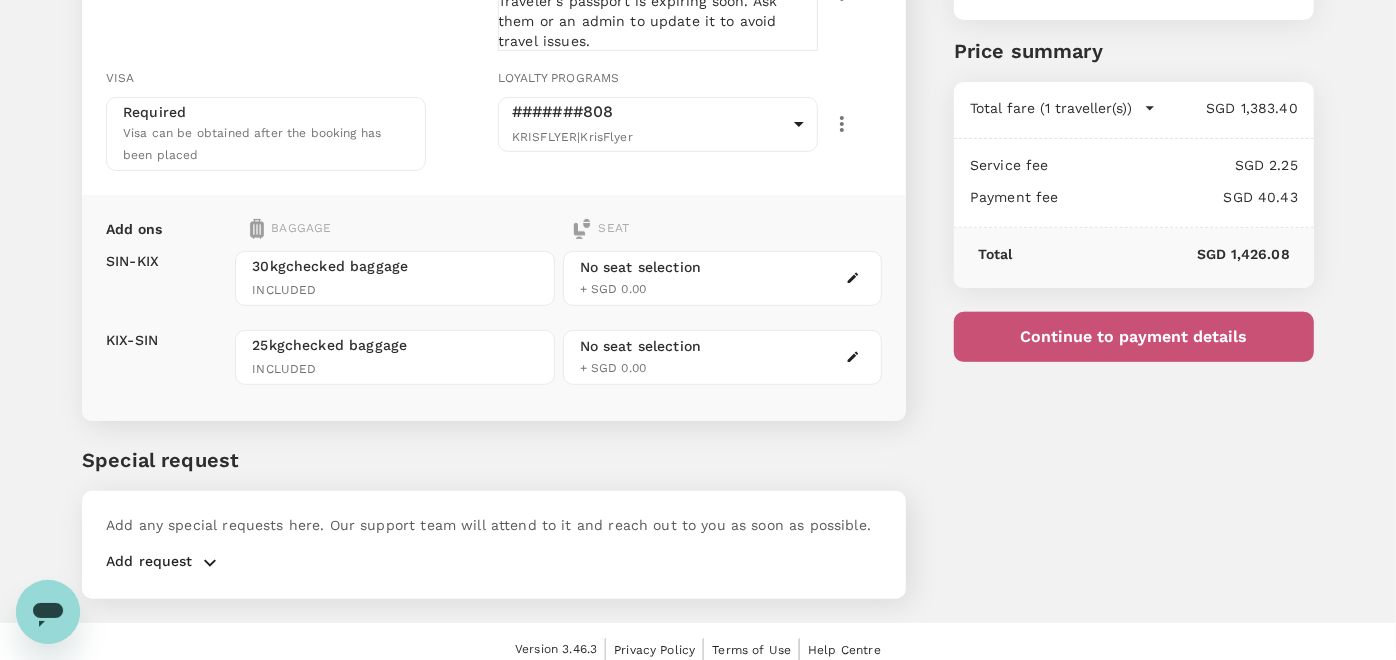 click on "Continue to payment details" at bounding box center (1134, 337) 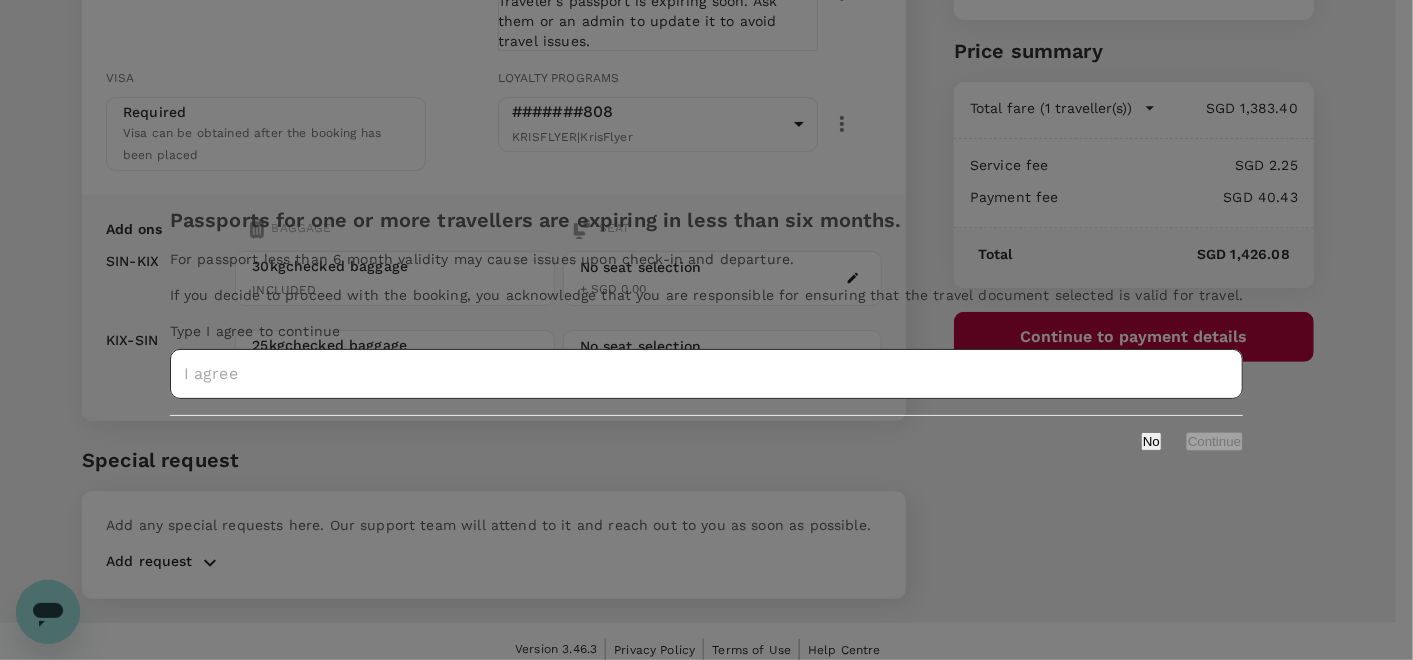 click at bounding box center (707, 374) 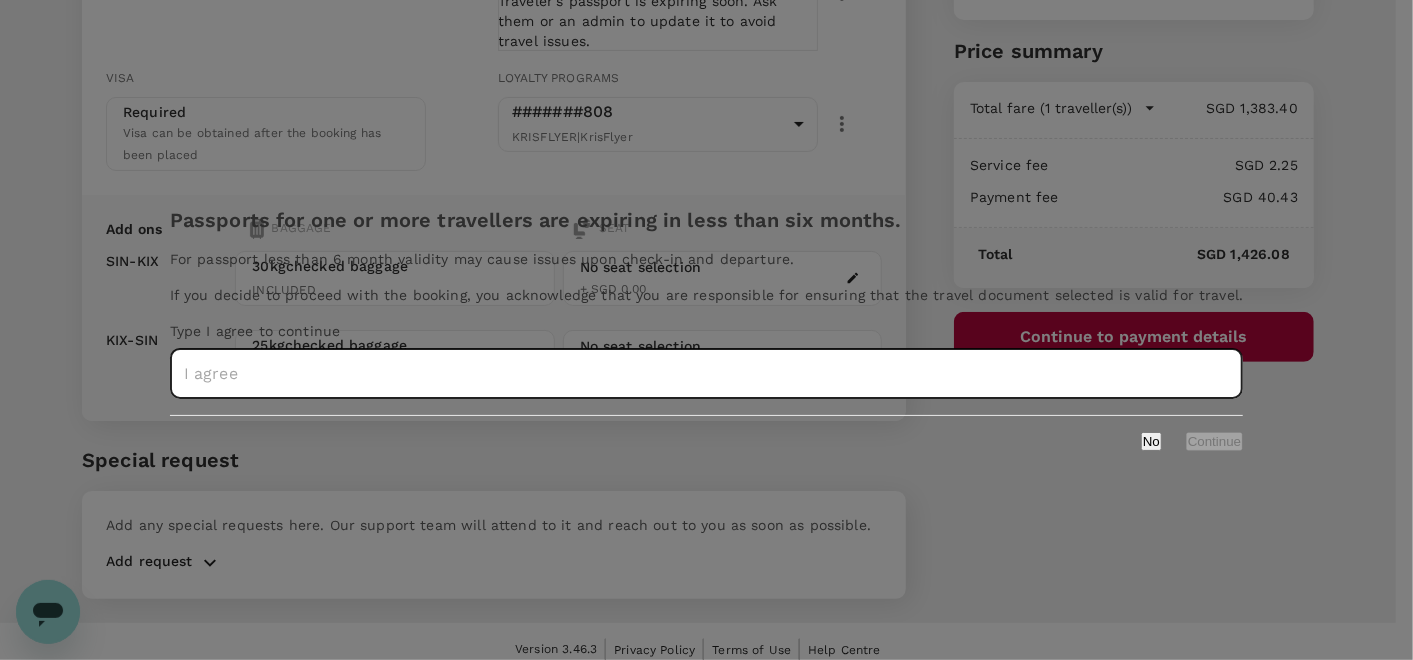 type on "I agree" 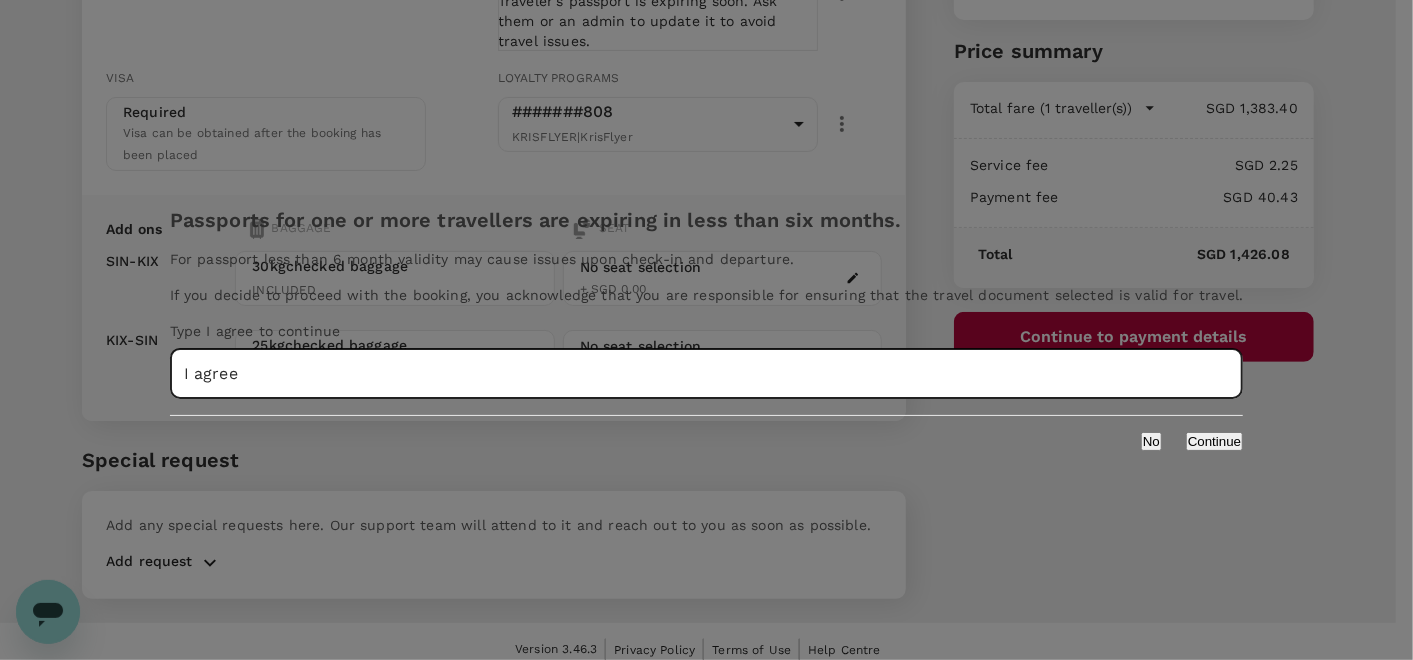 click on "Continue" at bounding box center (1214, 441) 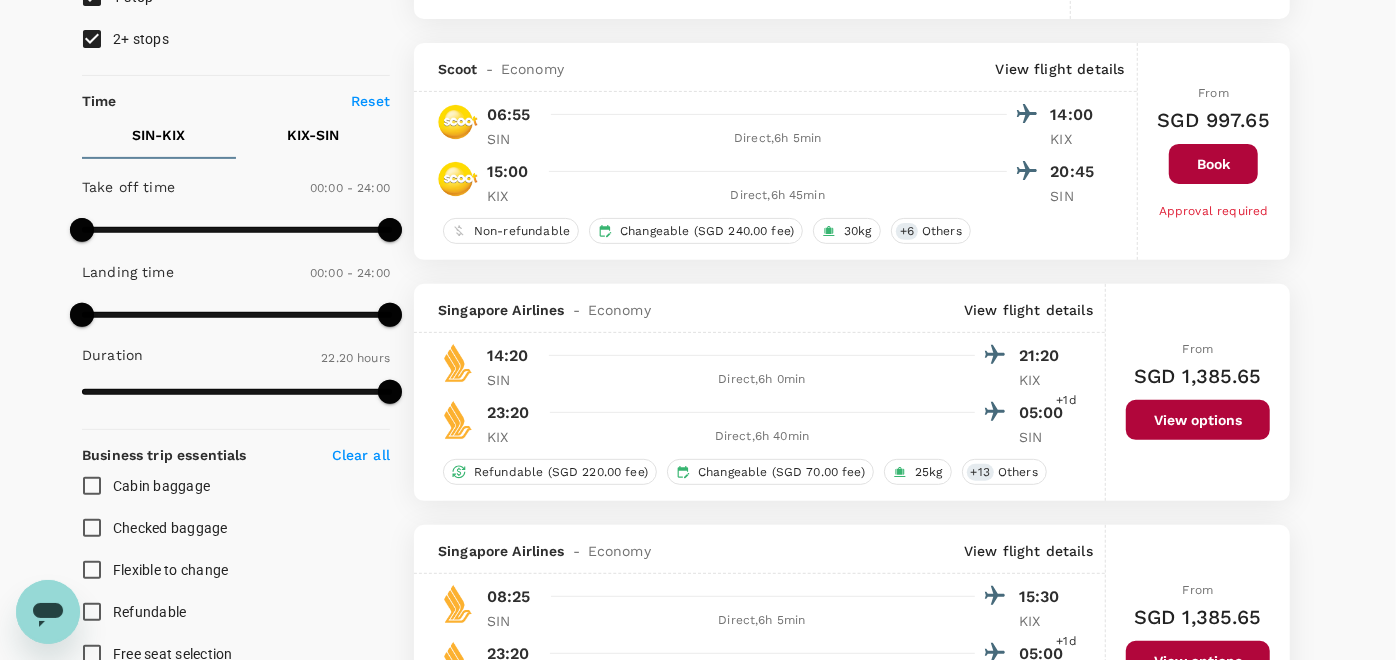 type on "1440" 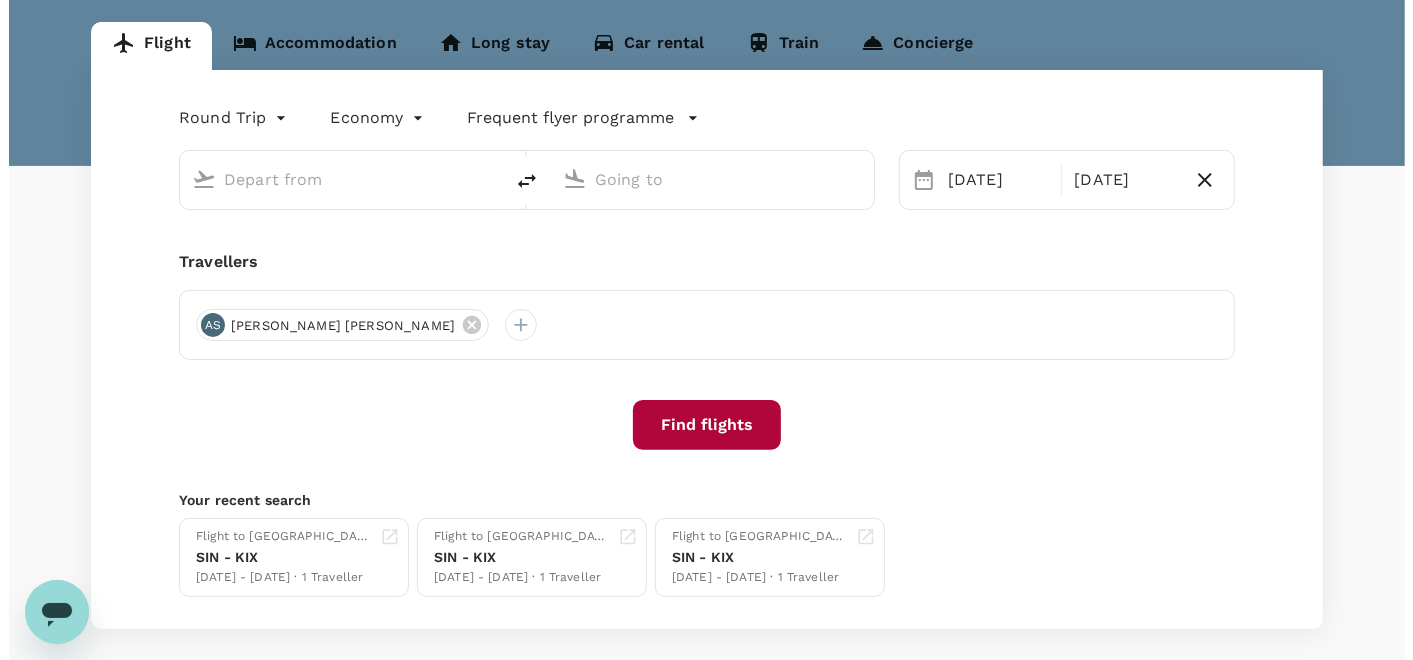 scroll, scrollTop: 0, scrollLeft: 0, axis: both 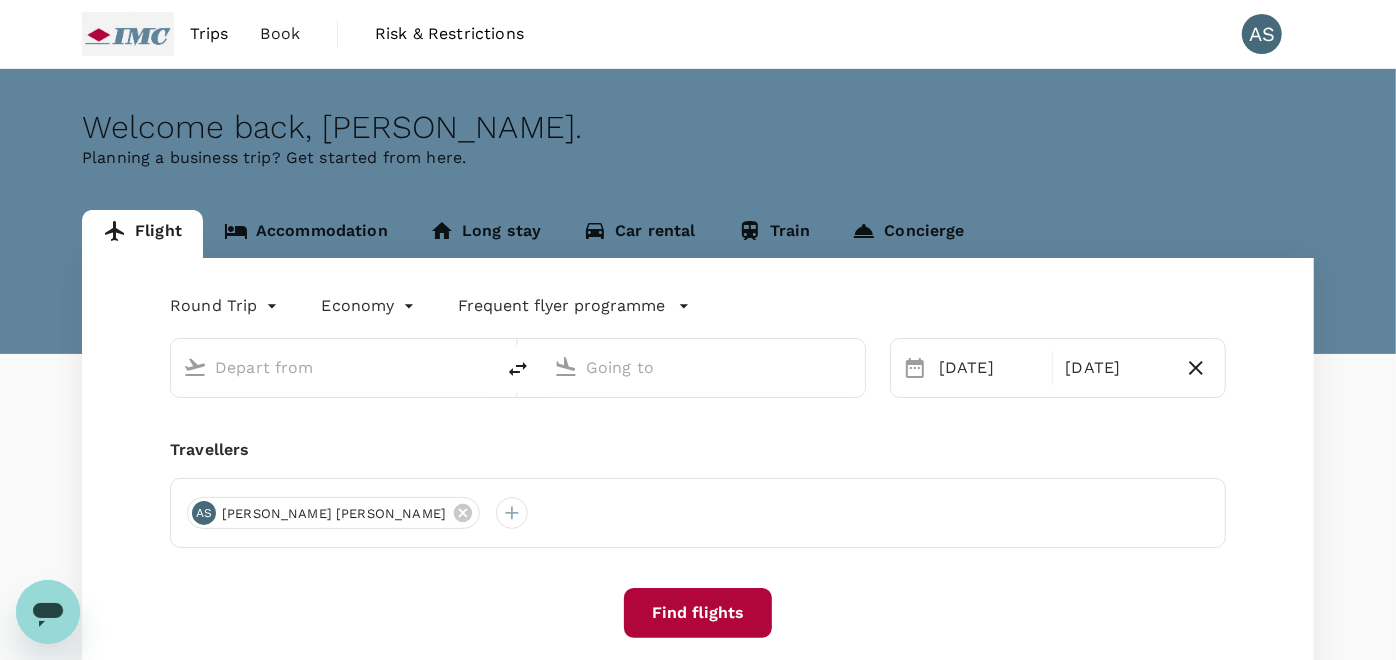 type on "Singapore Changi (SIN)" 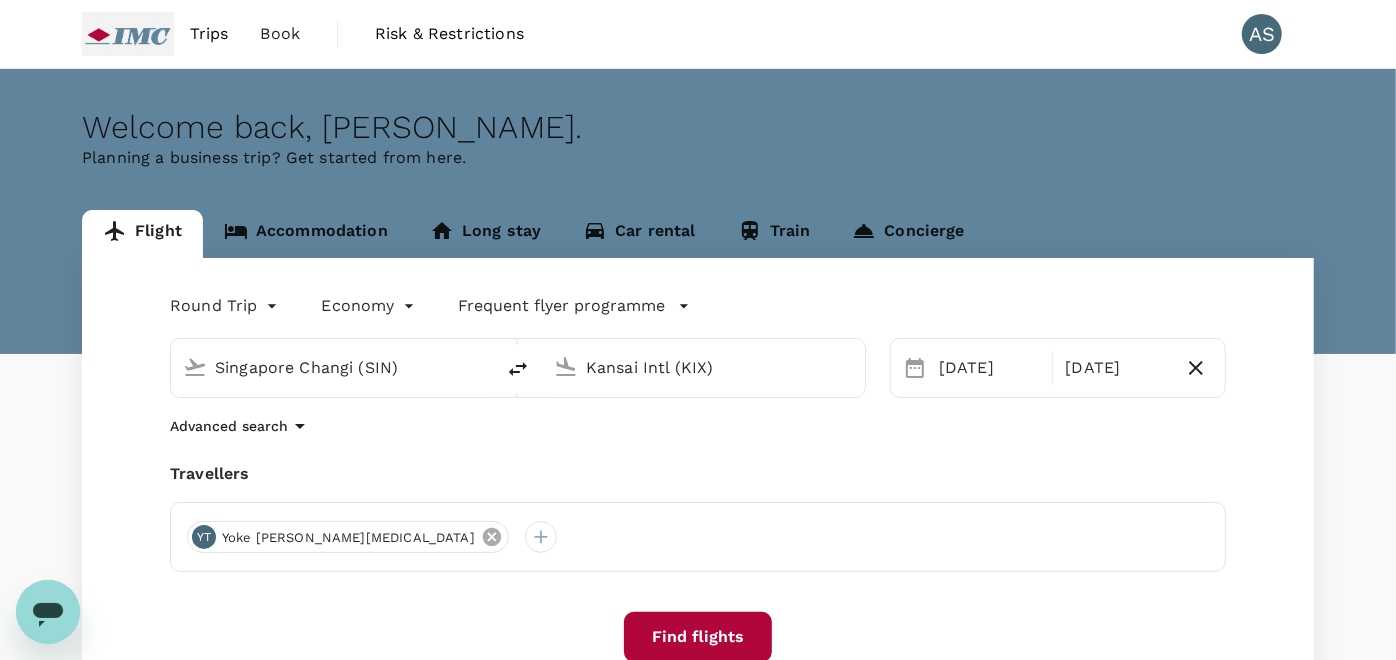 click 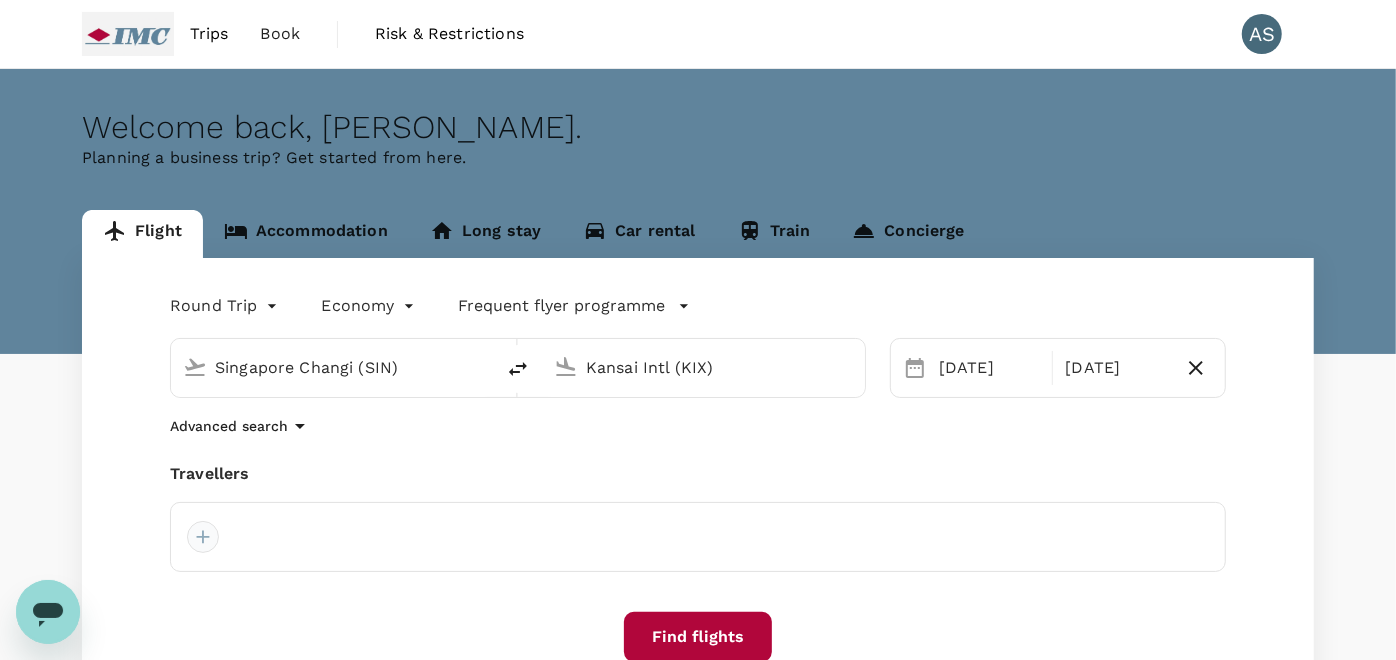 click at bounding box center (203, 537) 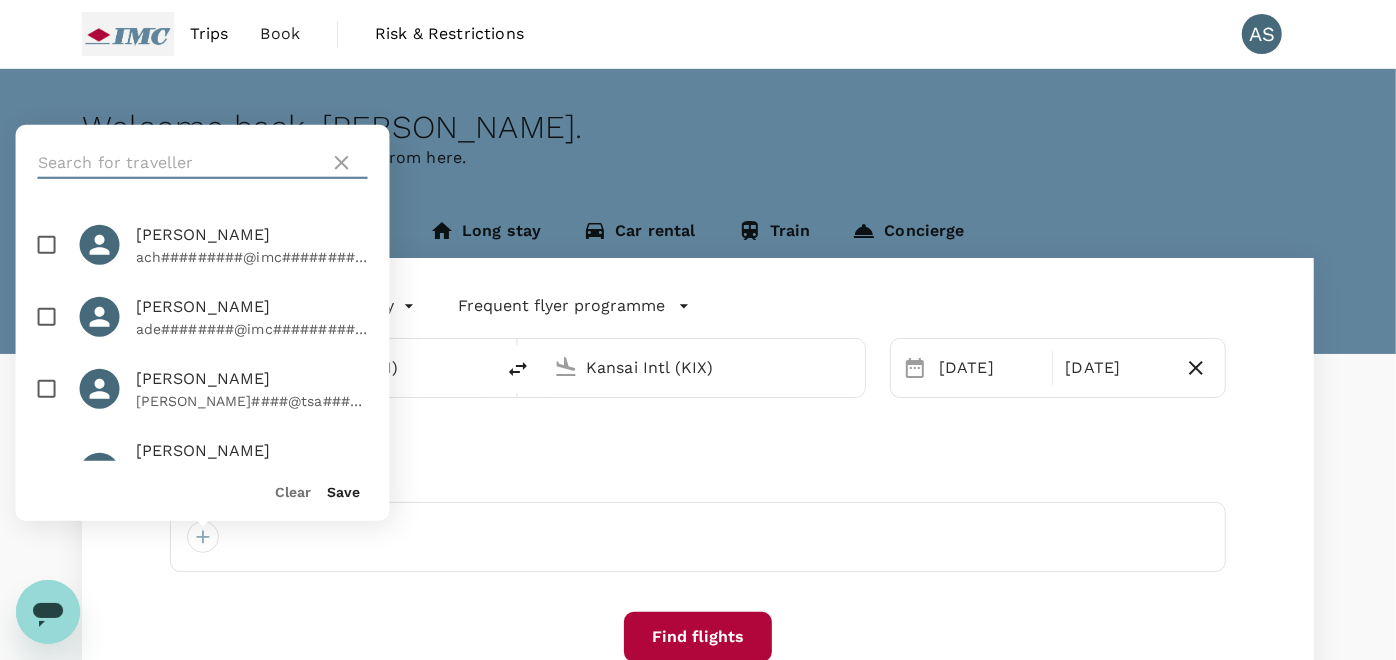paste on "Sharma Suresh Kumar" 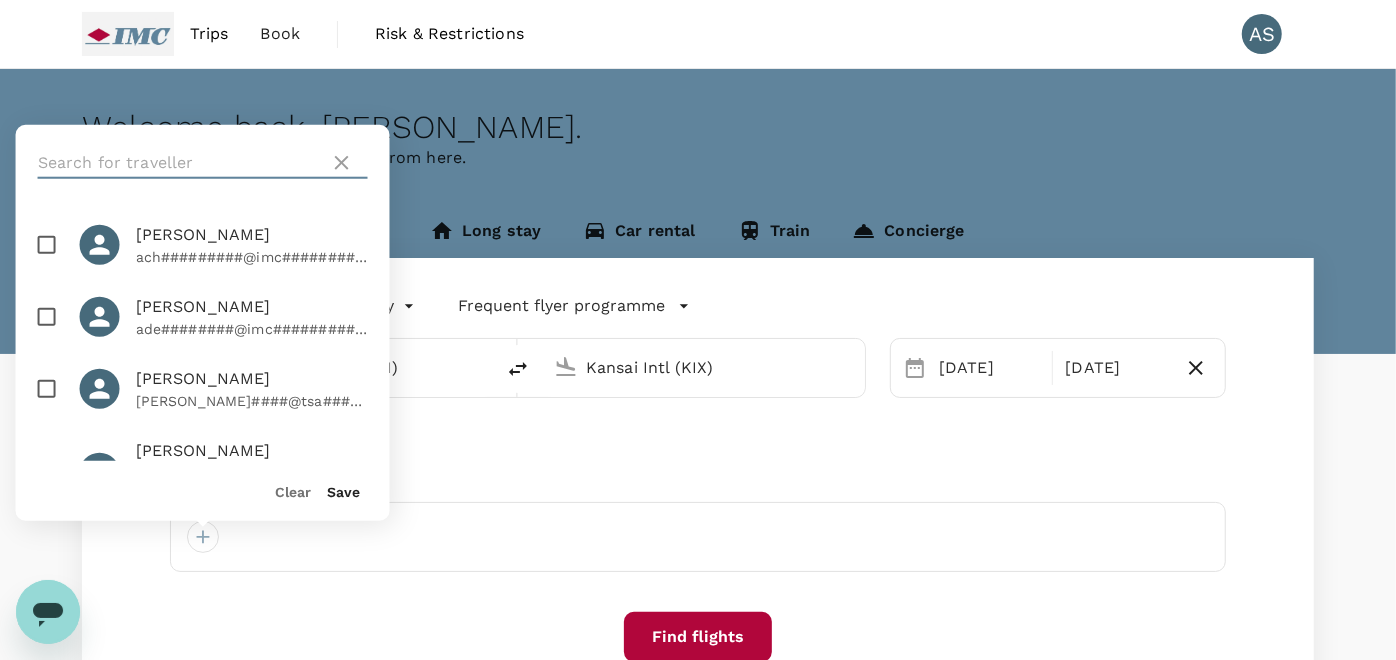 type on "Sharma Suresh Kumar" 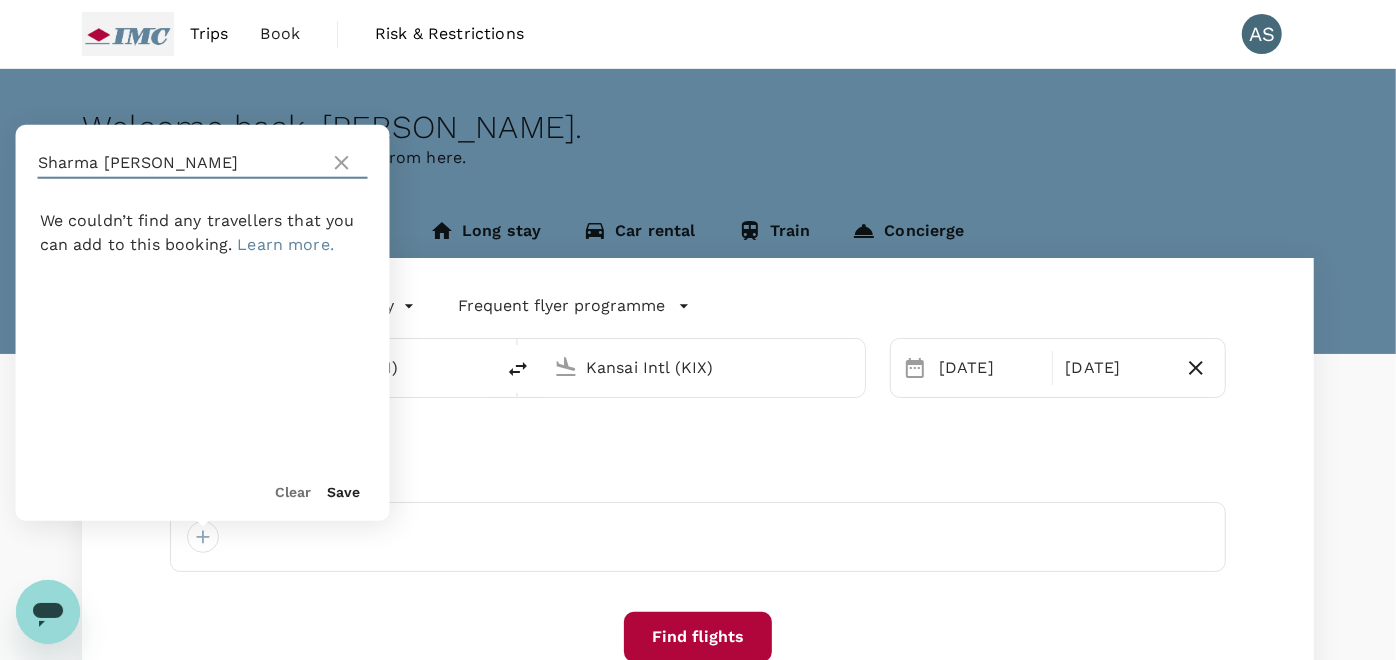 drag, startPoint x: 222, startPoint y: 162, endPoint x: 8, endPoint y: 160, distance: 214.00934 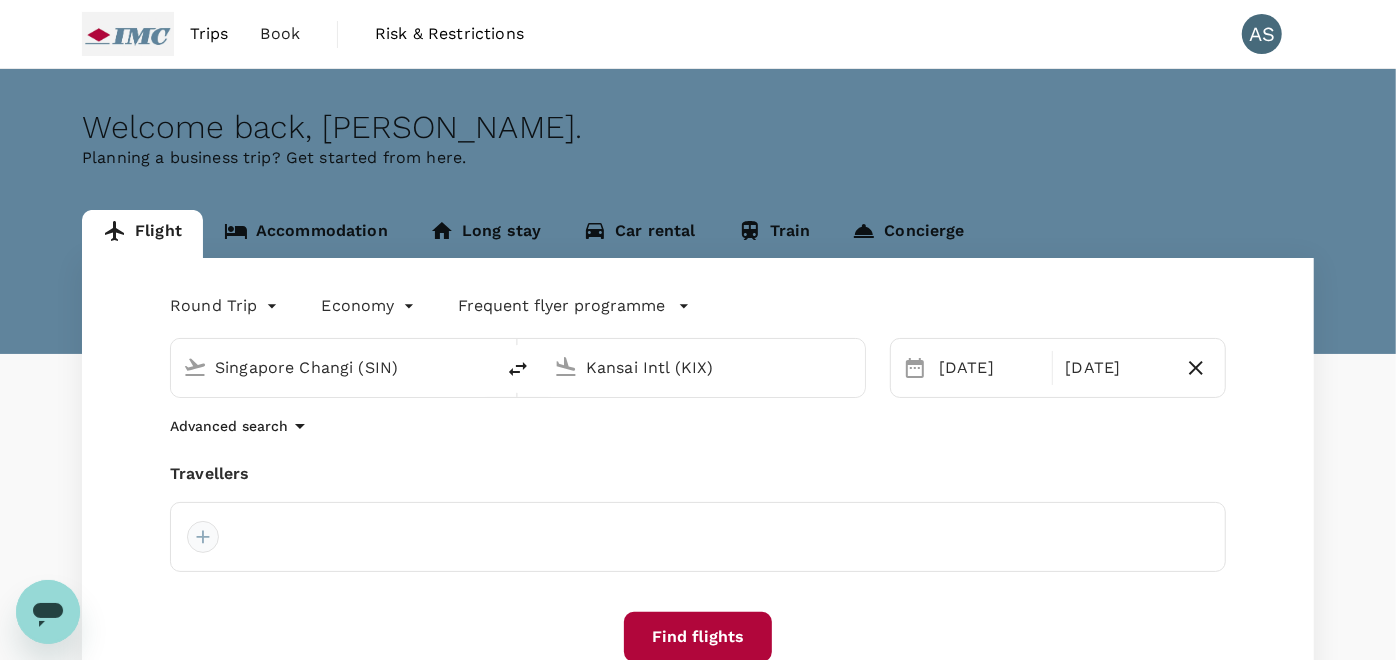 click at bounding box center [203, 537] 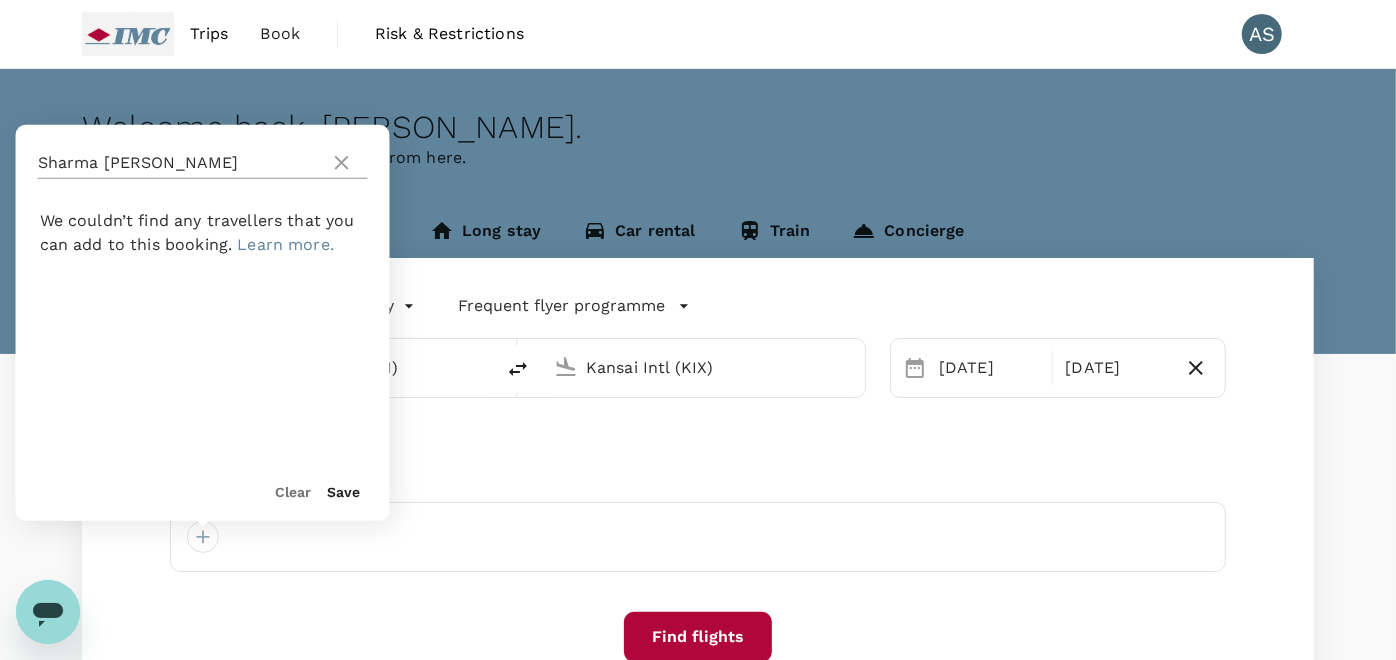 click 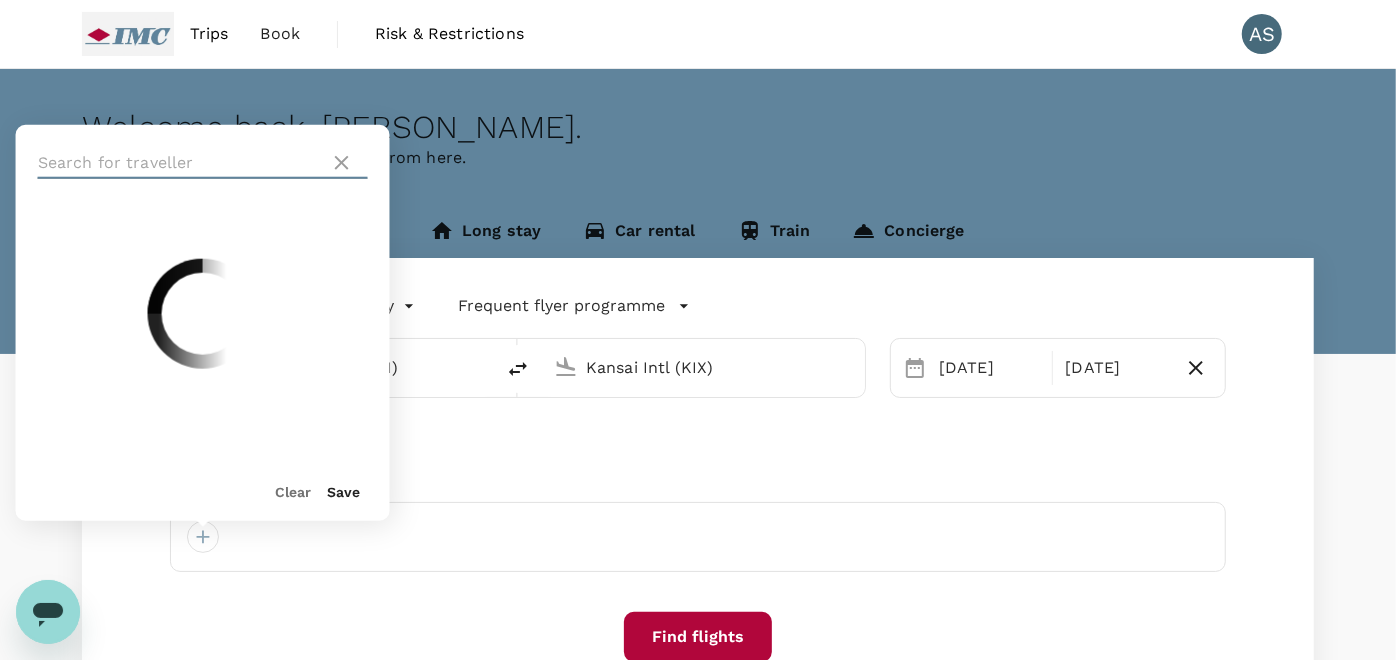 click at bounding box center [180, 163] 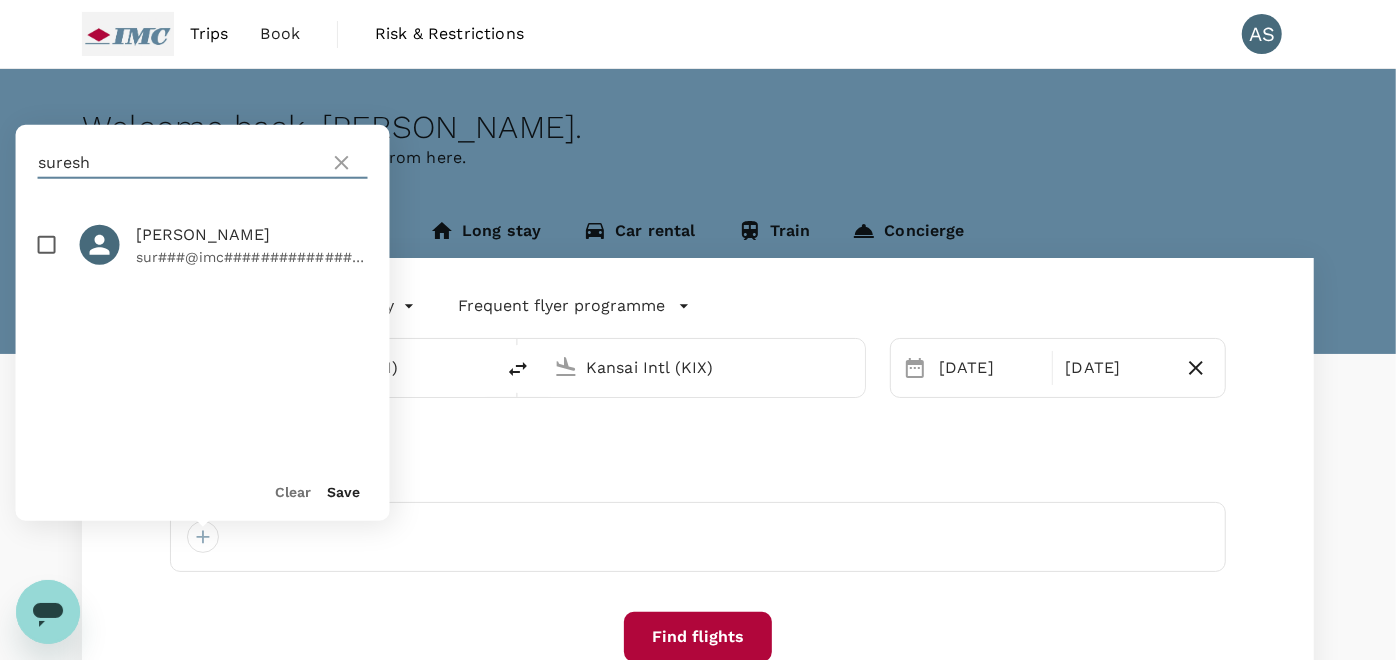 type on "suresh" 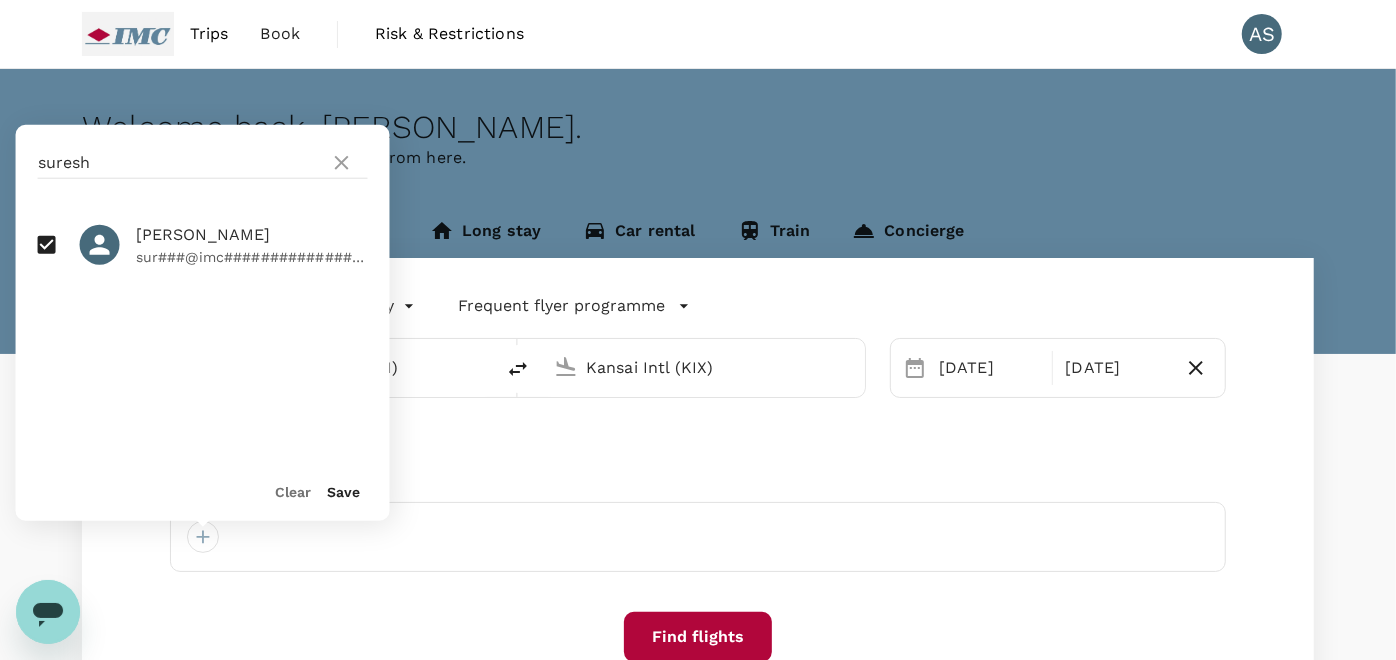 click on "Save" at bounding box center [344, 492] 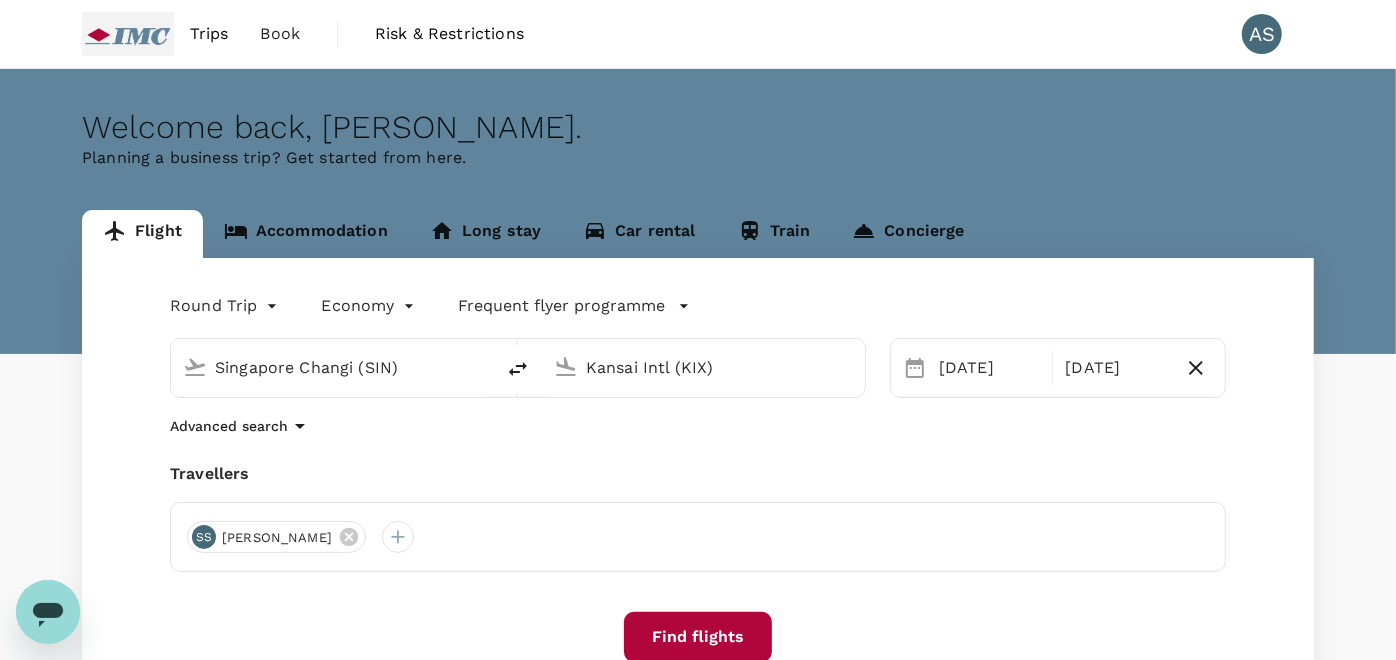 click on "Find flights" at bounding box center (698, 637) 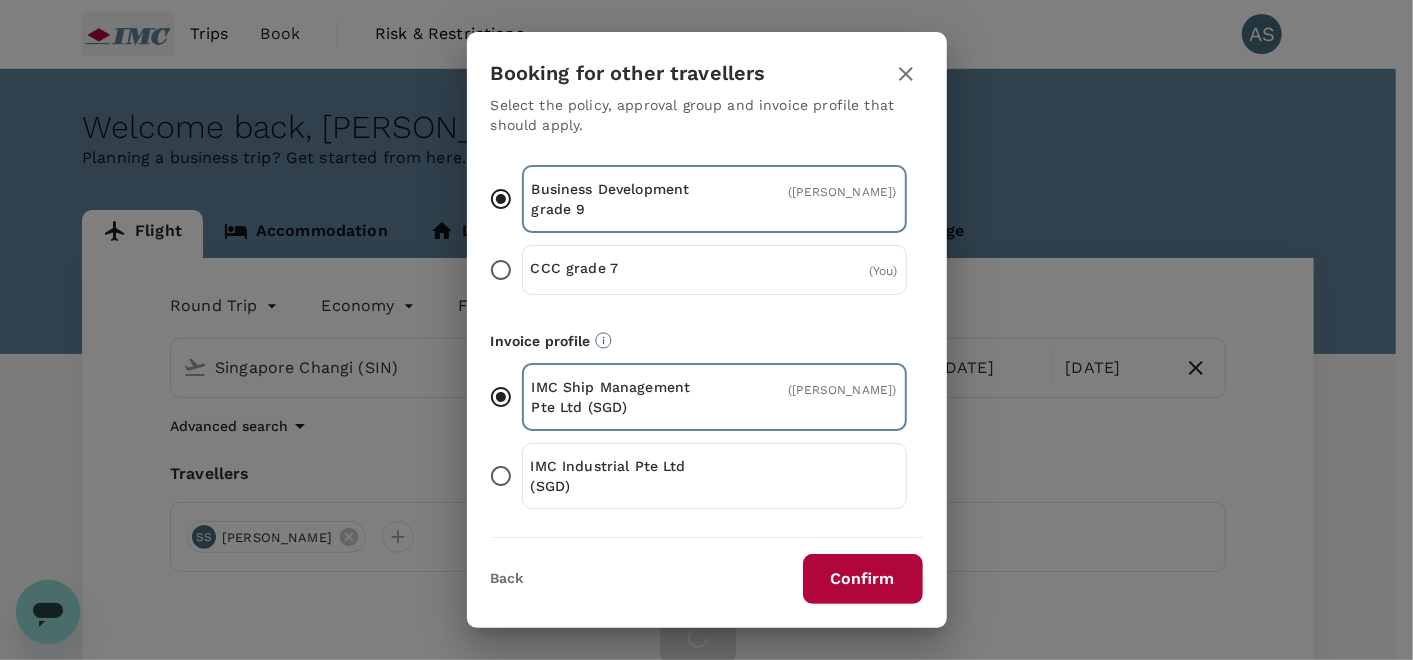 scroll, scrollTop: 242, scrollLeft: 0, axis: vertical 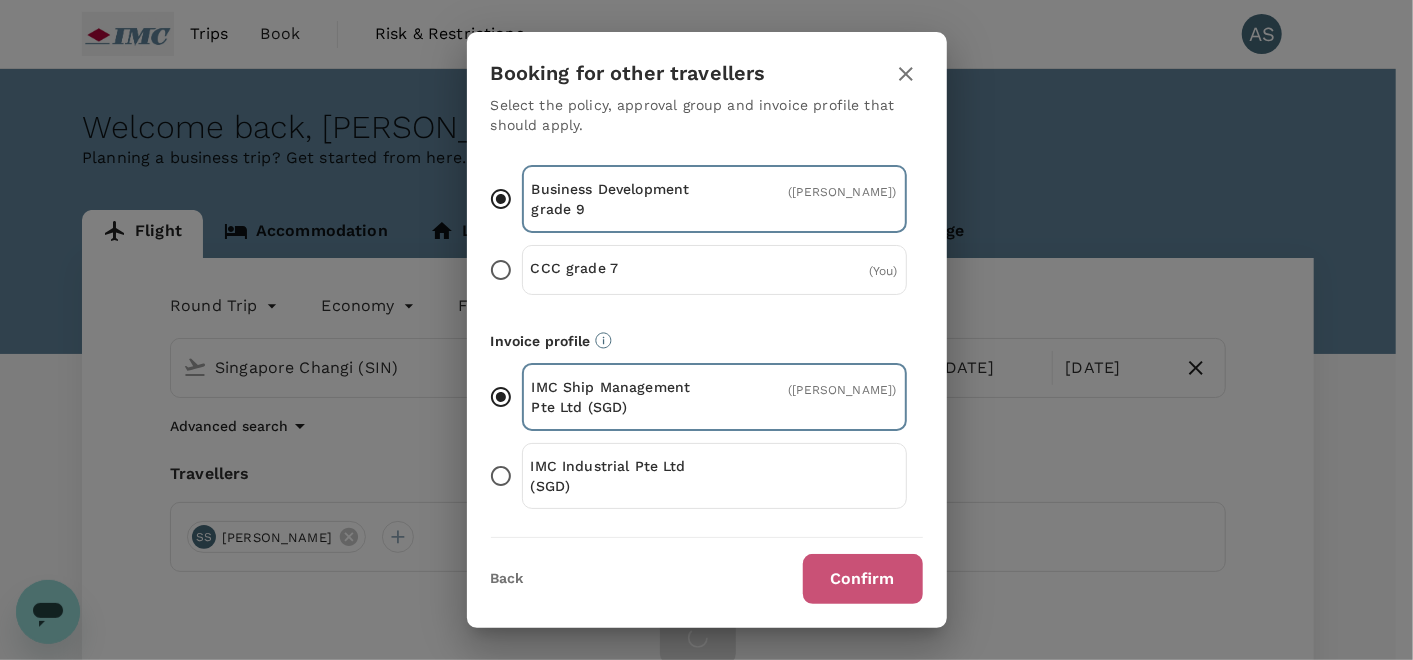 click on "Confirm" at bounding box center [863, 579] 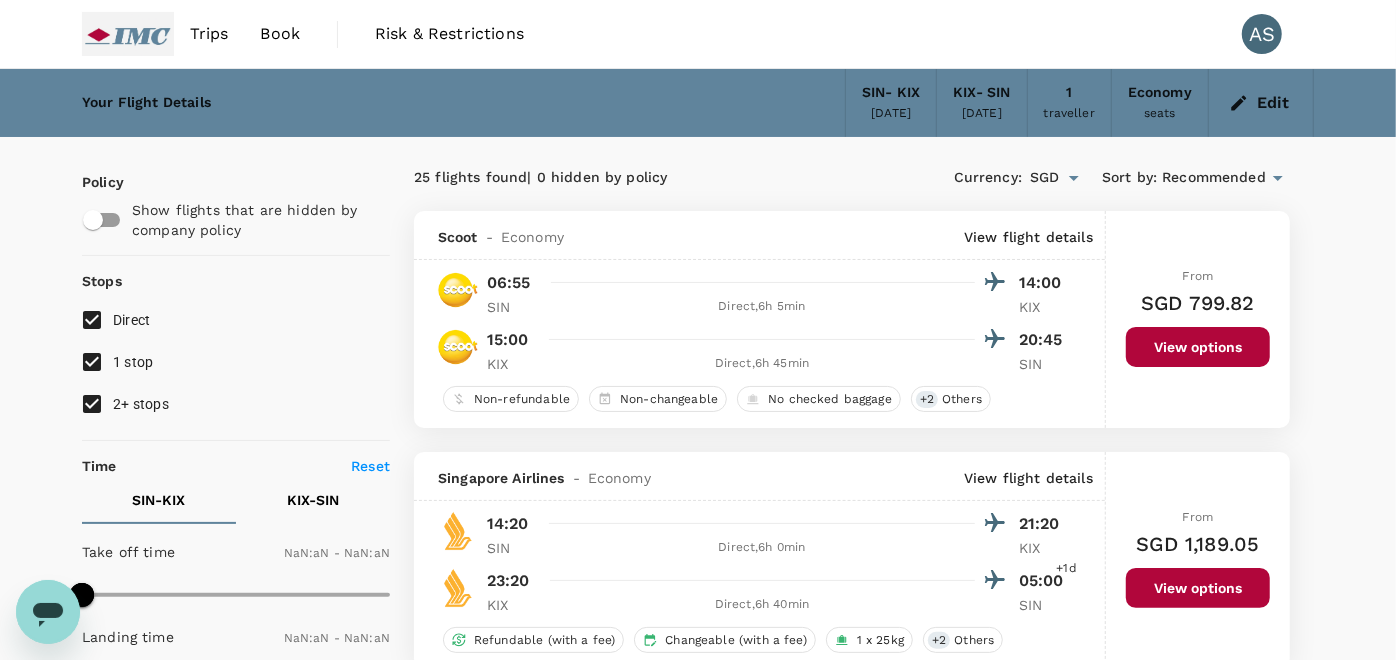 type on "1440" 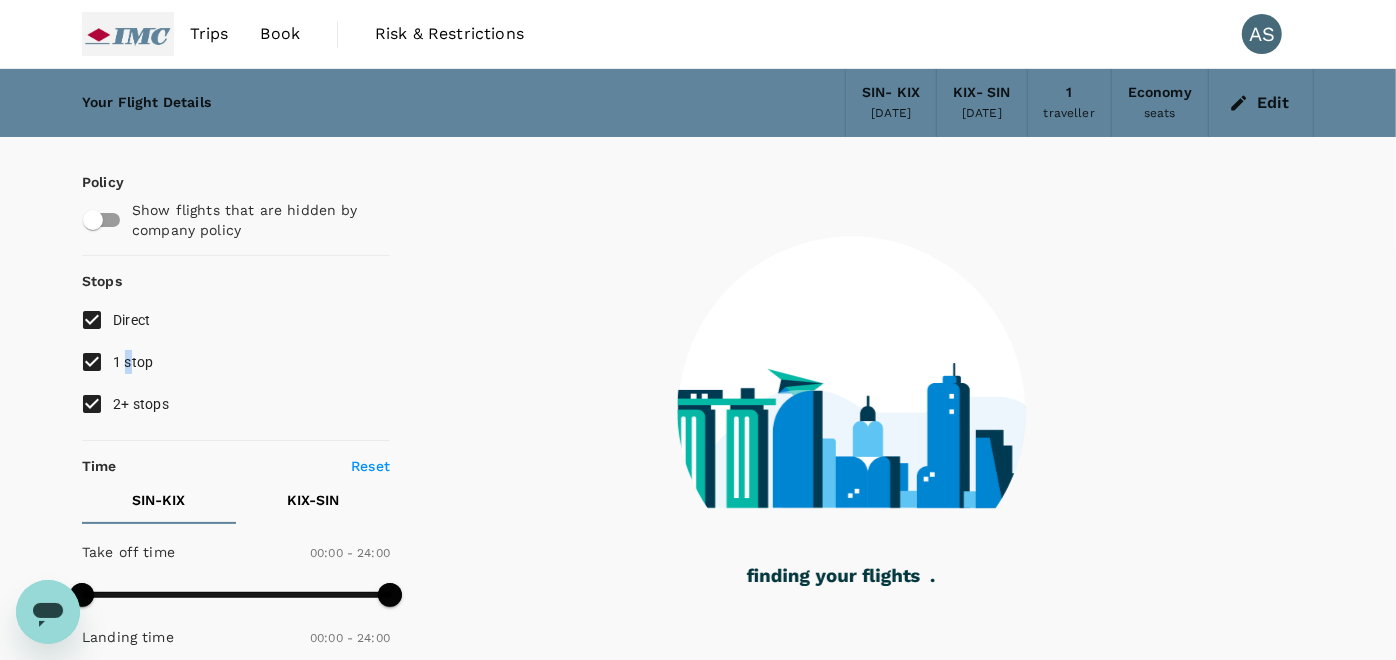 click on "1 stop" at bounding box center [133, 362] 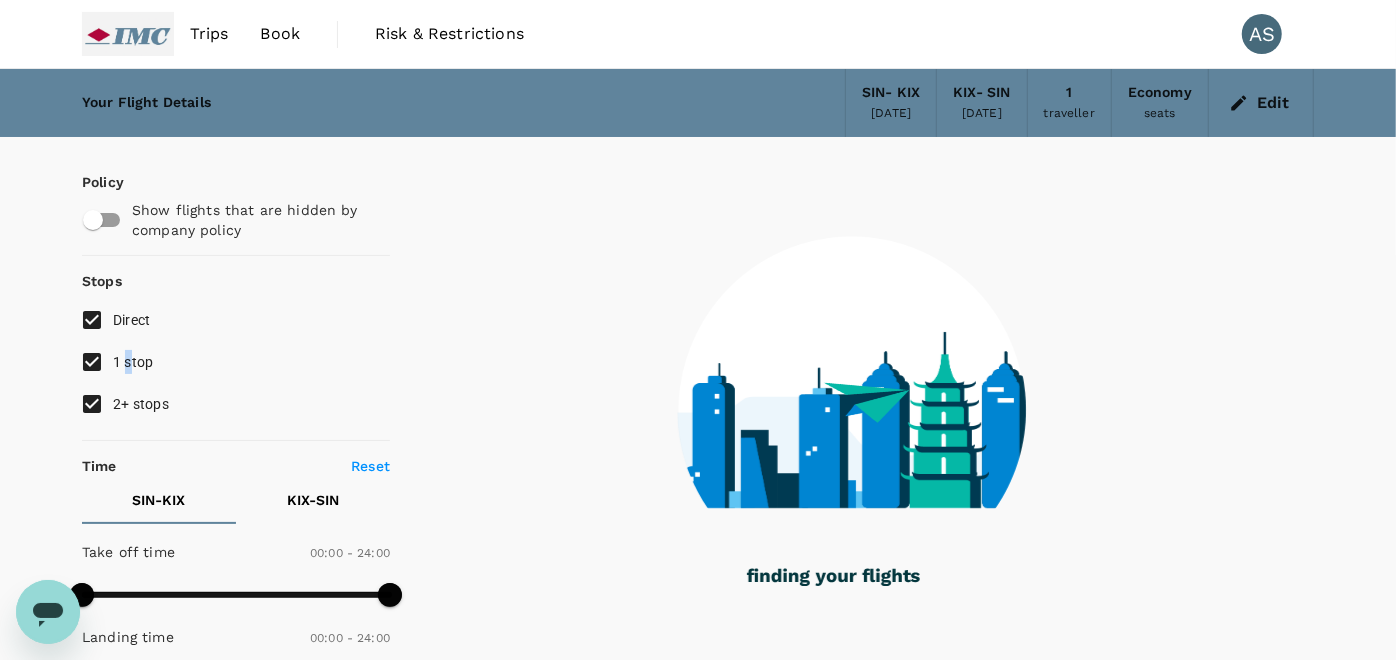 drag, startPoint x: 128, startPoint y: 355, endPoint x: 89, endPoint y: 360, distance: 39.319206 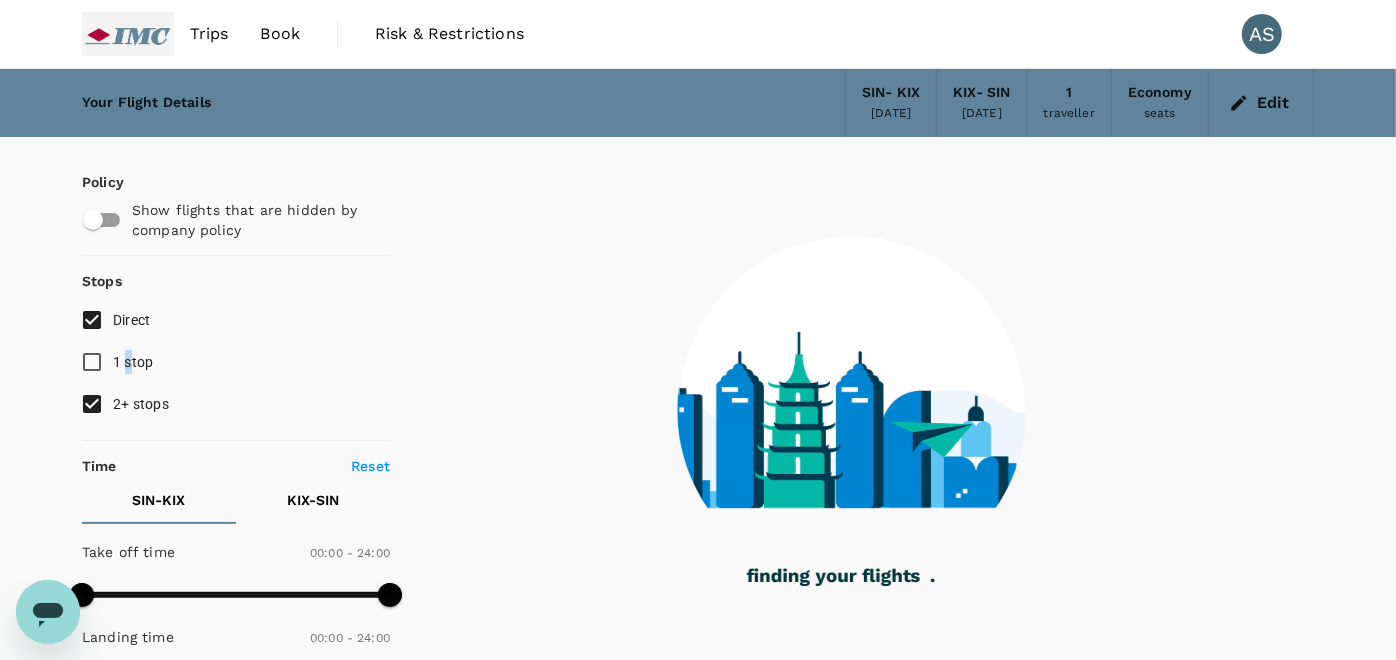 click on "2+ stops" at bounding box center (92, 404) 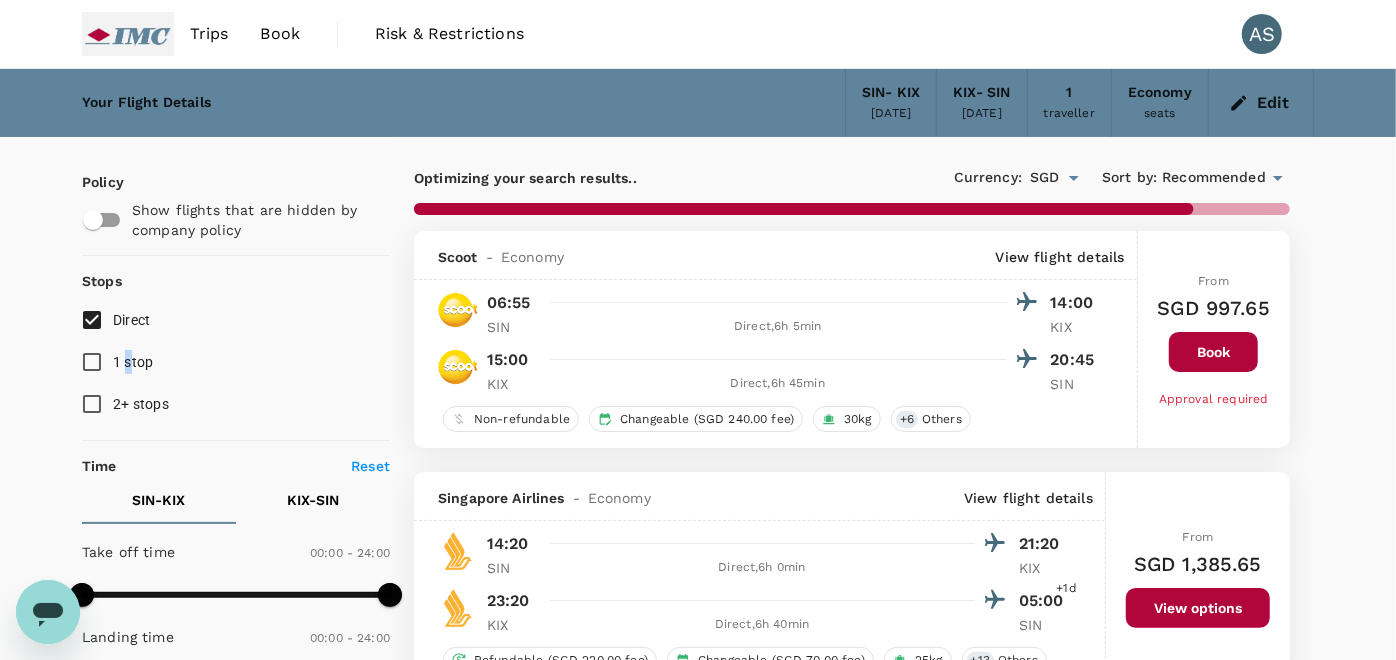 type on "1395" 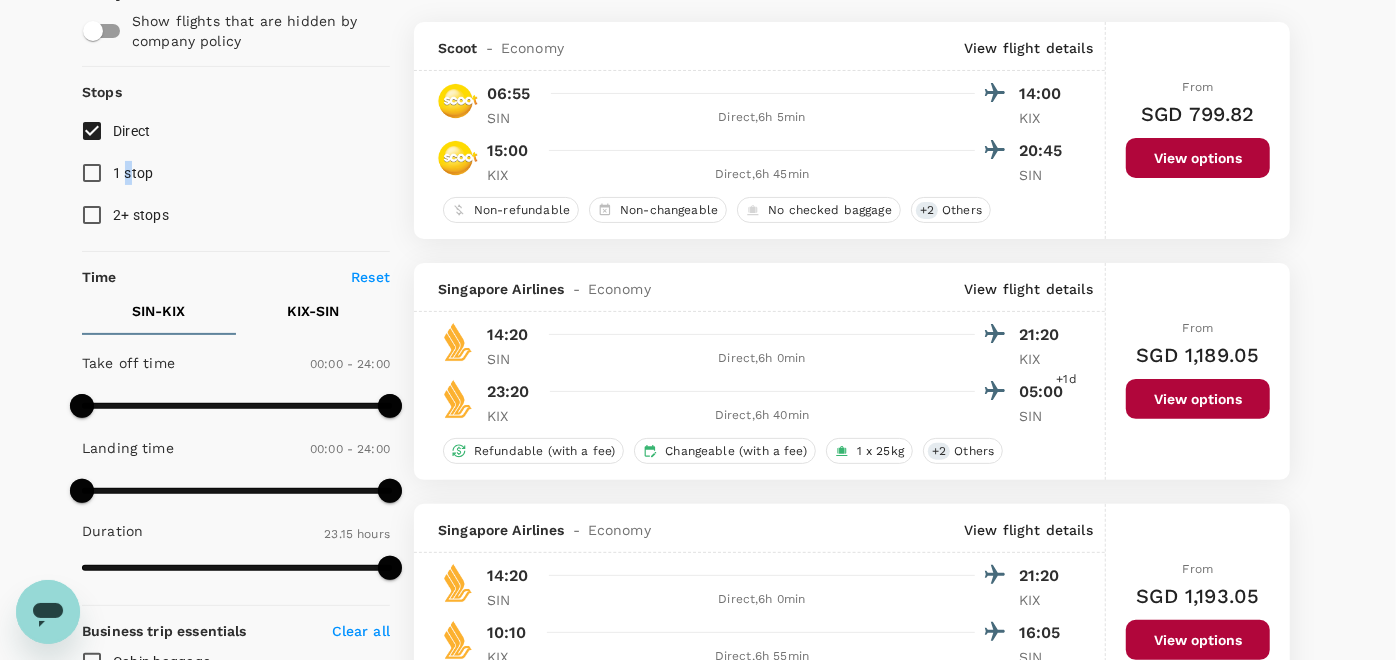 scroll, scrollTop: 222, scrollLeft: 0, axis: vertical 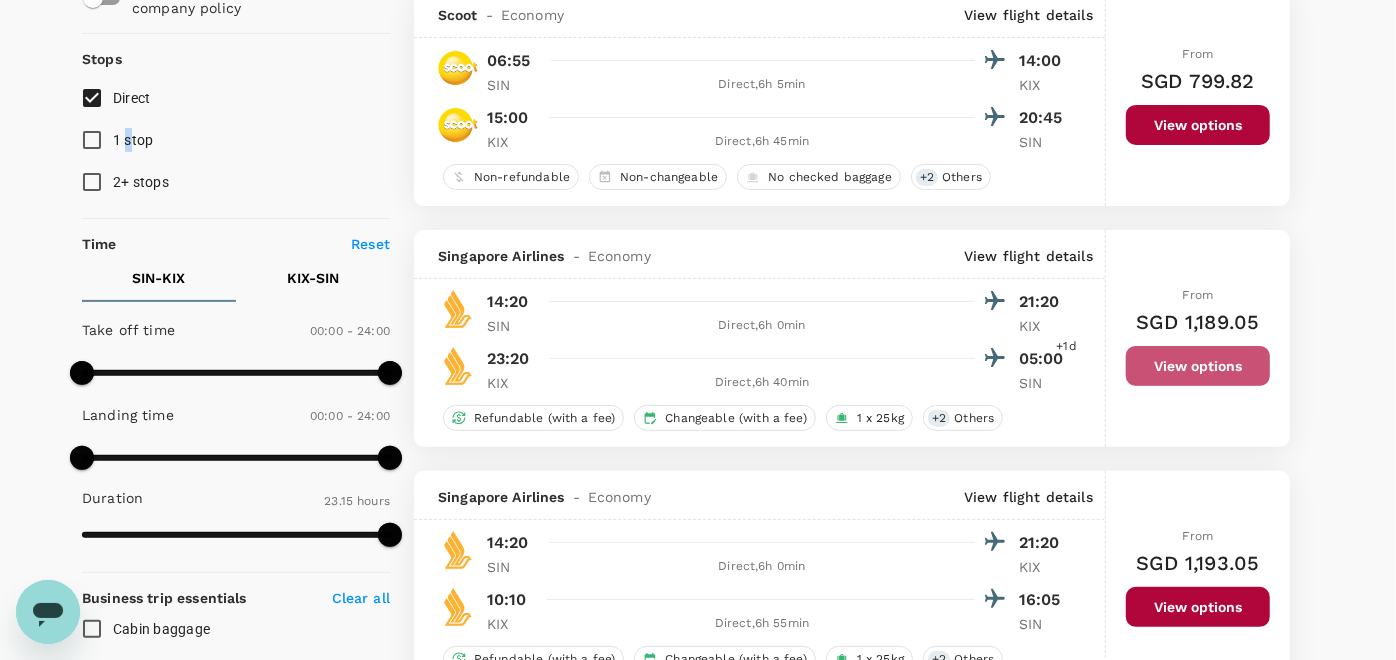 click on "View options" at bounding box center (1198, 366) 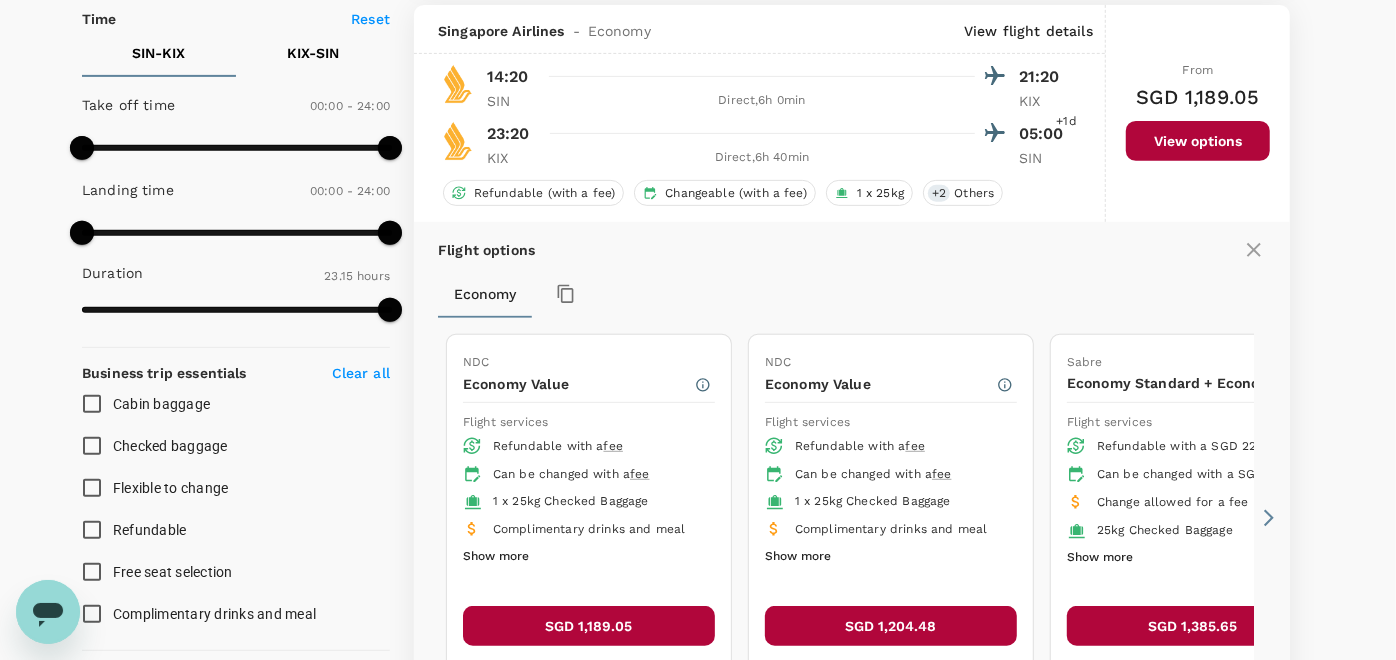 scroll, scrollTop: 451, scrollLeft: 0, axis: vertical 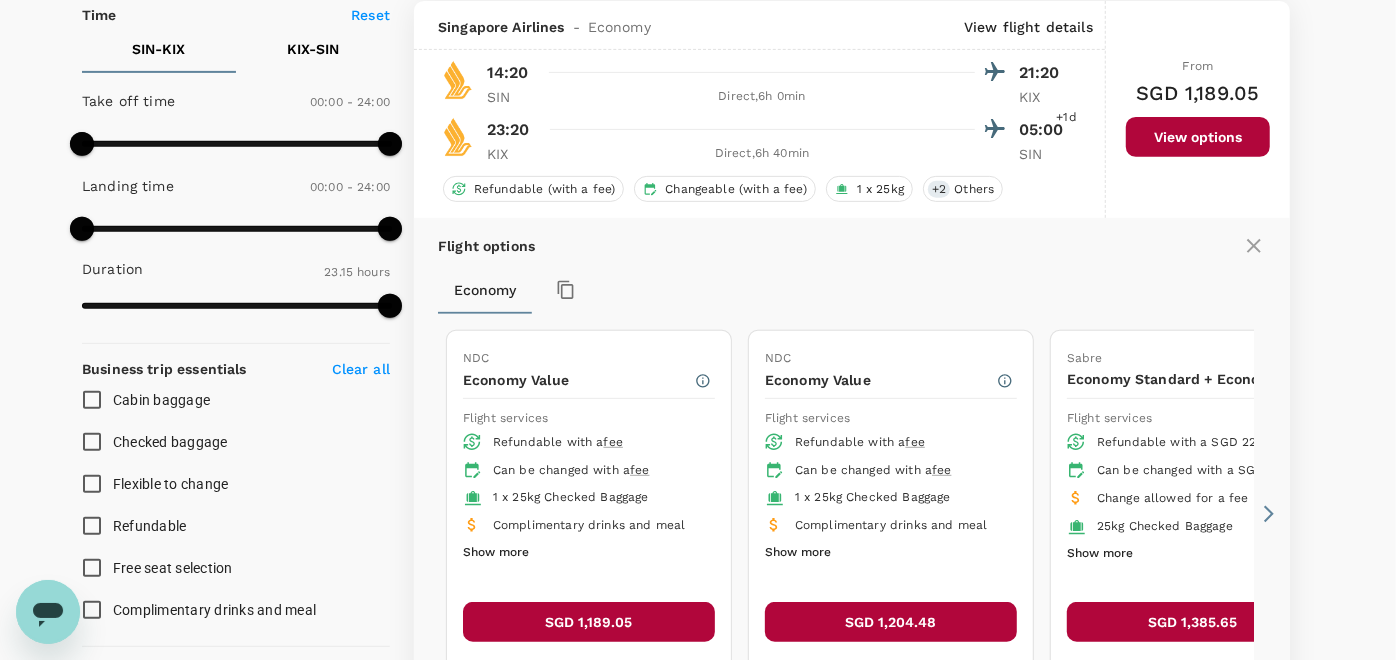 click on "SGD 1,189.05" at bounding box center [589, 622] 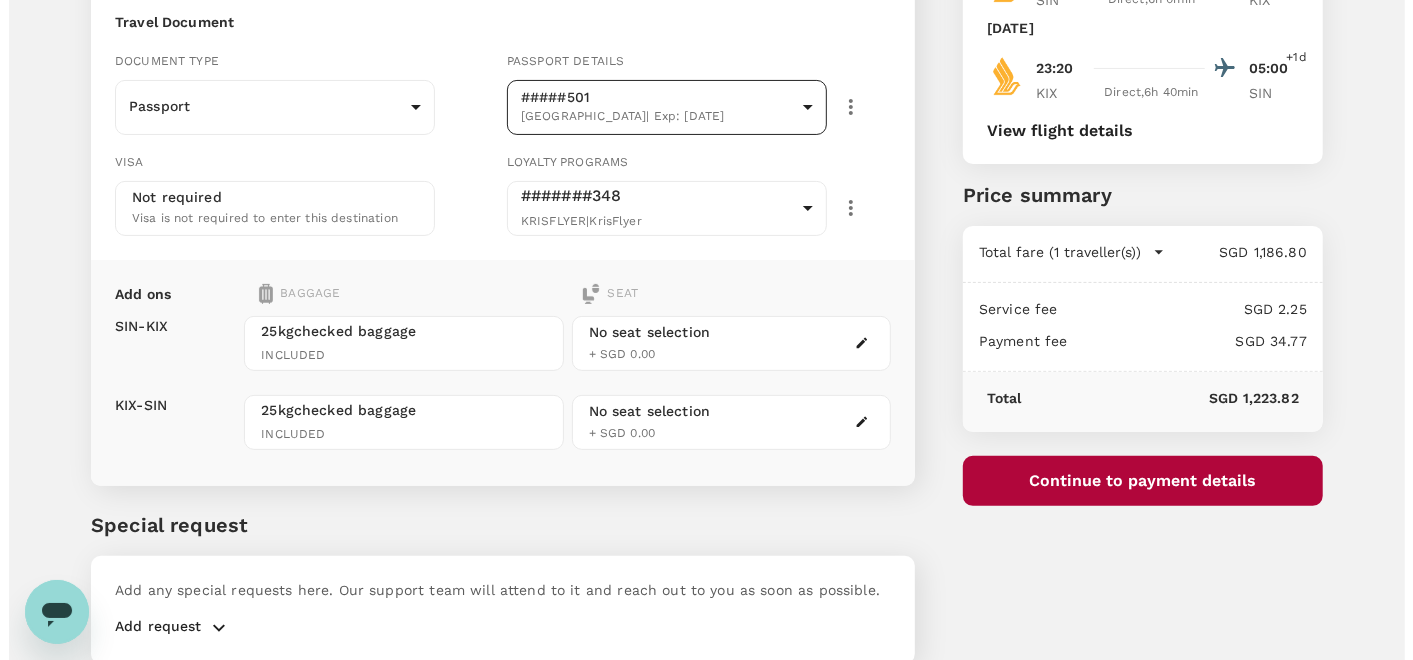 scroll, scrollTop: 300, scrollLeft: 0, axis: vertical 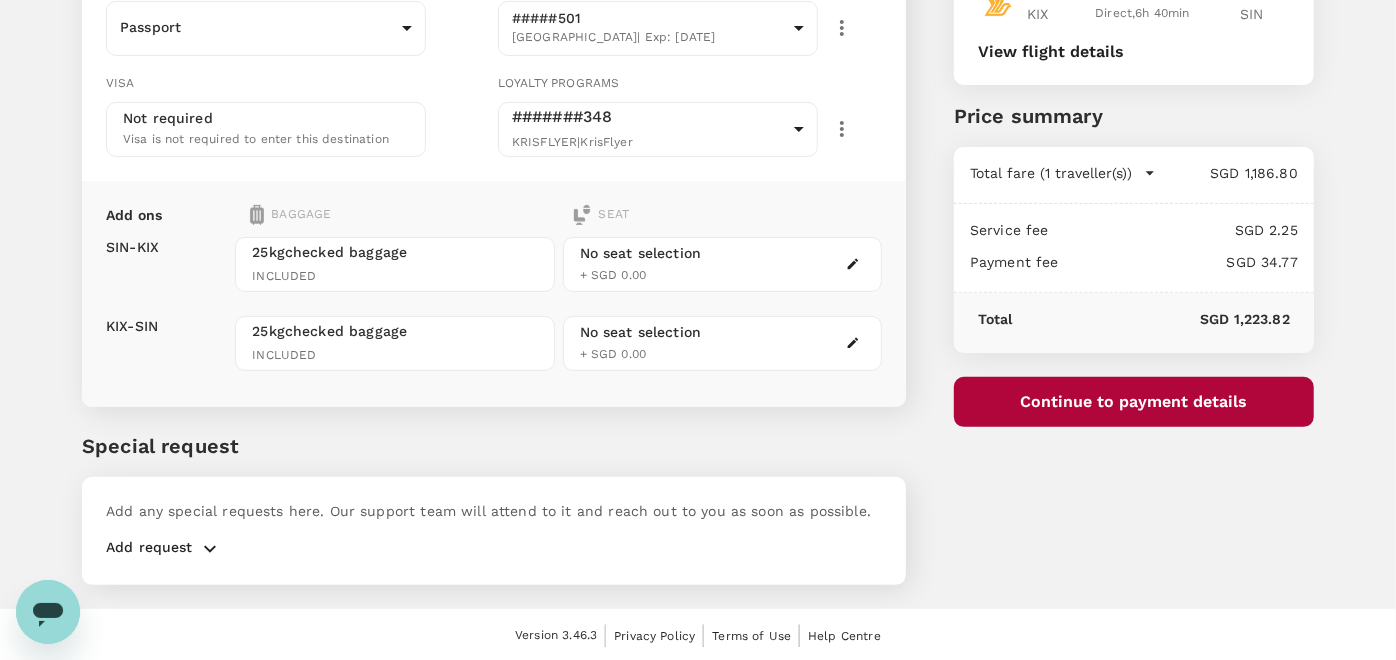 click on "Continue to payment details" at bounding box center (1134, 402) 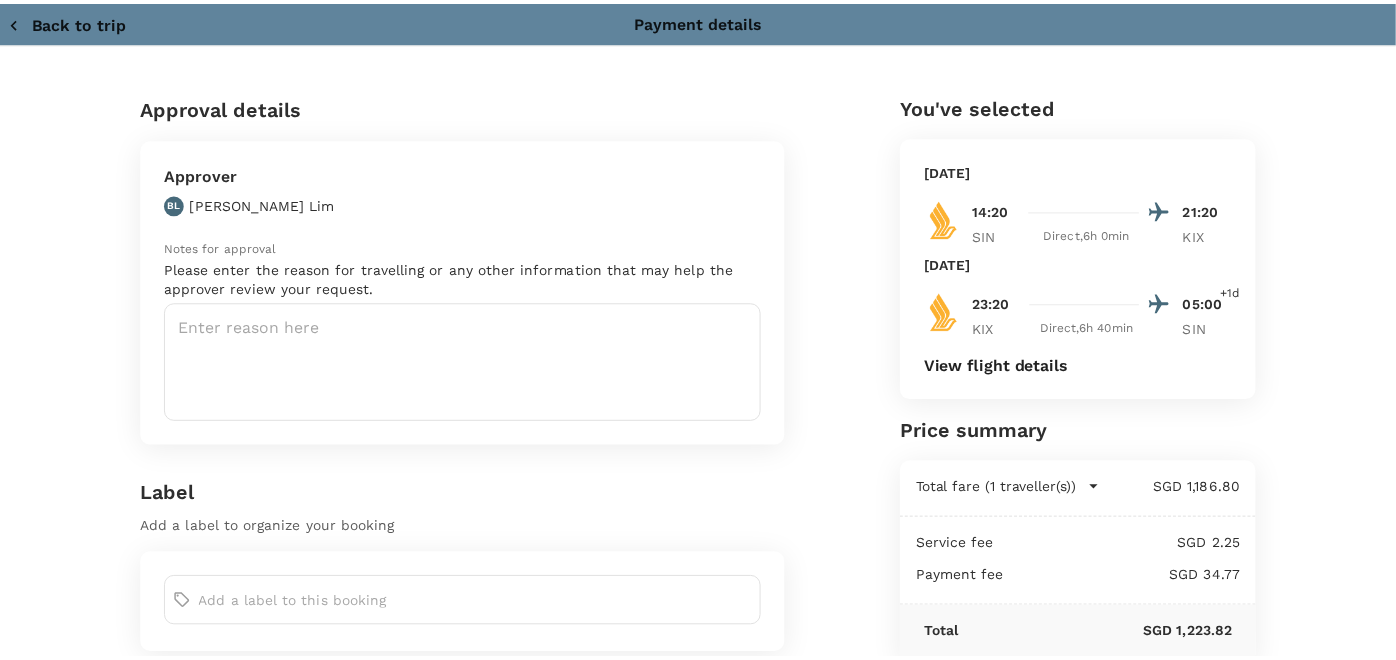 scroll, scrollTop: 84, scrollLeft: 0, axis: vertical 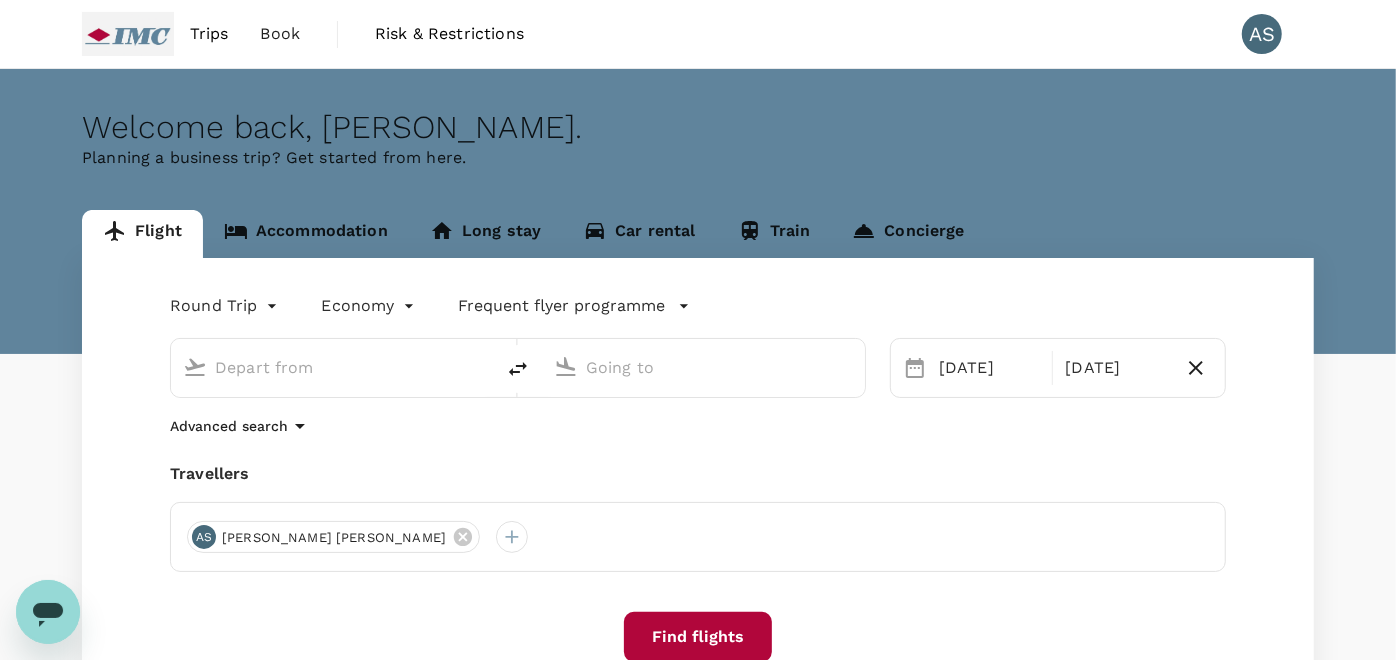 type 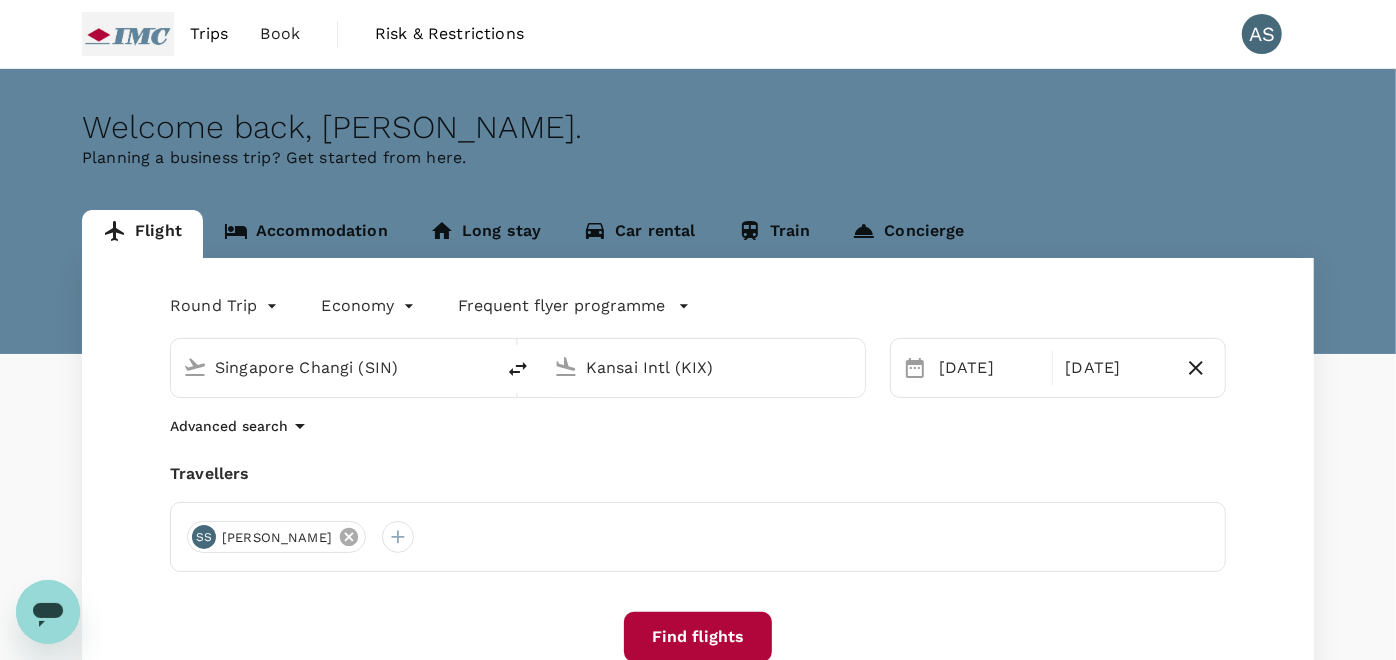 click 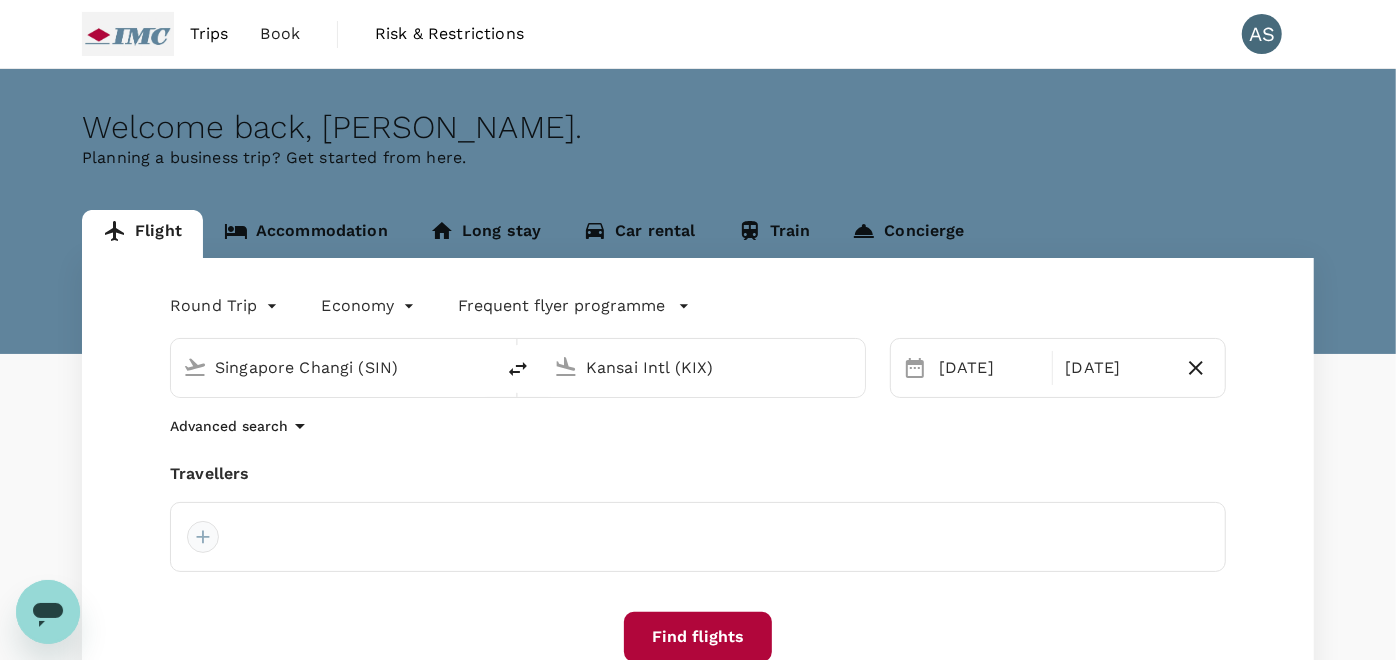 click at bounding box center (203, 537) 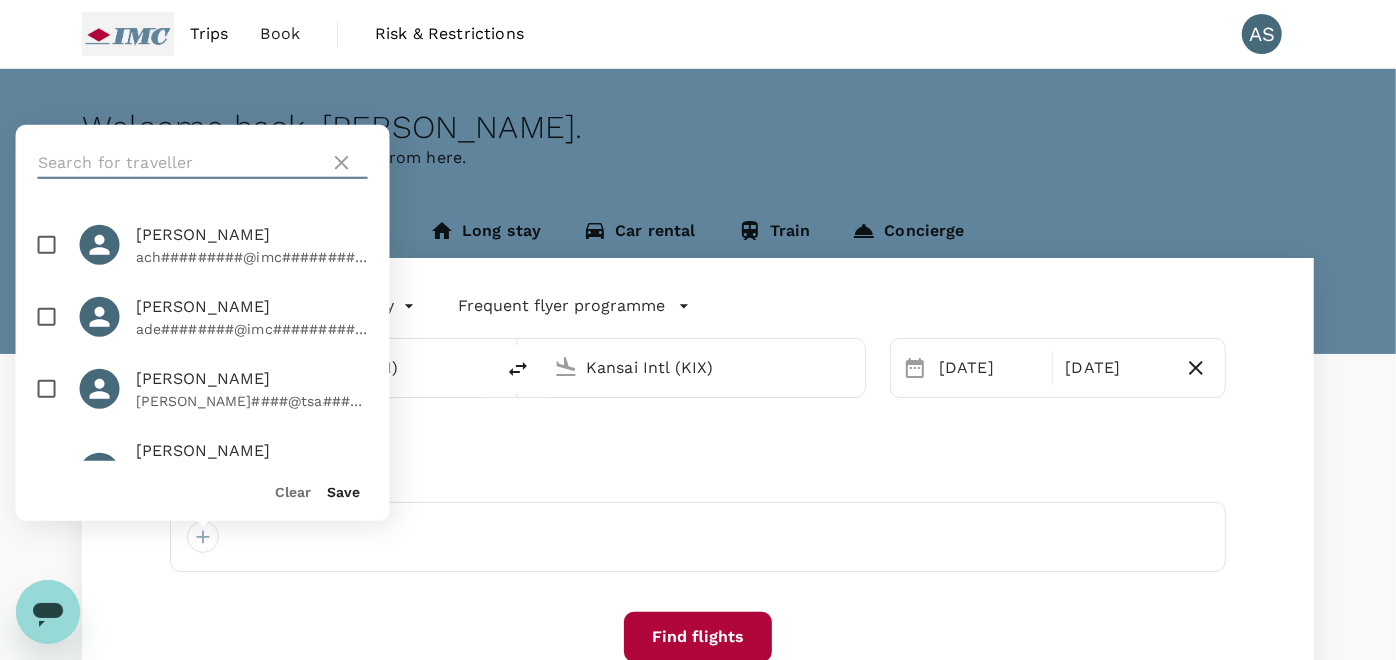 paste on "Athawale Dhananjay" 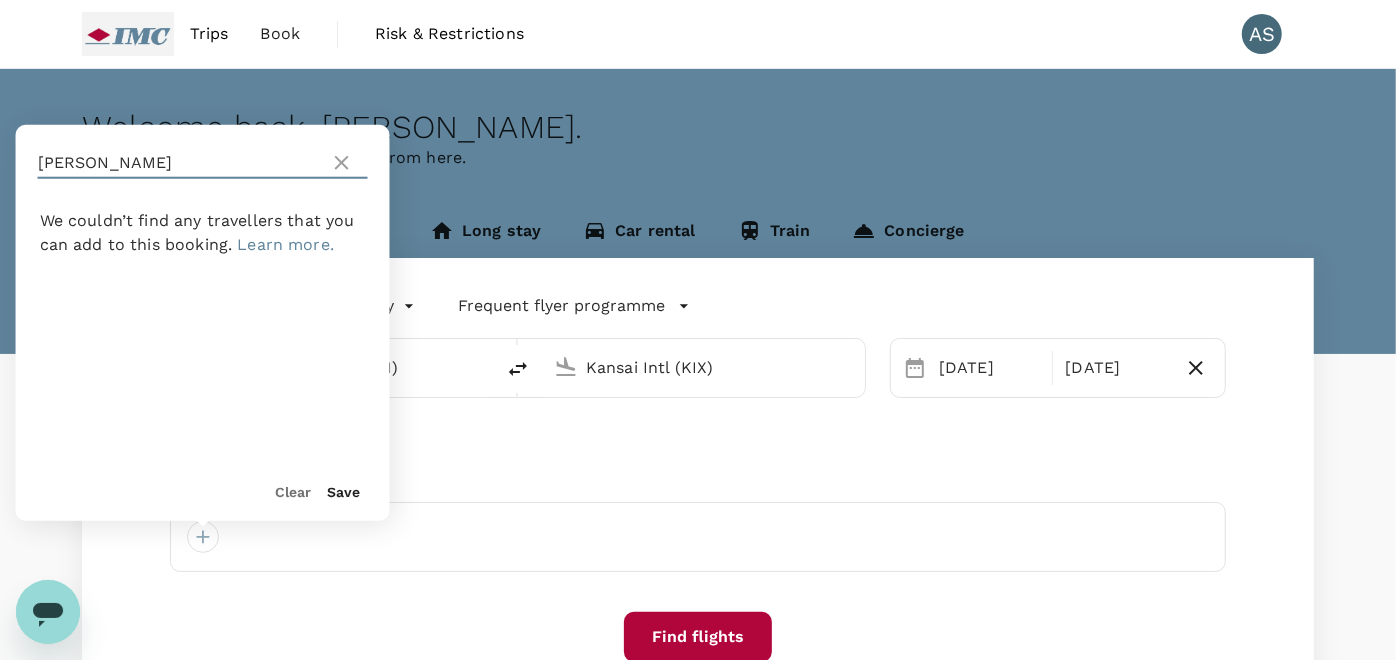 drag, startPoint x: 110, startPoint y: 162, endPoint x: -5, endPoint y: 165, distance: 115.03912 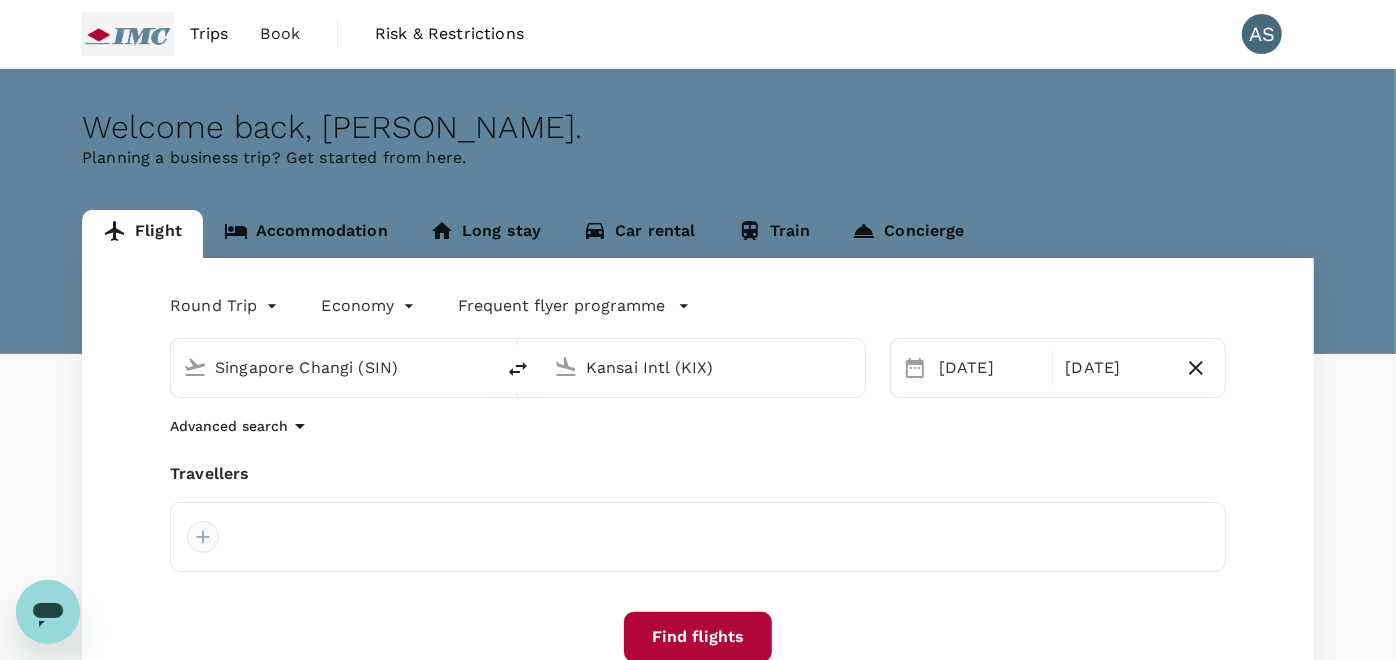 click at bounding box center (203, 537) 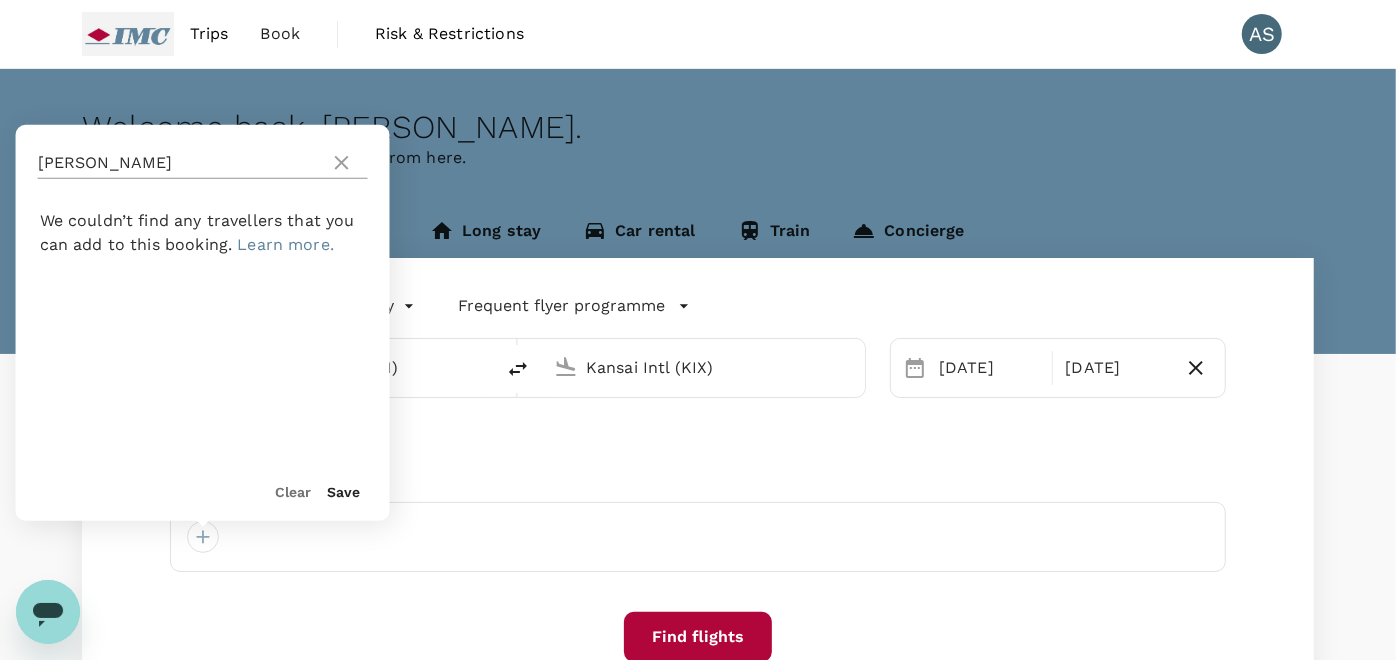 click 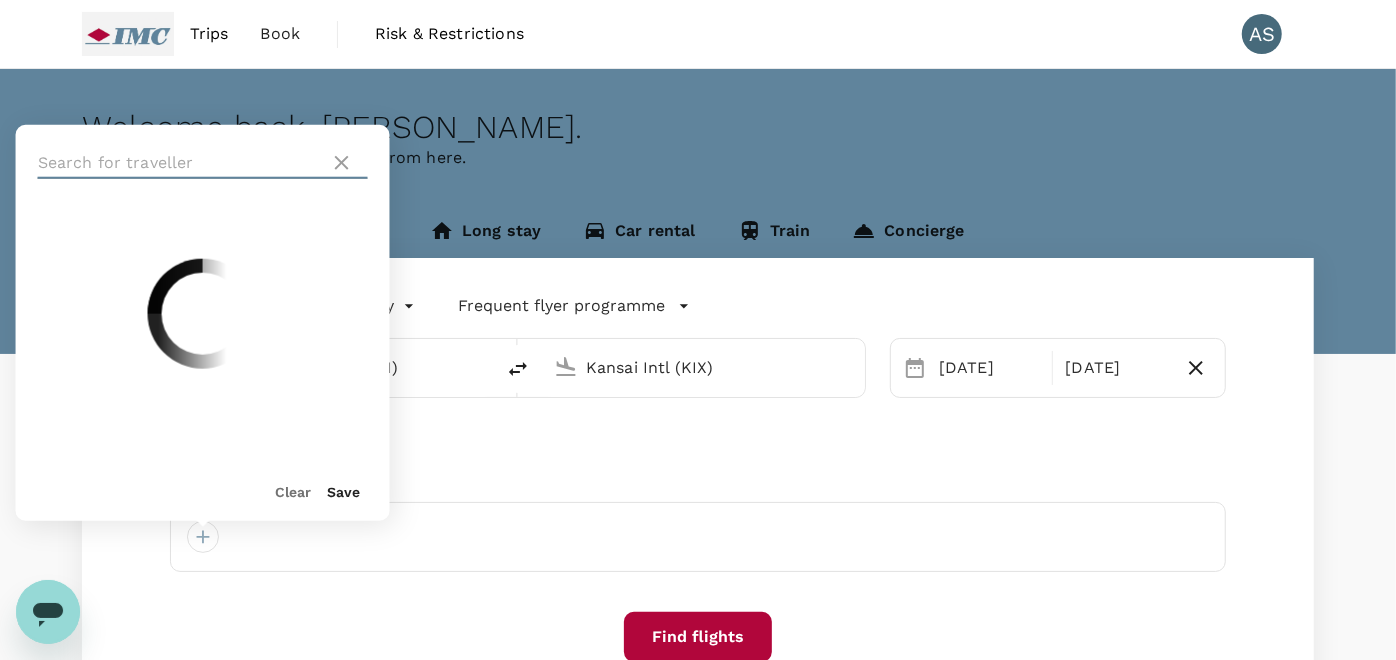click at bounding box center [180, 163] 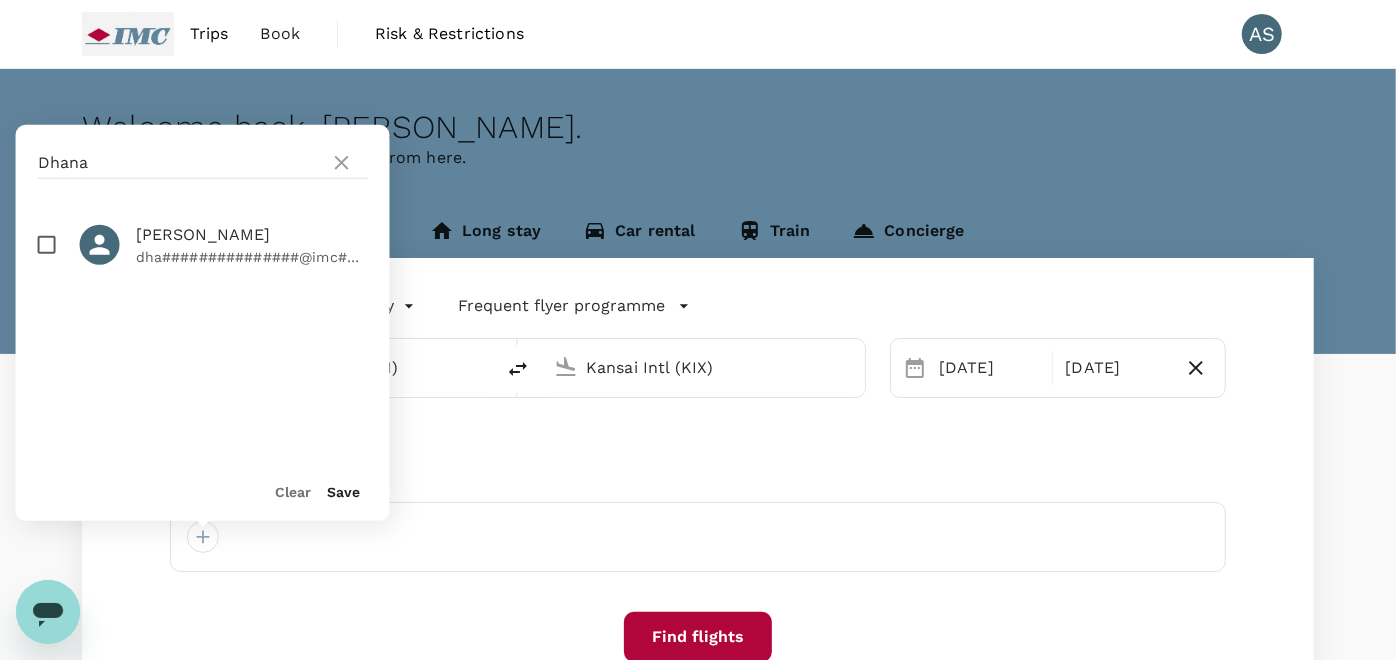 click at bounding box center [47, 245] 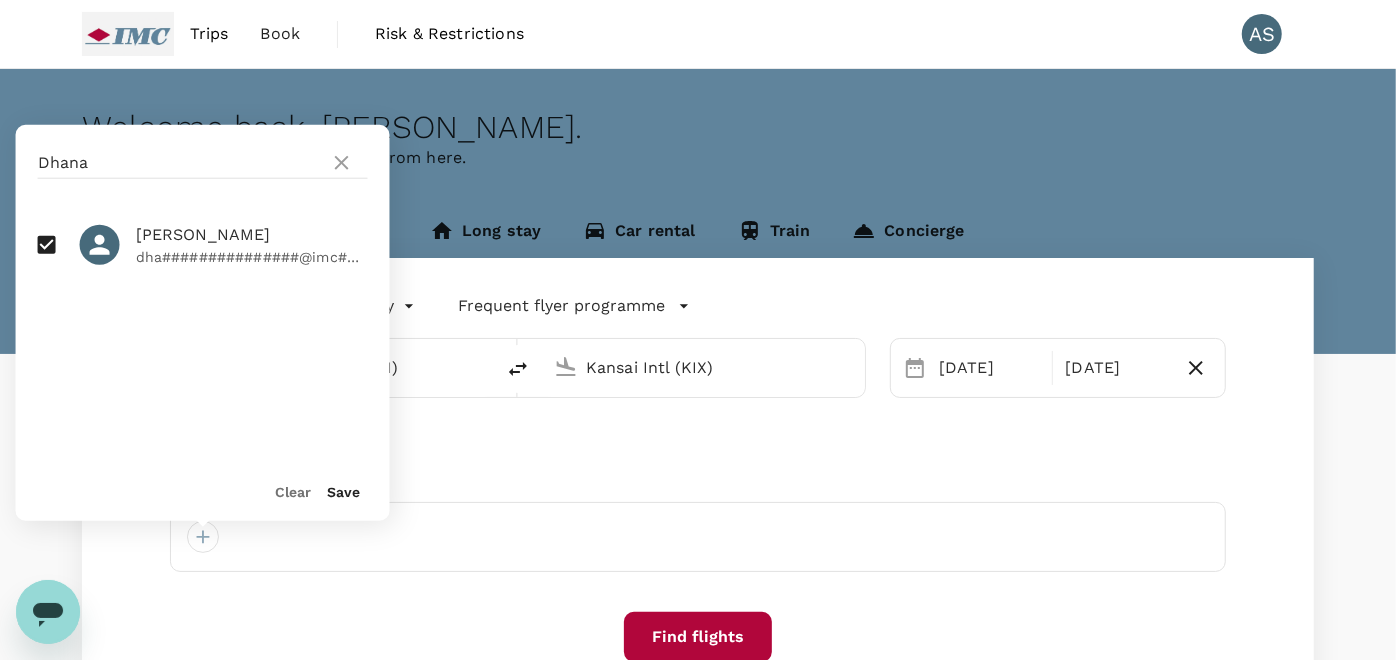 click on "Save" at bounding box center (344, 492) 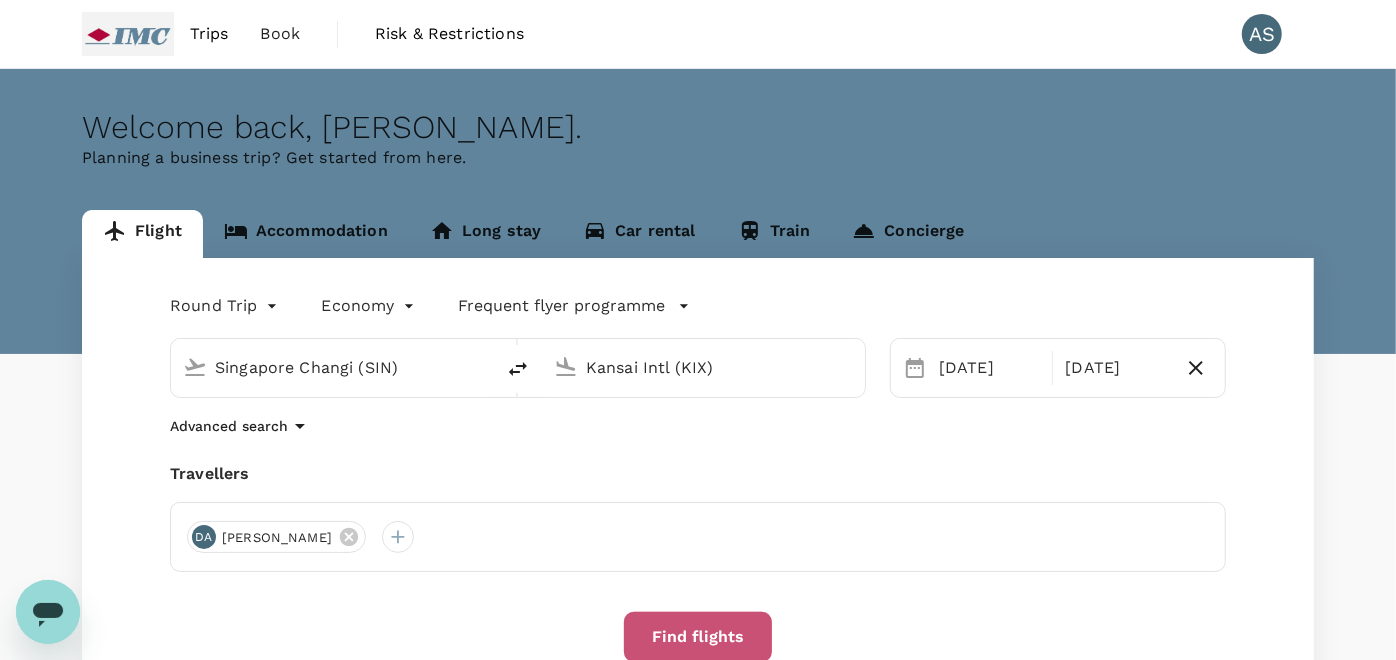 click on "Find flights" at bounding box center [698, 637] 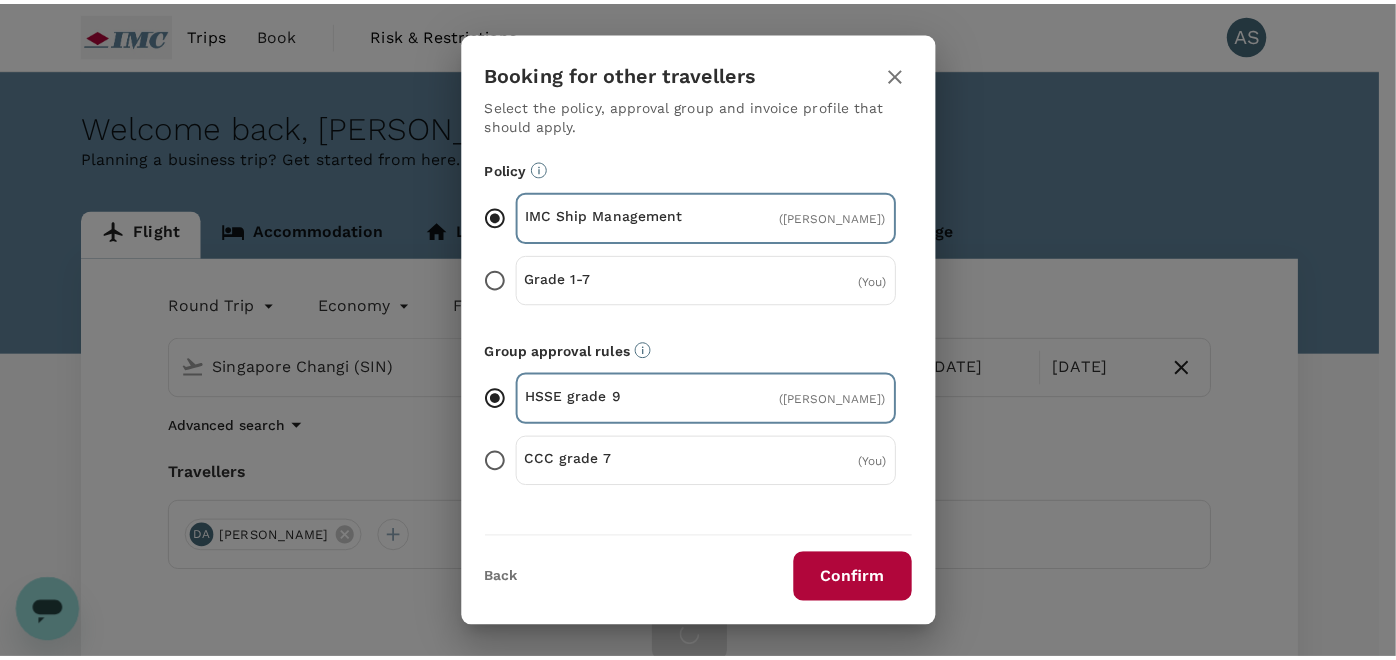 scroll, scrollTop: 242, scrollLeft: 0, axis: vertical 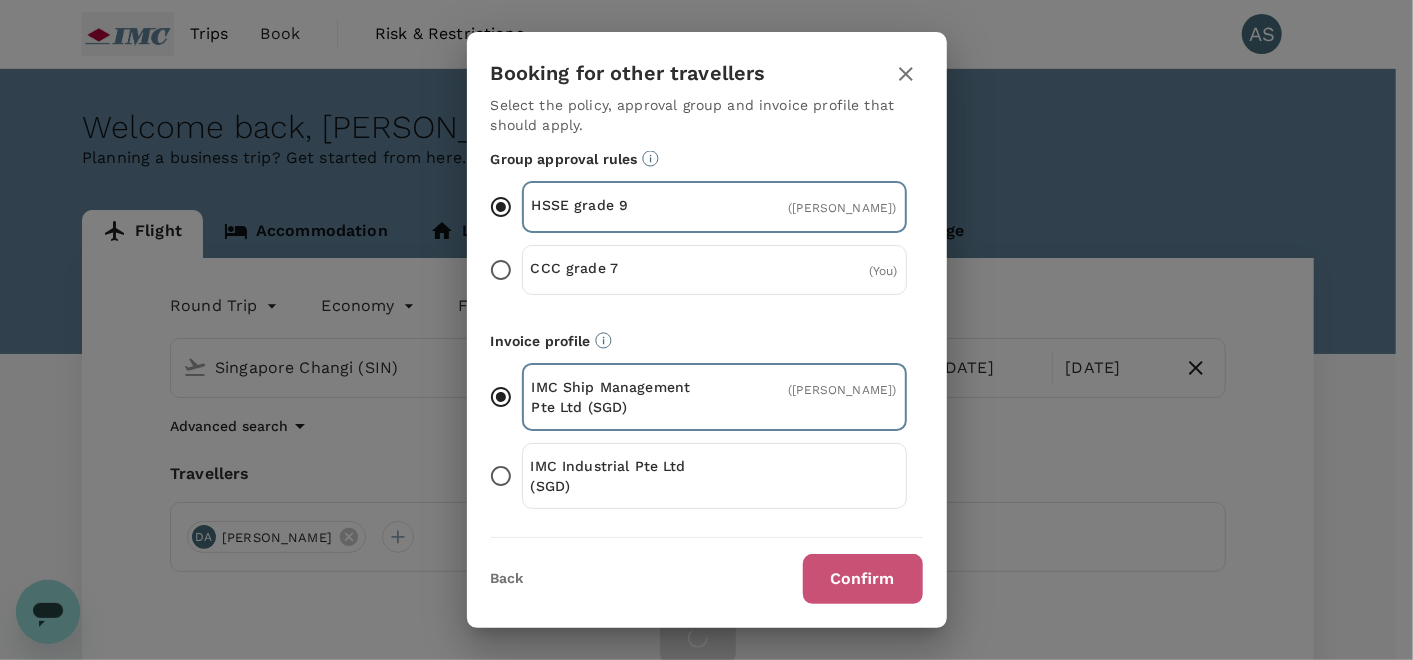 click on "Confirm" at bounding box center (863, 579) 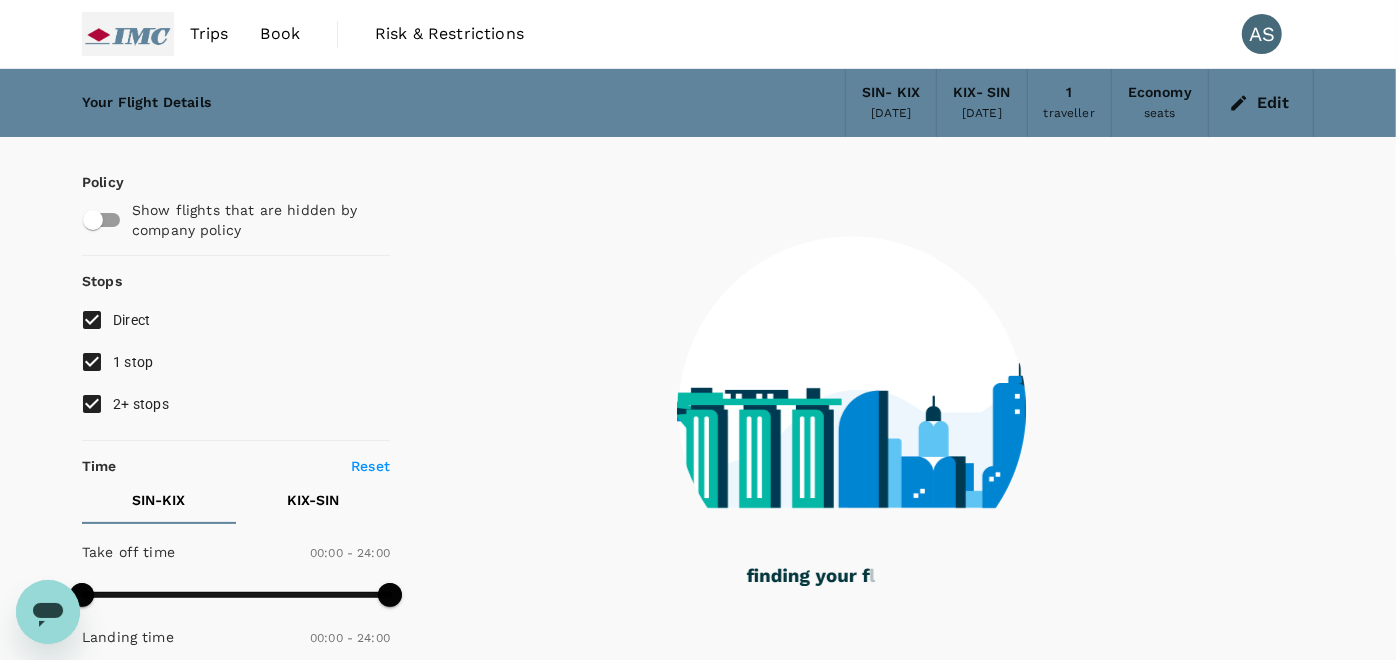 click on "1 stop" at bounding box center (133, 362) 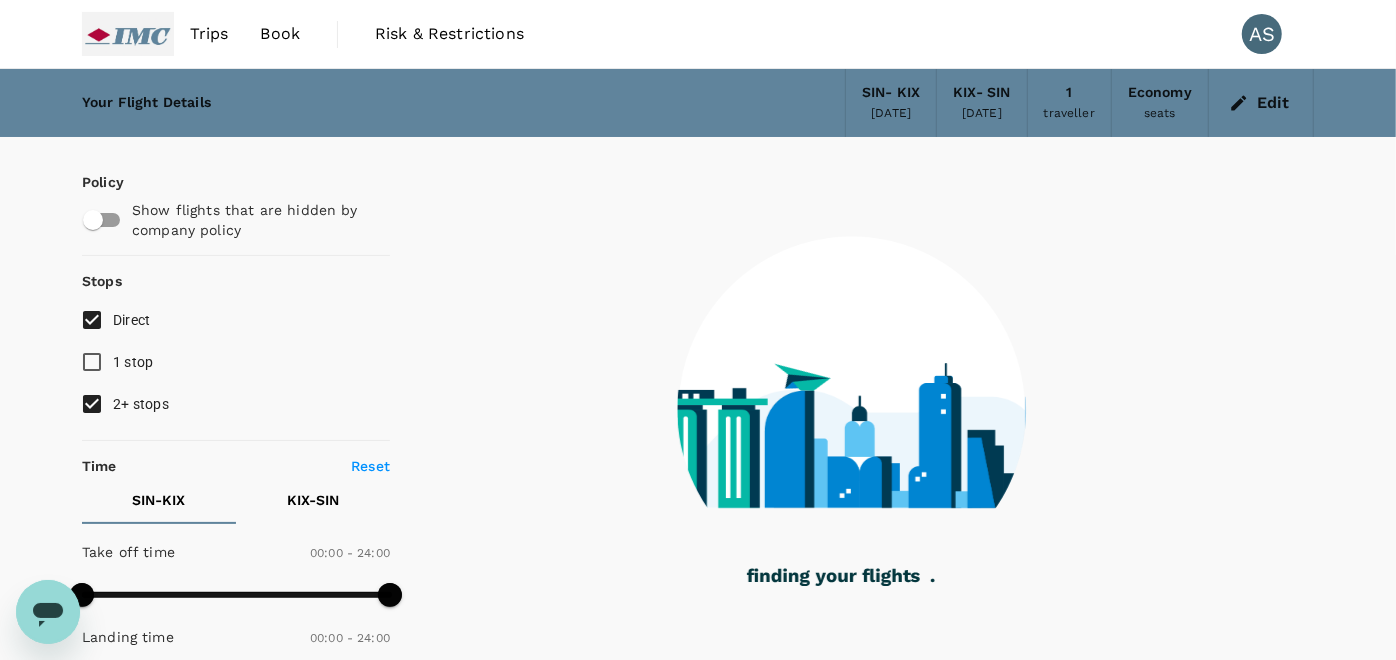 click on "2+ stops" at bounding box center [92, 404] 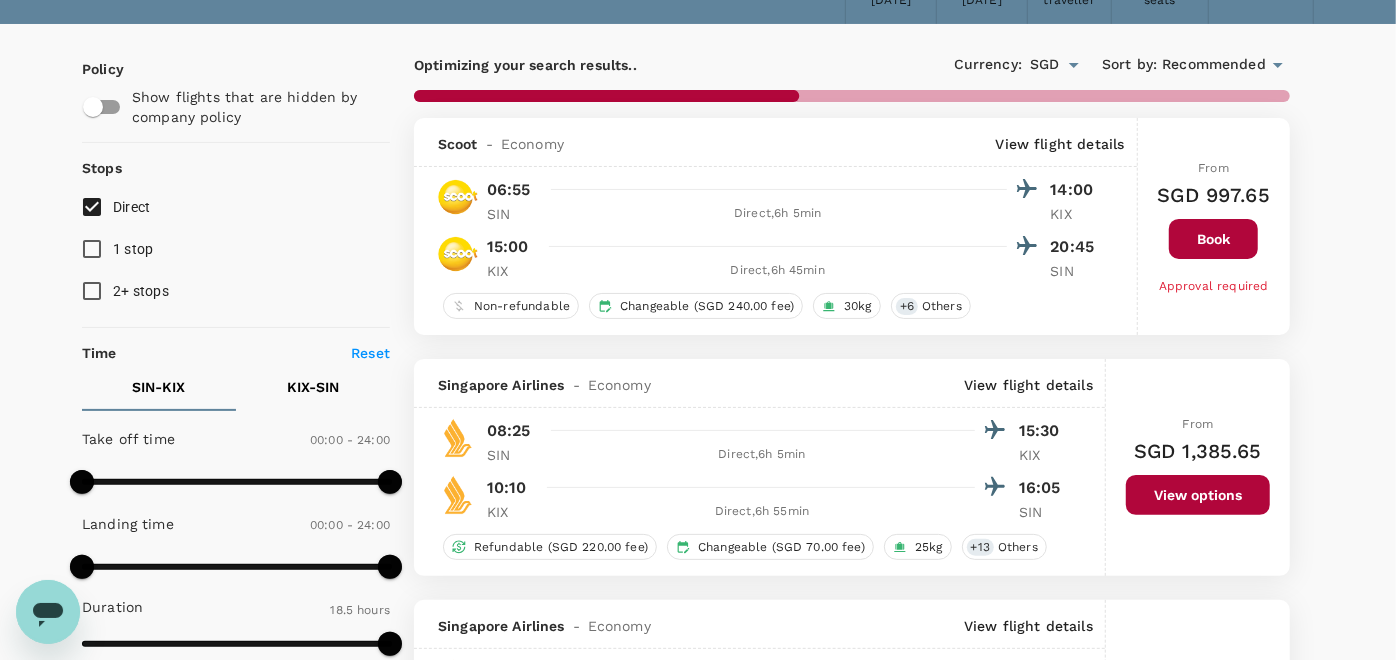 scroll, scrollTop: 111, scrollLeft: 0, axis: vertical 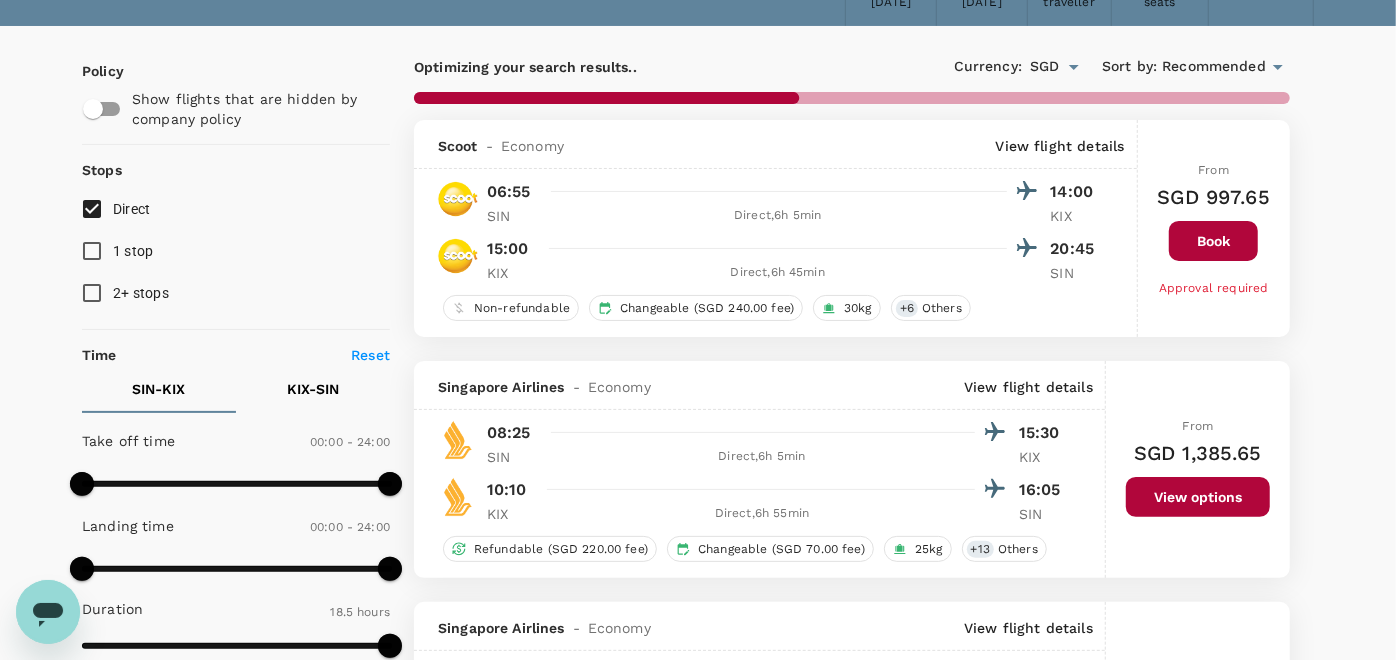 click on "View options" at bounding box center (1198, 497) 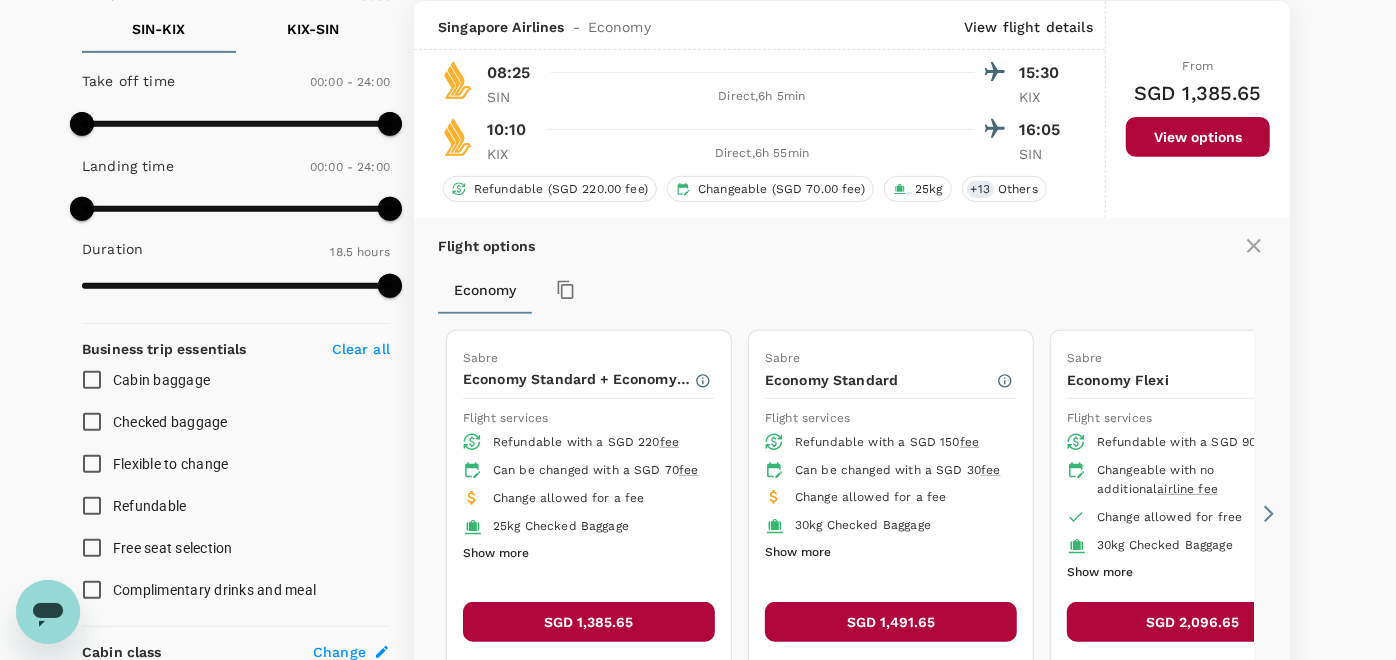 scroll, scrollTop: 693, scrollLeft: 0, axis: vertical 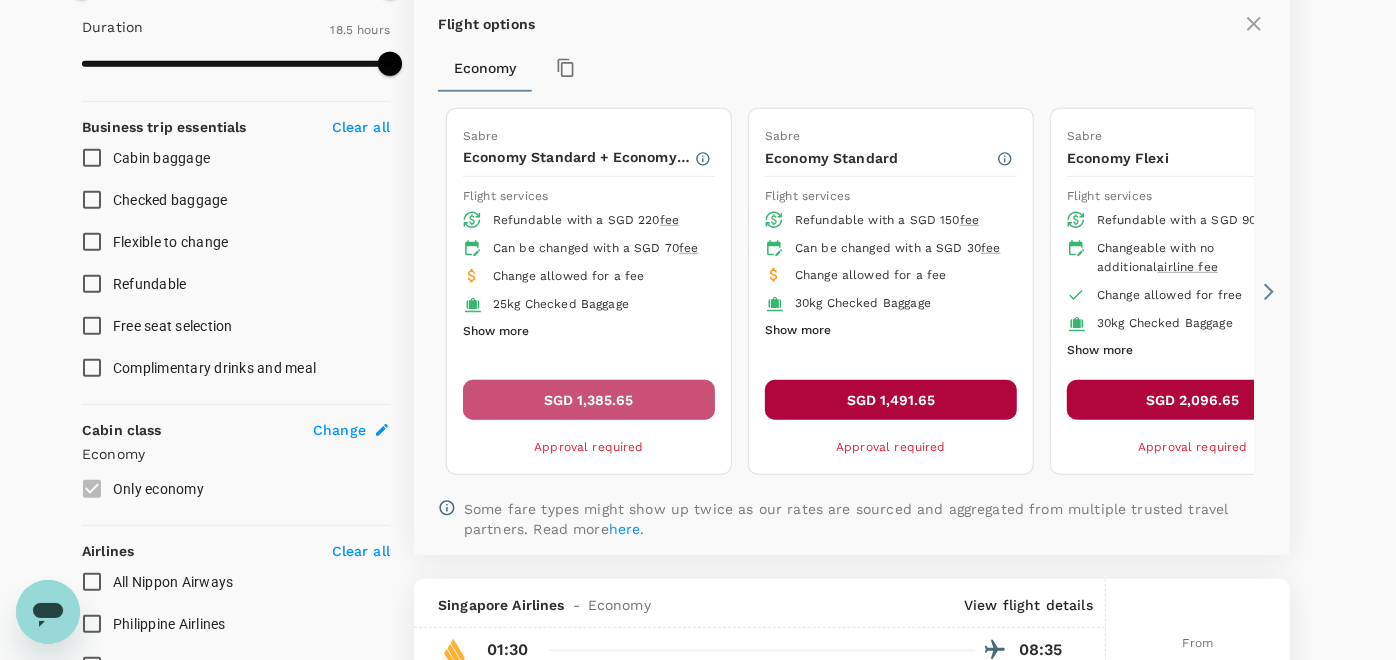 click on "SGD 1,385.65" at bounding box center (589, 400) 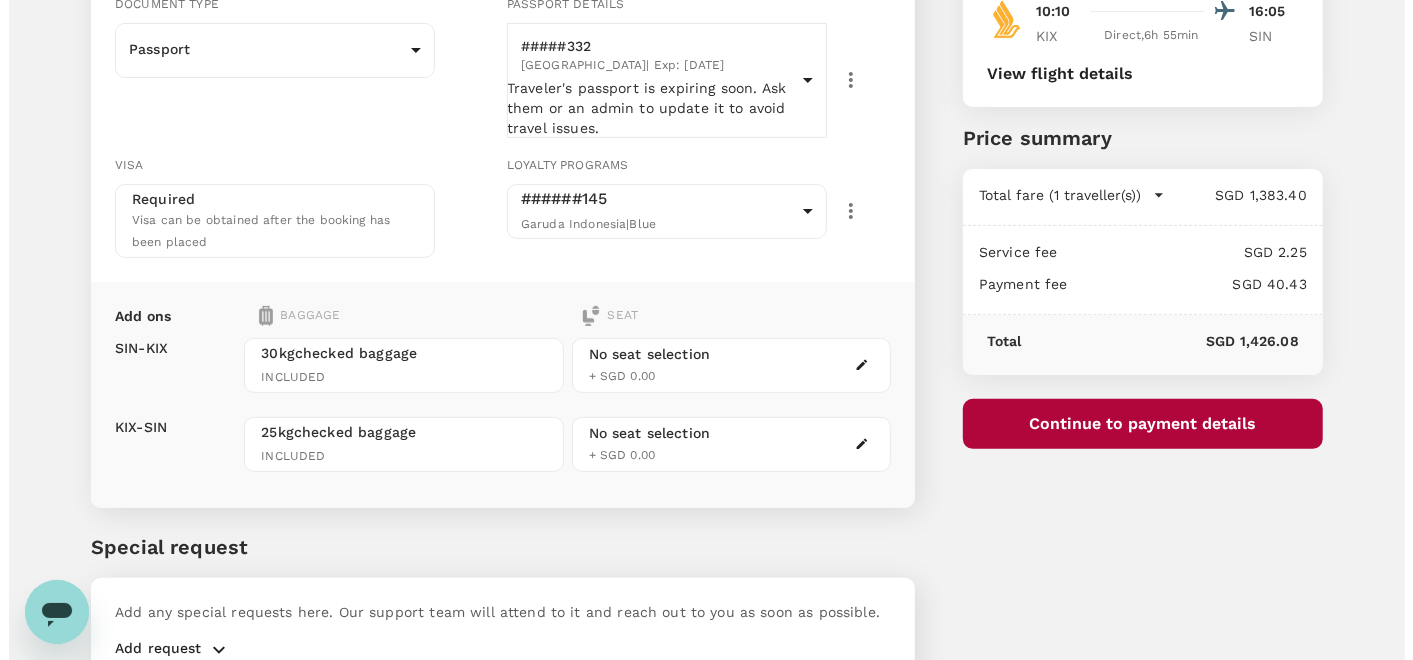 scroll, scrollTop: 333, scrollLeft: 0, axis: vertical 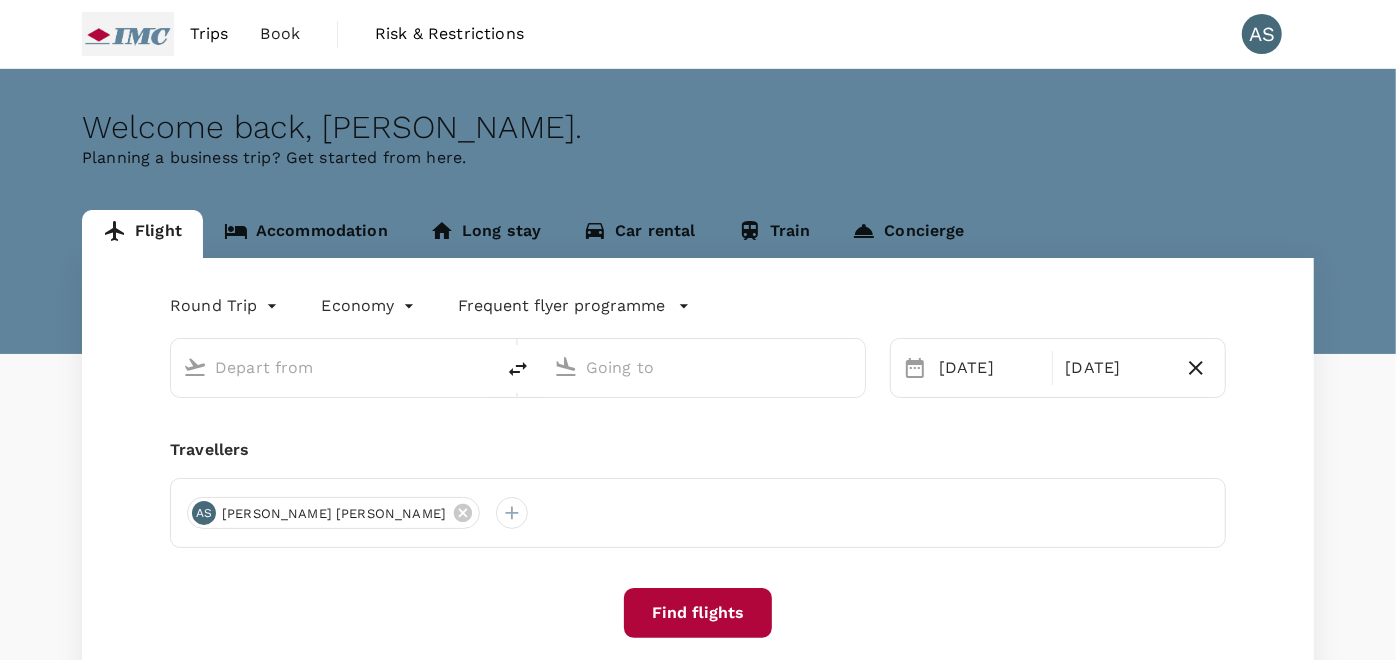 type on "Singapore Changi (SIN)" 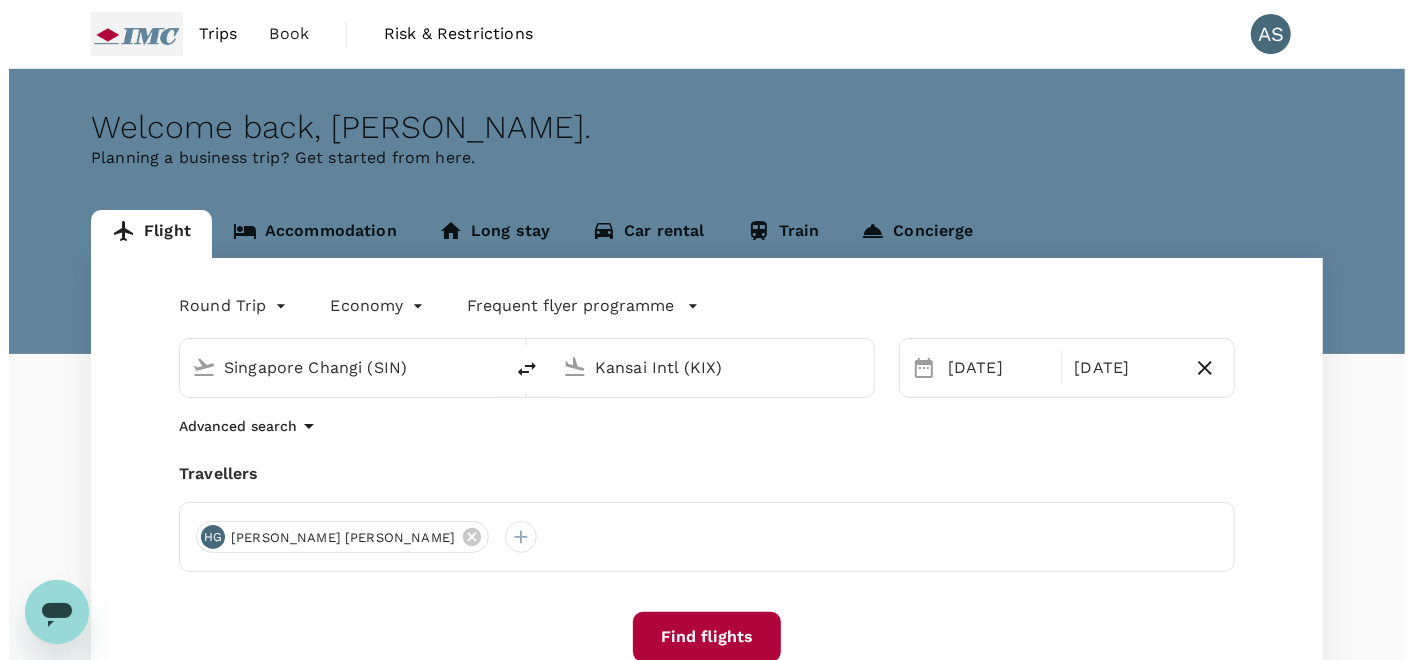 scroll, scrollTop: 0, scrollLeft: 0, axis: both 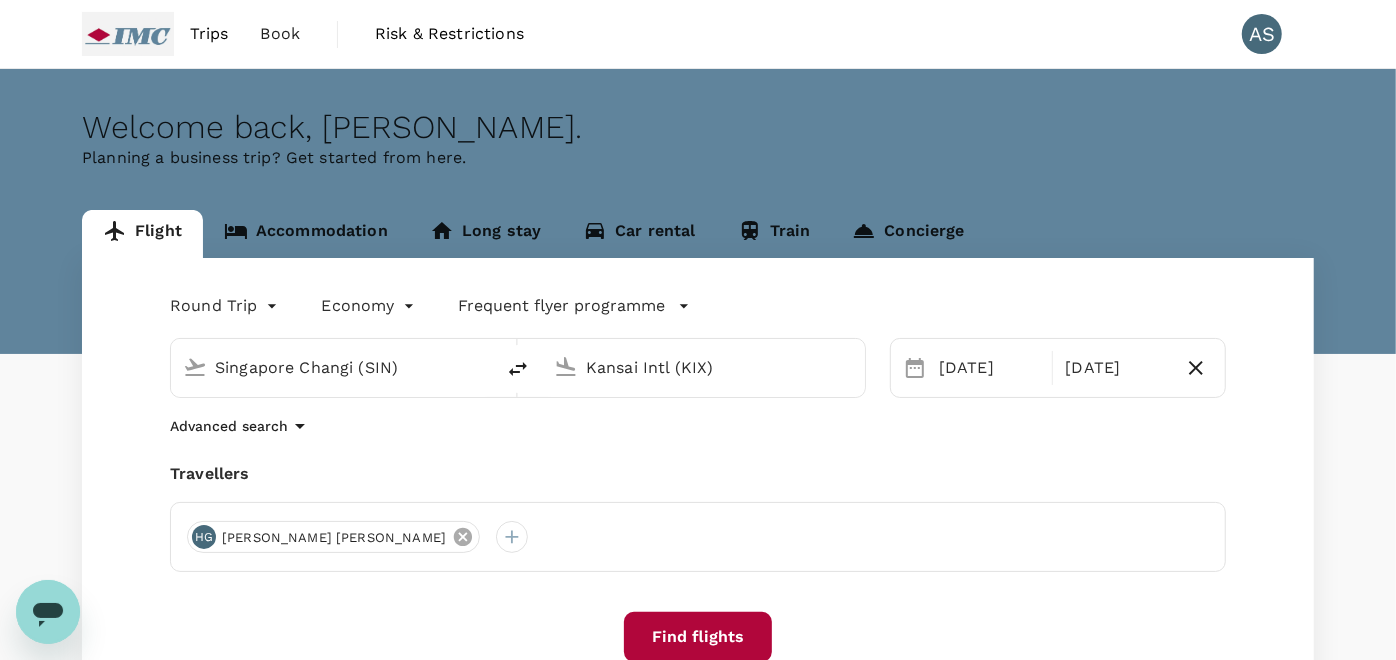 click 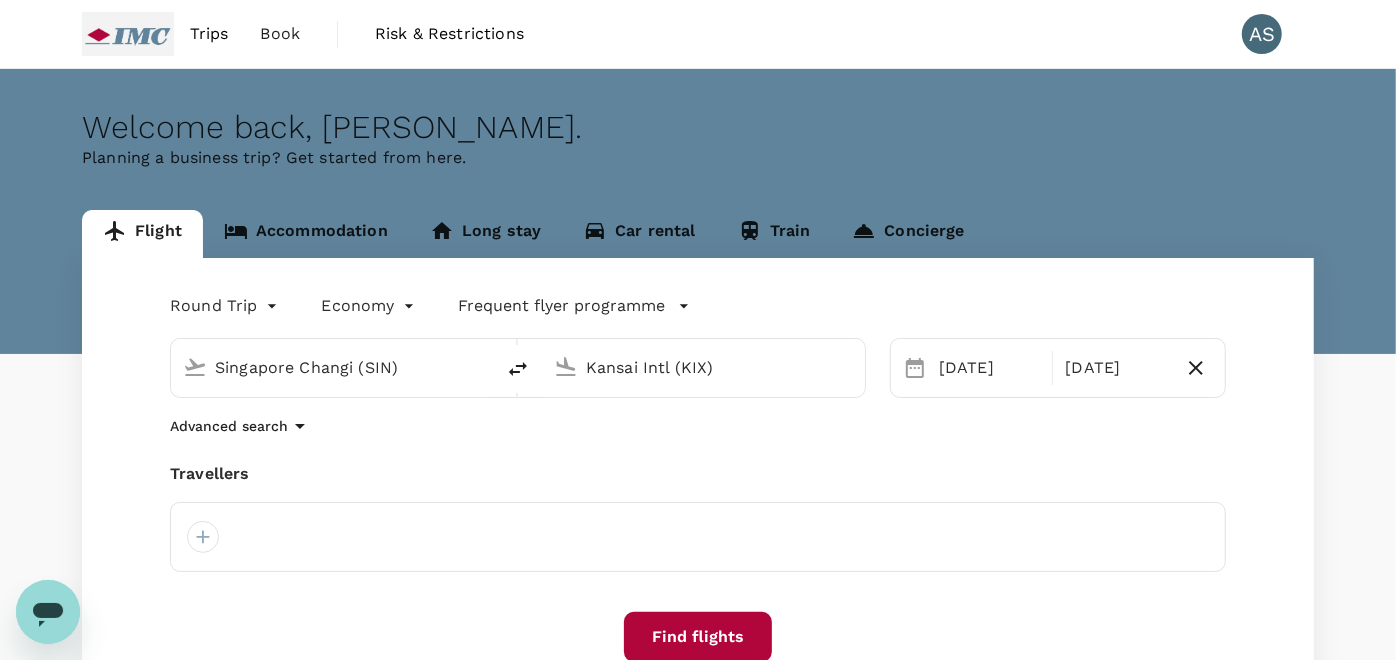 click at bounding box center [698, 537] 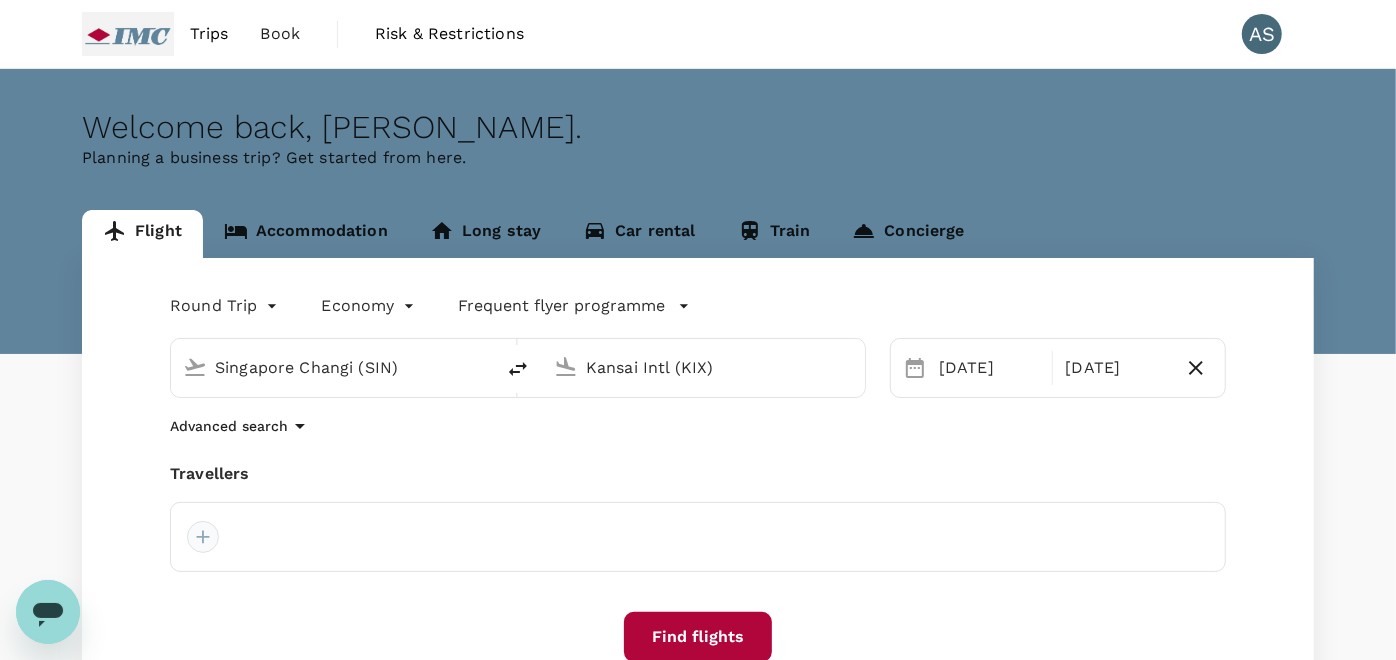 click at bounding box center (203, 537) 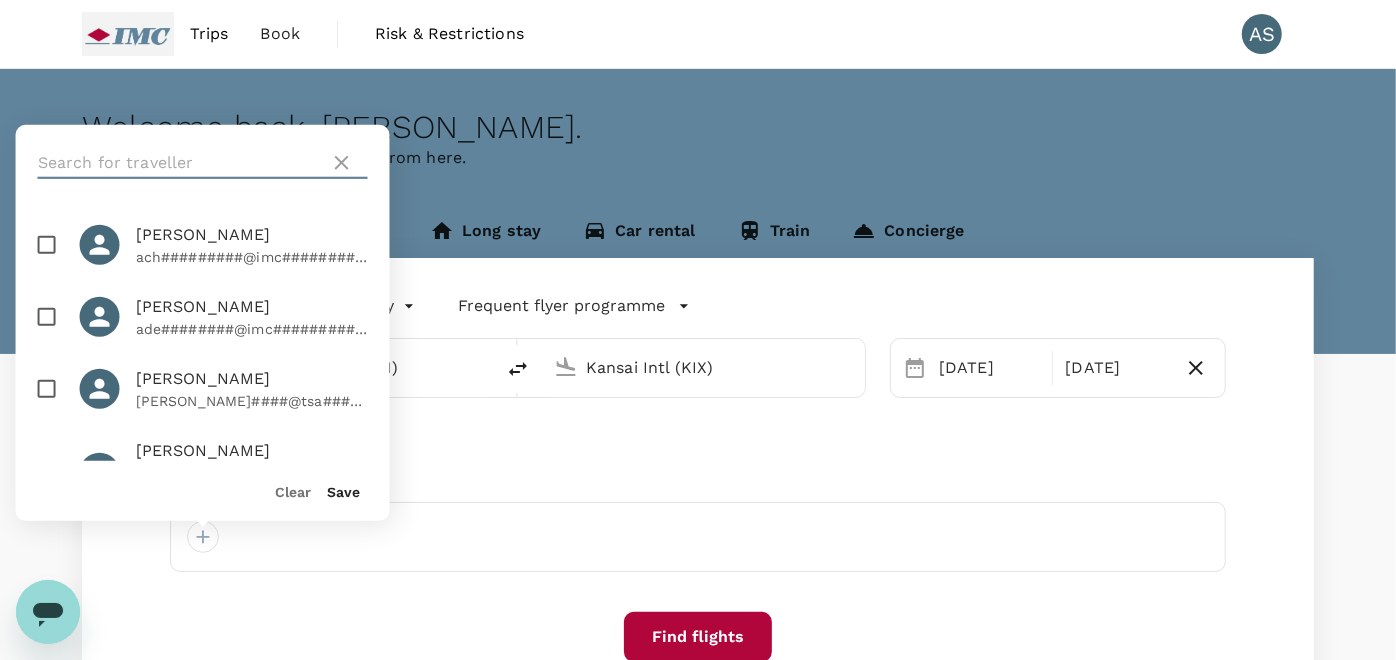 click at bounding box center [180, 163] 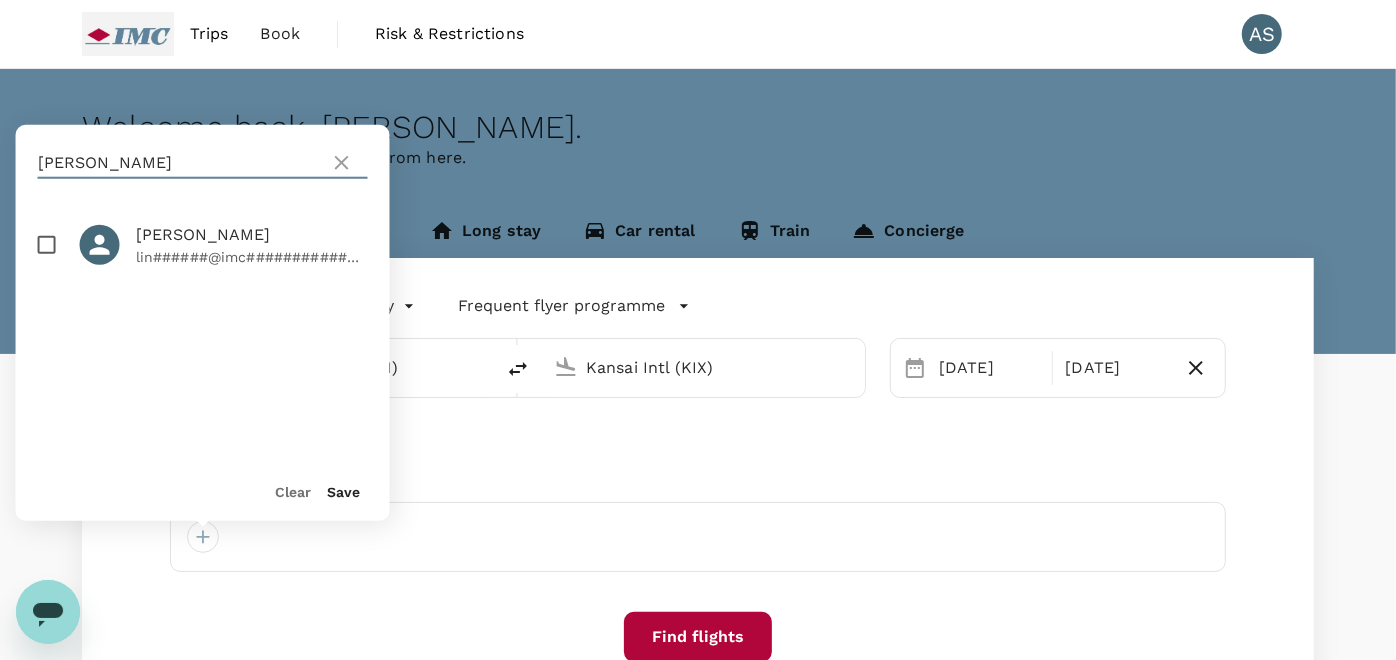 type on "jiang lin" 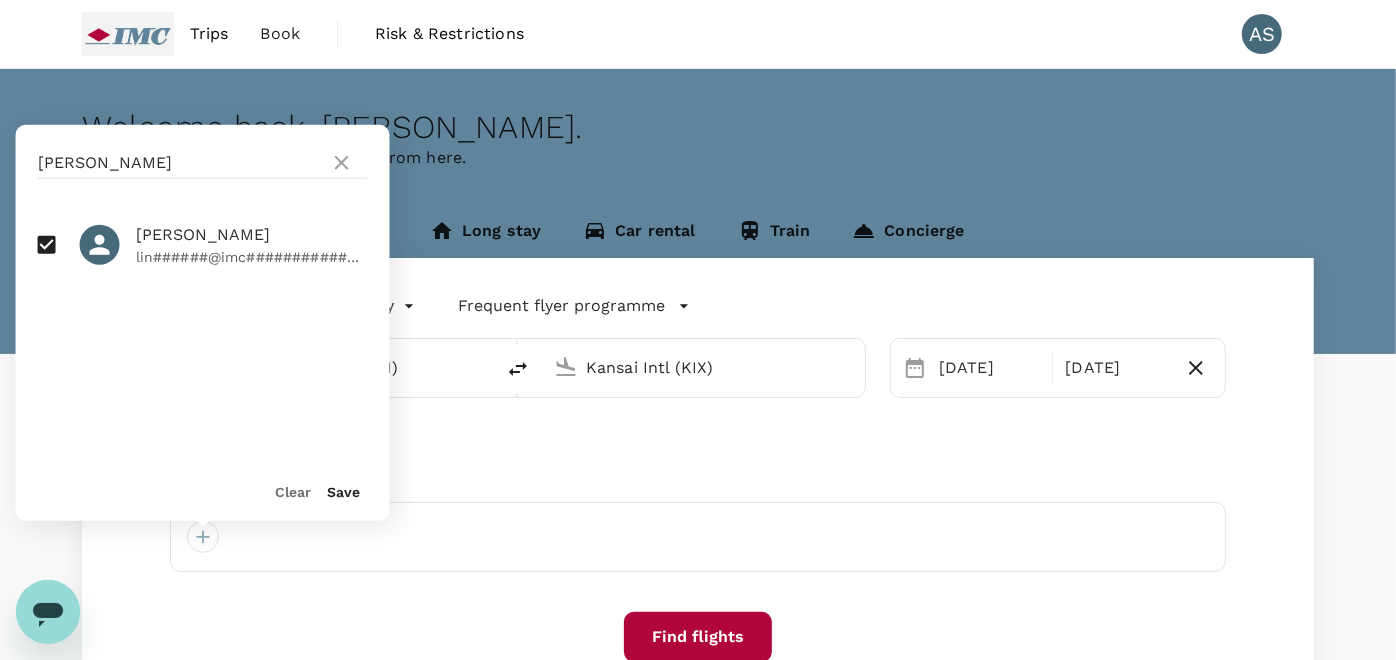click on "Save" at bounding box center (344, 492) 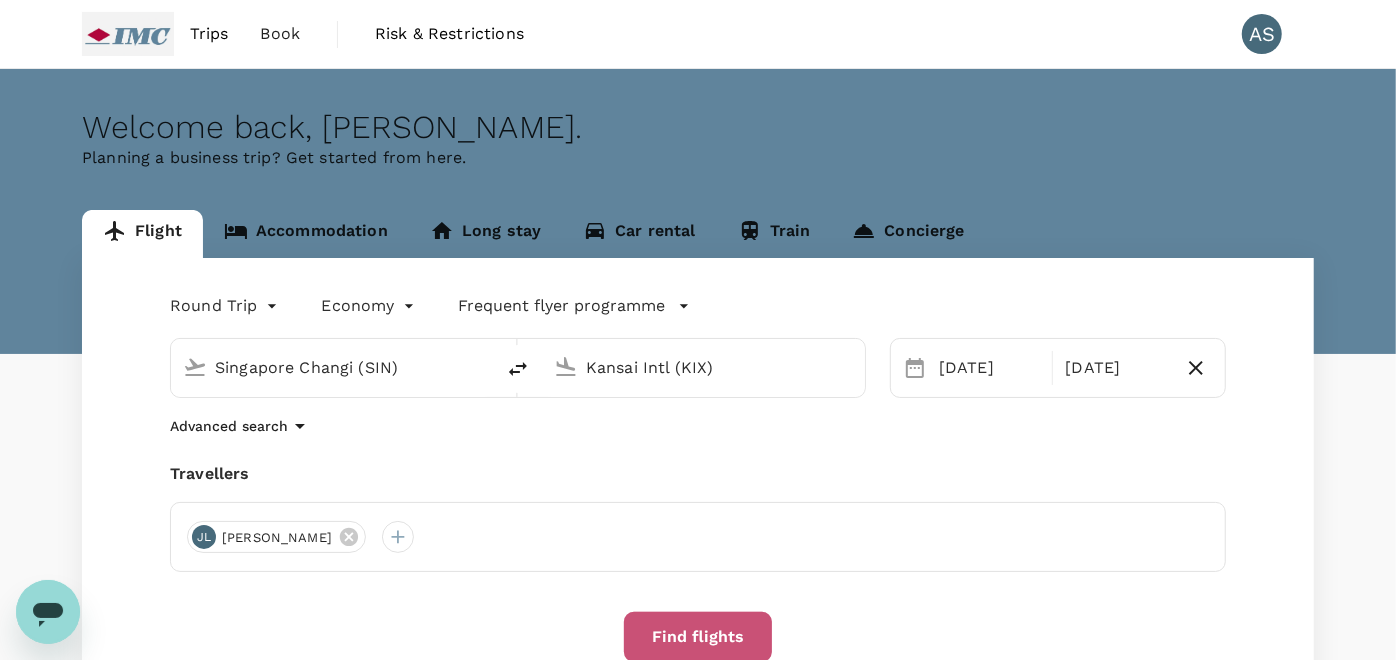 click on "Find flights" at bounding box center (698, 637) 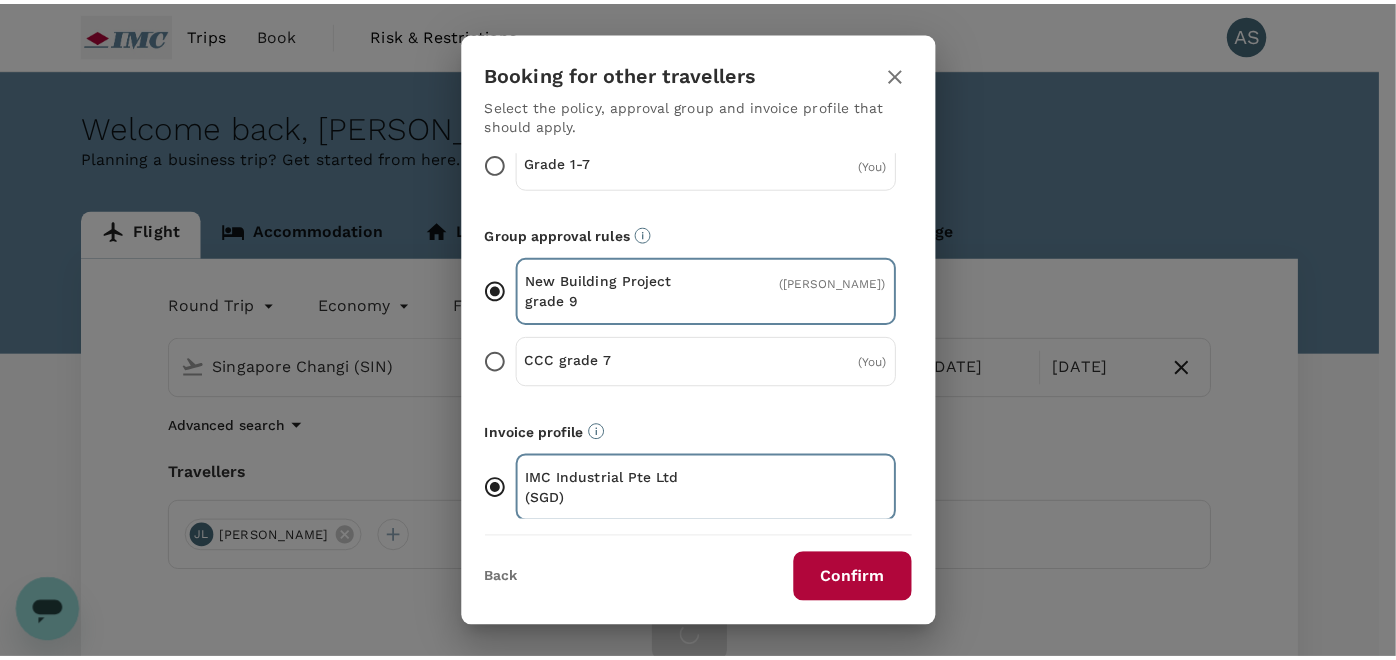 scroll, scrollTop: 124, scrollLeft: 0, axis: vertical 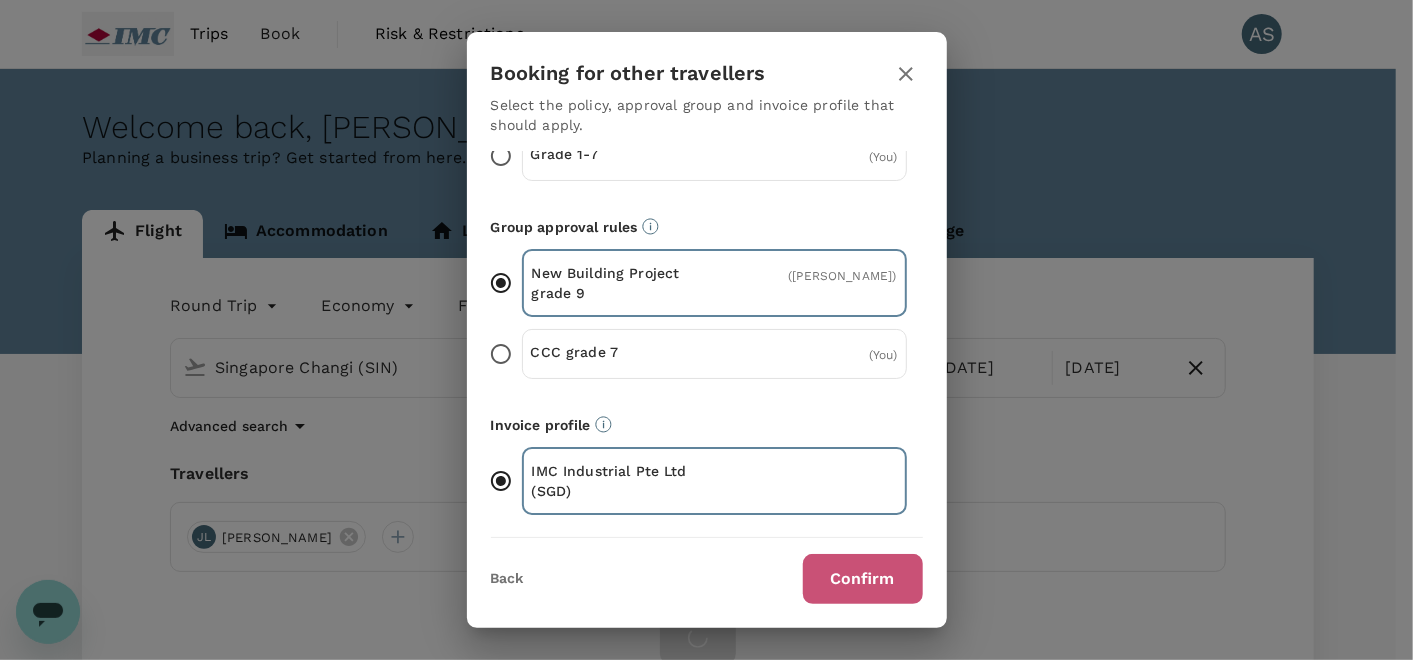 click on "Confirm" at bounding box center (863, 579) 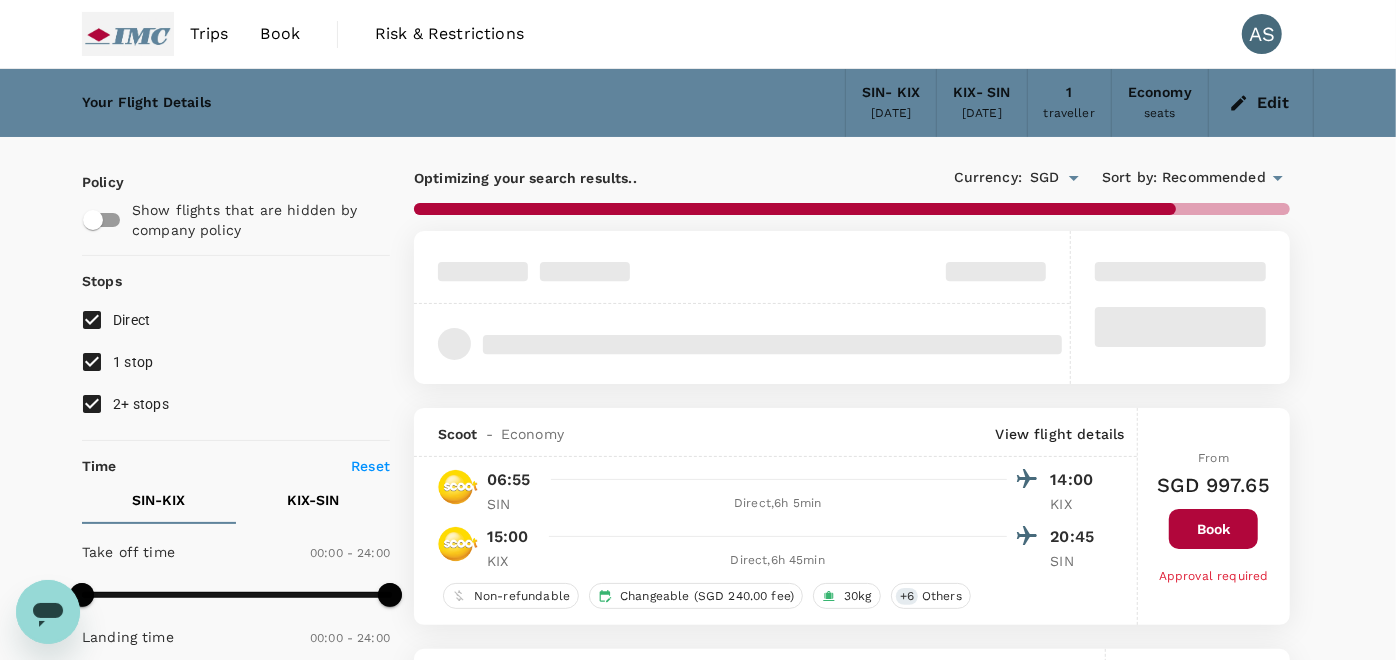 type on "1395" 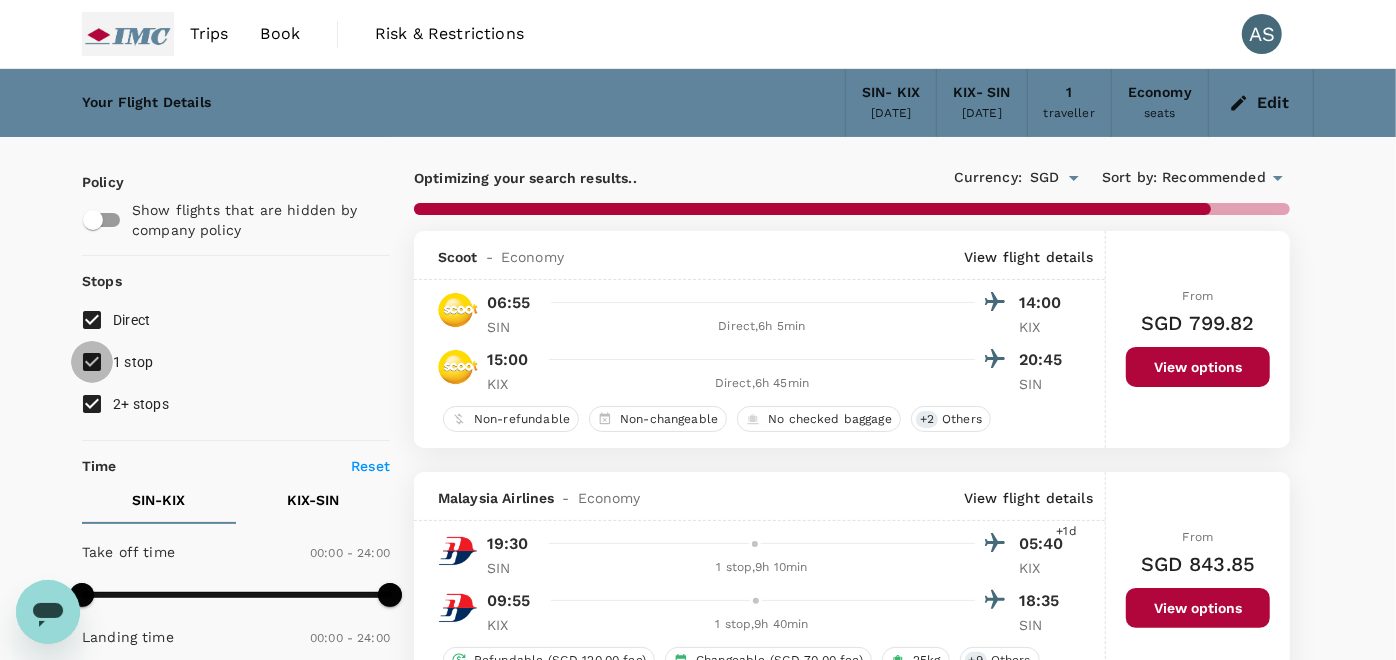 click on "1 stop" at bounding box center [92, 362] 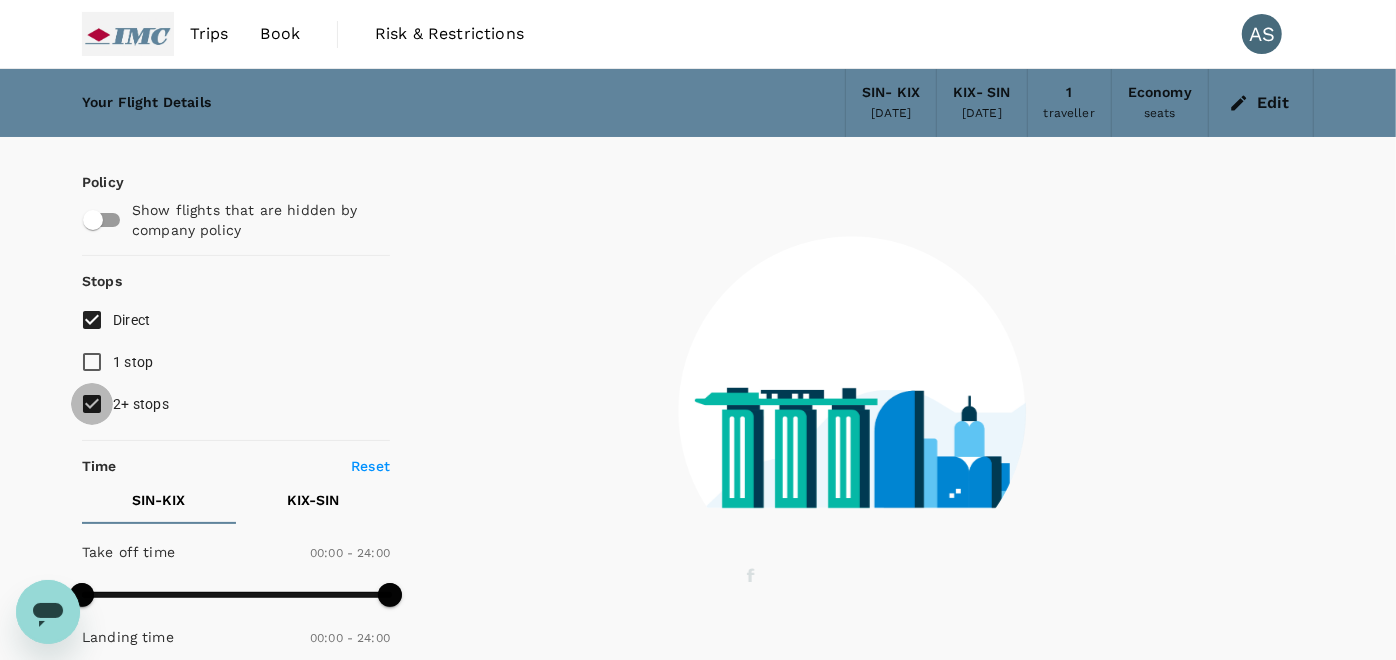 click on "2+ stops" at bounding box center (92, 404) 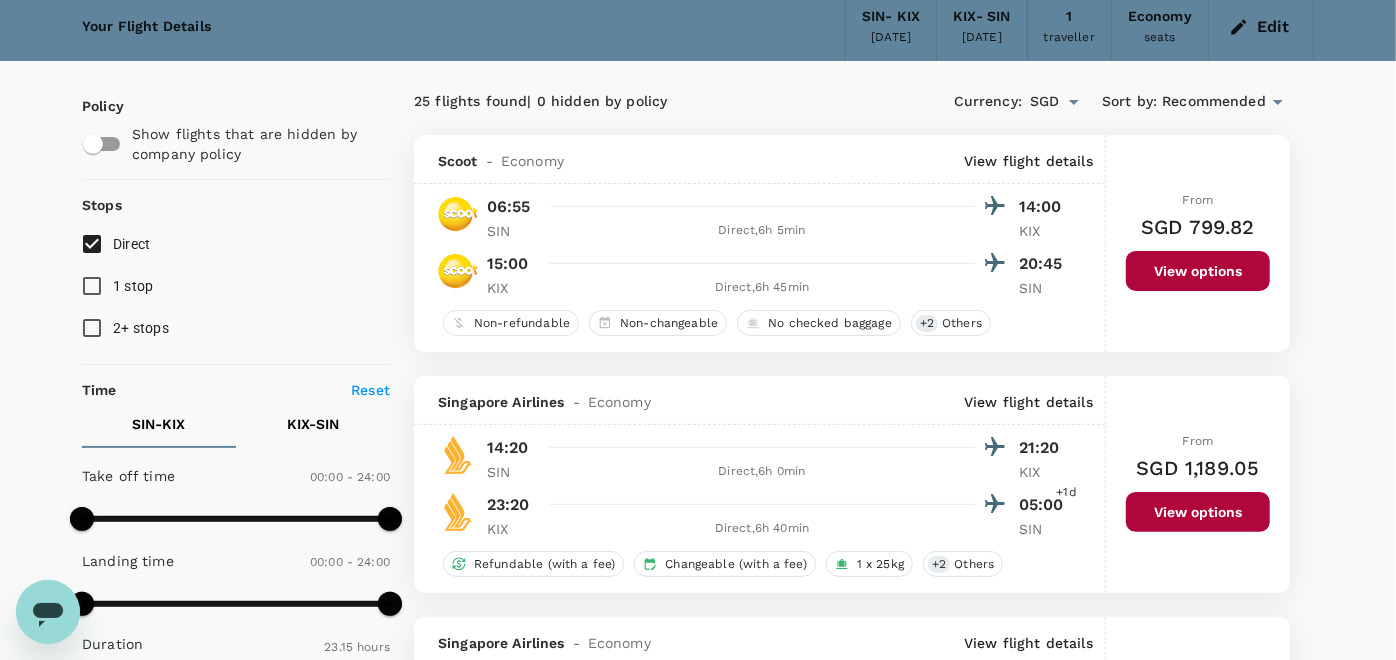 scroll, scrollTop: 111, scrollLeft: 0, axis: vertical 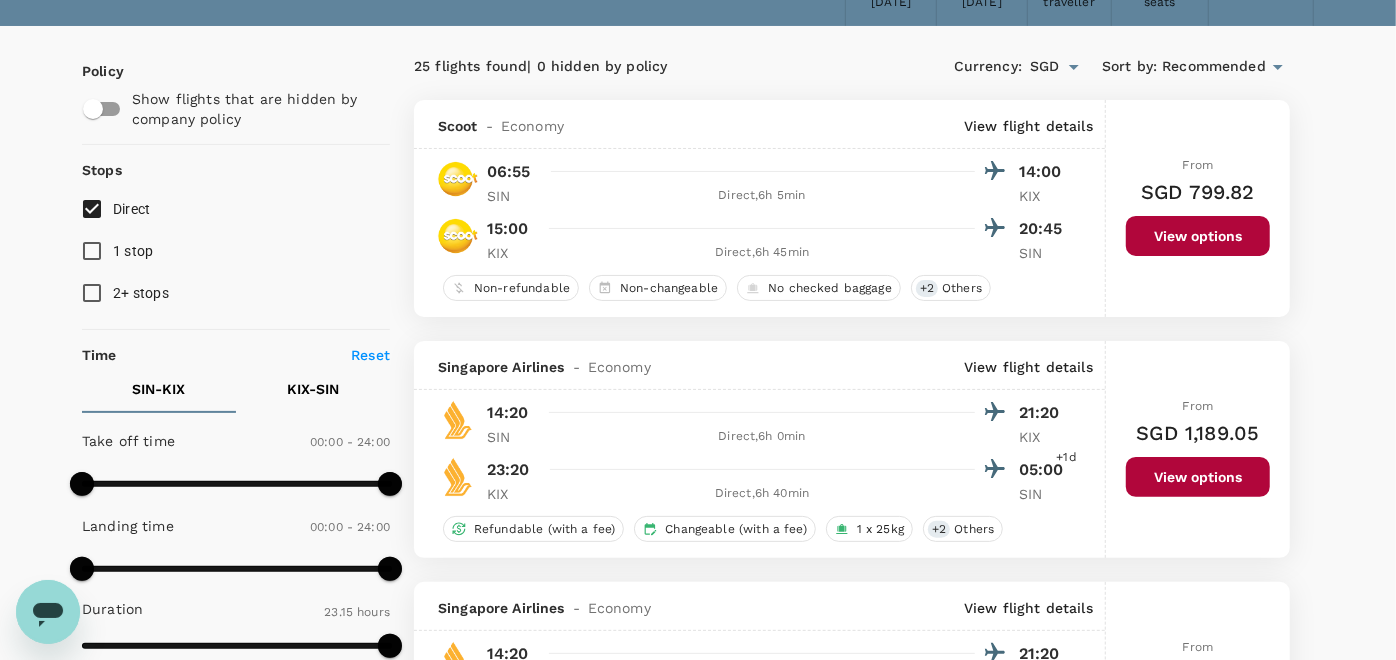 click on "View options" at bounding box center (1198, 477) 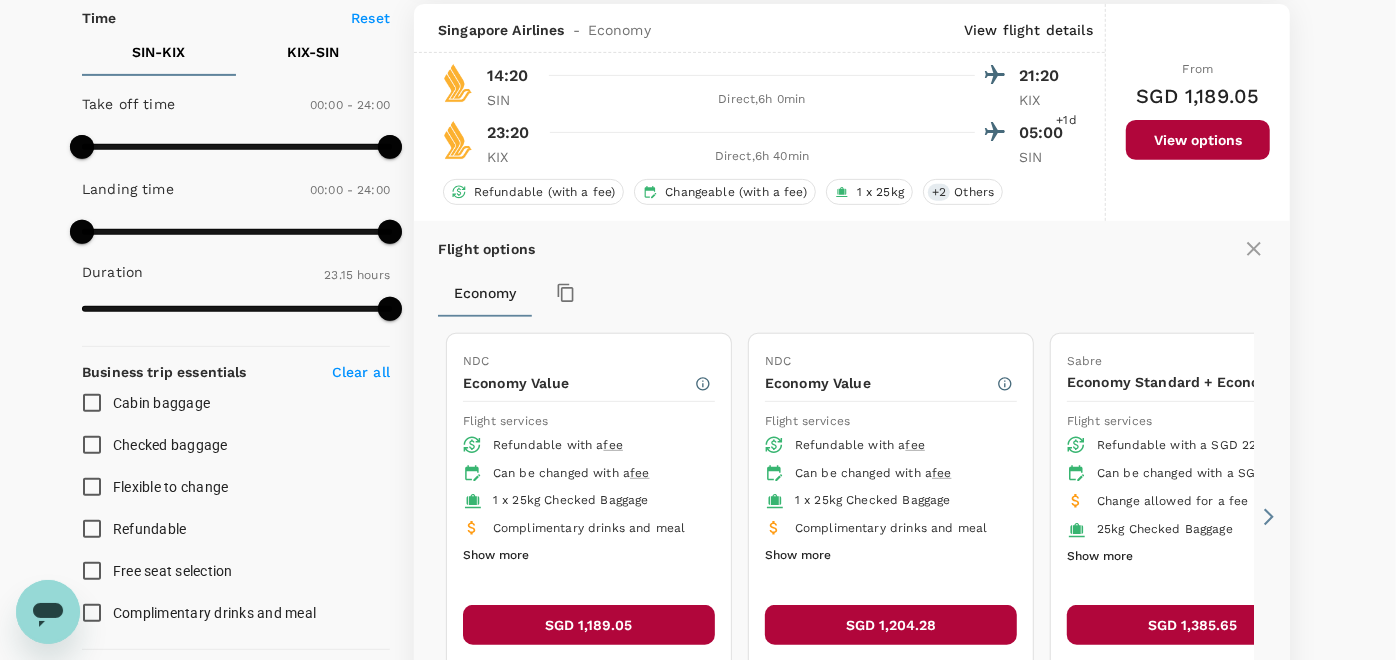 scroll, scrollTop: 451, scrollLeft: 0, axis: vertical 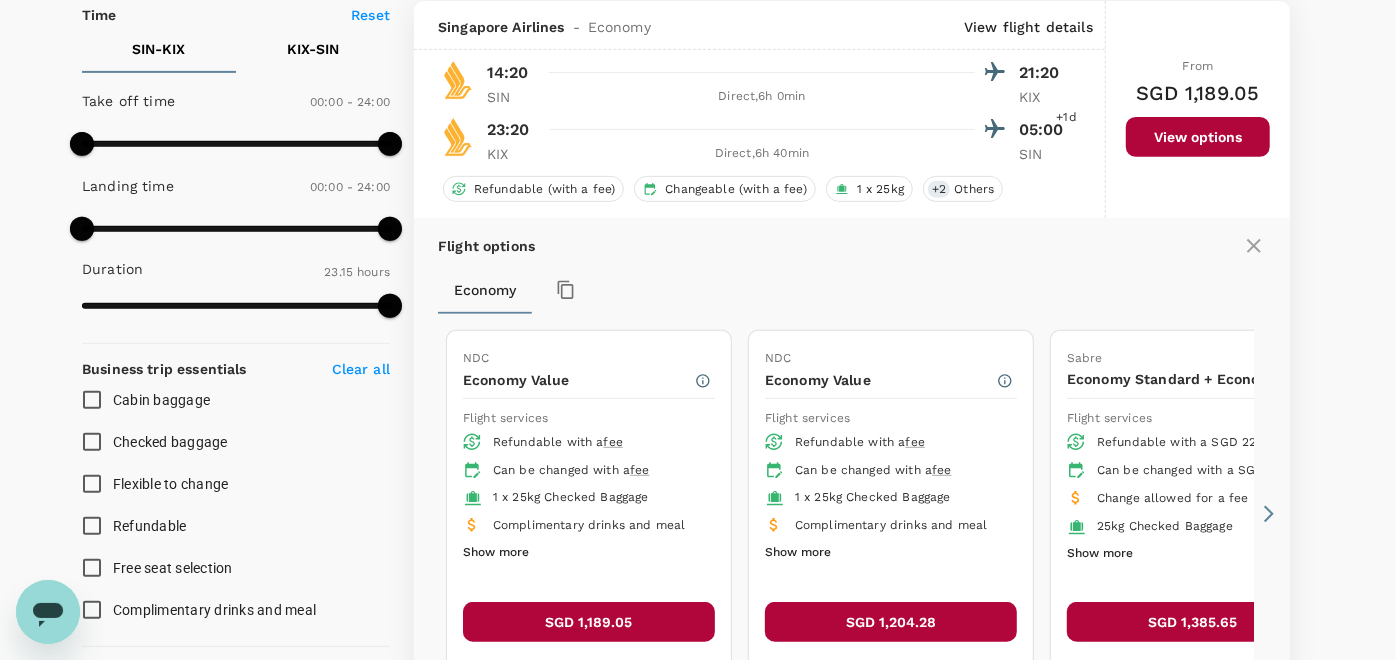 click on "SGD 1,189.05" at bounding box center [589, 622] 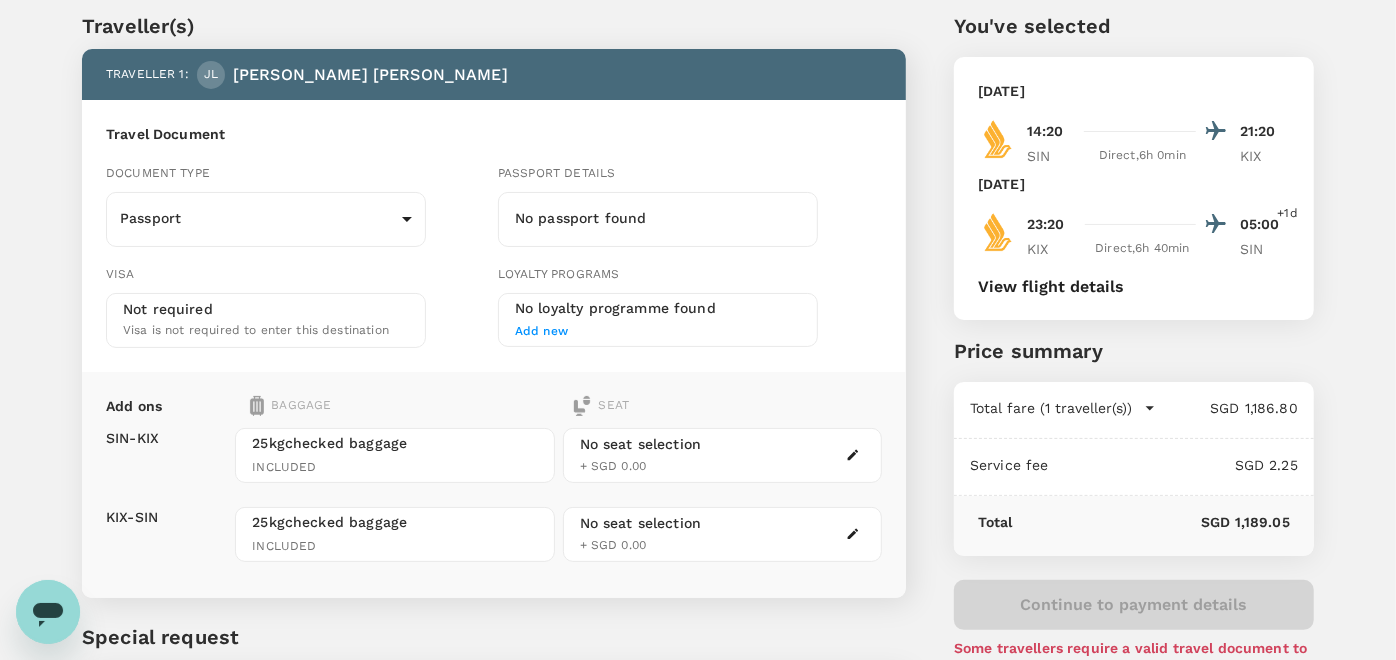 scroll, scrollTop: 0, scrollLeft: 0, axis: both 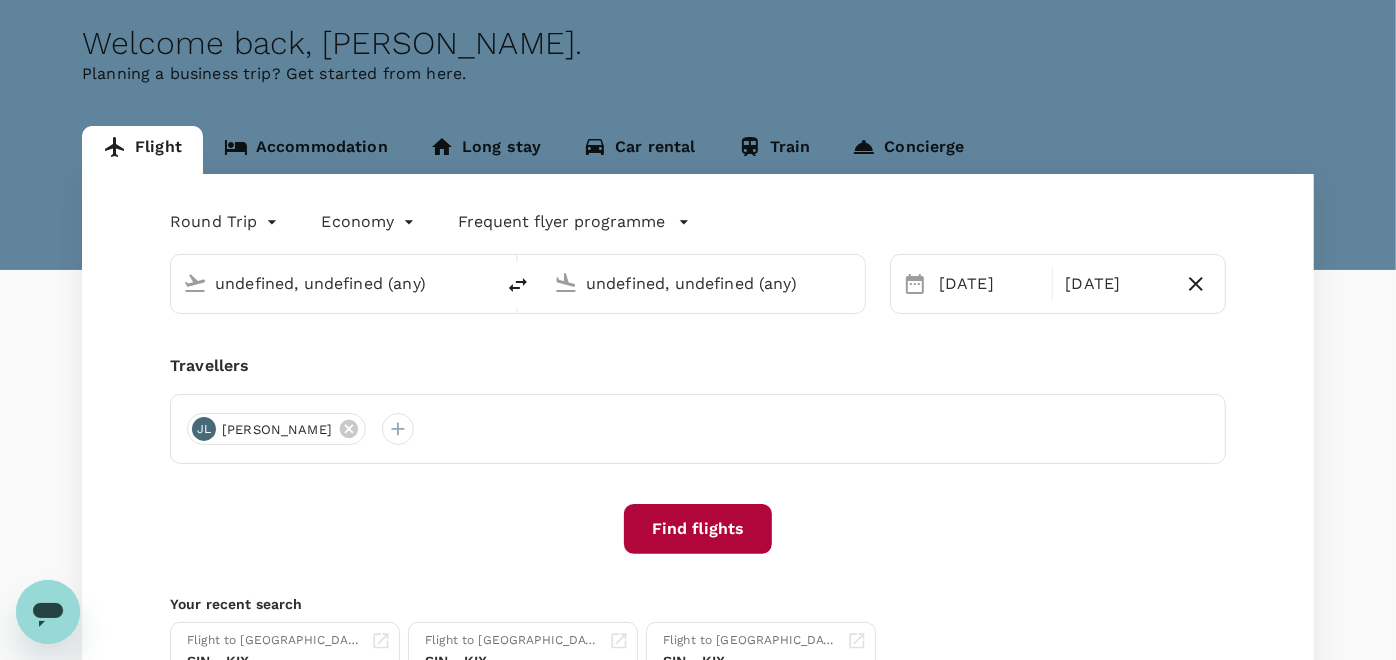 type 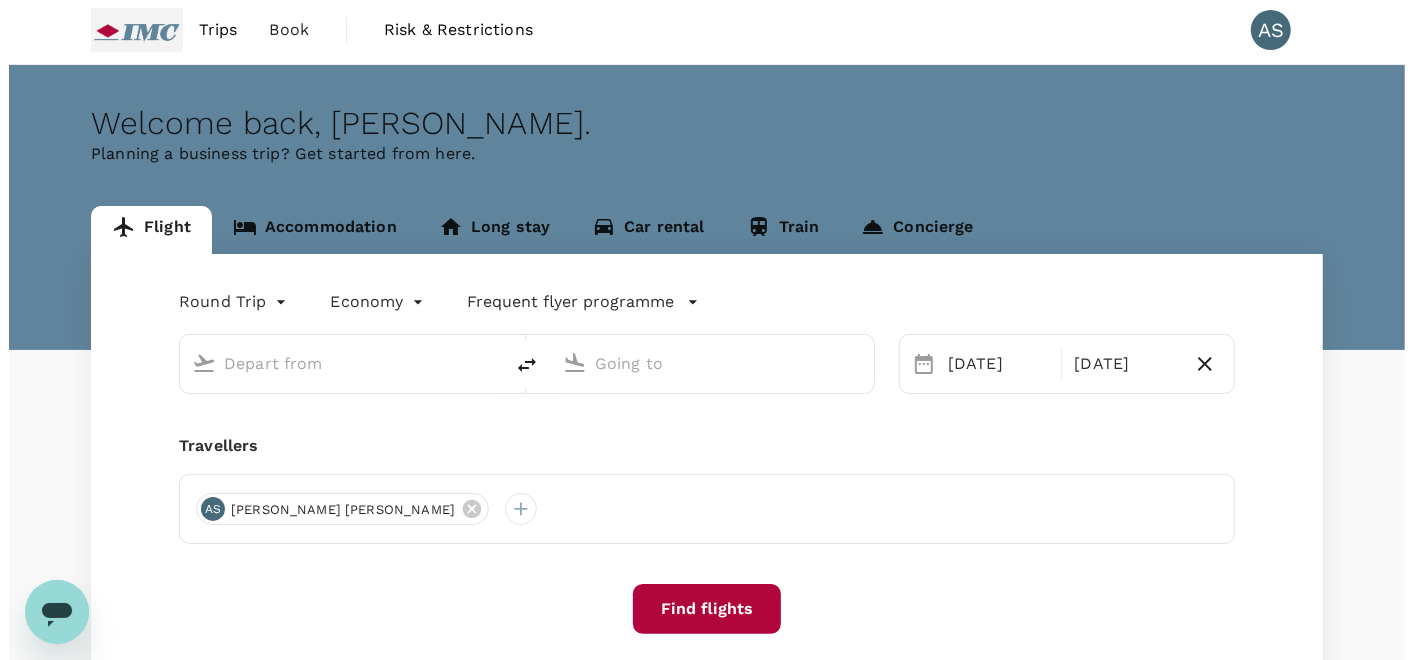 scroll, scrollTop: 0, scrollLeft: 0, axis: both 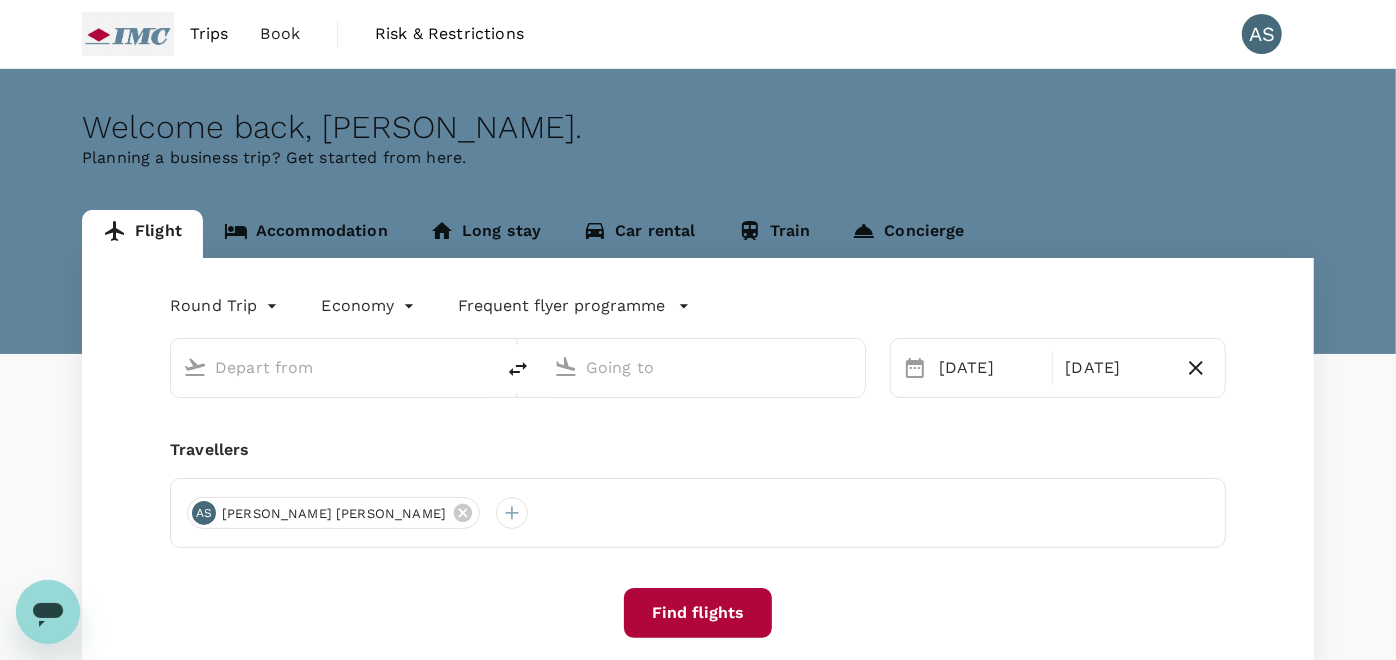 type on "Singapore Changi (SIN)" 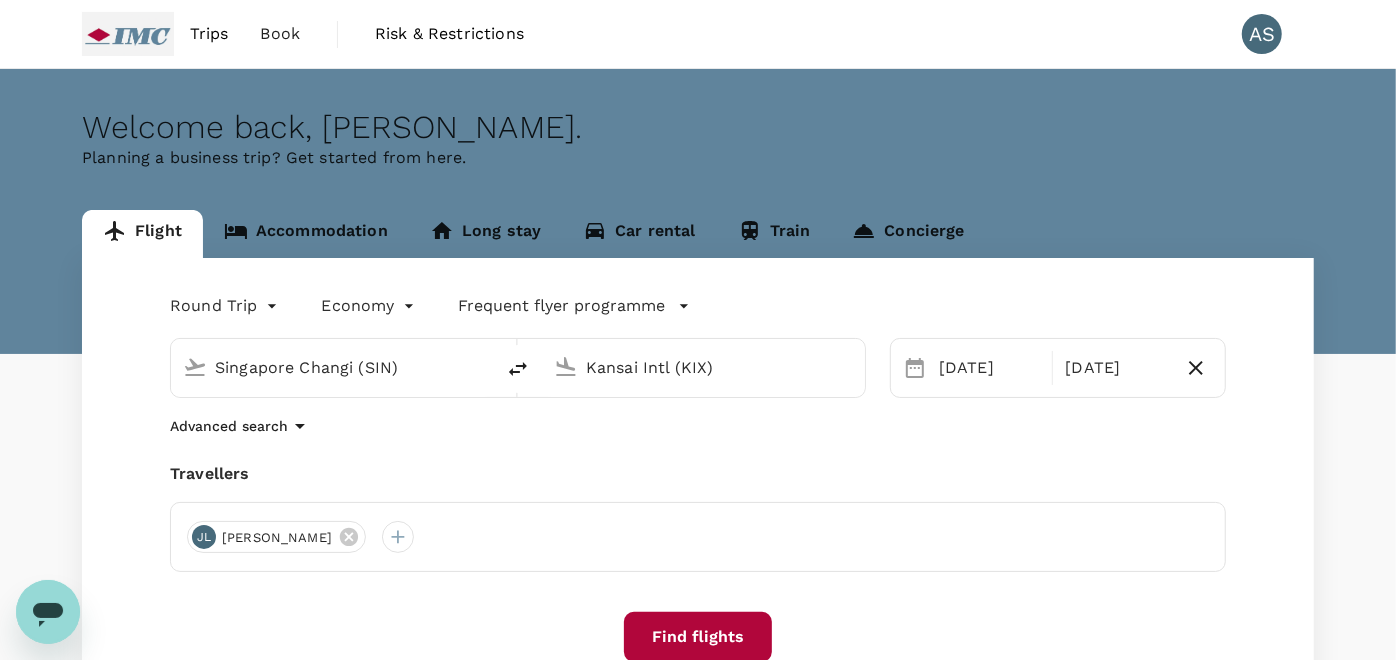 type 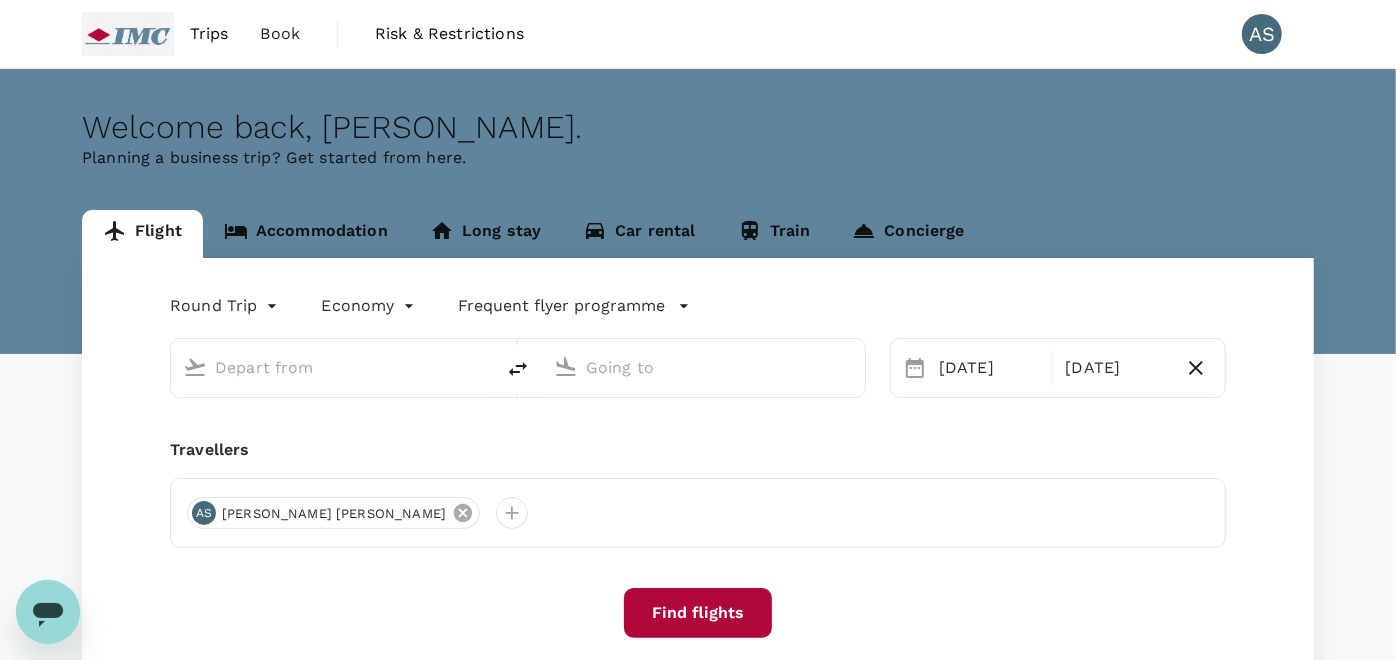 type on "Singapore Changi (SIN)" 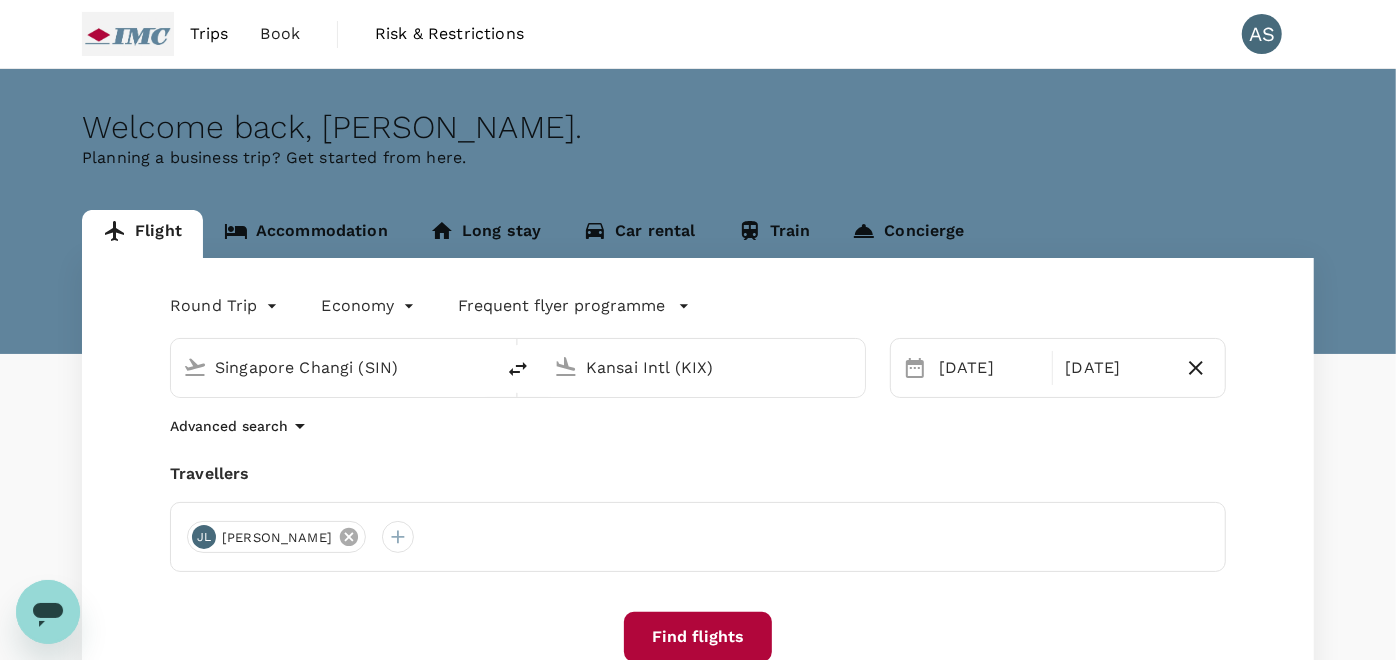 click 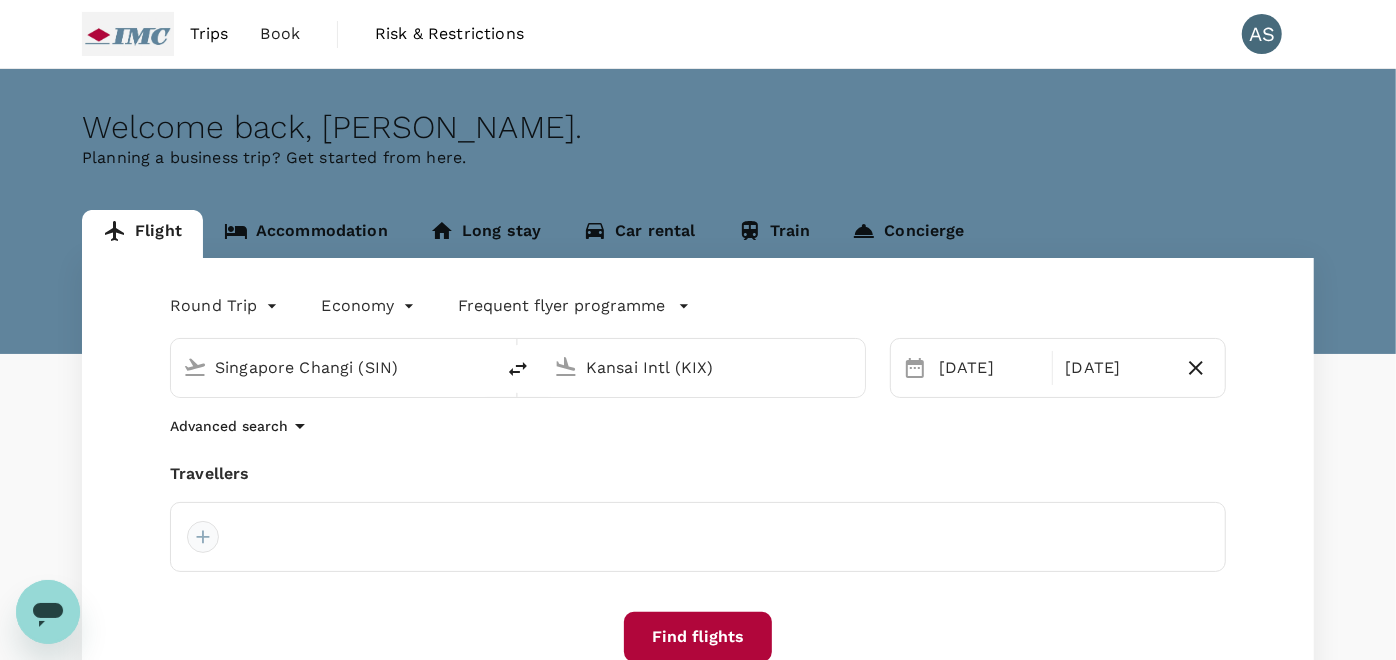 click at bounding box center [203, 537] 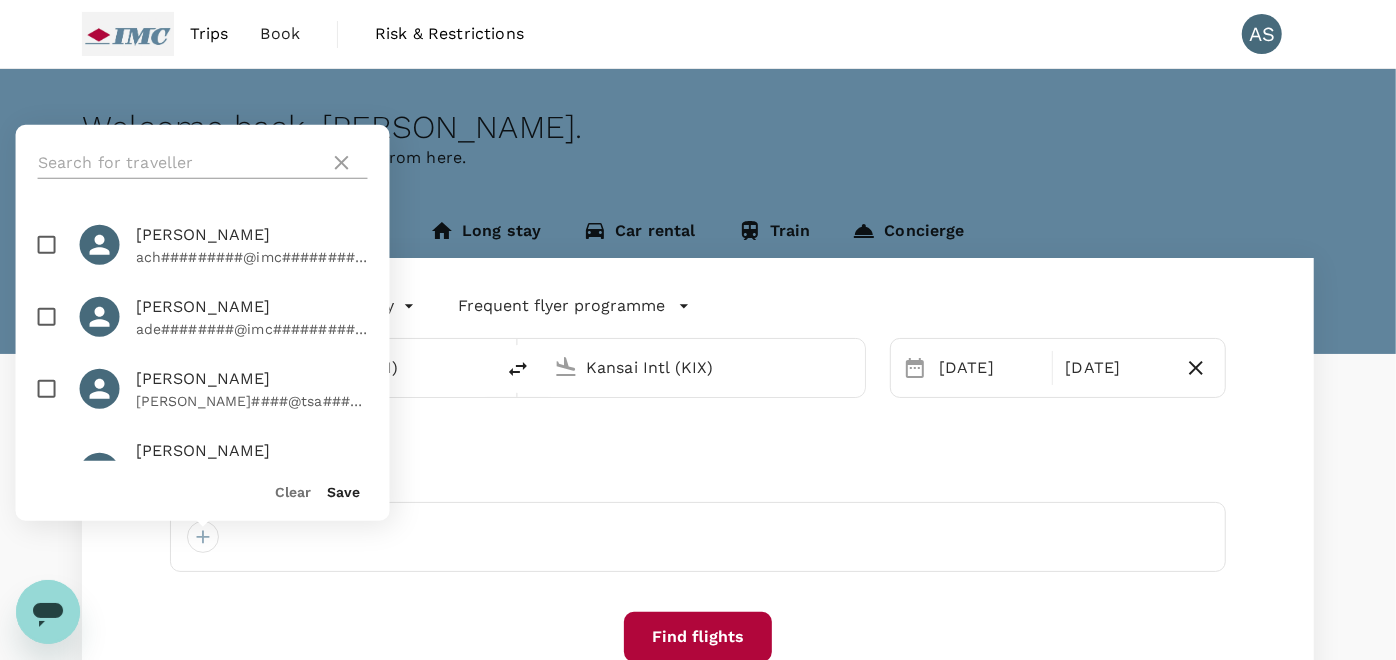 click at bounding box center (180, 163) 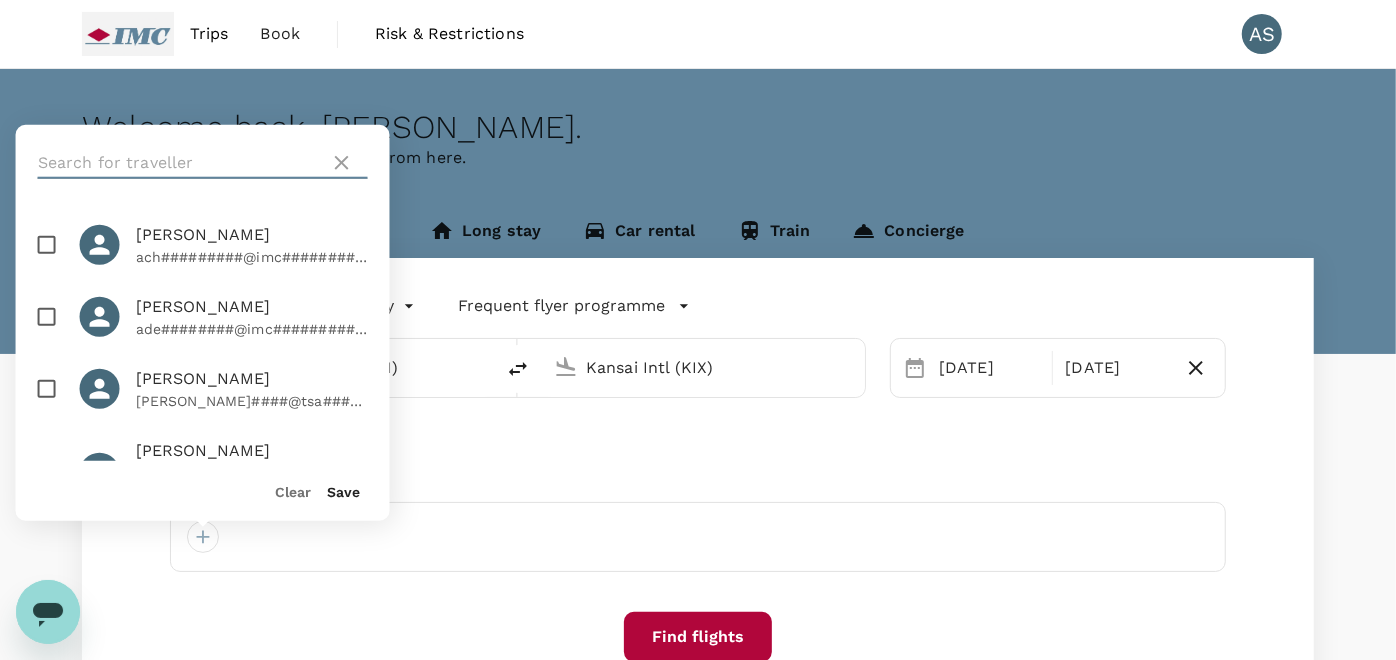 paste on "[PERSON_NAME]" 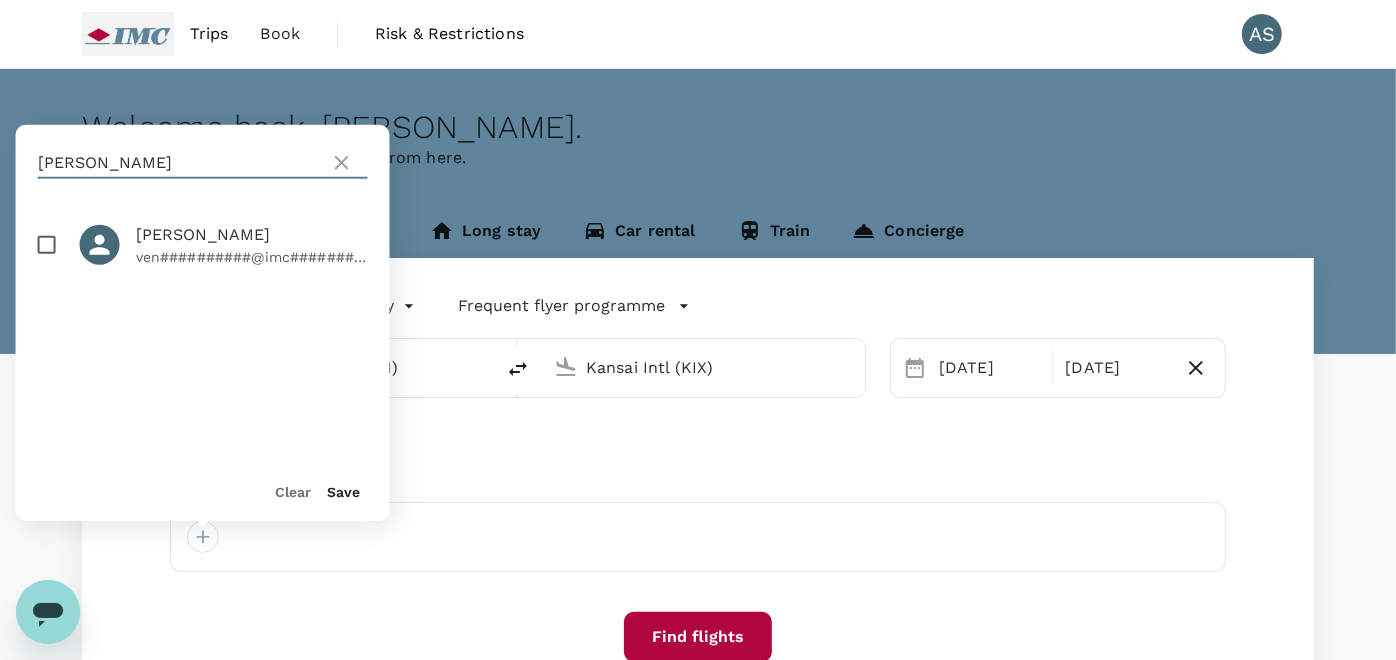 type on "[PERSON_NAME]" 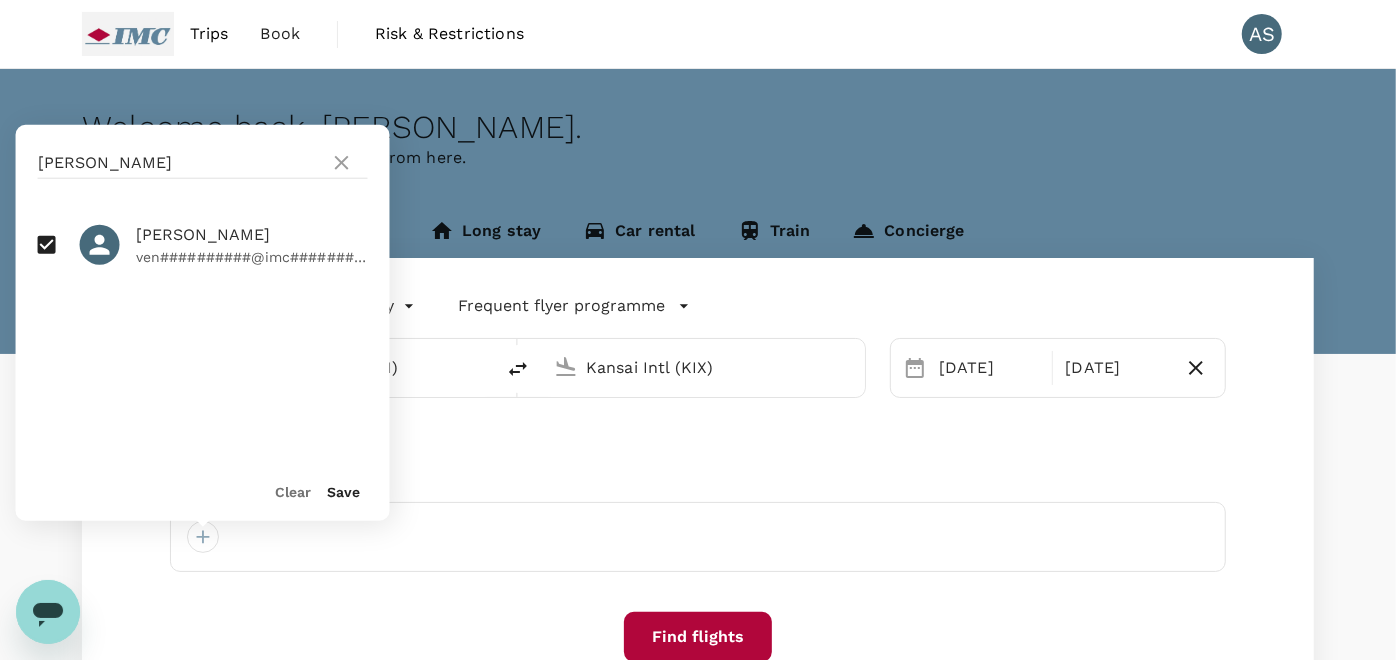 click on "Save" at bounding box center [344, 492] 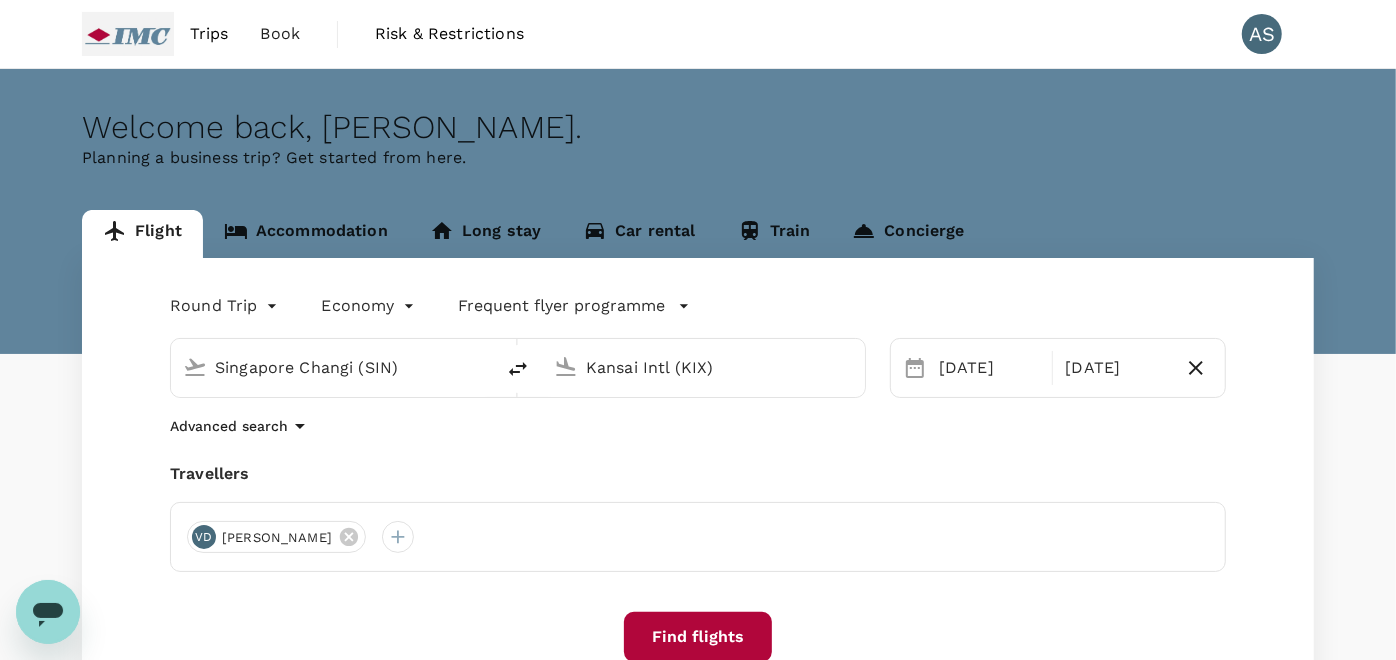 click on "Find flights" at bounding box center [698, 637] 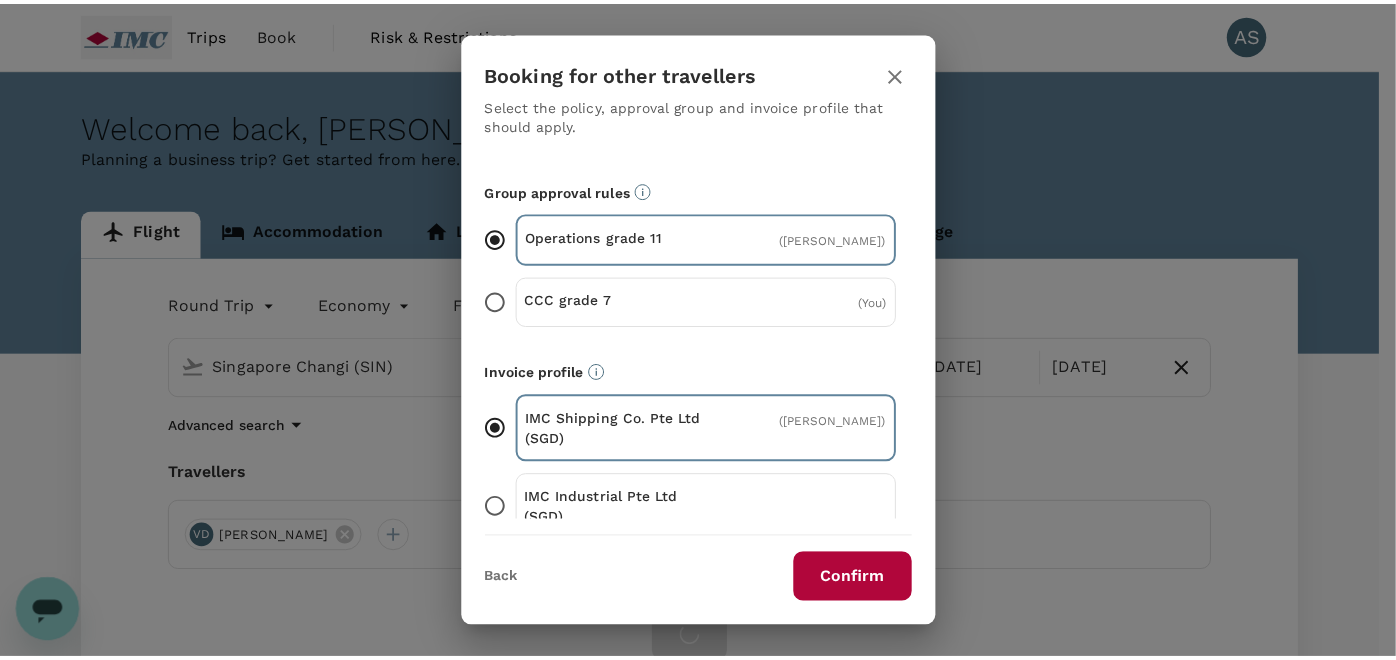 scroll, scrollTop: 185, scrollLeft: 0, axis: vertical 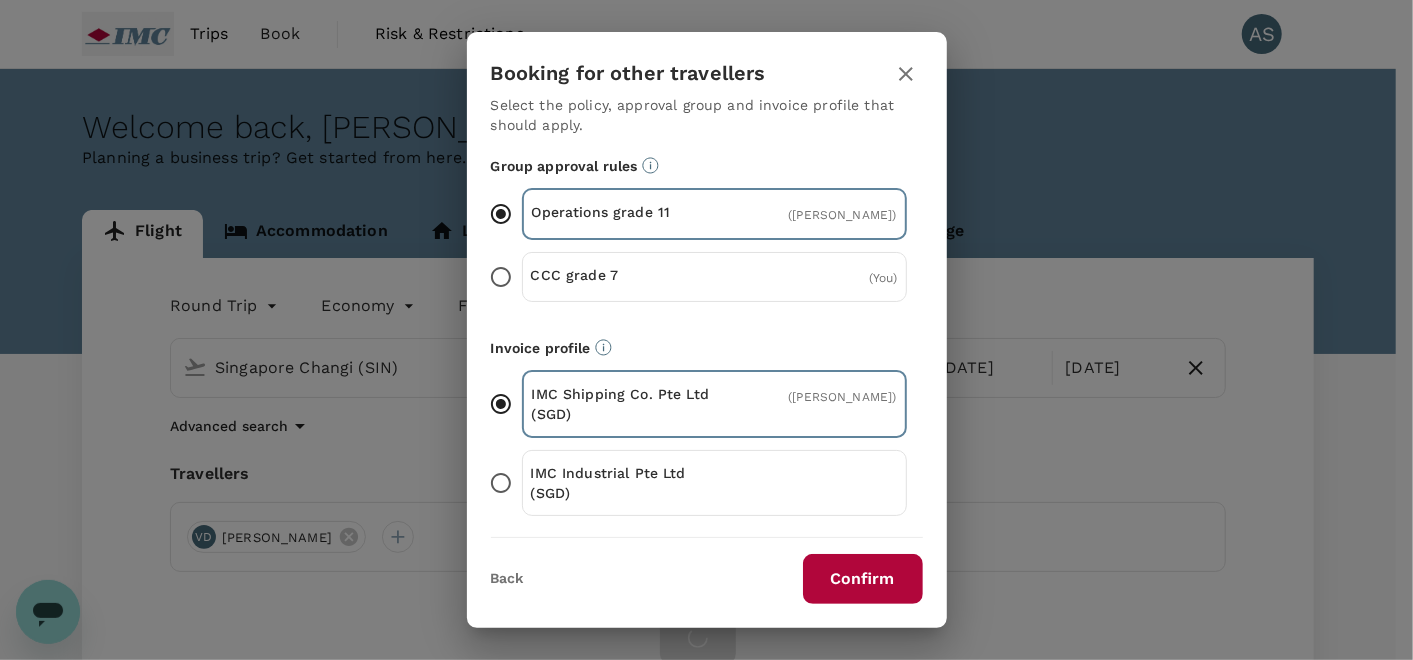 click on "Confirm" at bounding box center (863, 579) 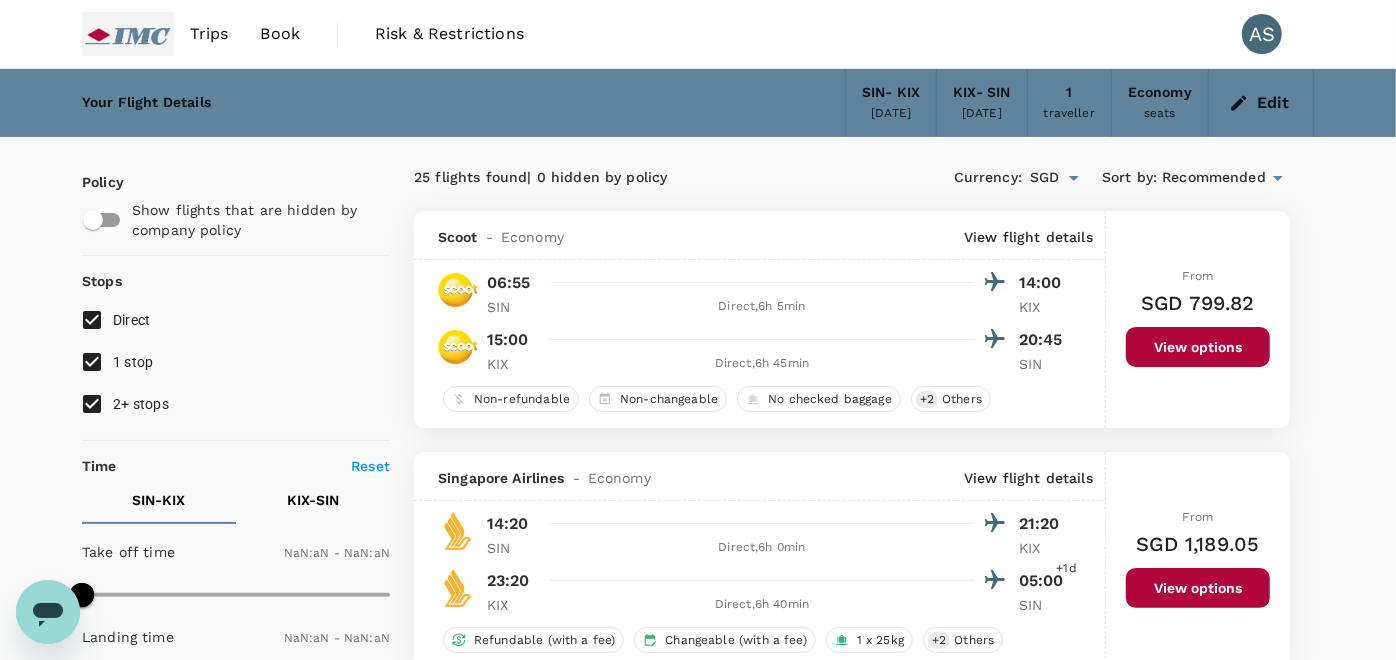 type on "1440" 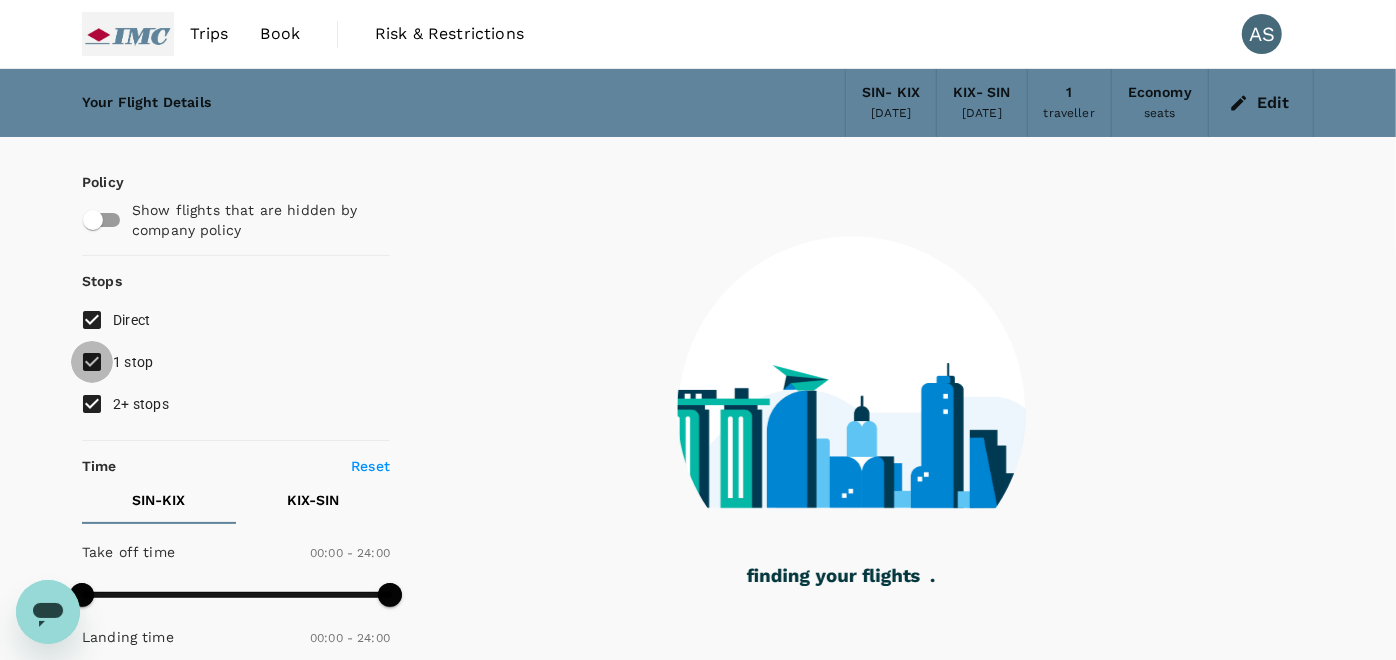 click on "1 stop" at bounding box center (92, 362) 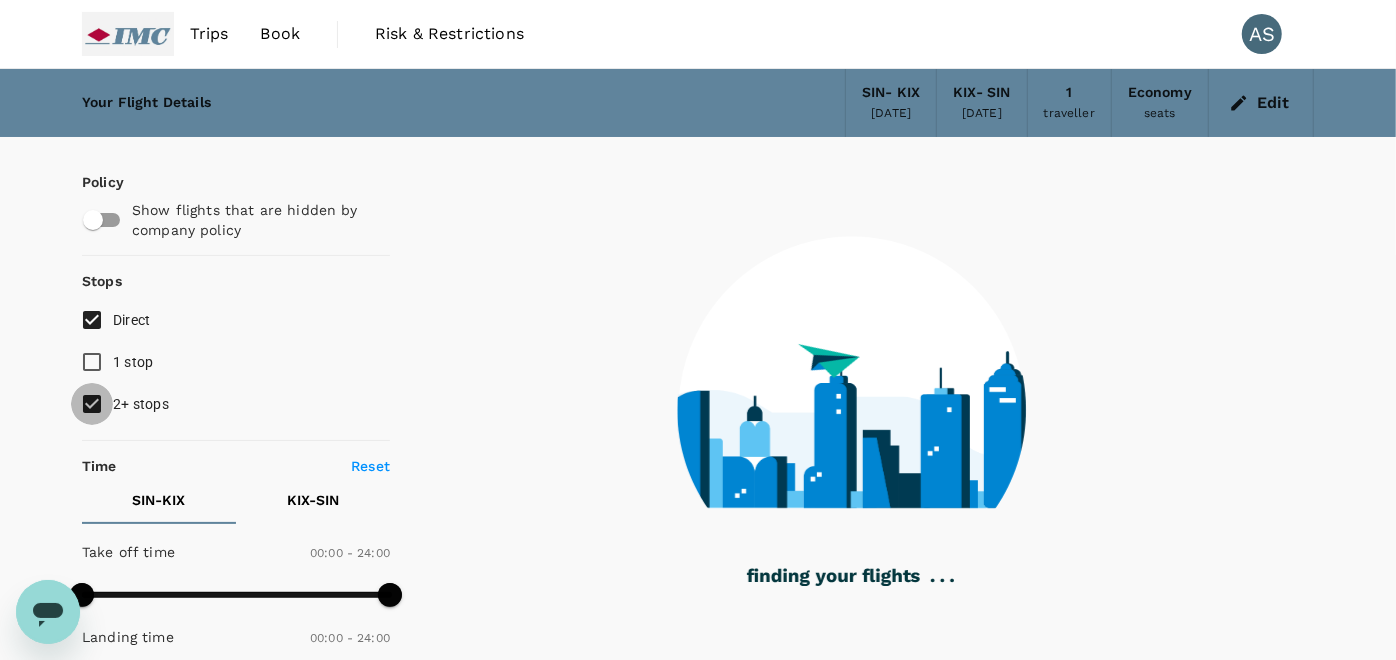 click on "2+ stops" at bounding box center (92, 404) 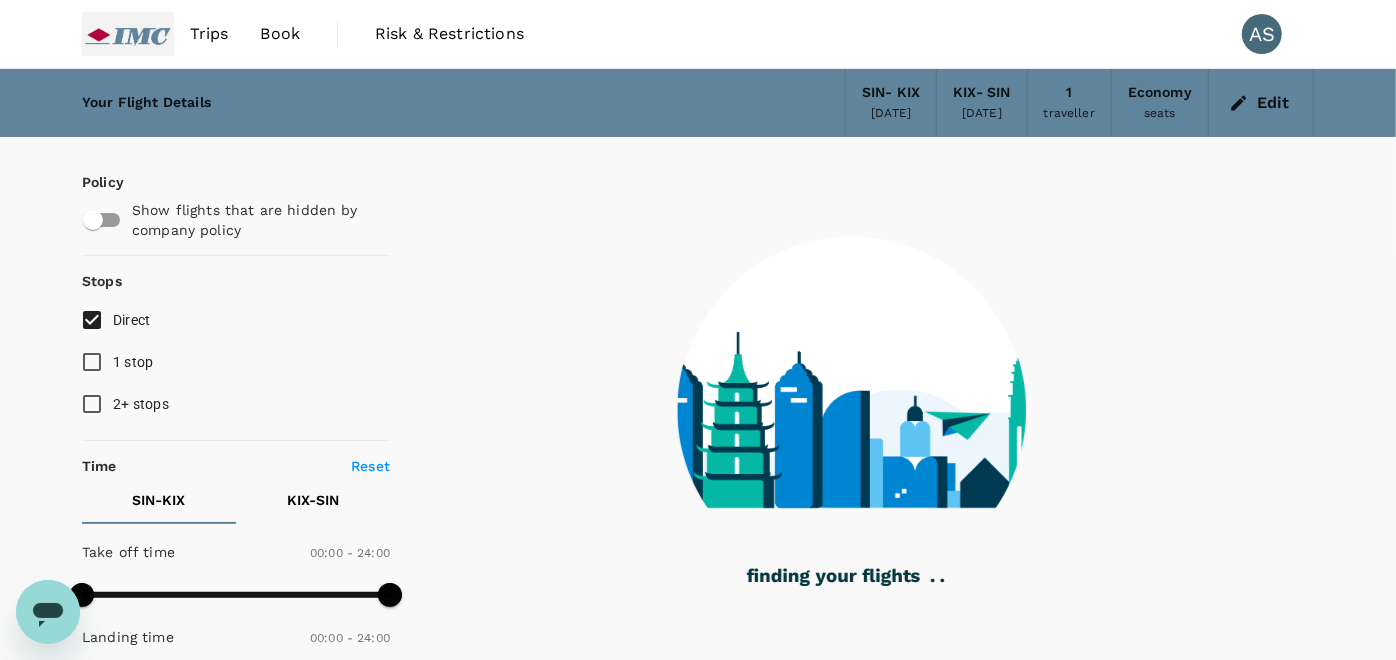type on "1085" 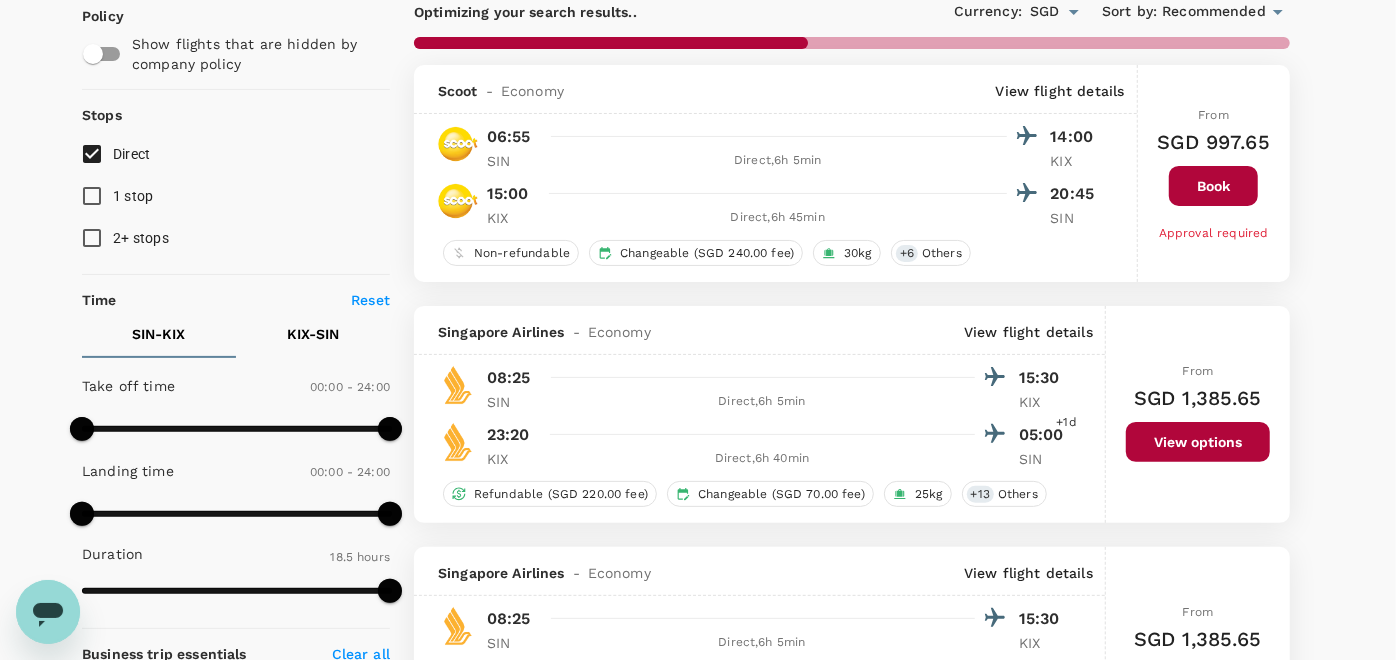scroll, scrollTop: 222, scrollLeft: 0, axis: vertical 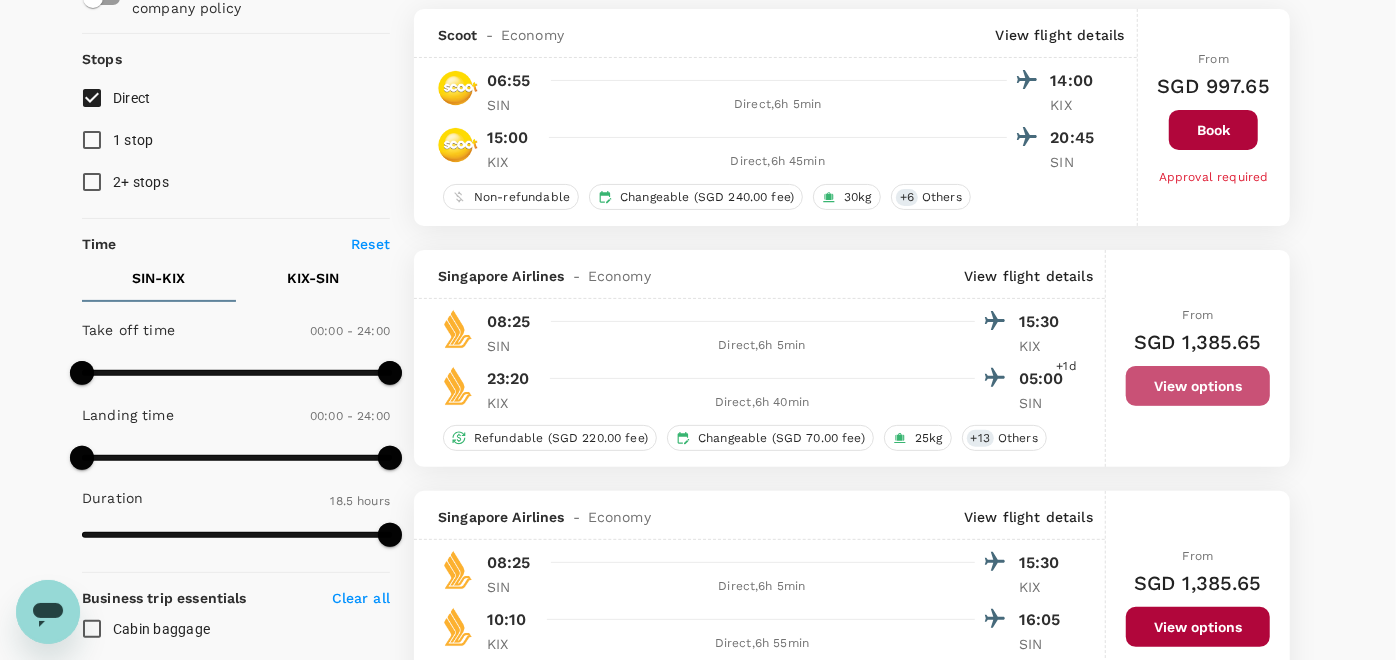 click on "View options" at bounding box center (1198, 386) 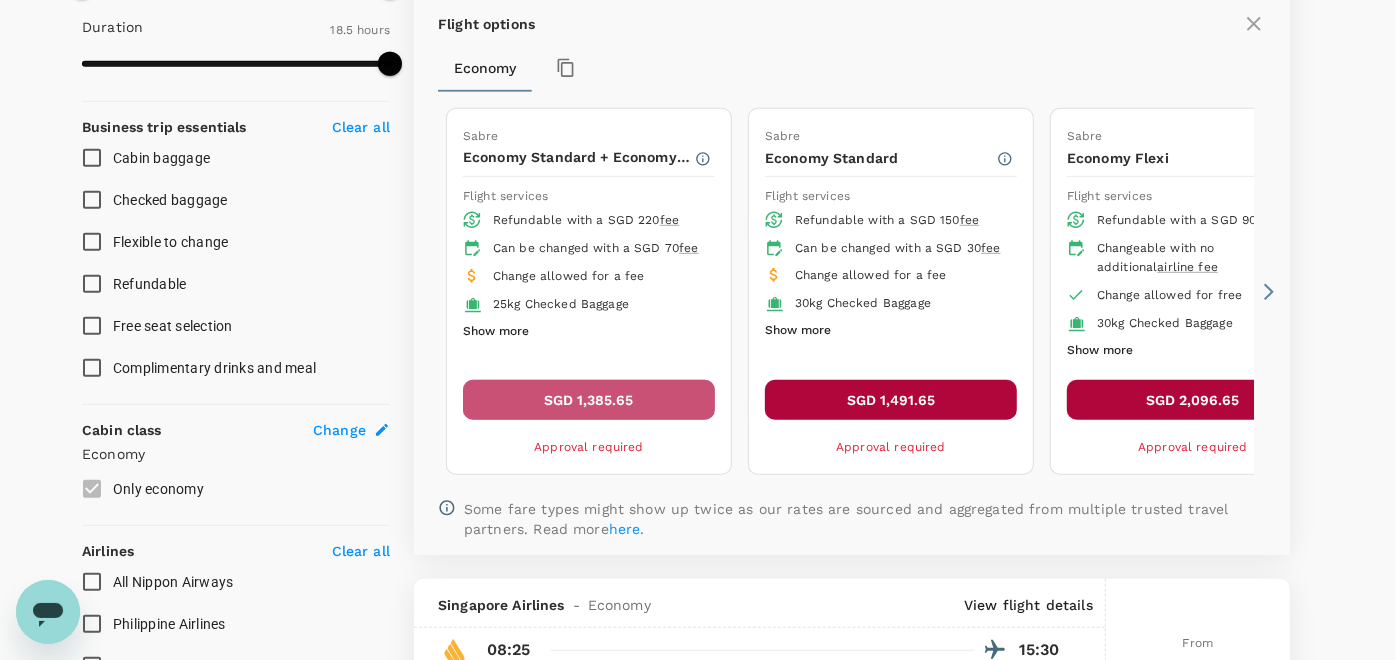click on "SGD 1,385.65" at bounding box center [589, 400] 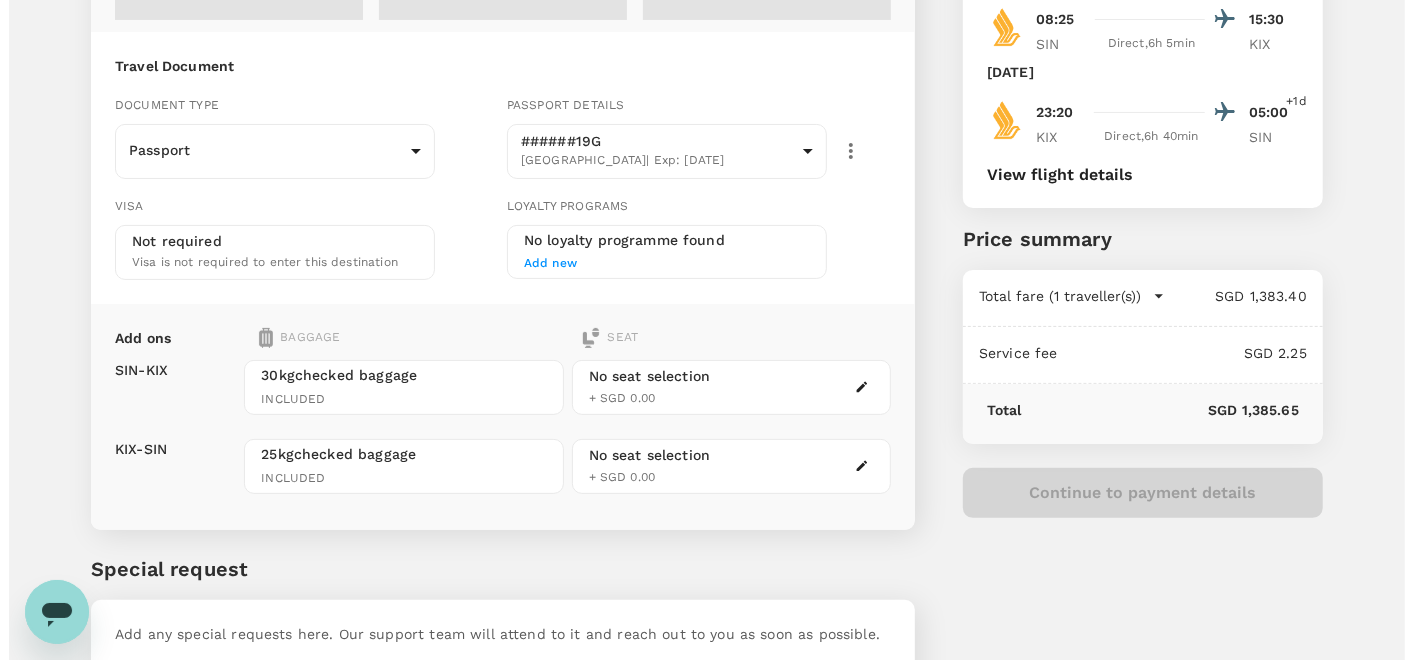 scroll, scrollTop: 222, scrollLeft: 0, axis: vertical 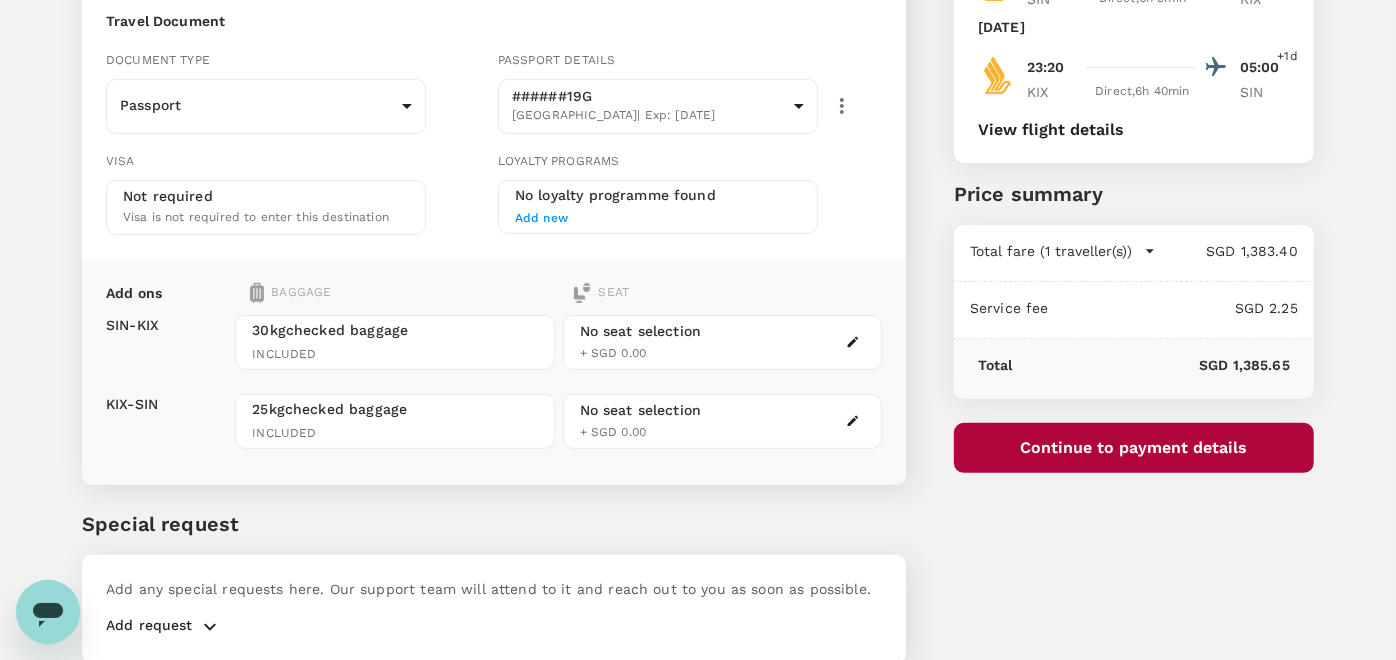 click on "Continue to payment details" at bounding box center [1134, 448] 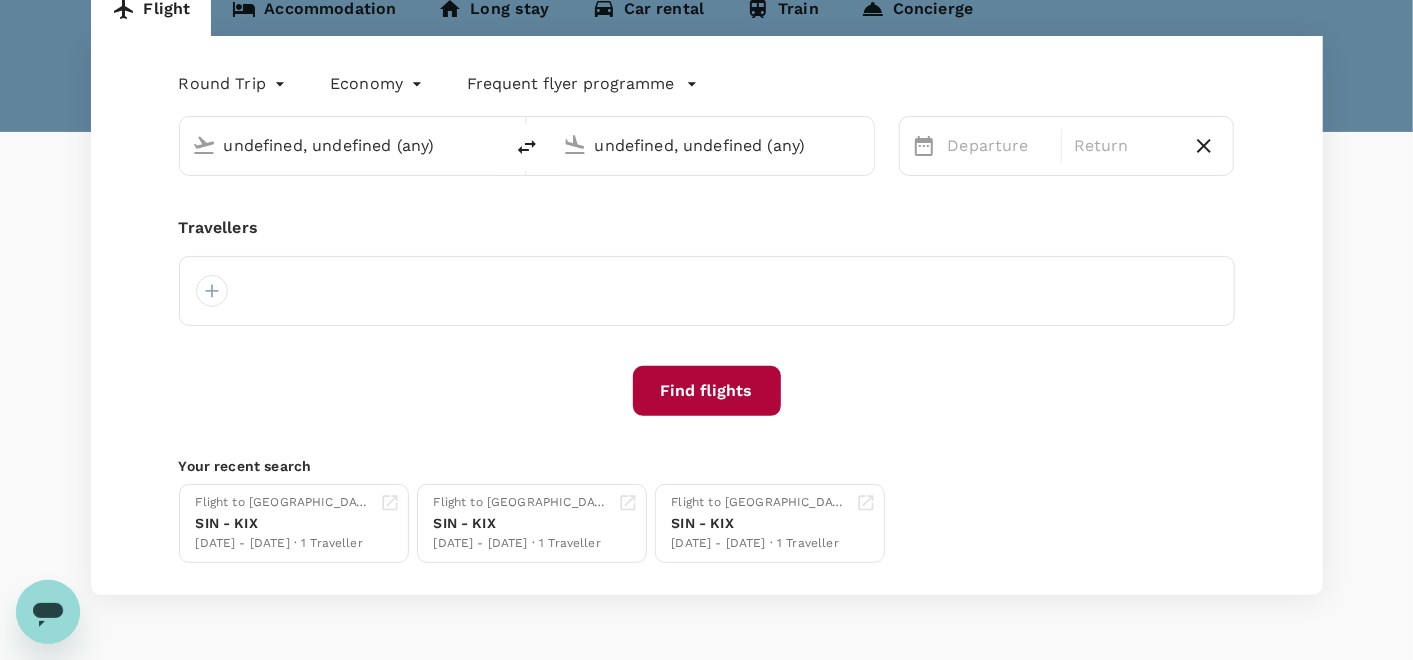 type 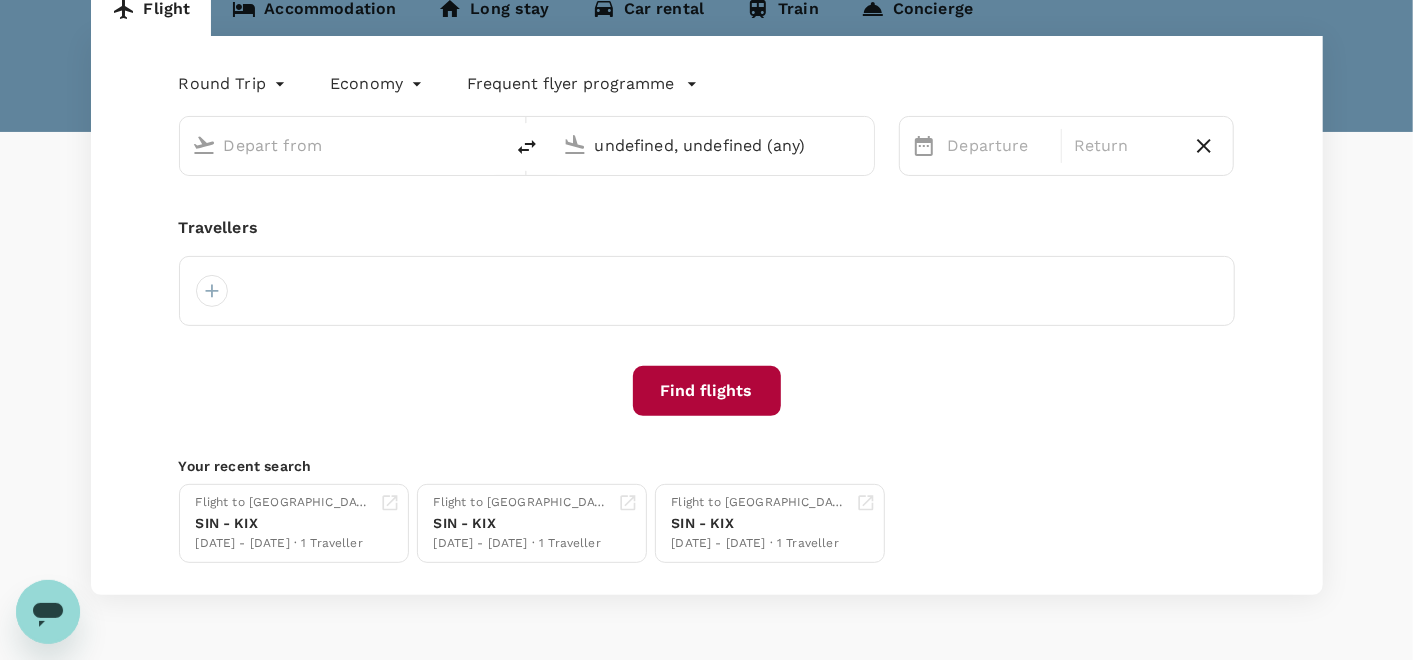 type 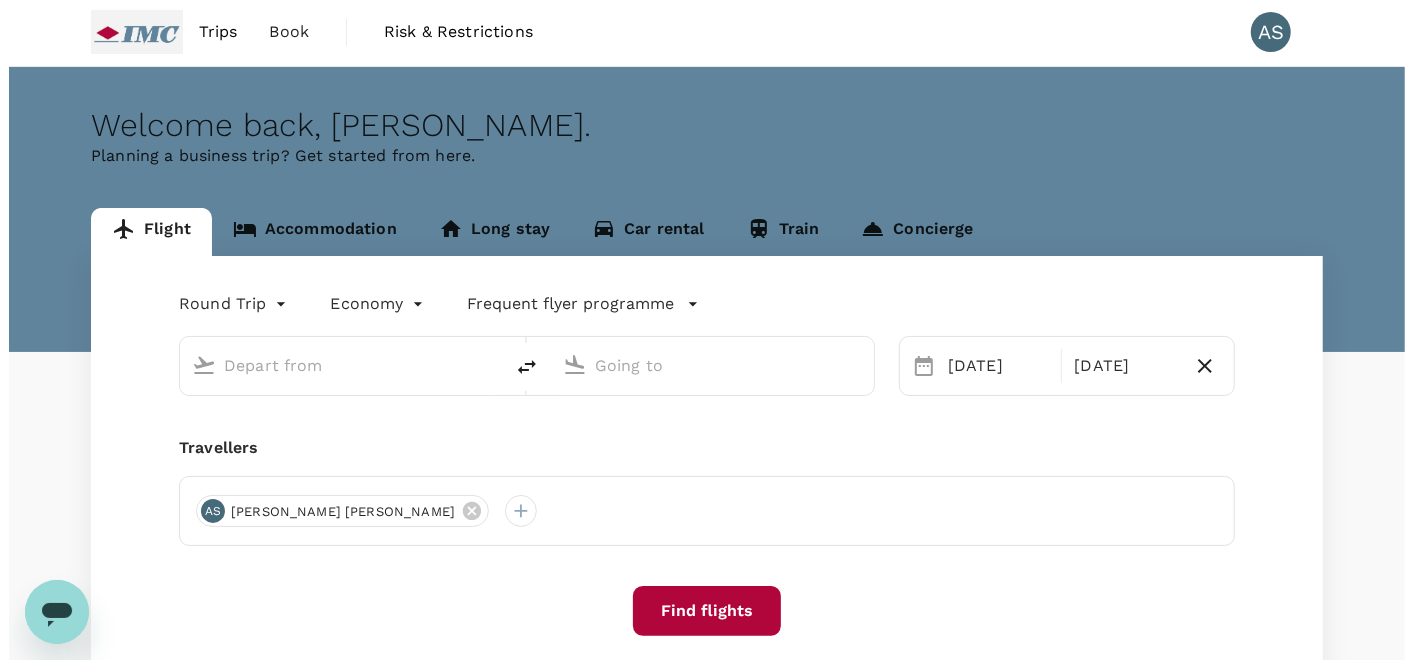 scroll, scrollTop: 0, scrollLeft: 0, axis: both 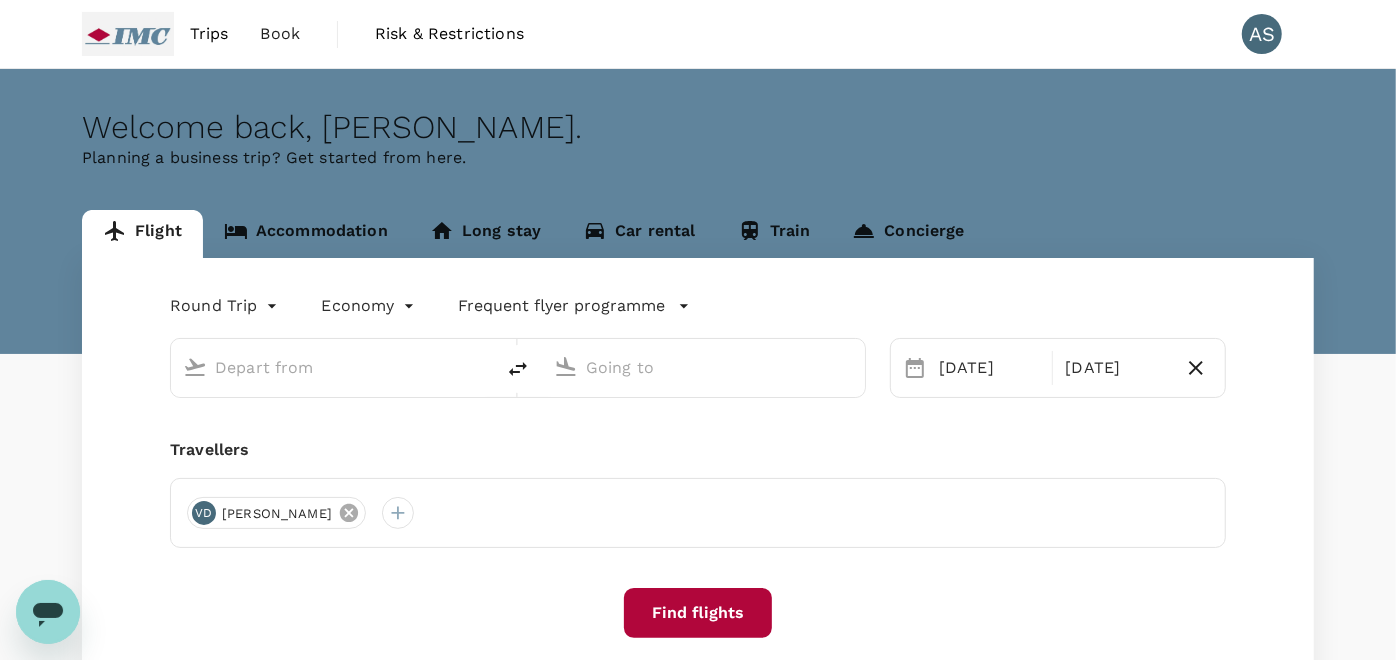 type on "Singapore Changi (SIN)" 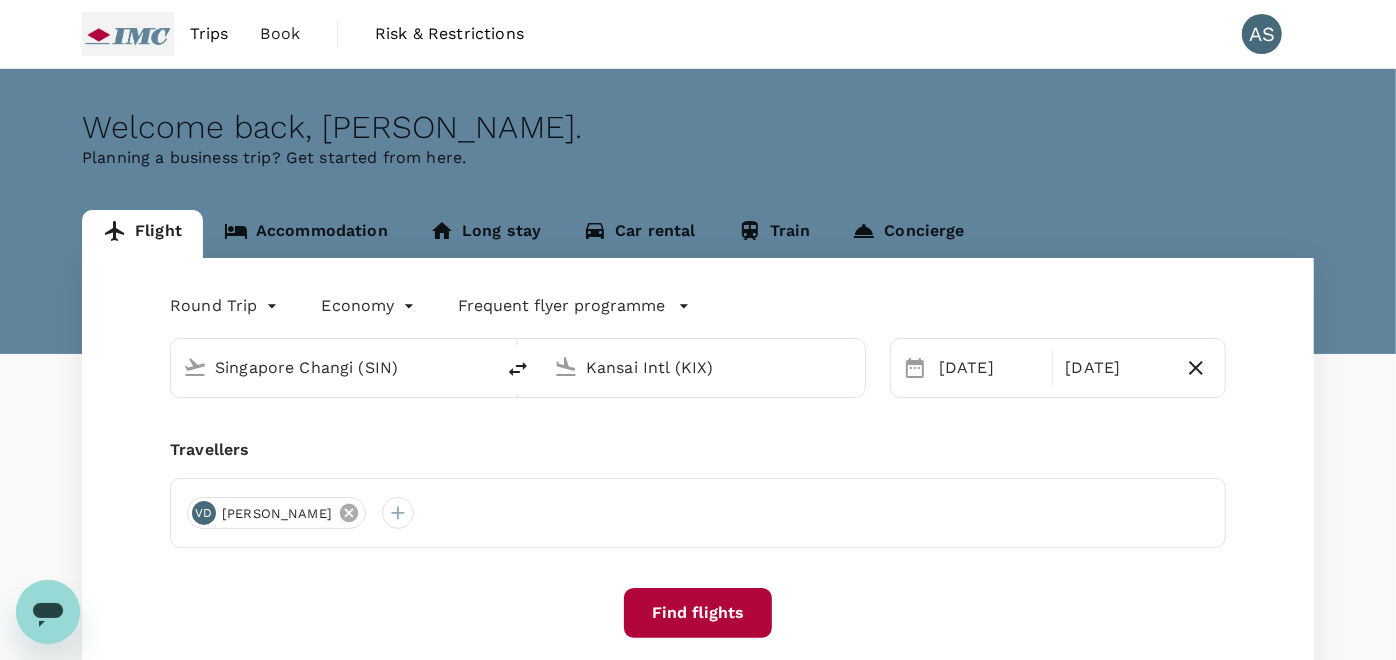 type 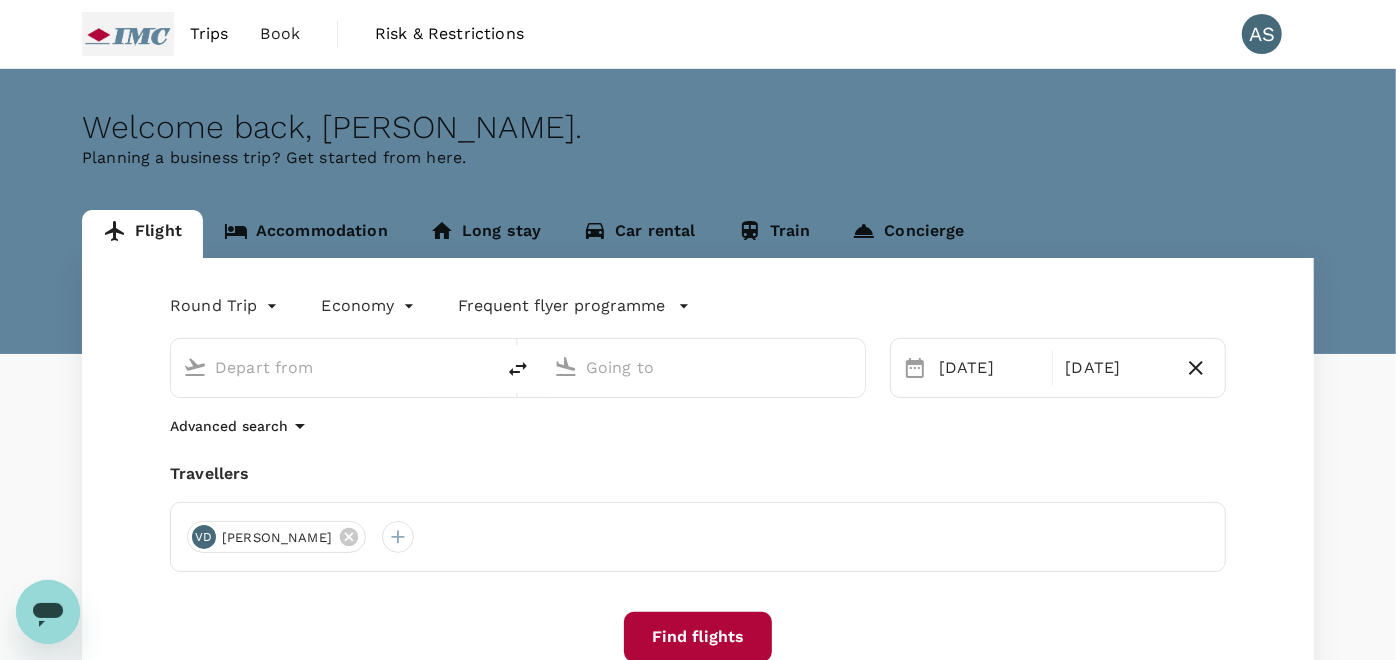 type on "Singapore Changi (SIN)" 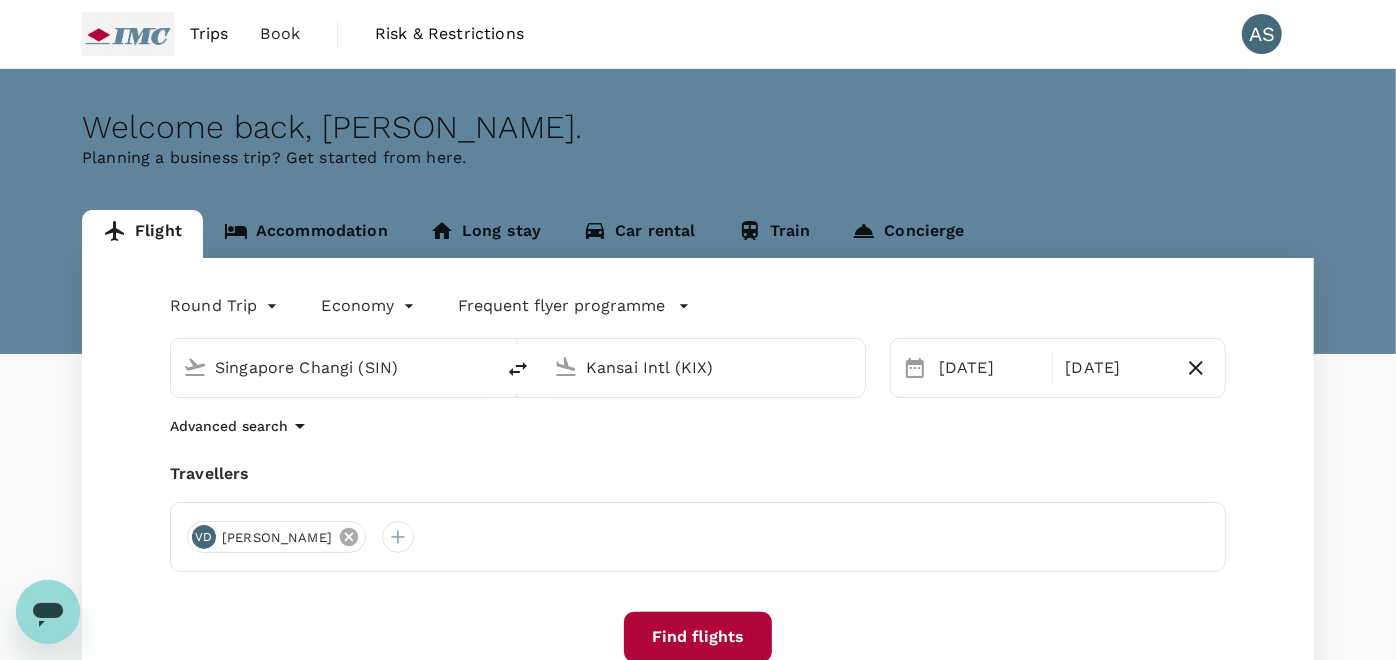 click 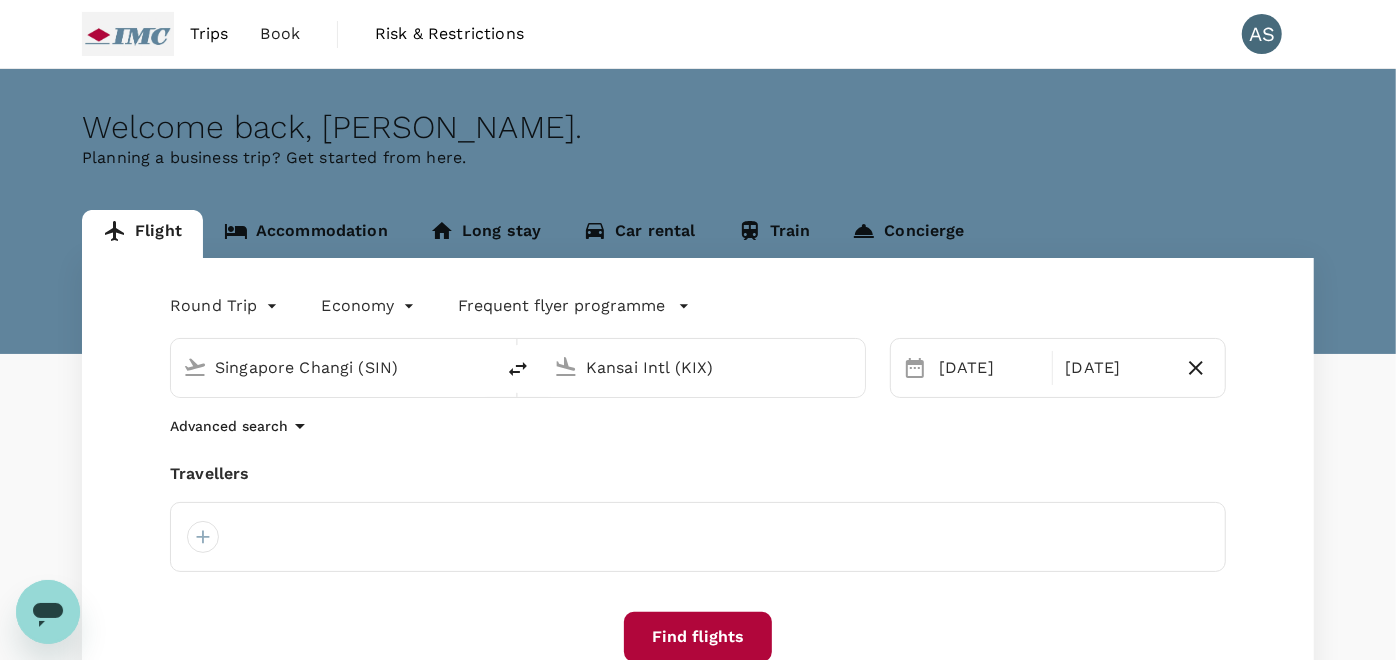 type 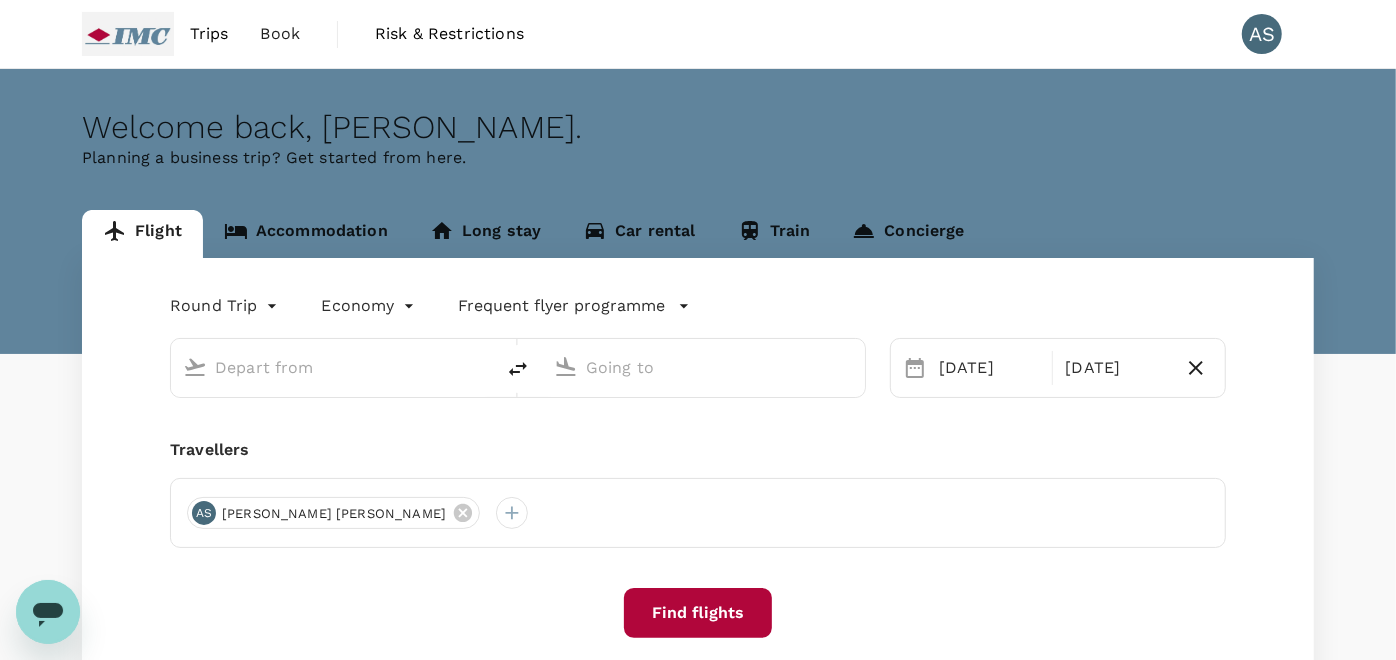 type on "Singapore Changi (SIN)" 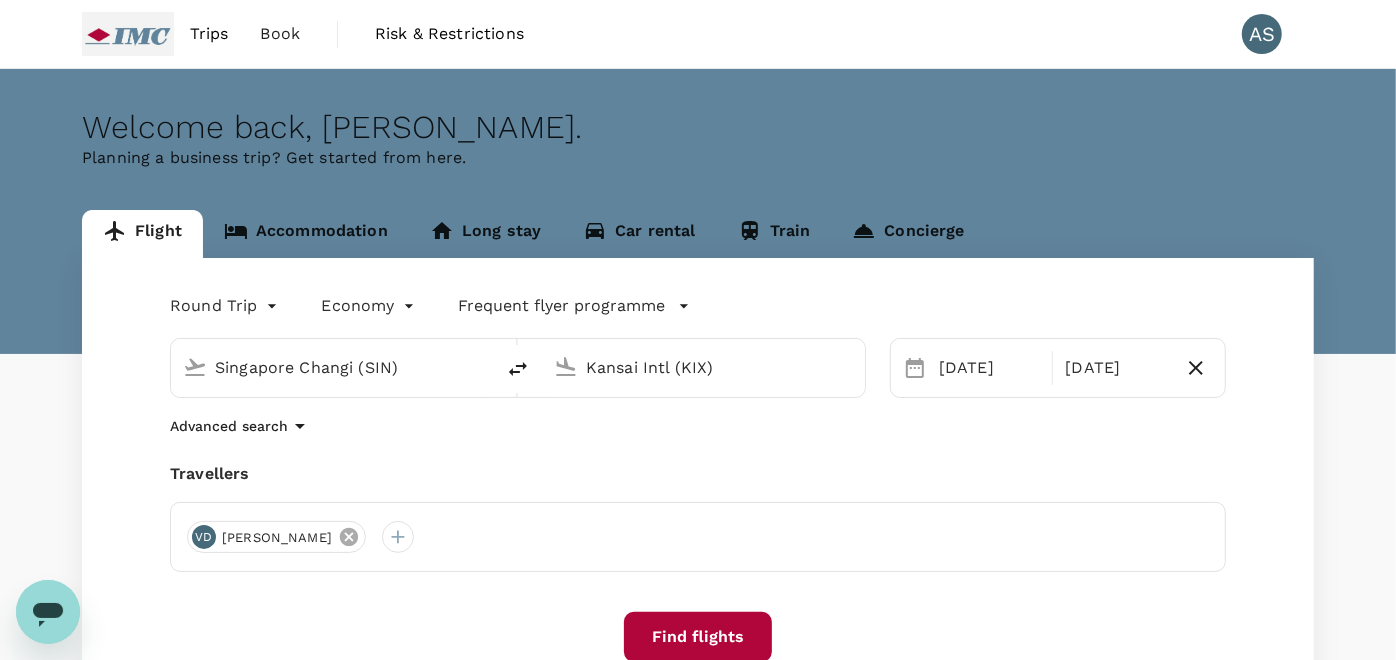 click 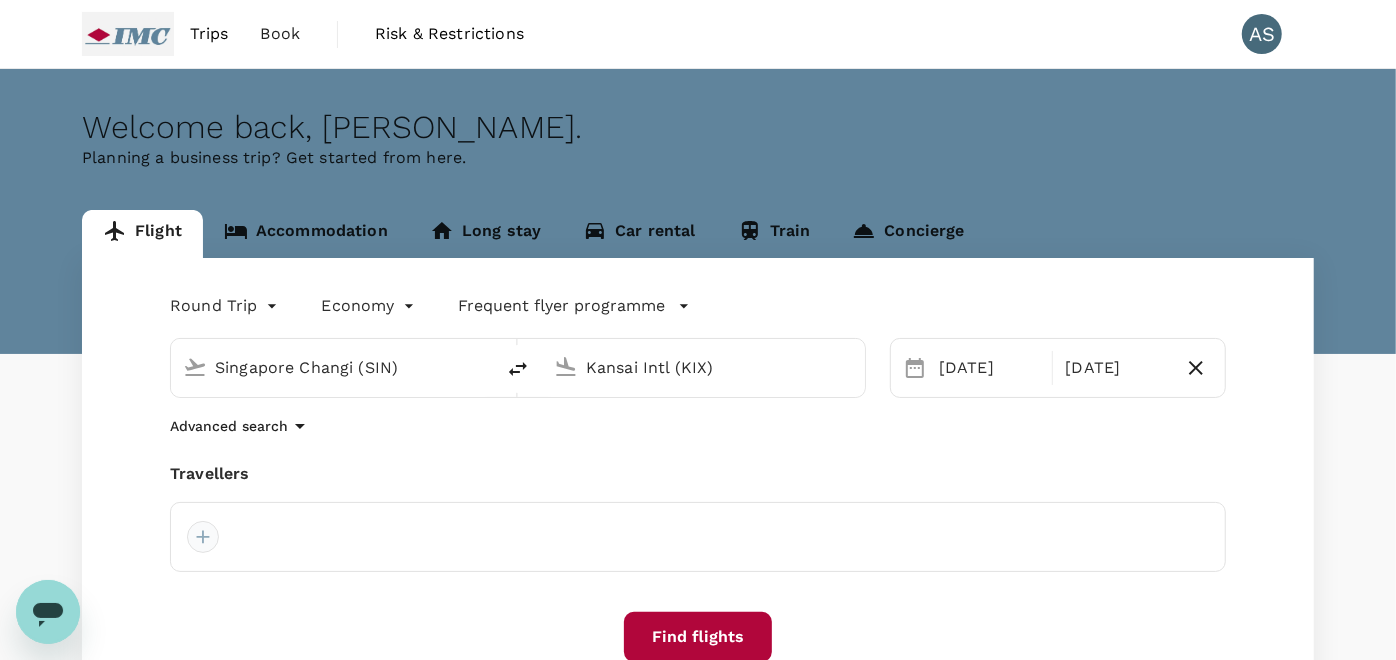 click at bounding box center (203, 537) 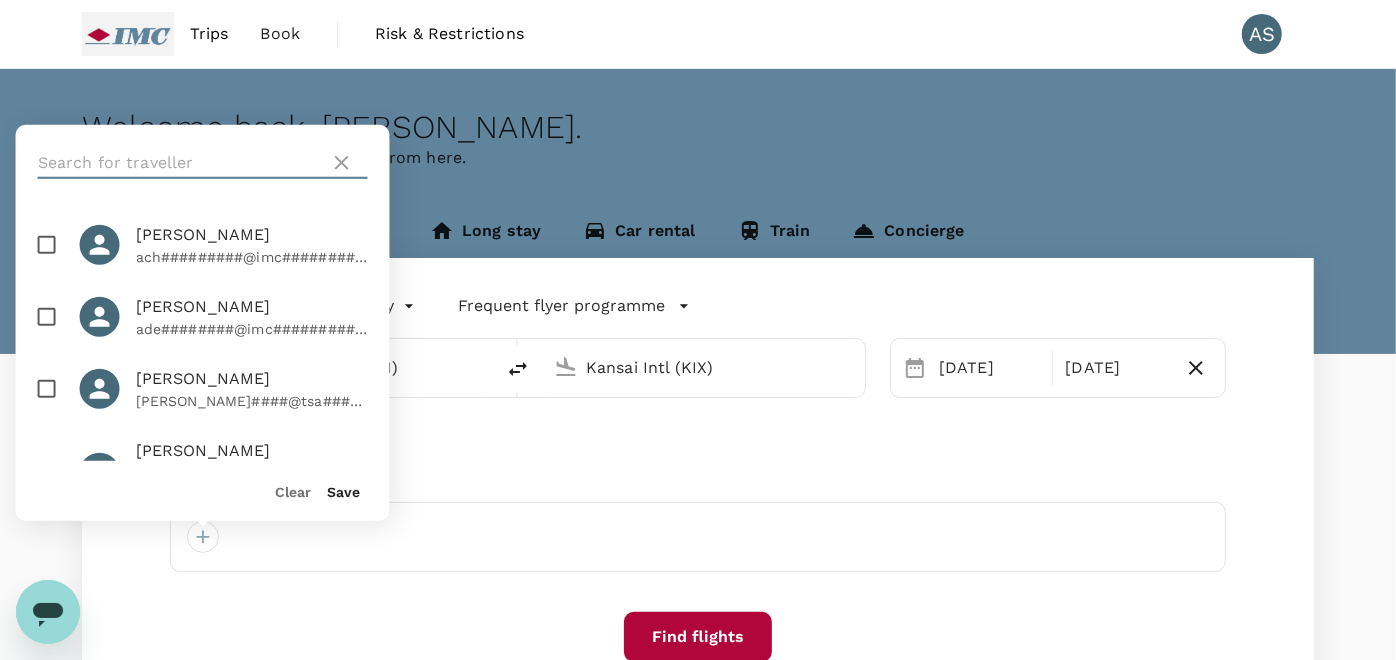 paste on "Meena Ramesh Chand" 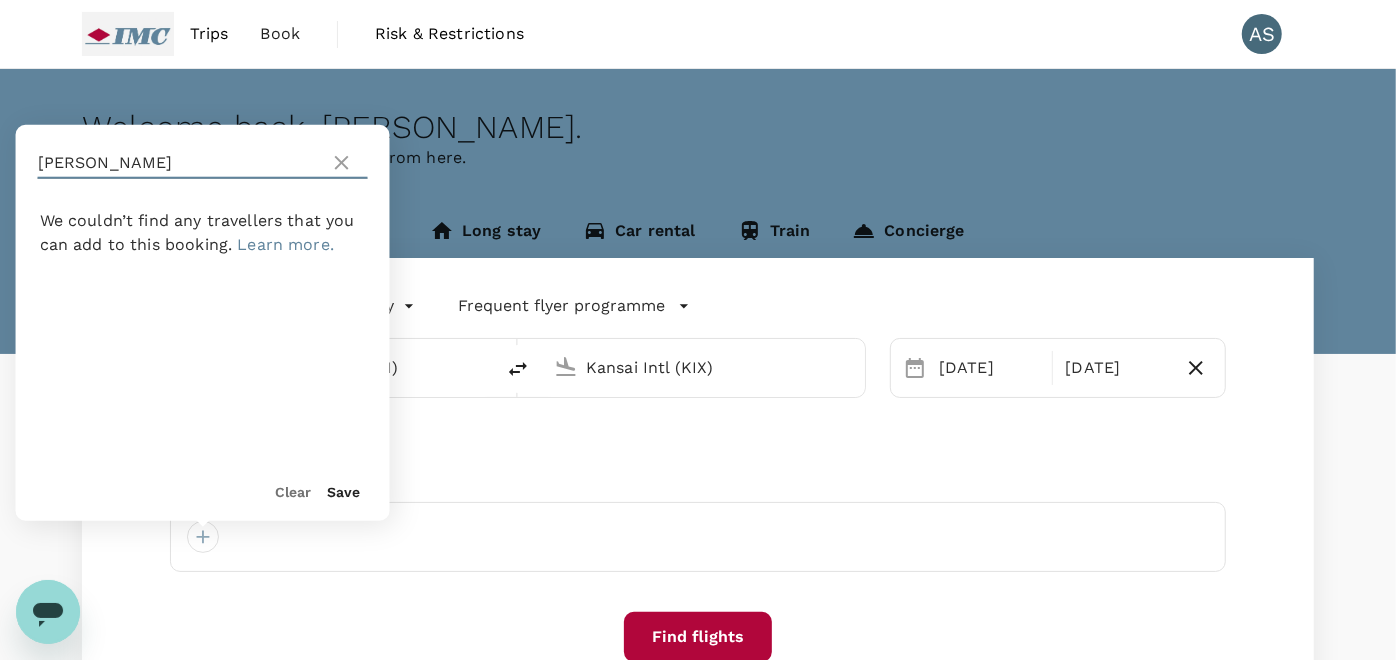 drag, startPoint x: 237, startPoint y: 166, endPoint x: 91, endPoint y: 168, distance: 146.0137 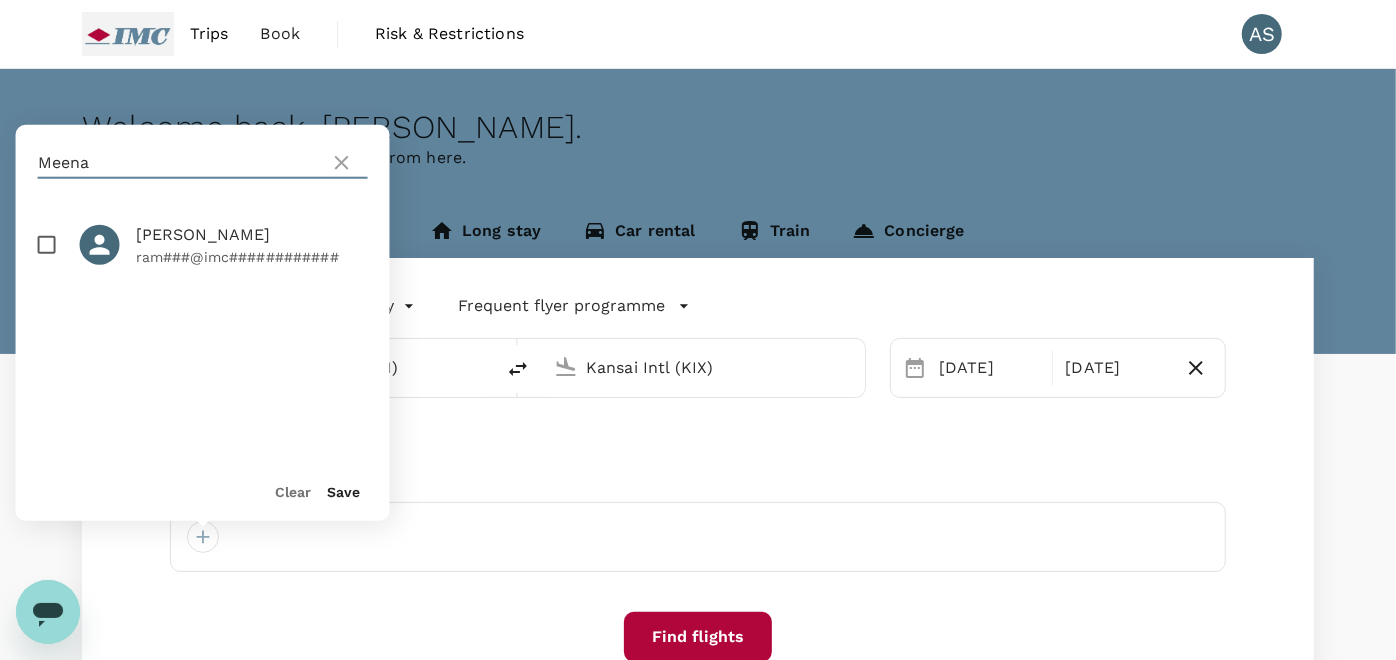 type on "Meena" 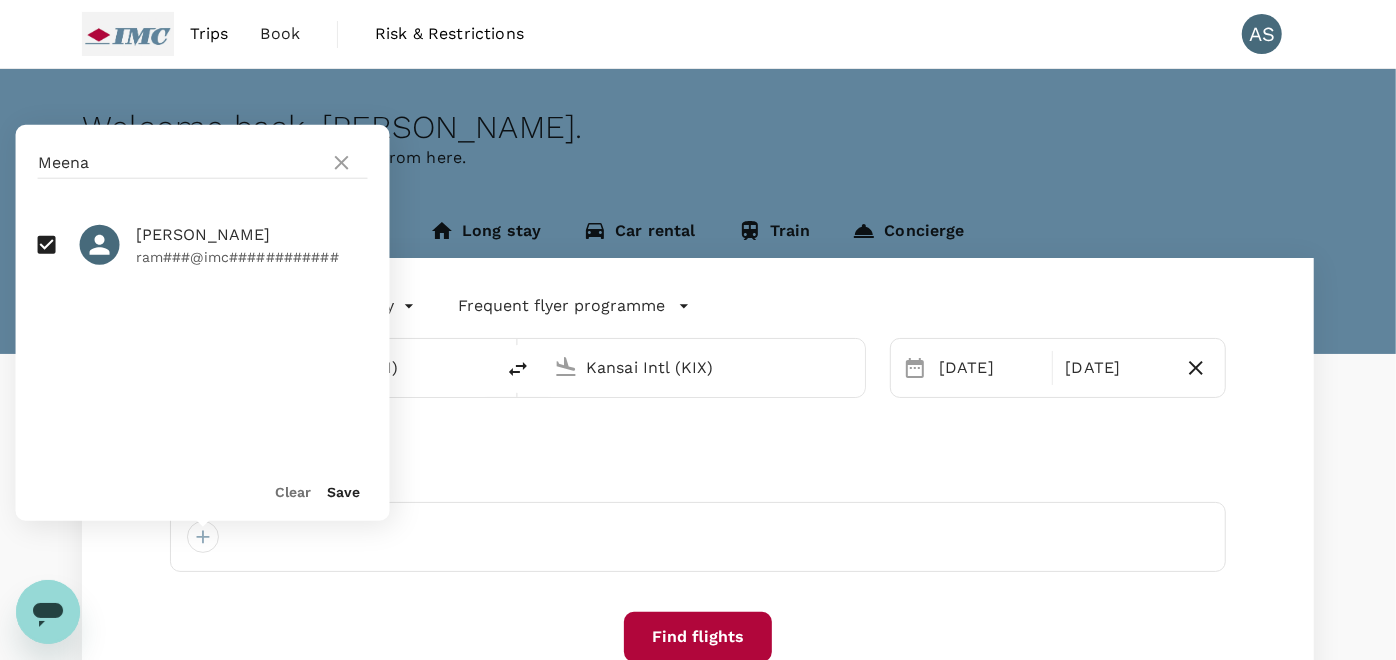 click on "Save" at bounding box center [344, 492] 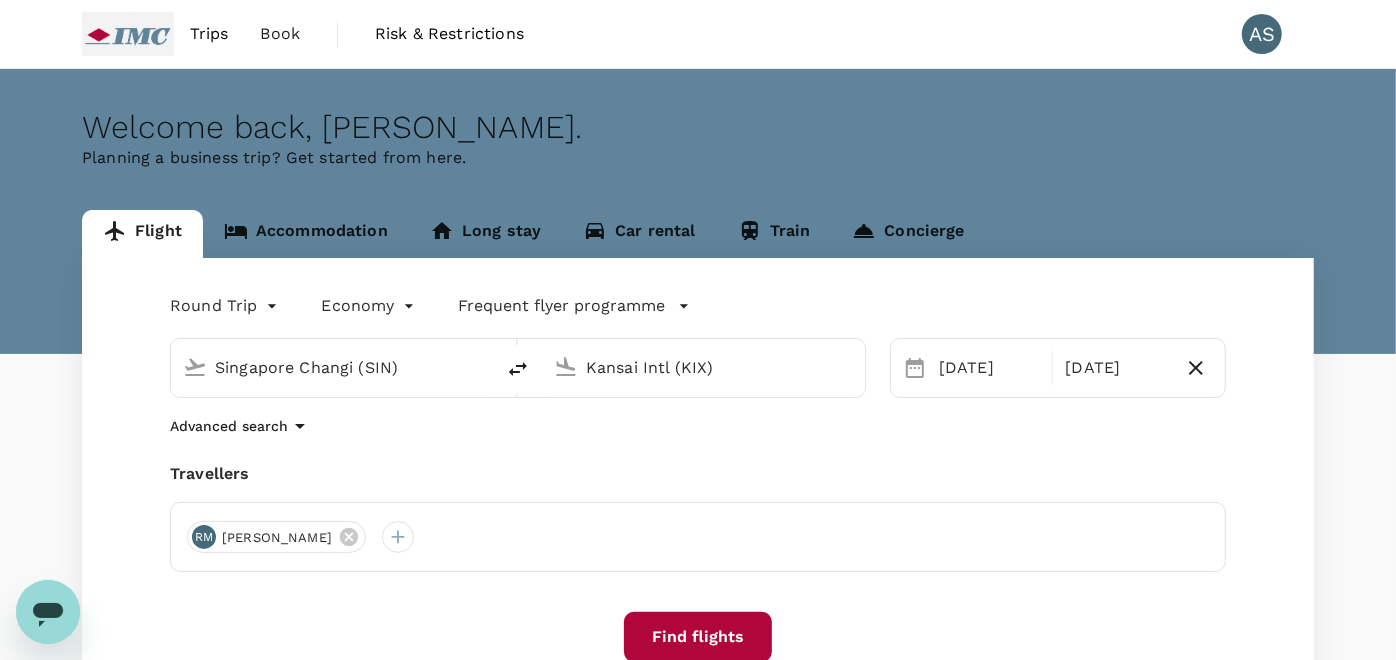 click on "Find flights" at bounding box center (698, 637) 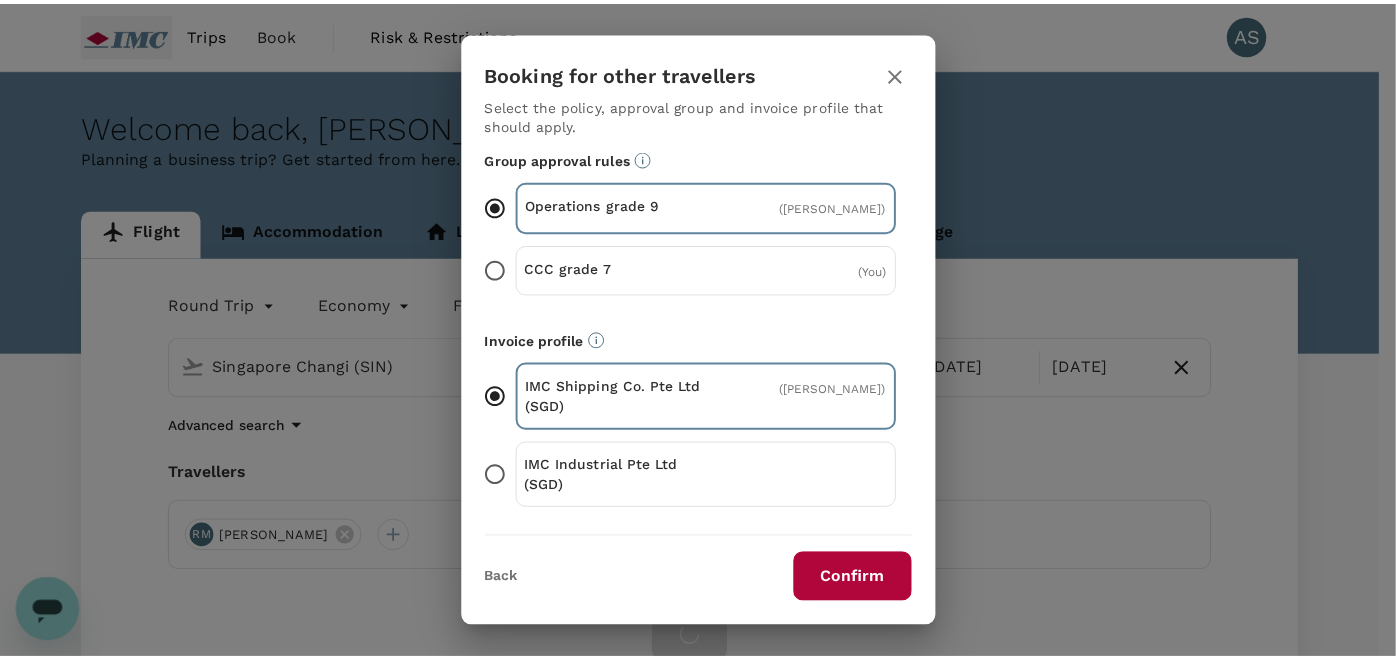 scroll, scrollTop: 242, scrollLeft: 0, axis: vertical 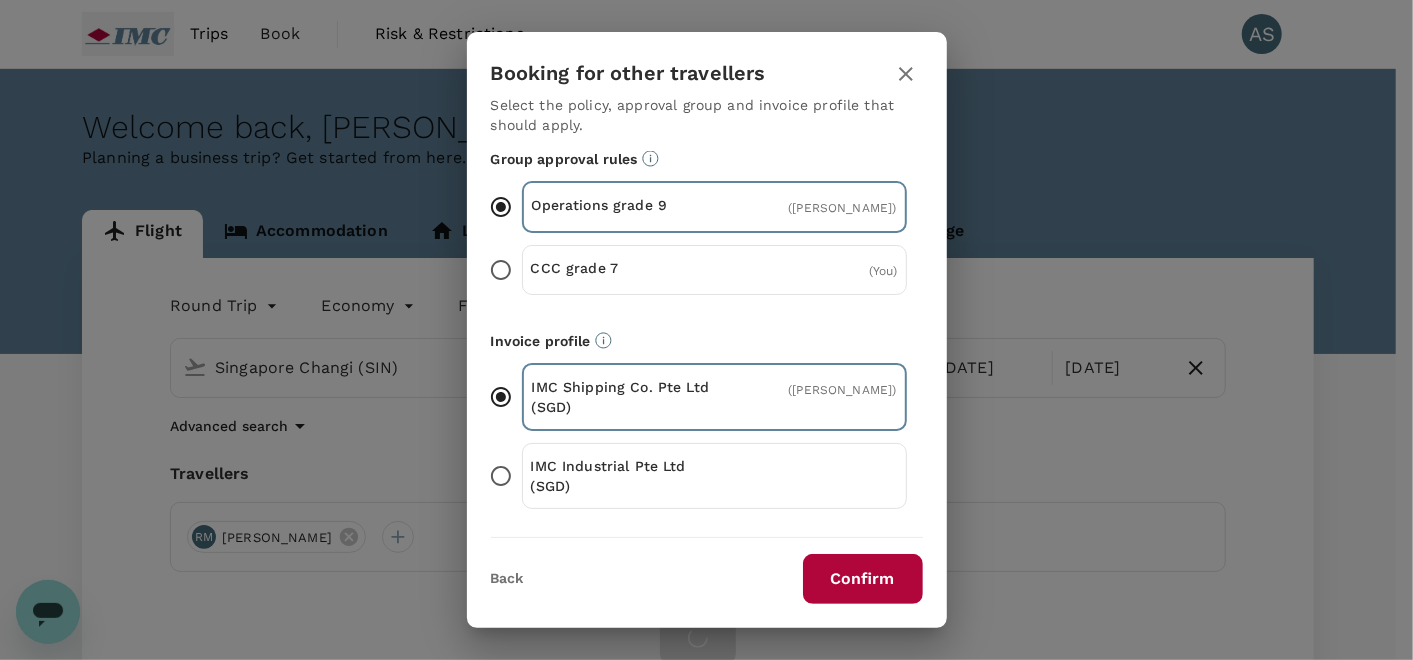 click on "Confirm" at bounding box center (863, 579) 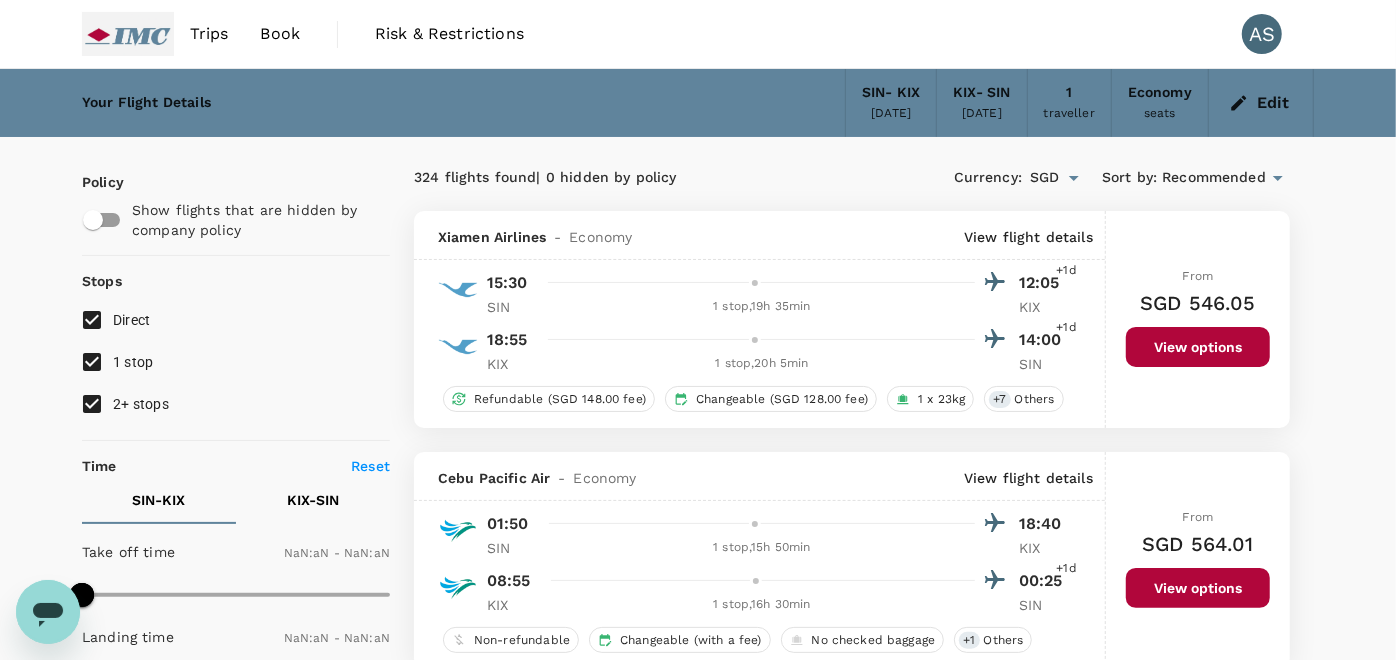 type on "1440" 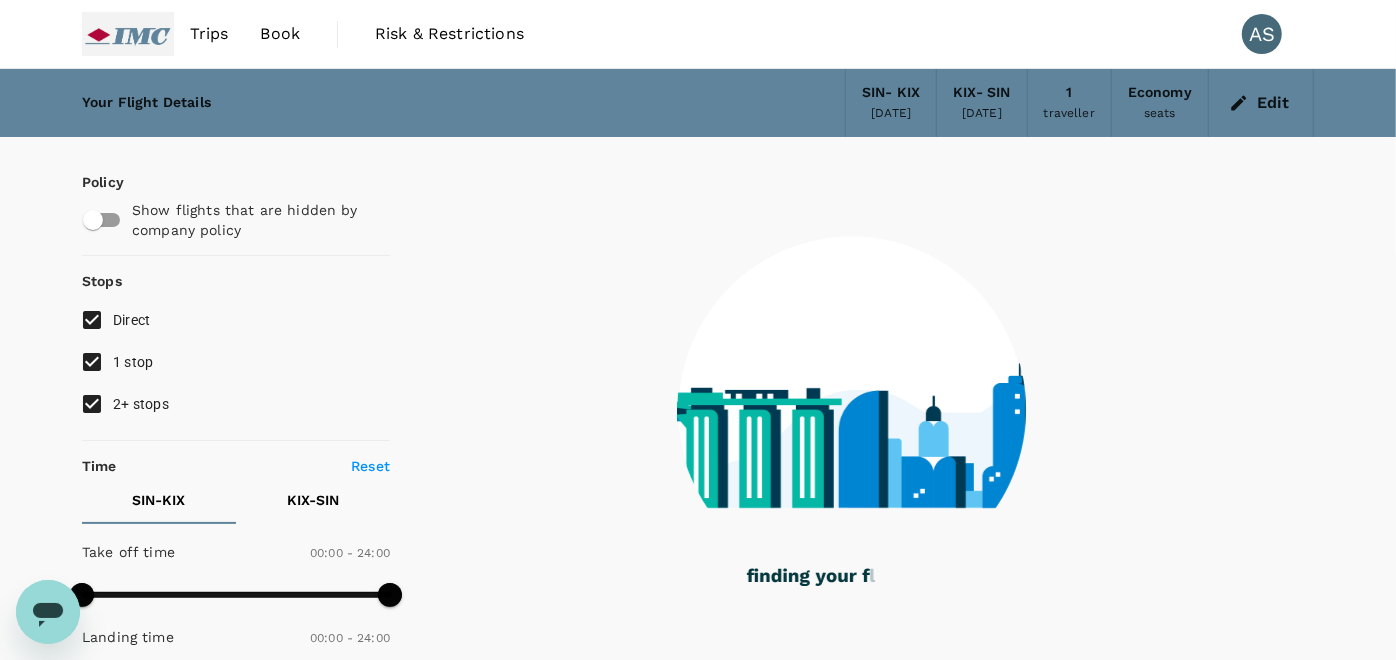 click on "1 stop" at bounding box center (133, 362) 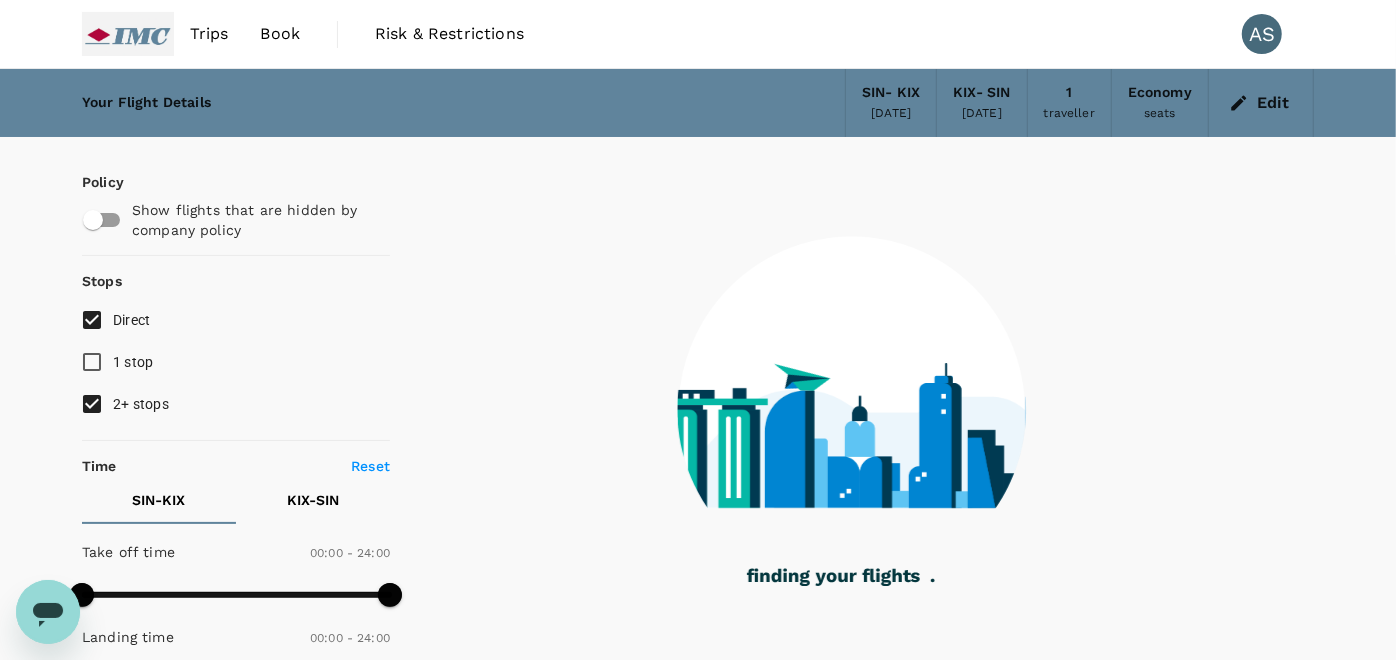 click on "2+ stops" at bounding box center [141, 404] 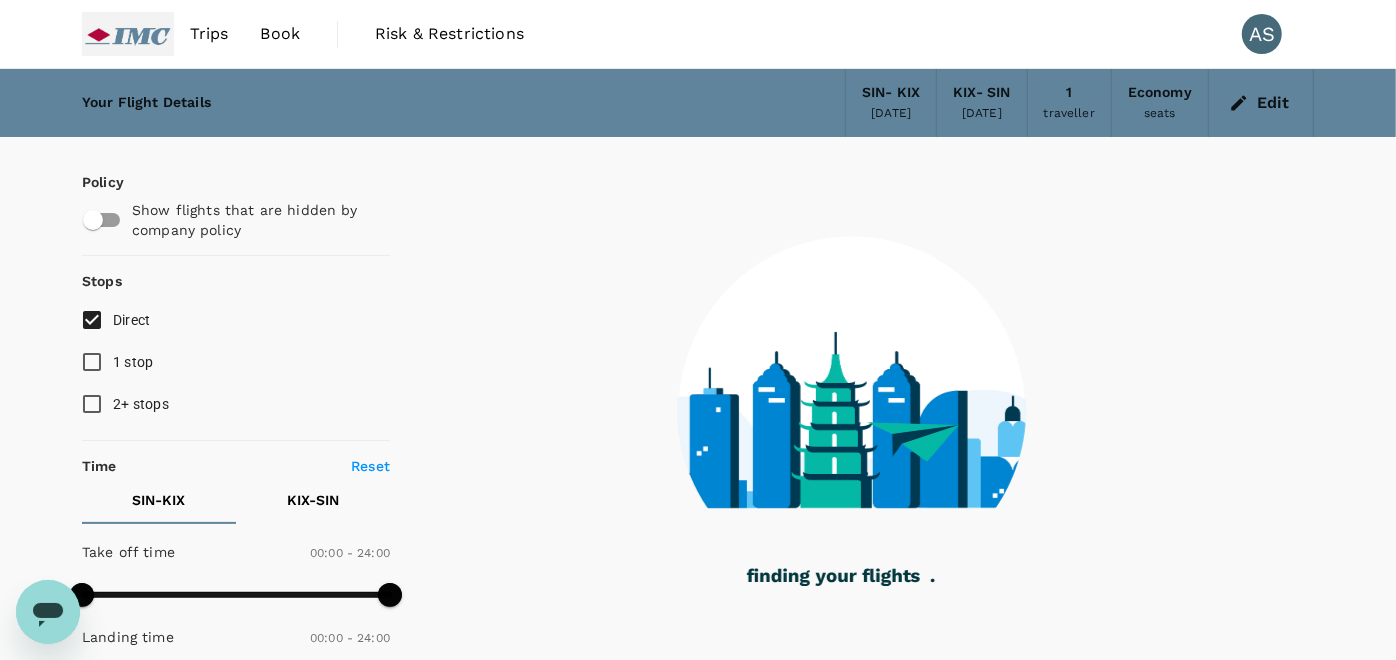 type on "1085" 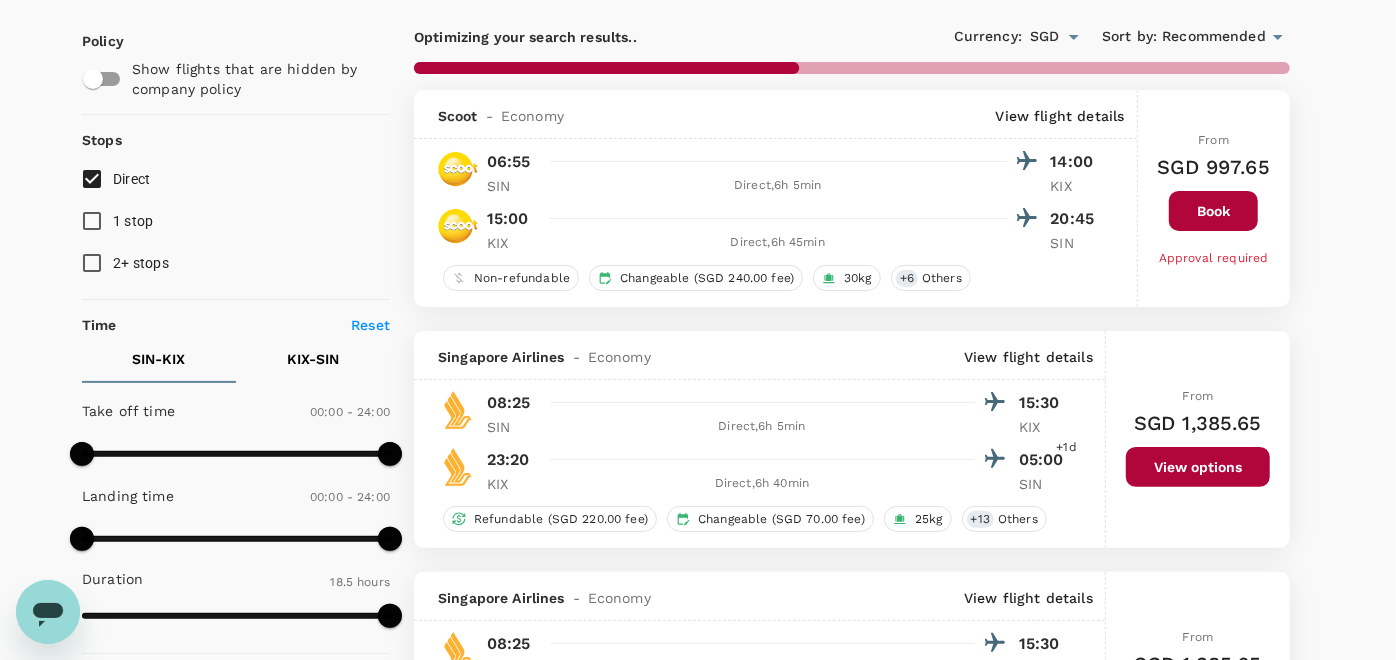 scroll, scrollTop: 0, scrollLeft: 0, axis: both 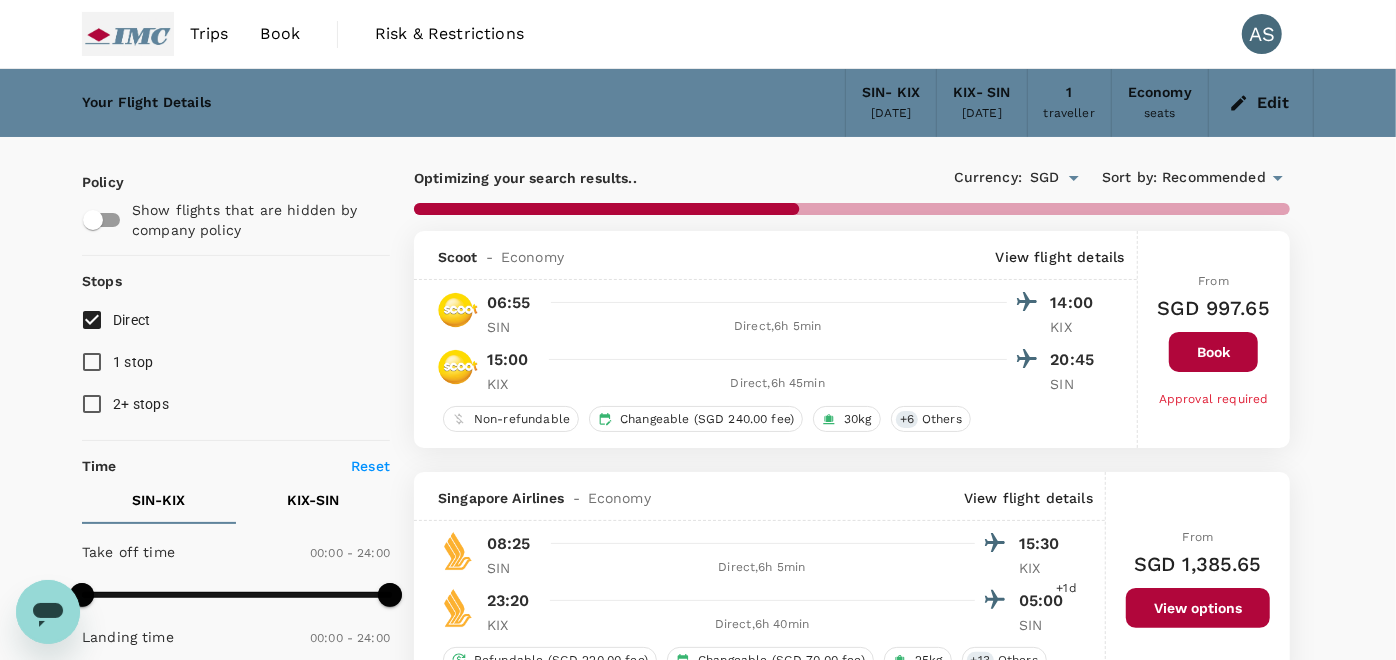 click on "View options" at bounding box center [1198, 608] 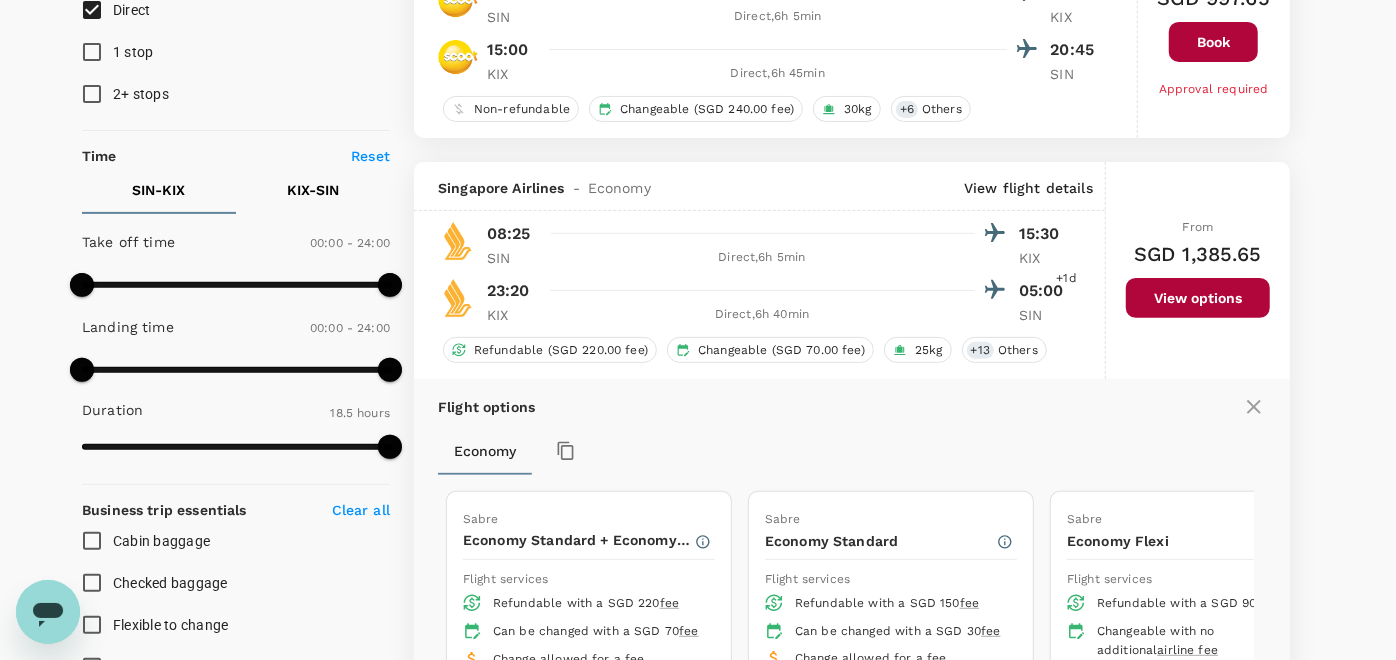 scroll, scrollTop: 471, scrollLeft: 0, axis: vertical 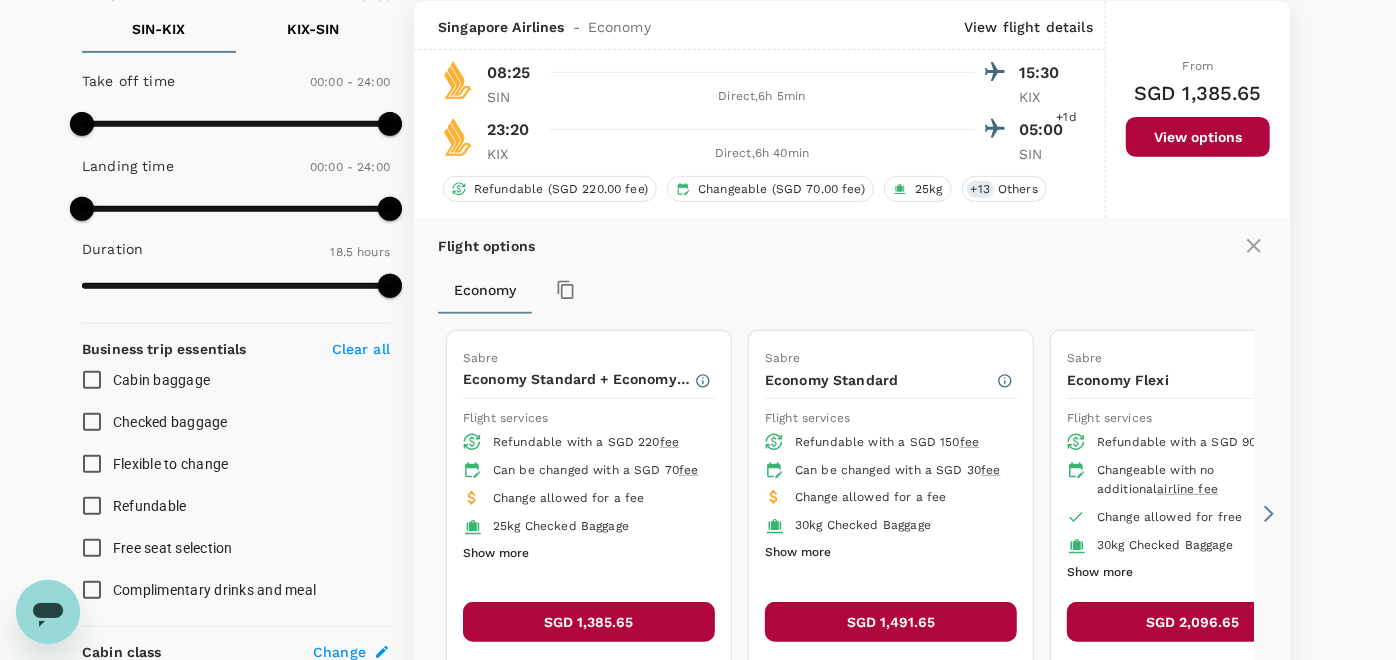 click on "SGD 1,385.65" at bounding box center [589, 622] 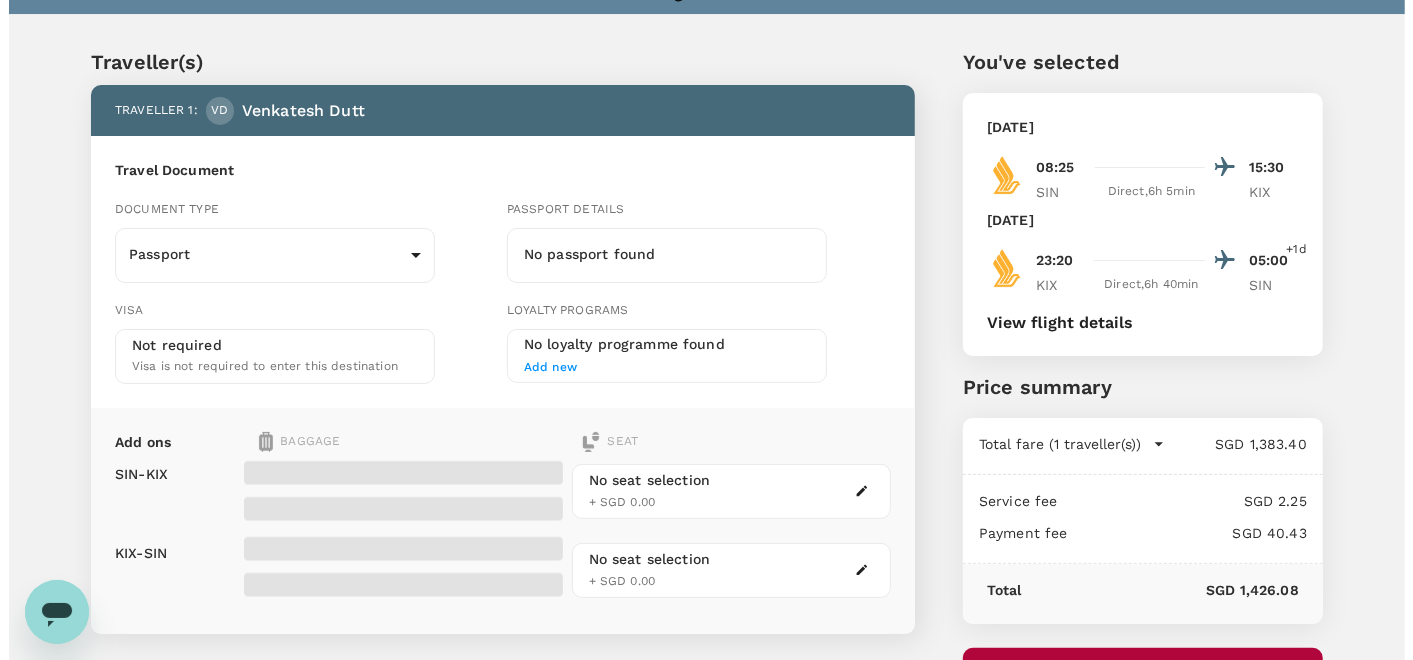 scroll, scrollTop: 0, scrollLeft: 0, axis: both 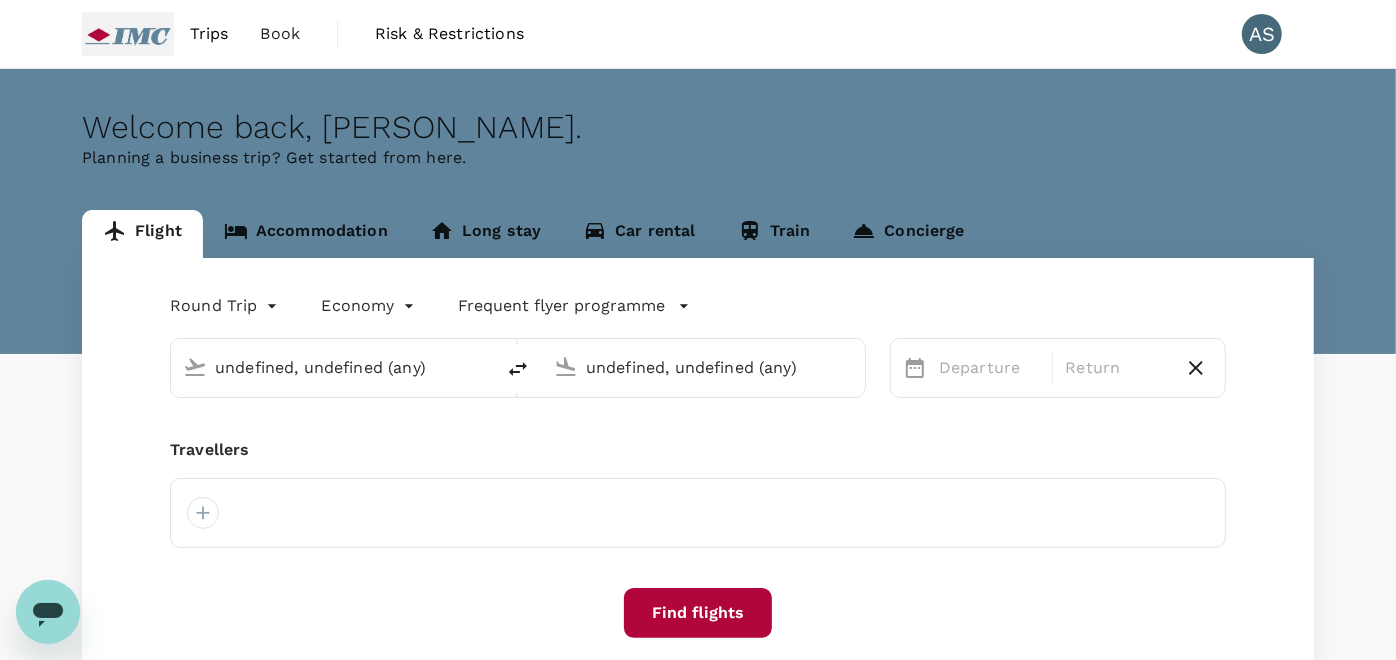 type 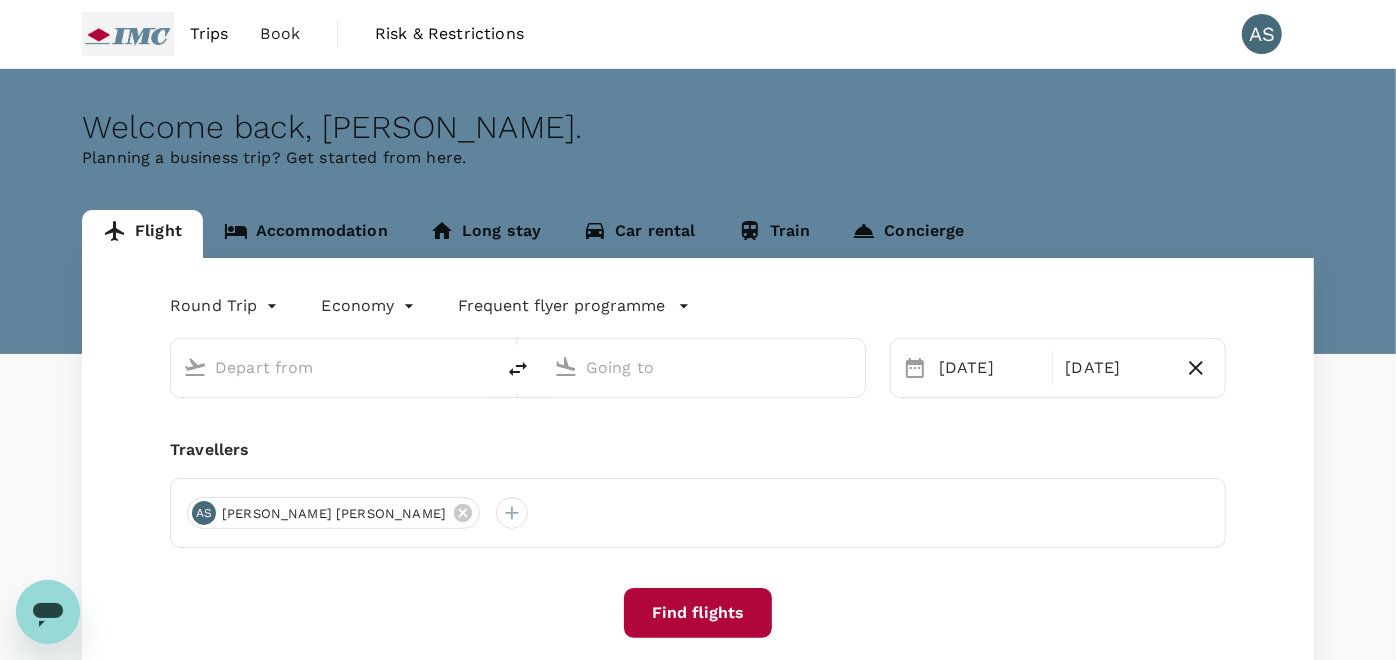 type on "Singapore Changi (SIN)" 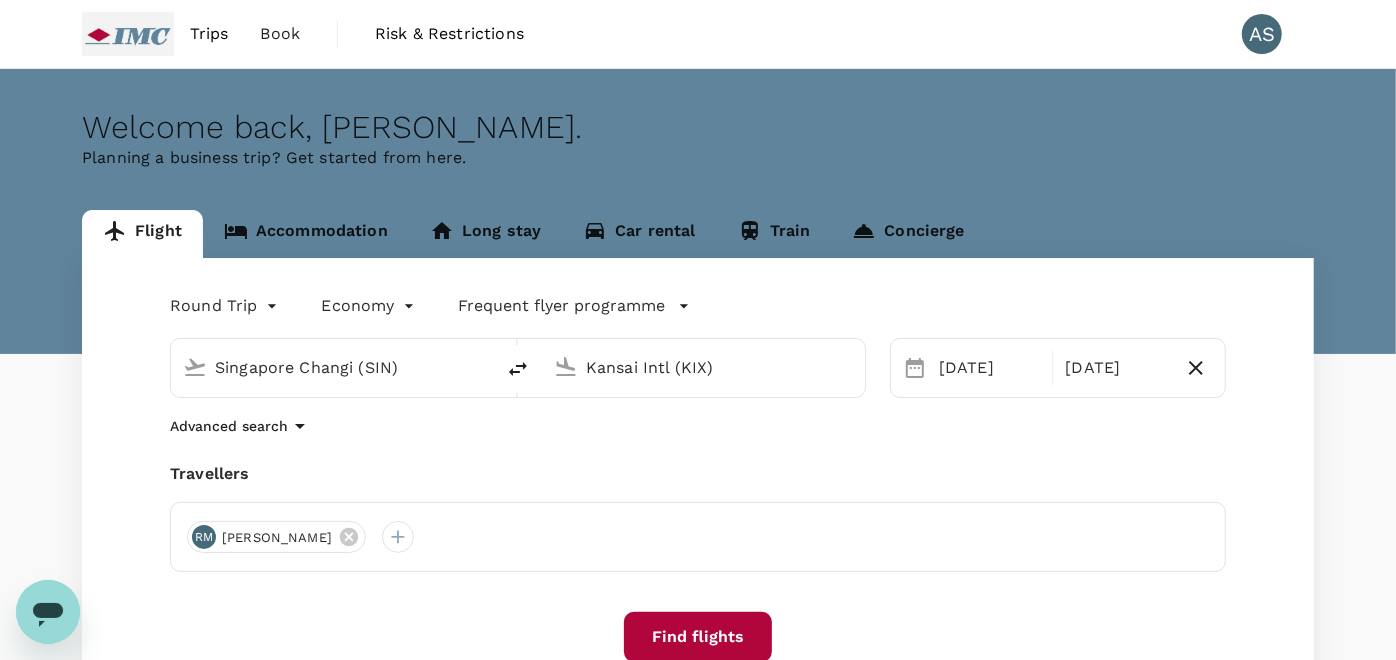 type 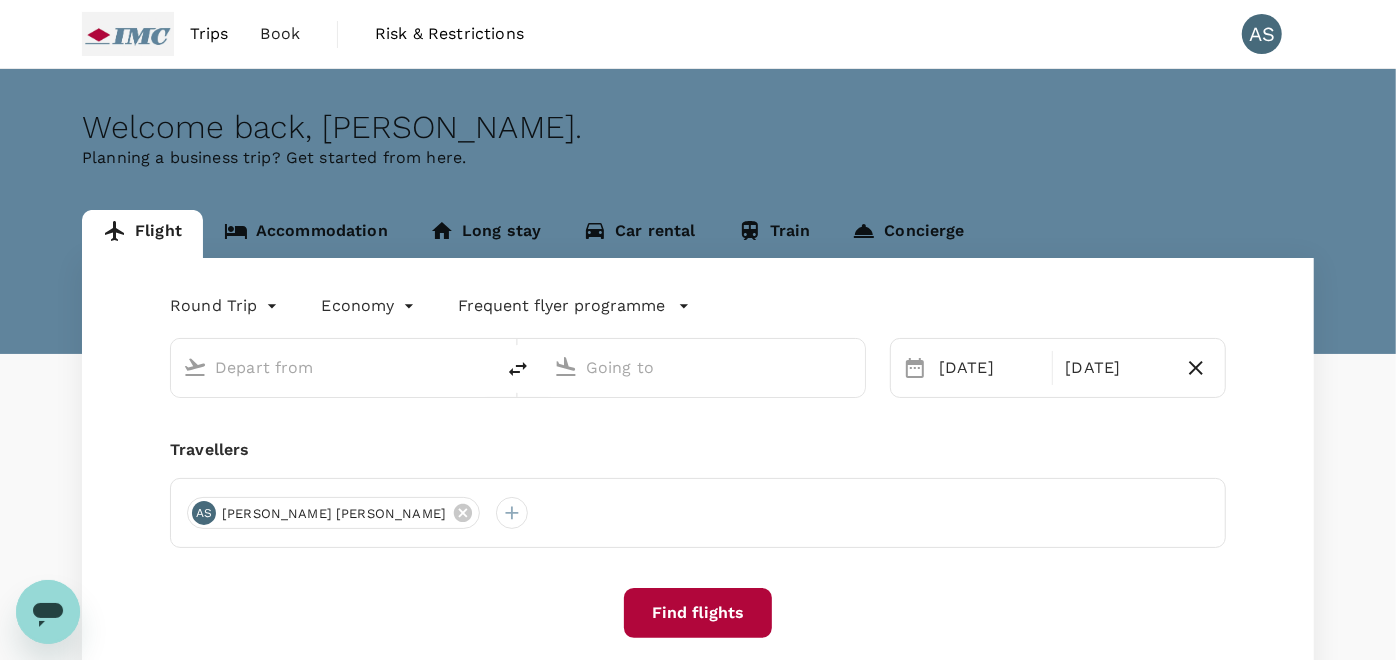 type on "Singapore Changi (SIN)" 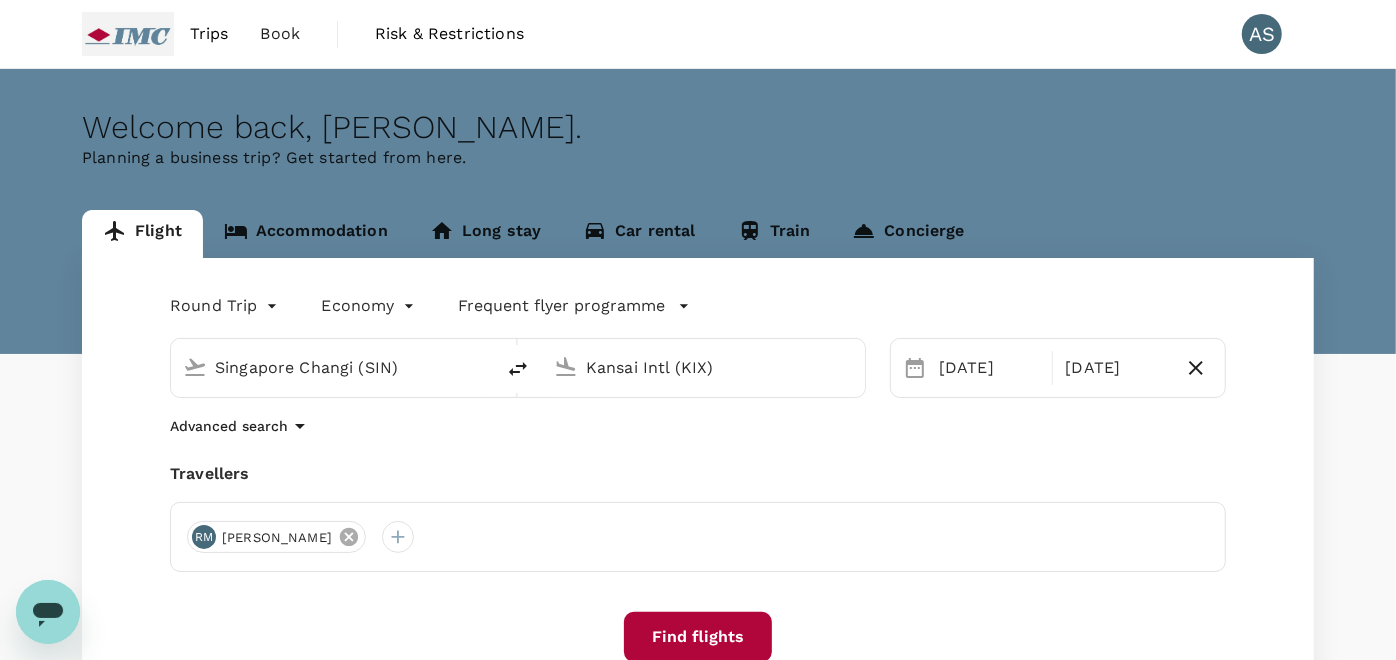 click 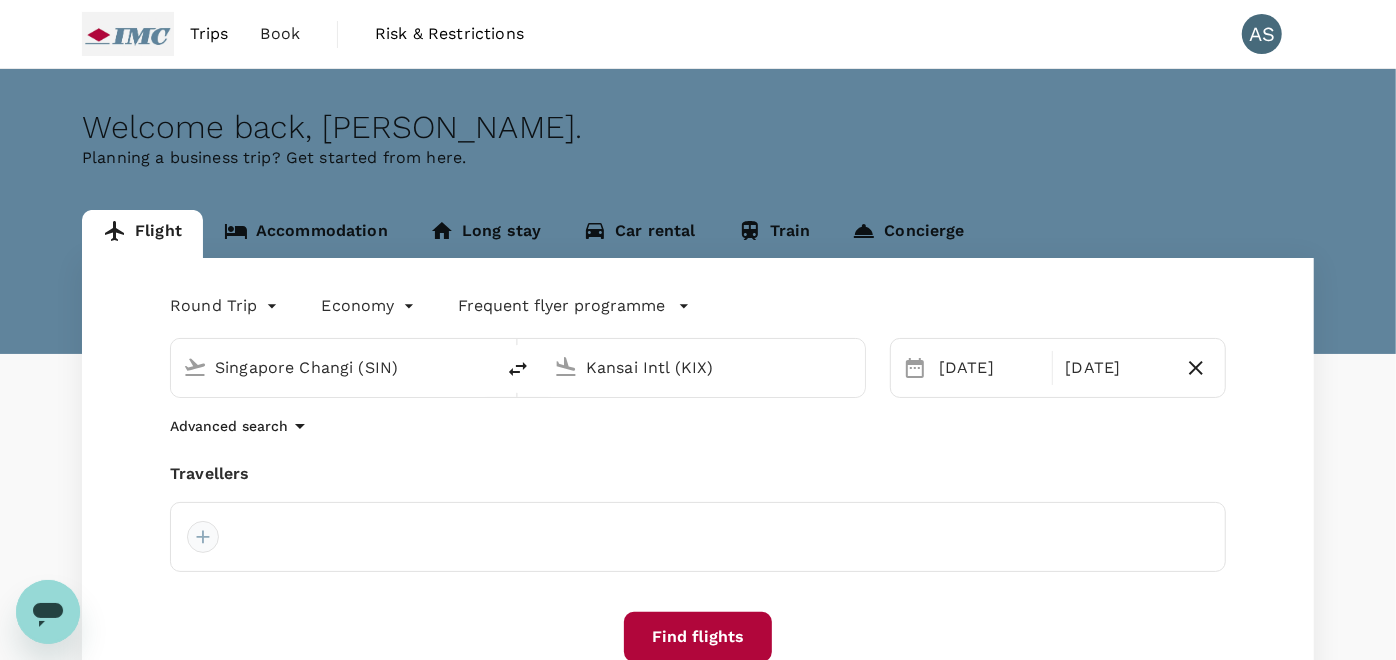 click at bounding box center [203, 537] 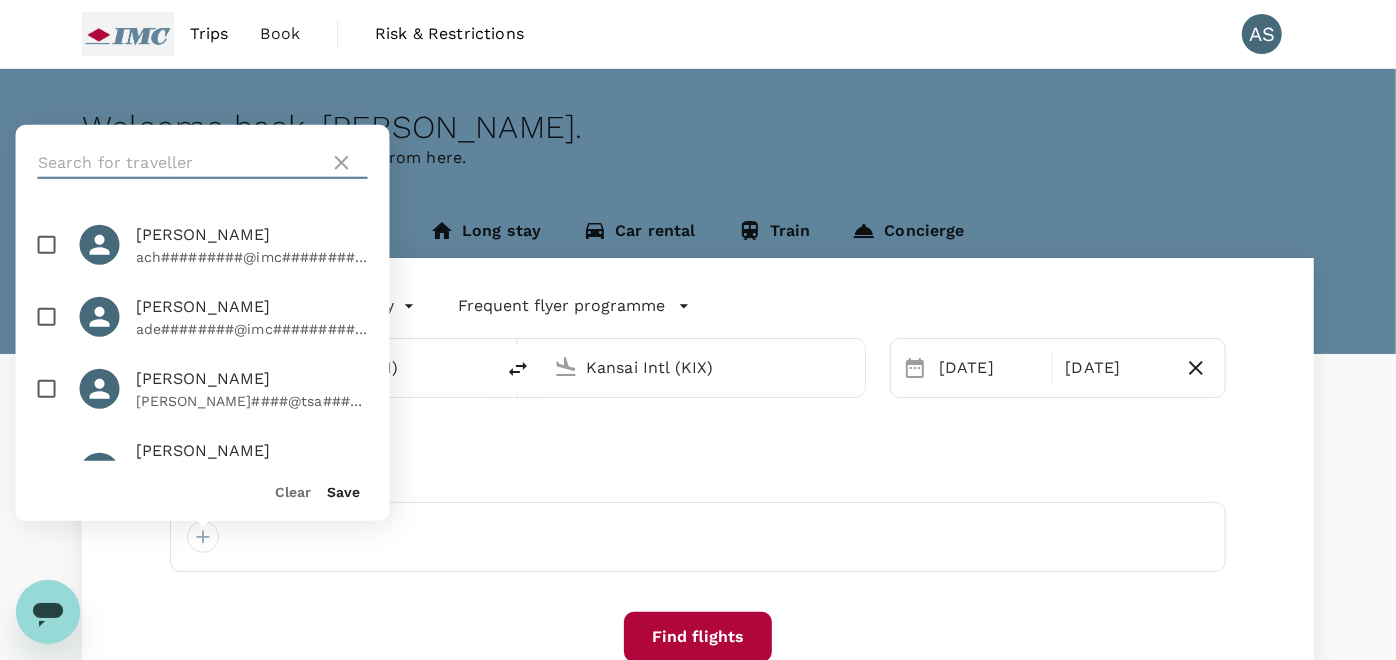 click at bounding box center [180, 163] 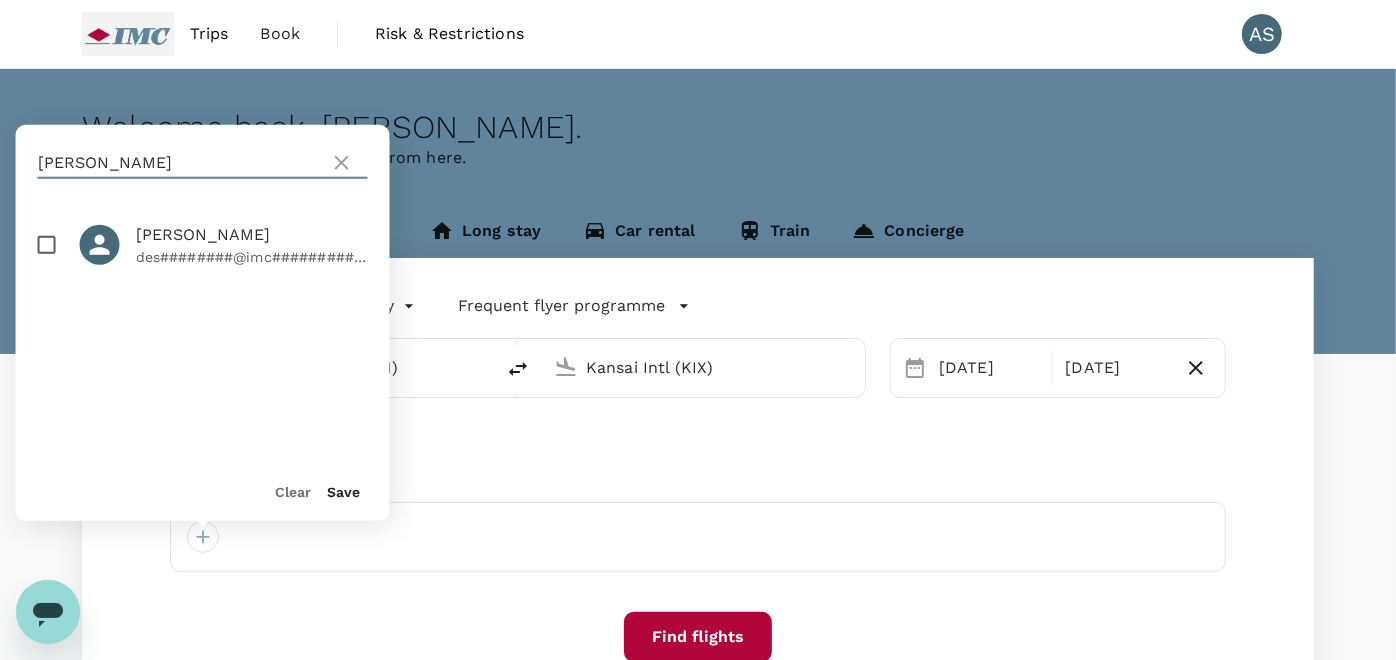 type on "desmond lin" 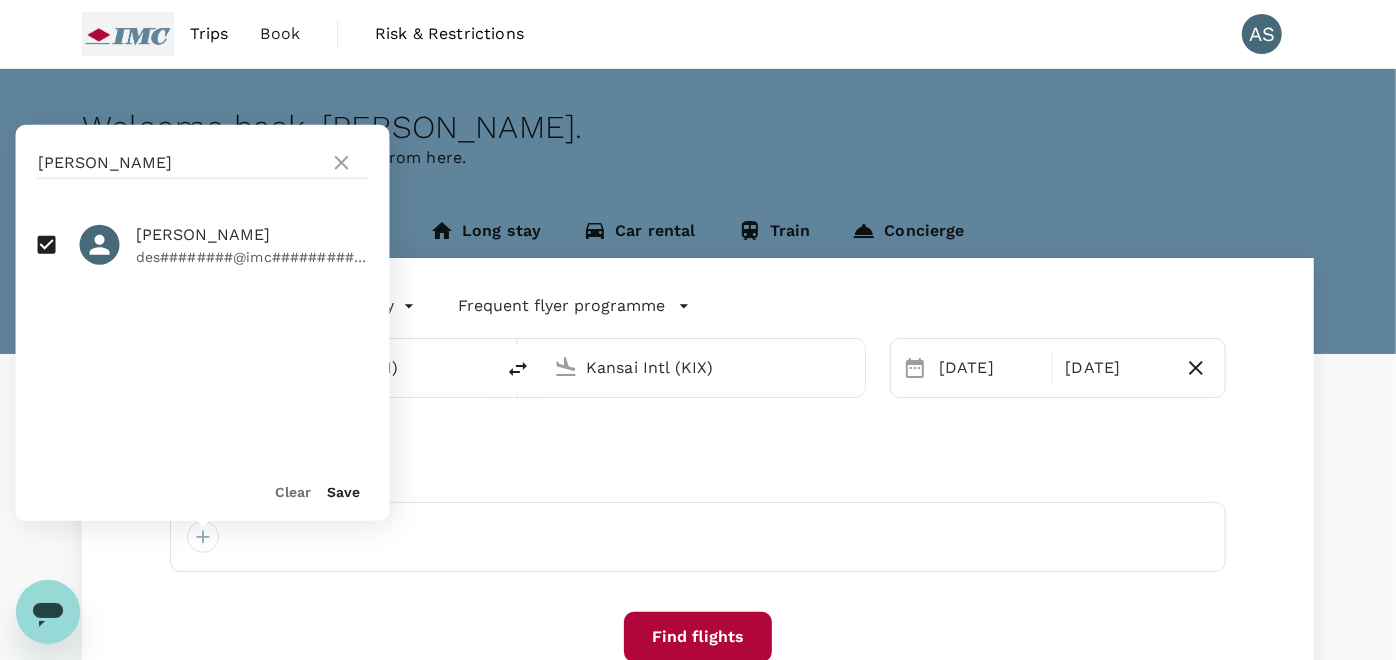 click on "Save" at bounding box center [344, 492] 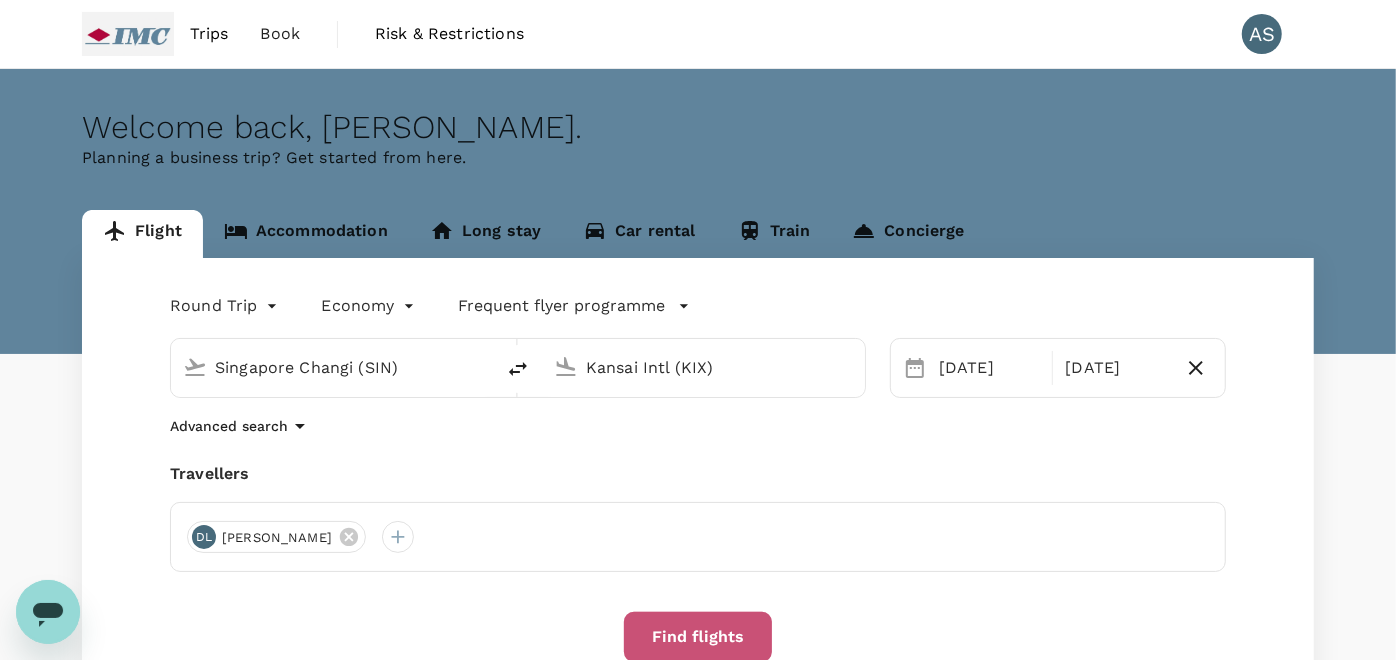 click on "Find flights" at bounding box center [698, 637] 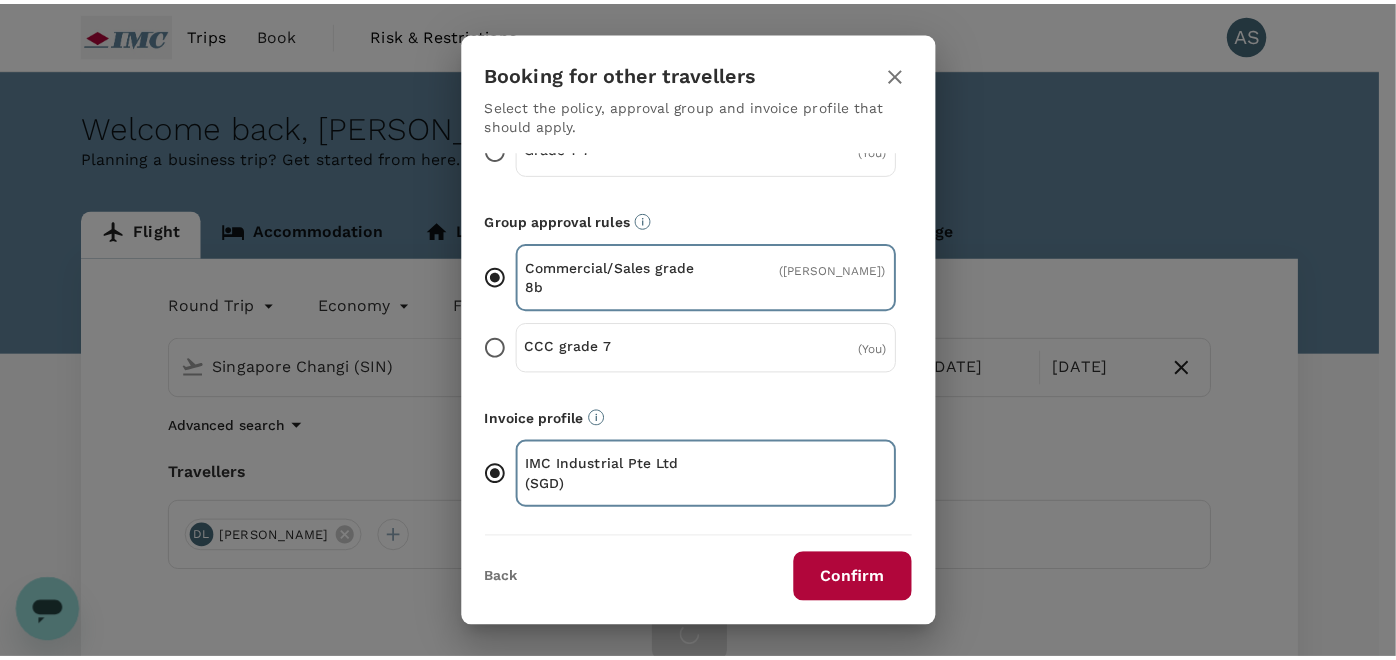 scroll, scrollTop: 156, scrollLeft: 0, axis: vertical 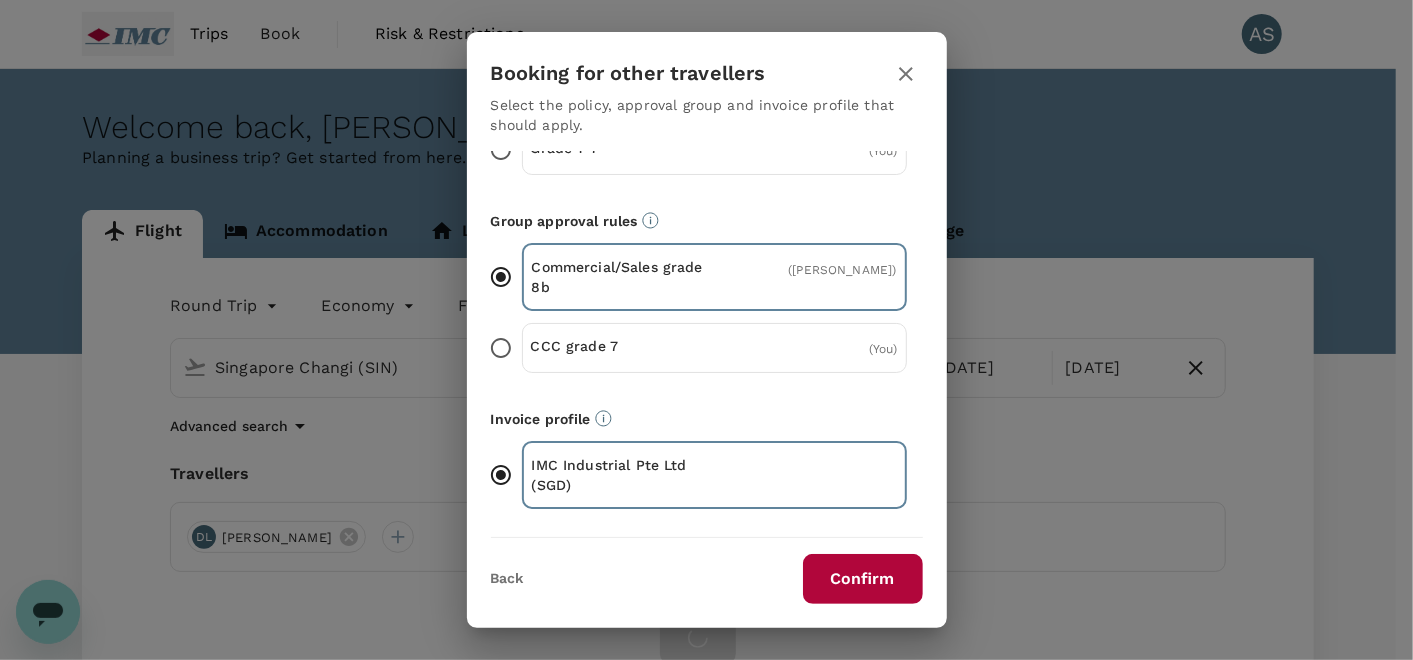 click on "Confirm" at bounding box center [863, 579] 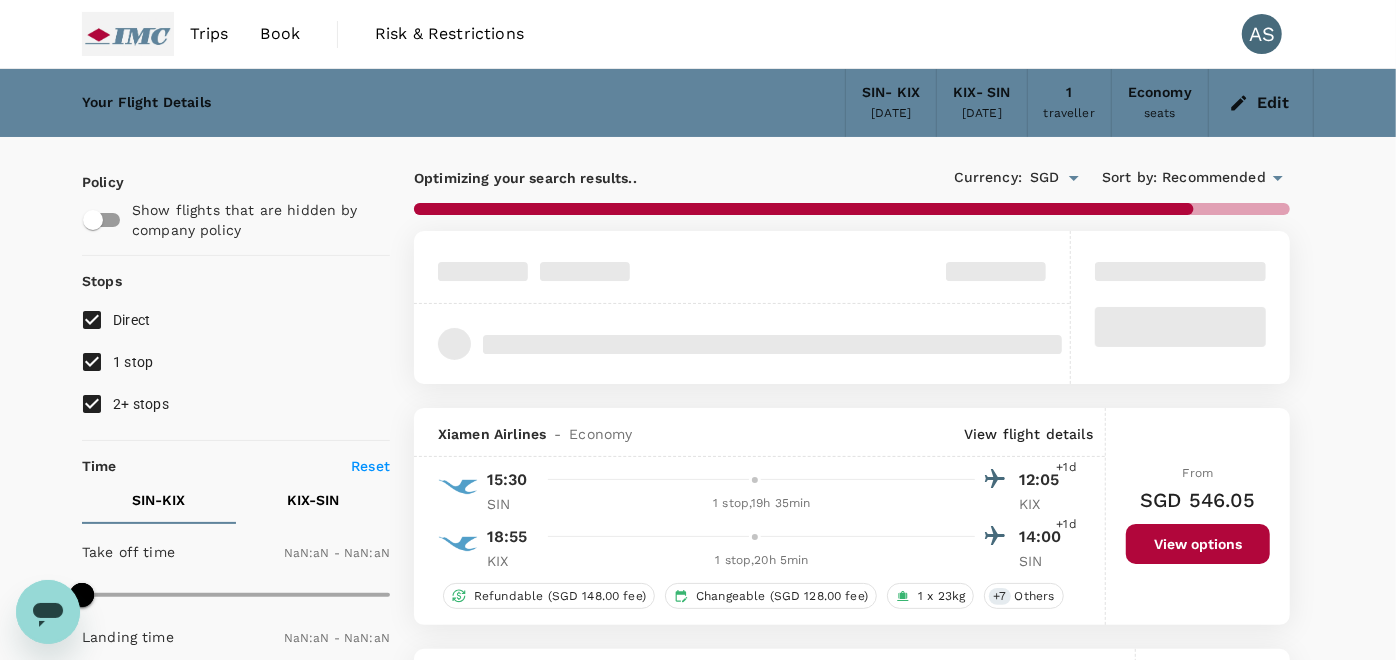 type on "1440" 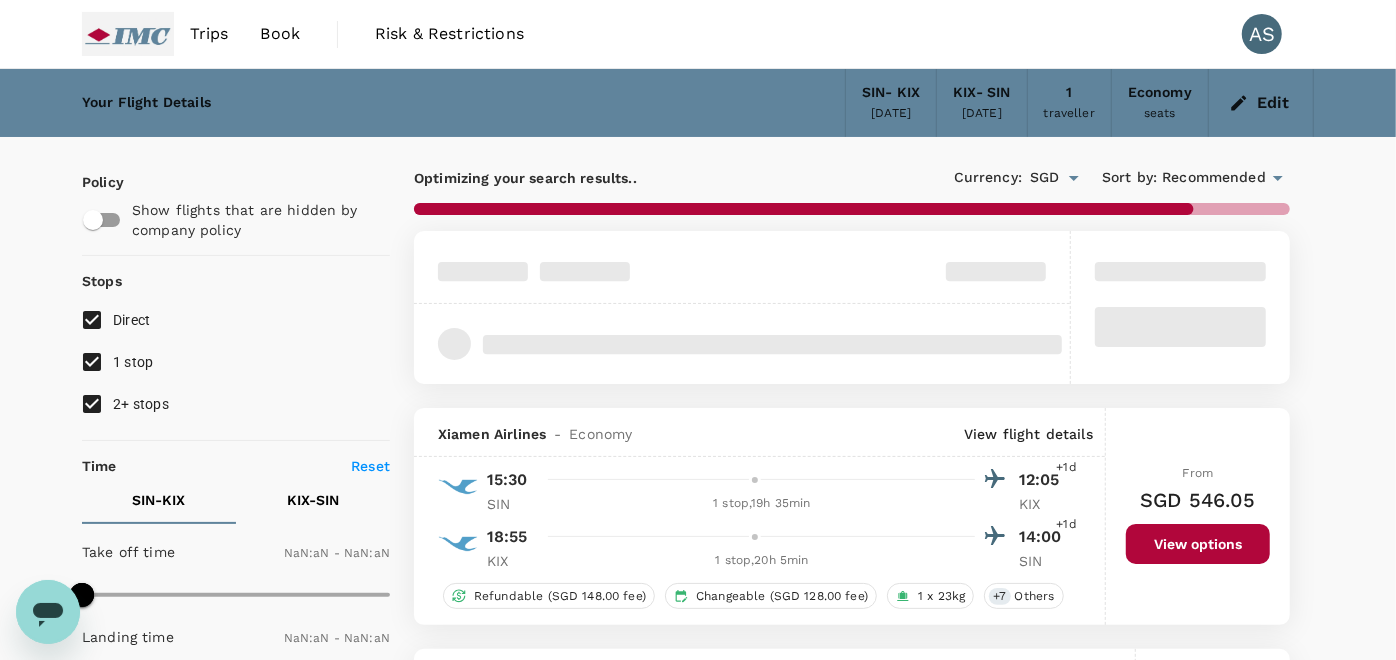 type on "1440" 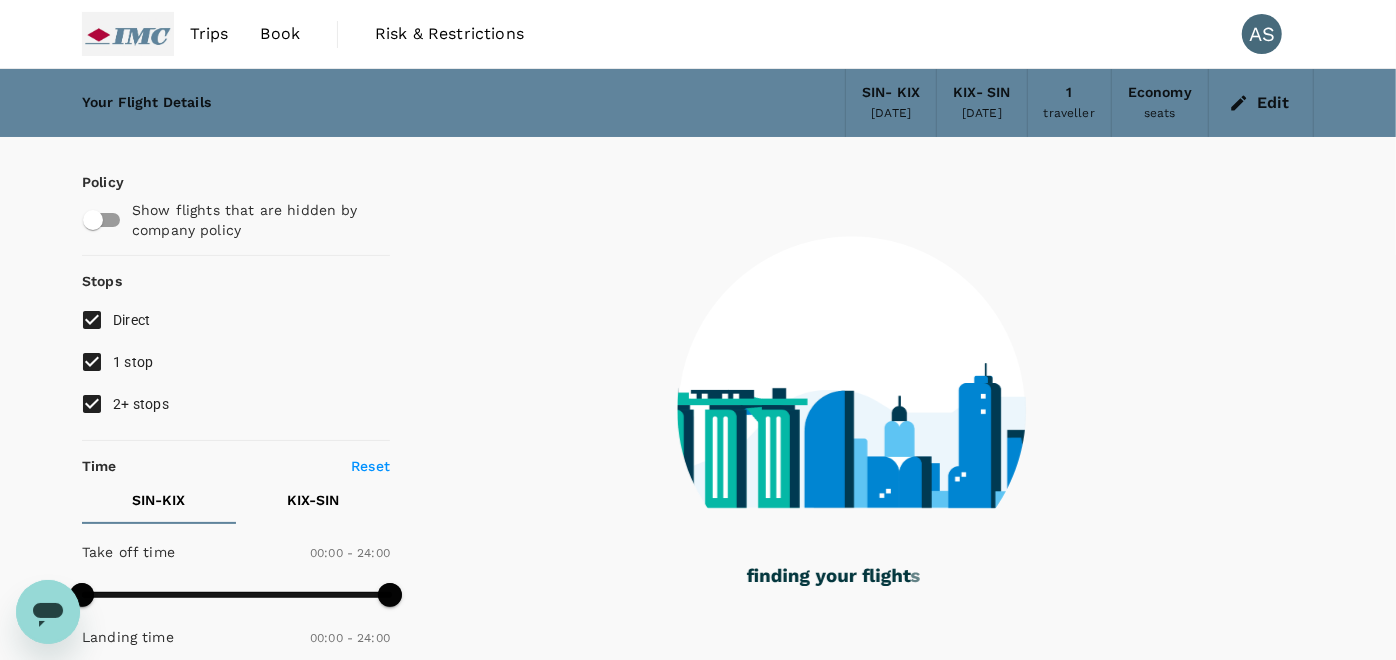 click on "1 stop" at bounding box center [92, 362] 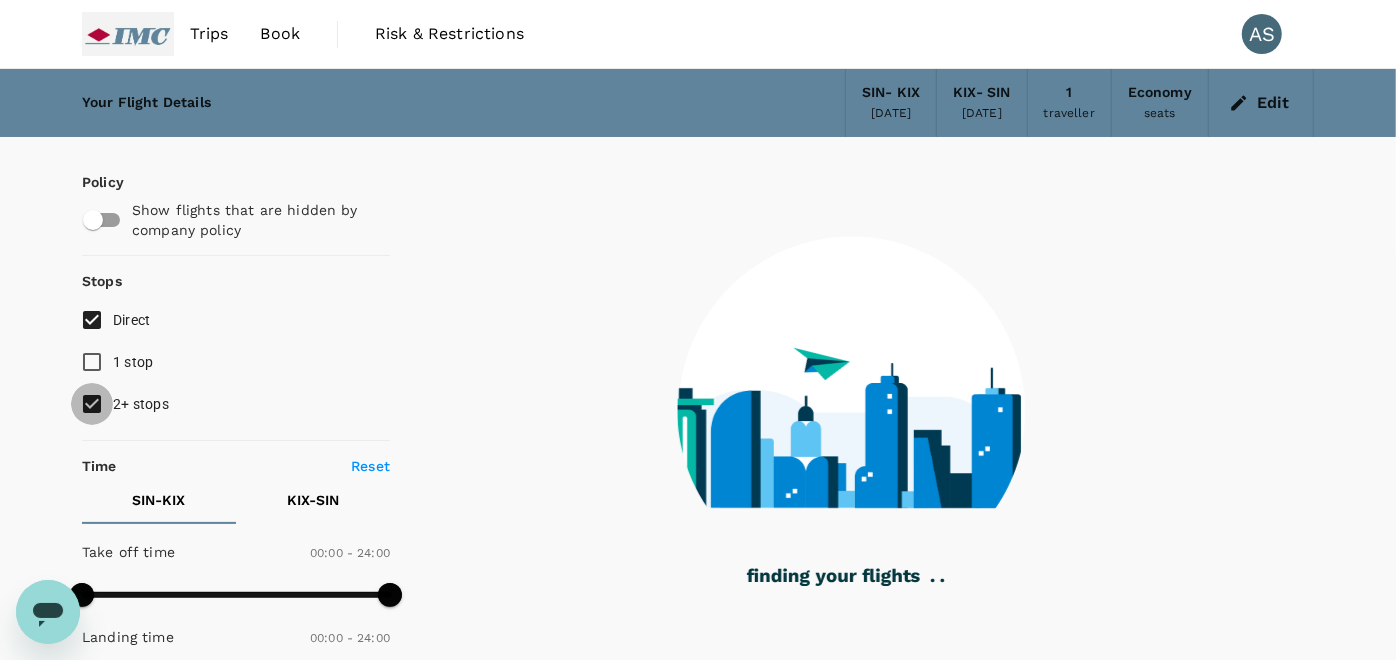 click on "2+ stops" at bounding box center (92, 404) 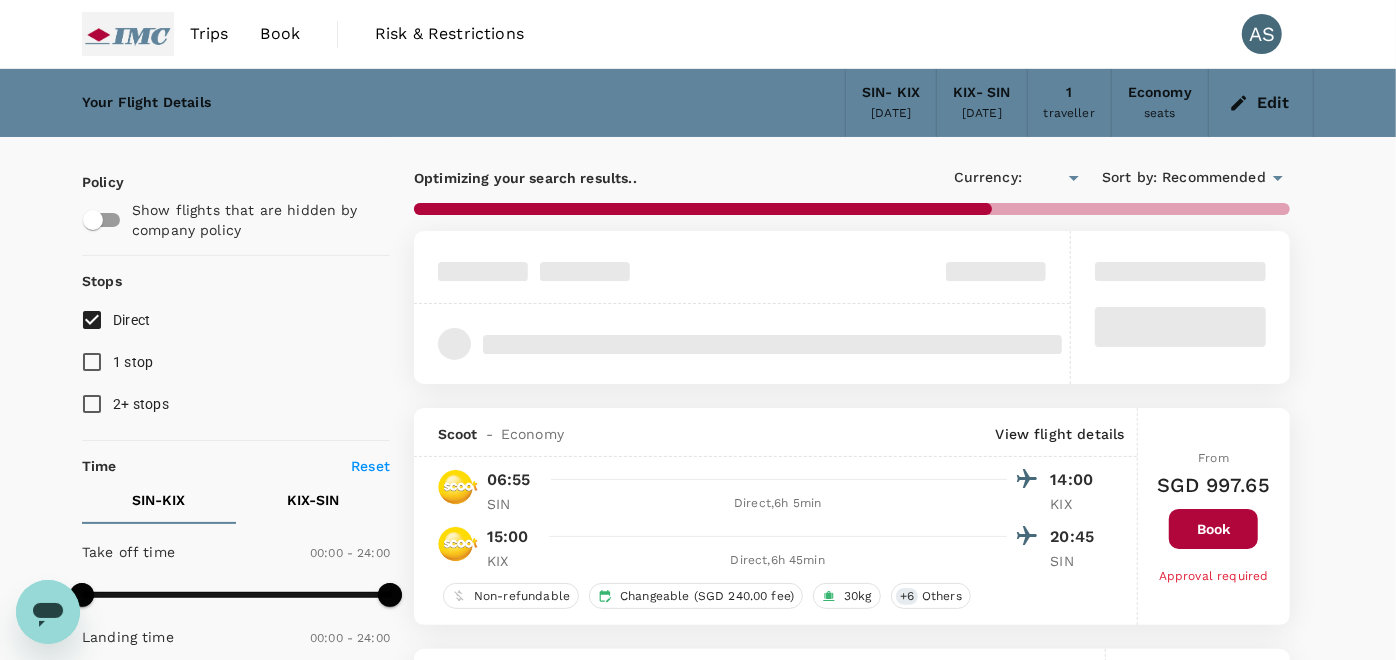 type on "SGD" 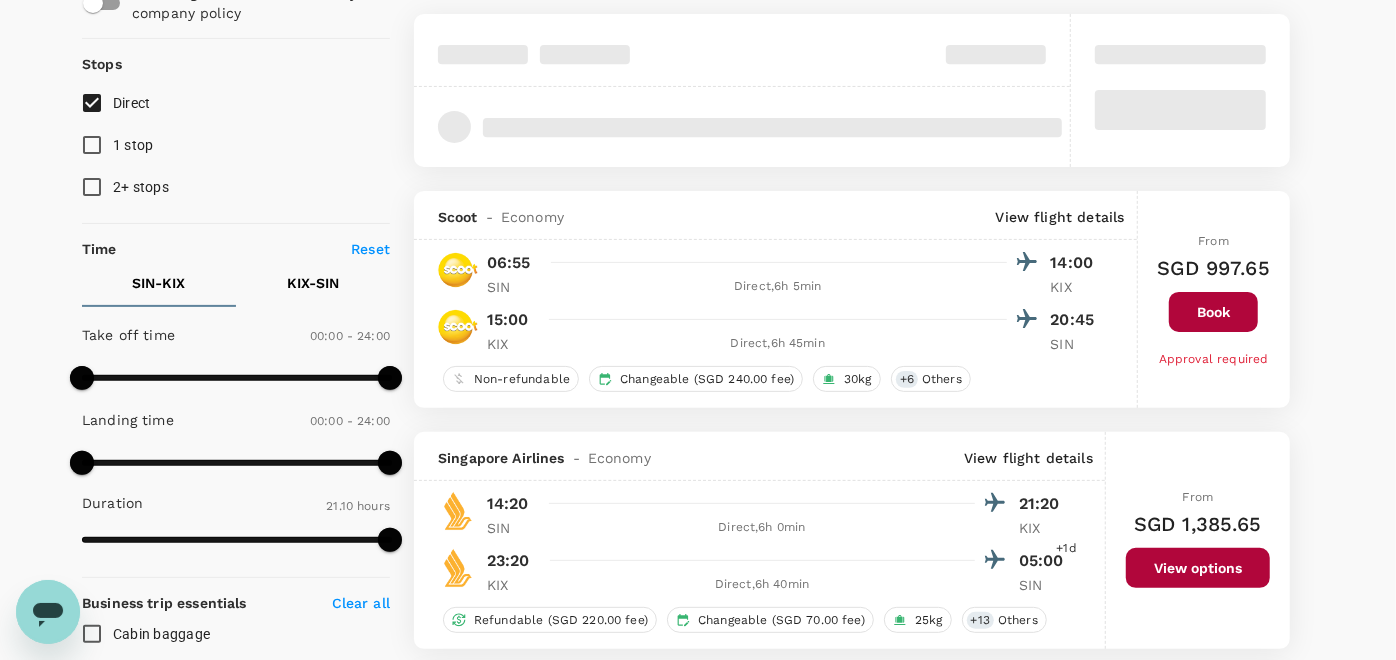 scroll, scrollTop: 222, scrollLeft: 0, axis: vertical 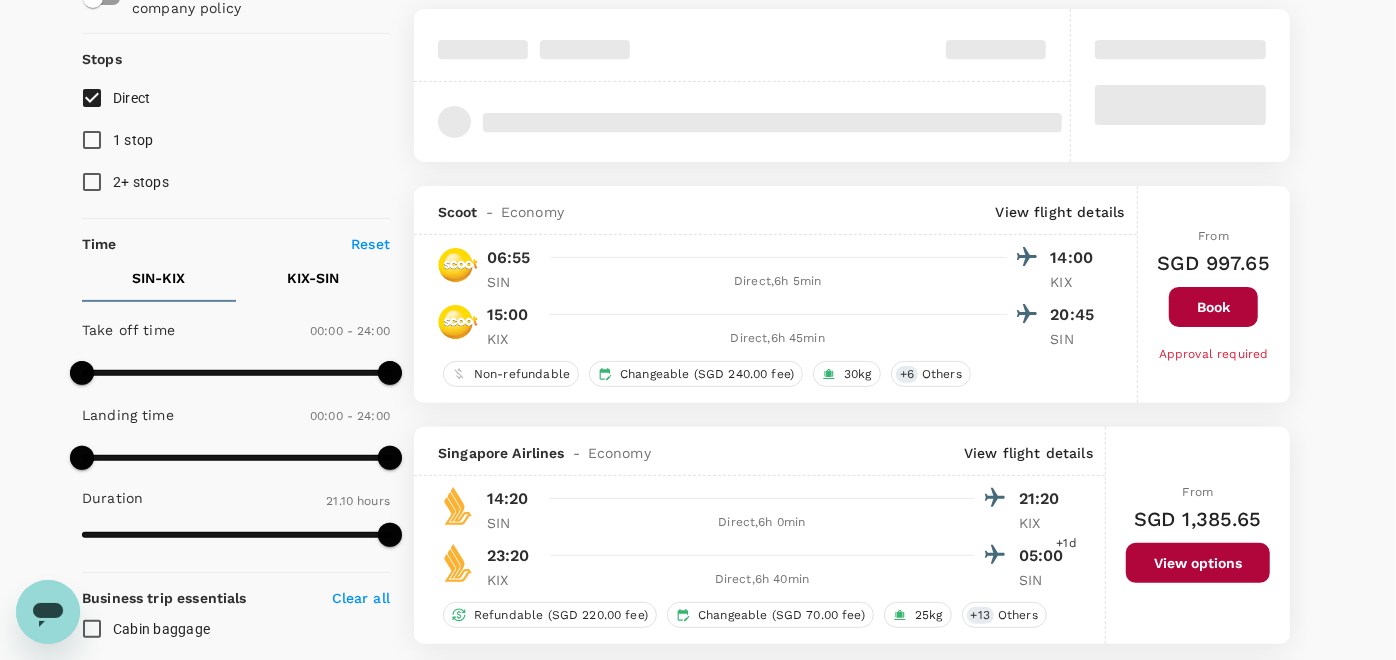 click on "View options" at bounding box center [1198, 563] 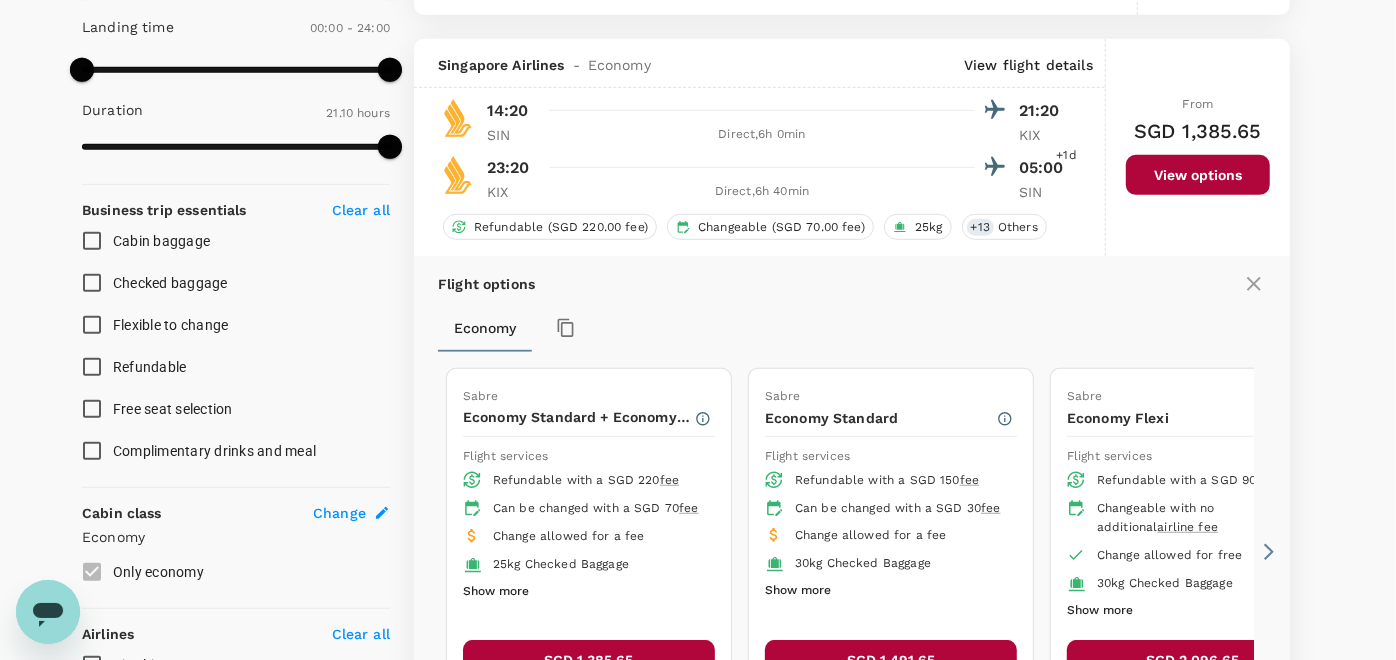 scroll, scrollTop: 648, scrollLeft: 0, axis: vertical 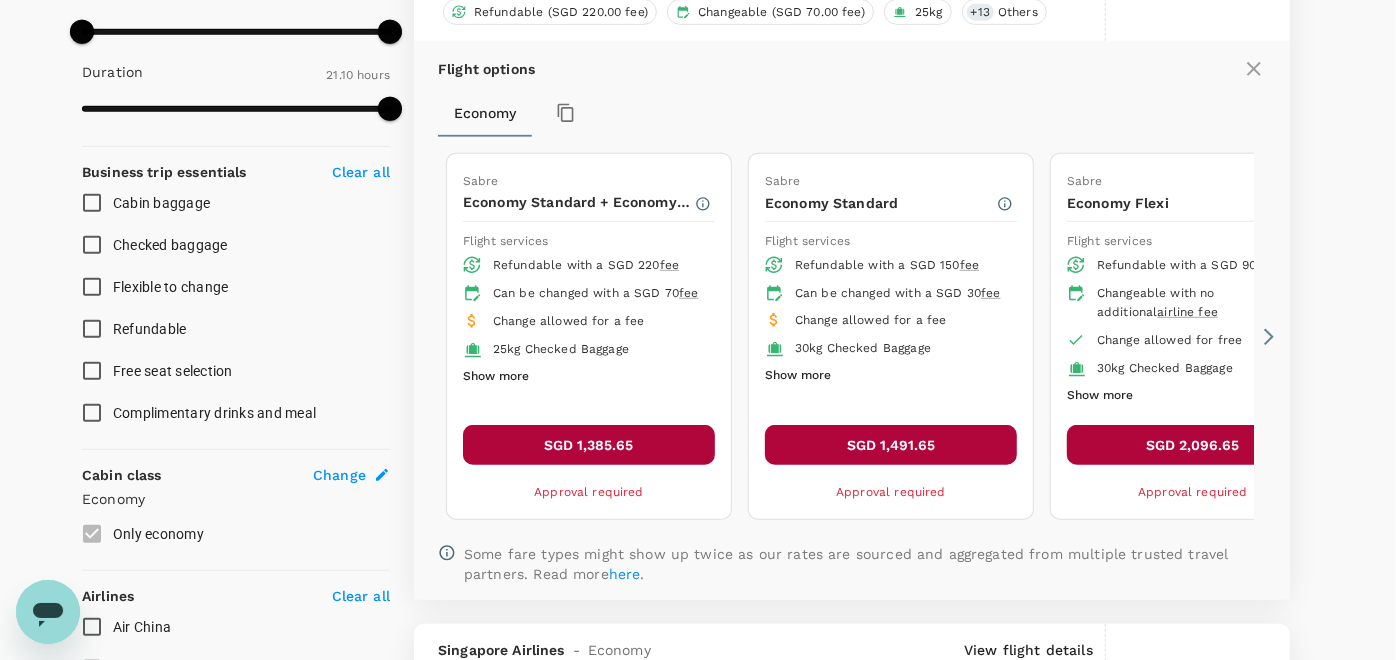 click on "SGD 1,385.65" at bounding box center (589, 445) 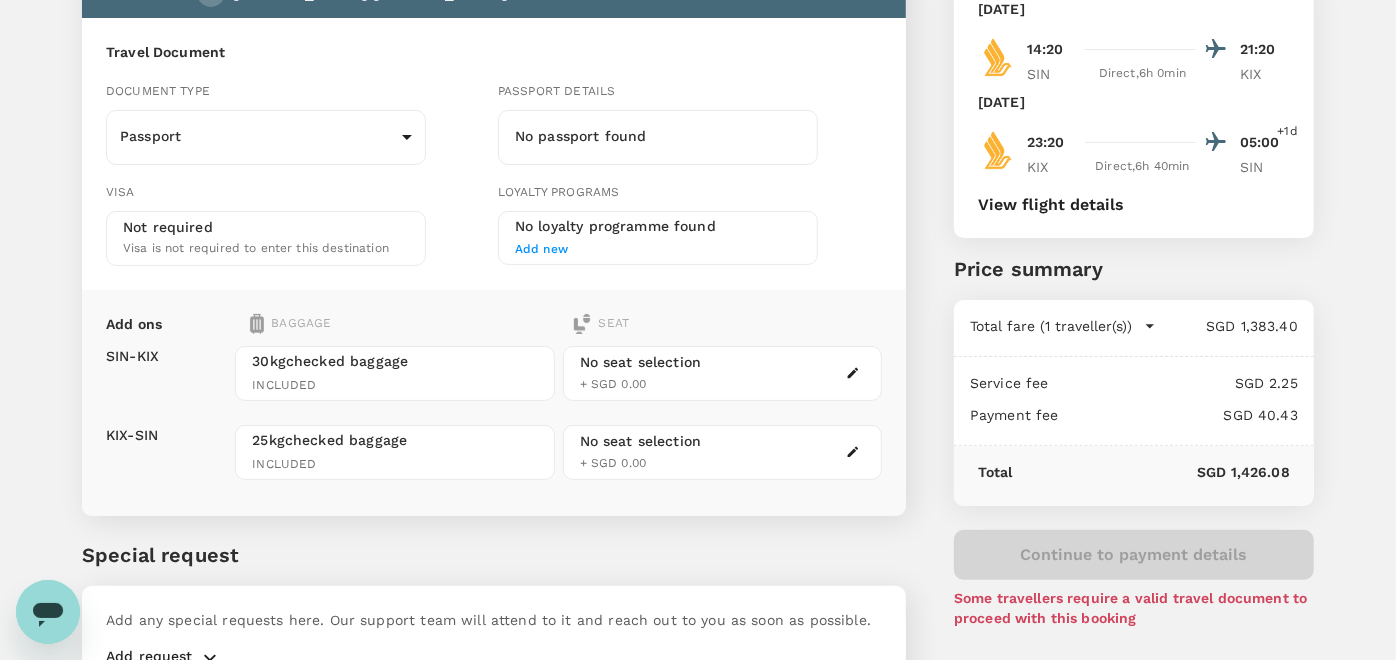 scroll, scrollTop: 34, scrollLeft: 0, axis: vertical 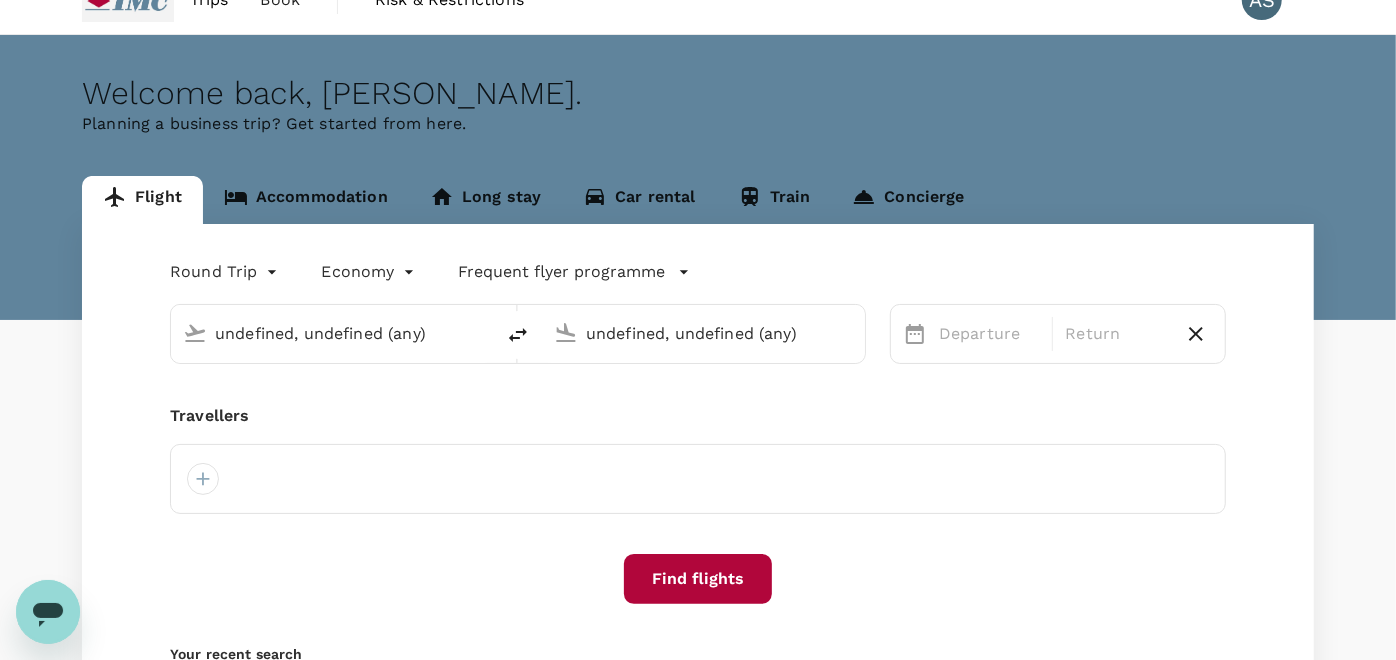 type 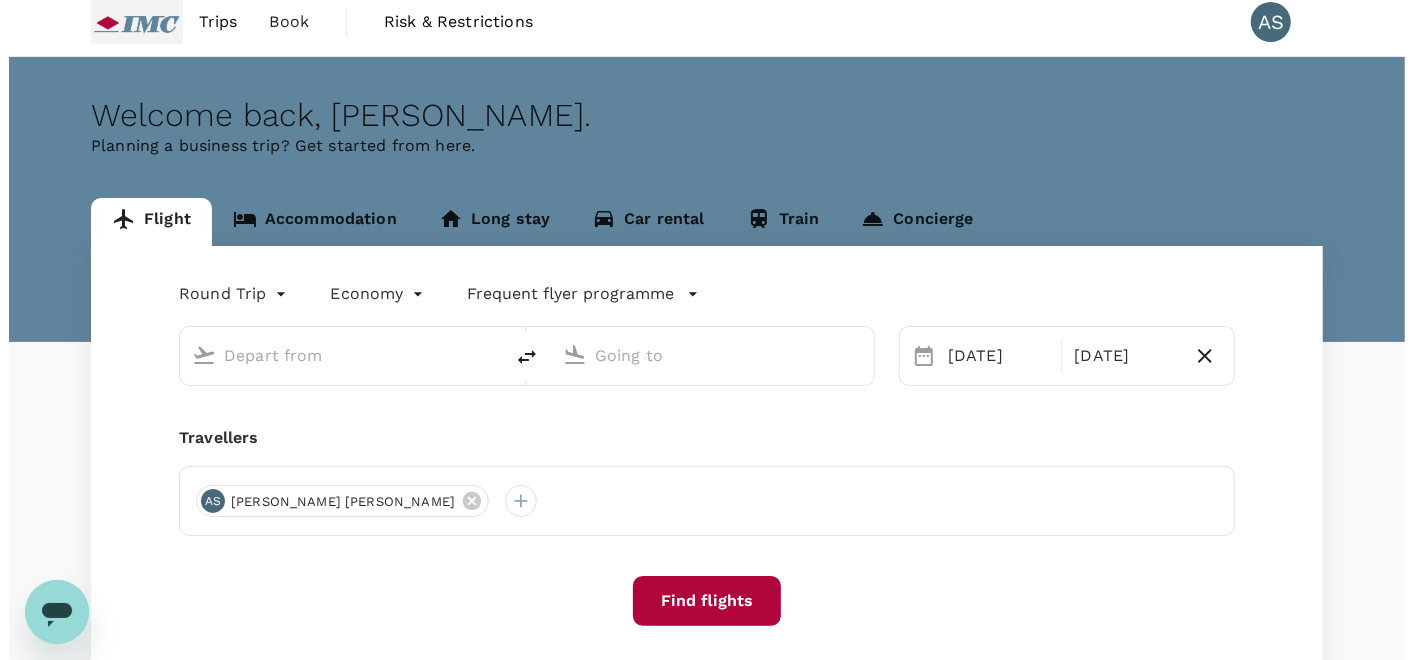 scroll, scrollTop: 0, scrollLeft: 0, axis: both 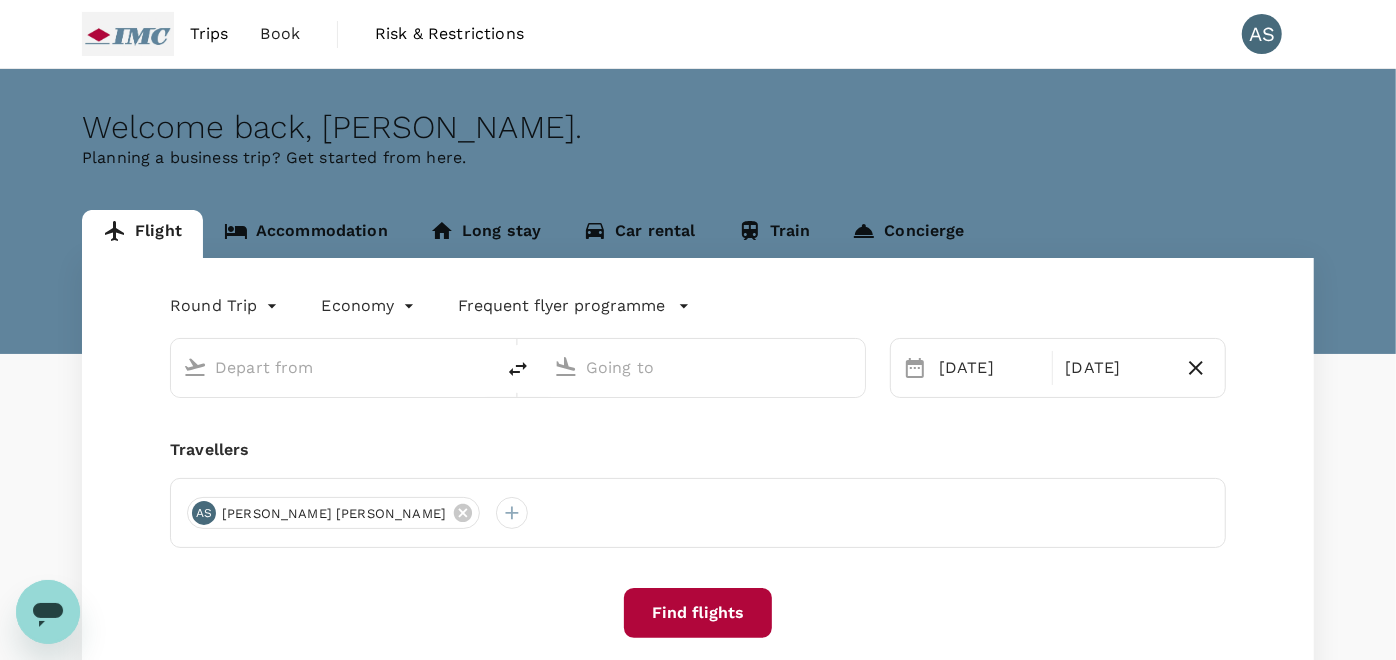 type on "Singapore Changi (SIN)" 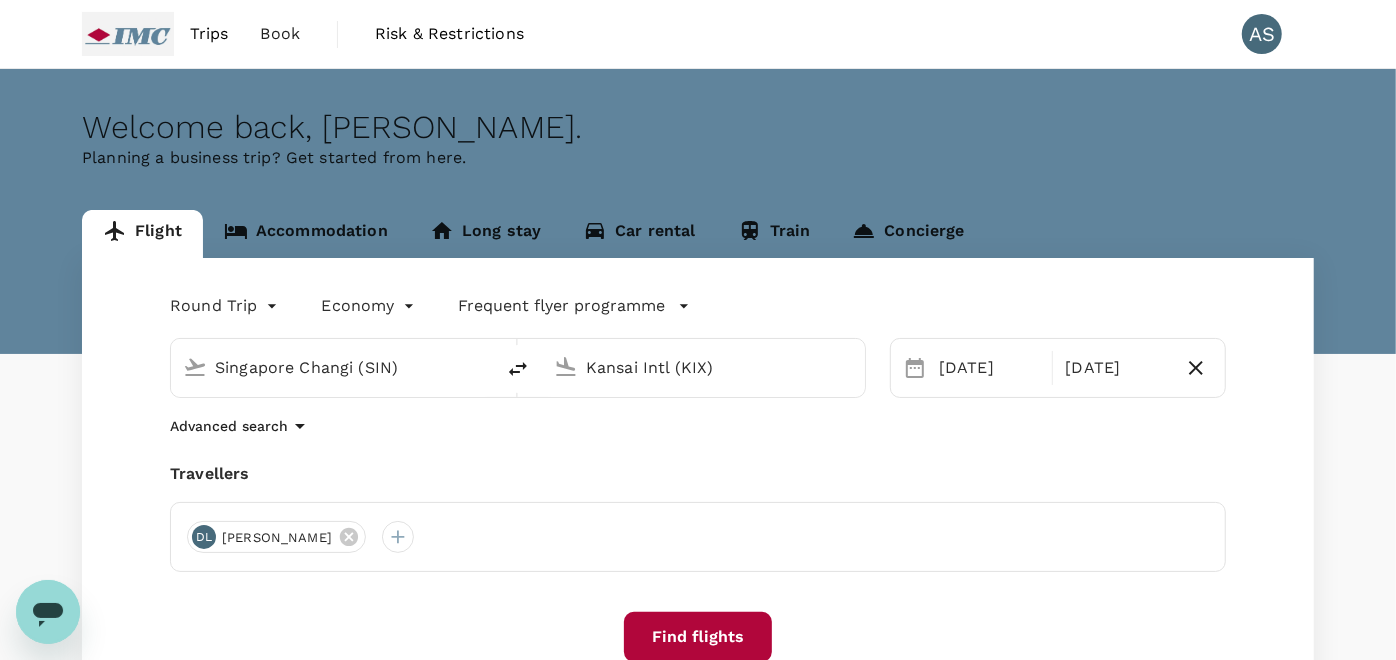 type 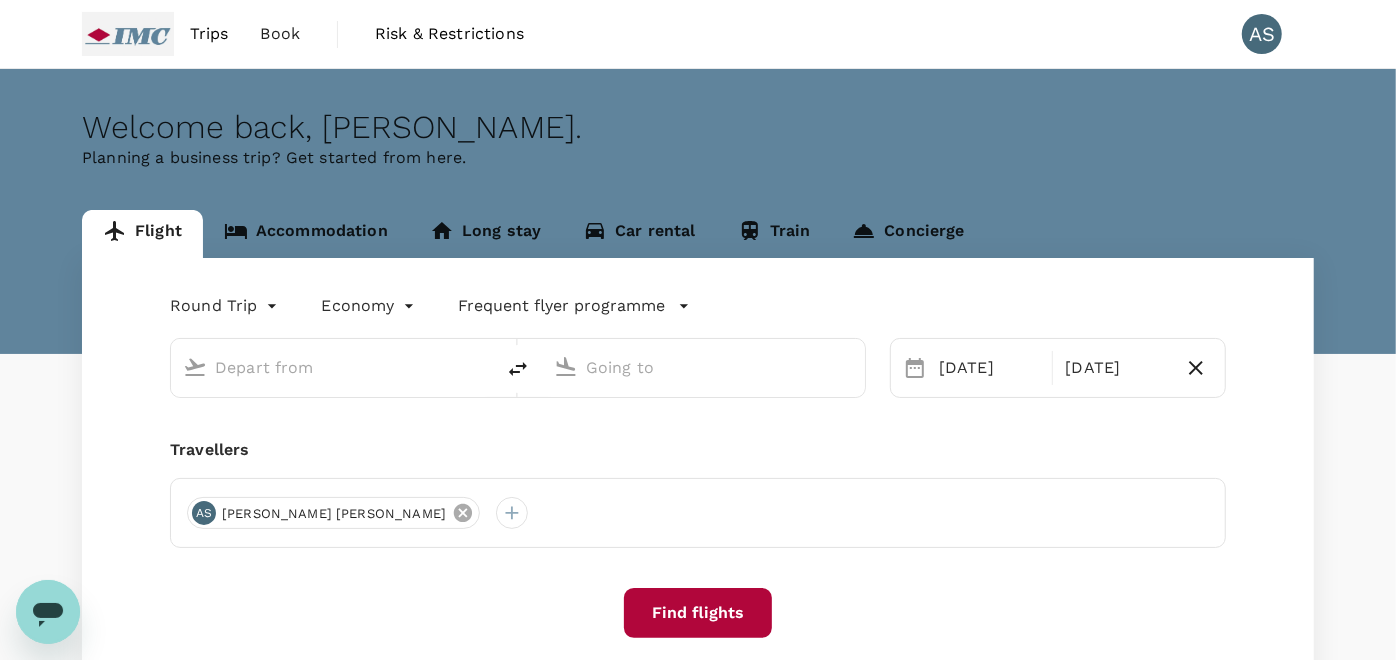 type on "Singapore Changi (SIN)" 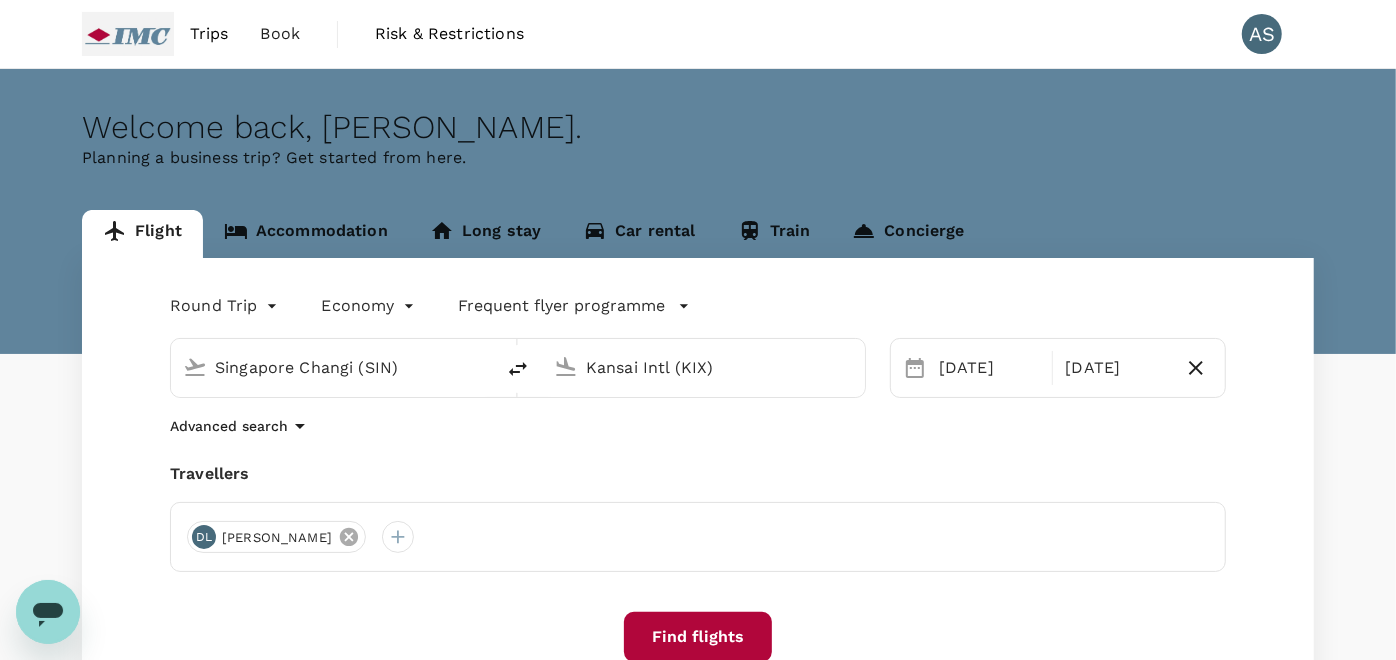 click 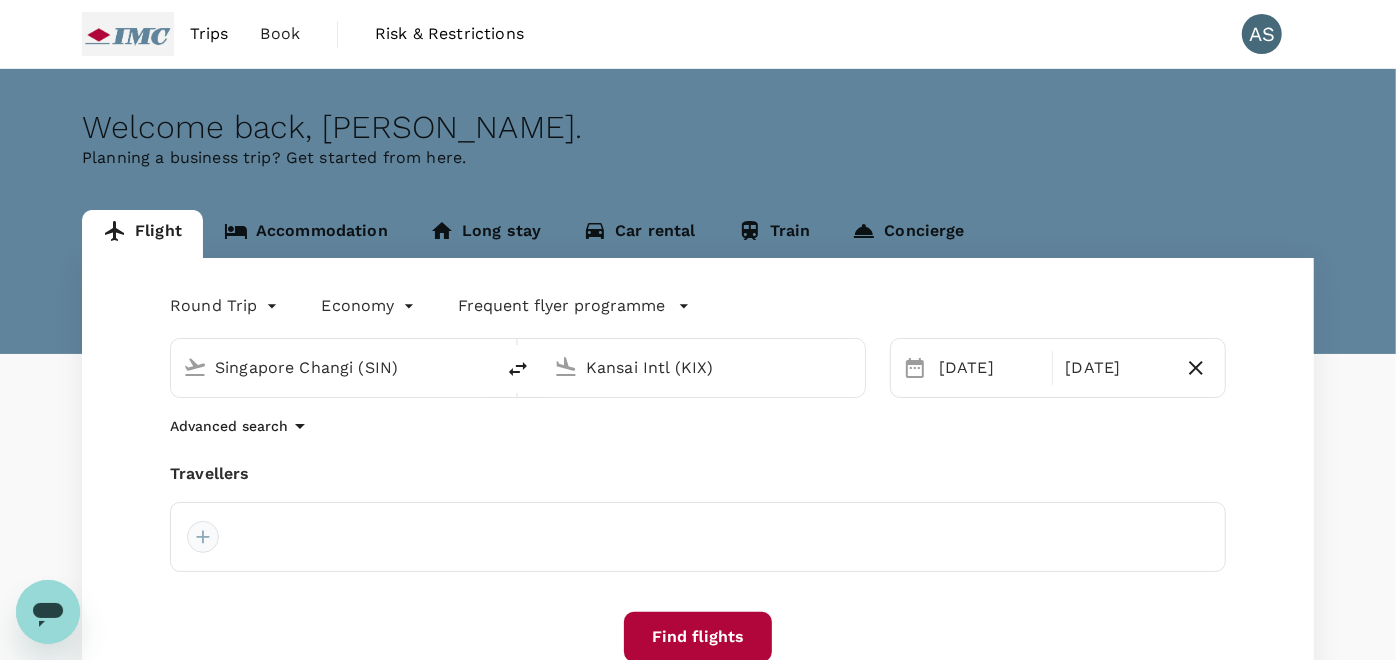 click at bounding box center [203, 537] 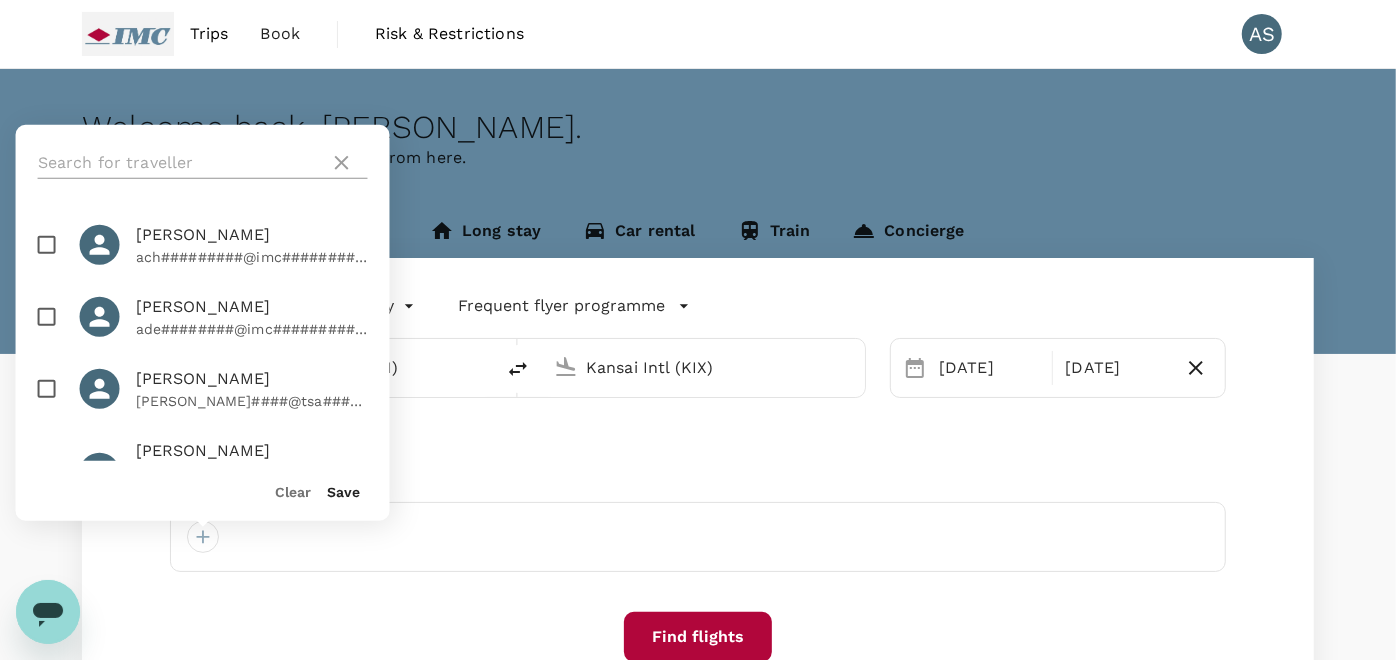 click at bounding box center [180, 163] 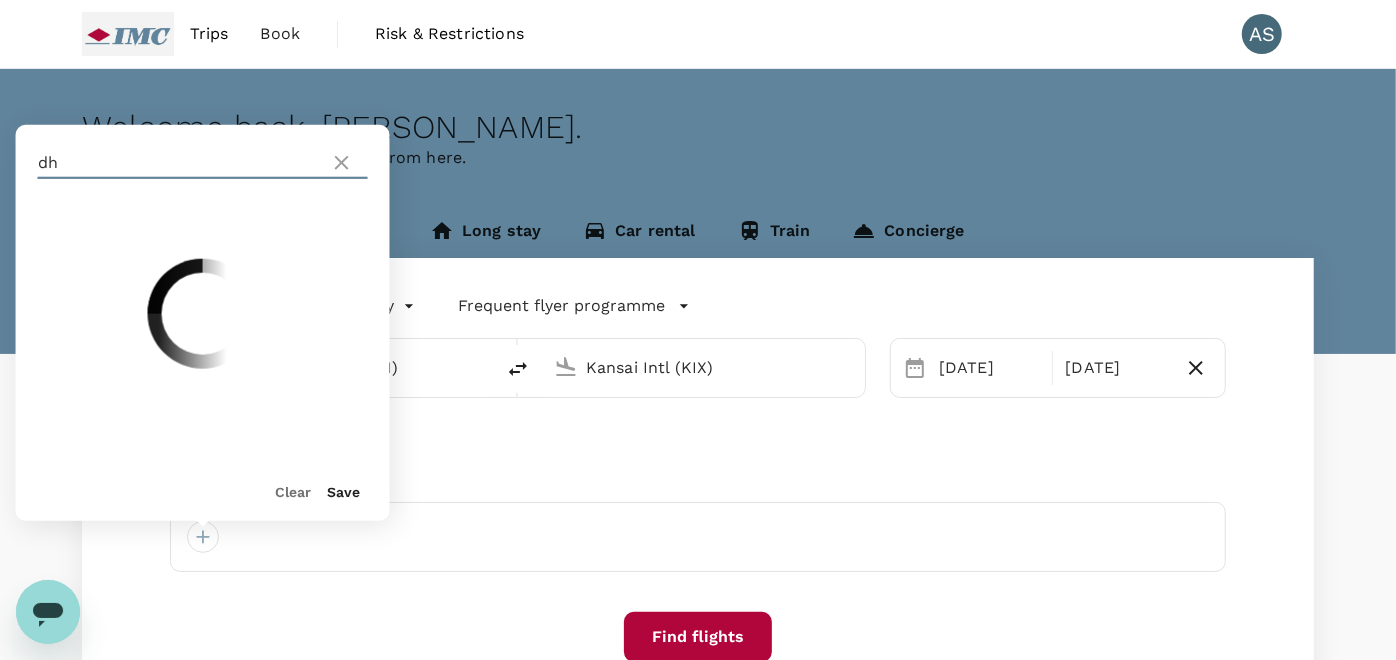 type on "d" 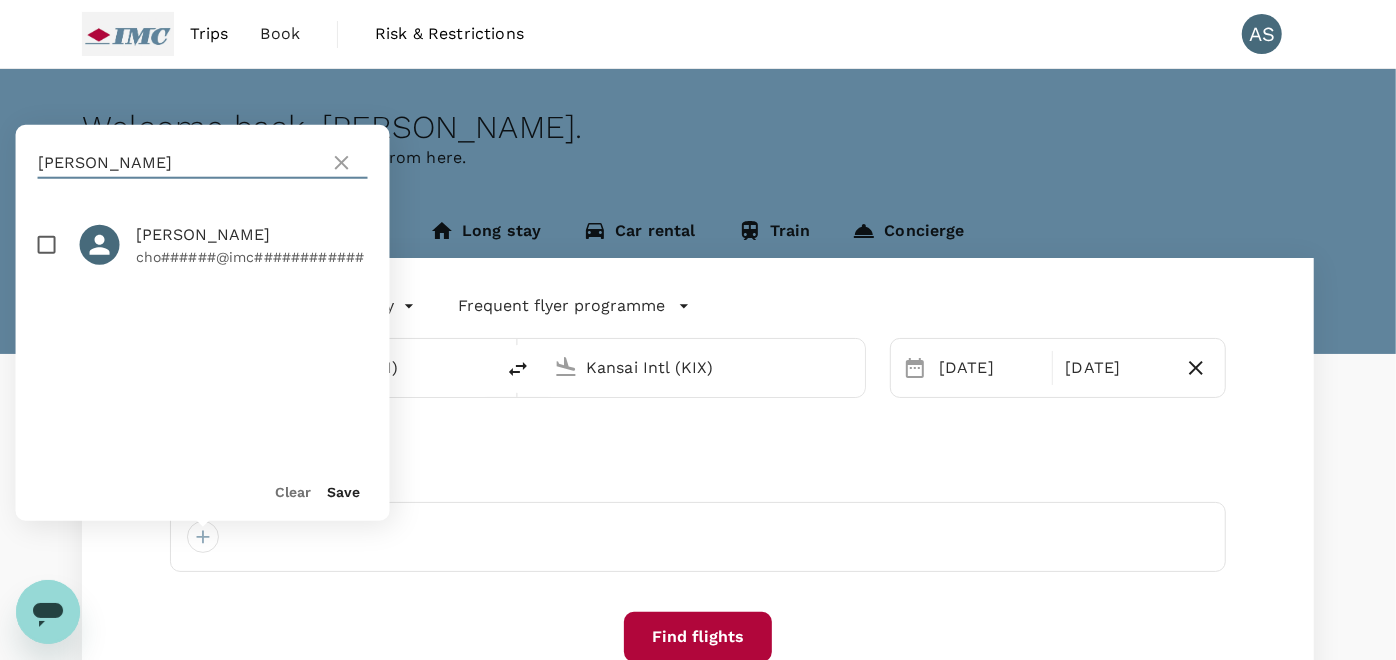 type on "cho tae" 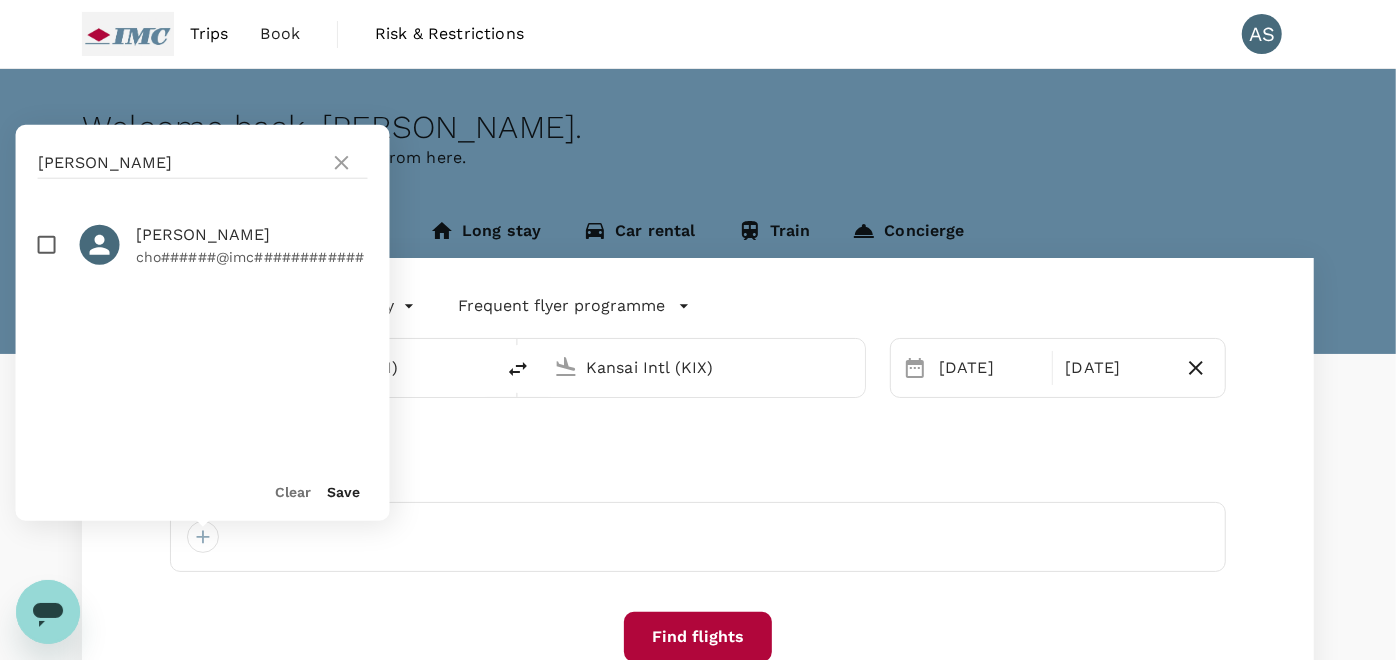click at bounding box center (47, 245) 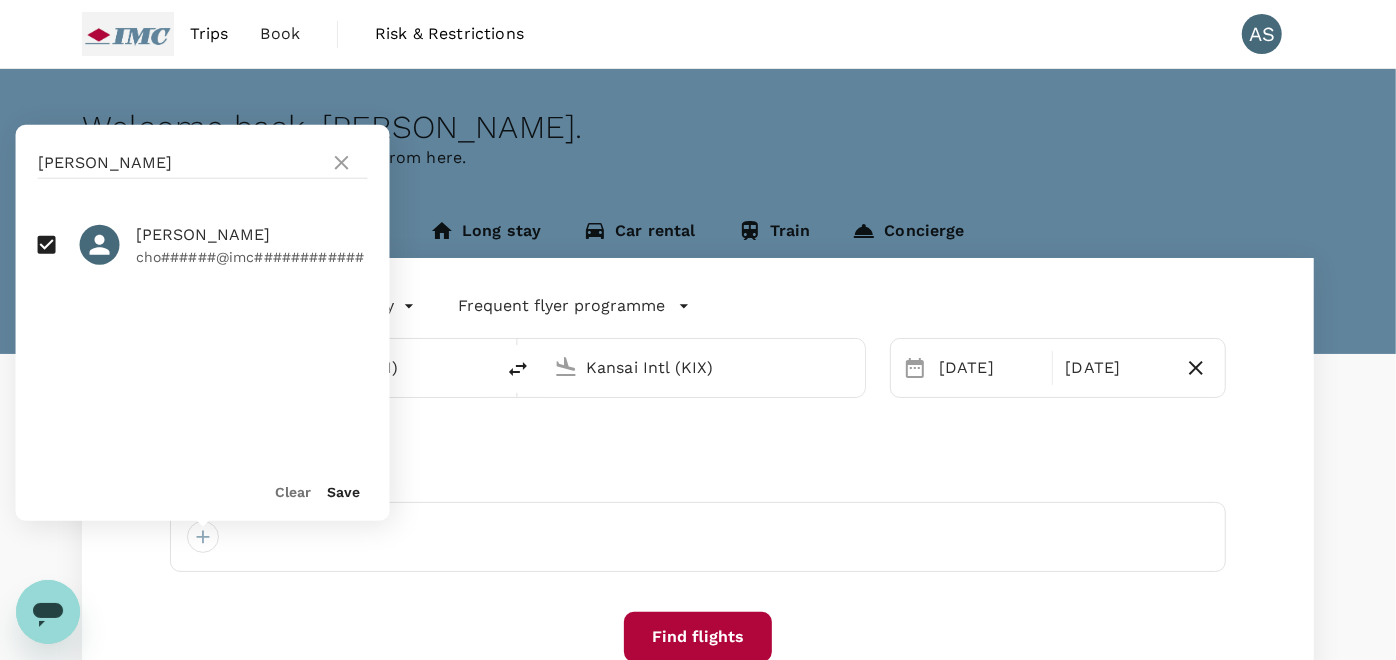 click on "Save" at bounding box center (344, 492) 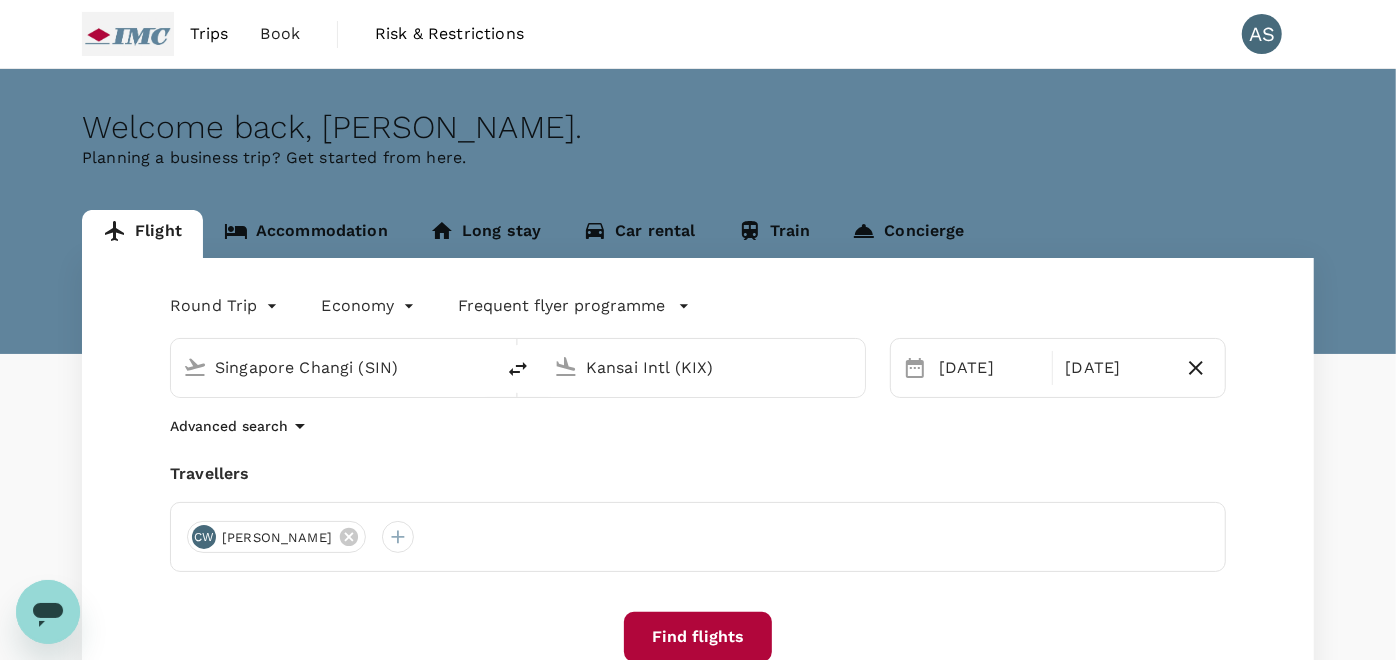 click on "Find flights" at bounding box center (698, 637) 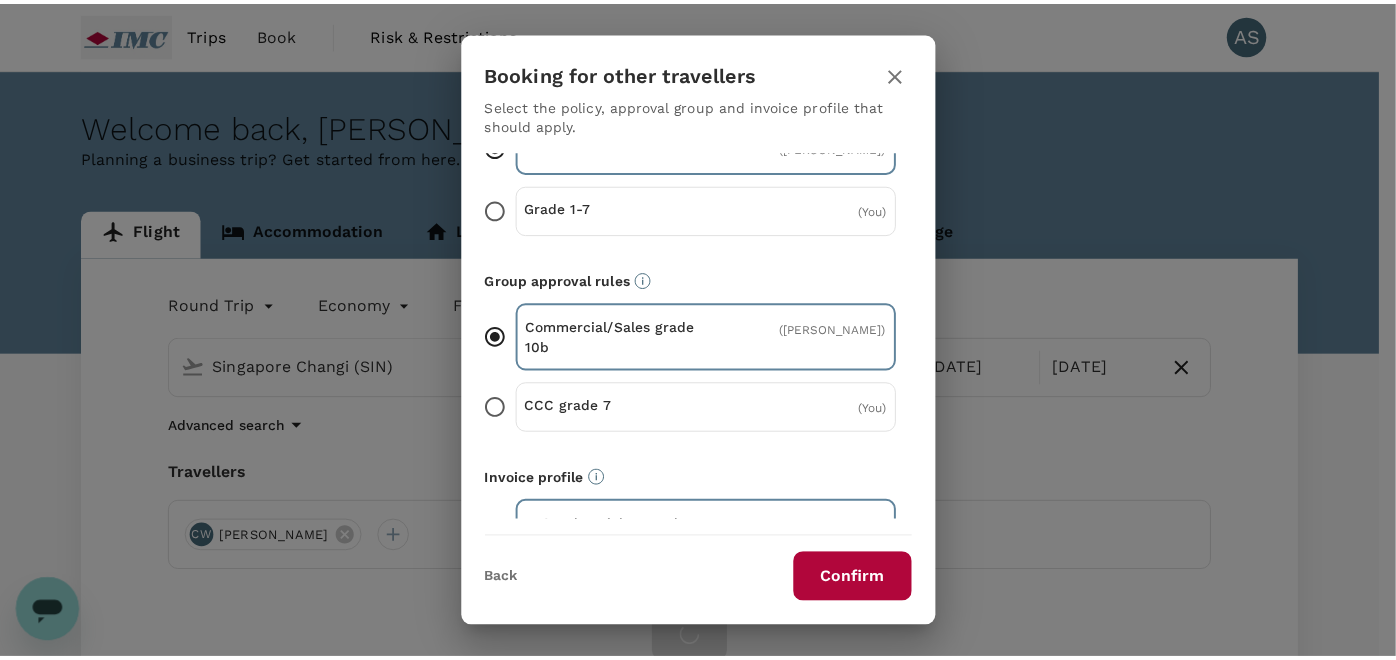 scroll, scrollTop: 124, scrollLeft: 0, axis: vertical 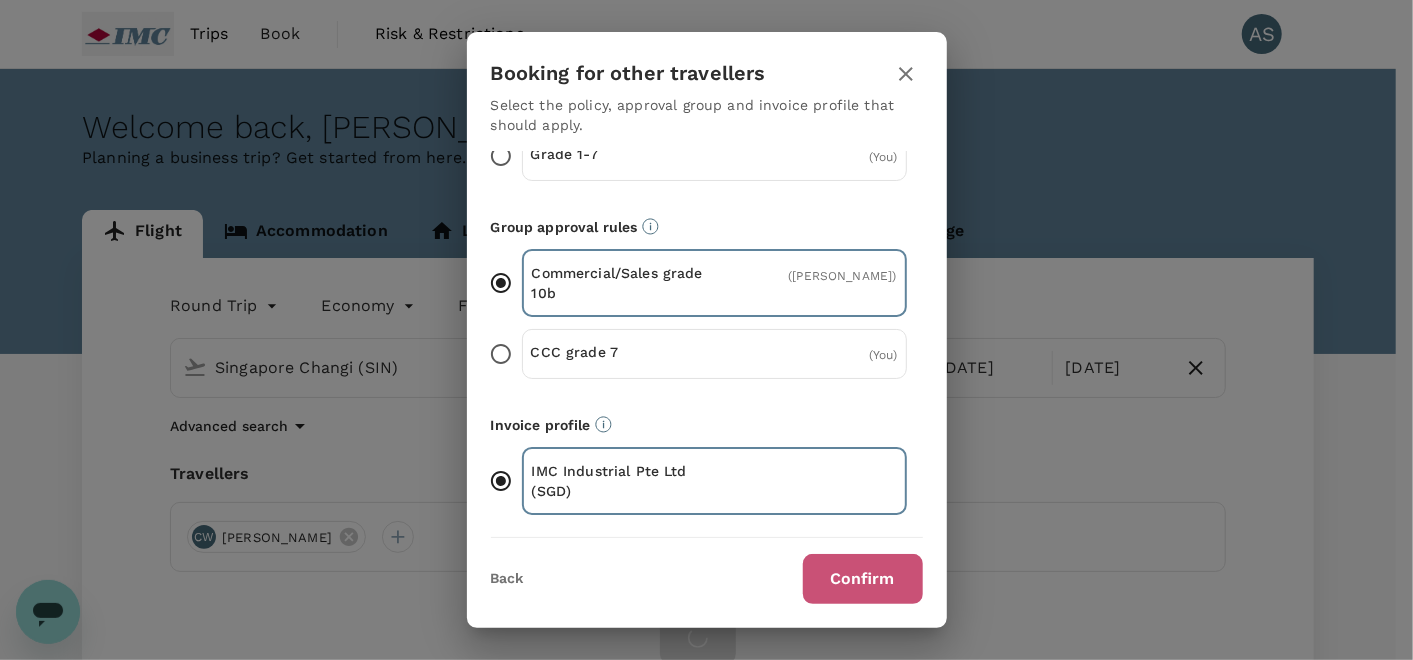 click on "Confirm" at bounding box center [863, 579] 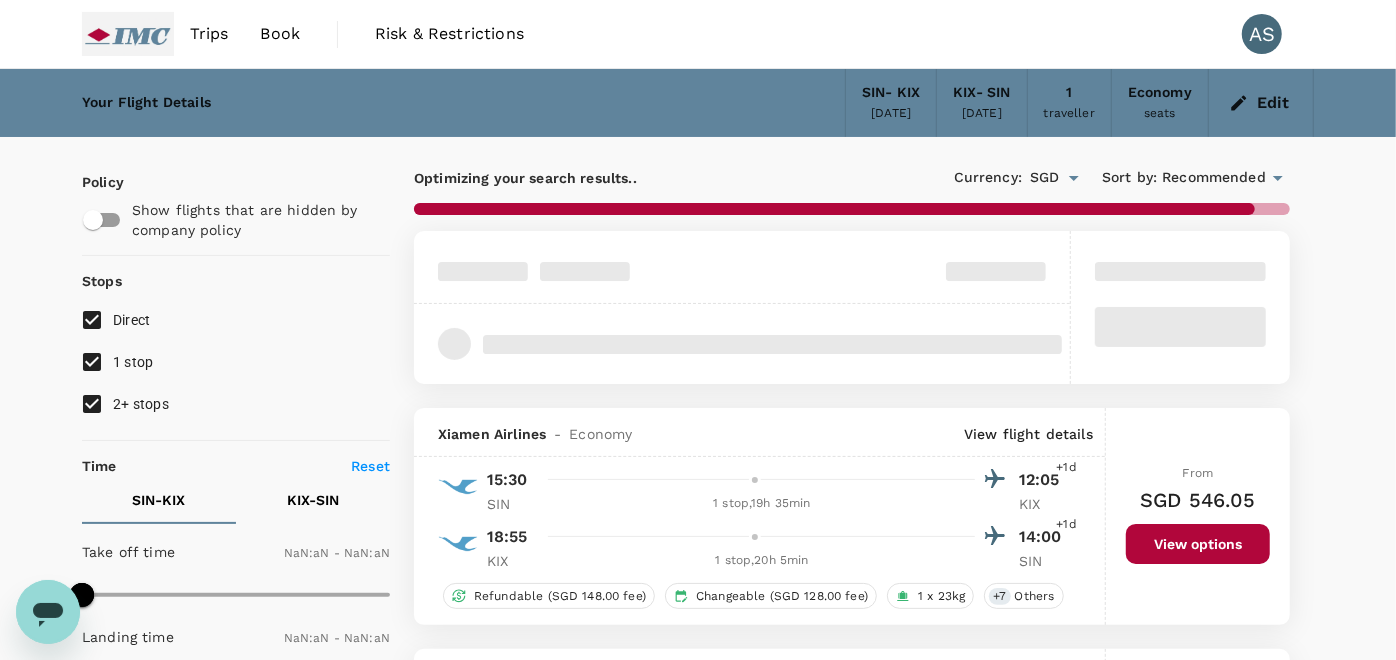 type on "1440" 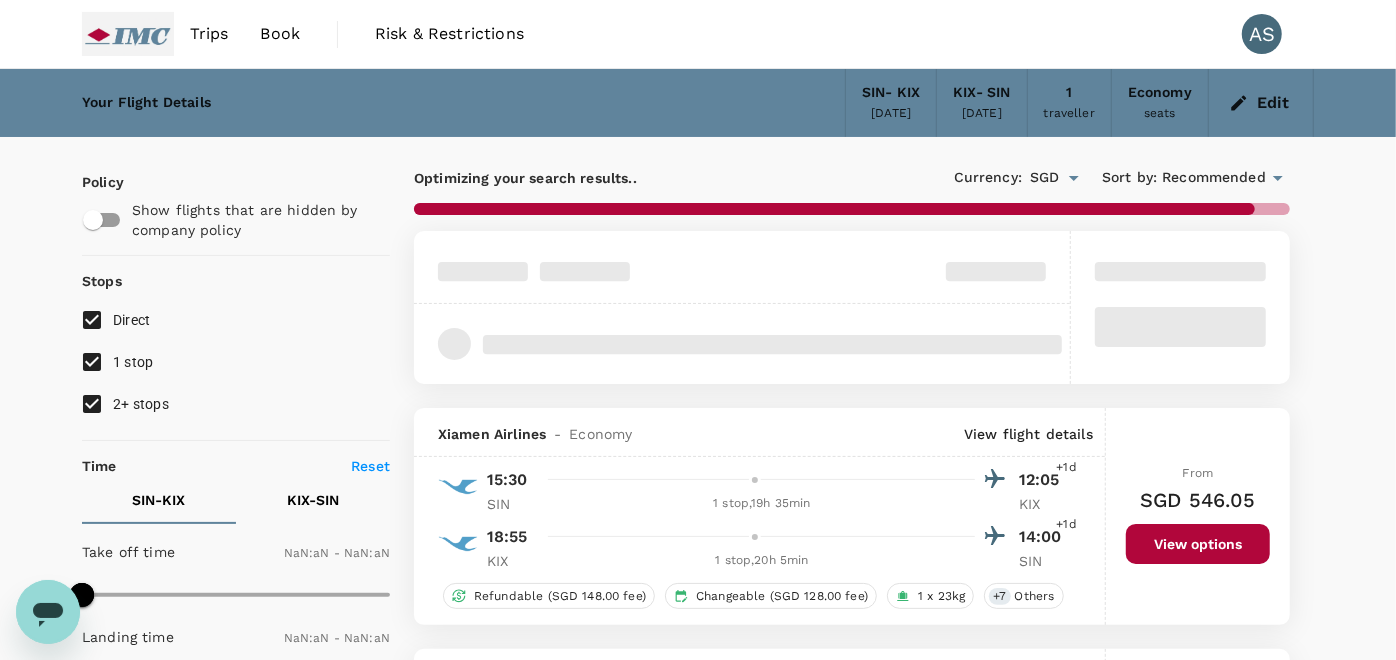 type on "1440" 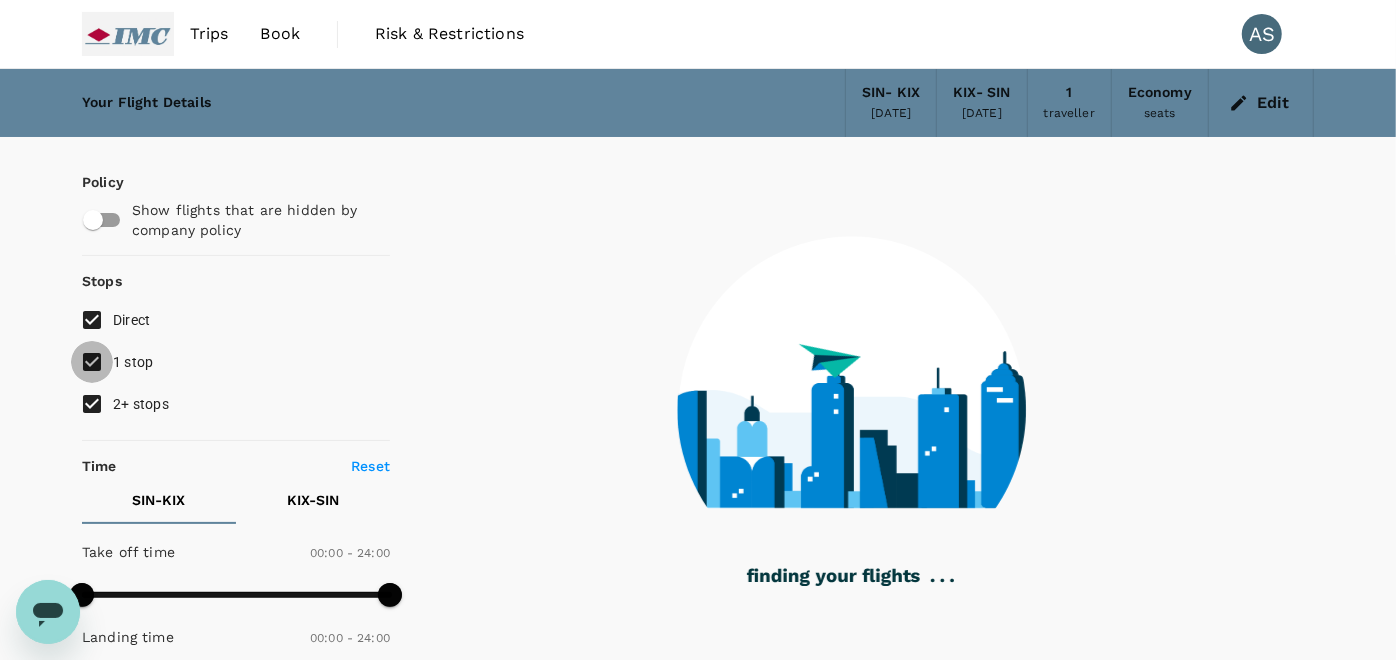 click on "1 stop" at bounding box center [92, 362] 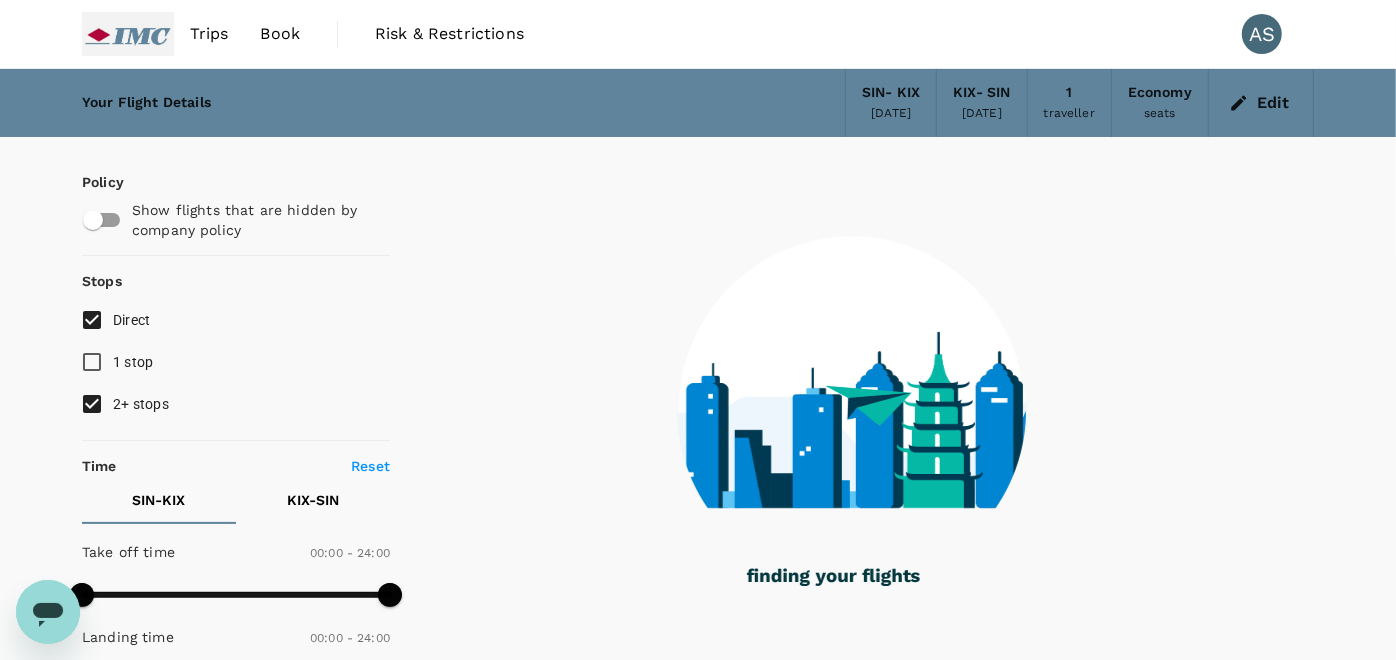 click on "2+ stops" at bounding box center (92, 404) 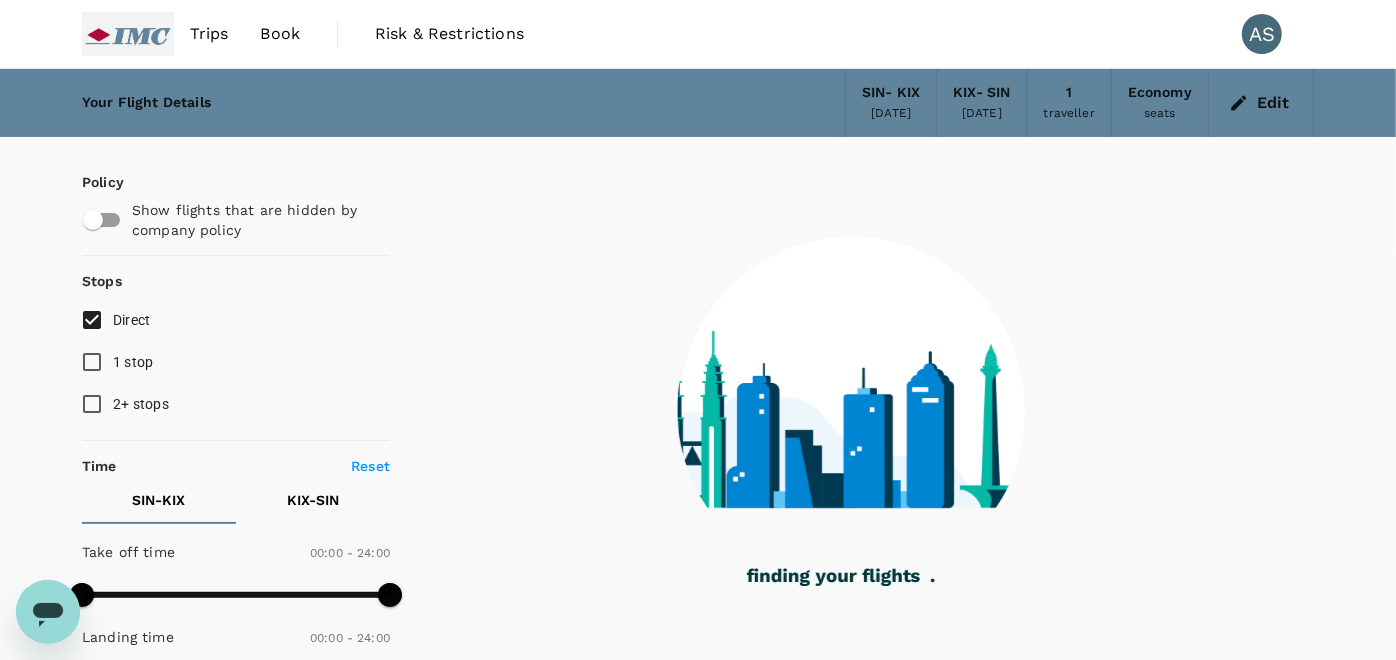 type on "1175" 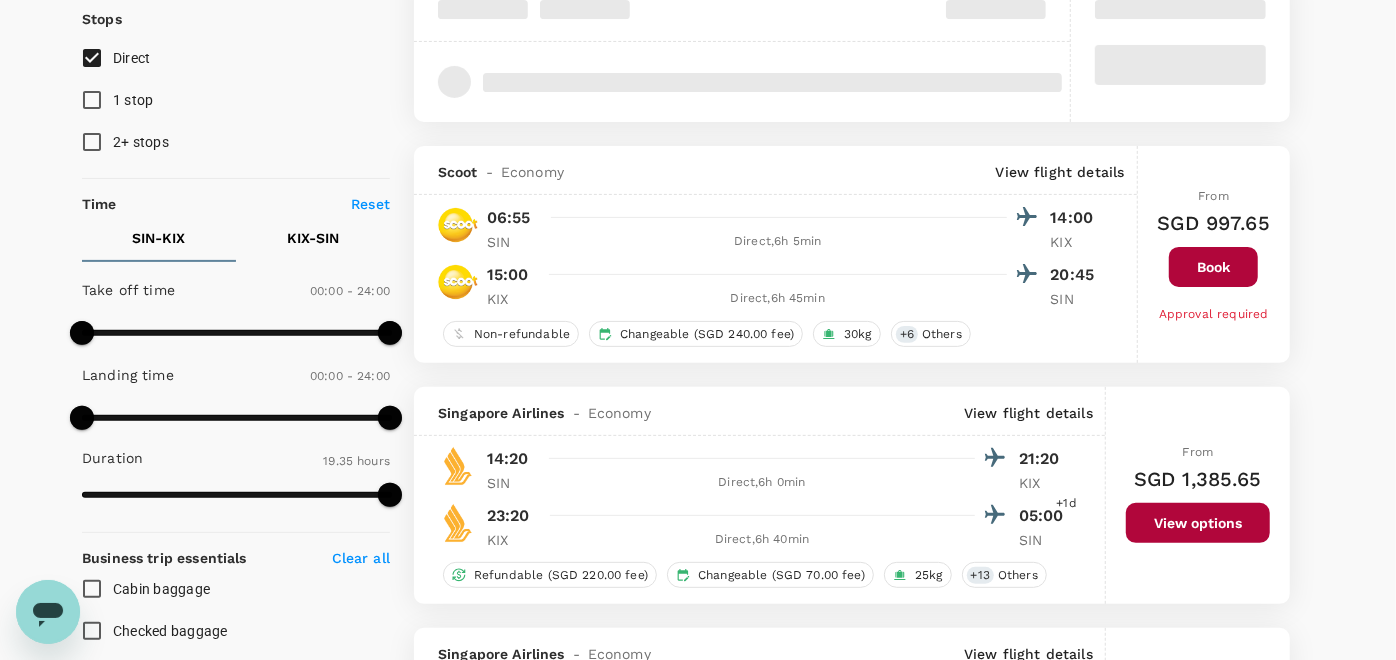 scroll, scrollTop: 444, scrollLeft: 0, axis: vertical 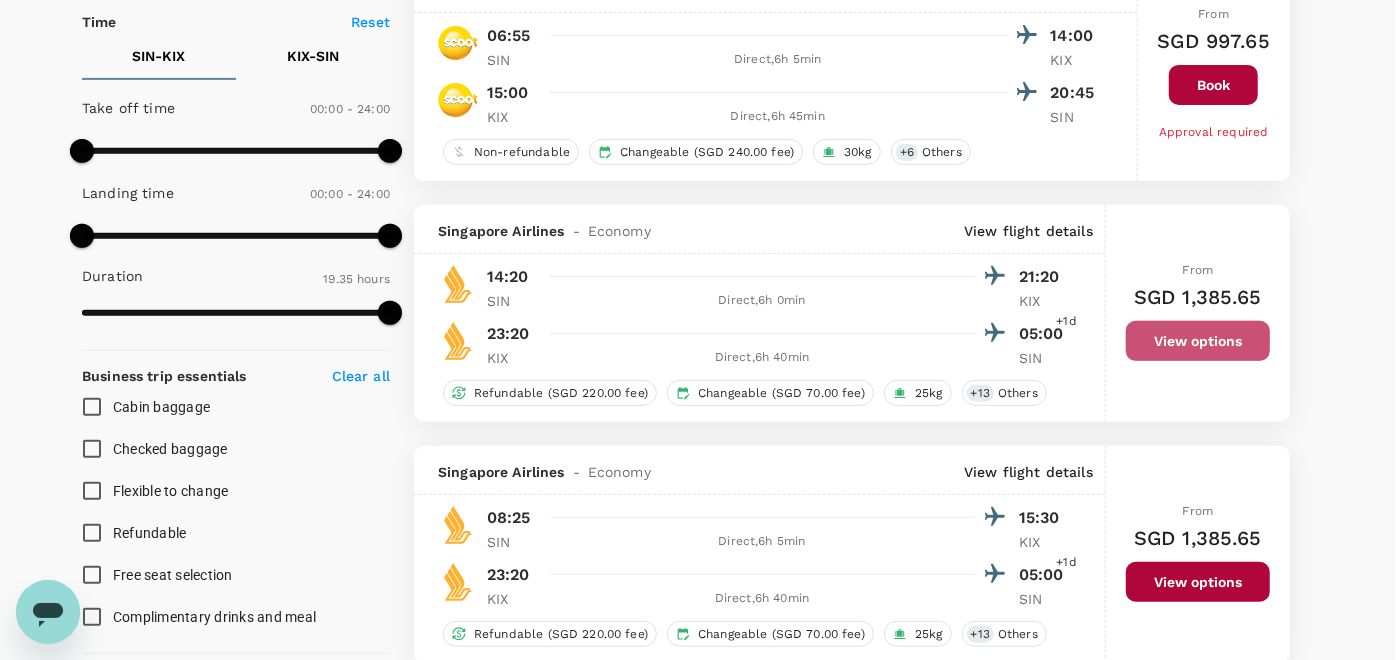click on "View options" at bounding box center [1198, 341] 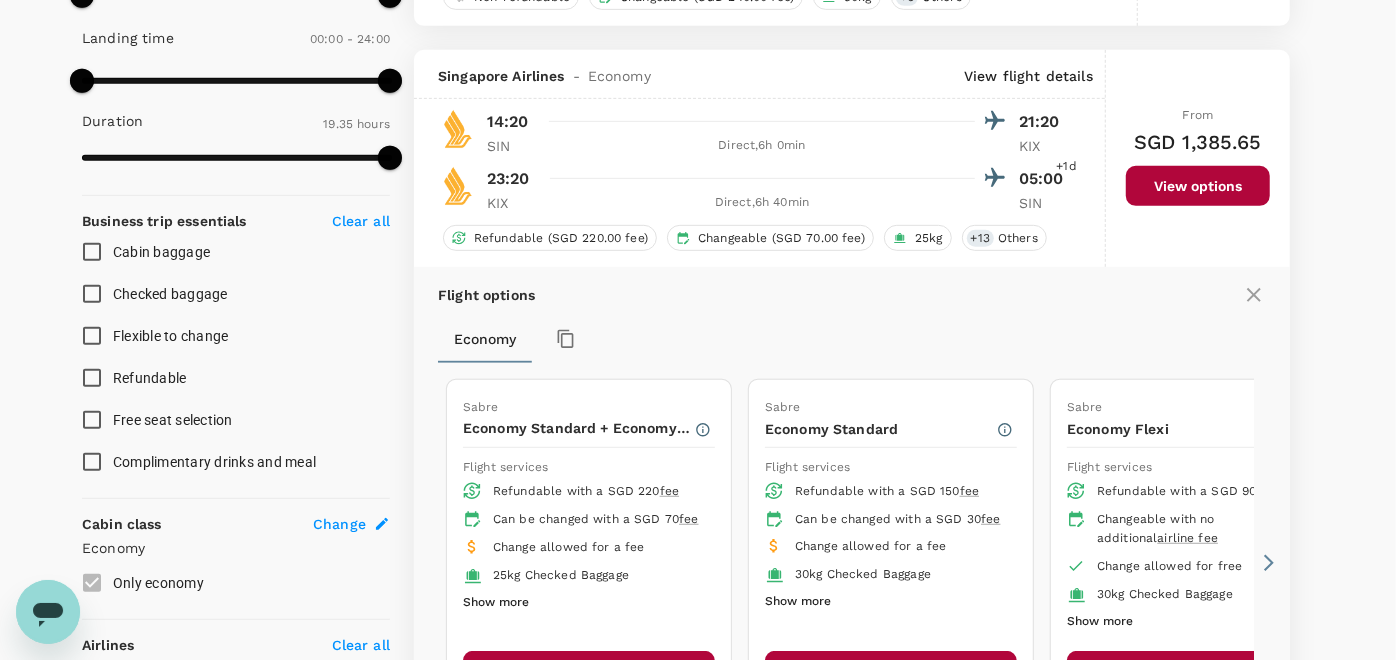 scroll, scrollTop: 648, scrollLeft: 0, axis: vertical 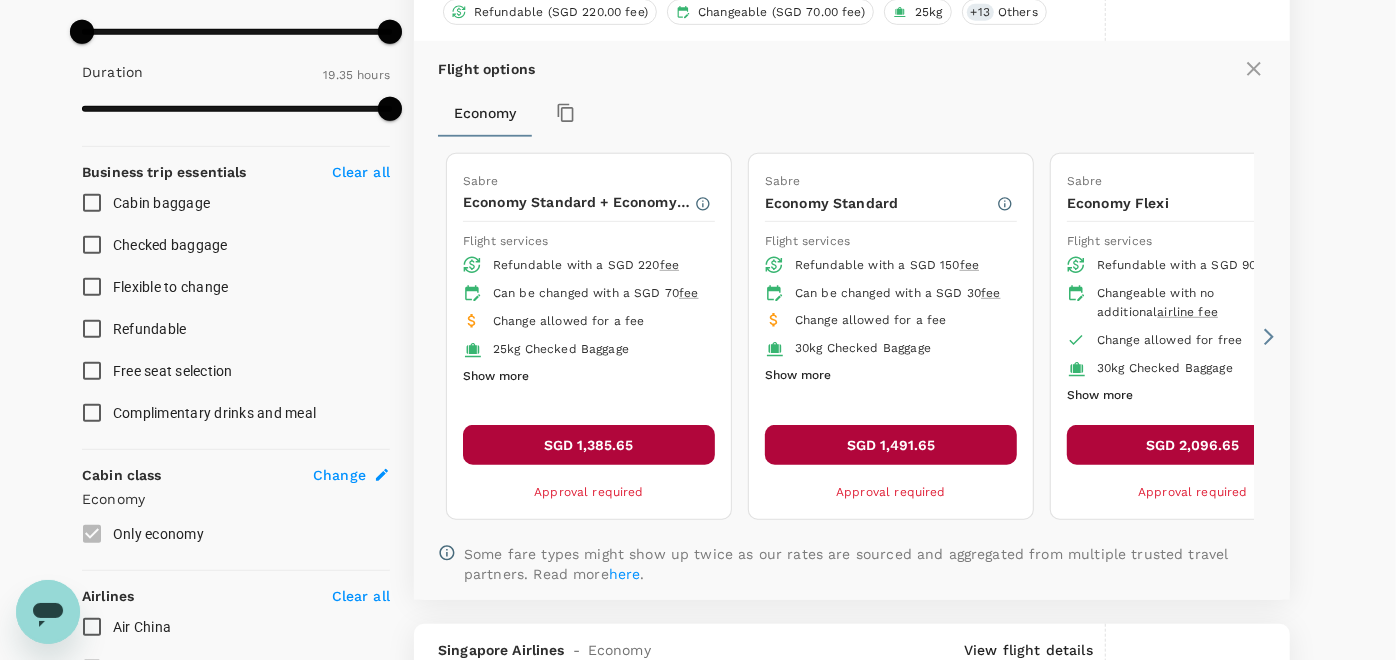 click on "SGD 1,385.65" at bounding box center (589, 445) 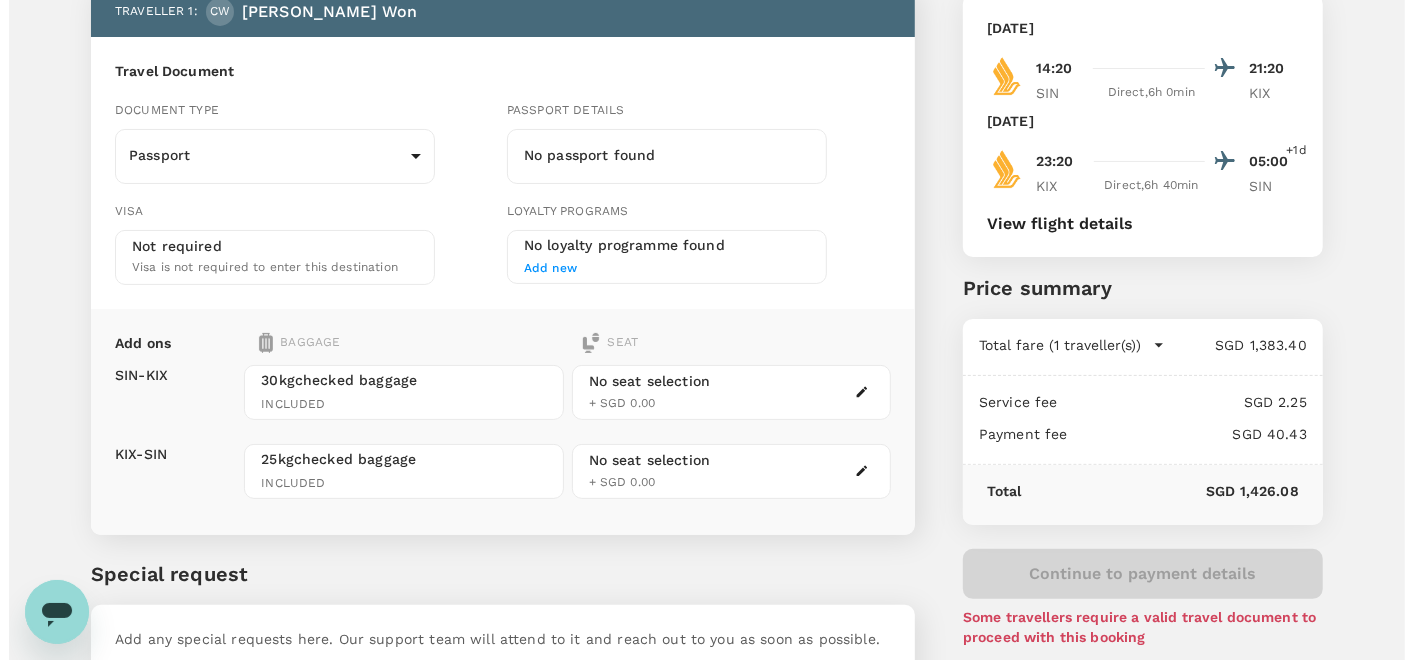 scroll, scrollTop: 0, scrollLeft: 0, axis: both 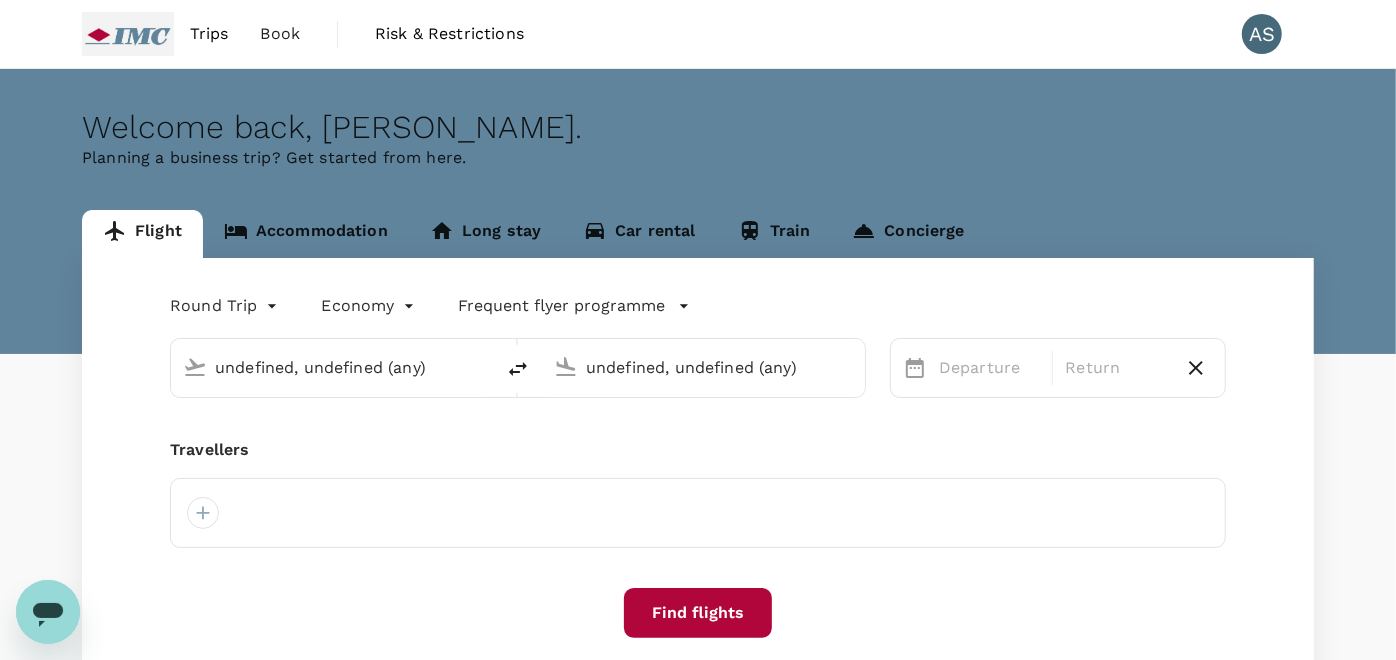type 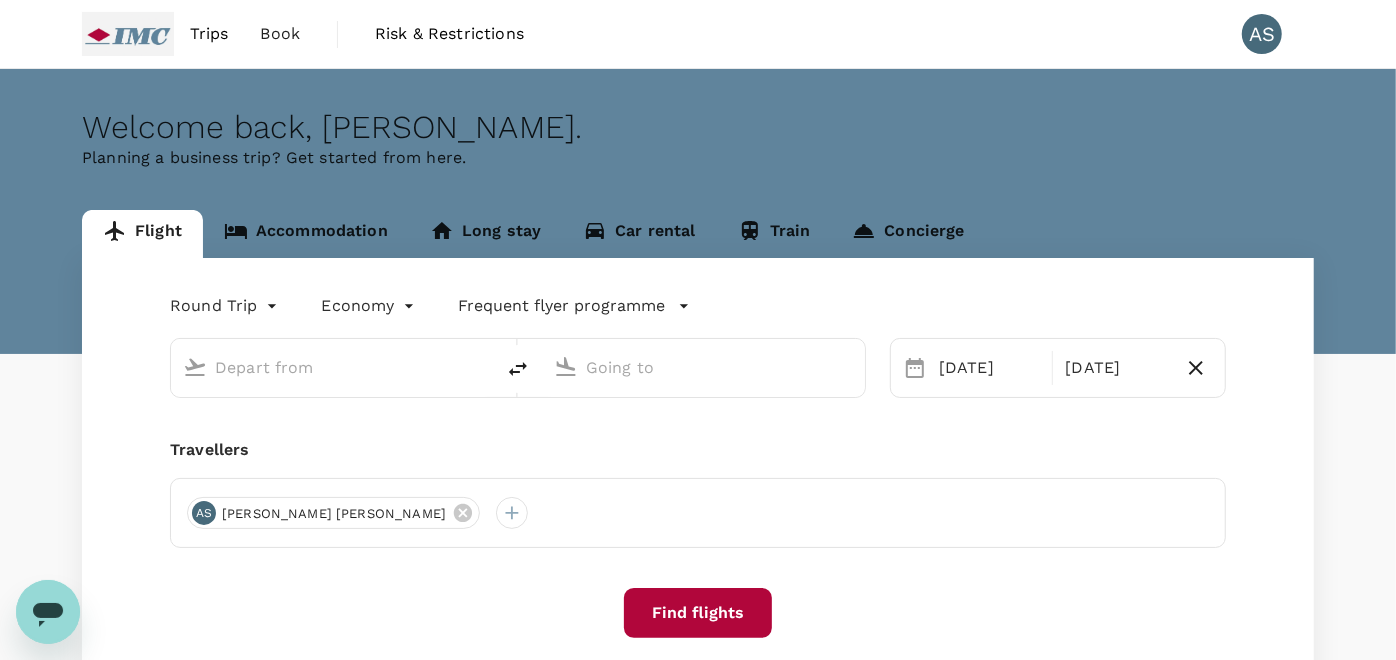 type on "Singapore Changi (SIN)" 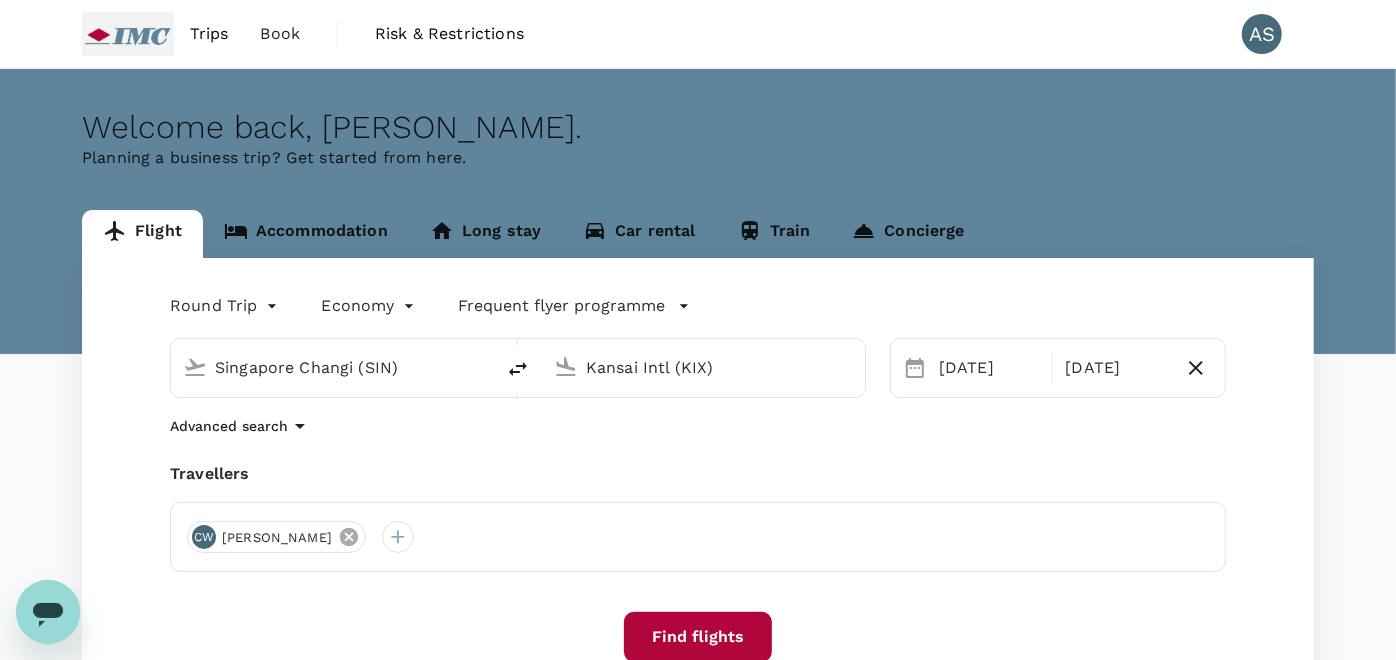 click 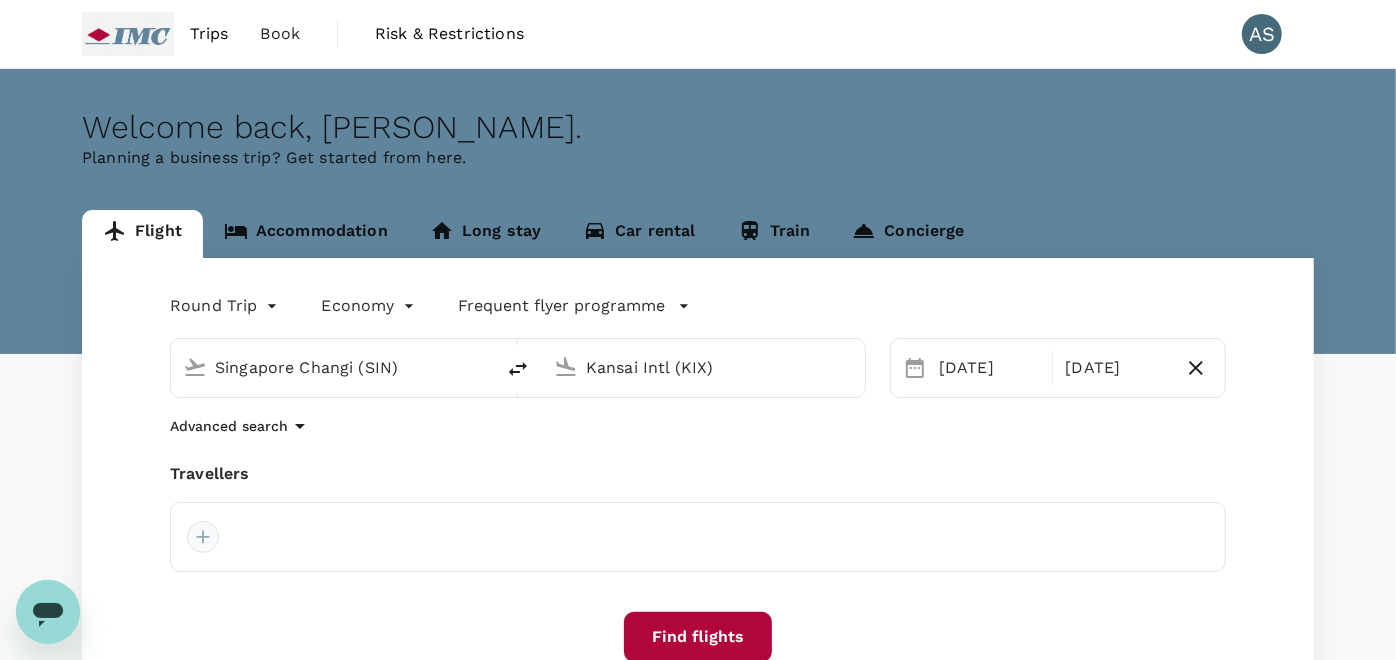 click at bounding box center [203, 537] 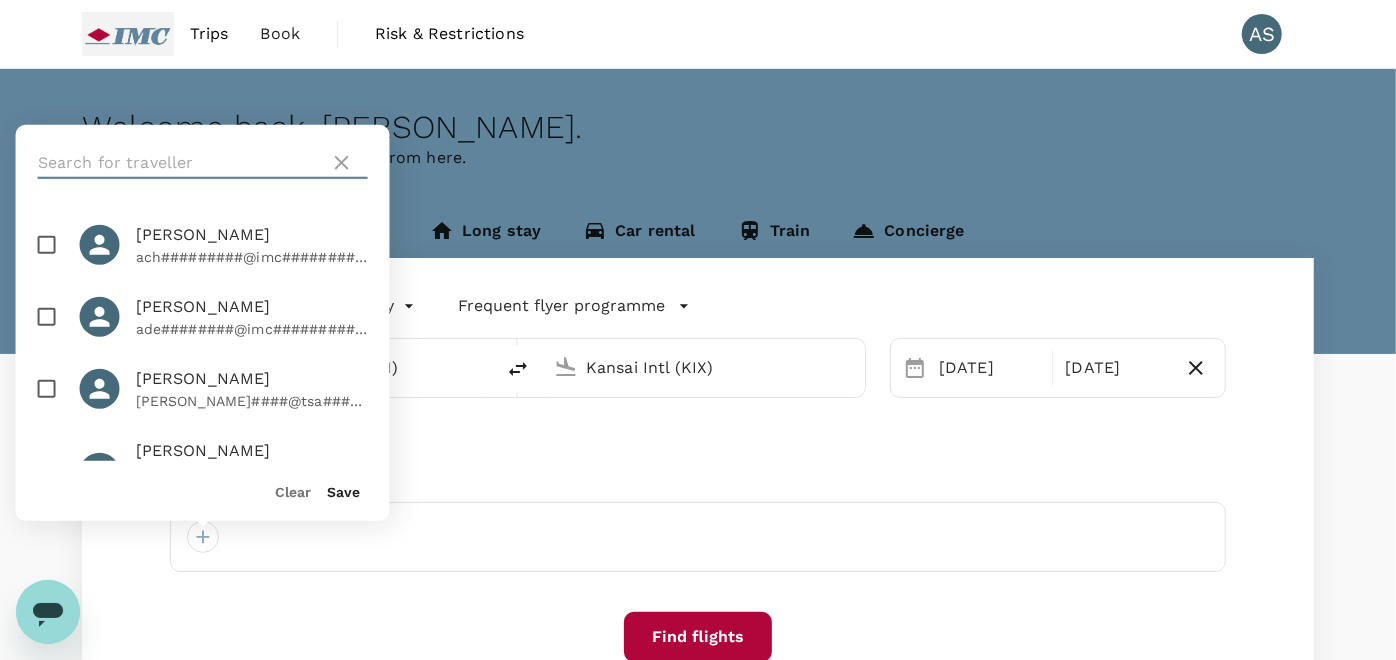 click at bounding box center [180, 163] 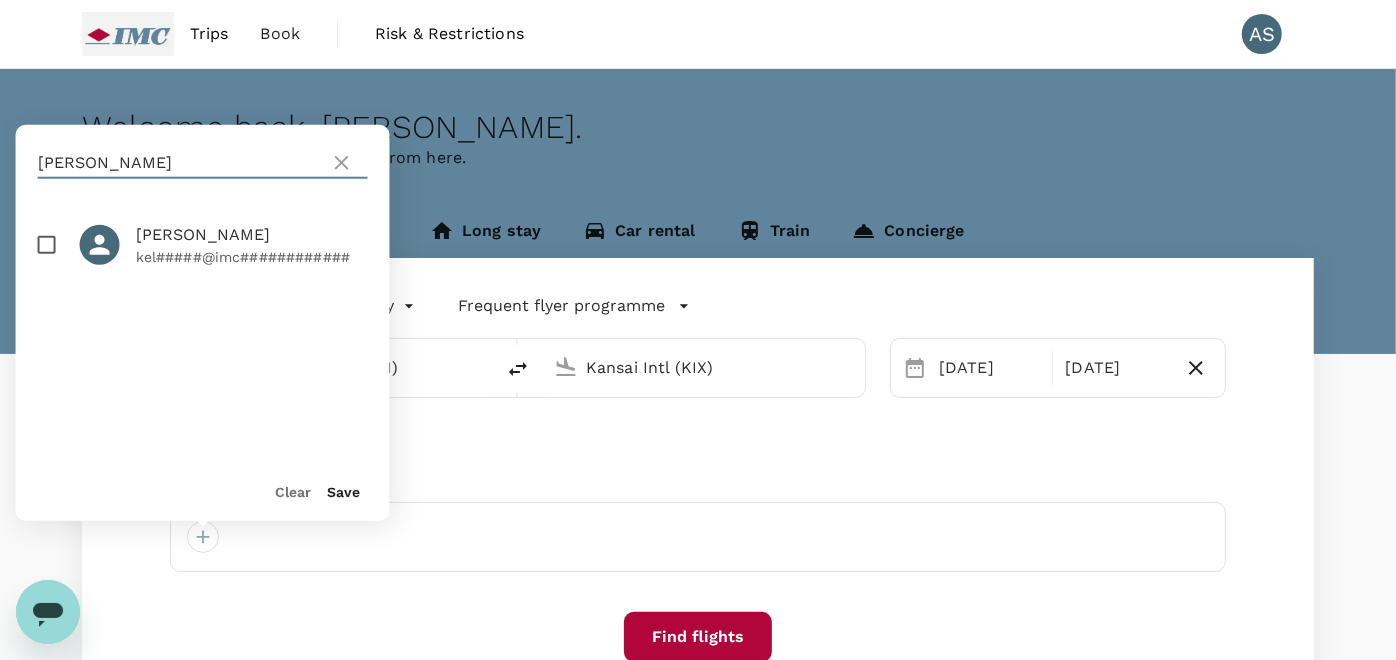 type on "[PERSON_NAME]" 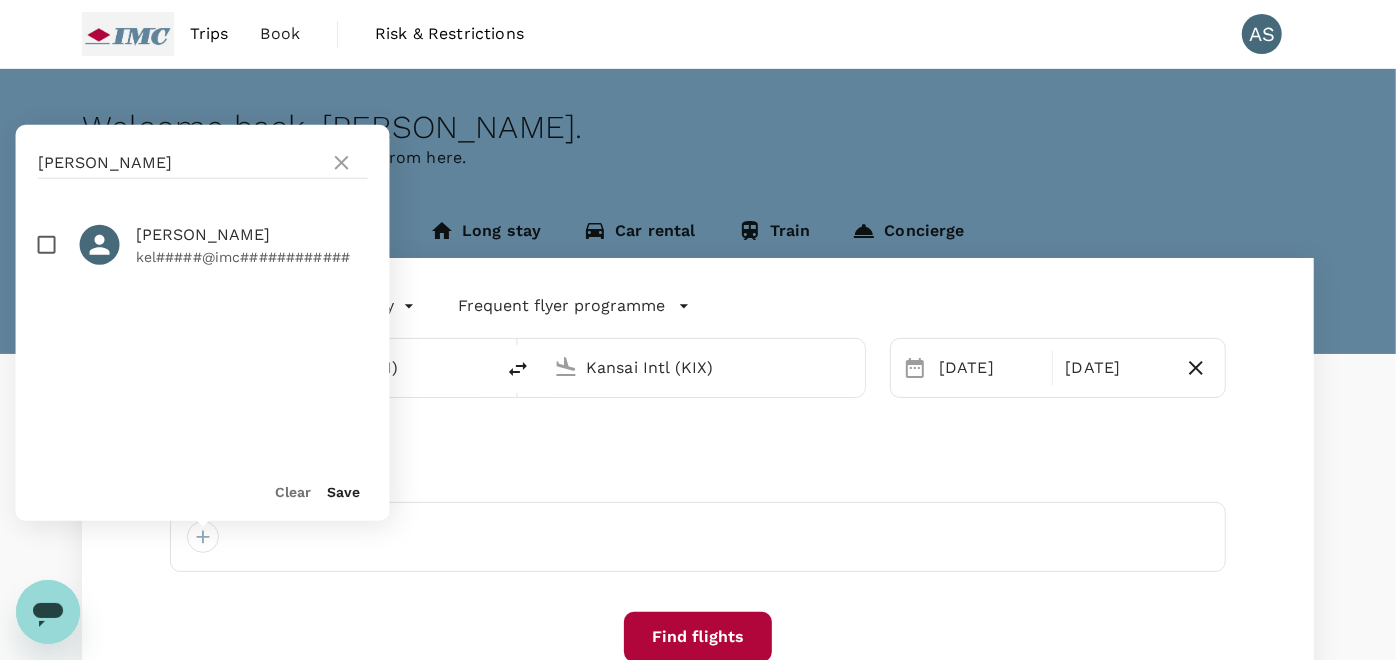 click at bounding box center (47, 245) 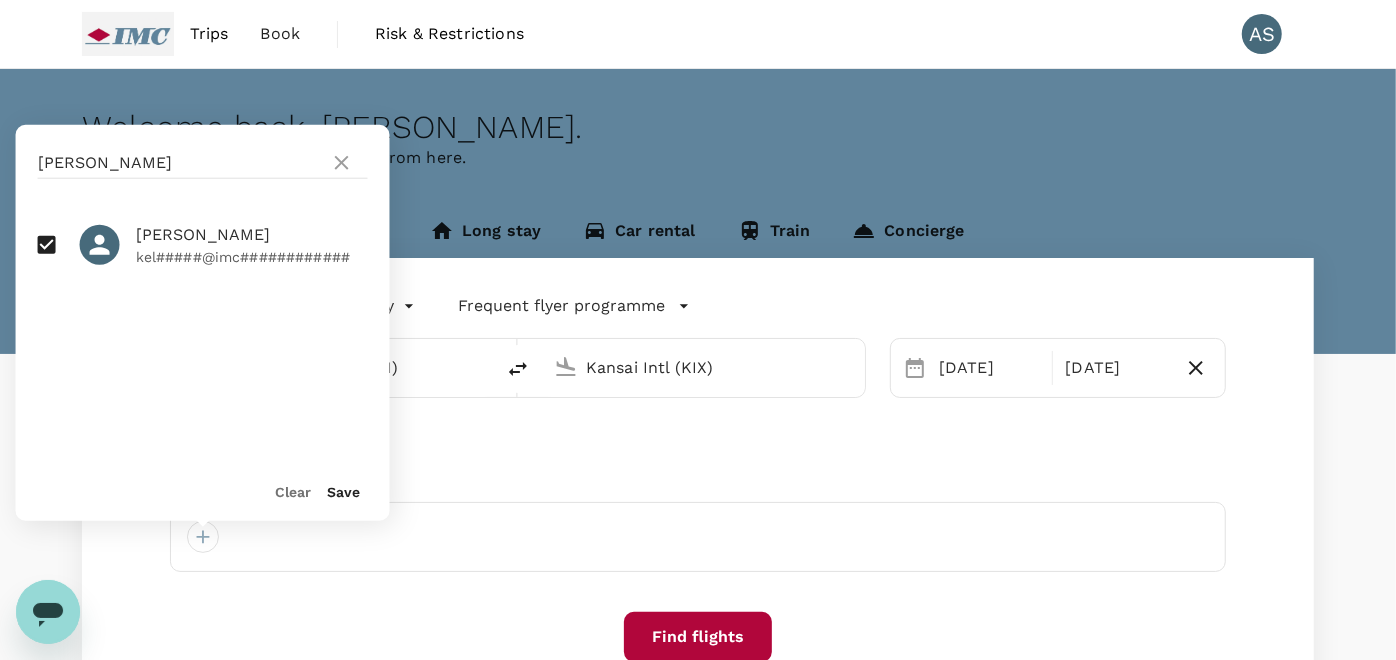 click on "Save" at bounding box center (344, 492) 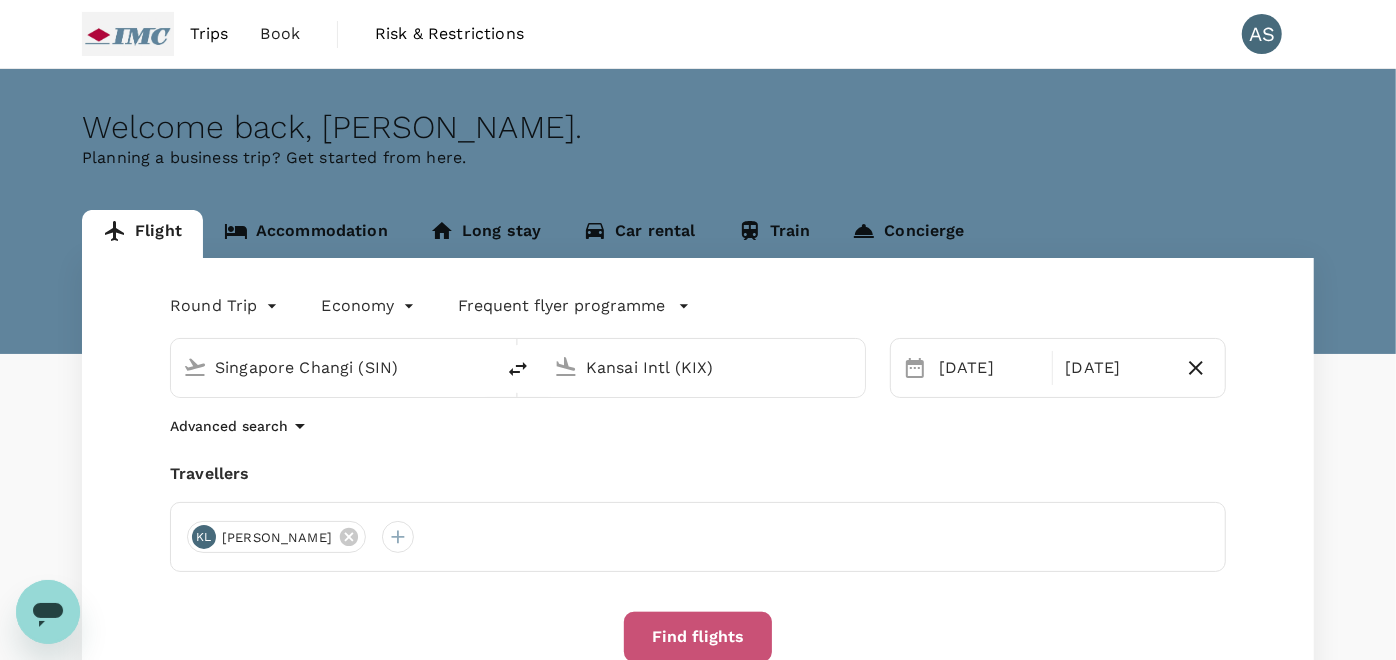 click on "Find flights" at bounding box center [698, 637] 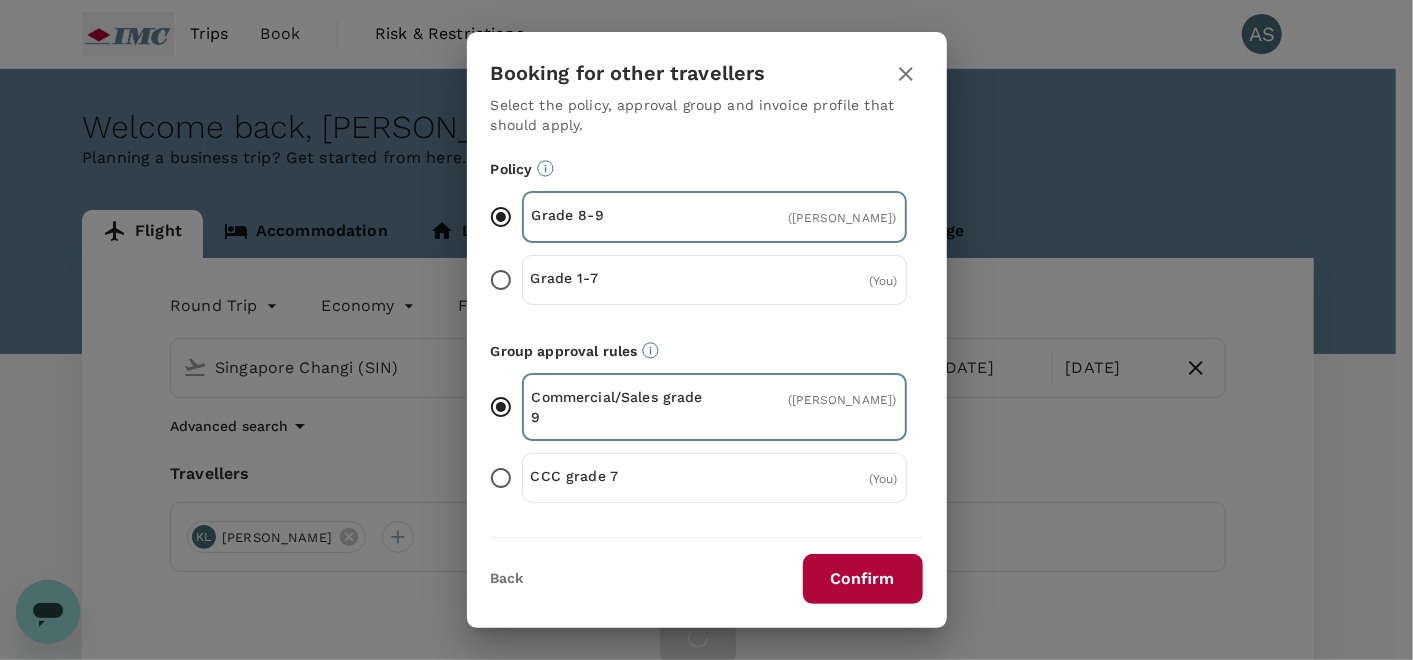 drag, startPoint x: 860, startPoint y: 588, endPoint x: 872, endPoint y: 246, distance: 342.21045 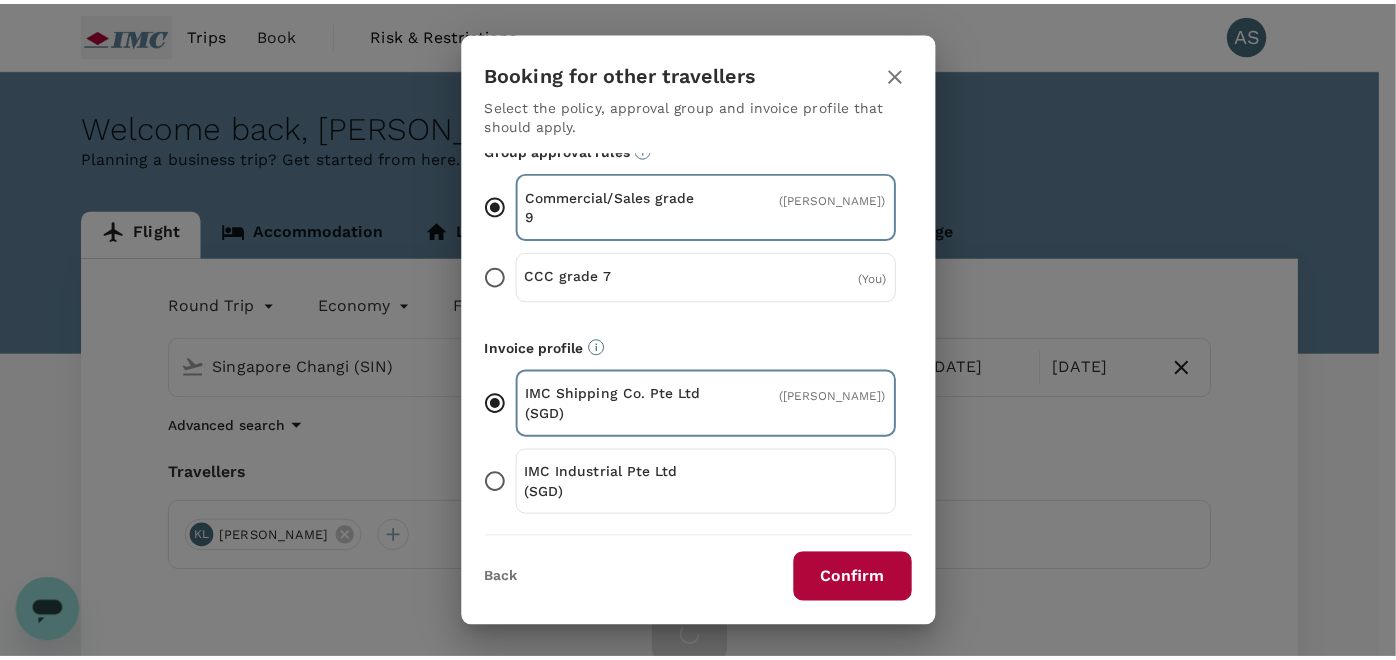 scroll, scrollTop: 202, scrollLeft: 0, axis: vertical 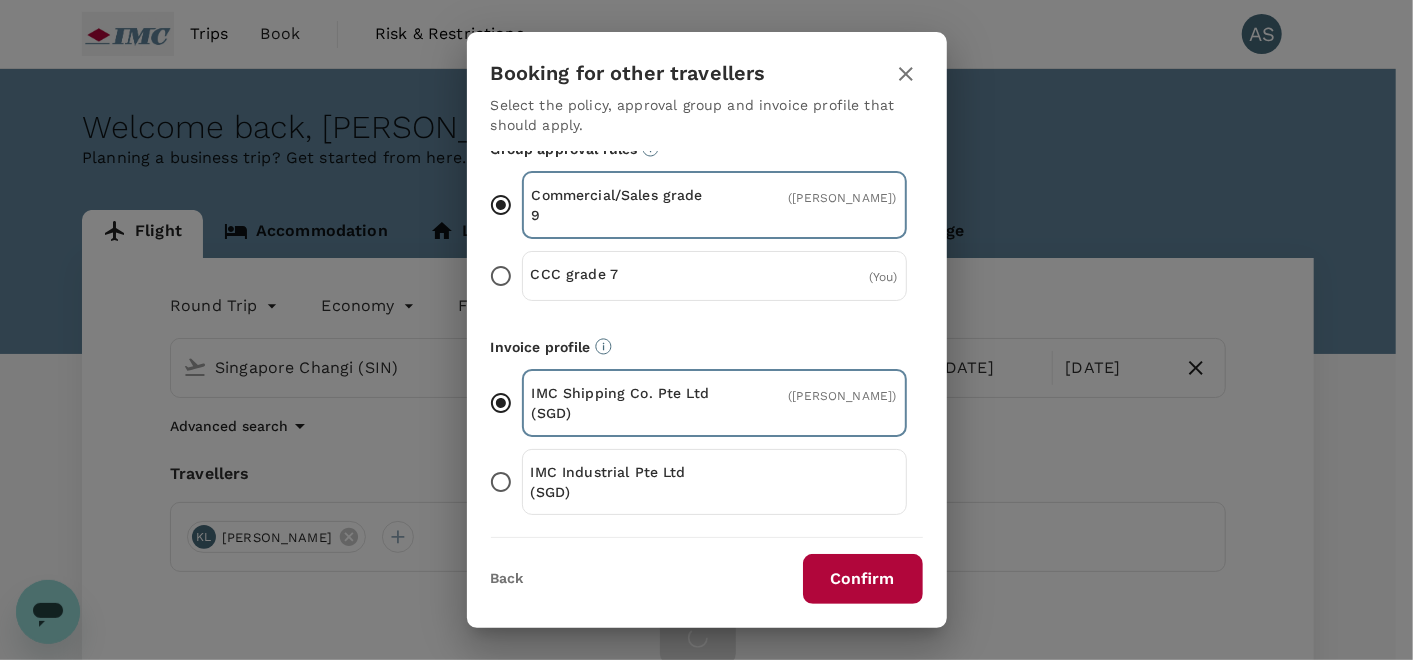 click on "Confirm" at bounding box center (863, 579) 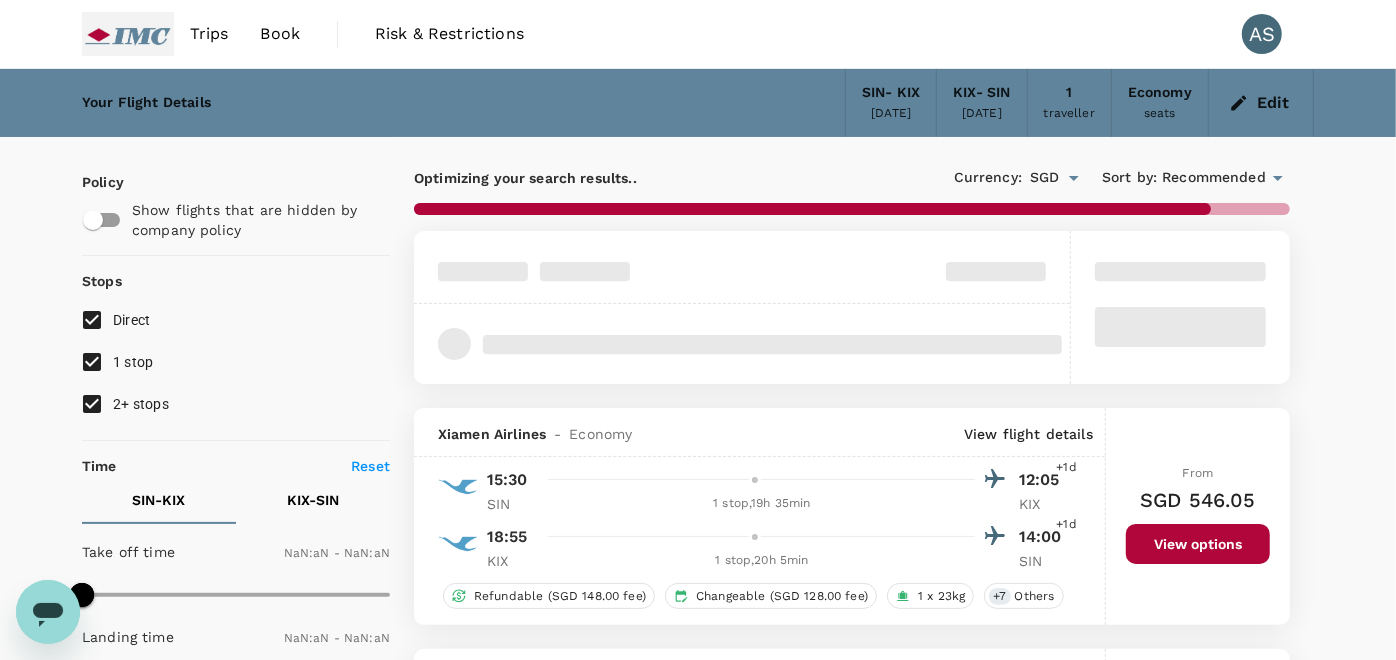 click on "Optimizing your search results.. Currency :  SGD Sort by :  Recommended Xiamen Airlines     - Economy   View flight details 15:30 12:05 +1d SIN 1 stop ,  19h 35min KIX 18:55 14:00 +1d KIX 1 stop ,  20h 5min SIN Refundable (SGD 148.00 fee) Changeable (SGD 128.00 fee) 1 x 23kg + 7 Others From SGD 546.05 View options Cebu Pacific Air     - Economy   View flight details 01:50 18:40 SIN 1 stop ,  15h 50min KIX 08:55 00:25 +1d KIX 1 stop ,  16h 30min SIN Non-refundable Changeable (with a fee) No checked baggage + 1 Others From SGD 564.01 View options Cebu Pacific Air     - Economy   View flight details 01:50 18:40 SIN 1 stop ,  15h 50min KIX 19:55 17:10 +1d KIX 1 stop ,  22h 15min SIN Non-refundable Changeable (with a fee) No checked baggage + 1 Others From SGD 578.07 View options Cebu Pacific Air     - Economy   View flight details 01:50 18:40 SIN 1 stop ,  15h 50min KIX 19:55 09:45 +1d KIX 1 stop ,  14h 50min SIN Non-refundable Changeable (with a fee) No checked baggage + 1 Others From SGD 588.07 View options   -" at bounding box center [852, 2819] 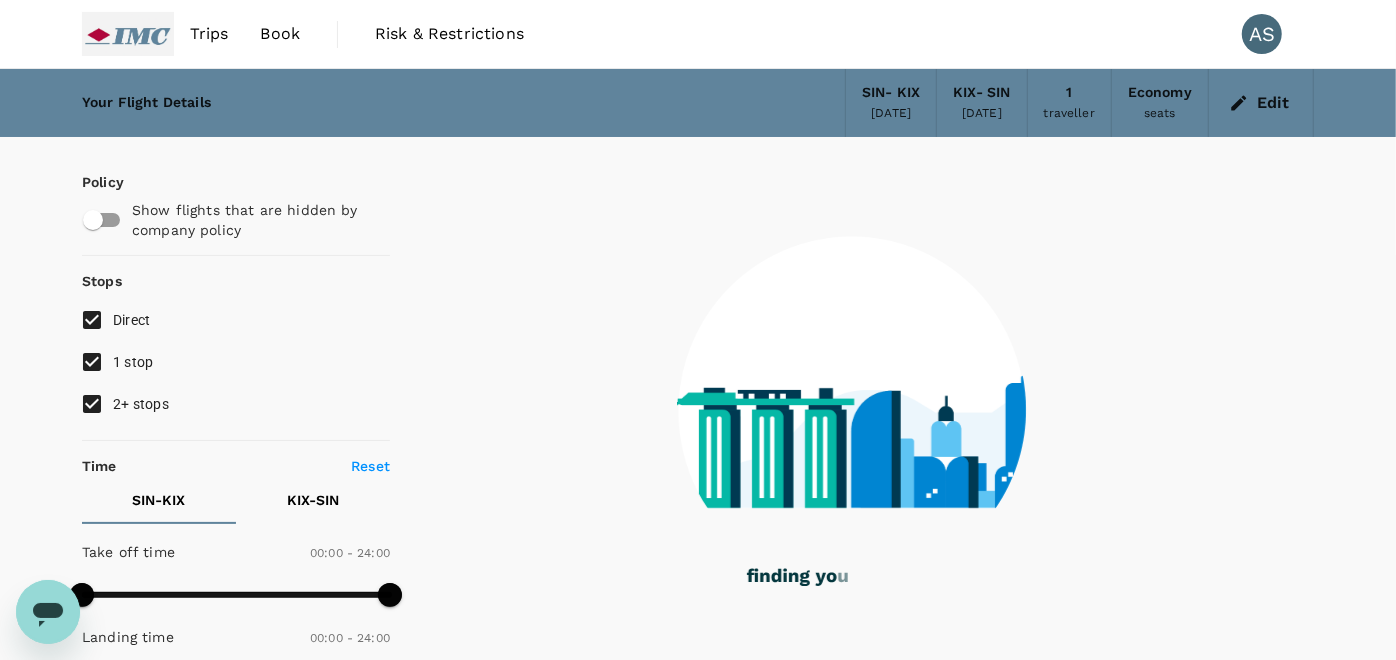click on "1 stop" at bounding box center [133, 362] 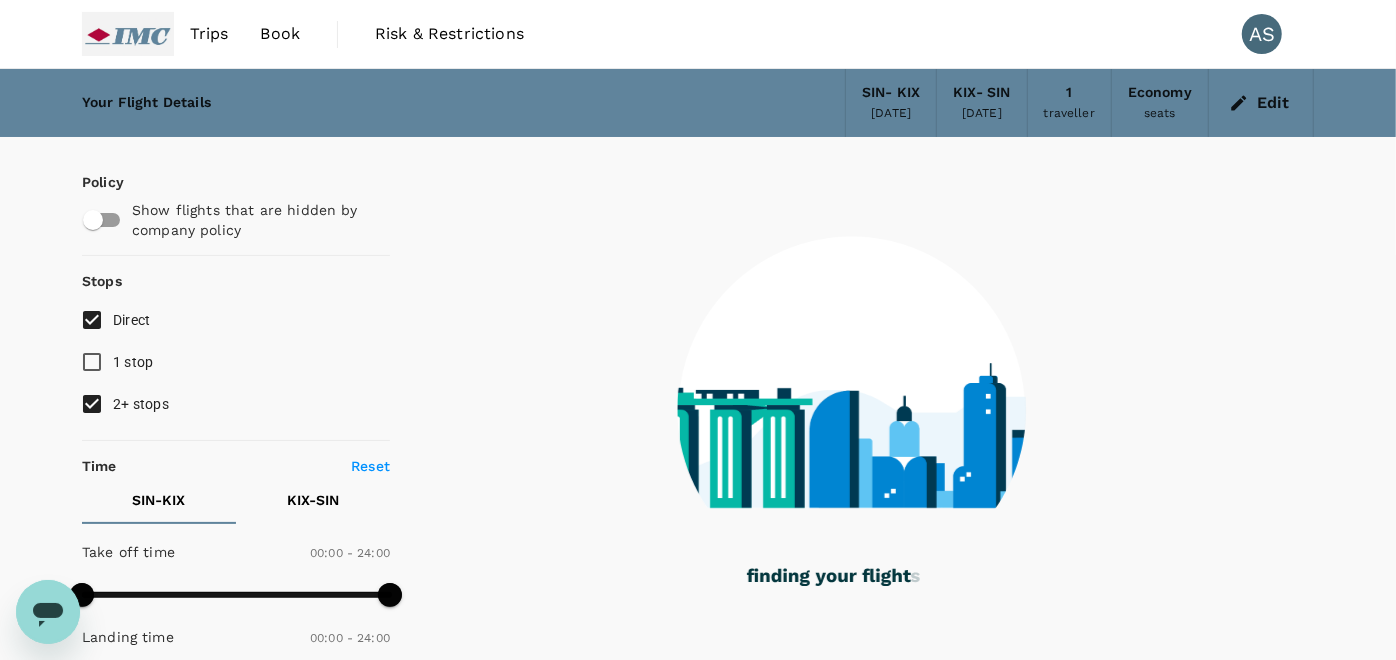 click on "2+ stops" at bounding box center (141, 404) 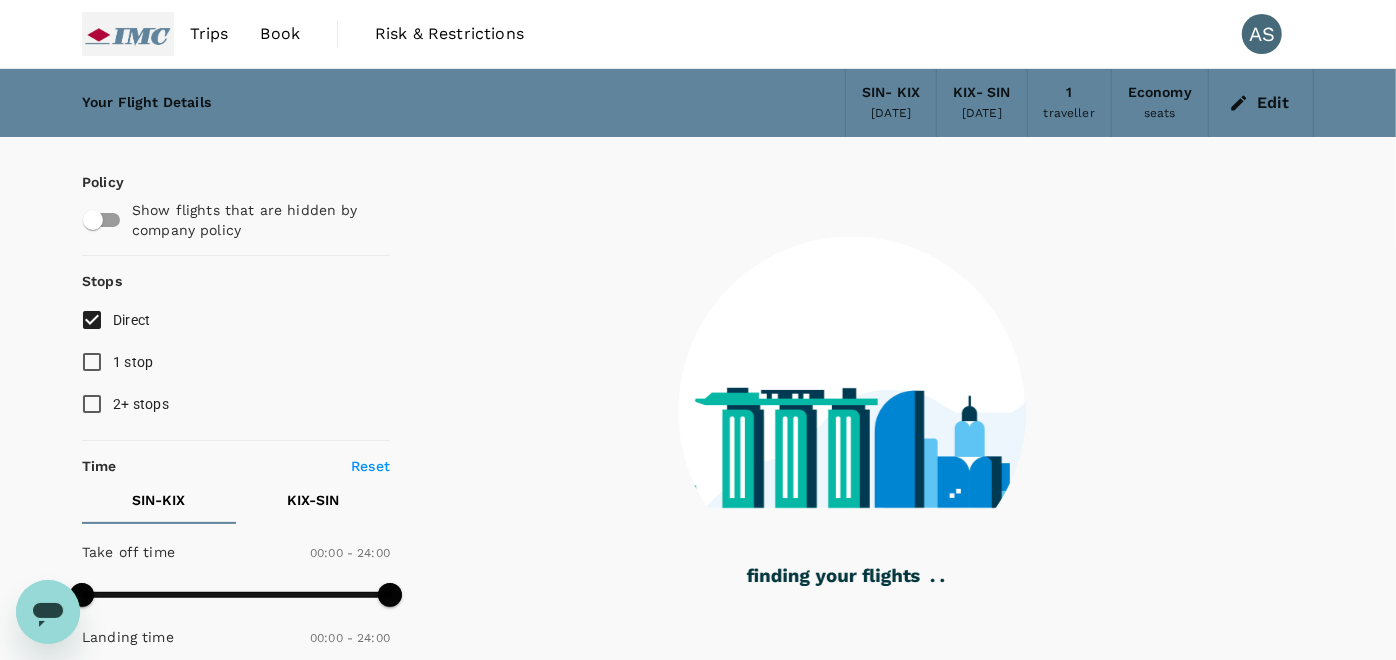 type on "1340" 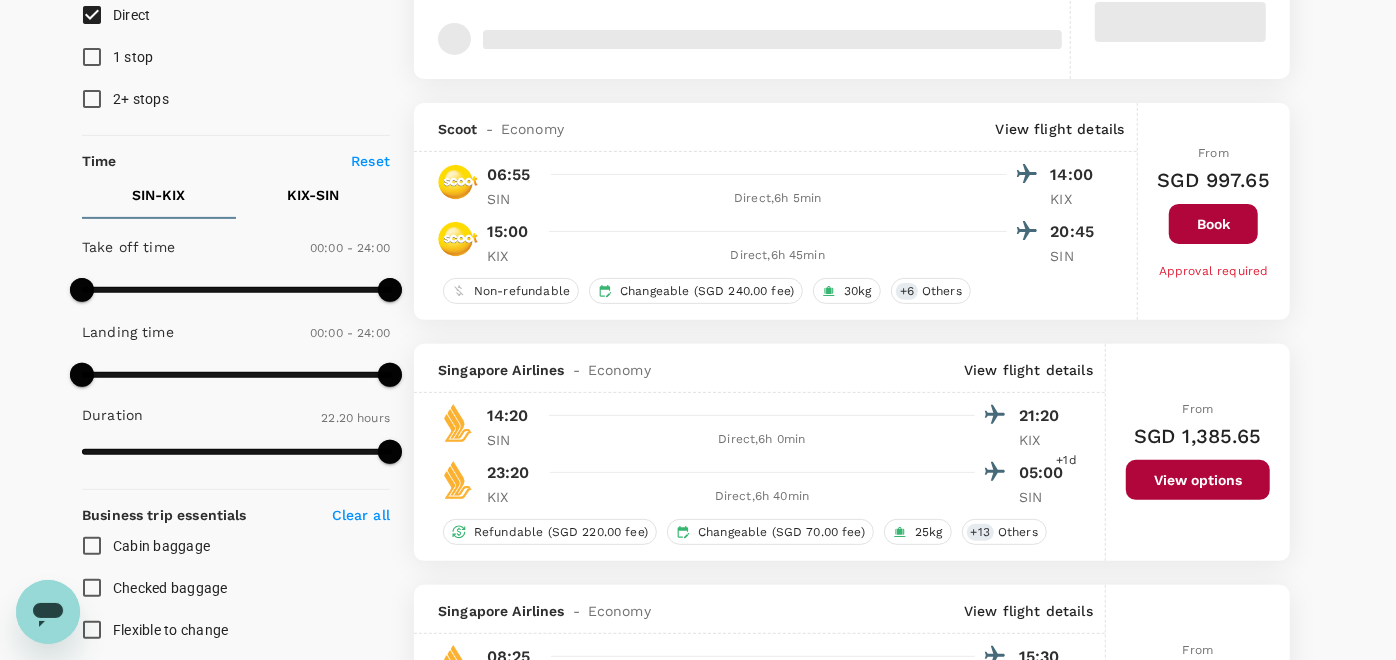 scroll, scrollTop: 333, scrollLeft: 0, axis: vertical 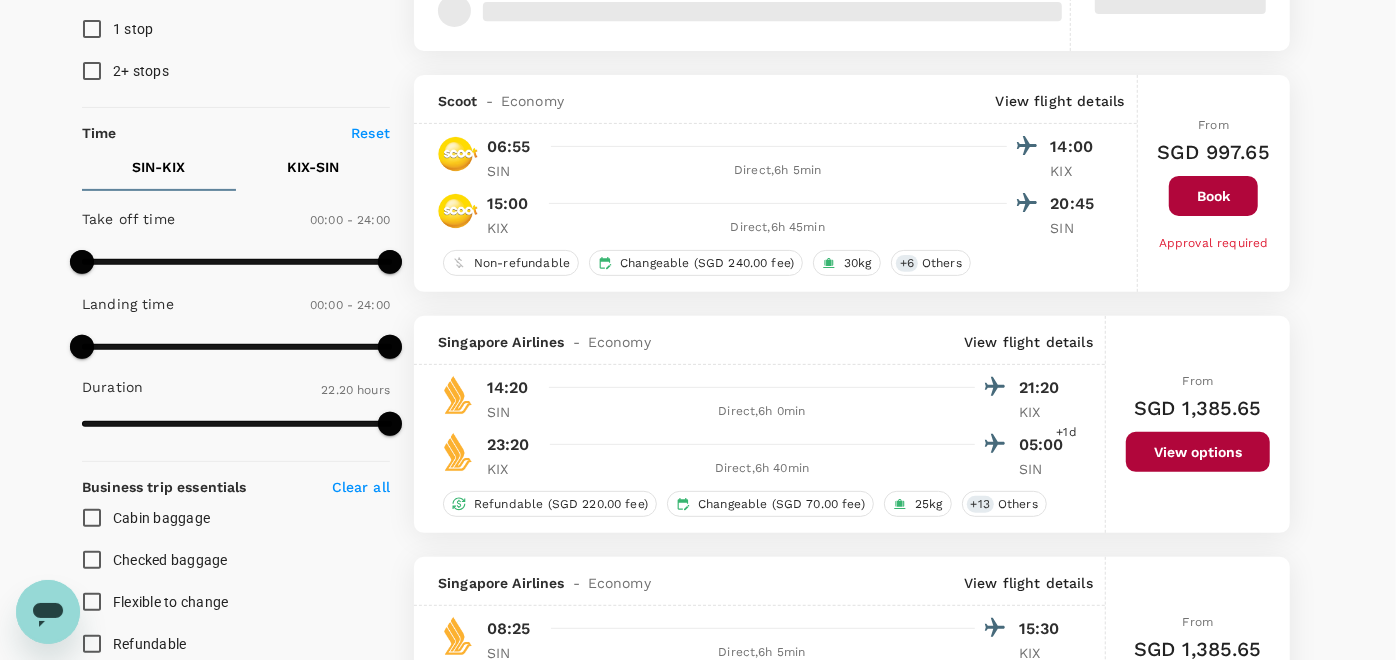 click on "View options" at bounding box center [1198, 452] 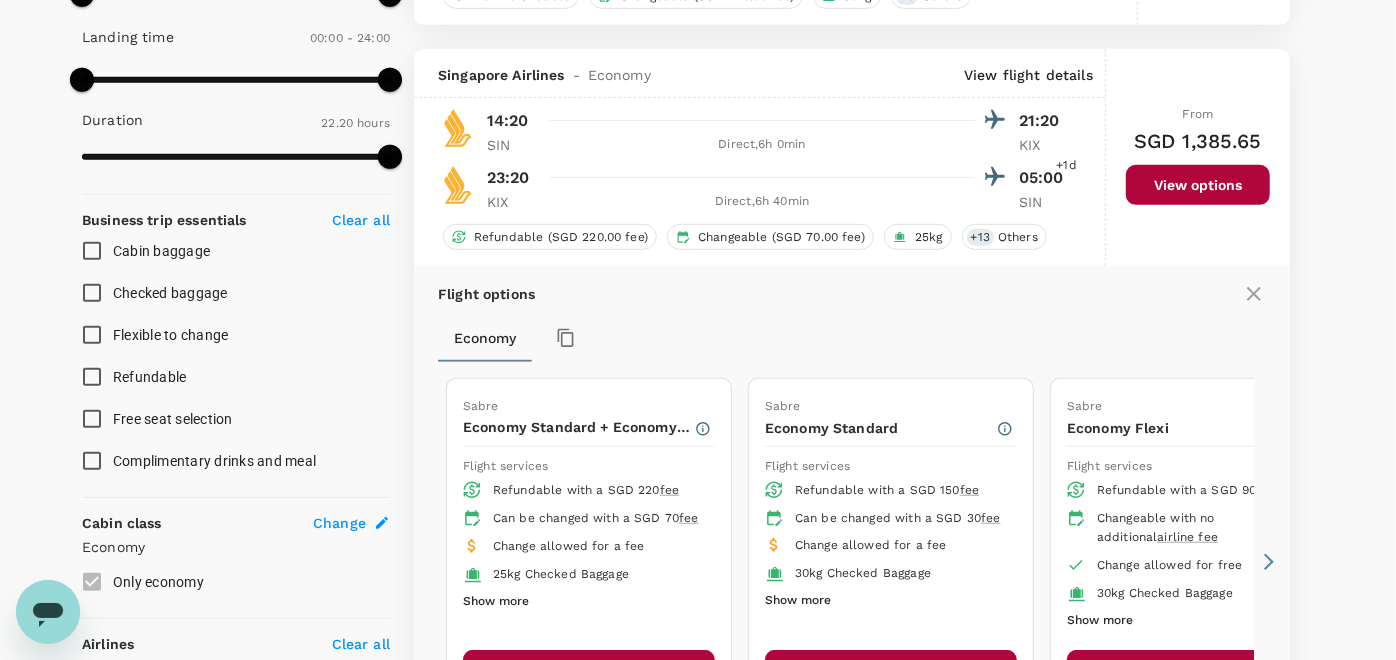 scroll, scrollTop: 648, scrollLeft: 0, axis: vertical 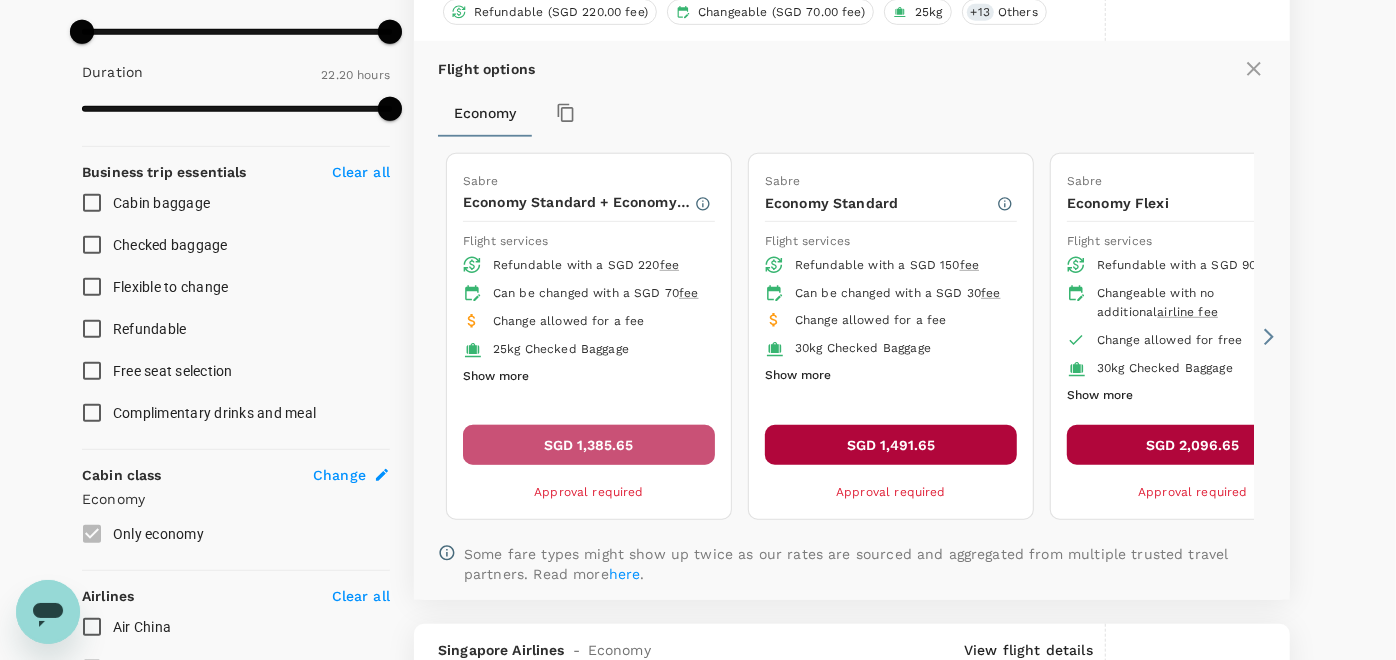 click on "SGD 1,385.65" at bounding box center [589, 445] 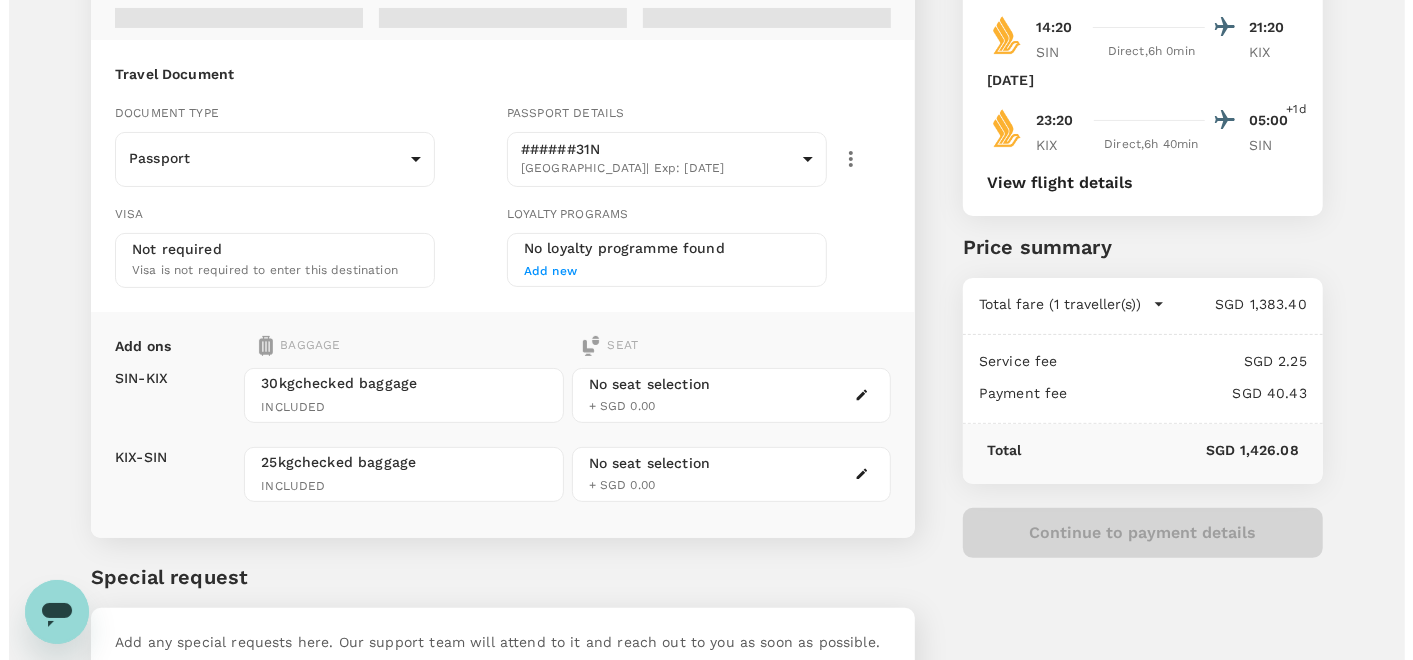 scroll, scrollTop: 222, scrollLeft: 0, axis: vertical 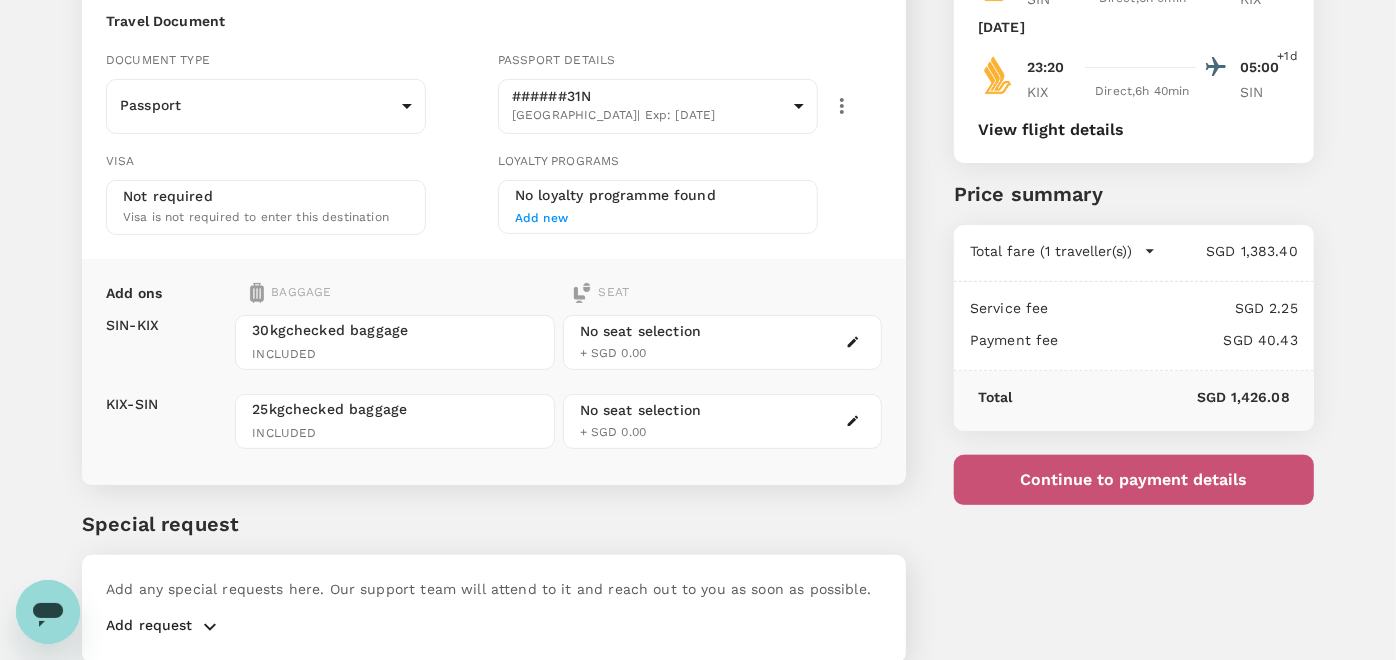 click on "Continue to payment details" at bounding box center [1134, 480] 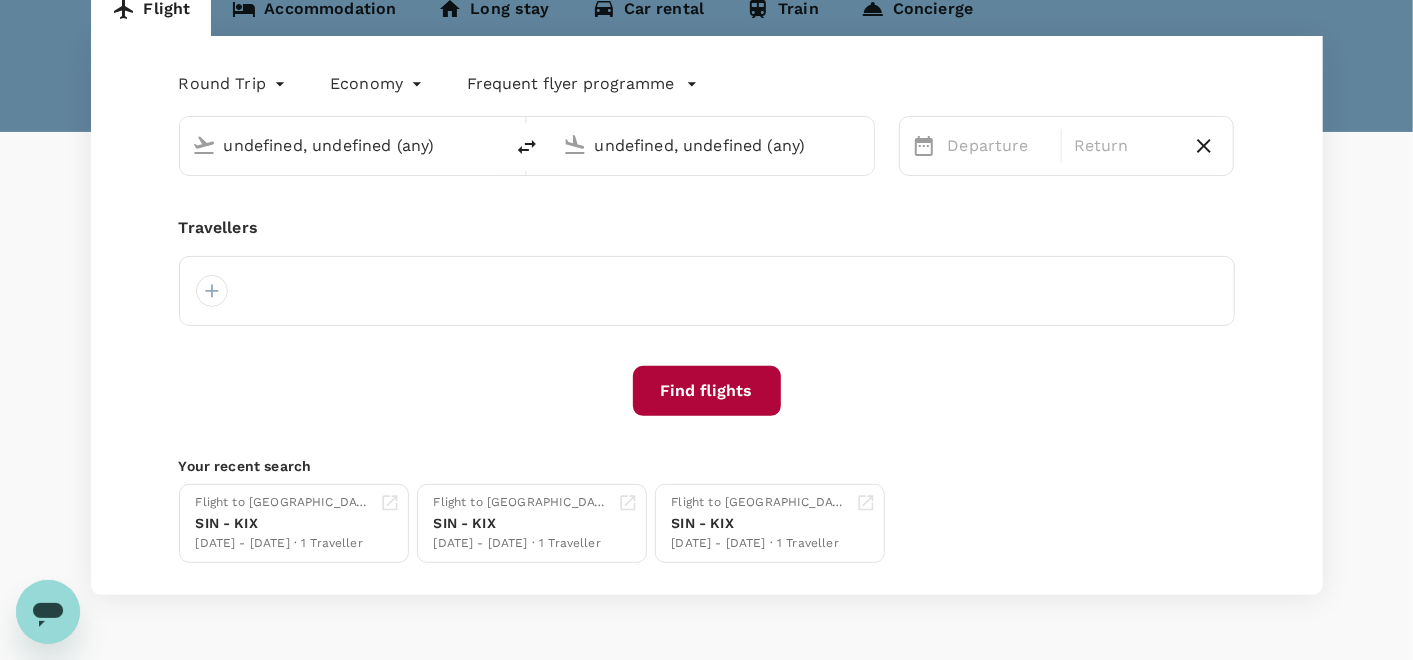 type 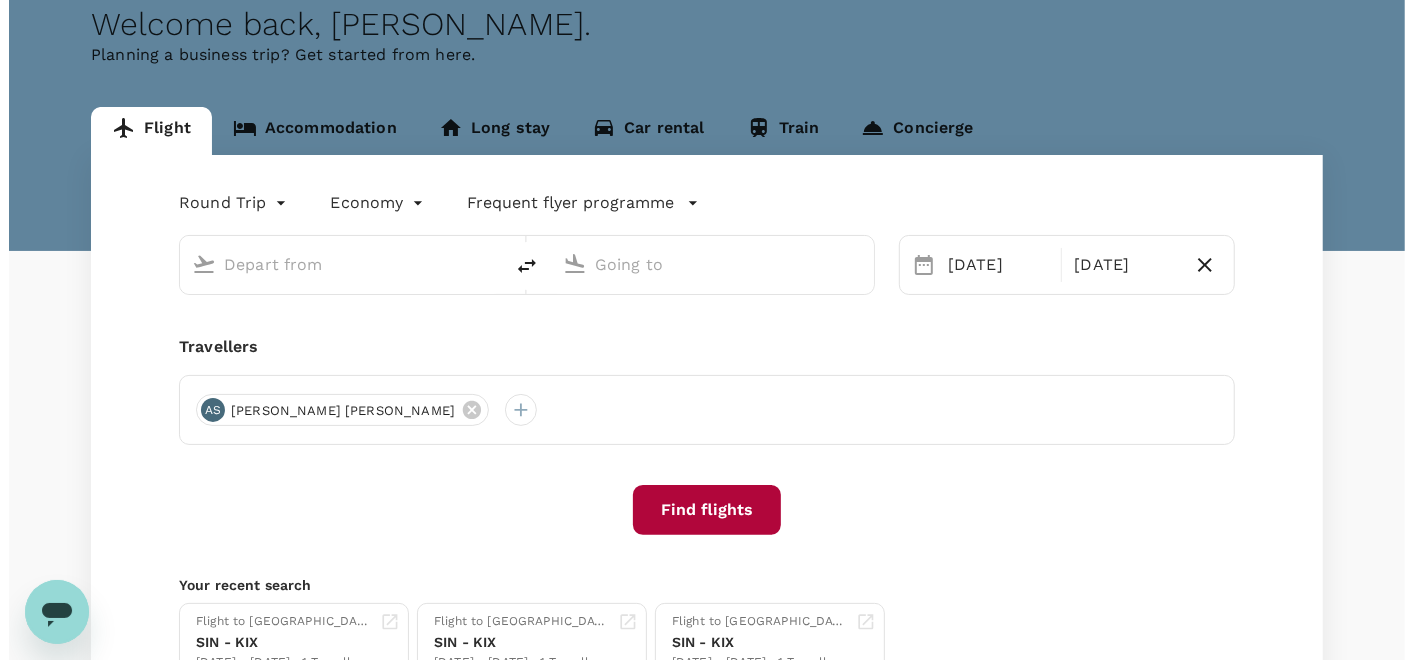 scroll, scrollTop: 0, scrollLeft: 0, axis: both 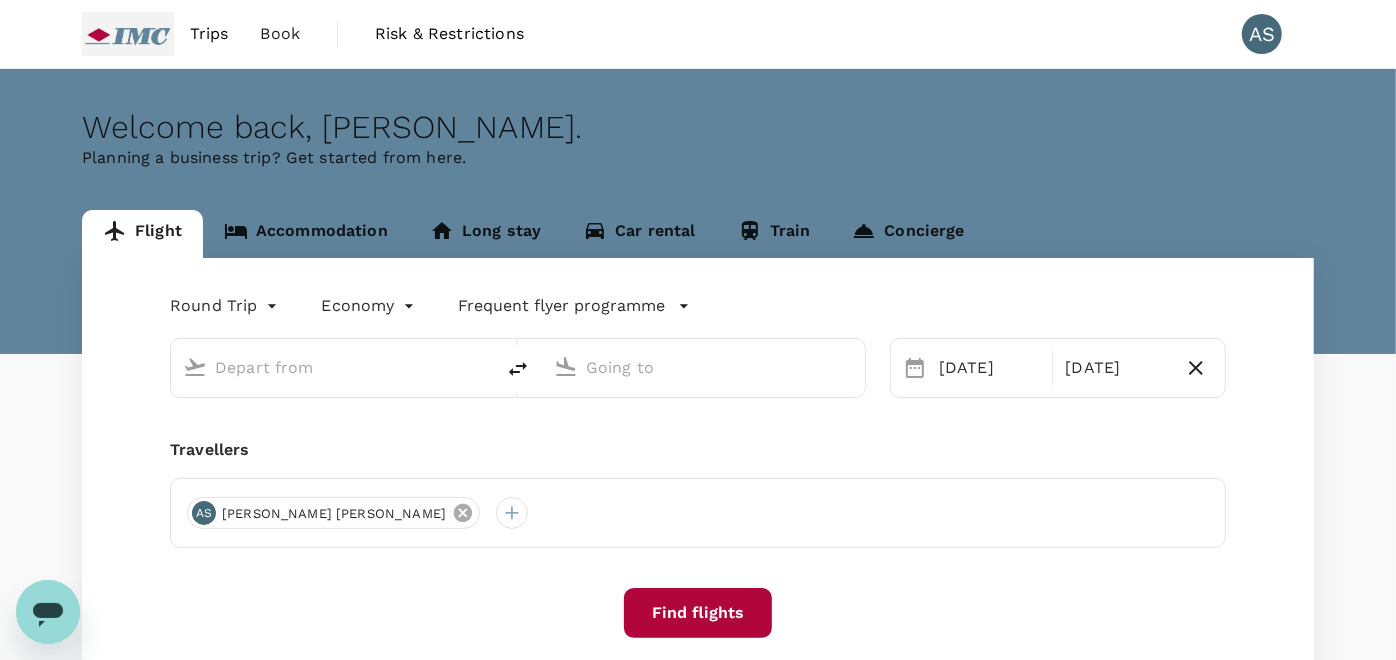 click 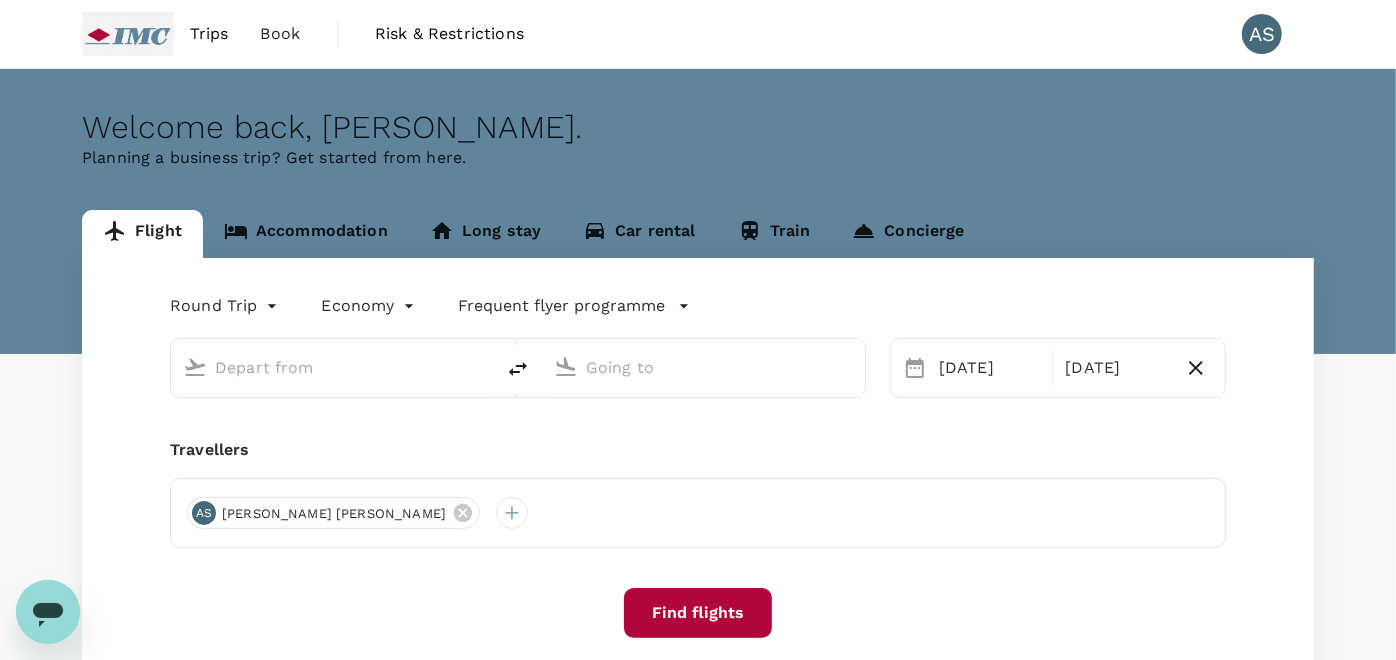type on "Singapore Changi (SIN)" 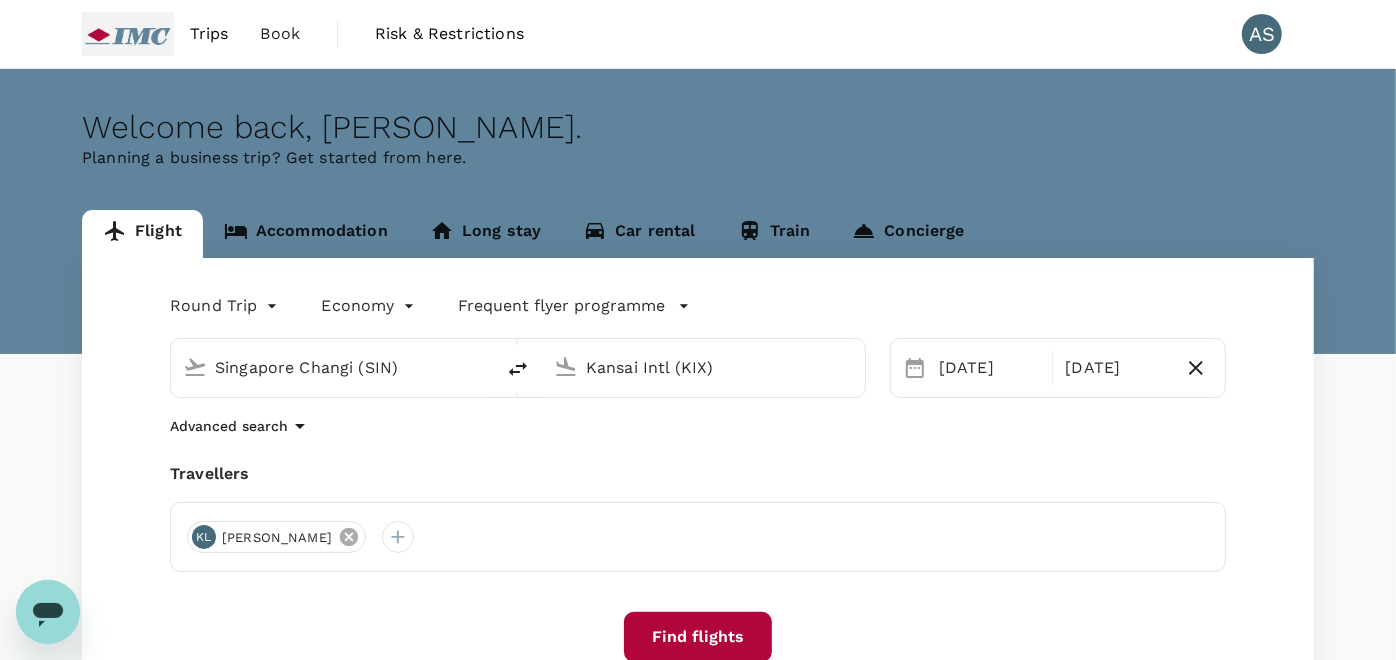 type 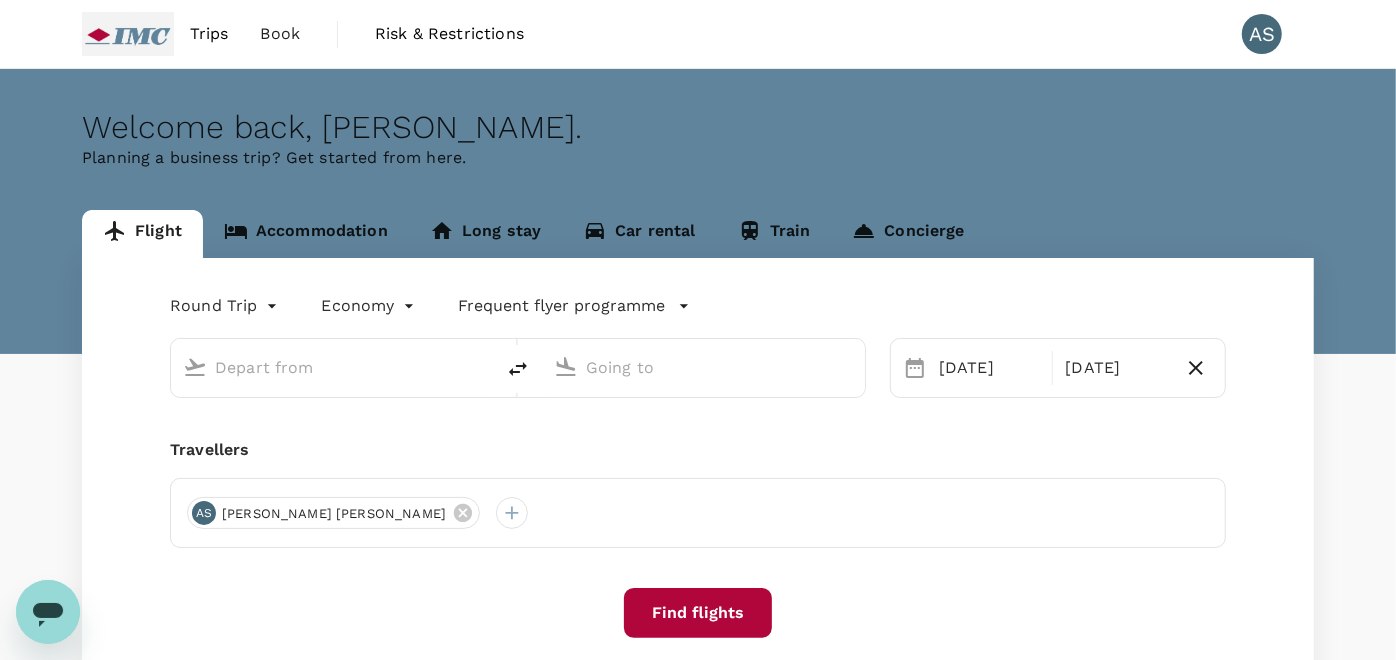 type on "Singapore Changi (SIN)" 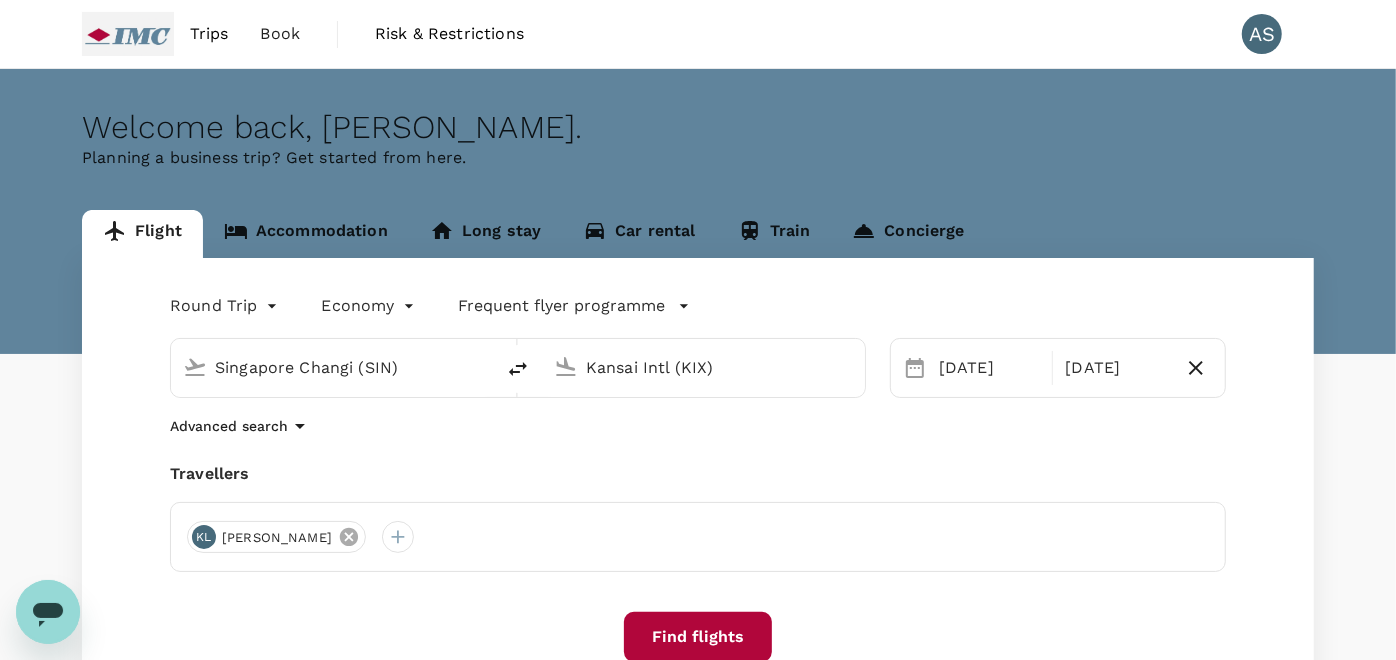 click 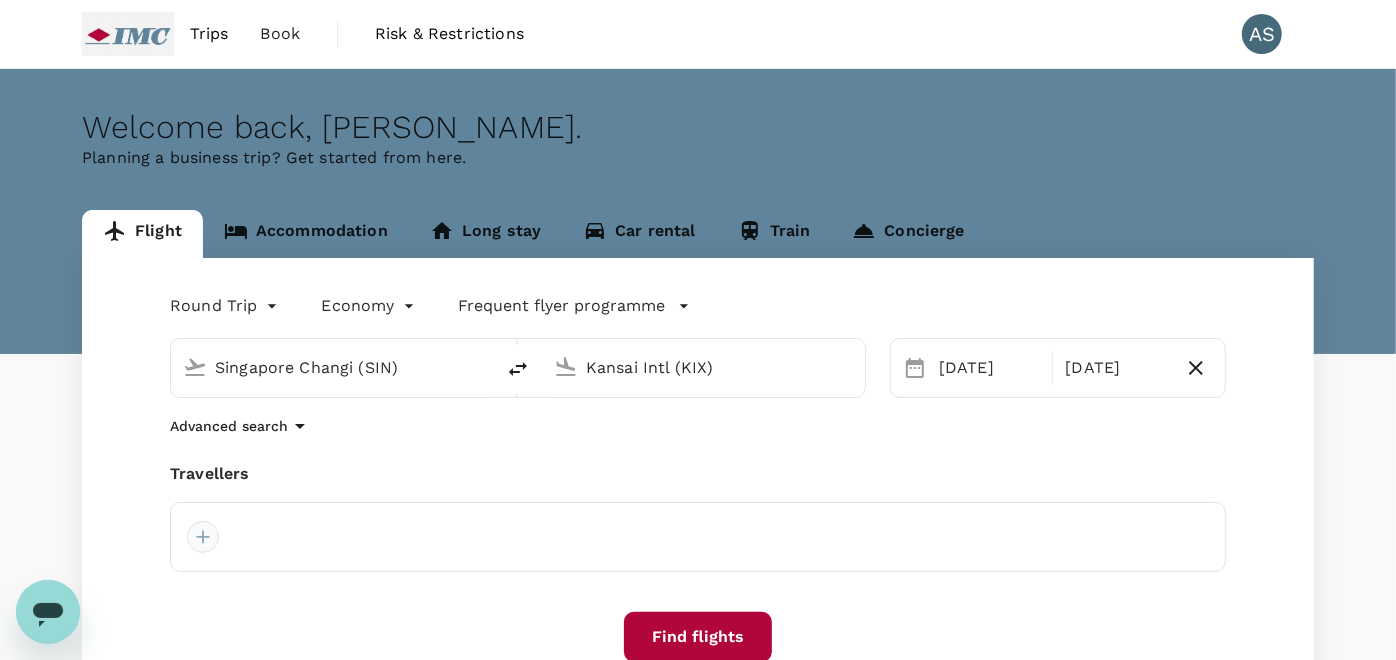 click at bounding box center [203, 537] 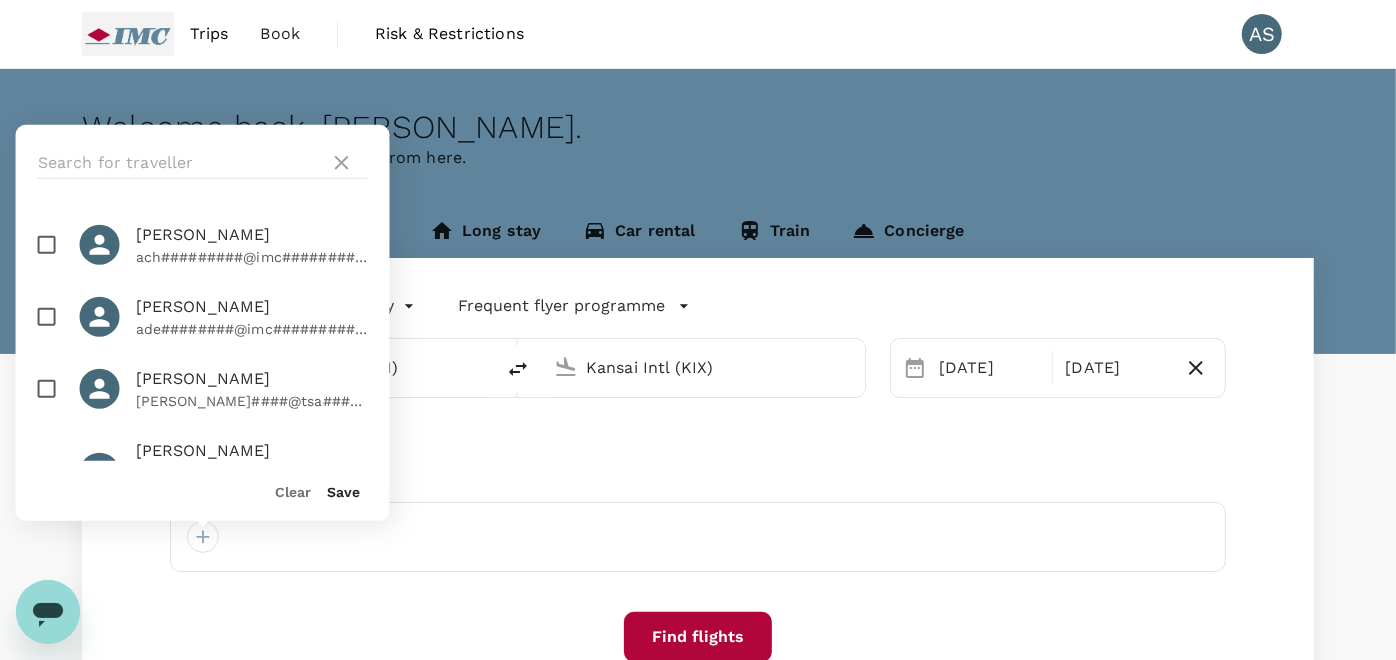 click at bounding box center [203, 163] 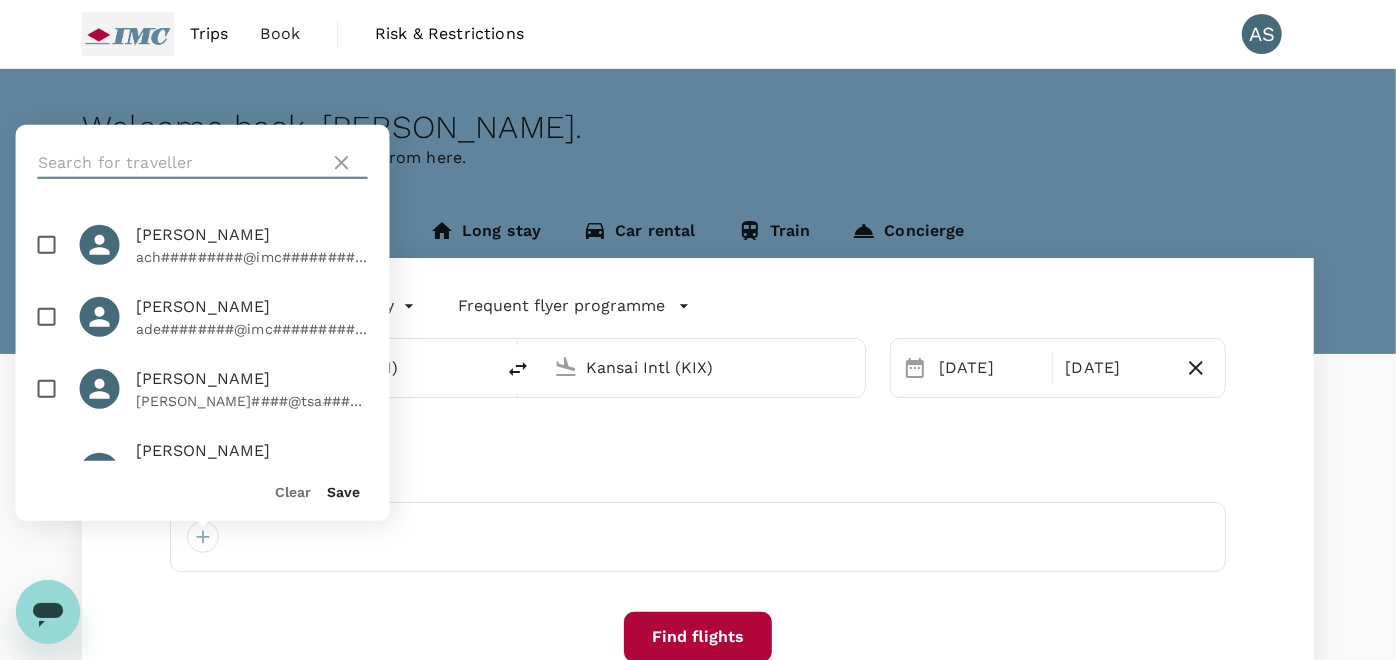 click at bounding box center (180, 163) 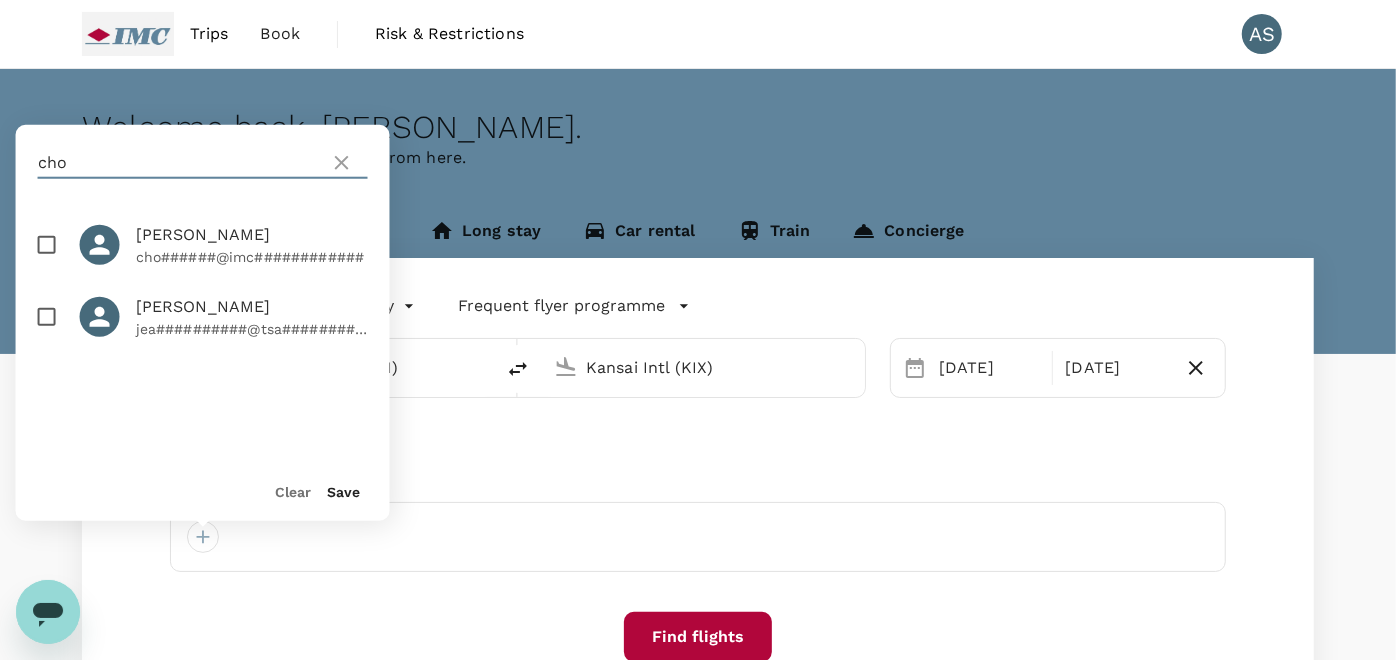 type on "cho" 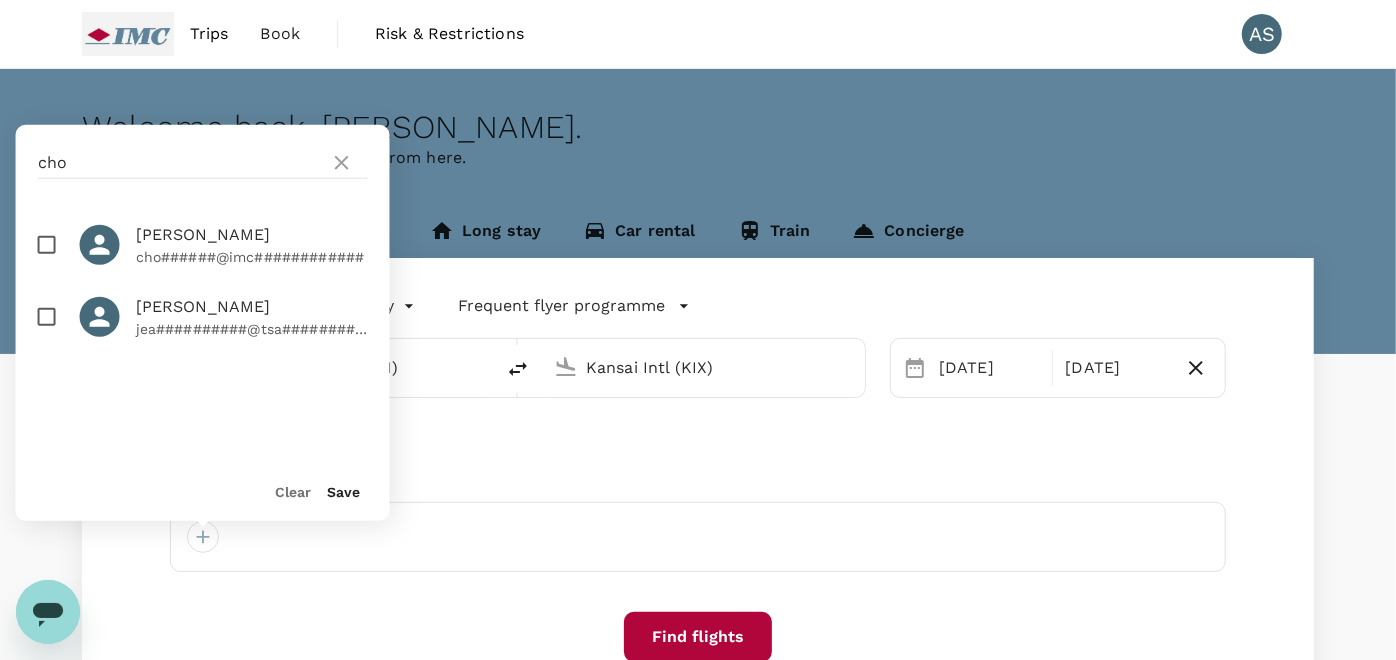 click at bounding box center (47, 245) 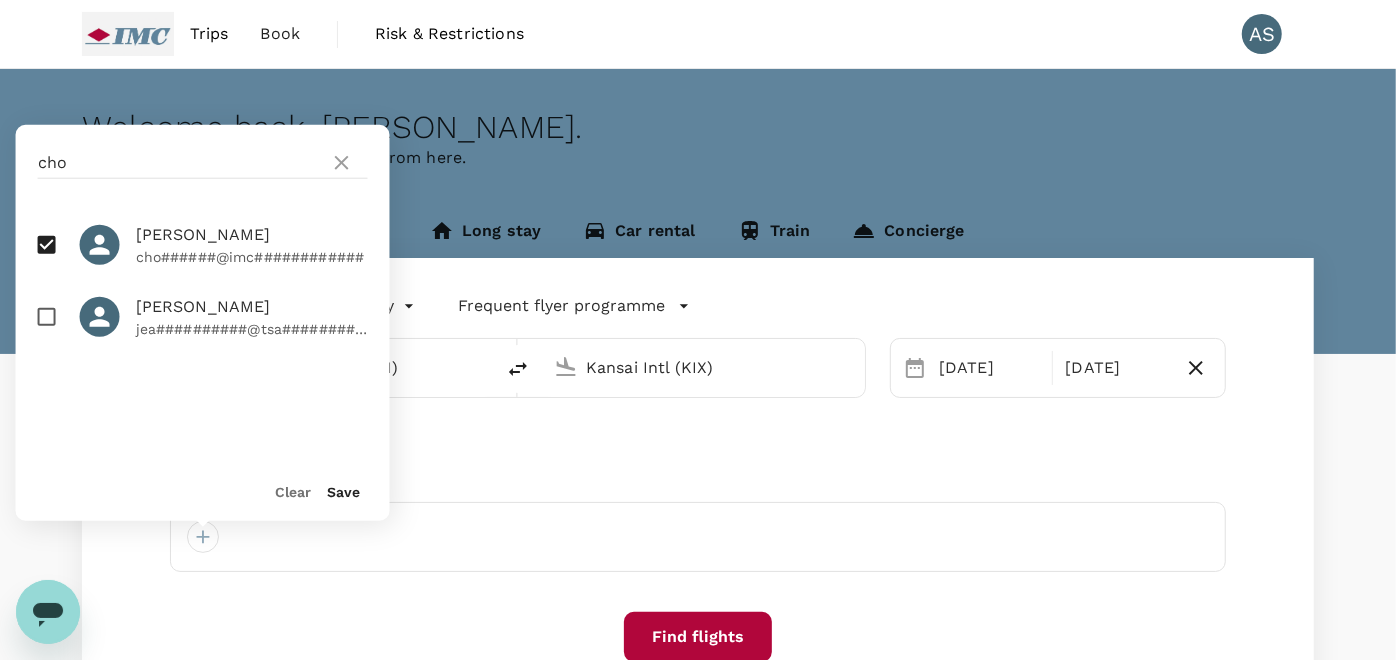 click on "Save" at bounding box center (344, 492) 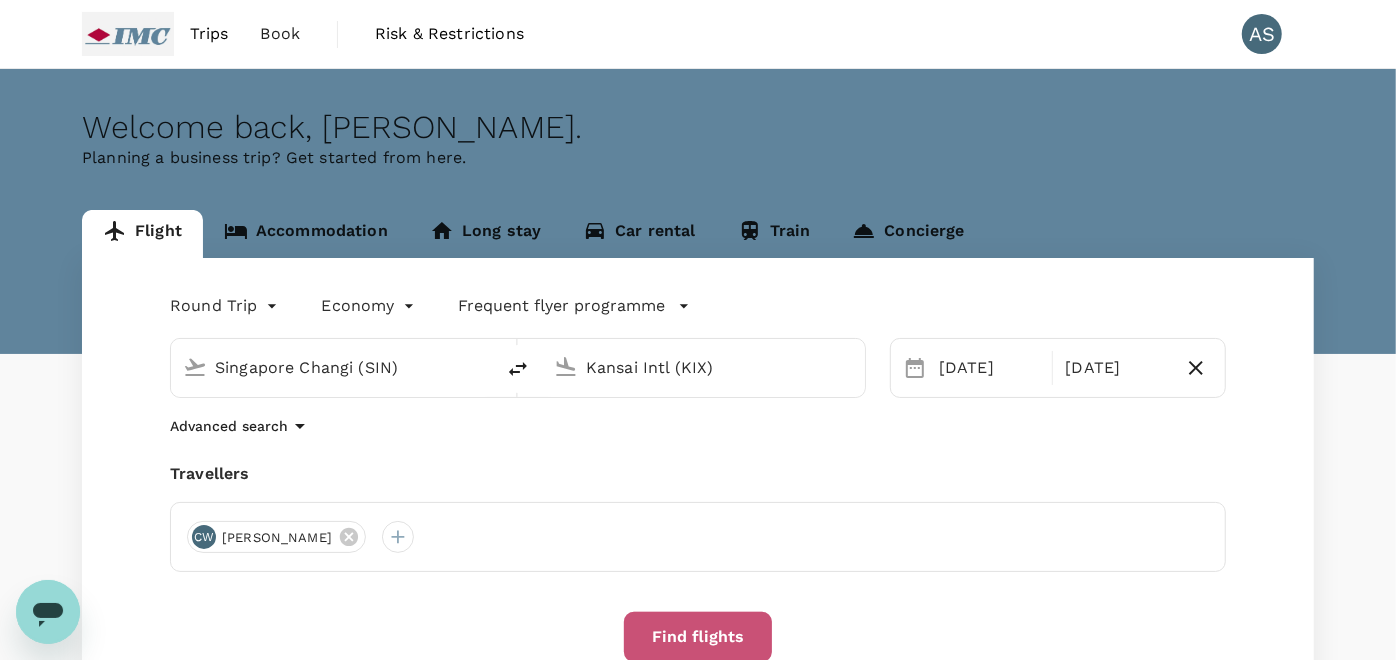 click on "Find flights" at bounding box center [698, 637] 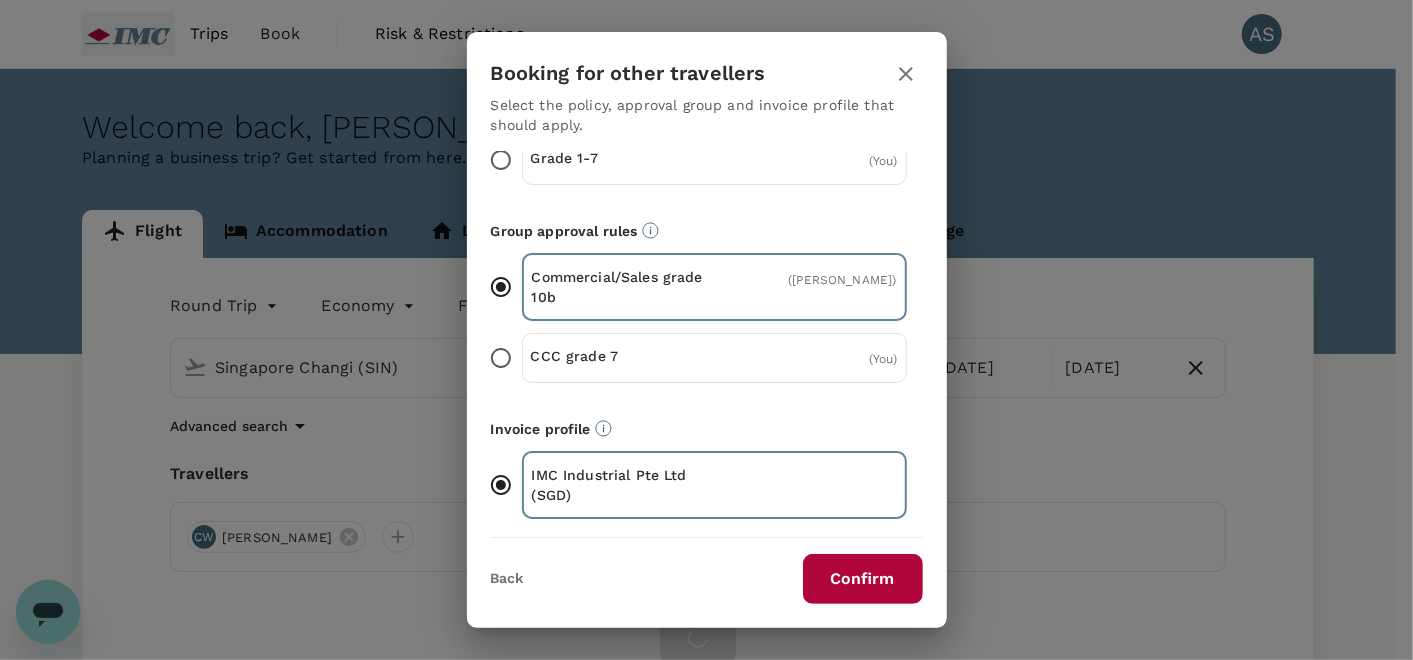 scroll, scrollTop: 124, scrollLeft: 0, axis: vertical 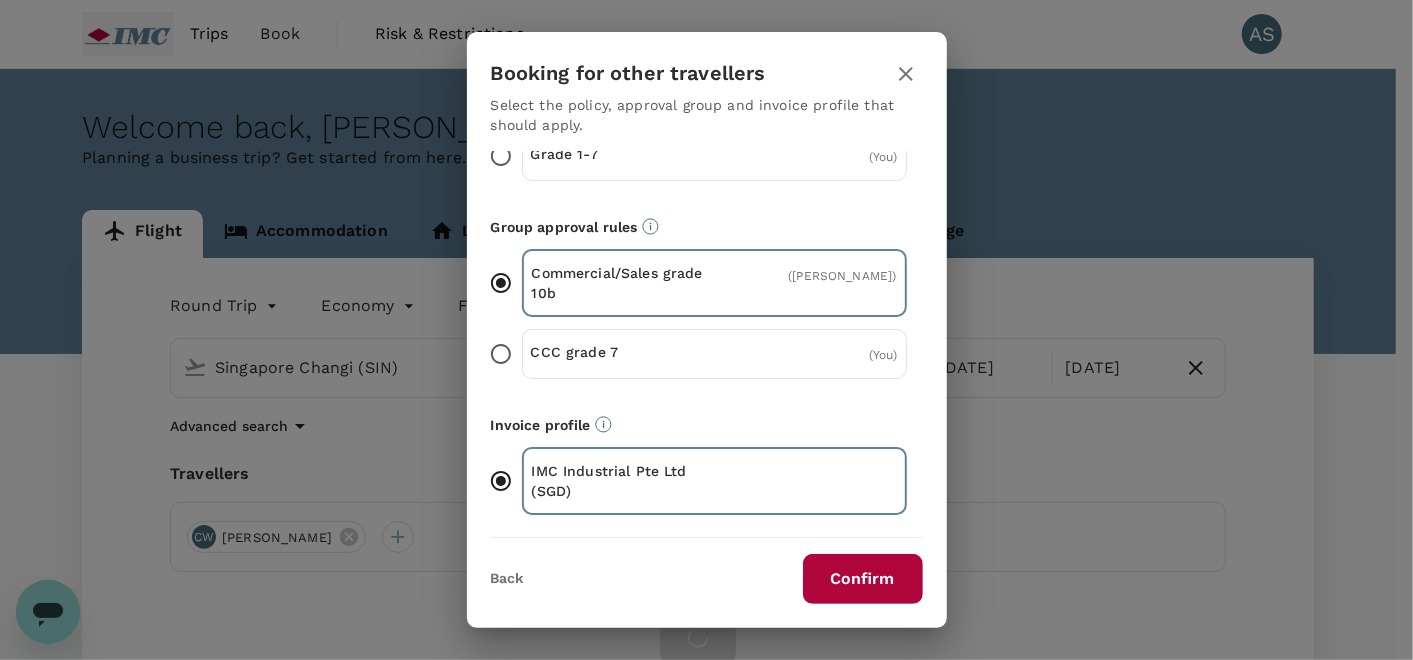 click on "Booking for other travellers Select the policy, approval group and invoice profile that should apply. Policy   Grade 10 ( Cho Tae Won ) Grade 1-7 ( You ) Group approval rules   Commercial/Sales grade 10b ( Cho Tae Won ) CCC grade 7 ( You ) Invoice profile   IMC Industrial Pte Ltd (SGD) Back Confirm" at bounding box center (706, 330) 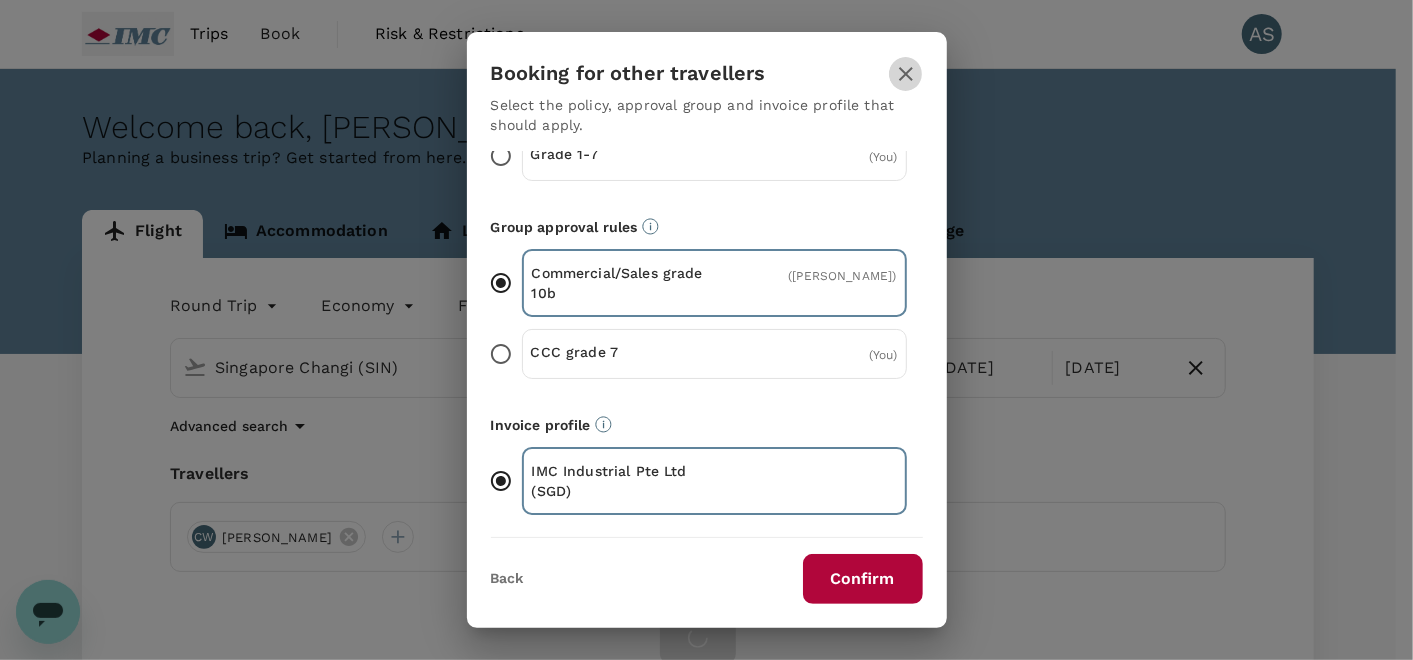 click 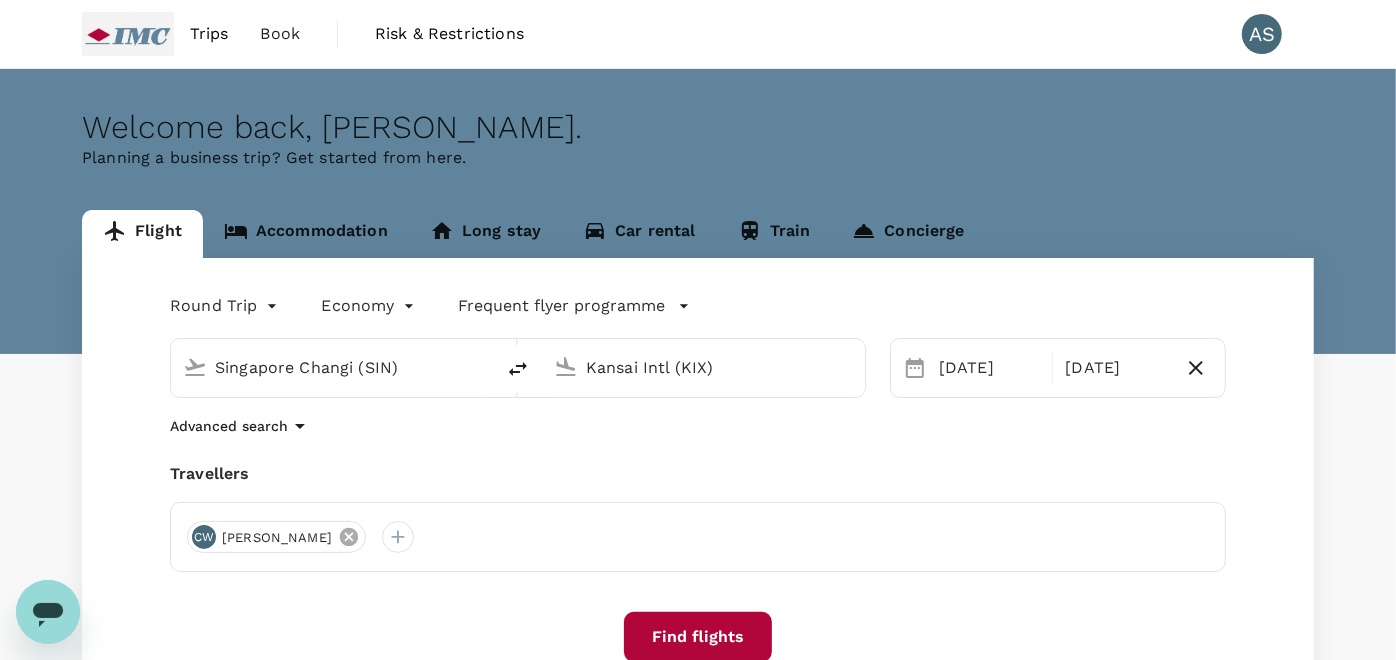 click 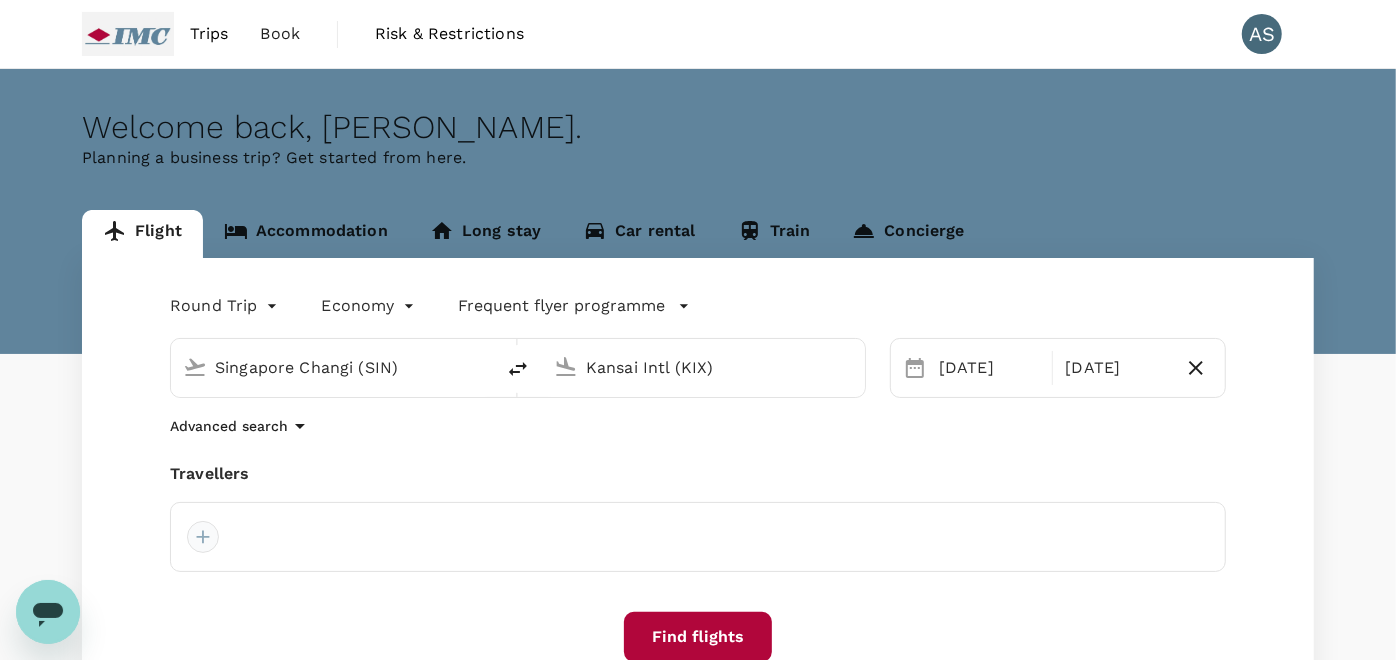 click at bounding box center (203, 537) 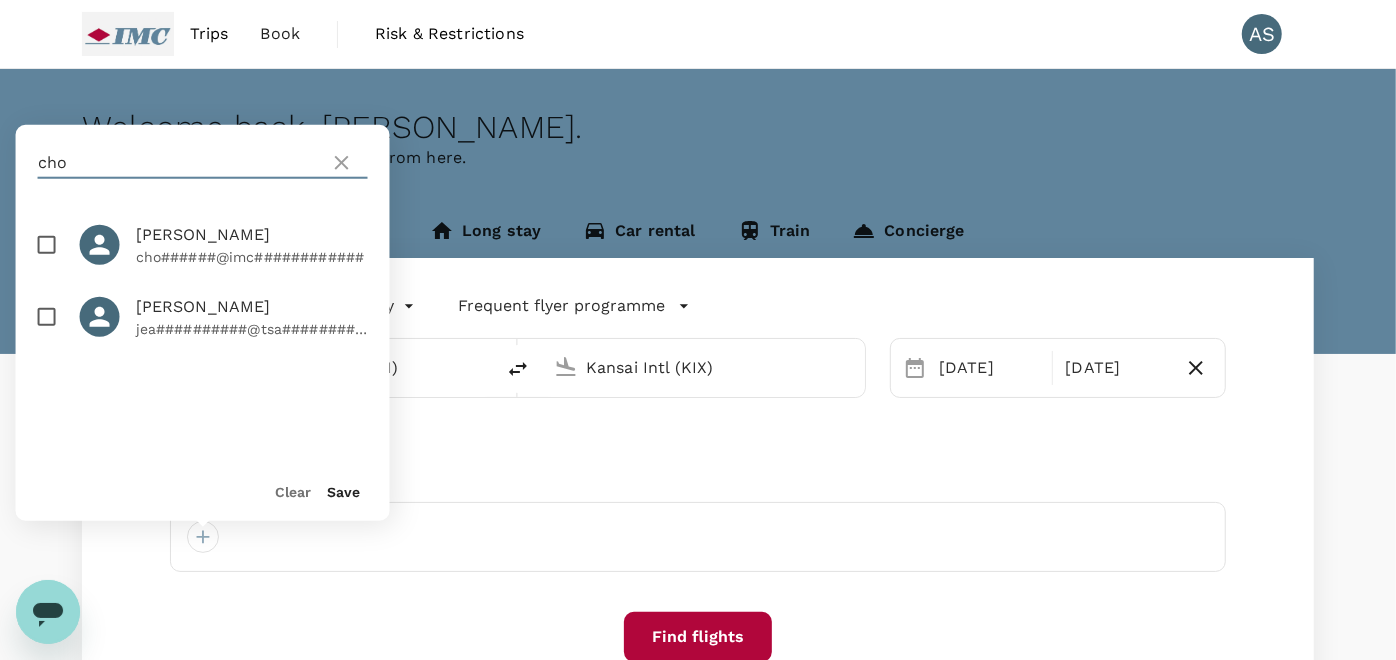drag, startPoint x: 107, startPoint y: 164, endPoint x: 0, endPoint y: 155, distance: 107.37784 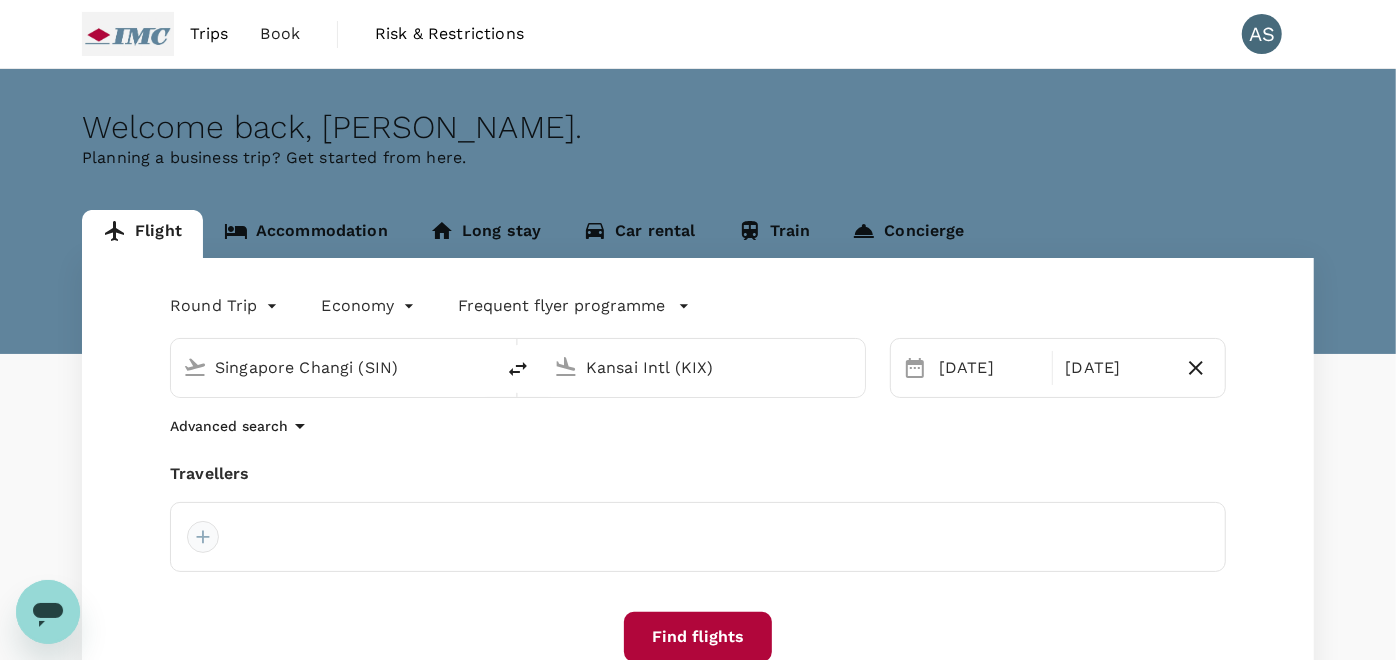 click at bounding box center (203, 537) 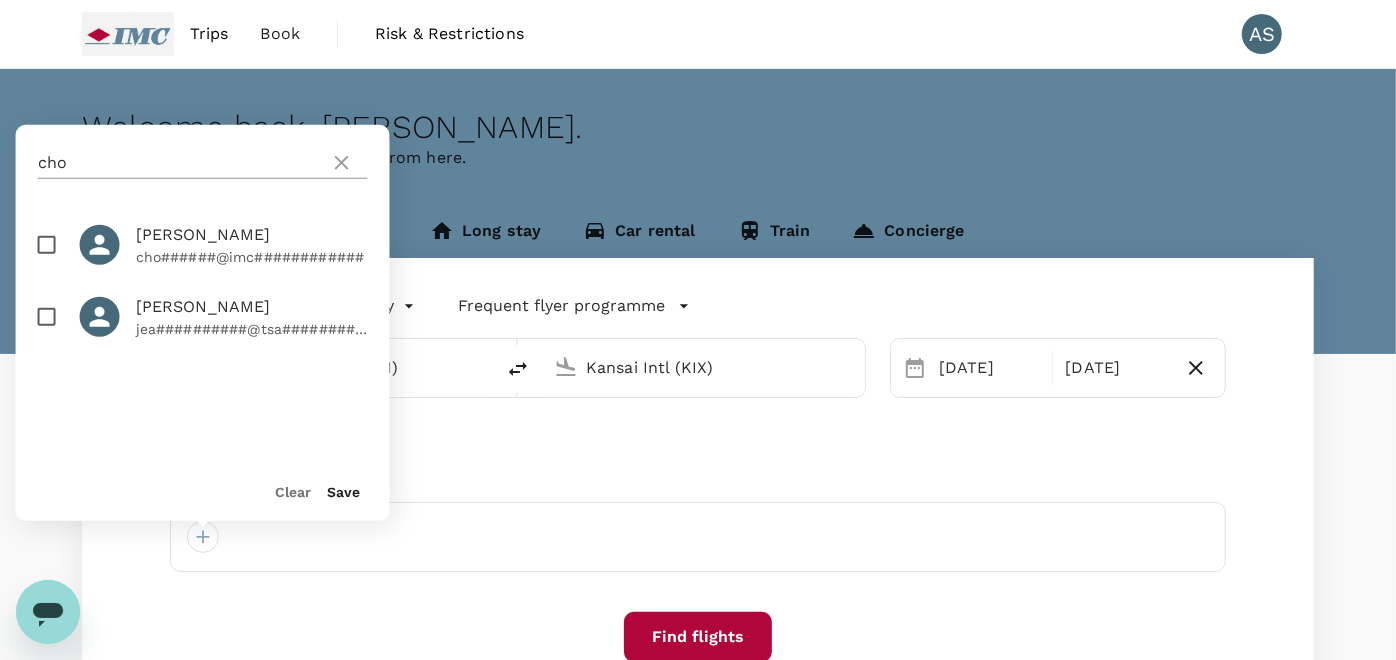 click 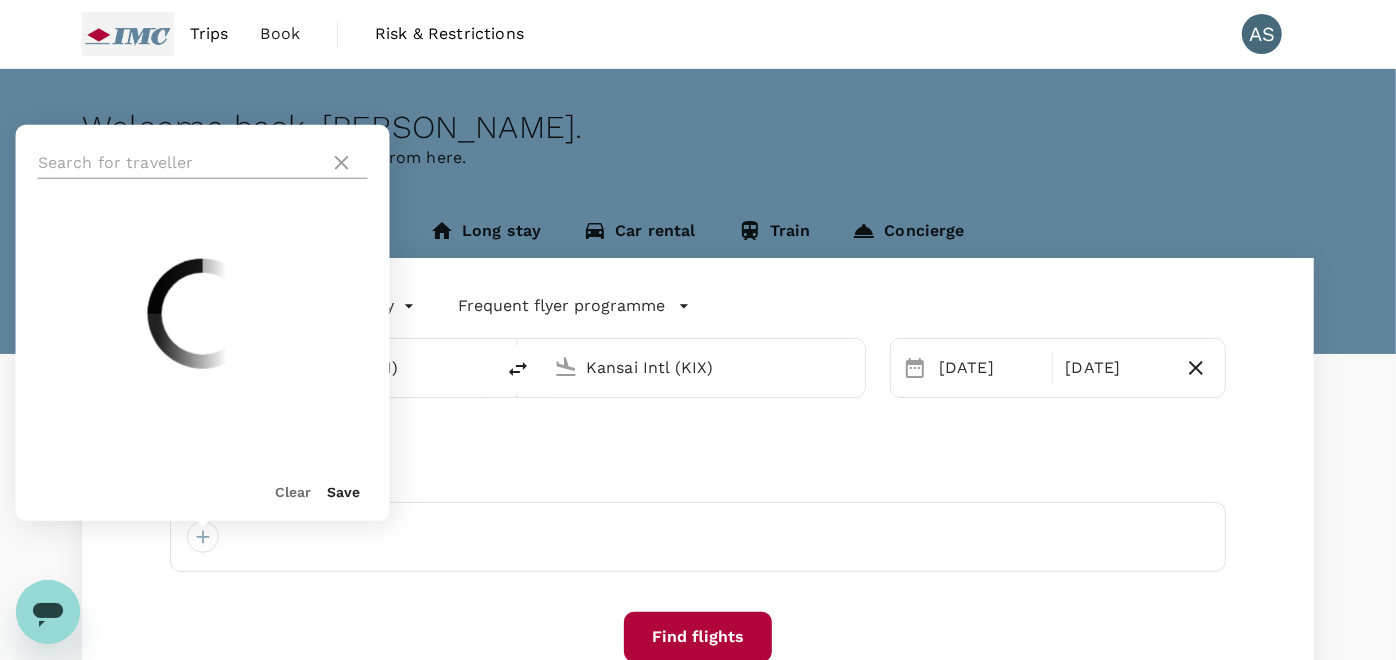 click at bounding box center (180, 163) 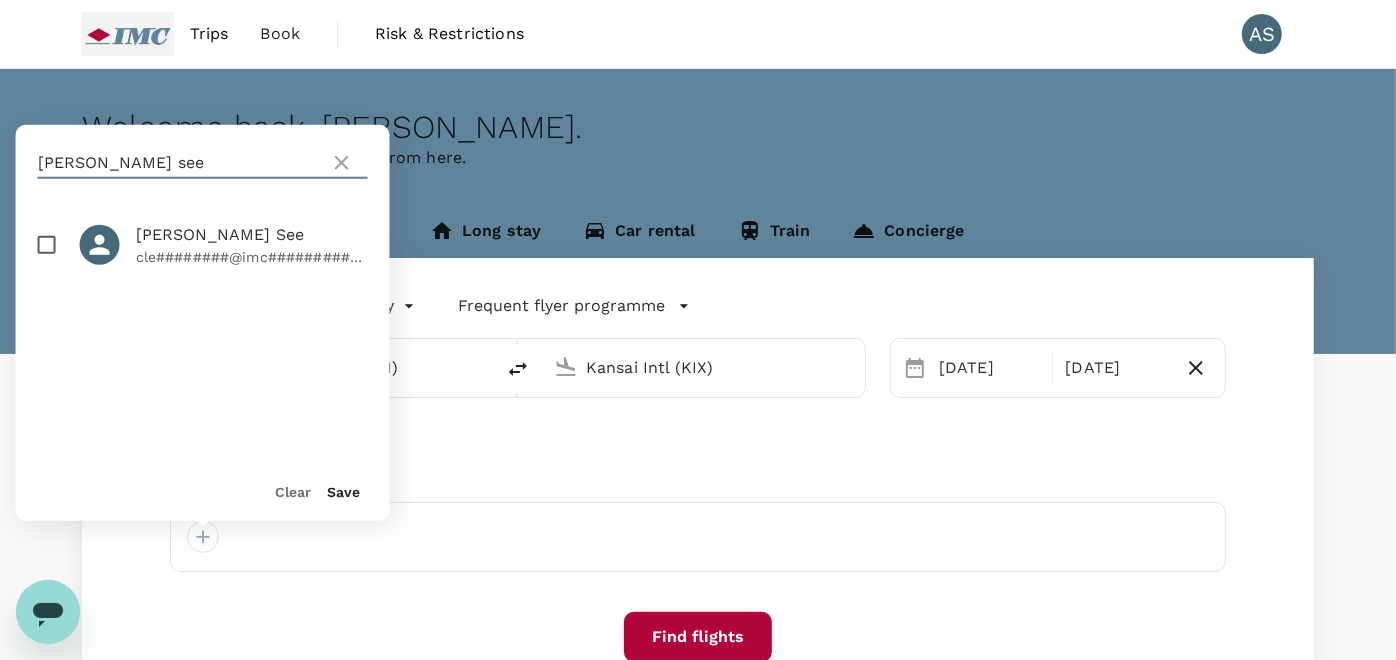type on "clement see" 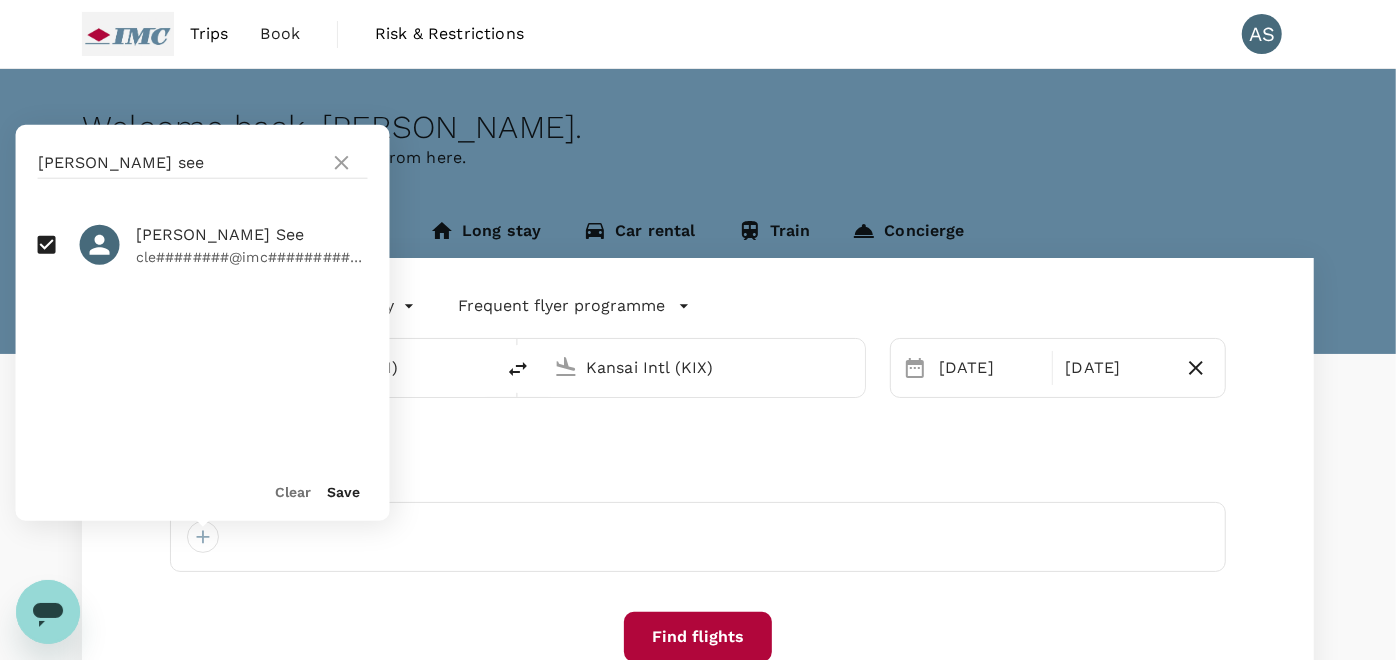 click on "Save" at bounding box center [344, 492] 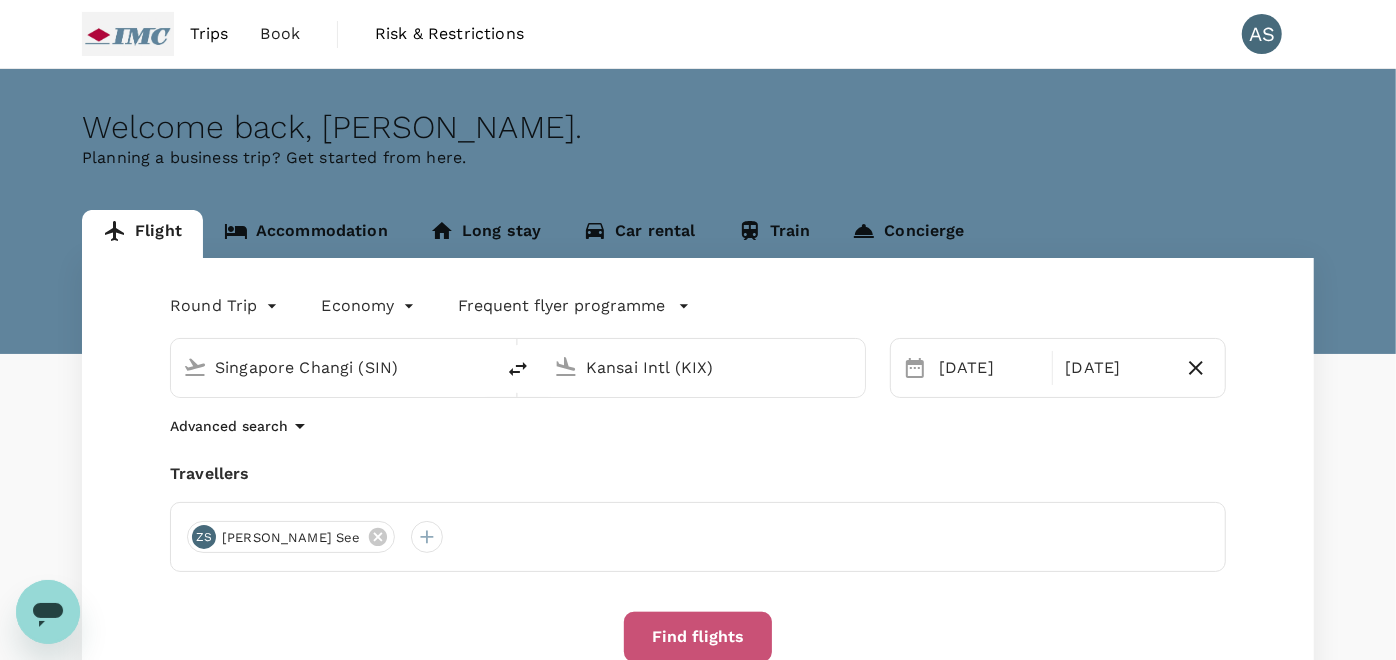 click on "Find flights" at bounding box center (698, 637) 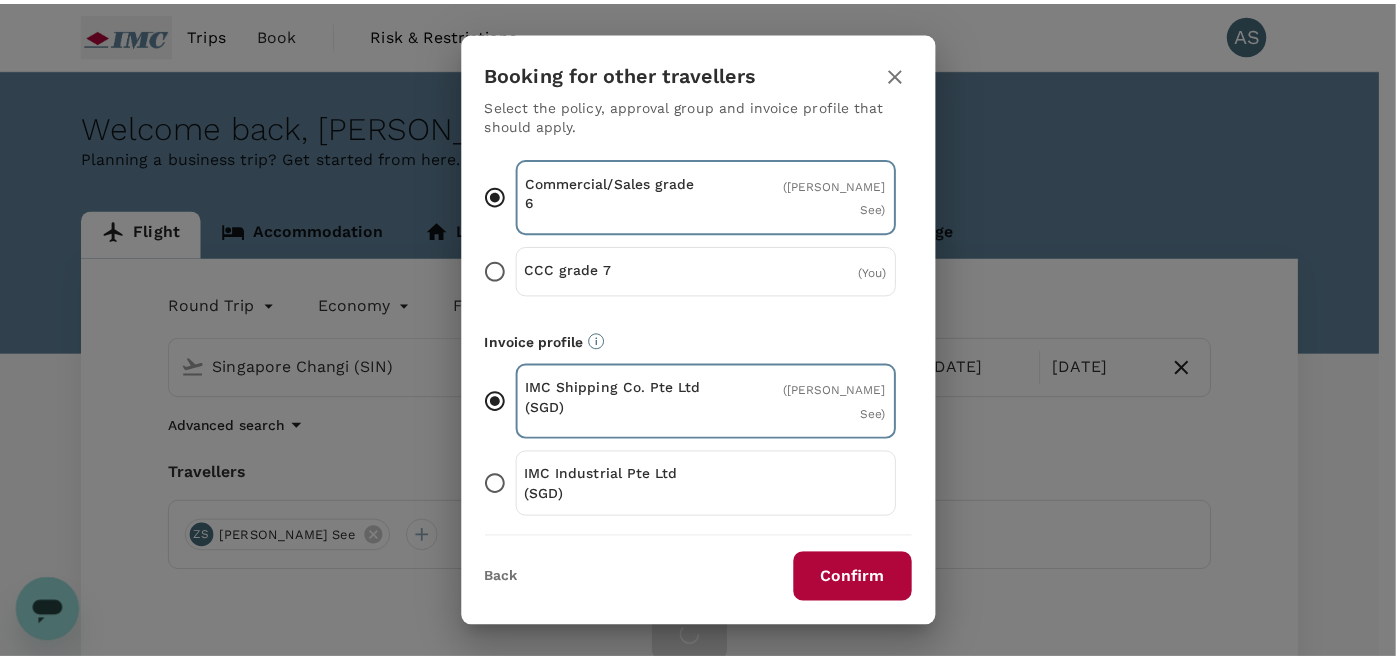 scroll, scrollTop: 180, scrollLeft: 0, axis: vertical 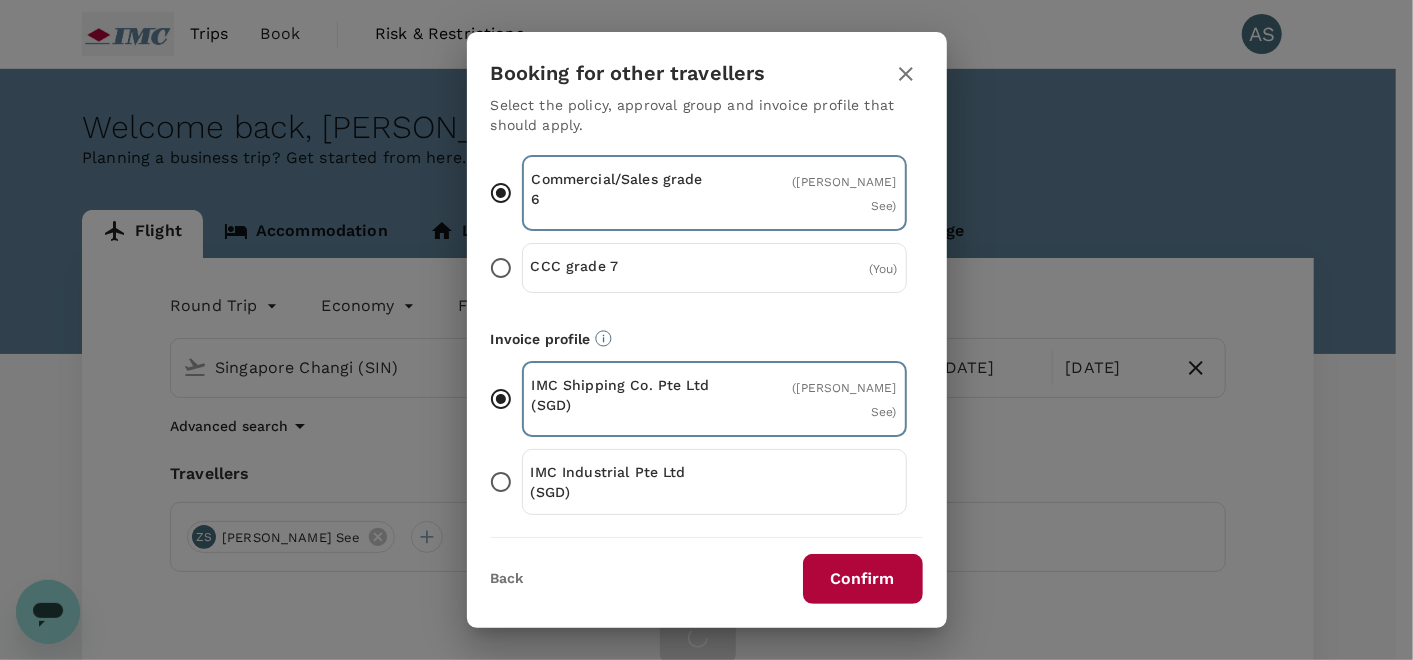 click on "Confirm" at bounding box center [863, 579] 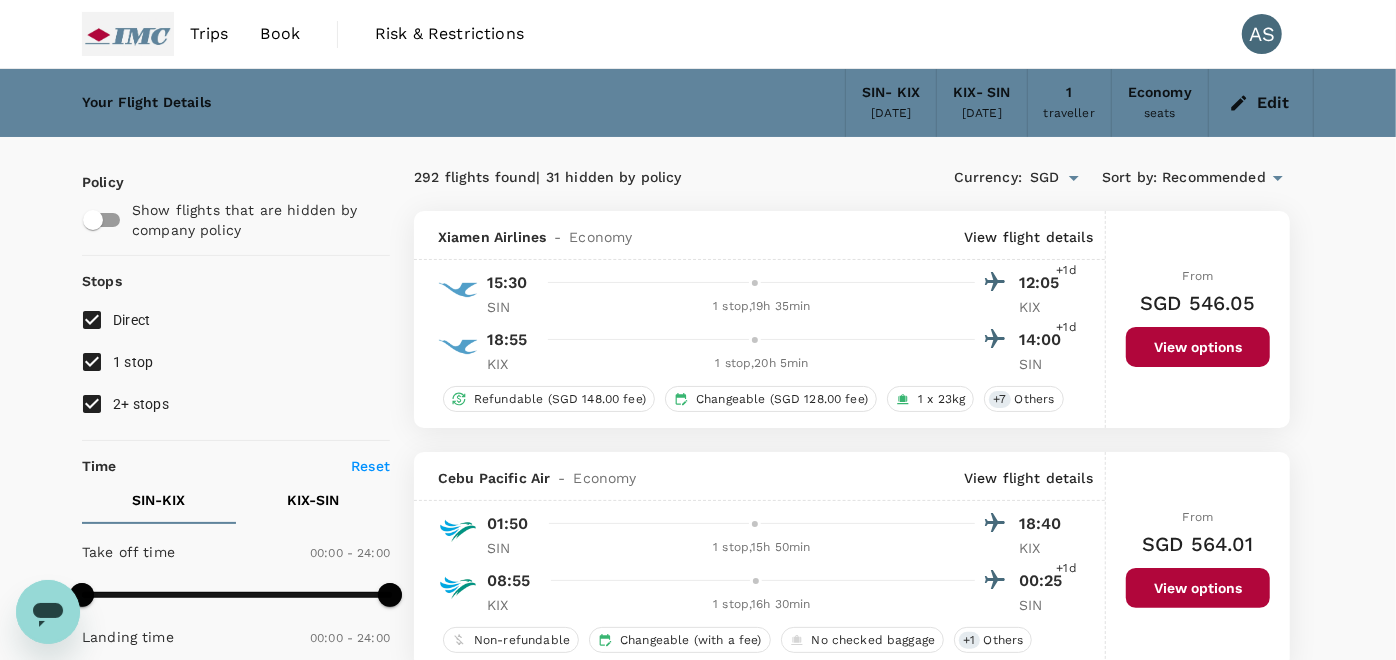 type on "1440" 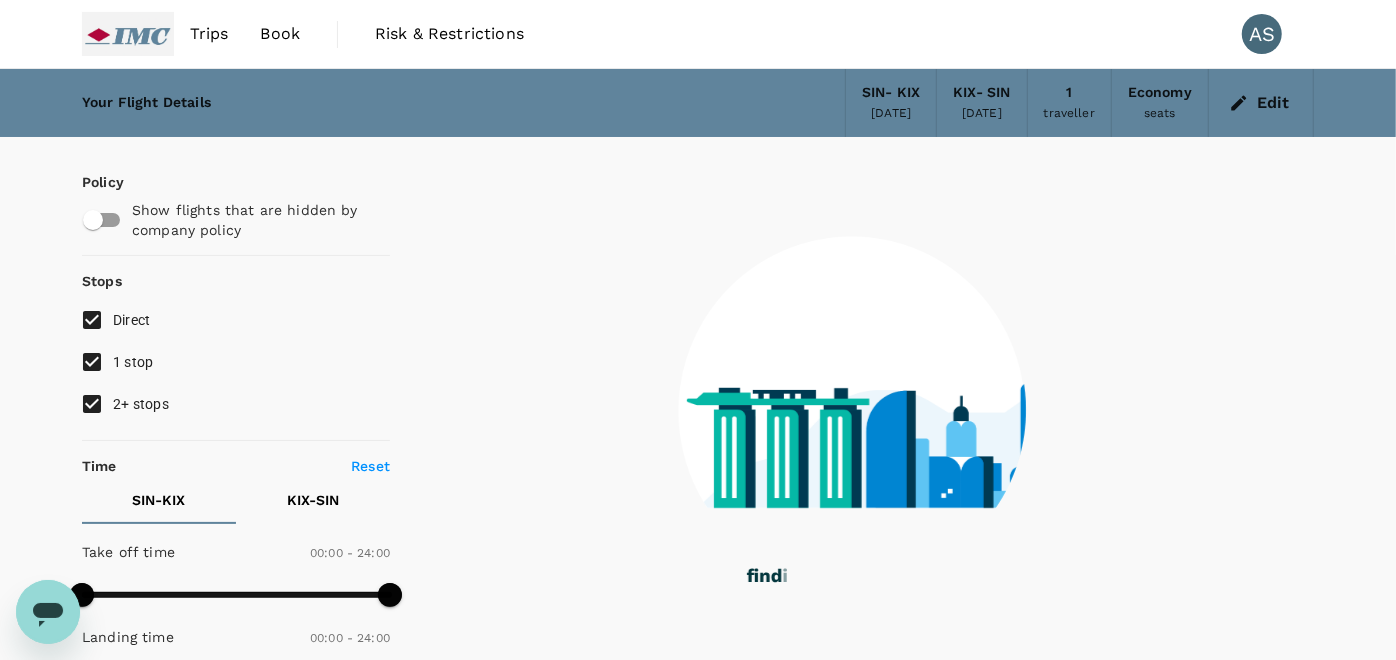 click on "1 stop" at bounding box center (133, 362) 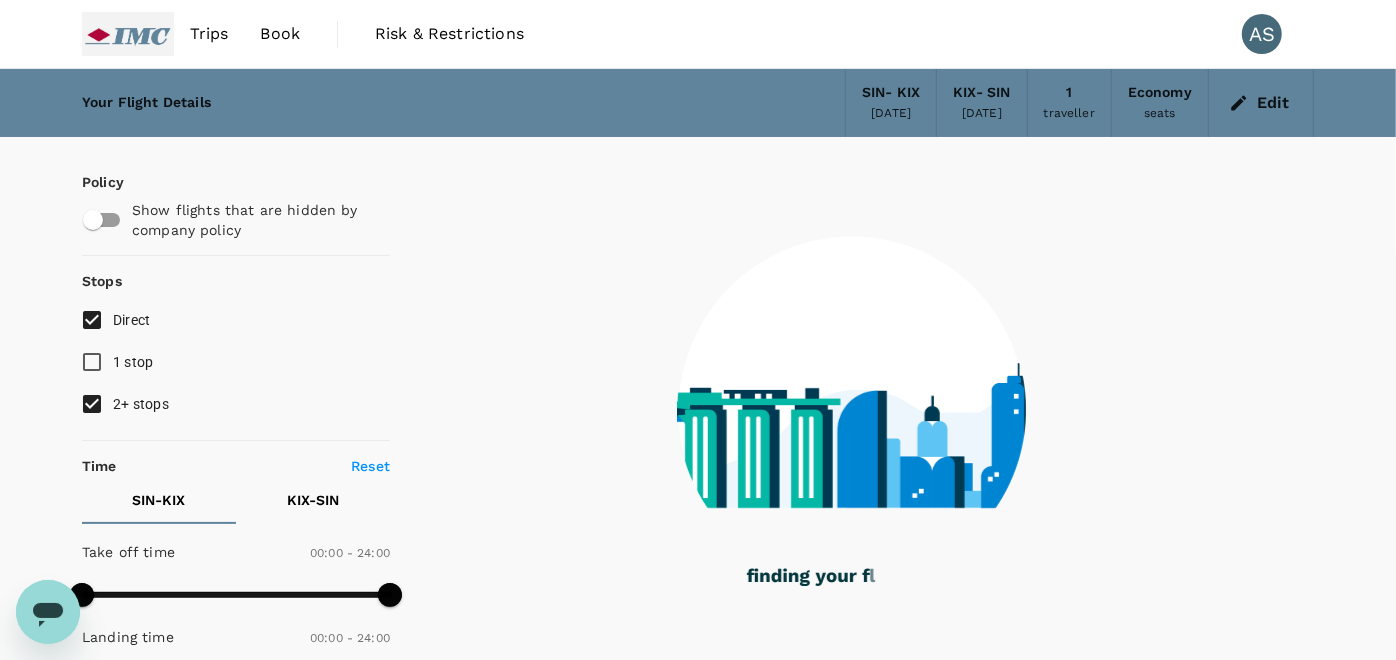click on "2+ stops" at bounding box center (141, 404) 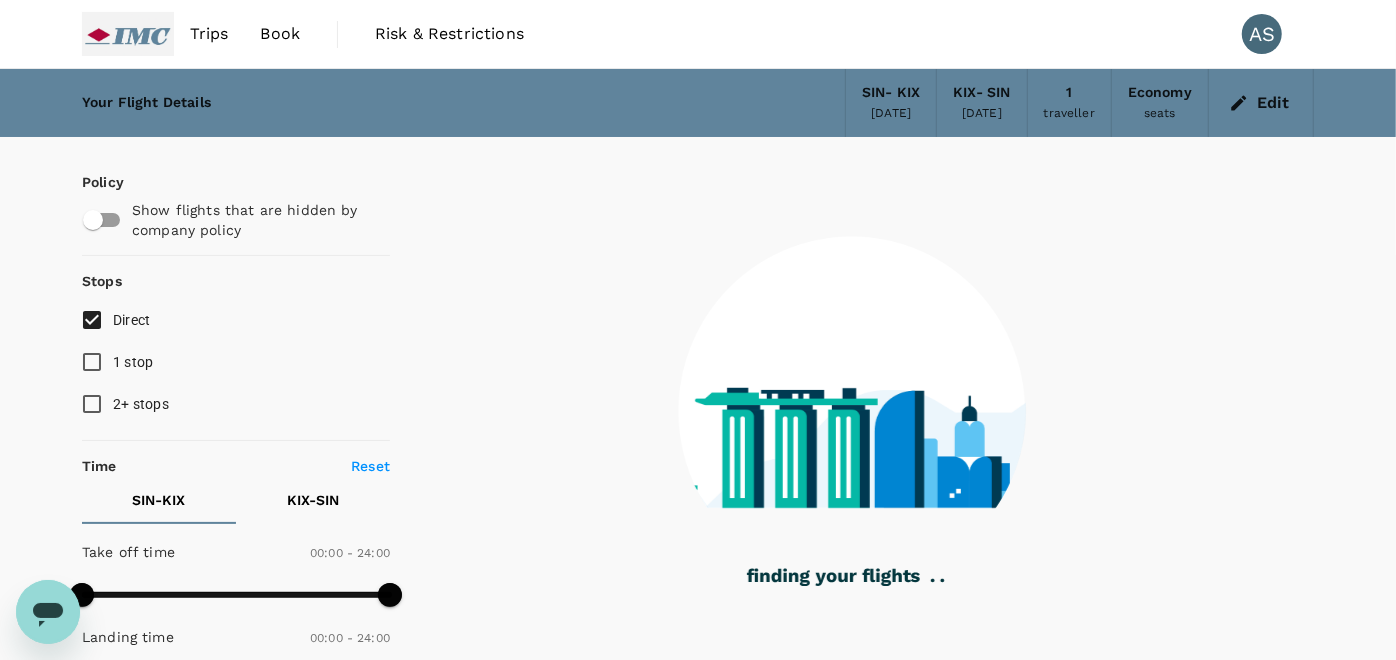 type on "1175" 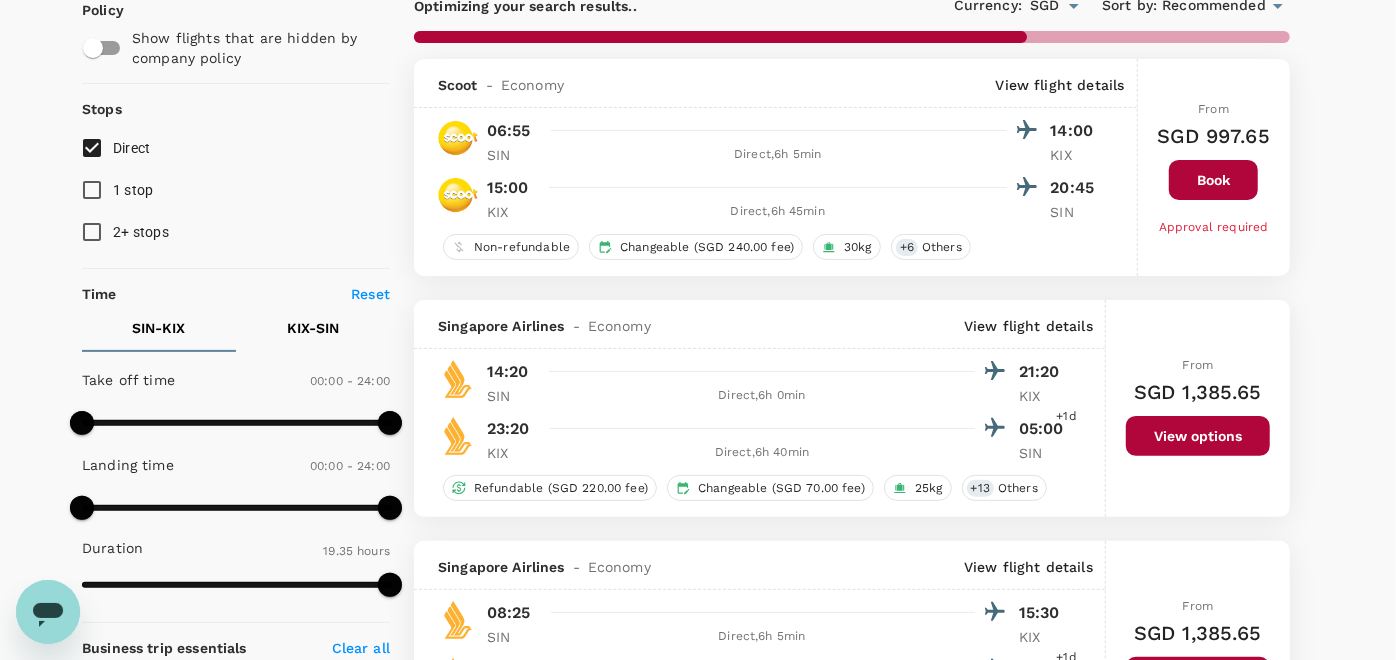 scroll, scrollTop: 222, scrollLeft: 0, axis: vertical 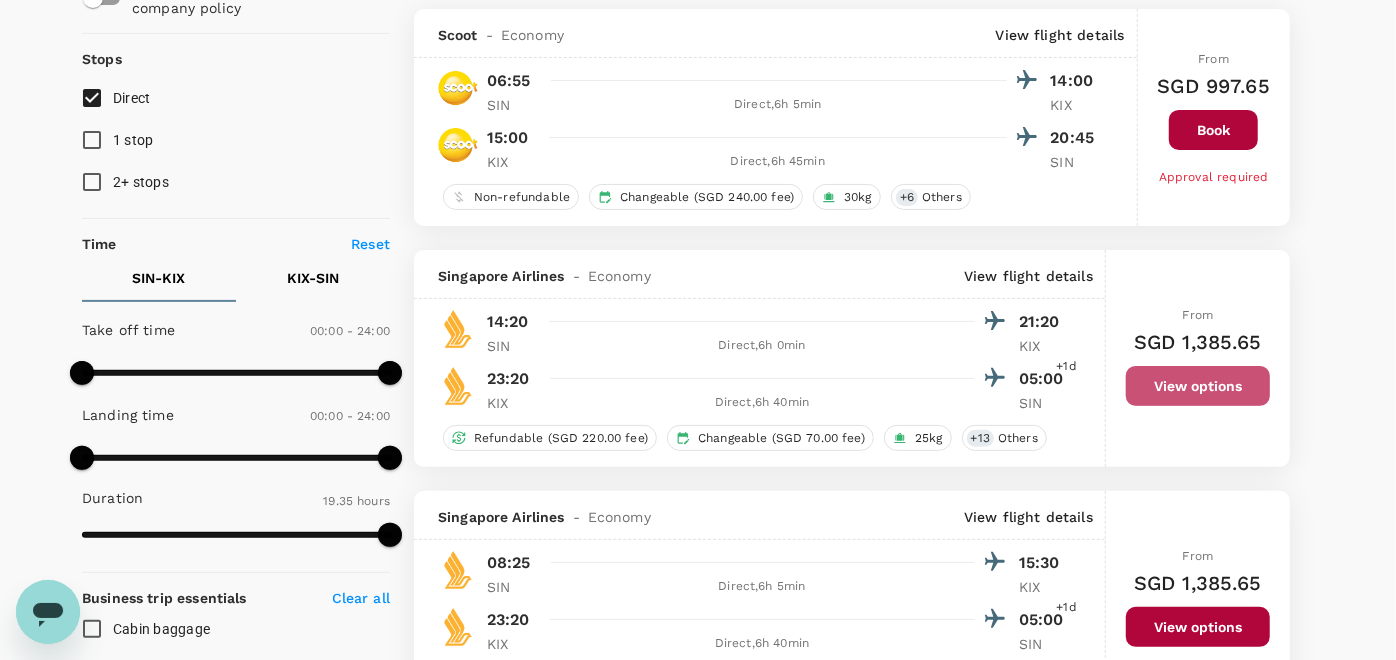 click on "View options" at bounding box center (1198, 386) 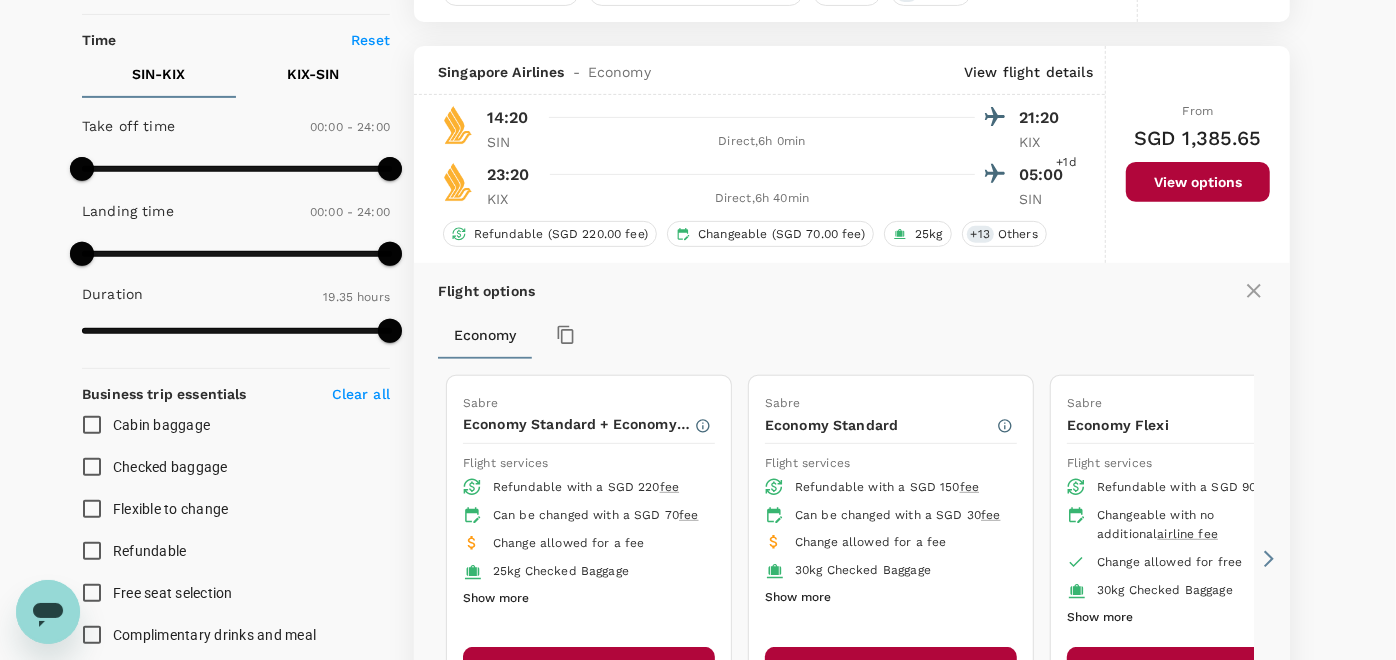 scroll, scrollTop: 471, scrollLeft: 0, axis: vertical 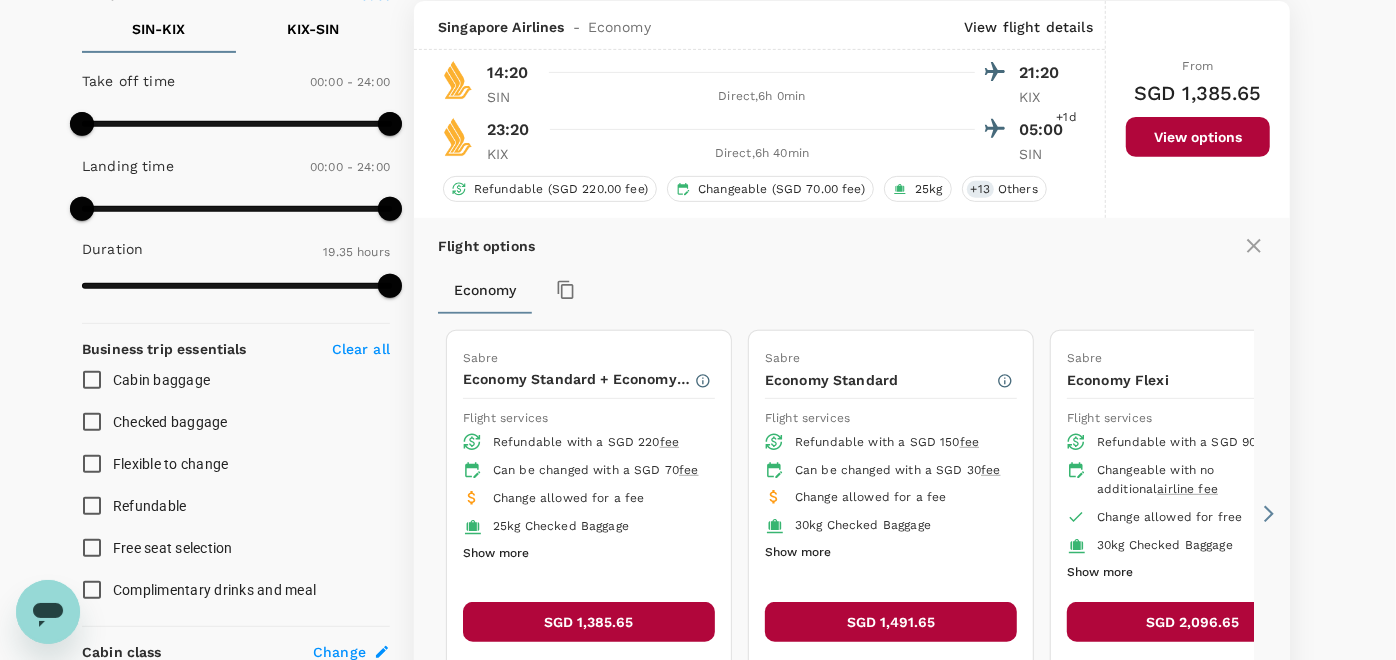 click on "SGD 1,385.65" at bounding box center (589, 622) 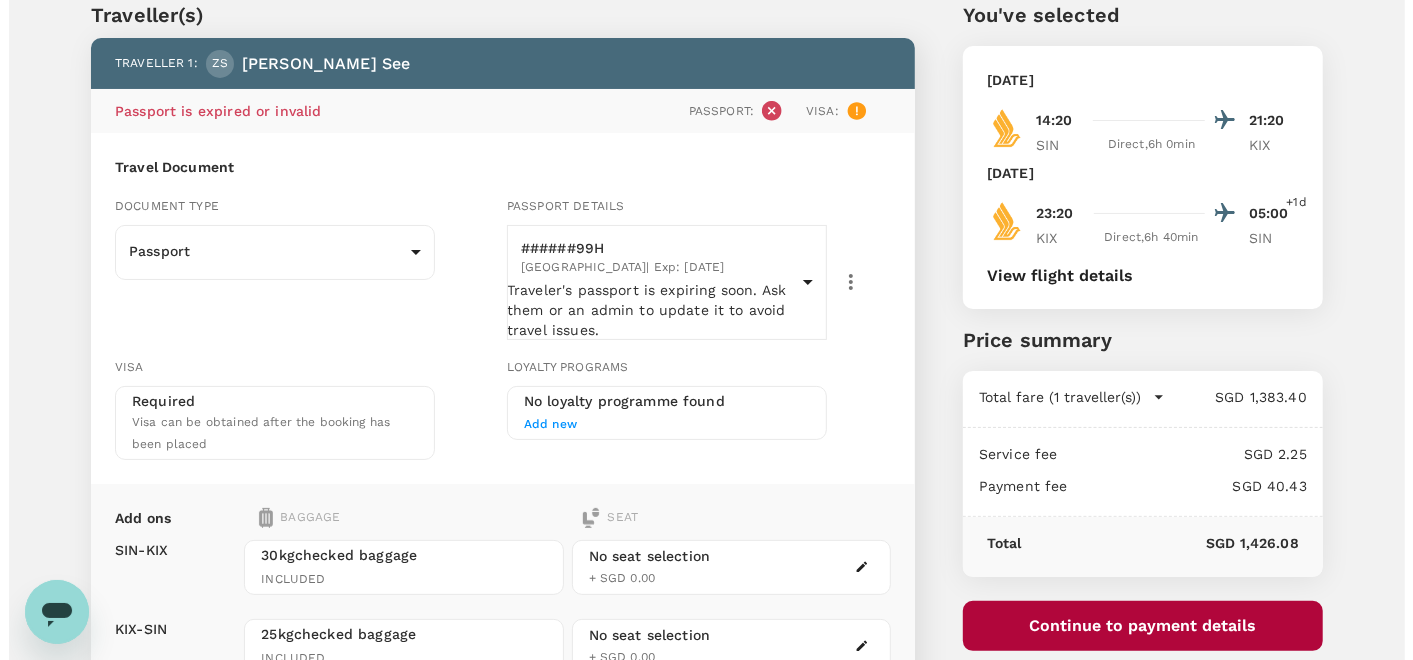 scroll, scrollTop: 111, scrollLeft: 0, axis: vertical 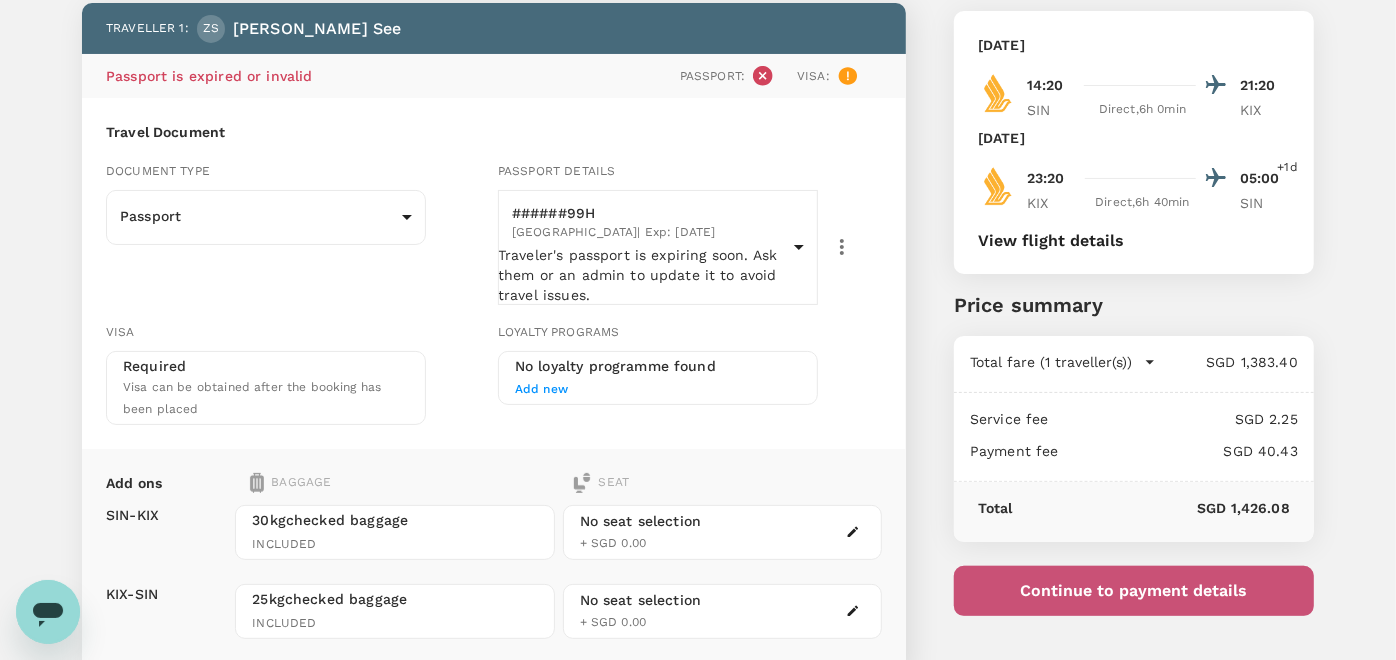 click on "Continue to payment details" at bounding box center [1134, 591] 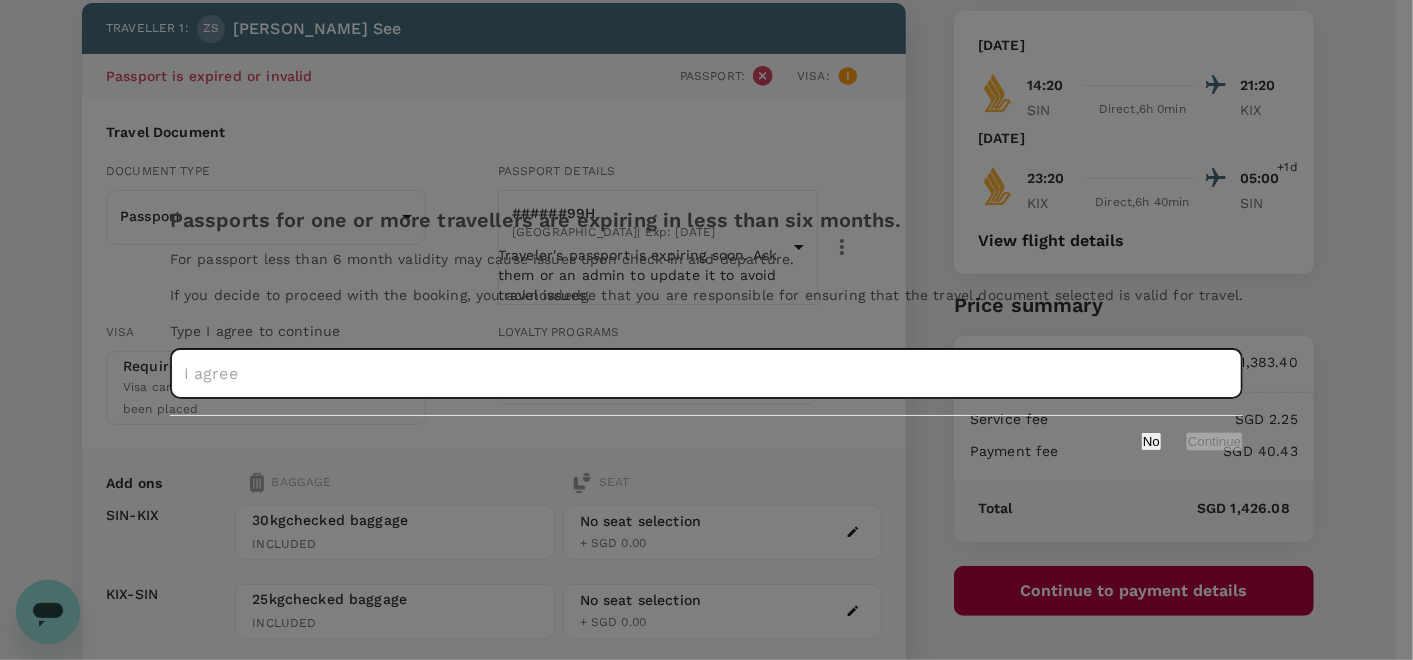 click at bounding box center (707, 374) 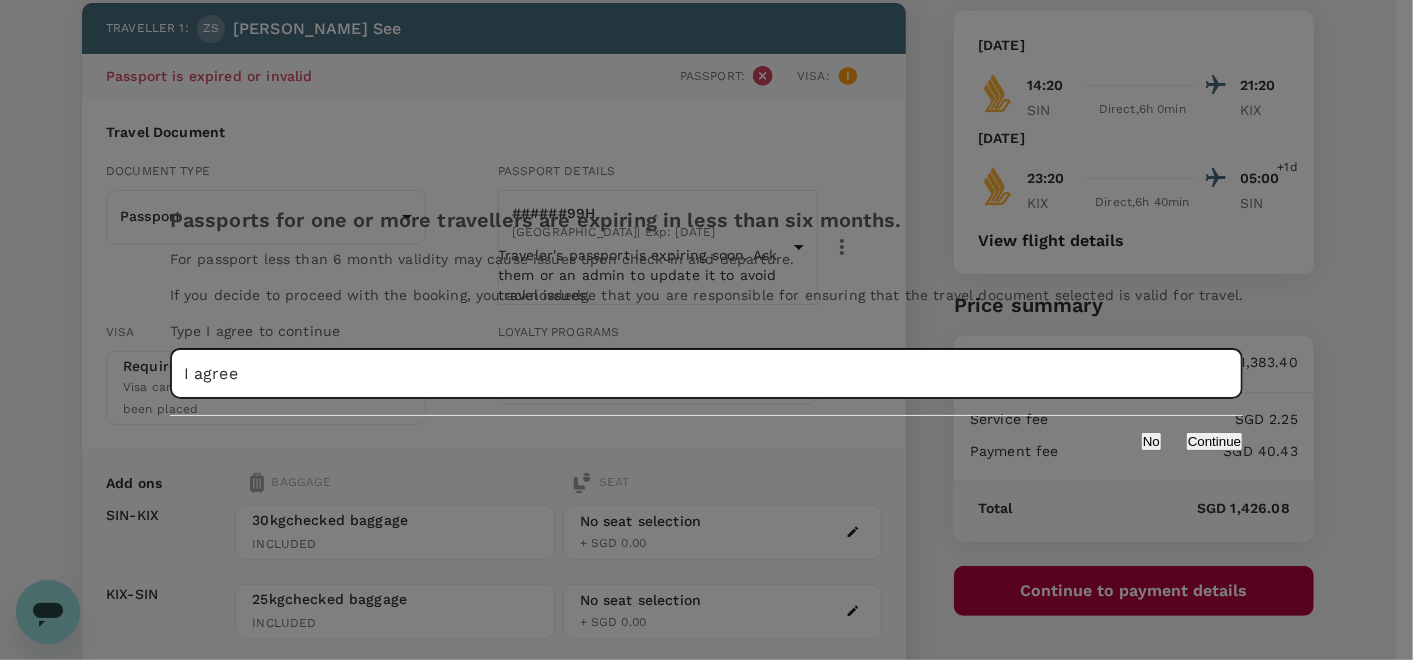 click on "Continue" at bounding box center [1214, 441] 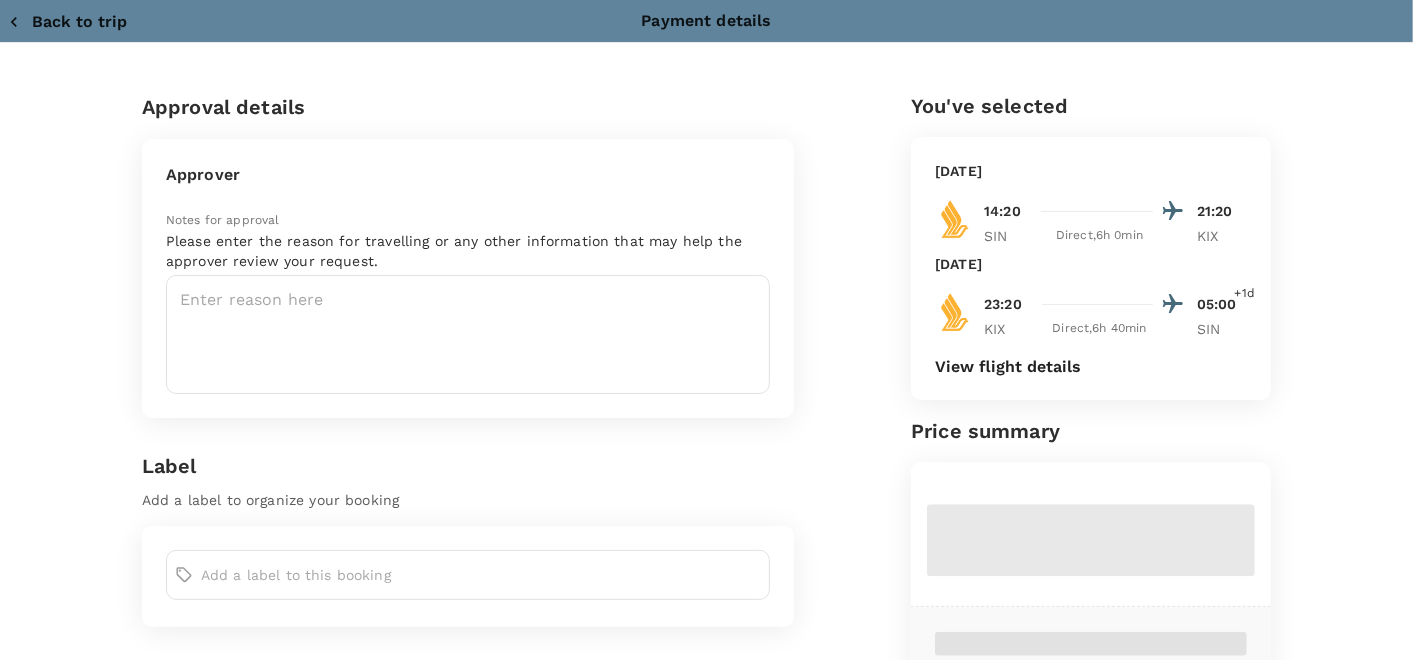 type 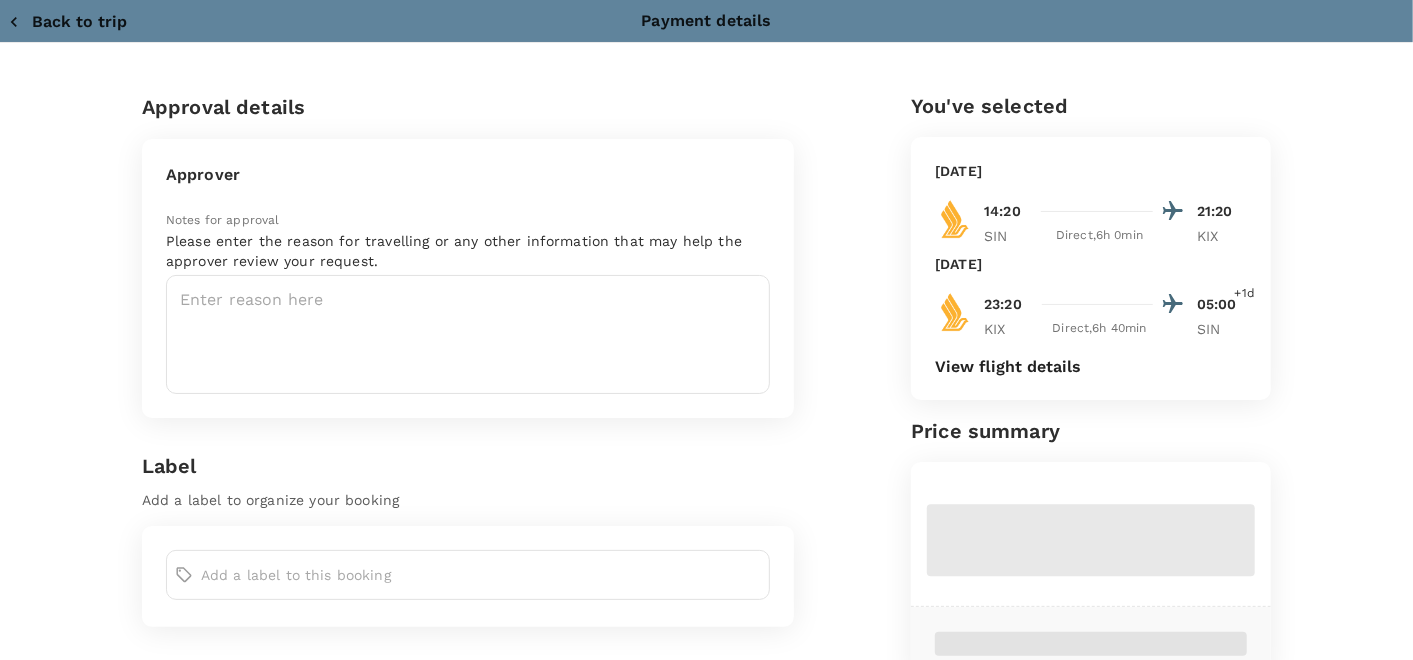 radio on "true" 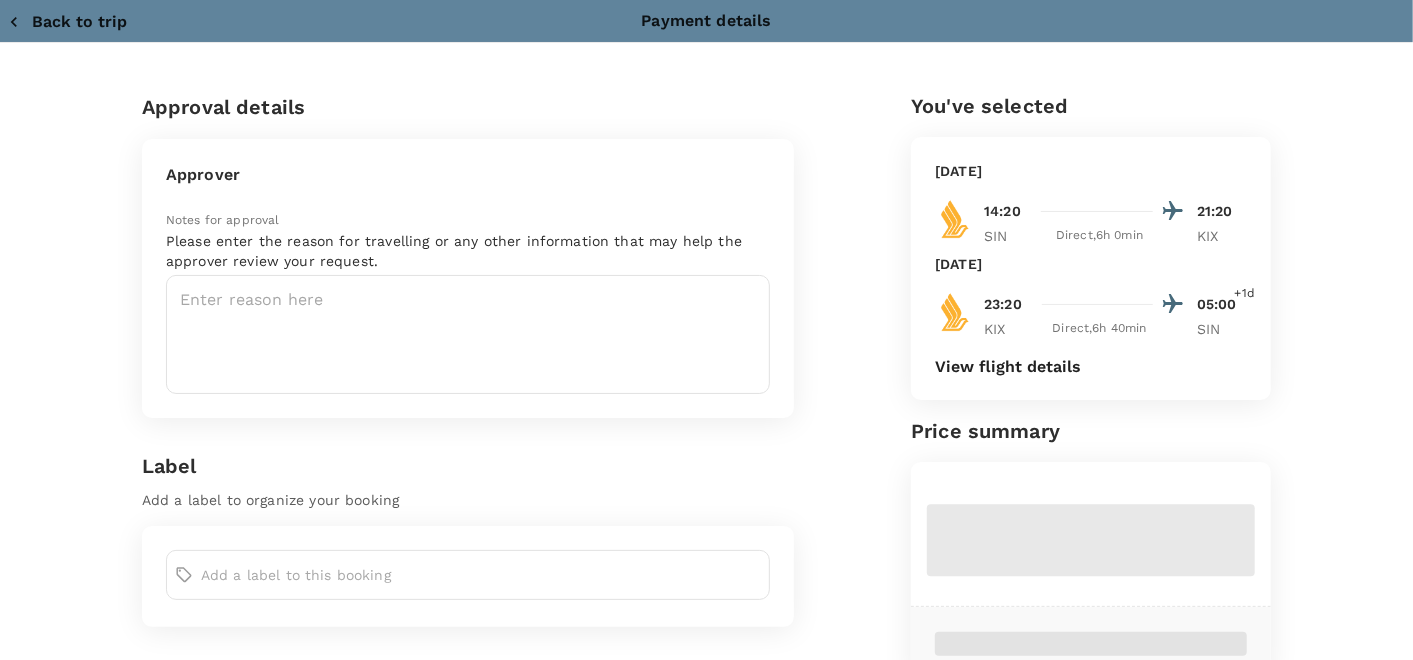 type on "[EMAIL_ADDRESS][DOMAIN_NAME]" 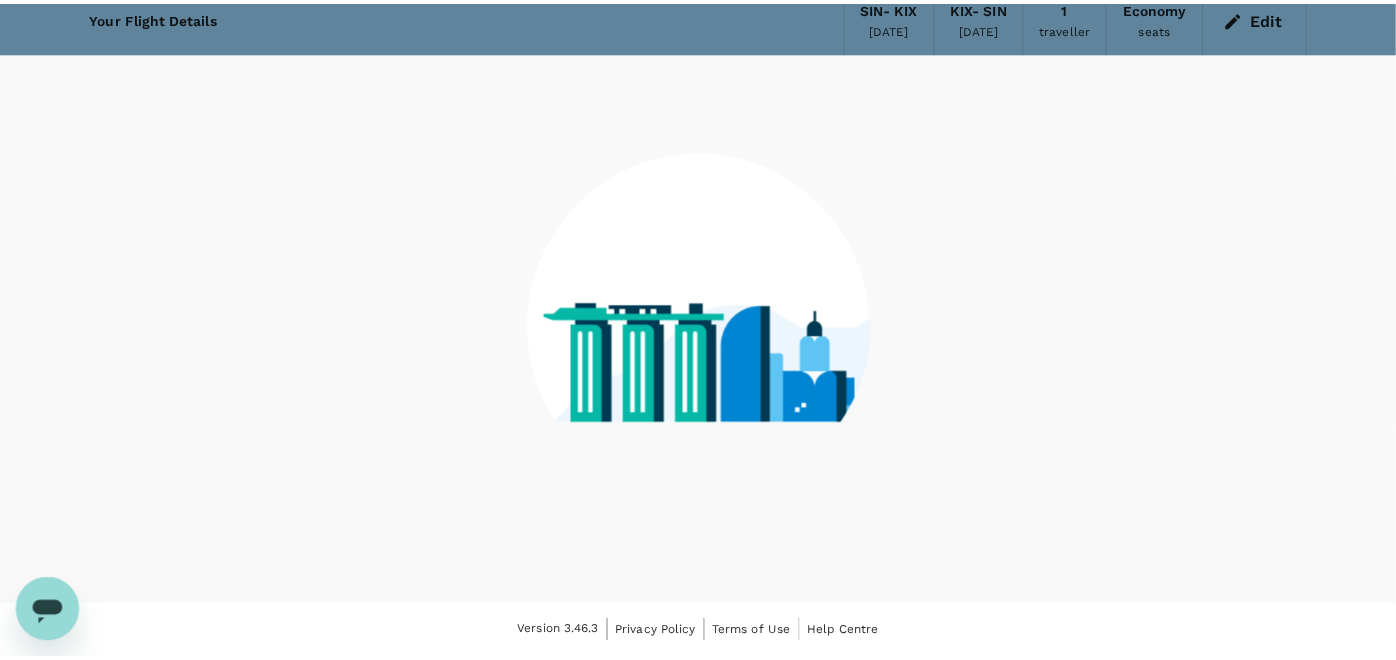 scroll, scrollTop: 84, scrollLeft: 0, axis: vertical 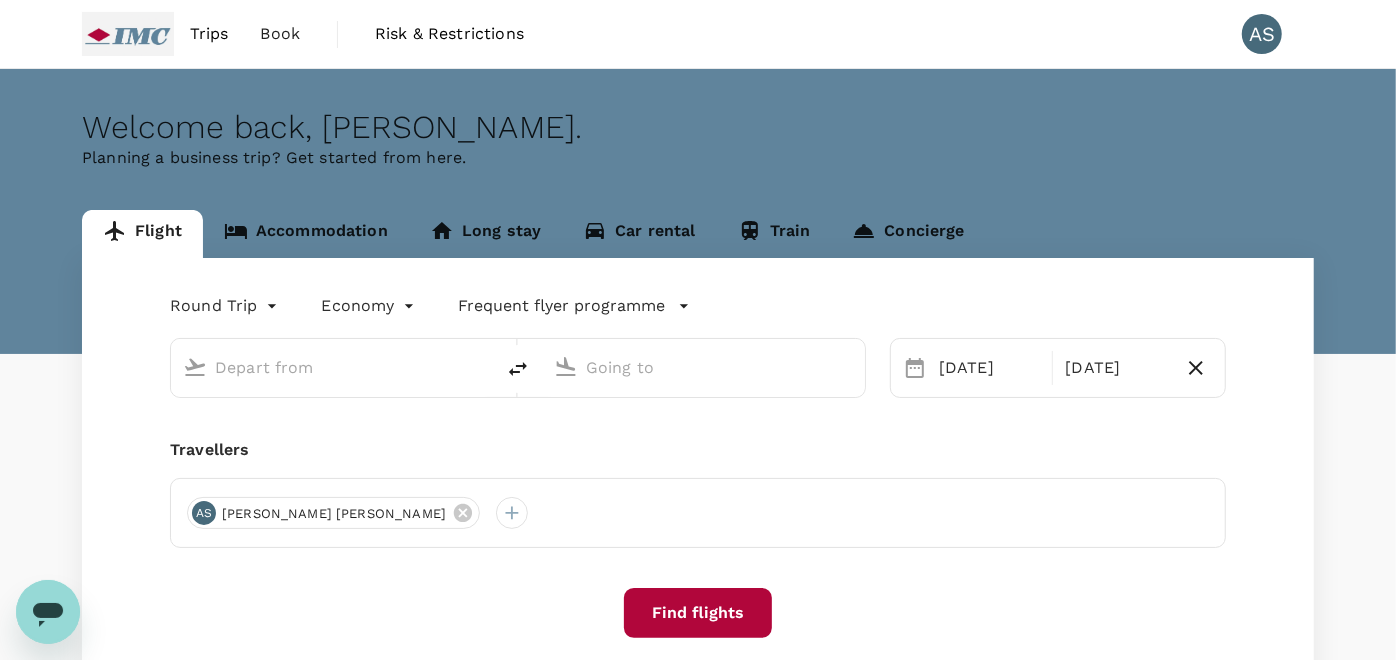 type on "Singapore Changi (SIN)" 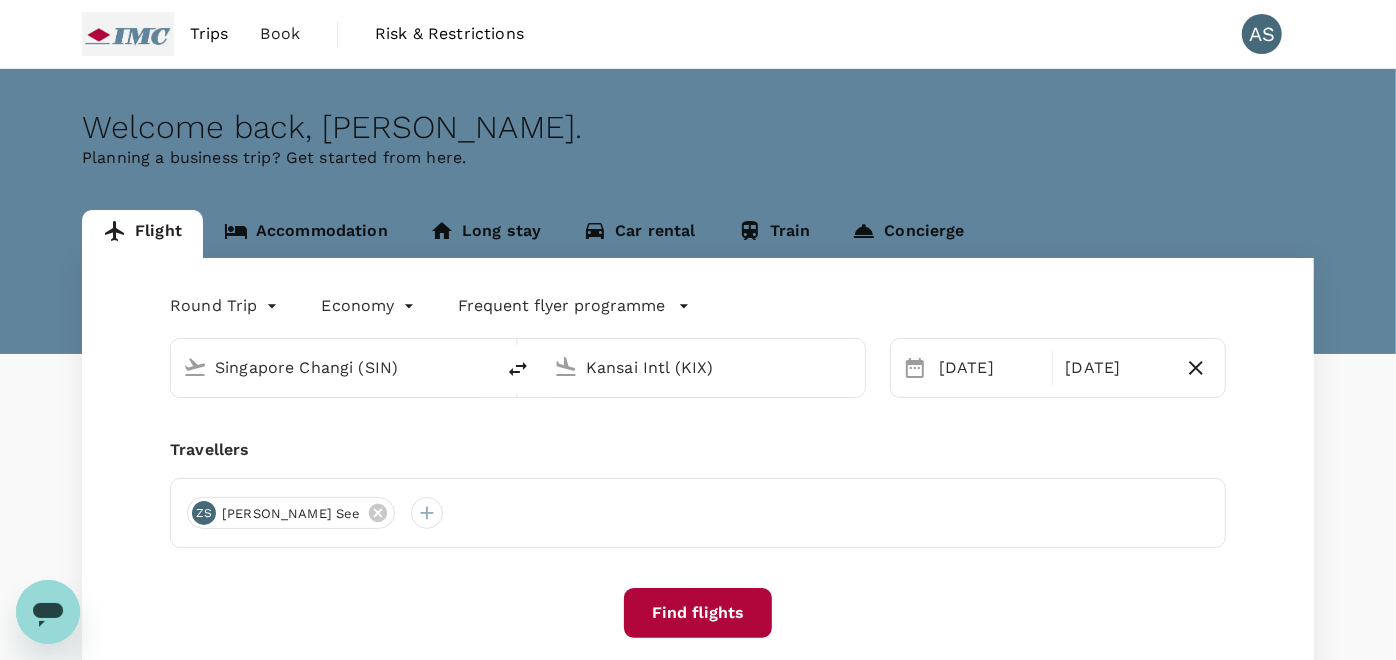 type 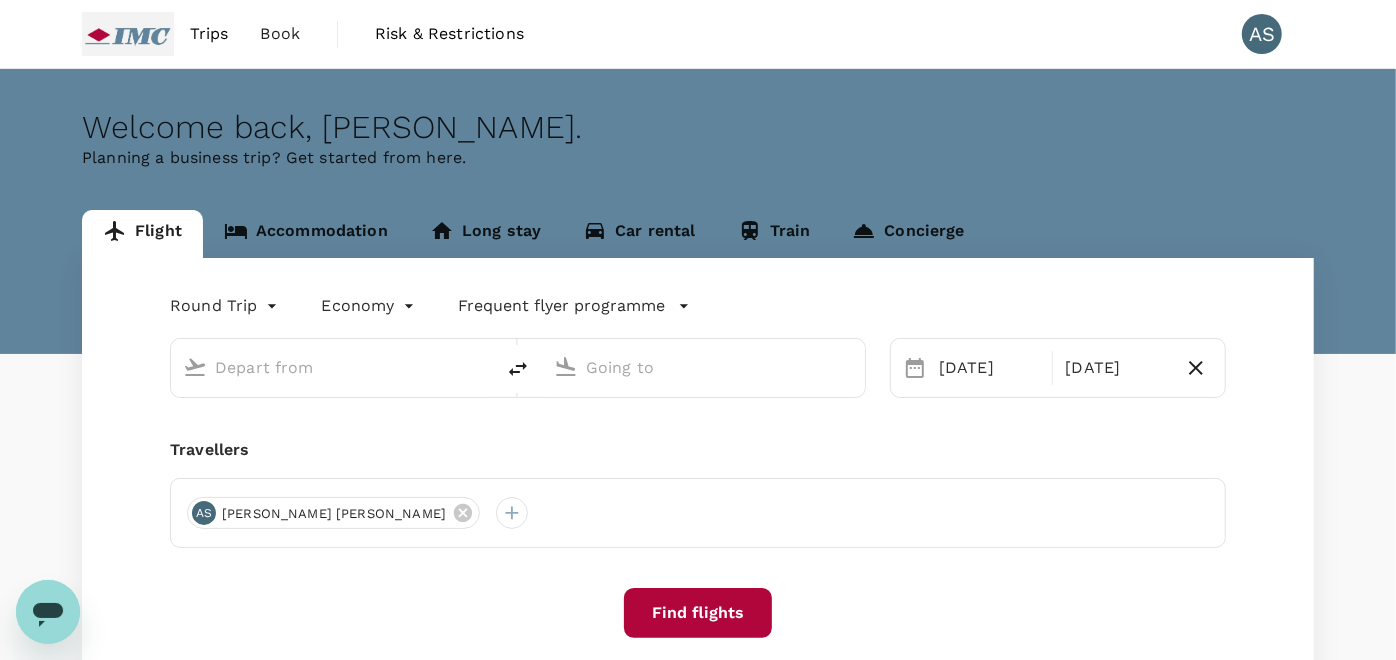type on "Singapore Changi (SIN)" 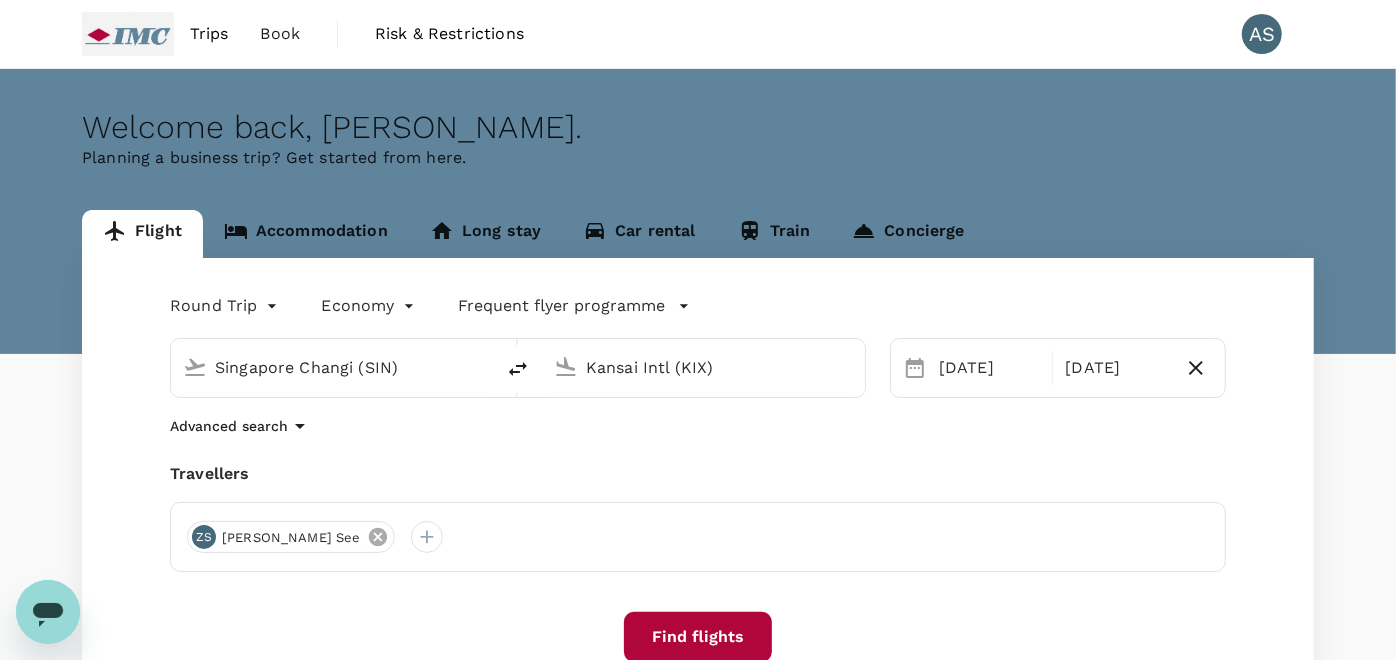 click 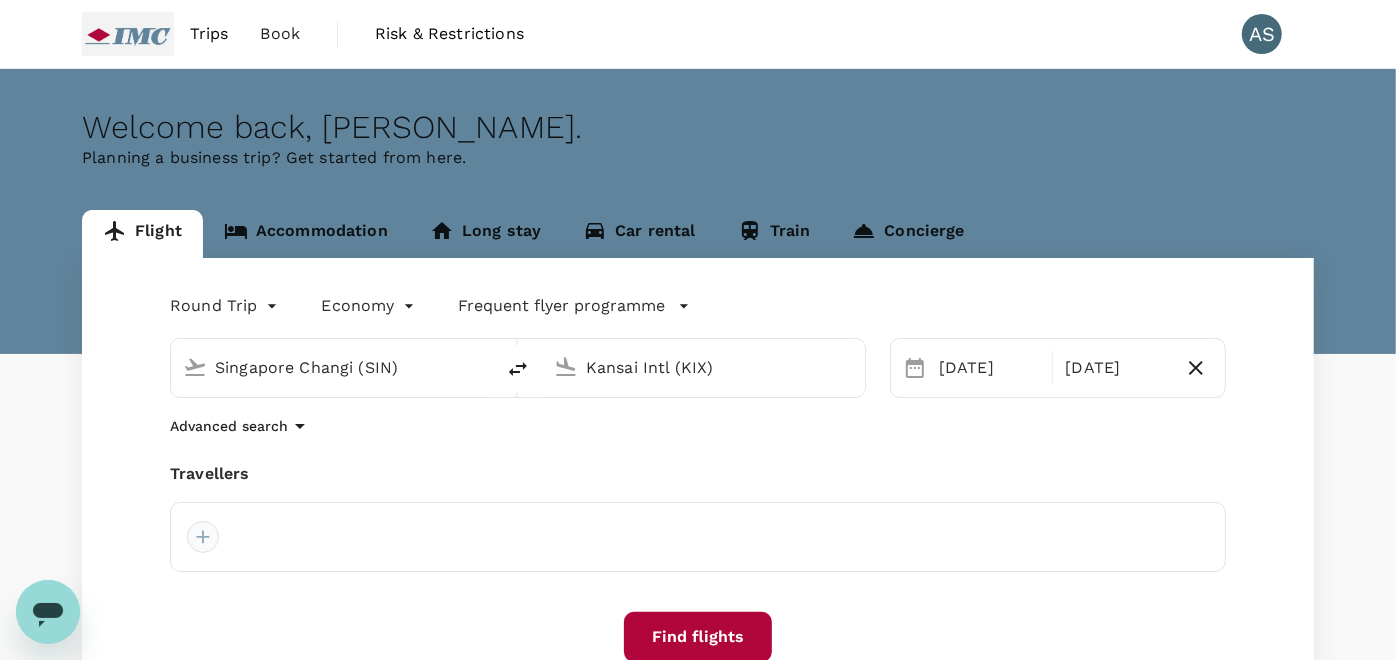 click at bounding box center [203, 537] 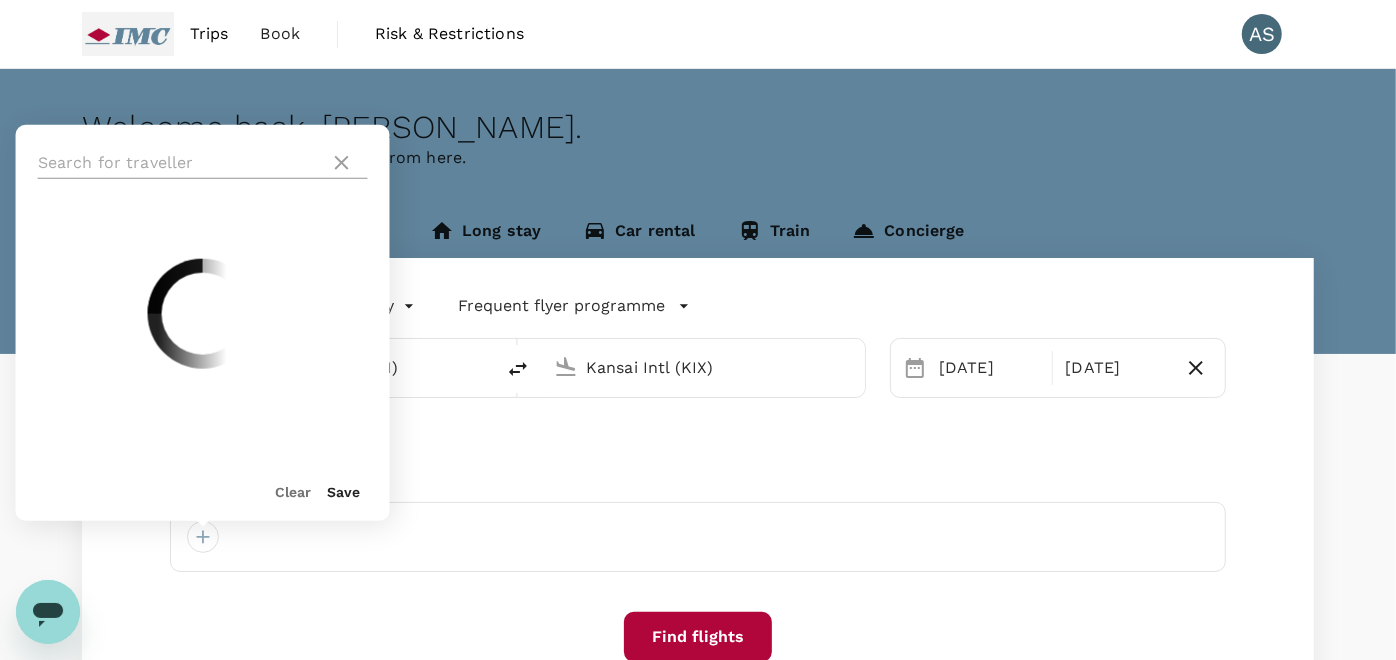 click at bounding box center (180, 163) 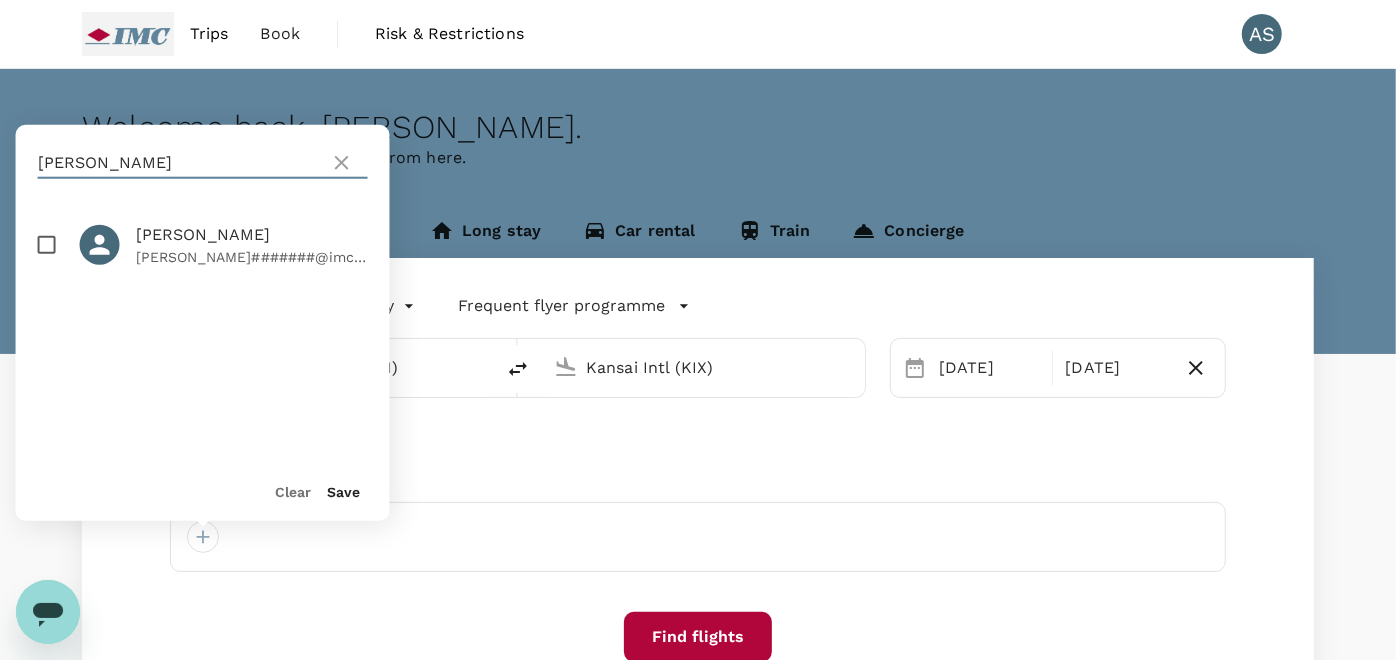 type on "Kim tae" 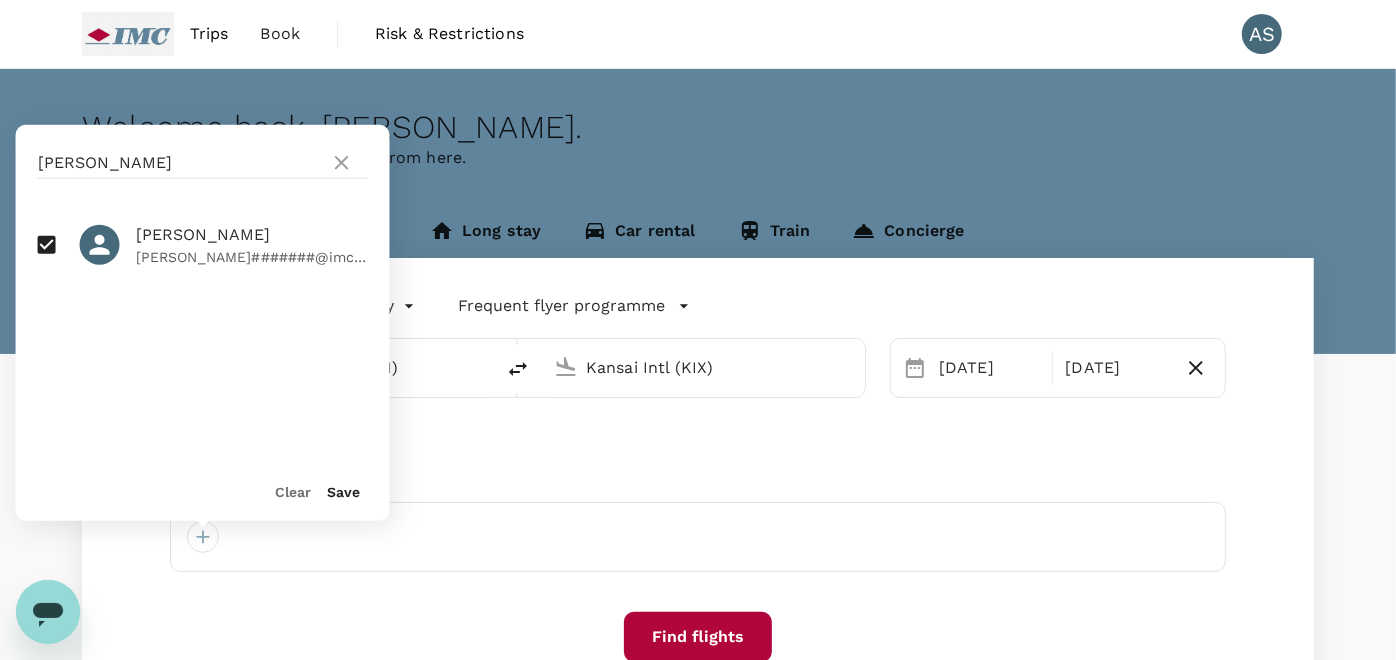 click on "Save" at bounding box center (344, 492) 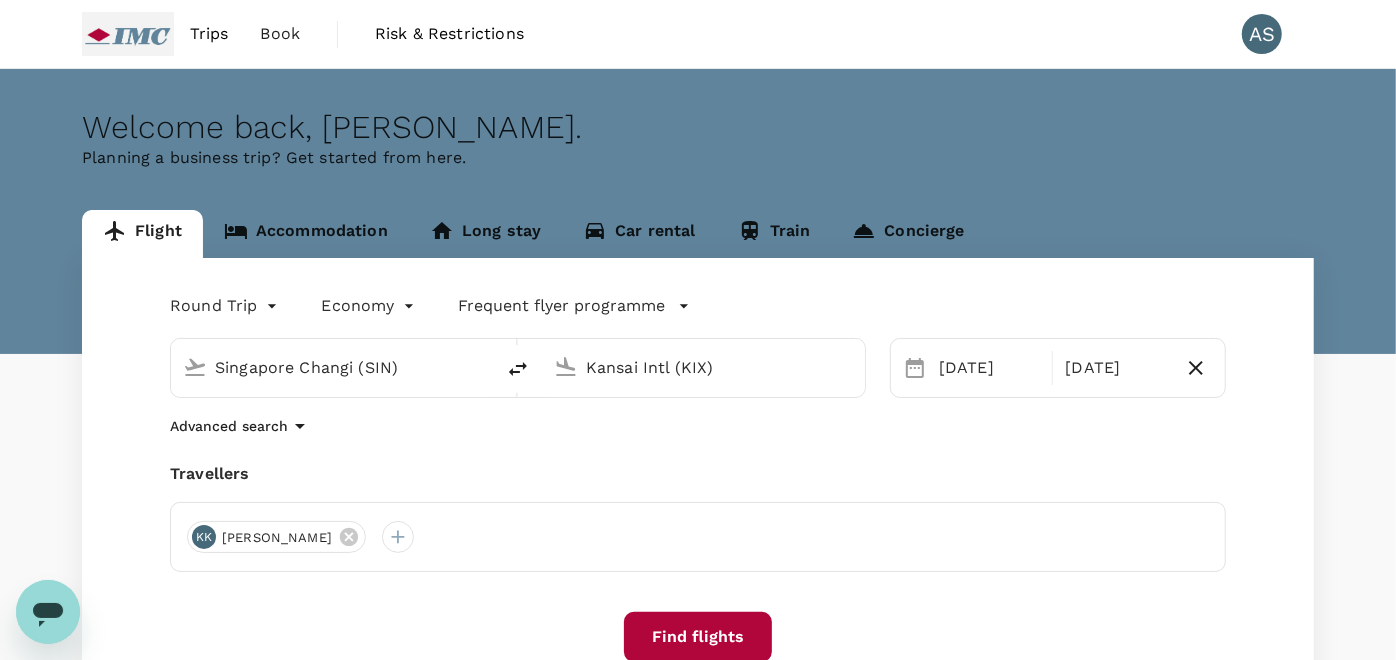 click on "Find flights" at bounding box center [698, 637] 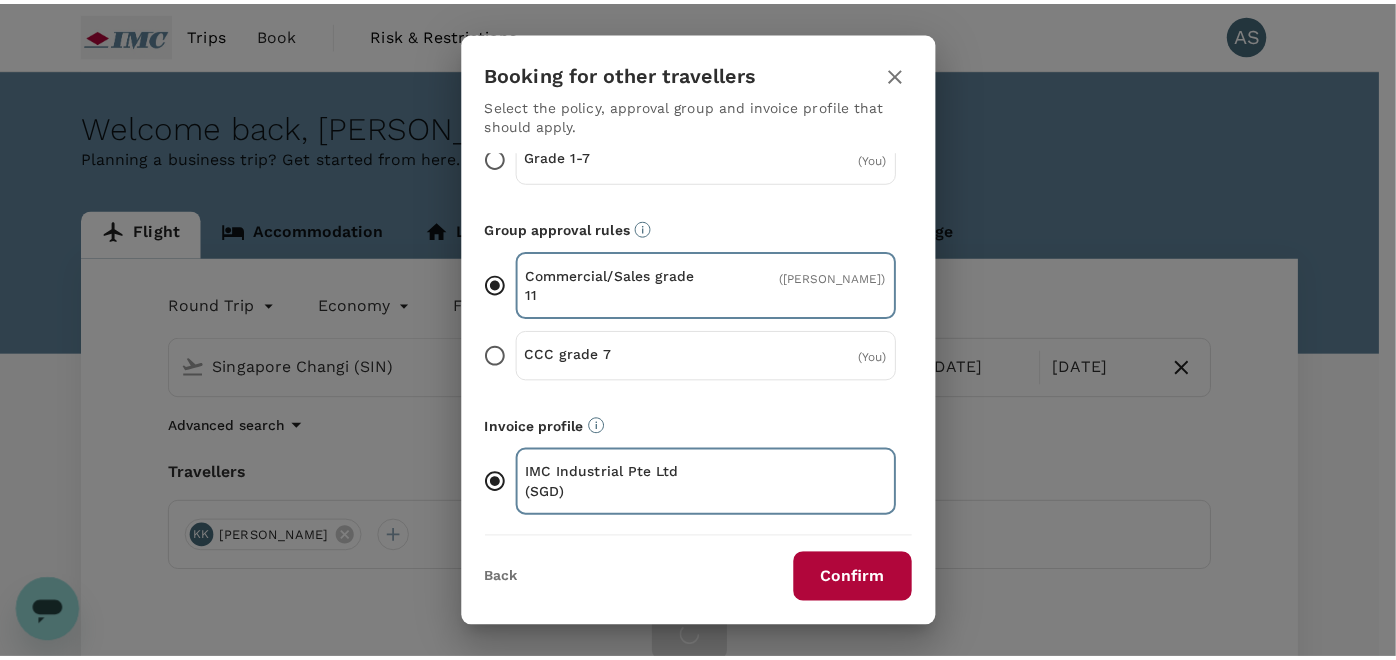 scroll, scrollTop: 124, scrollLeft: 0, axis: vertical 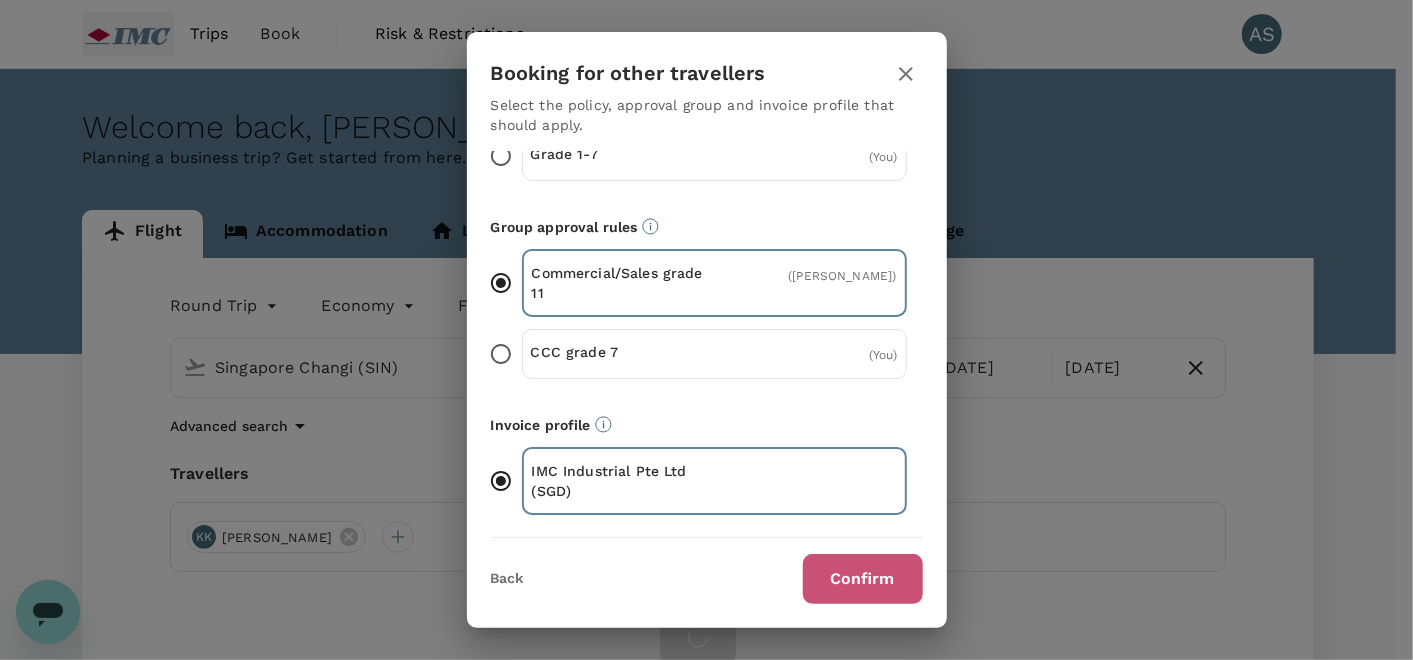 click on "Confirm" at bounding box center (863, 579) 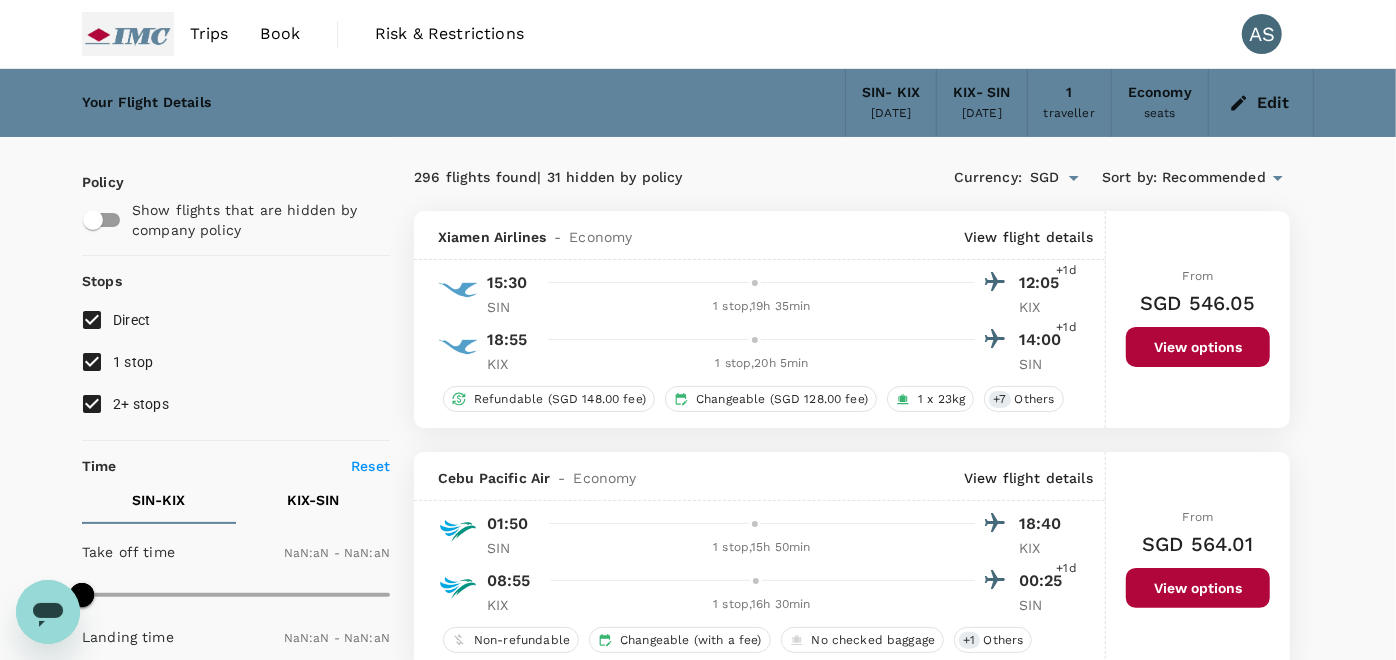 type on "1440" 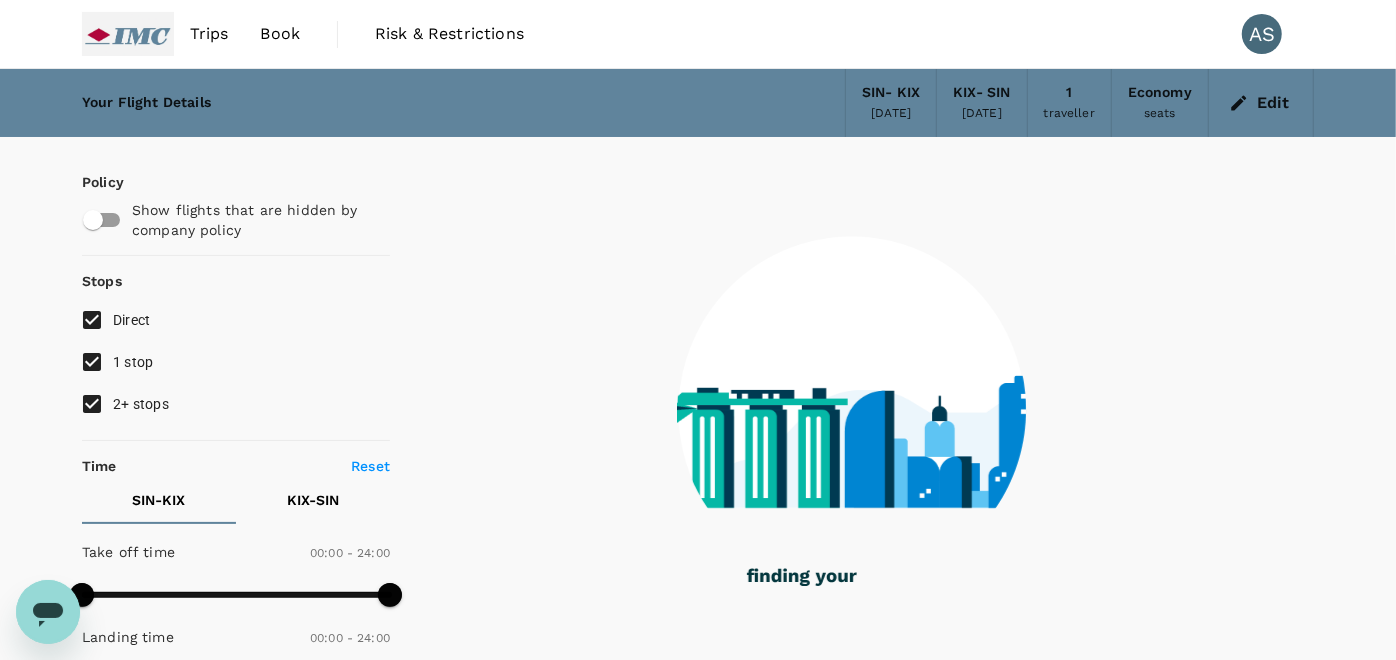 type on "1270" 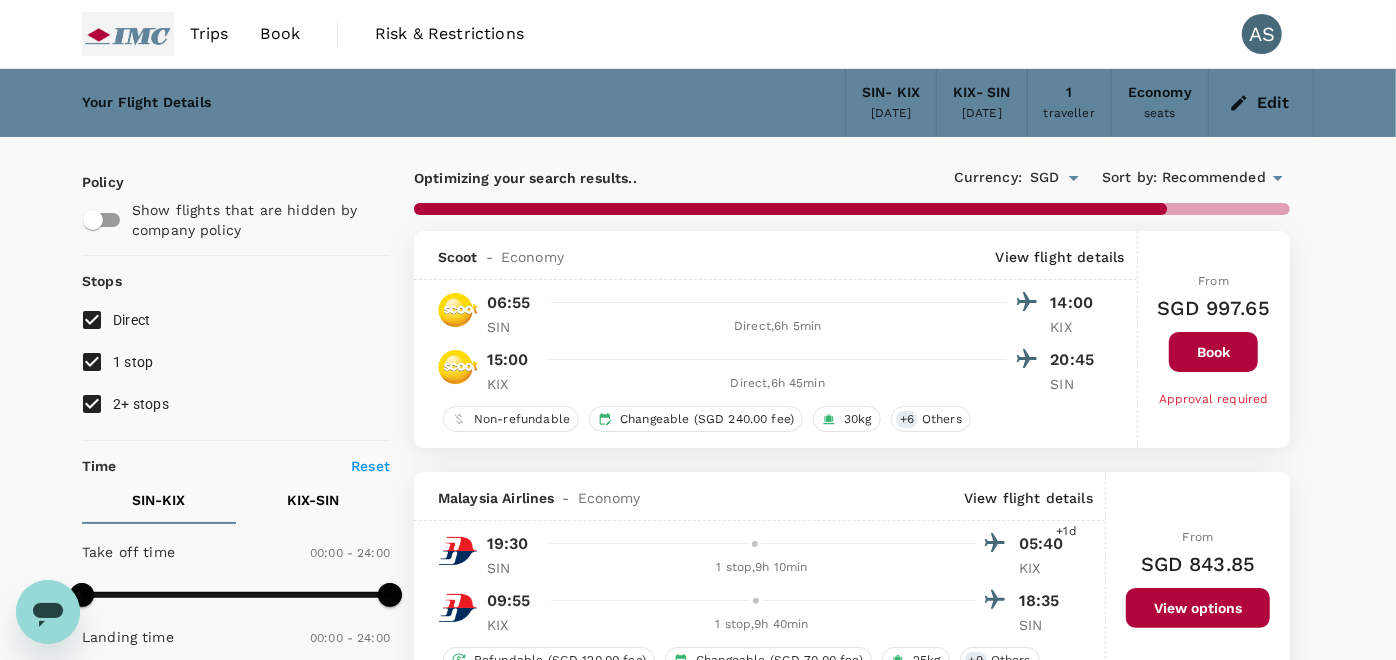 click on "1 stop" at bounding box center (133, 362) 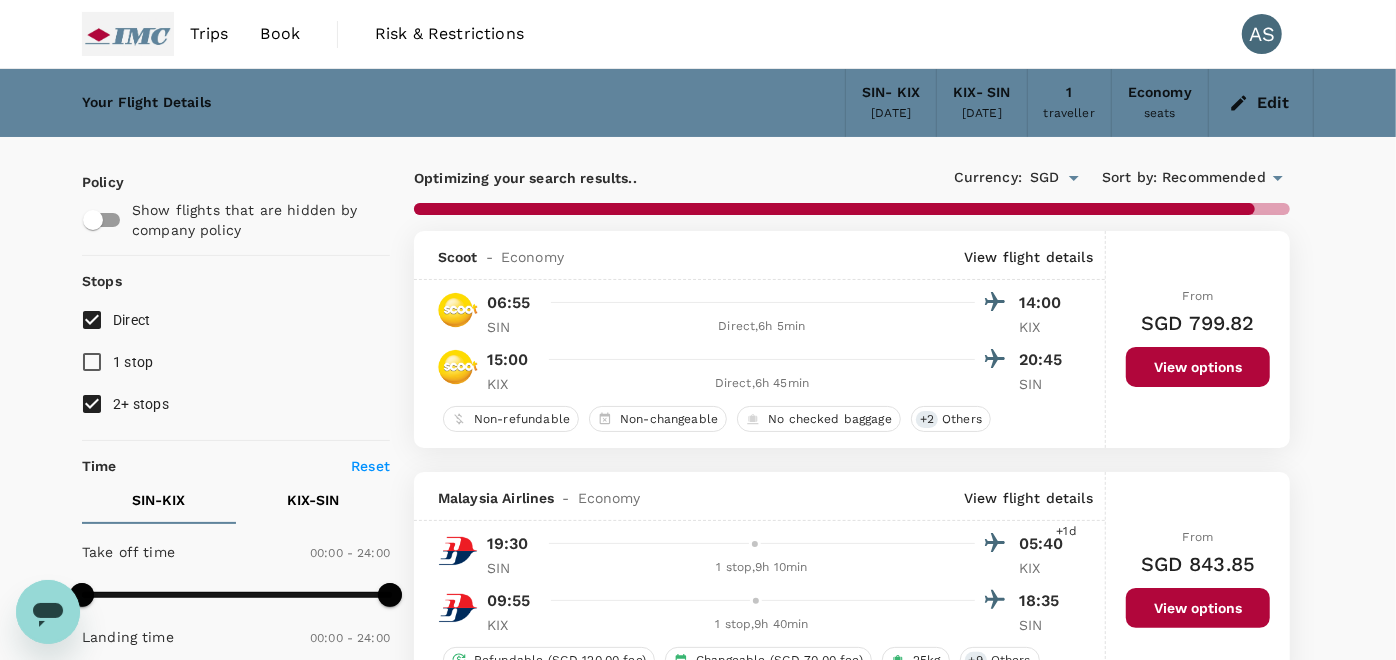 type on "1395" 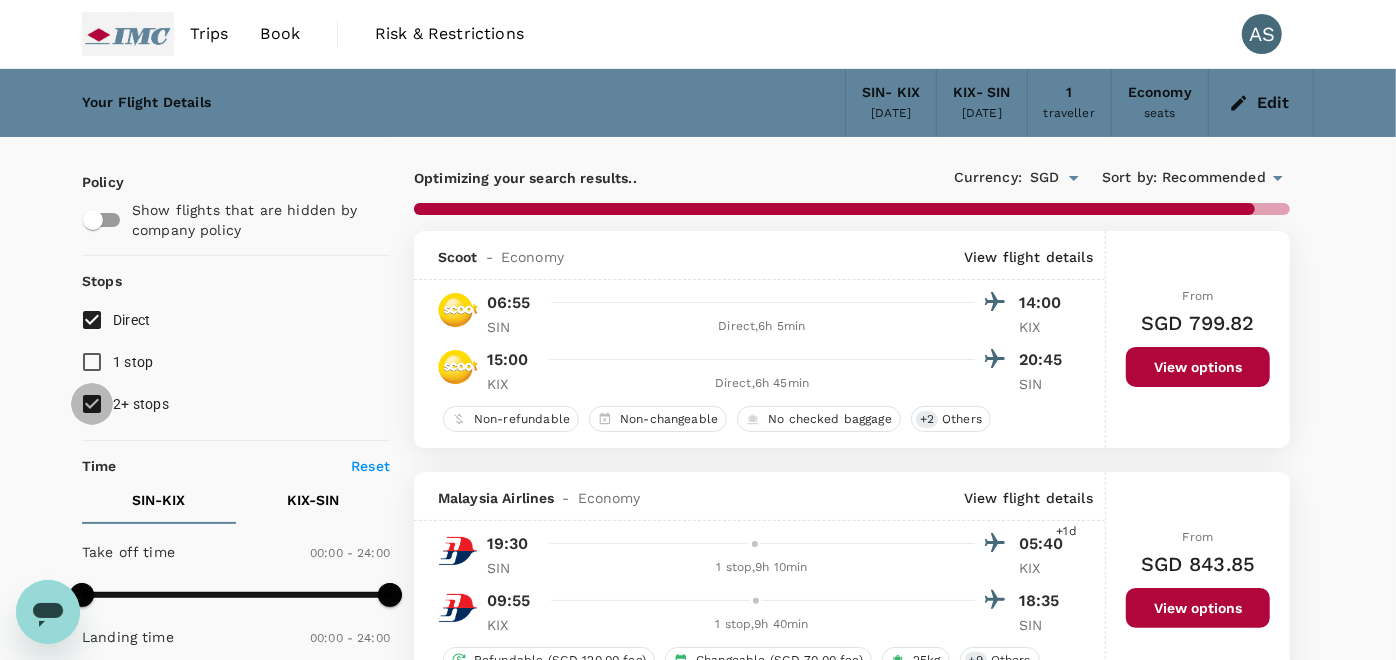 click on "2+ stops" at bounding box center (92, 404) 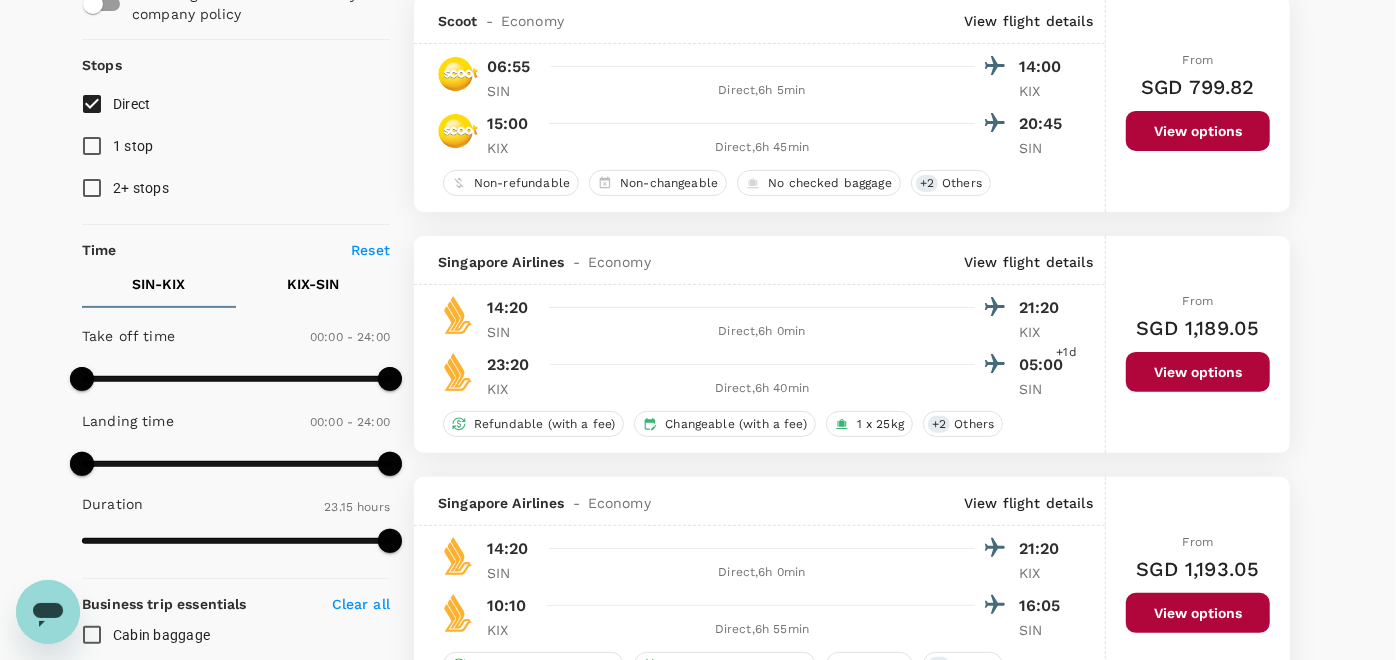 scroll, scrollTop: 222, scrollLeft: 0, axis: vertical 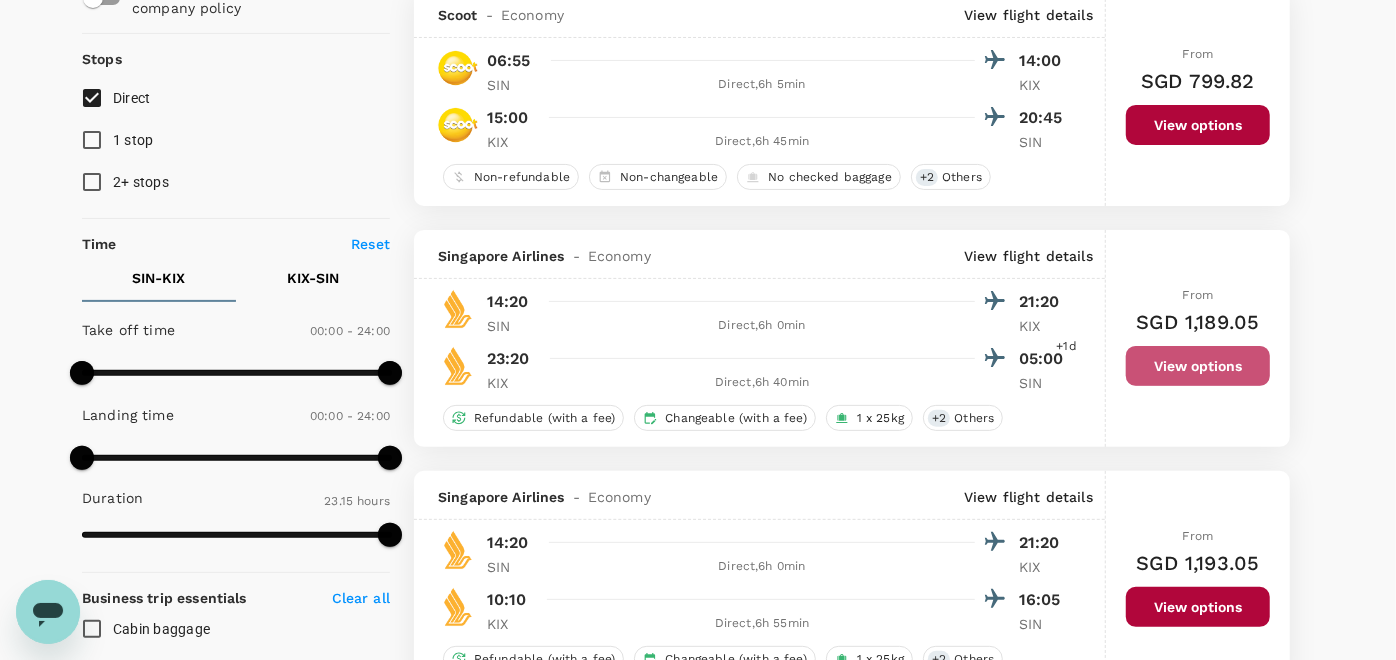 click on "View options" at bounding box center [1198, 366] 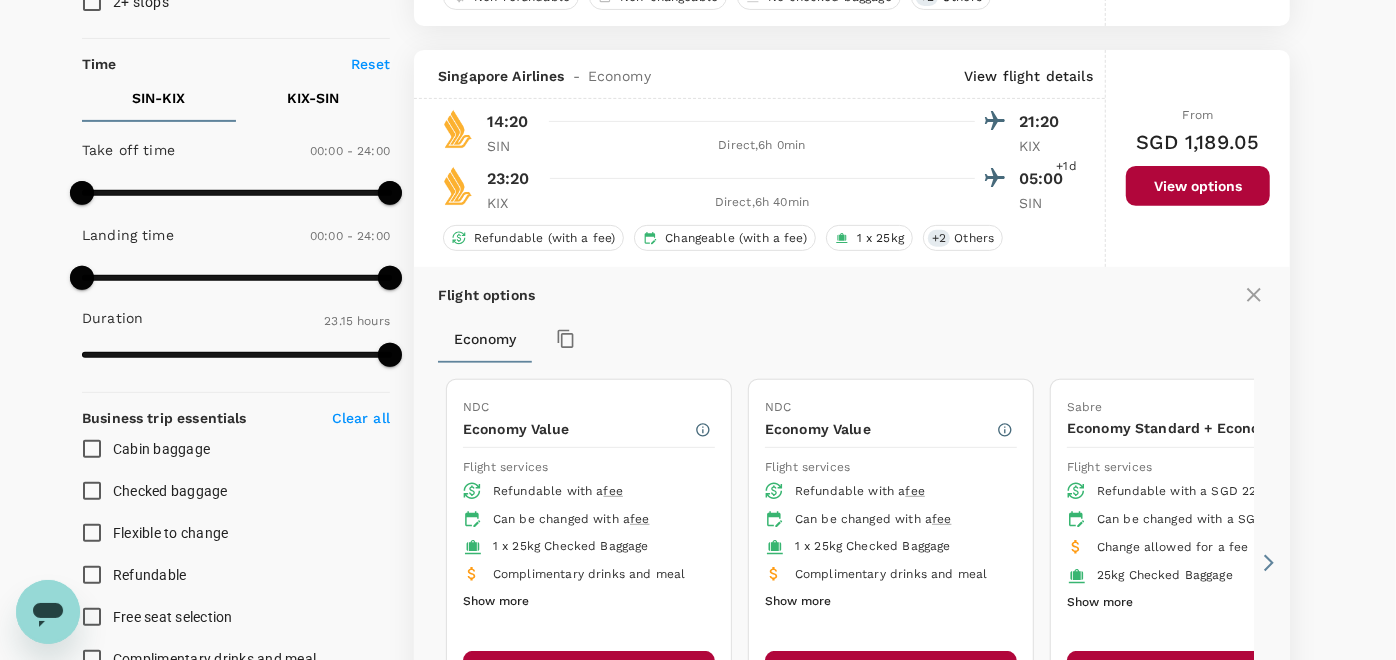 scroll, scrollTop: 451, scrollLeft: 0, axis: vertical 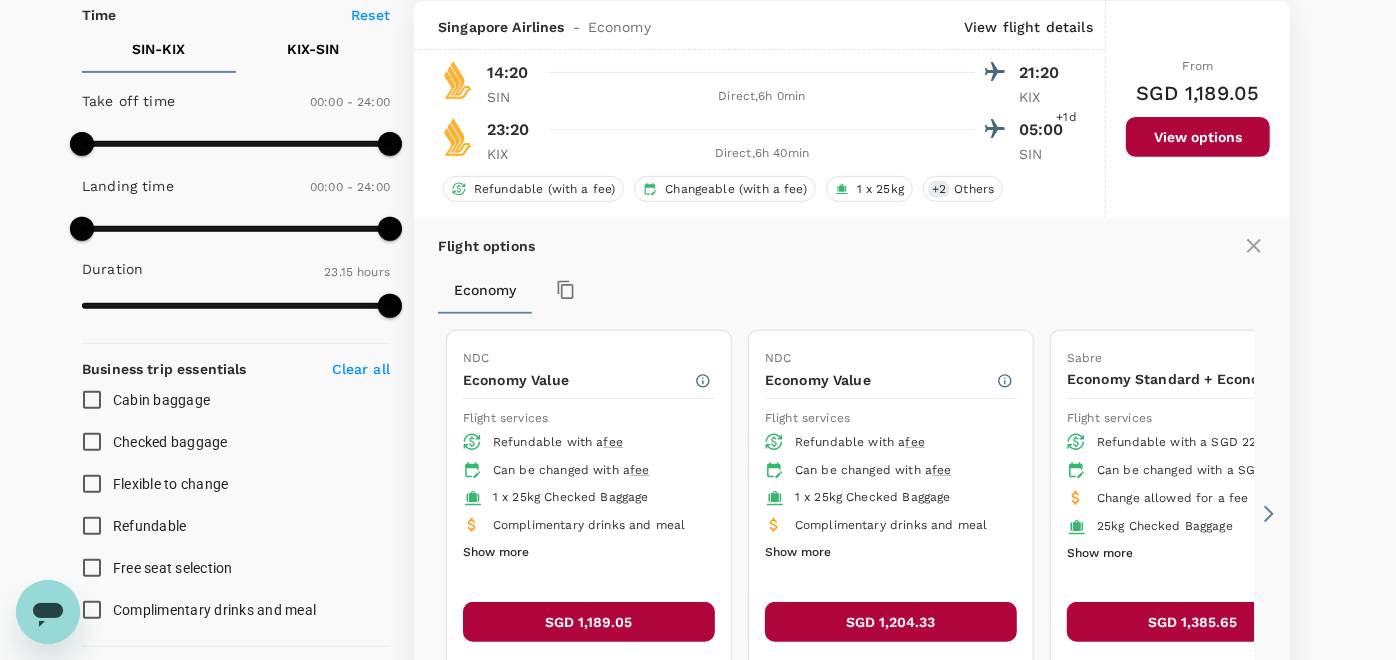 click on "SGD 1,189.05" at bounding box center [589, 622] 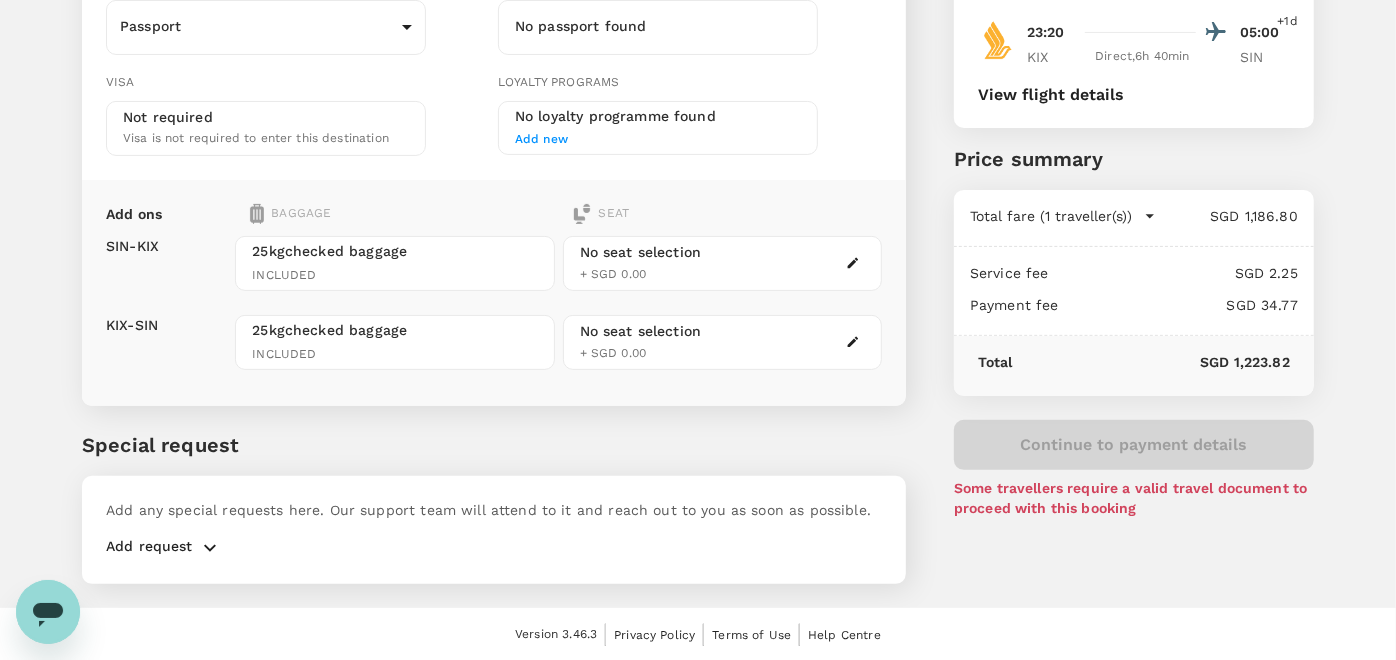 scroll, scrollTop: 0, scrollLeft: 0, axis: both 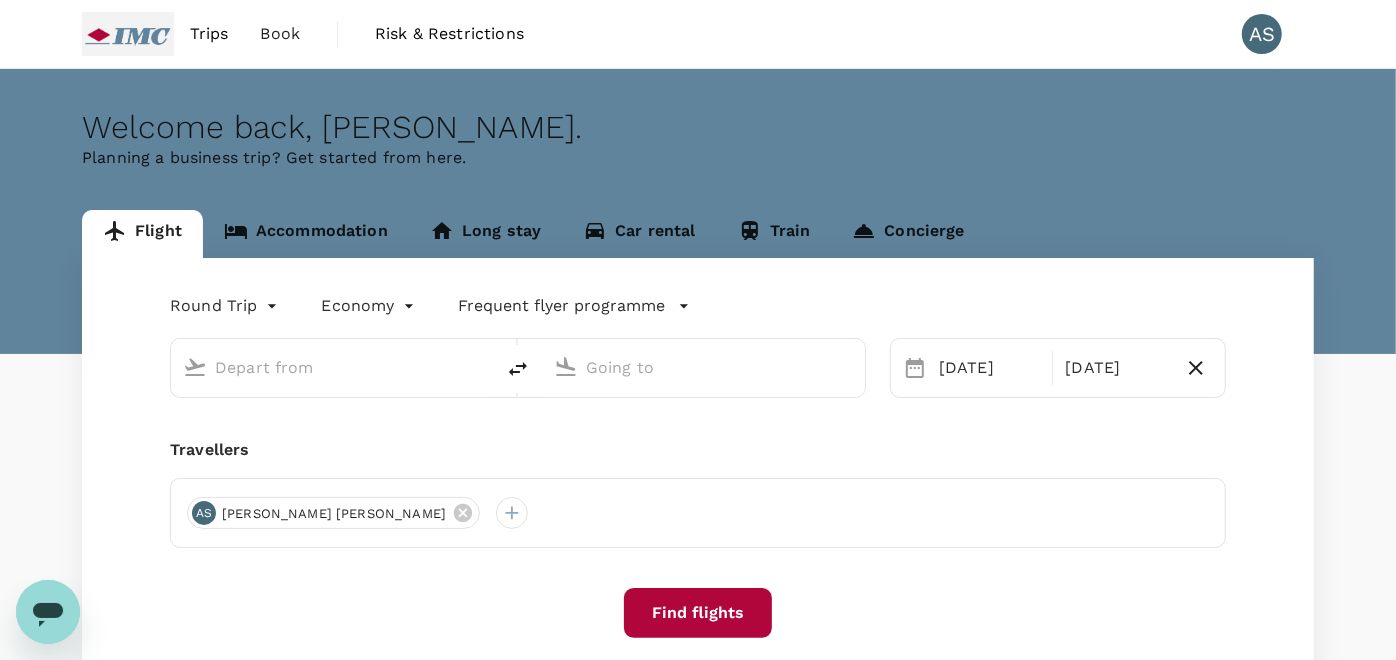 type on "Singapore Changi (SIN)" 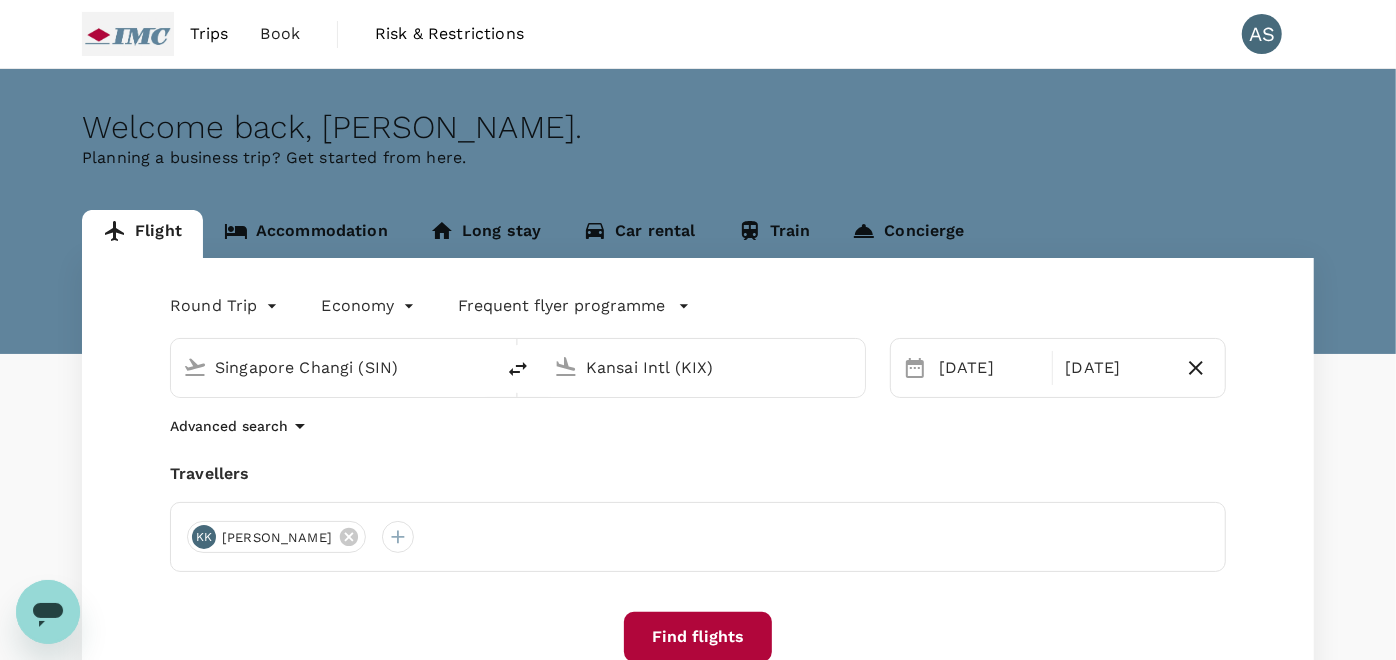 type 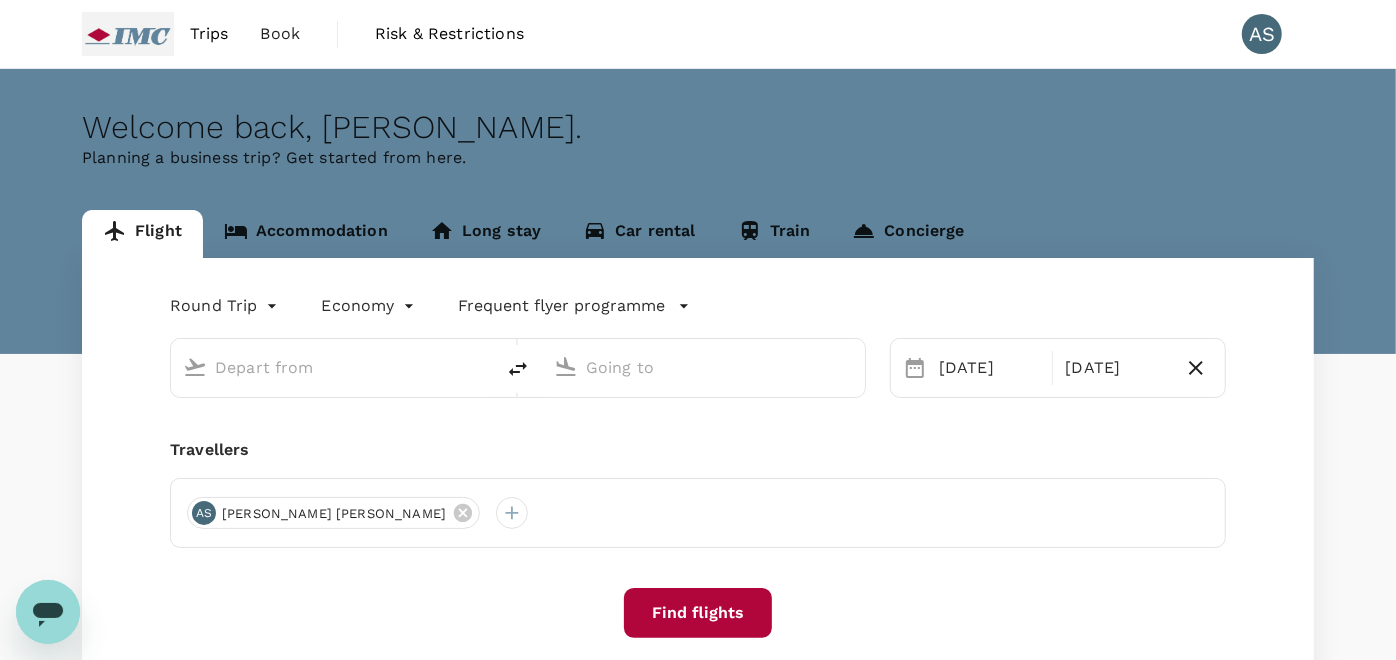 type on "Singapore Changi (SIN)" 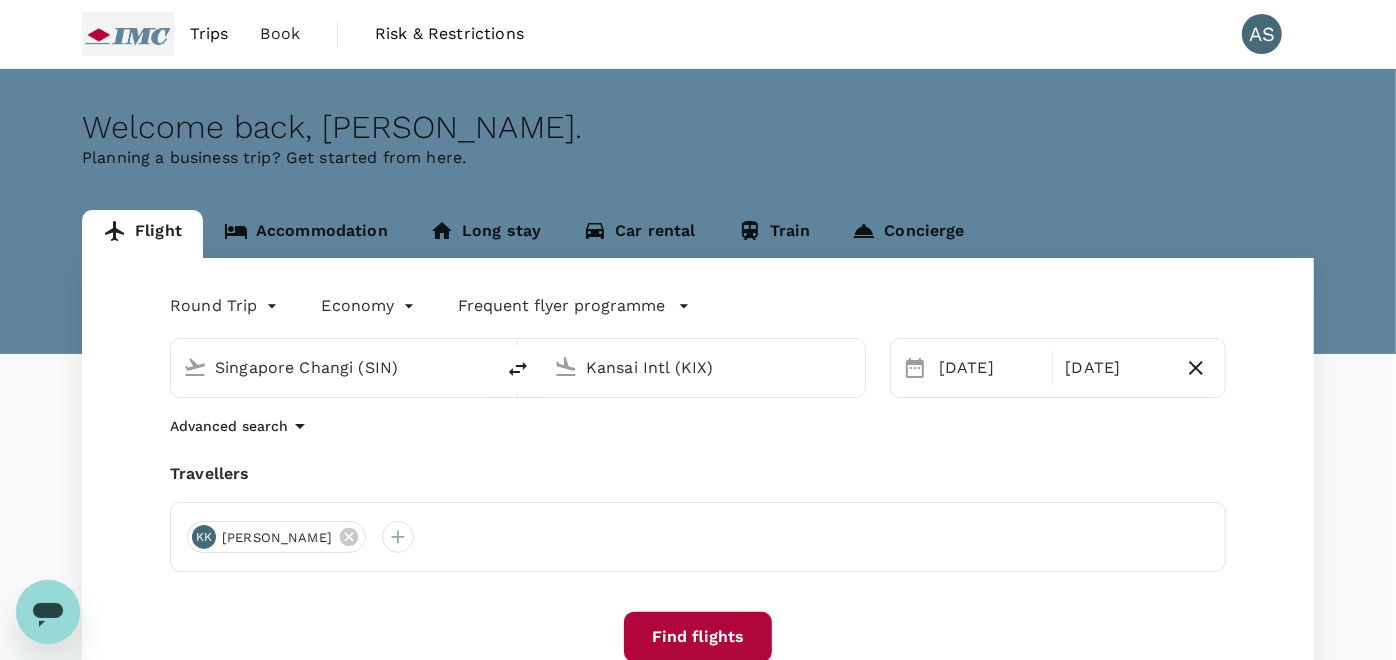 type 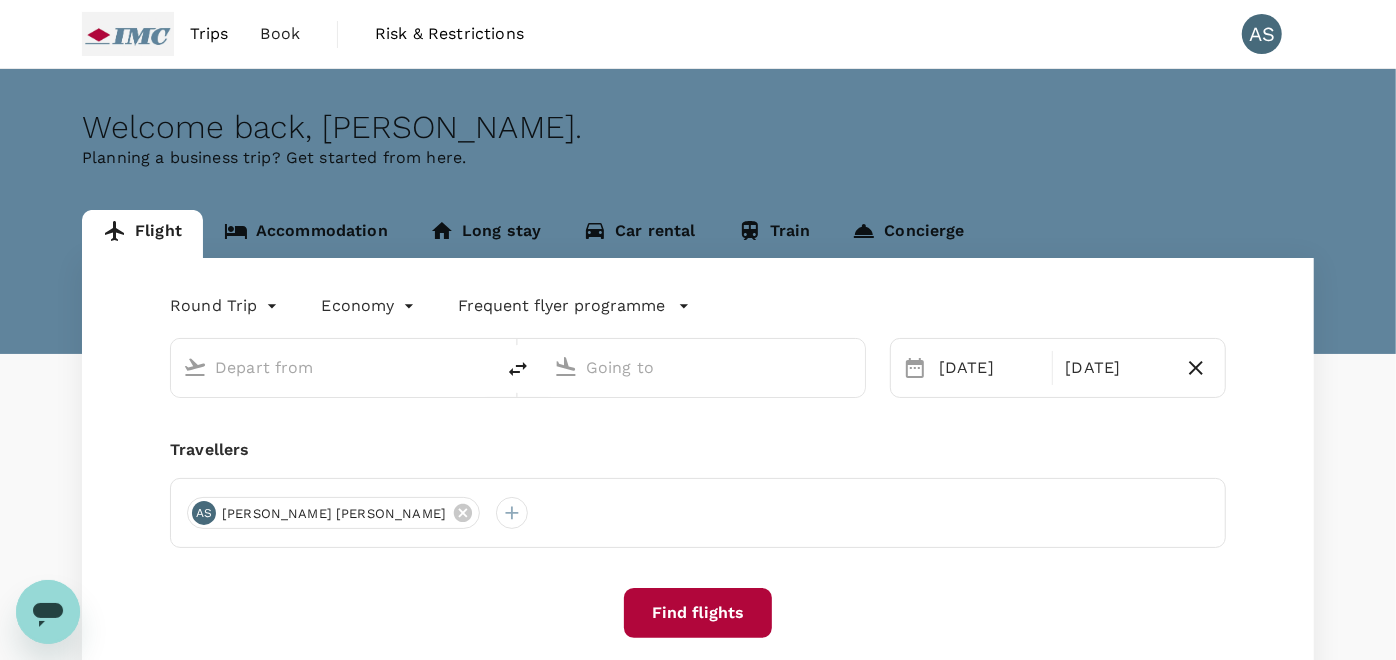 type on "Singapore Changi (SIN)" 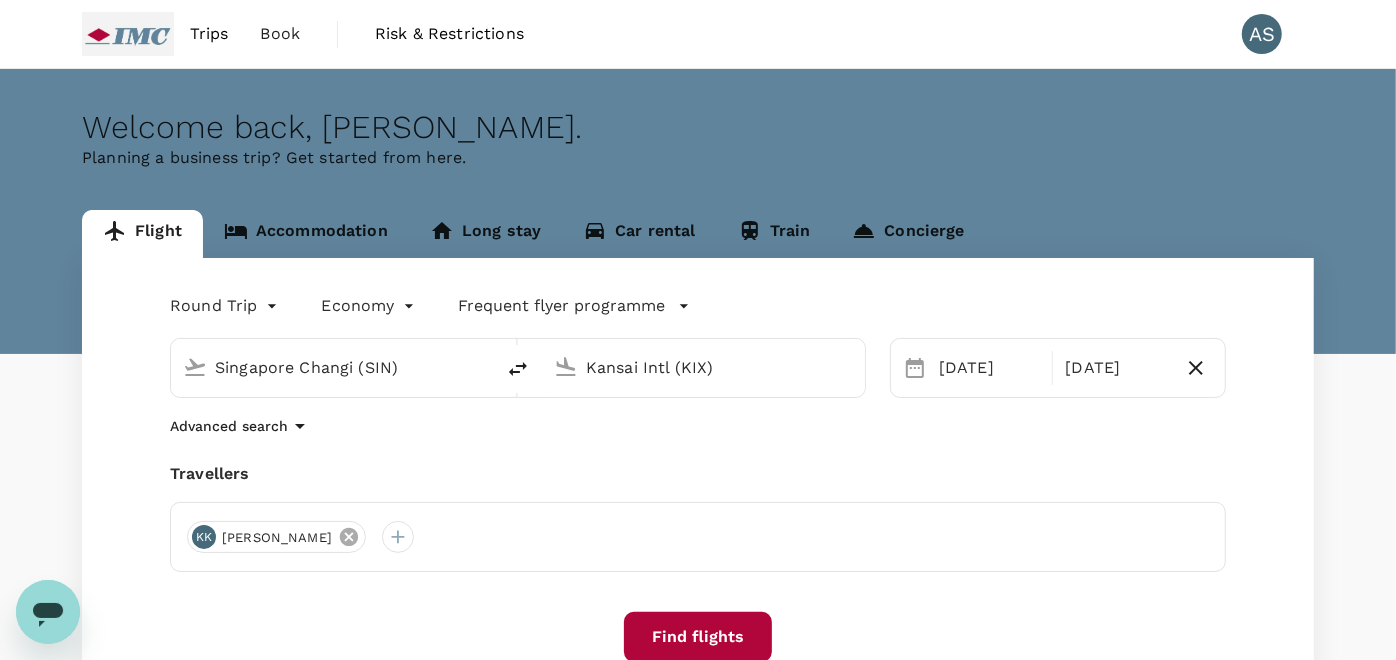 click 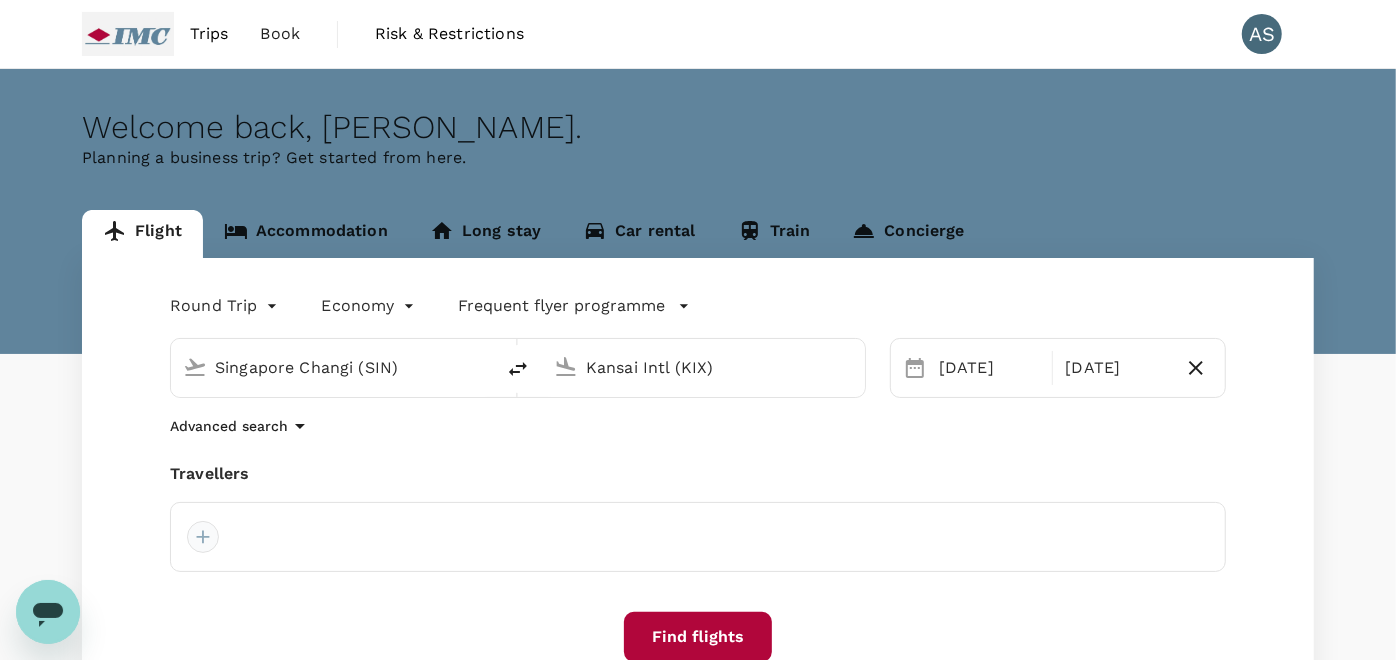 click at bounding box center (203, 537) 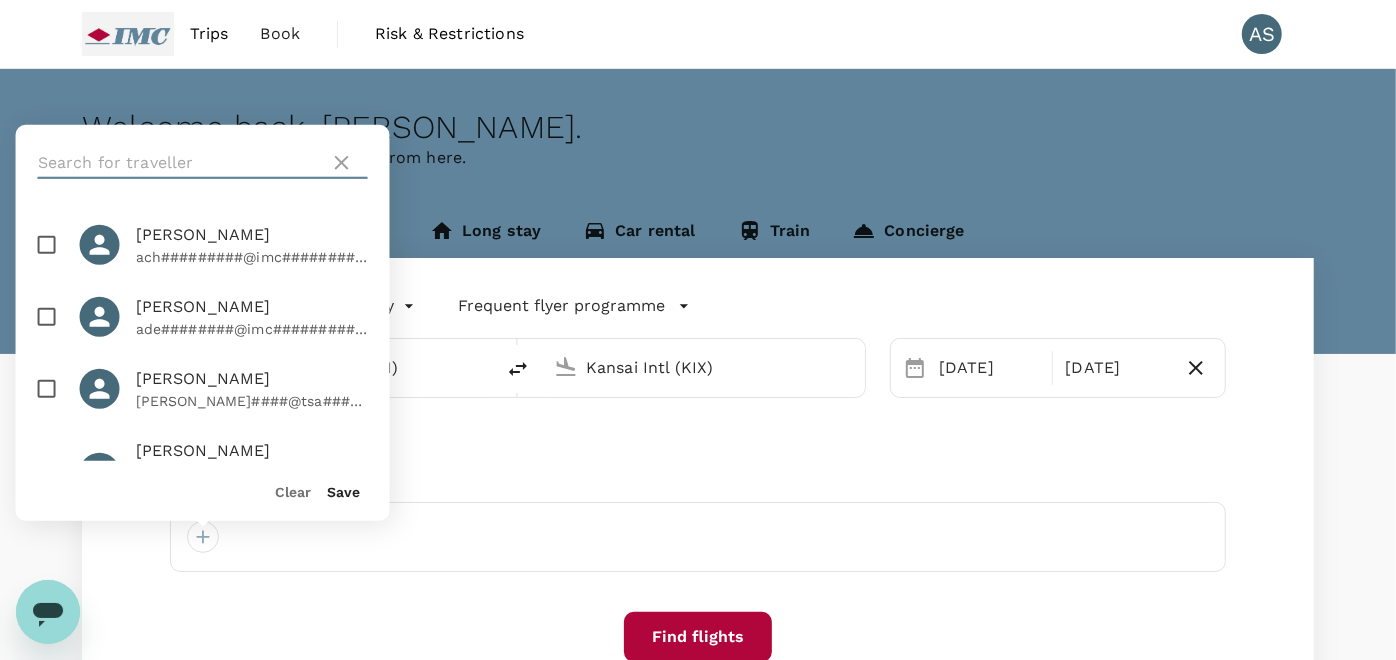 click at bounding box center (180, 163) 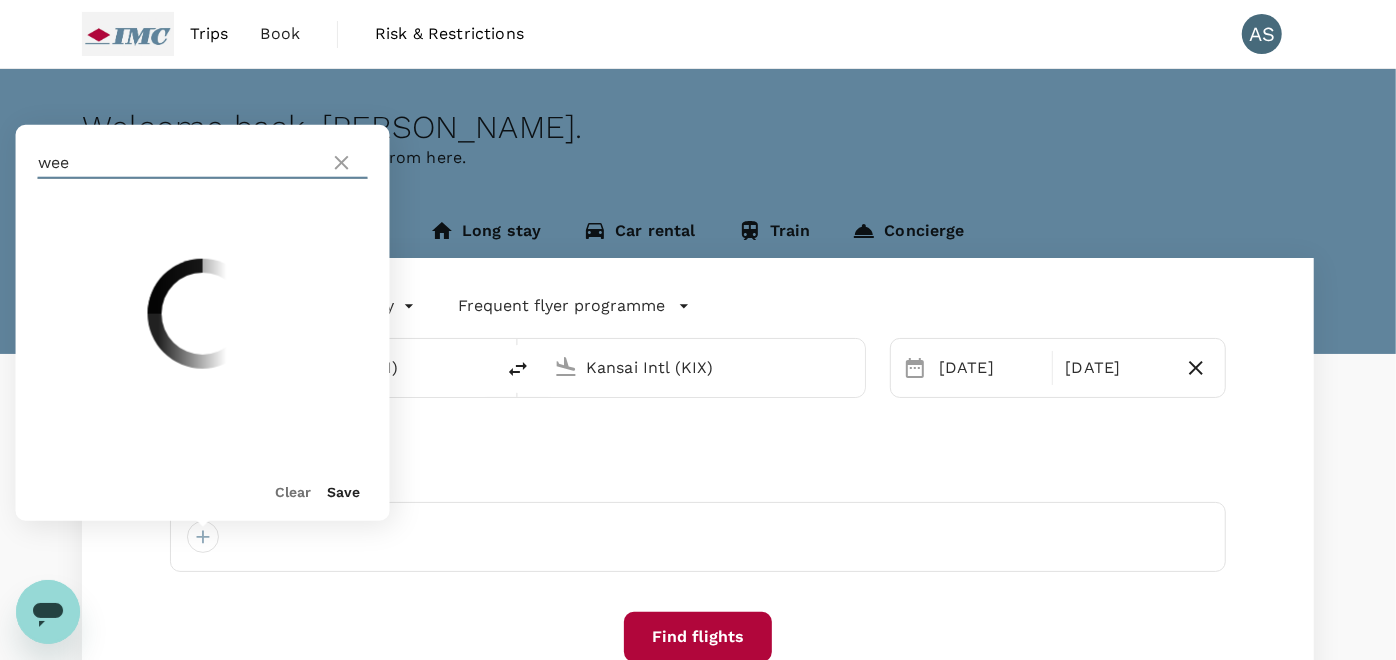 type on "wee" 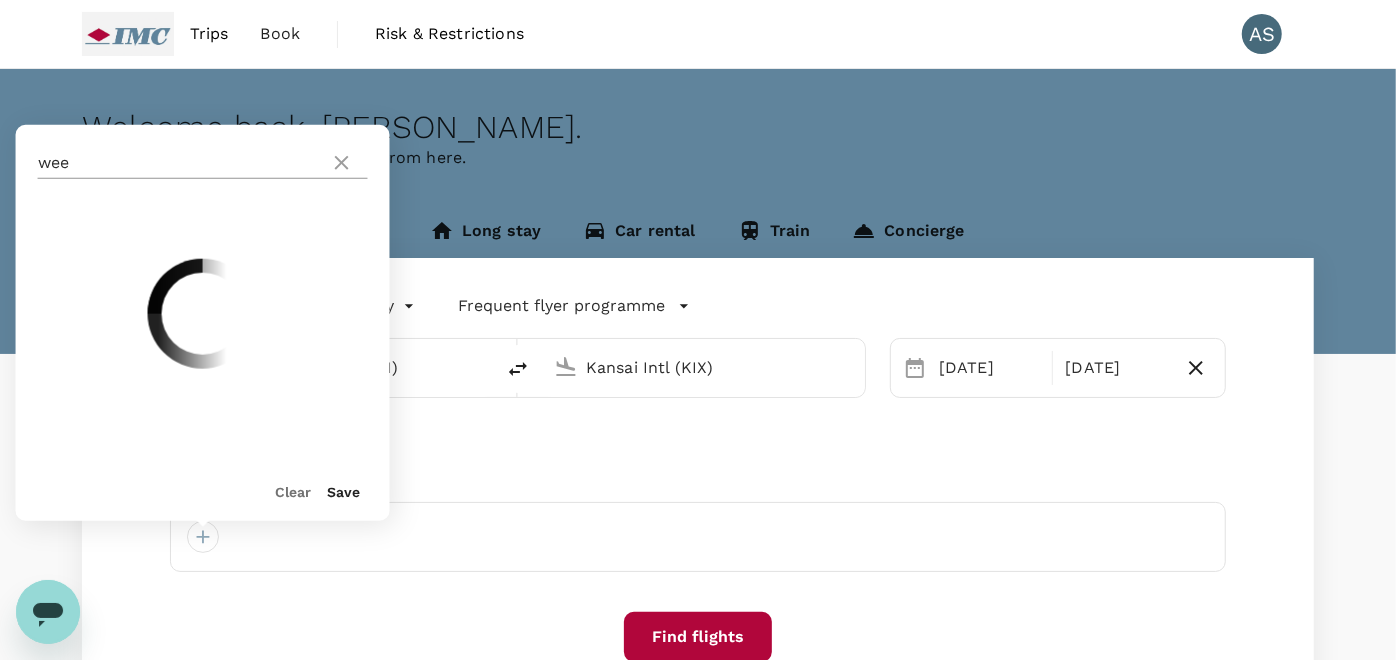 click 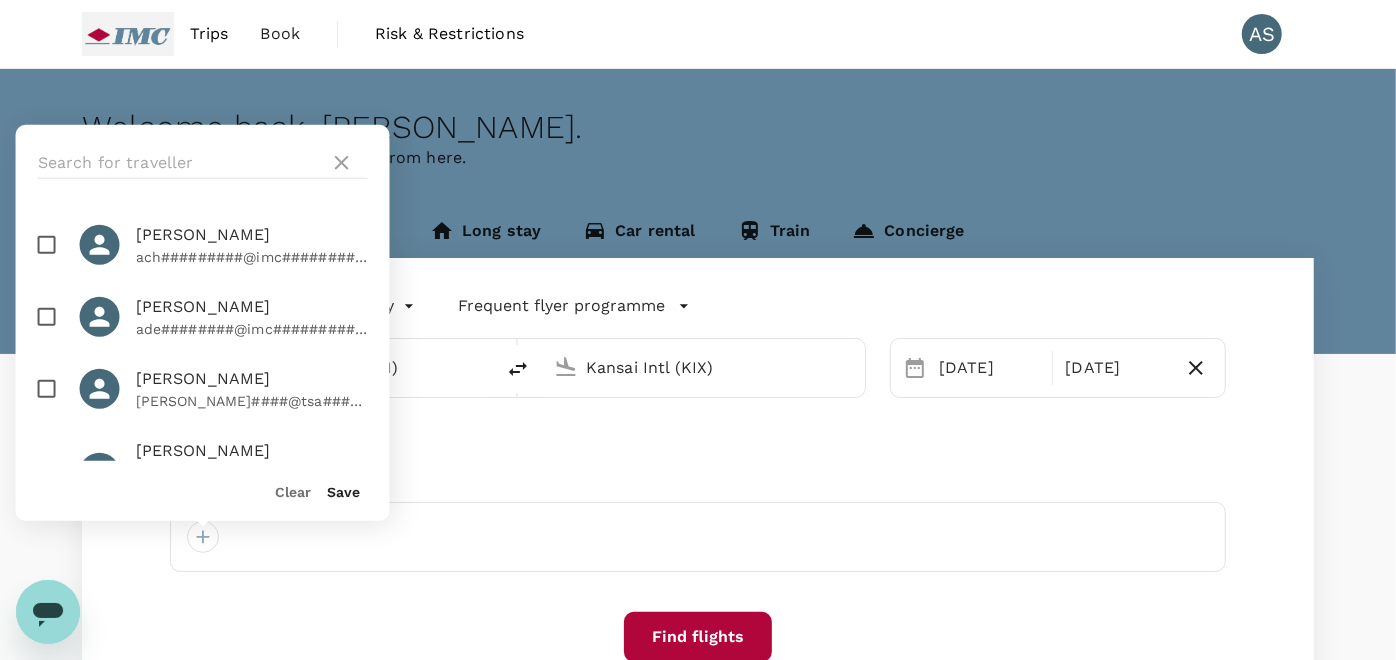 click on "Flight Accommodation Long stay Car rental Train Concierge Round Trip roundtrip Economy economy Frequent flyer programme Singapore Changi (SIN) Kansai Intl (KIX) 03 Dec 15 Dec Advanced search Travellers   Achmad Zaidan Nadjib ach#########@imc################### Adeline Leek ade########@imc################### Aik Hui Yeo ken####@tsa############ Angela Wee Siew Mui ang######@imc################### Anne Ho ann###@imc################### Bee Hong Lim rac######@tsa############ Benjamin Chun Kiat Chan ben##########@imc################### Bruno Coelho Lorenzon bru##########@imc################### Chason Yu cha#####@oct################ Chavalit Tsao tra###############@imc################### Chee Wee Tan che########@tsa############ Cheong Jun Na che########@tsa############ Cheong Soke Feurn zha########@aur############## Cho Tae Won cho######@imc############ Coelho Bruno Lorenzon bru###########@tsa############ Concierge Services con##############@tsa############ Dan Lin Loh dan#######@tsa############ Dawn Goh Han Gao" at bounding box center [698, 525] 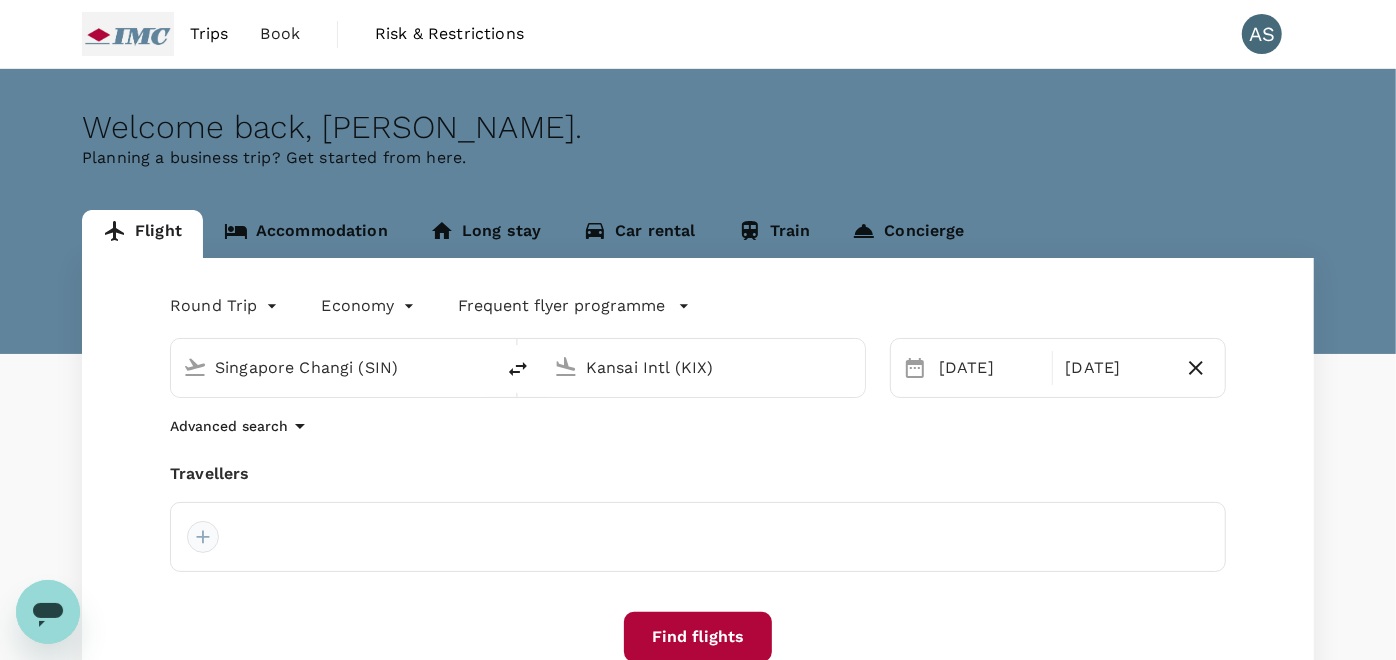 click at bounding box center (203, 537) 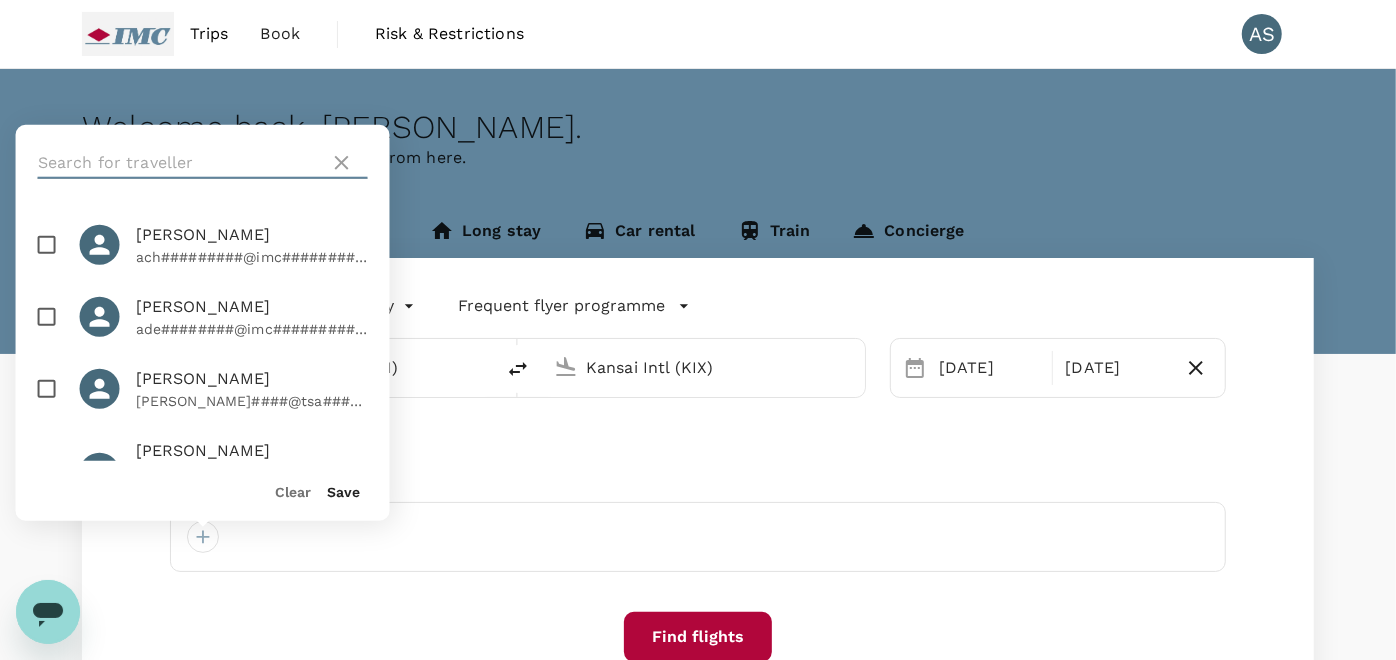 click at bounding box center [180, 163] 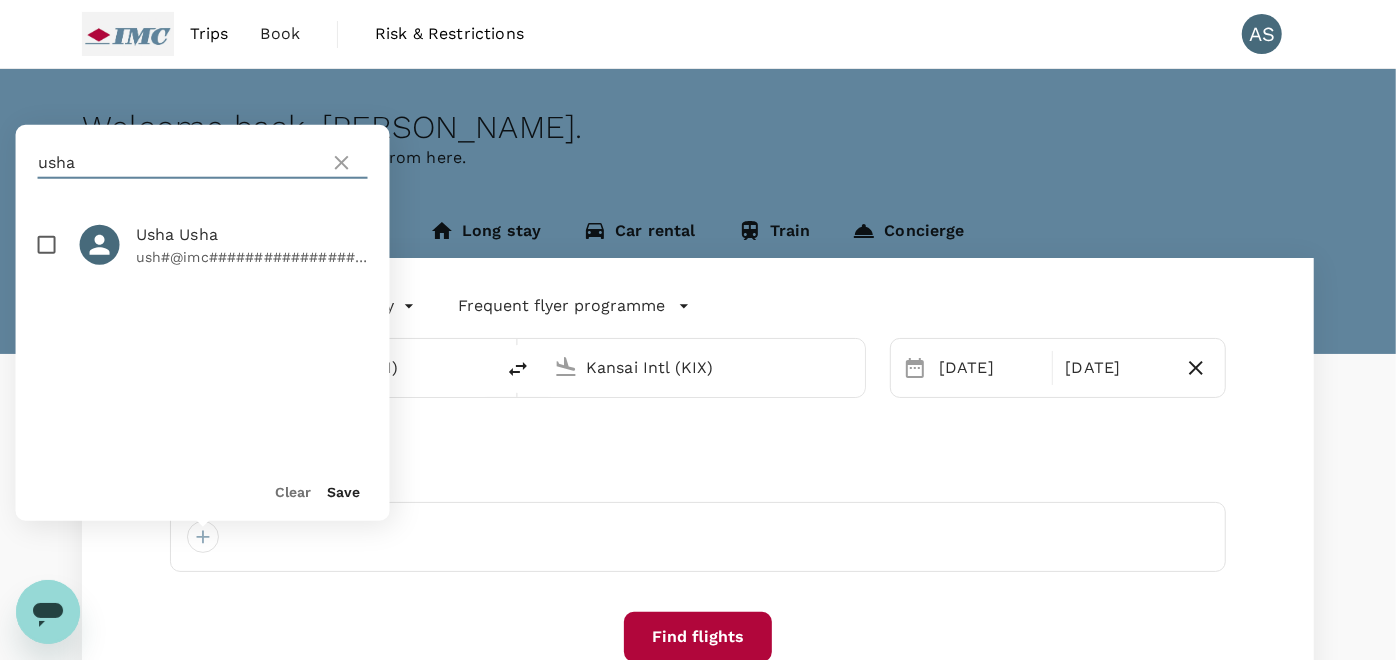 type on "usha" 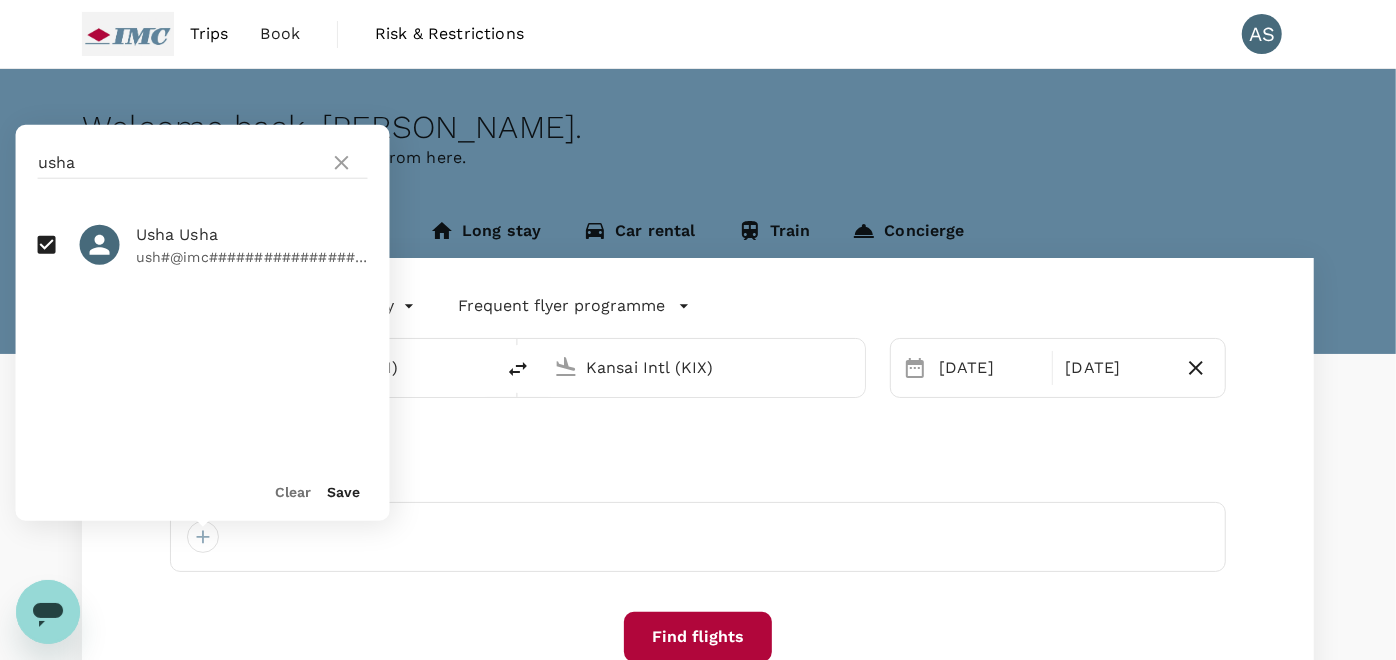 click on "Save" at bounding box center [344, 492] 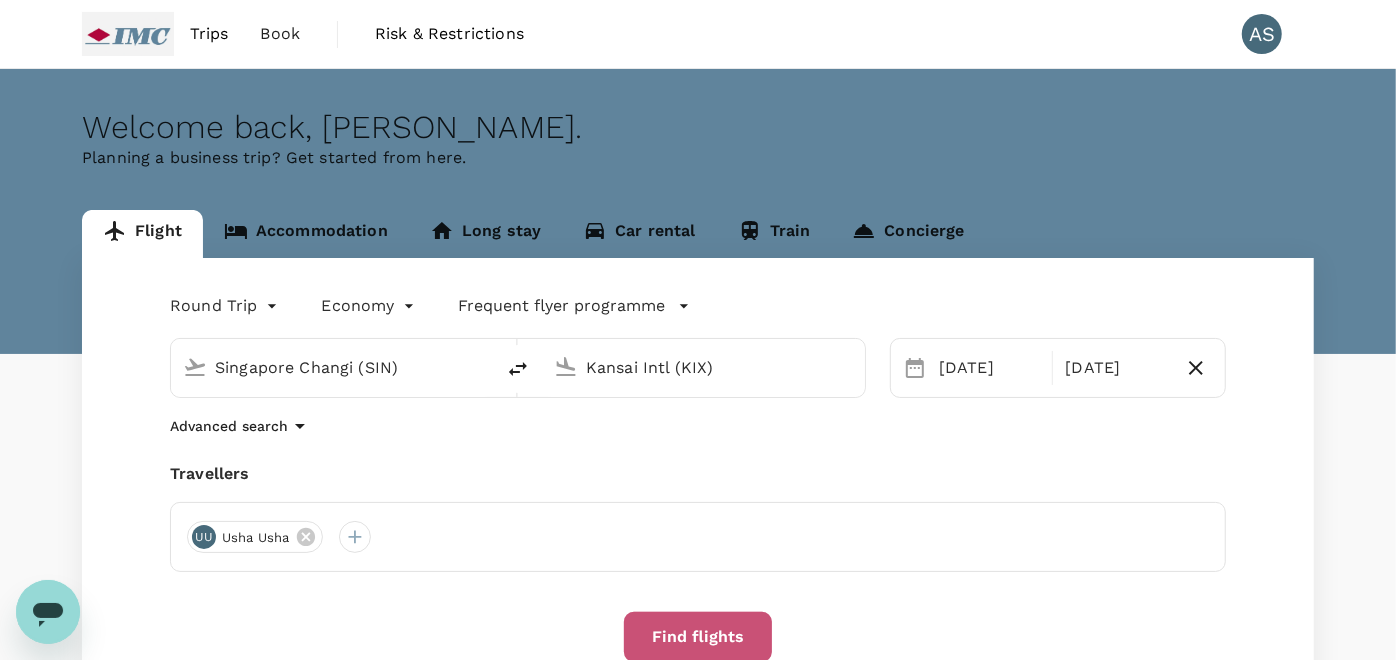 click on "Find flights" at bounding box center (698, 637) 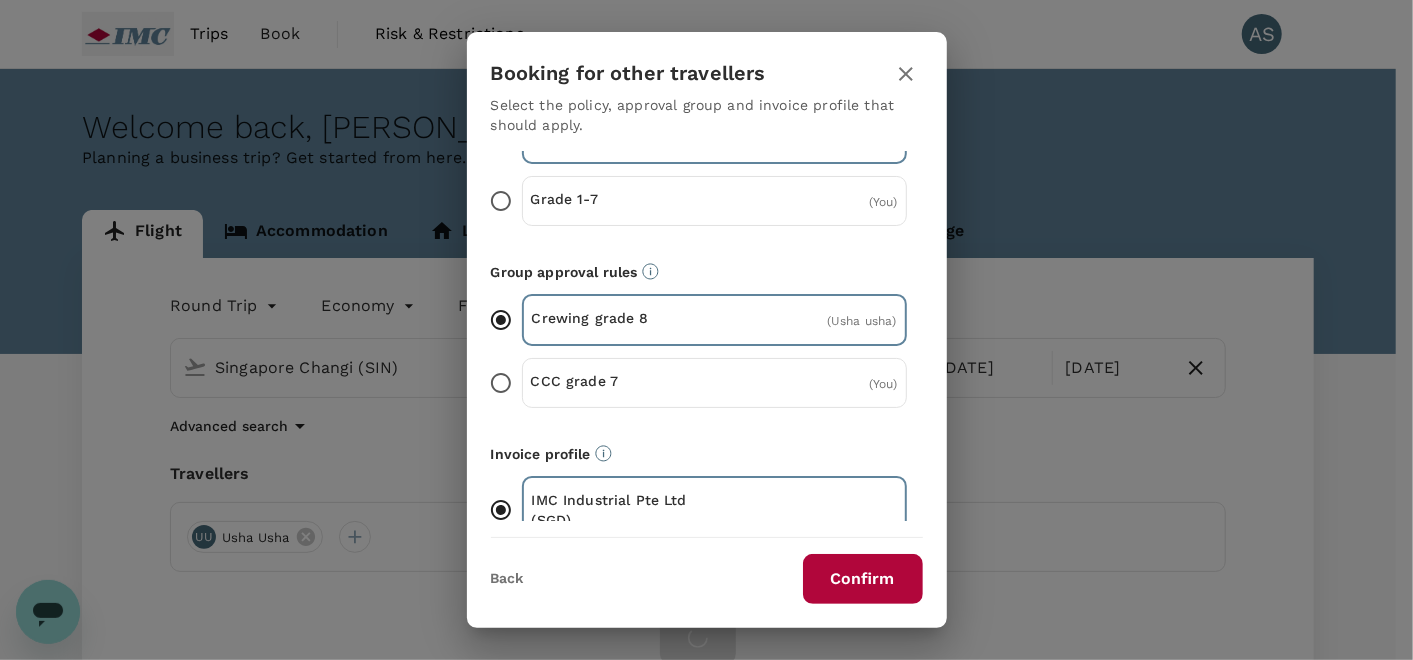 scroll, scrollTop: 108, scrollLeft: 0, axis: vertical 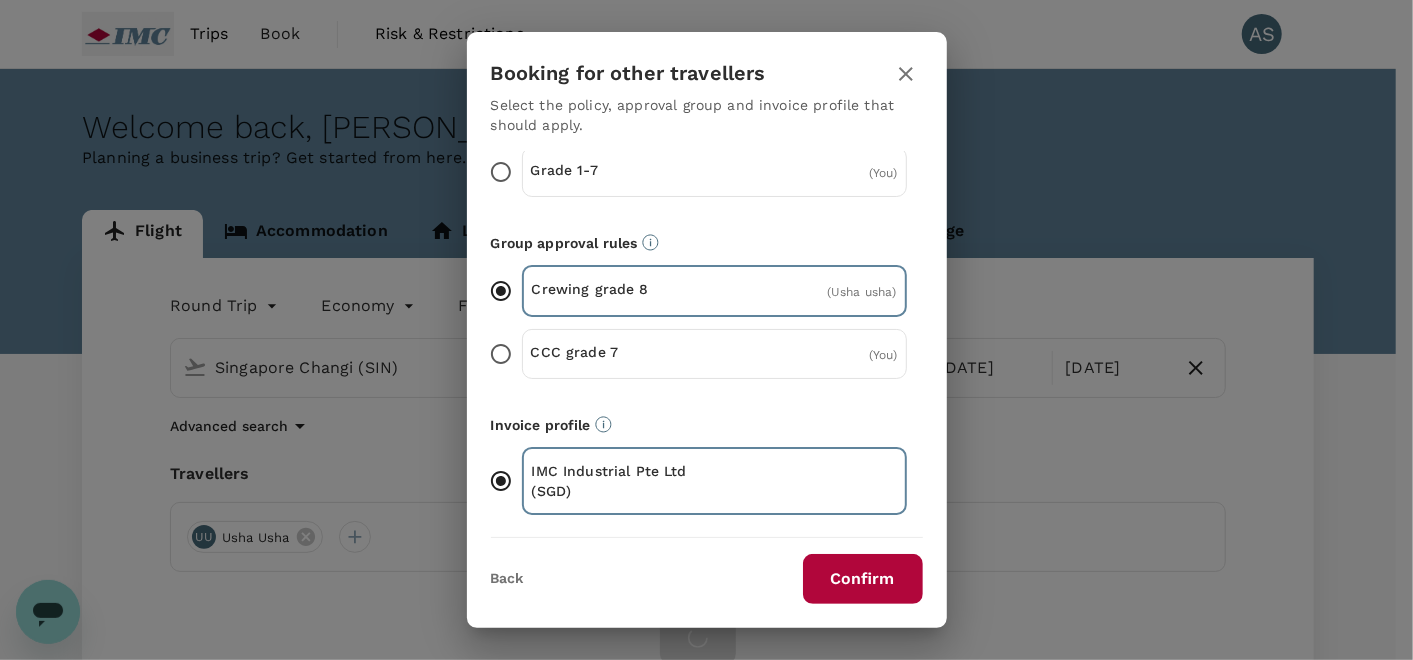 click on "Booking for other travellers Select the policy, approval group and invoice profile that should apply. Policy   Grade 8-9 ( Usha usha ) Grade 1-7 ( You ) Group approval rules   Crewing grade 8 ( Usha usha ) CCC grade 7 ( You ) Invoice profile   IMC Industrial Pte Ltd (SGD) Back Confirm" at bounding box center (706, 330) 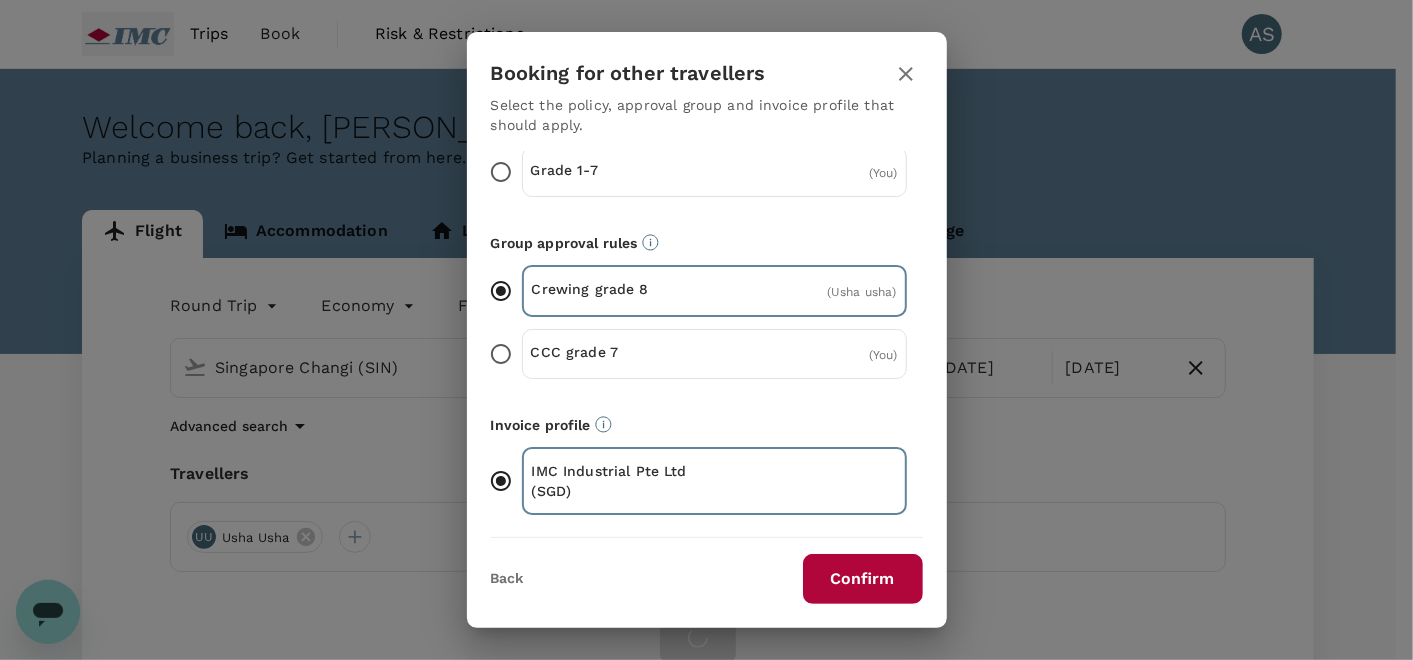 click on "Back Confirm" at bounding box center [707, 571] 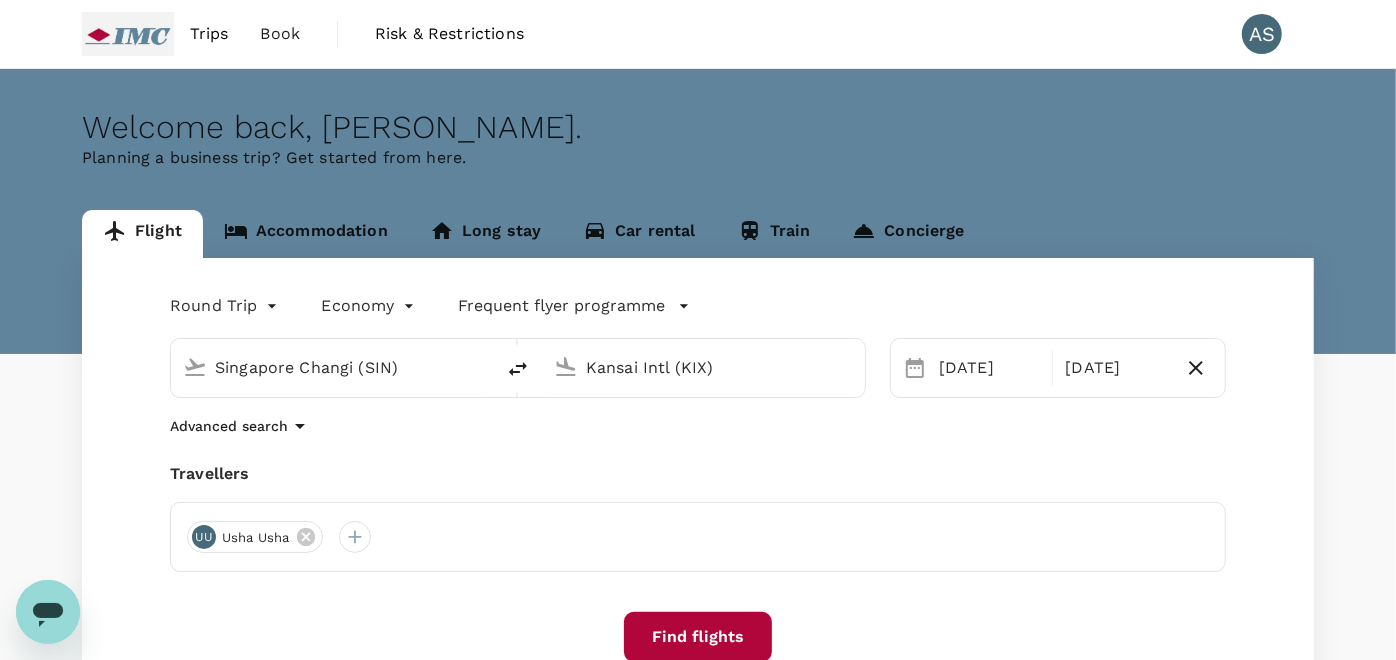 click 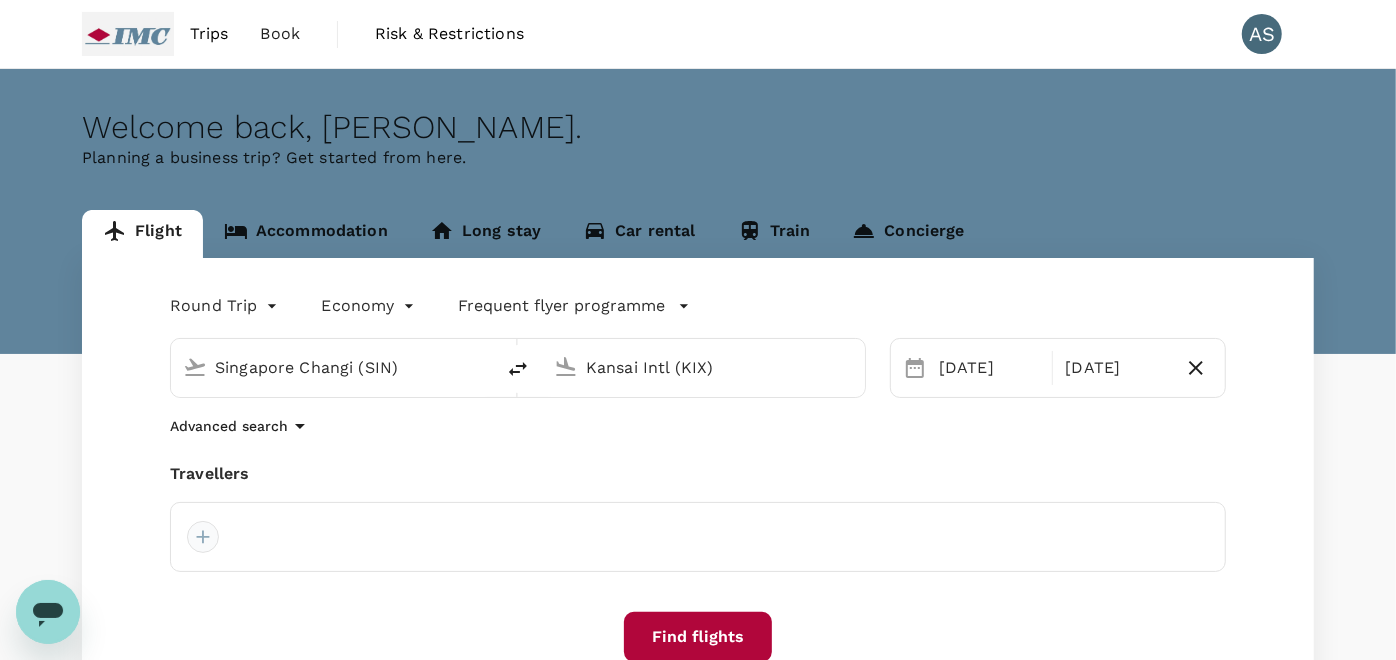 click at bounding box center (203, 537) 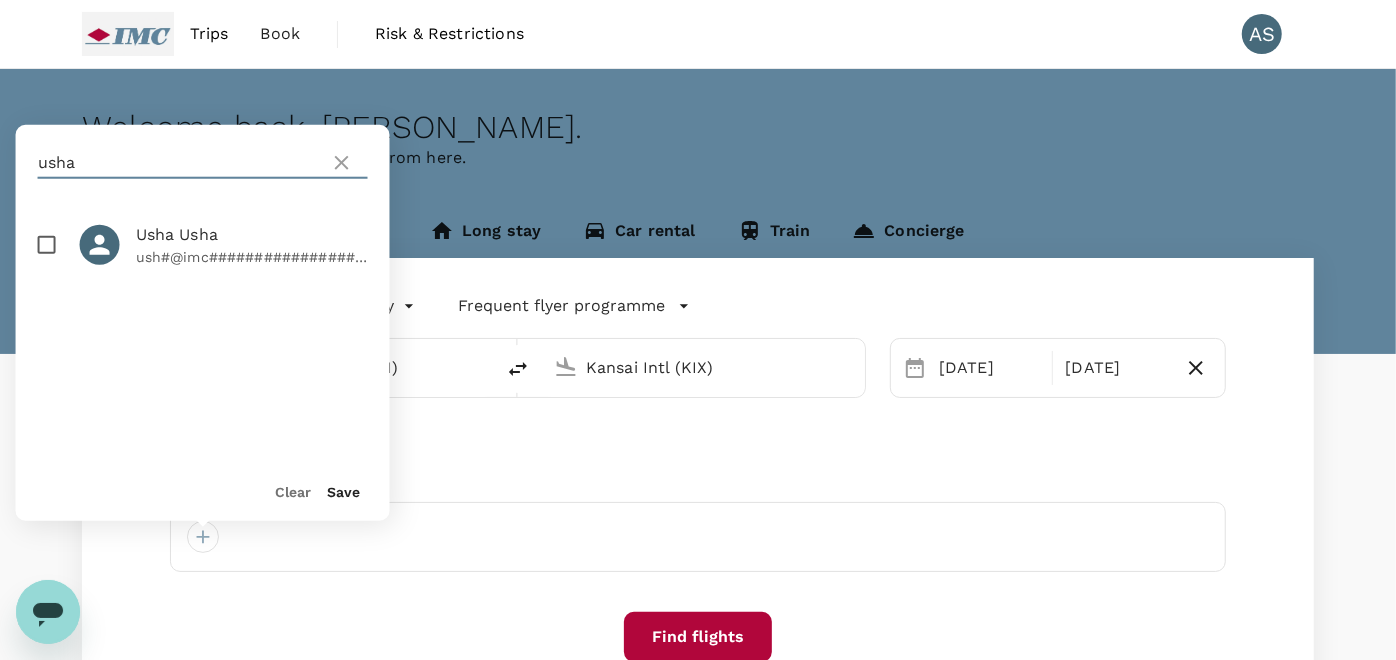 drag, startPoint x: 85, startPoint y: 168, endPoint x: 20, endPoint y: 171, distance: 65.06919 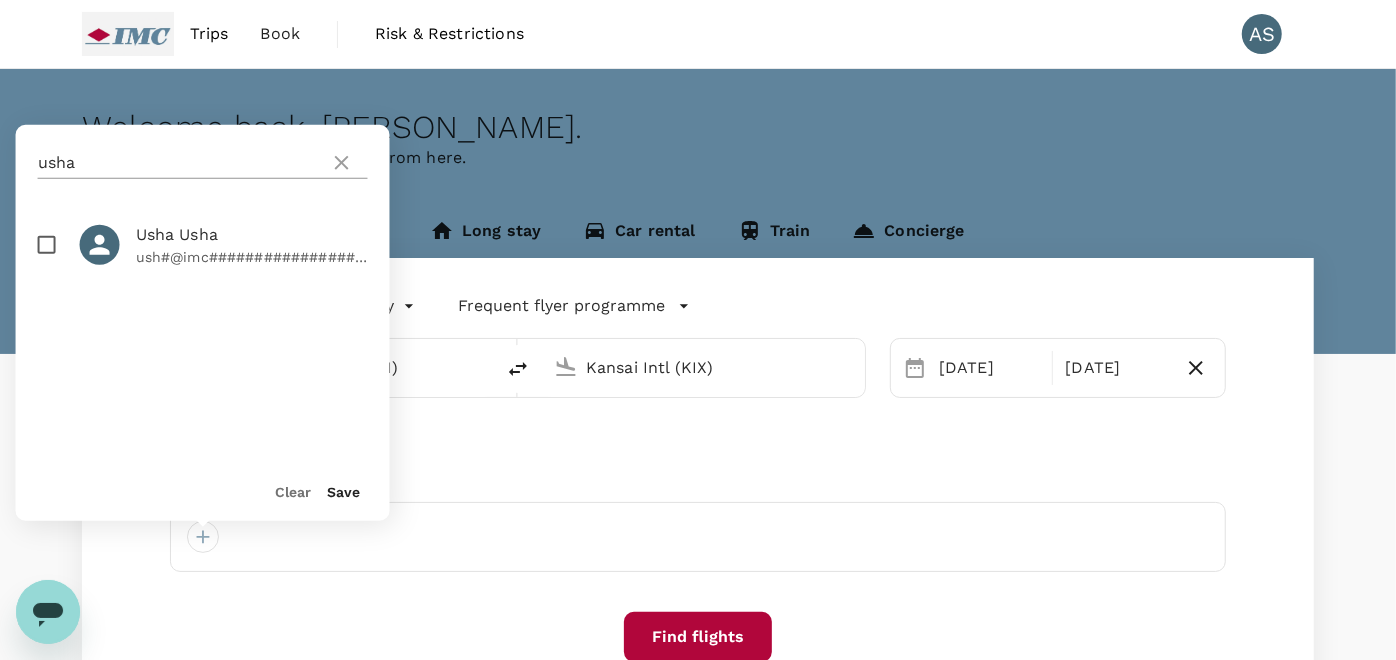 click 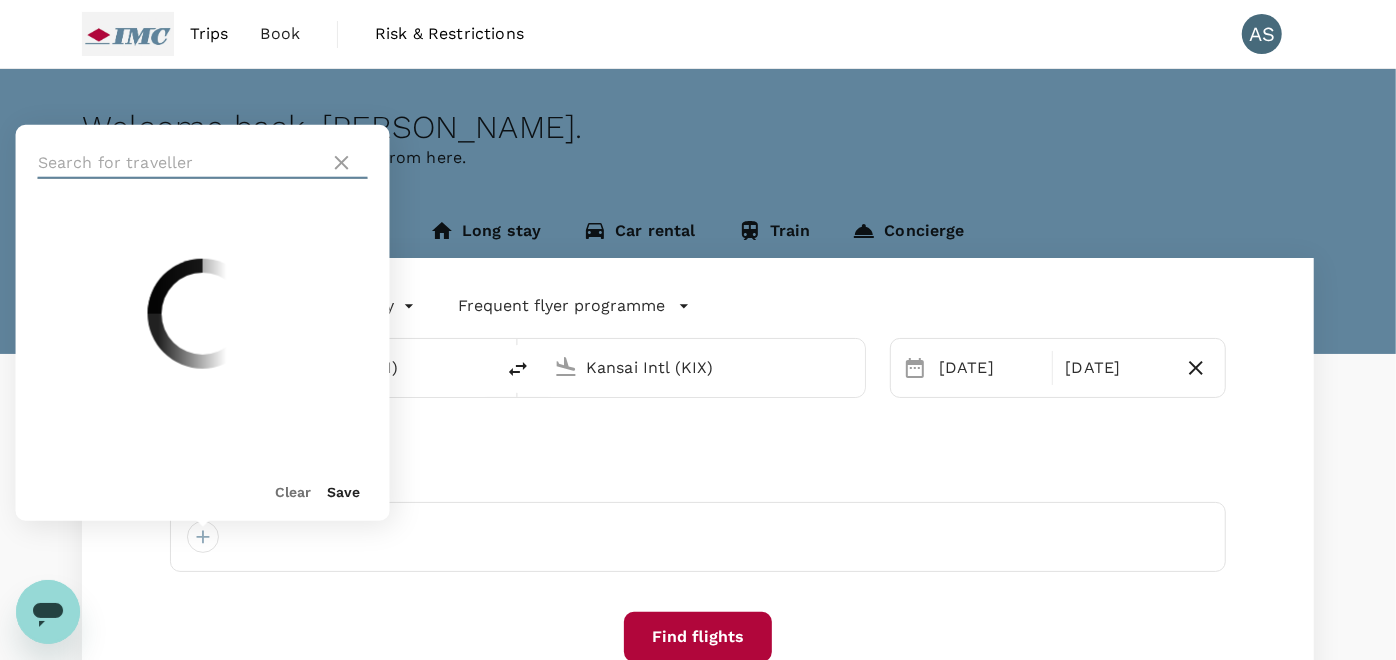 click at bounding box center [180, 163] 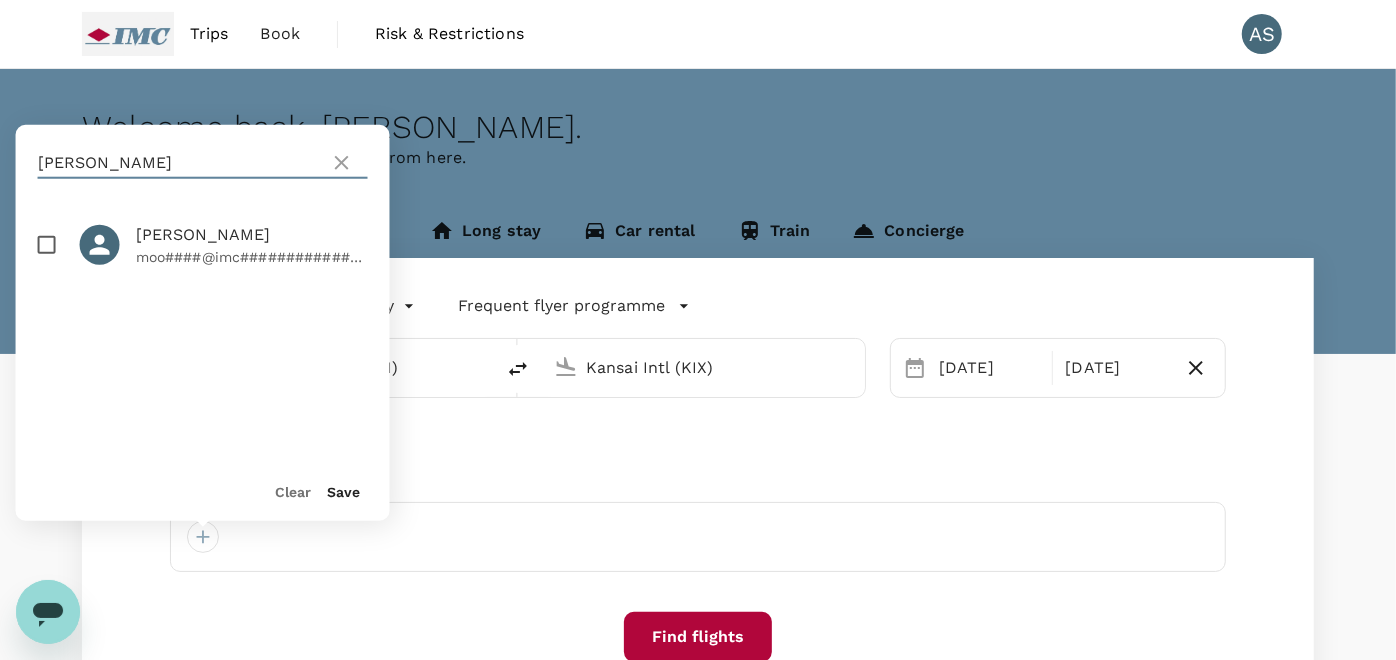 type on "[PERSON_NAME]" 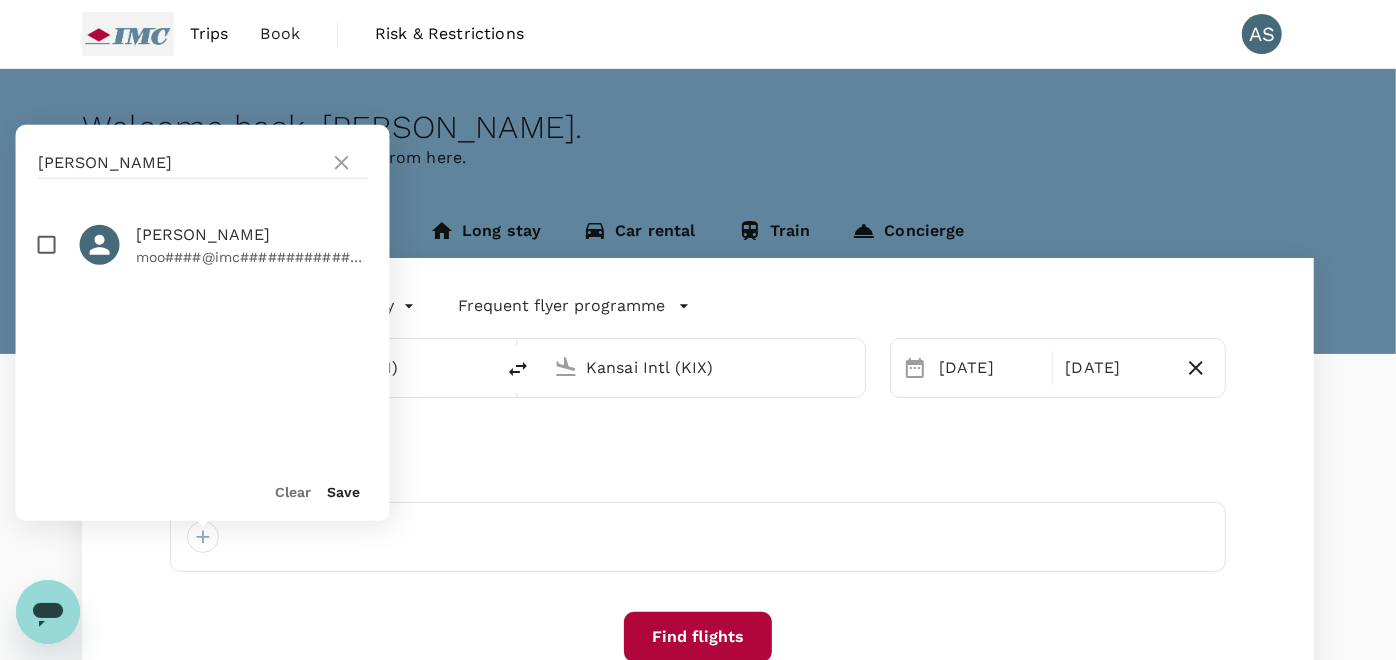 click at bounding box center (47, 245) 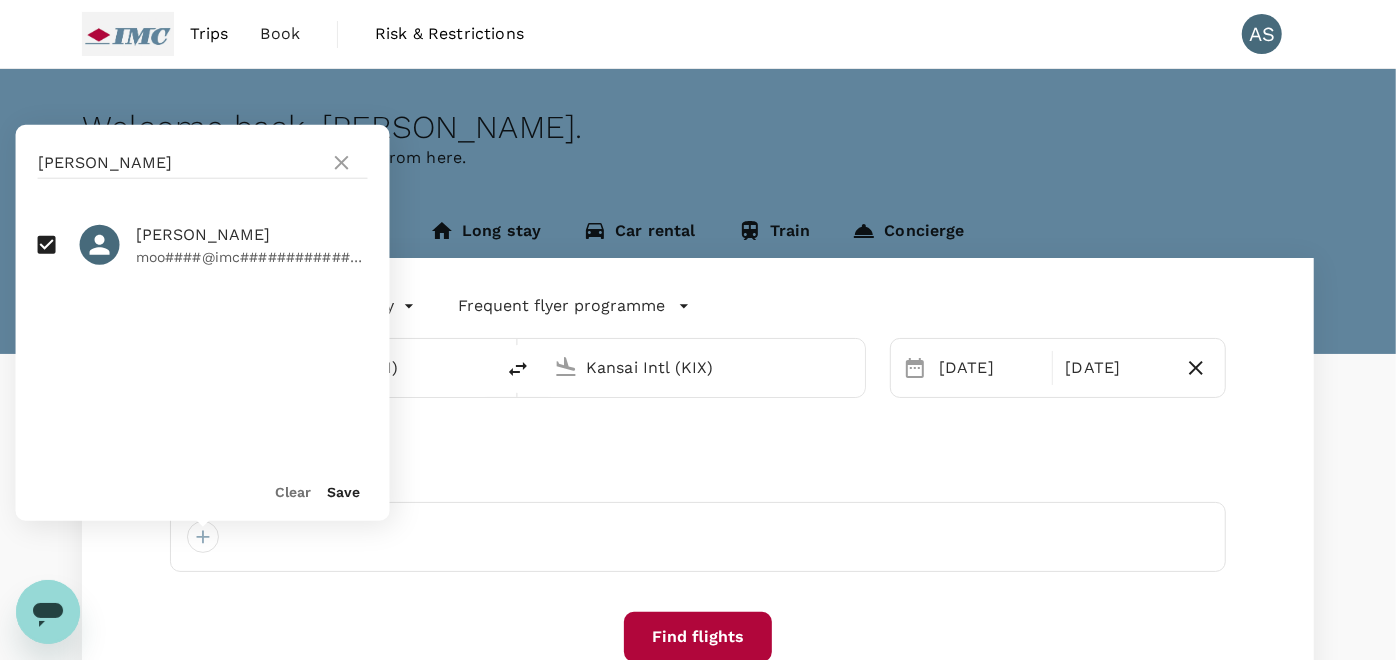 click on "Save" at bounding box center (344, 492) 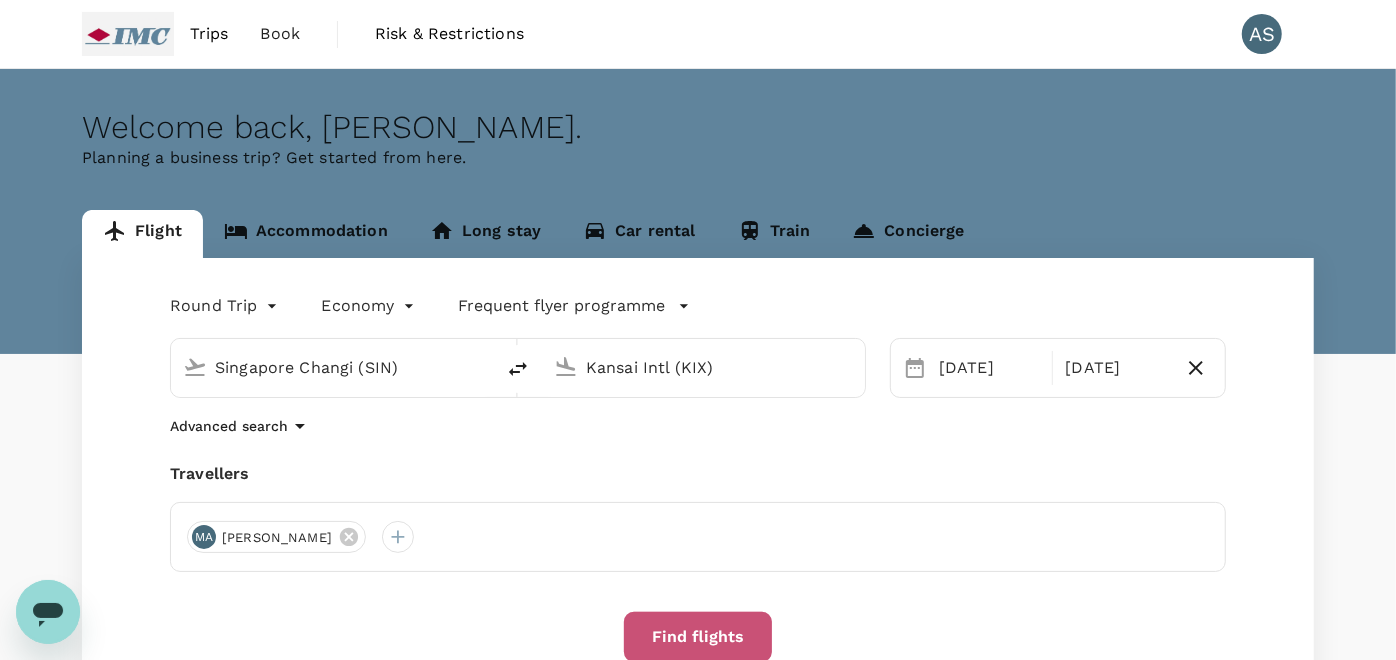 click on "Find flights" at bounding box center (698, 637) 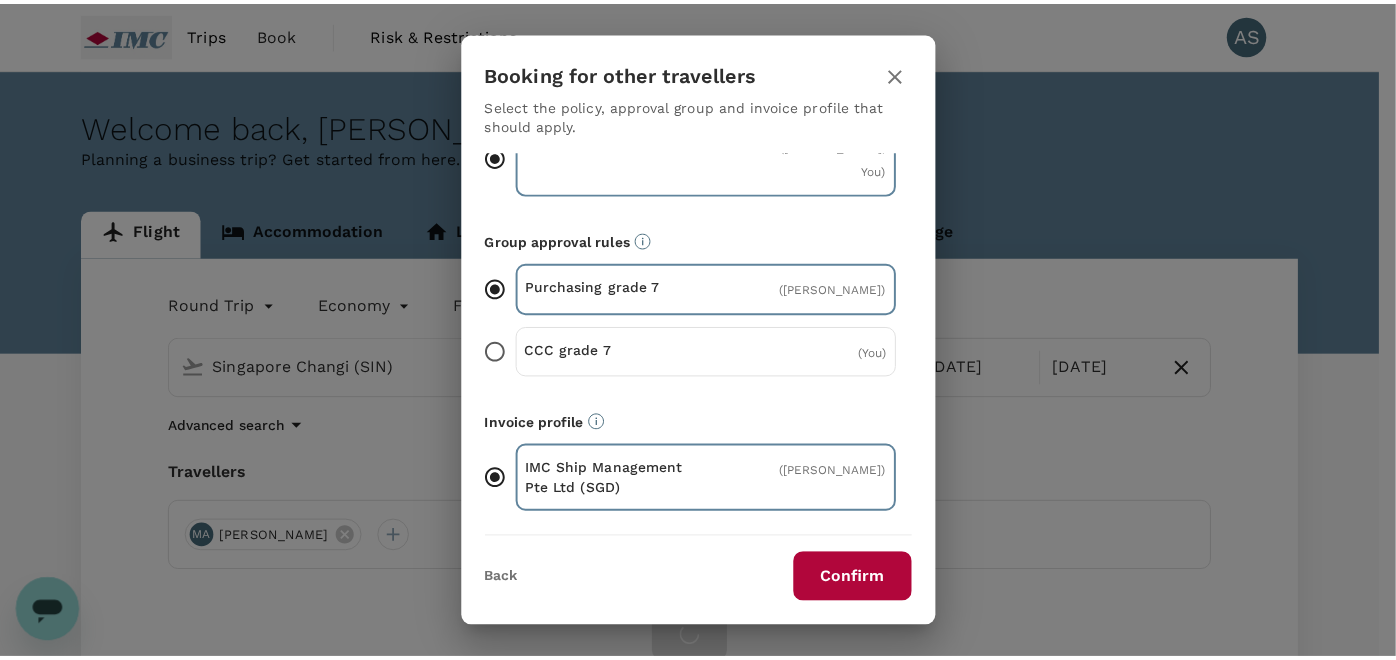 scroll, scrollTop: 124, scrollLeft: 0, axis: vertical 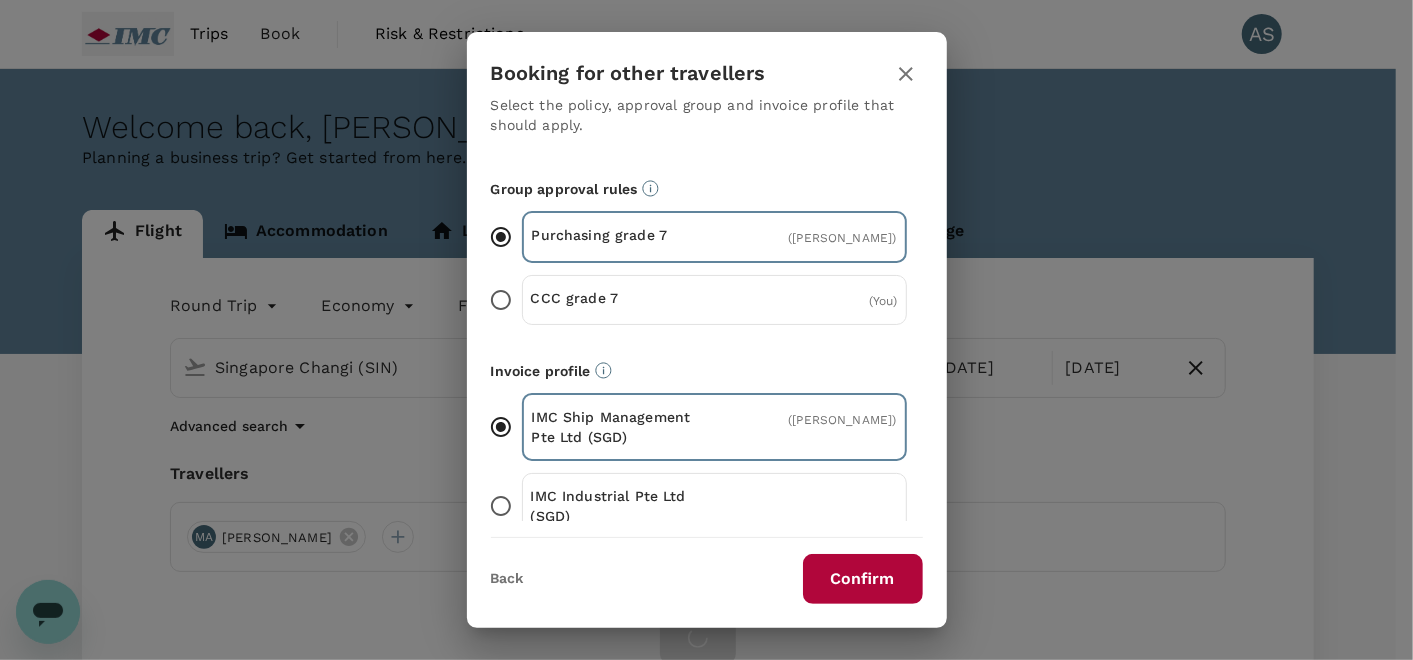 drag, startPoint x: 900, startPoint y: 580, endPoint x: 1057, endPoint y: 577, distance: 157.02866 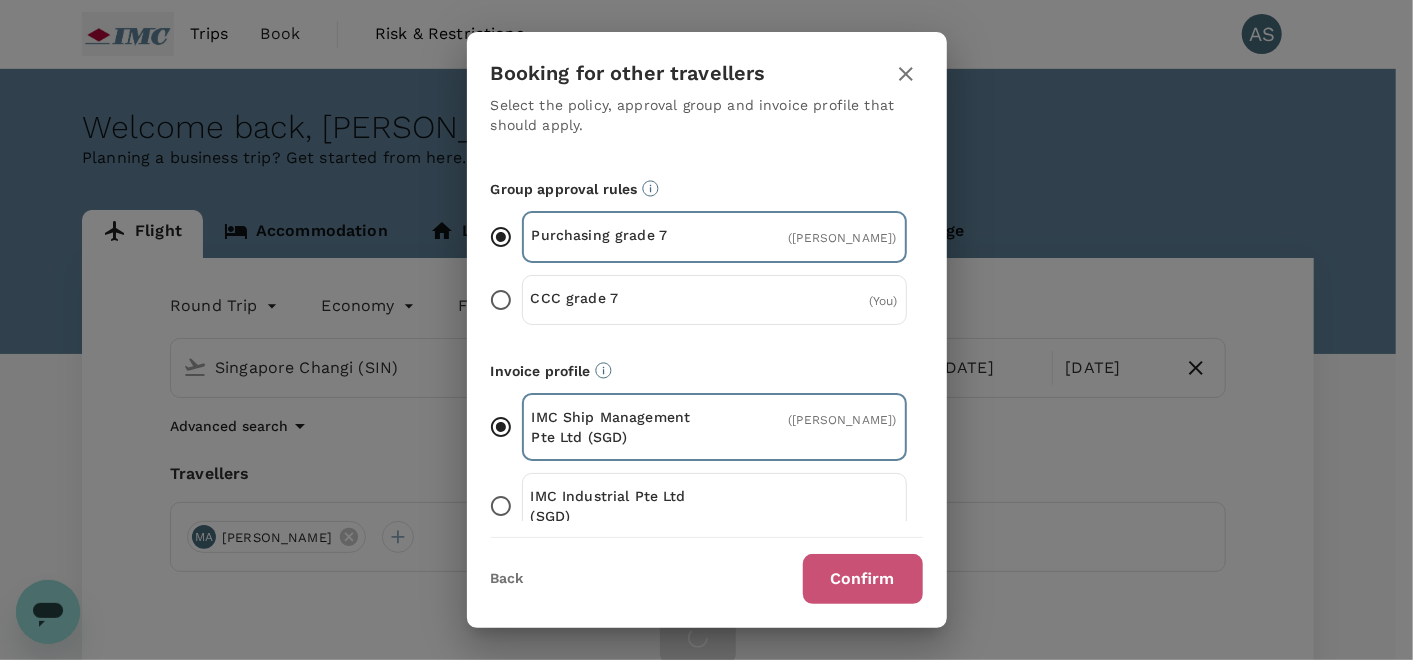 click on "Confirm" at bounding box center (863, 579) 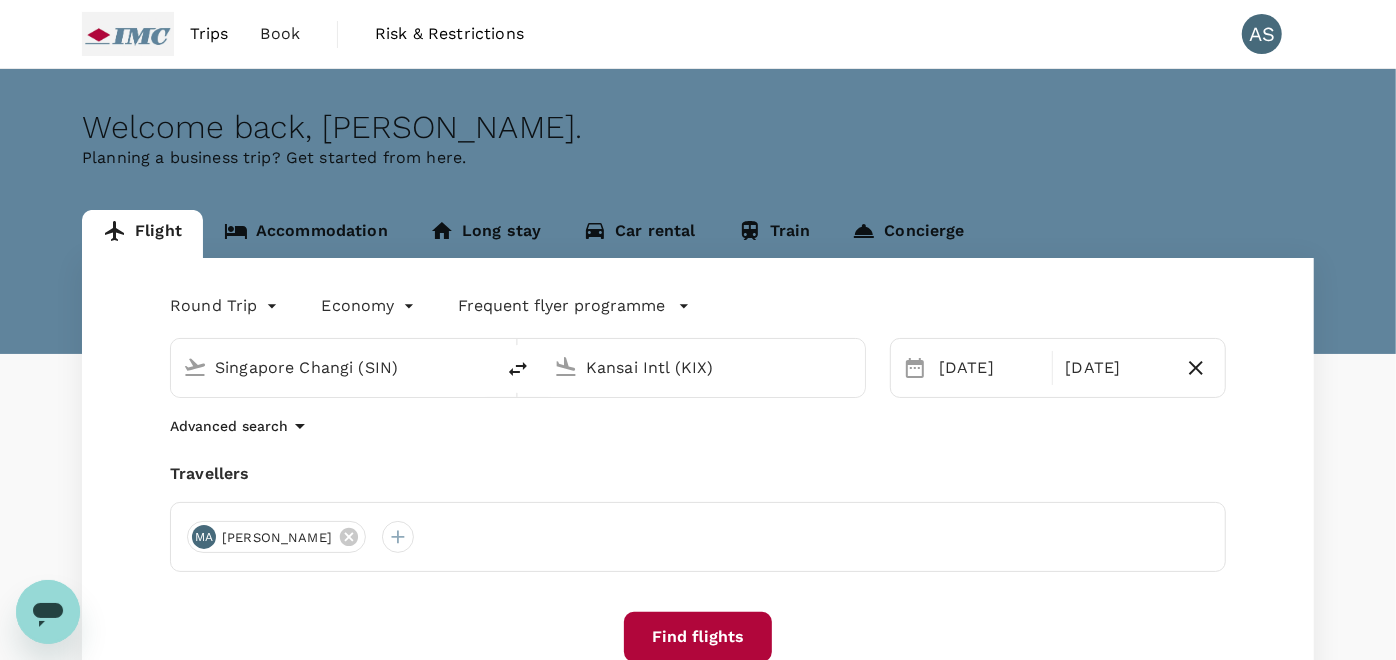 drag, startPoint x: 720, startPoint y: 633, endPoint x: 718, endPoint y: 621, distance: 12.165525 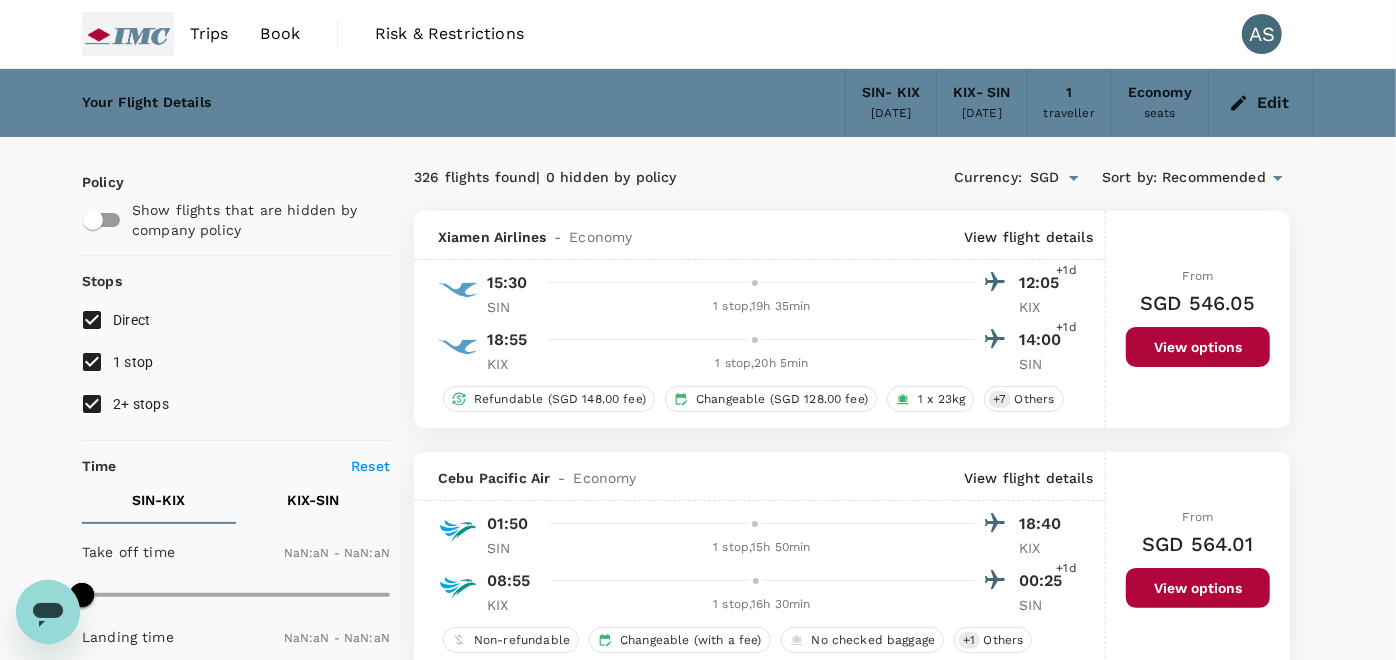 type on "1440" 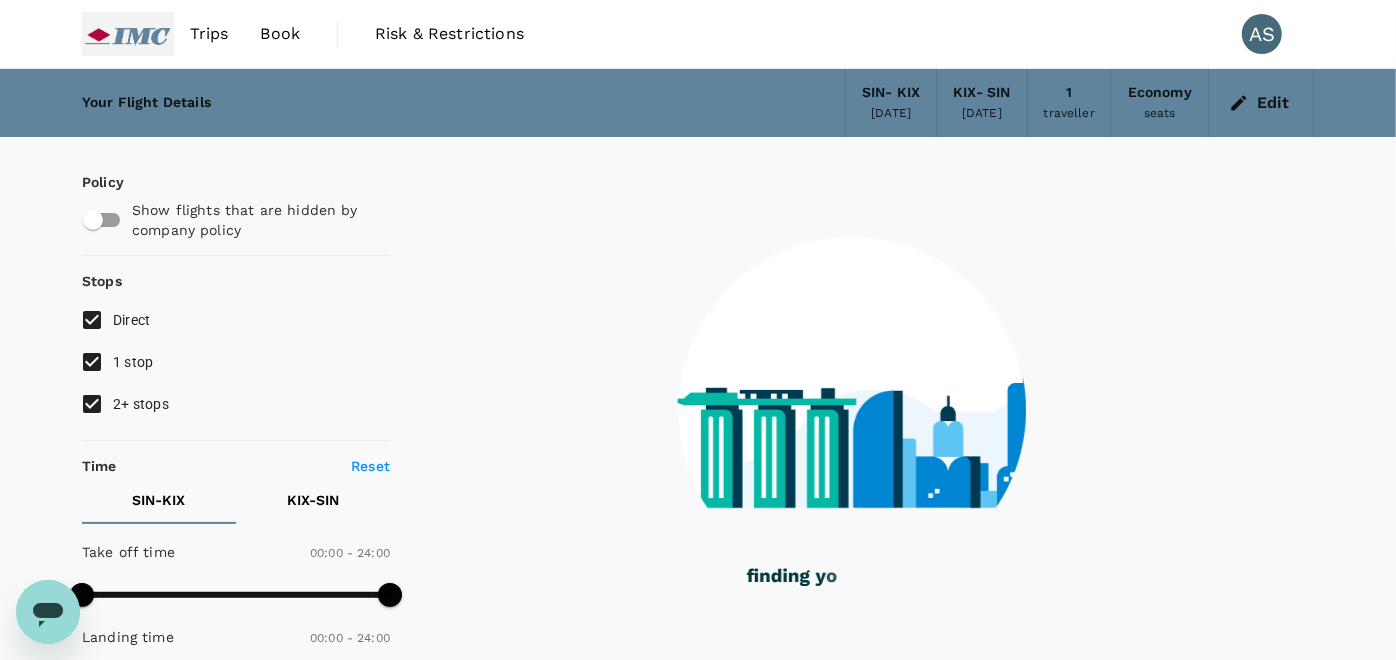click on "1 stop" at bounding box center (133, 362) 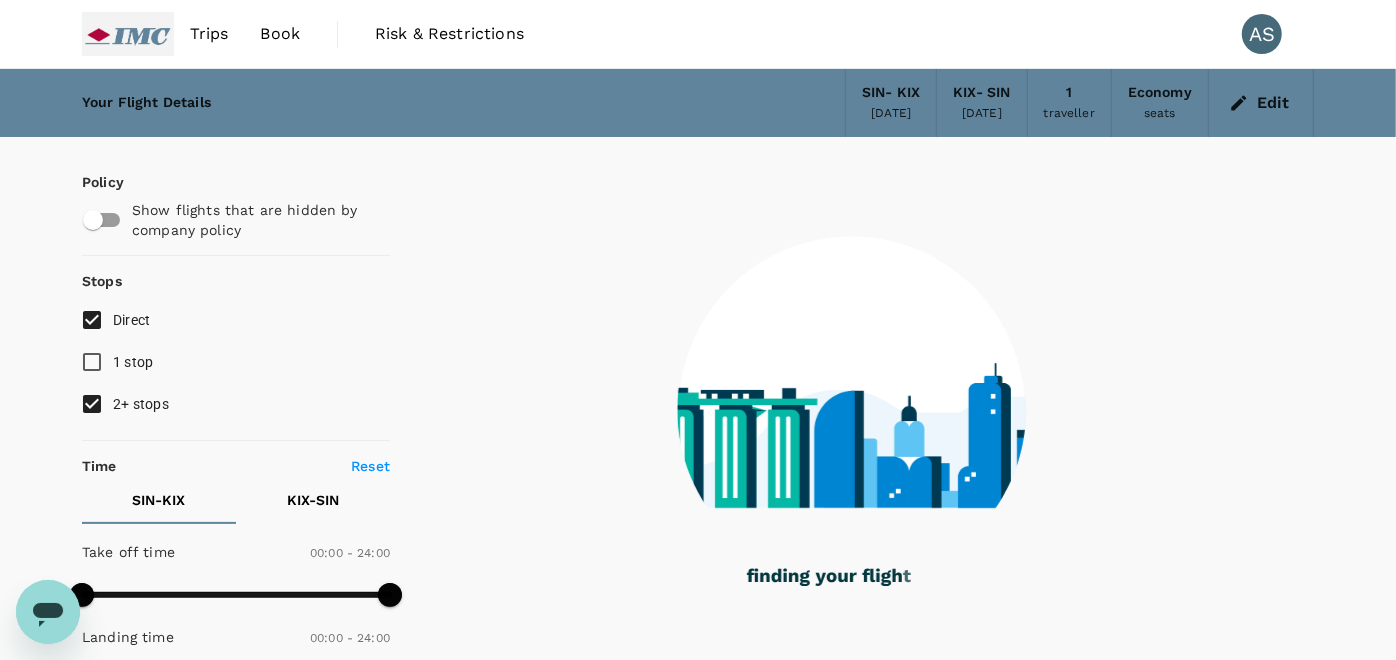 click on "2+ stops" at bounding box center [141, 404] 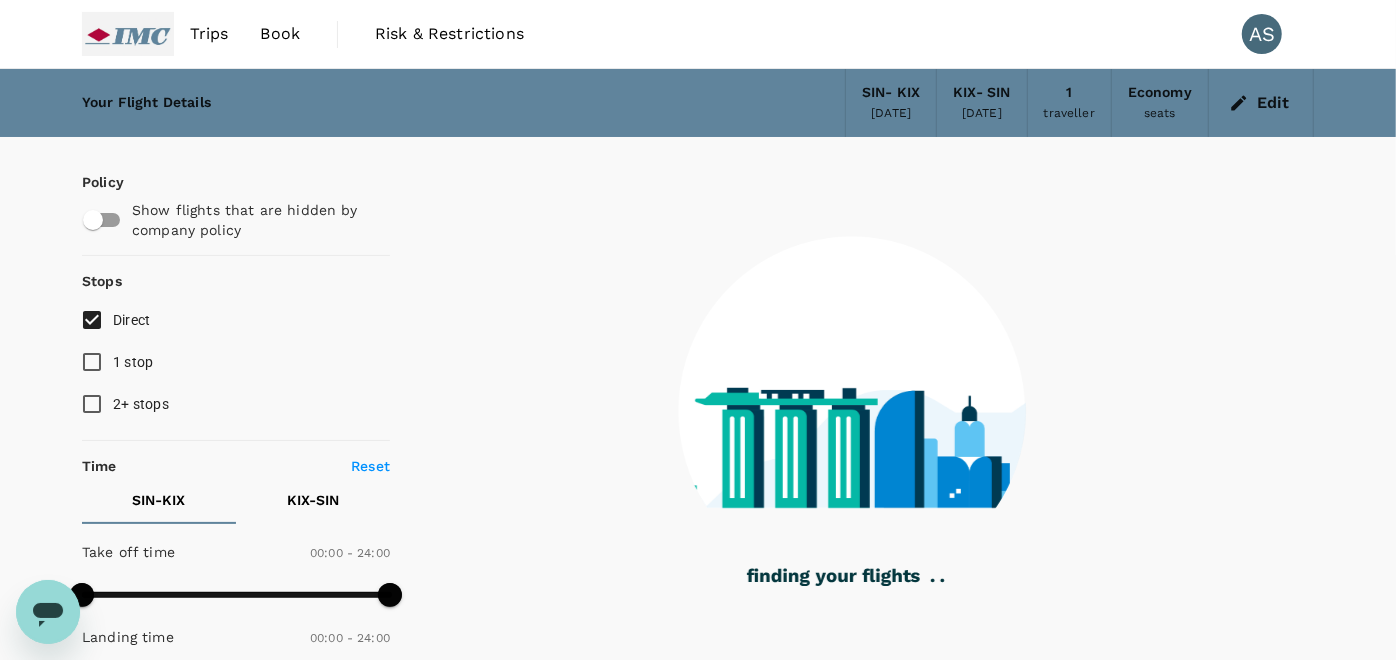 type on "1270" 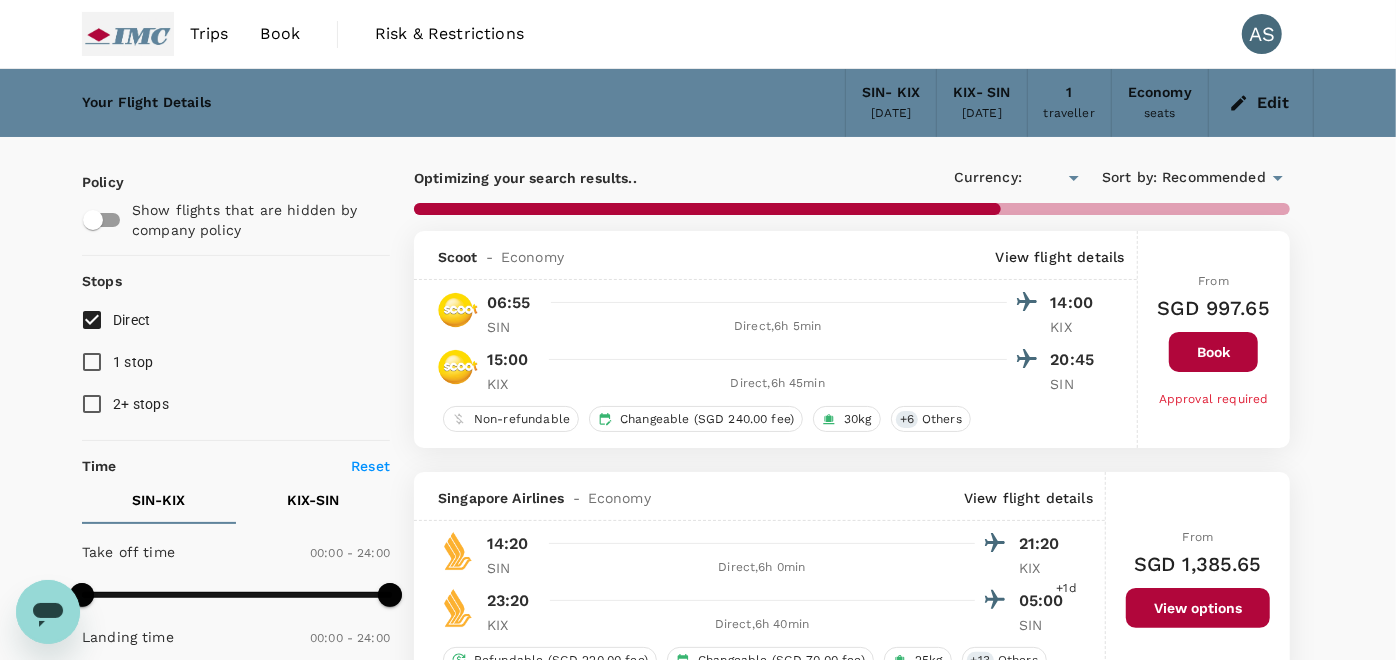 type on "SGD" 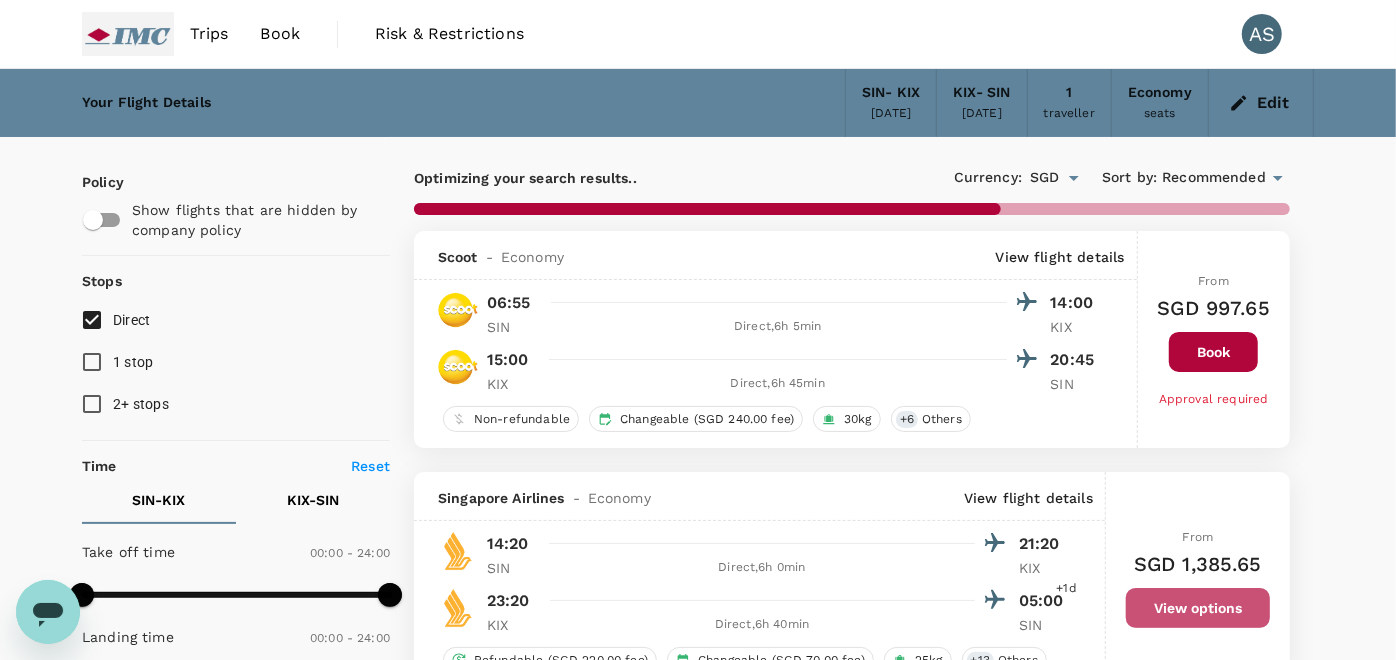 drag, startPoint x: 1194, startPoint y: 600, endPoint x: 1184, endPoint y: 605, distance: 11.18034 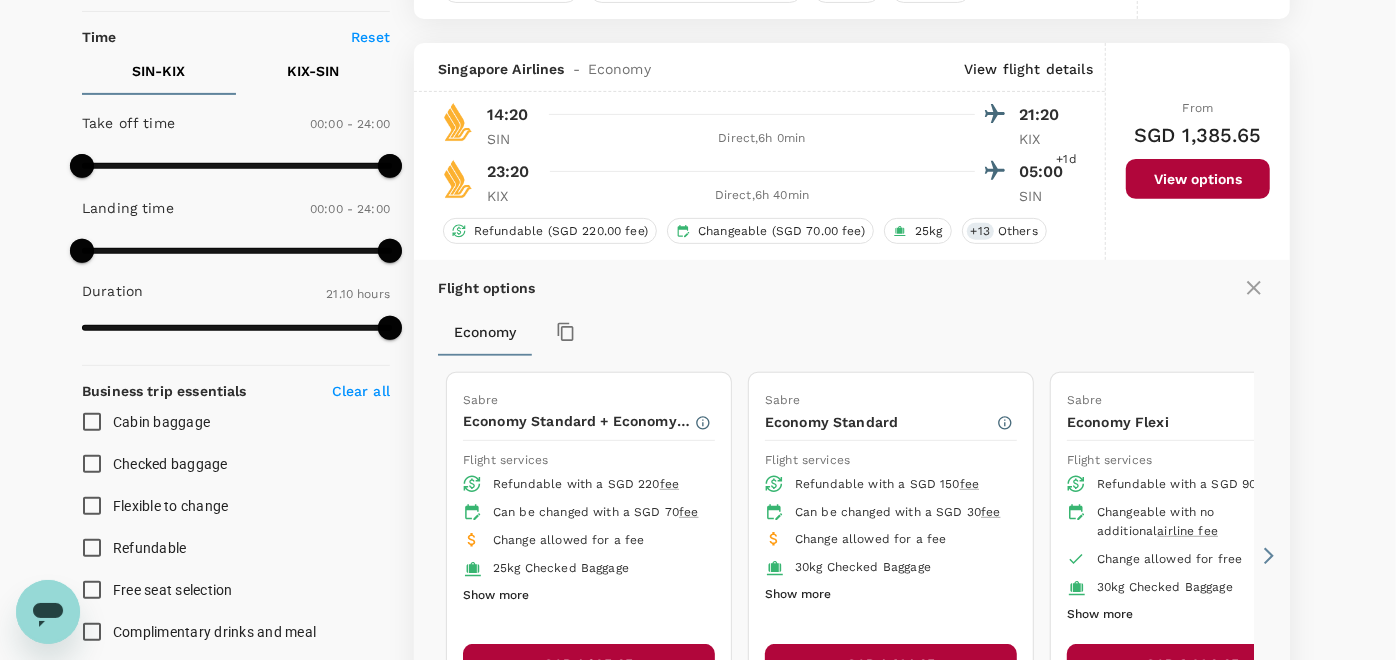 scroll, scrollTop: 471, scrollLeft: 0, axis: vertical 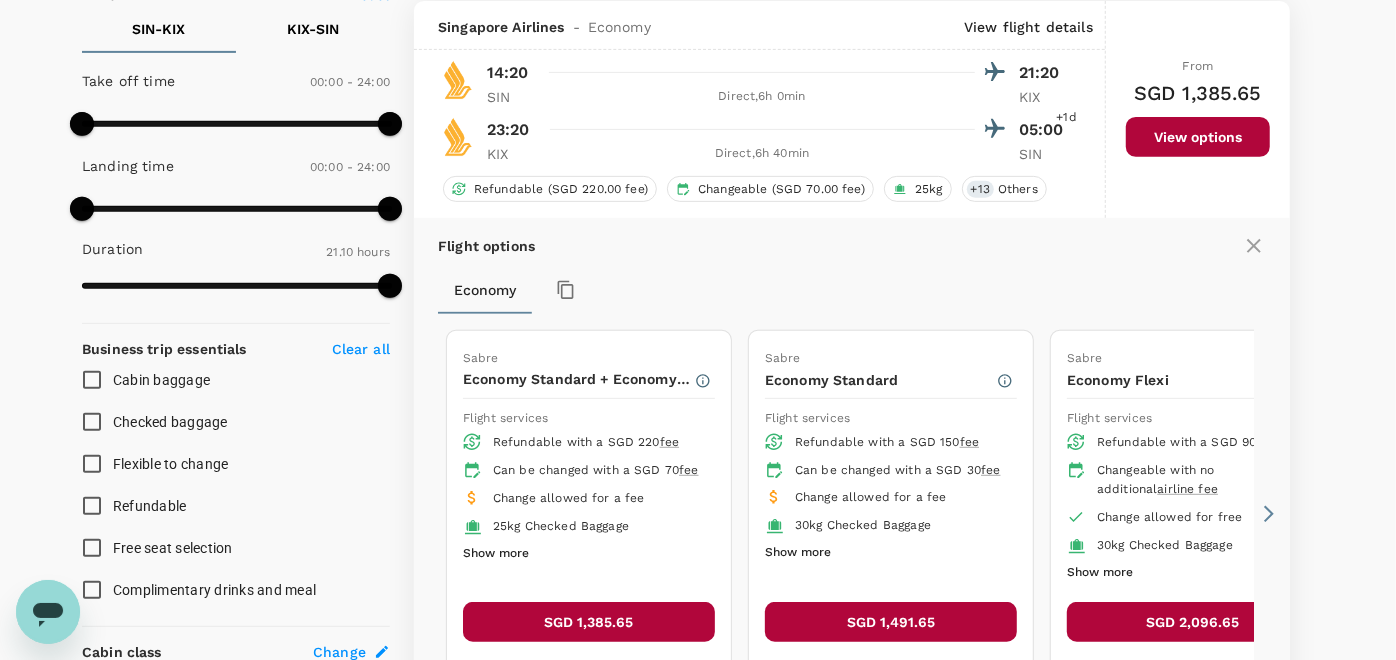 click on "SGD 1,385.65" at bounding box center (589, 622) 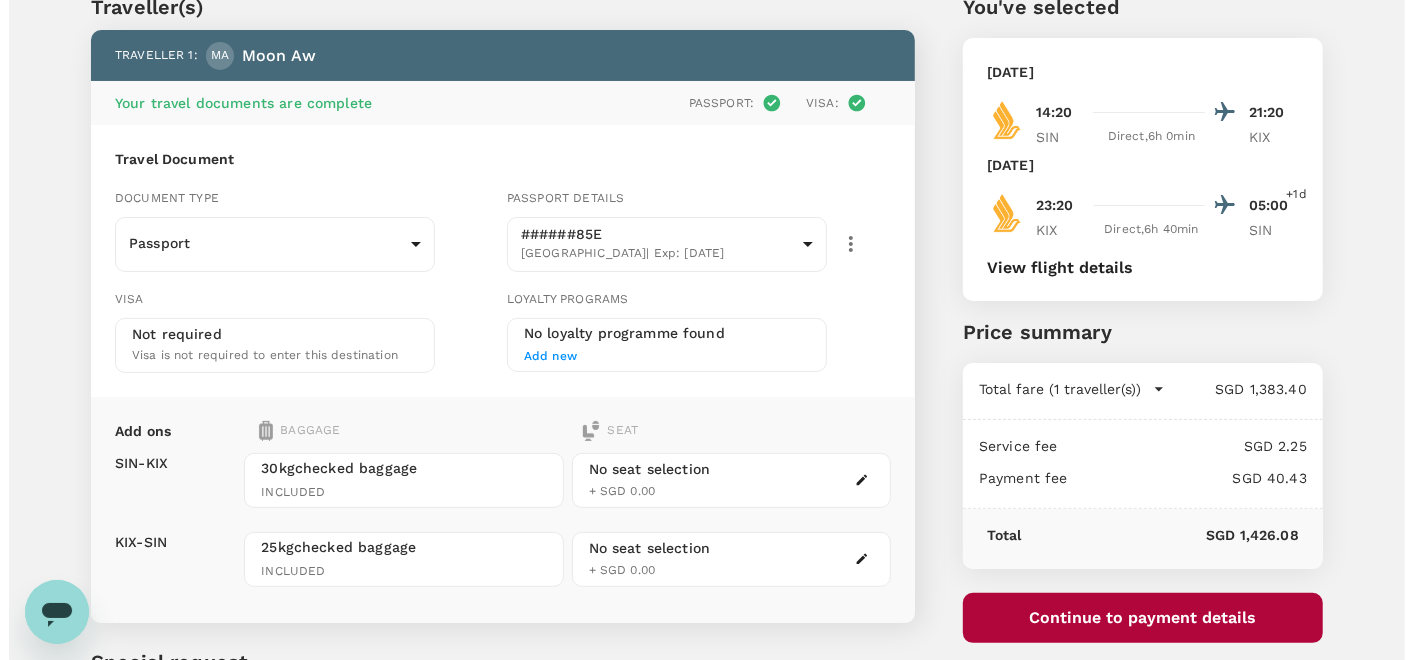 scroll, scrollTop: 222, scrollLeft: 0, axis: vertical 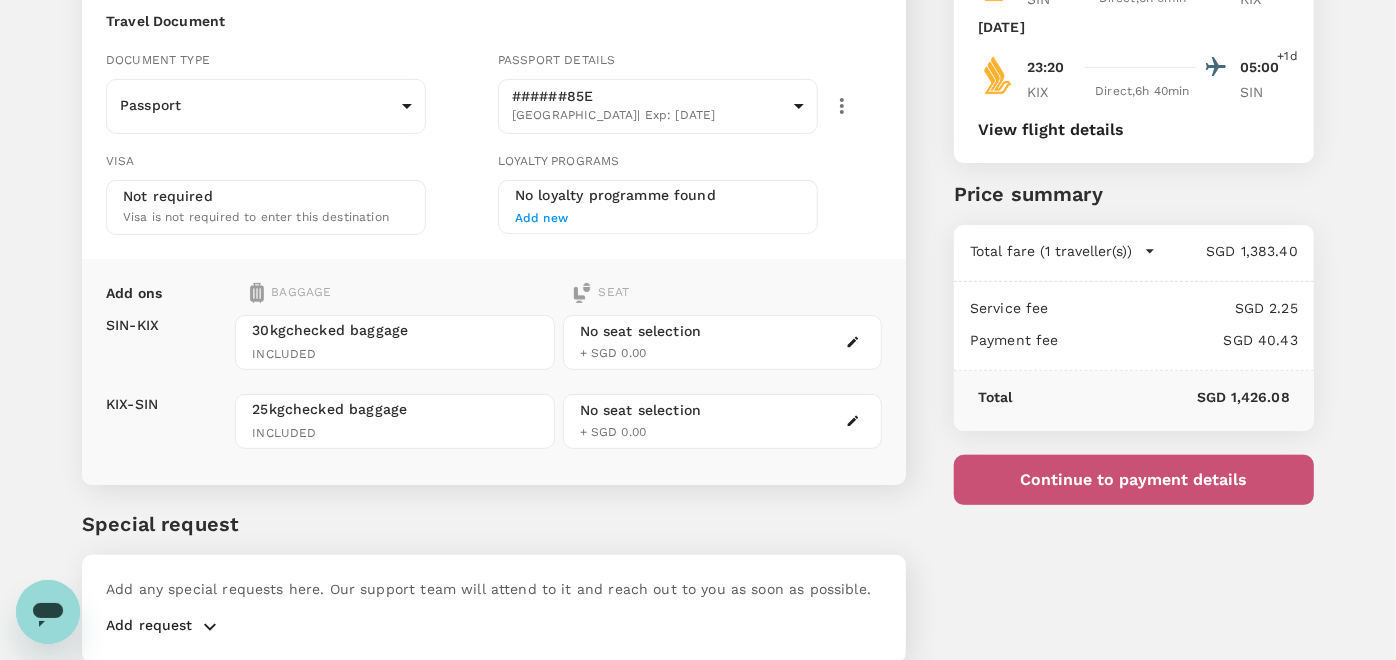 click on "Continue to payment details" at bounding box center (1134, 480) 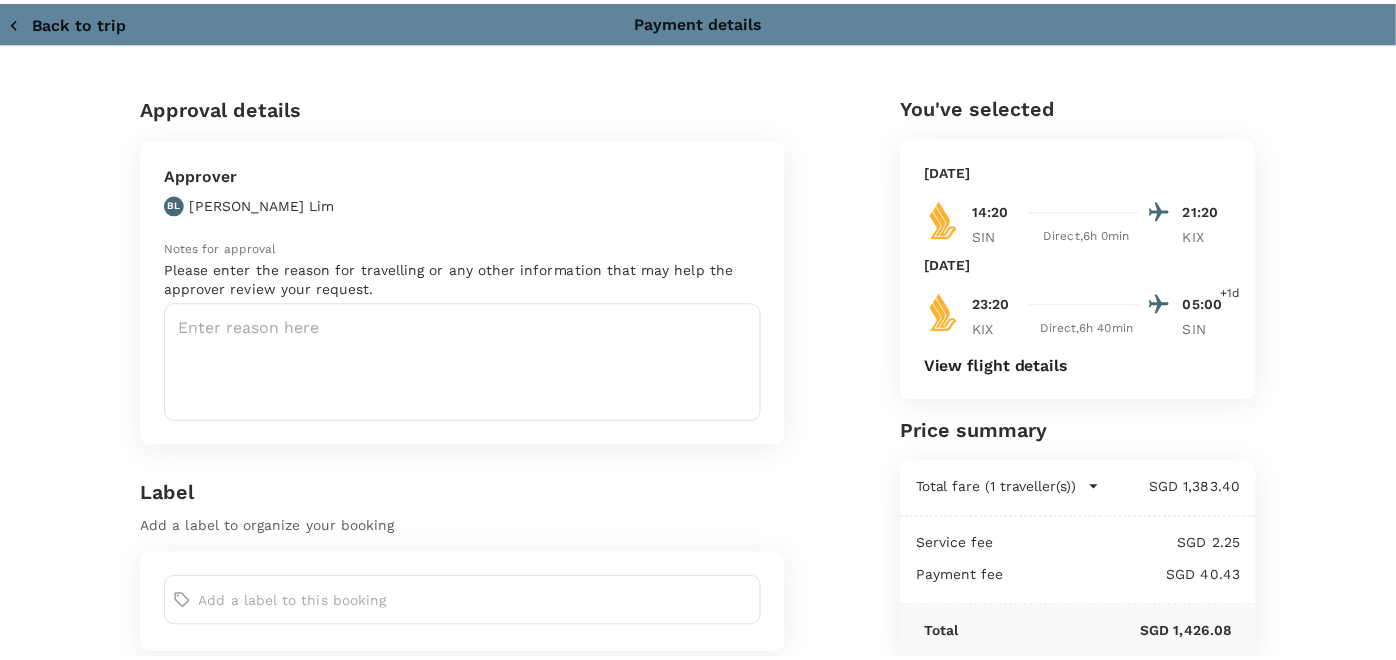 scroll, scrollTop: 84, scrollLeft: 0, axis: vertical 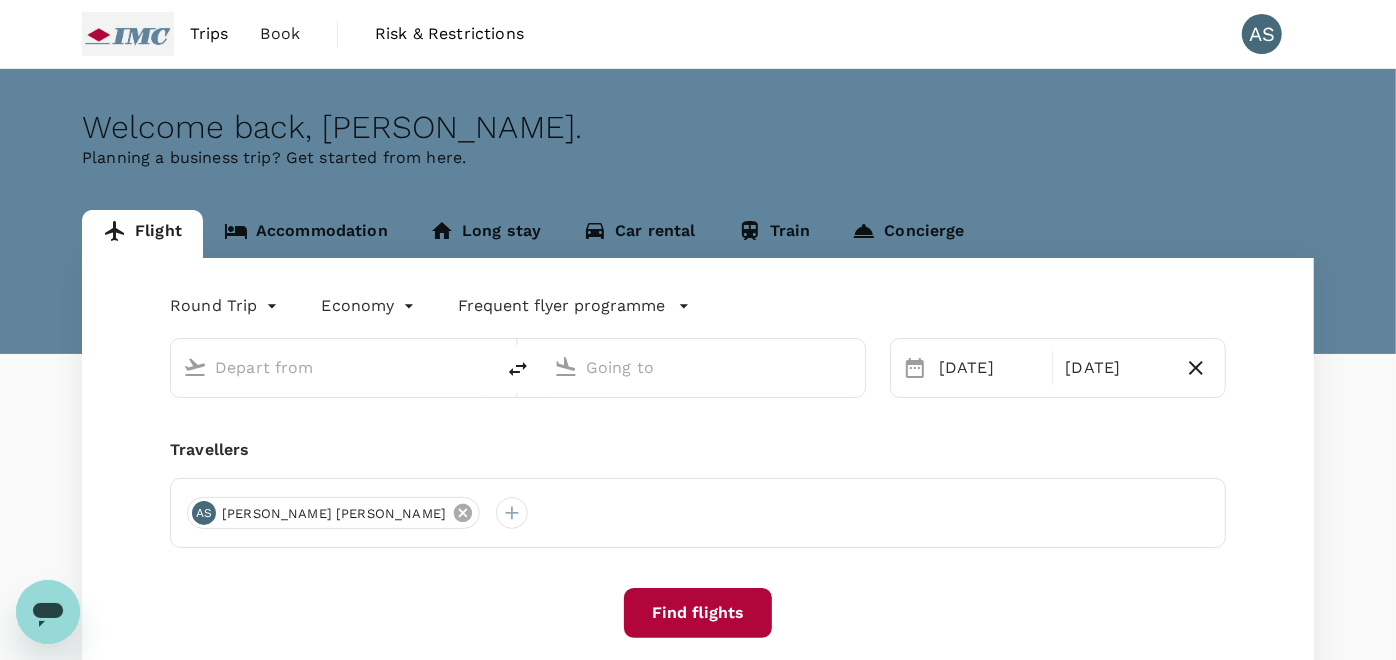 click 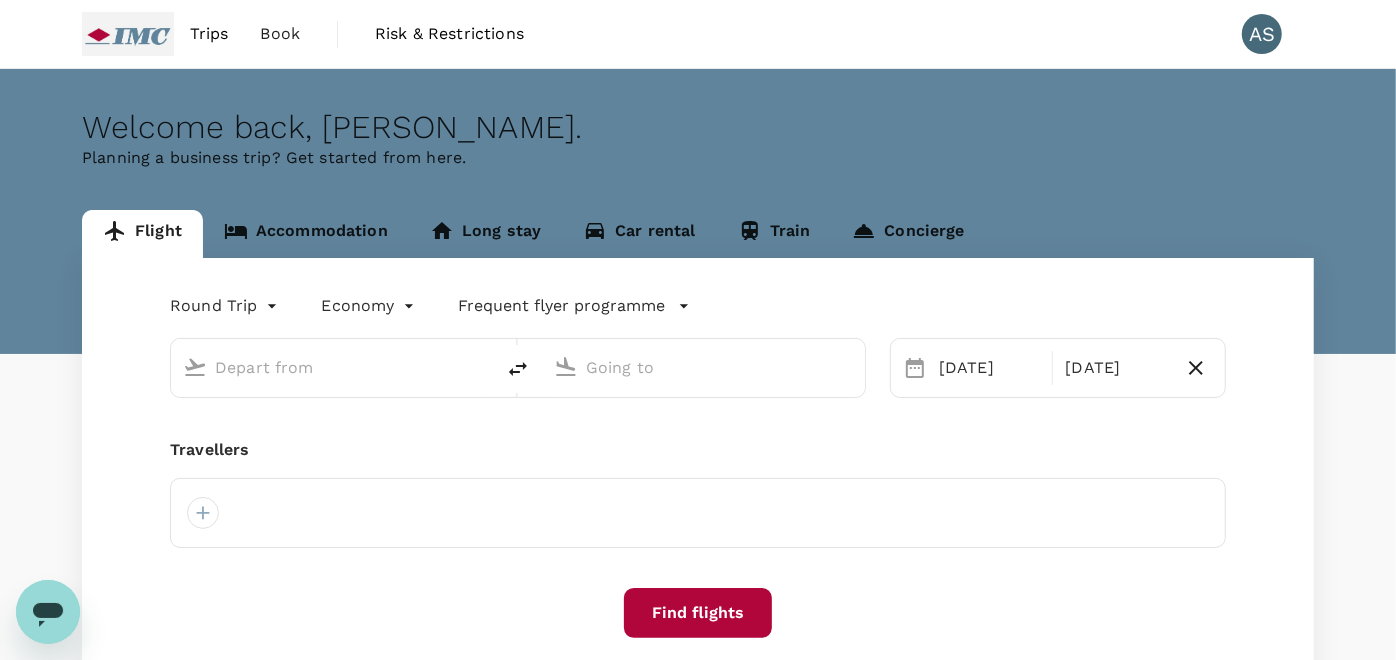 type on "Singapore Changi (SIN)" 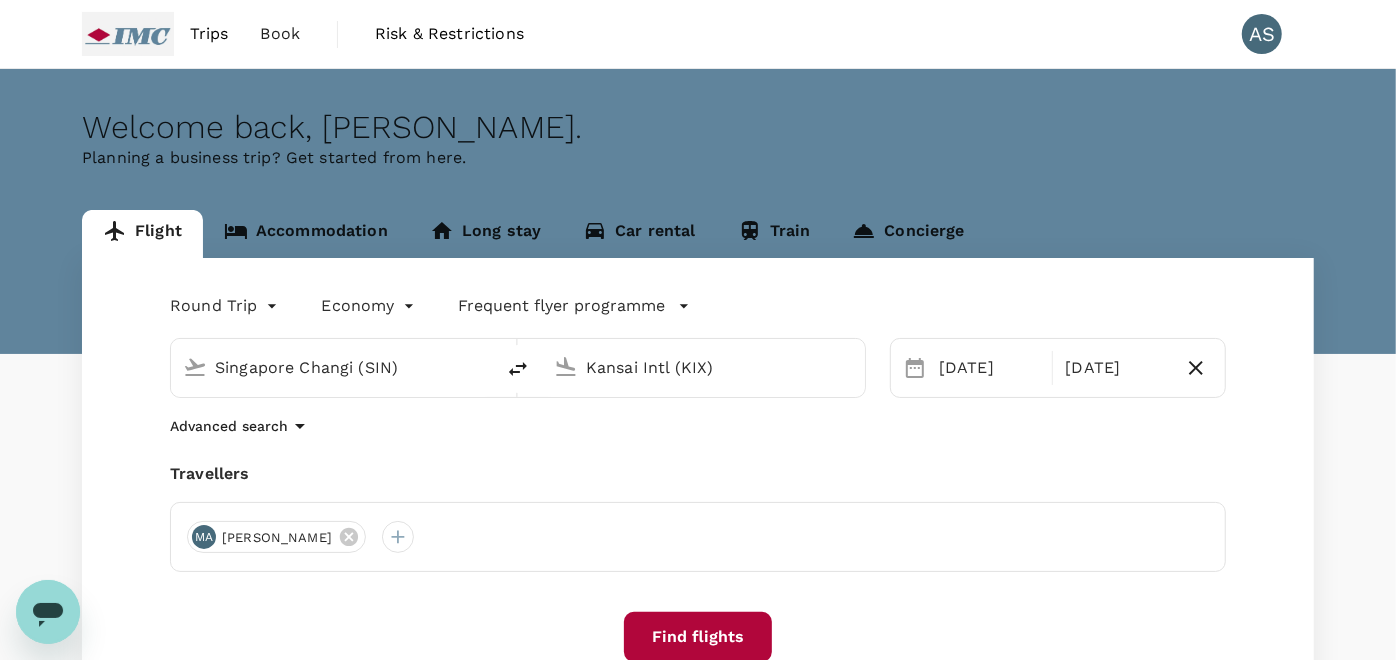 type 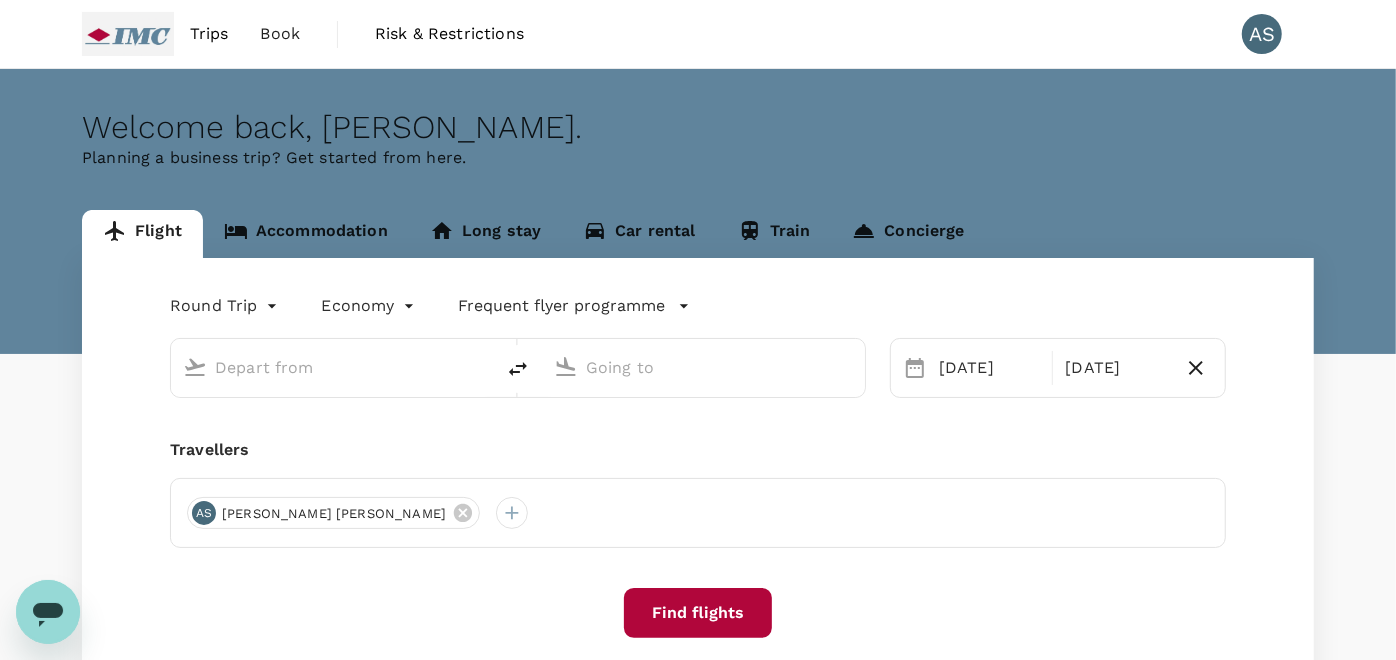 type on "Singapore Changi (SIN)" 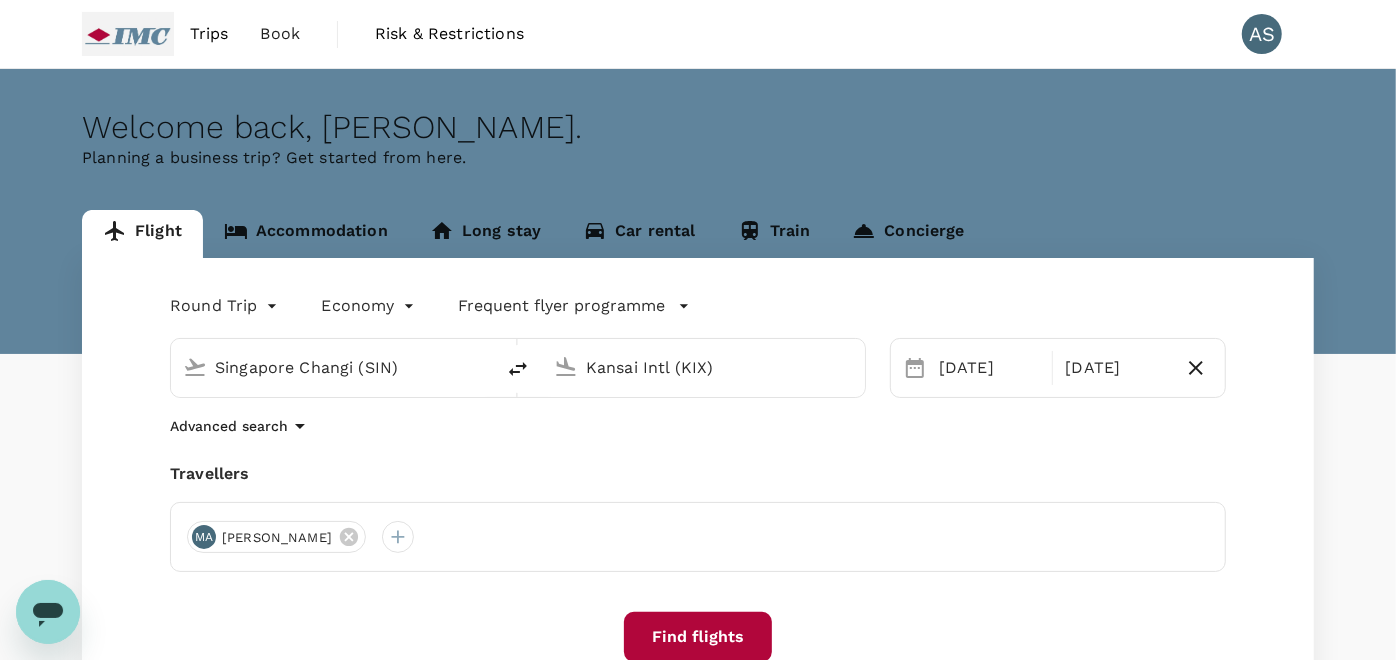 type 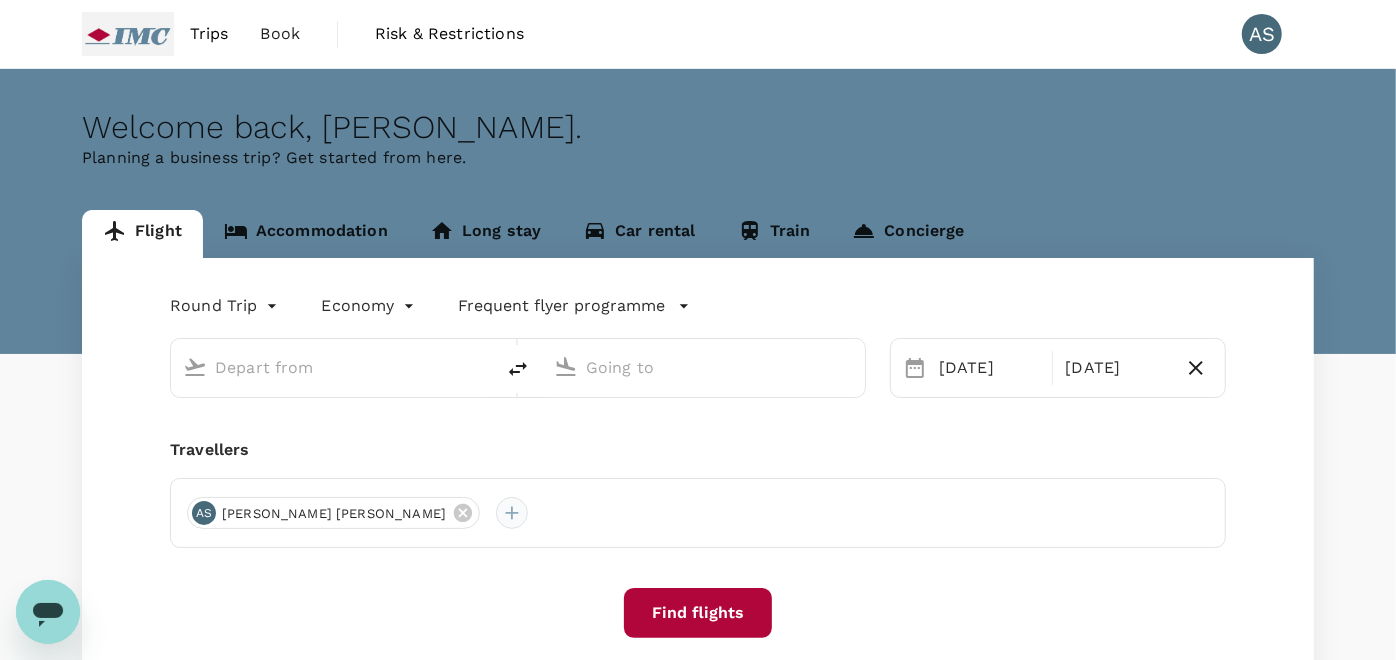 type on "Singapore Changi (SIN)" 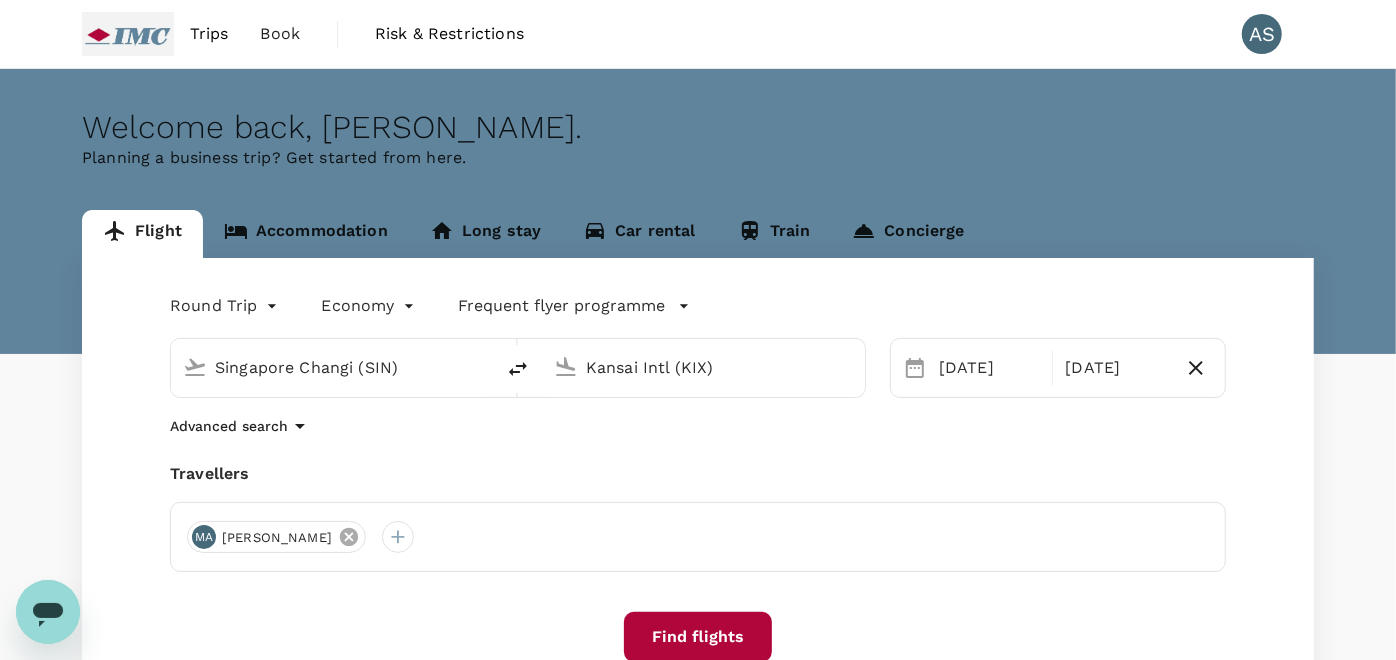click 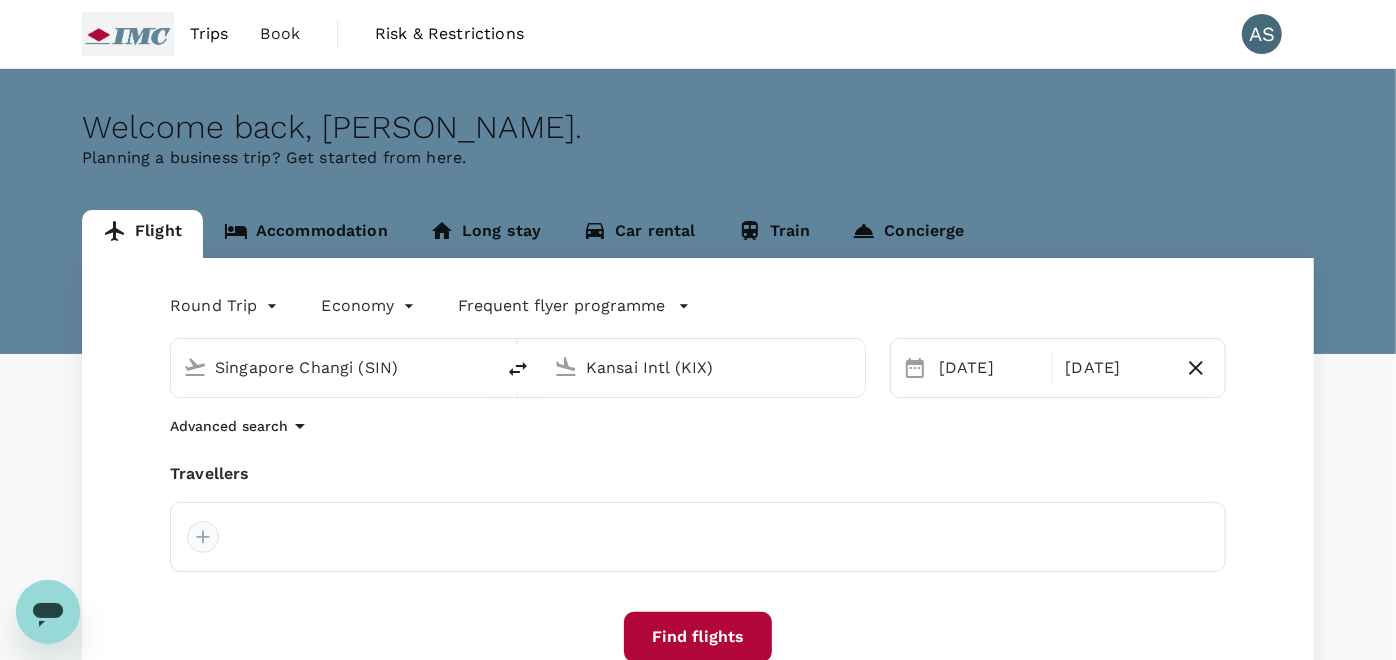 click at bounding box center [203, 537] 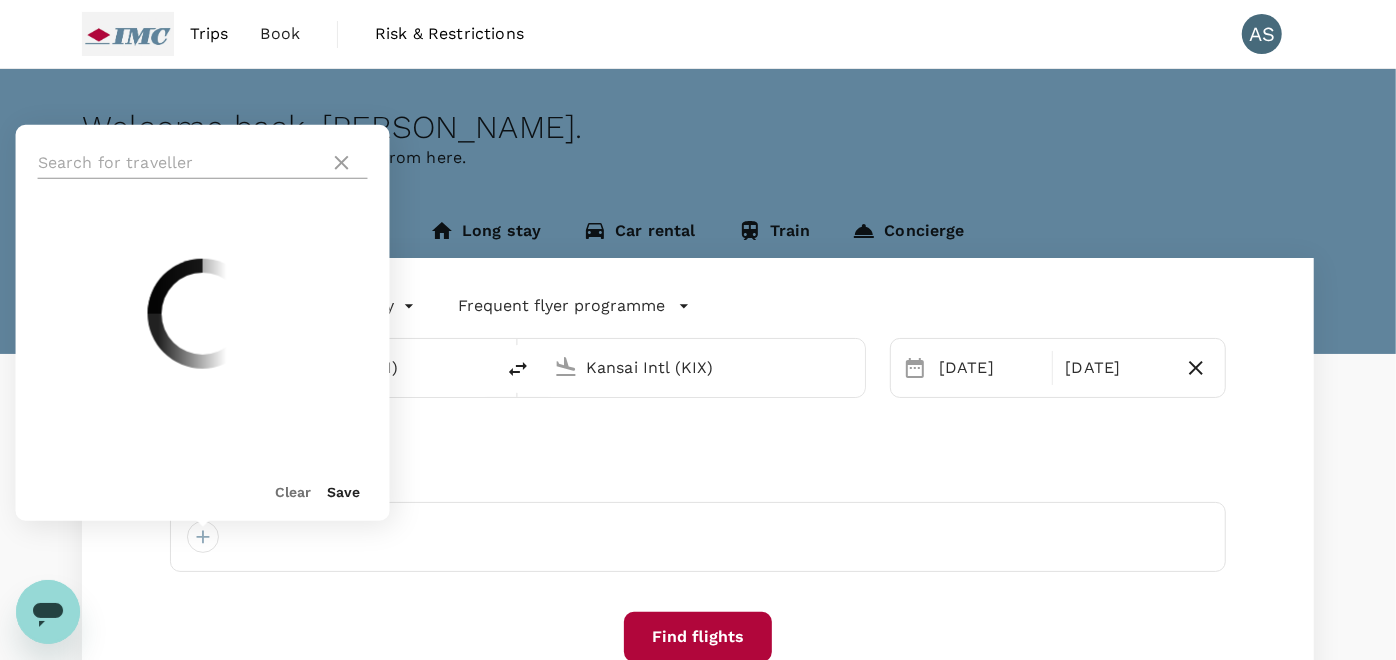 click at bounding box center (180, 163) 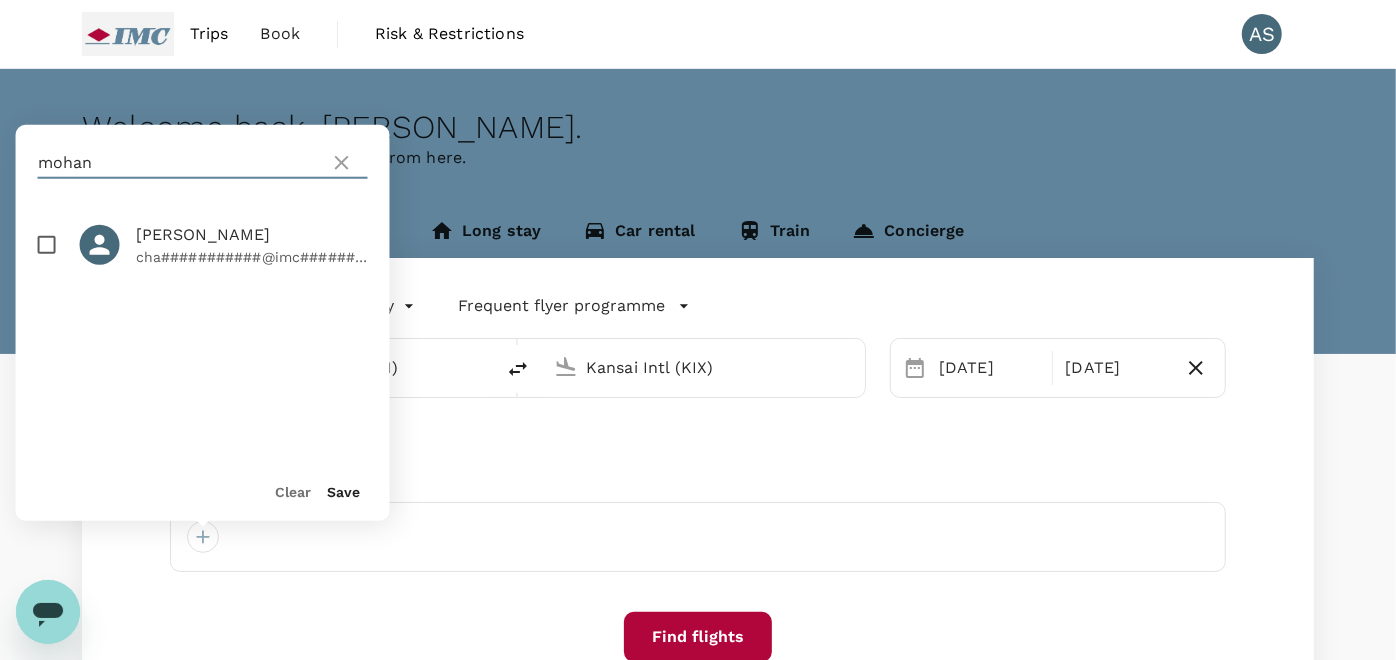 type on "mohan" 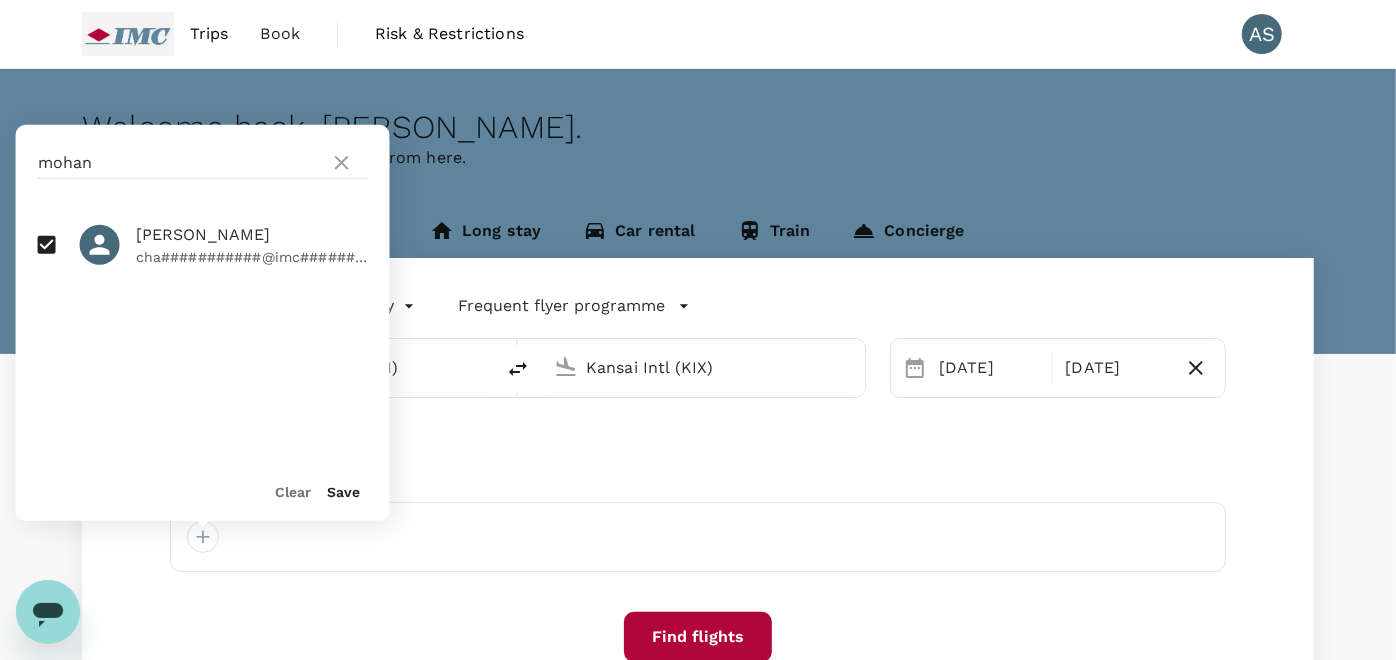 drag, startPoint x: 342, startPoint y: 488, endPoint x: 368, endPoint y: 506, distance: 31.622776 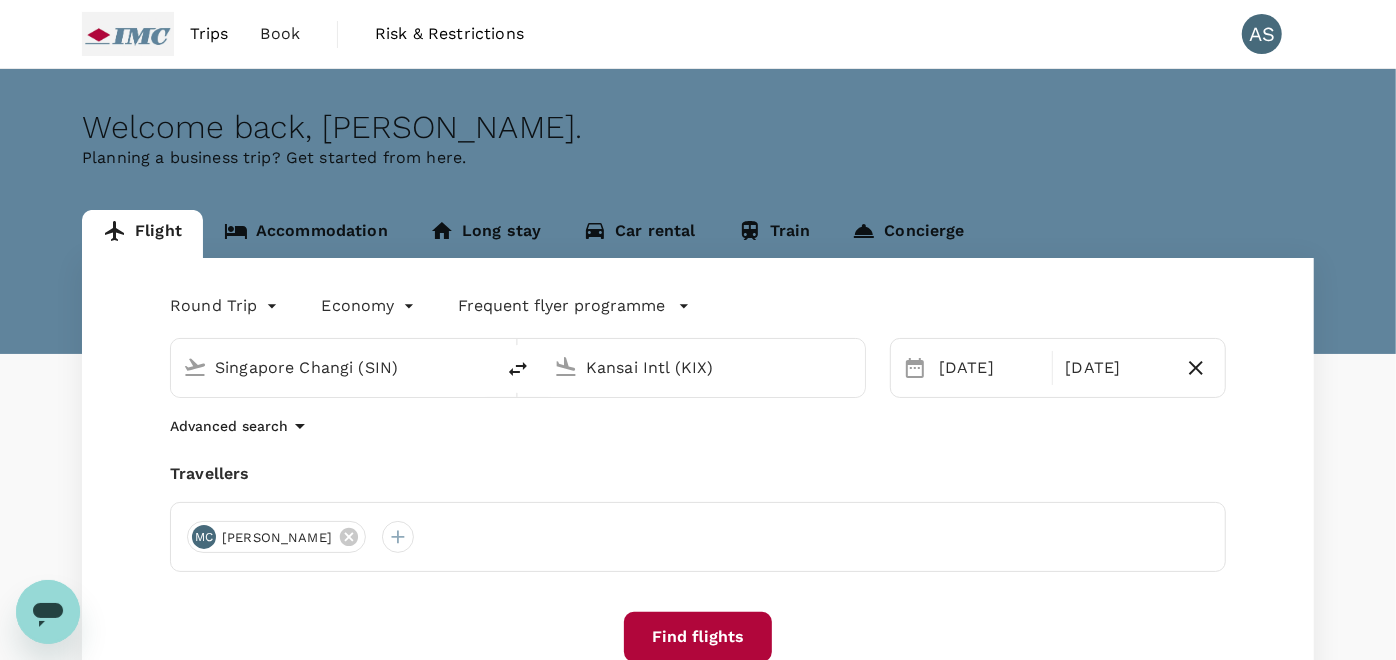 click on "Find flights" at bounding box center [698, 637] 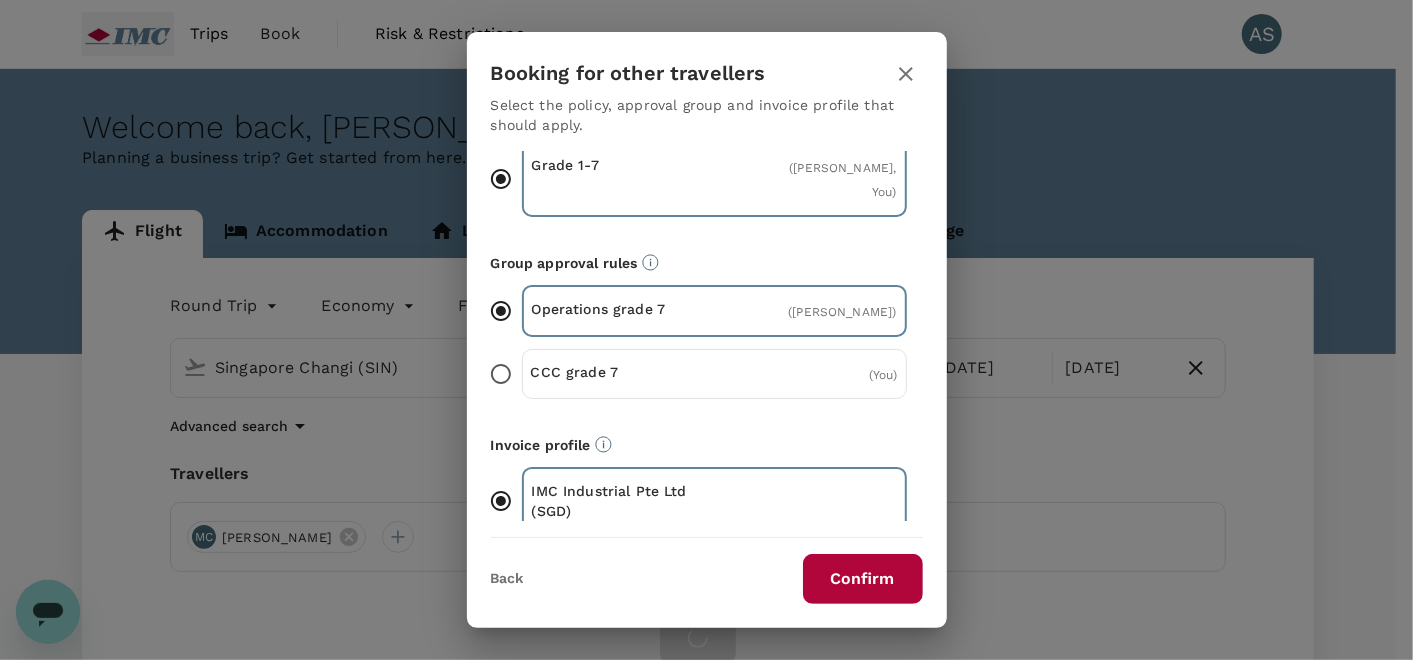 scroll, scrollTop: 71, scrollLeft: 0, axis: vertical 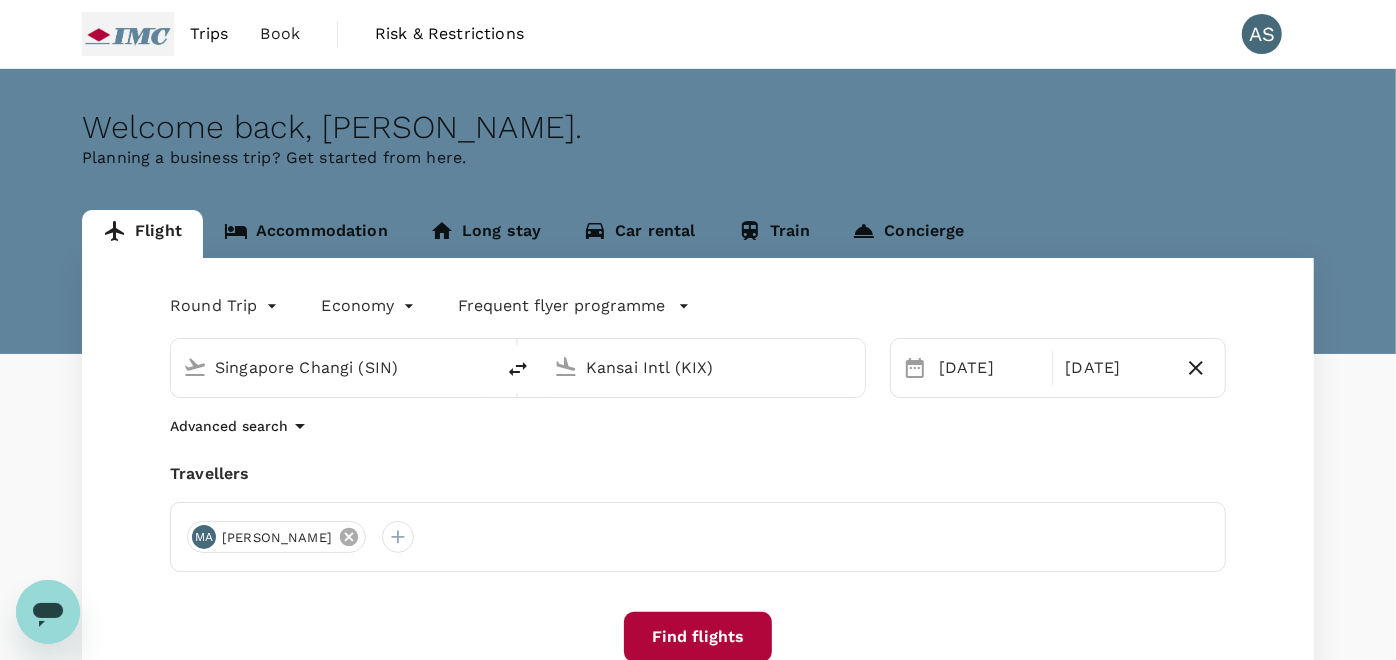 click 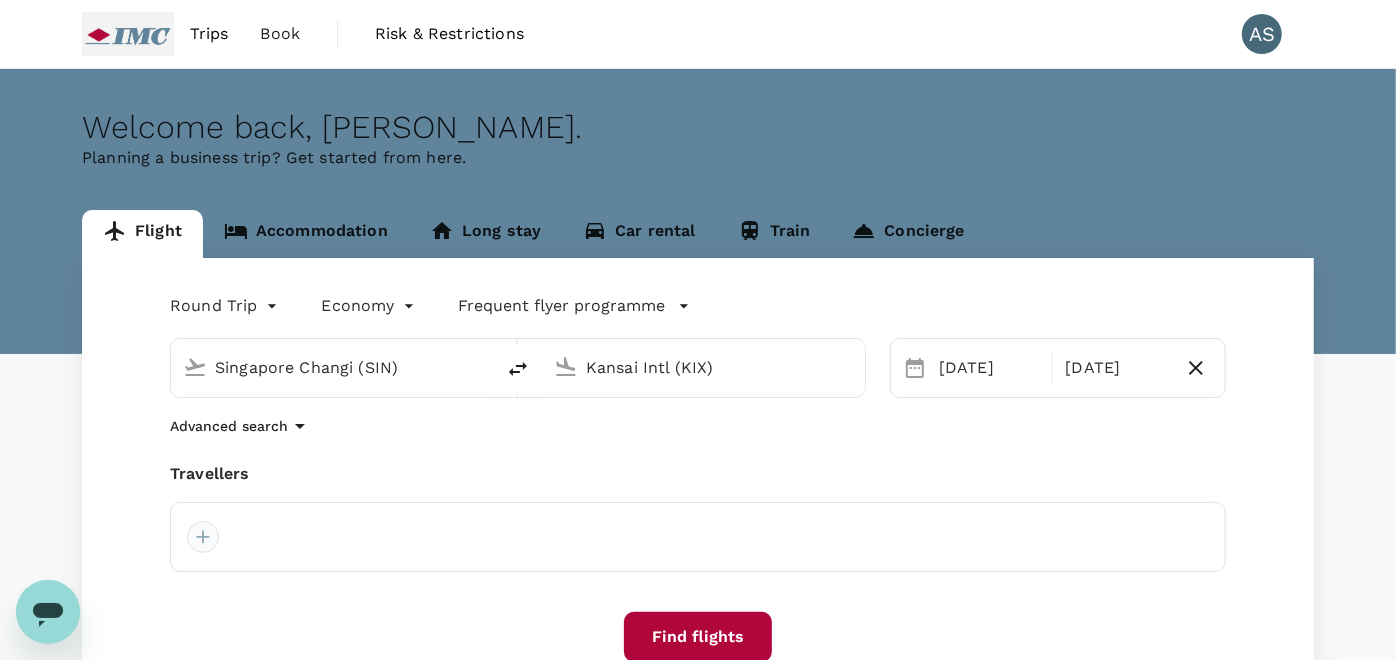 click at bounding box center (203, 537) 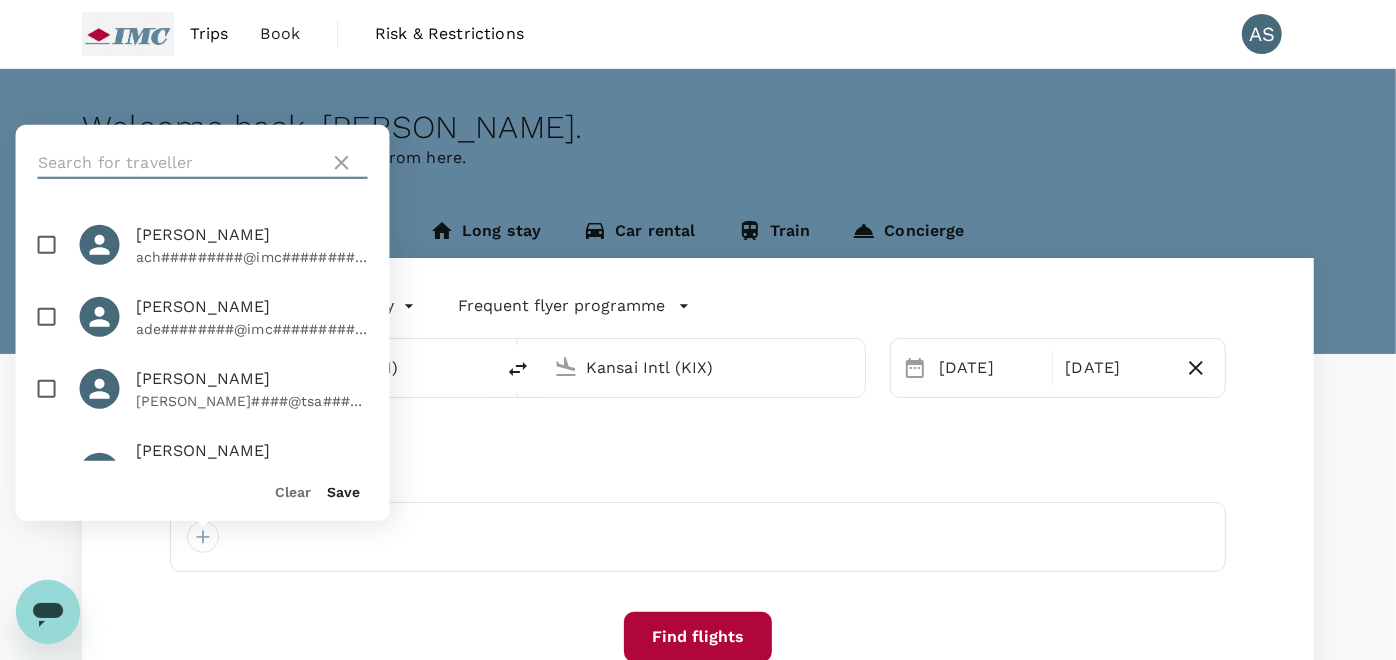 click at bounding box center [180, 163] 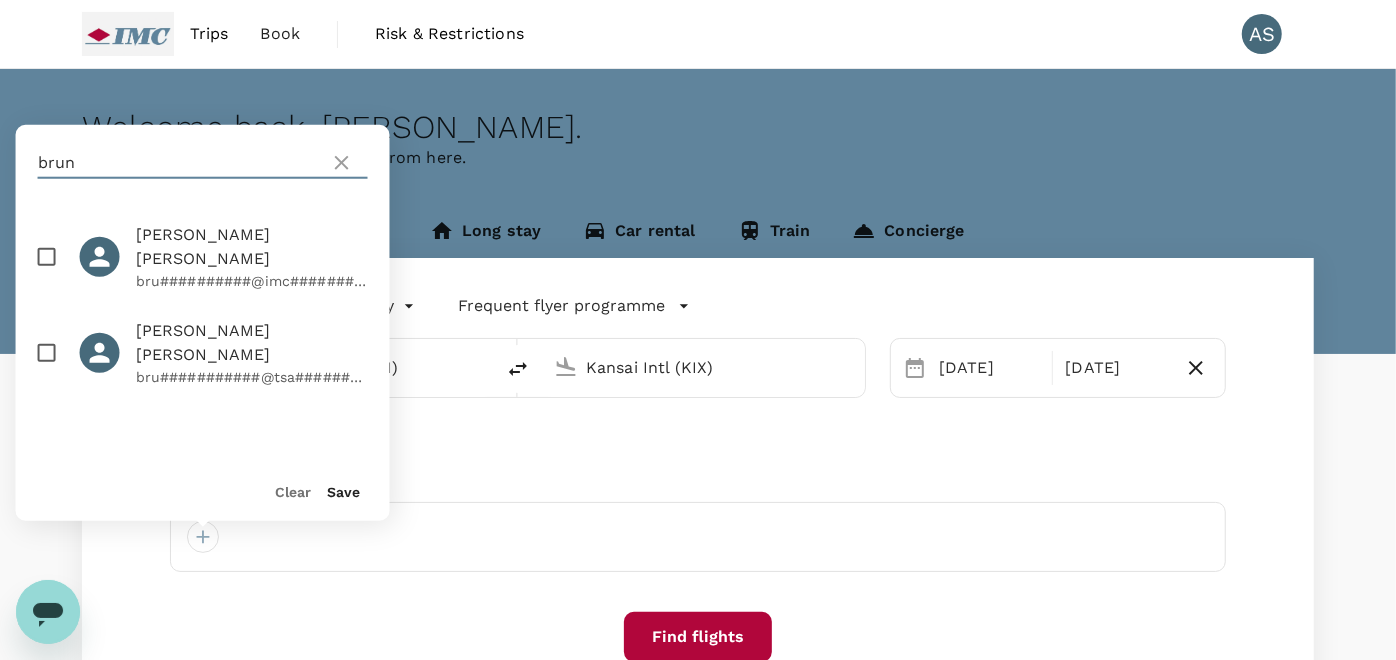 type on "brun" 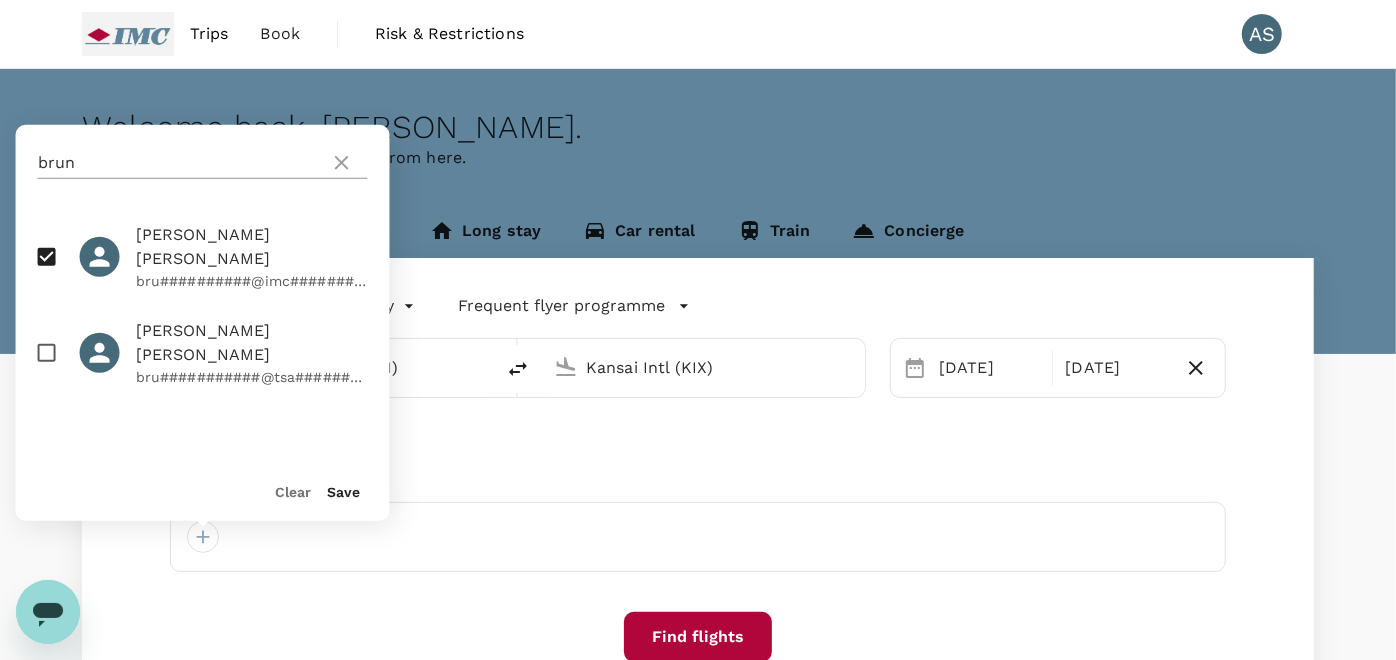 click 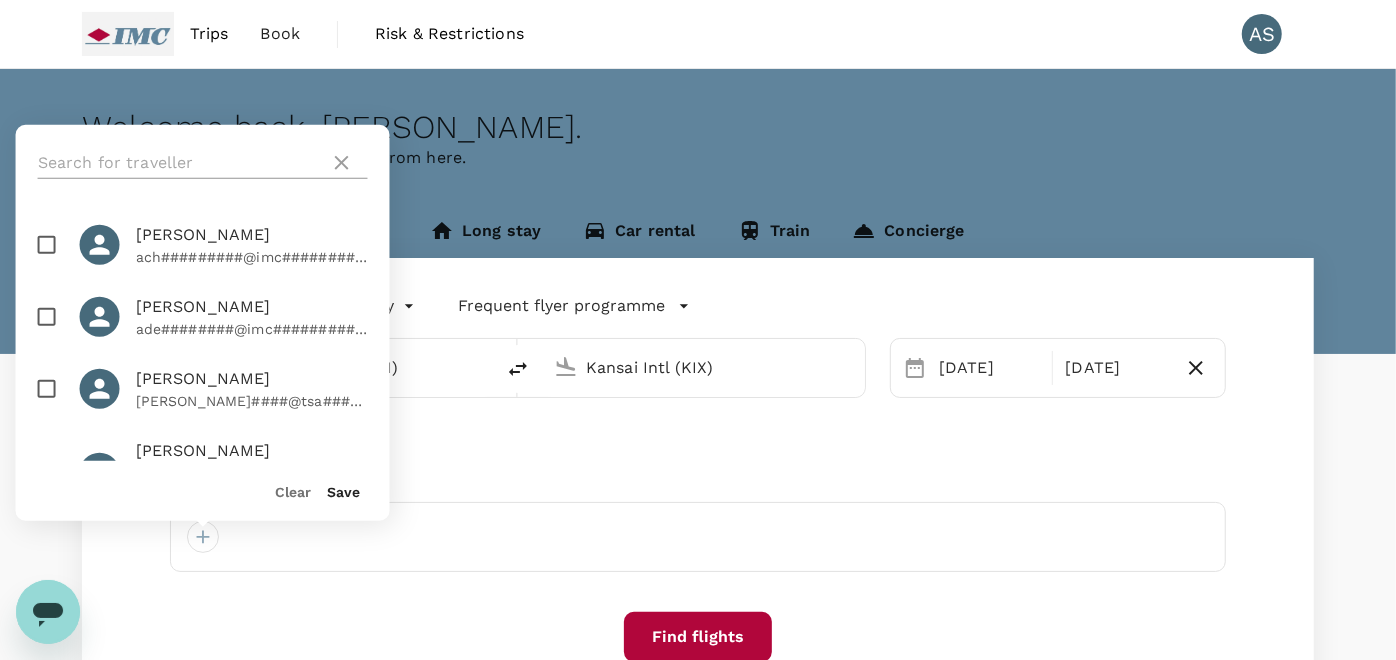 click 